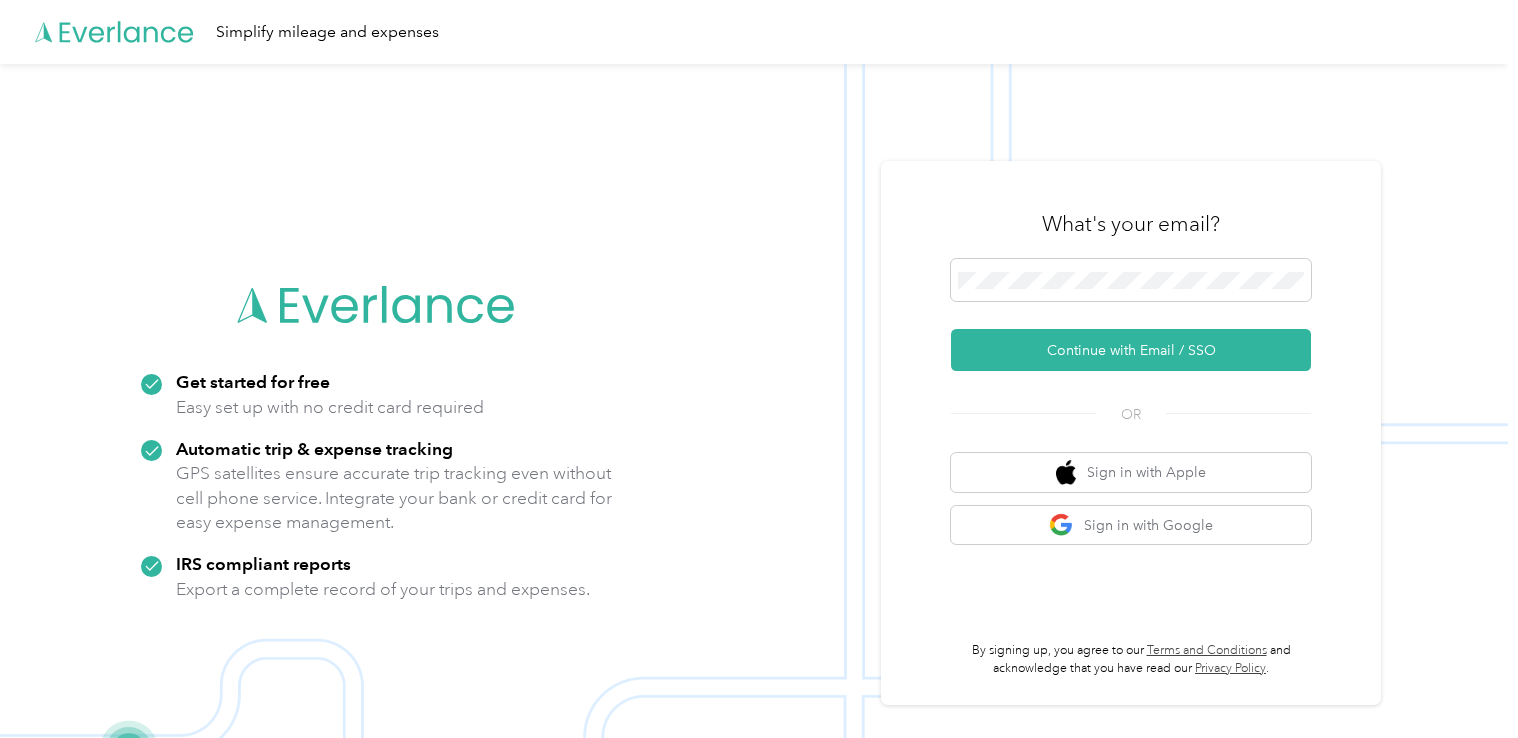 scroll, scrollTop: 0, scrollLeft: 0, axis: both 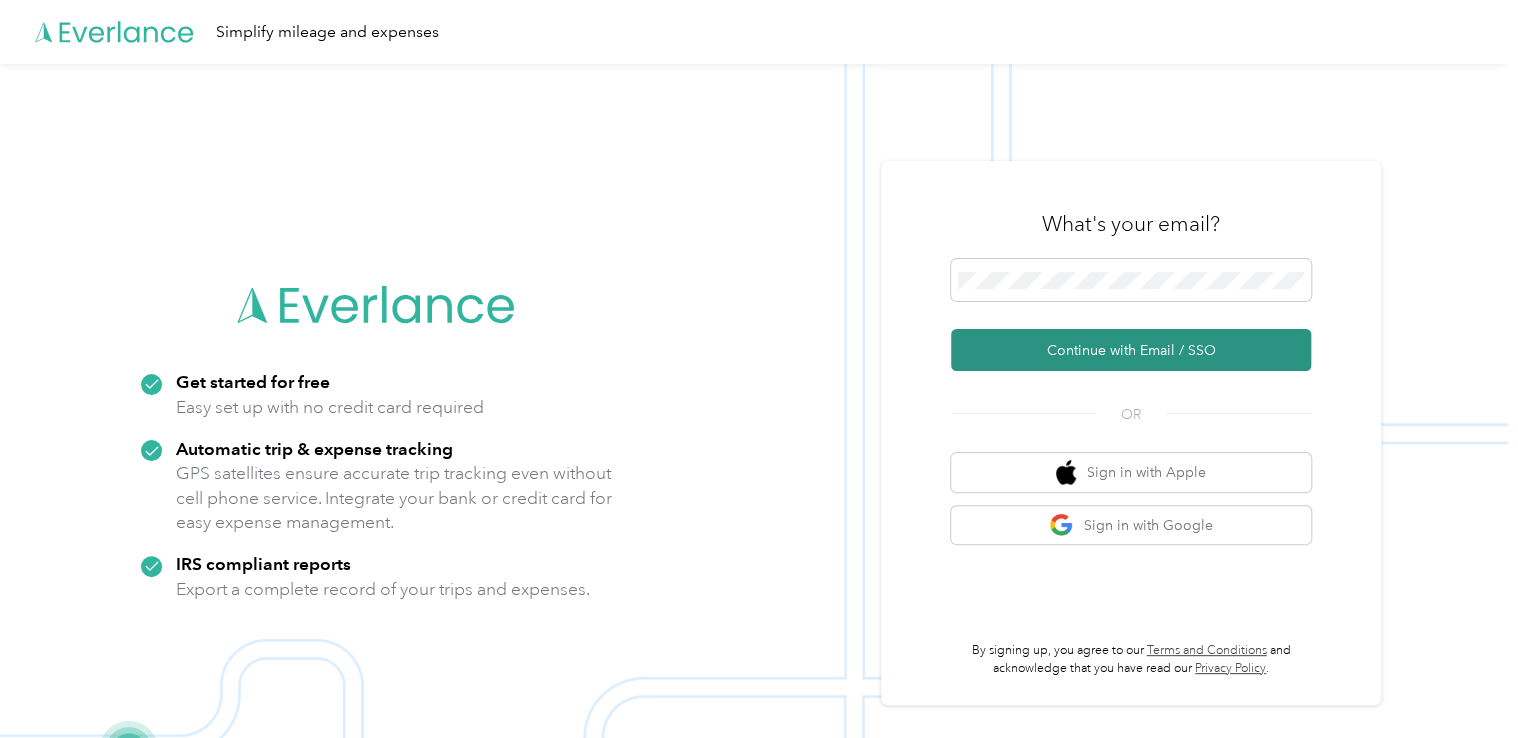 click on "Continue with Email / SSO" at bounding box center [1131, 350] 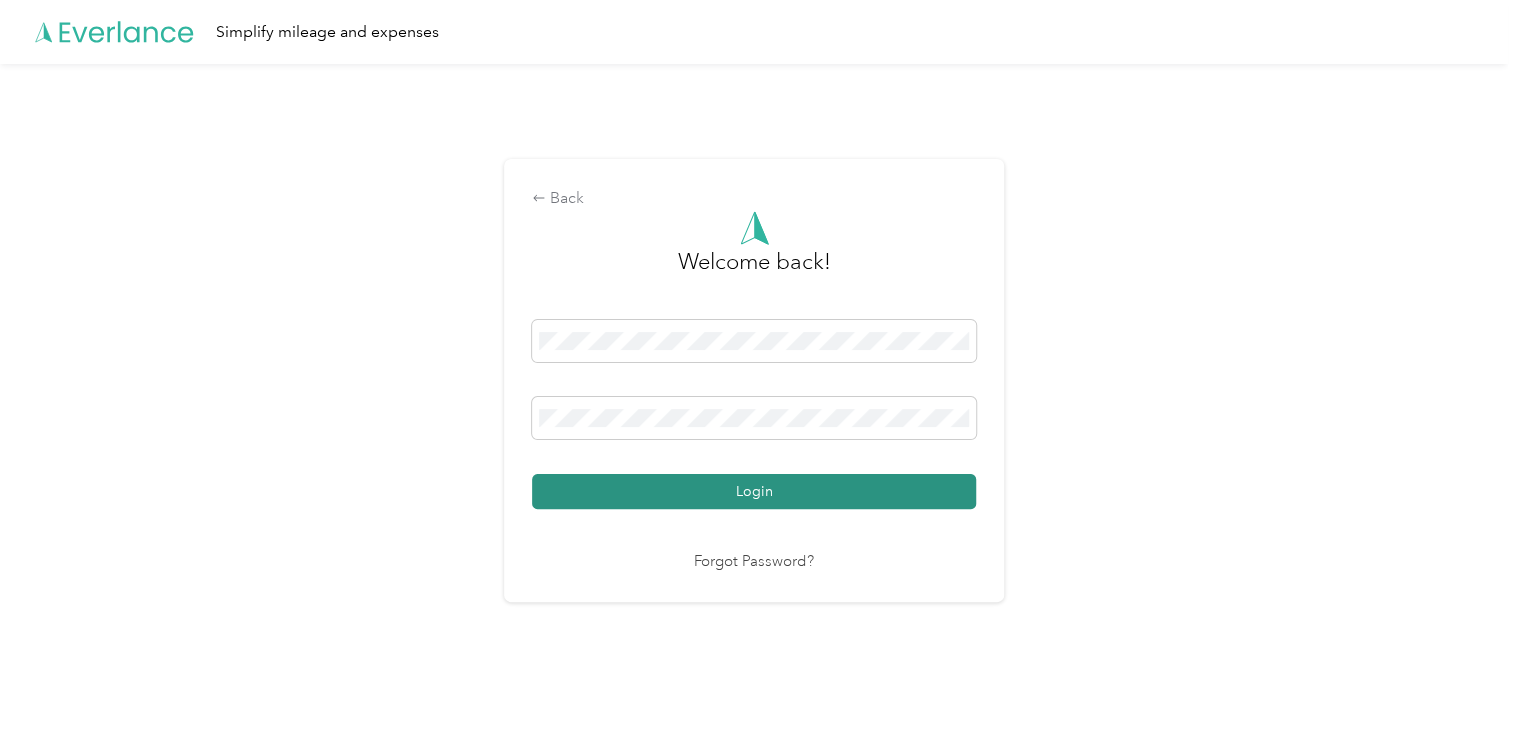 click on "Login" at bounding box center [754, 491] 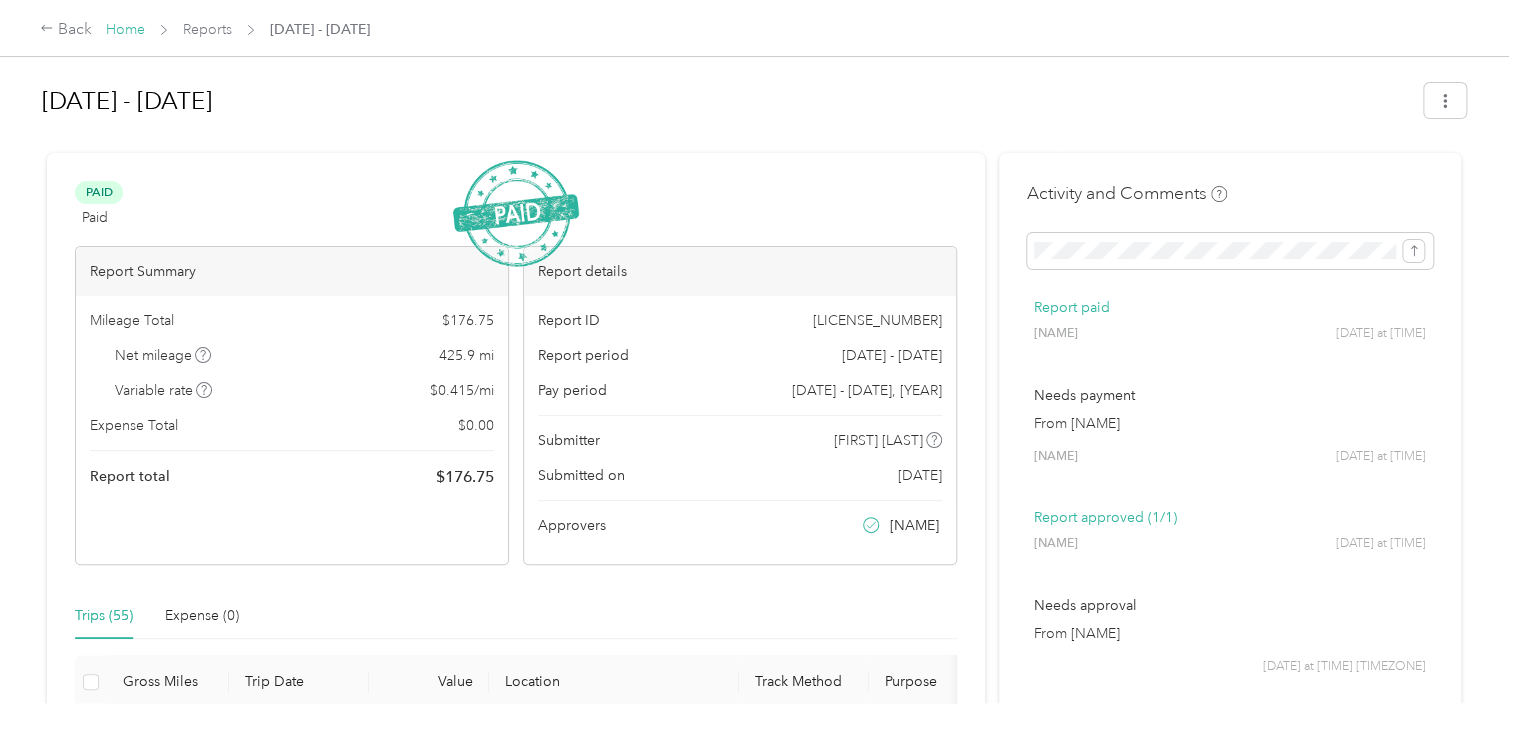 click on "Home" at bounding box center [125, 29] 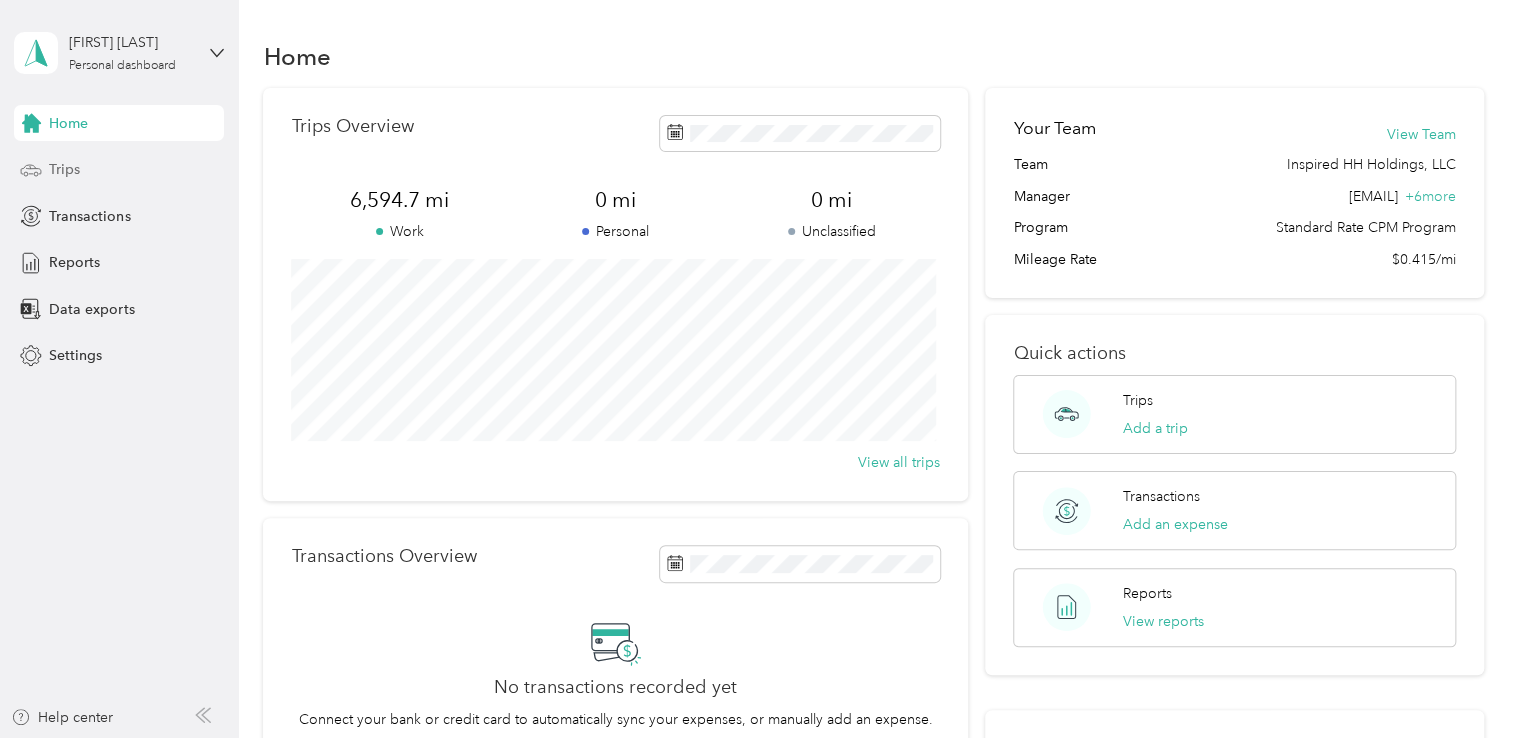 click on "Trips" at bounding box center (64, 169) 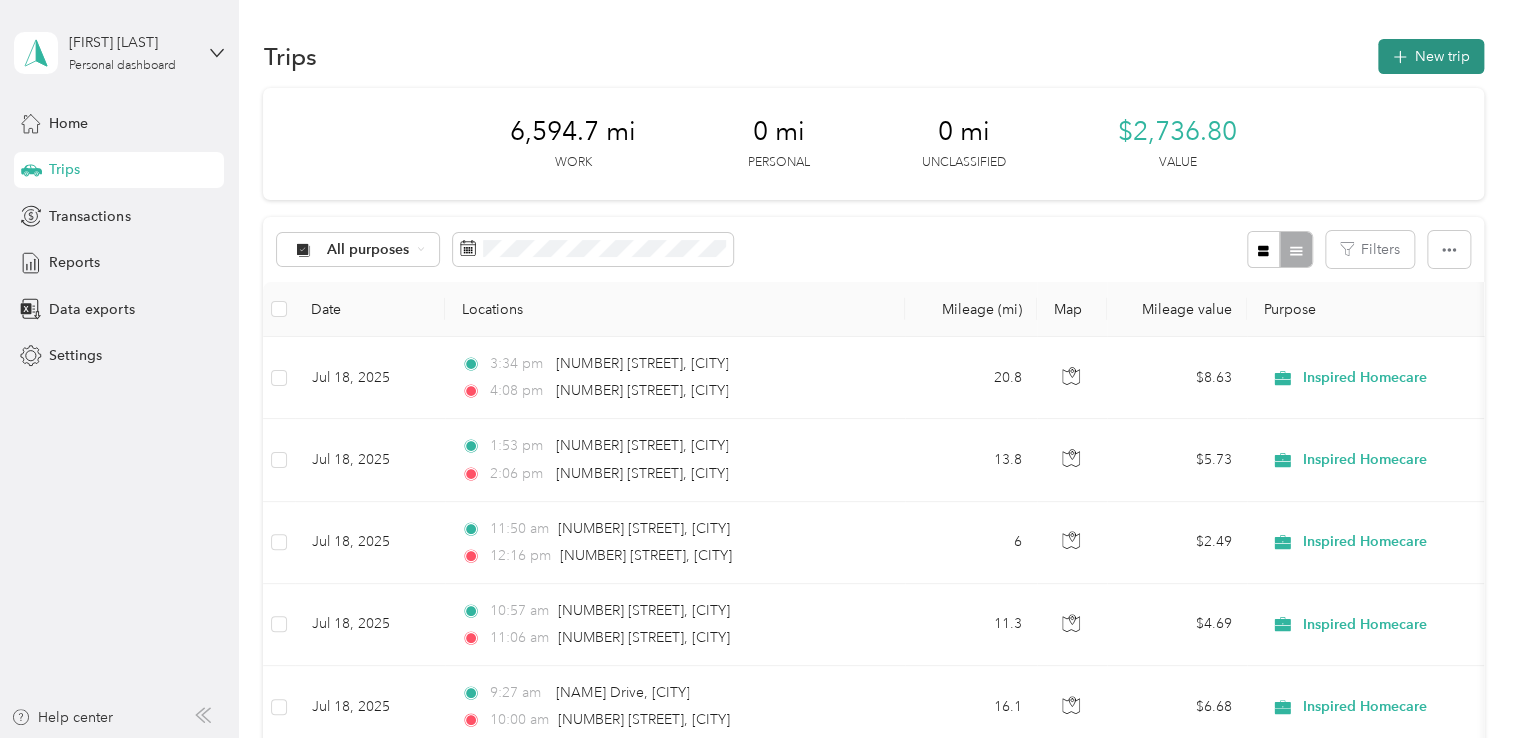 click on "New trip" at bounding box center (1431, 56) 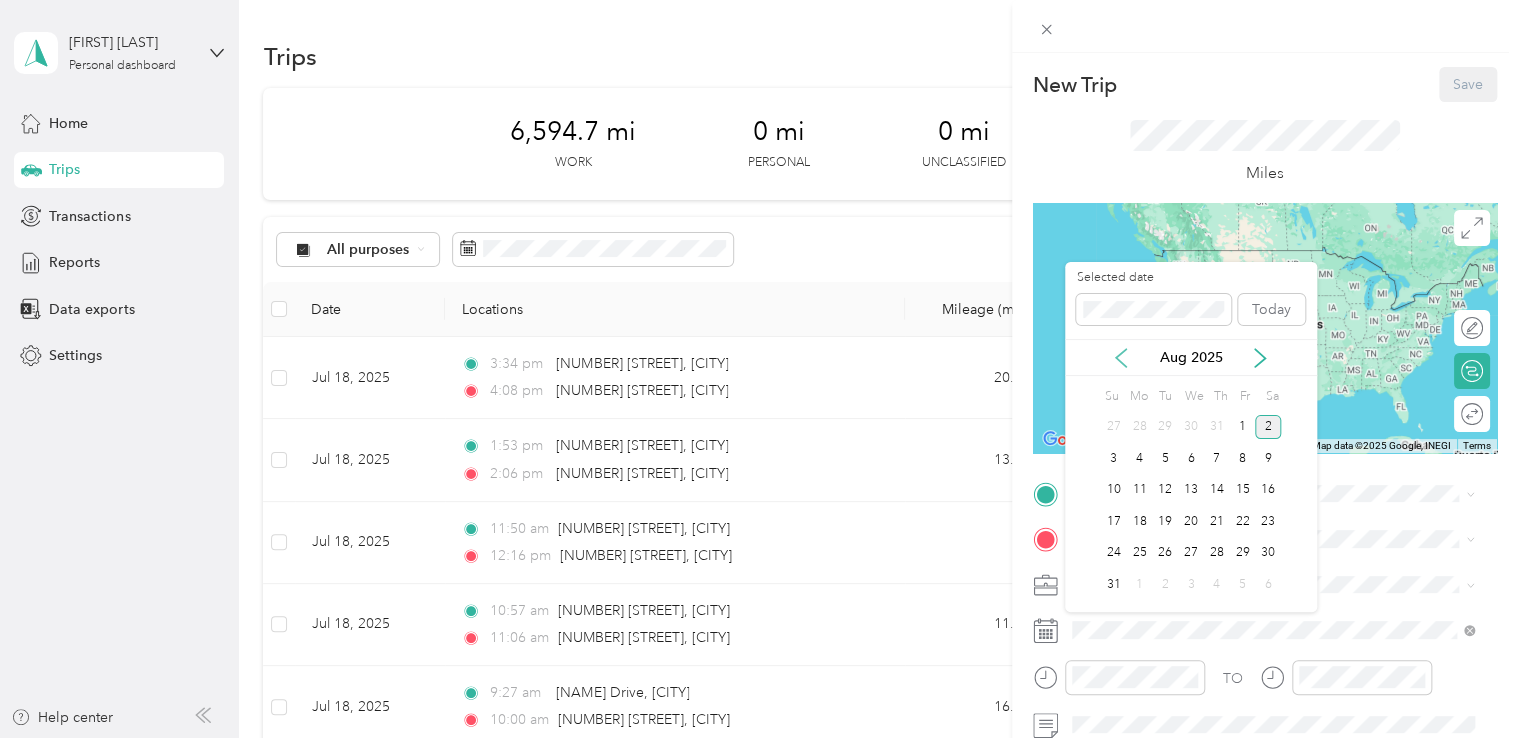 click 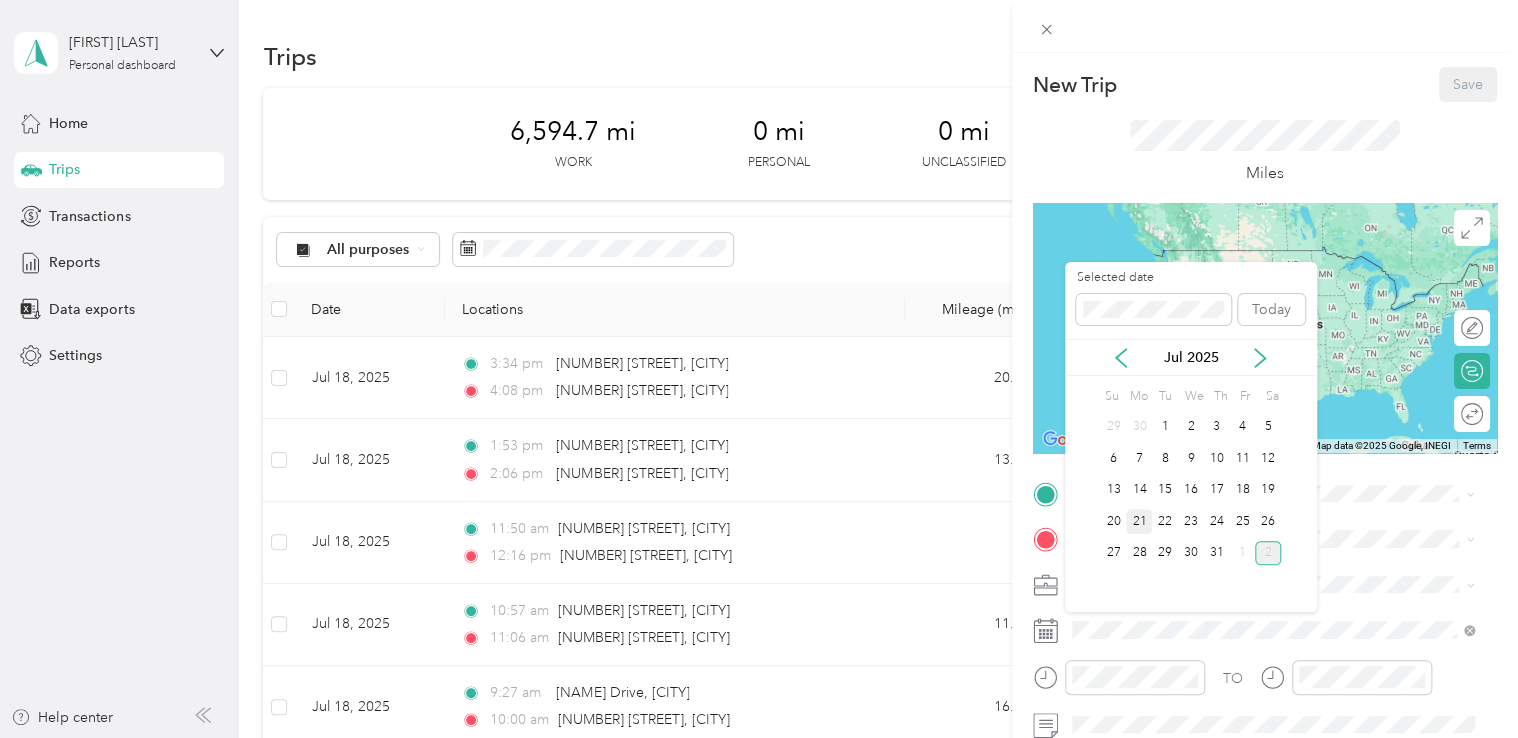 click on "21" at bounding box center [1139, 521] 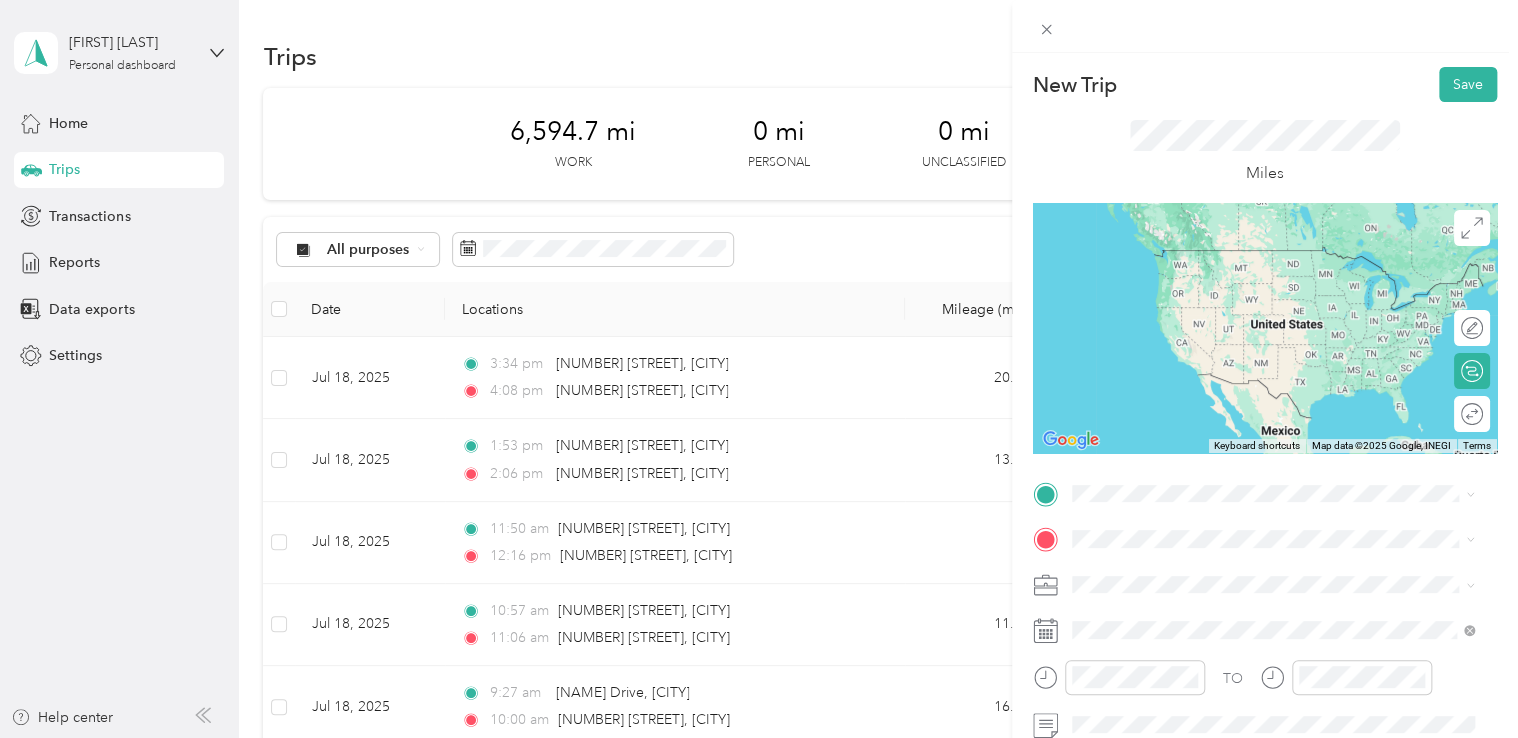 click on "[NUMBER] [STREET]
[CITY], [STATE] [POSTAL_CODE], [COUNTRY]" at bounding box center (1253, 570) 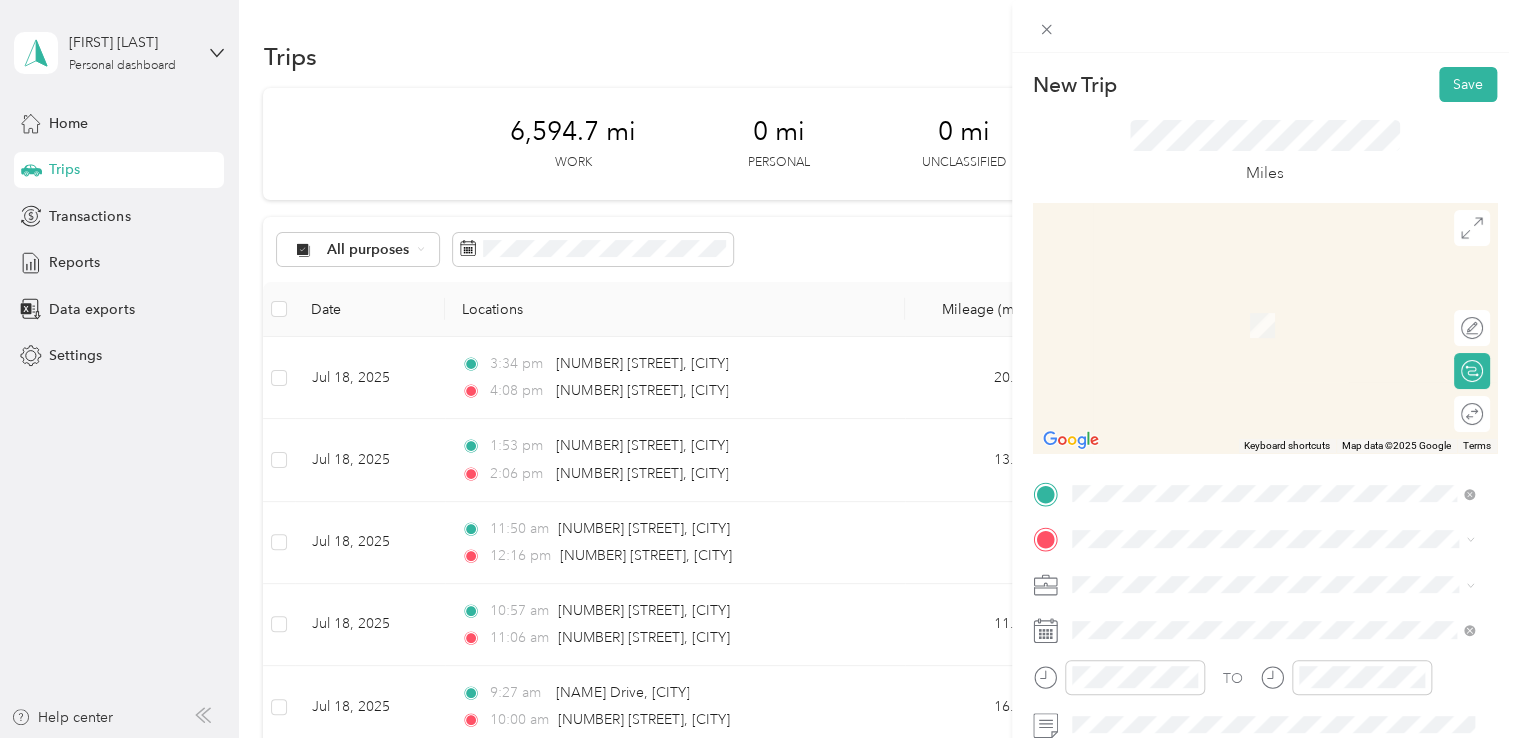 click on "[NUMBER] [STREET]
[CITY], [STATE] [POSTAL_CODE], [COUNTRY]" at bounding box center [1253, 349] 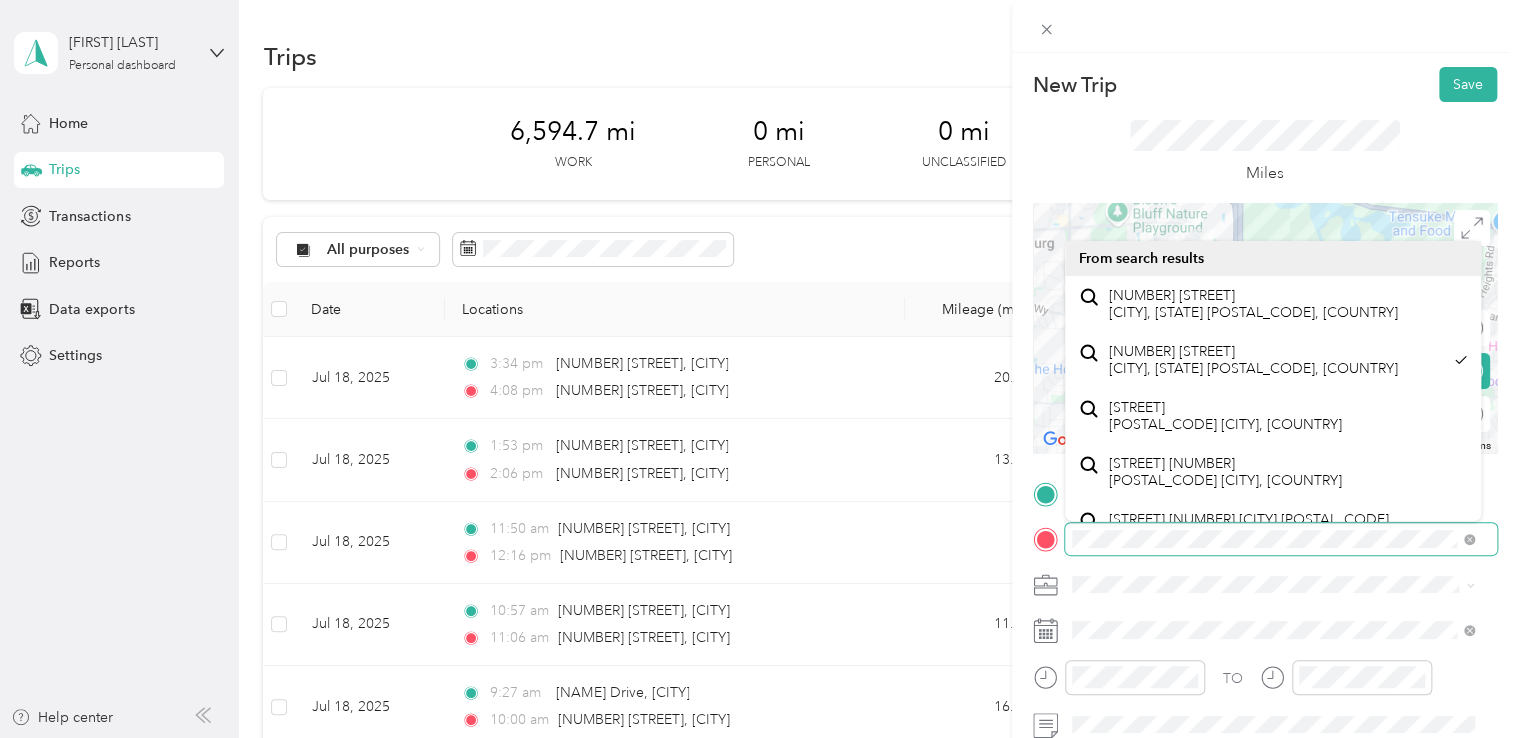 click at bounding box center [1281, 539] 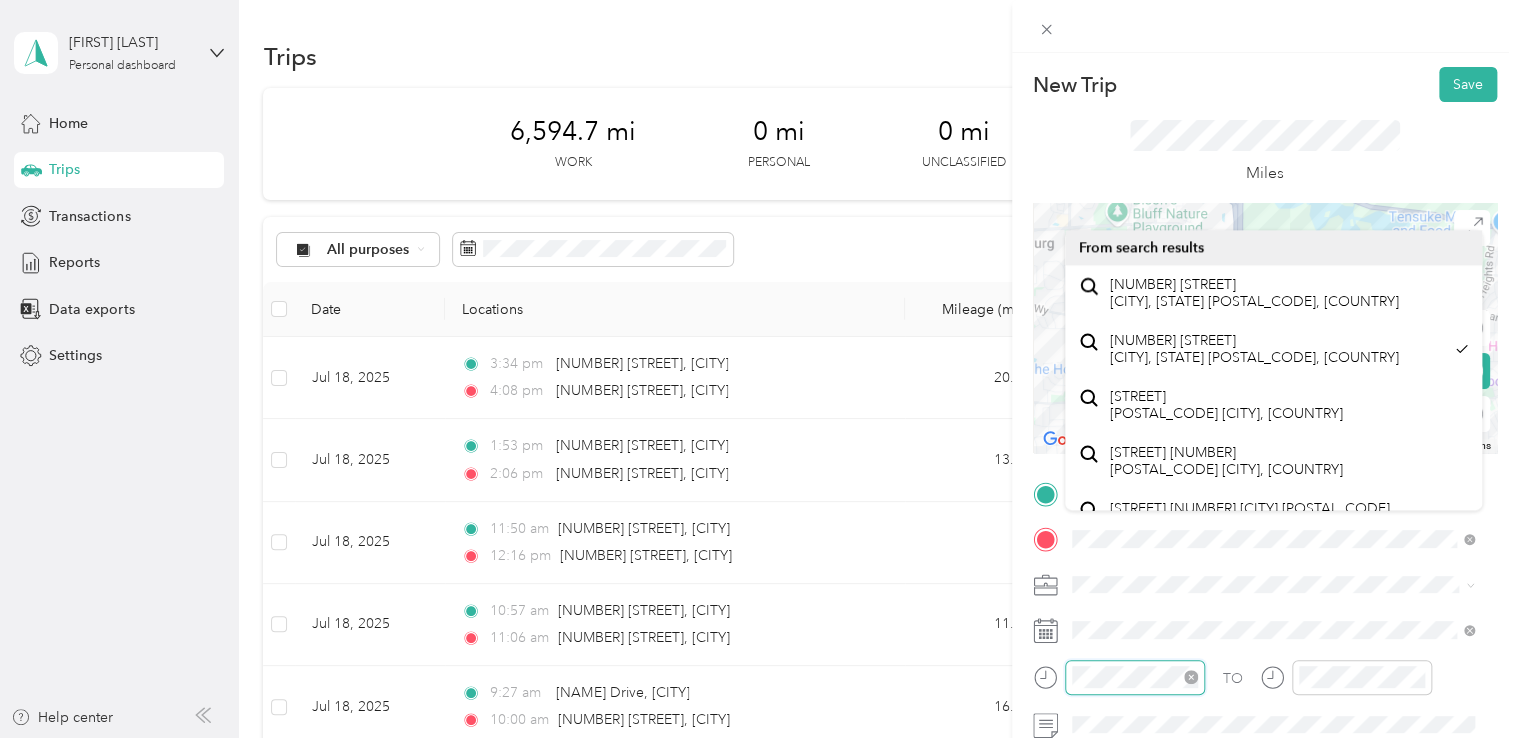 scroll, scrollTop: 112, scrollLeft: 0, axis: vertical 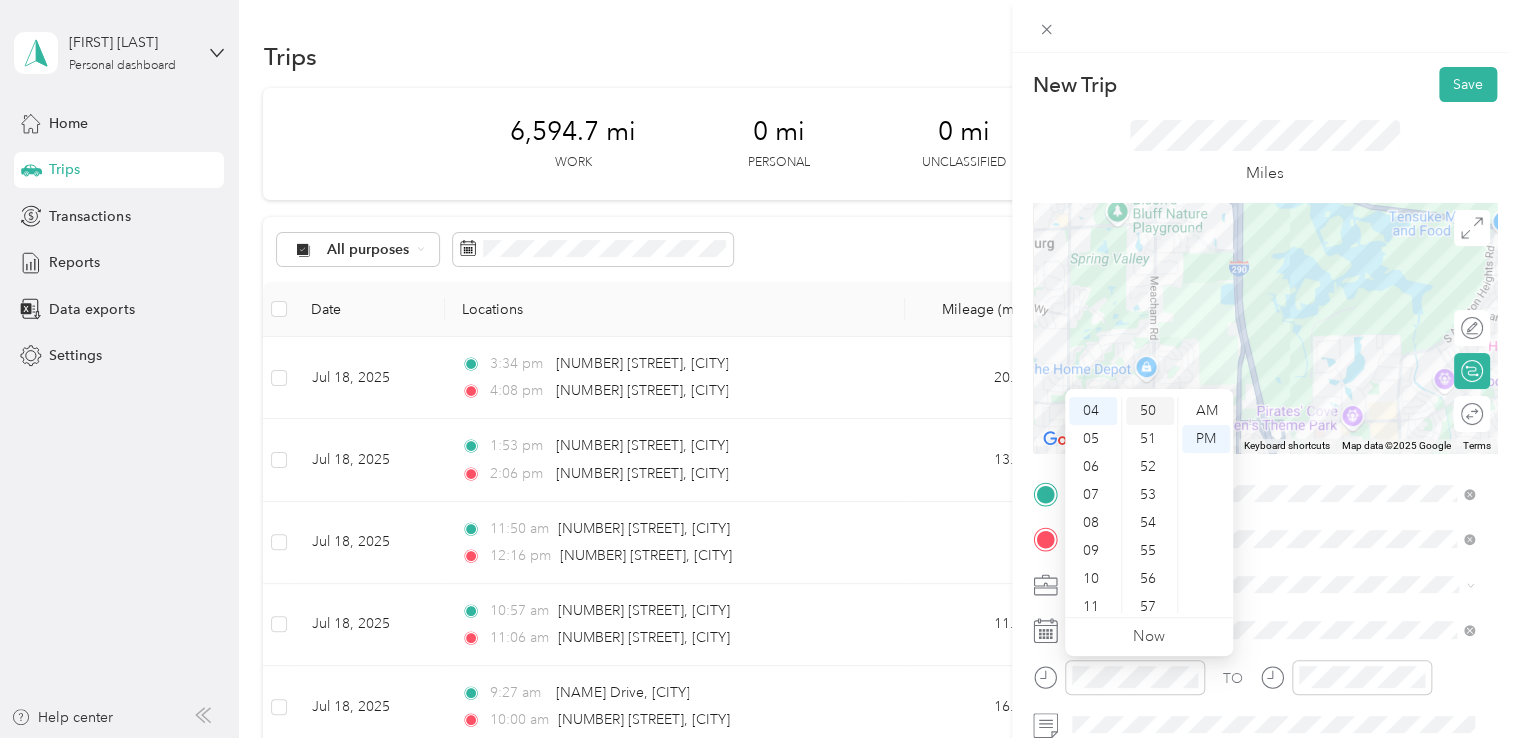 click on "50" at bounding box center [1150, 411] 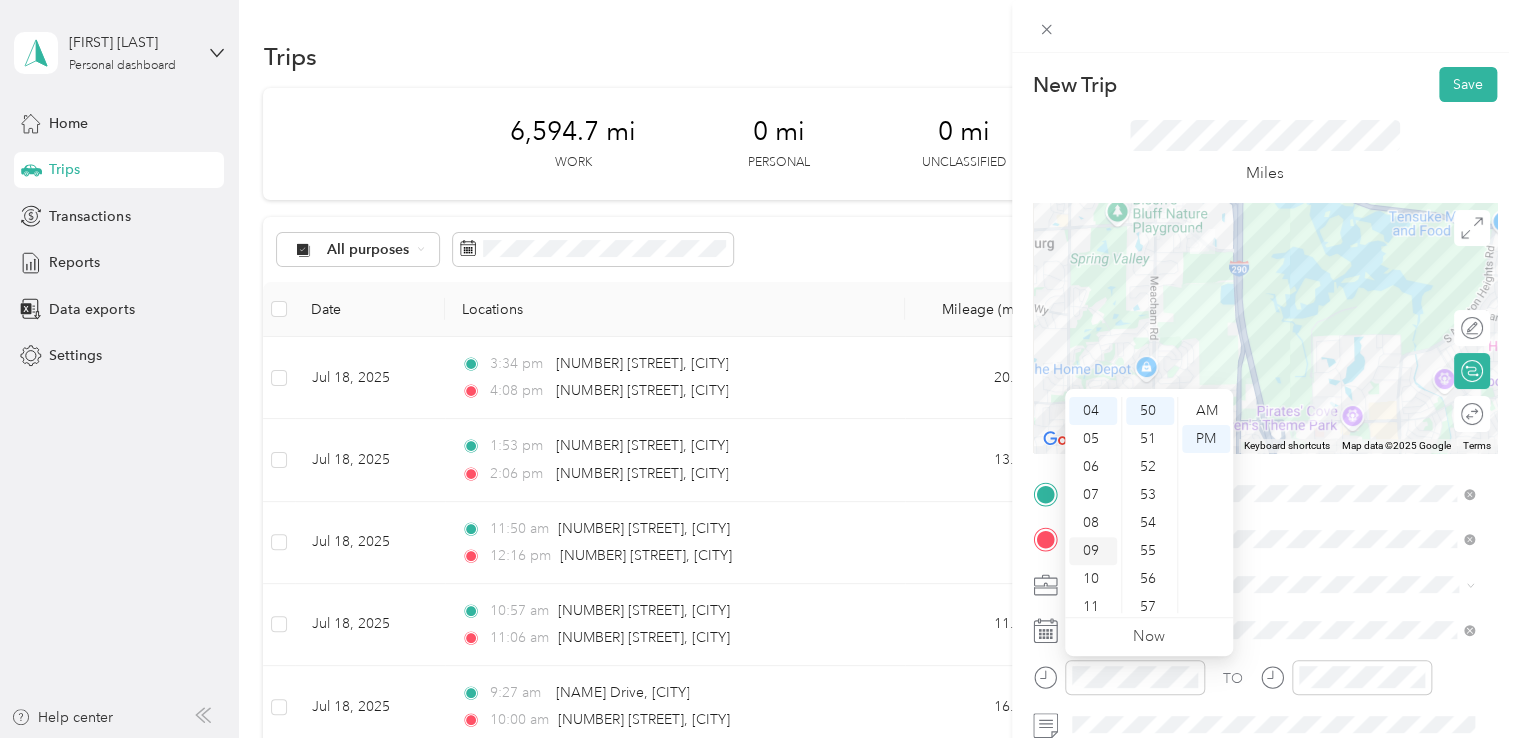 click on "09" at bounding box center (1093, 551) 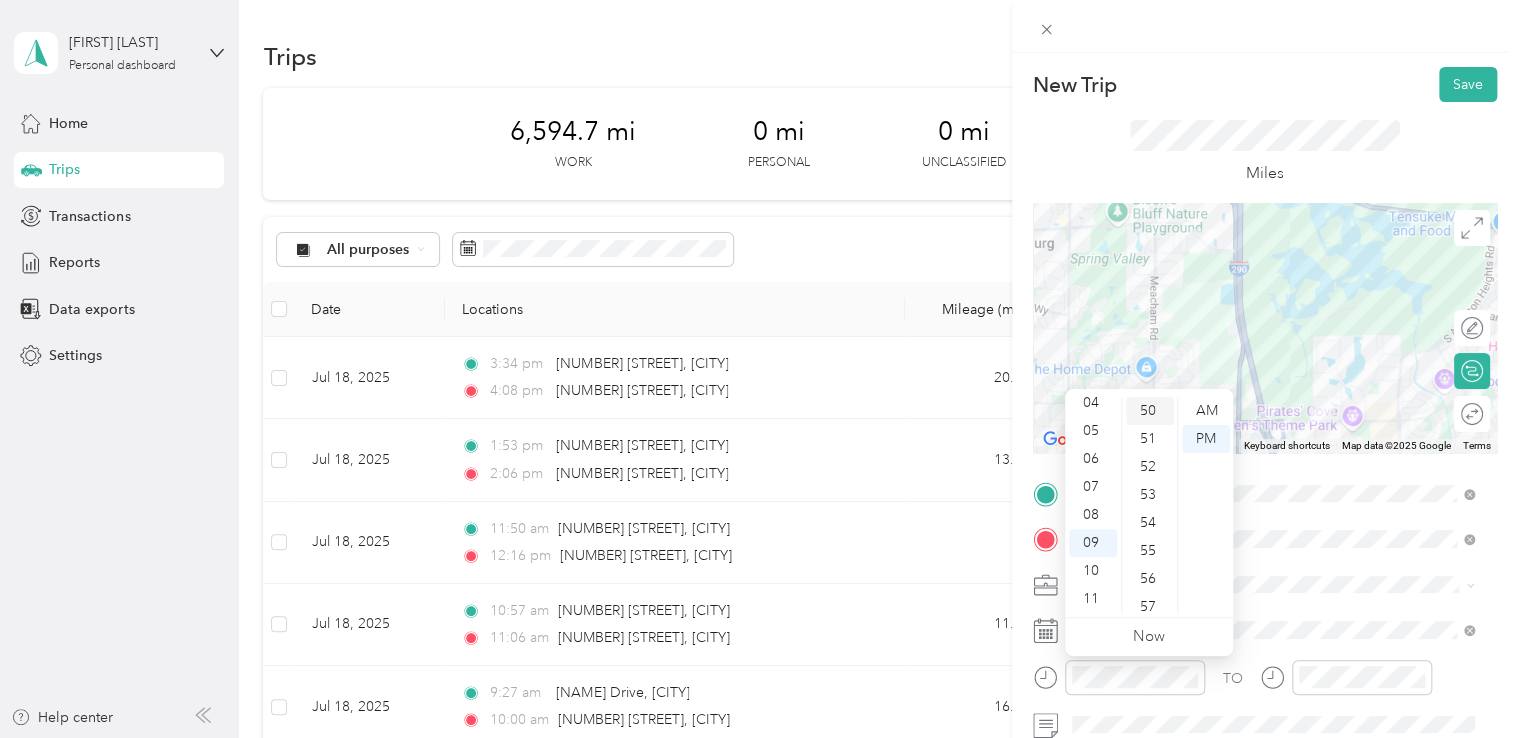 click on "50" at bounding box center (1150, 411) 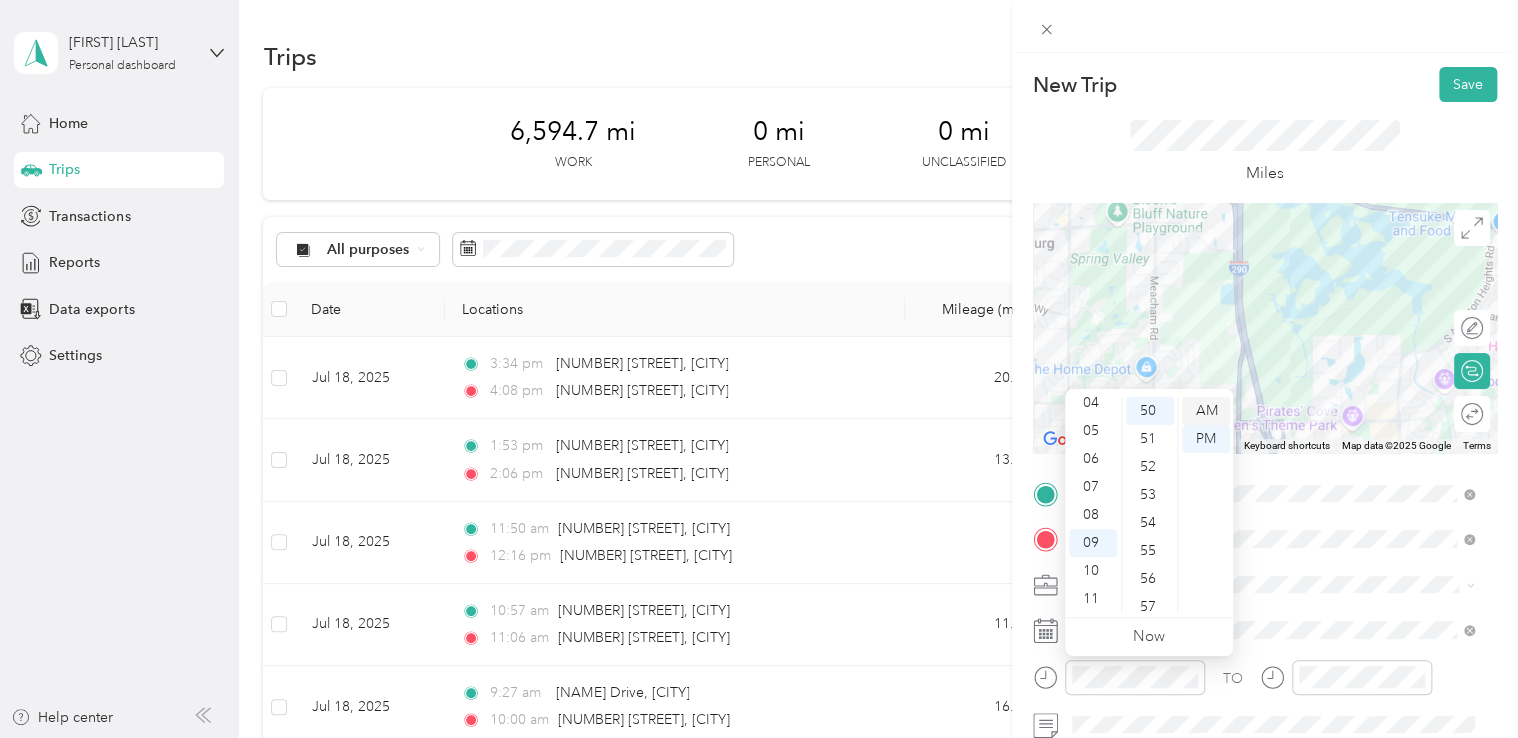 click on "AM" at bounding box center (1206, 411) 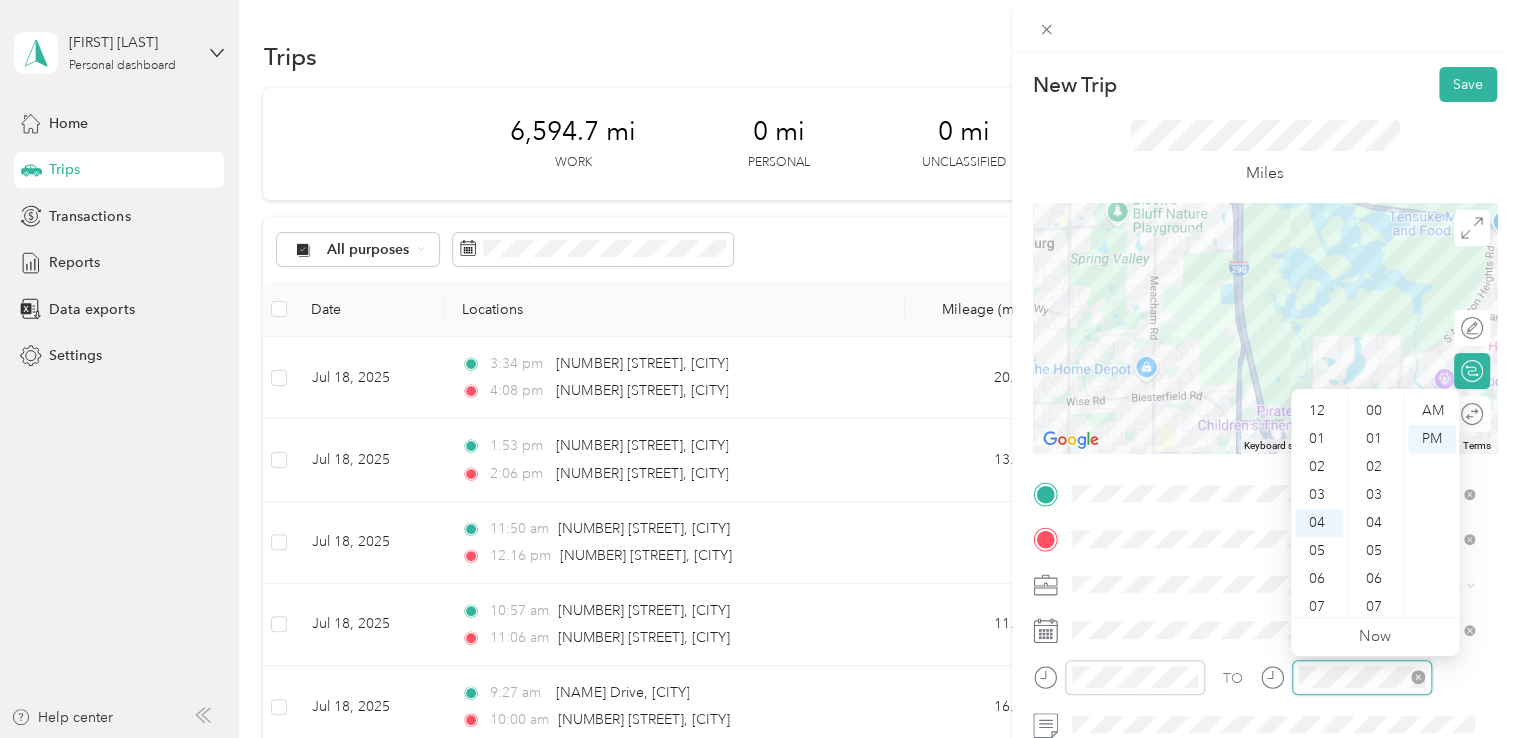 scroll, scrollTop: 112, scrollLeft: 0, axis: vertical 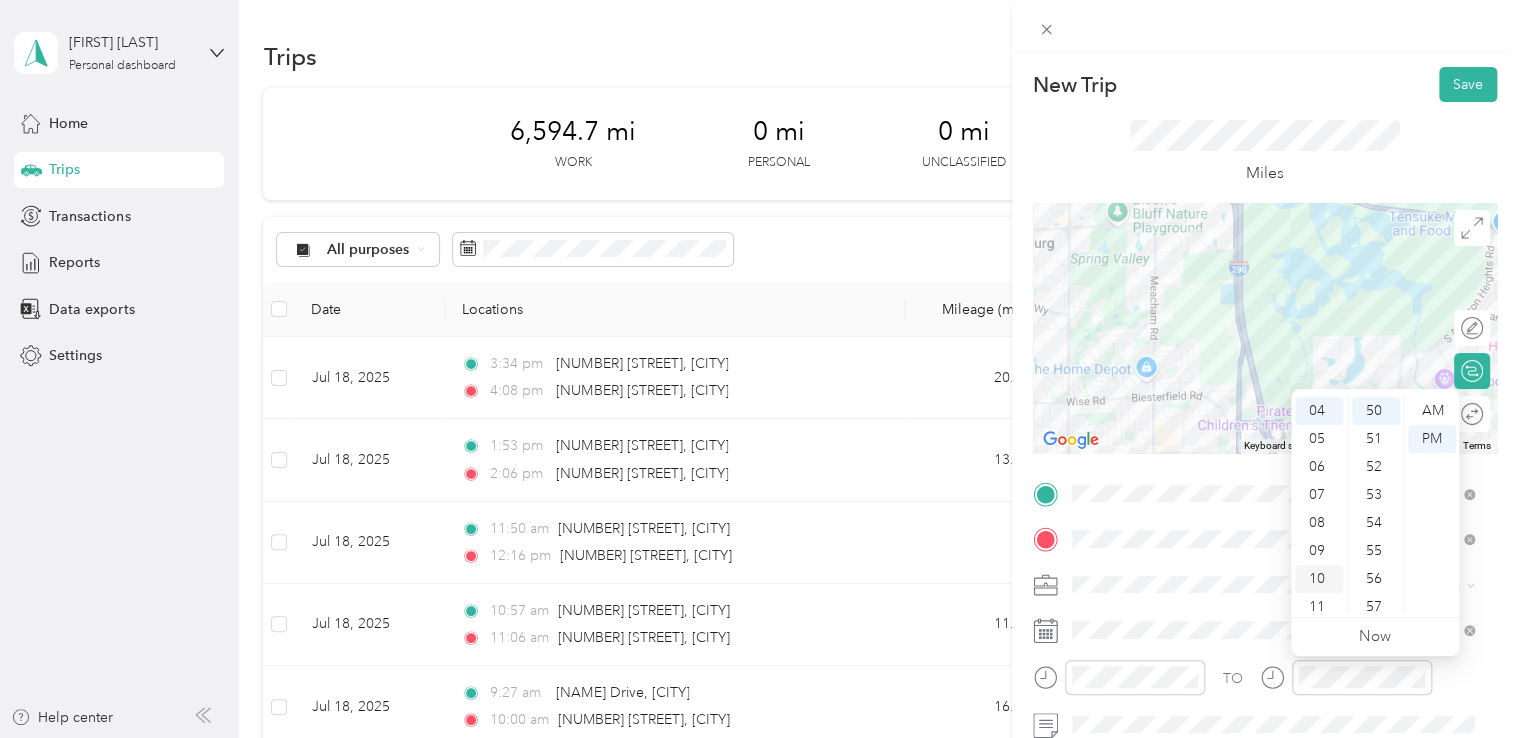 click on "10" at bounding box center [1319, 579] 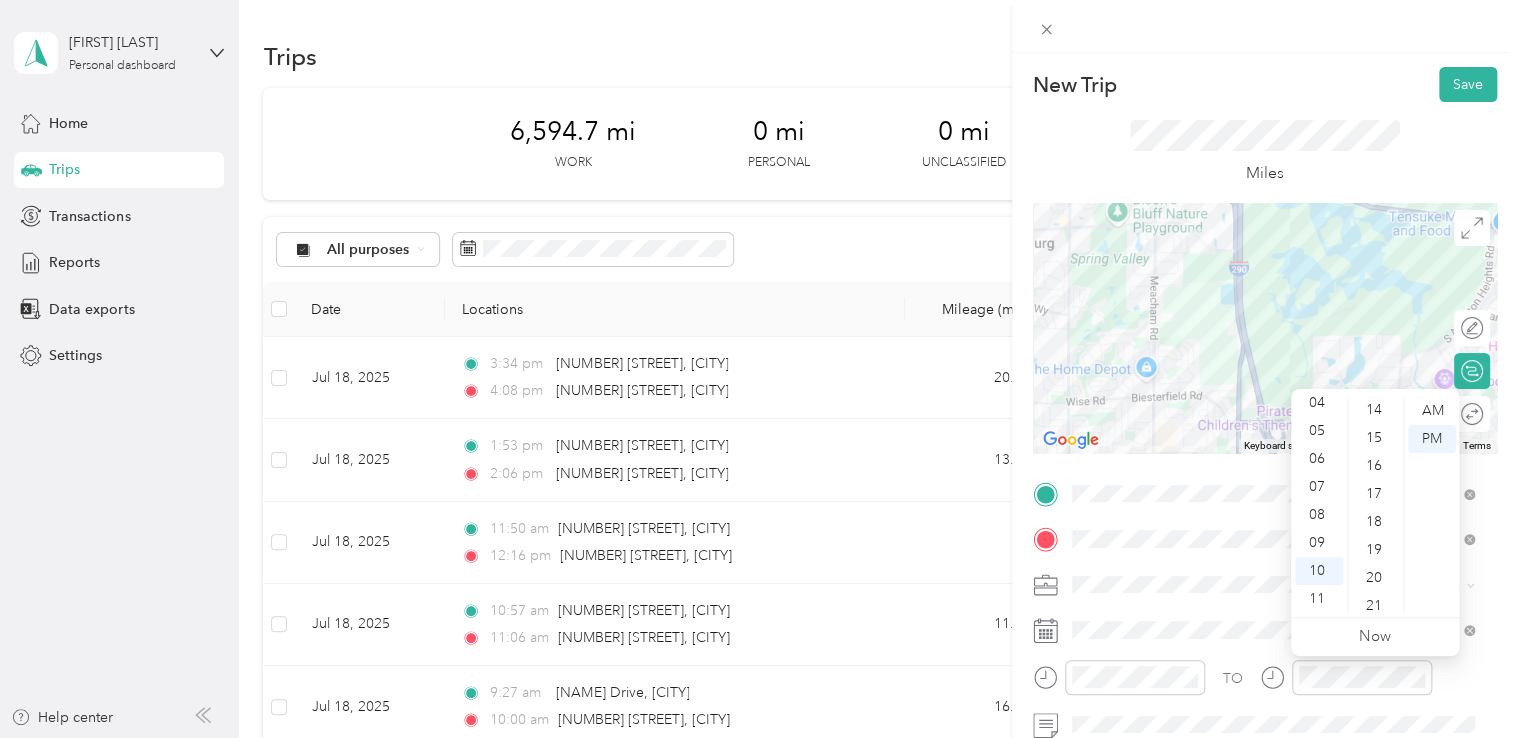 scroll, scrollTop: 392, scrollLeft: 0, axis: vertical 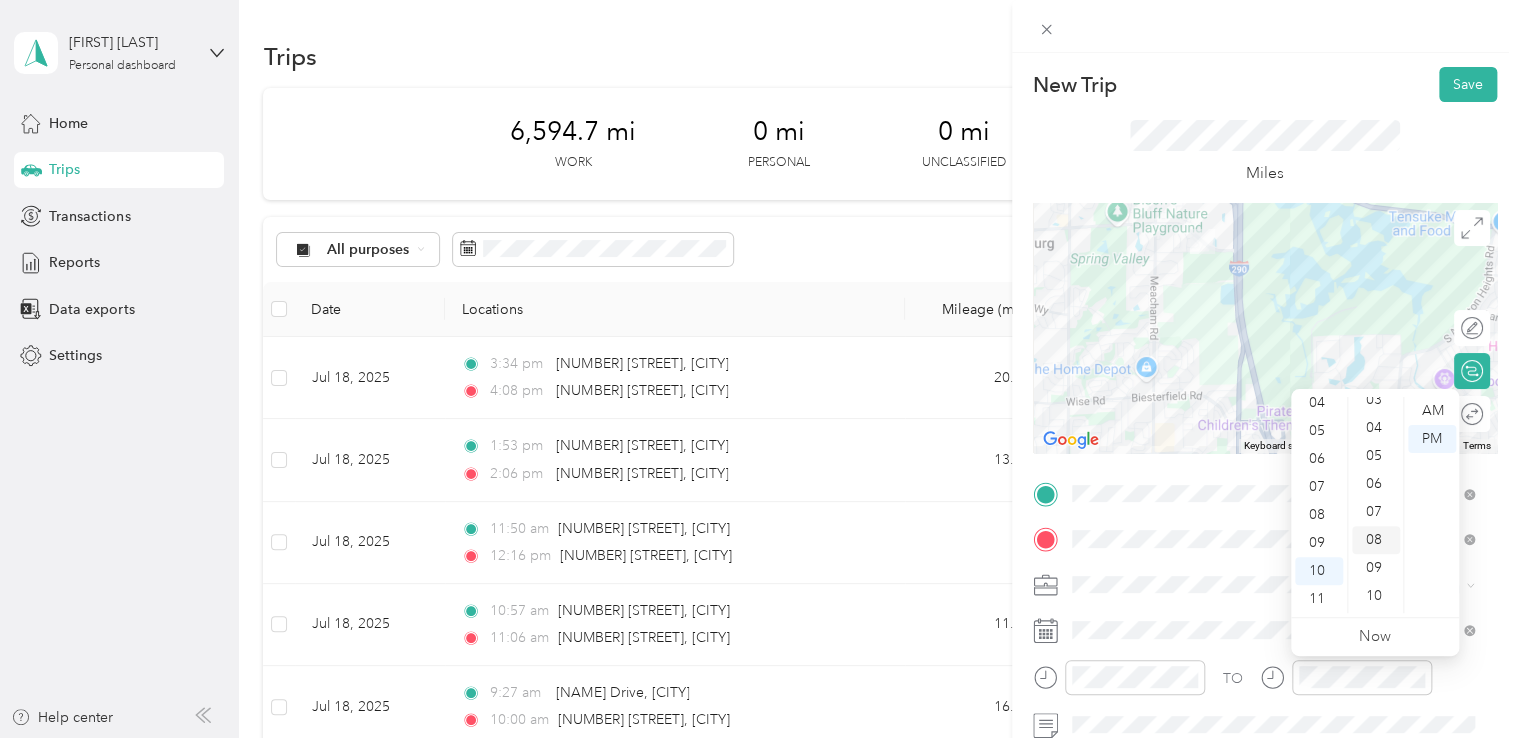 click on "08" at bounding box center (1376, 540) 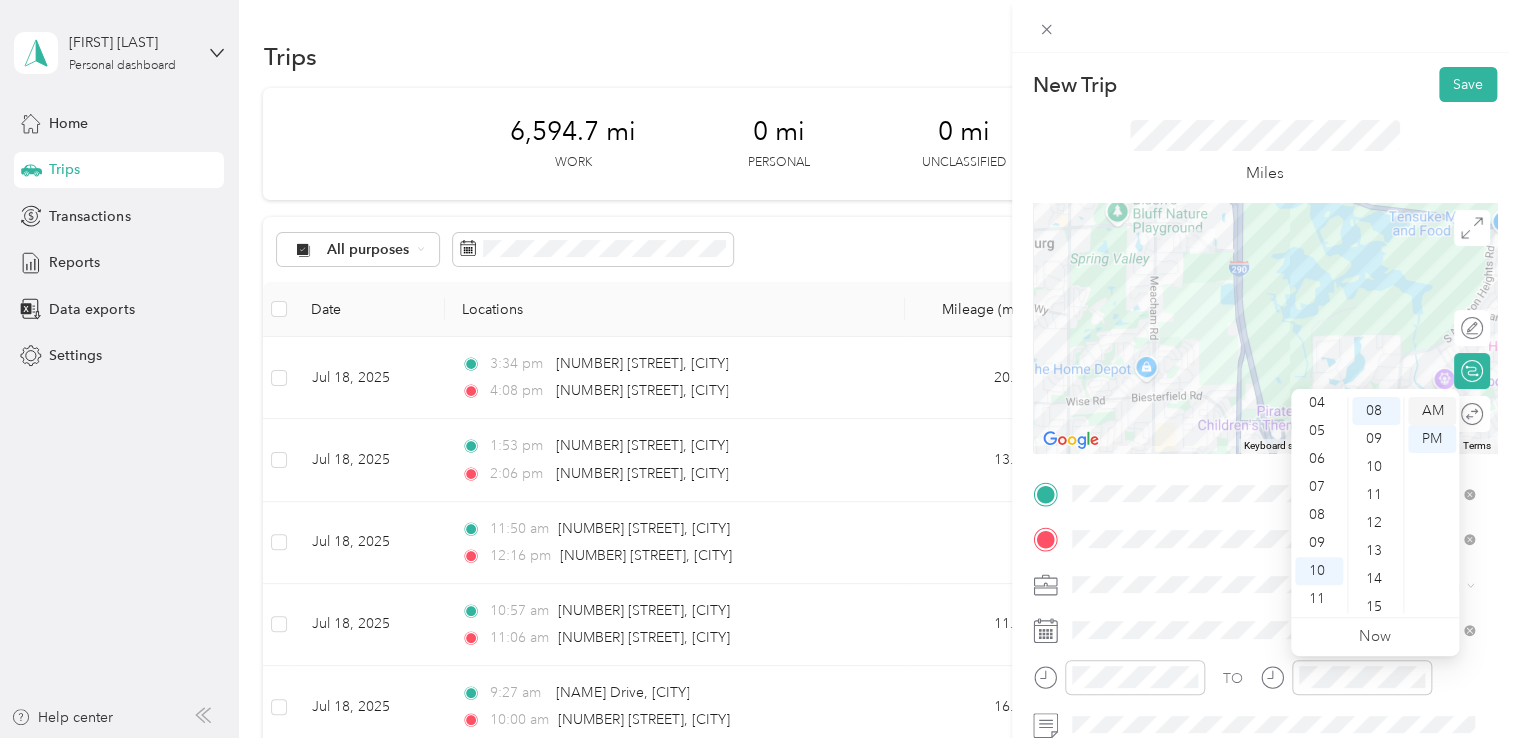 click on "AM" at bounding box center [1432, 411] 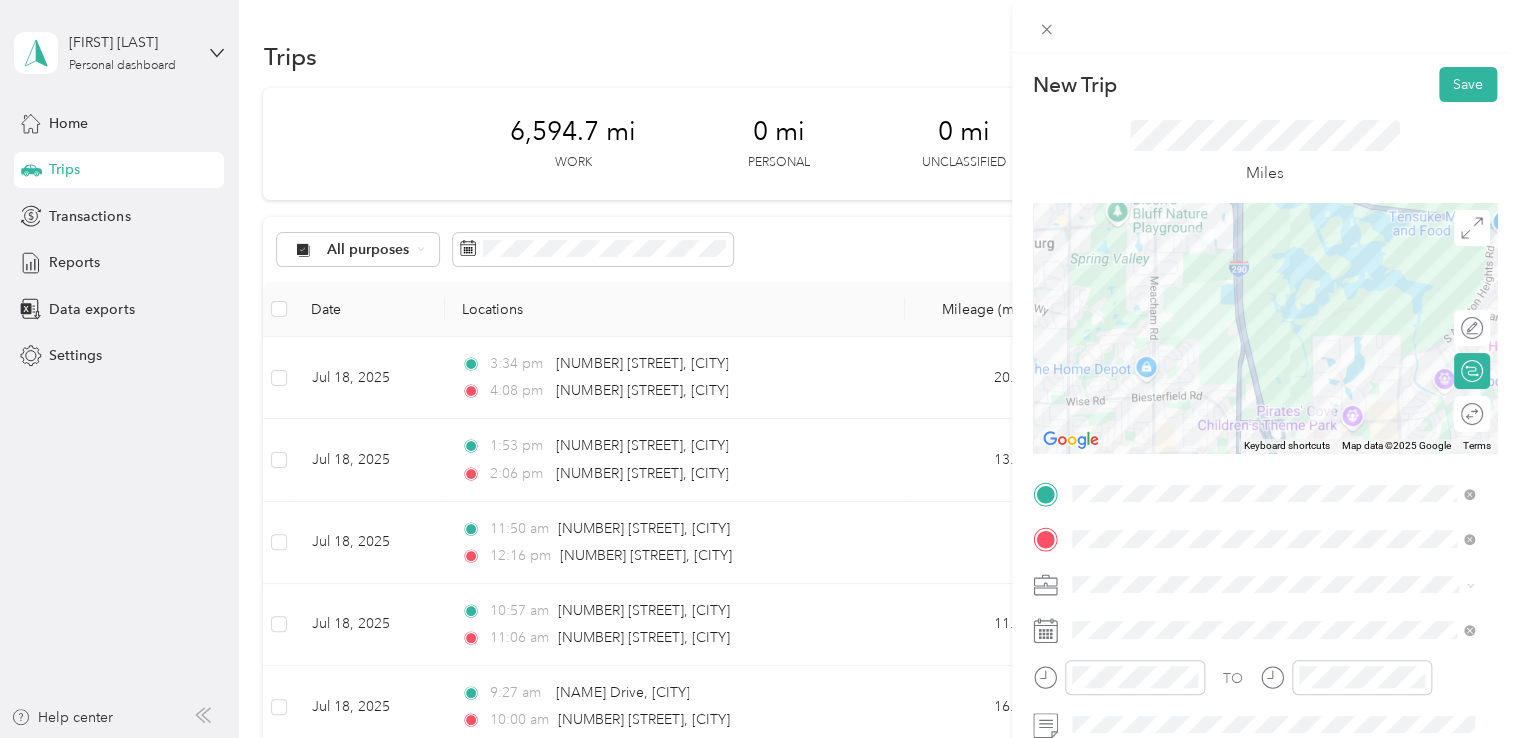click 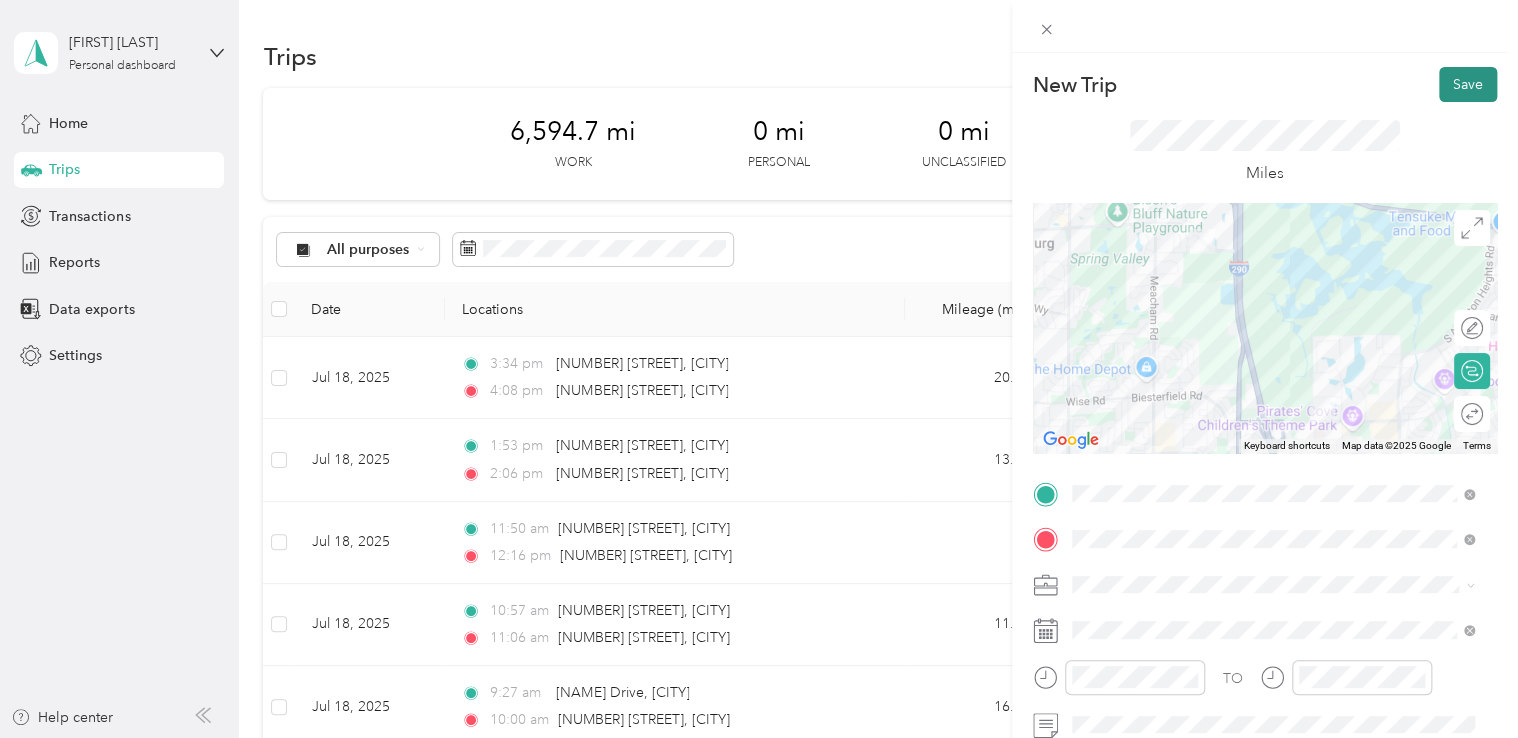 click on "Save" at bounding box center (1468, 84) 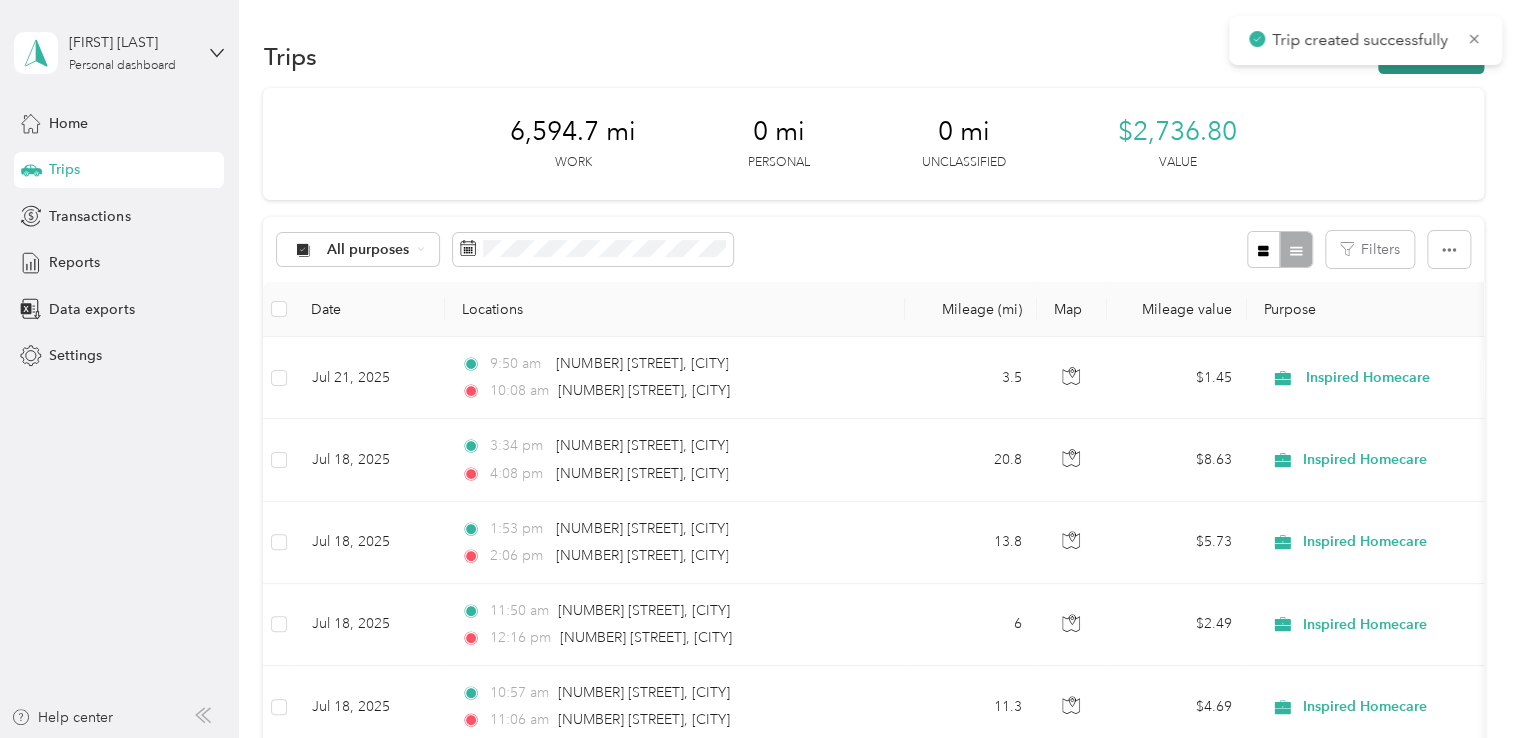 click on "New trip" at bounding box center [1431, 56] 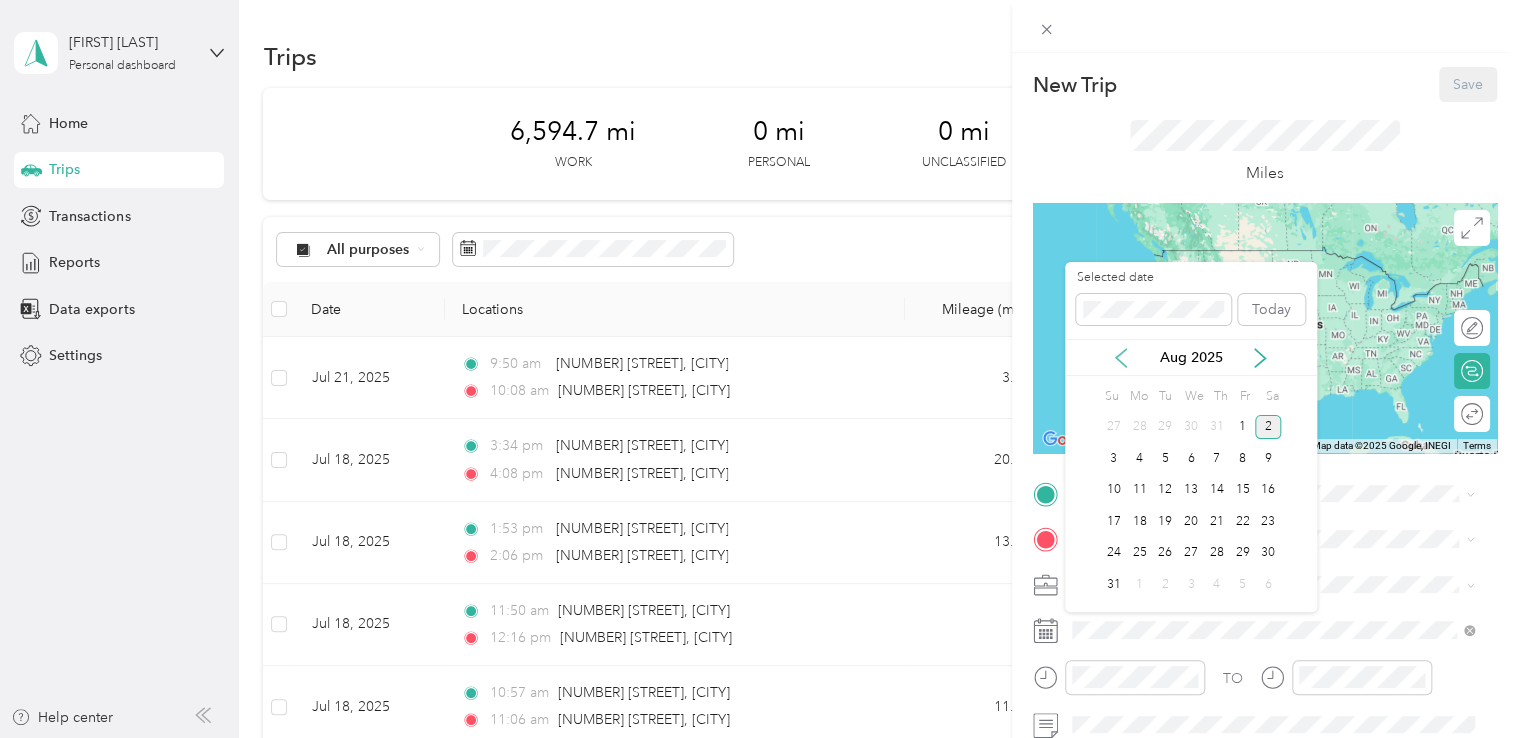 click 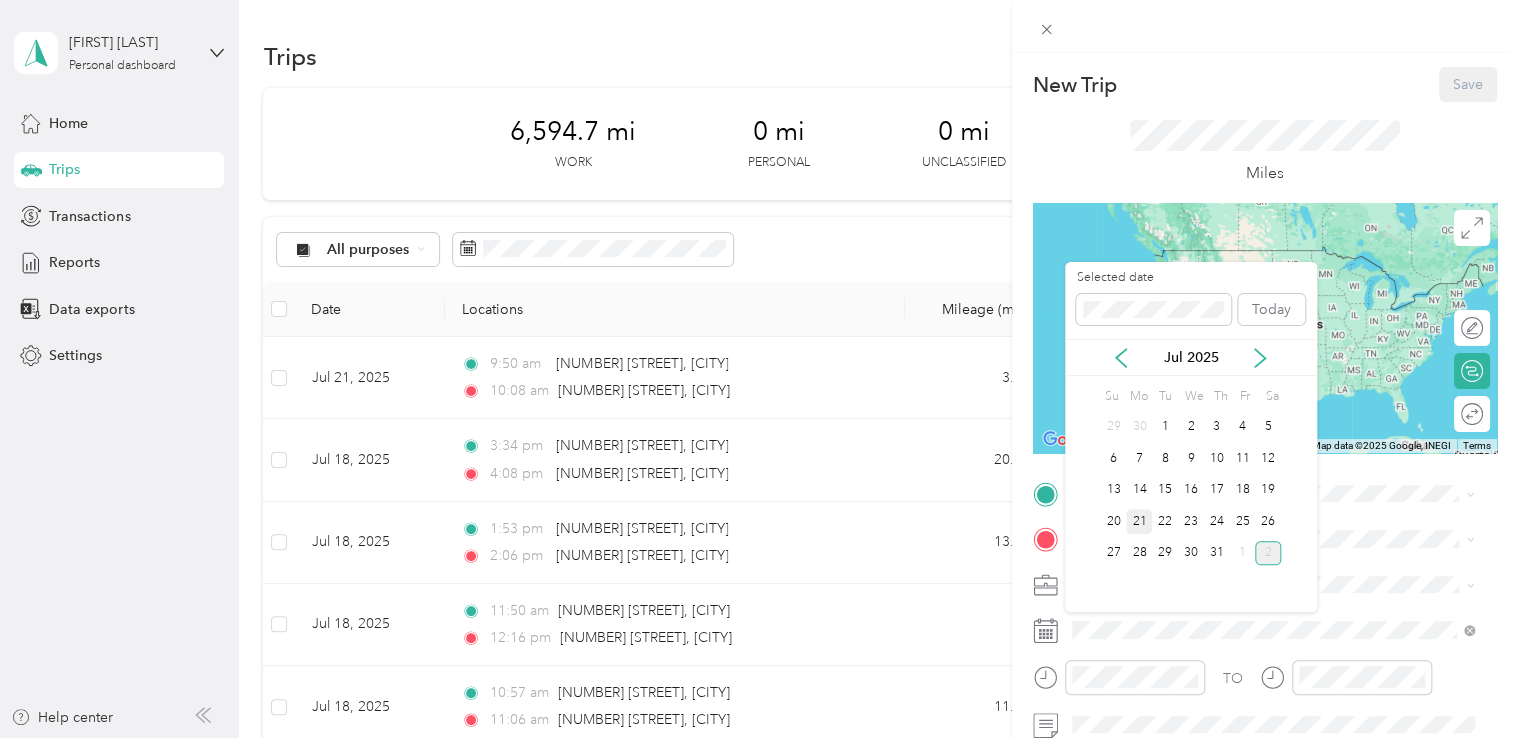 click on "21" at bounding box center [1139, 521] 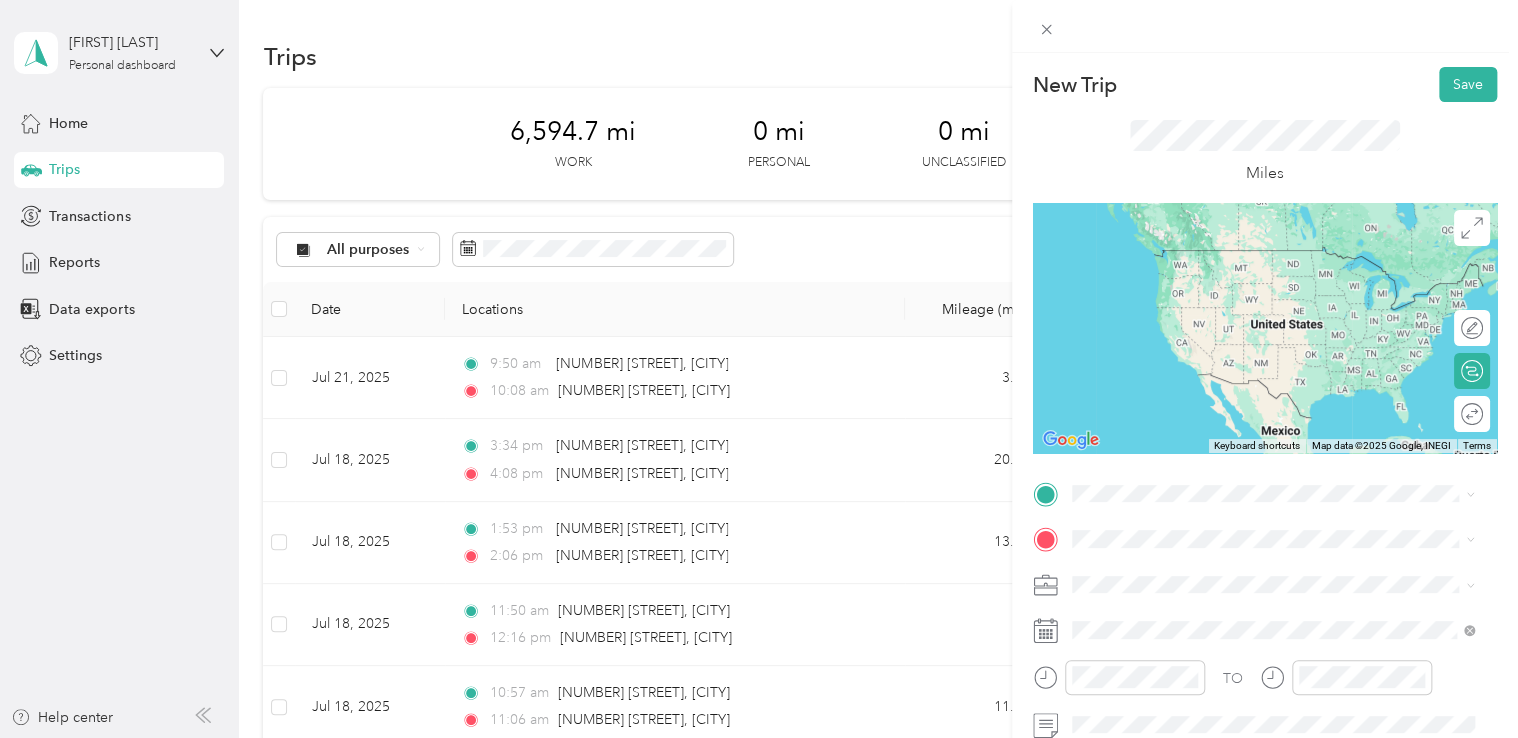 click on "[NUMBER] [STREET]
[CITY], [STATE] [POSTAL_CODE], [COUNTRY]" at bounding box center (1253, 277) 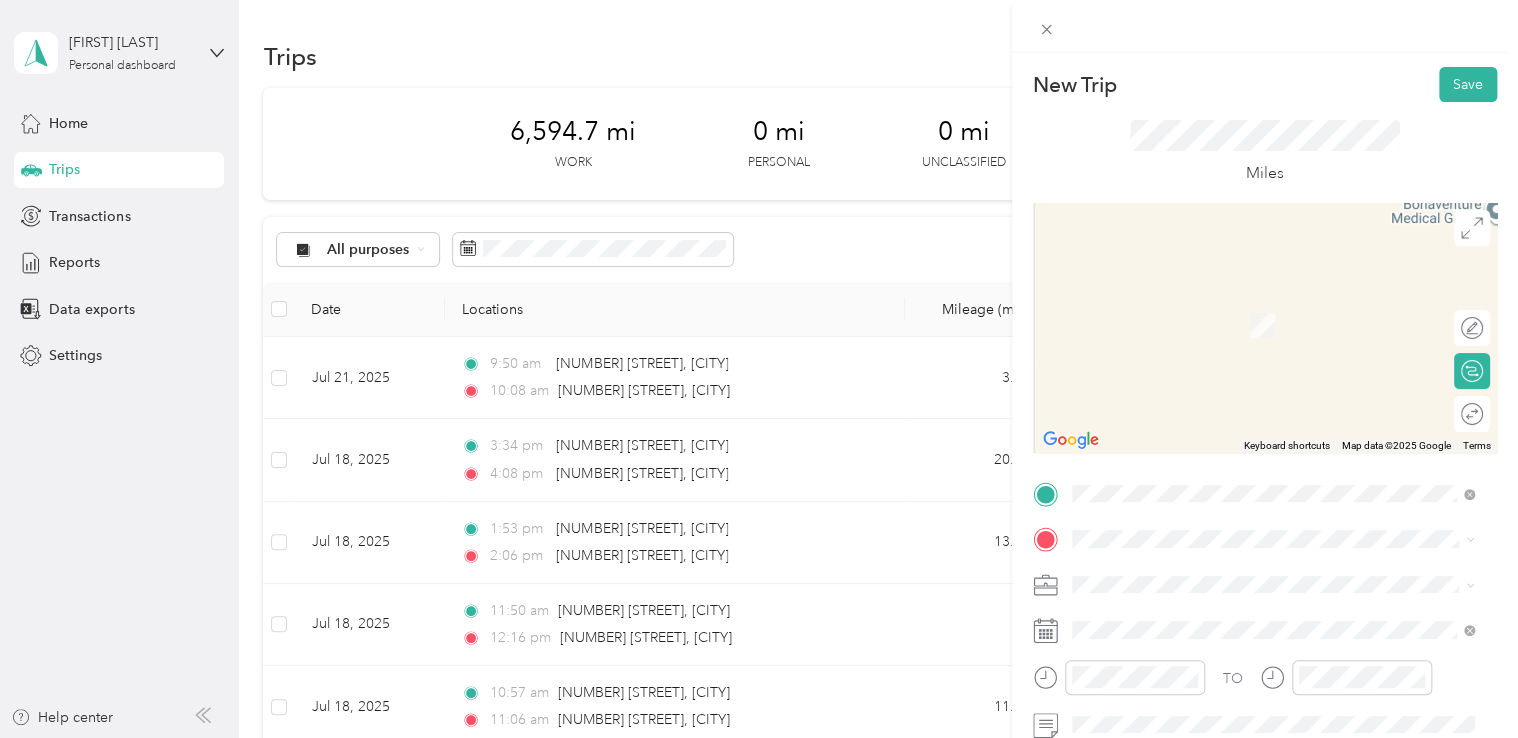 click on "[NUMBER] [STREET]
[CITY], [STATE] [POSTAL_CODE], [COUNTRY]" at bounding box center [1273, 294] 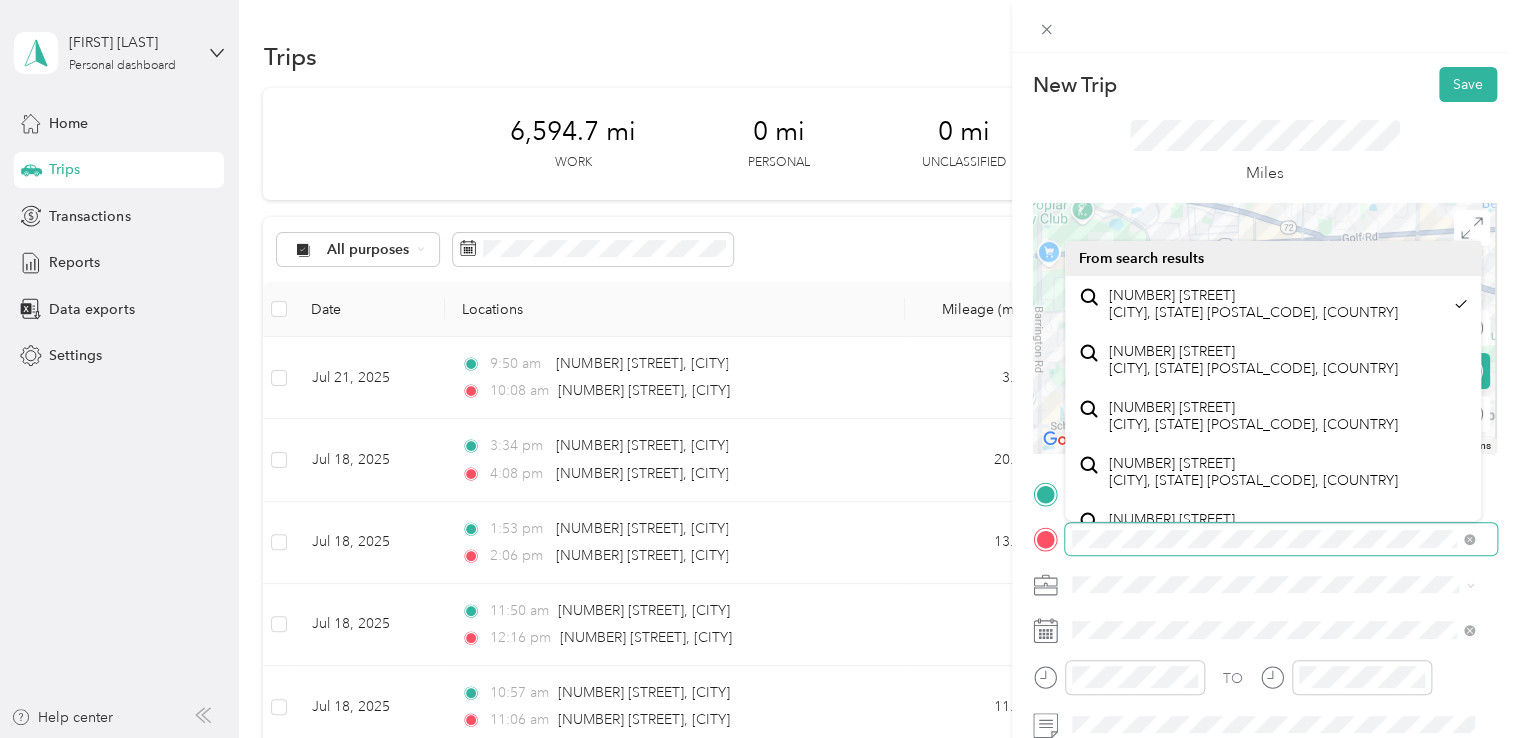 click at bounding box center [1265, 539] 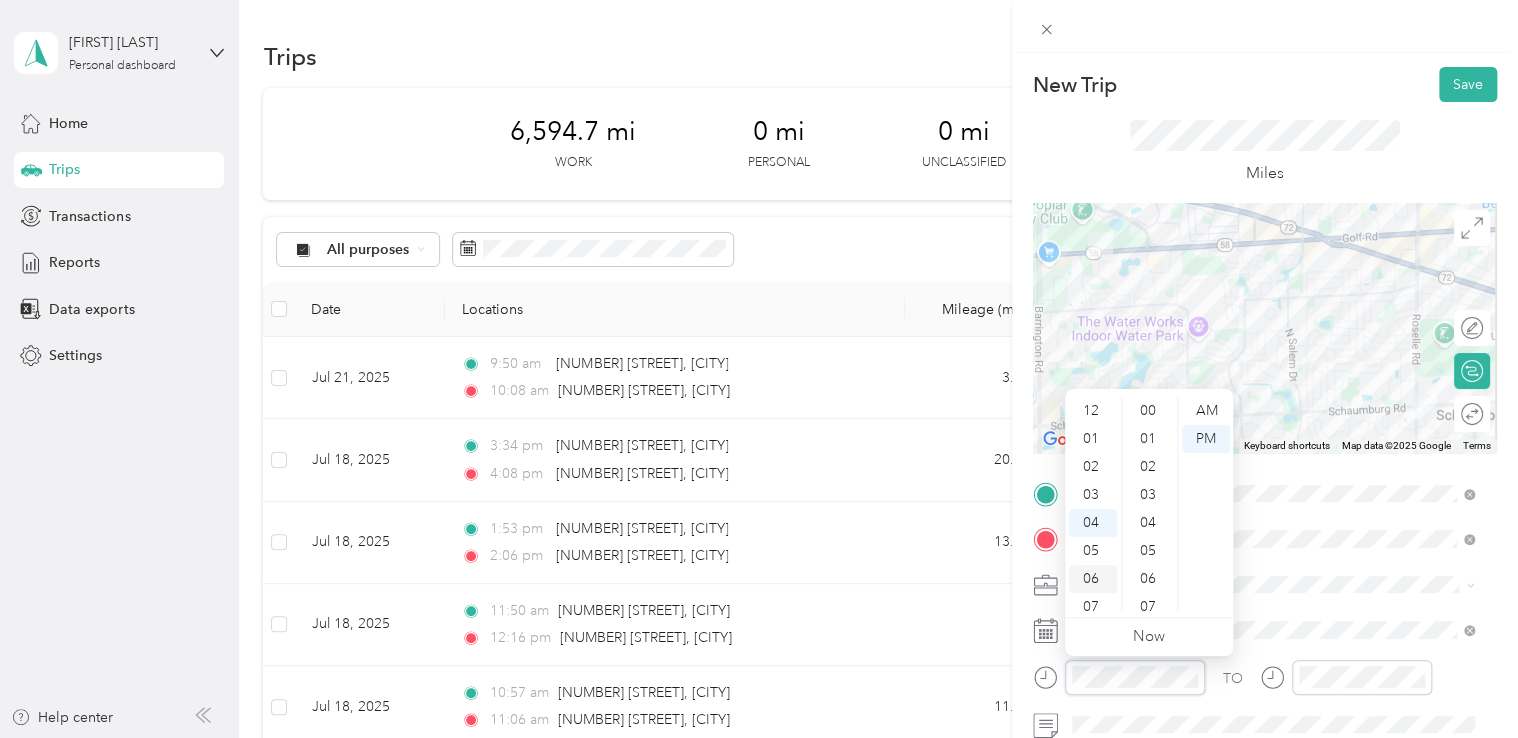 scroll, scrollTop: 112, scrollLeft: 0, axis: vertical 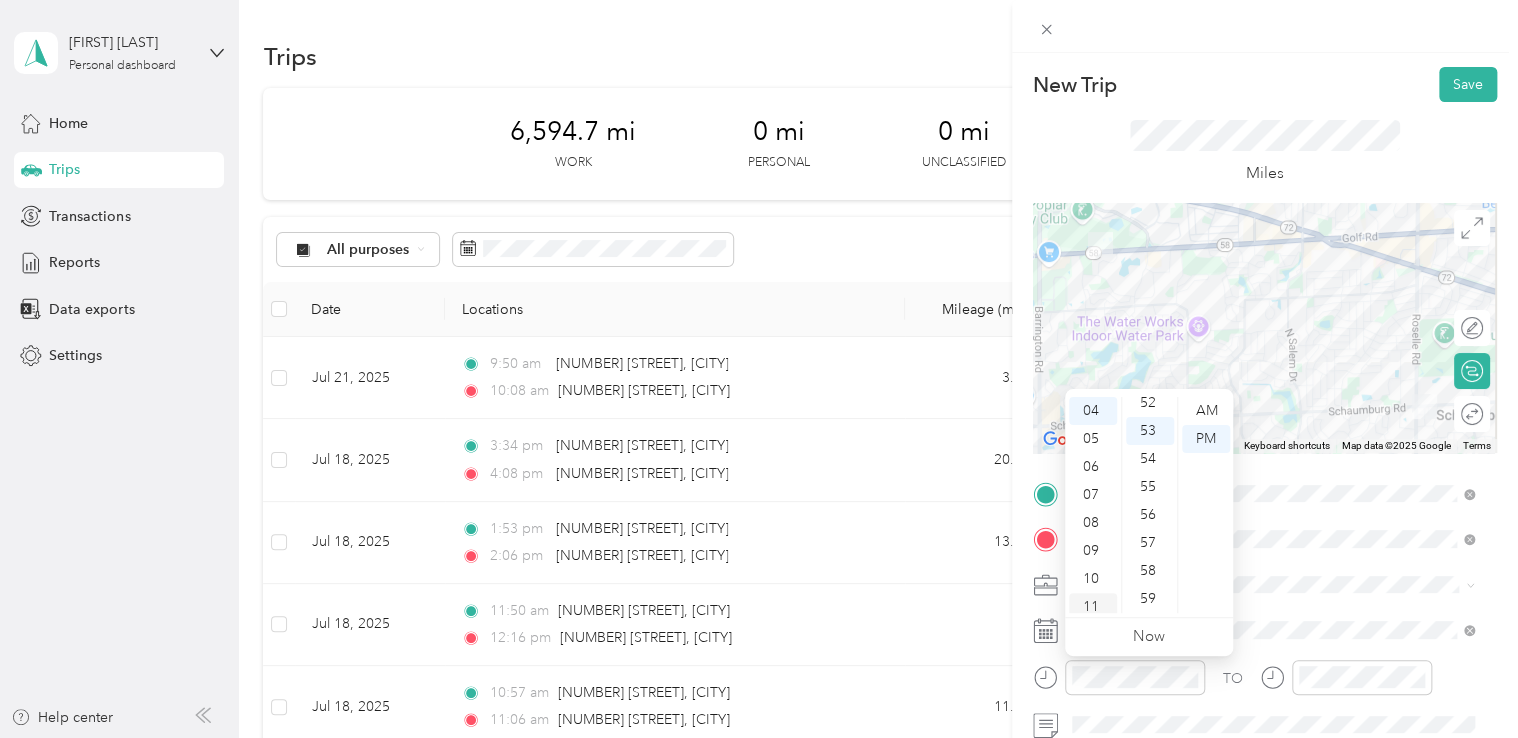 click on "11" at bounding box center (1093, 607) 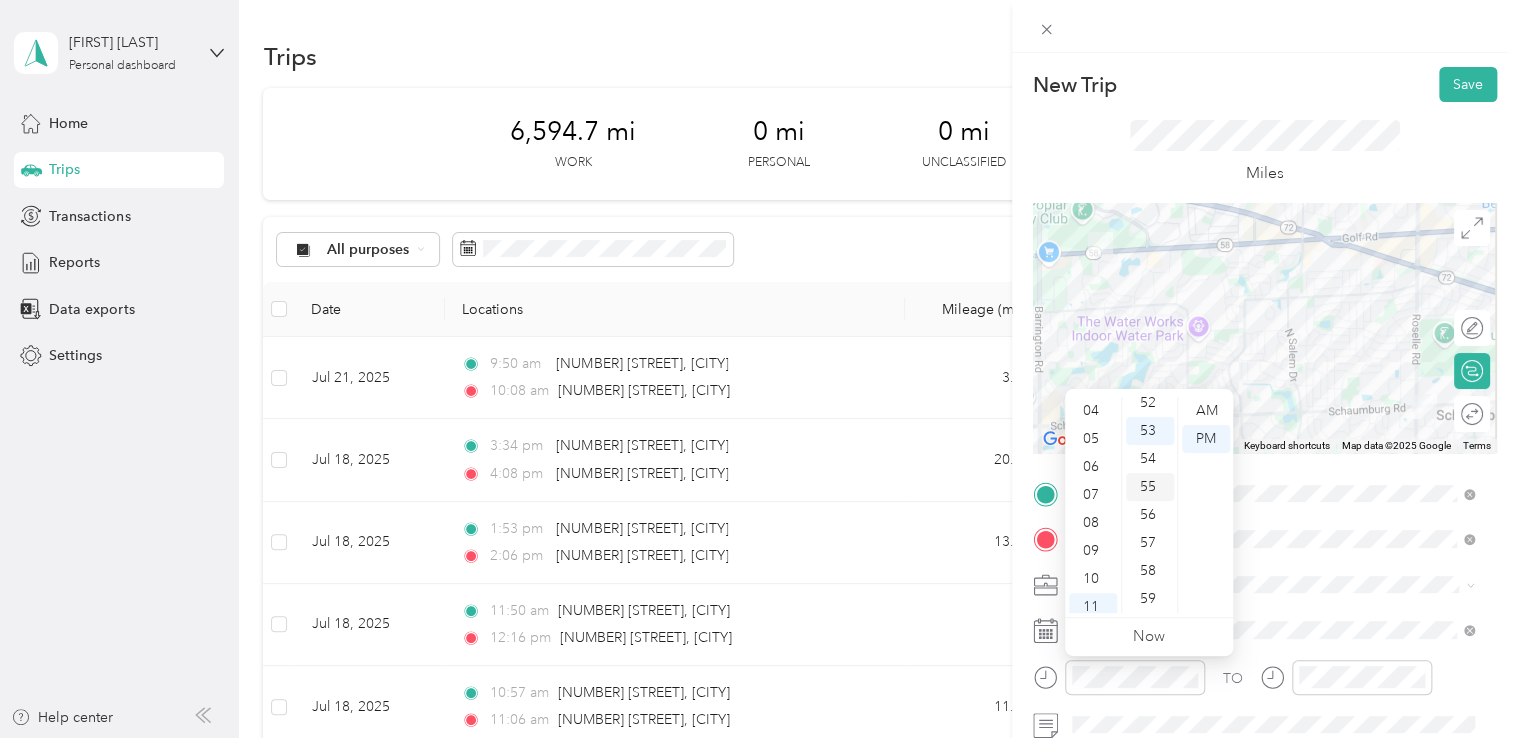 scroll, scrollTop: 120, scrollLeft: 0, axis: vertical 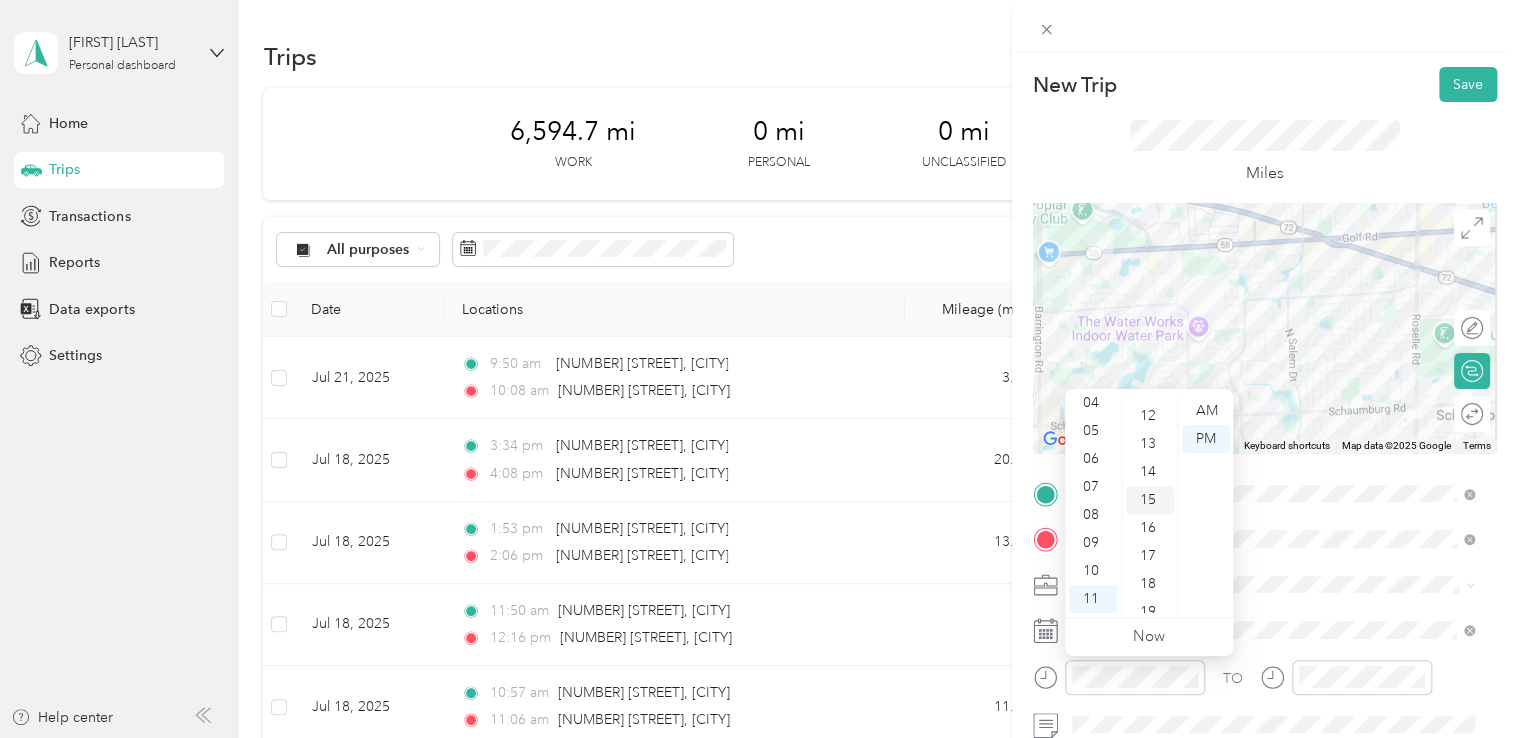 click on "15" at bounding box center [1150, 500] 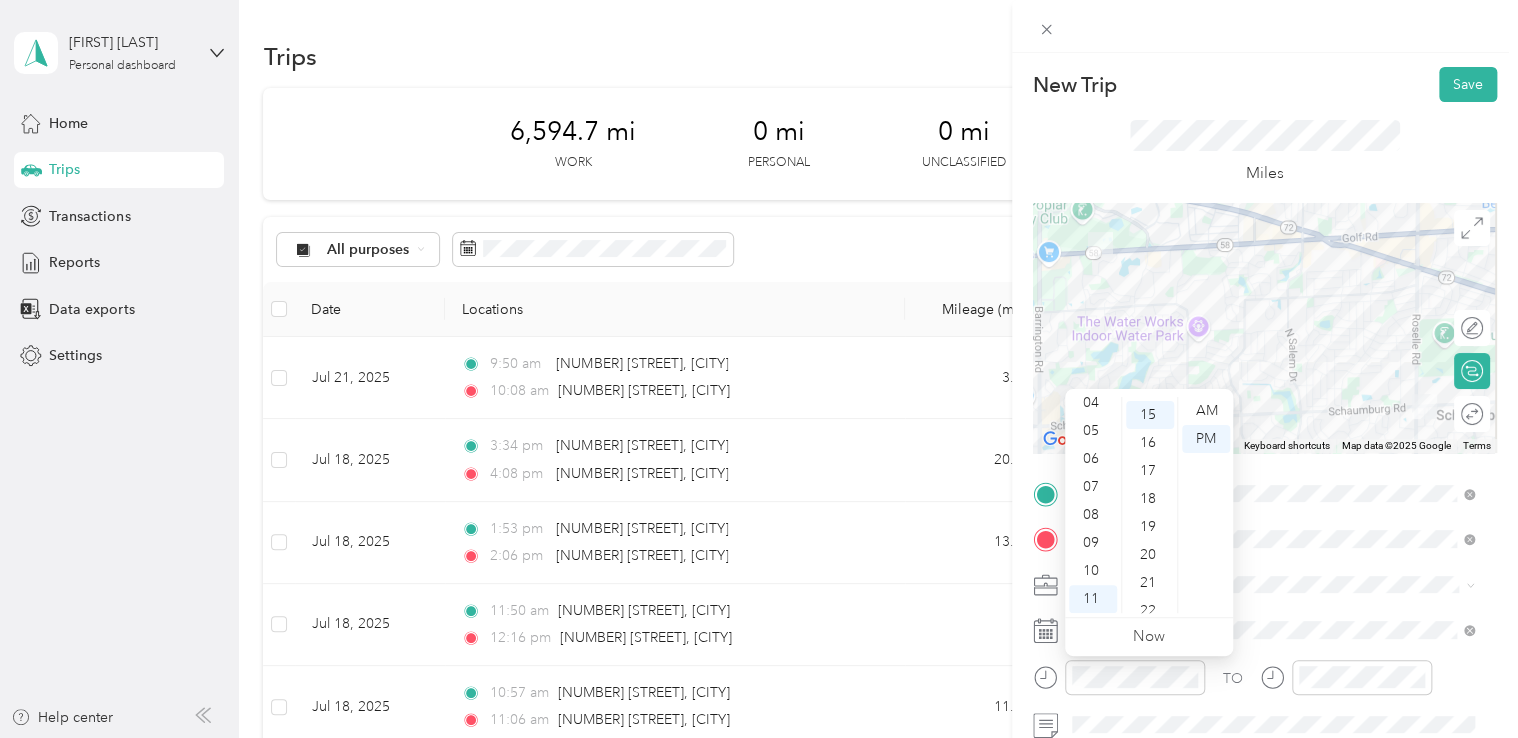 scroll, scrollTop: 420, scrollLeft: 0, axis: vertical 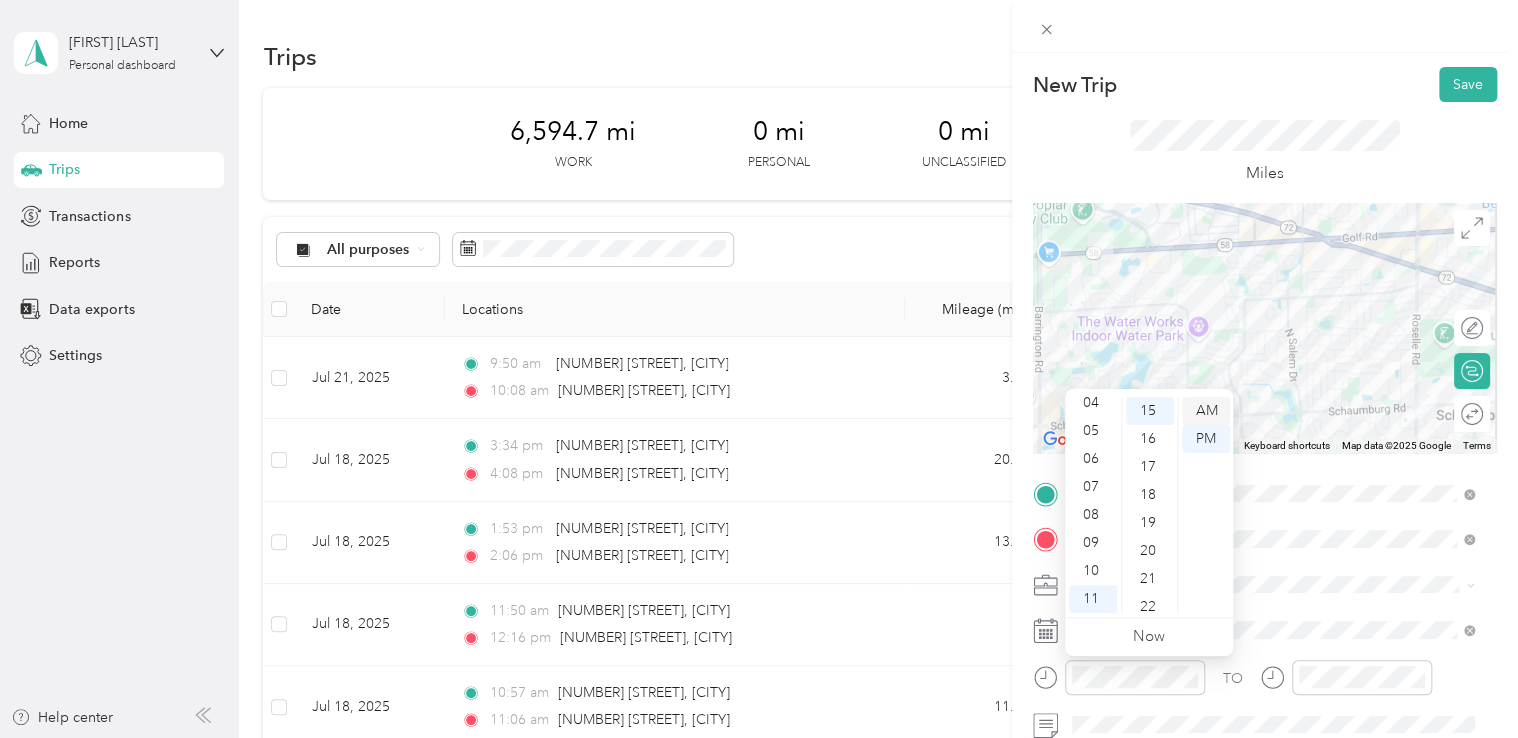 click on "AM" at bounding box center [1206, 411] 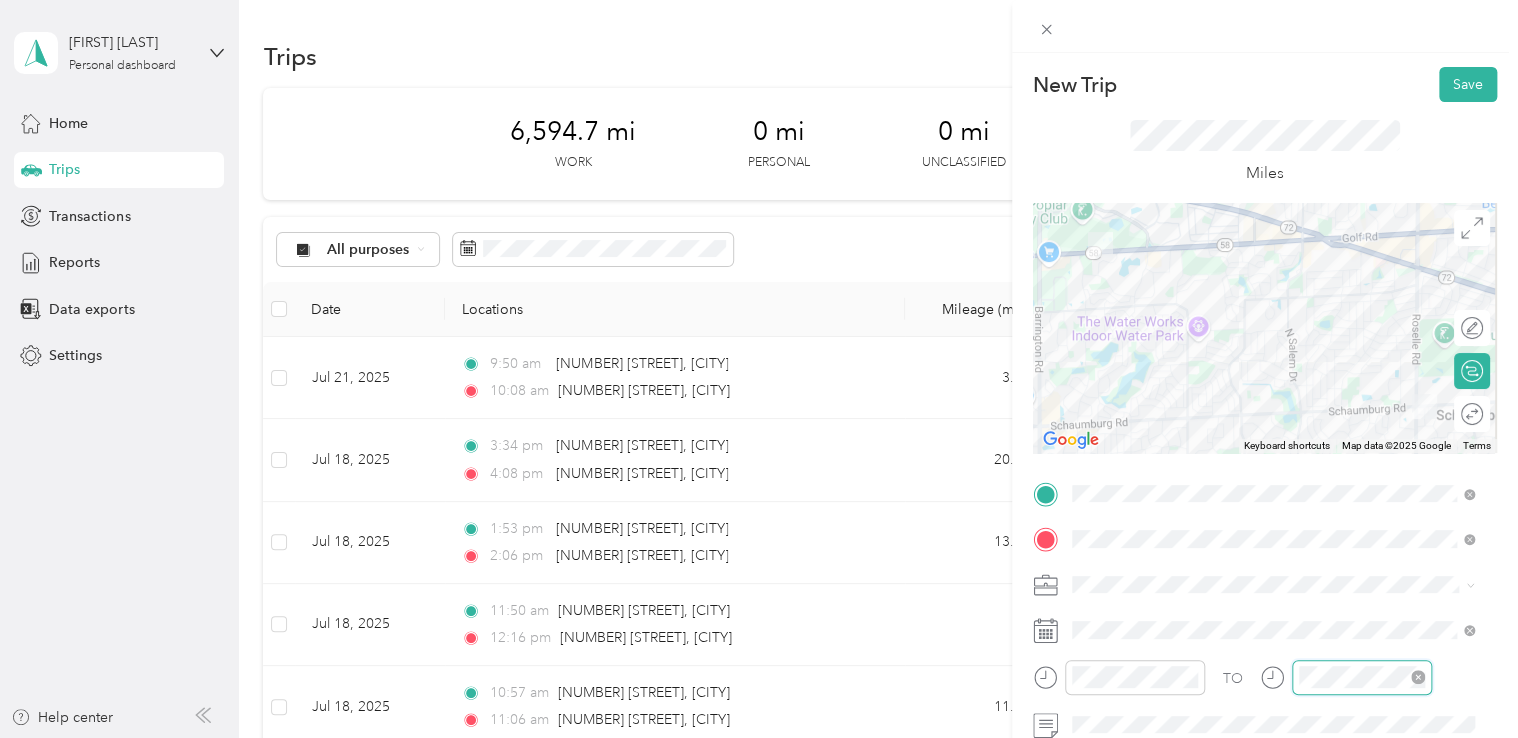 scroll, scrollTop: 112, scrollLeft: 0, axis: vertical 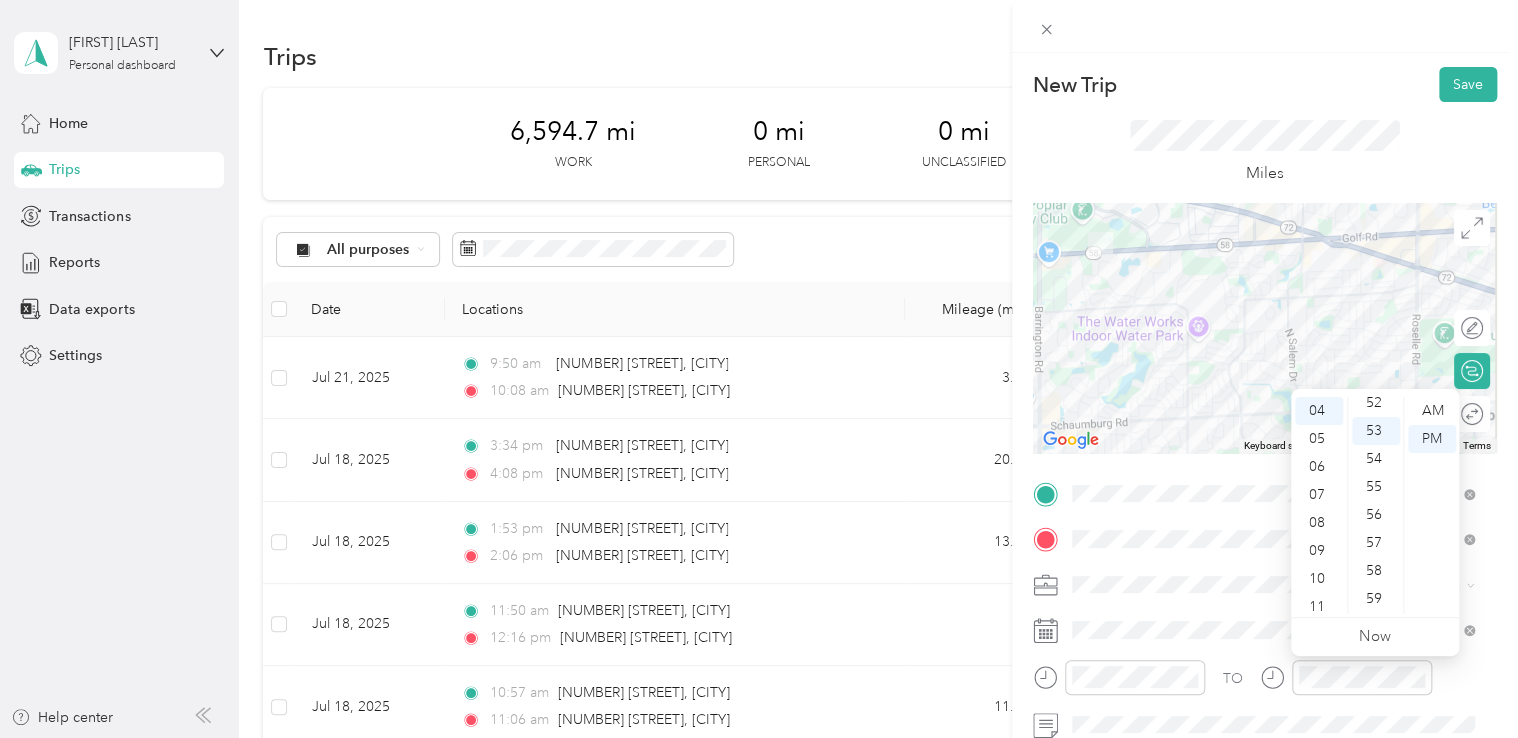 click on "12 01 02 03 04 05 06 07 08 09 10 11 00 01 02 03 04 05 06 07 08 09 10 11 12 13 14 15 16 17 18 19 20 21 22 23 24 25 26 27 28 29 30 31 32 33 34 35 36 37 38 39 40 41 42 43 44 45 46 47 48 49 50 51 52 53 54 55 56 57 58 59 AM PM" at bounding box center [1375, 505] 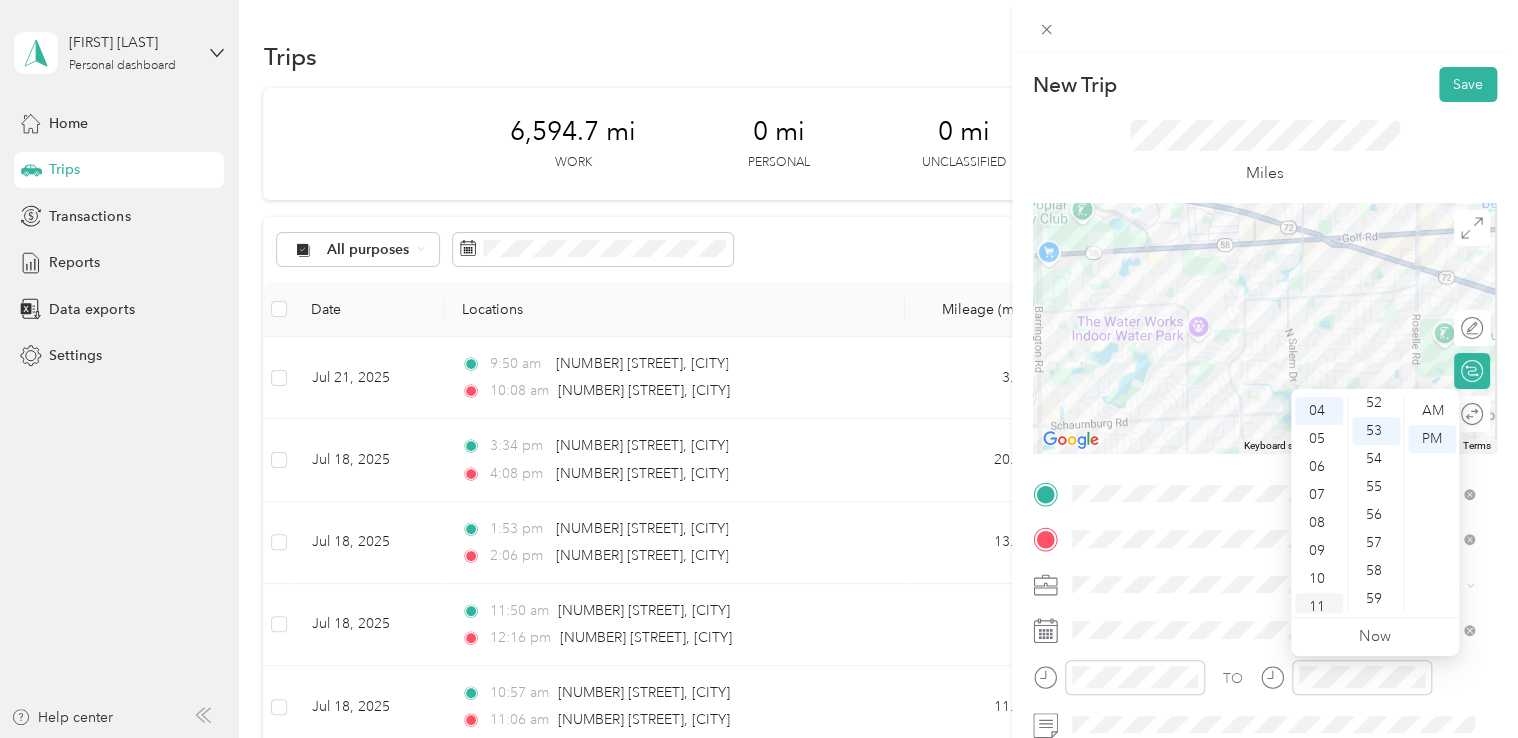 click on "11" at bounding box center [1319, 607] 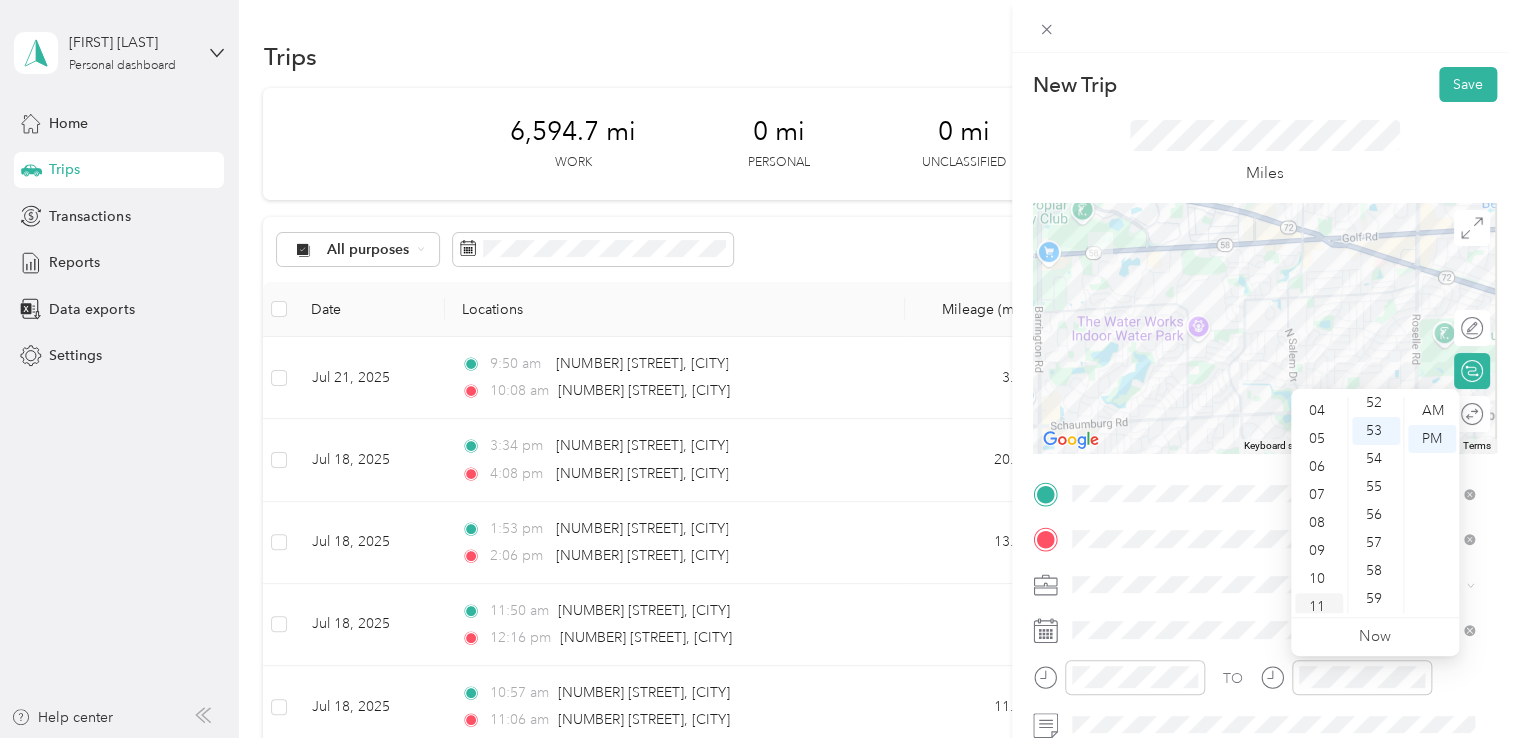 scroll, scrollTop: 120, scrollLeft: 0, axis: vertical 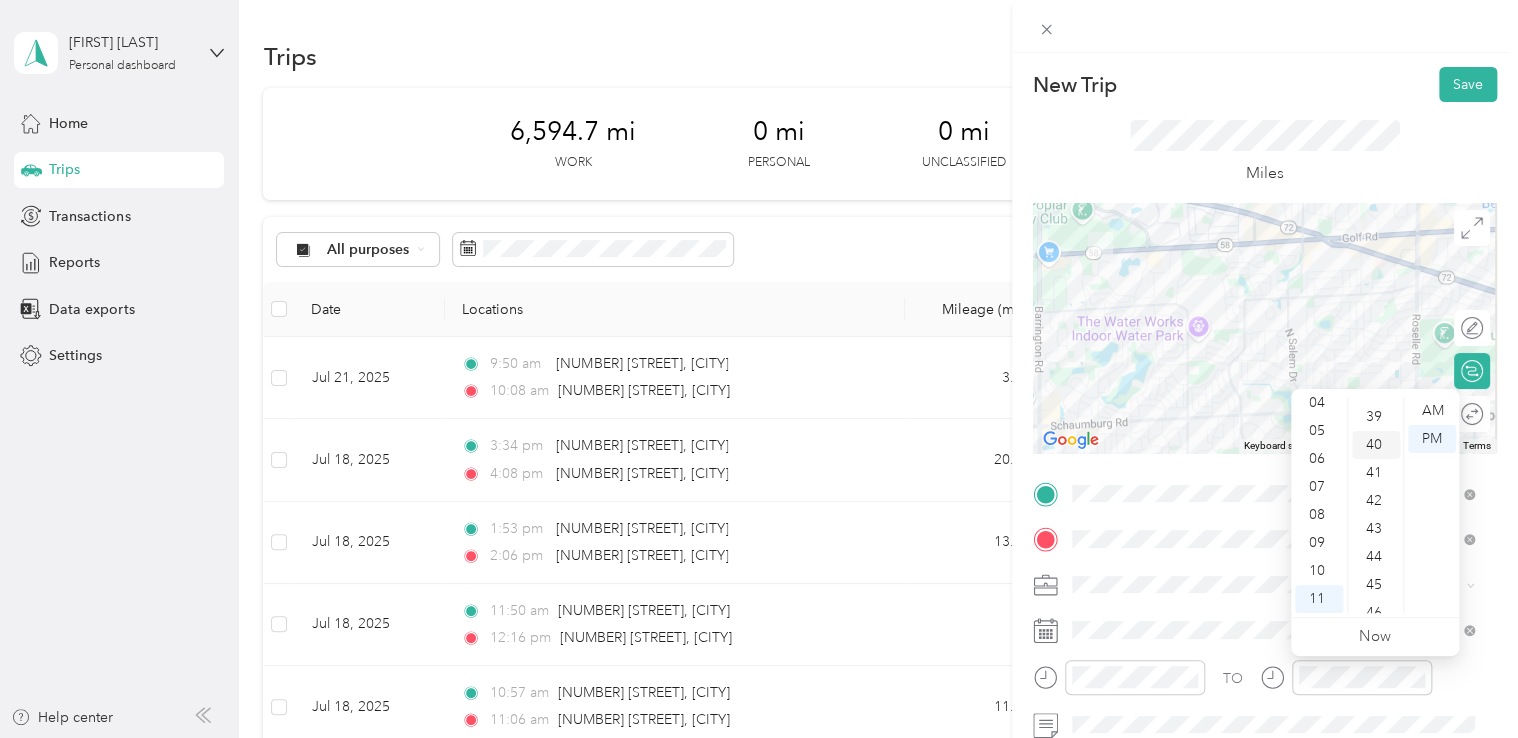 click on "40" at bounding box center [1376, 445] 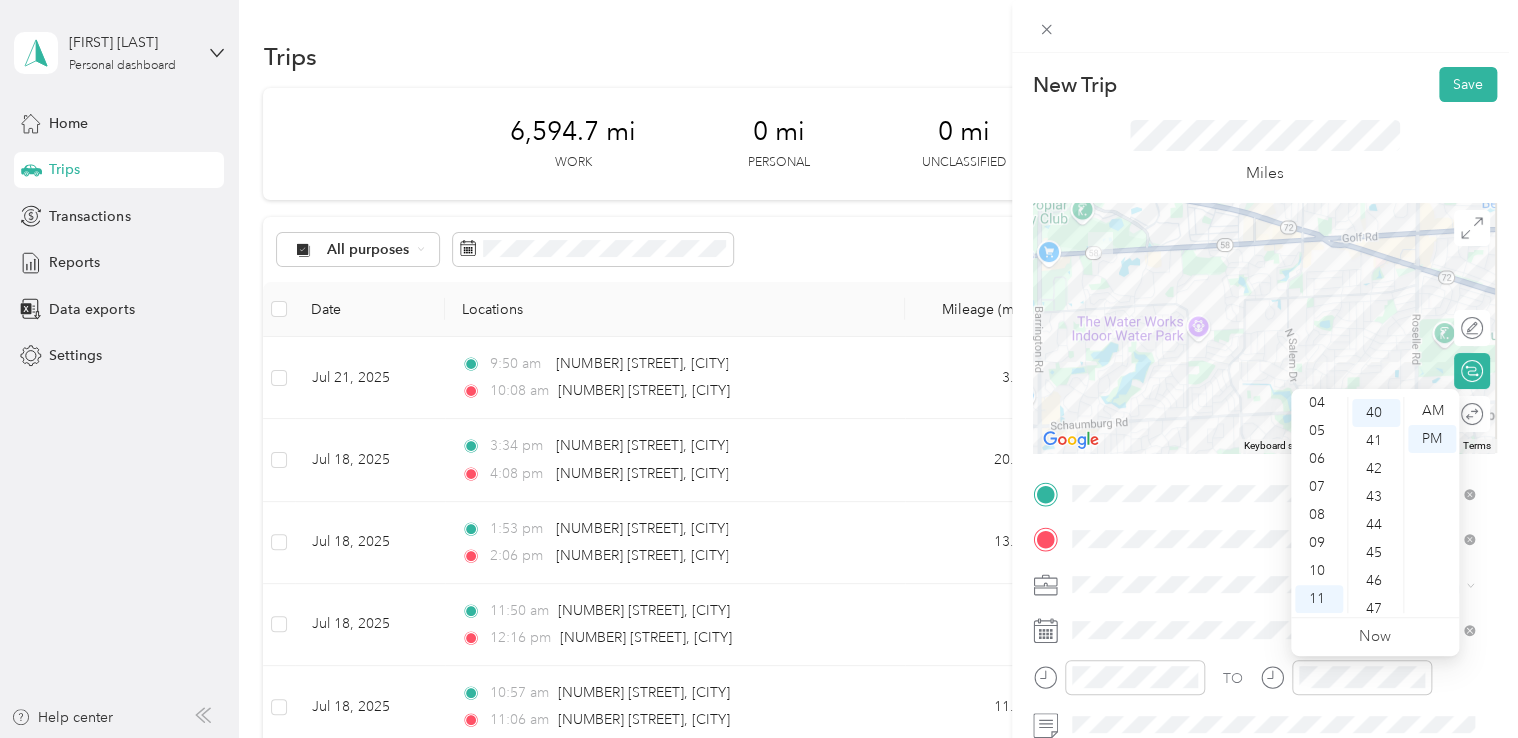scroll, scrollTop: 1120, scrollLeft: 0, axis: vertical 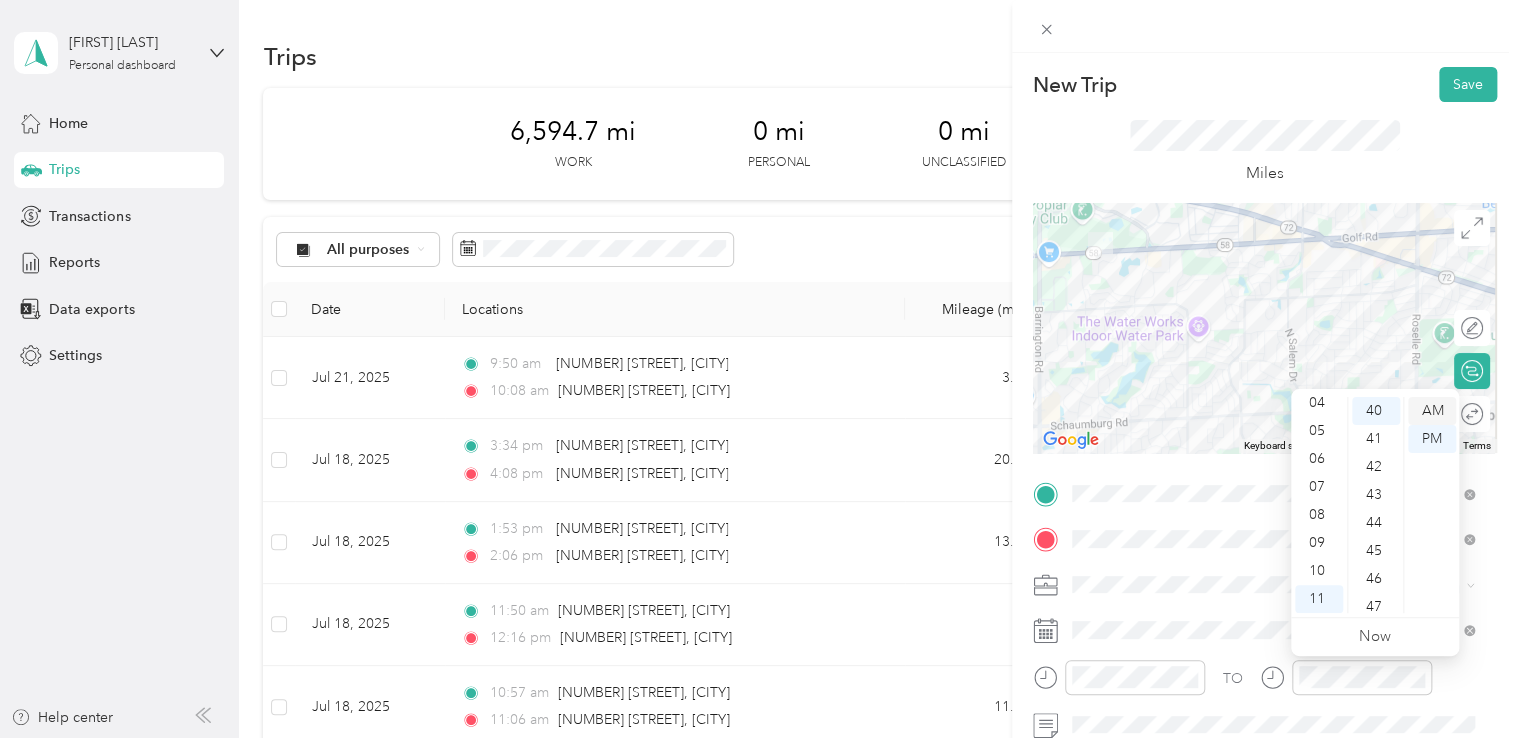 click on "AM" at bounding box center [1432, 411] 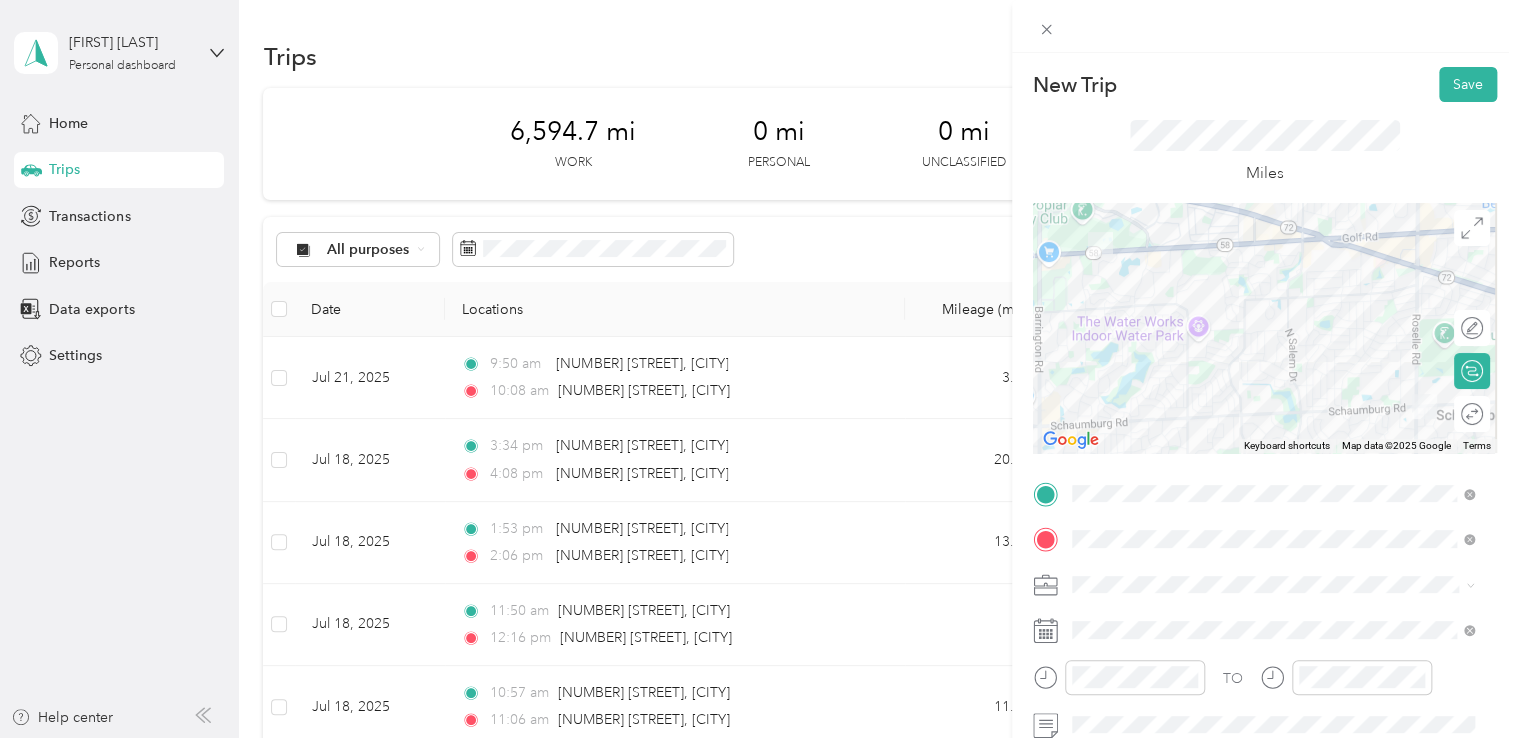 click 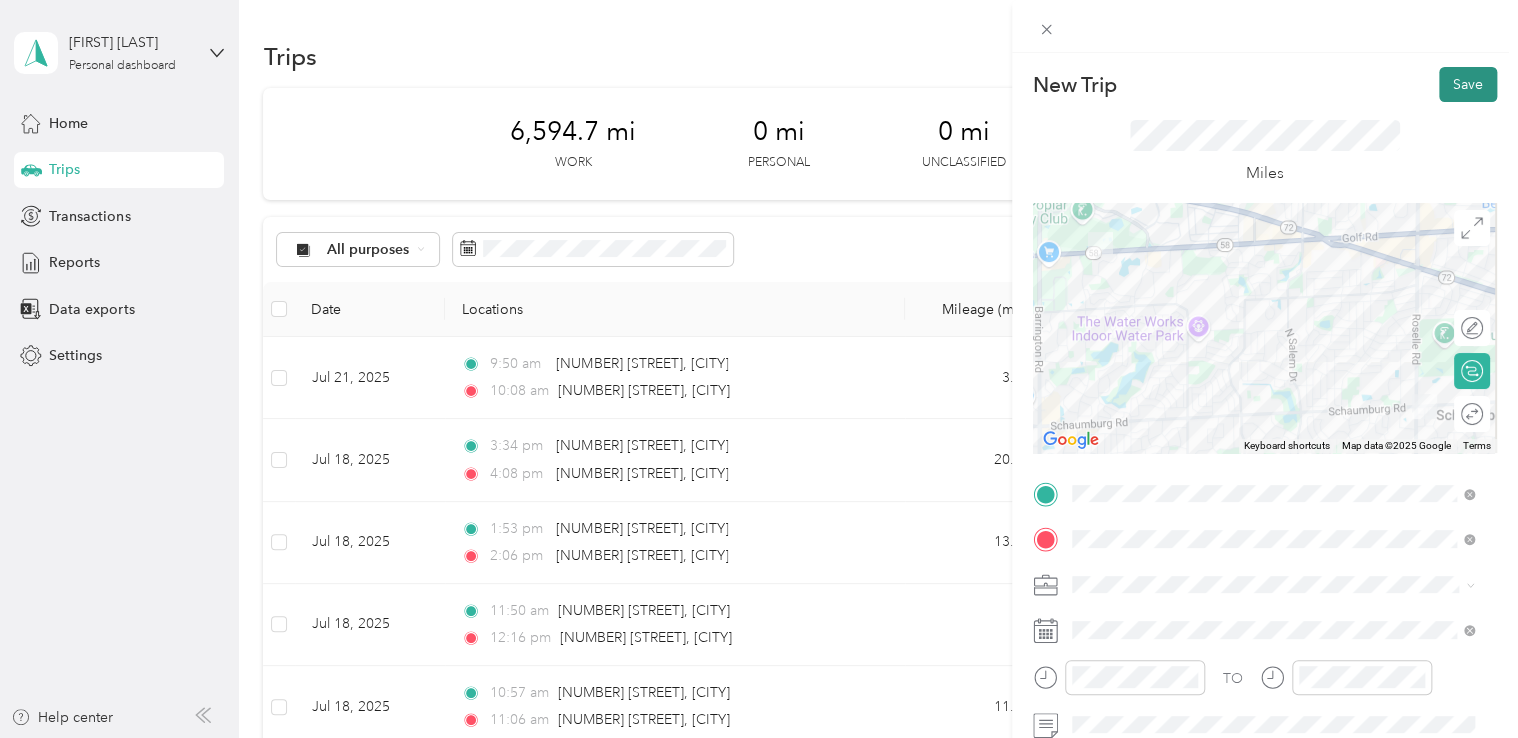 click on "Save" at bounding box center [1468, 84] 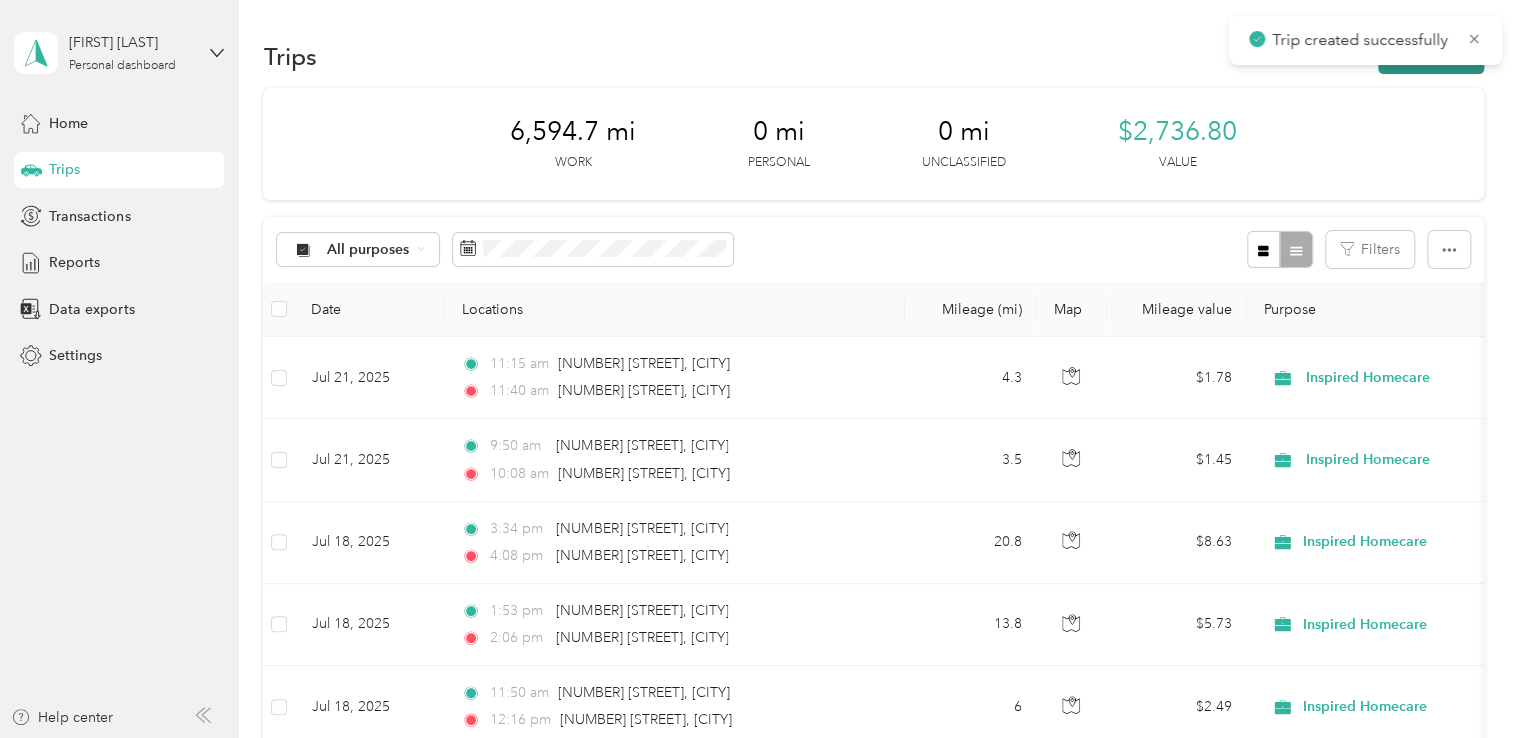 click on "New trip" at bounding box center [1431, 56] 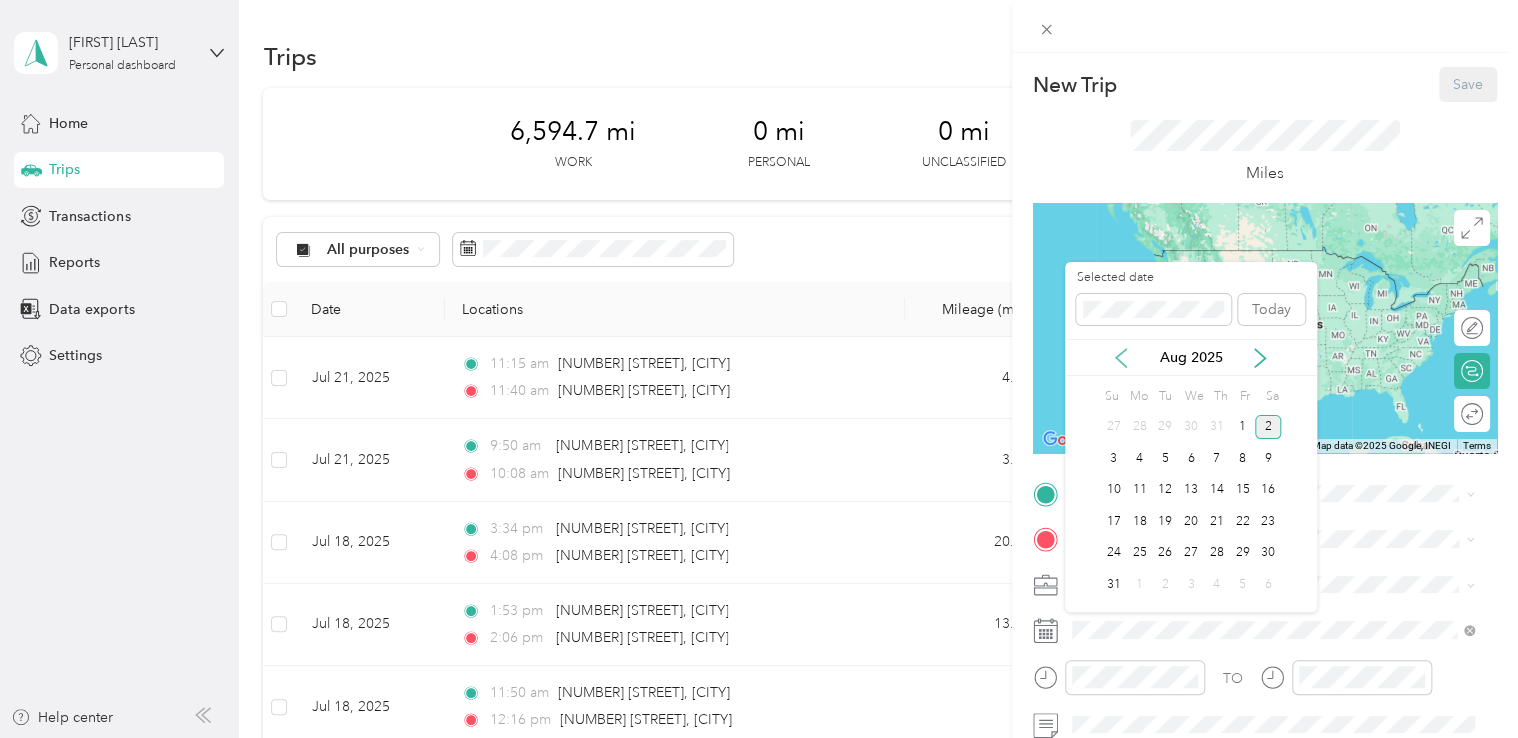 click 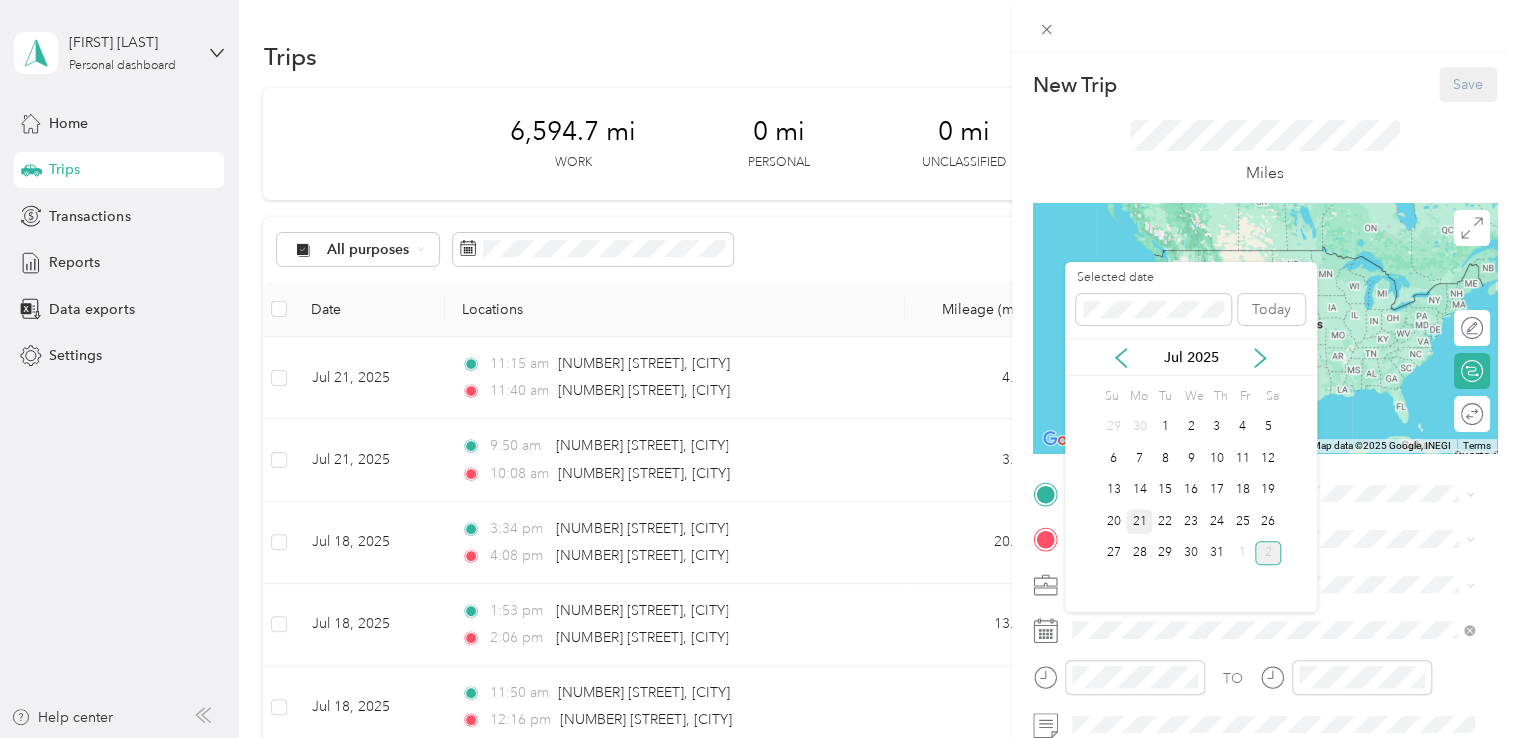 click on "21" at bounding box center (1139, 521) 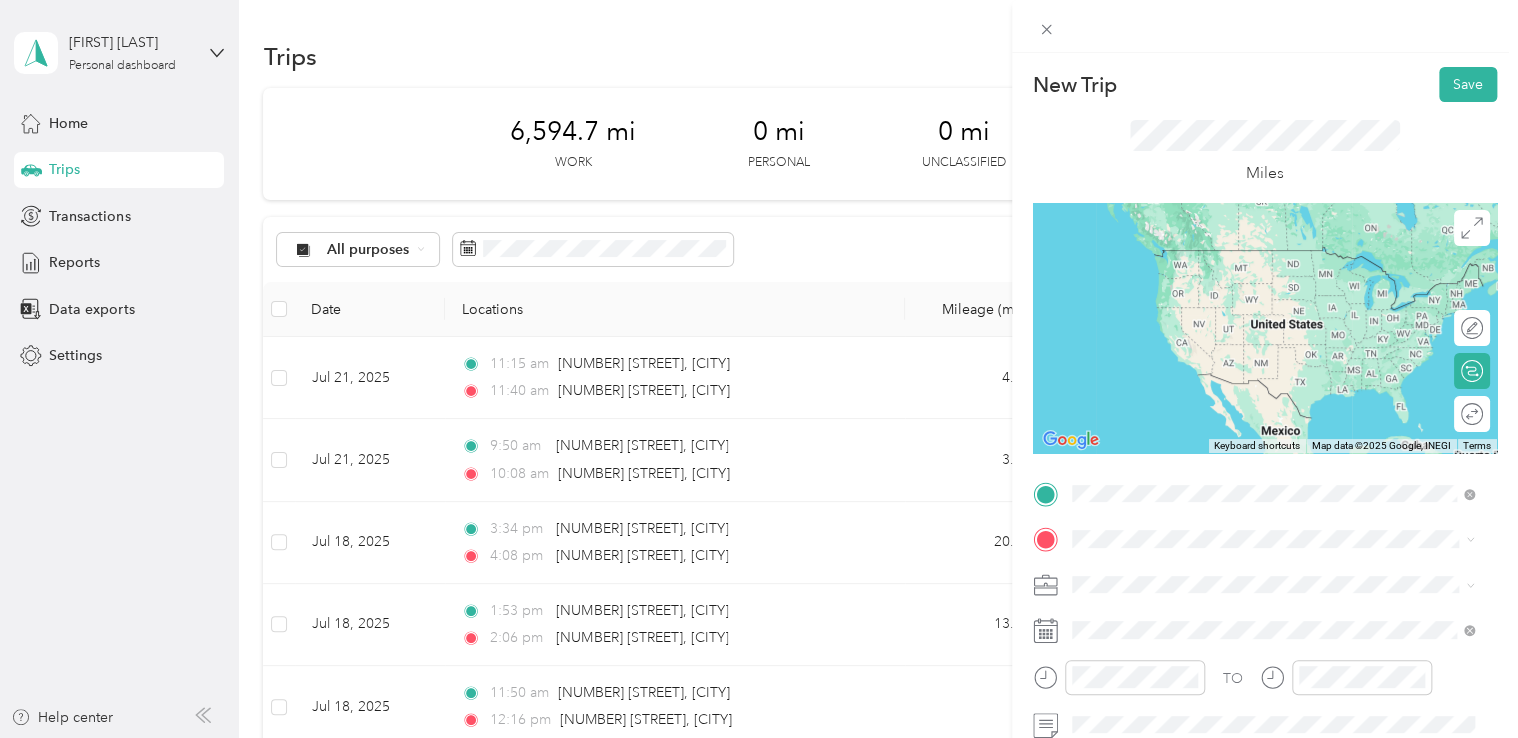 click on "[NUMBER] [STREET]
[CITY], [STATE] [POSTAL_CODE], [COUNTRY]" at bounding box center [1253, 574] 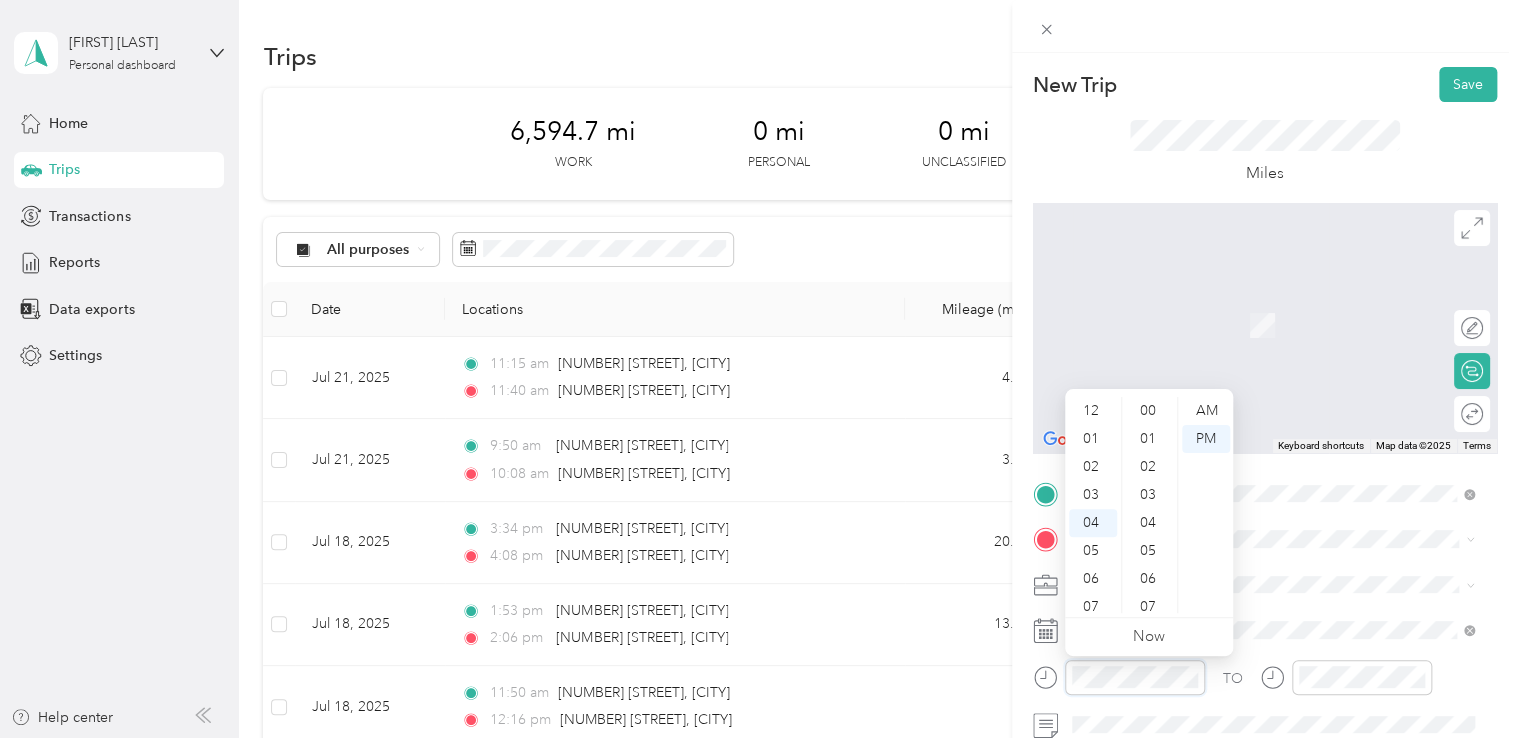 scroll, scrollTop: 112, scrollLeft: 0, axis: vertical 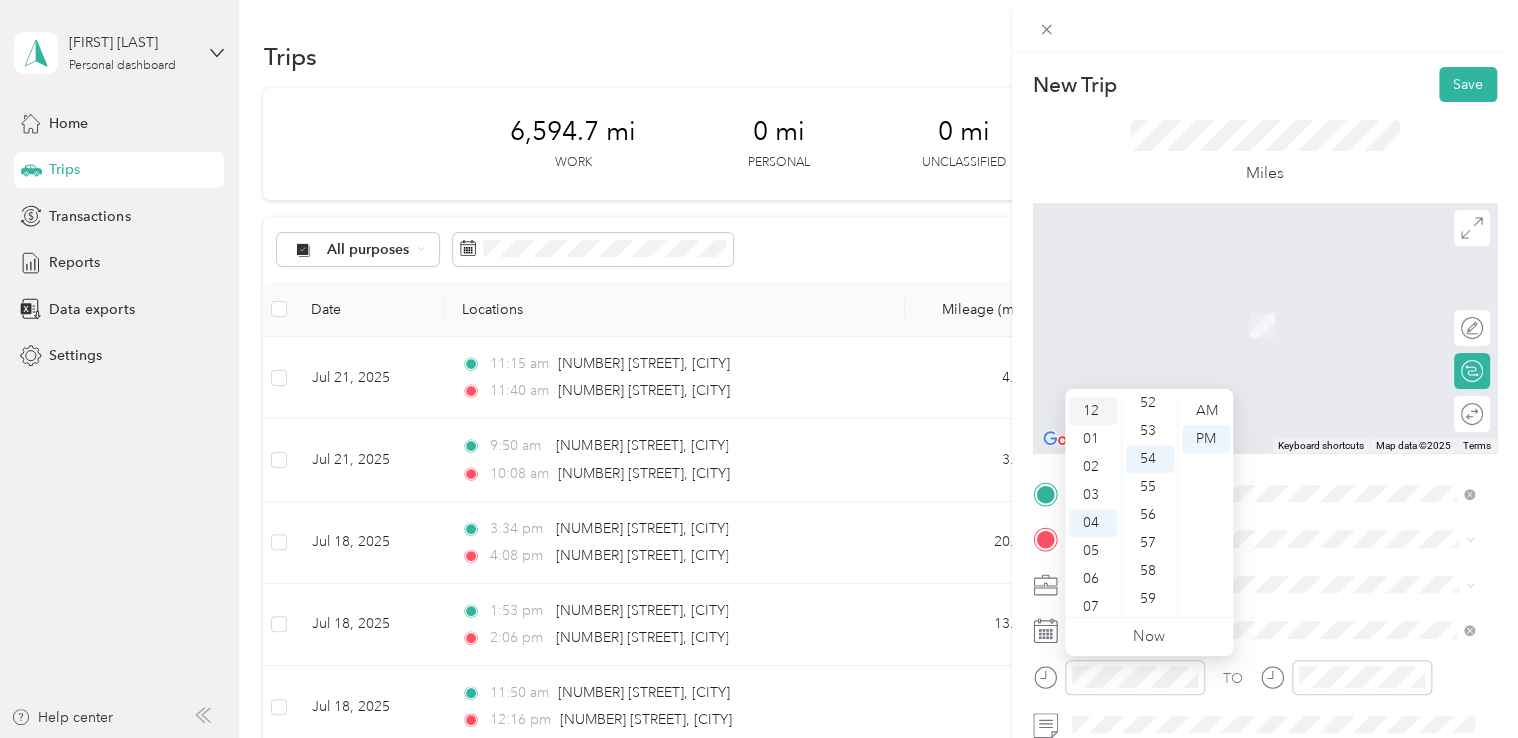 click on "12" at bounding box center [1093, 411] 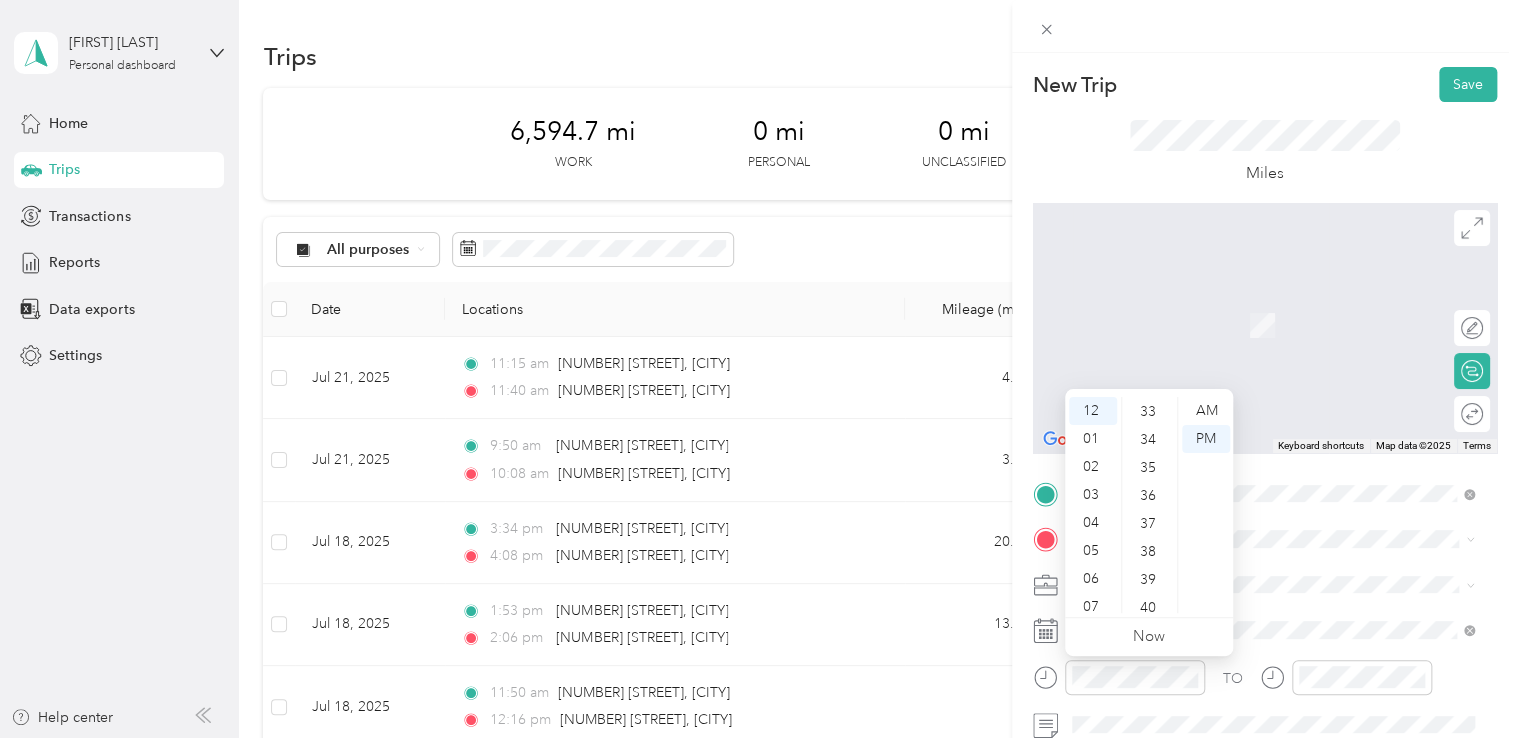 scroll, scrollTop: 897, scrollLeft: 0, axis: vertical 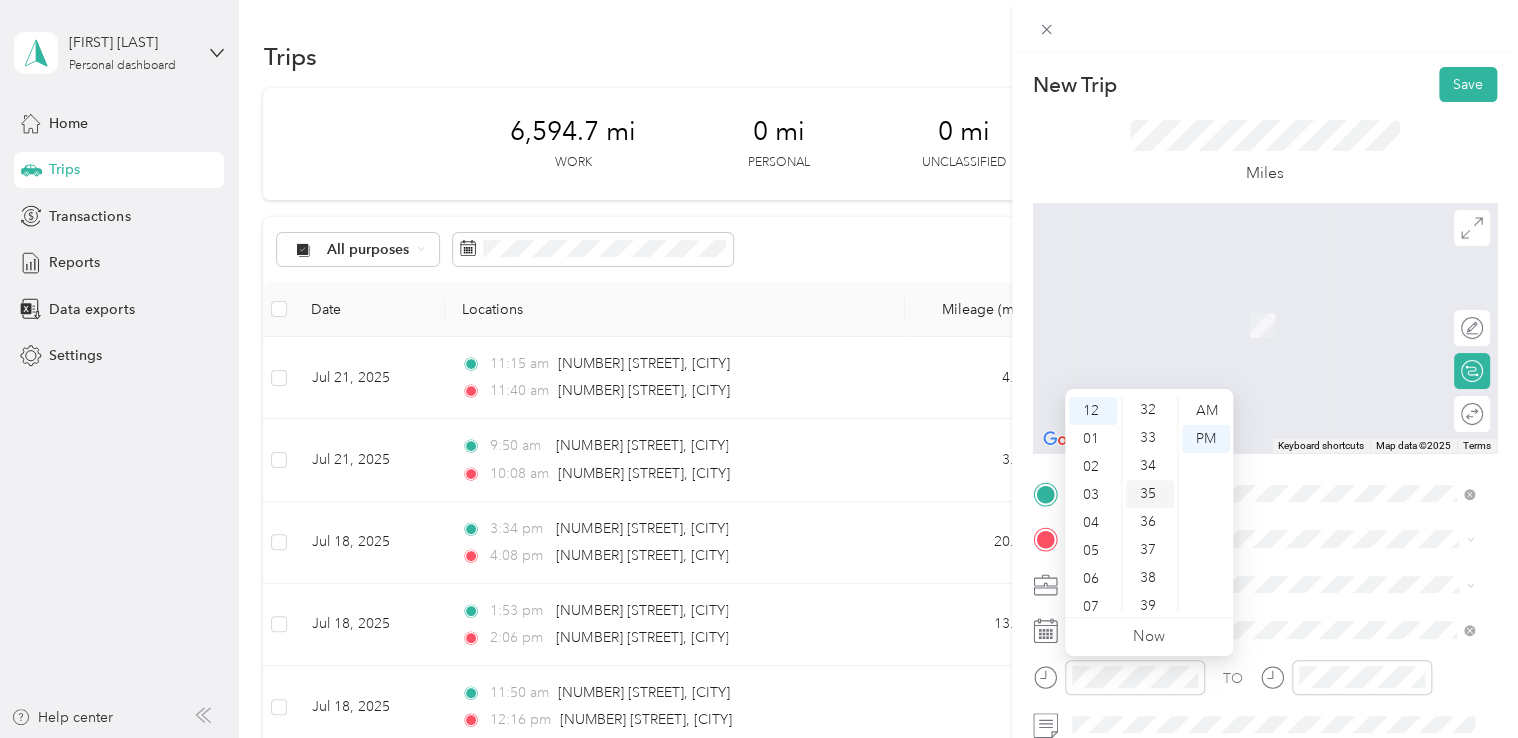 click on "35" at bounding box center [1150, 494] 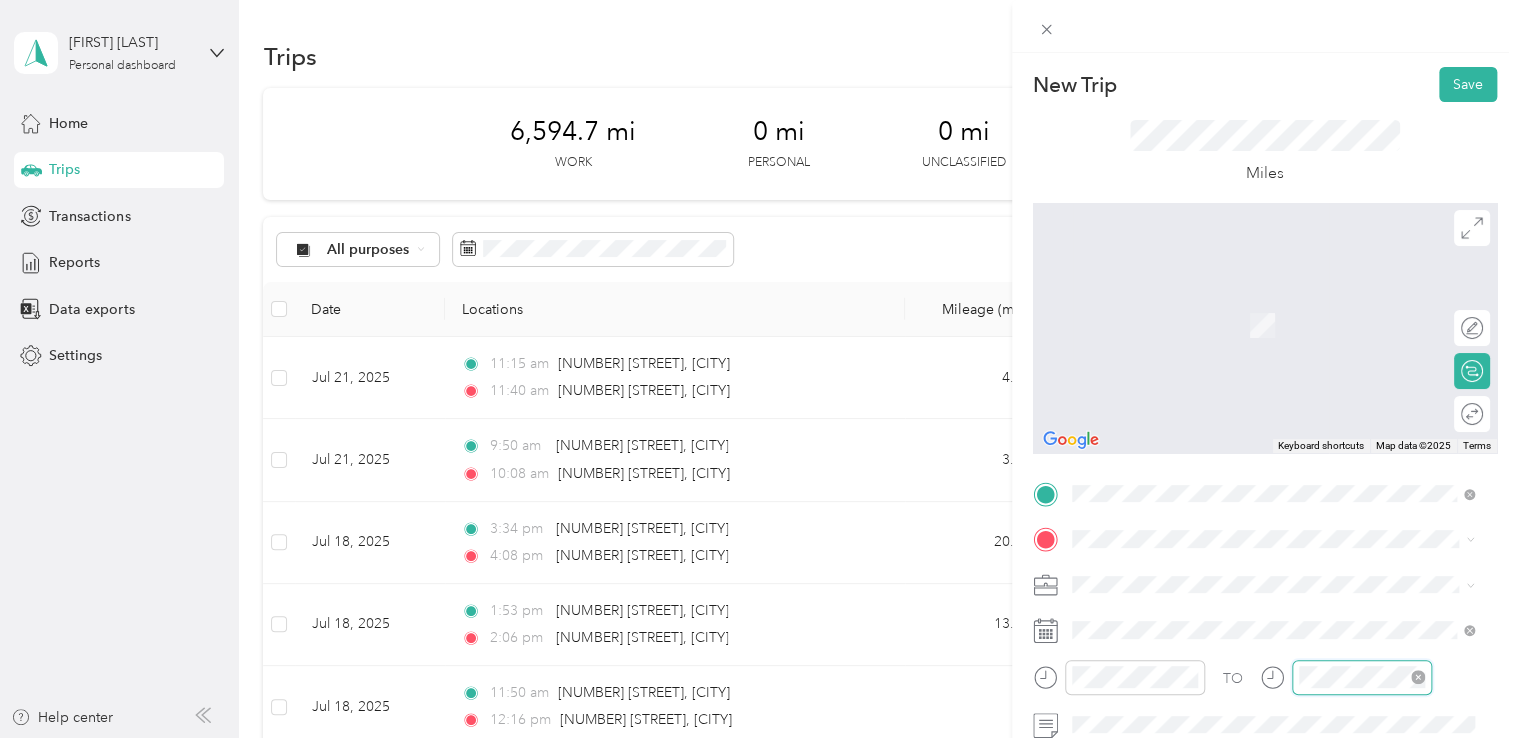 scroll, scrollTop: 112, scrollLeft: 0, axis: vertical 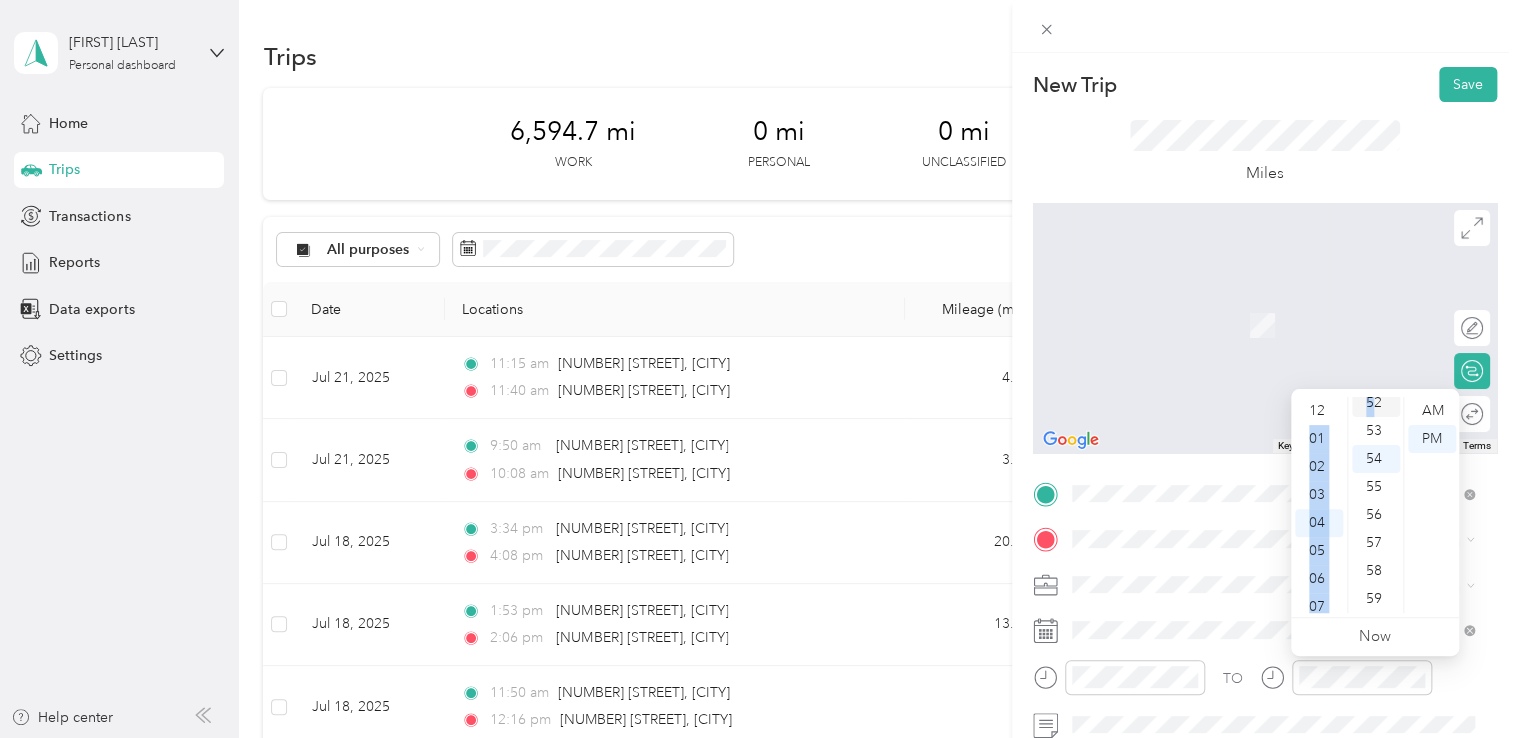 drag, startPoint x: 1312, startPoint y: 438, endPoint x: 1374, endPoint y: 414, distance: 66.48308 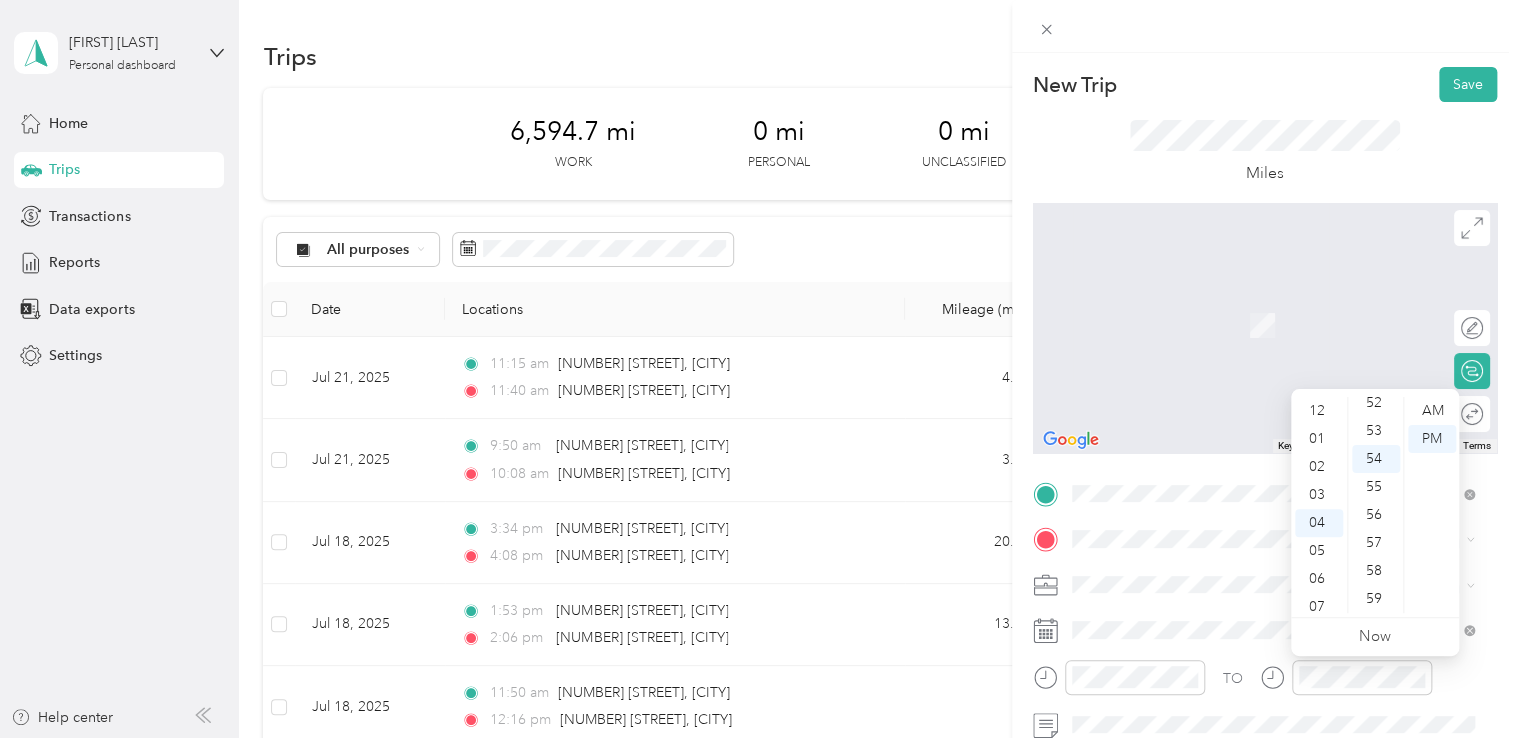 click on "AM PM" at bounding box center [1431, 505] 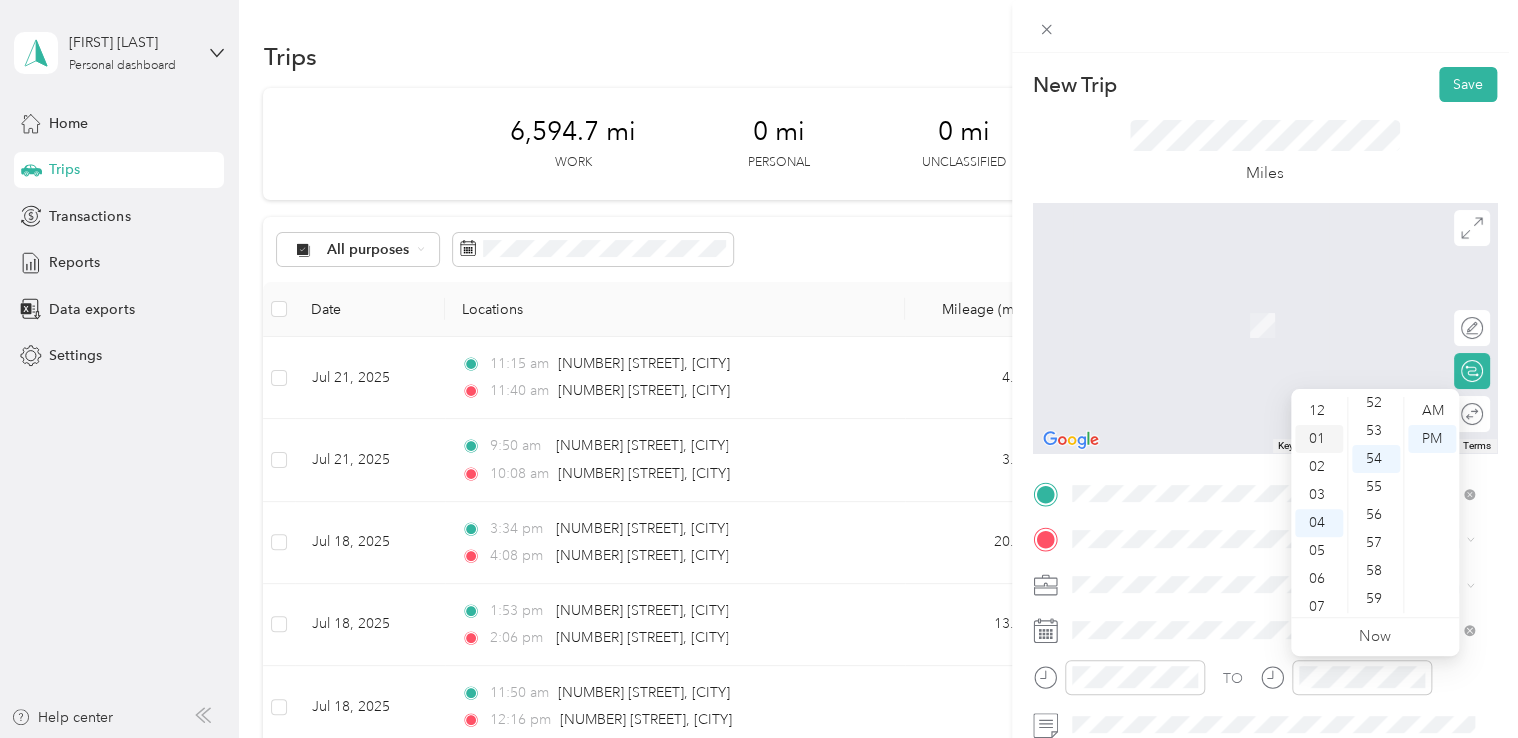 click on "01" at bounding box center [1319, 439] 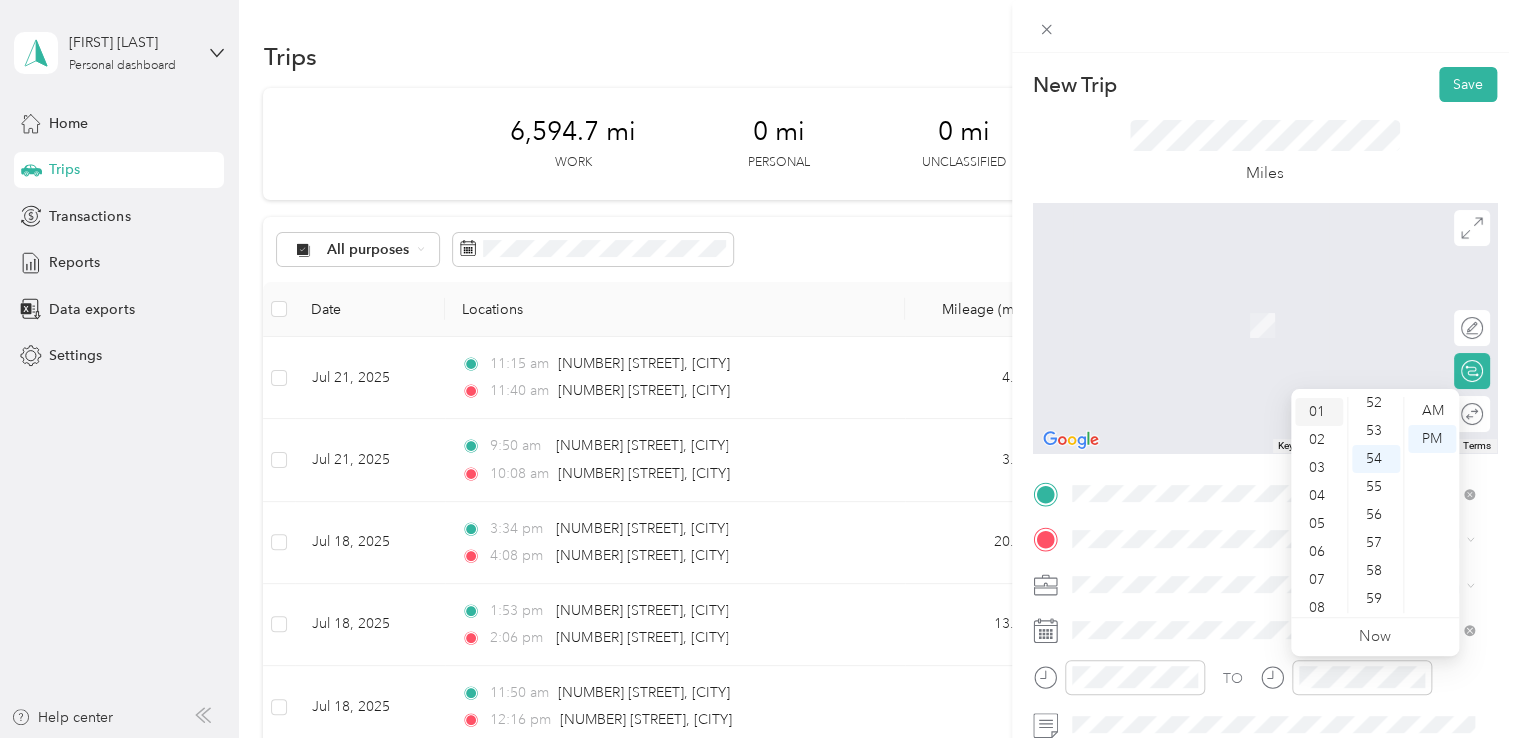 scroll, scrollTop: 28, scrollLeft: 0, axis: vertical 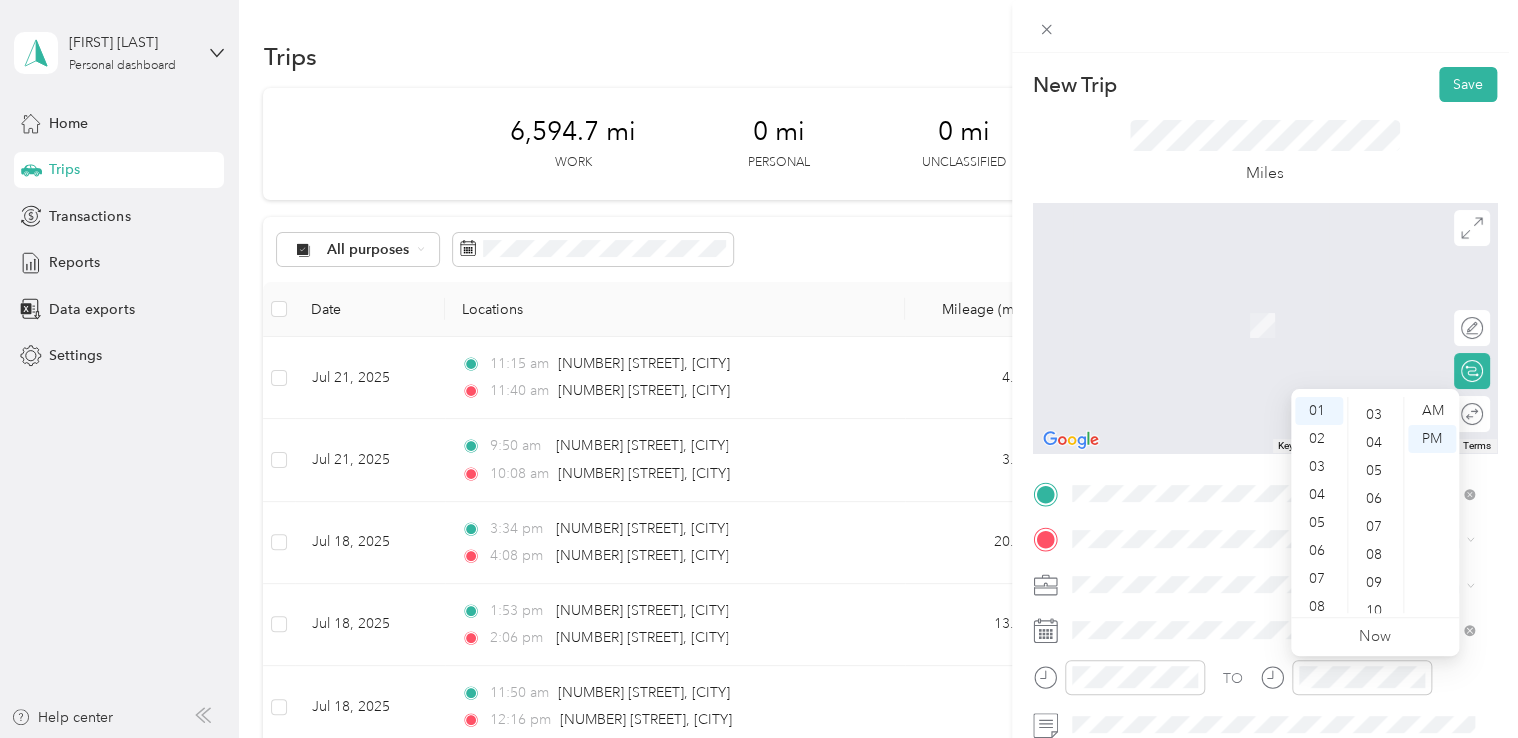 click on "AM PM" at bounding box center [1431, 505] 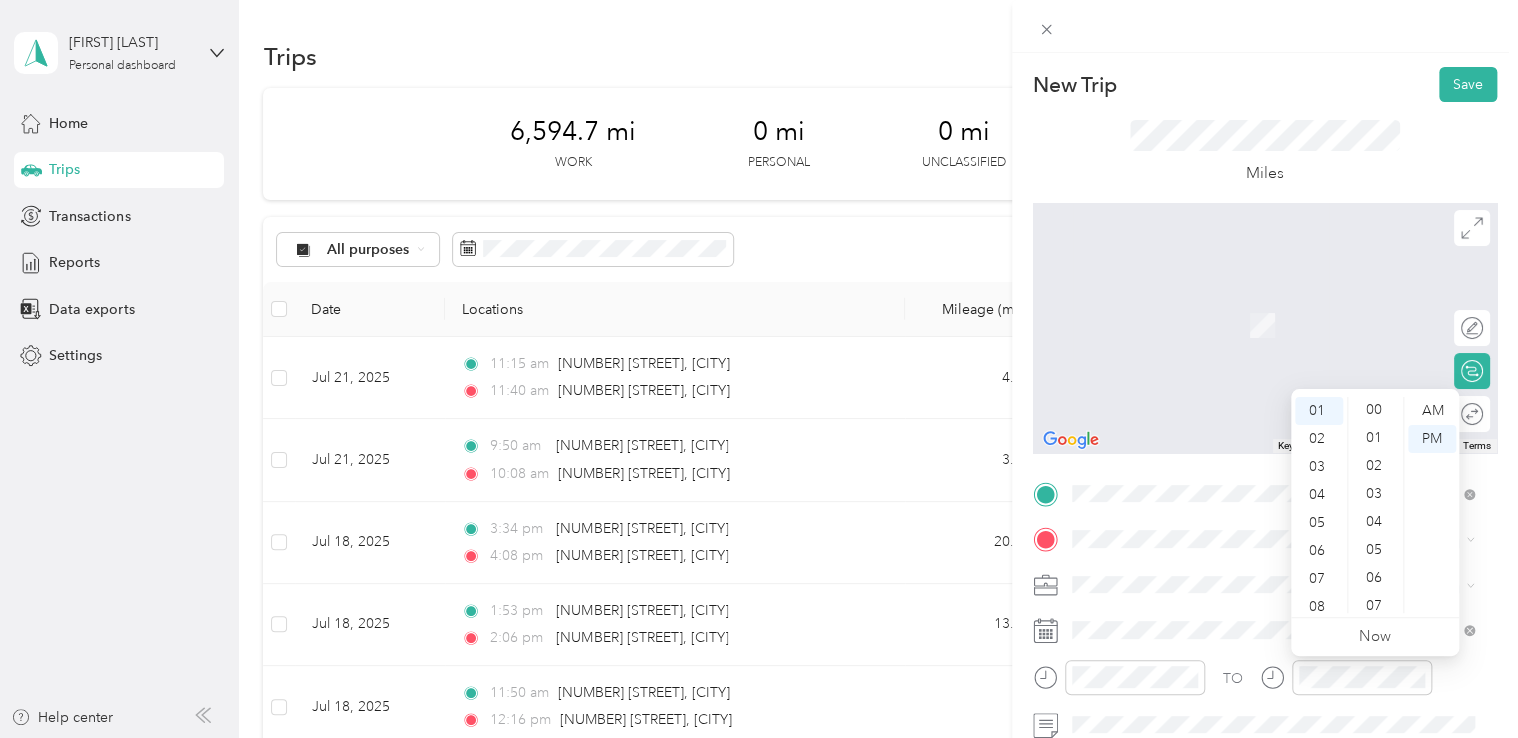scroll, scrollTop: 0, scrollLeft: 0, axis: both 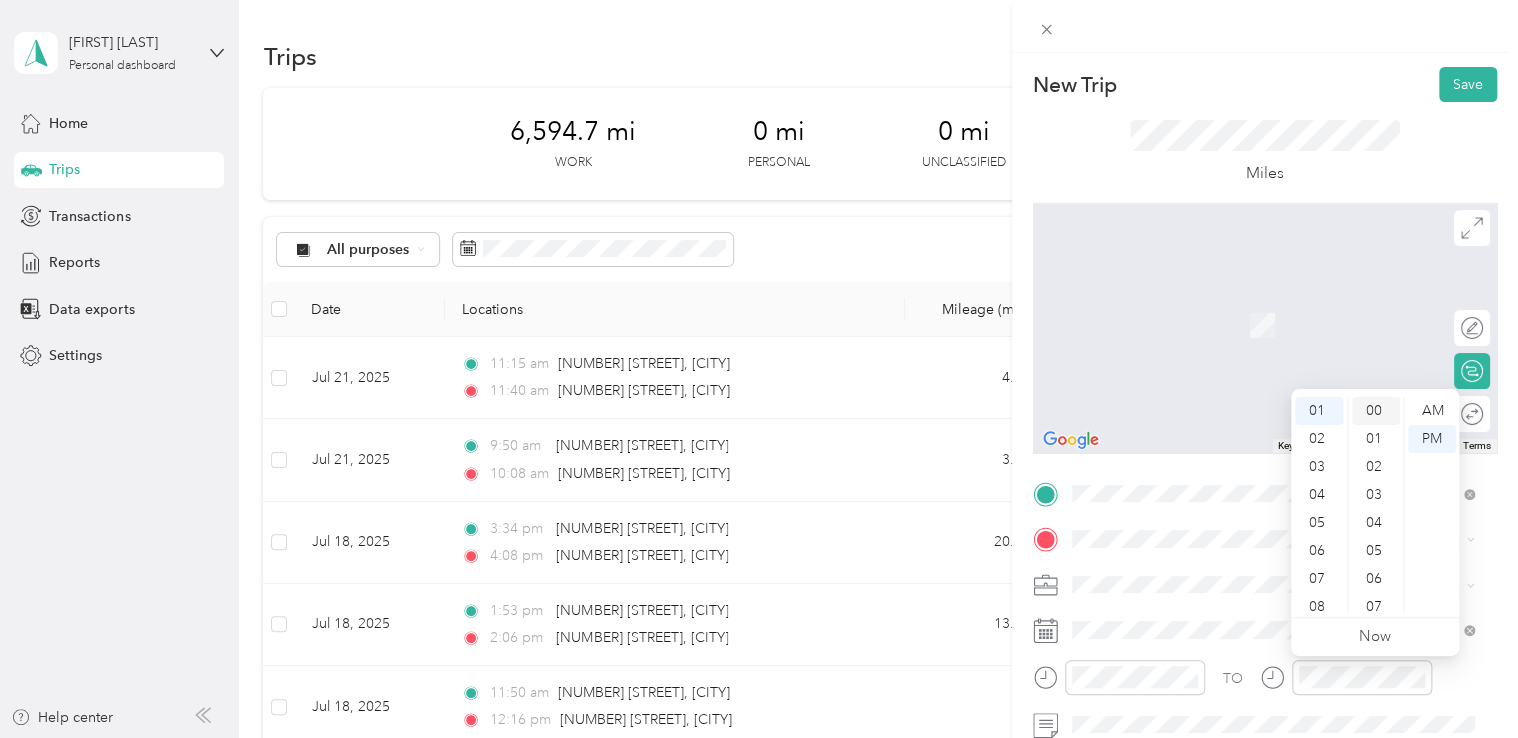 click on "00" at bounding box center (1376, 411) 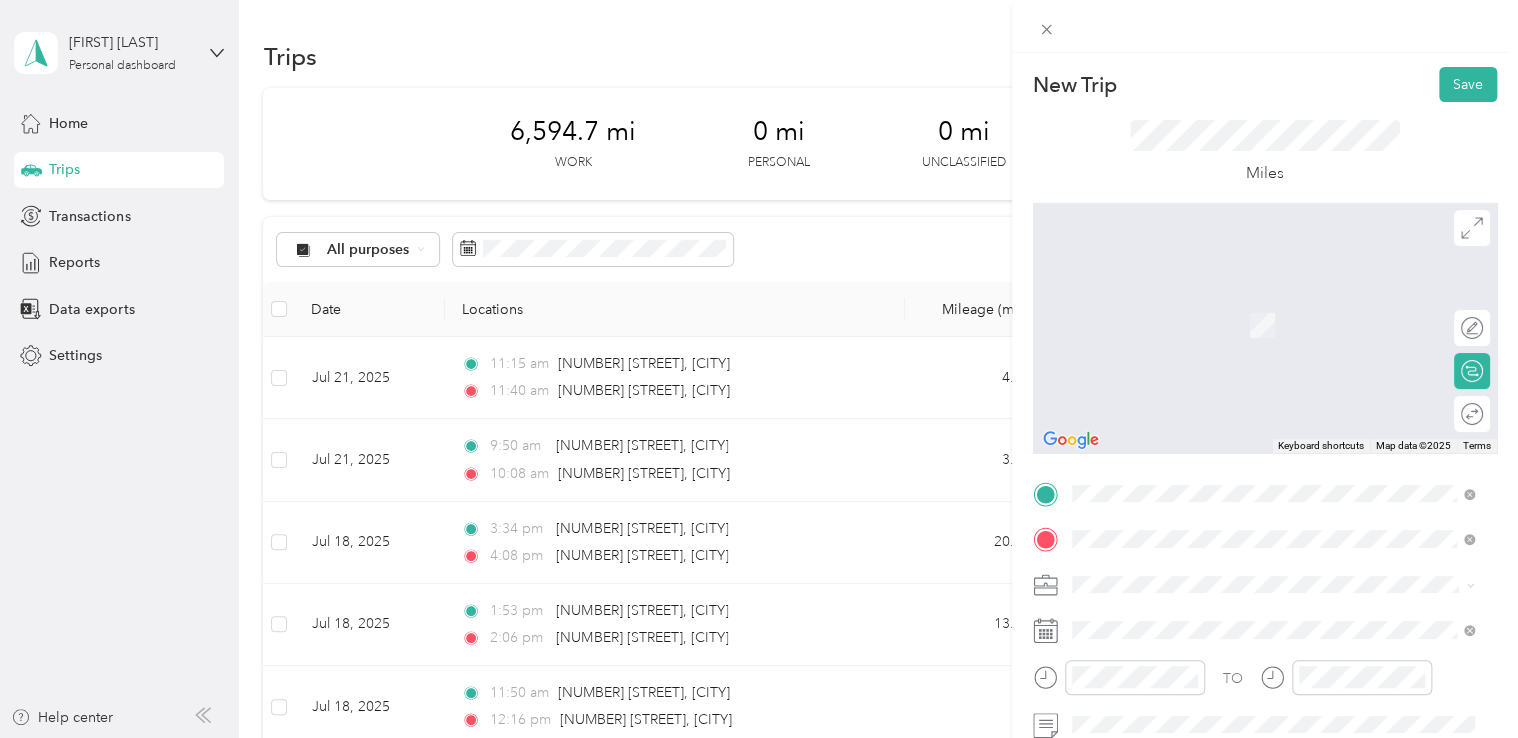click on "[NUMBER] [STREET]
[CITY], [STATE] [POSTAL_CODE], [COUNTRY]" at bounding box center (1273, 325) 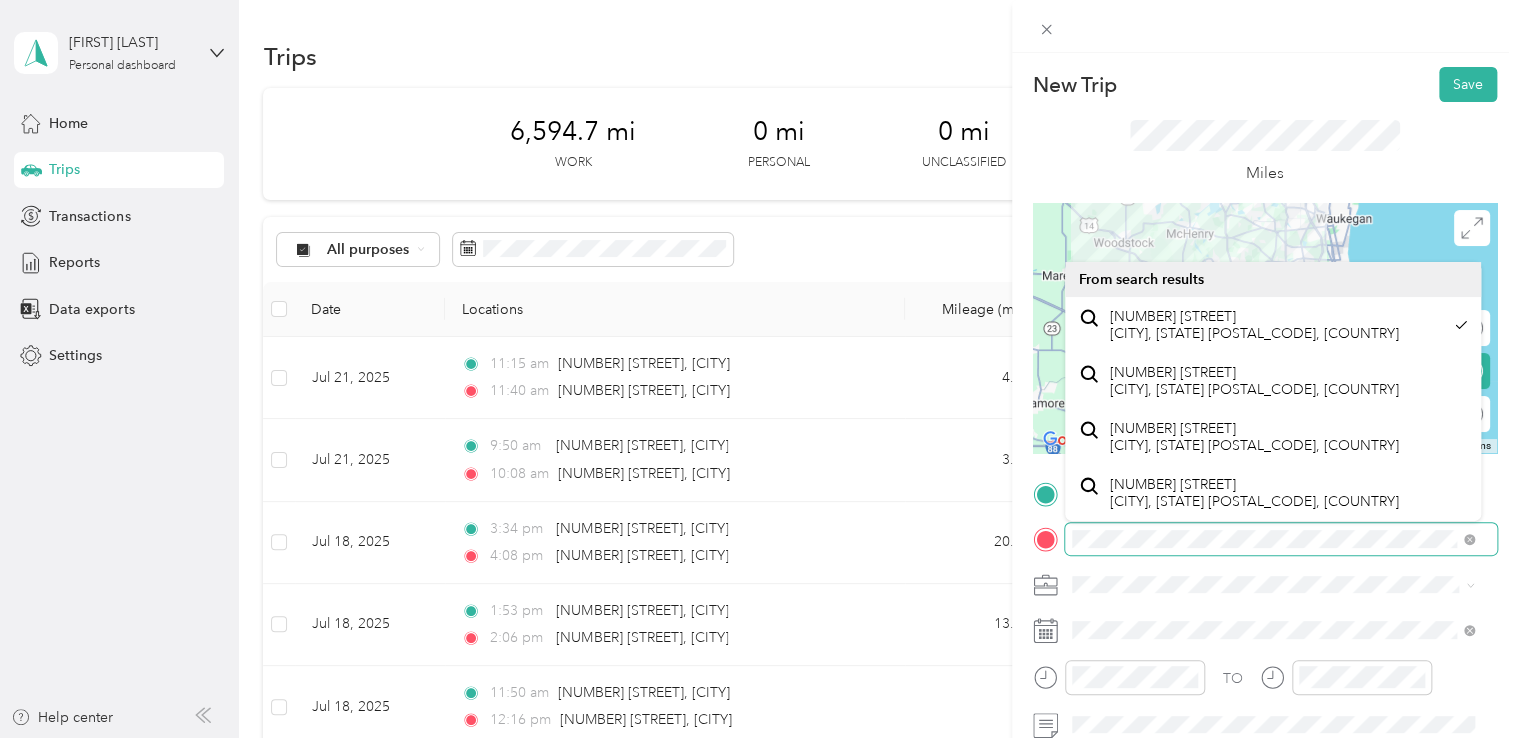 click at bounding box center [1281, 539] 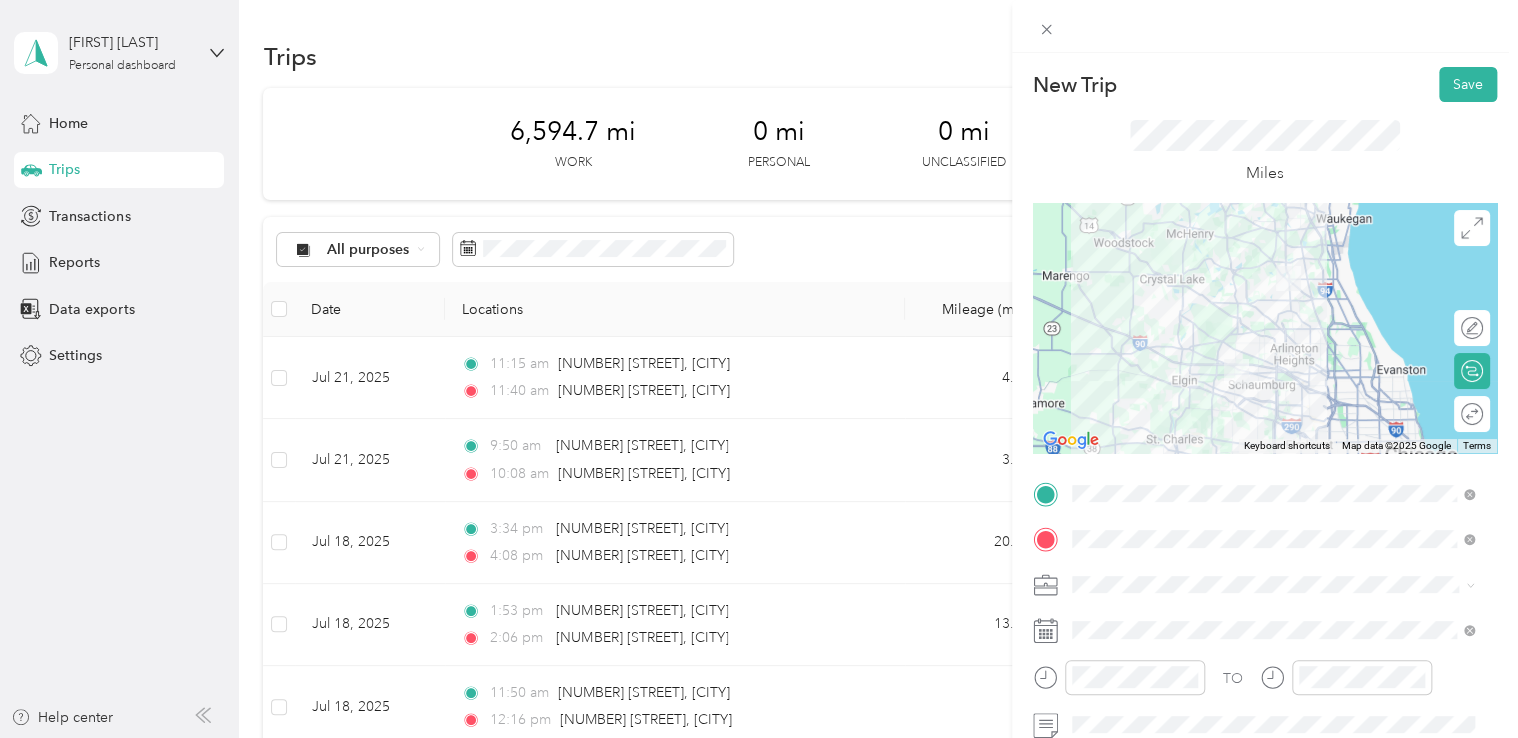 click 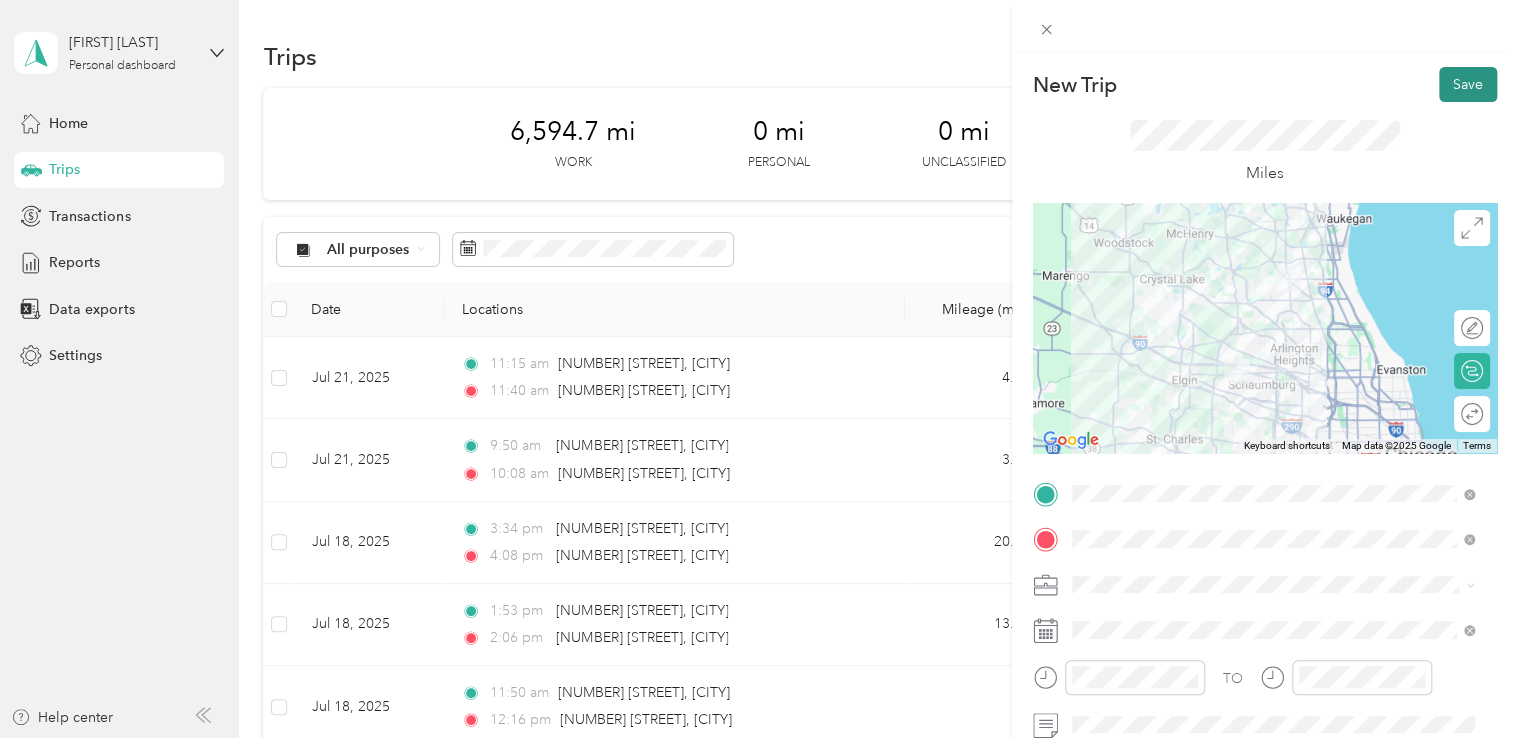 click on "Save" at bounding box center [1468, 84] 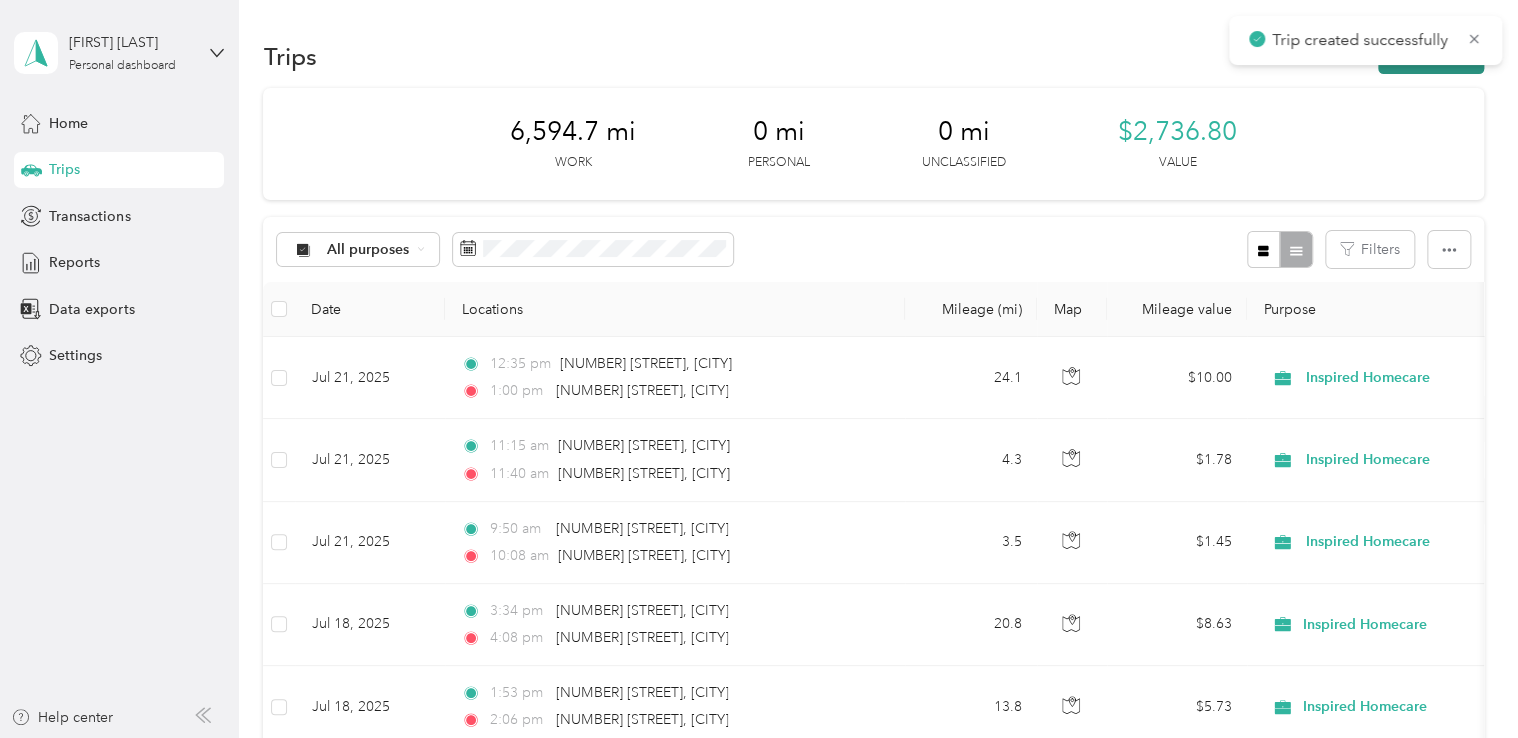 click on "New trip" at bounding box center [1431, 56] 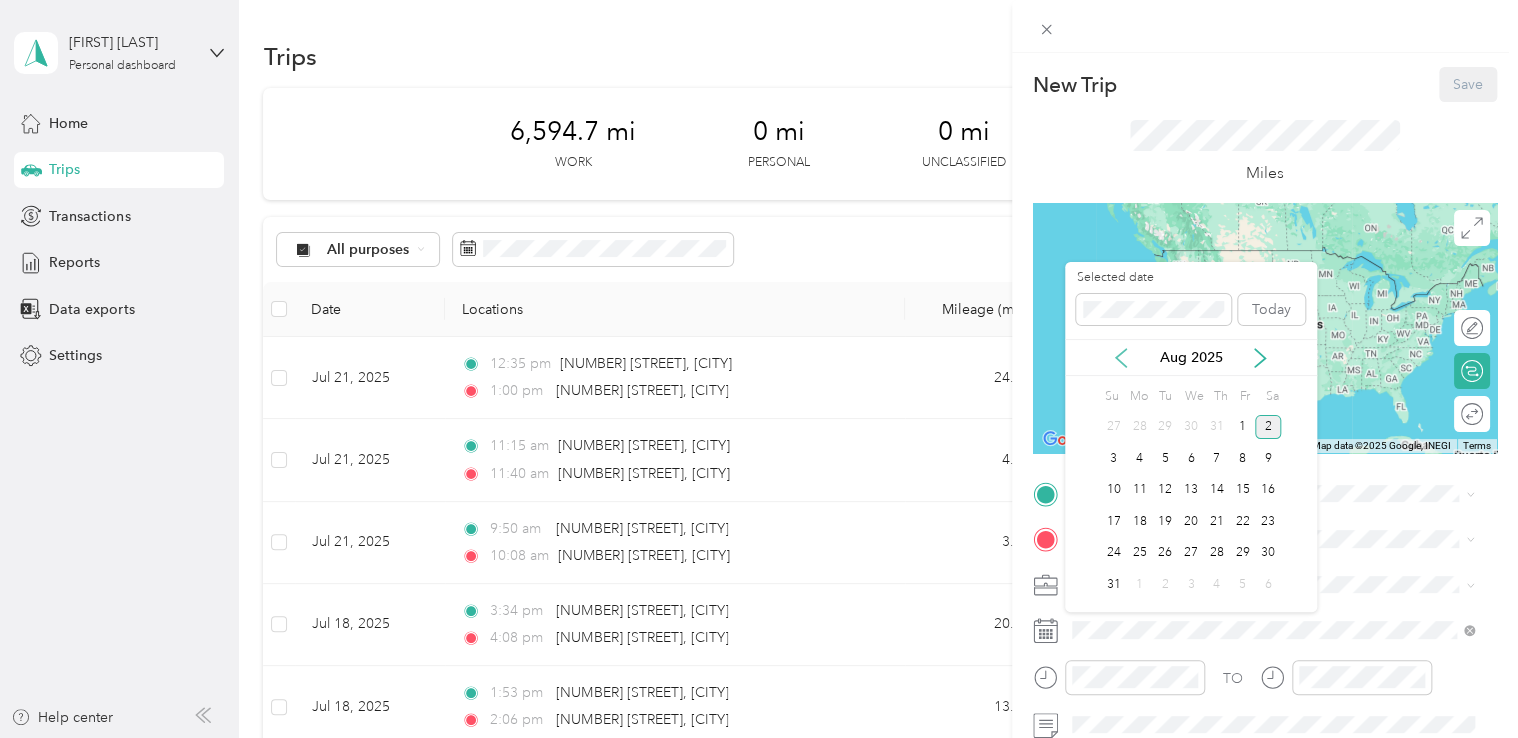 click 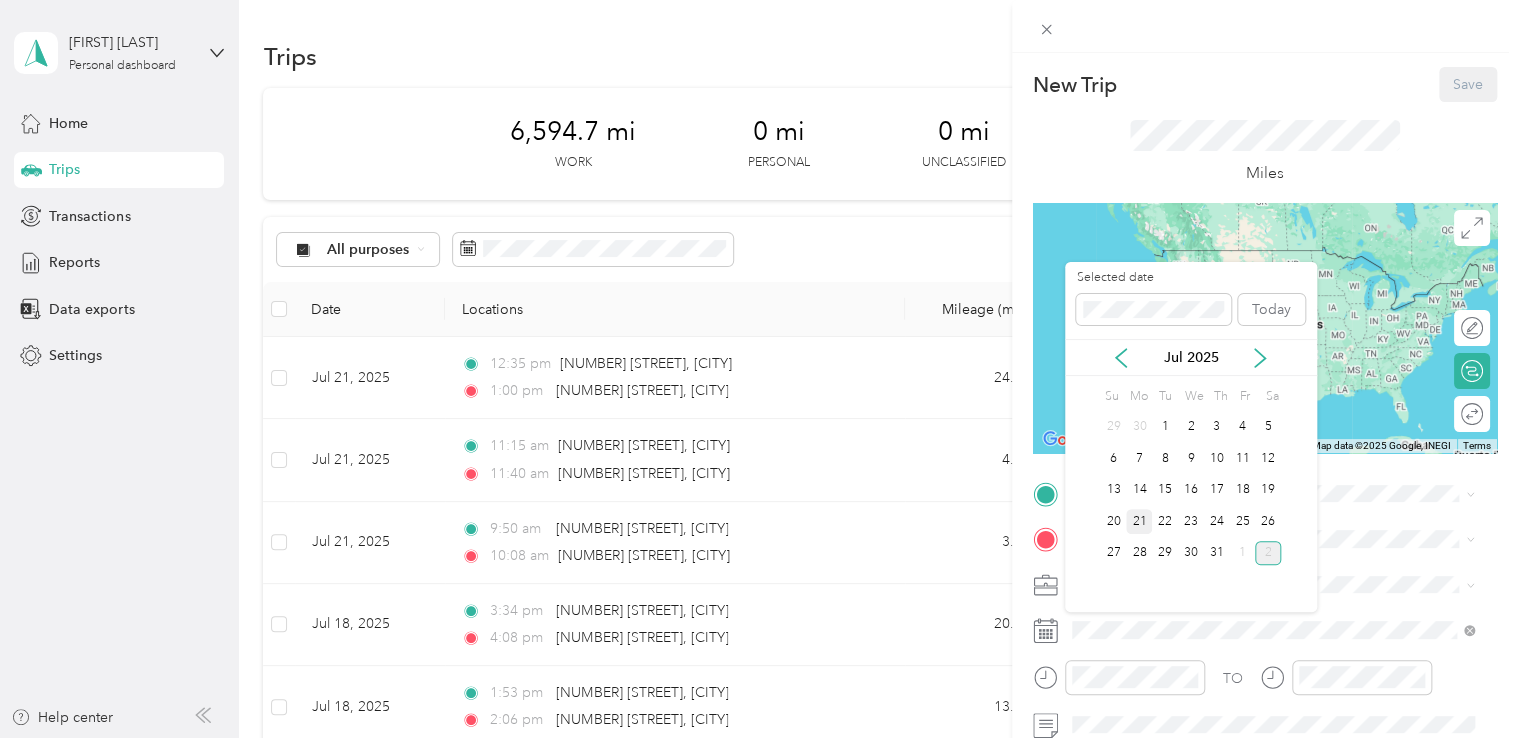 click on "21" at bounding box center [1139, 521] 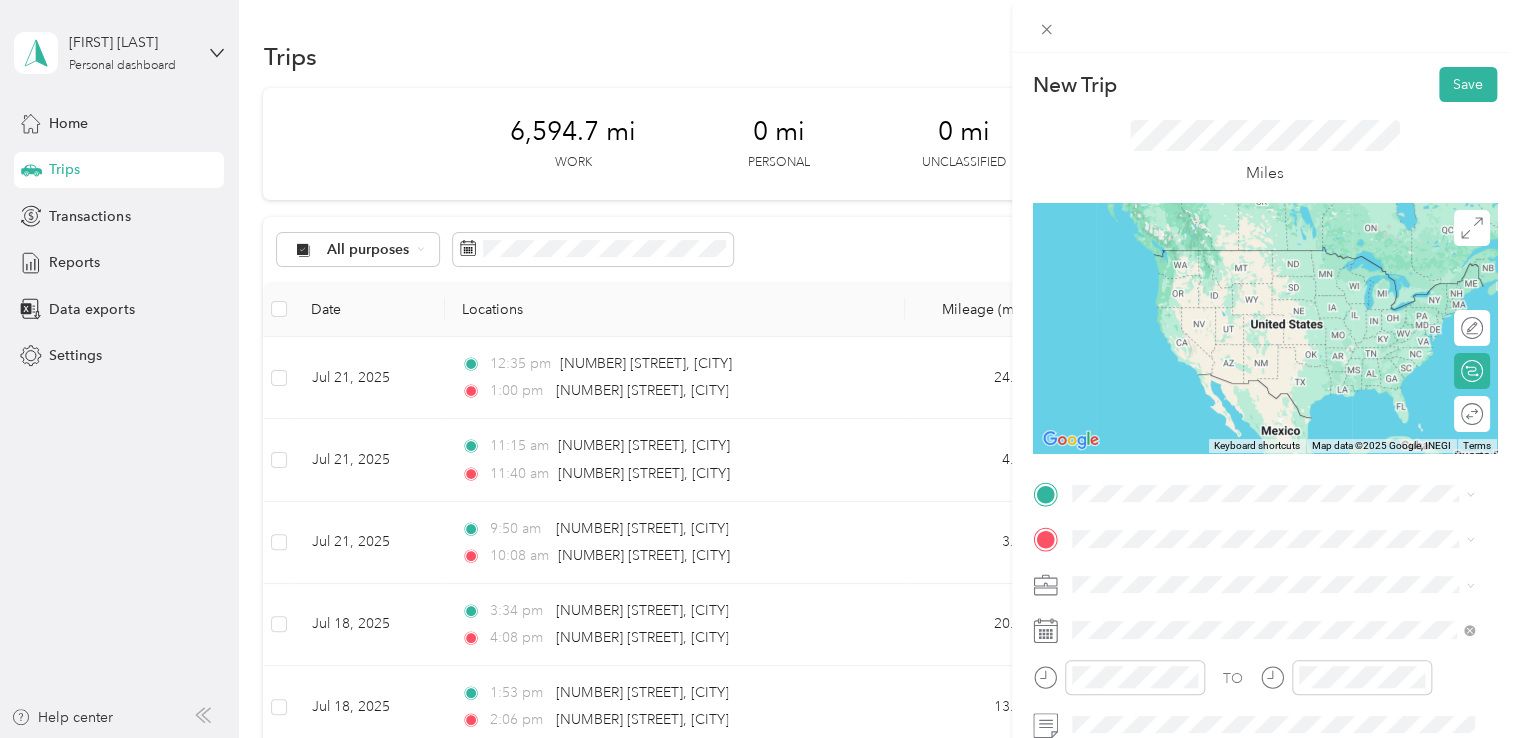 click on "[NUMBER] [STREET]
[CITY], [STATE] [POSTAL_CODE], [COUNTRY]" at bounding box center (1253, 274) 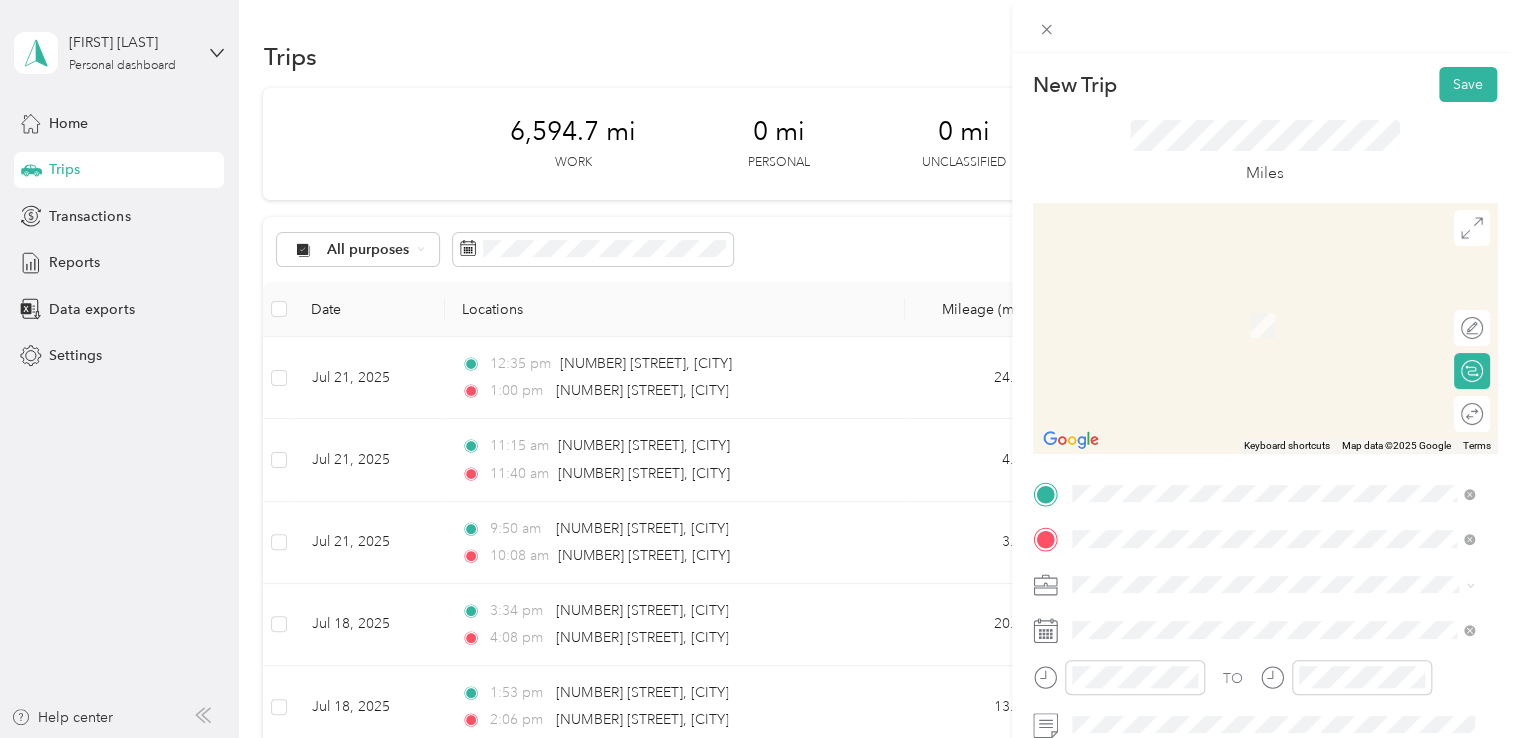 click on "[NUMBER] [STREET]
[CITY], [STATE] [POSTAL_CODE], [COUNTRY]" at bounding box center (1253, 304) 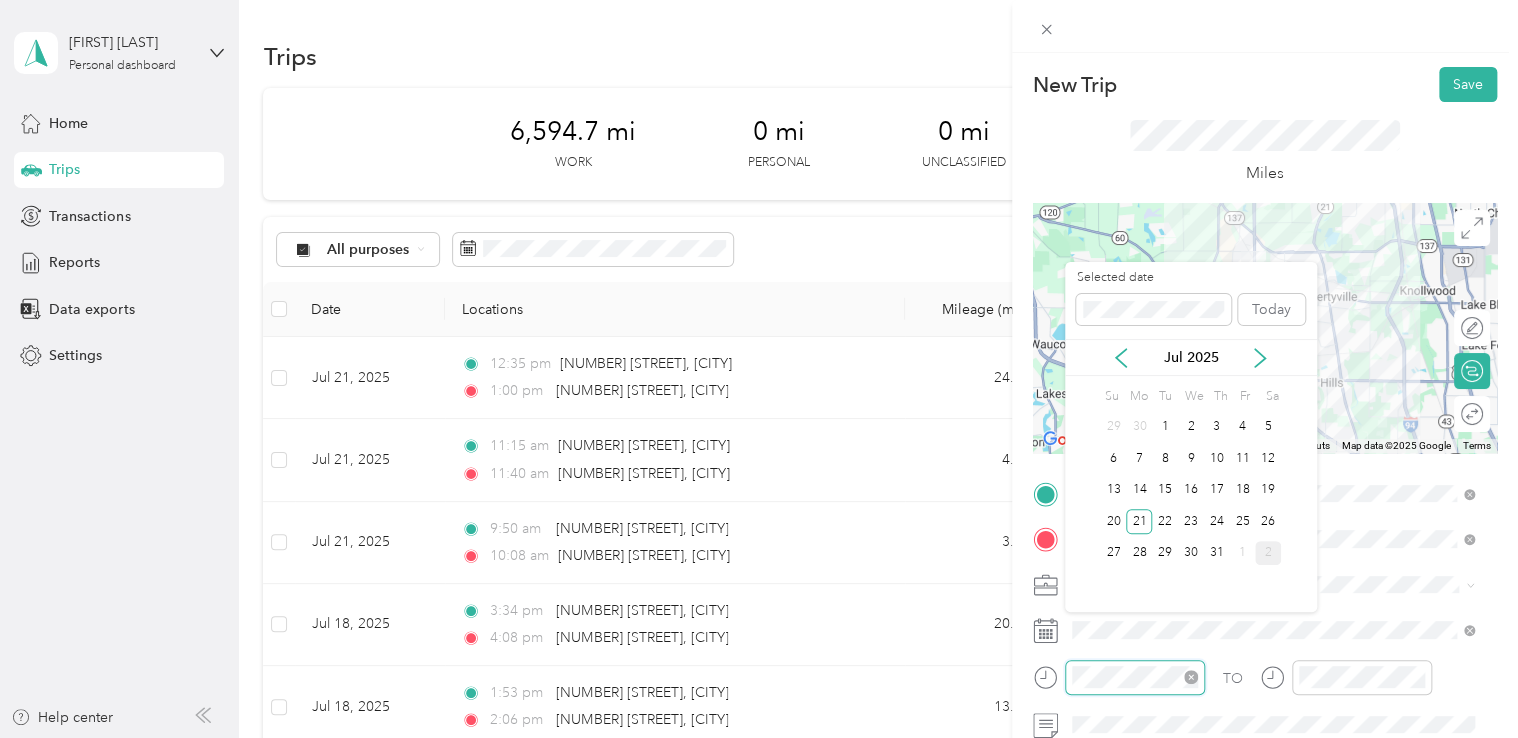 scroll, scrollTop: 112, scrollLeft: 0, axis: vertical 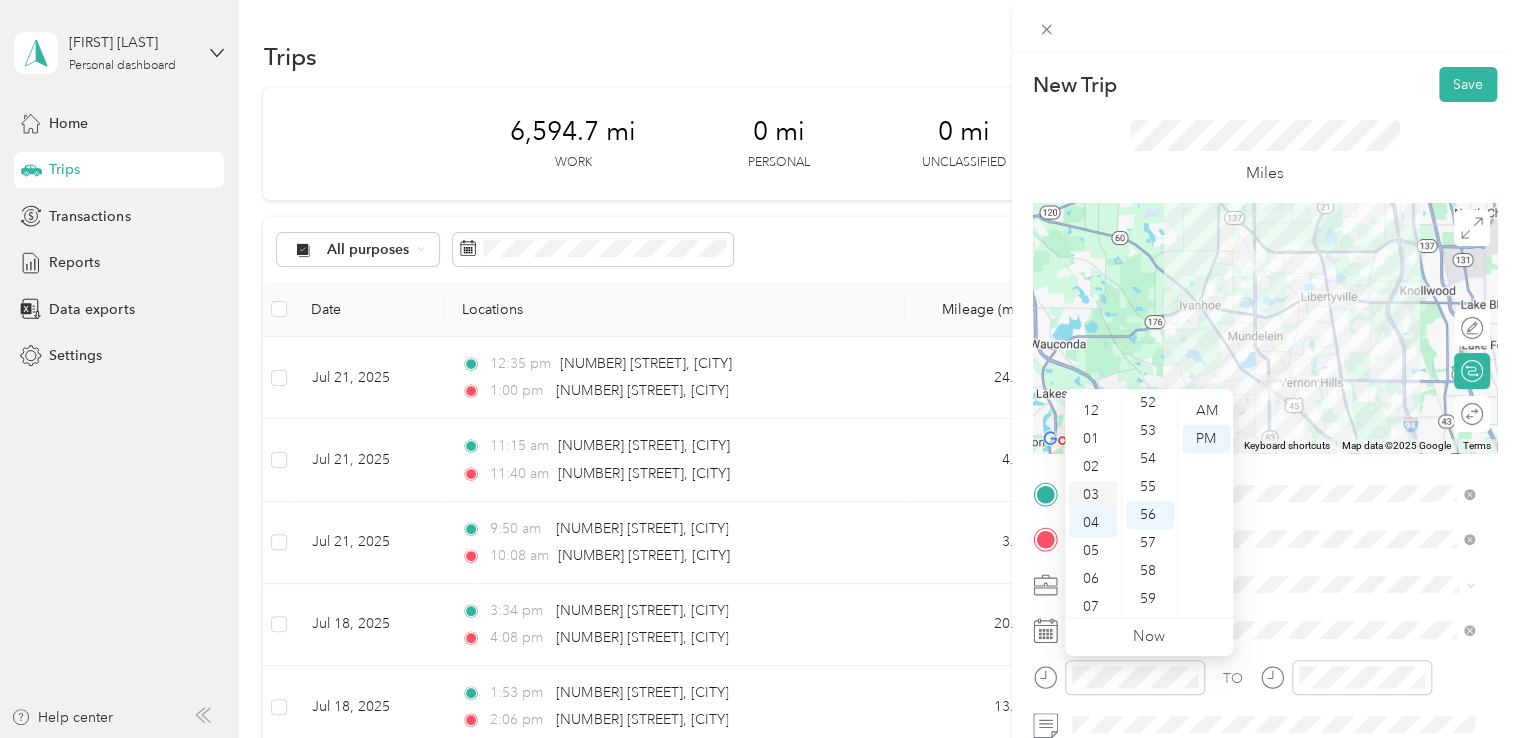 click on "03" at bounding box center (1093, 495) 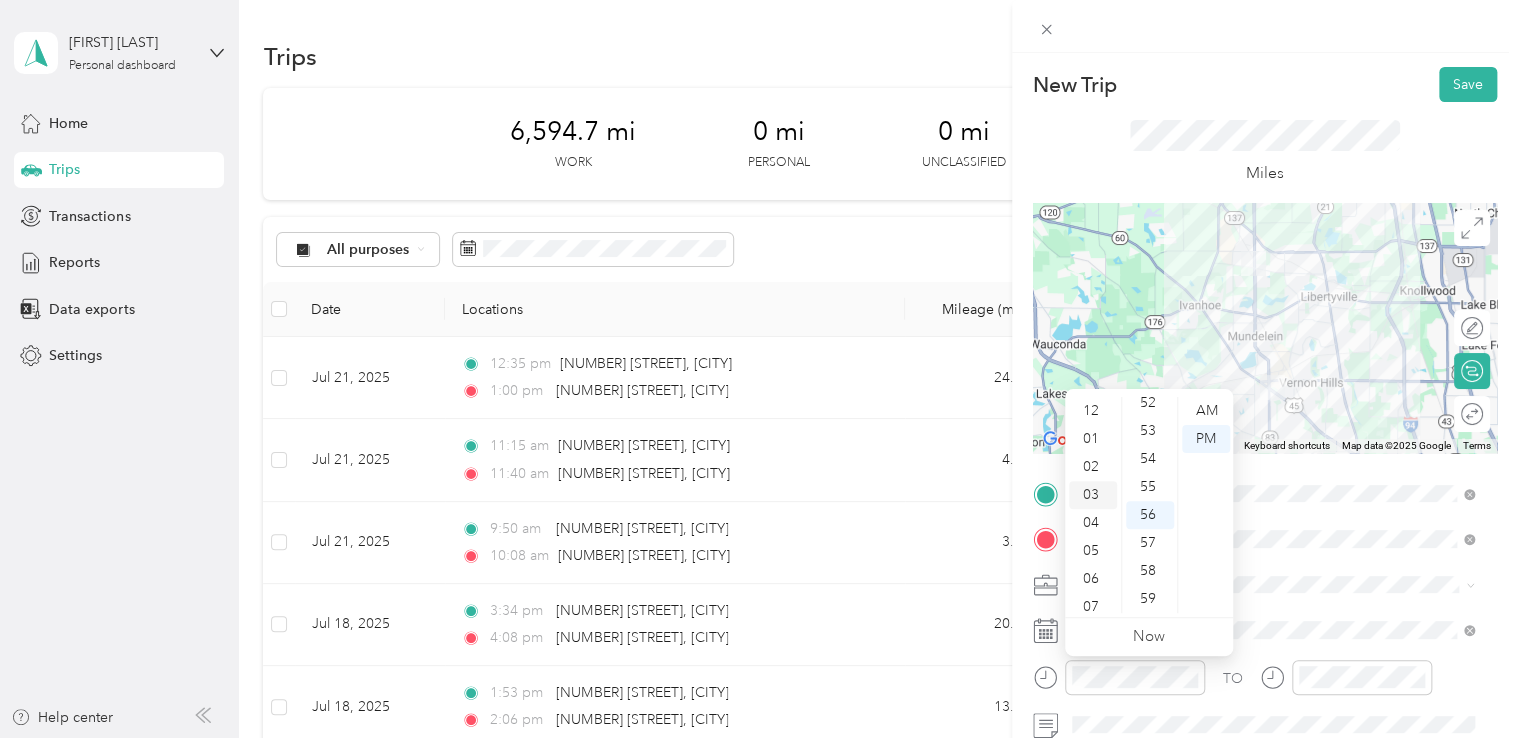 scroll, scrollTop: 84, scrollLeft: 0, axis: vertical 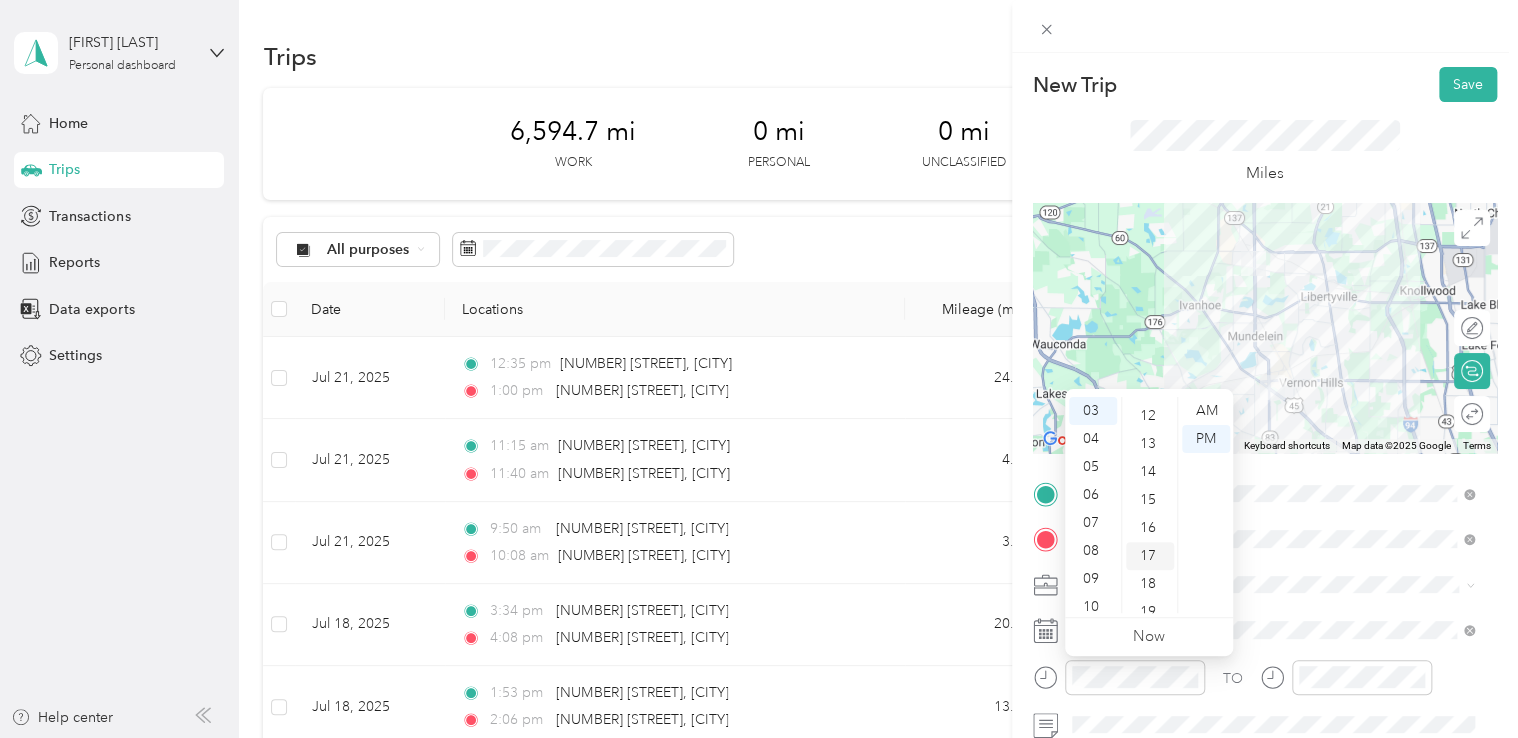 click on "17" at bounding box center (1150, 556) 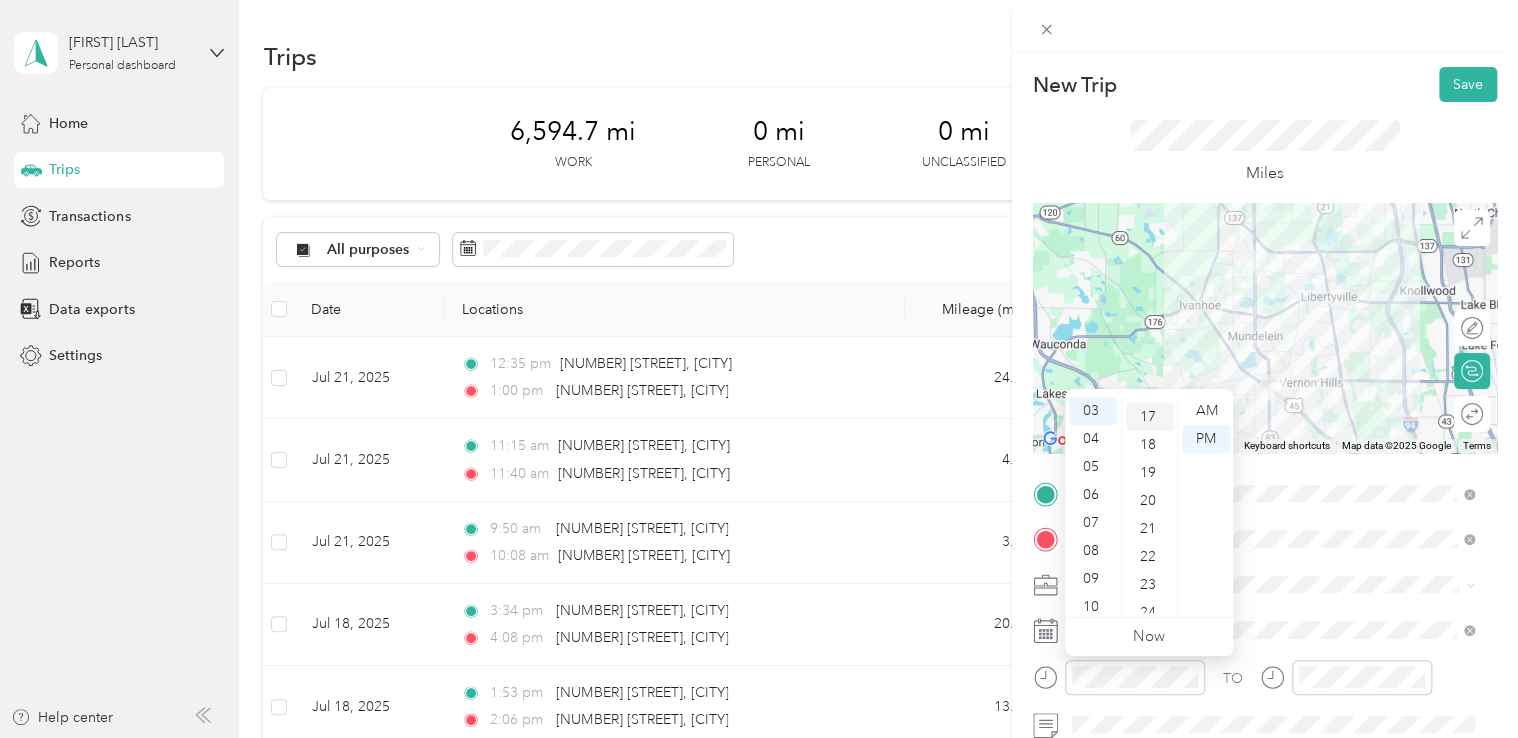 scroll, scrollTop: 476, scrollLeft: 0, axis: vertical 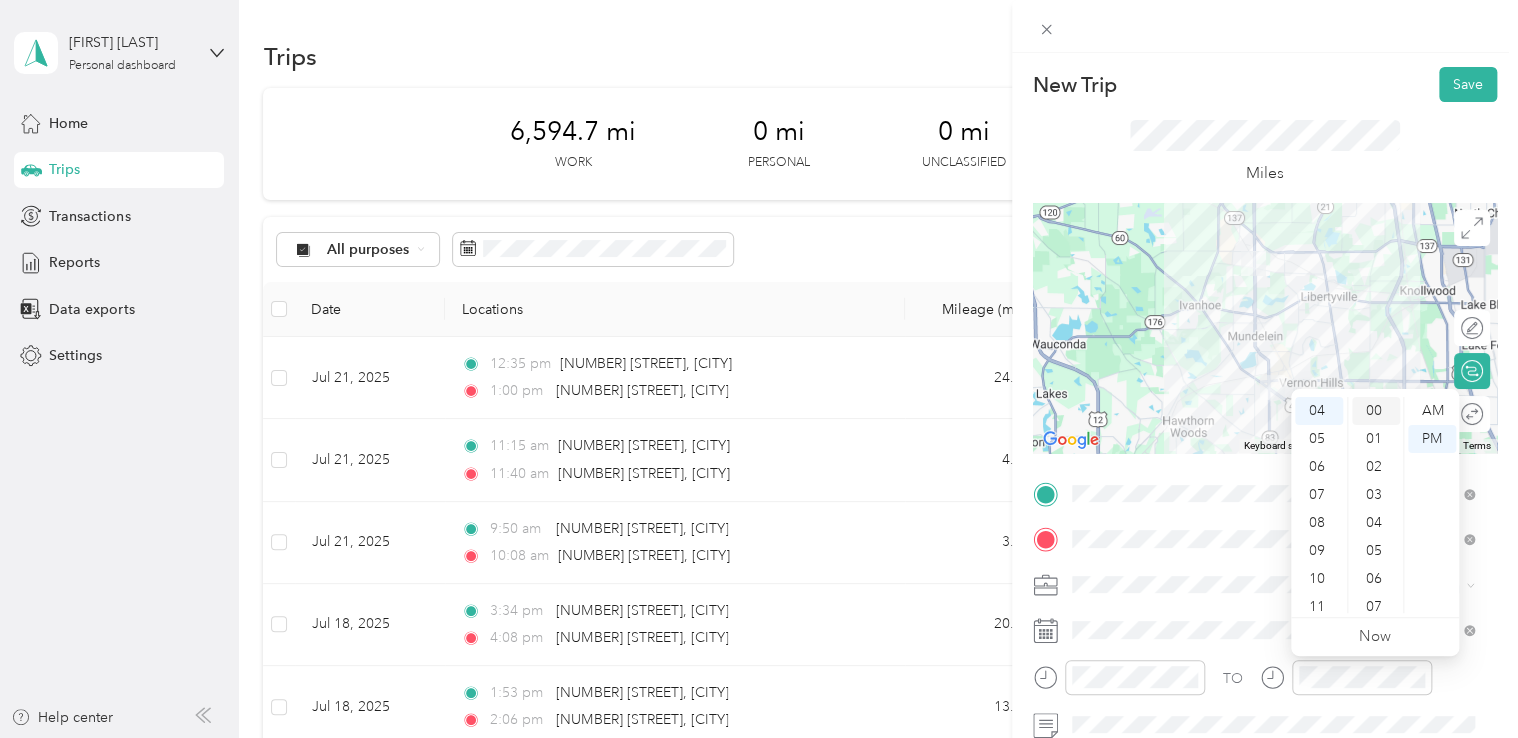 click on "00" at bounding box center (1376, 411) 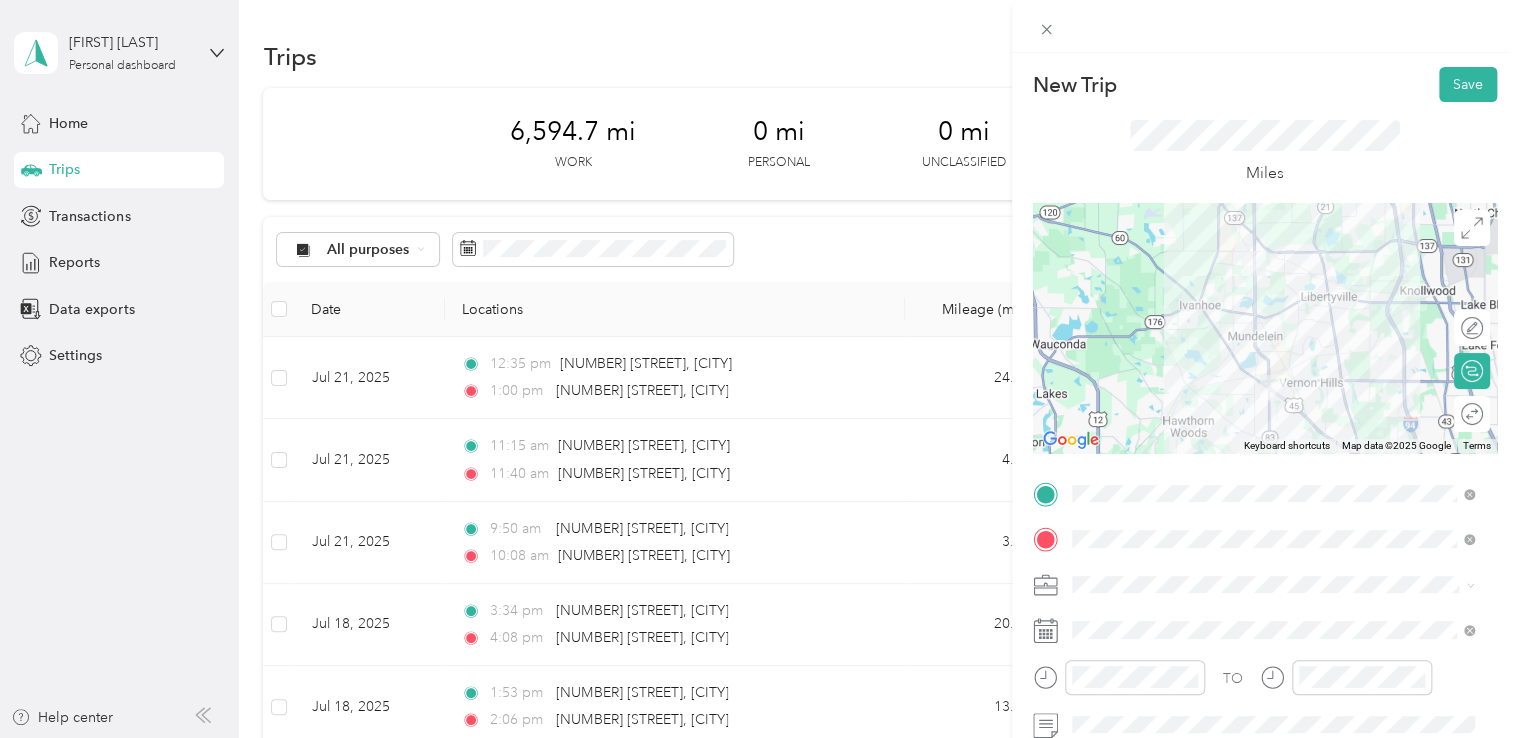 click 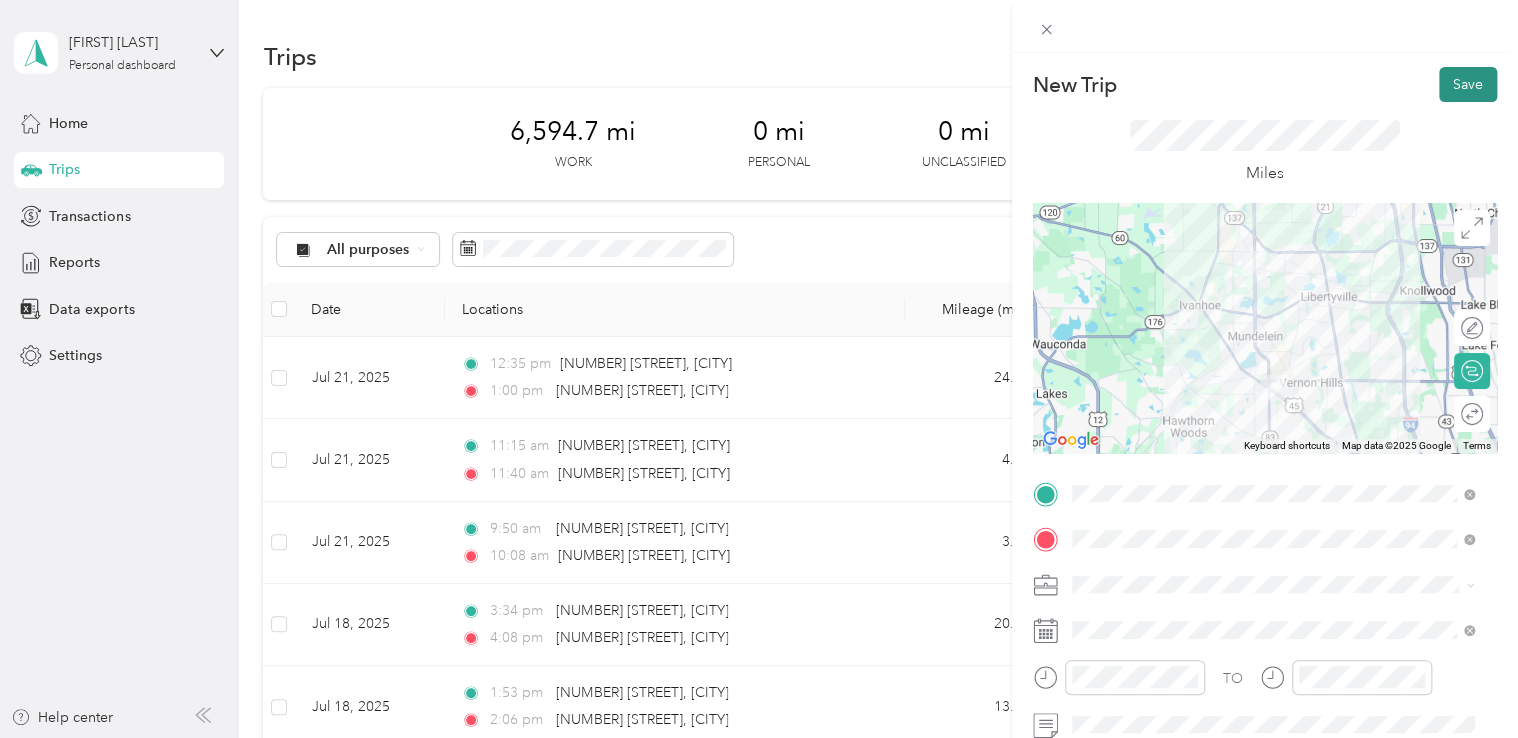 click on "Save" at bounding box center (1468, 84) 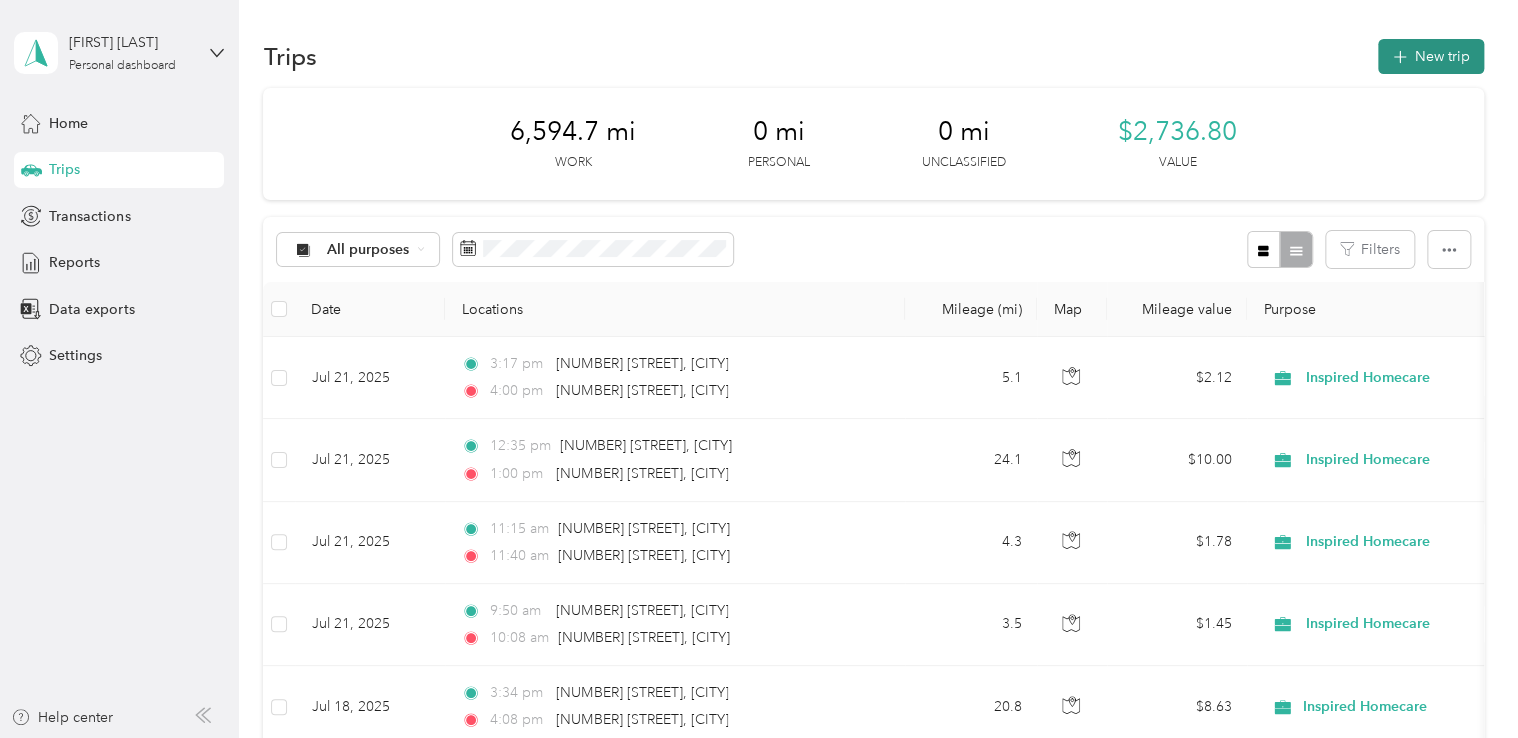 click on "New trip" at bounding box center [1431, 56] 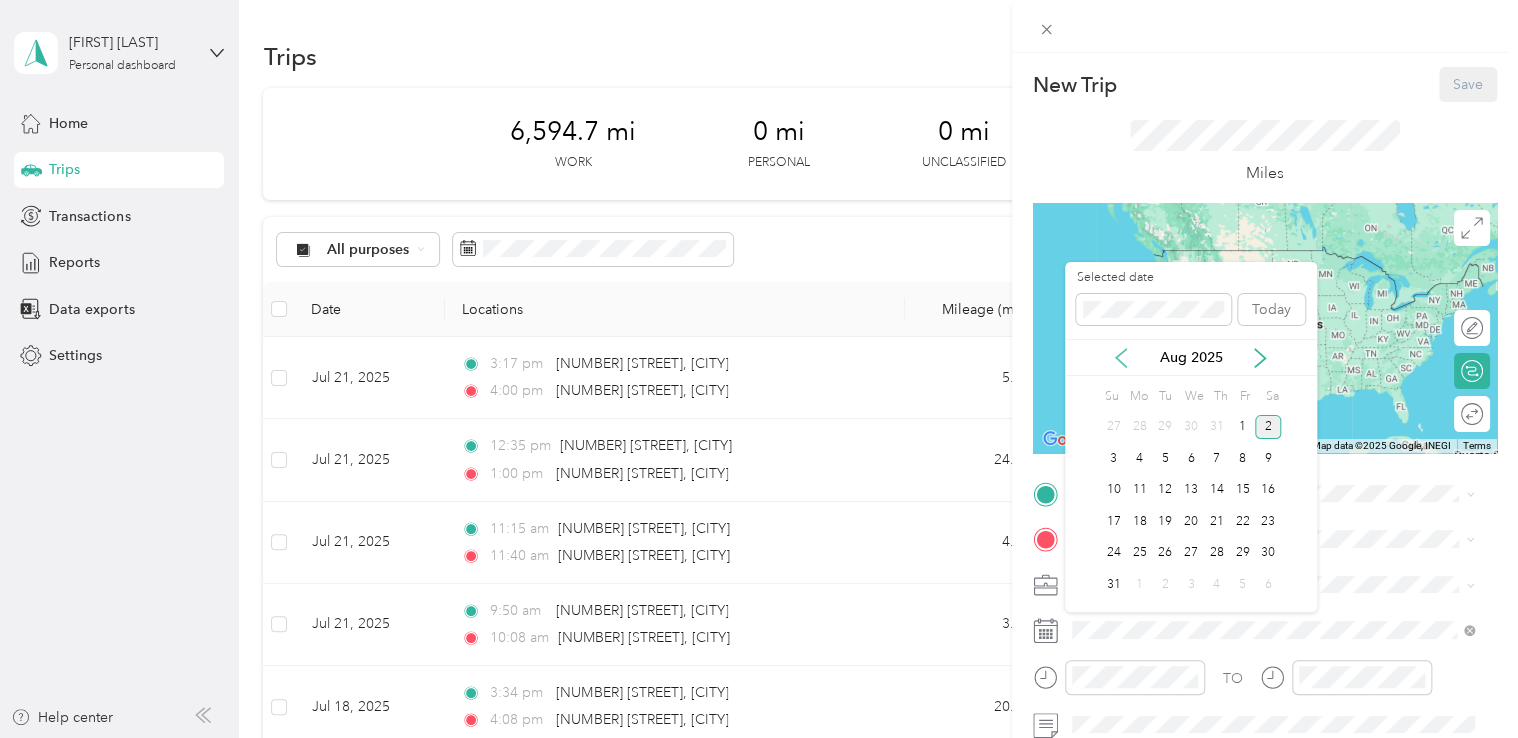 click 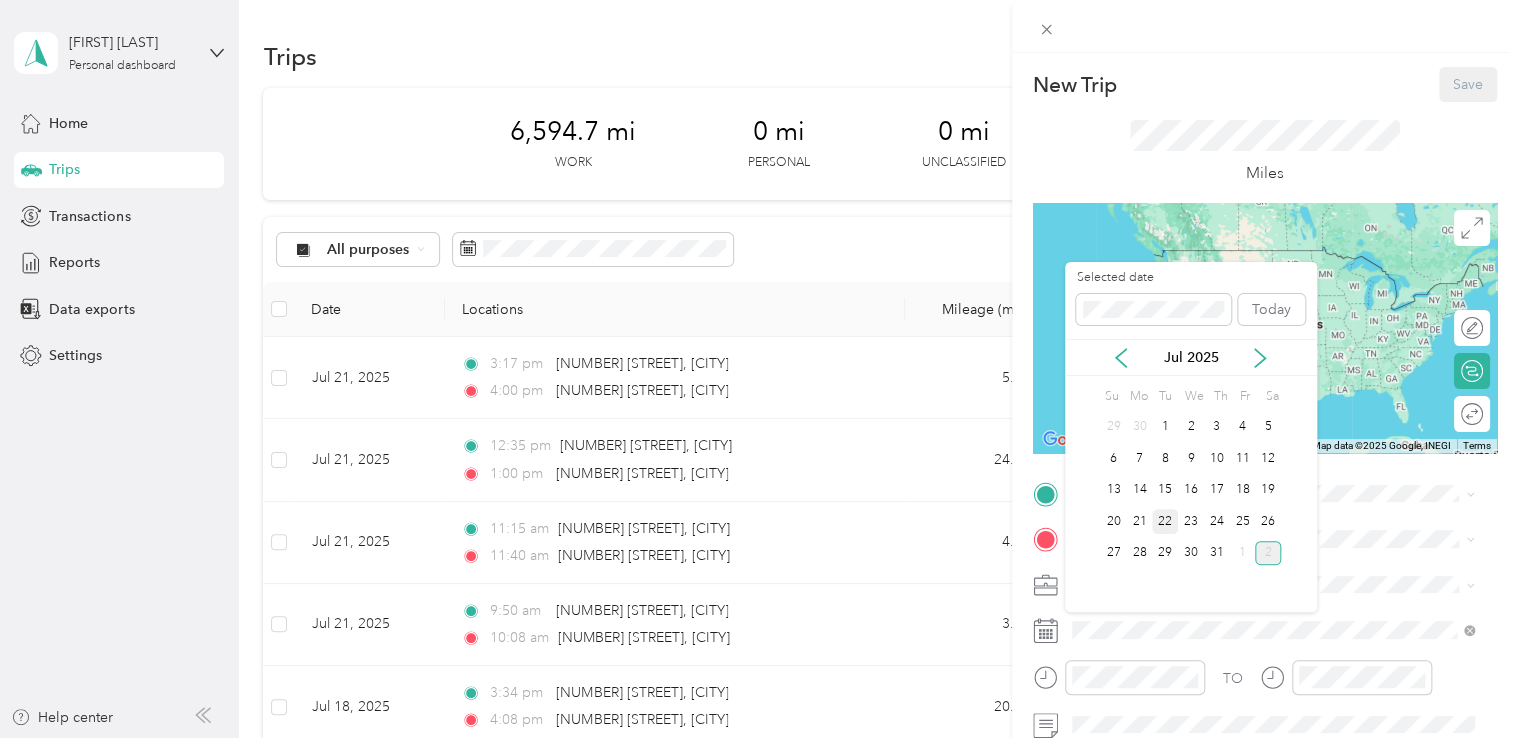 click on "22" at bounding box center [1165, 521] 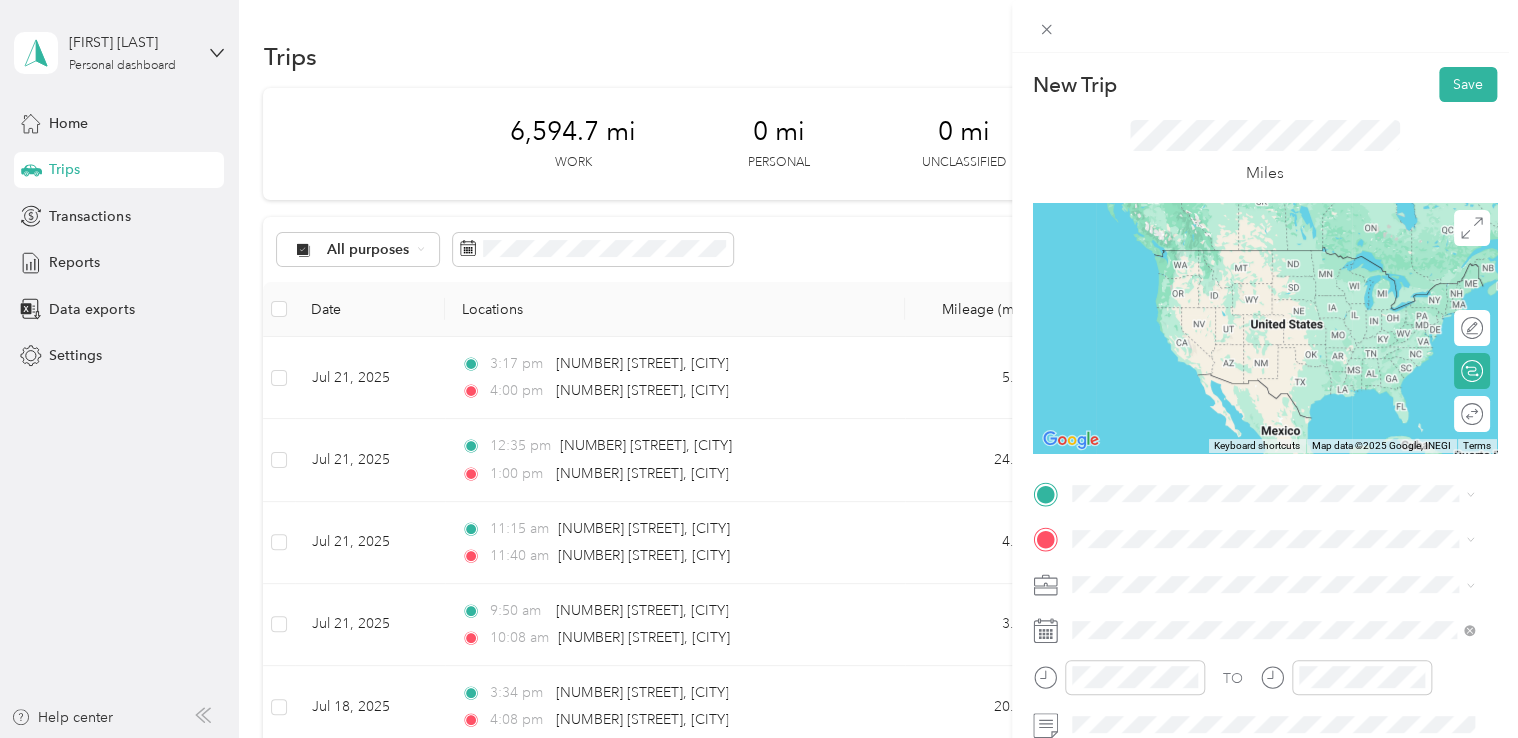 click on "[NUMBER] [STREET]
[CITY], [STATE] [POSTAL_CODE], [COUNTRY]" at bounding box center [1253, 563] 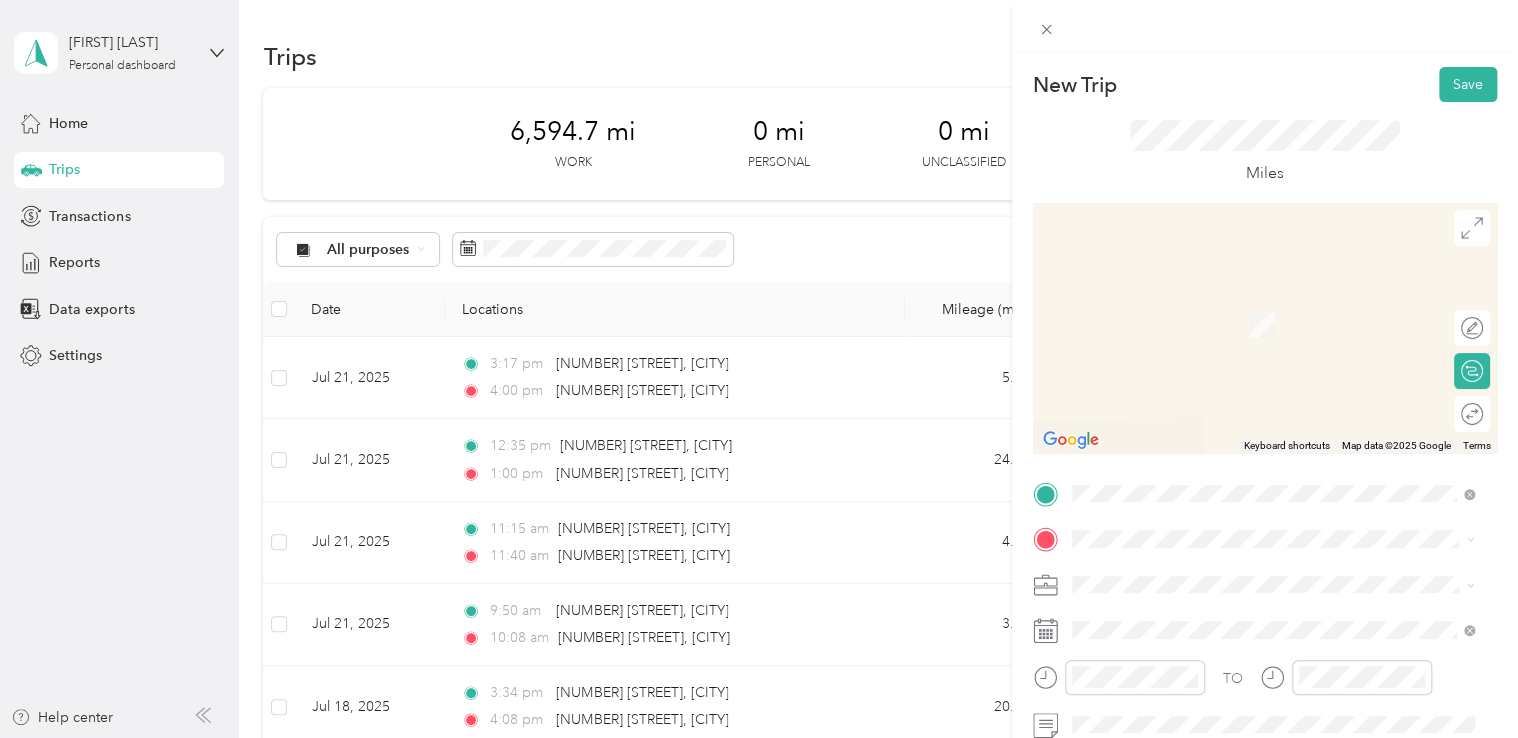 click on "[NUMBER] [STREET]
[CITY], [STATE] [POSTAL_CODE], [COUNTRY]" at bounding box center [1253, 293] 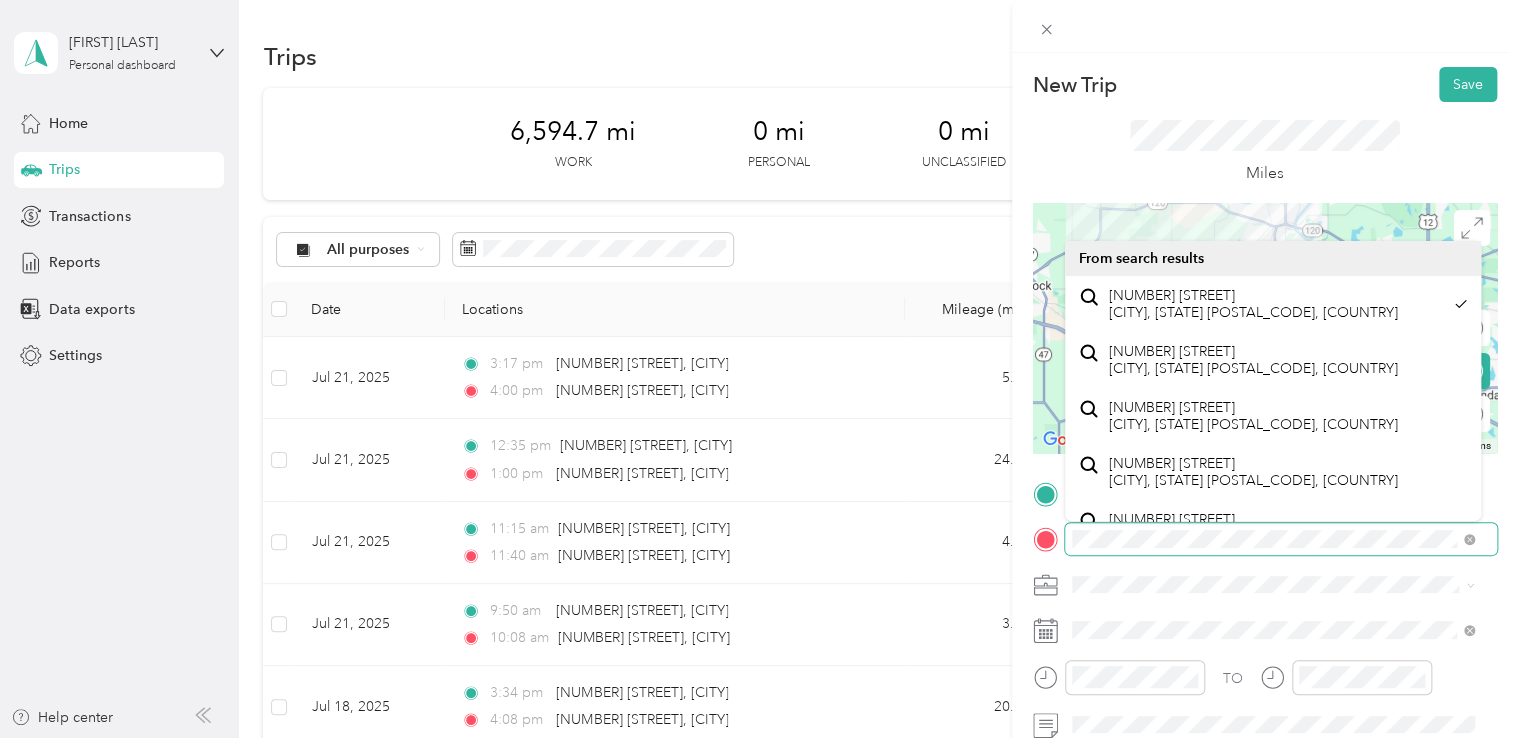 click on "TO Add photo" at bounding box center (1265, 719) 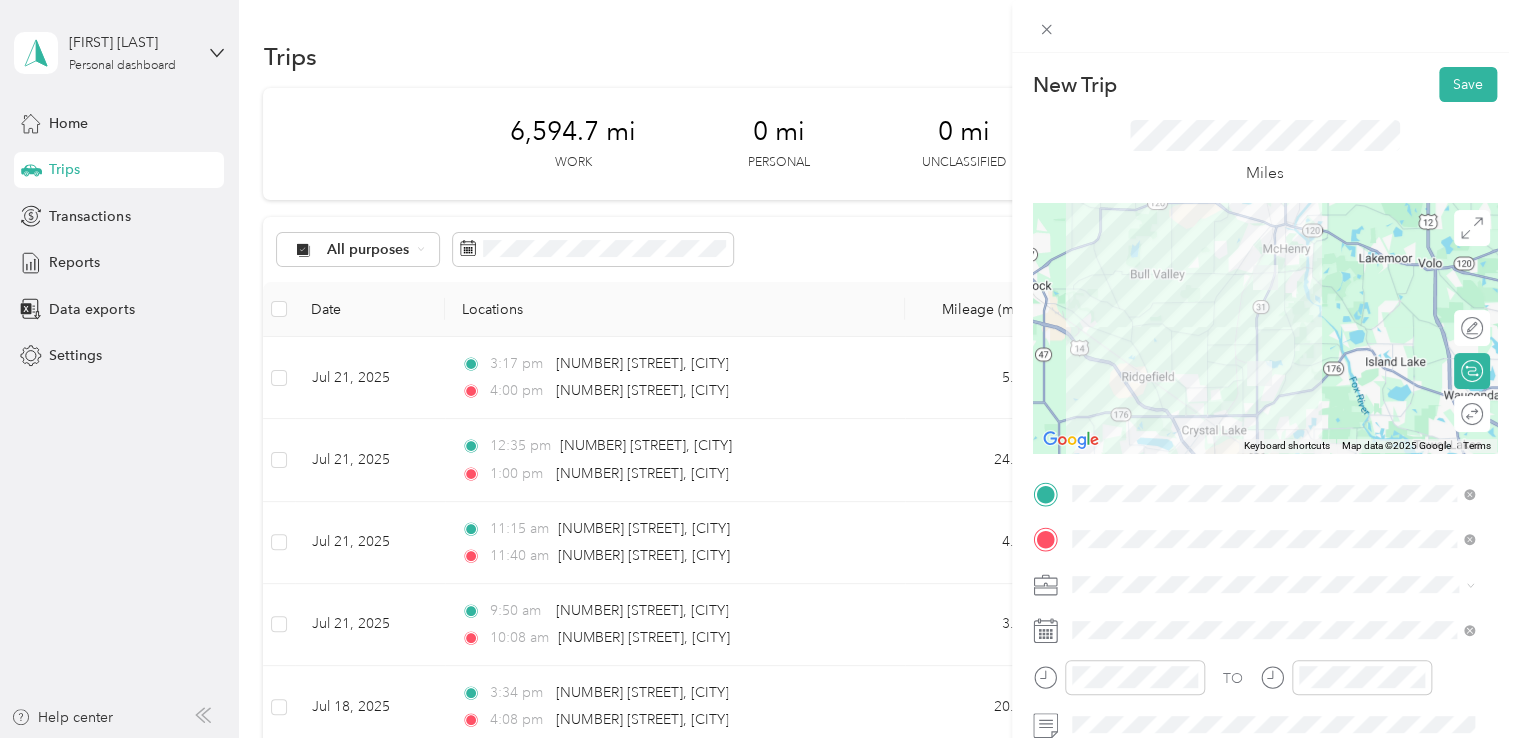 click 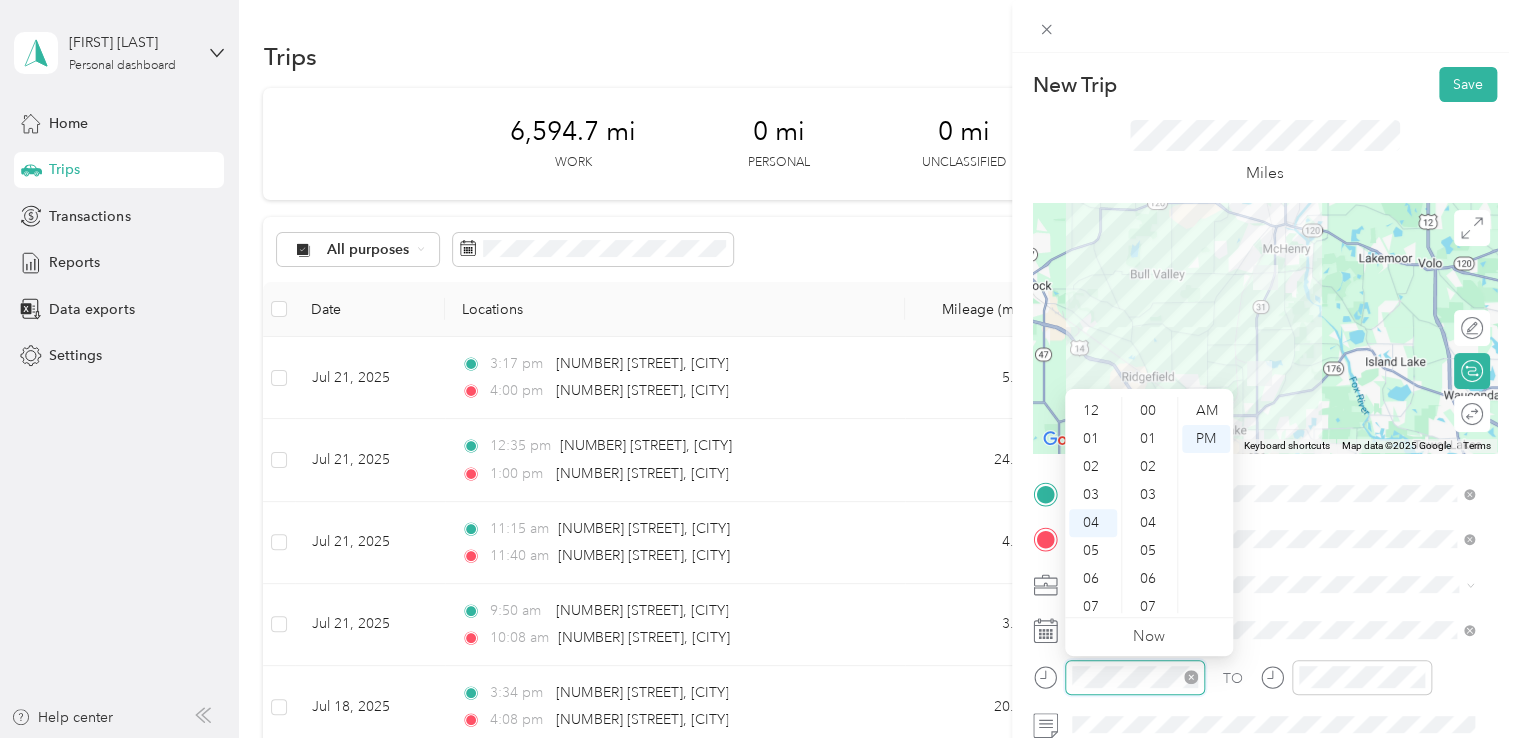 scroll, scrollTop: 112, scrollLeft: 0, axis: vertical 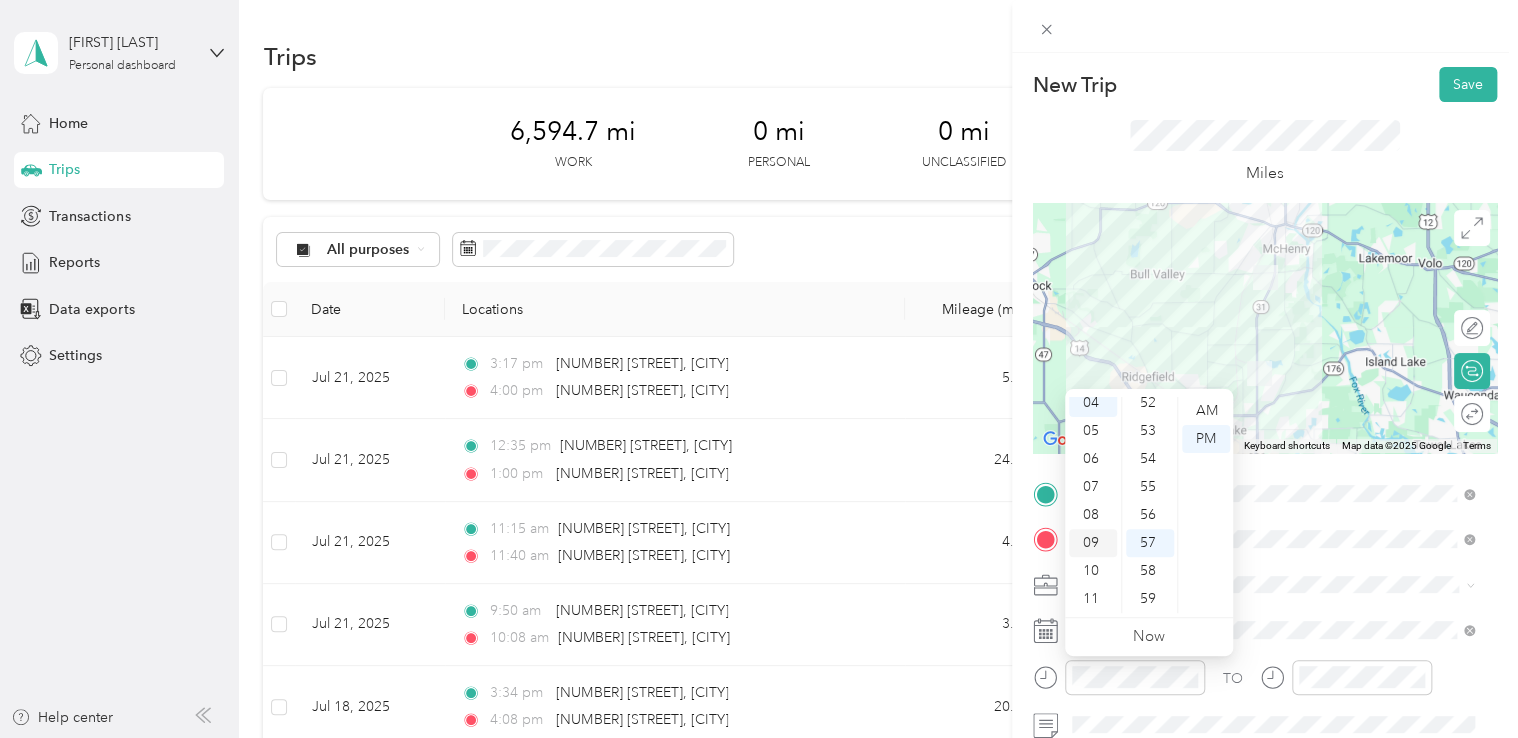 click on "09" at bounding box center (1093, 543) 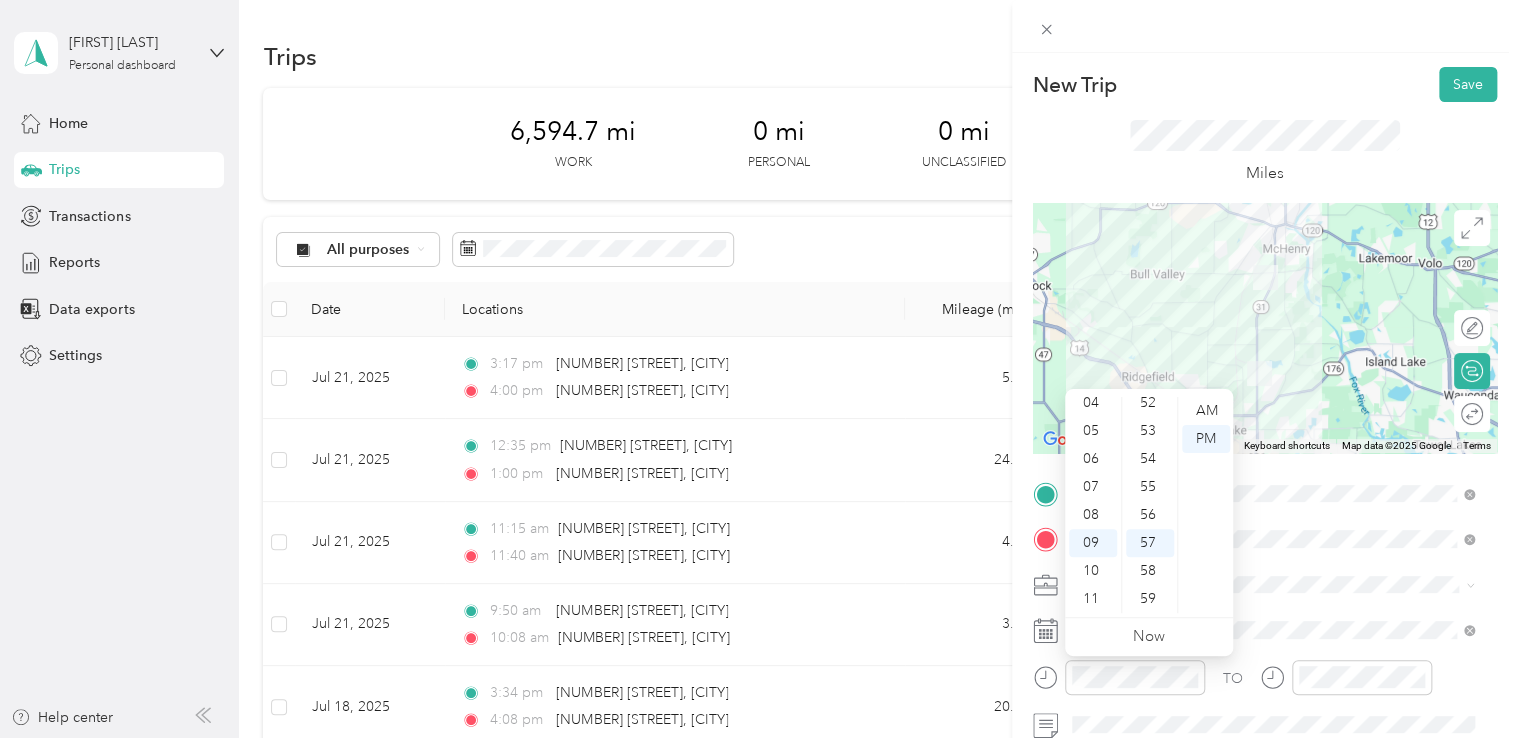 scroll, scrollTop: 1275, scrollLeft: 0, axis: vertical 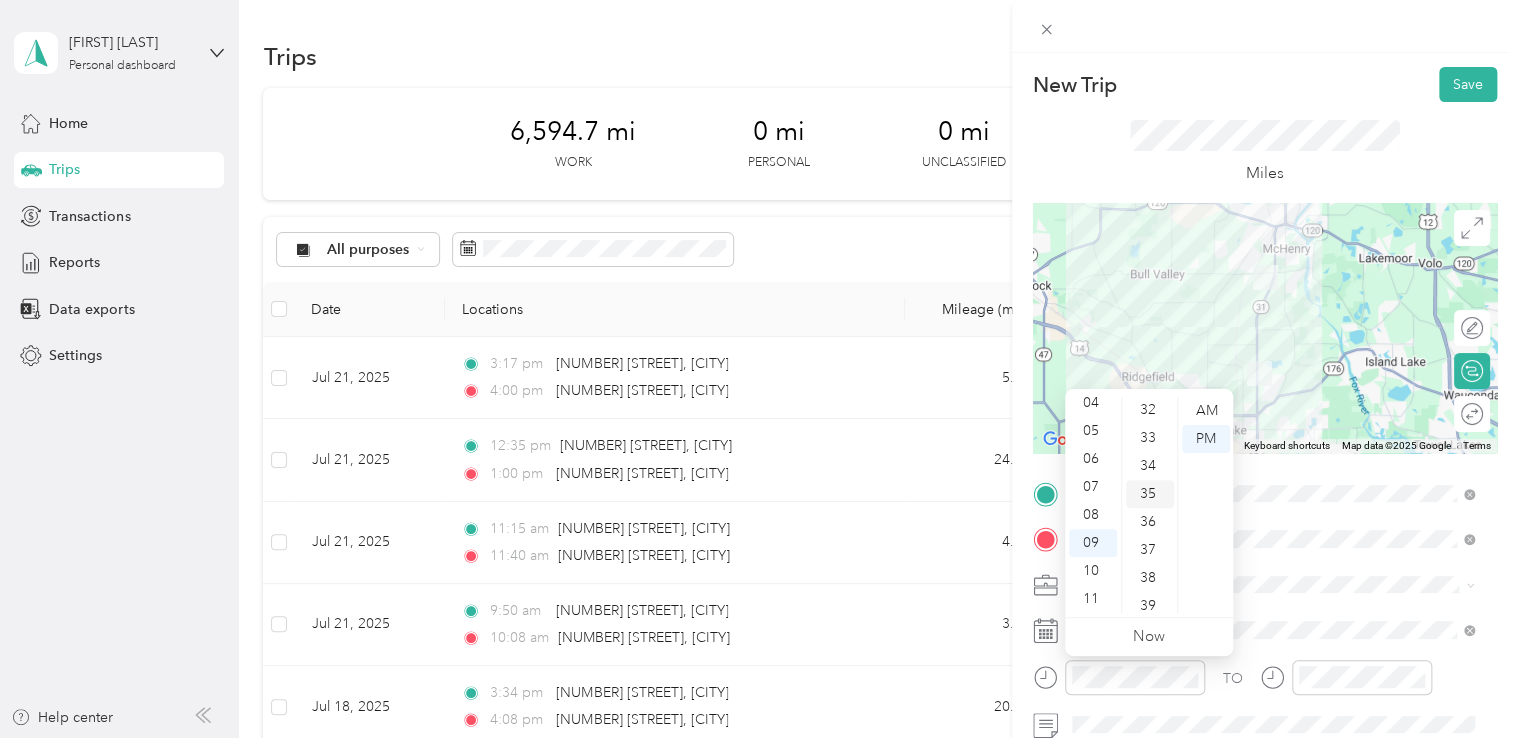 click on "35" at bounding box center (1150, 494) 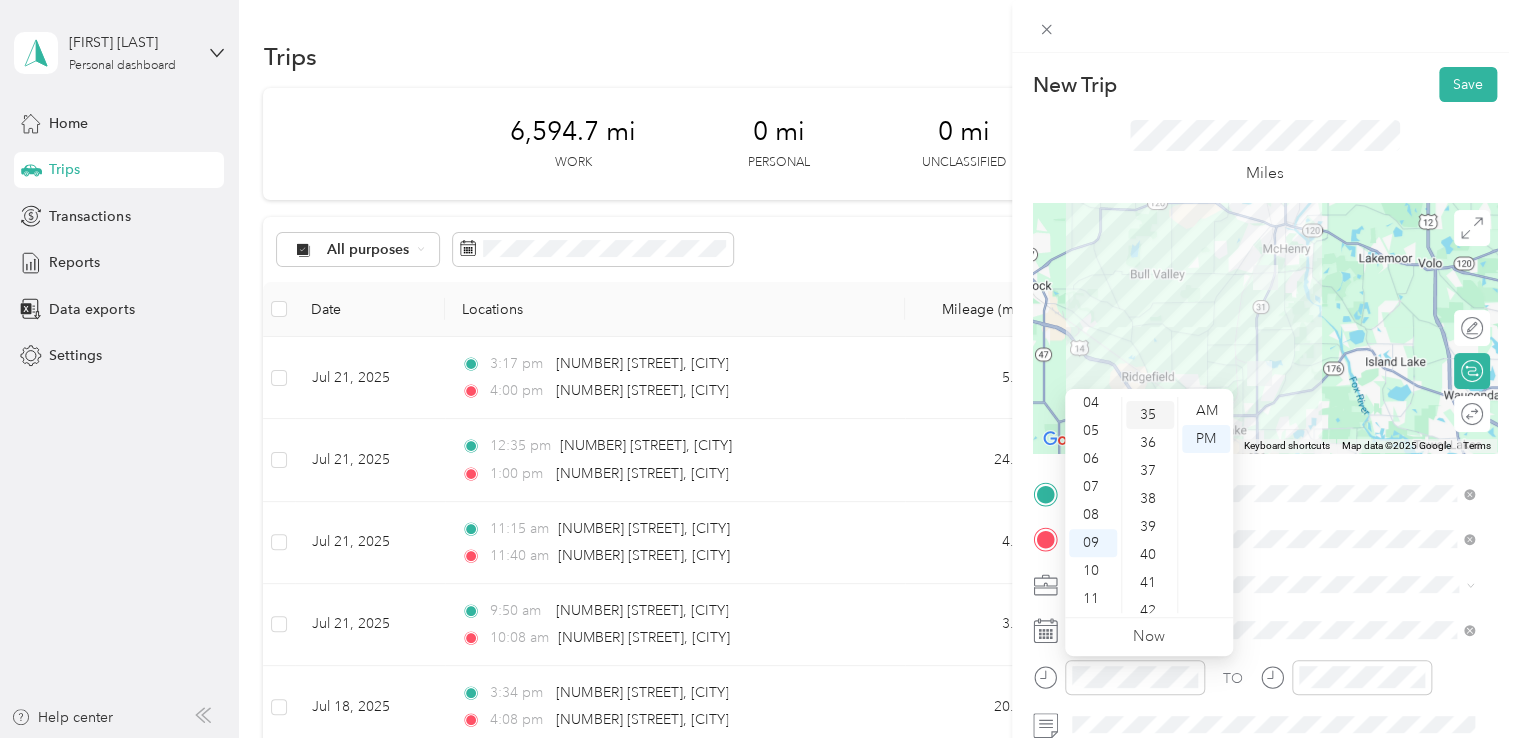 scroll, scrollTop: 980, scrollLeft: 0, axis: vertical 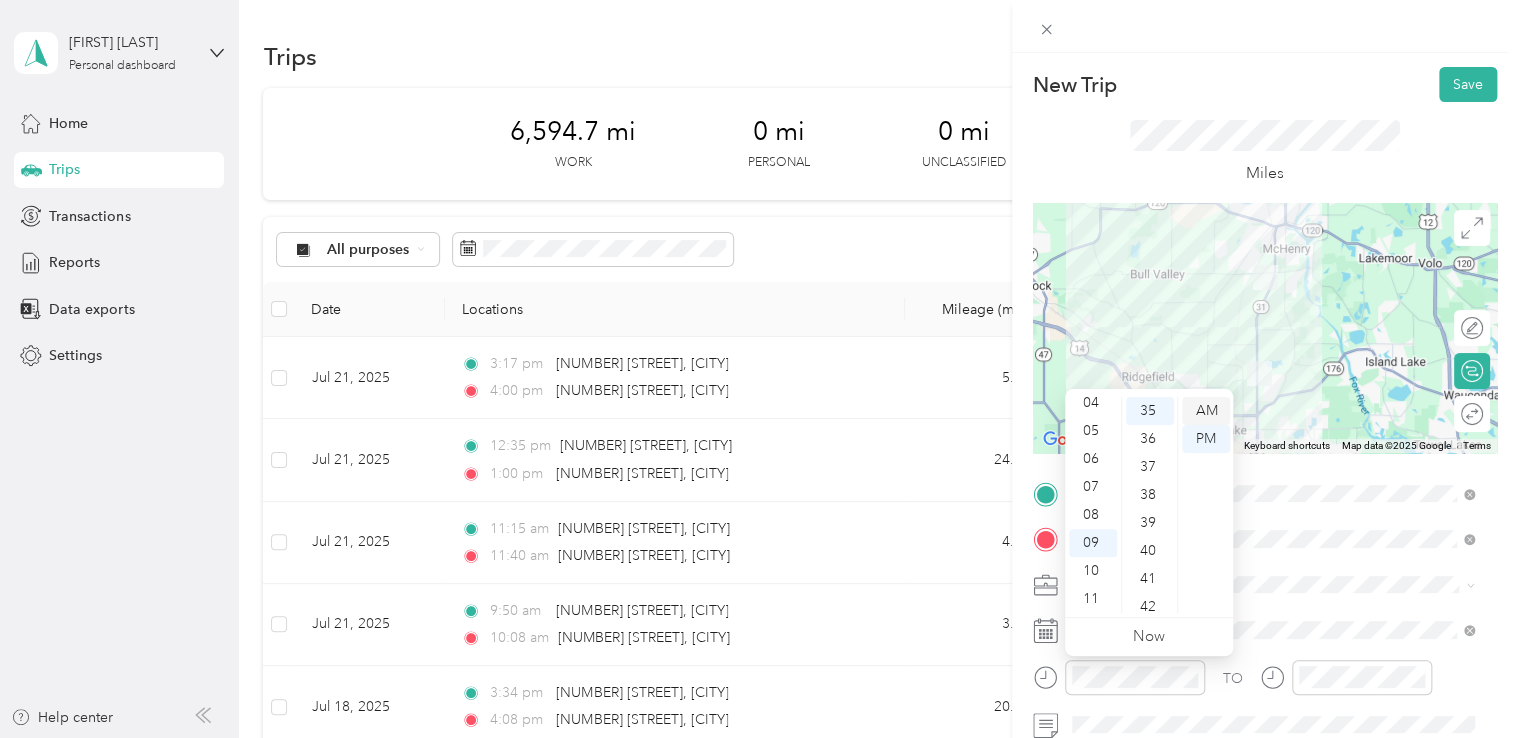 click on "AM" at bounding box center (1206, 411) 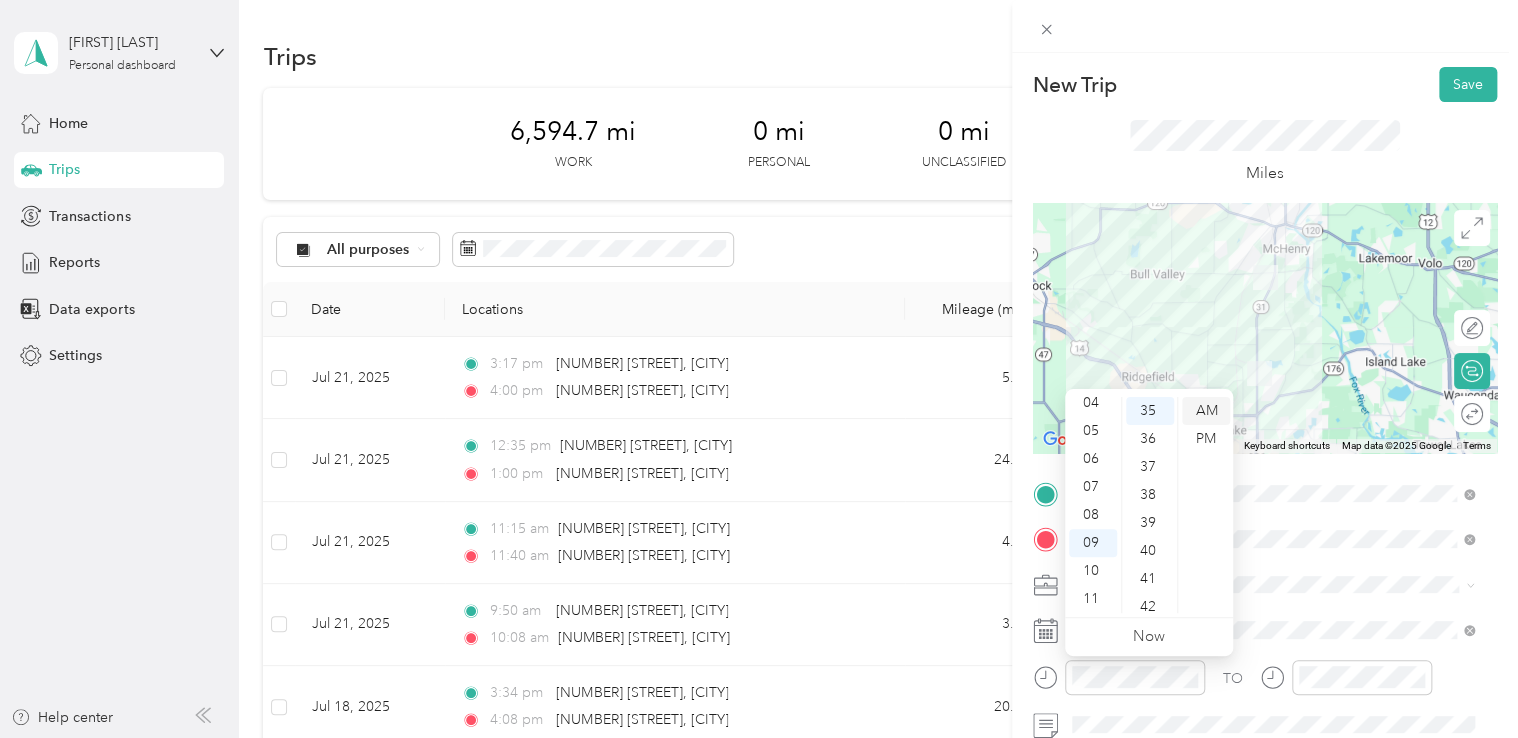 click on "AM" at bounding box center (1206, 411) 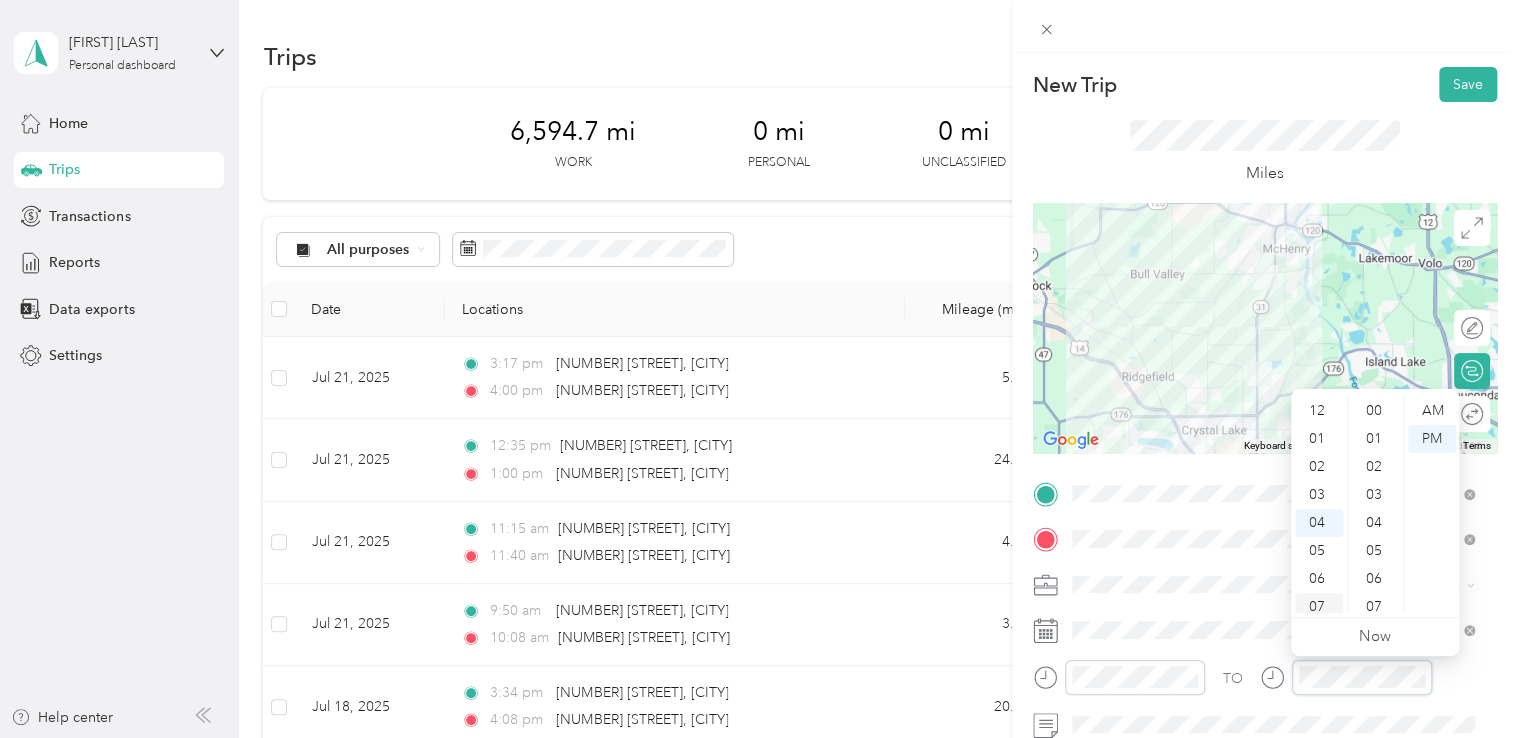 scroll, scrollTop: 112, scrollLeft: 0, axis: vertical 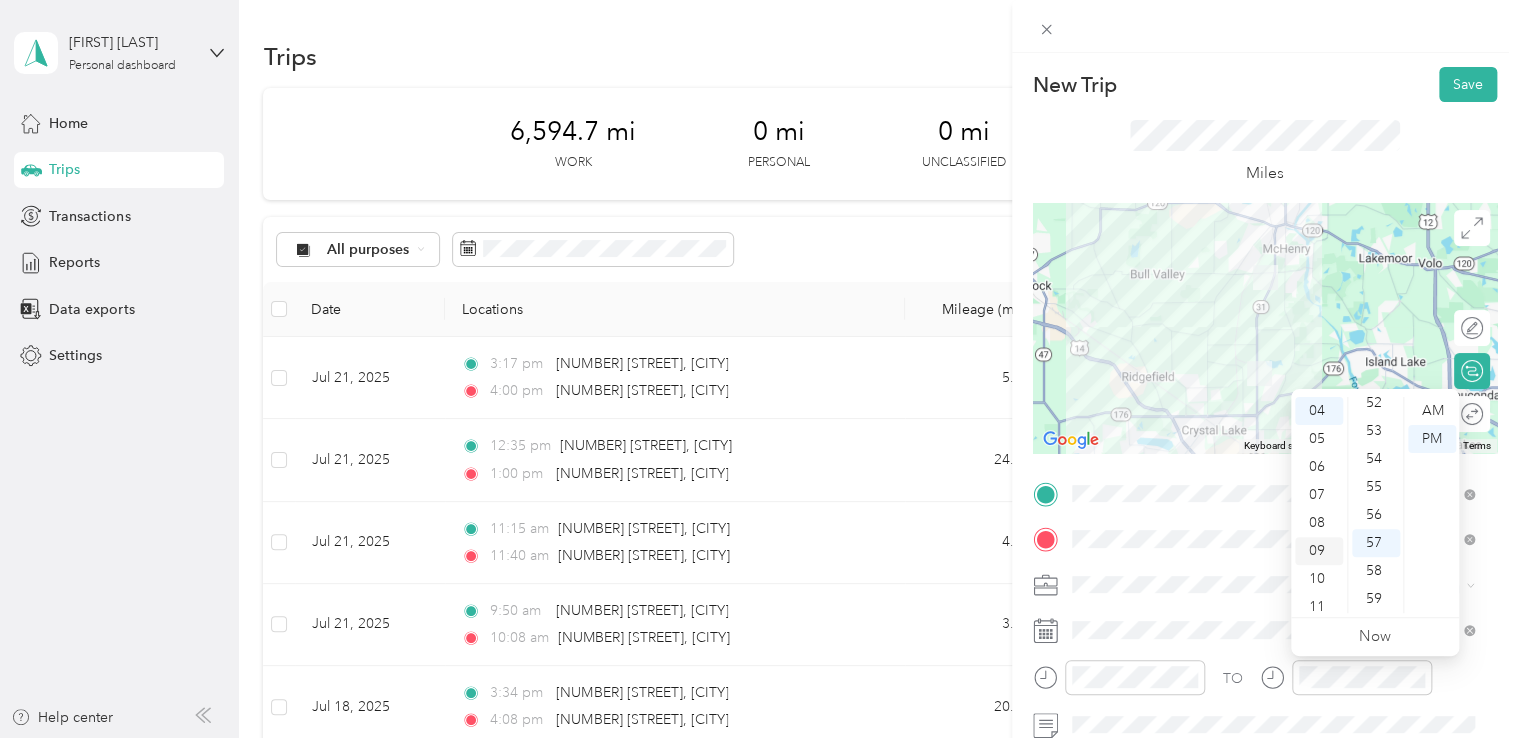 click on "09" at bounding box center [1319, 551] 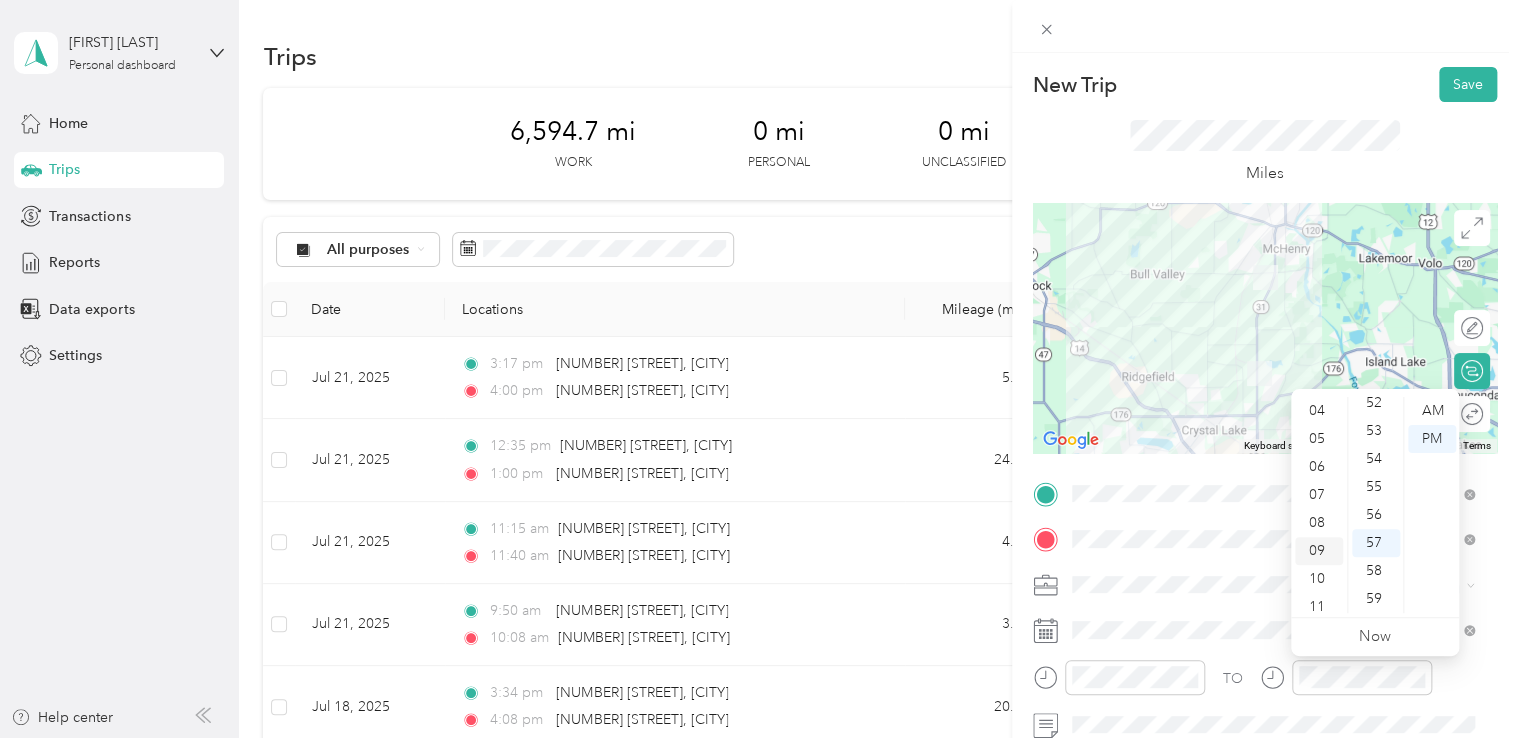 scroll, scrollTop: 120, scrollLeft: 0, axis: vertical 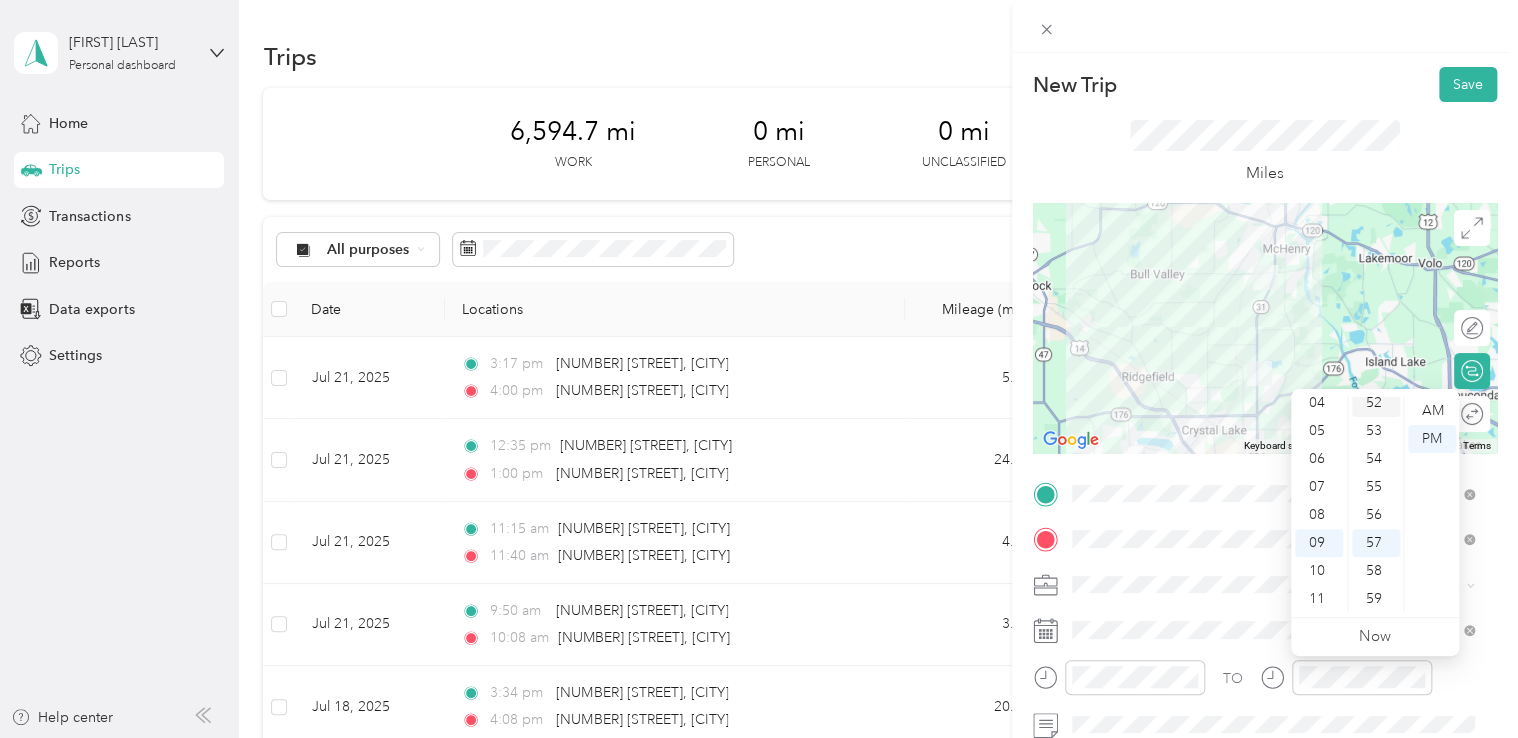 click on "52" at bounding box center [1376, 403] 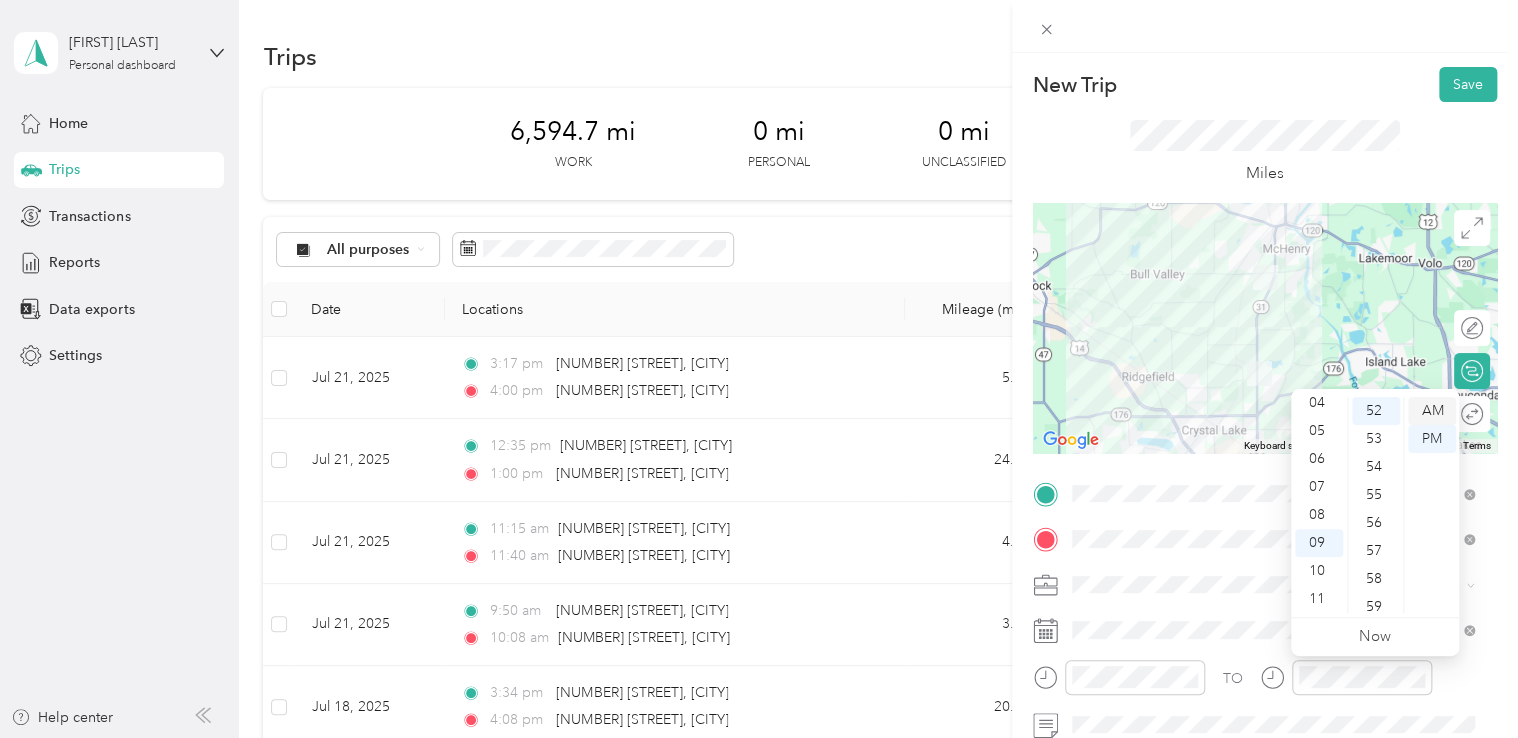 click on "AM" at bounding box center (1432, 411) 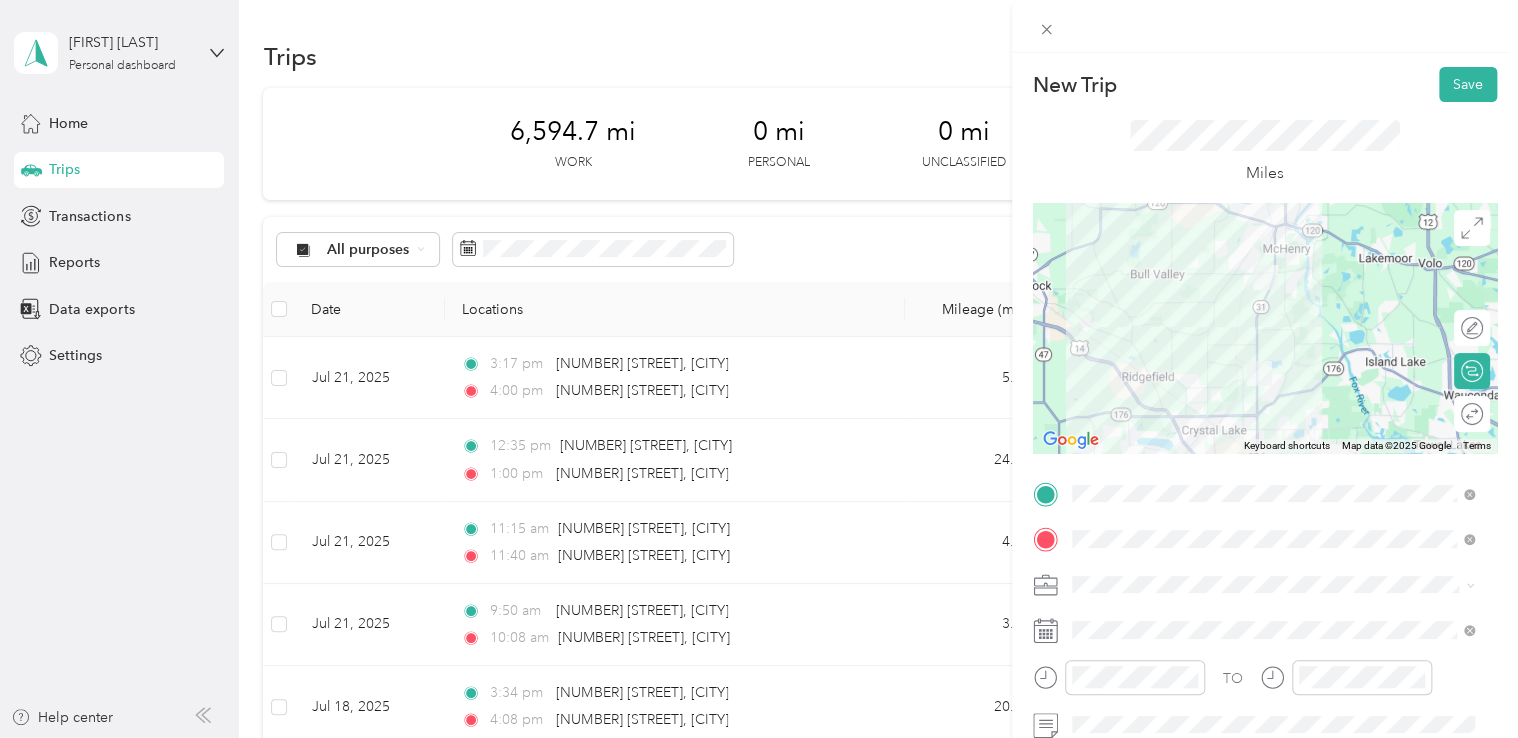 click 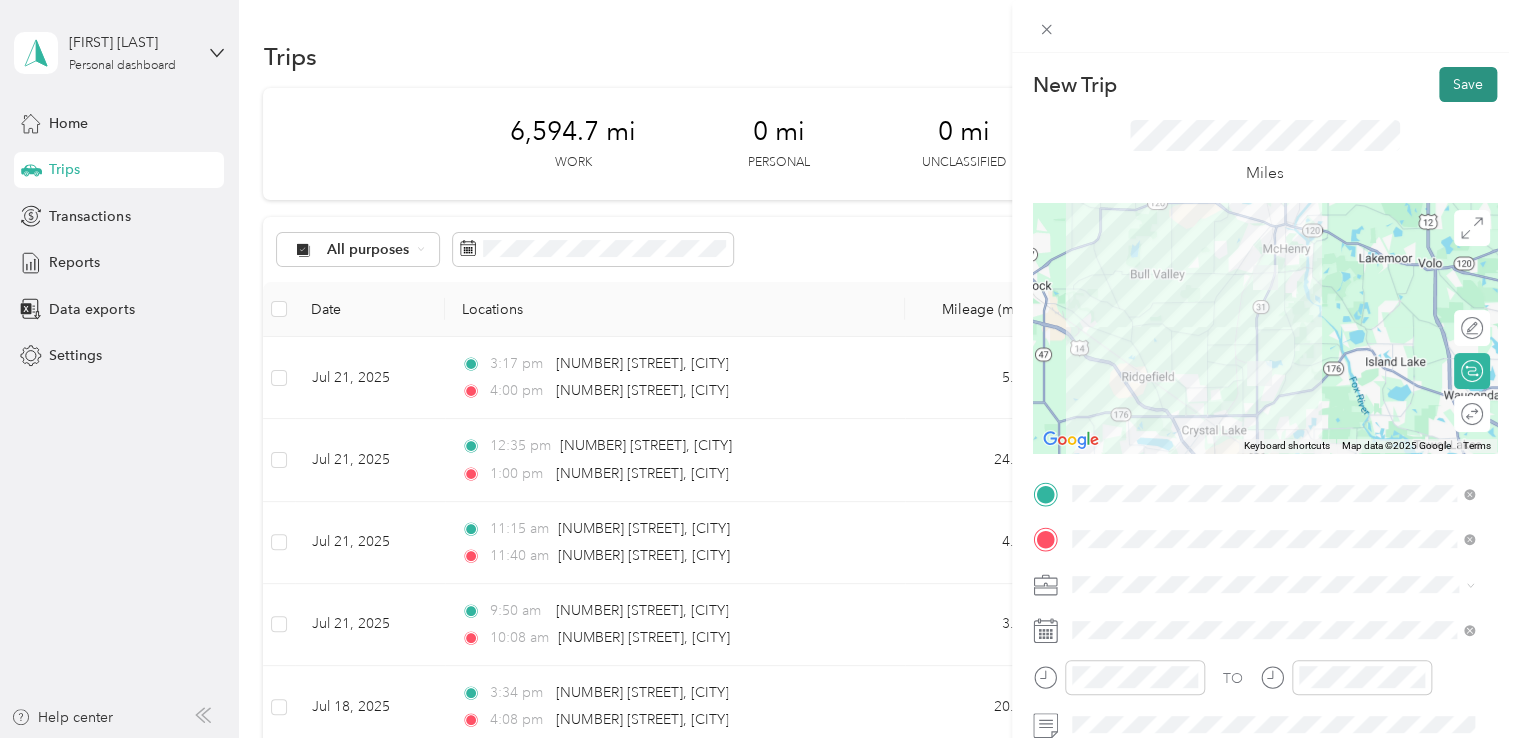 click on "Save" at bounding box center [1468, 84] 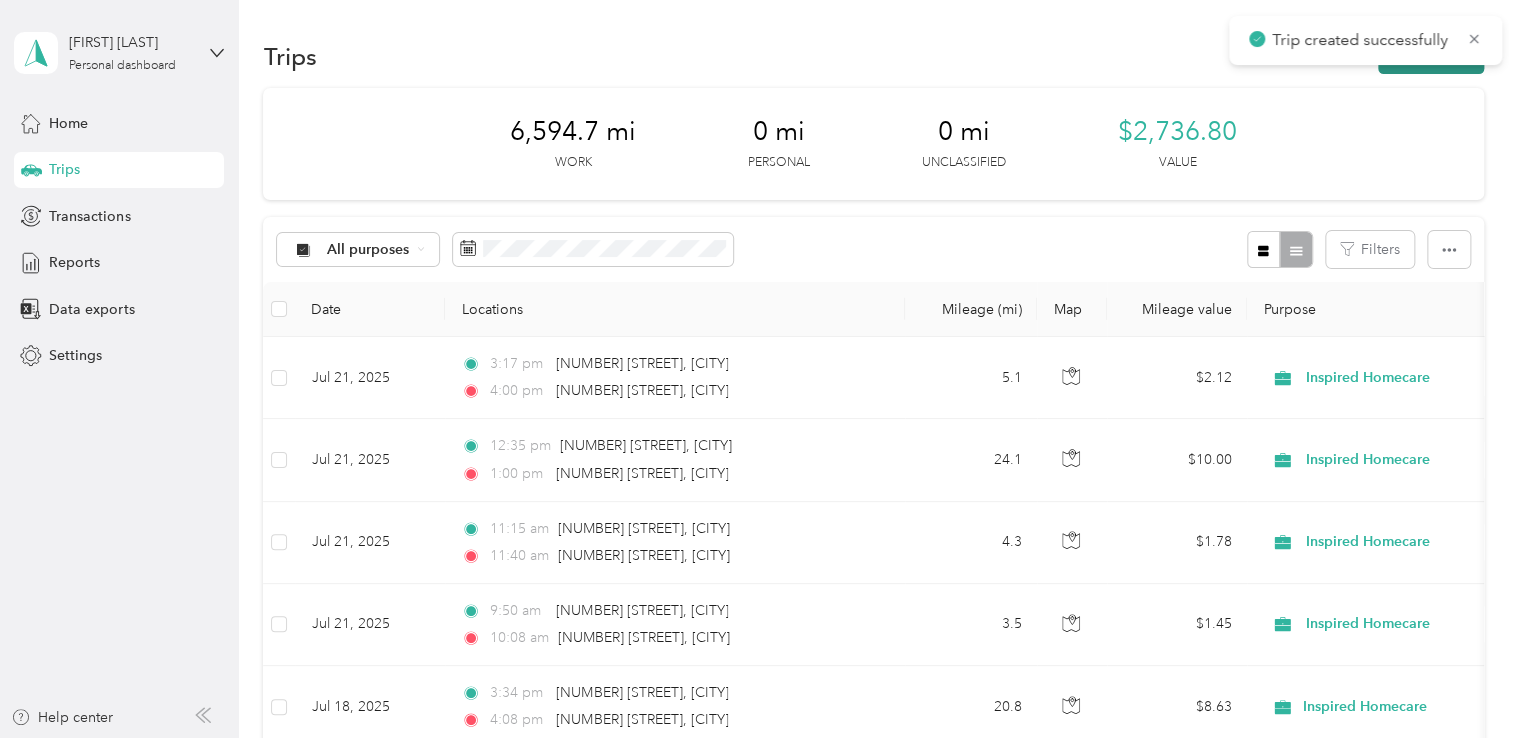 click on "New trip" at bounding box center (1431, 56) 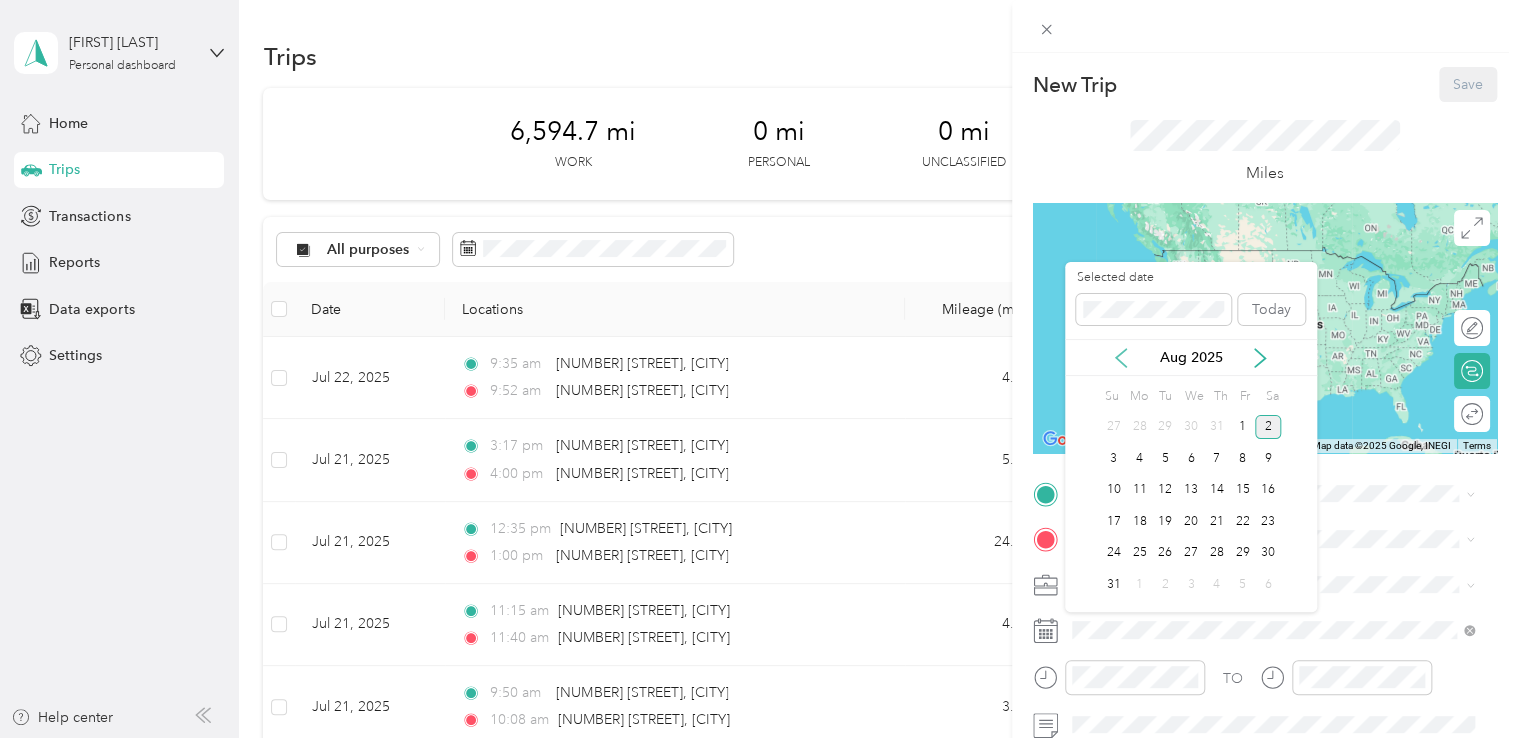 click 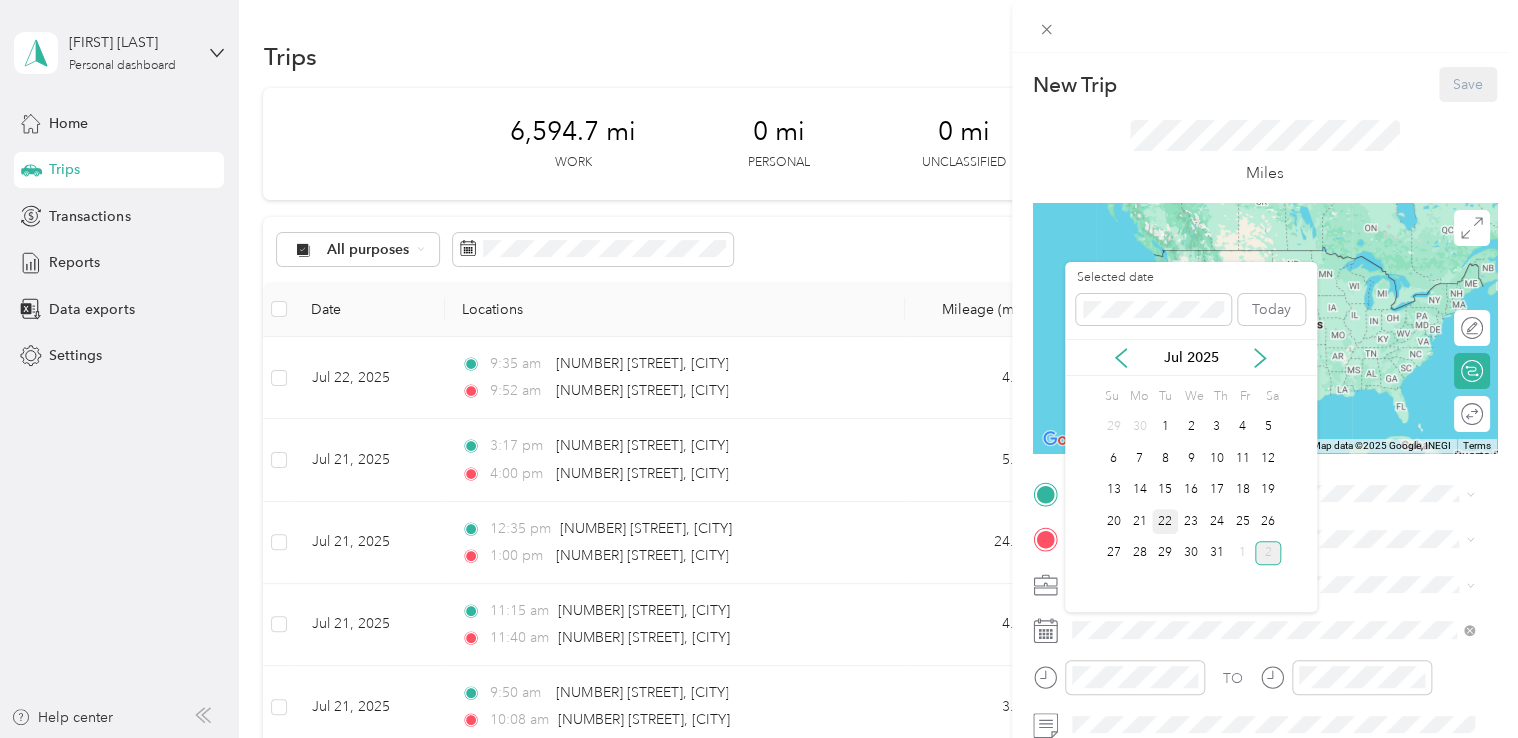 click on "22" at bounding box center (1165, 521) 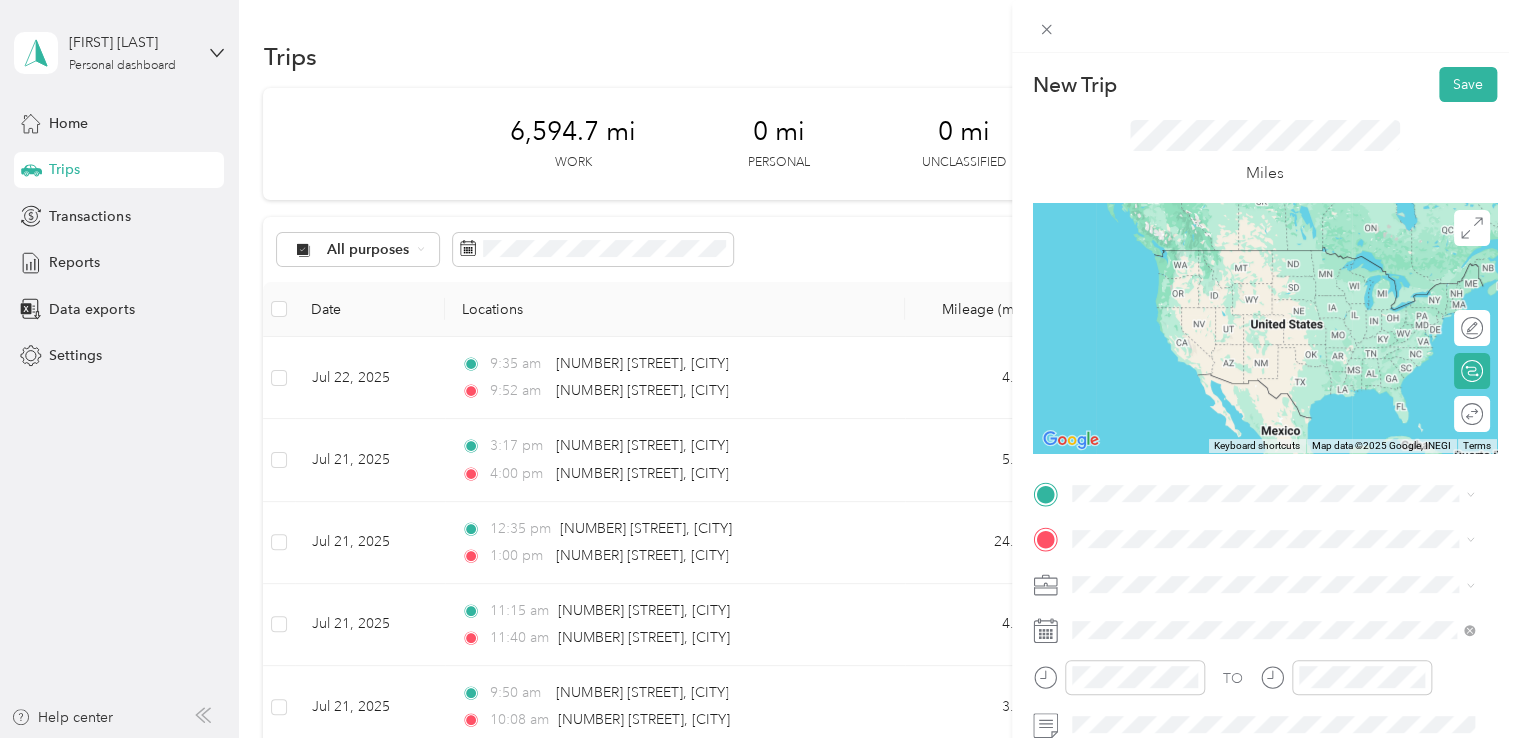 click on "[NUMBER] [STREET]
[CITY], [STATE] [POSTAL_CODE], [COUNTRY]" at bounding box center (1253, 573) 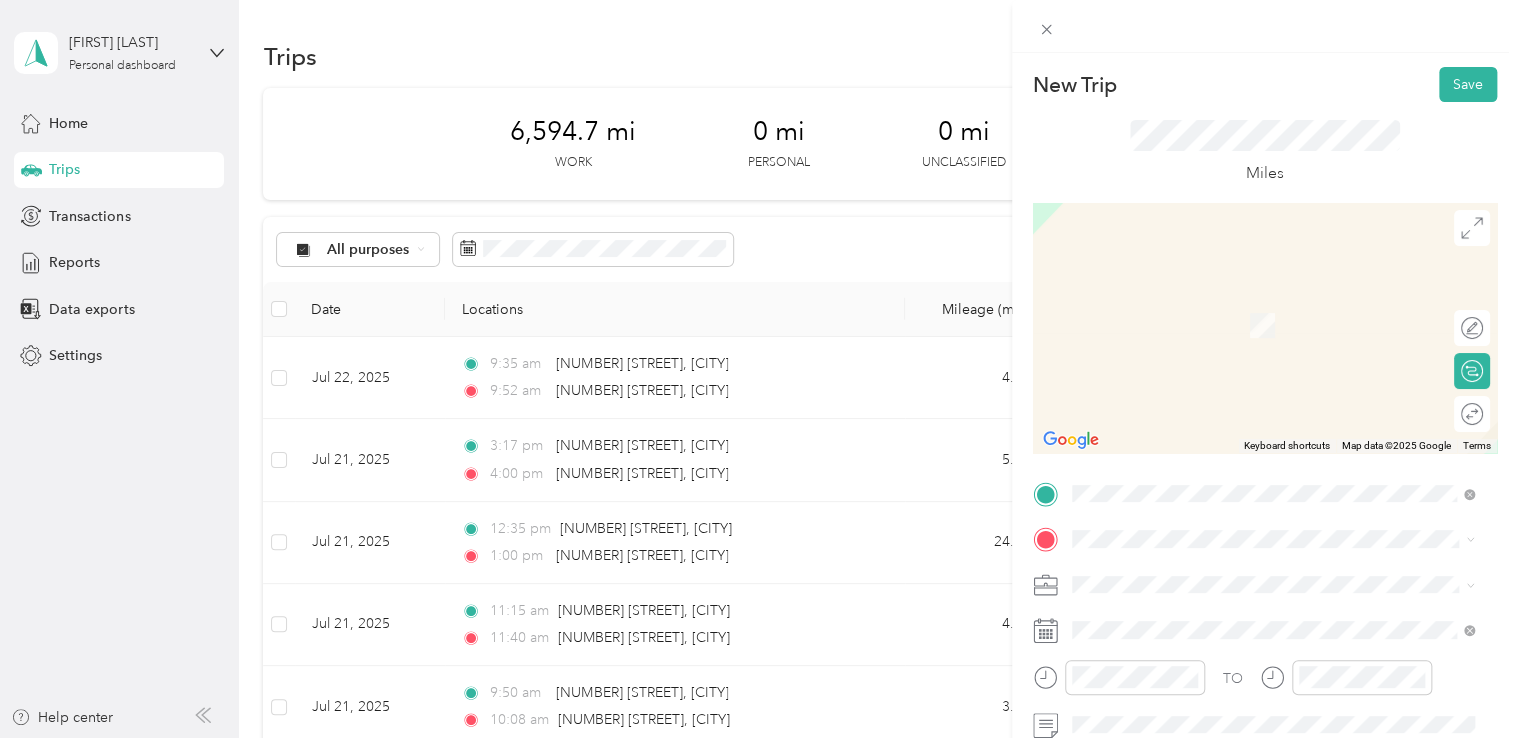 click on "[NUMBER] [STREET]
[CITY], [STATE] [POSTAL_CODE], [COUNTRY]" at bounding box center [1253, 295] 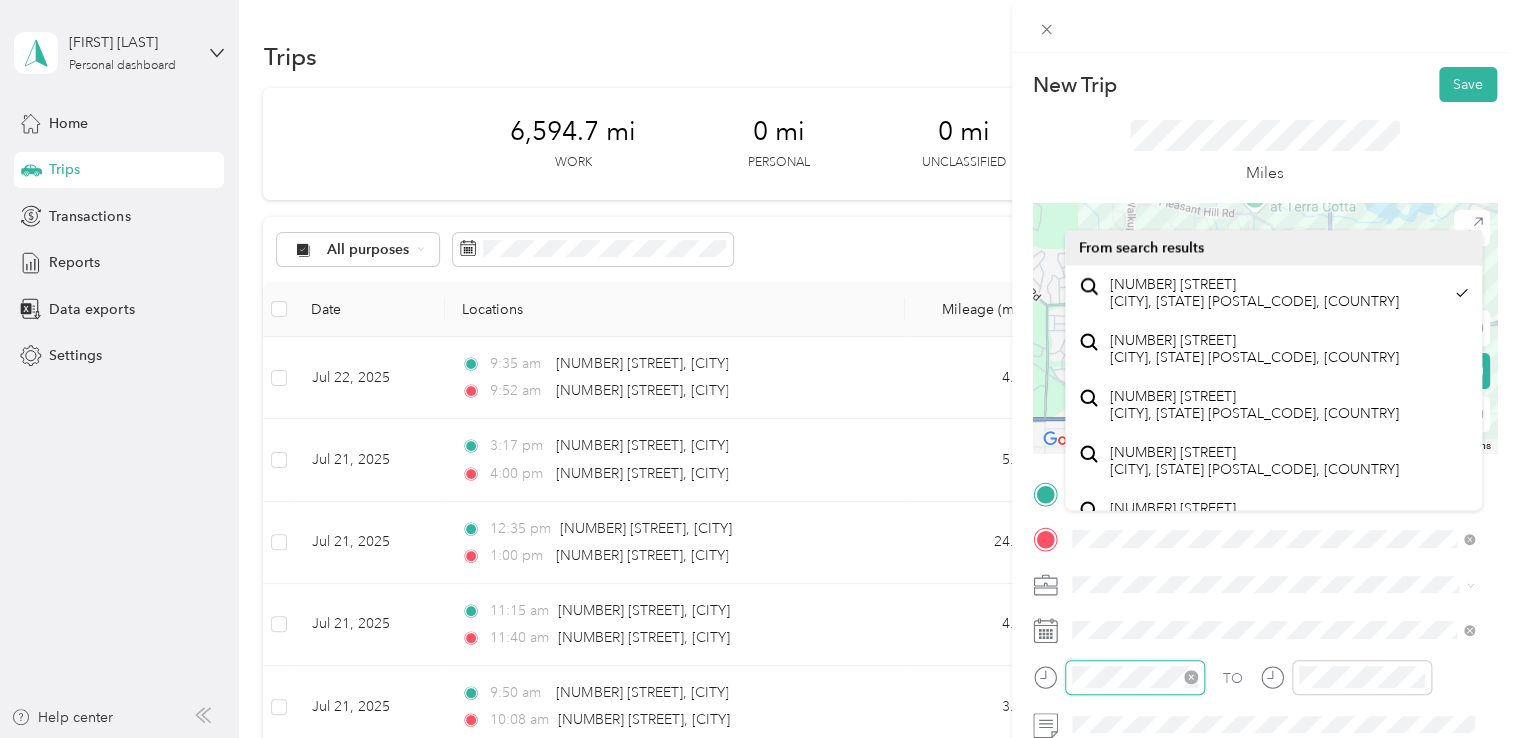 scroll, scrollTop: 120, scrollLeft: 0, axis: vertical 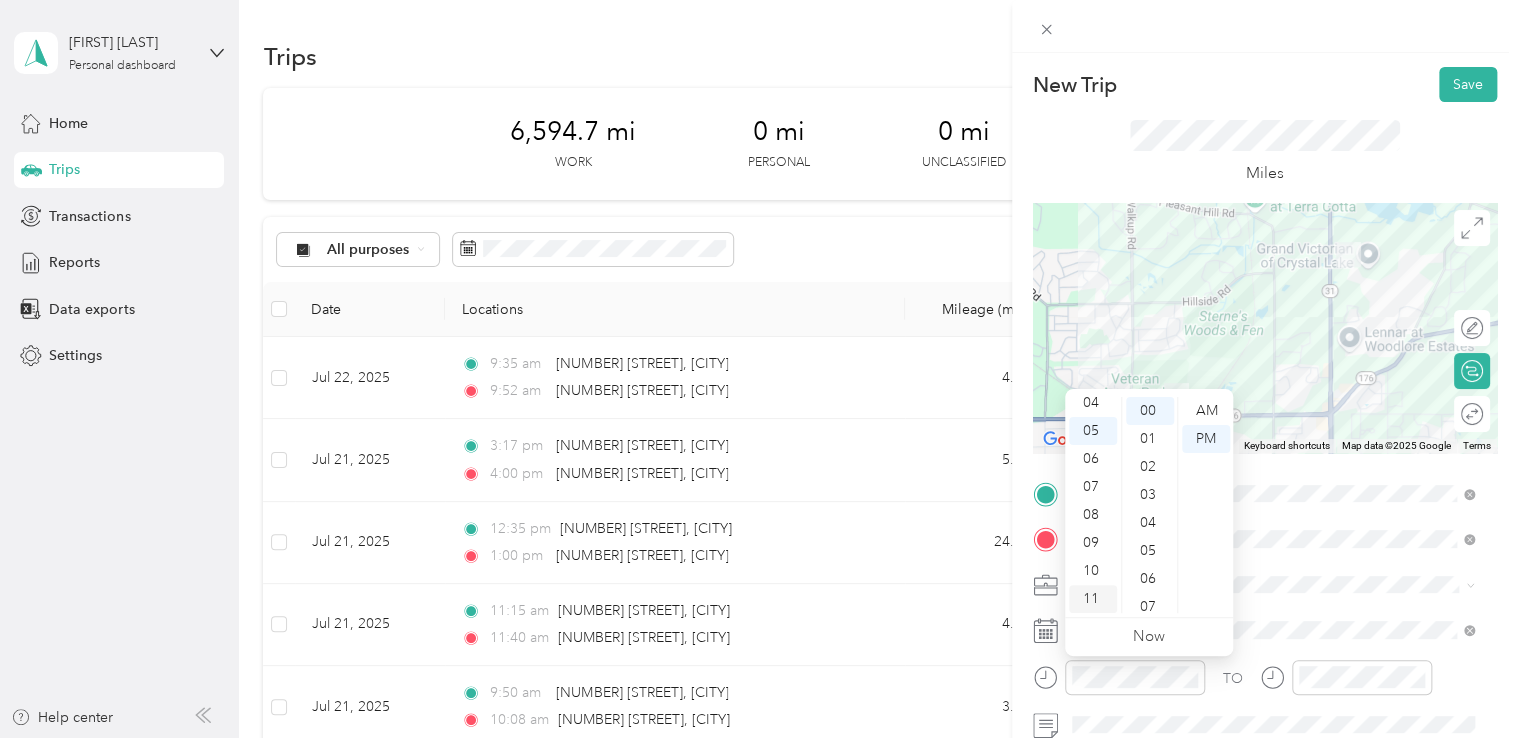click on "11" at bounding box center [1093, 599] 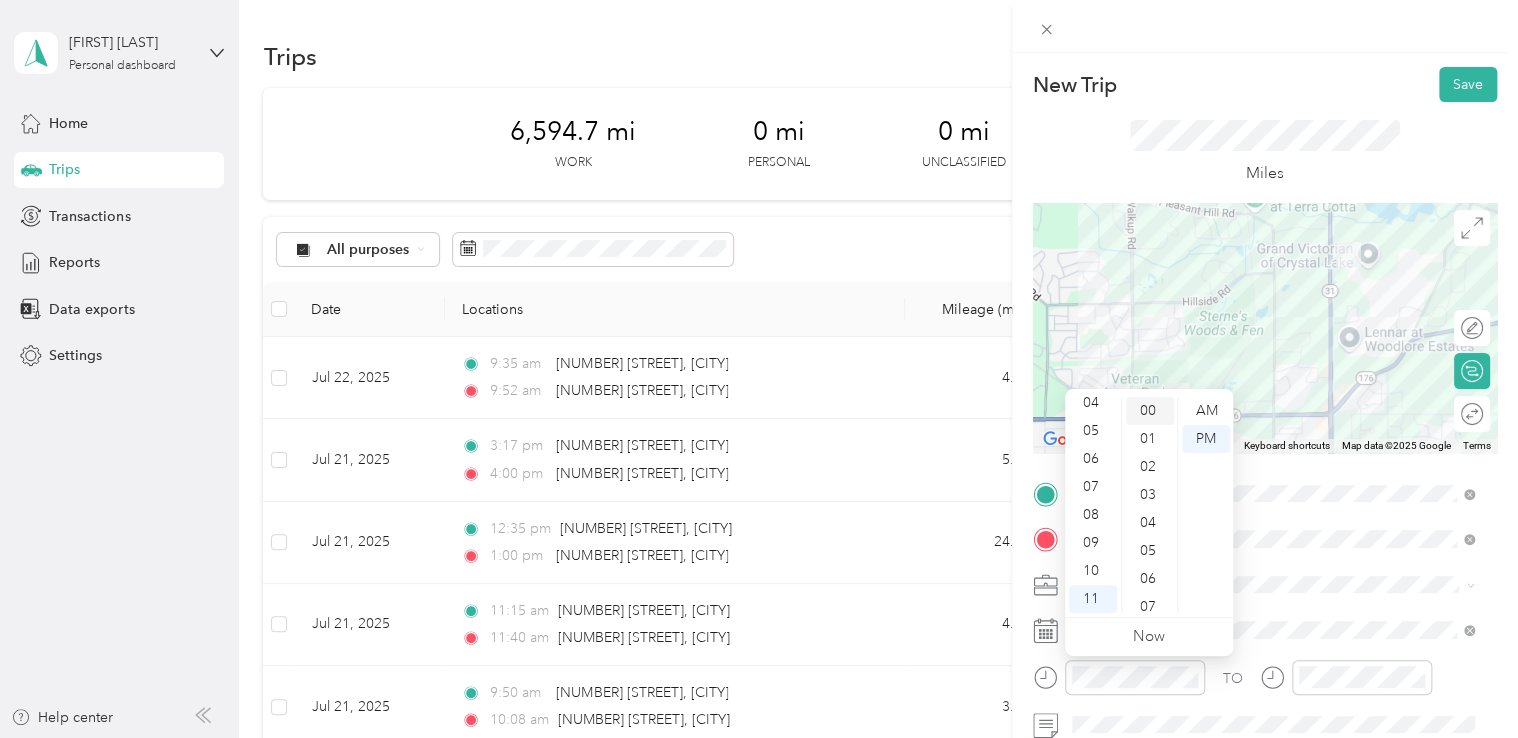 click on "00" at bounding box center [1150, 411] 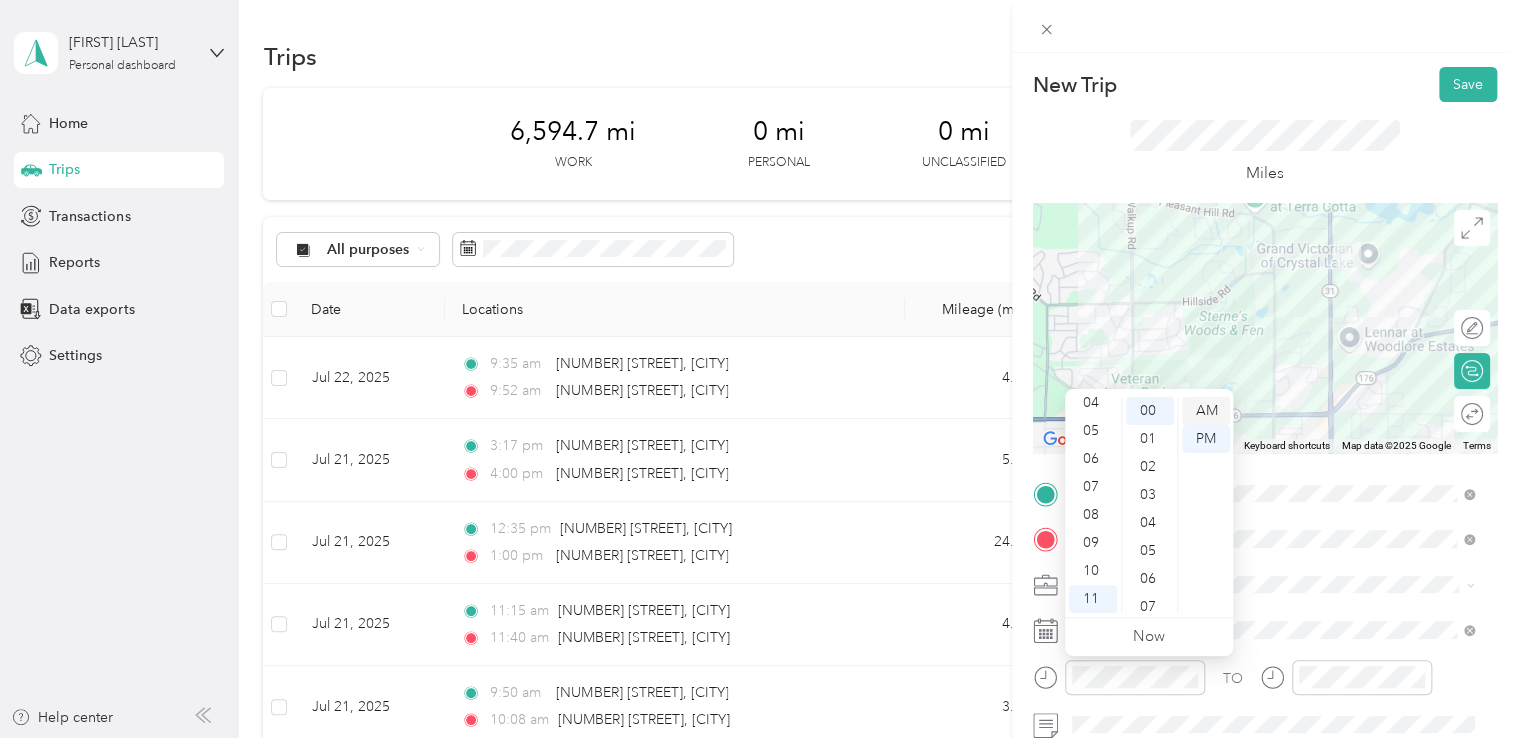 click on "AM" at bounding box center [1206, 411] 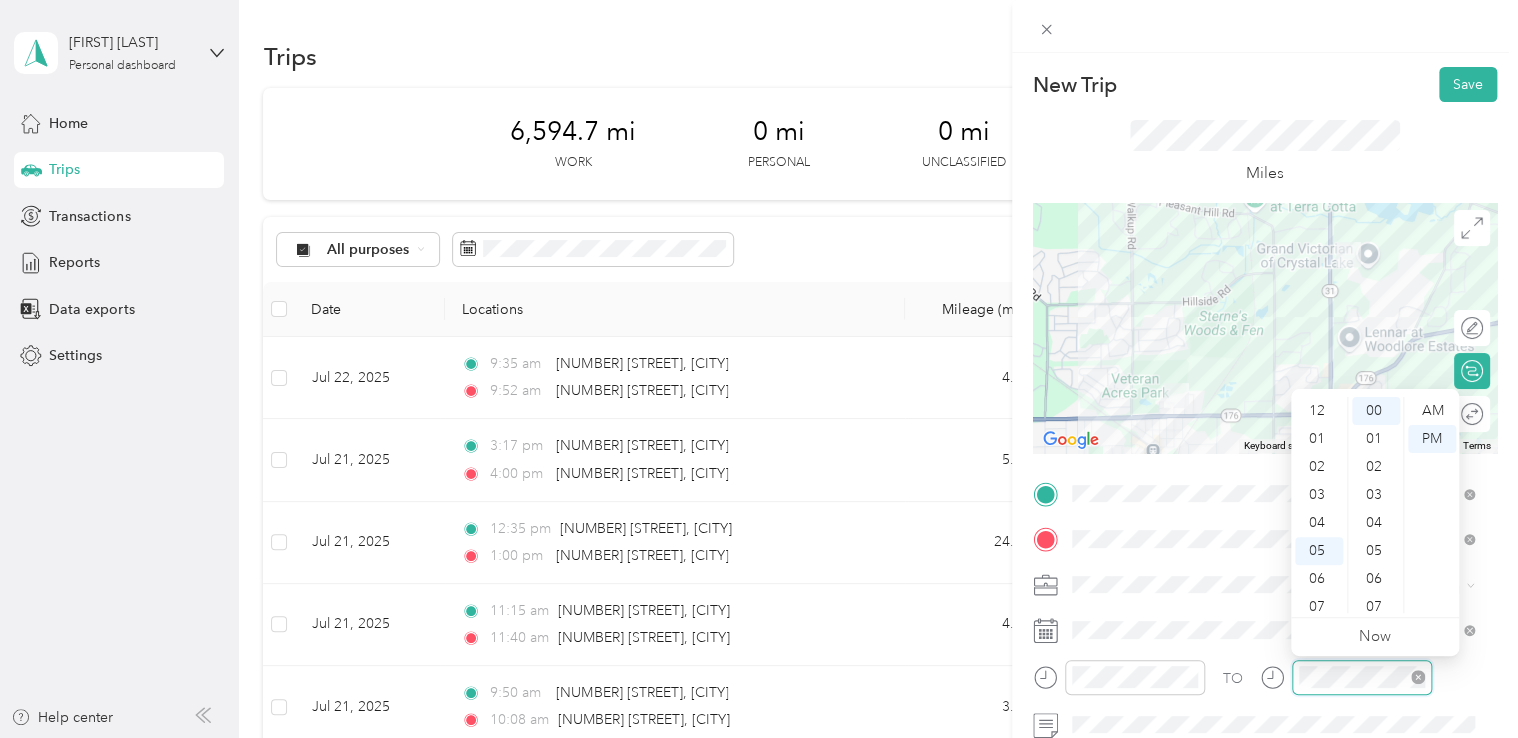 scroll, scrollTop: 120, scrollLeft: 0, axis: vertical 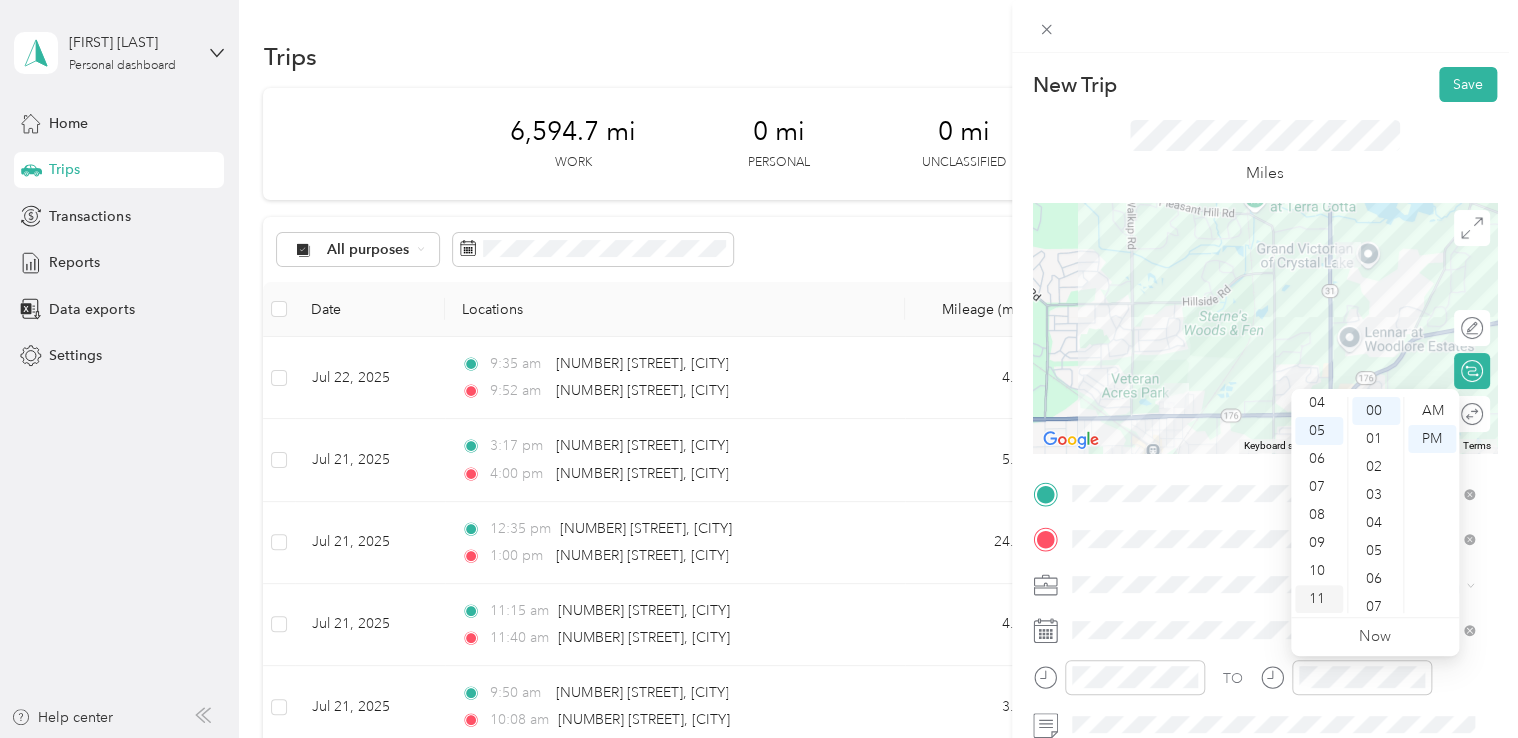 click on "11" at bounding box center [1319, 599] 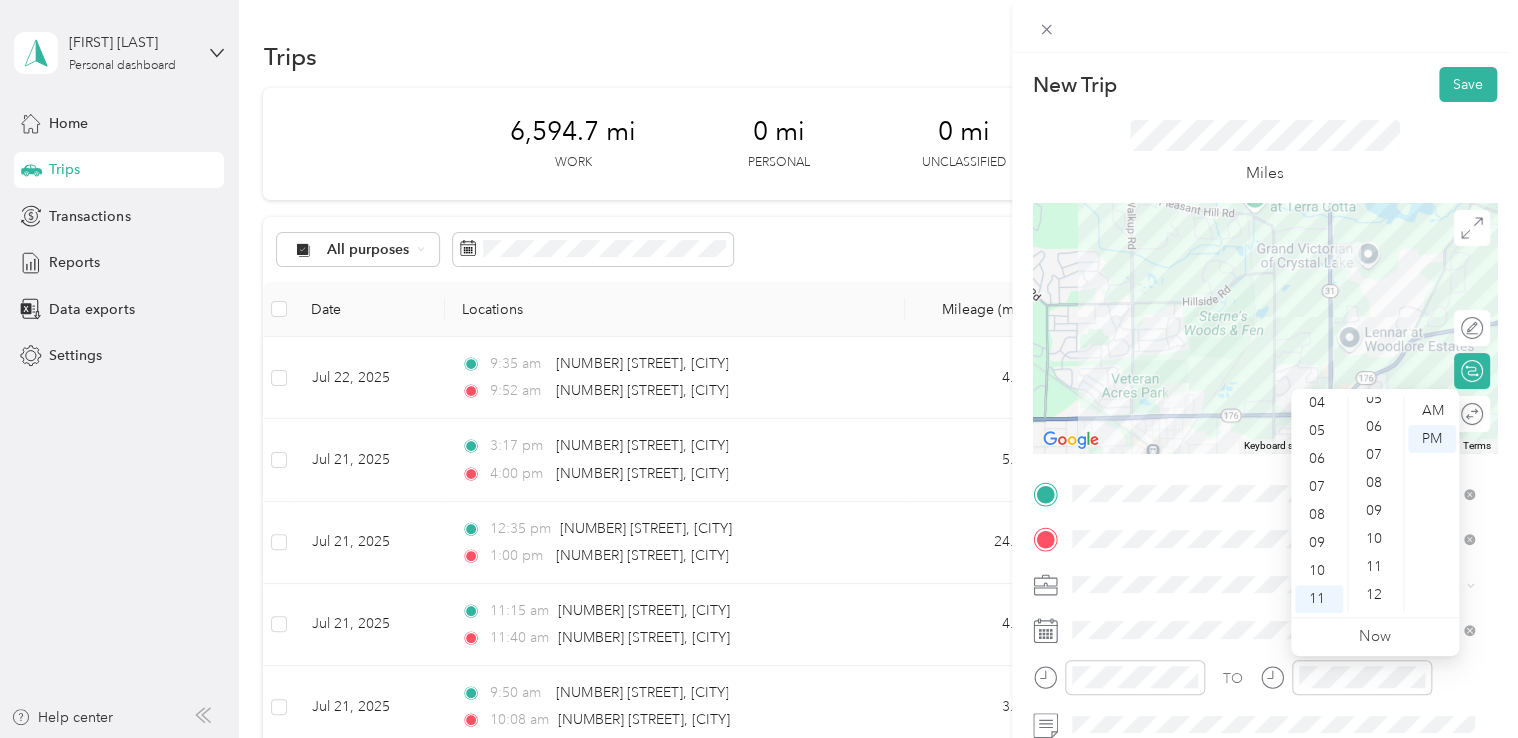 scroll, scrollTop: 184, scrollLeft: 0, axis: vertical 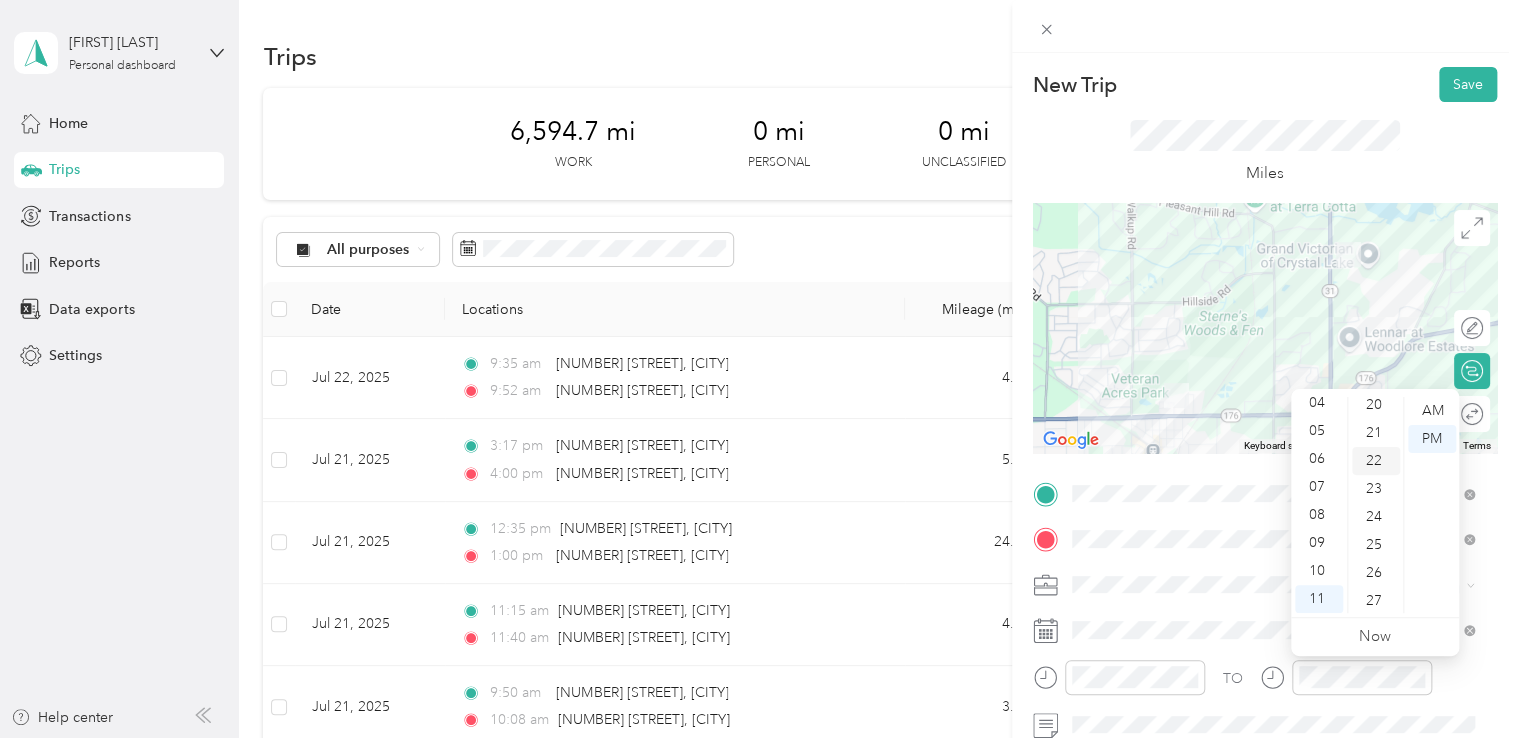 click on "22" at bounding box center (1376, 461) 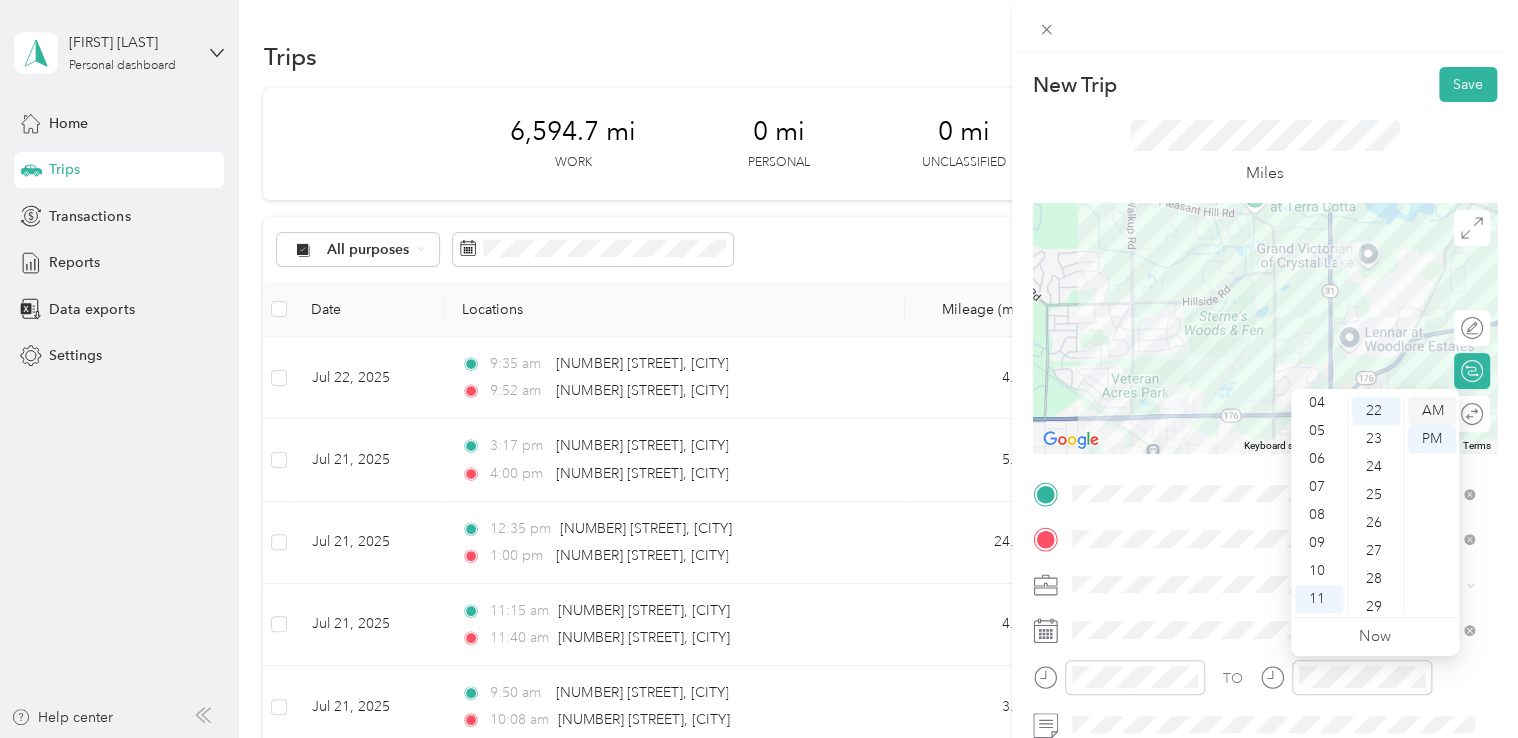 click on "AM" at bounding box center (1432, 411) 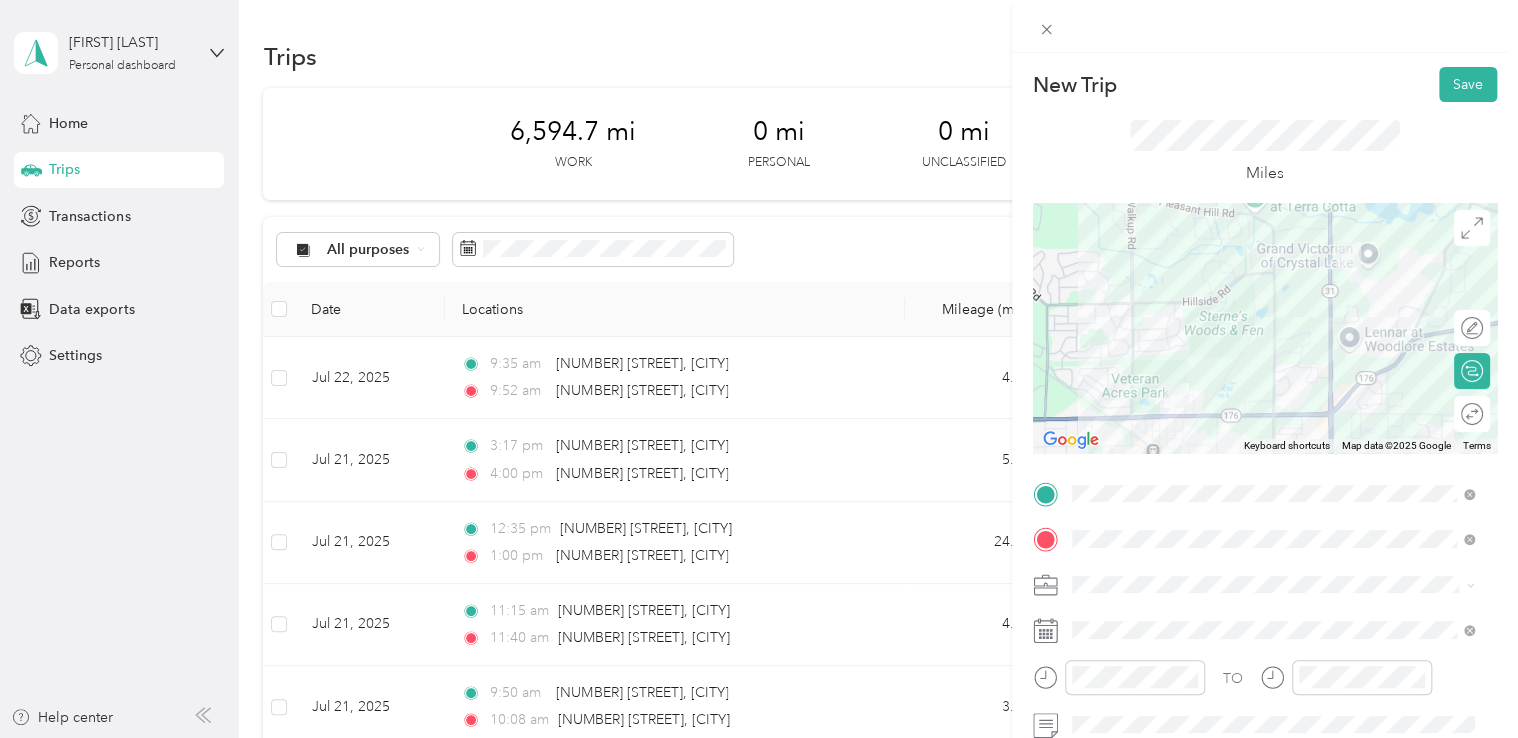 click 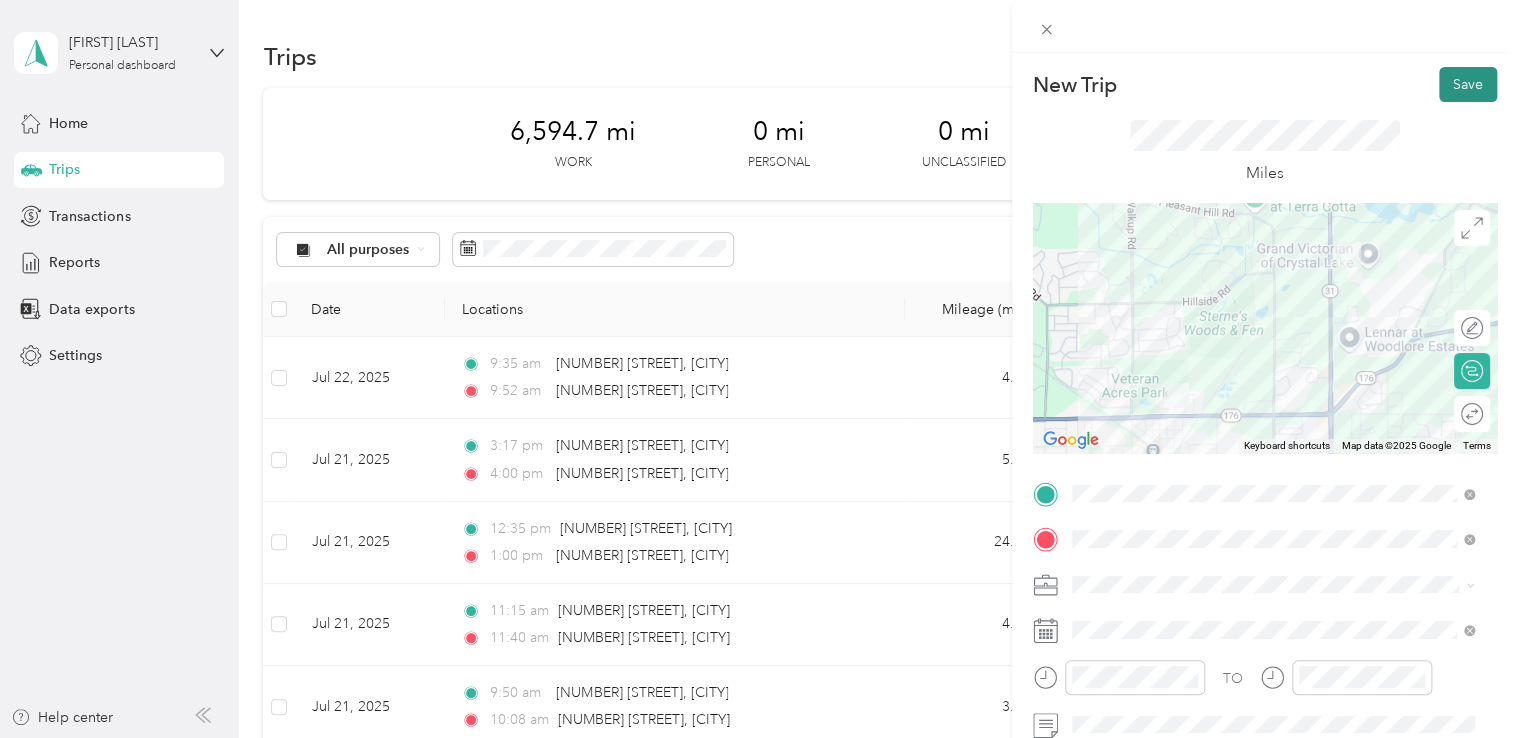 click on "Save" at bounding box center (1468, 84) 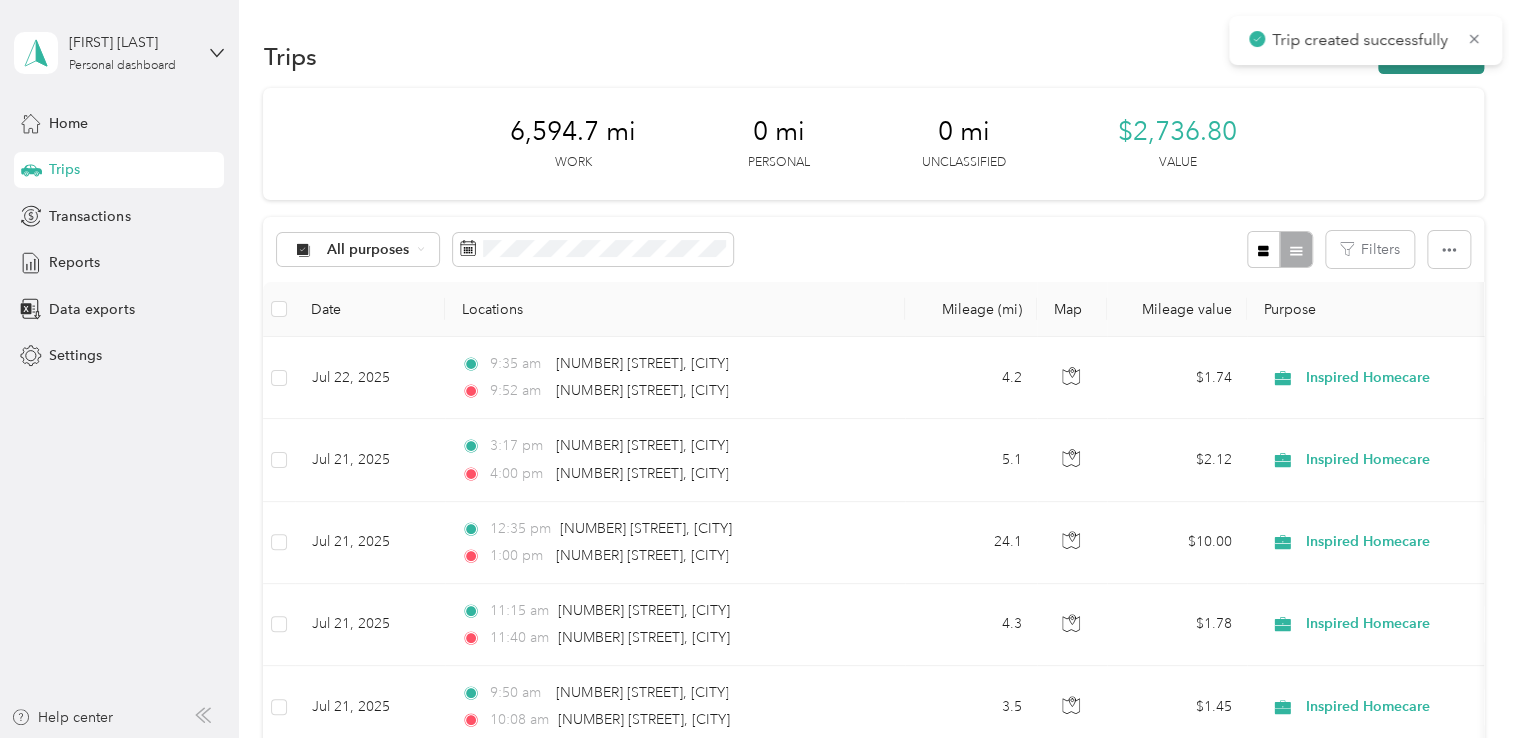 click on "New trip" at bounding box center (1431, 56) 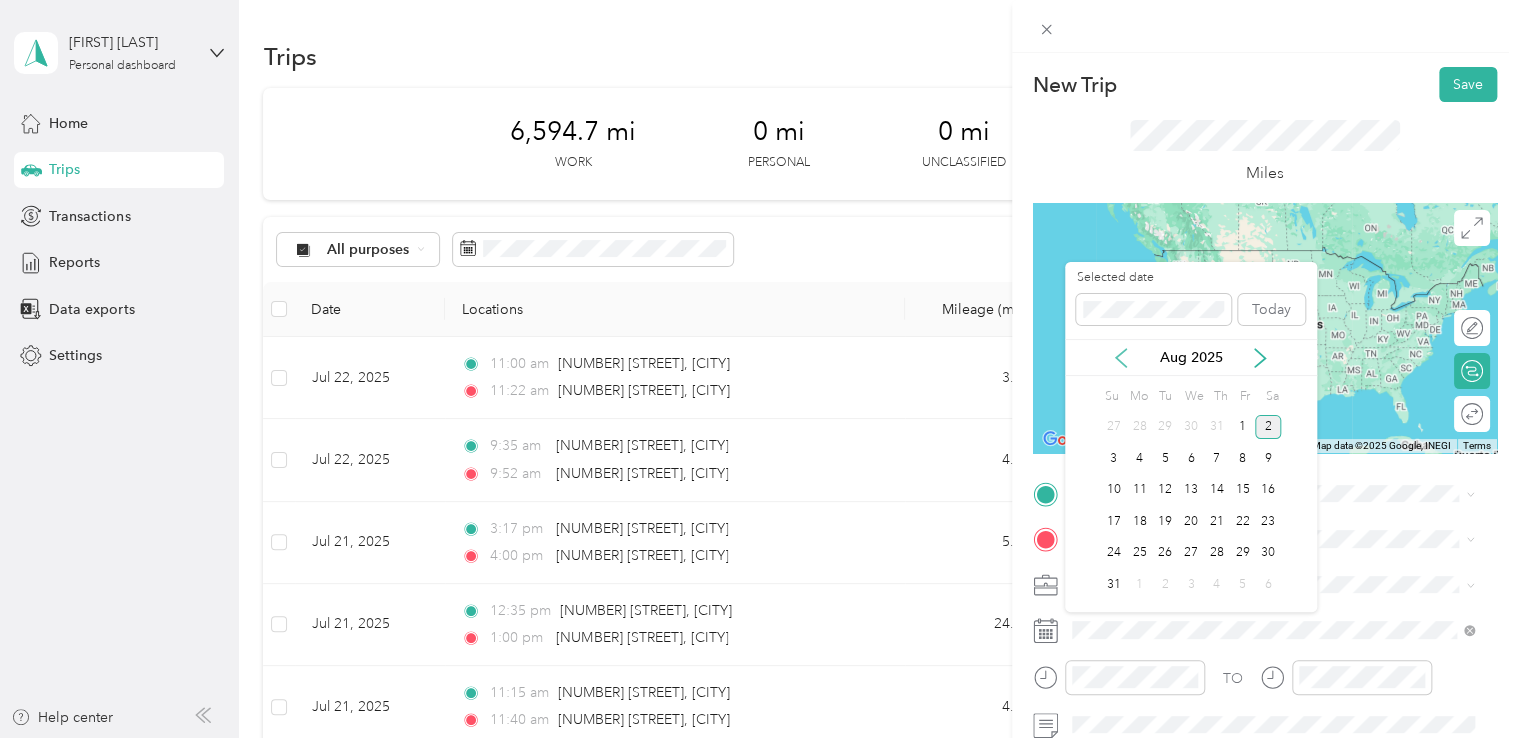 click 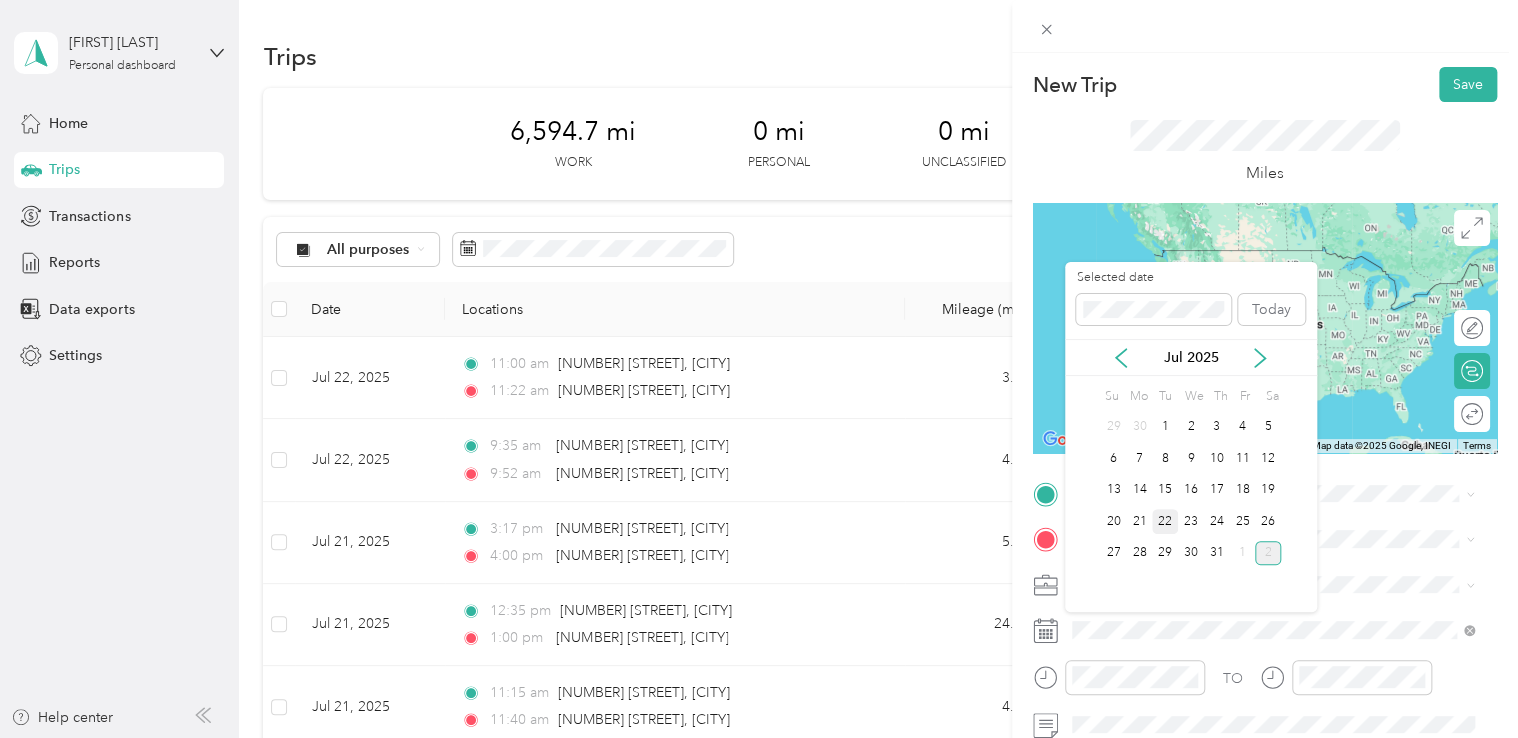 click on "22" at bounding box center (1165, 521) 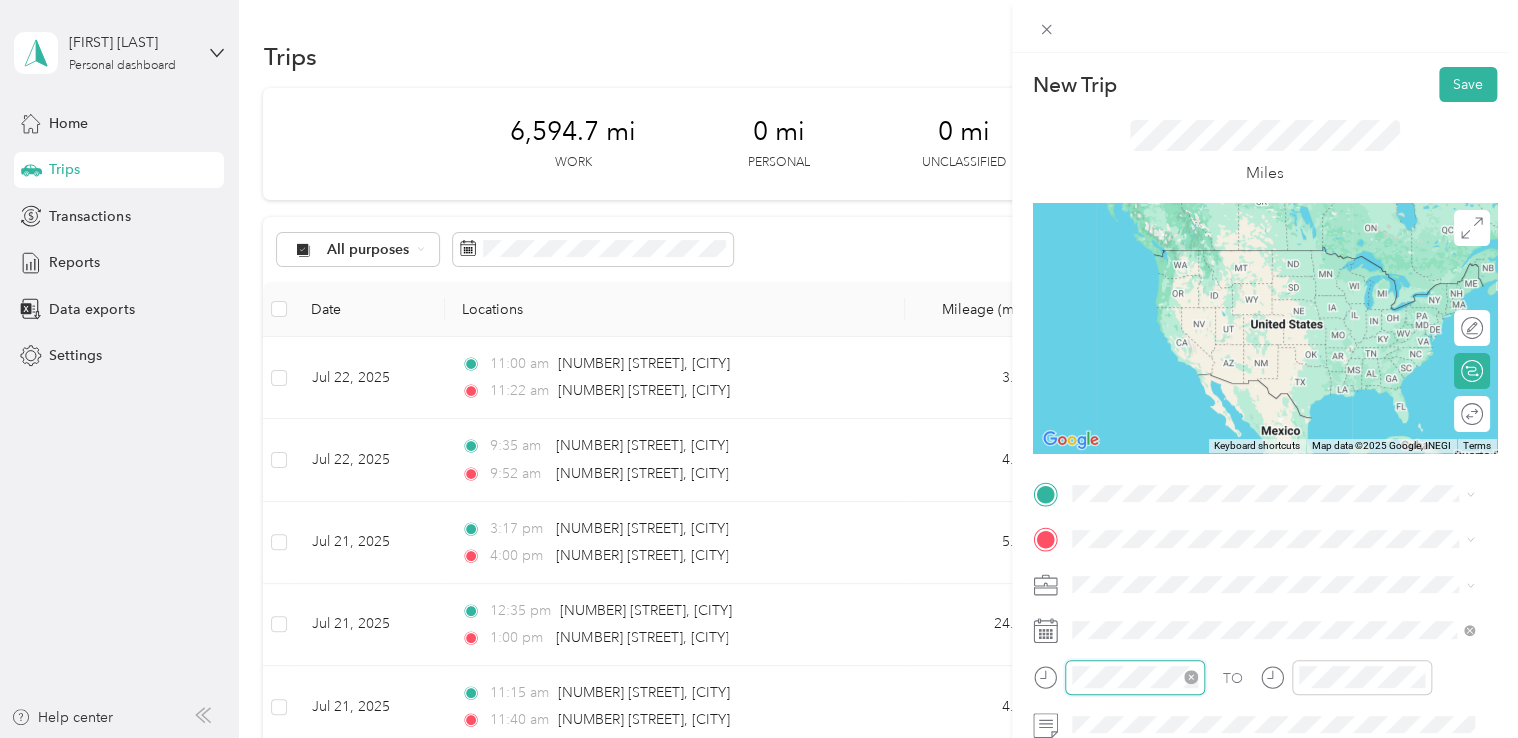 scroll, scrollTop: 120, scrollLeft: 0, axis: vertical 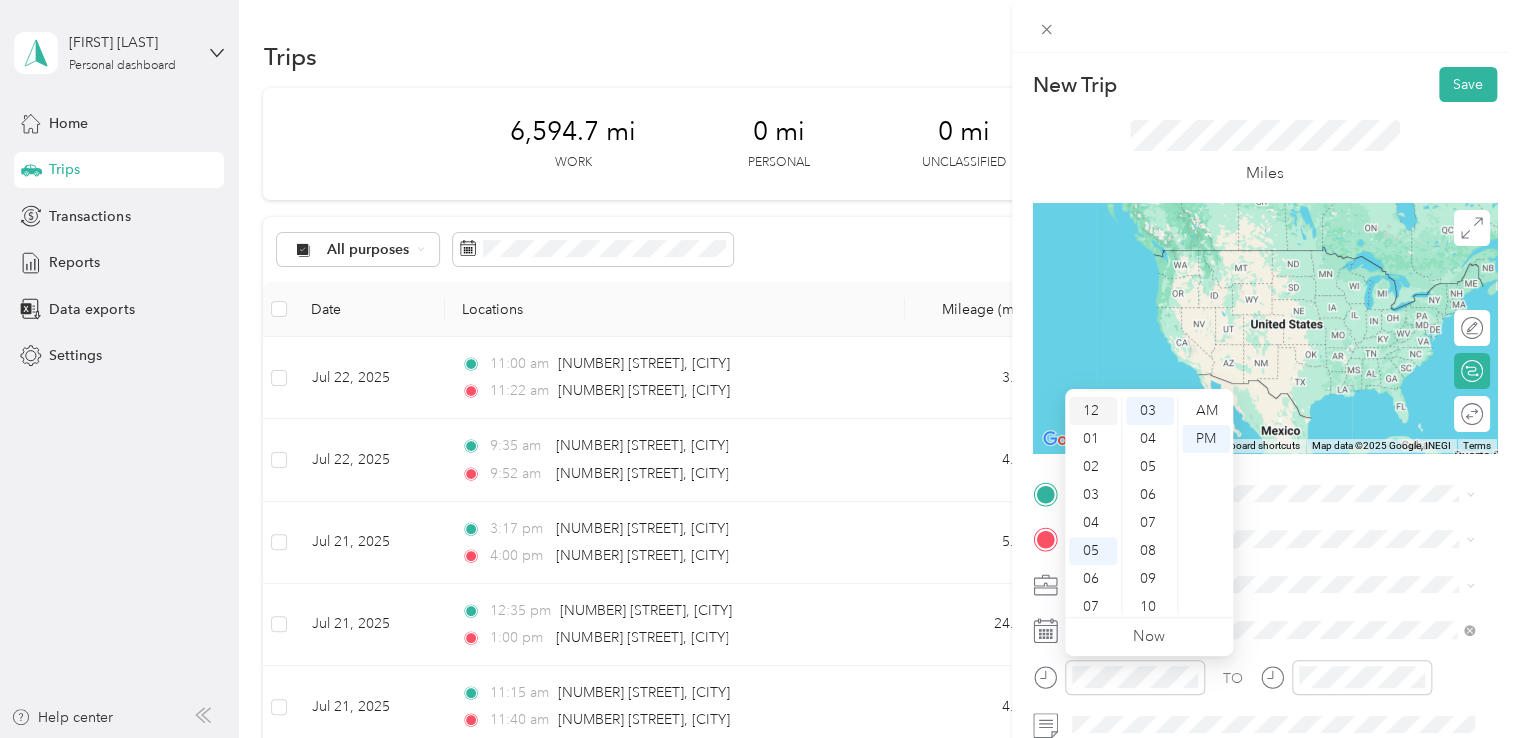 click on "12" at bounding box center [1093, 411] 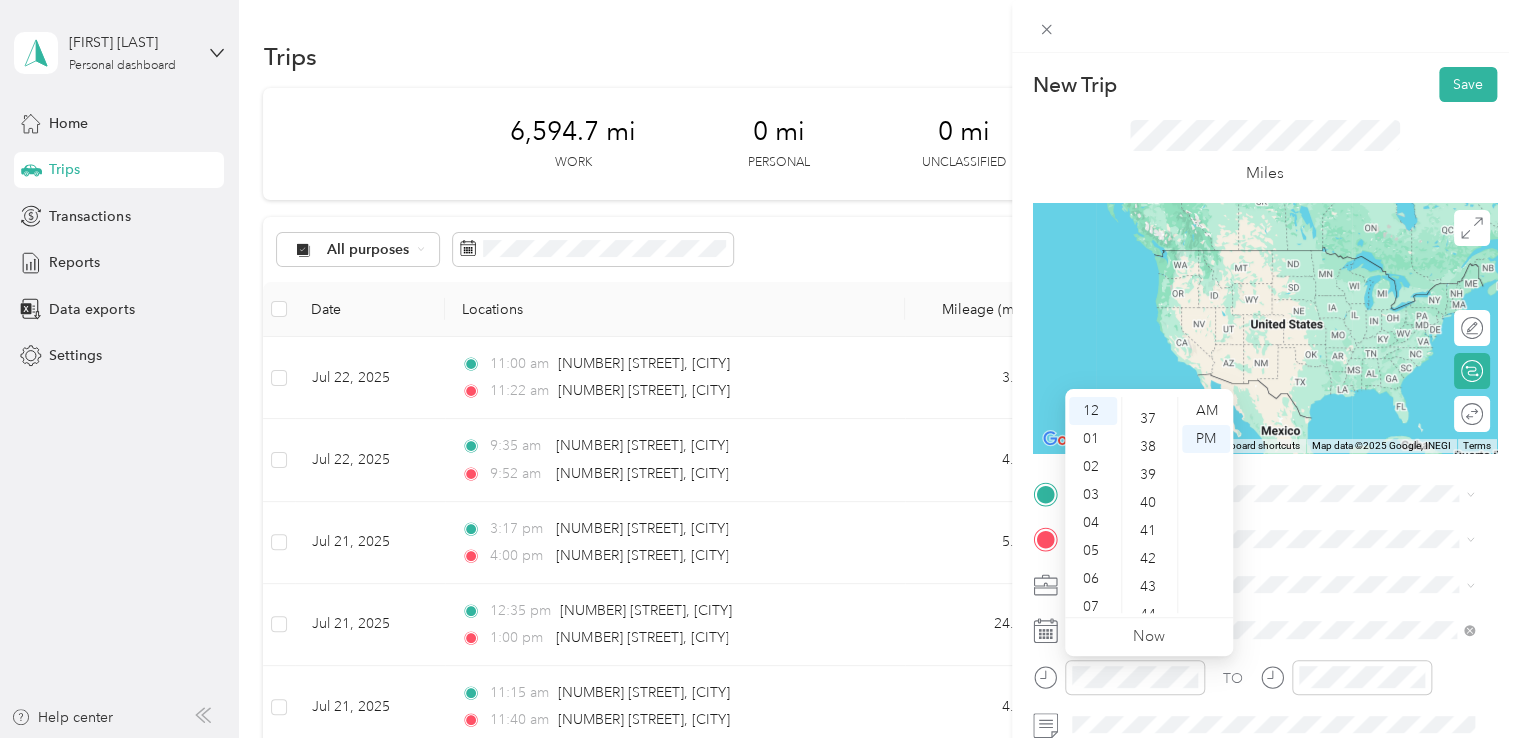 scroll, scrollTop: 1068, scrollLeft: 0, axis: vertical 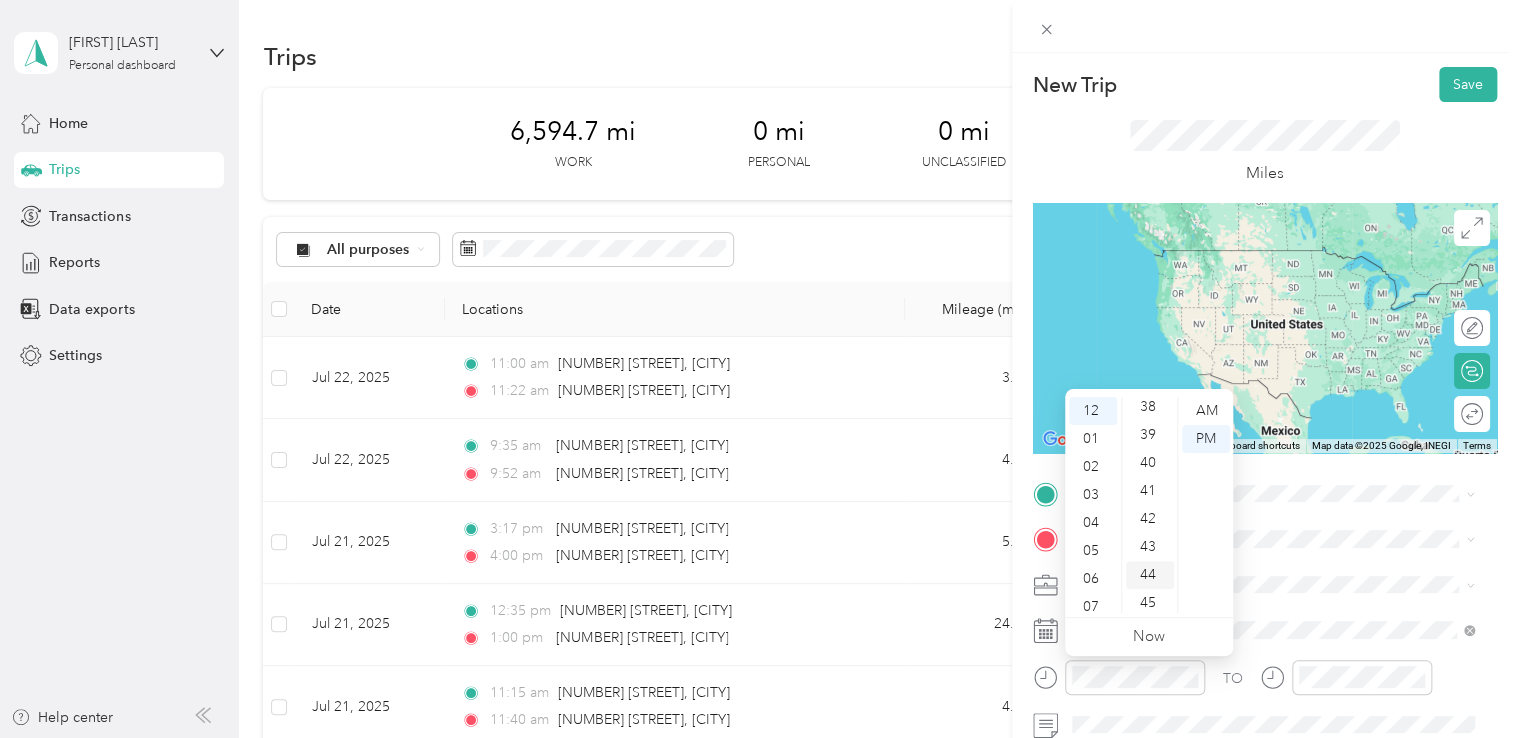 click on "44" at bounding box center [1150, 575] 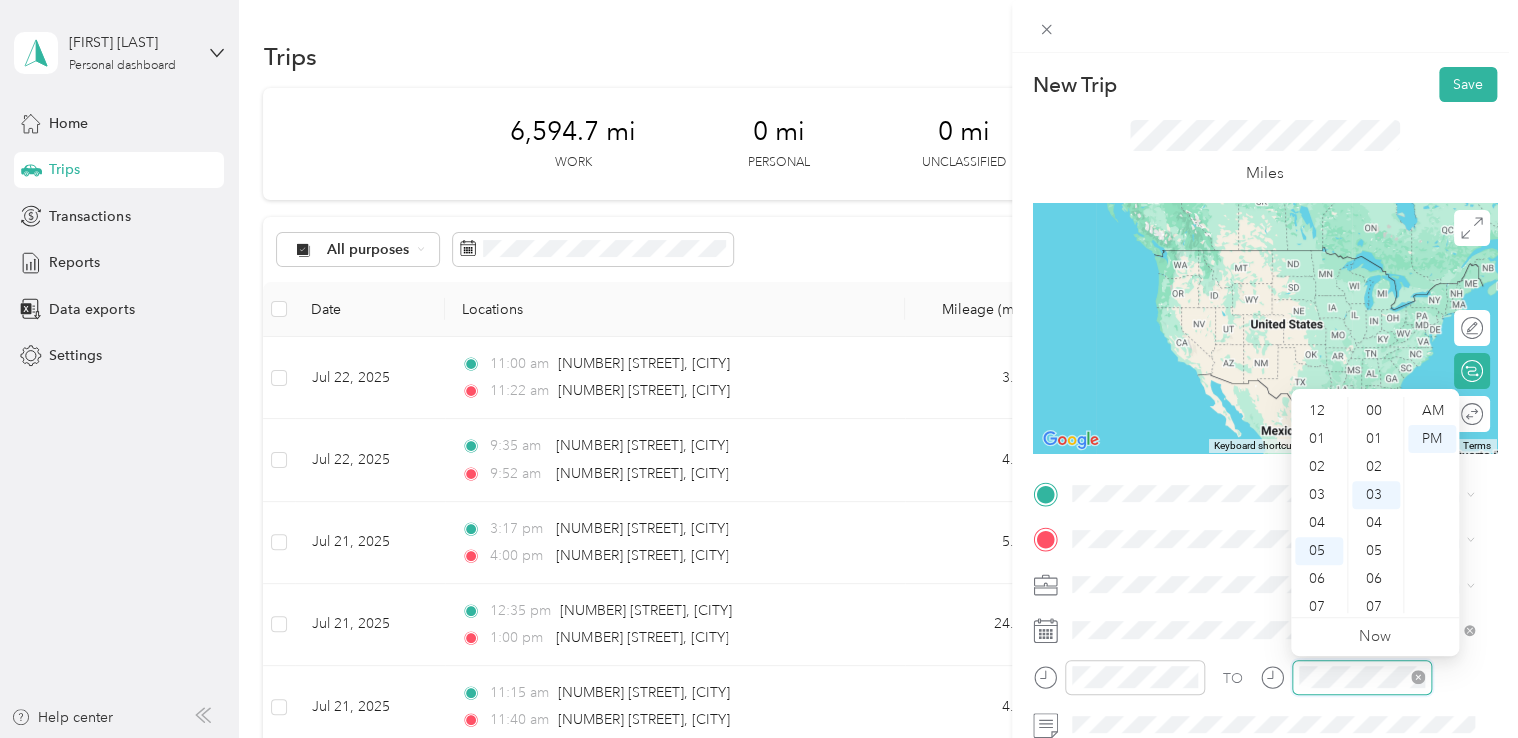 scroll, scrollTop: 84, scrollLeft: 0, axis: vertical 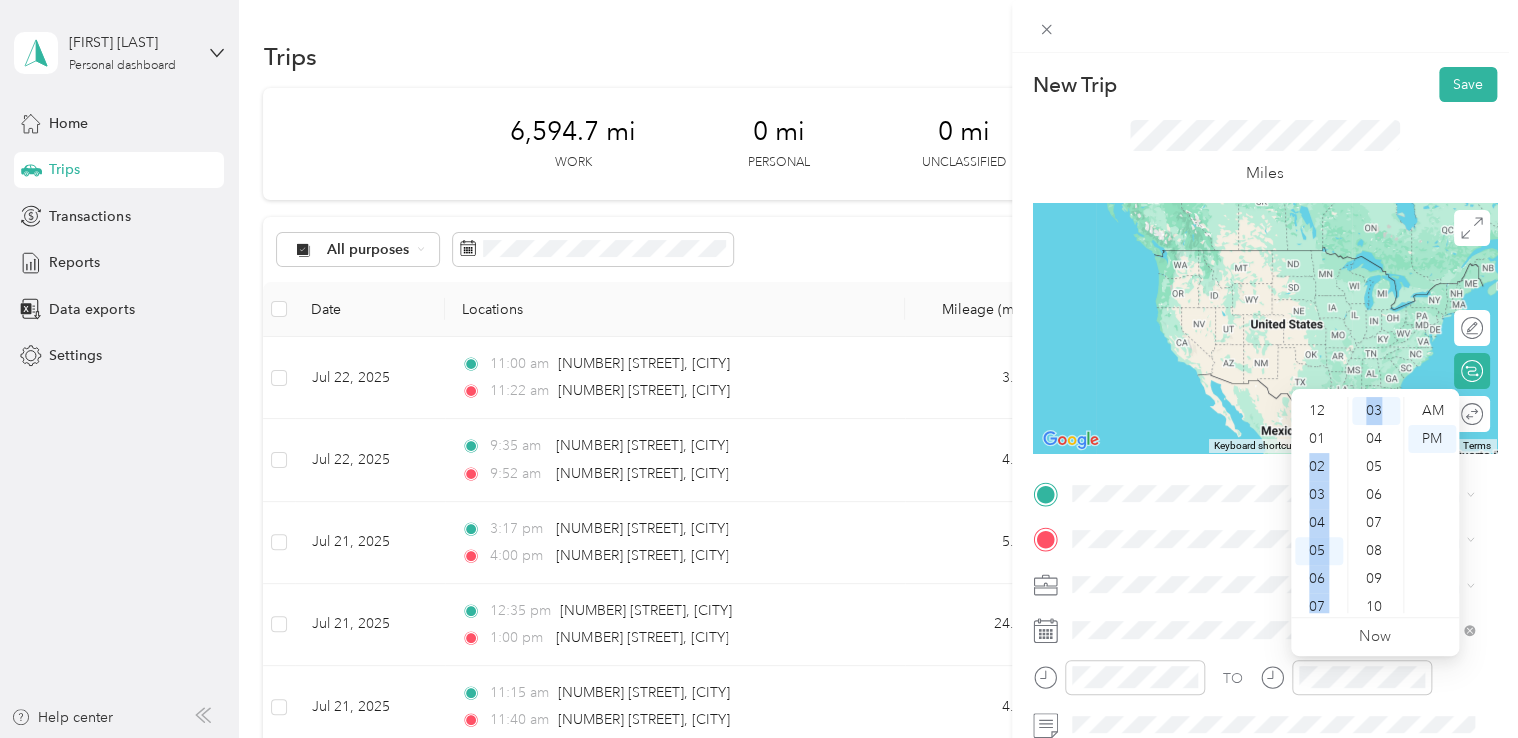 drag, startPoint x: 1325, startPoint y: 438, endPoint x: 1396, endPoint y: 421, distance: 73.00685 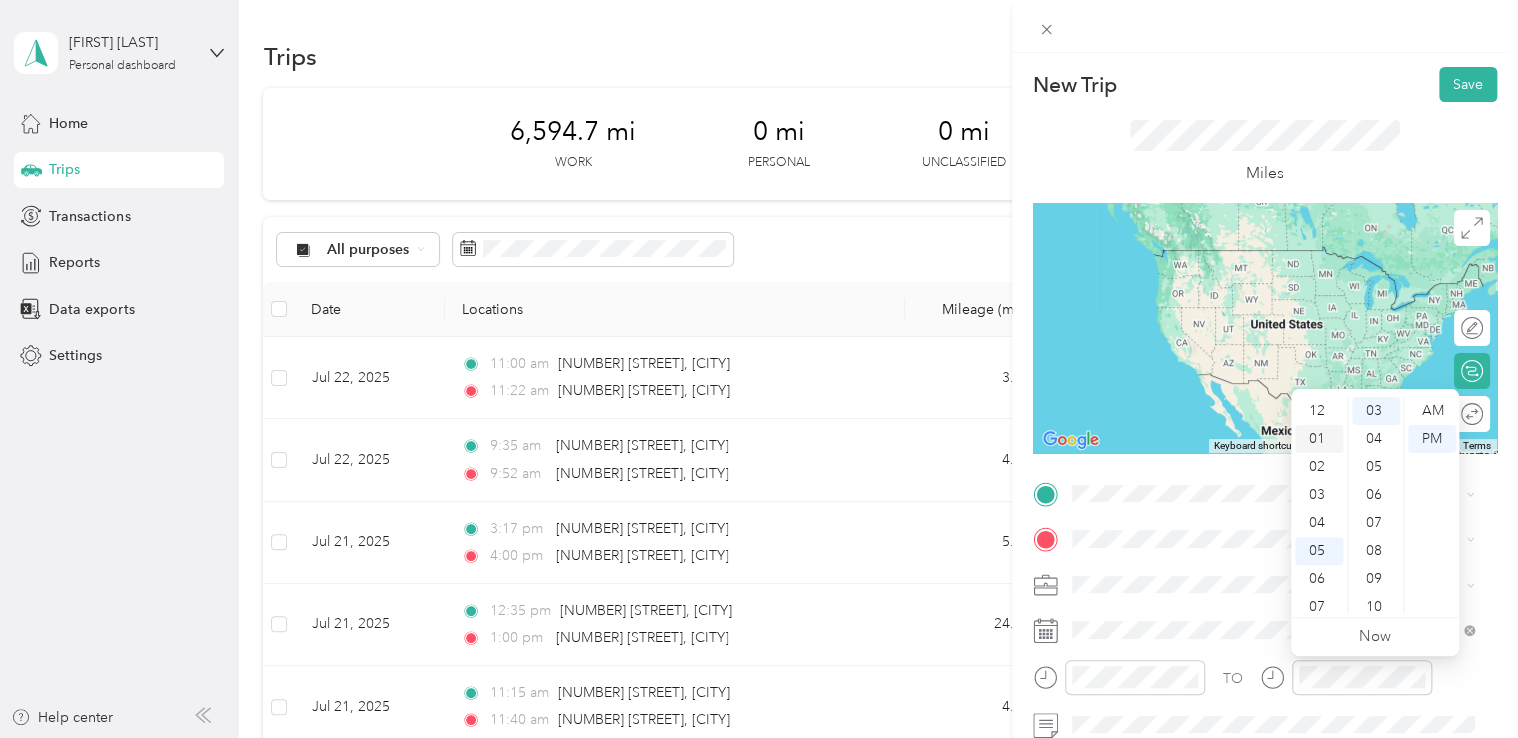 click on "01" at bounding box center [1319, 439] 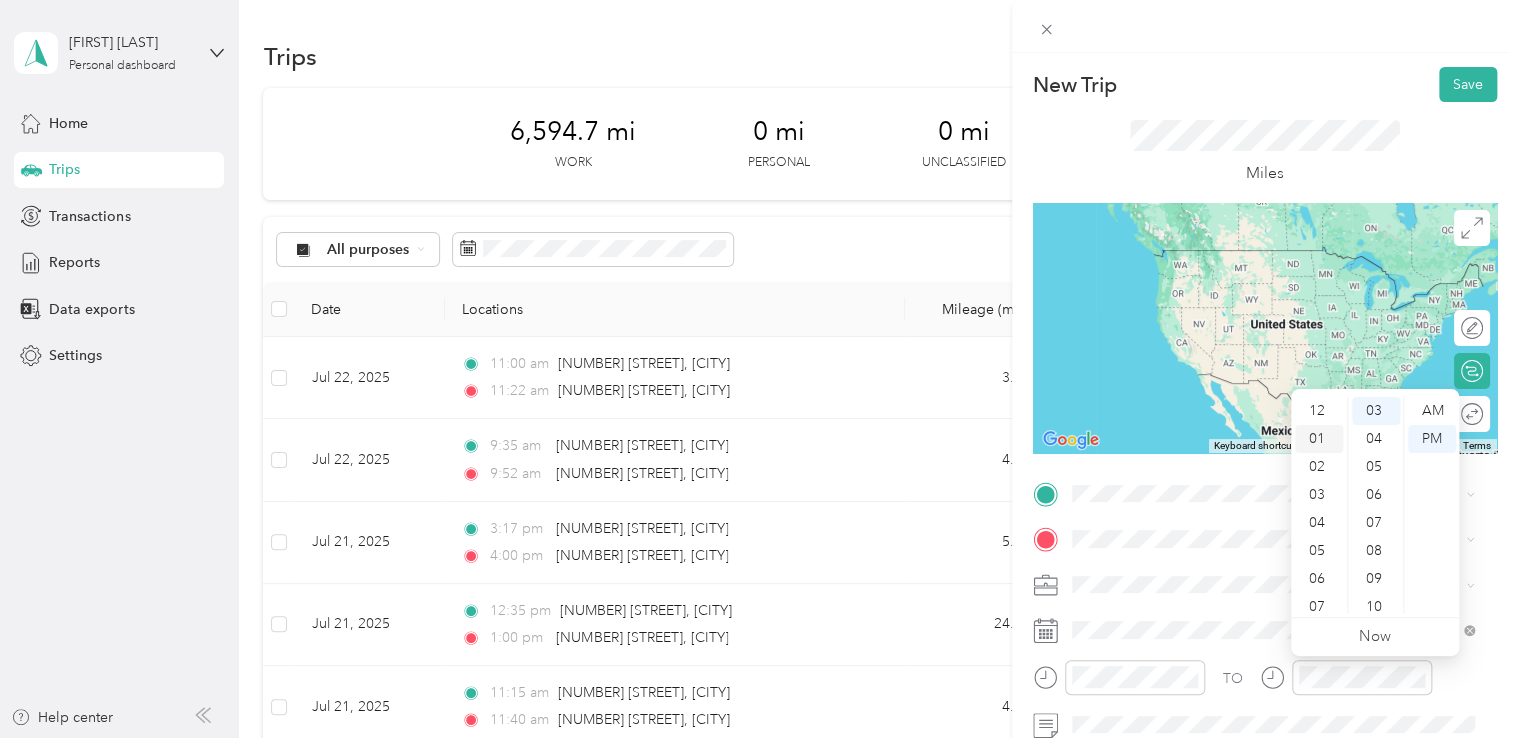 scroll, scrollTop: 28, scrollLeft: 0, axis: vertical 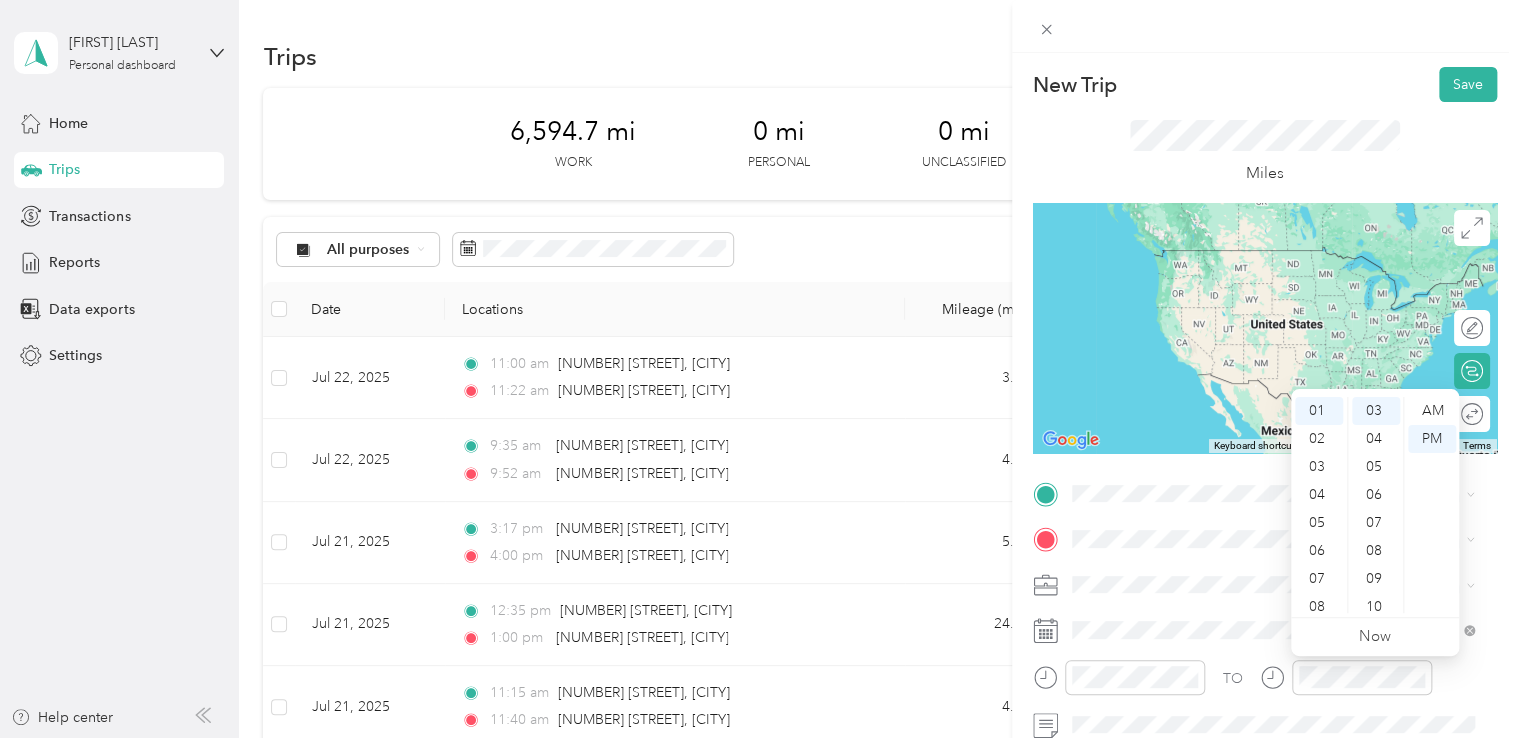 click on "AM PM" at bounding box center (1431, 505) 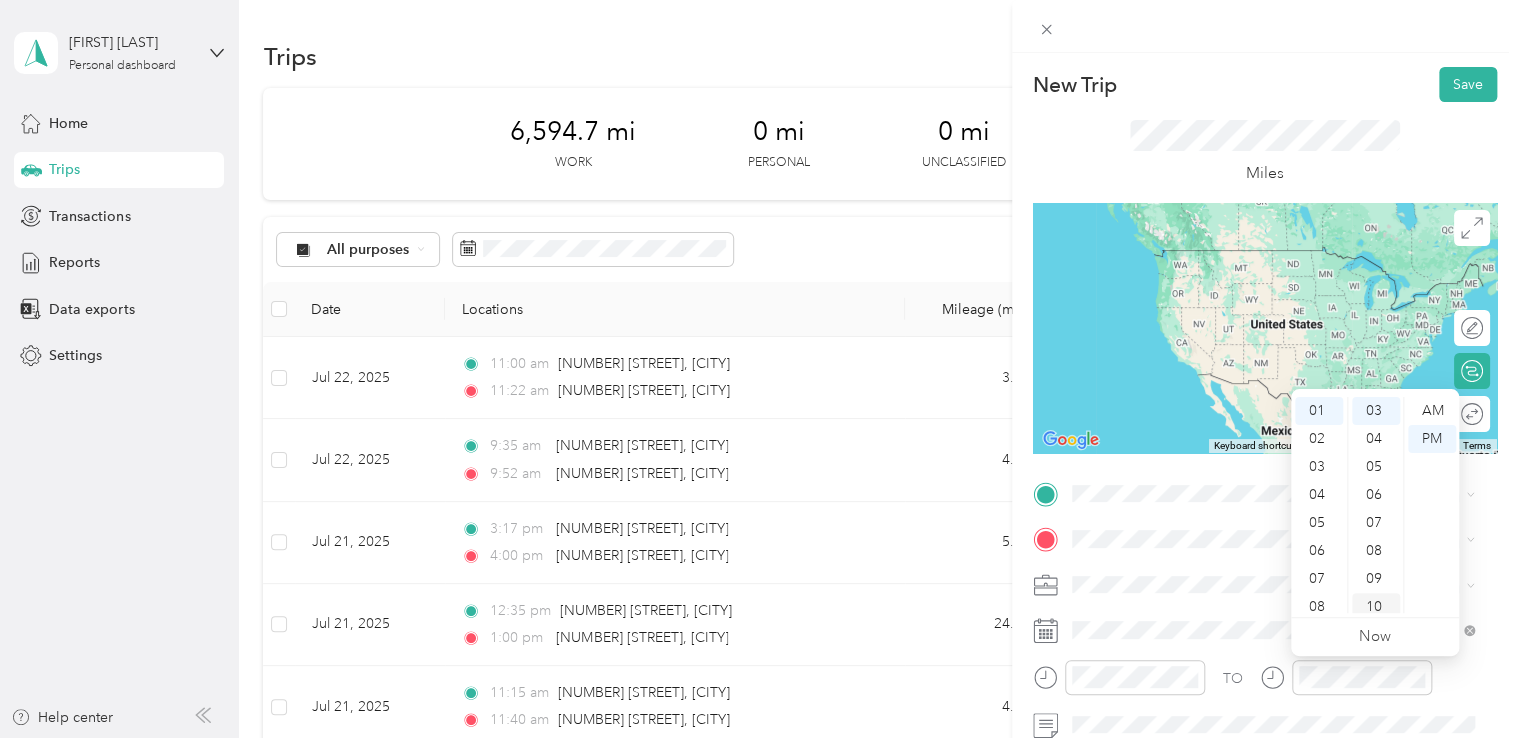 click on "10" at bounding box center [1376, 607] 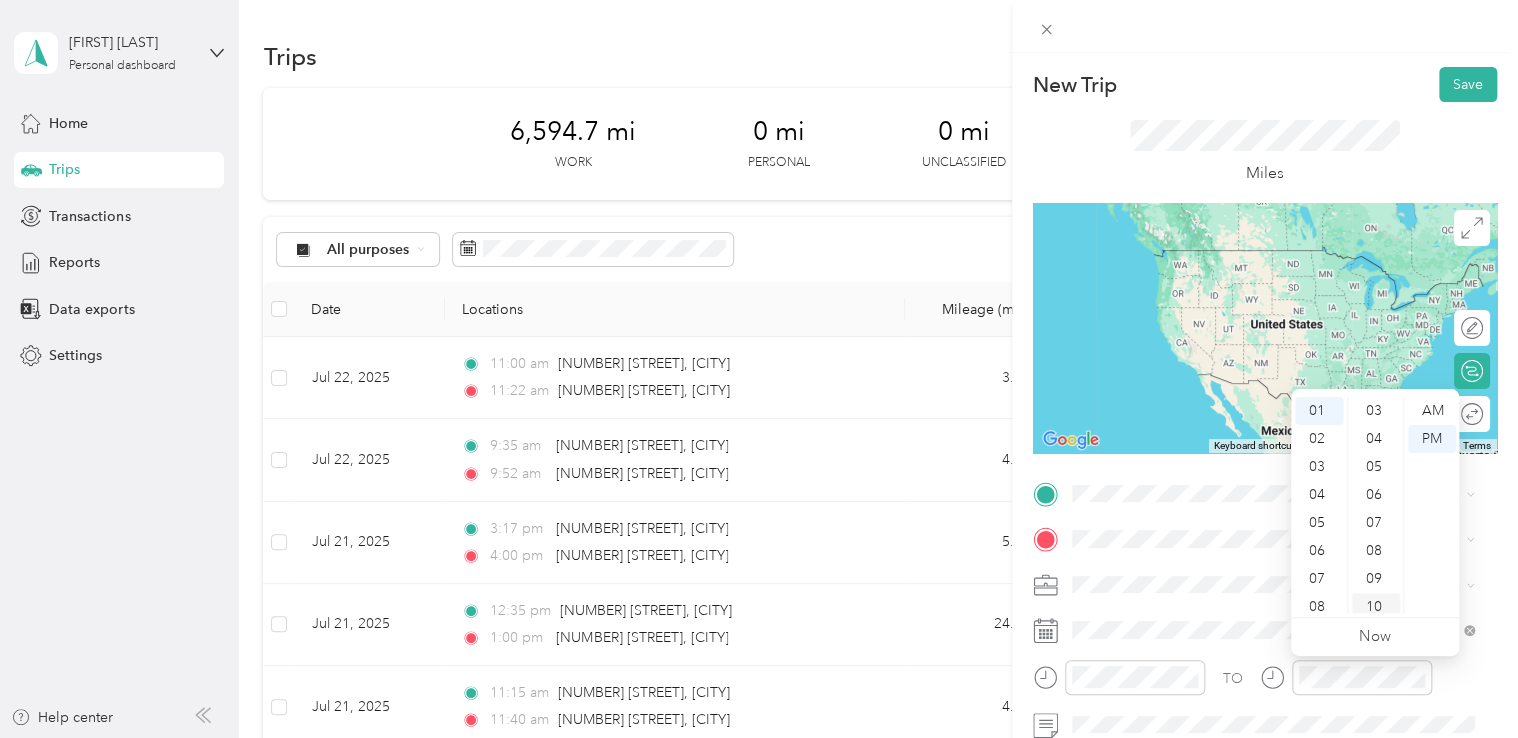 scroll, scrollTop: 280, scrollLeft: 0, axis: vertical 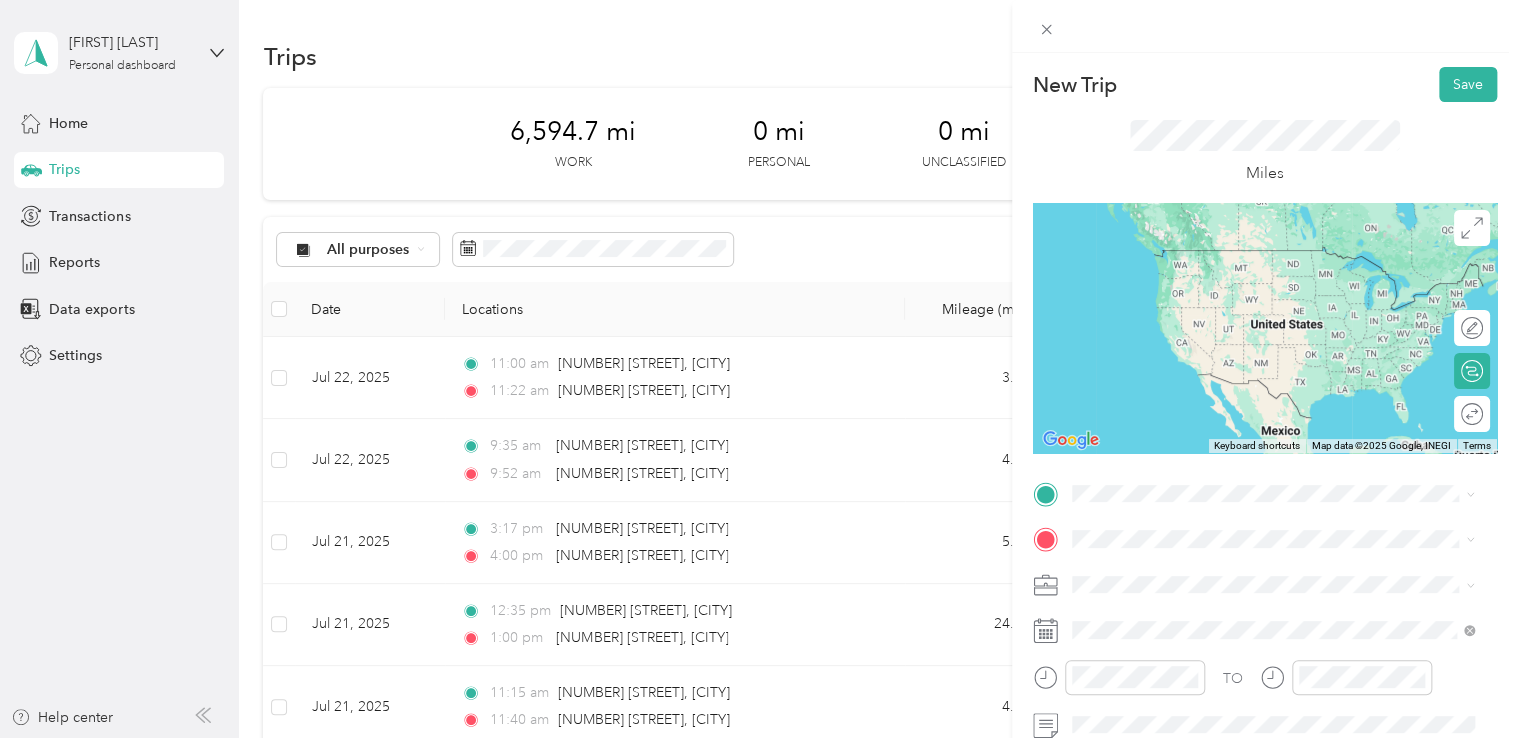 click on "[NUMBER] [STREET]
[CITY], [STATE] [POSTAL_CODE], [COUNTRY]" at bounding box center [1253, 268] 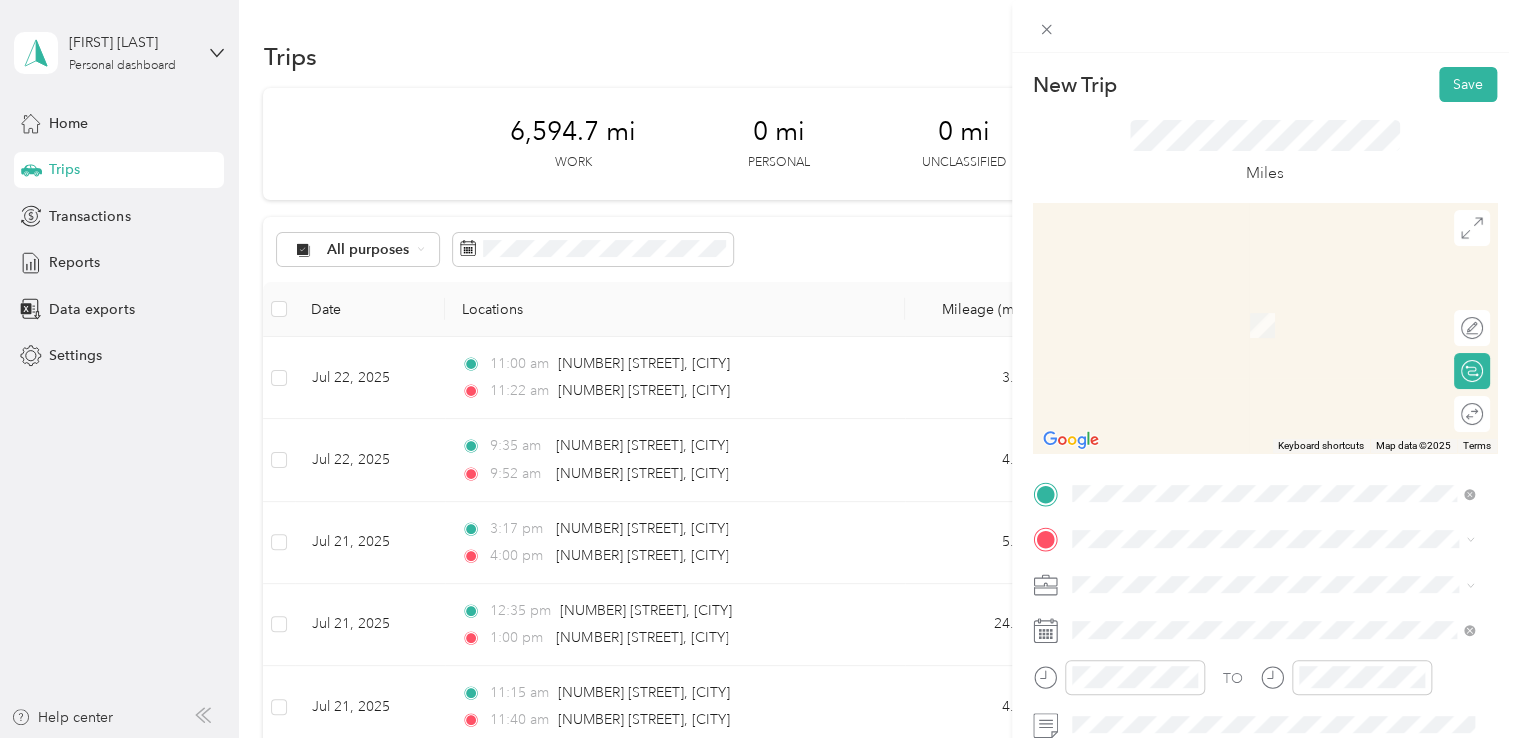 click on "[NUMBER] [STREET]
[CITY], [STATE] [POSTAL_CODE], [COUNTRY]" at bounding box center (1253, 293) 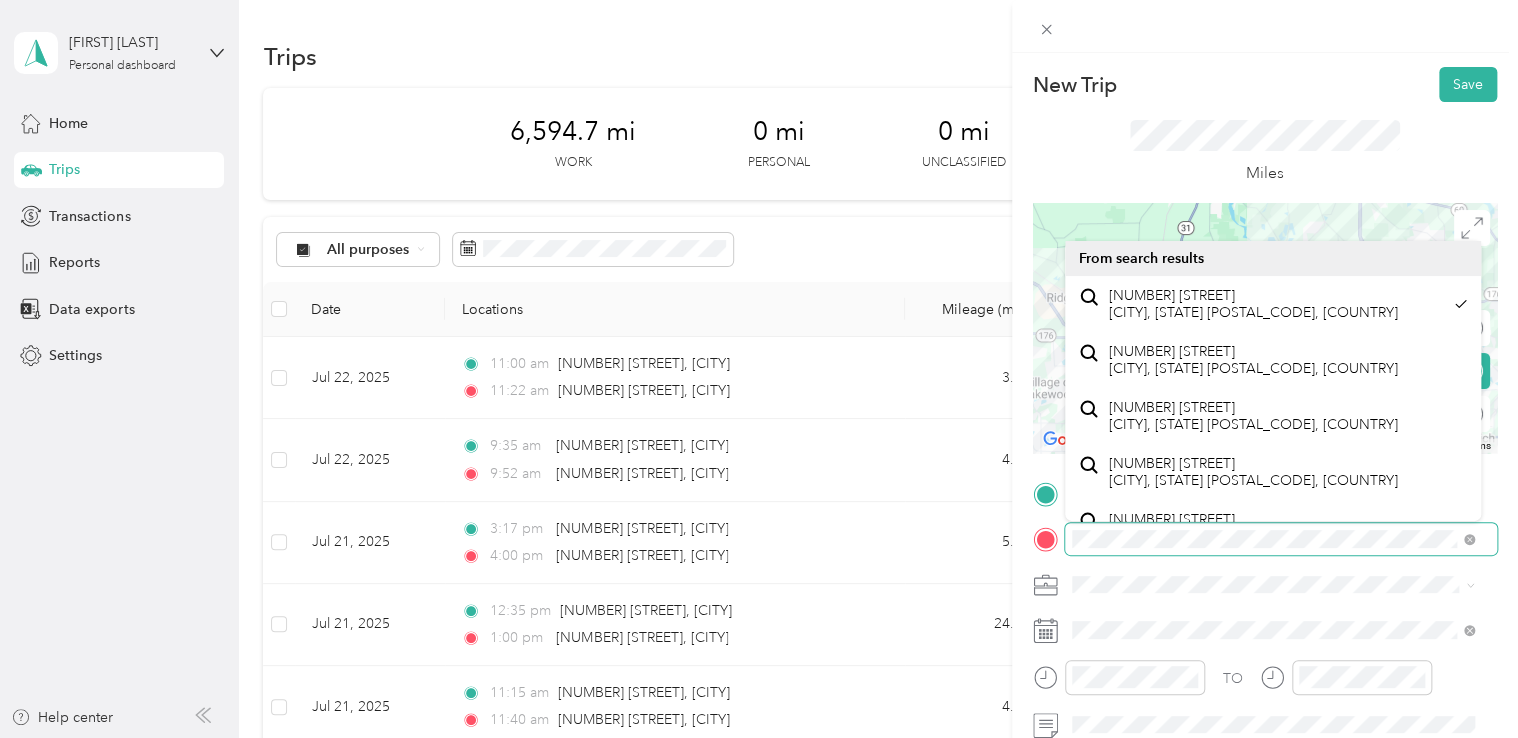 click at bounding box center [1265, 539] 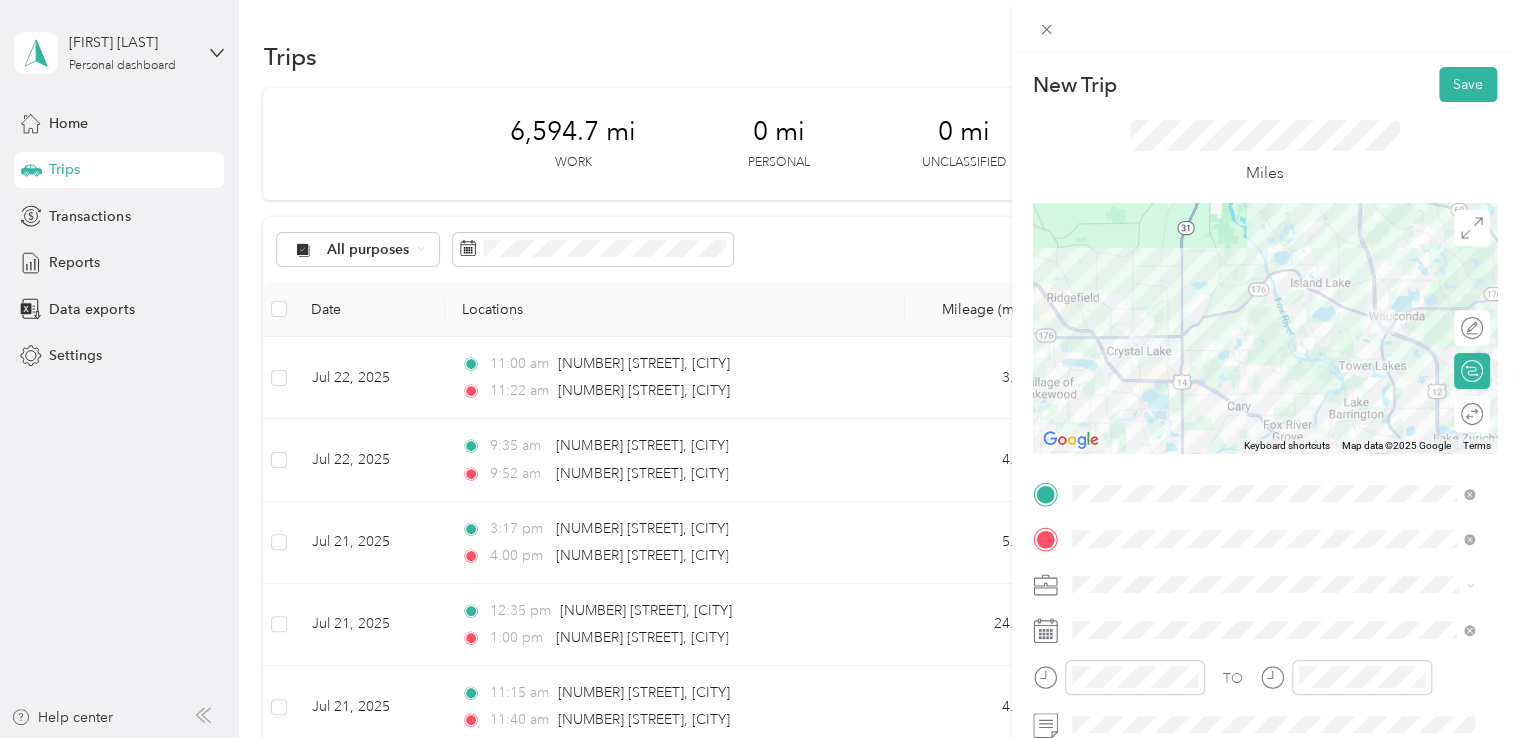 click 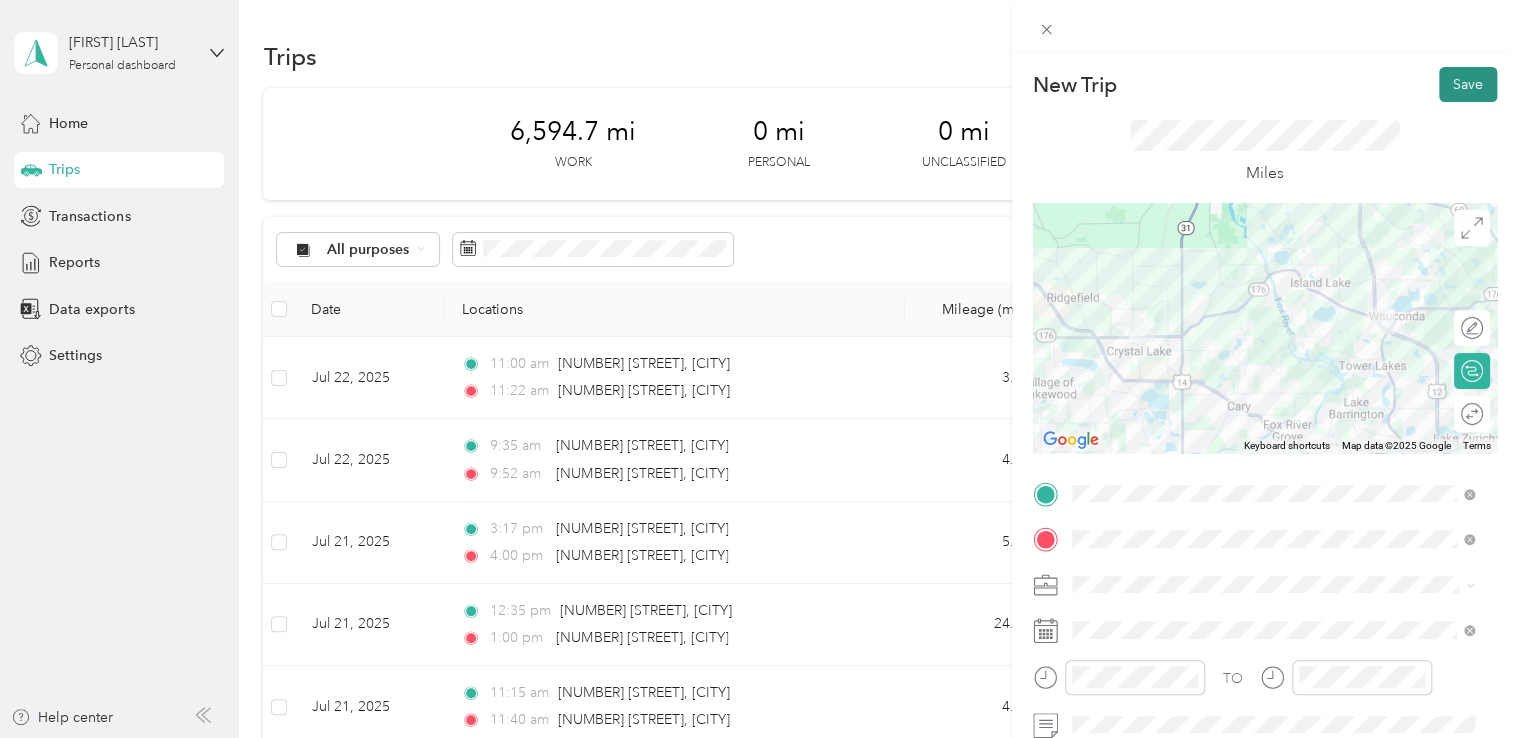 click on "Save" at bounding box center [1468, 84] 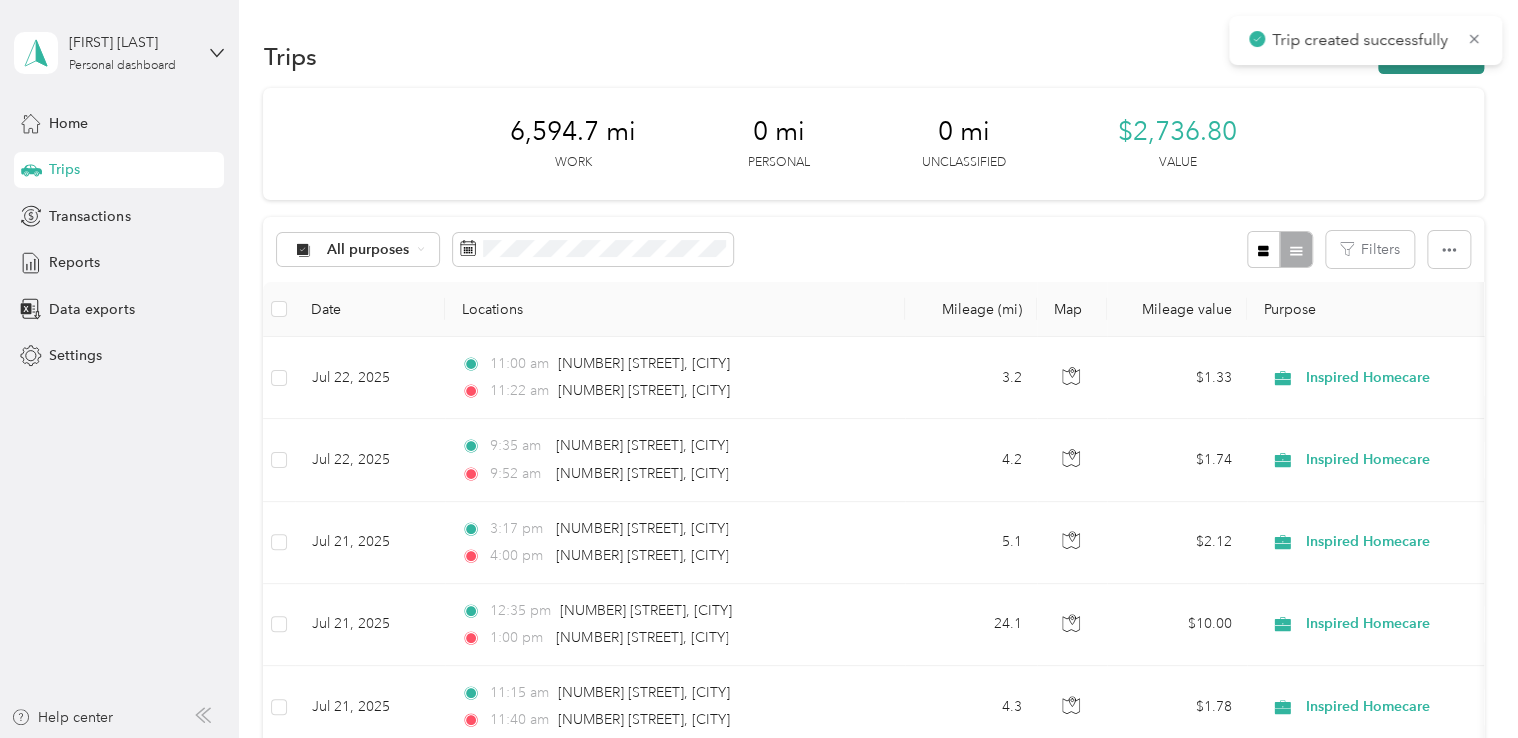 click on "New trip" at bounding box center [1431, 56] 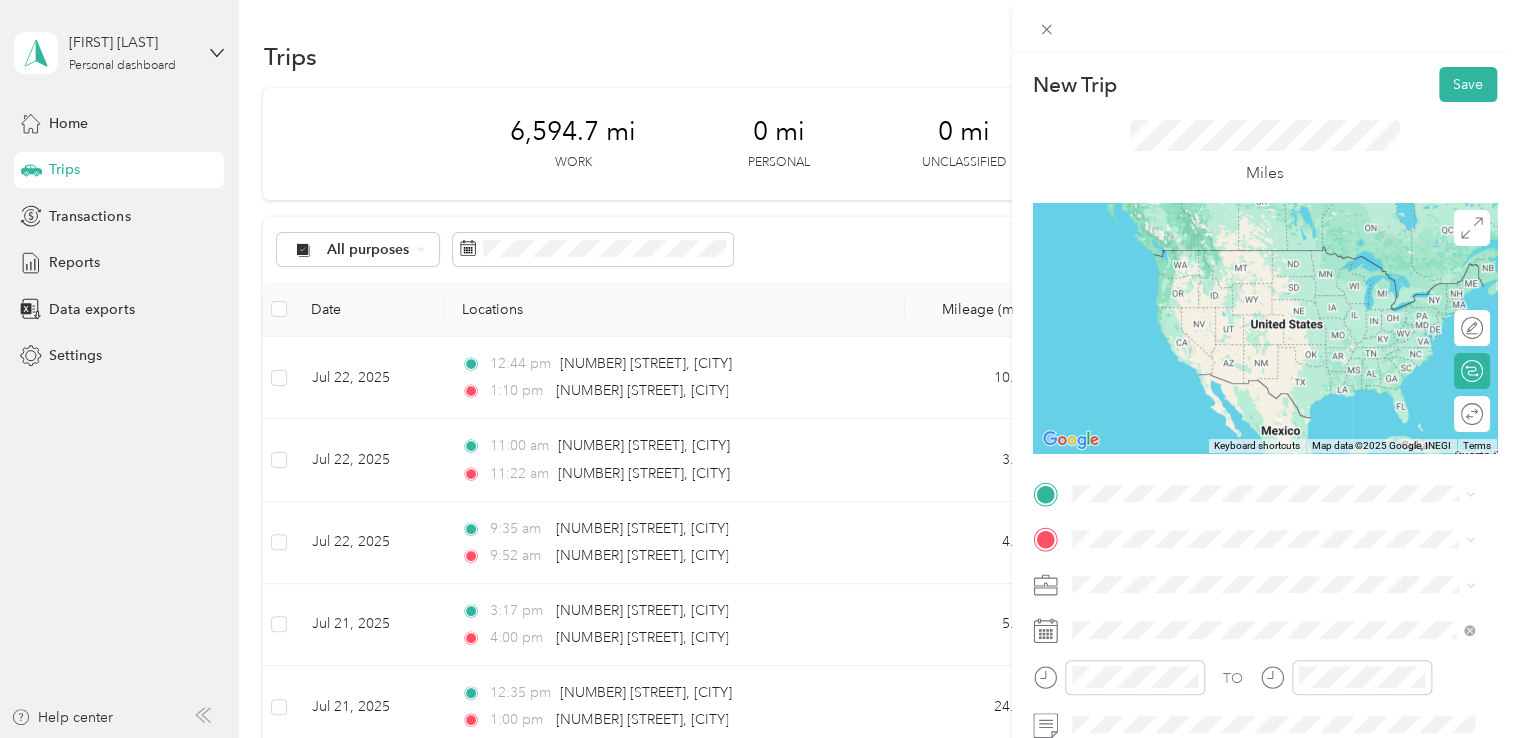 click on "[NUMBER] [STREET]
[CITY], [STATE] [POSTAL_CODE], [COUNTRY]" at bounding box center [1273, 258] 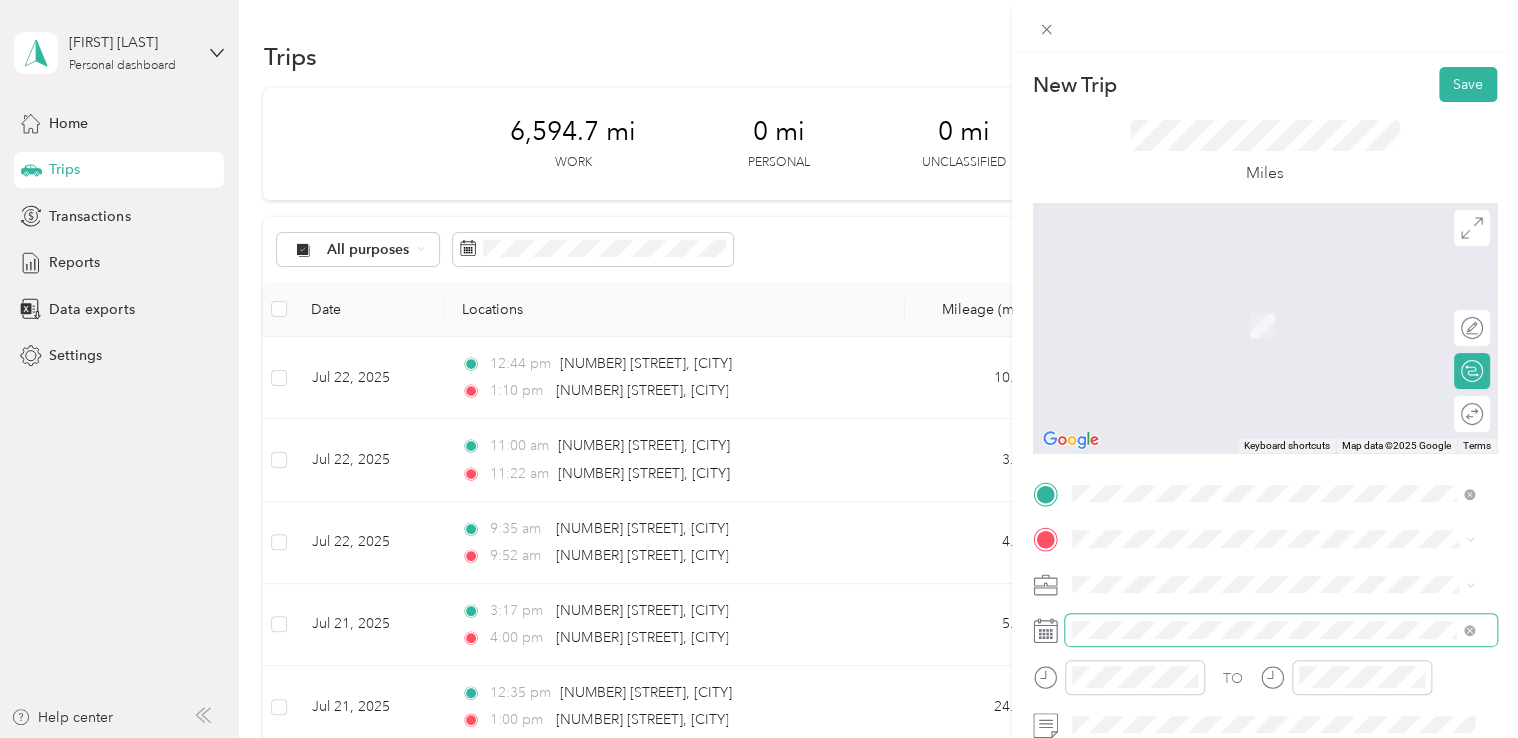 click at bounding box center (1281, 630) 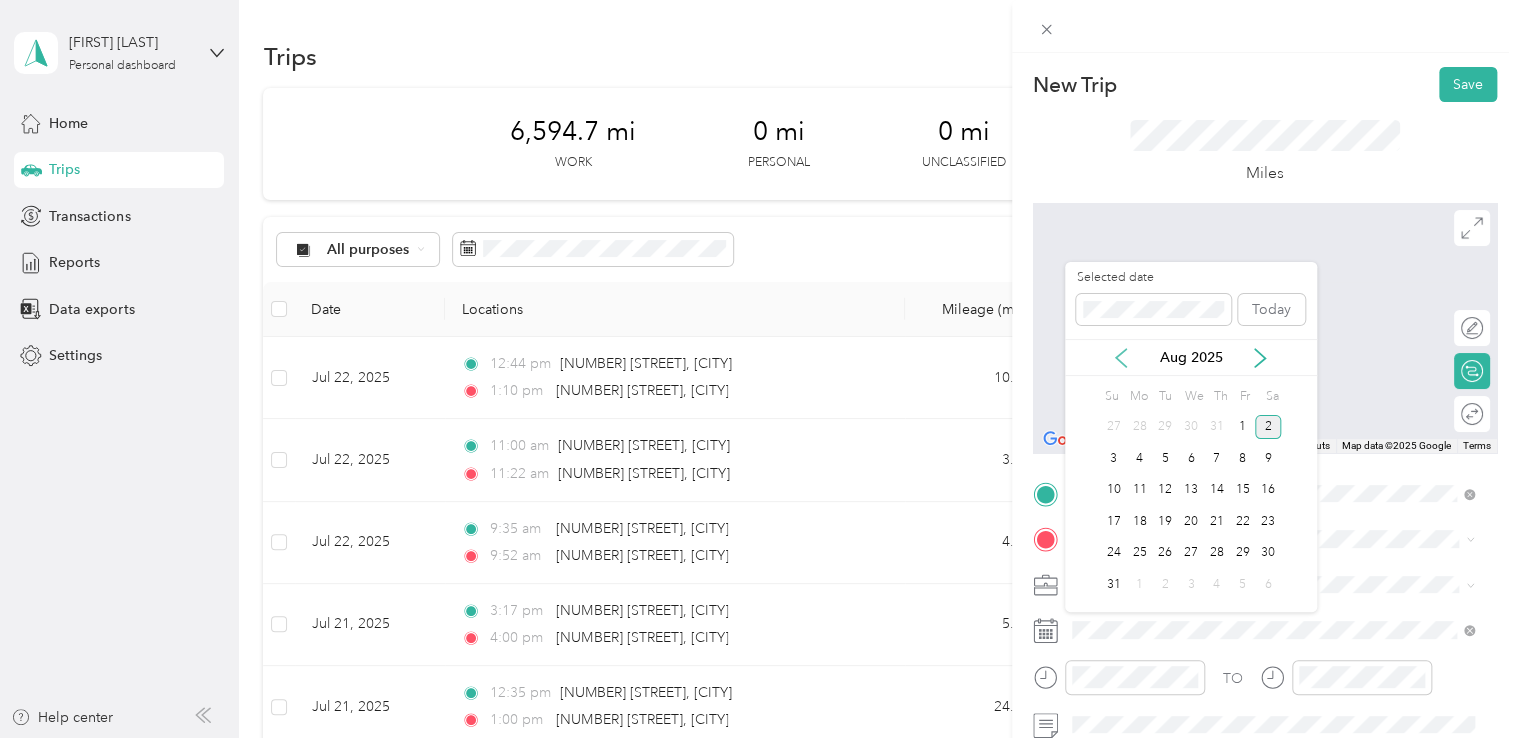 click 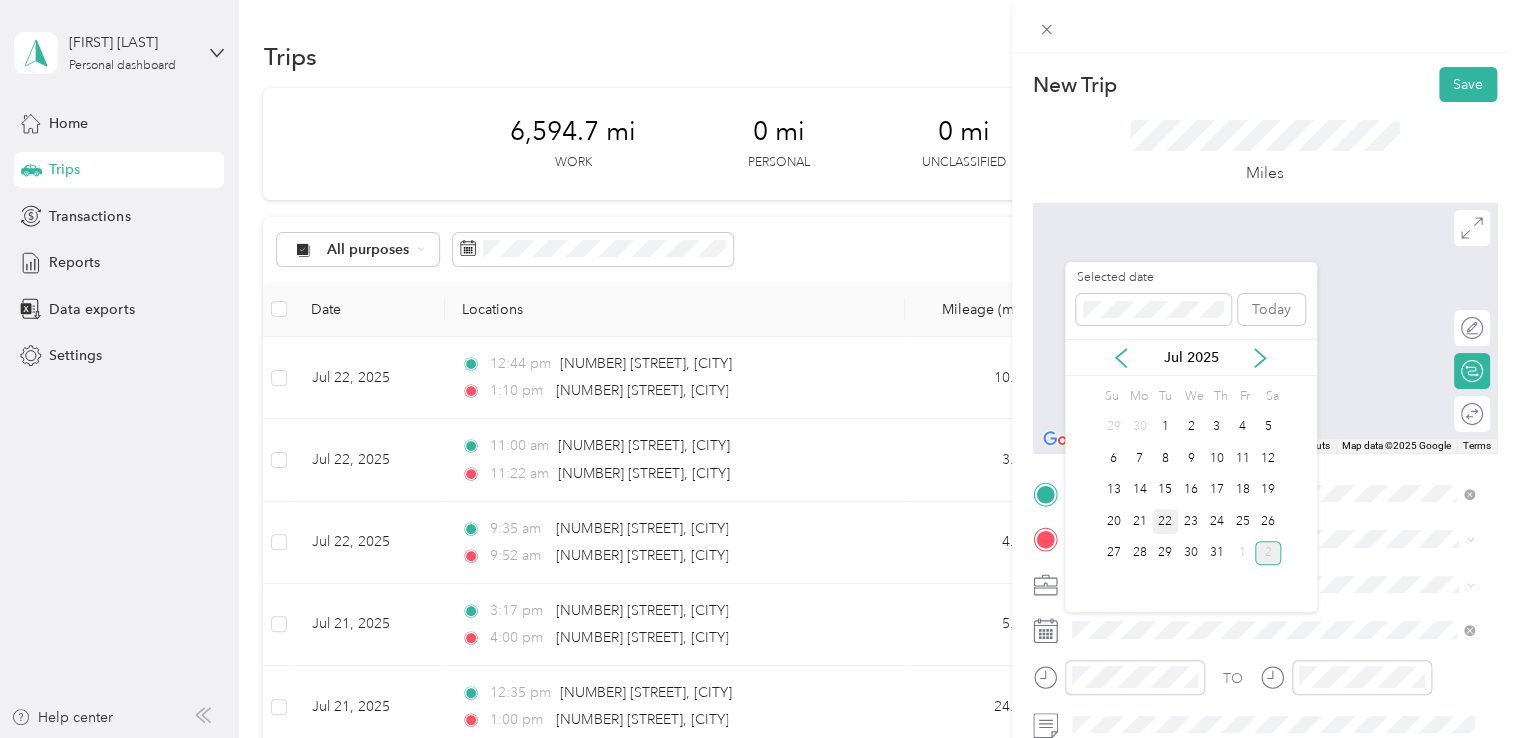 click on "22" at bounding box center [1165, 521] 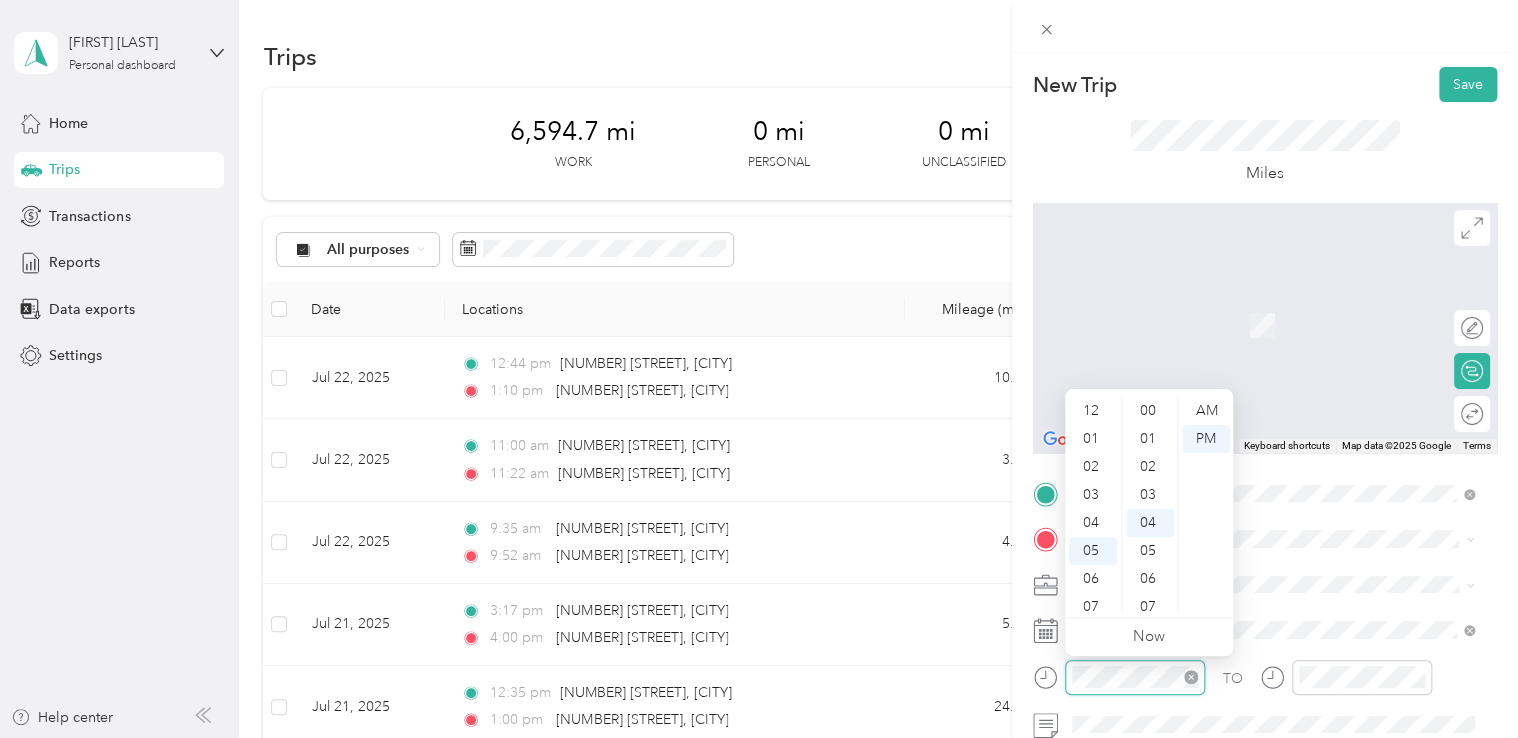 scroll, scrollTop: 120, scrollLeft: 0, axis: vertical 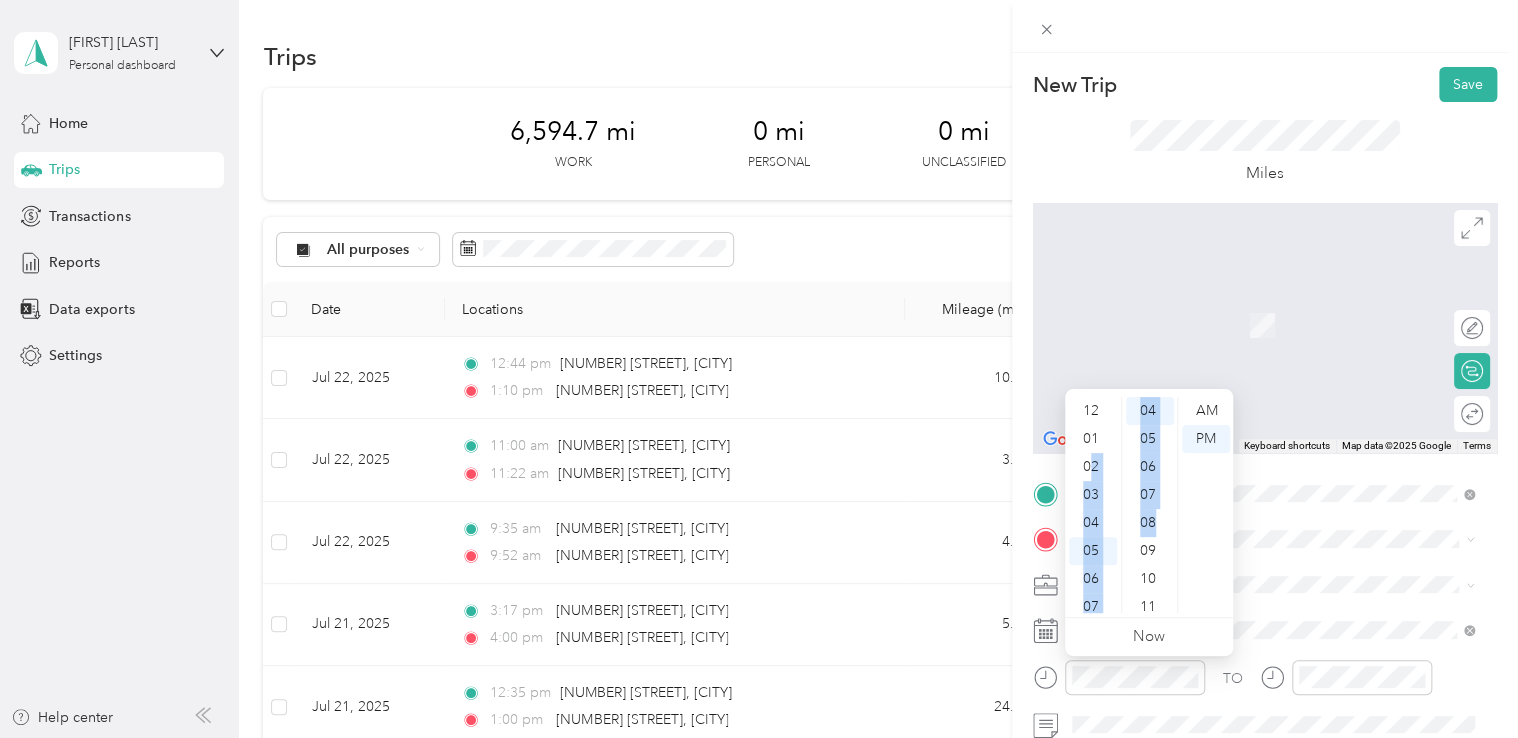 drag, startPoint x: 1092, startPoint y: 466, endPoint x: 1167, endPoint y: 515, distance: 89.587944 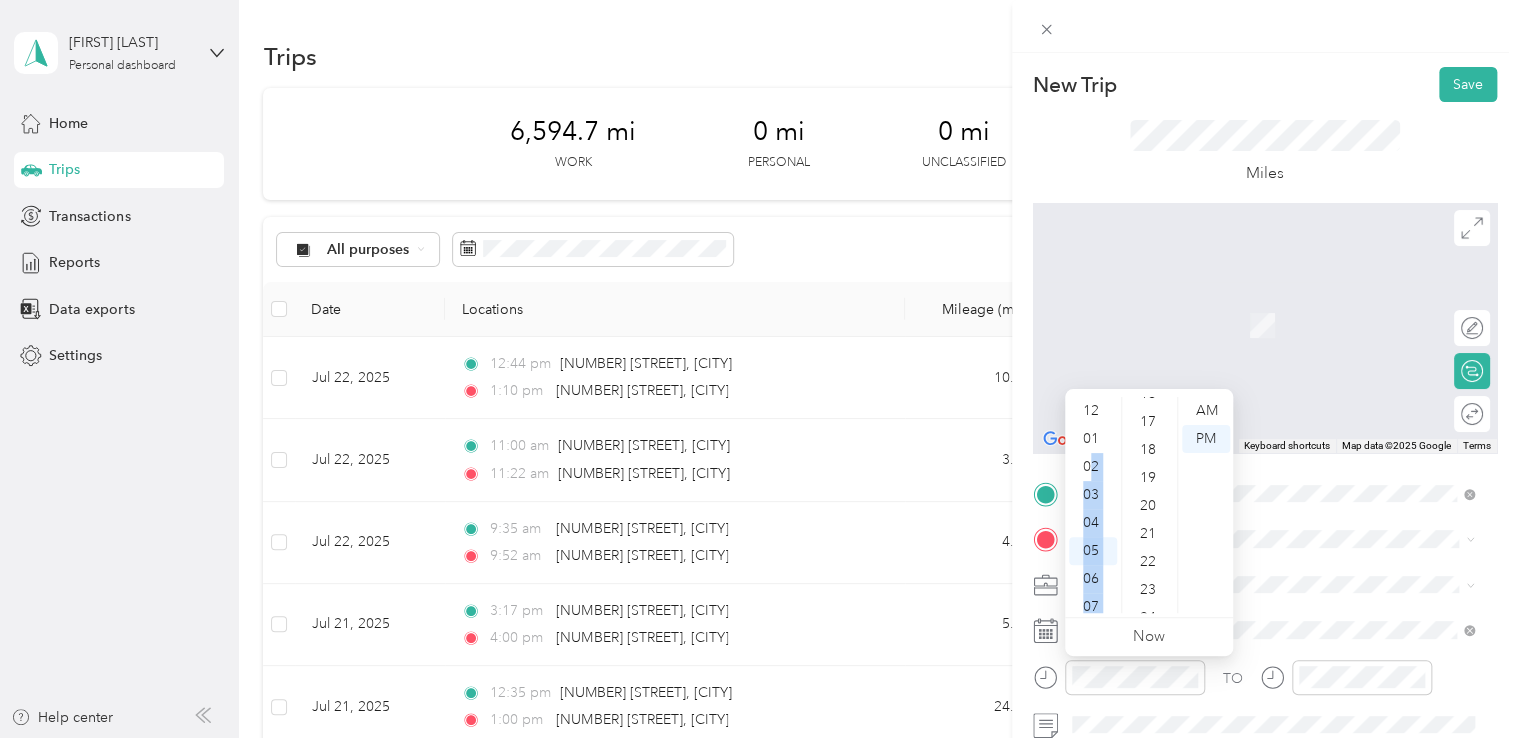 scroll, scrollTop: 489, scrollLeft: 0, axis: vertical 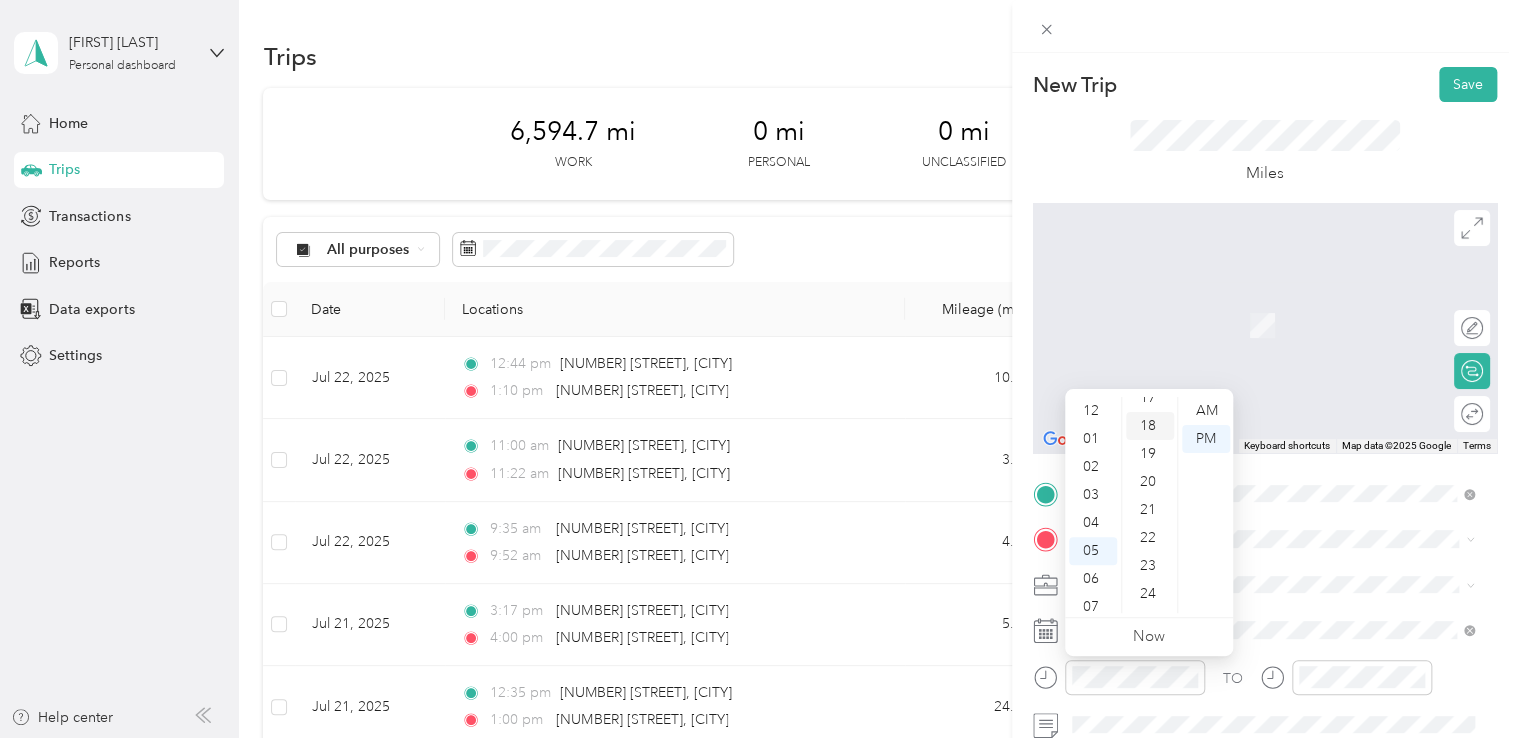 click on "18" at bounding box center (1150, 426) 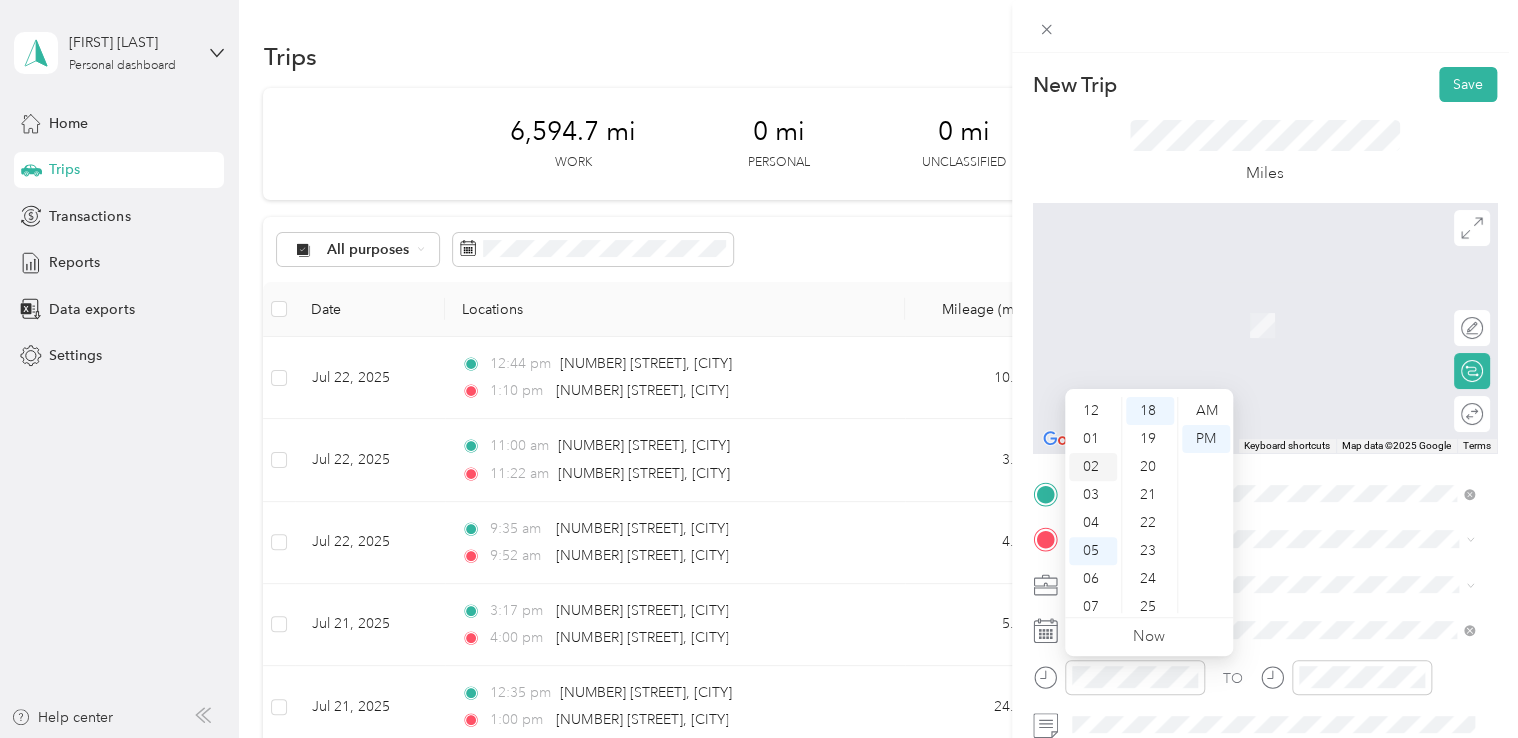 click on "02" at bounding box center [1093, 467] 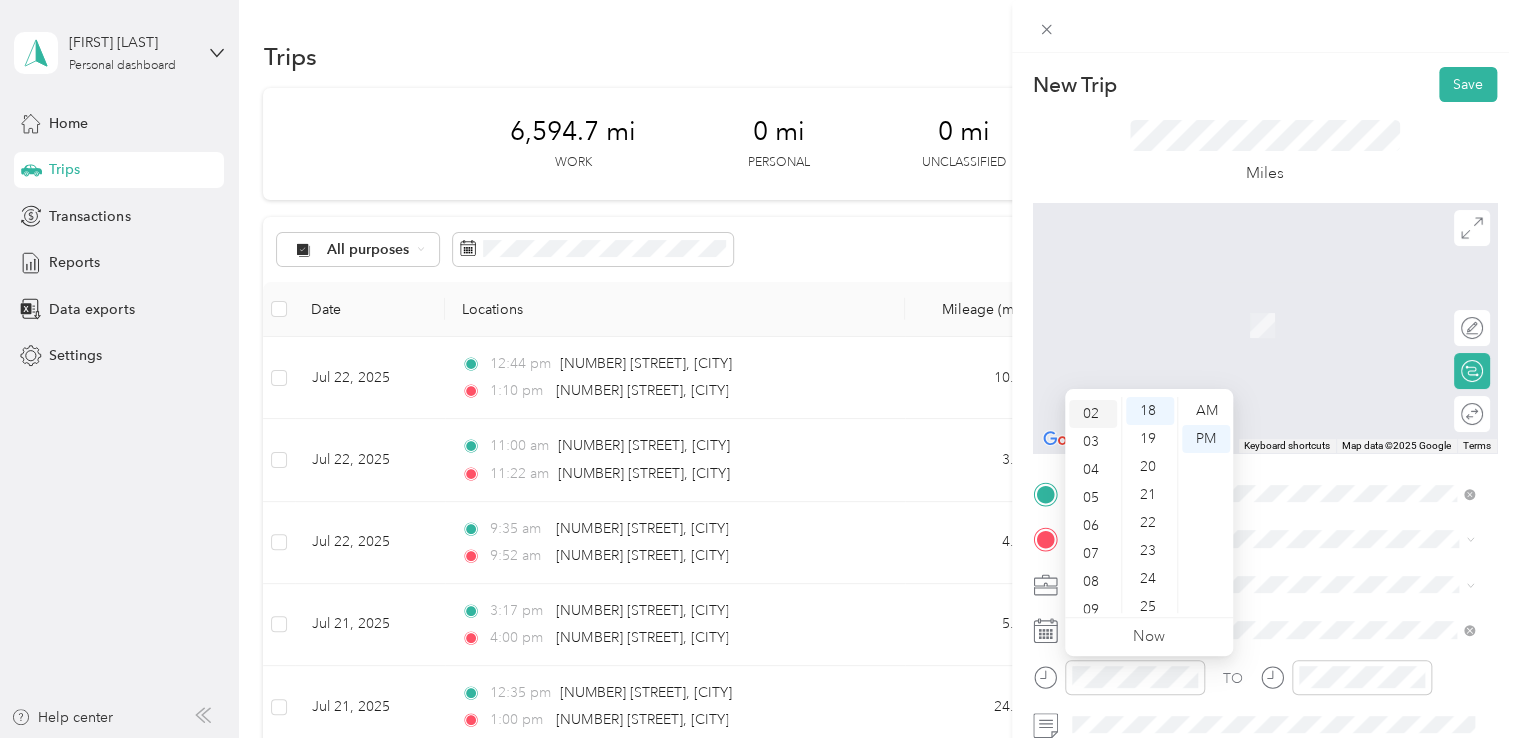 scroll, scrollTop: 56, scrollLeft: 0, axis: vertical 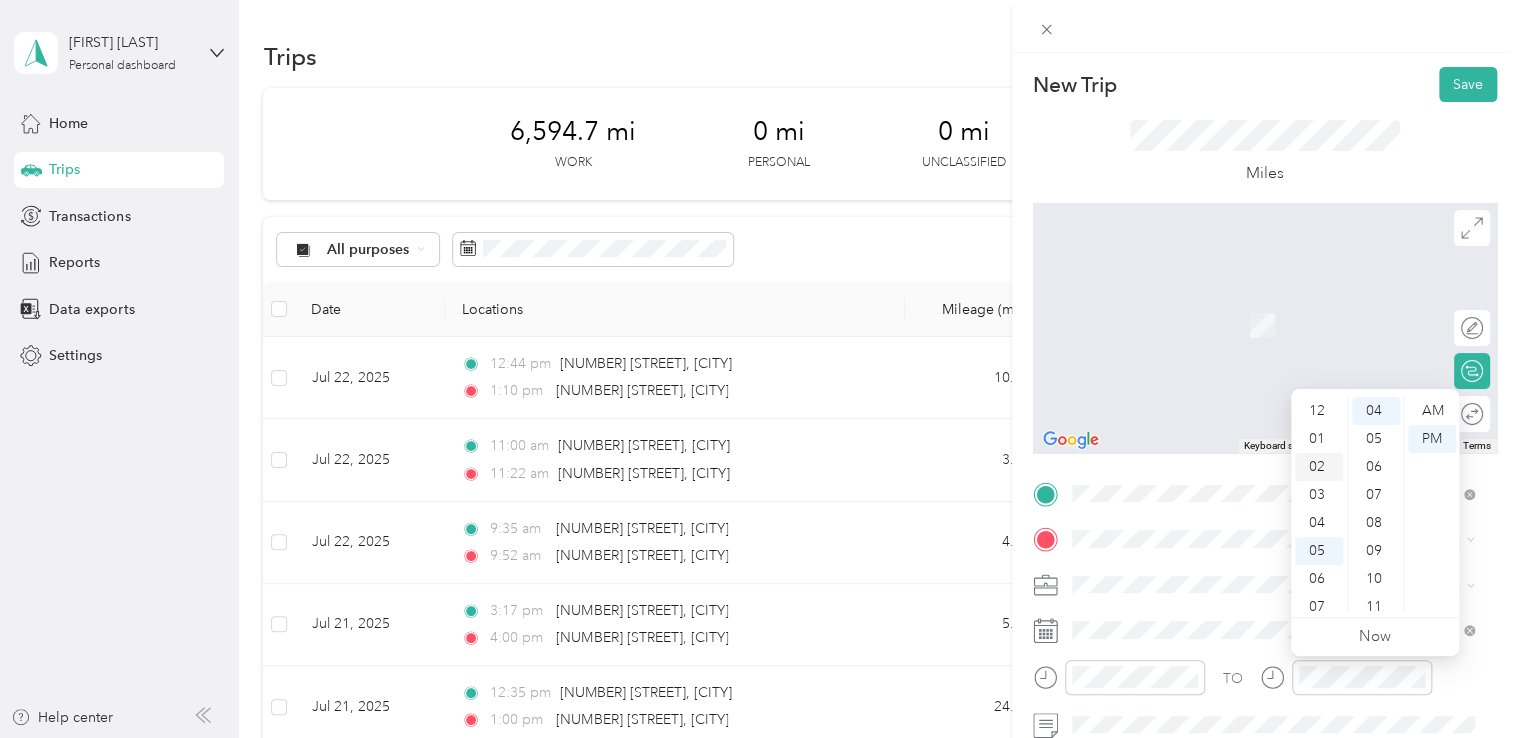 click on "02" at bounding box center (1319, 467) 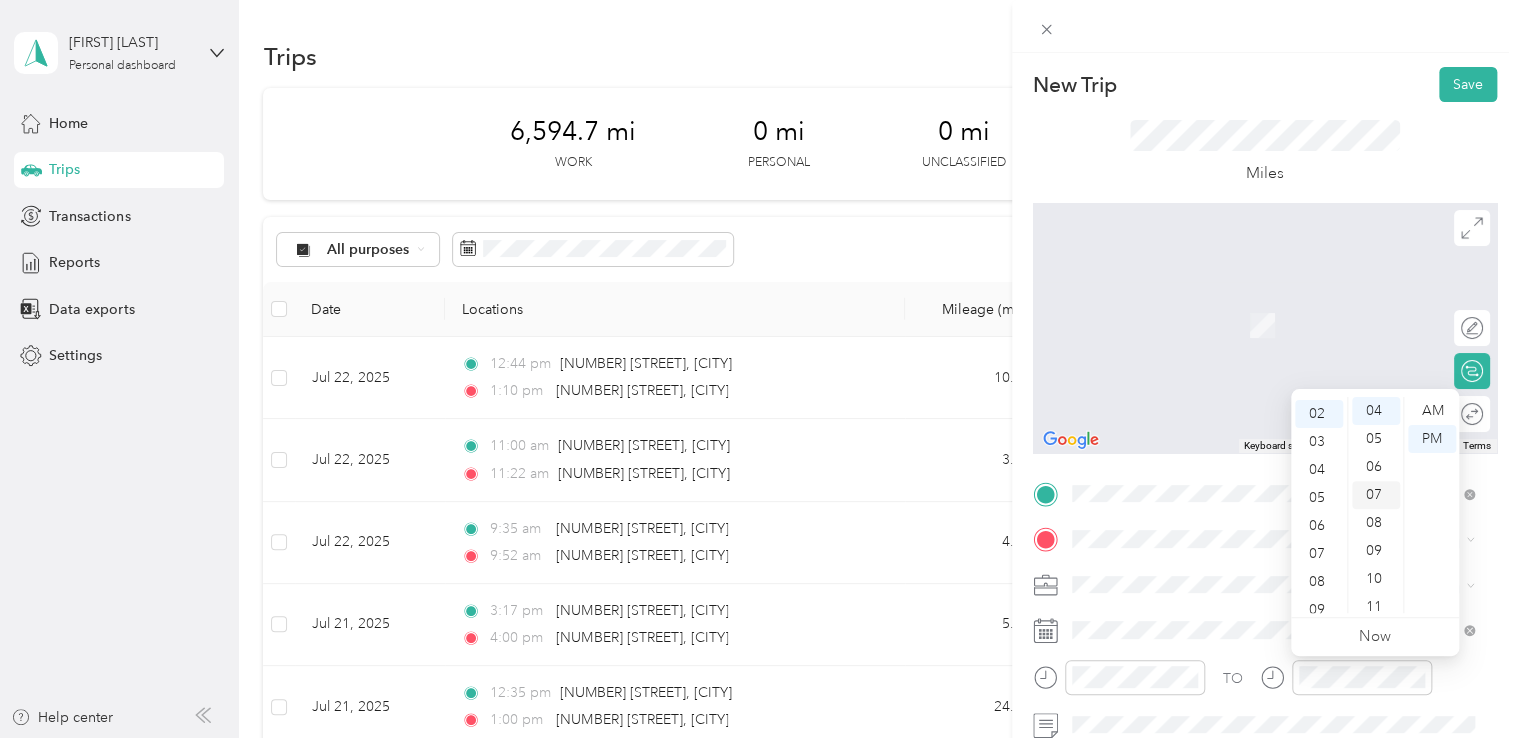 scroll, scrollTop: 56, scrollLeft: 0, axis: vertical 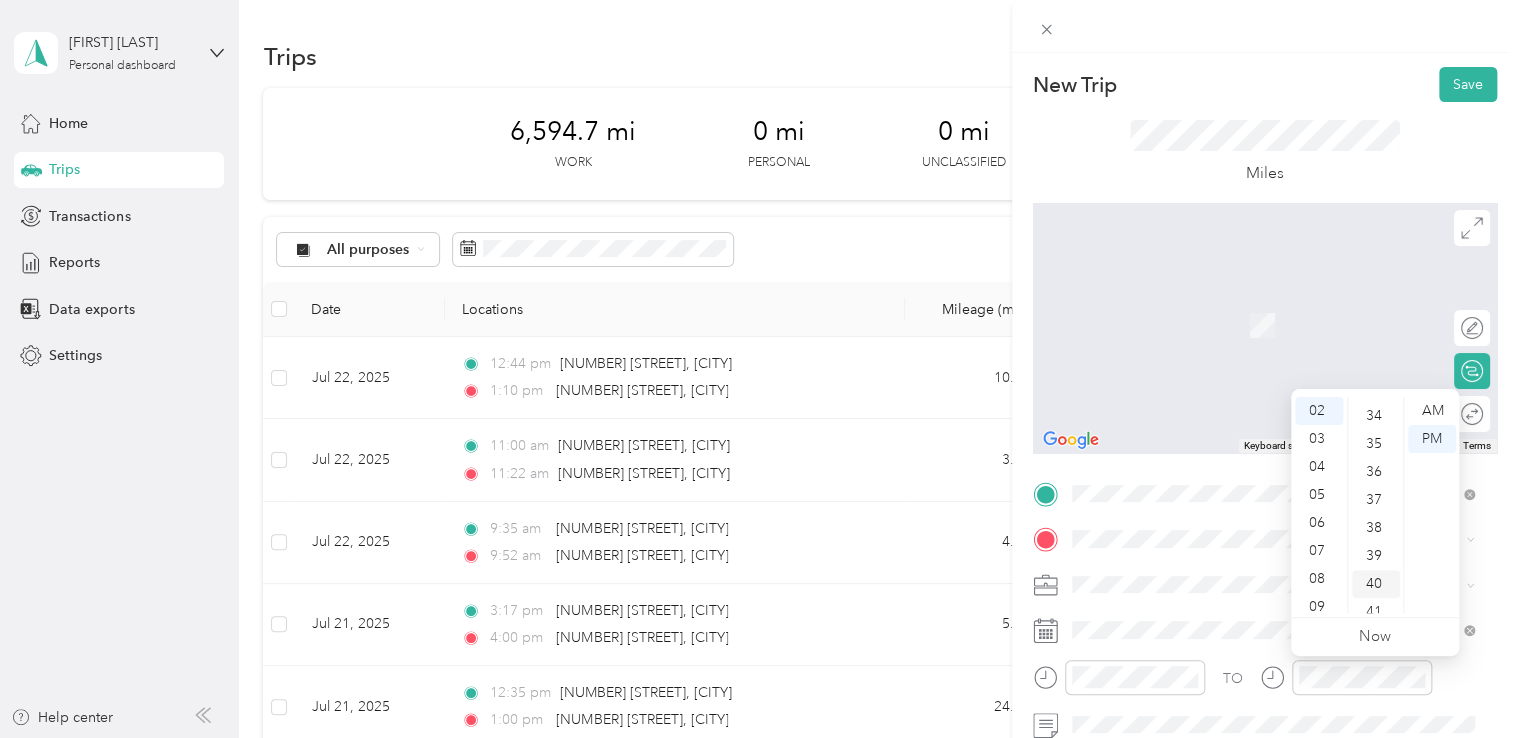 click on "40" at bounding box center [1376, 584] 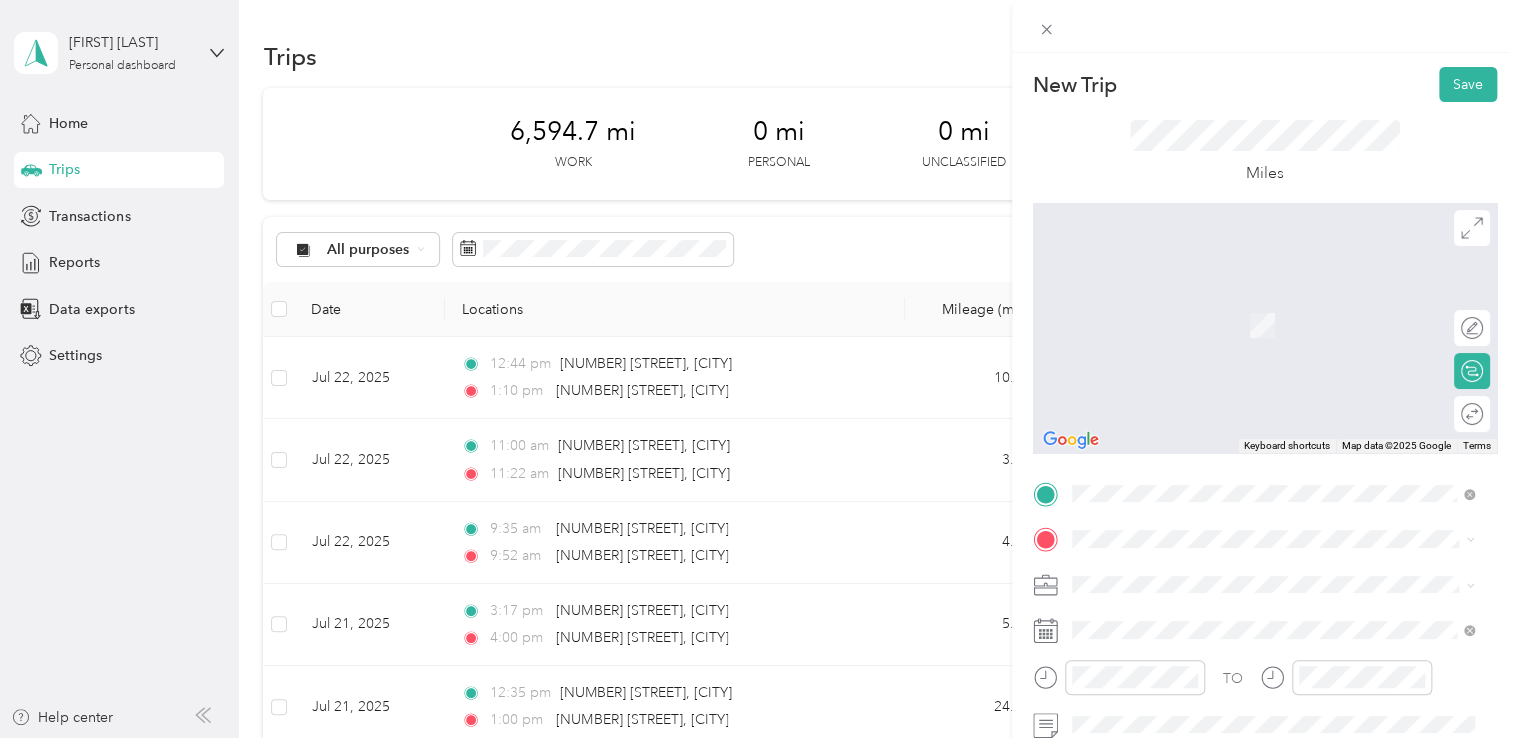 click on "[NUMBER] [STREET]
[CITY], [STATE] [POSTAL_CODE], [COUNTRY]" at bounding box center (1273, 302) 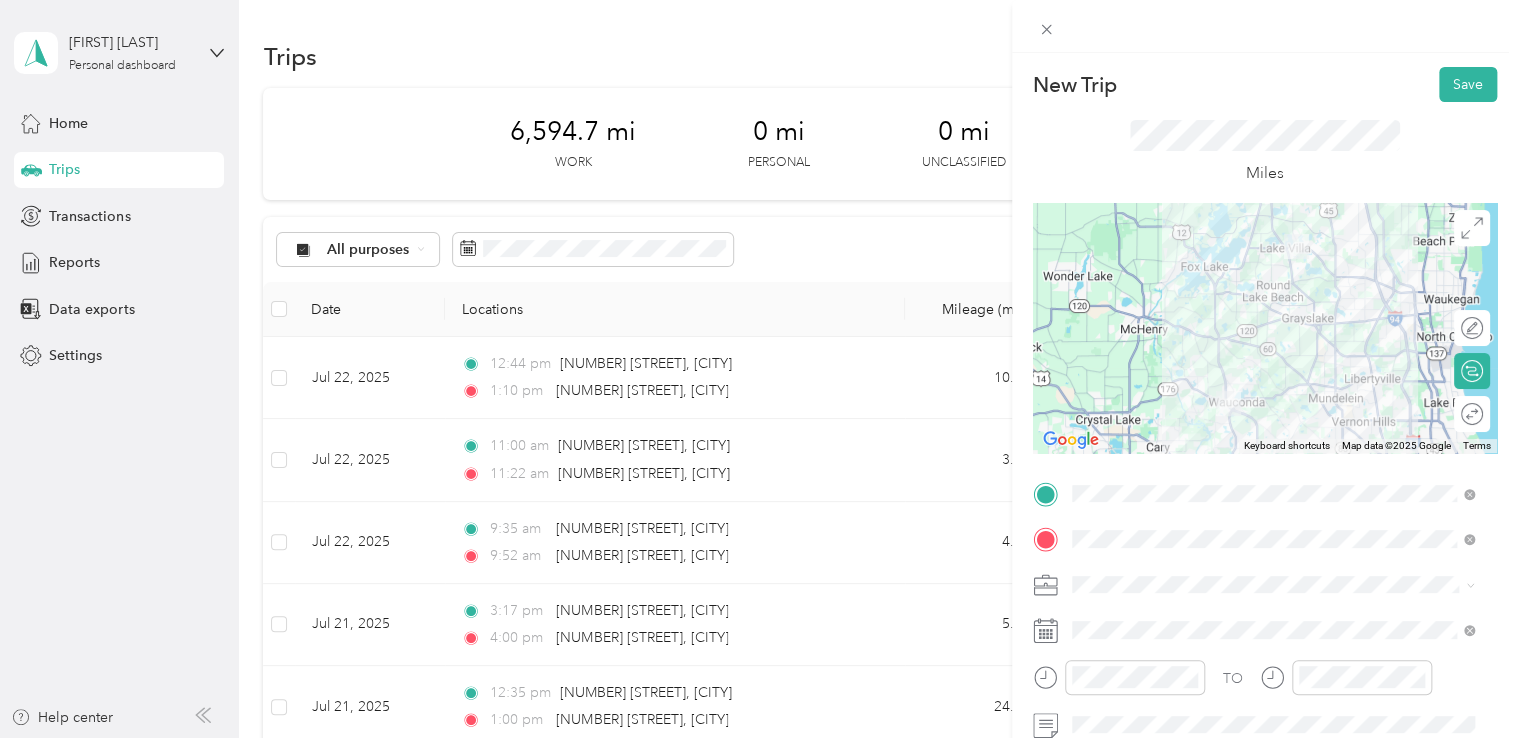 click 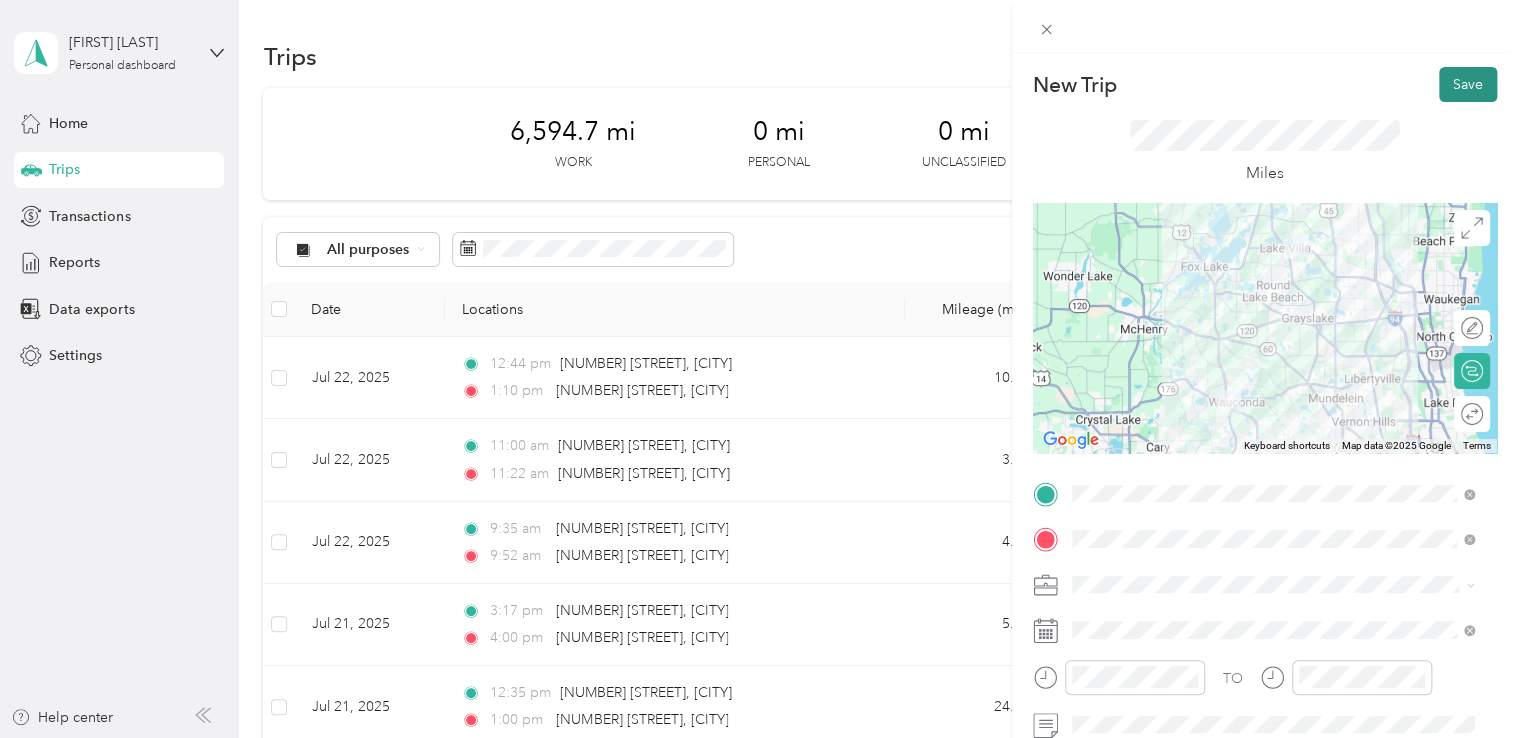 click on "Save" at bounding box center [1468, 84] 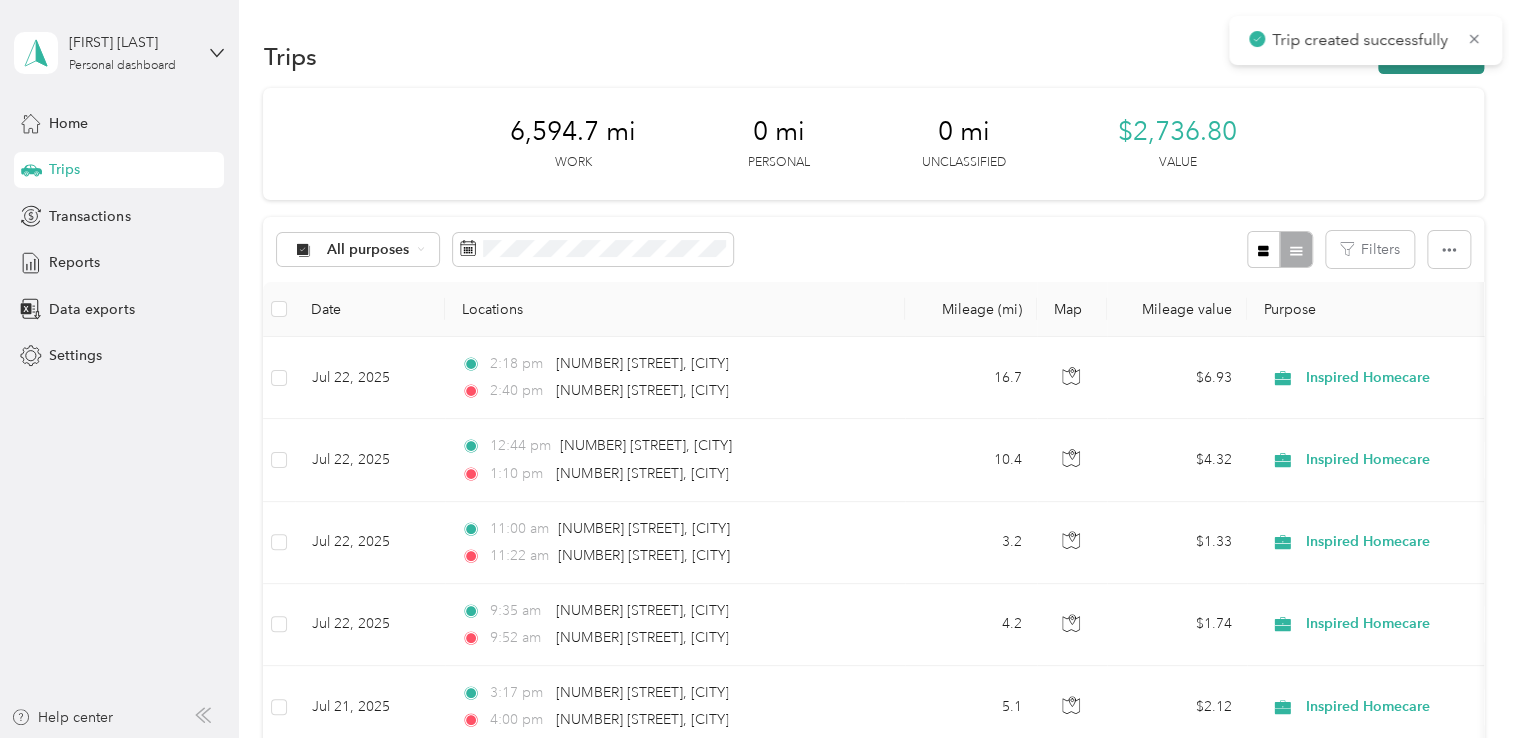 click on "New trip" at bounding box center [1431, 56] 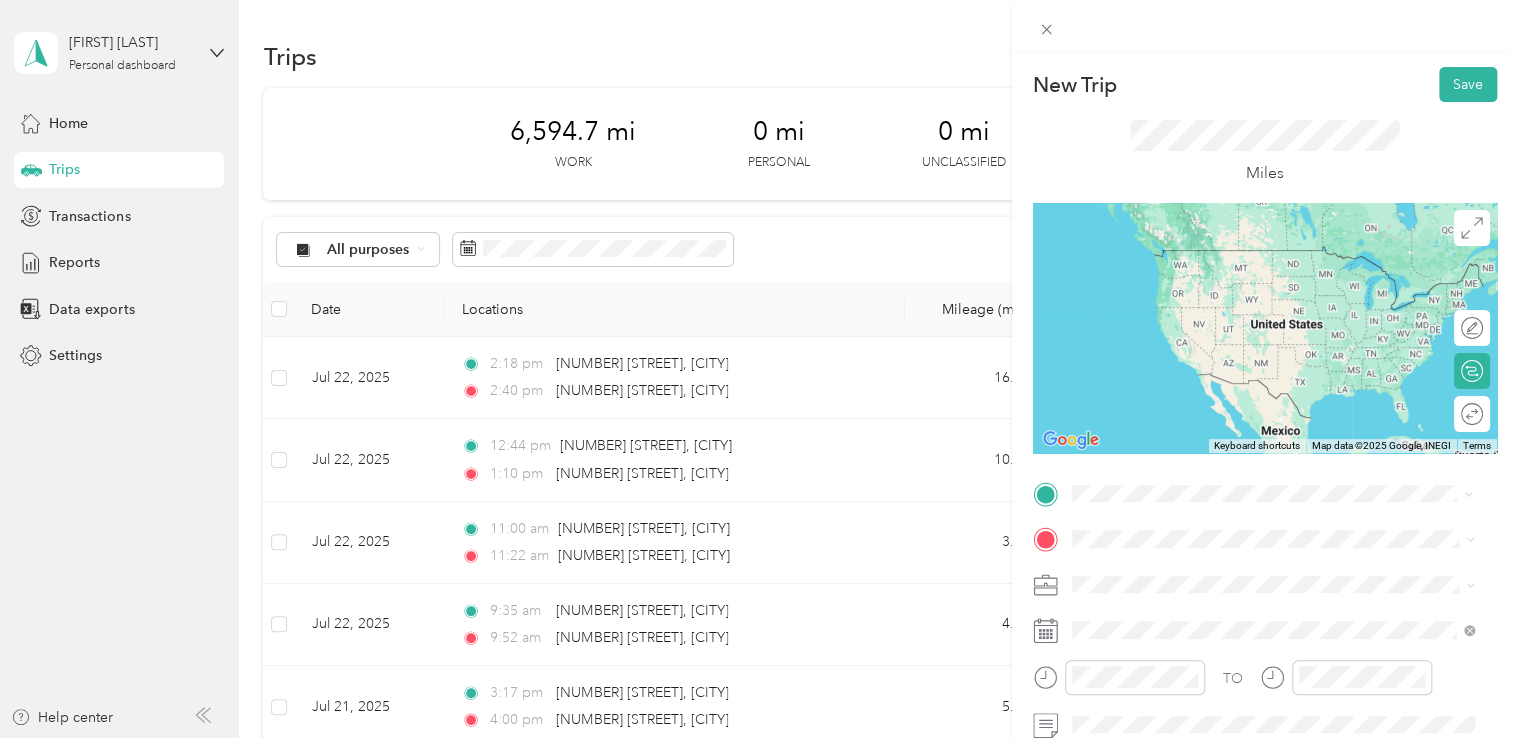 click on "[NUMBER] [STREET]
[CITY], [STATE] [POSTAL_CODE], [COUNTRY]" at bounding box center (1253, 258) 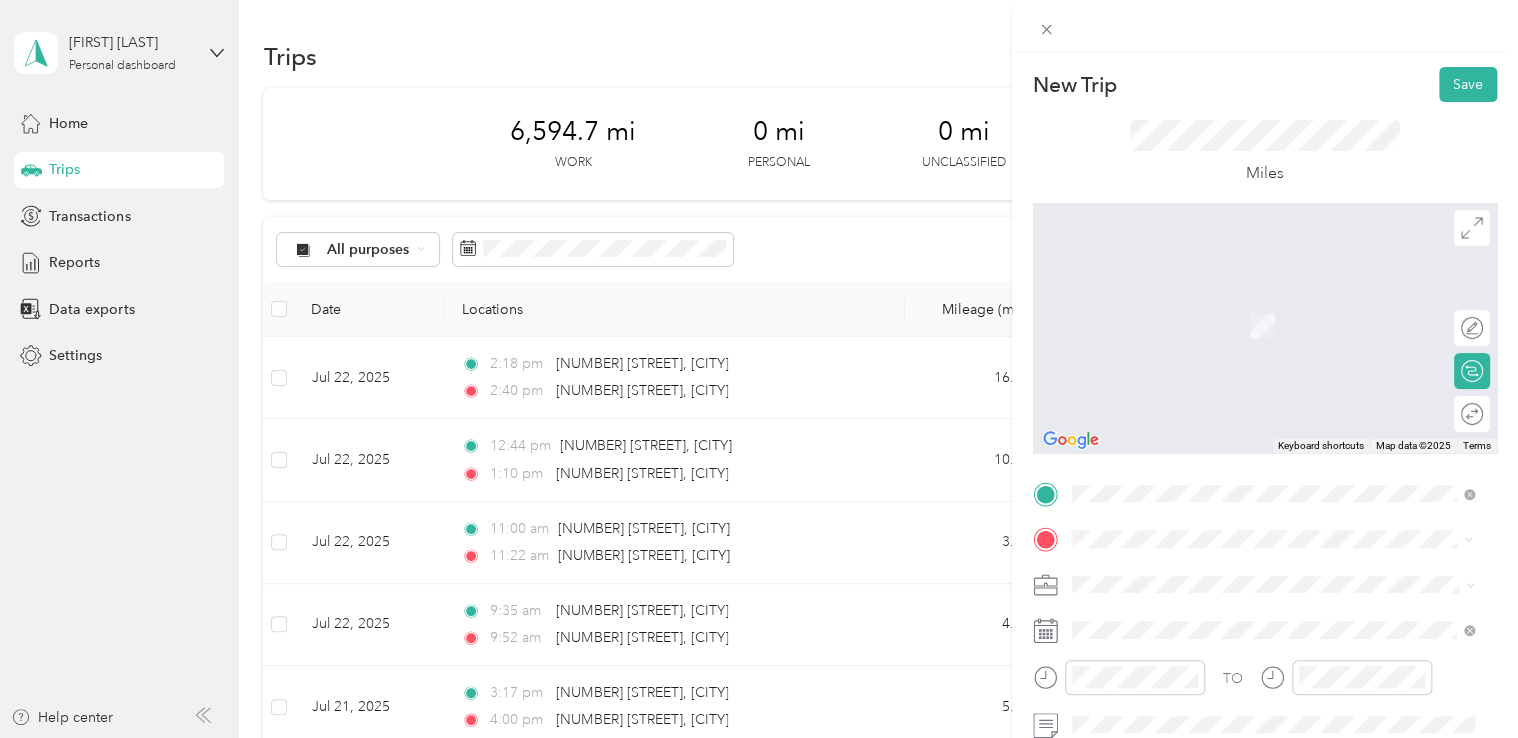 click on "[NUMBER] [STREET]
[CITY], [STATE] [POSTAL_CODE], [COUNTRY]" at bounding box center (1273, 304) 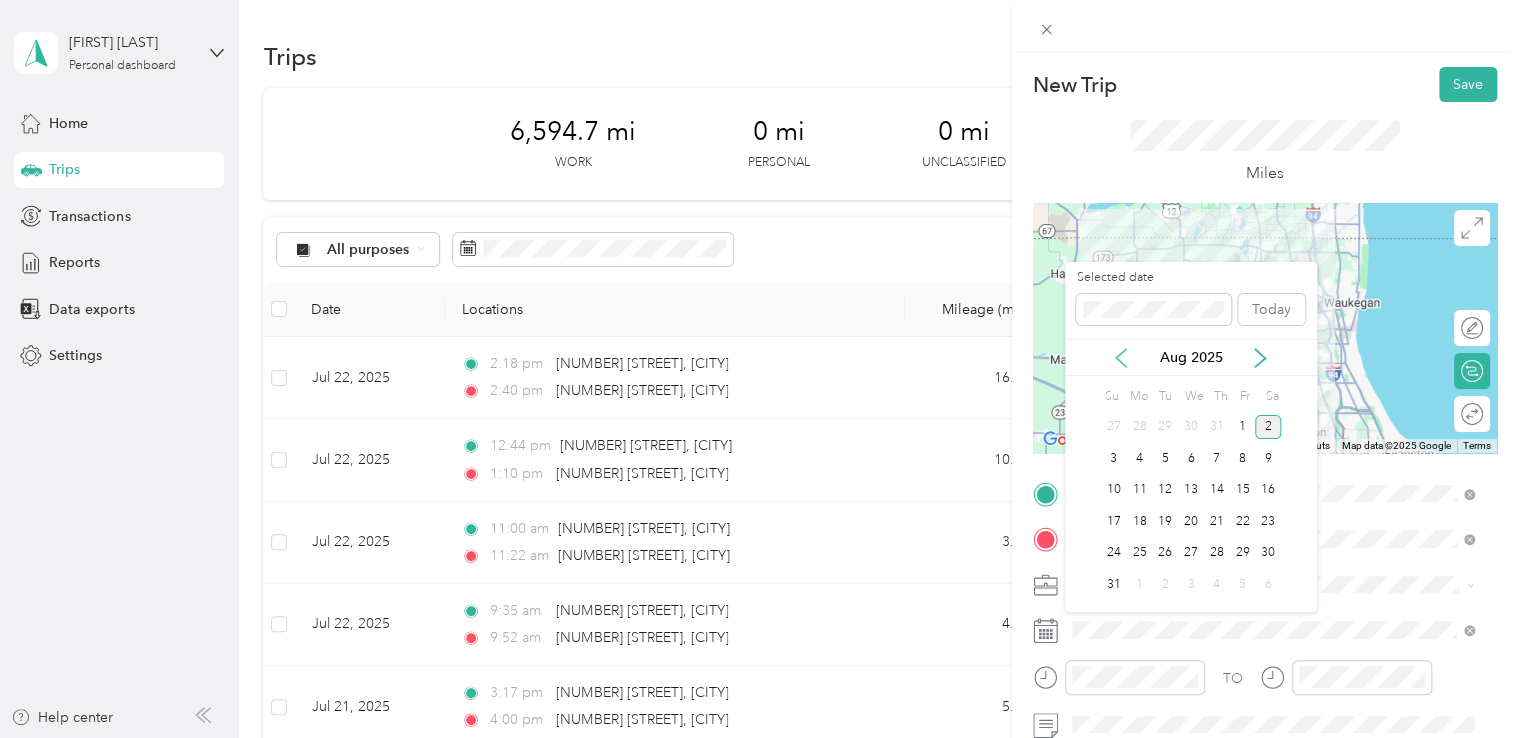 click 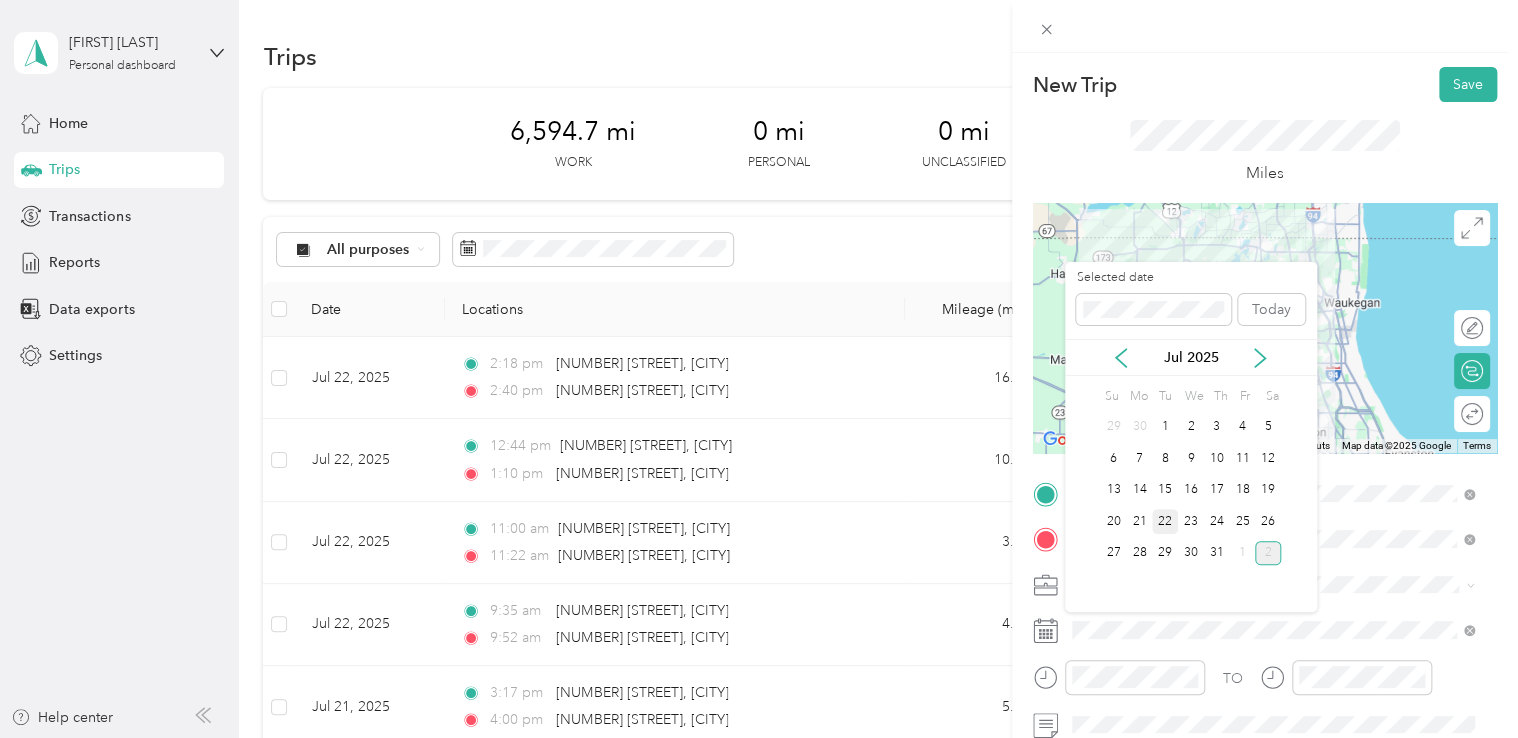 click on "22" at bounding box center (1165, 521) 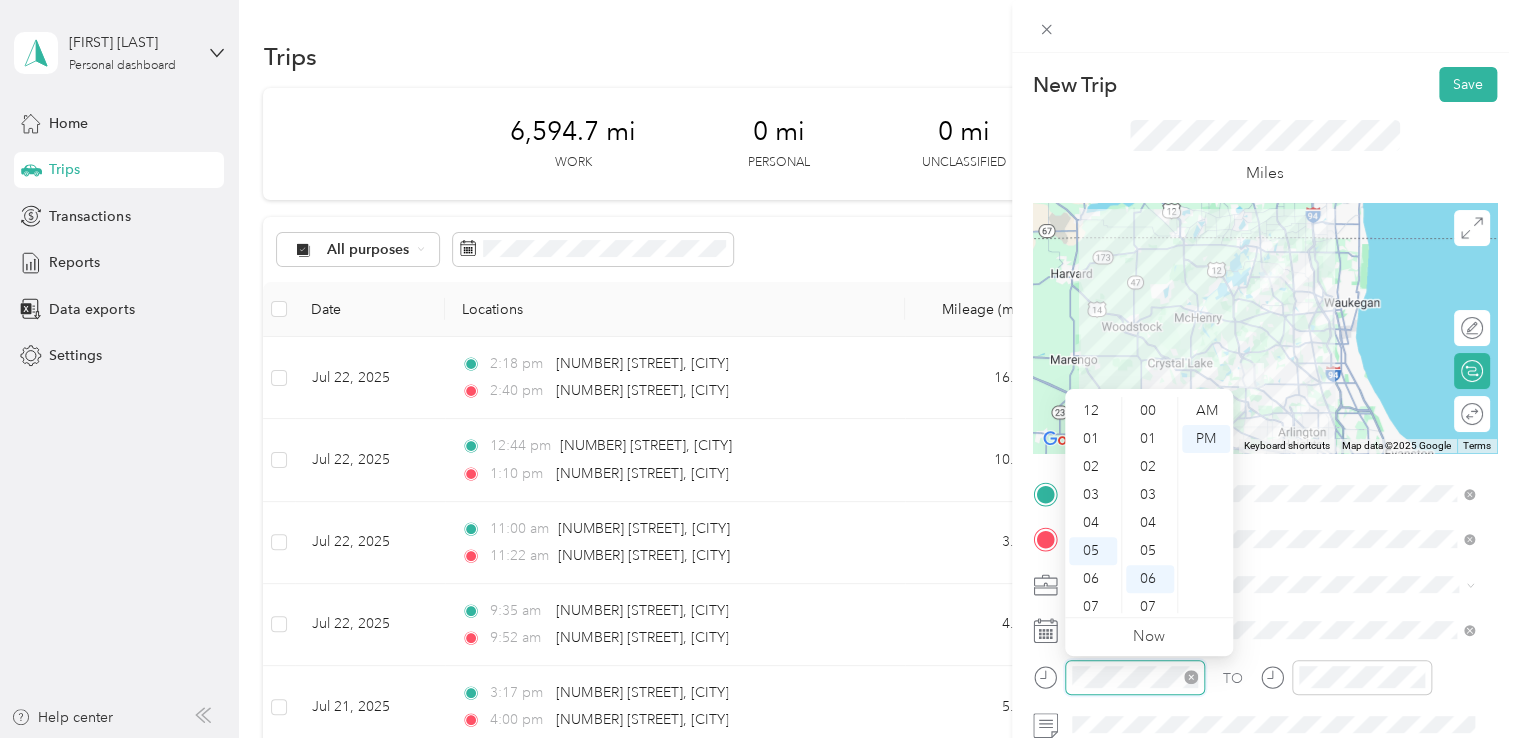 scroll, scrollTop: 120, scrollLeft: 0, axis: vertical 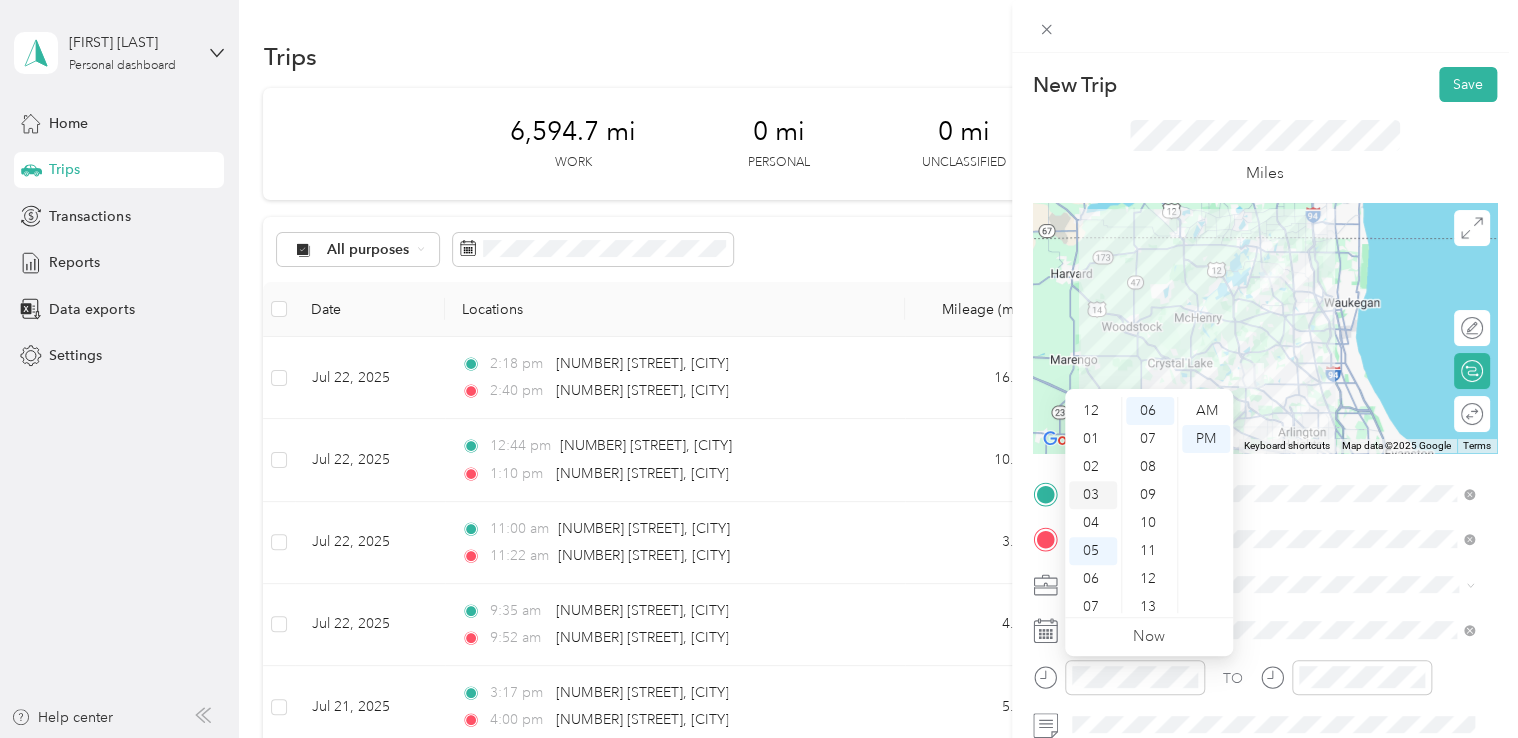 click on "03" at bounding box center [1093, 495] 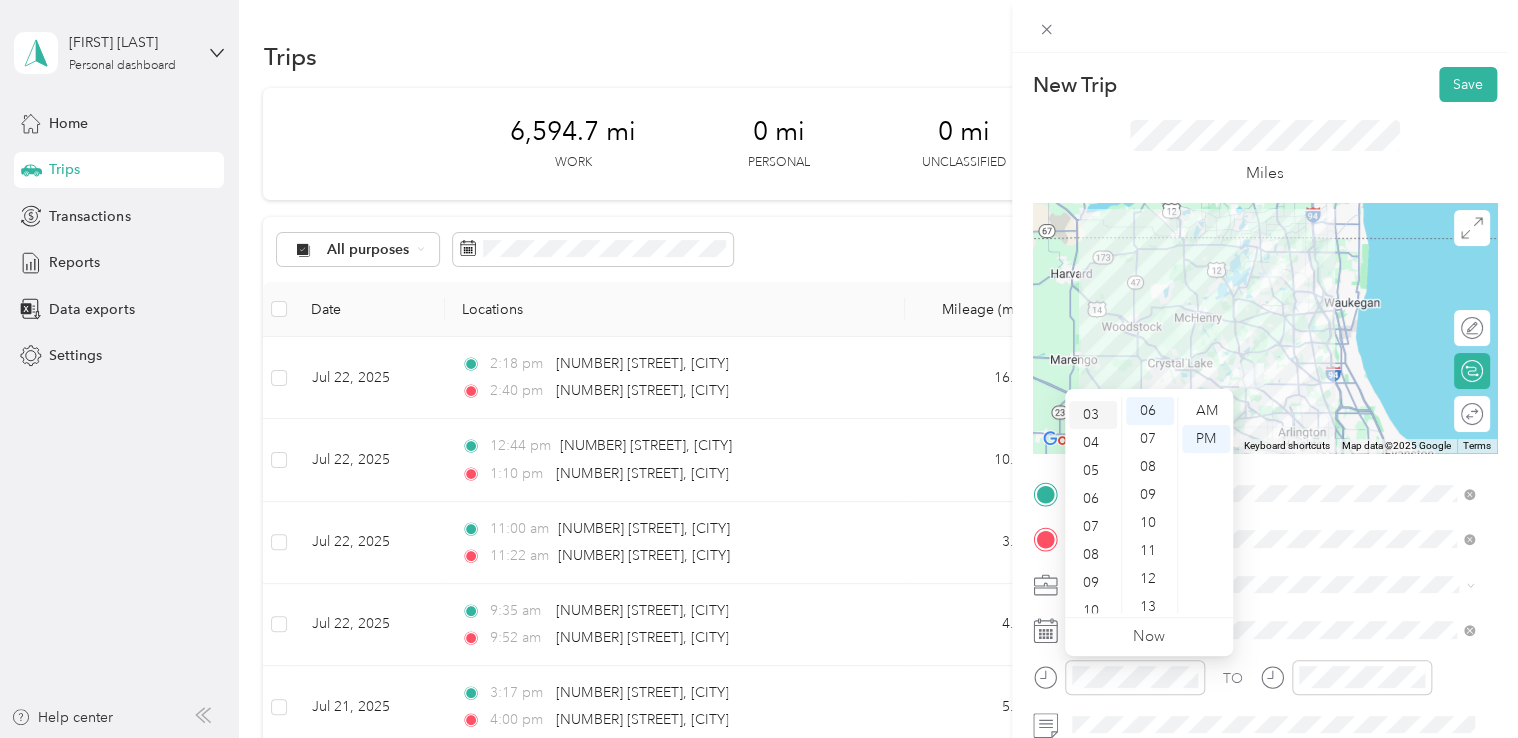 scroll, scrollTop: 84, scrollLeft: 0, axis: vertical 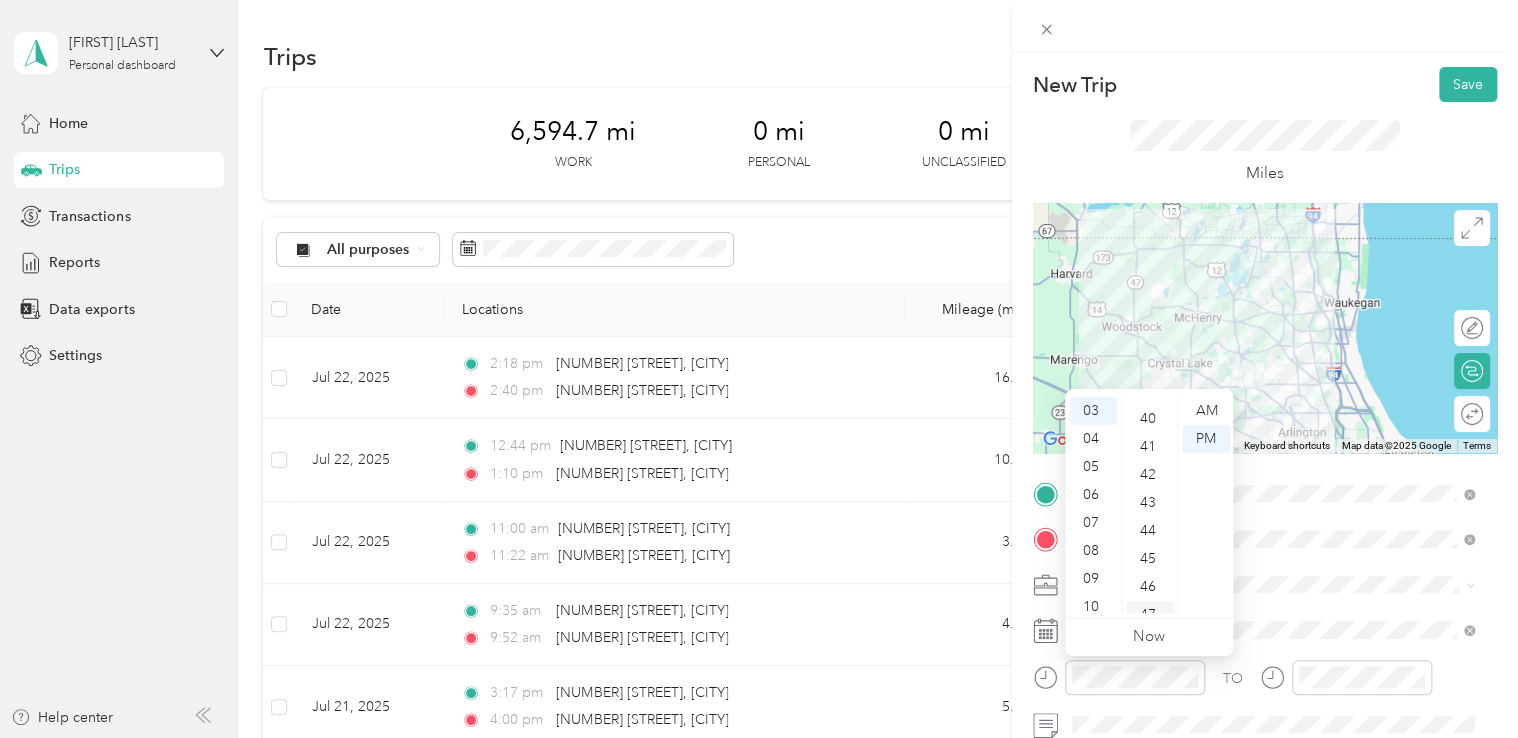 click on "47" at bounding box center [1150, 615] 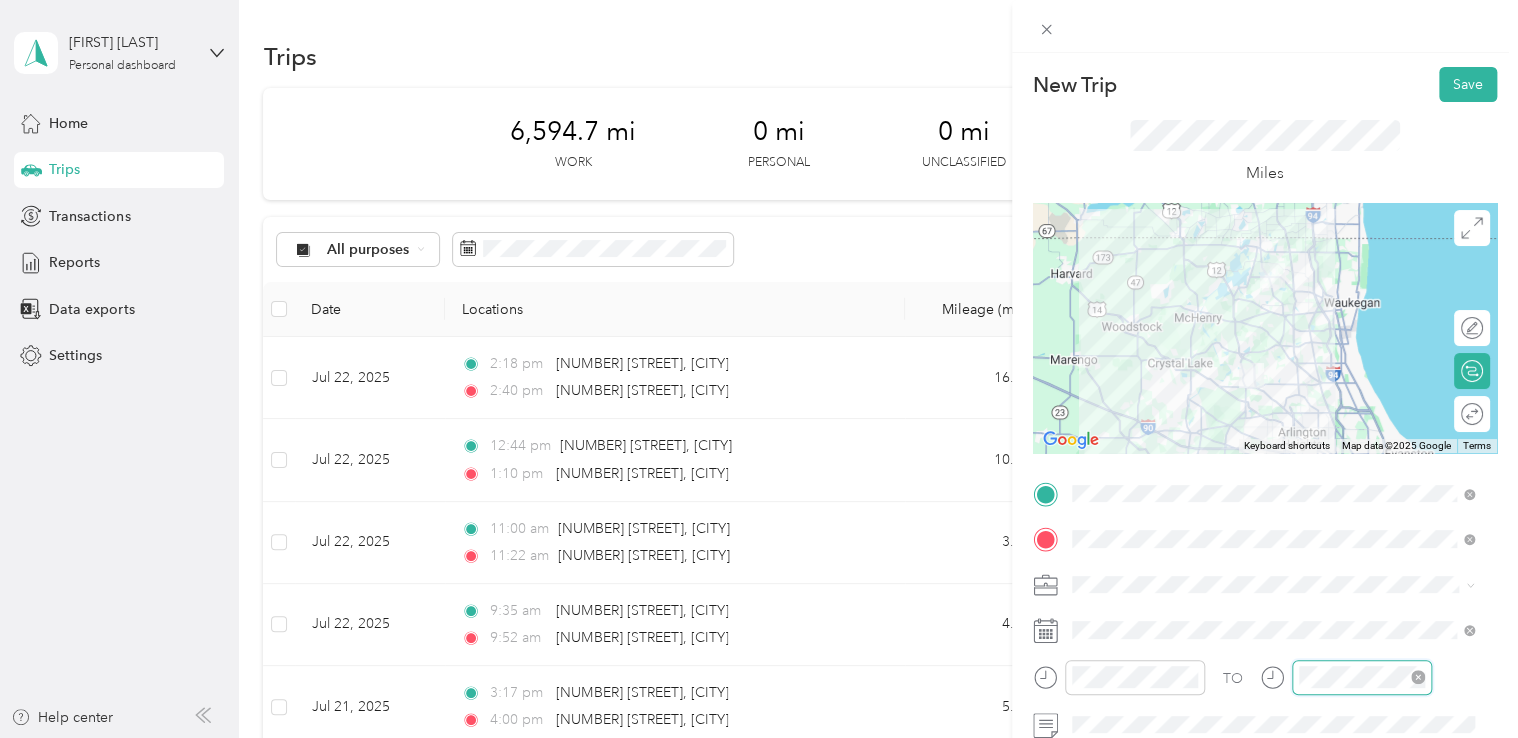 scroll, scrollTop: 120, scrollLeft: 0, axis: vertical 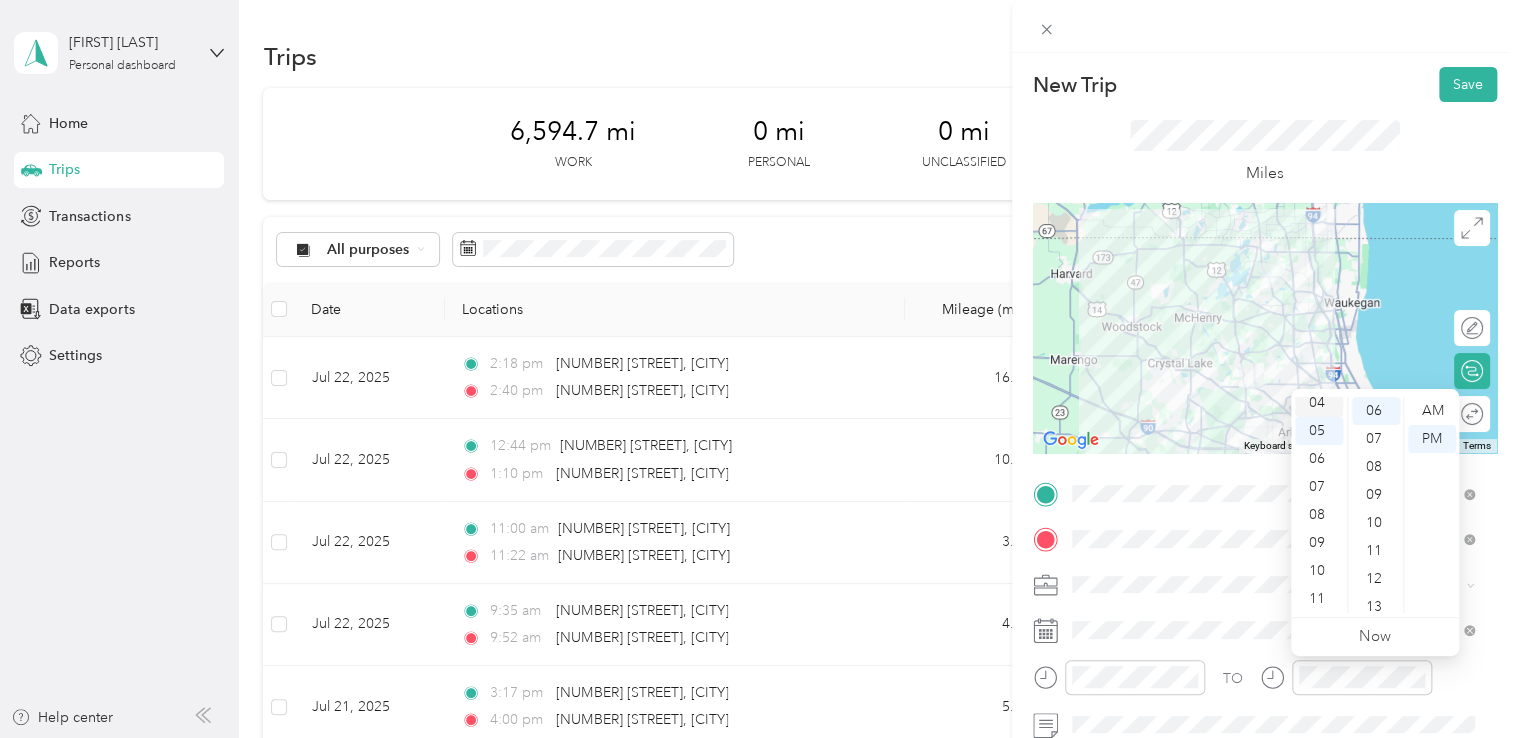 click on "04" at bounding box center (1319, 403) 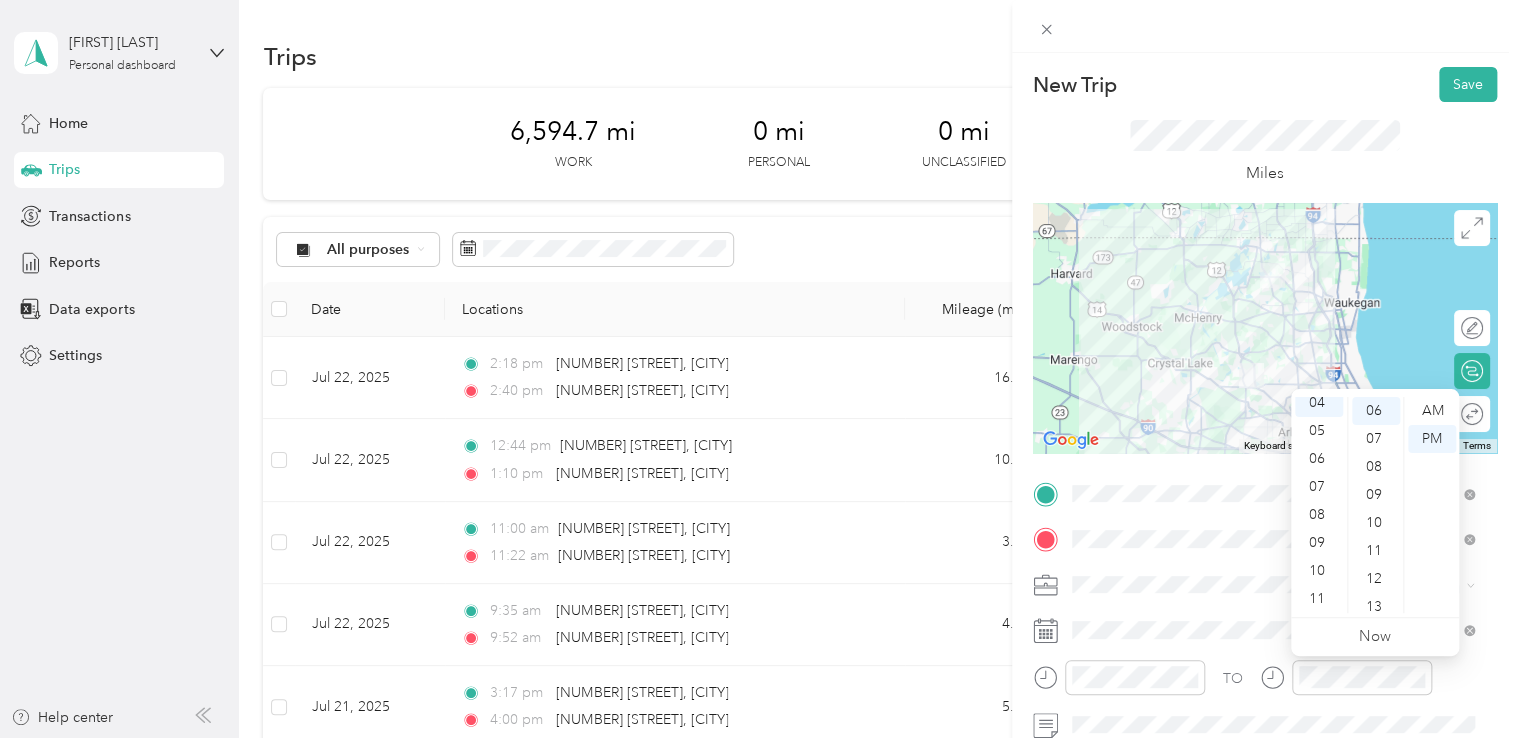 scroll, scrollTop: 112, scrollLeft: 0, axis: vertical 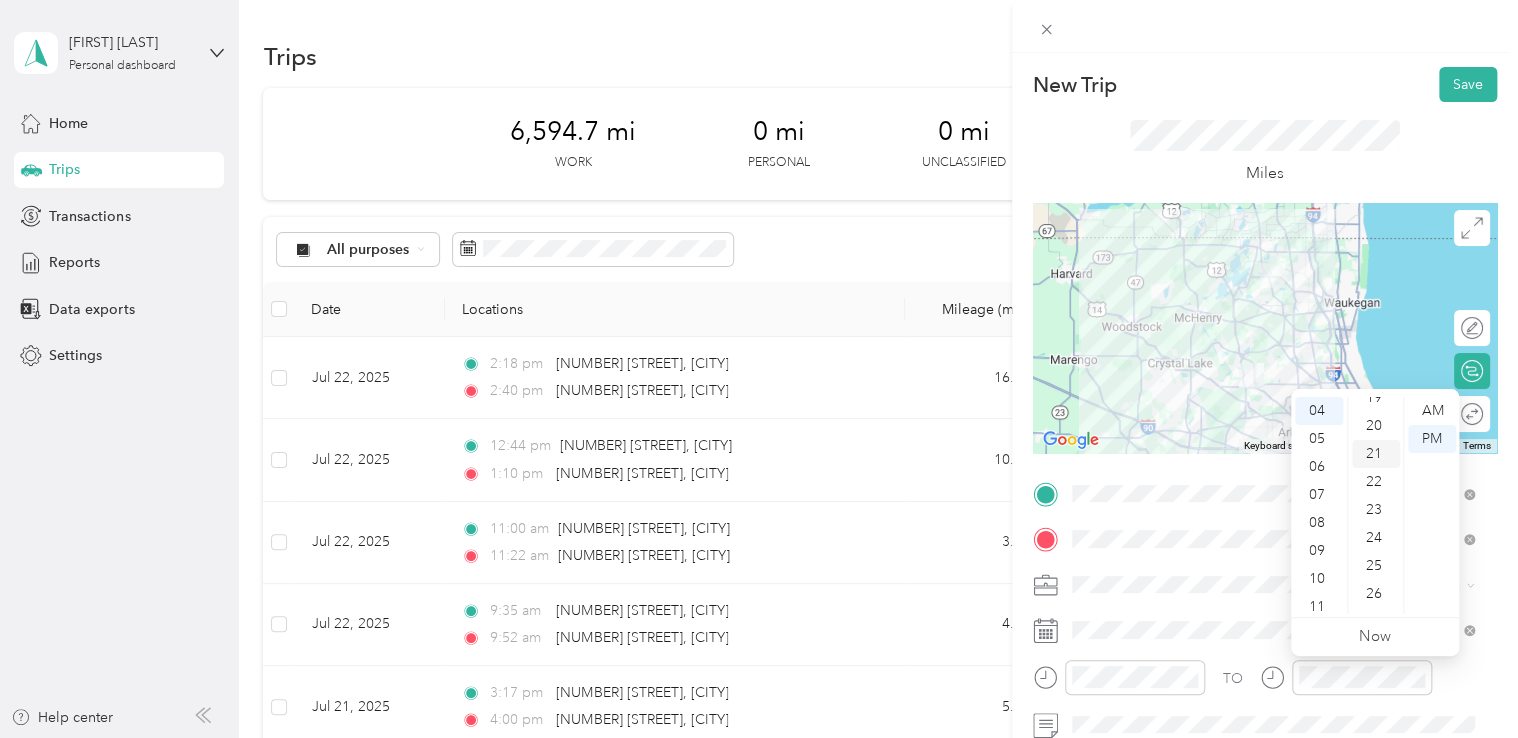 click on "21" at bounding box center (1376, 454) 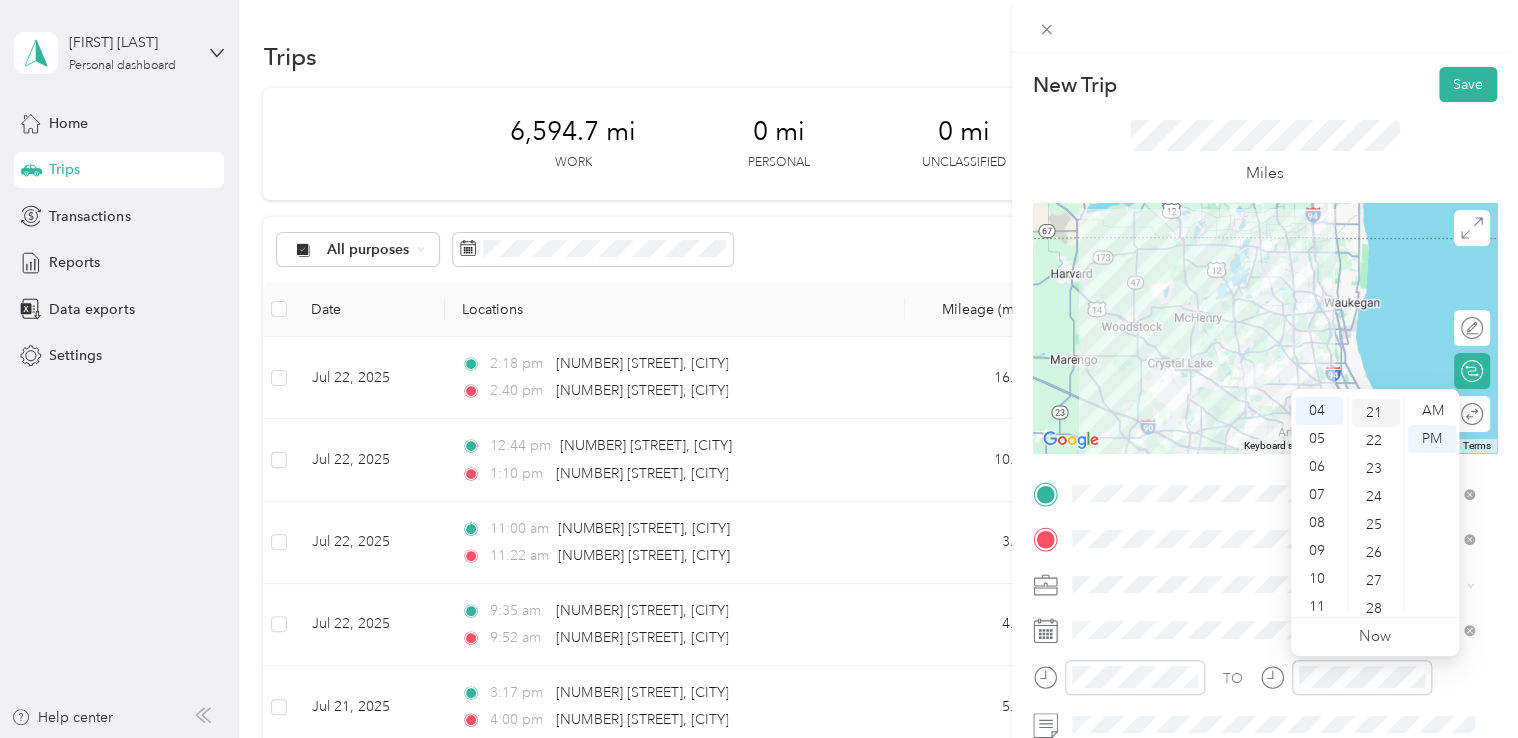 scroll, scrollTop: 588, scrollLeft: 0, axis: vertical 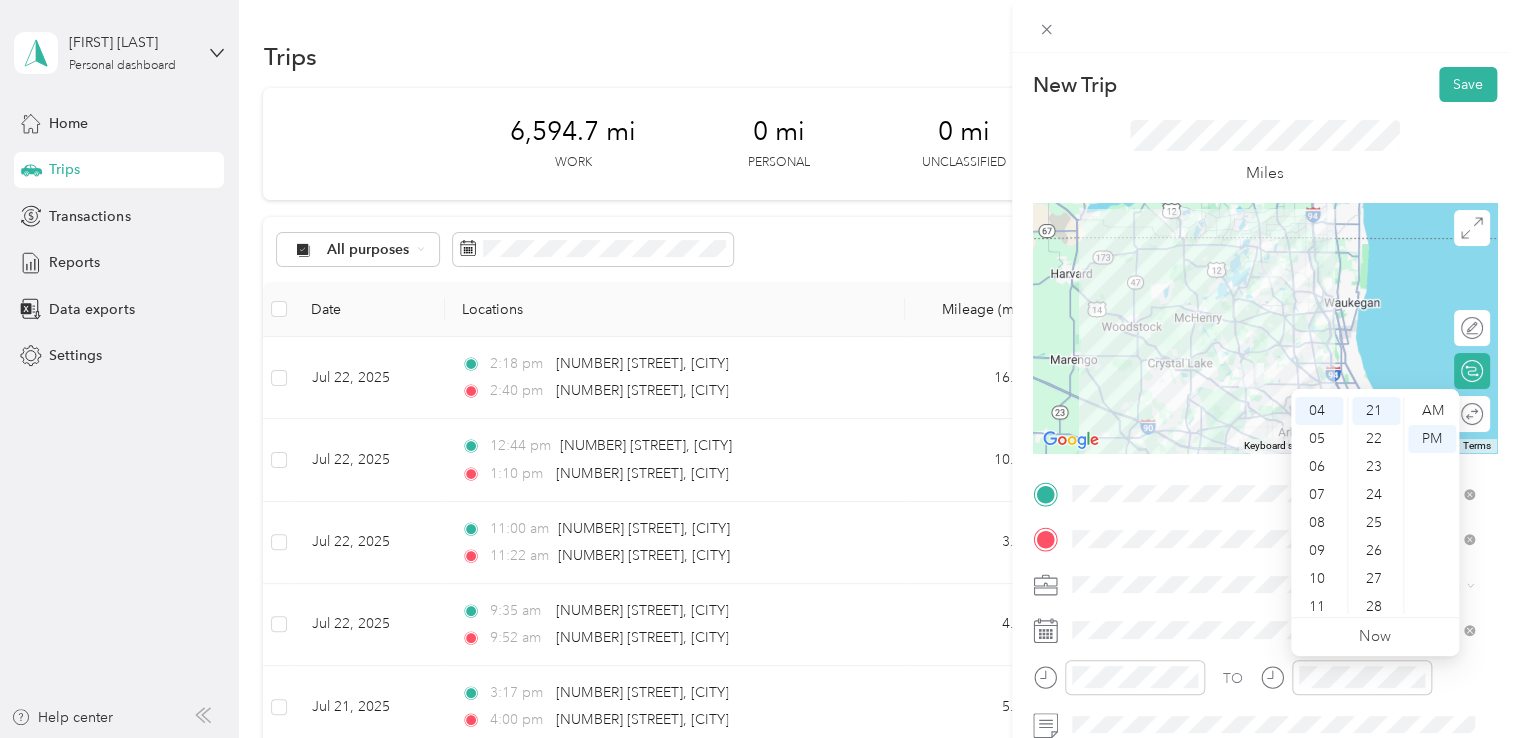 click 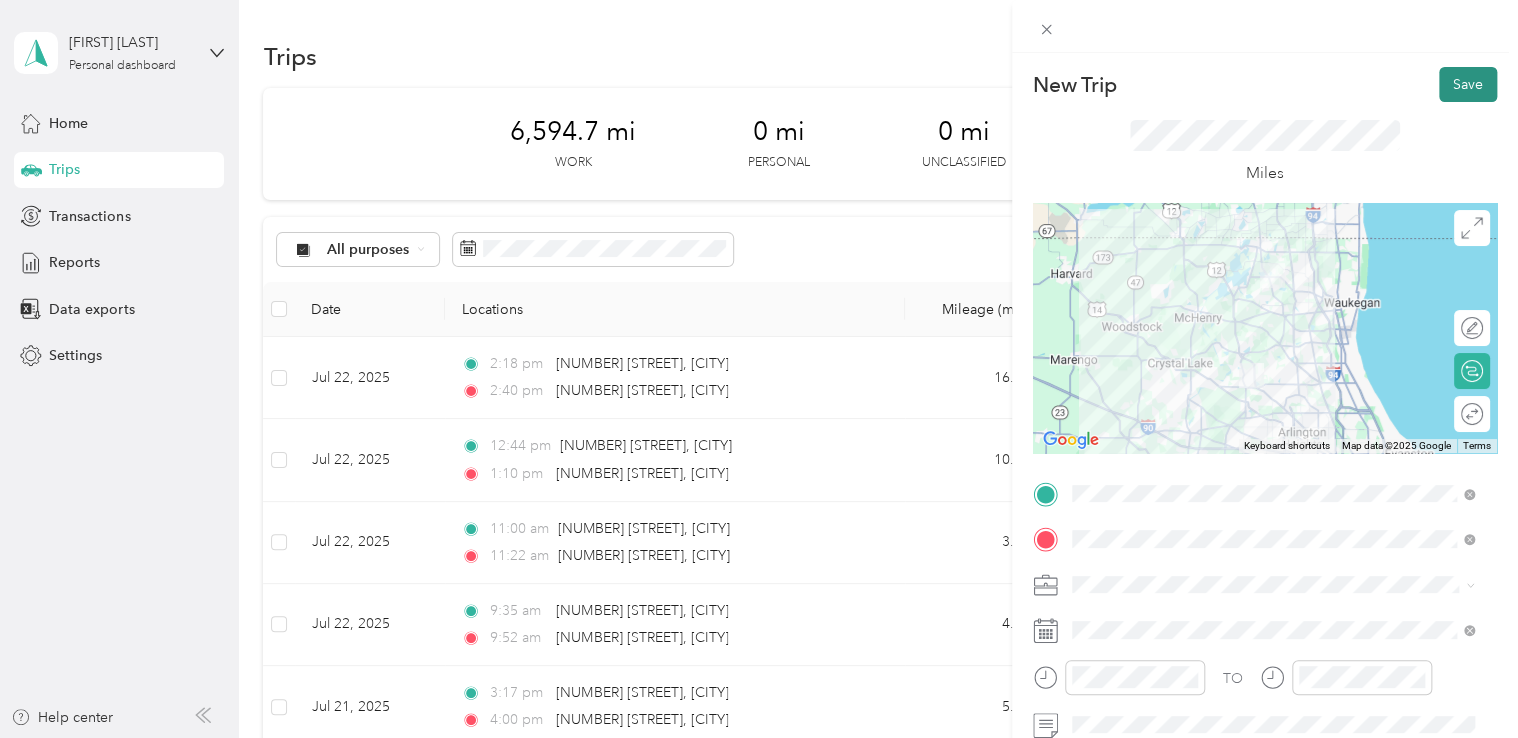click on "Save" at bounding box center (1468, 84) 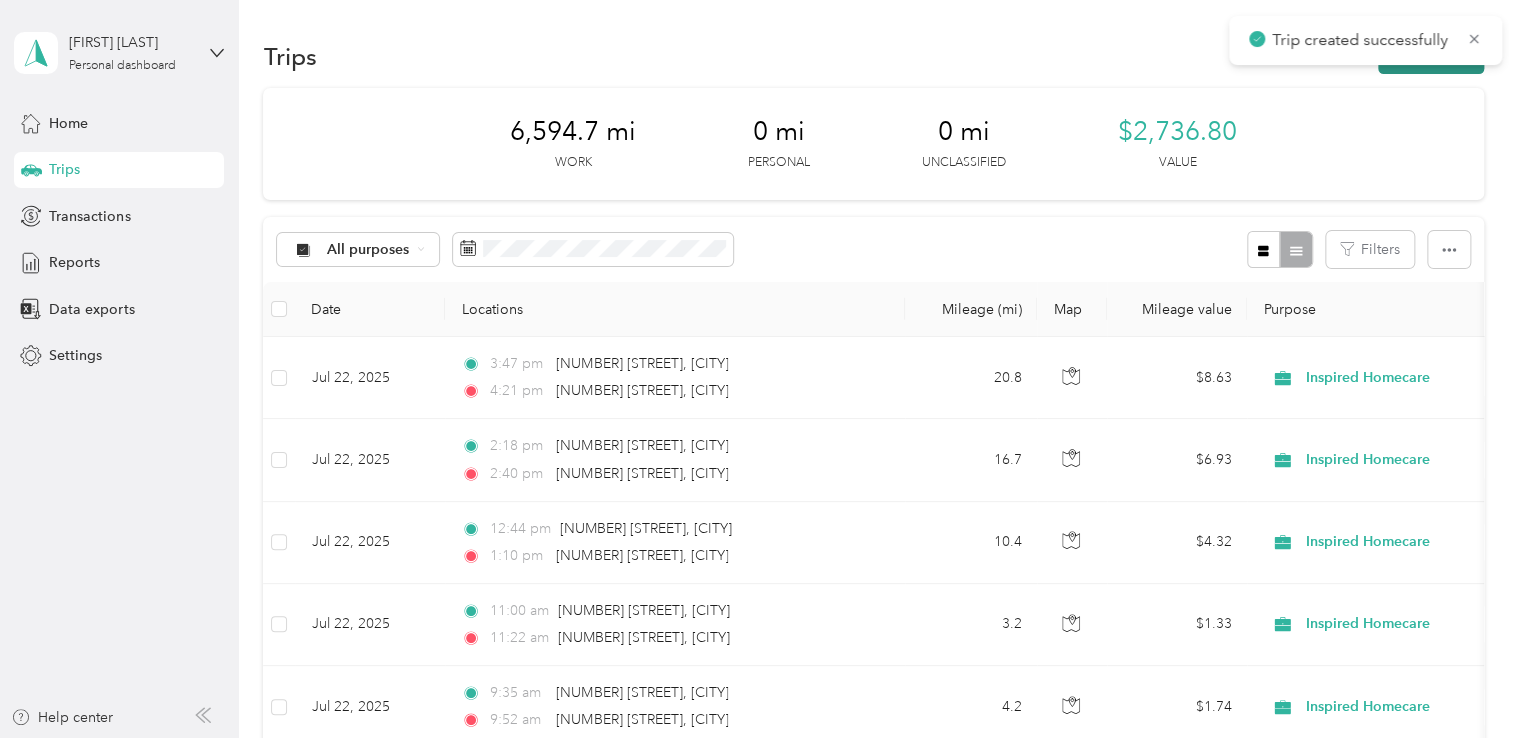 click on "New trip" at bounding box center [1431, 56] 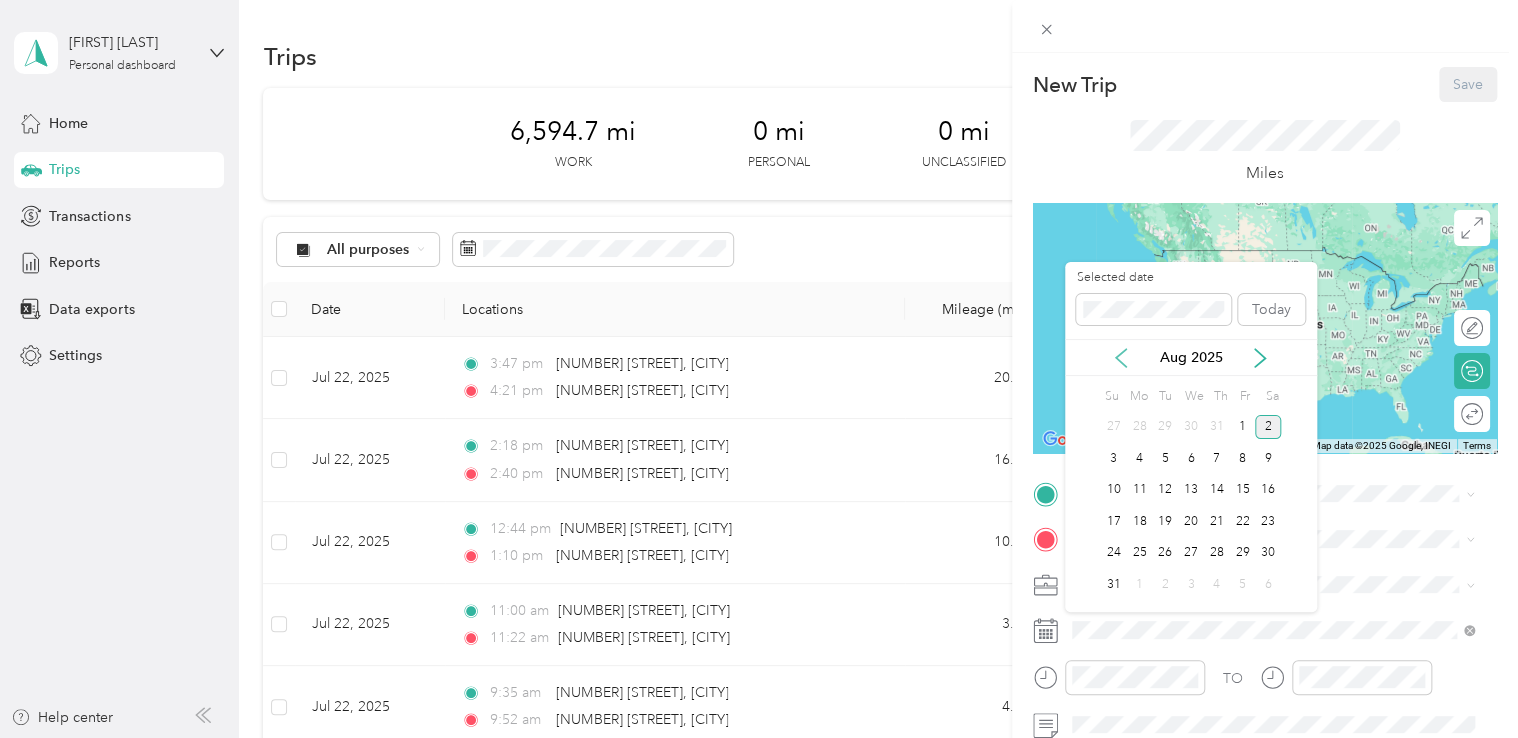 click 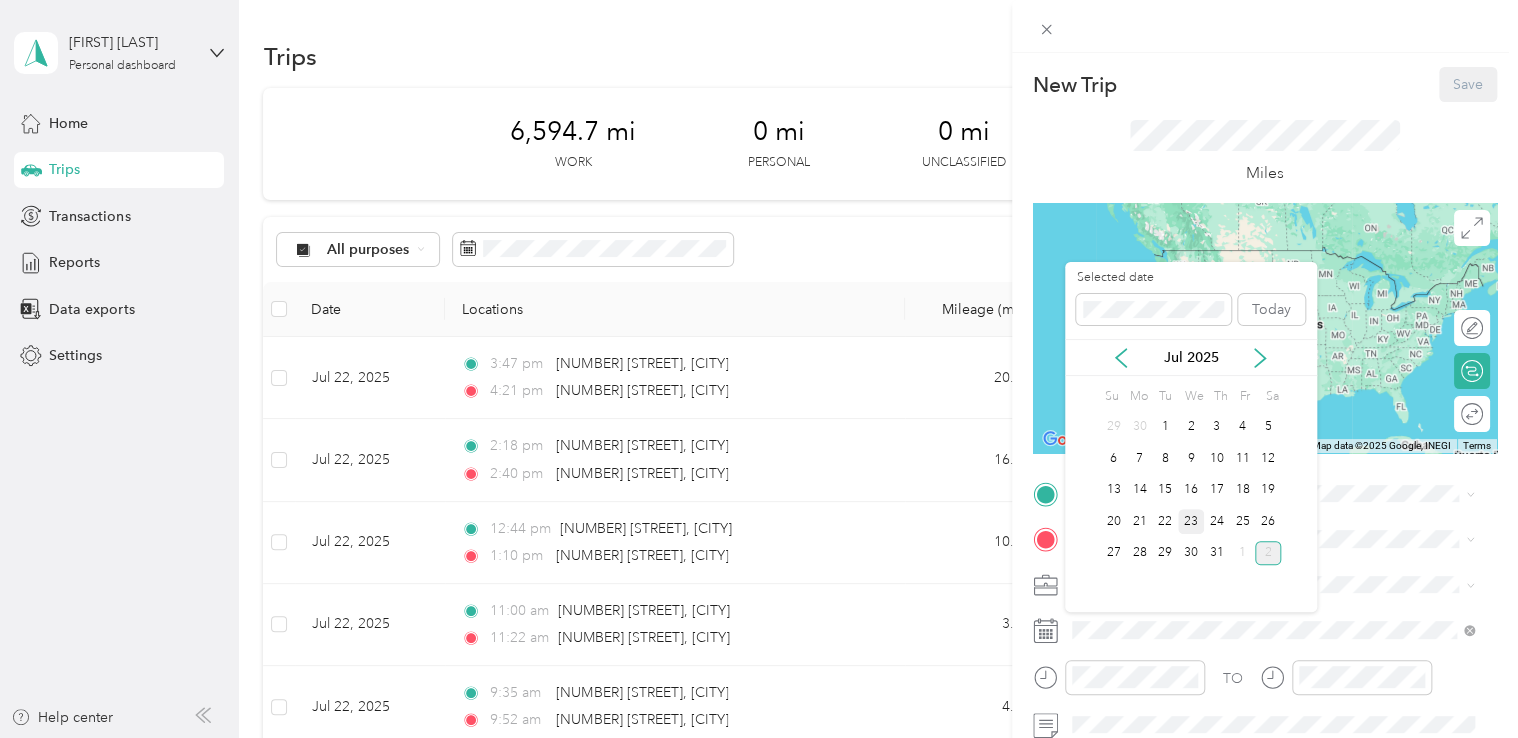 click on "23" at bounding box center (1191, 521) 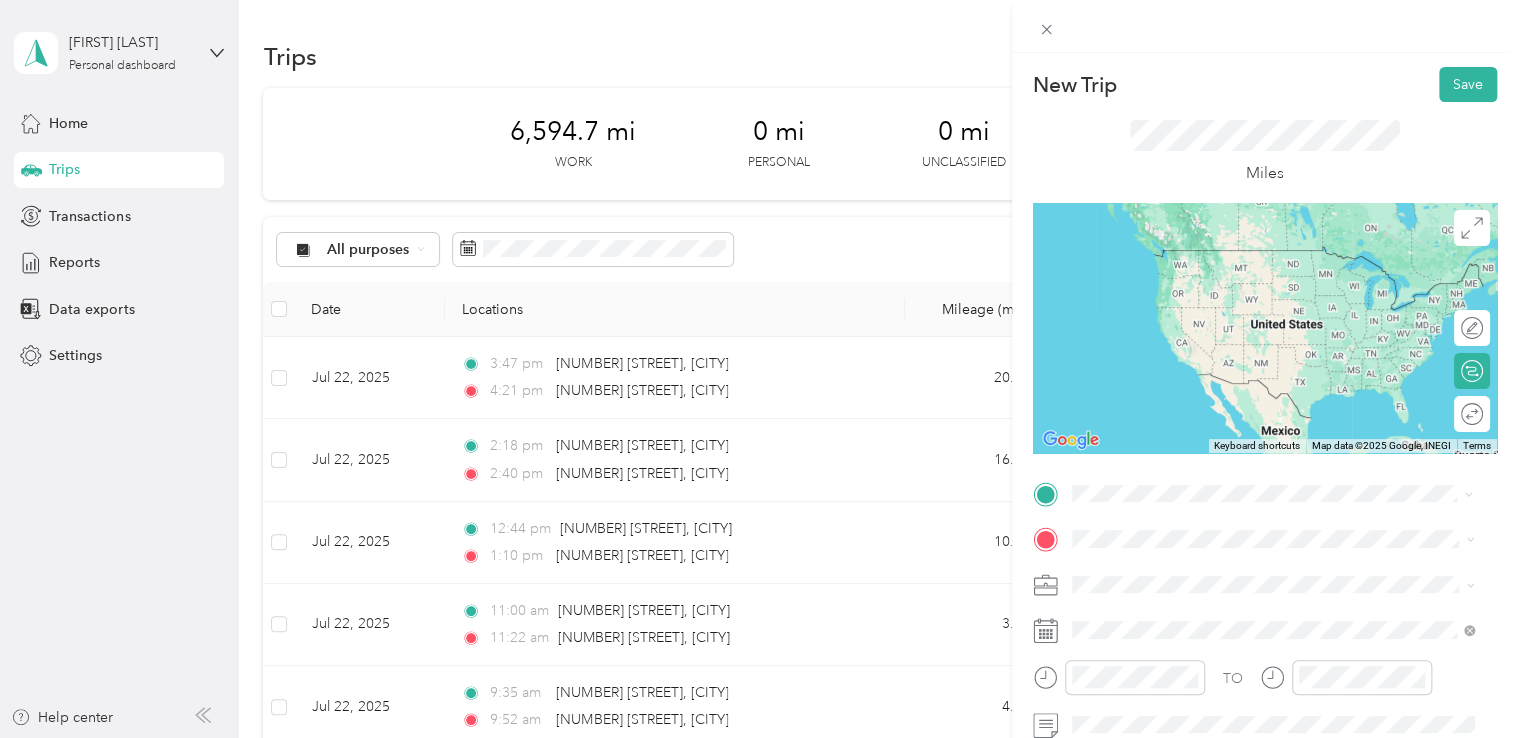 click on "[NUMBER] [STREET]
[CITY], [STATE] [POSTAL_CODE], [COUNTRY]" at bounding box center (1253, 574) 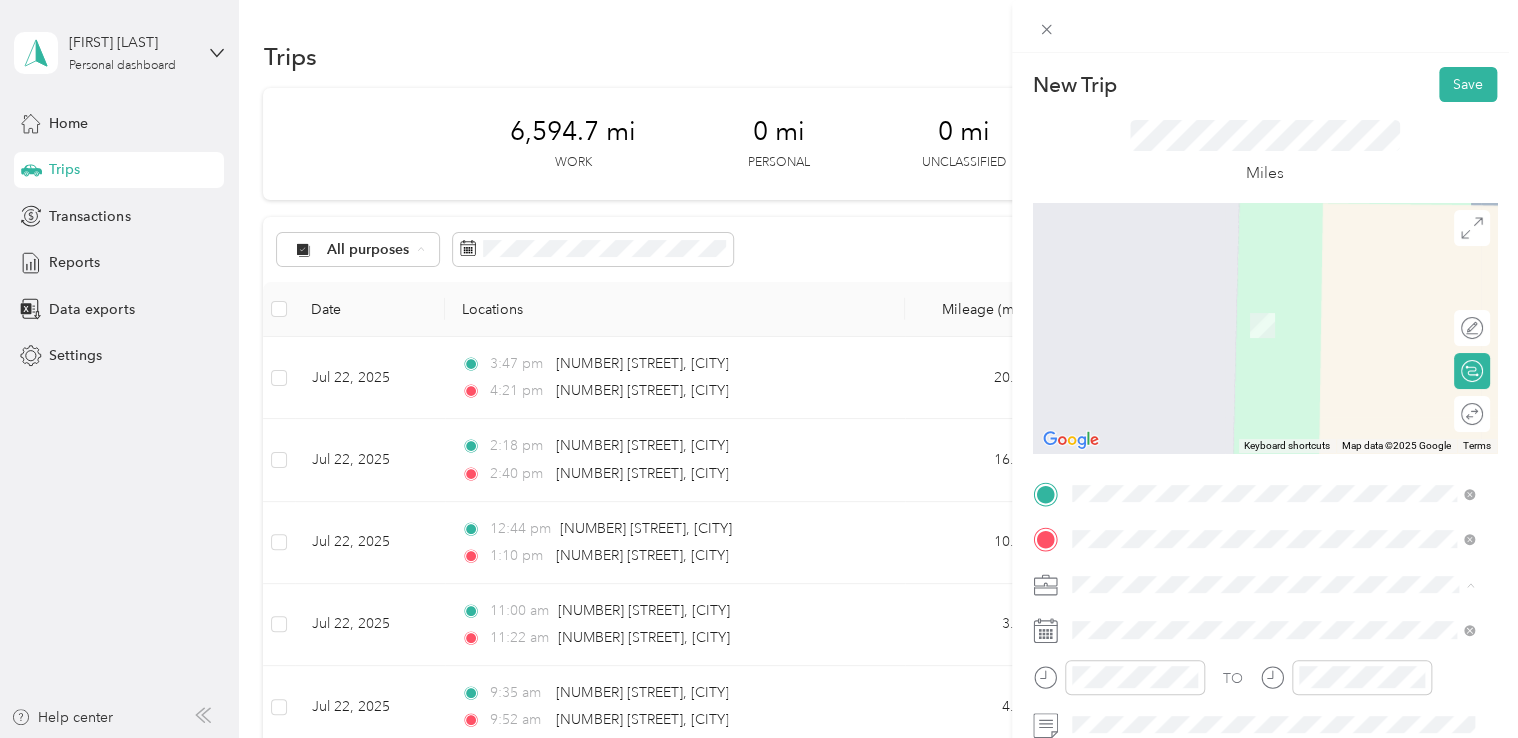 scroll, scrollTop: 34, scrollLeft: 0, axis: vertical 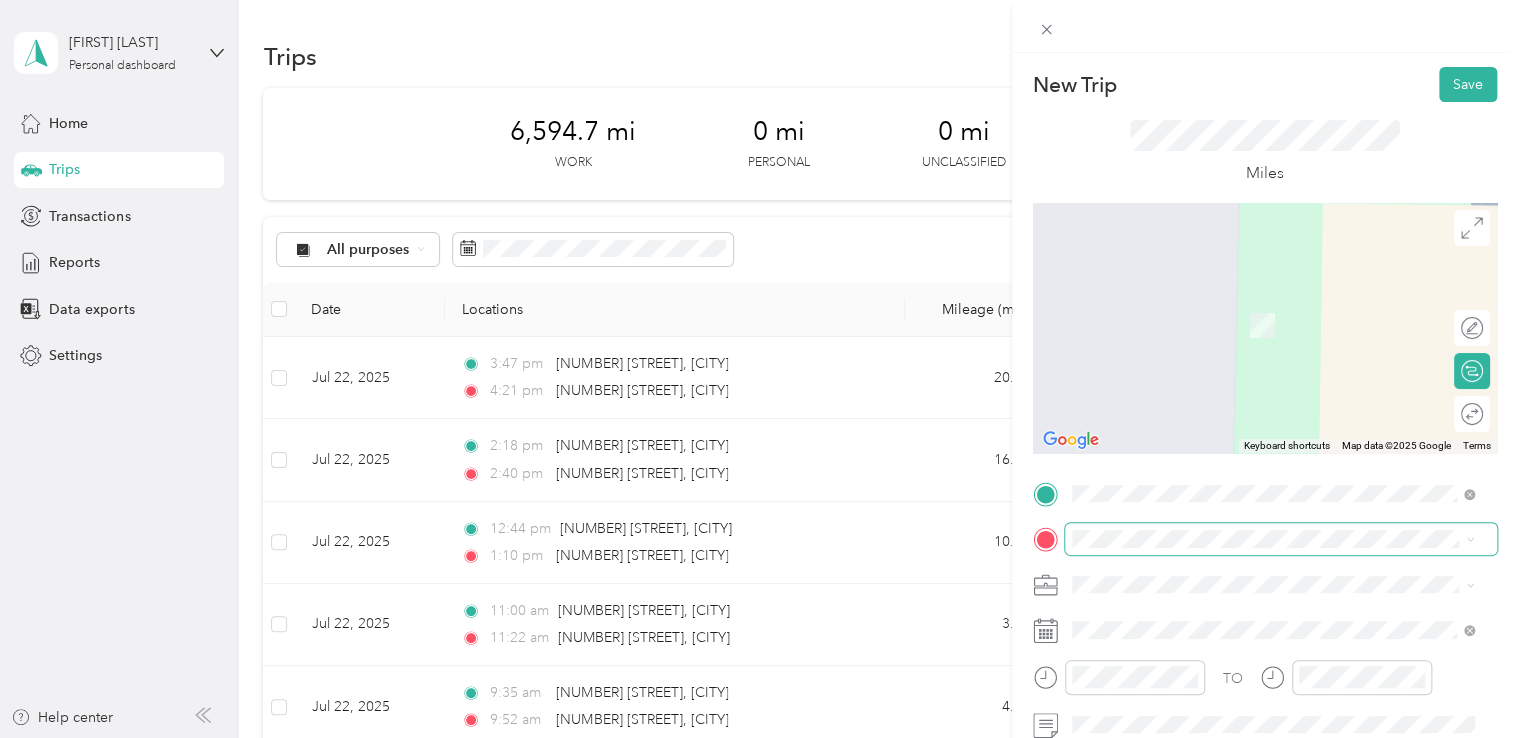 click at bounding box center [1281, 539] 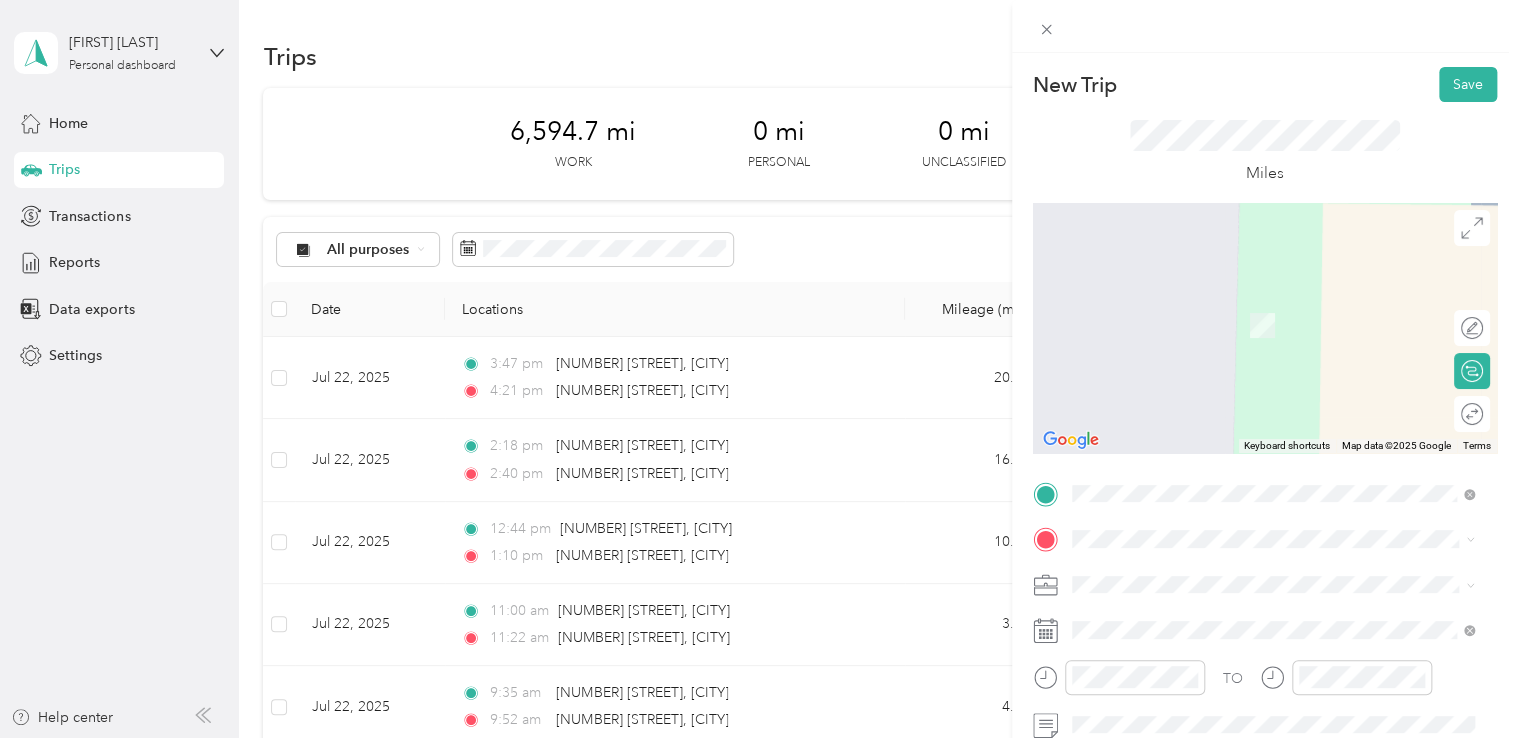 click on "[NUMBER] [STREET]
[CITY], [STATE] [POSTAL_CODE], [COUNTRY]" at bounding box center (1253, 304) 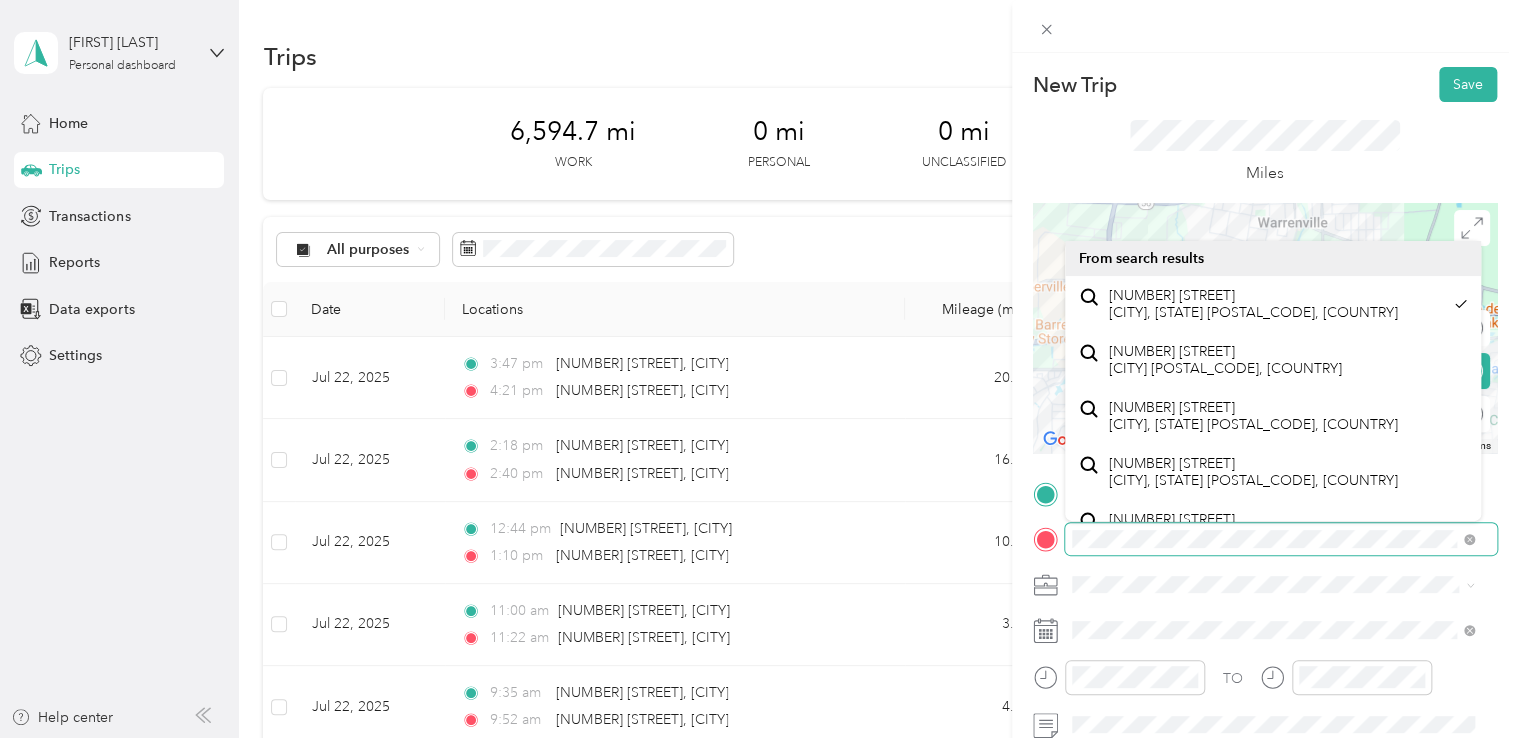 click at bounding box center [1281, 539] 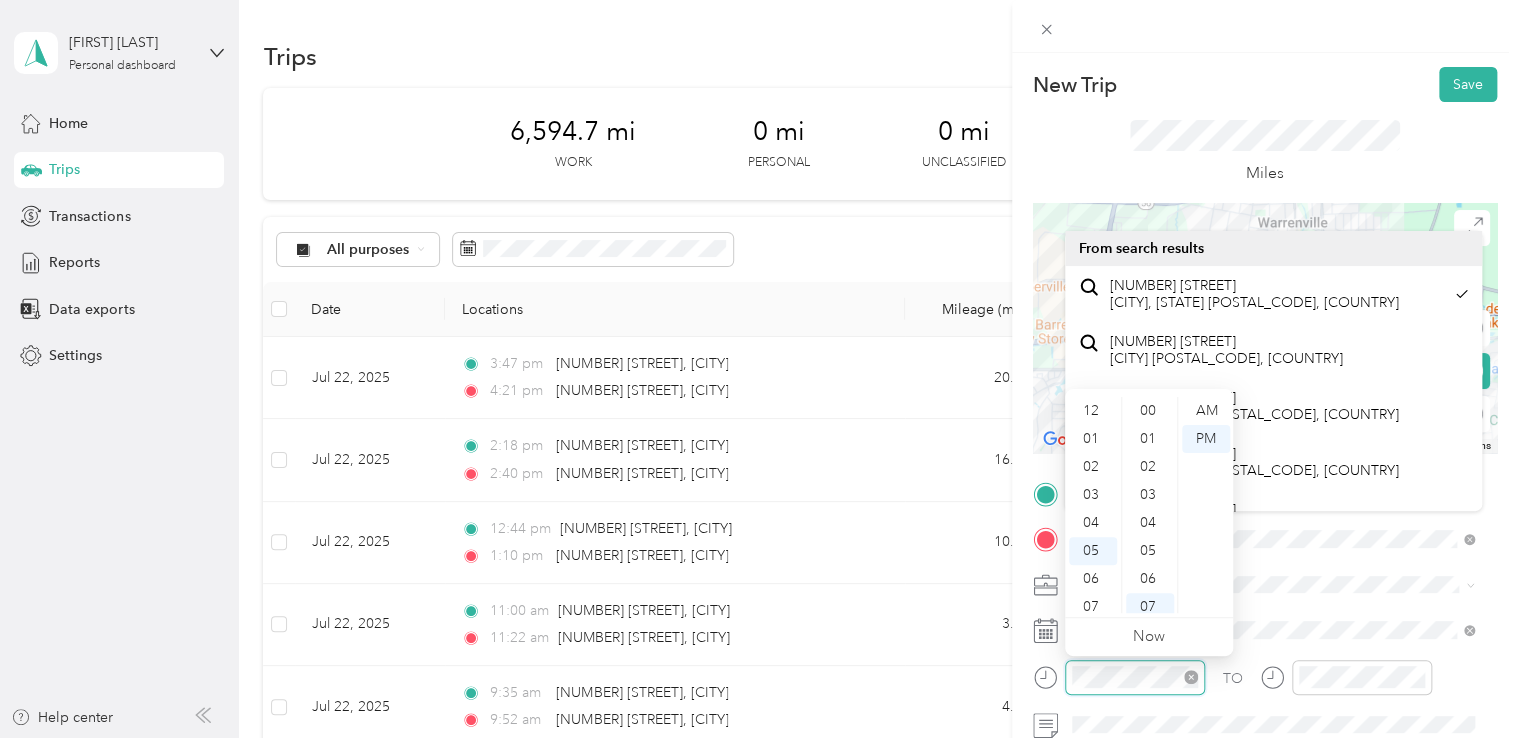 scroll, scrollTop: 120, scrollLeft: 0, axis: vertical 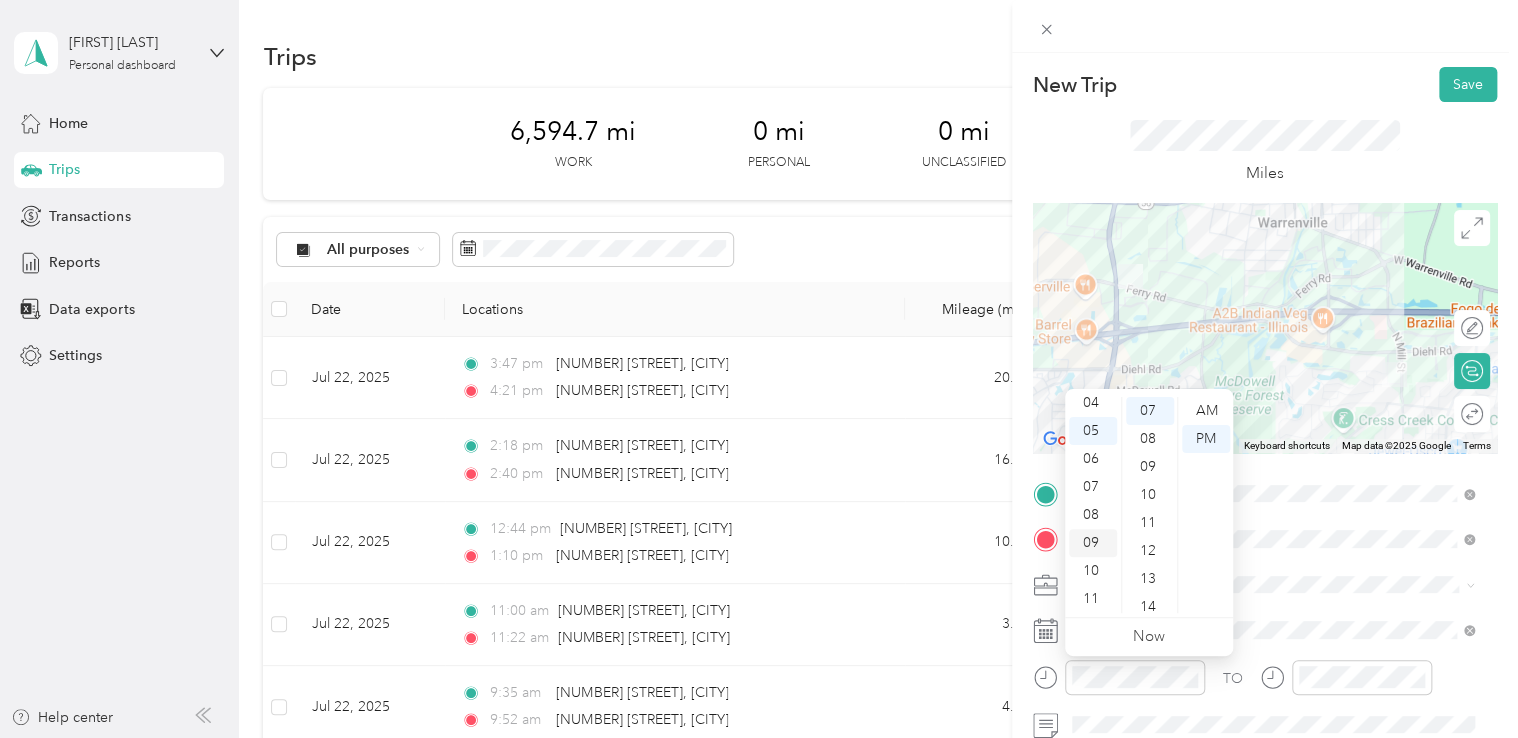 click on "09" at bounding box center [1093, 543] 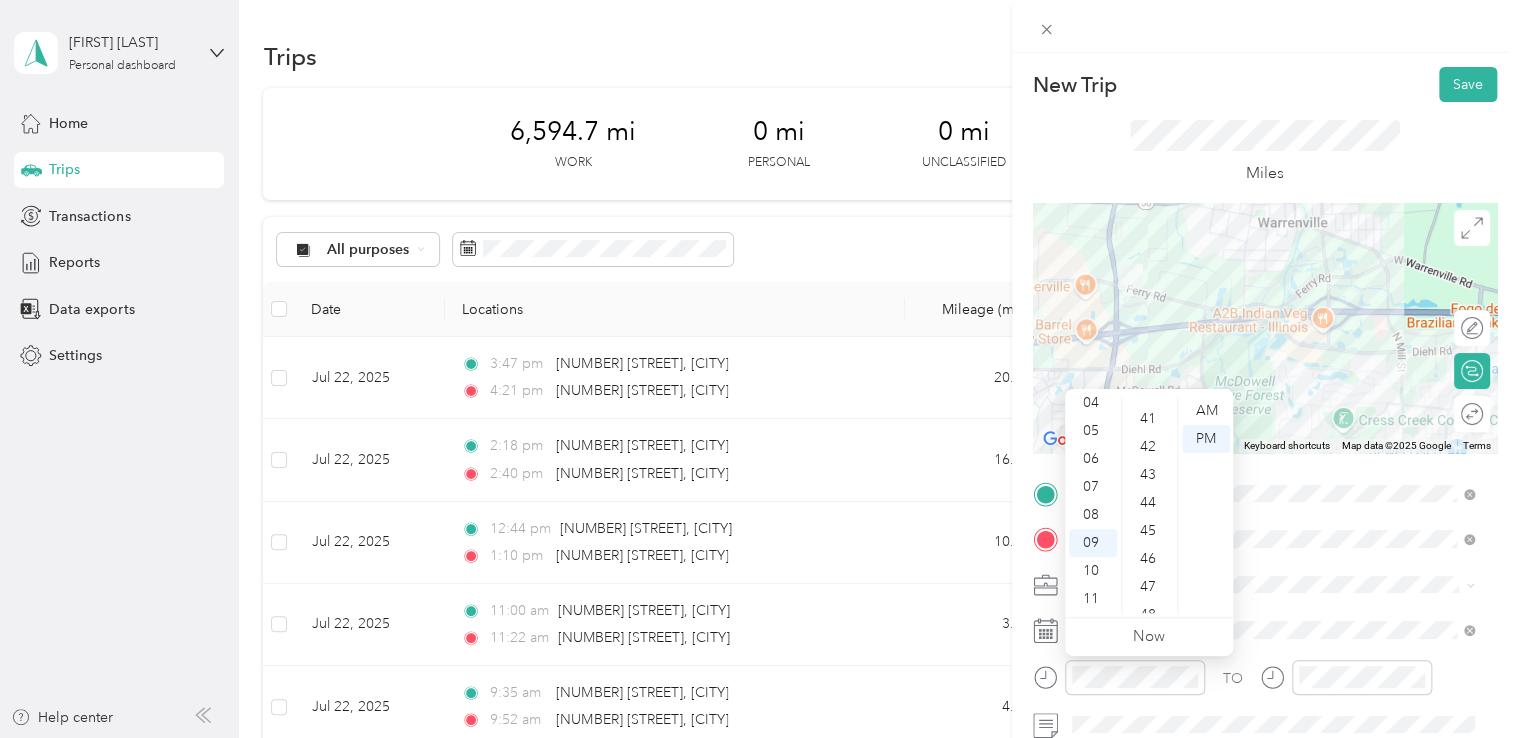 scroll, scrollTop: 1316, scrollLeft: 0, axis: vertical 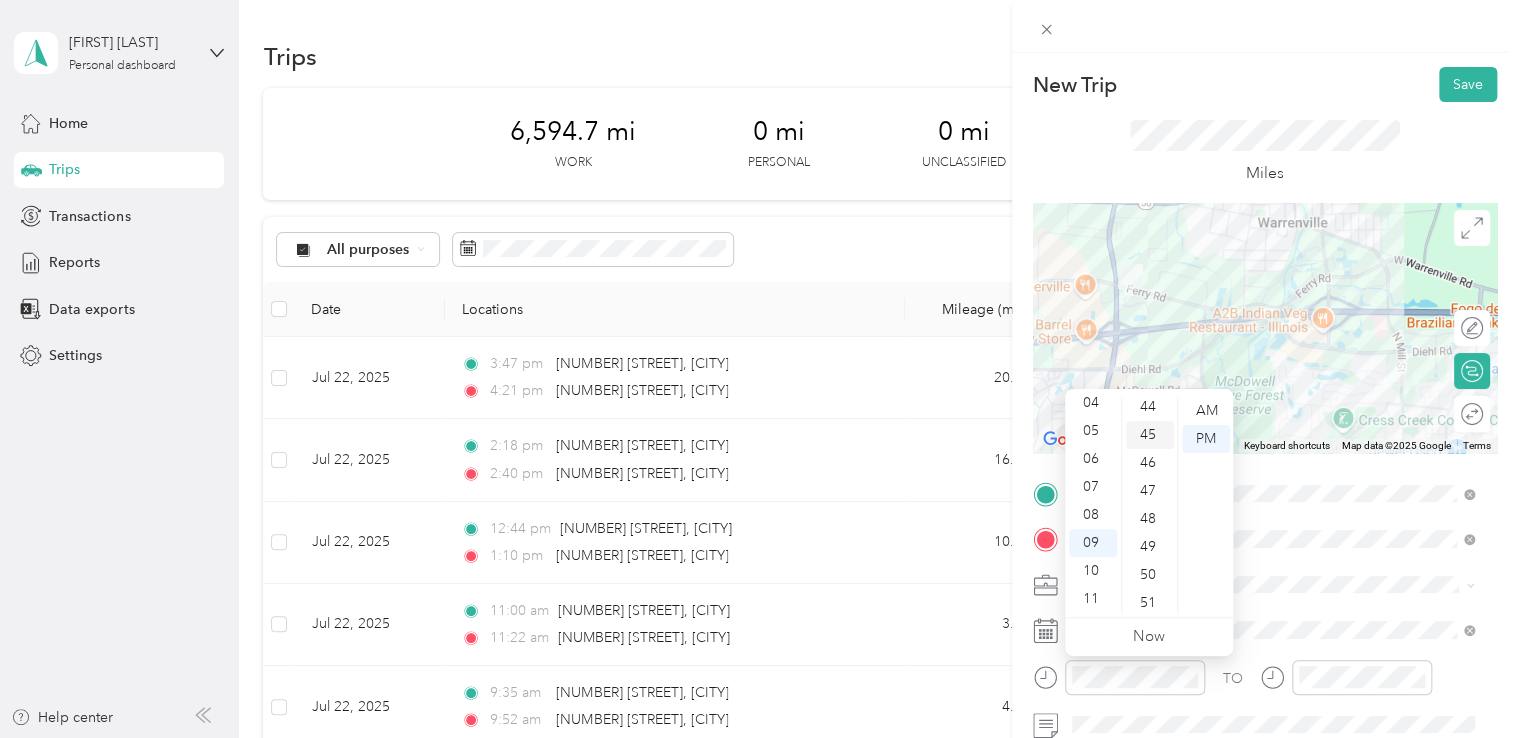 click on "45" at bounding box center (1150, 435) 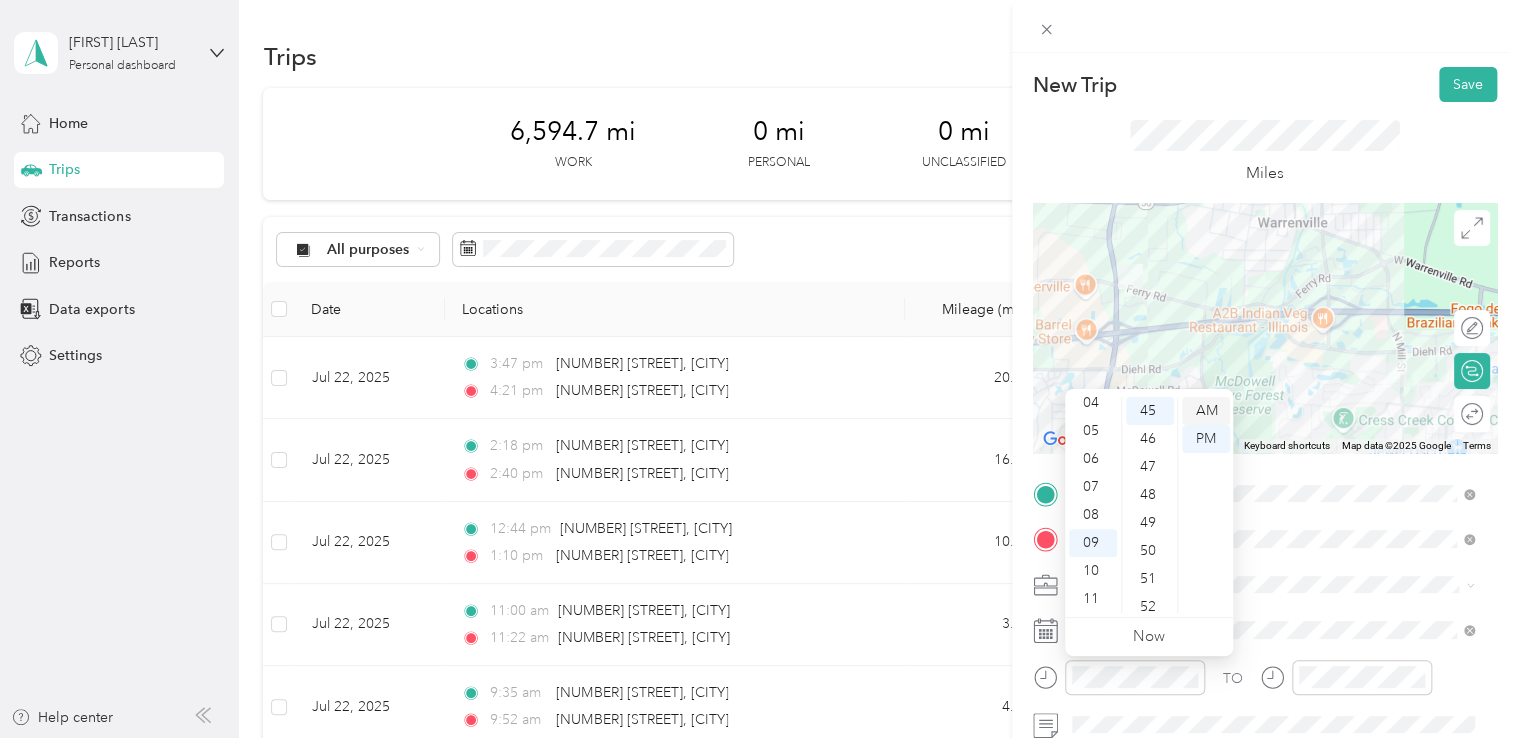 click on "AM" at bounding box center [1206, 411] 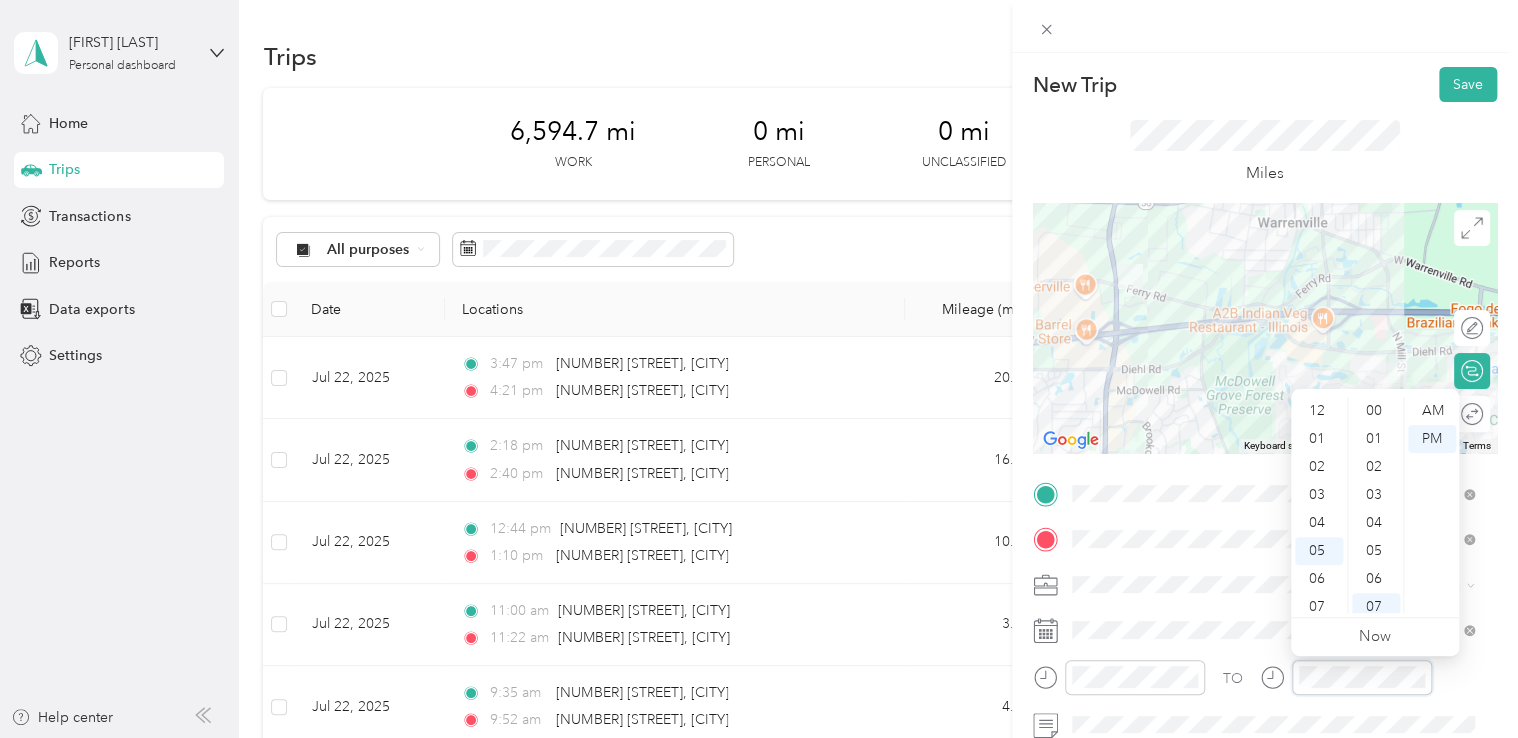 scroll, scrollTop: 196, scrollLeft: 0, axis: vertical 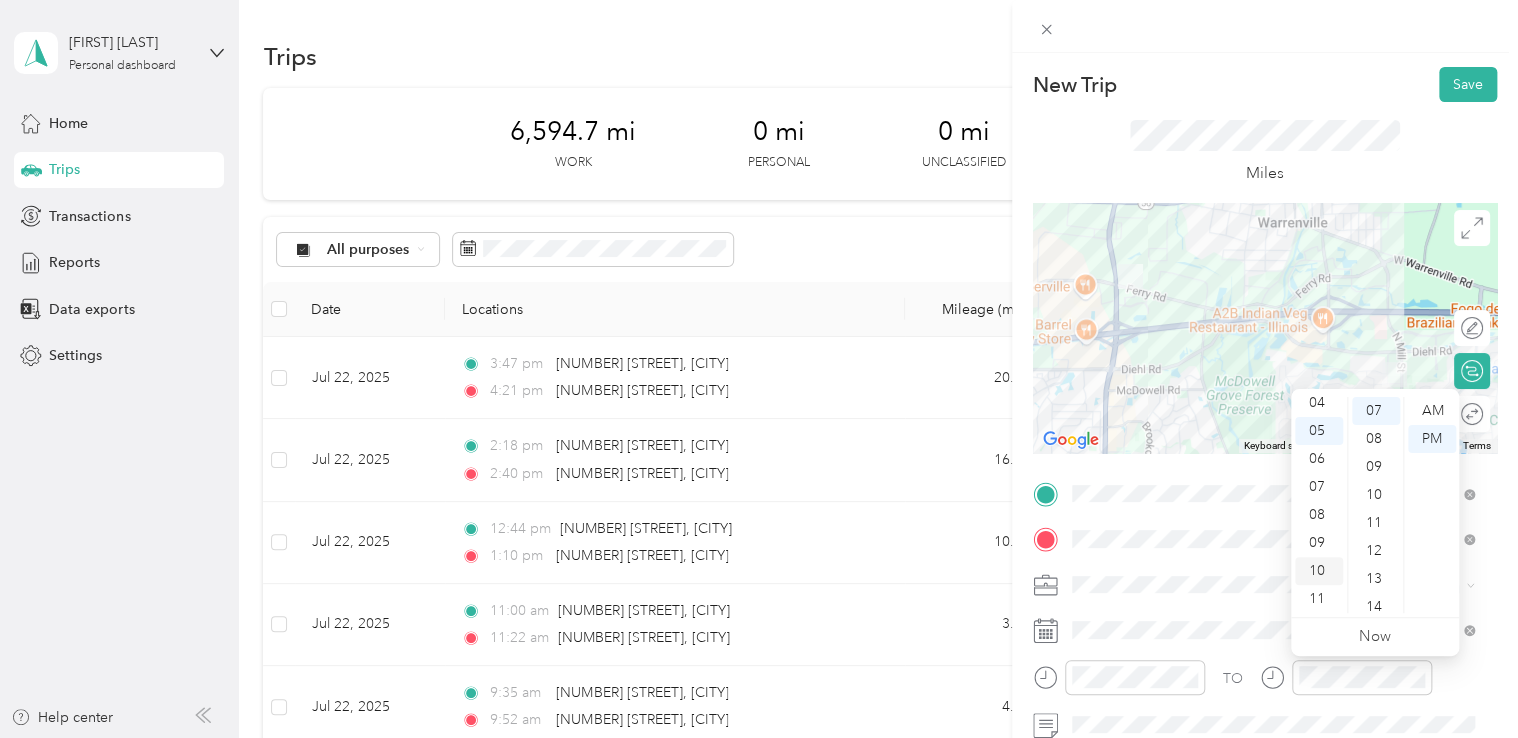 click on "10" at bounding box center (1319, 571) 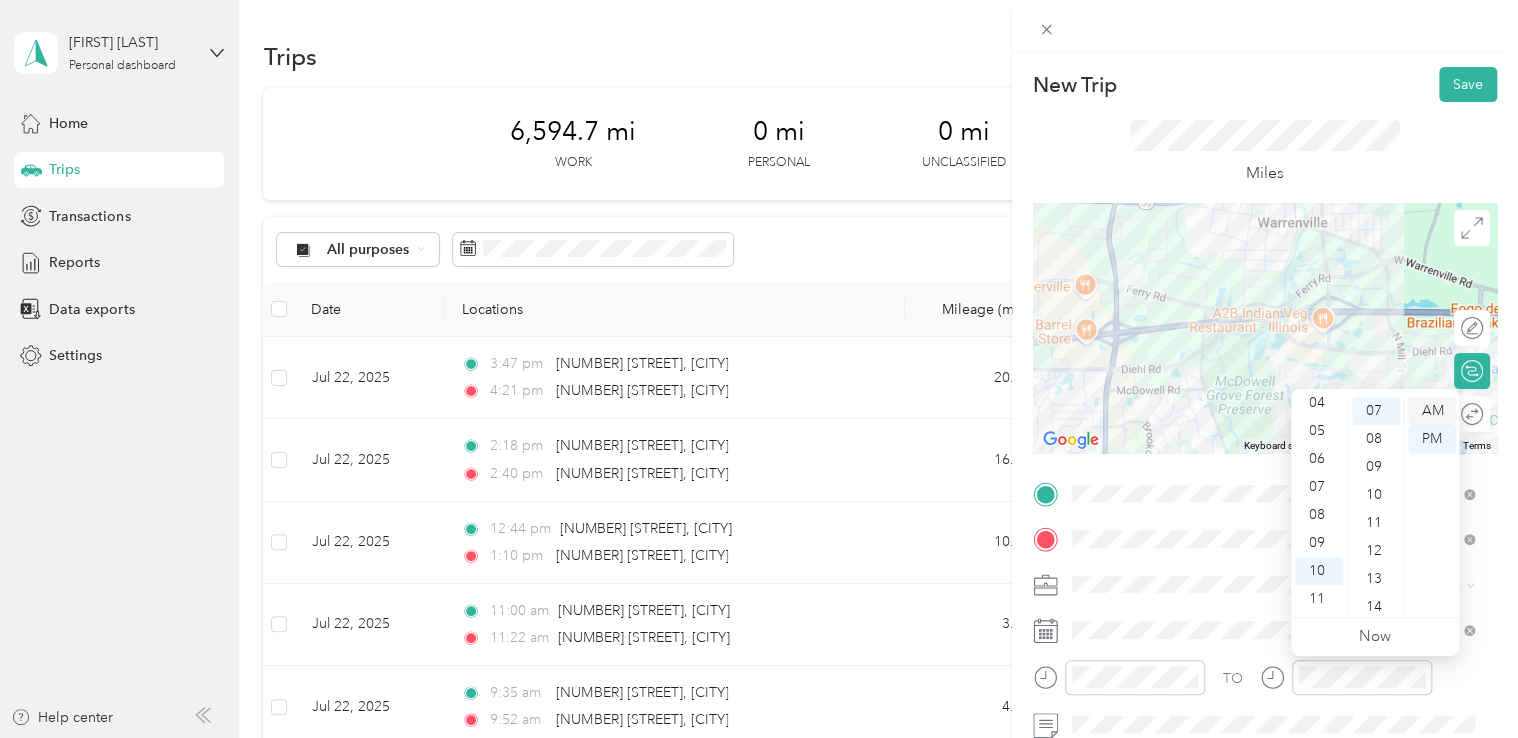 click on "AM" at bounding box center (1432, 411) 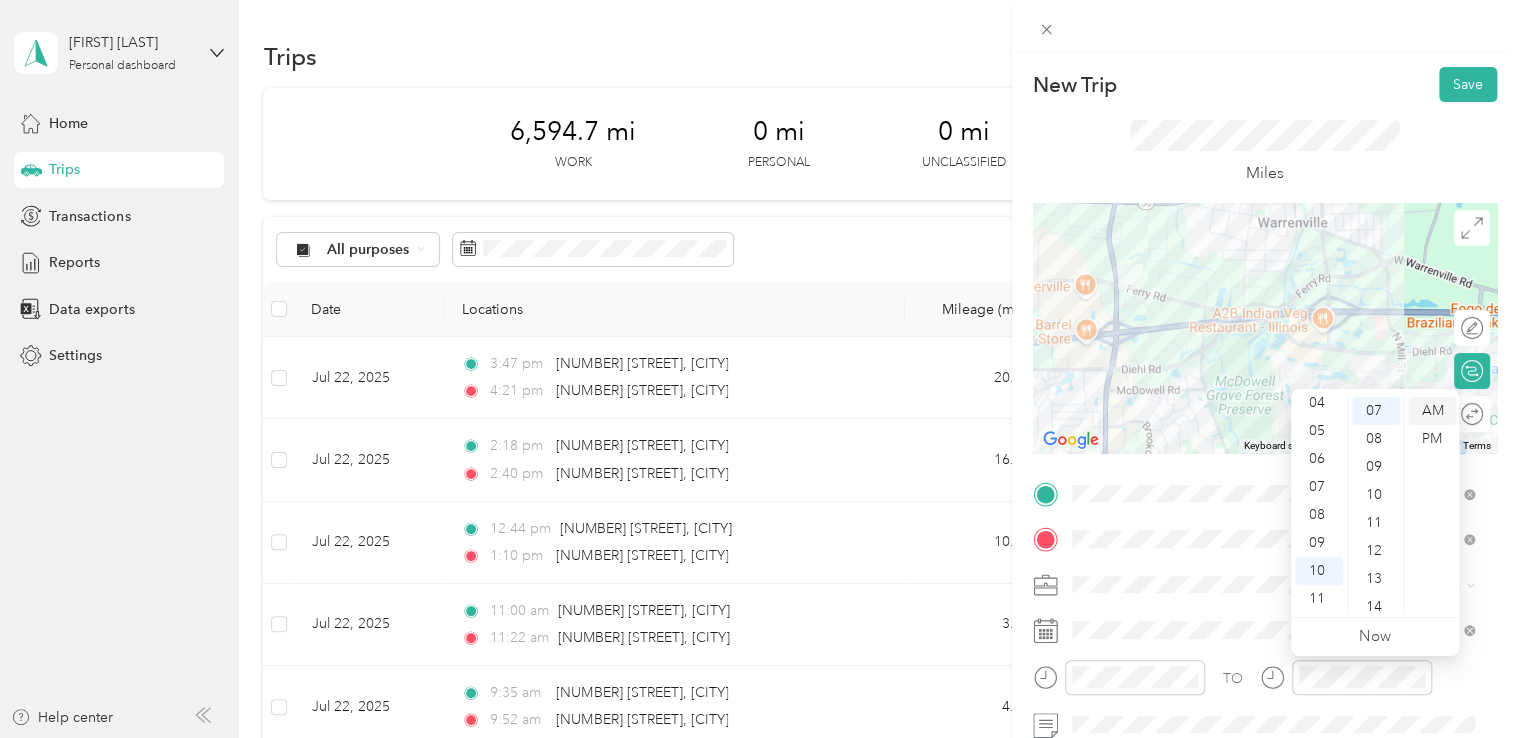 click on "AM" at bounding box center (1432, 411) 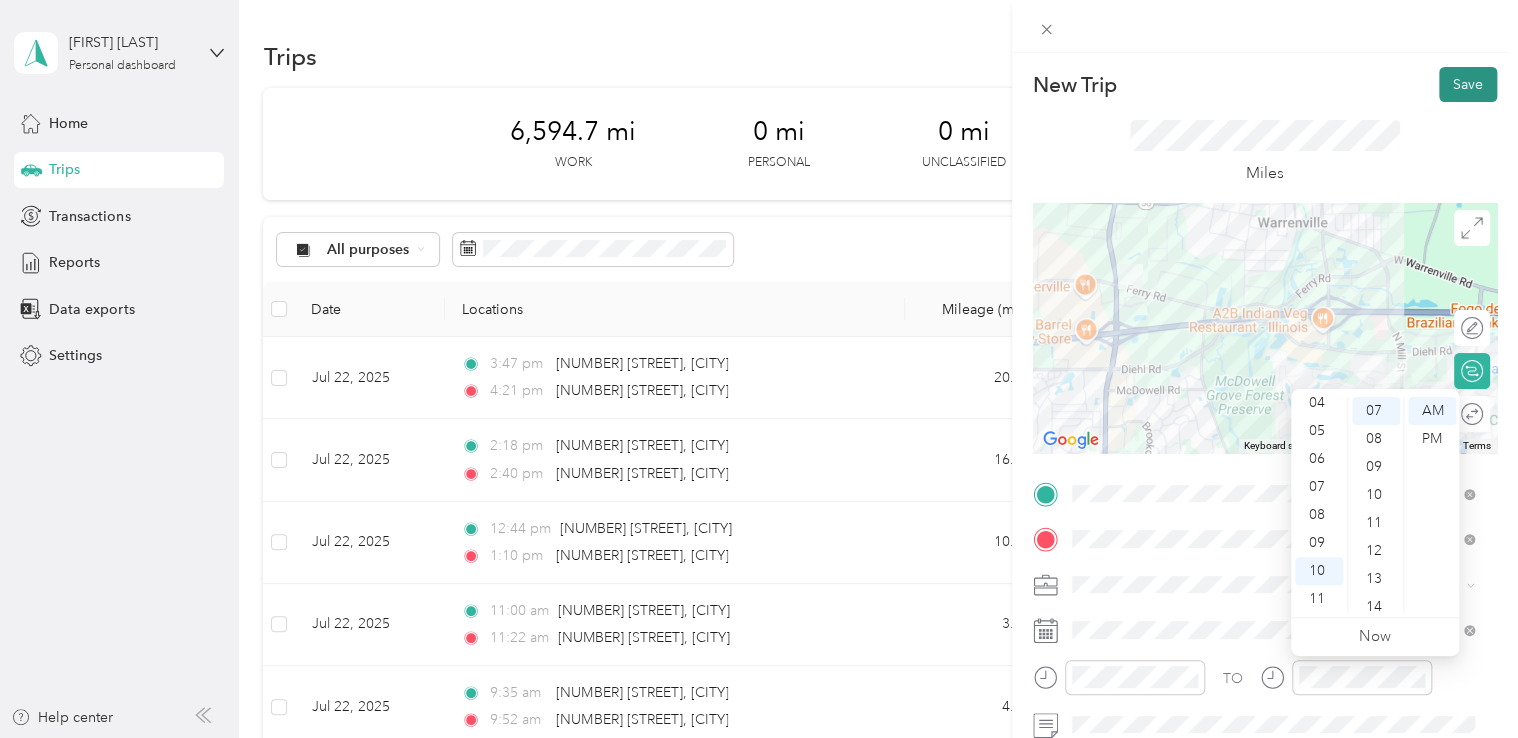 click on "Save" at bounding box center (1468, 84) 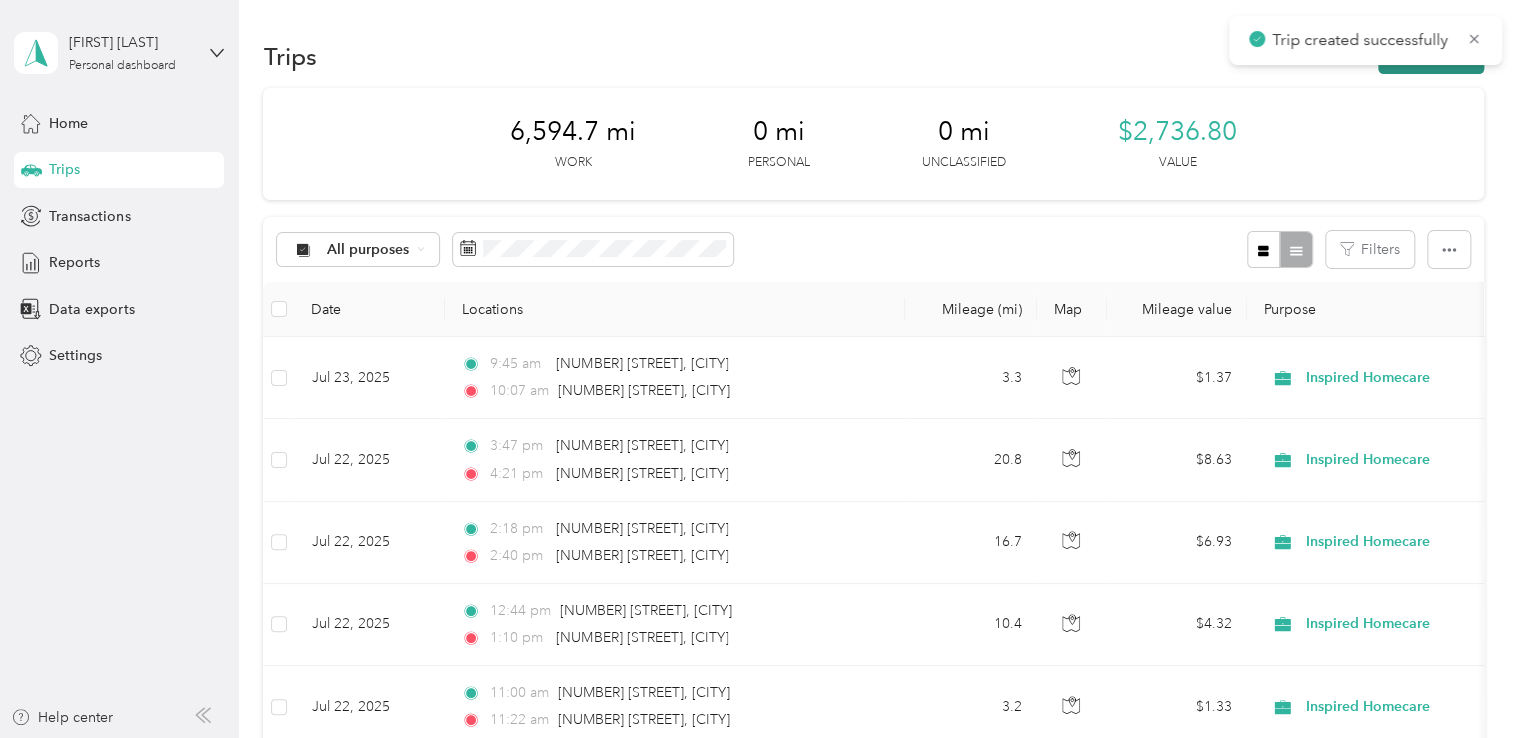 click on "New trip" at bounding box center [1431, 56] 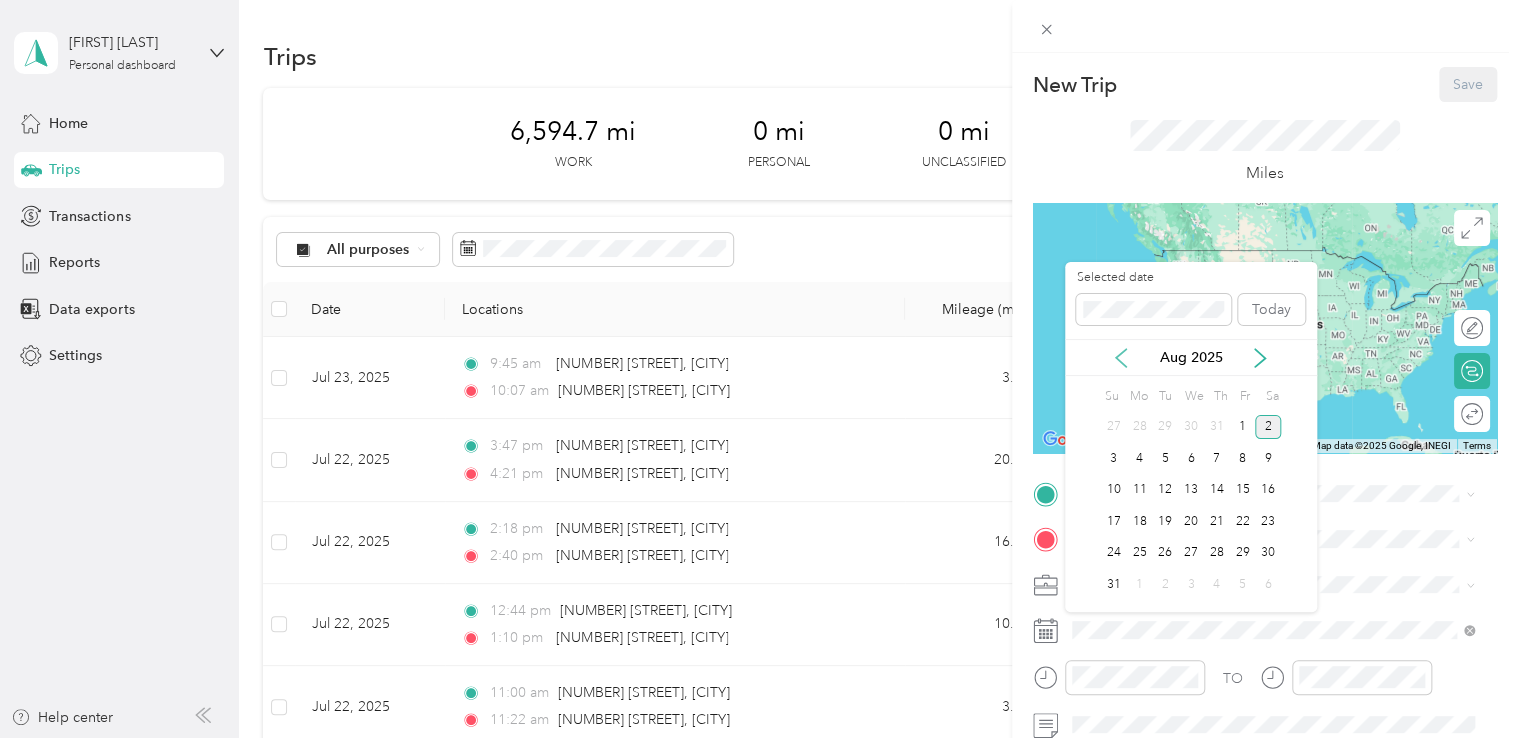 click 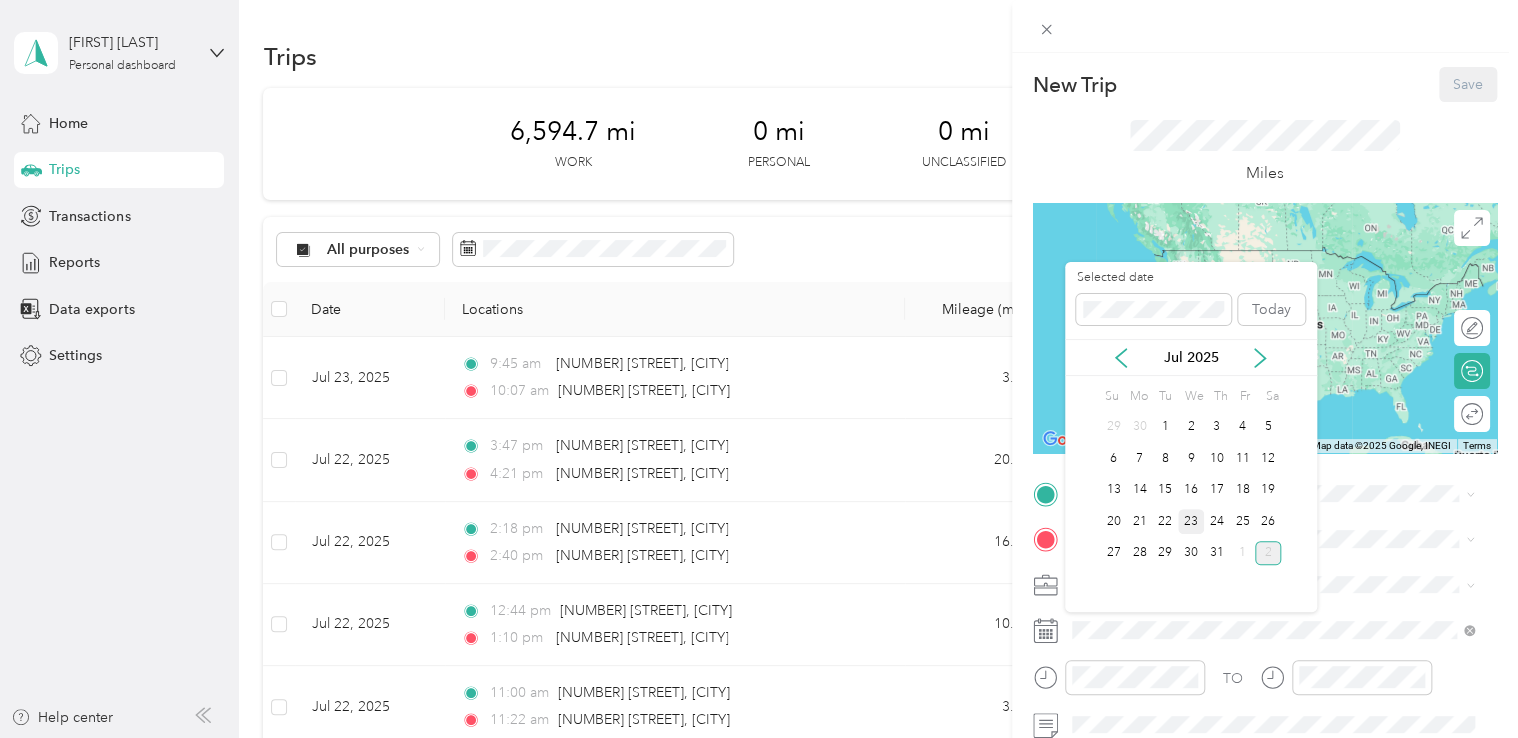 click on "23" at bounding box center [1191, 521] 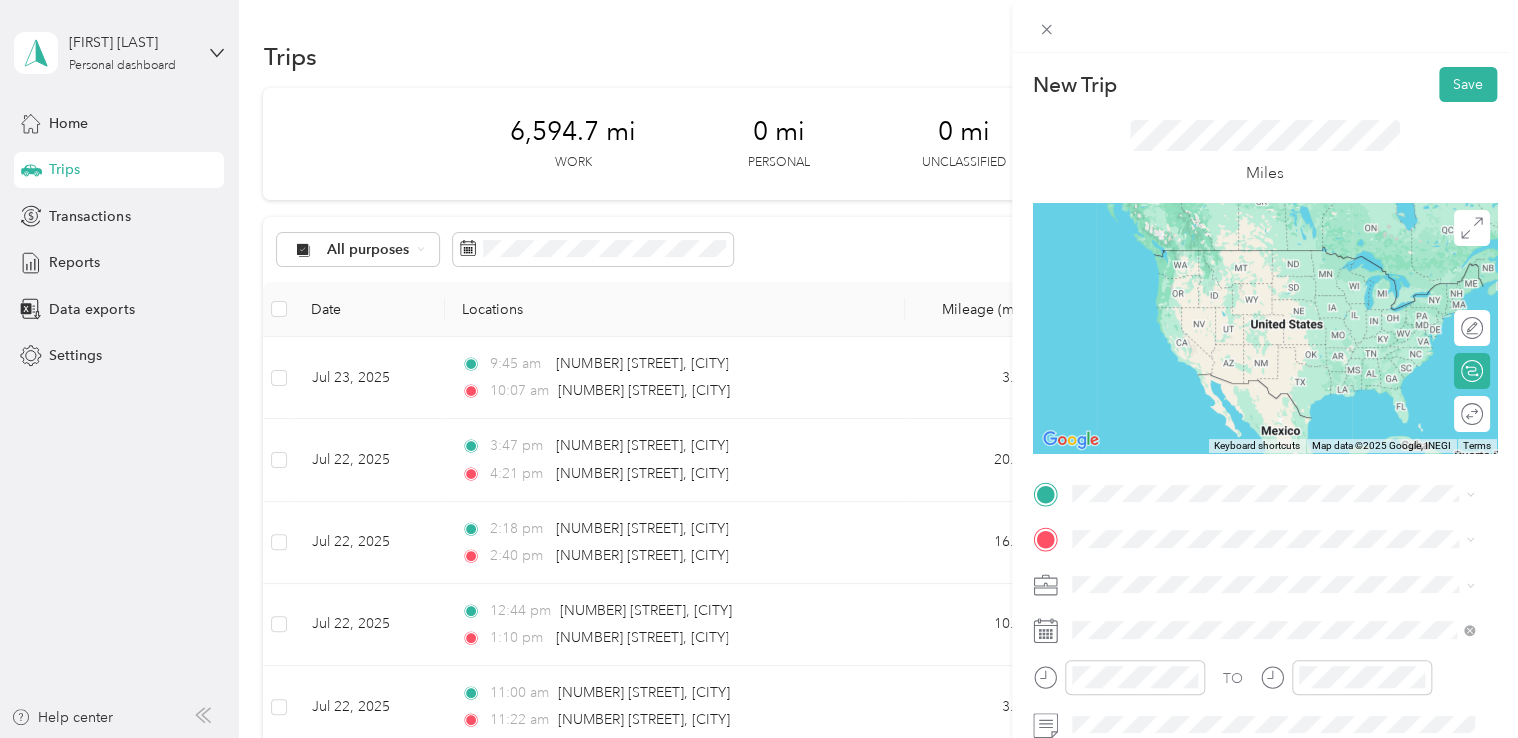 click on "[NUMBER] [STREET]
[CITY], [STATE] [POSTAL_CODE], [COUNTRY]" at bounding box center (1253, 248) 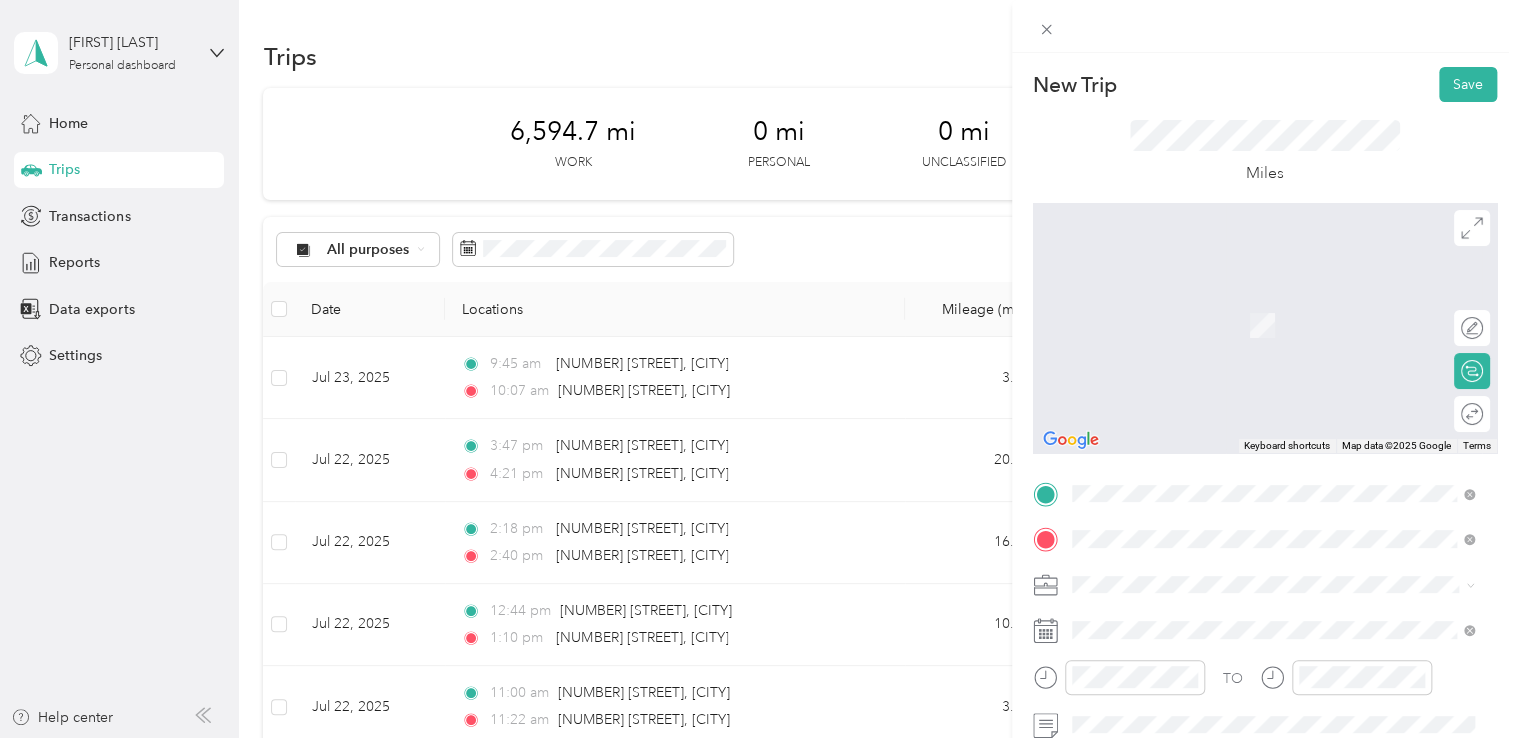 click on "[NUMBER] [STREET]
[CITY], [STATE] [POSTAL_CODE], [COUNTRY]" at bounding box center (1273, 360) 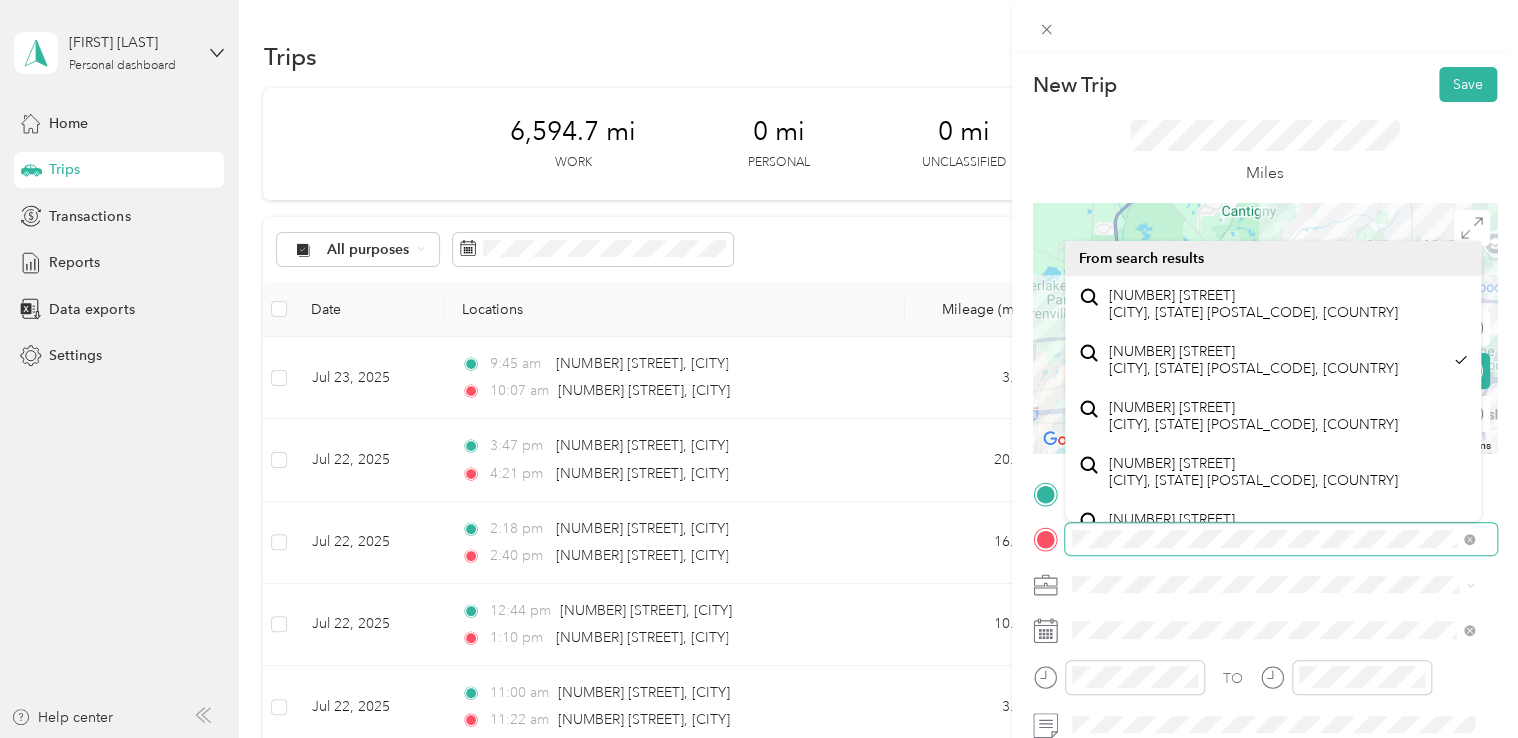 click at bounding box center [1281, 539] 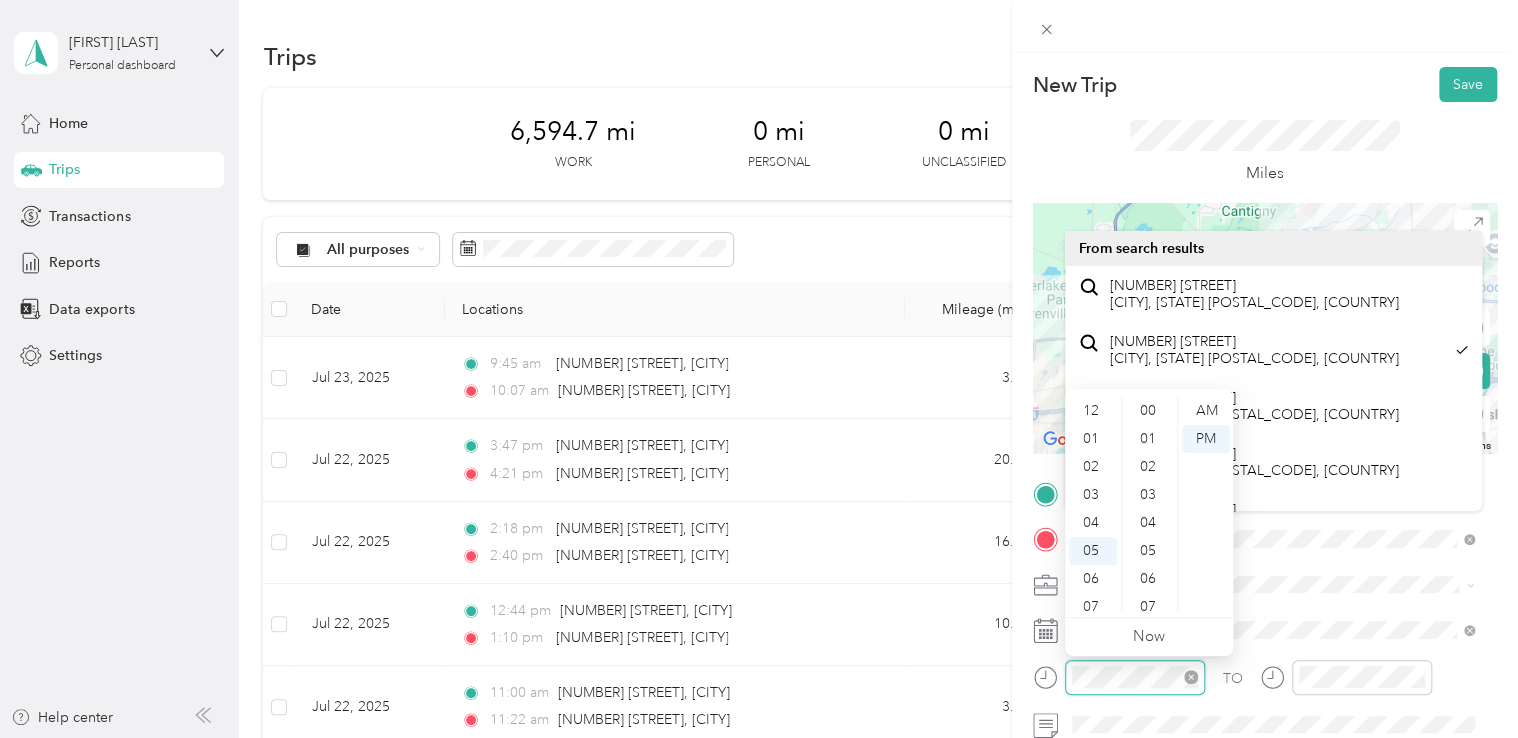 scroll, scrollTop: 120, scrollLeft: 0, axis: vertical 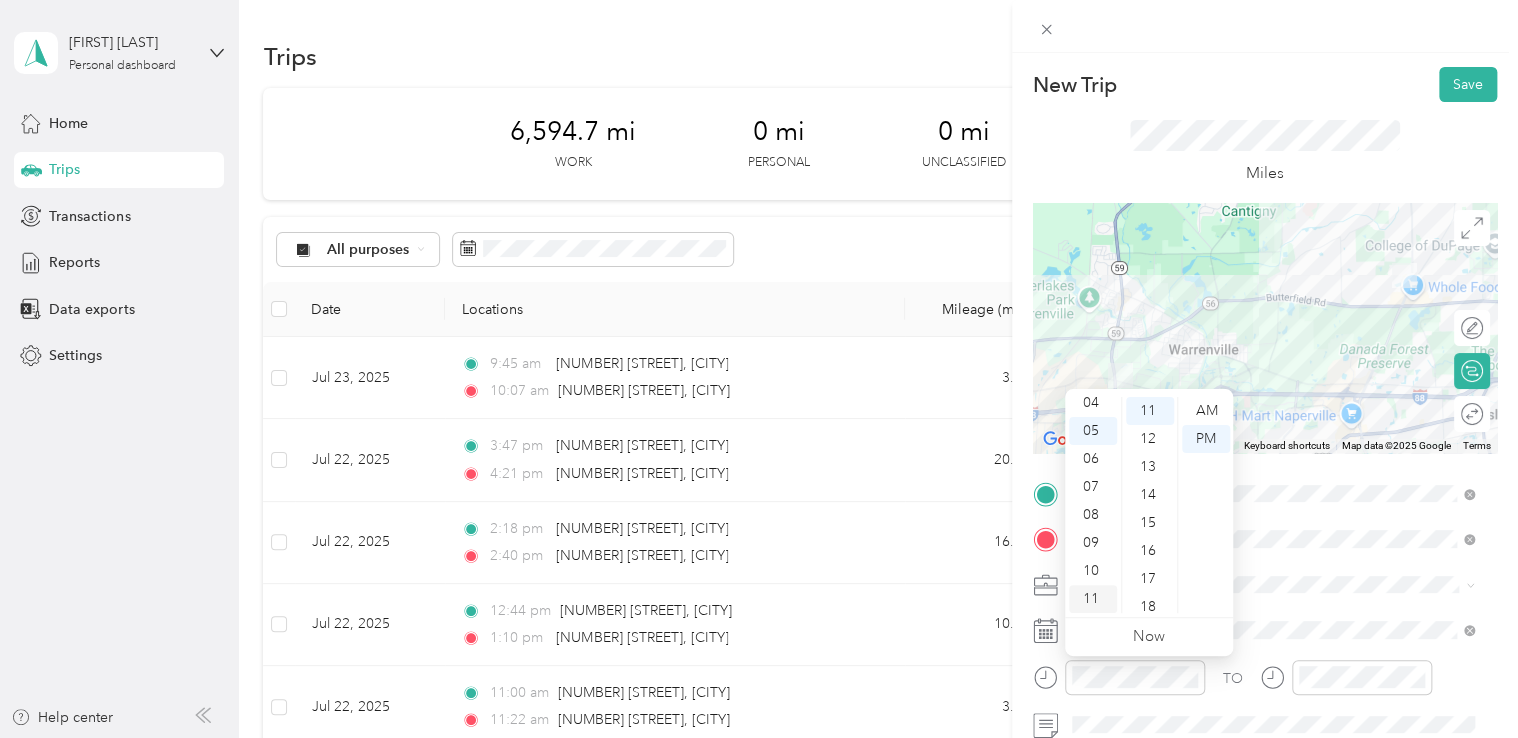 click on "11" at bounding box center [1093, 599] 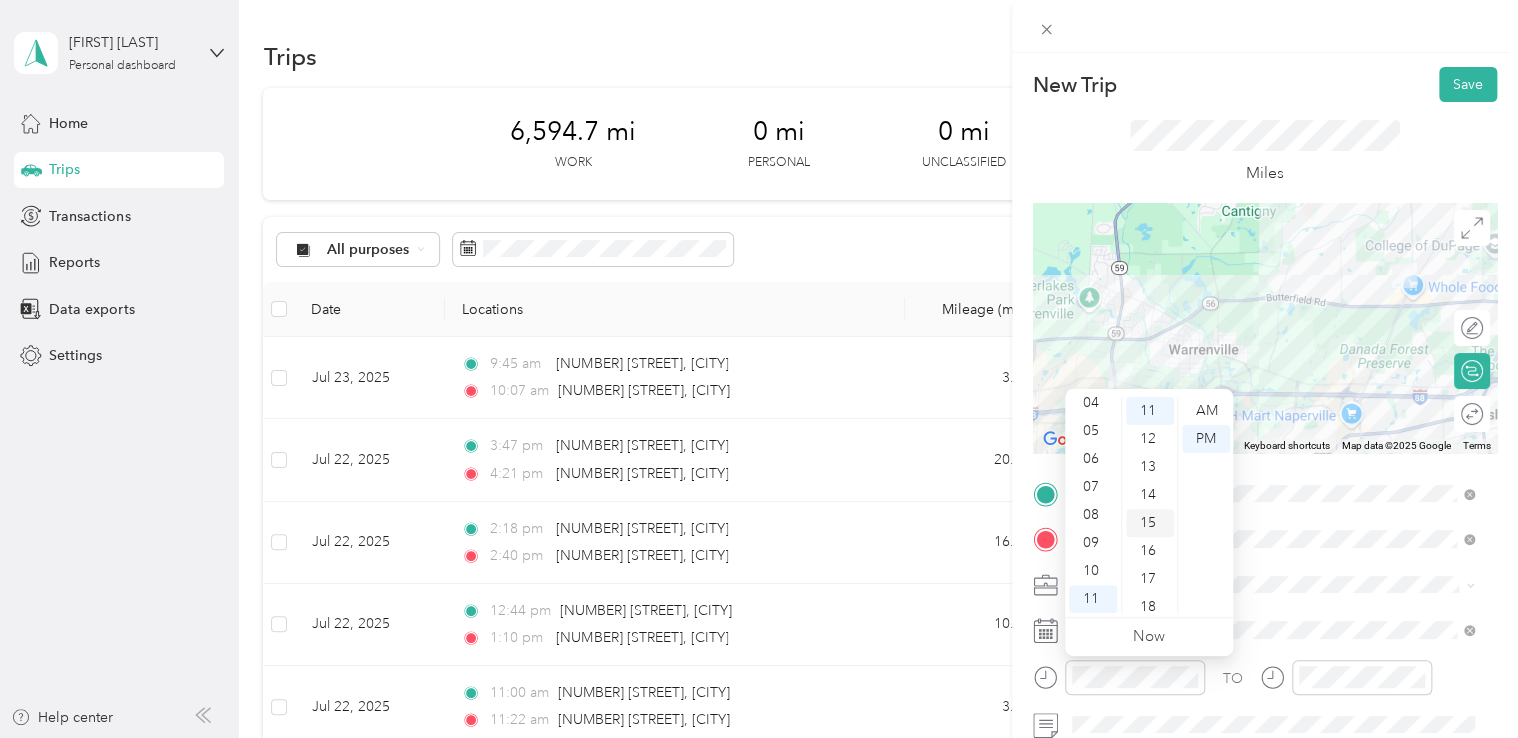click on "15" at bounding box center [1150, 523] 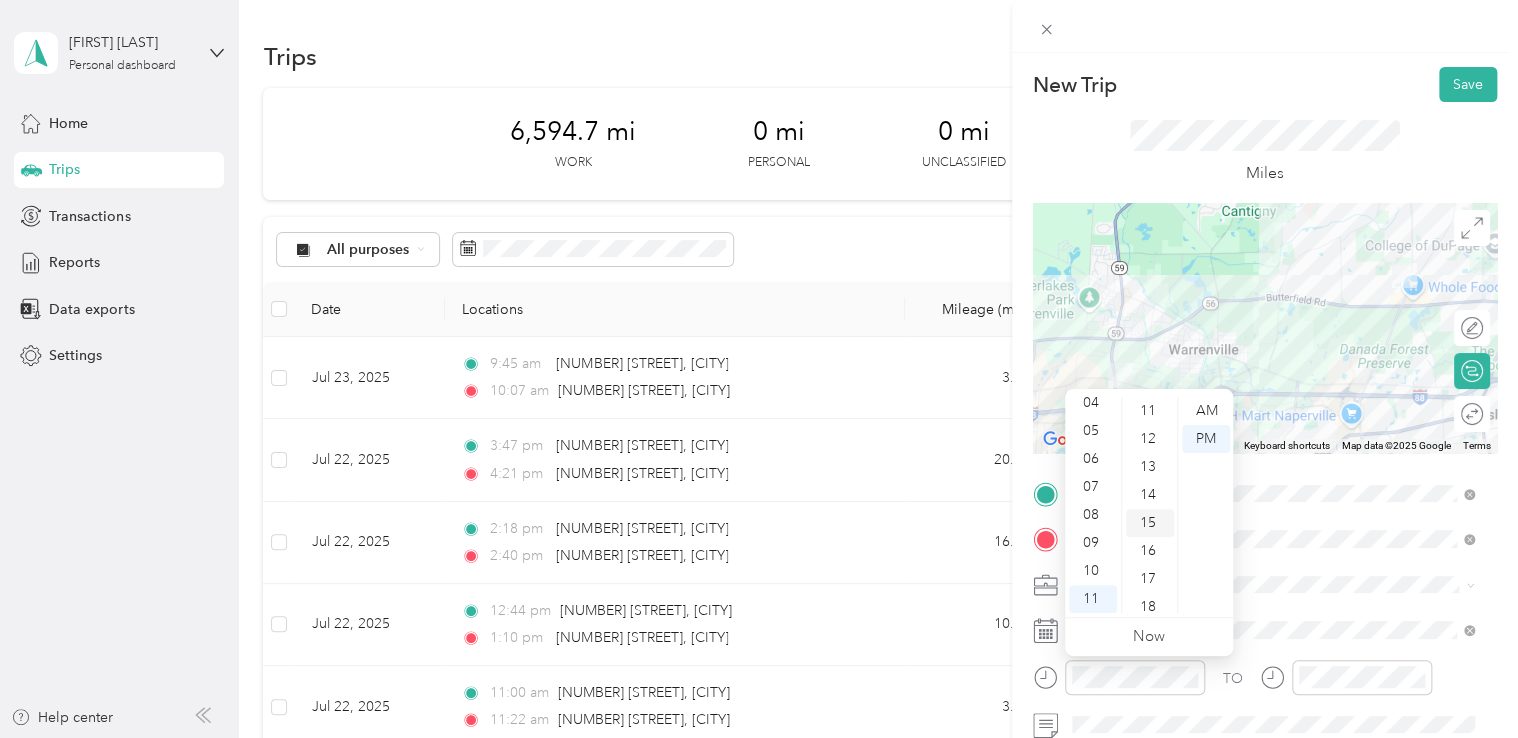 scroll, scrollTop: 420, scrollLeft: 0, axis: vertical 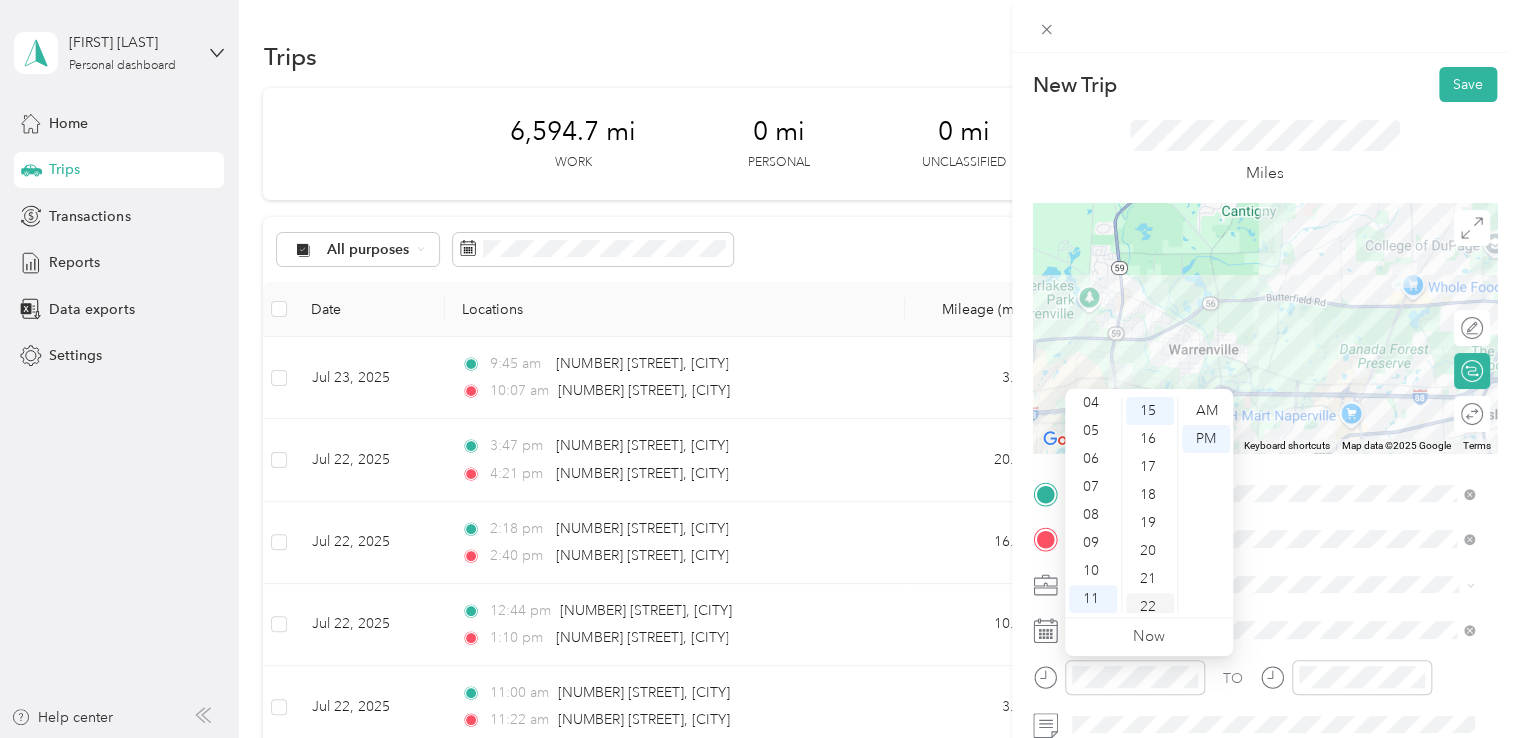 click on "22" at bounding box center [1150, 607] 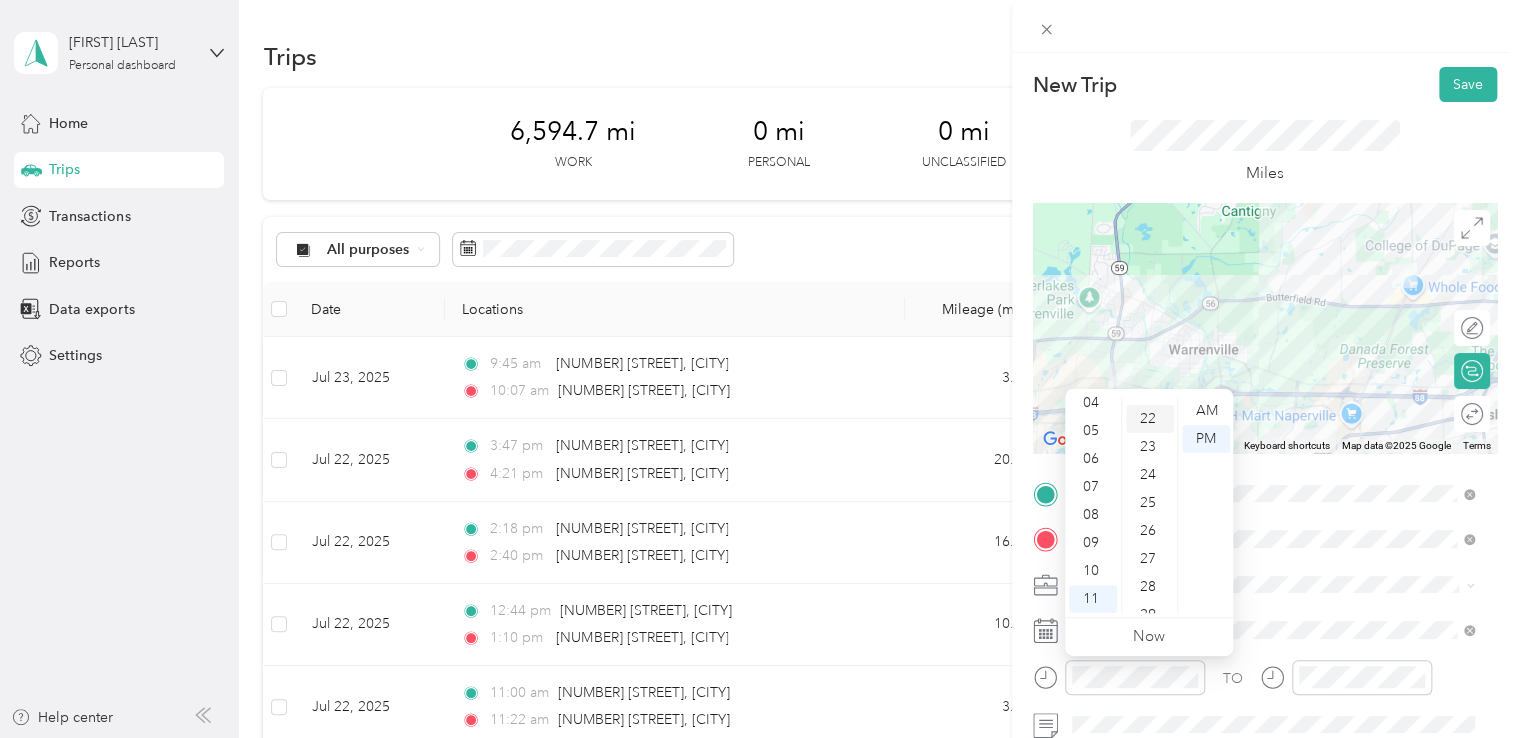scroll, scrollTop: 616, scrollLeft: 0, axis: vertical 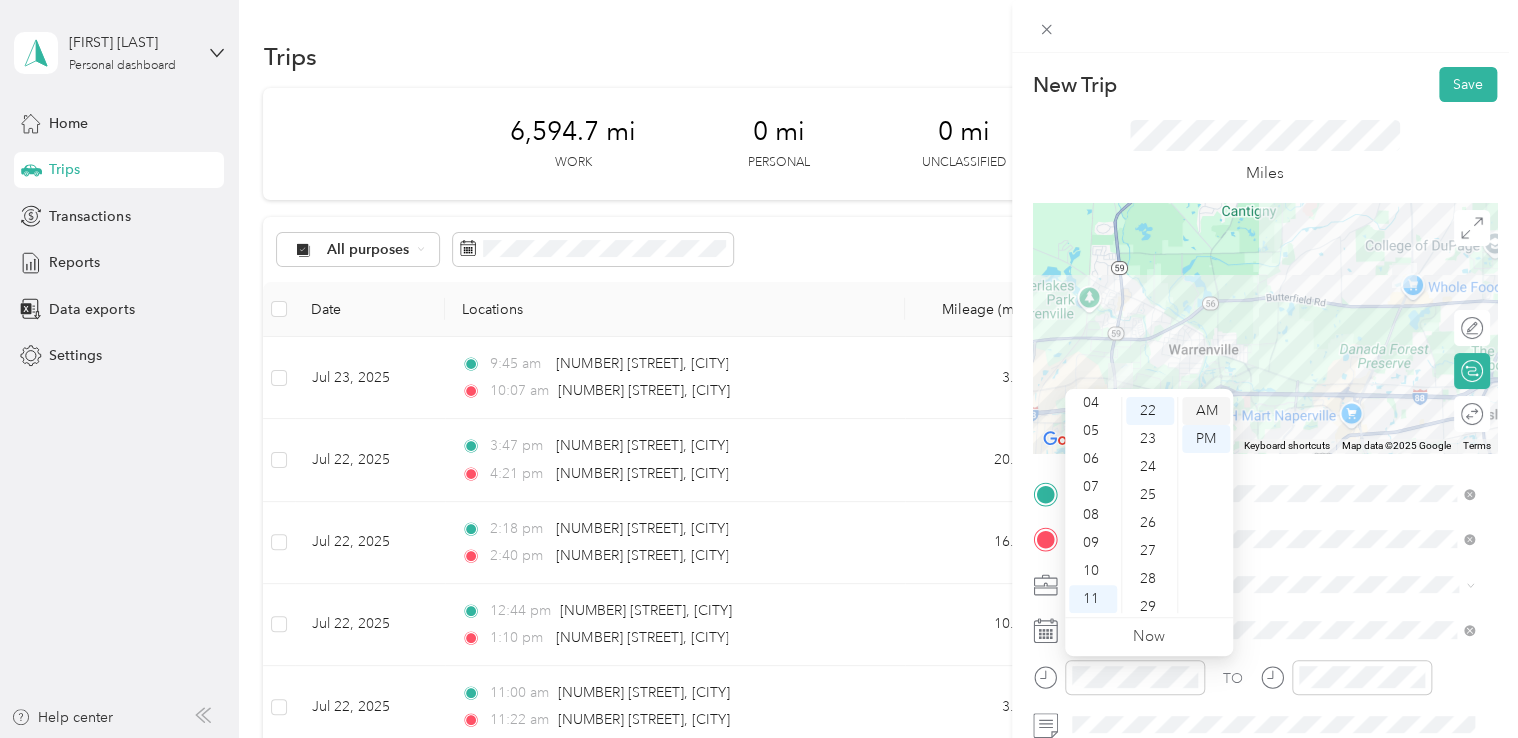 click on "AM" at bounding box center [1206, 411] 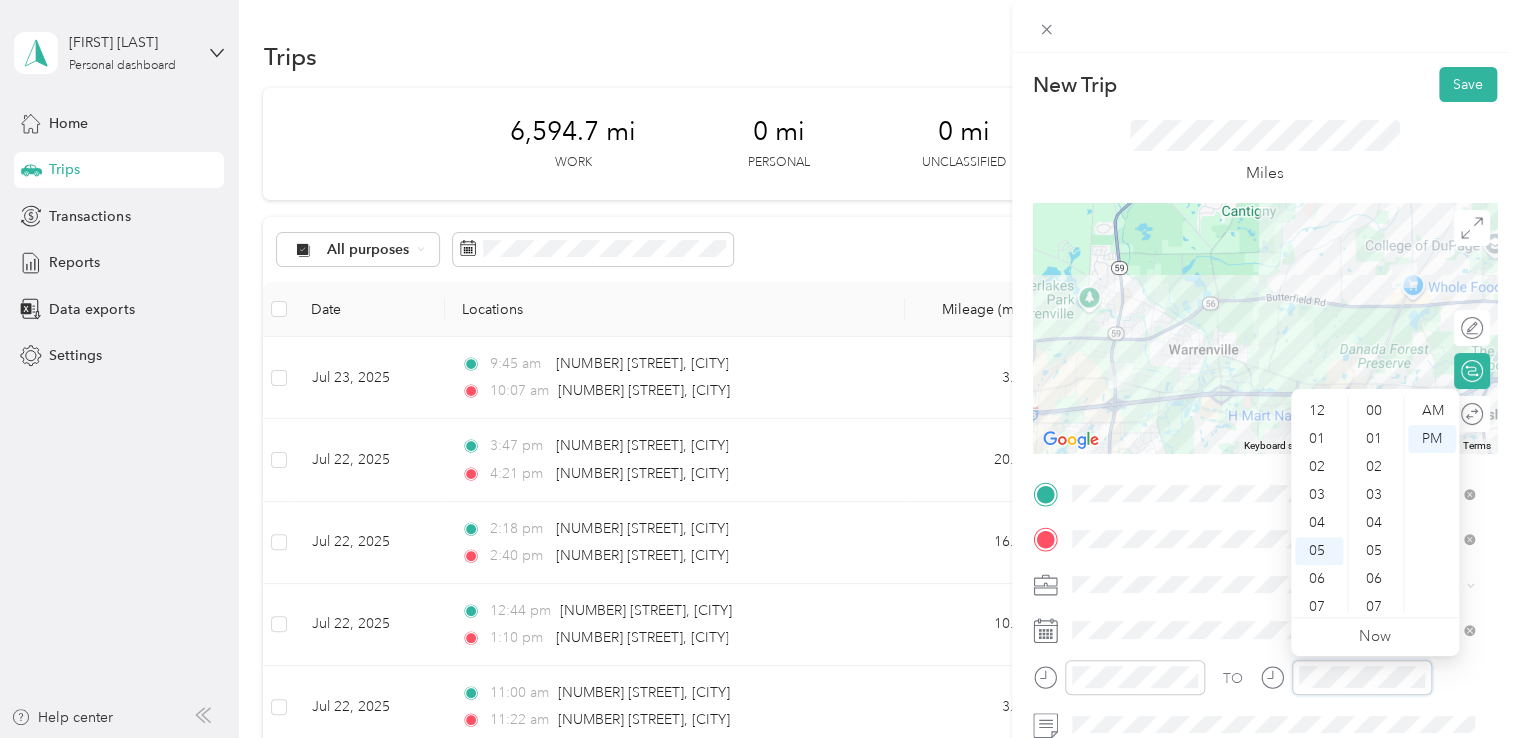 scroll, scrollTop: 308, scrollLeft: 0, axis: vertical 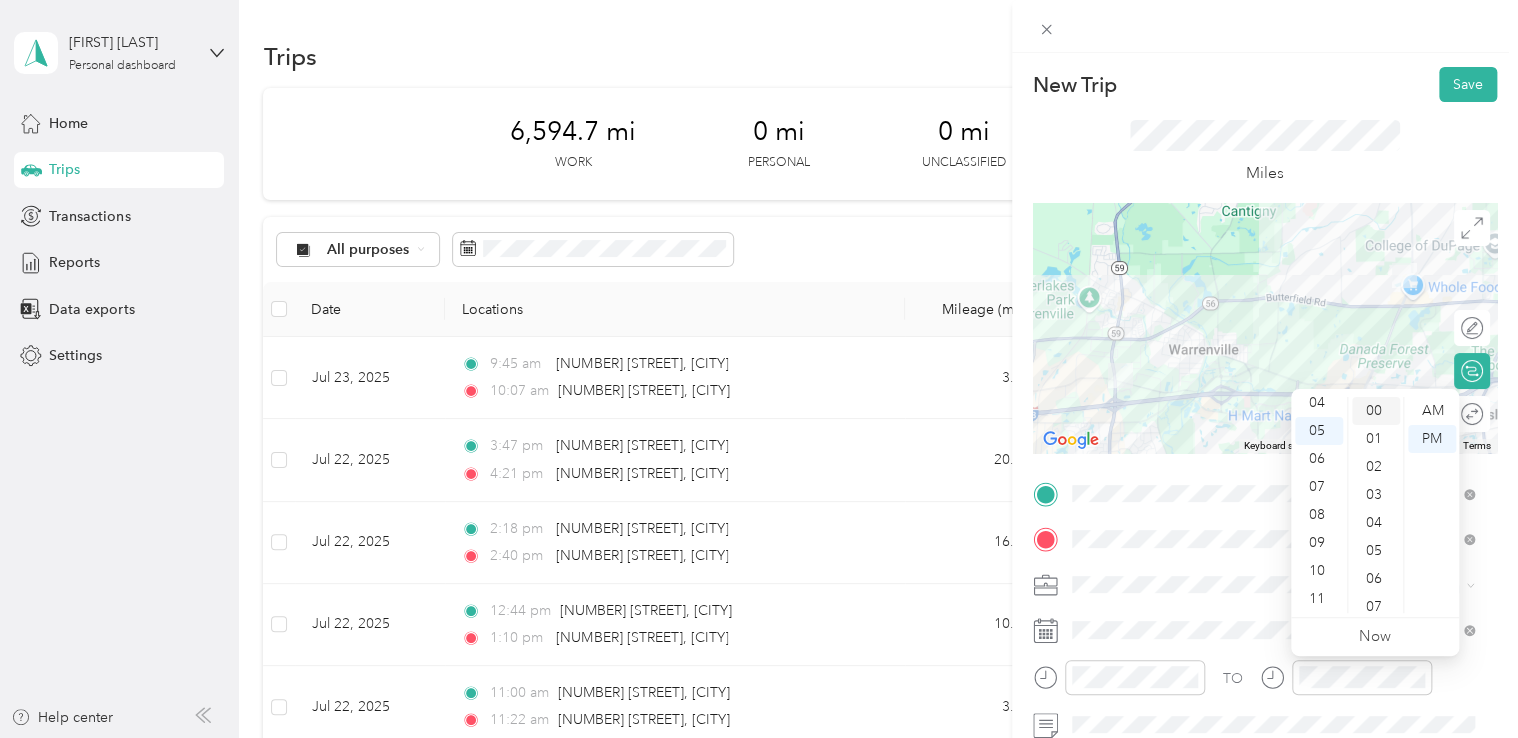 click on "00" at bounding box center [1376, 411] 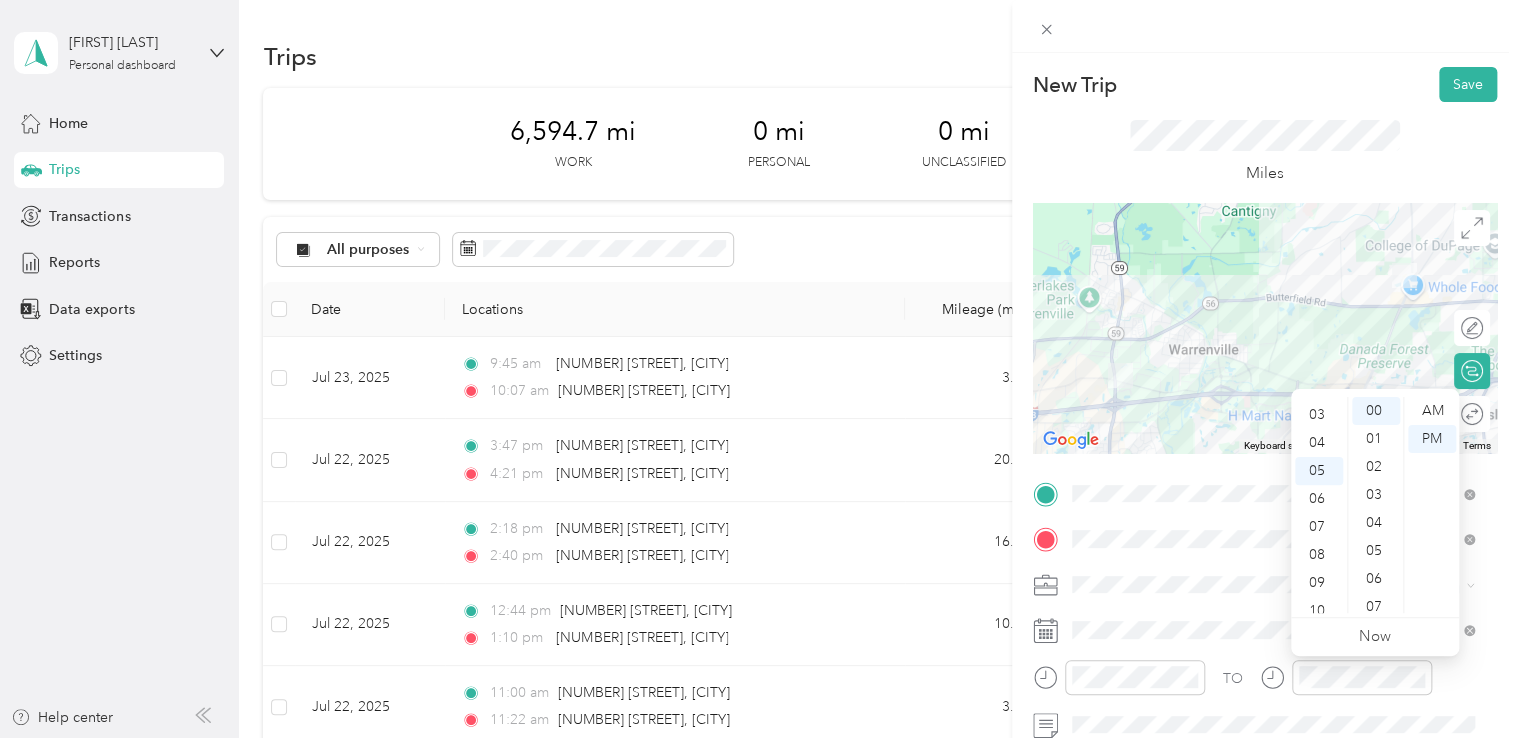 scroll, scrollTop: 0, scrollLeft: 0, axis: both 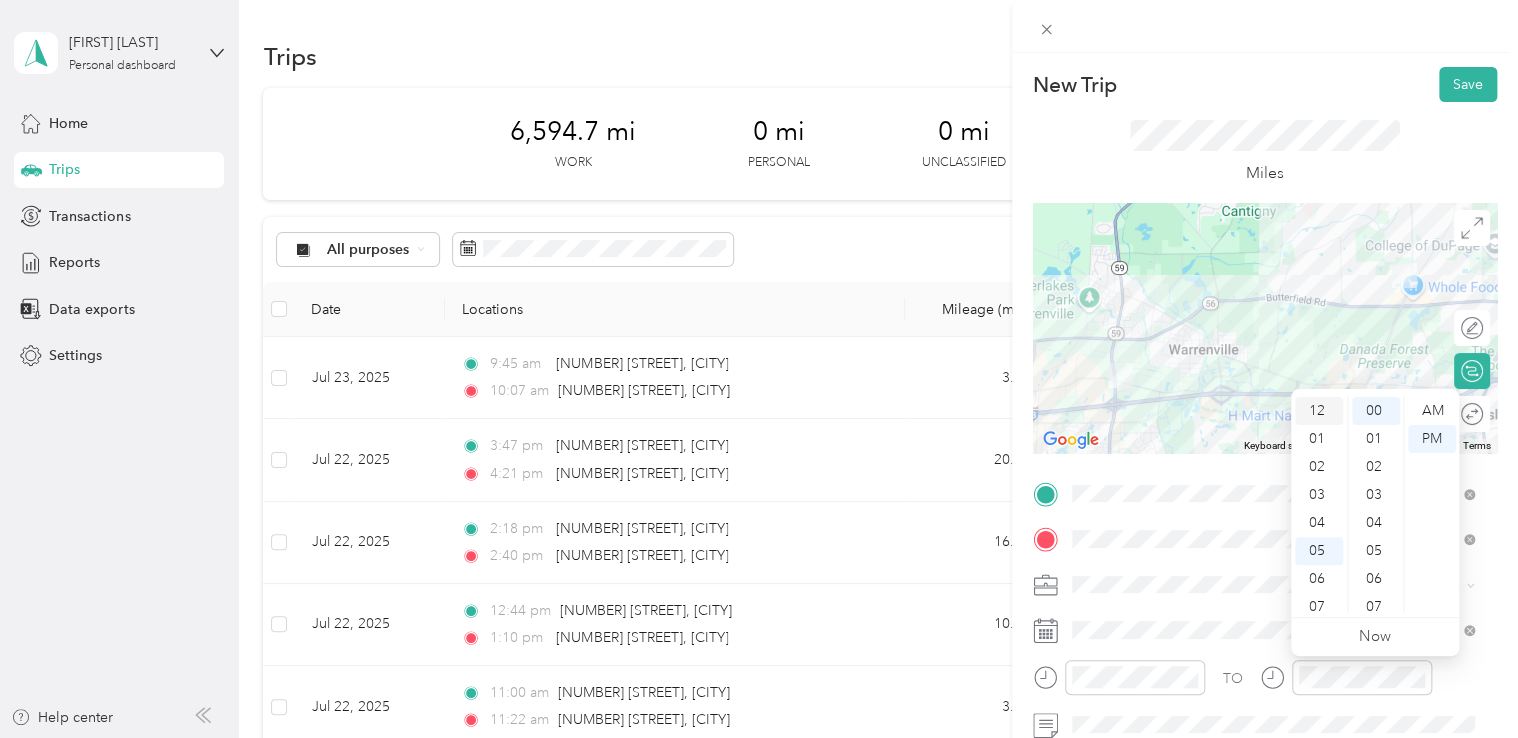 click on "12" at bounding box center (1319, 411) 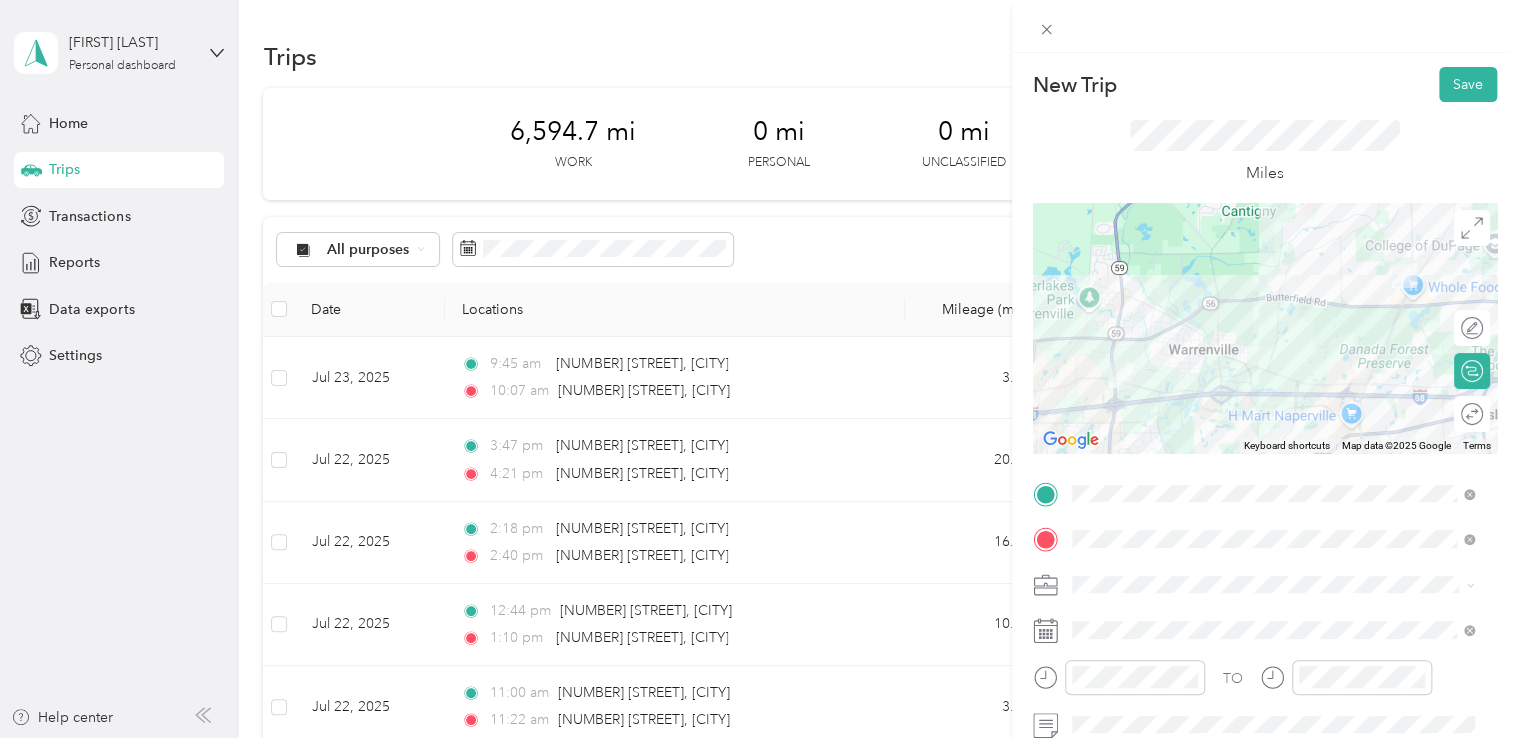 click 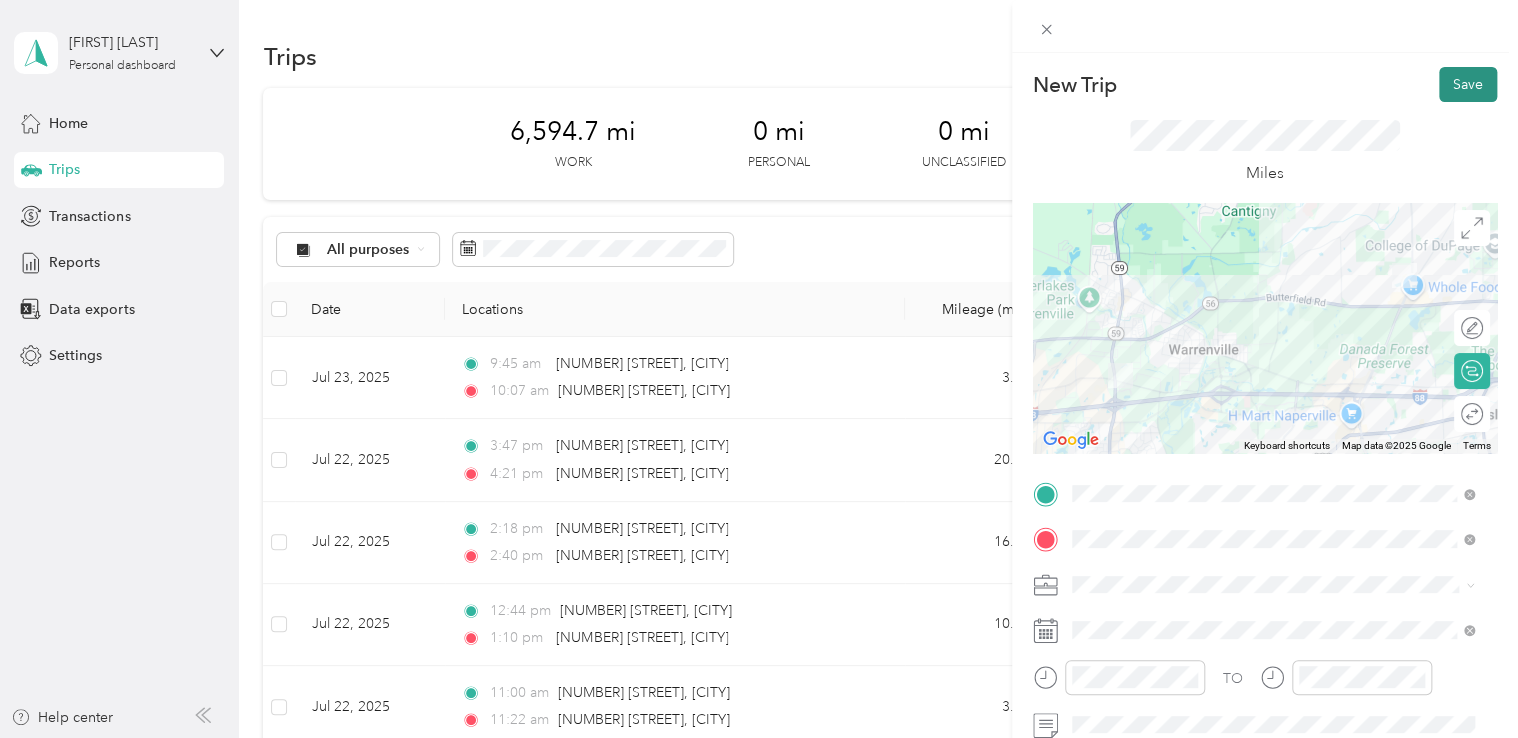 click on "Save" at bounding box center [1468, 84] 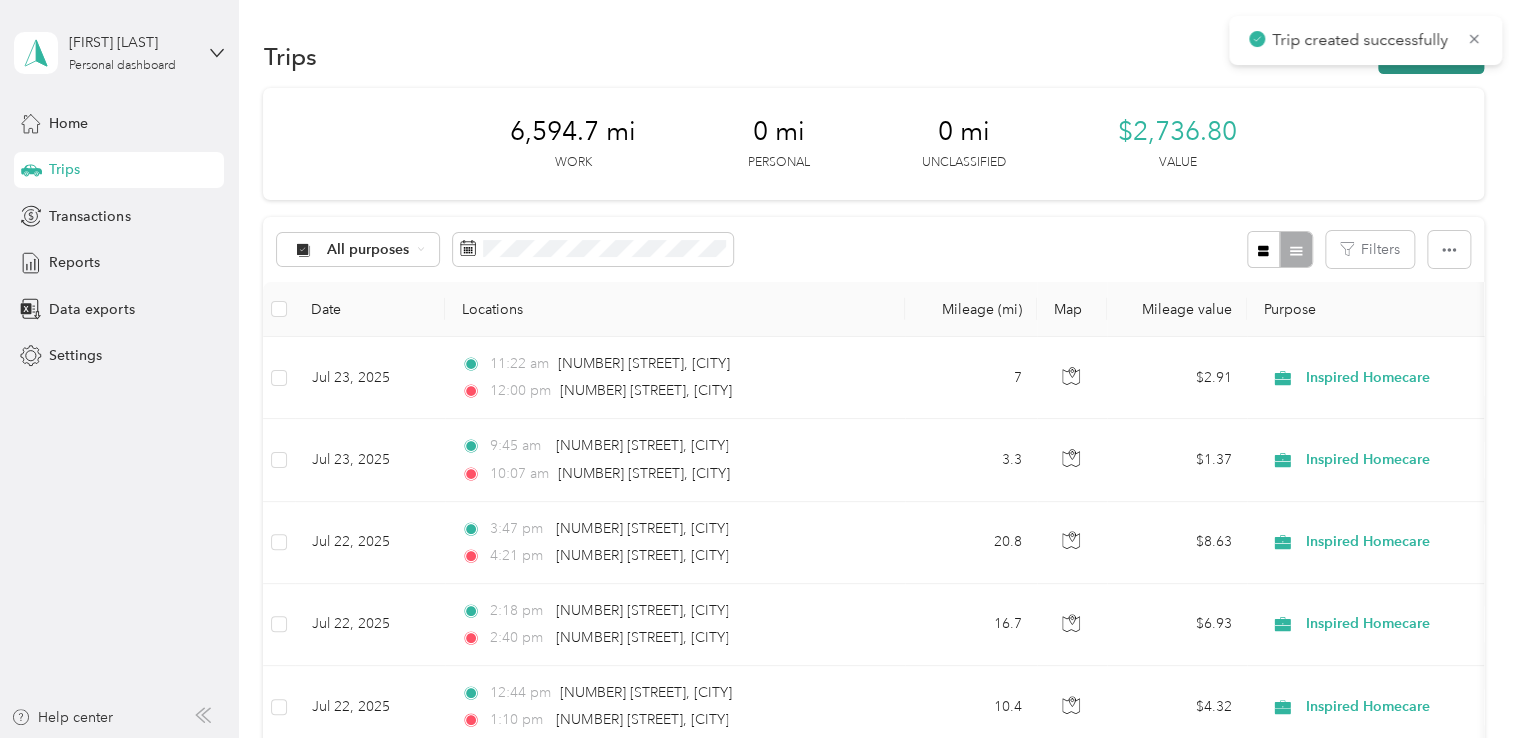 click on "New trip" at bounding box center [1431, 56] 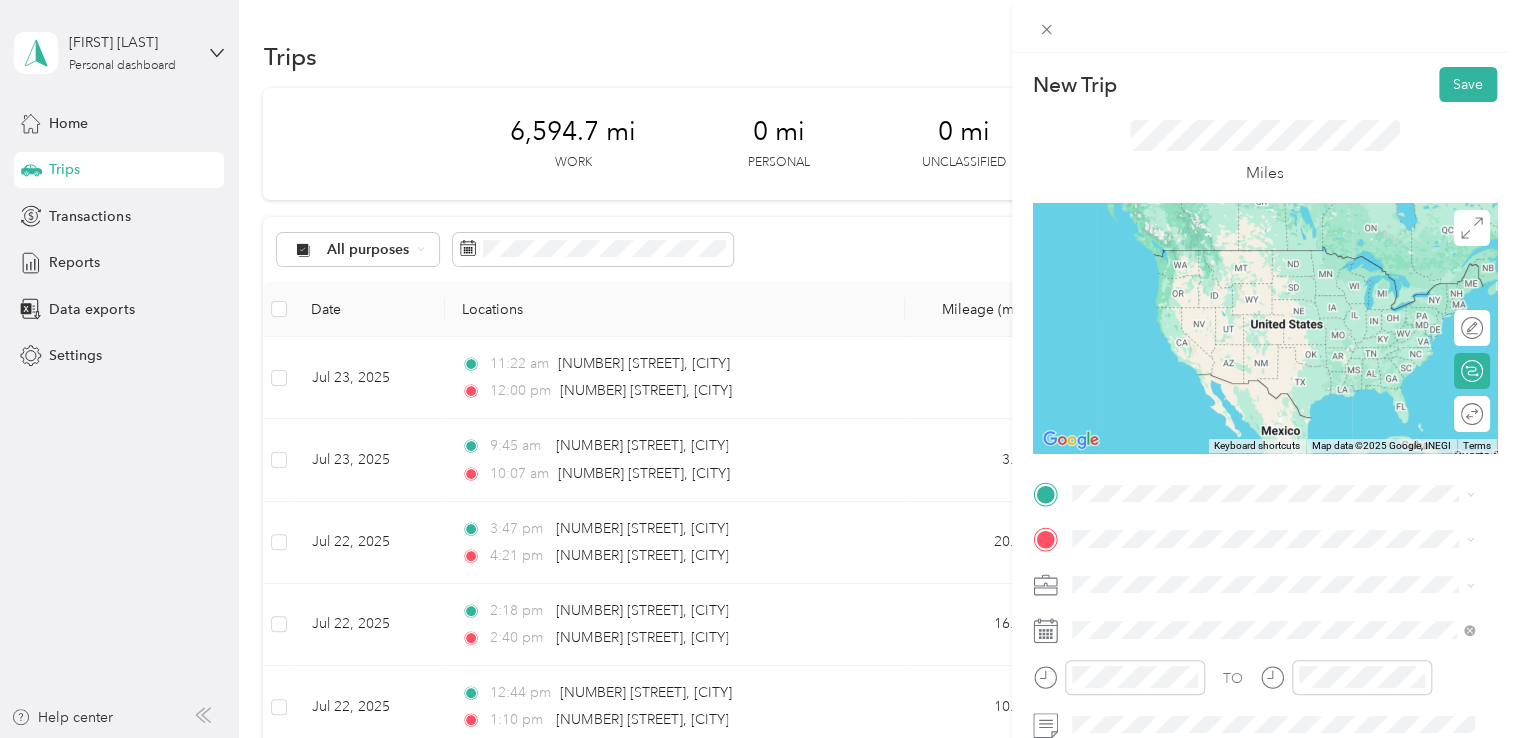 click on "[NUMBER] [STREET]
[CITY], [STATE] [POSTAL_CODE], [COUNTRY]" at bounding box center [1253, 247] 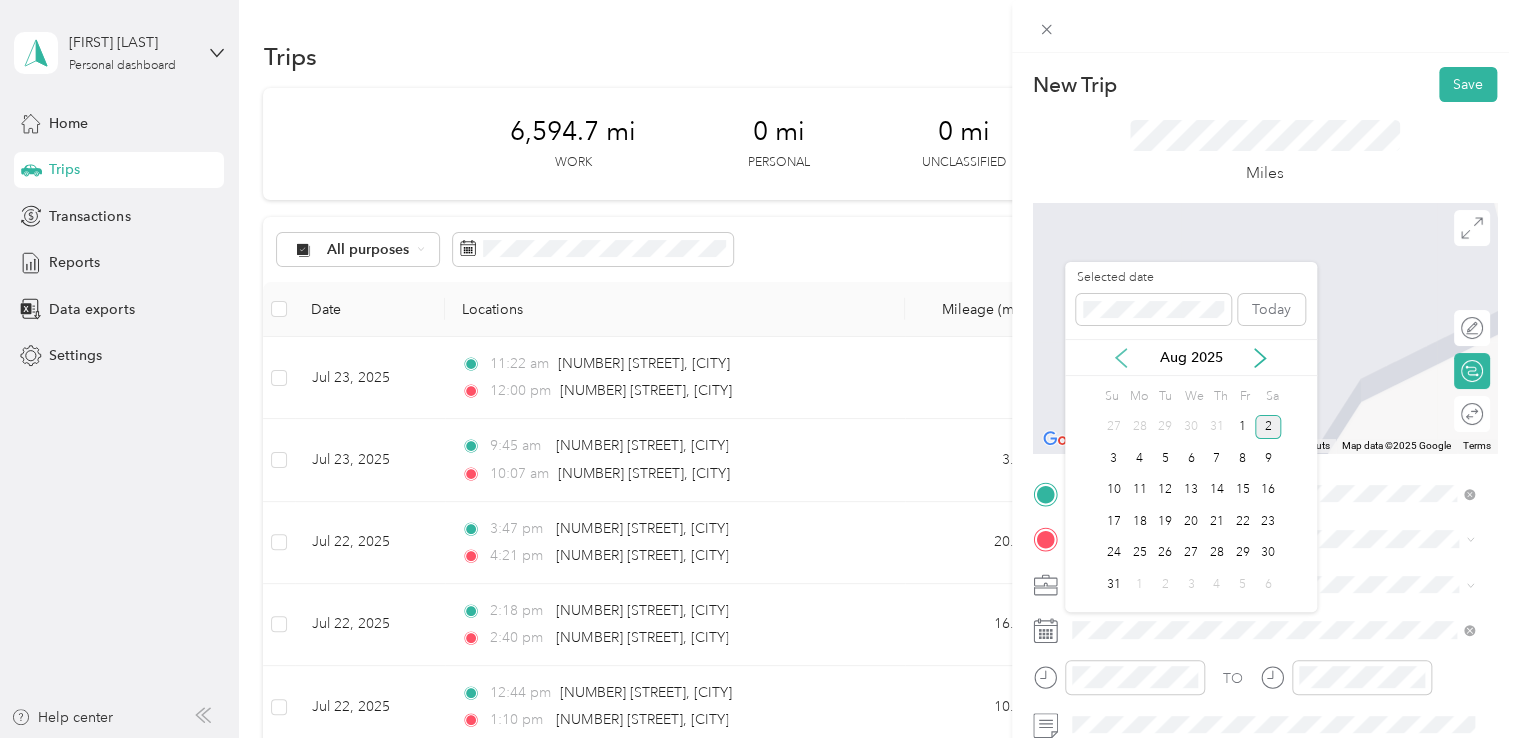 click 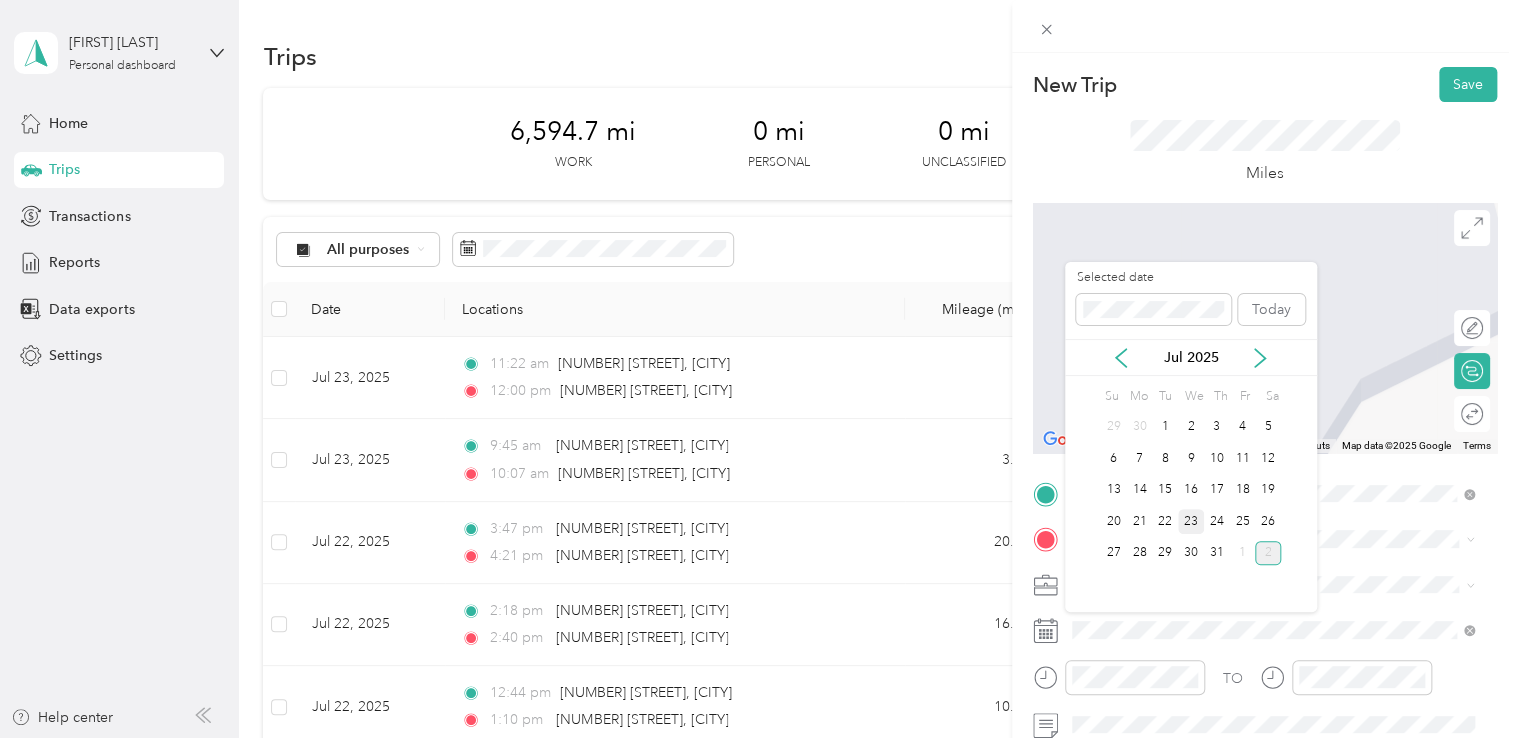 click on "23" at bounding box center [1191, 521] 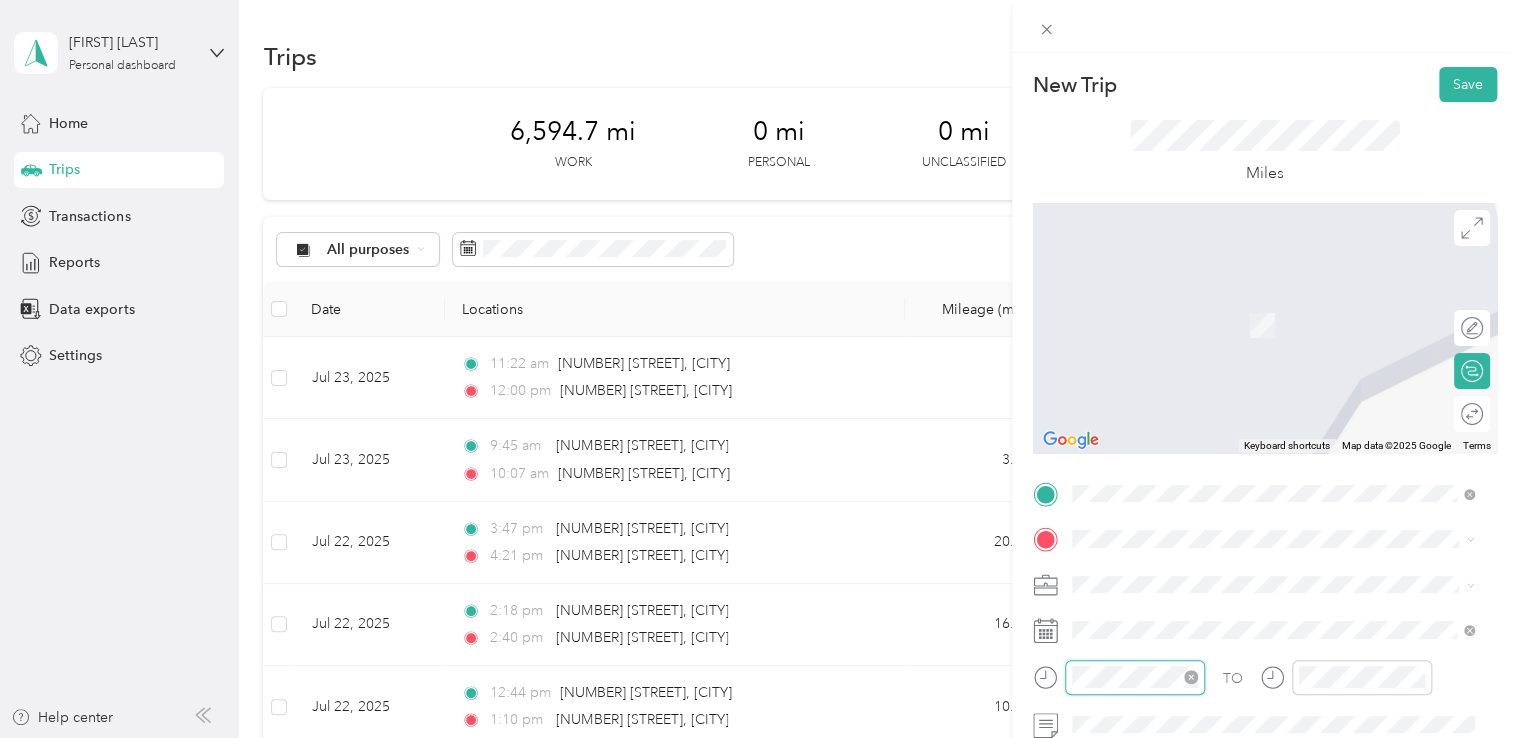 scroll, scrollTop: 120, scrollLeft: 0, axis: vertical 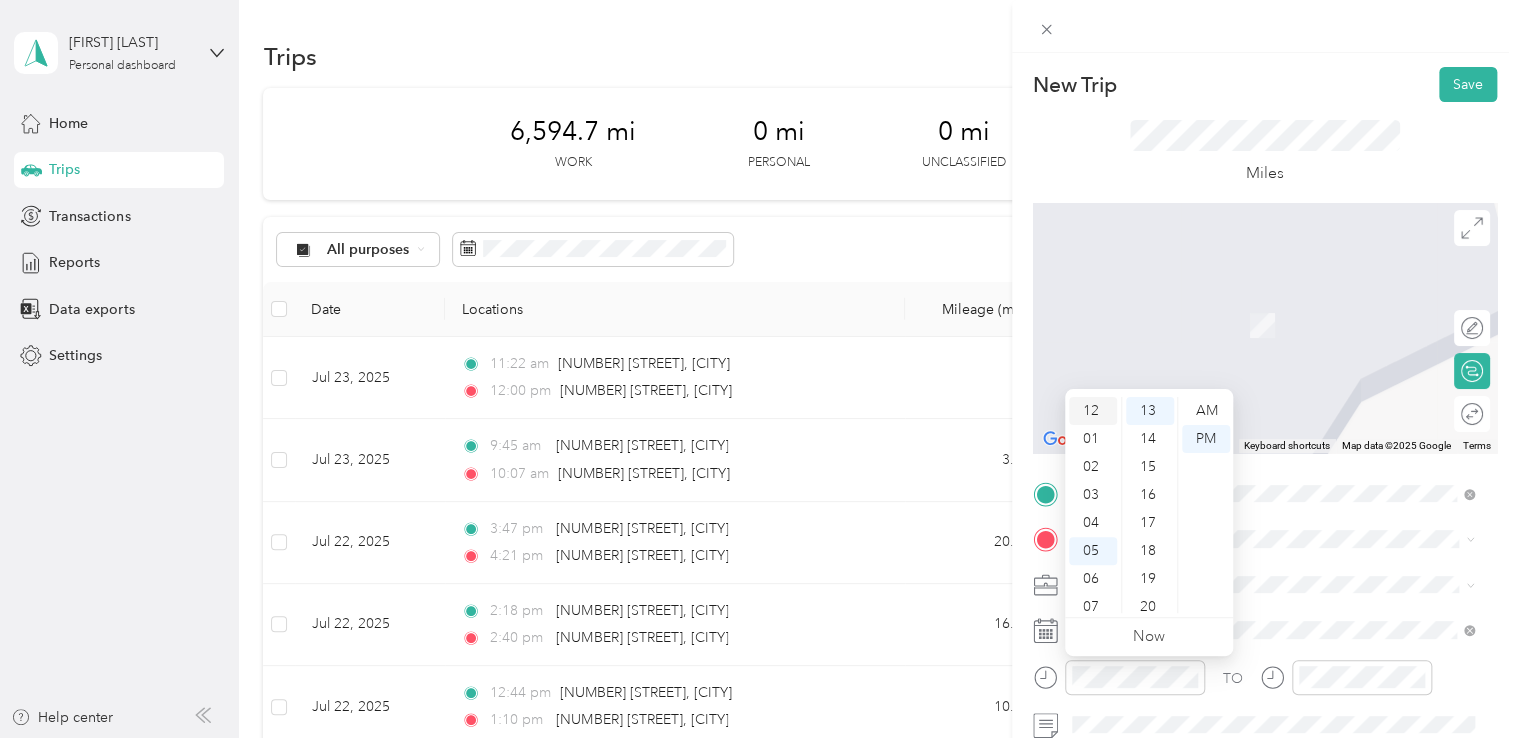 click on "12" at bounding box center [1093, 411] 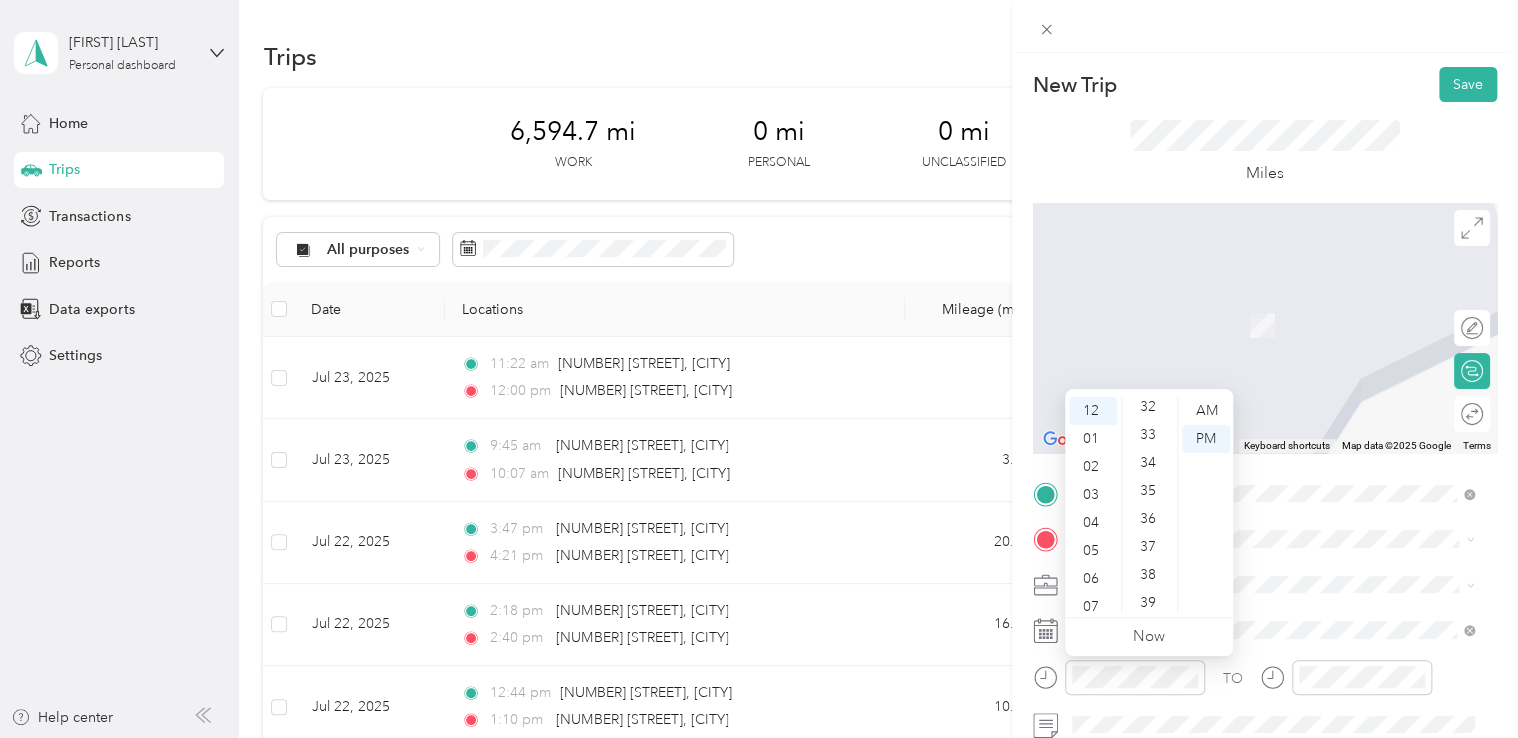 scroll, scrollTop: 930, scrollLeft: 0, axis: vertical 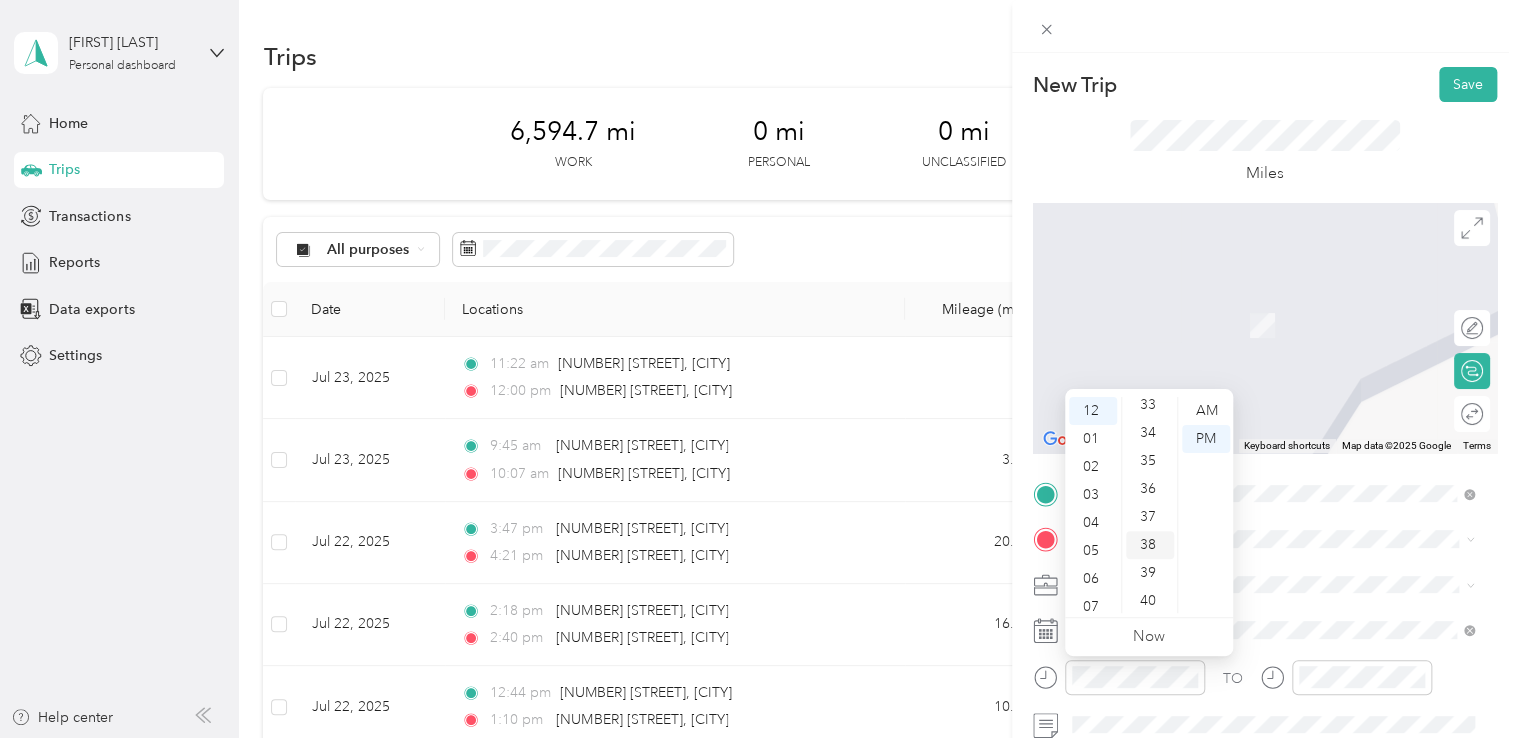 click on "38" at bounding box center [1150, 545] 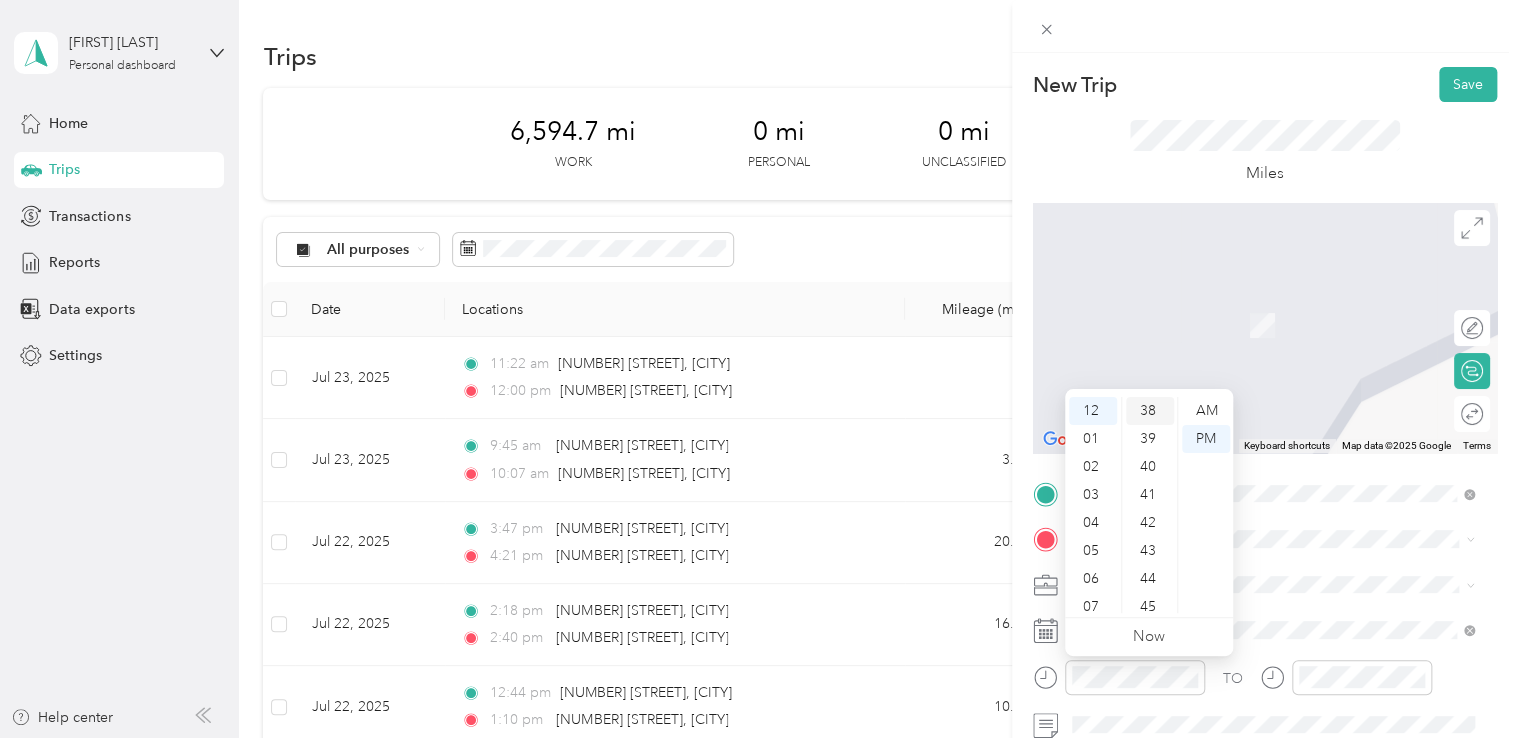 scroll, scrollTop: 1064, scrollLeft: 0, axis: vertical 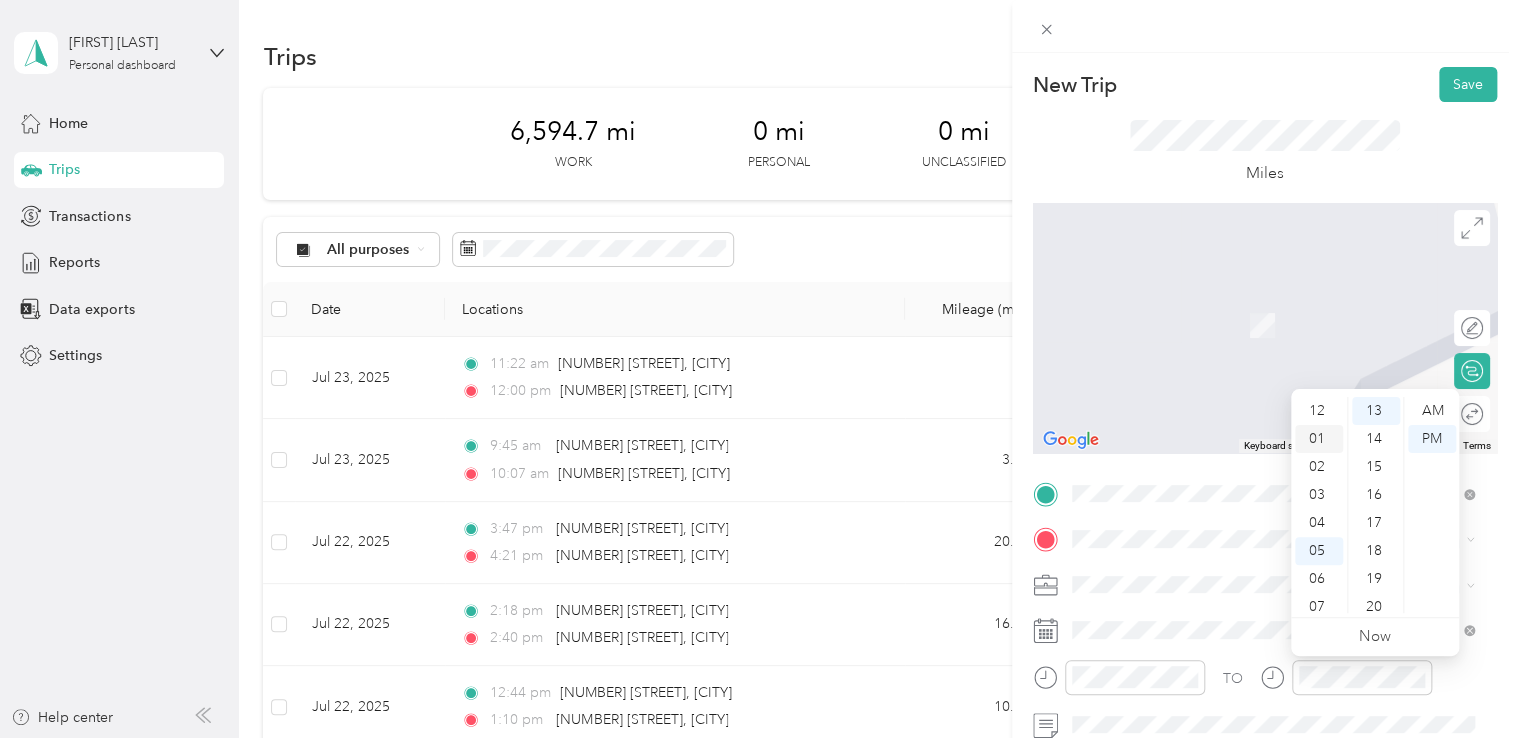 click on "01" at bounding box center (1319, 439) 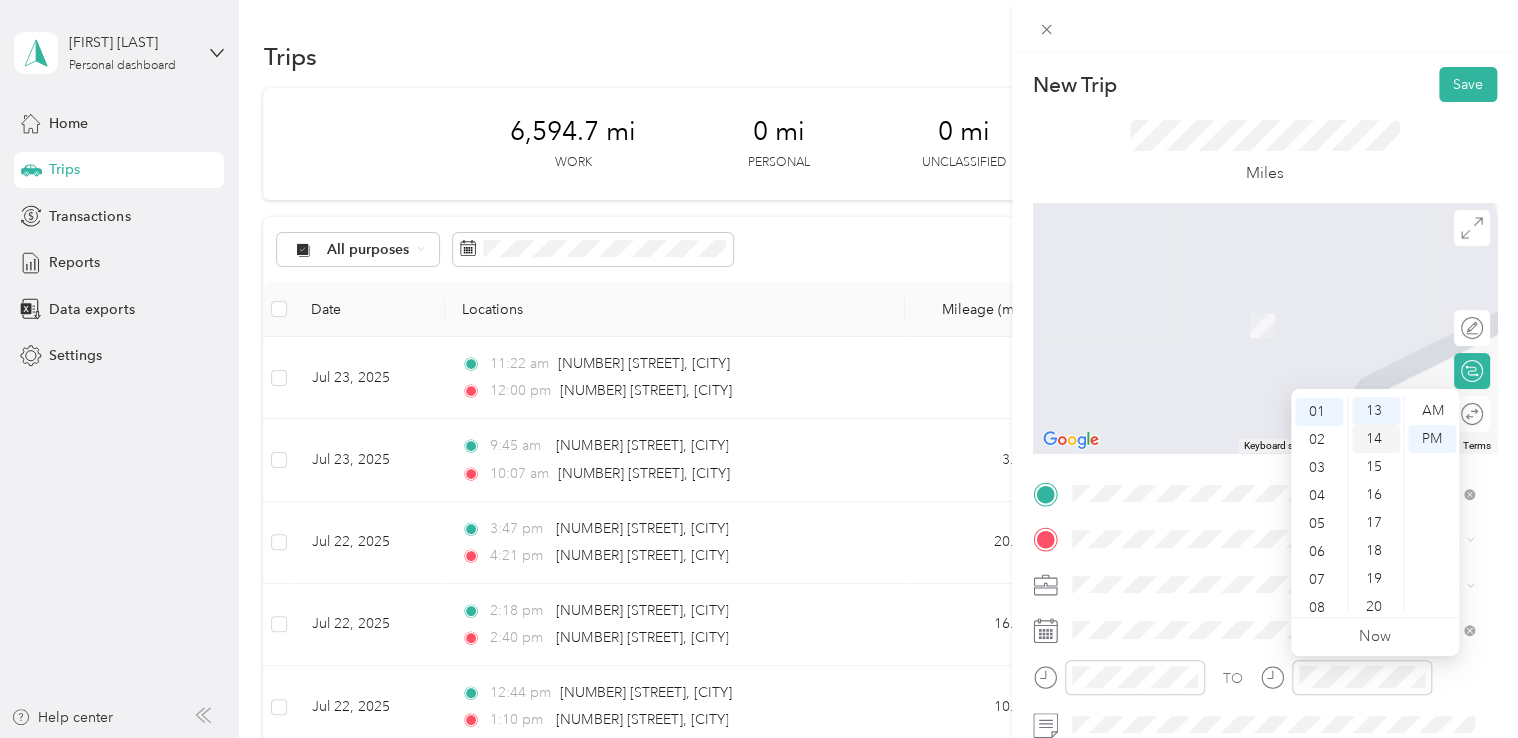 scroll, scrollTop: 28, scrollLeft: 0, axis: vertical 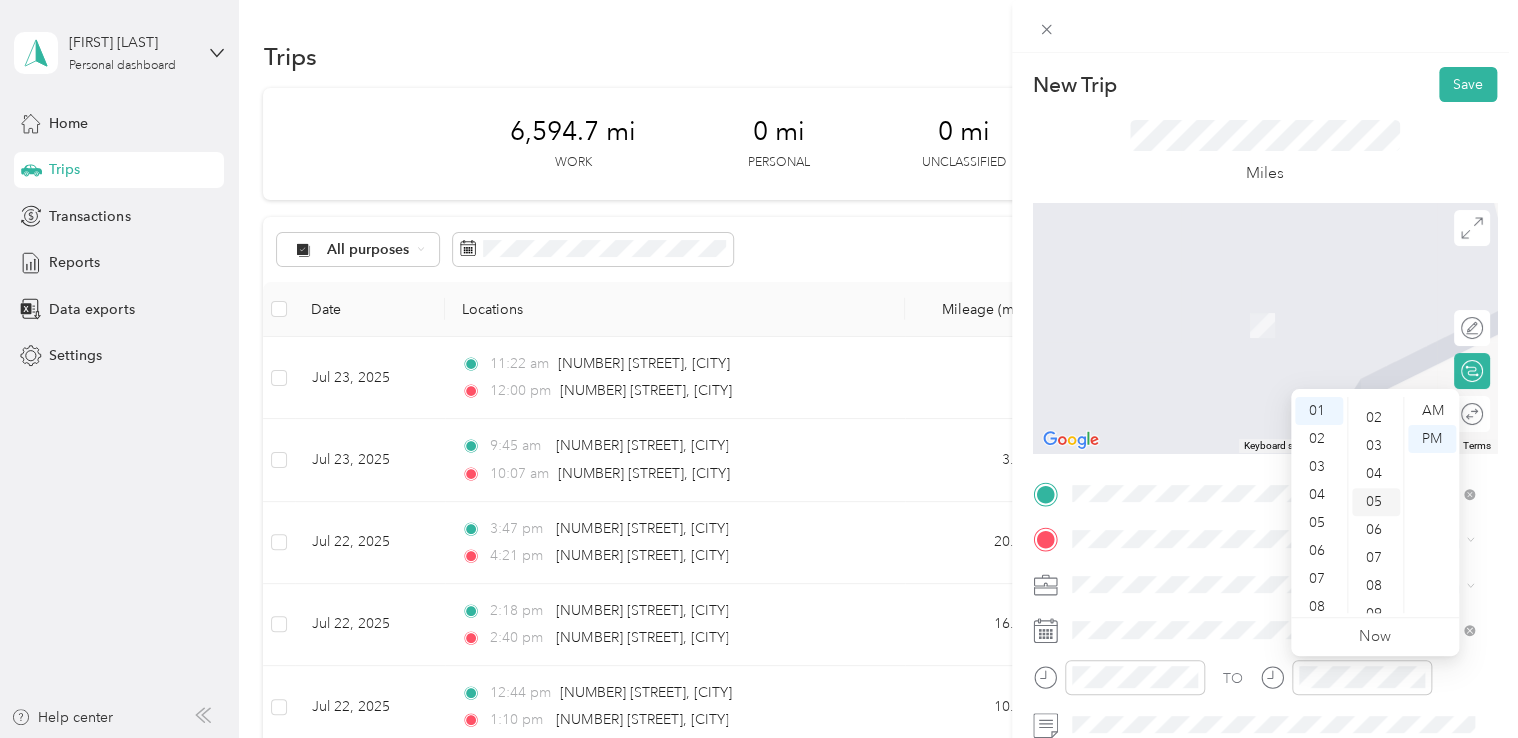 click on "05" at bounding box center [1376, 502] 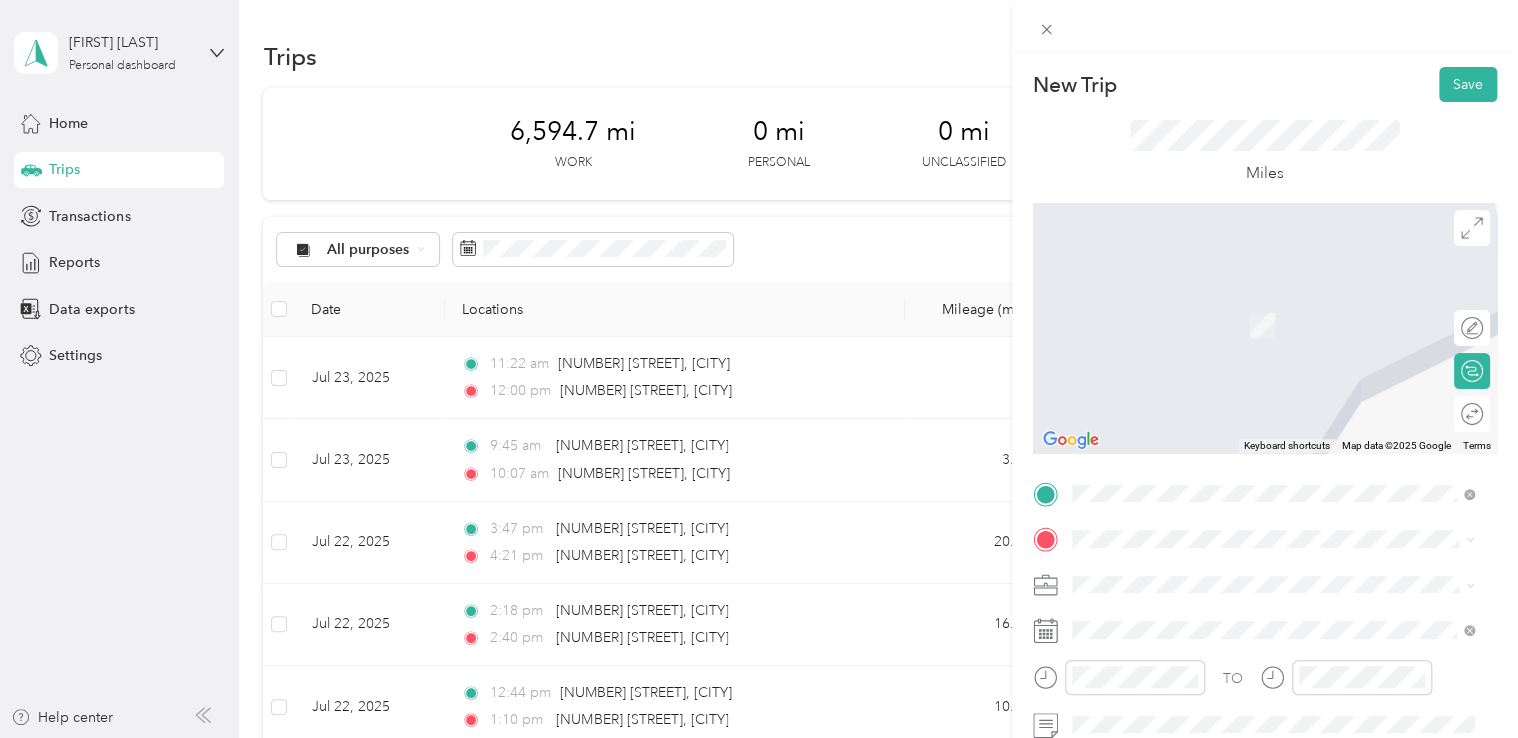 click on "[NUMBER] [STREET]
[CITY], [STATE] [POSTAL_CODE], [COUNTRY]" at bounding box center [1273, 293] 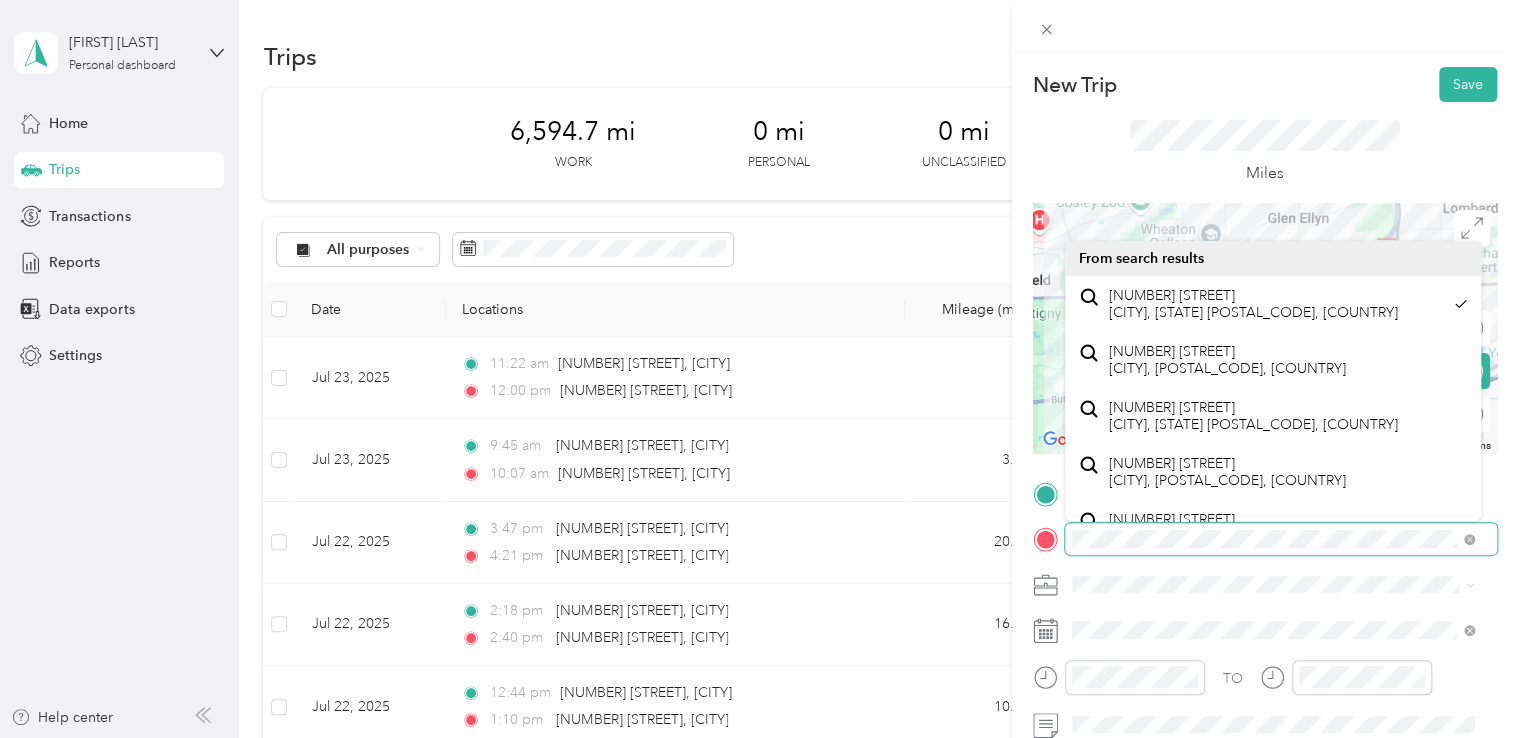 click at bounding box center (1265, 539) 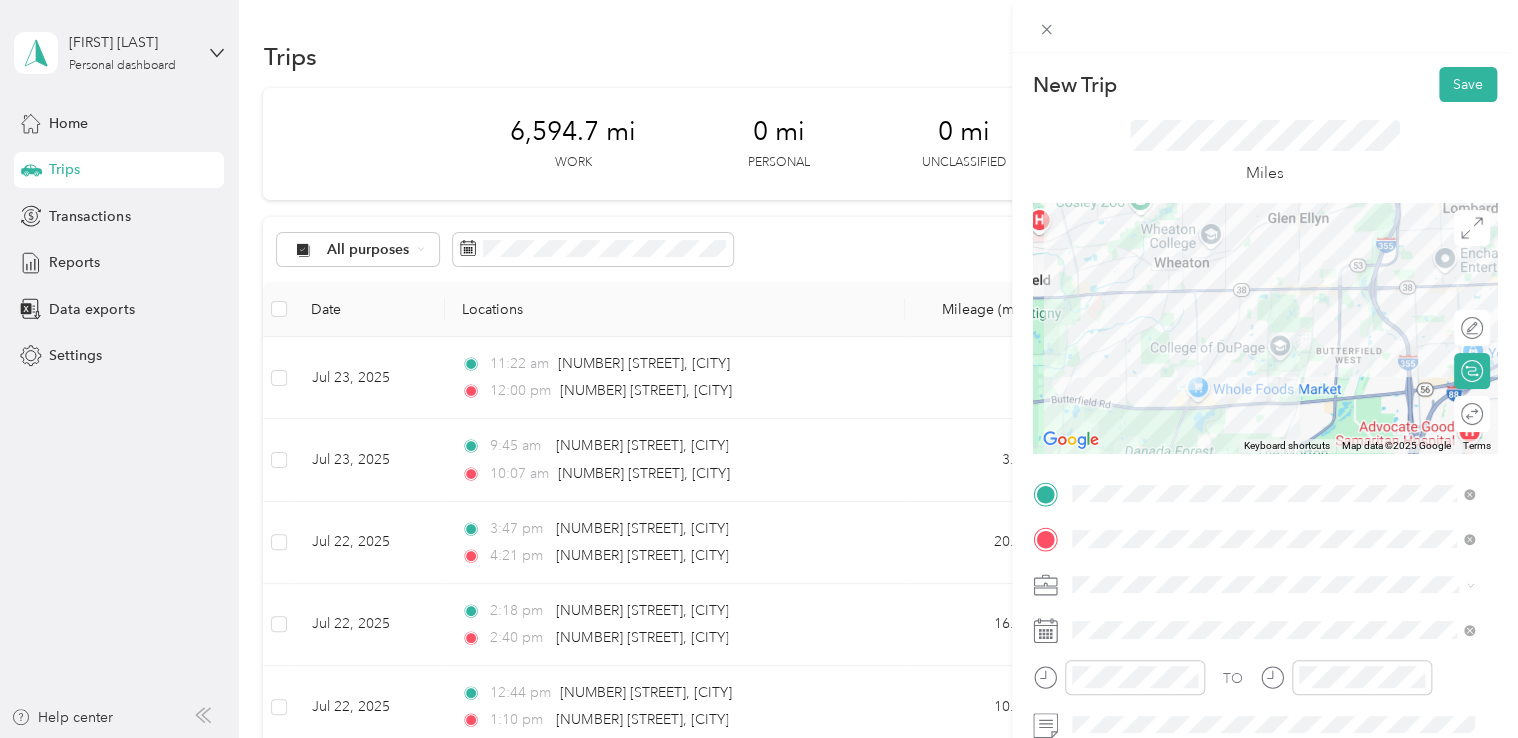 click 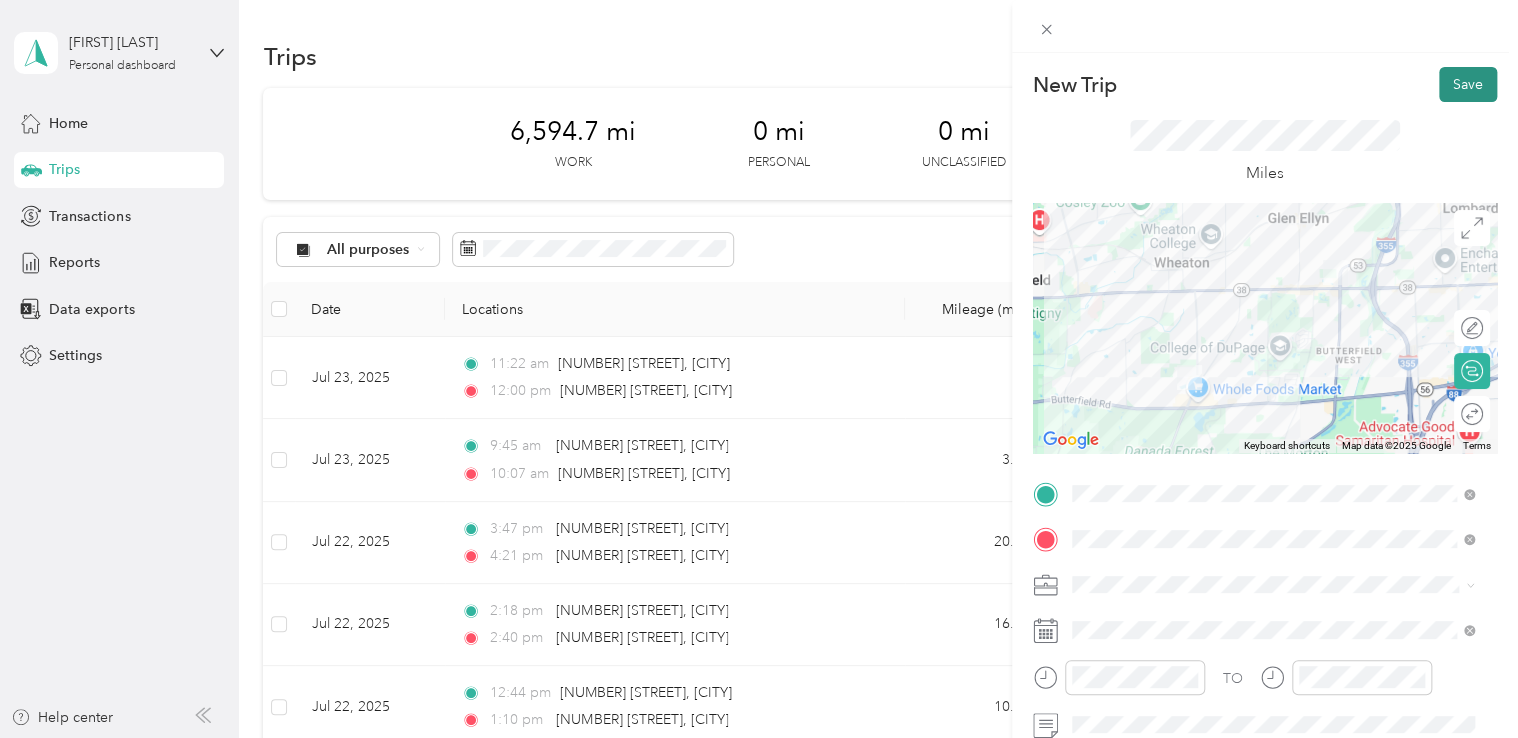 click on "Save" at bounding box center [1468, 84] 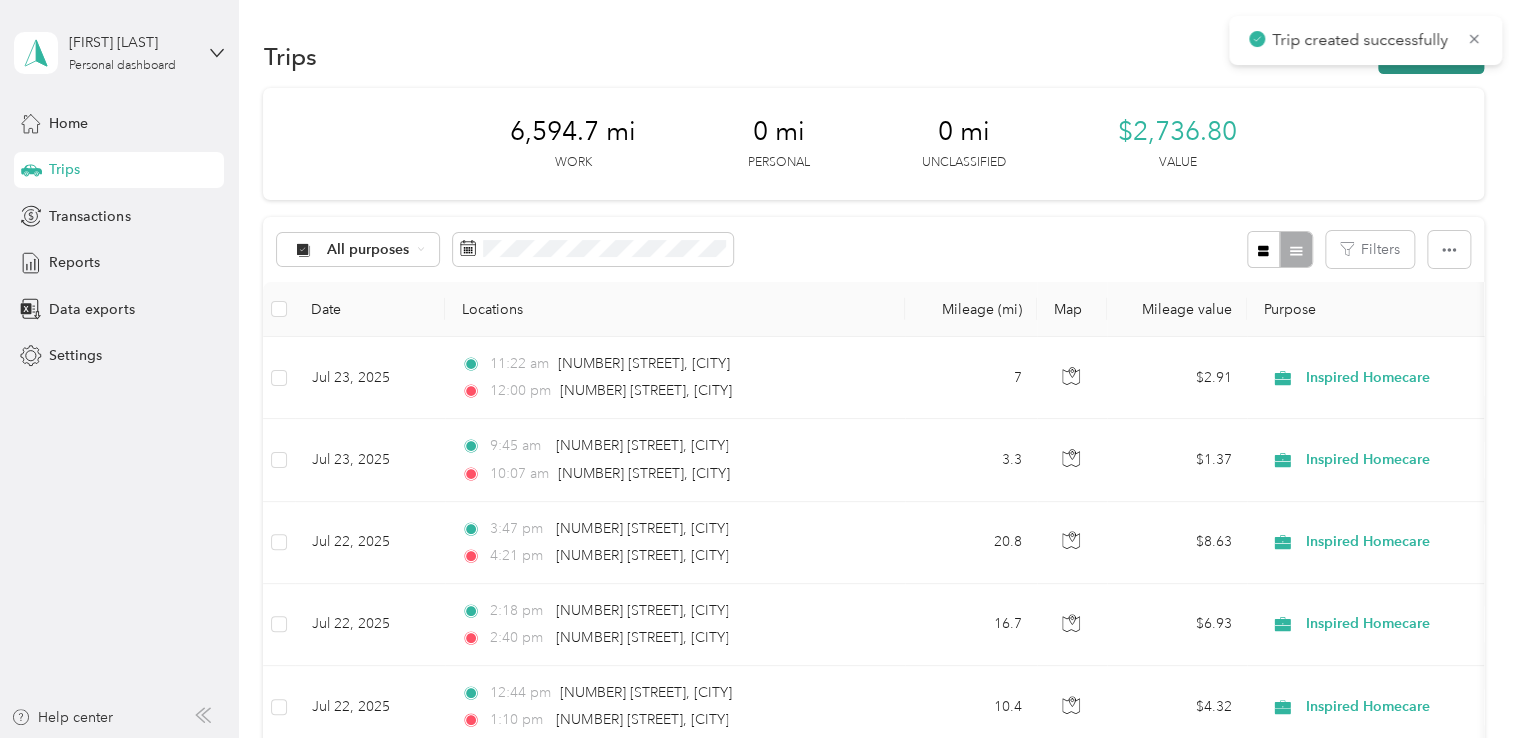 click on "New trip" at bounding box center [1431, 56] 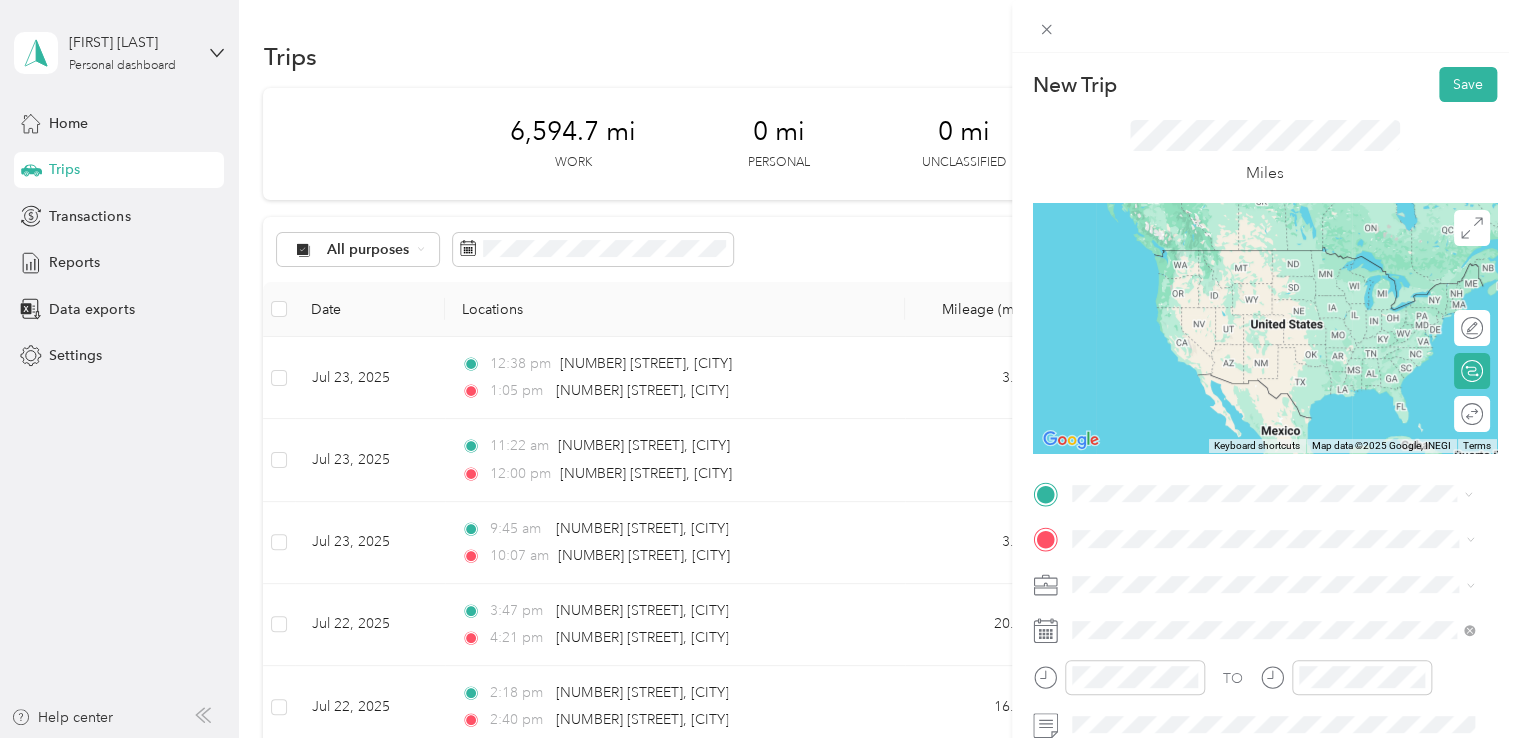 click on "[NUMBER] [STREET]
[CITY], [STATE] [POSTAL_CODE], [COUNTRY]" at bounding box center [1253, 258] 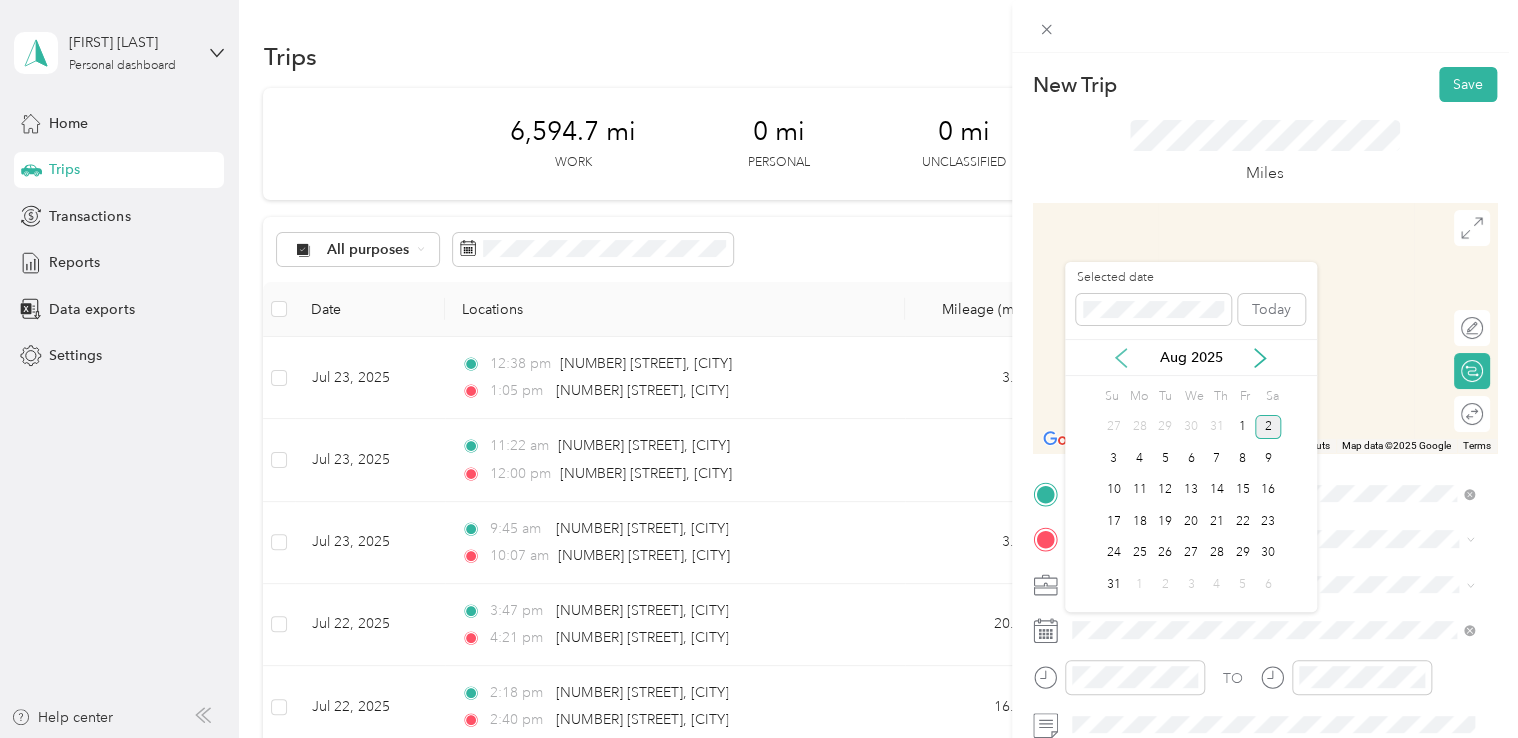 click 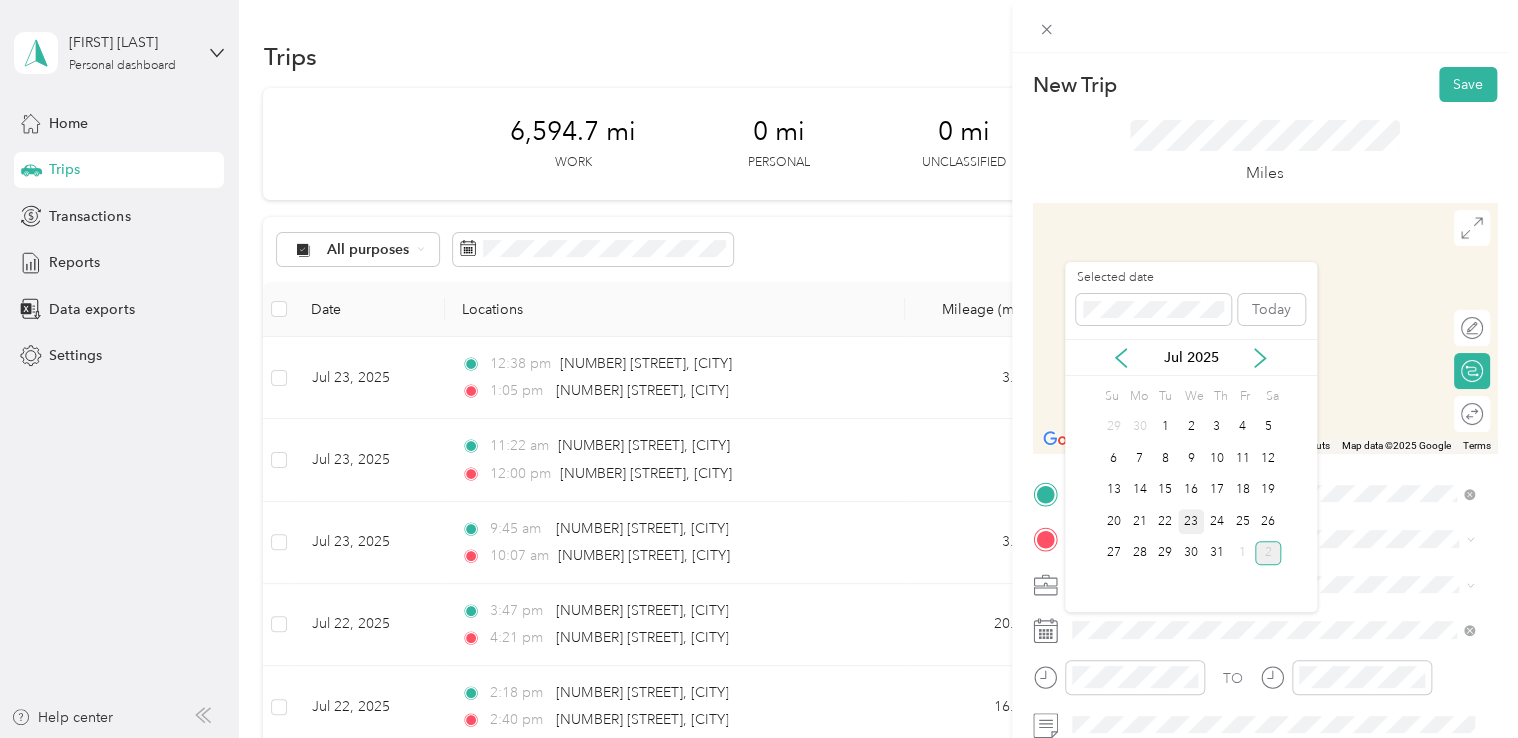 click on "23" at bounding box center (1191, 521) 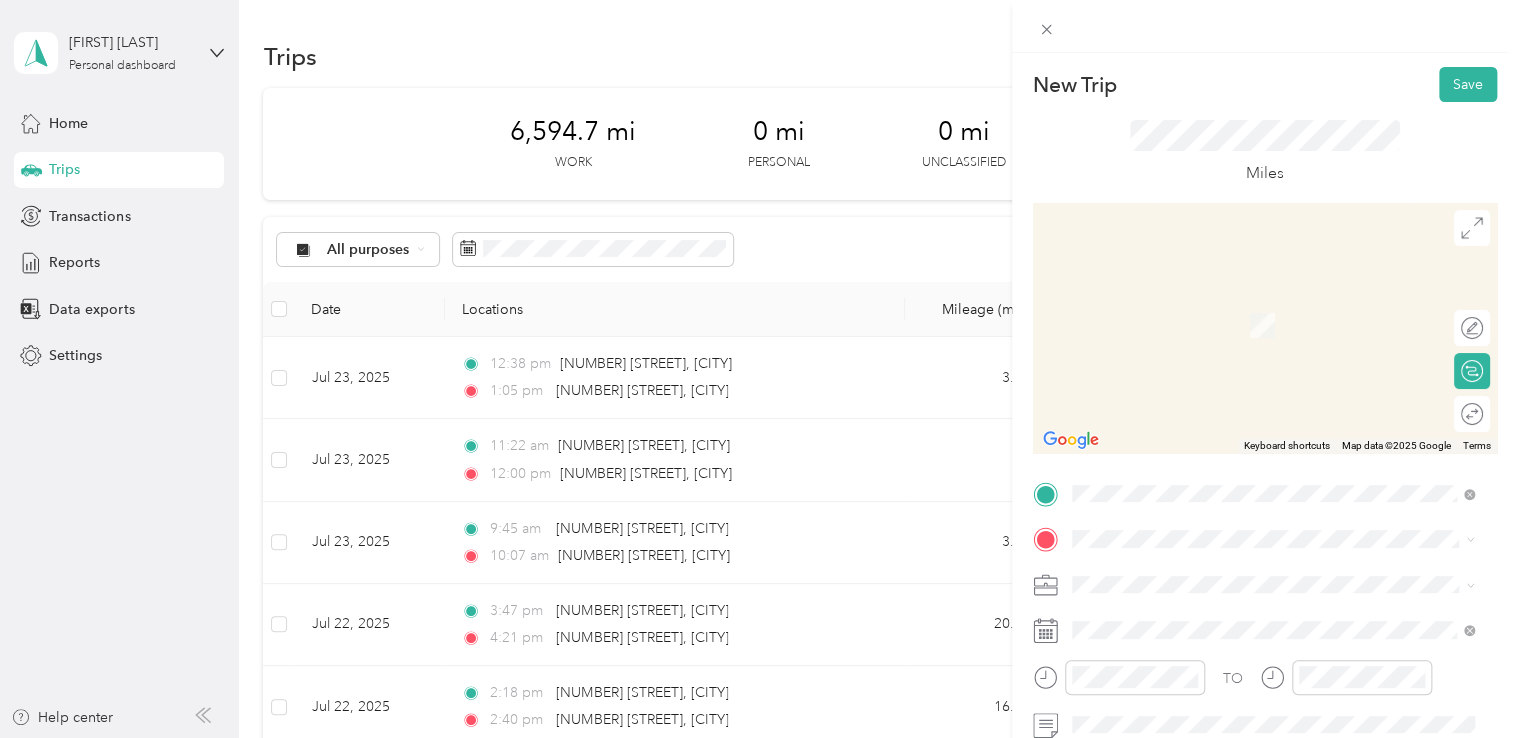 click on "[NUMBER] [STREET]
[CITY], [STATE] [POSTAL_CODE], [COUNTRY]" at bounding box center (1253, 405) 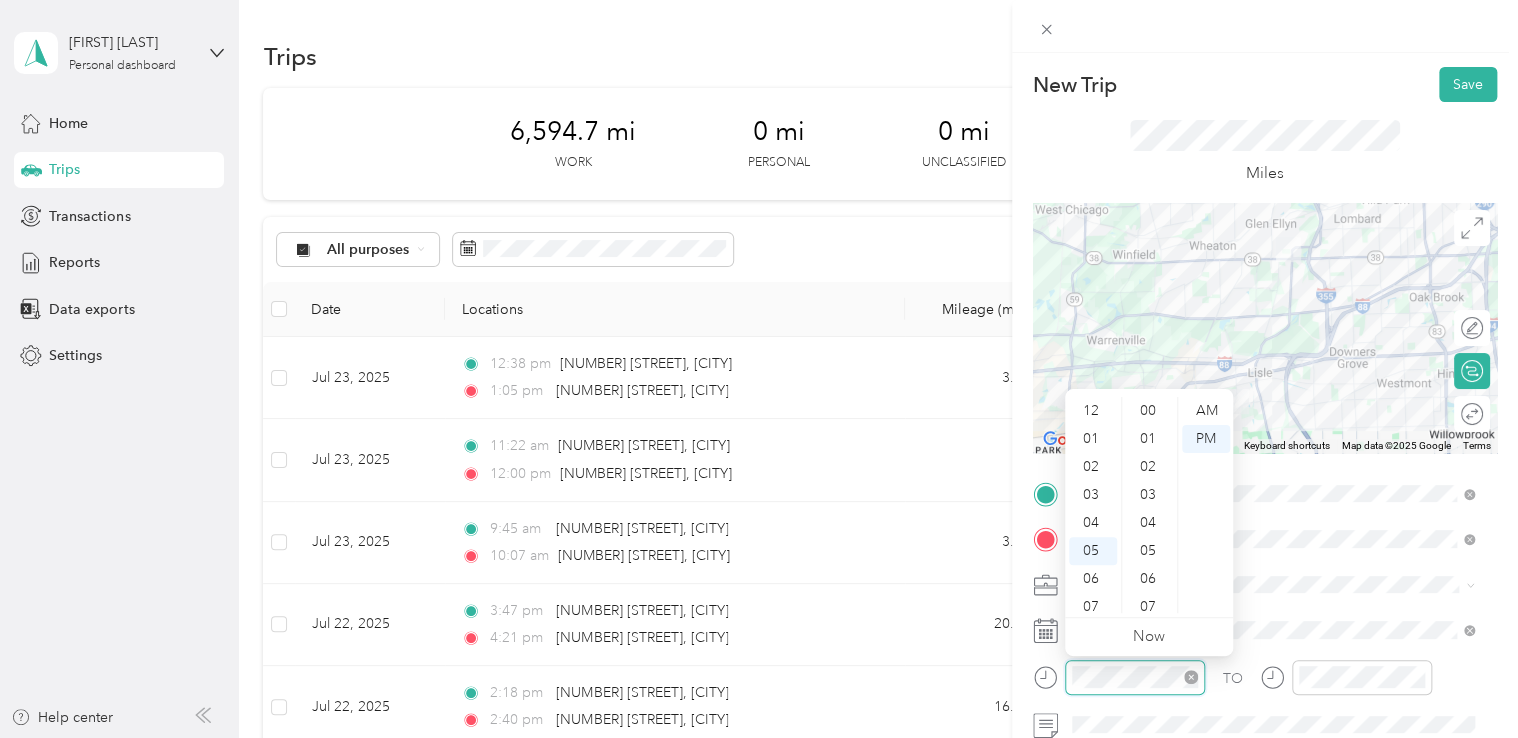 scroll, scrollTop: 392, scrollLeft: 0, axis: vertical 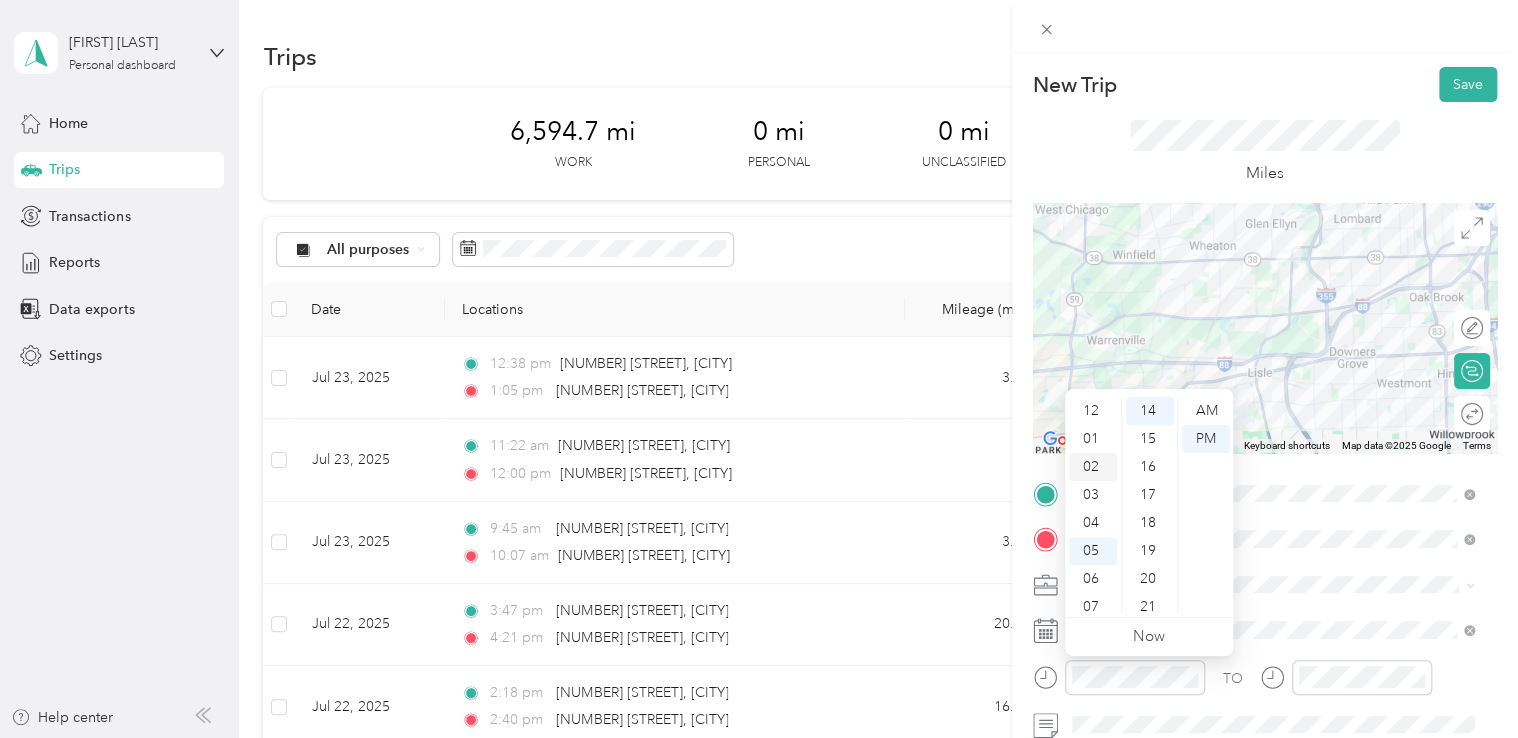 click on "02" at bounding box center (1093, 467) 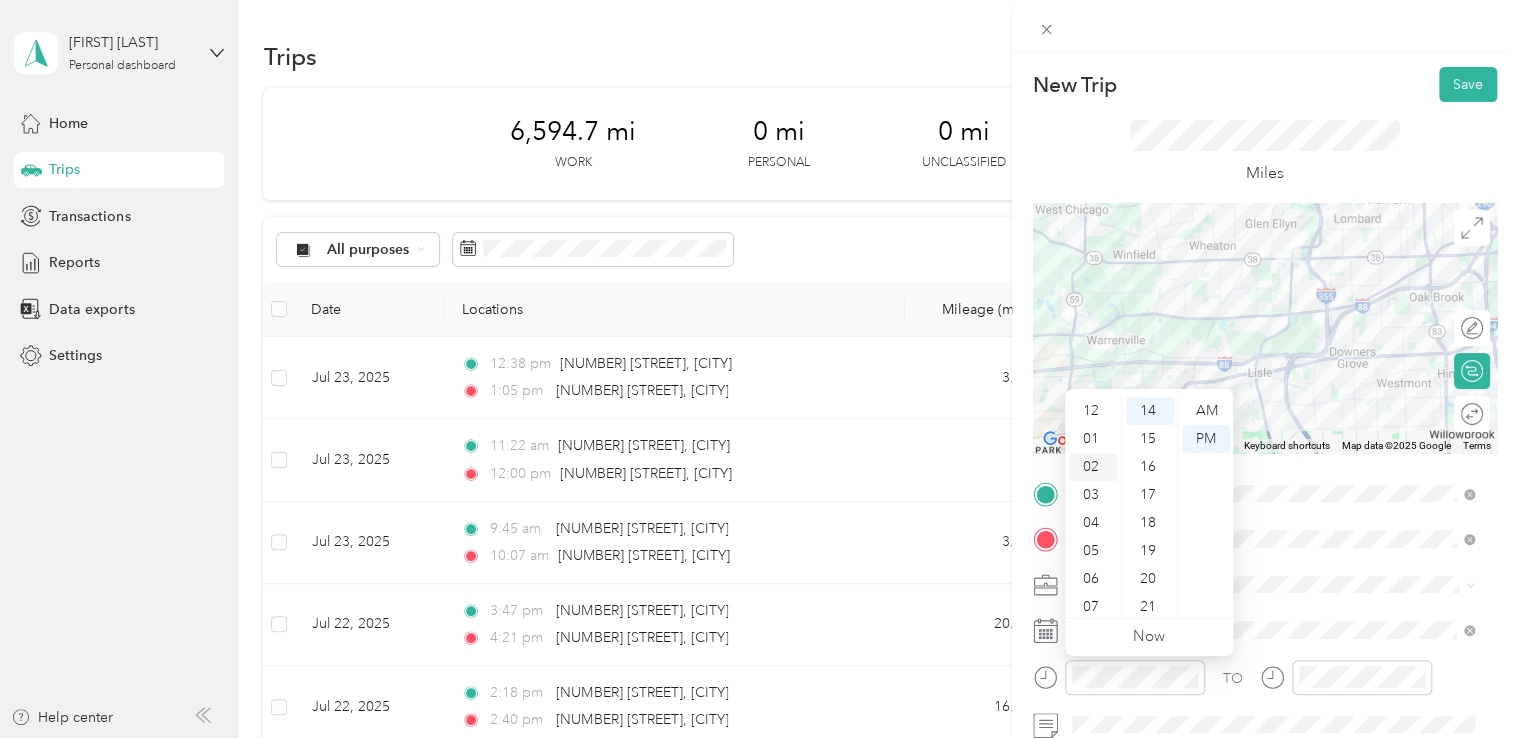 scroll, scrollTop: 56, scrollLeft: 0, axis: vertical 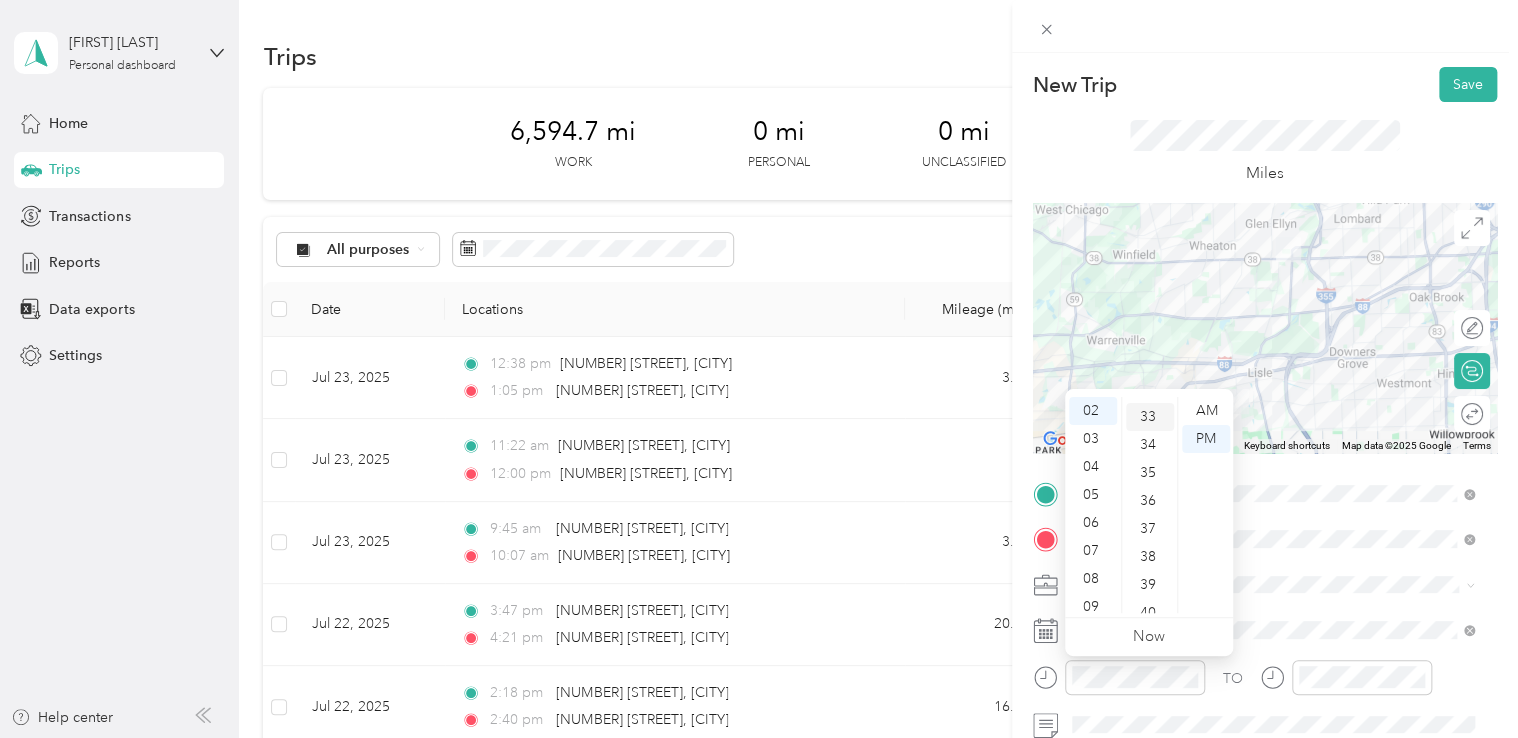 click on "33" at bounding box center (1150, 417) 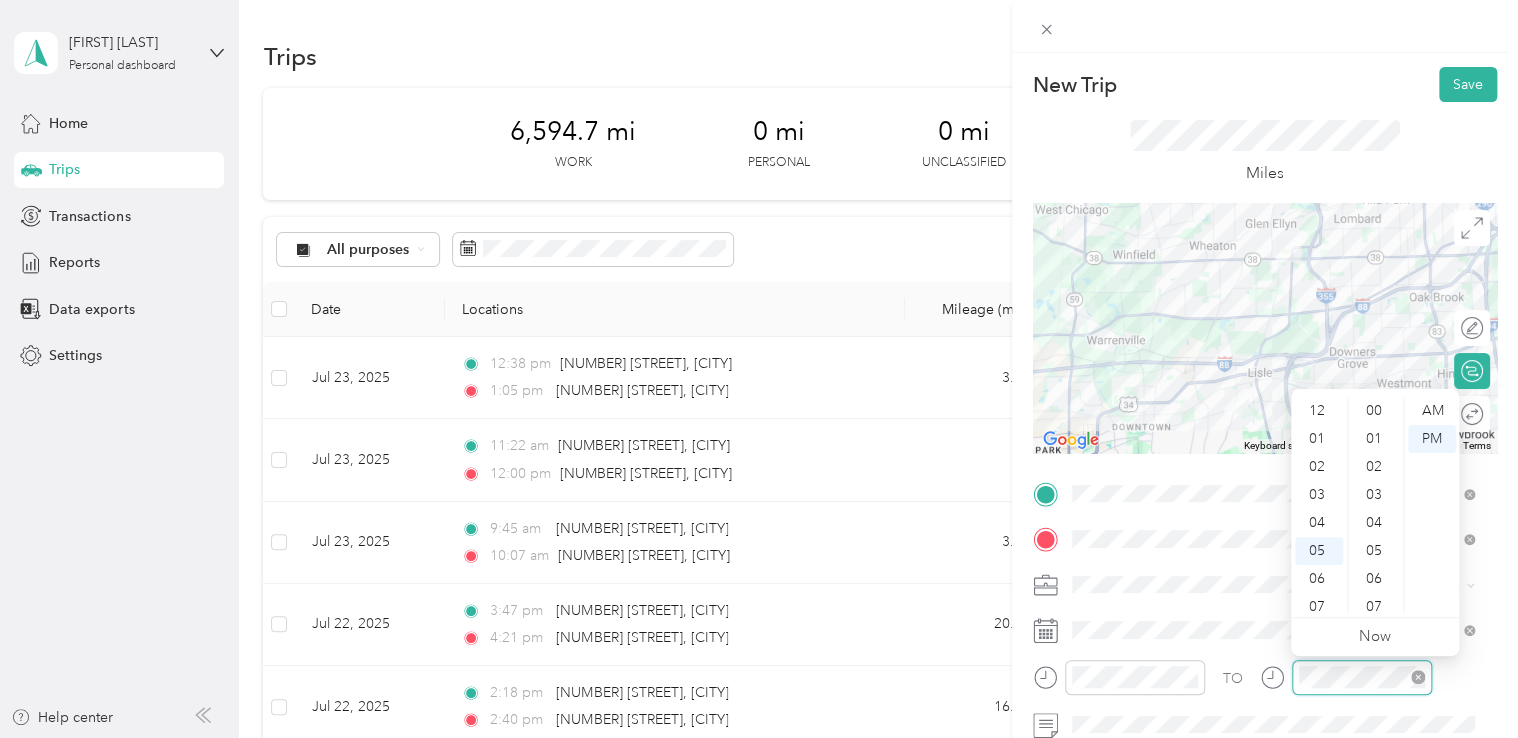 scroll, scrollTop: 392, scrollLeft: 0, axis: vertical 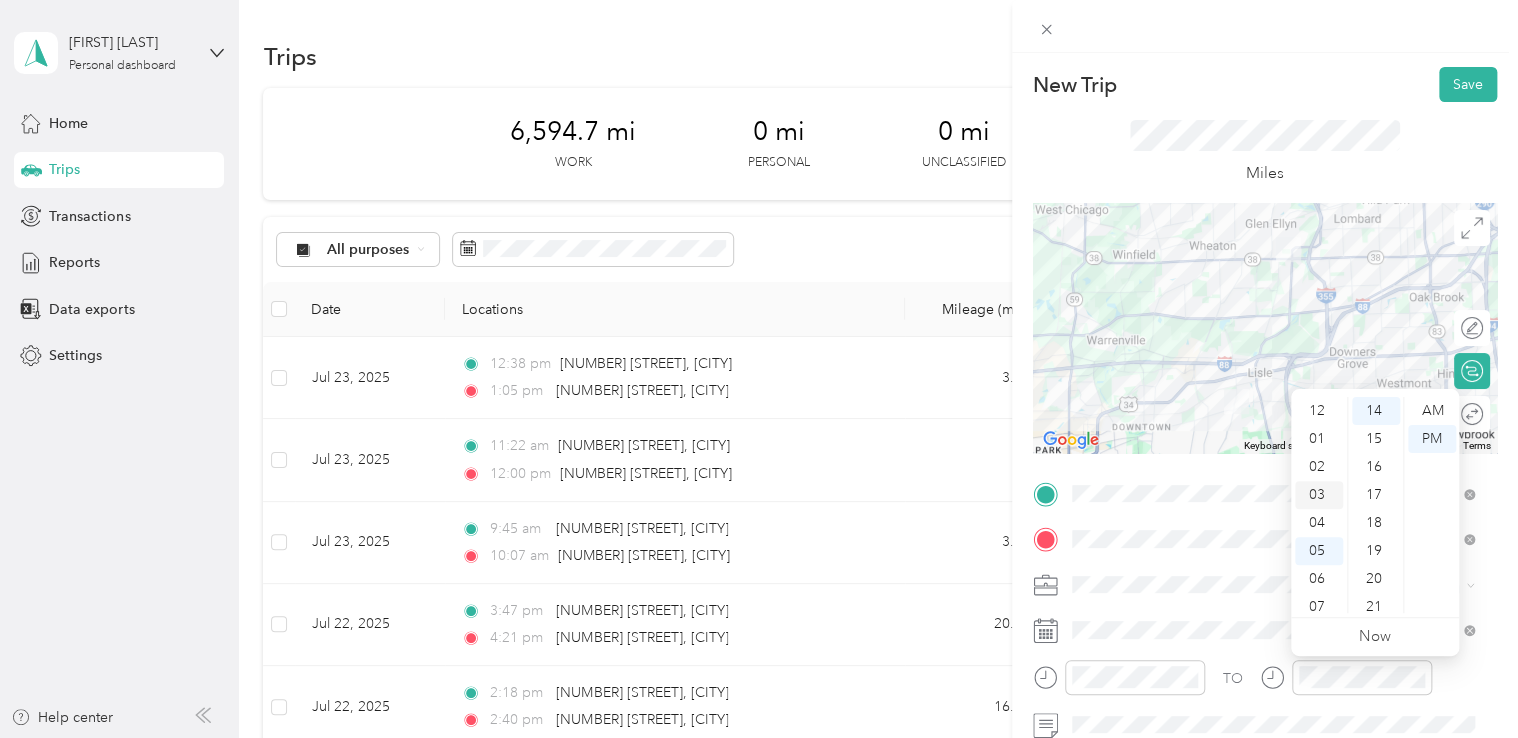 click on "03" at bounding box center [1319, 495] 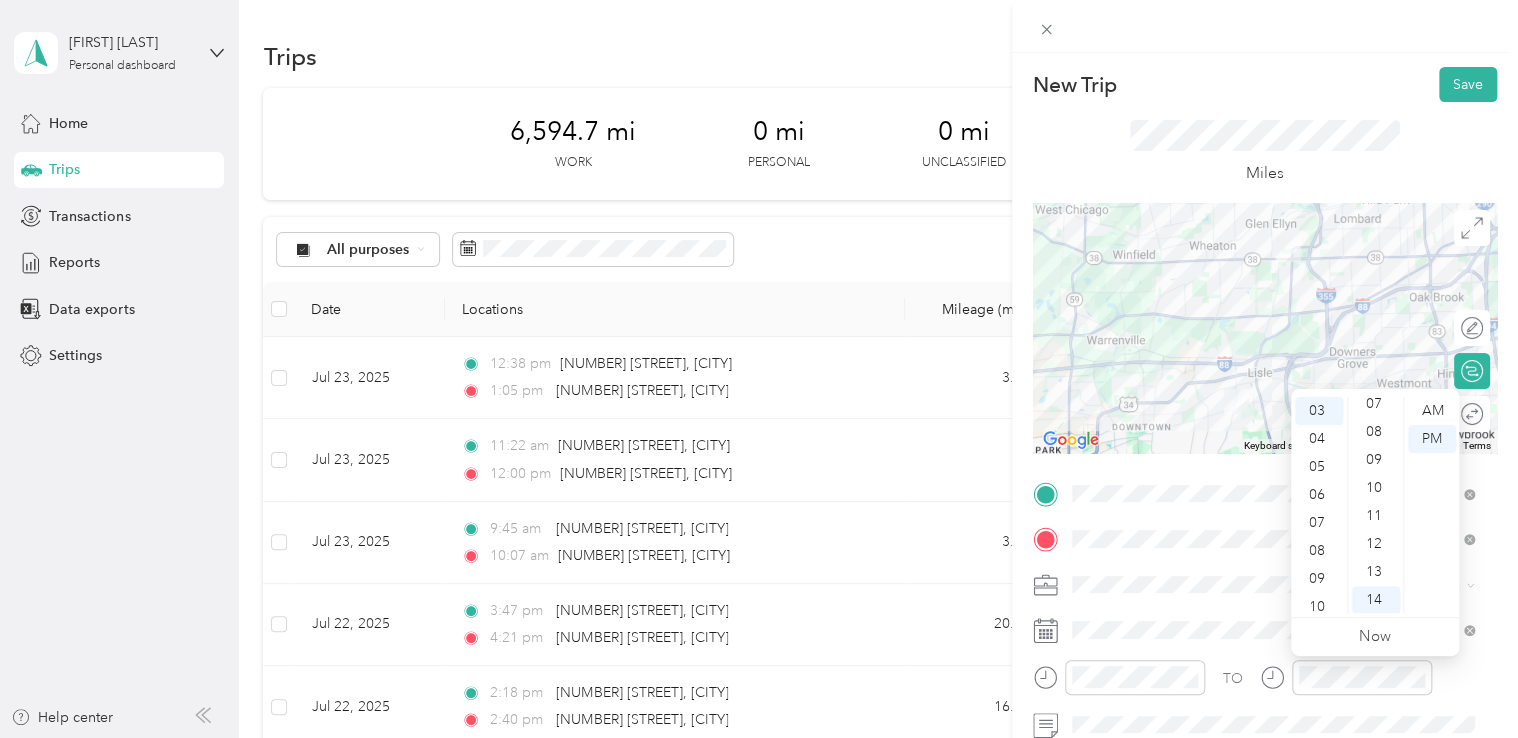 scroll, scrollTop: 14, scrollLeft: 0, axis: vertical 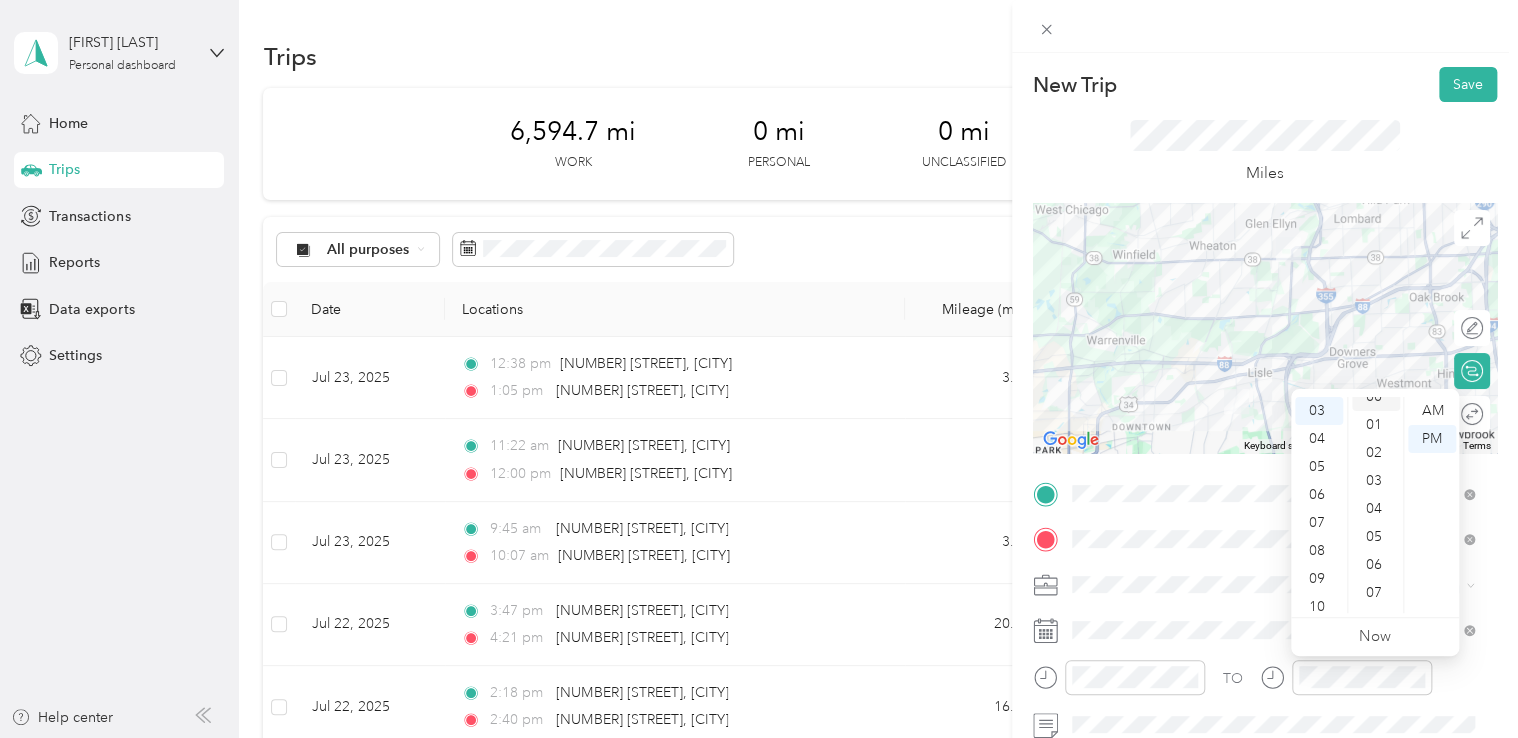 click on "00" at bounding box center [1376, 397] 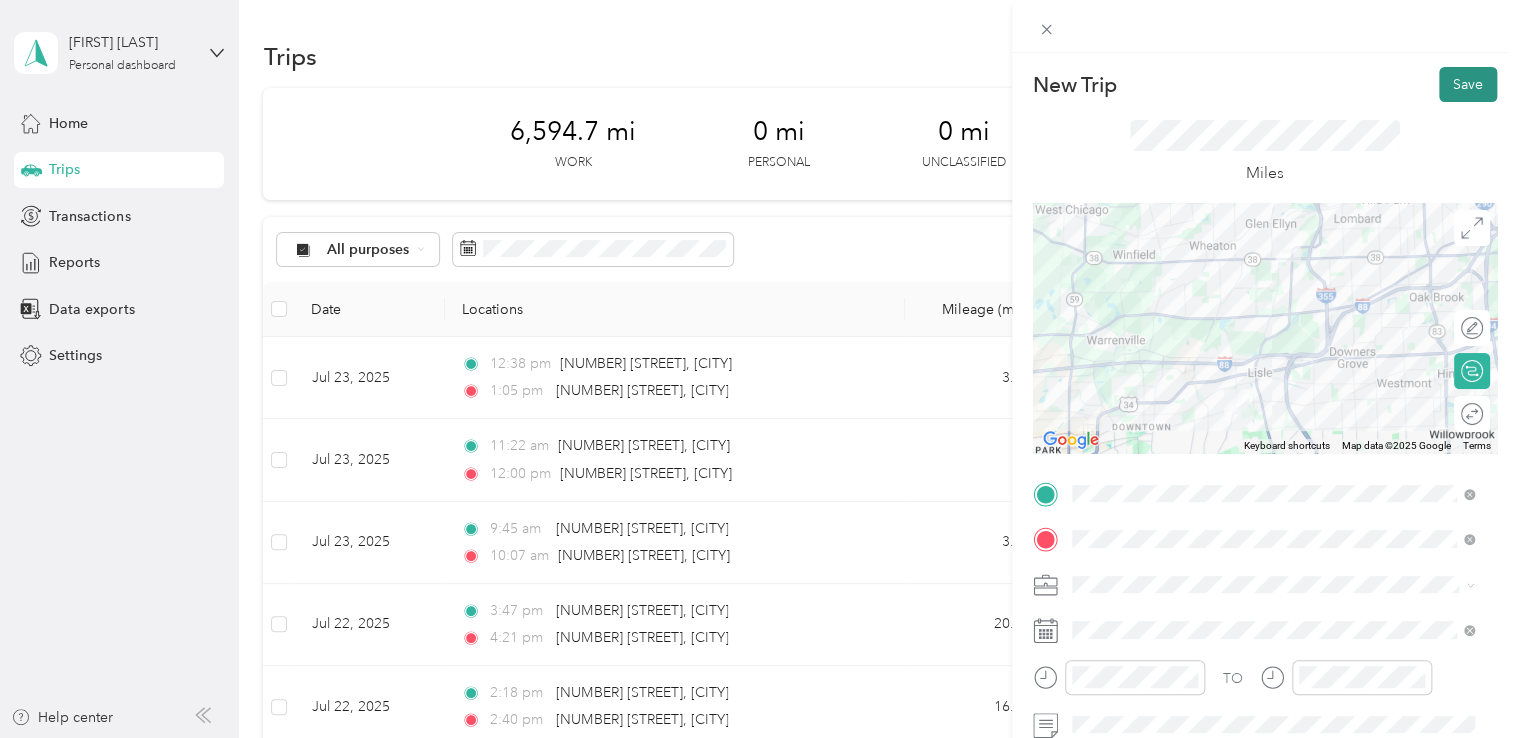 click on "Save" at bounding box center [1468, 84] 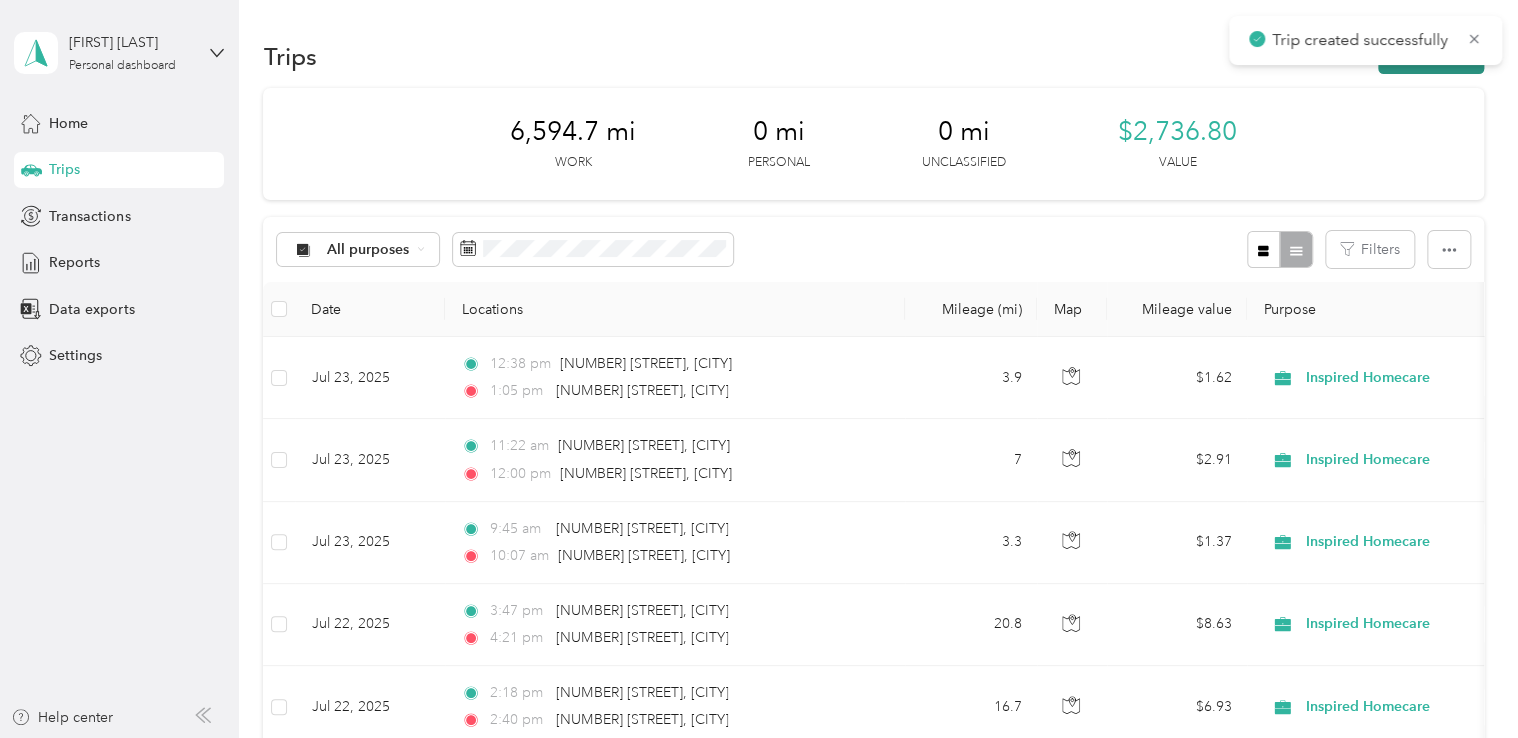 click on "New trip" at bounding box center (1431, 56) 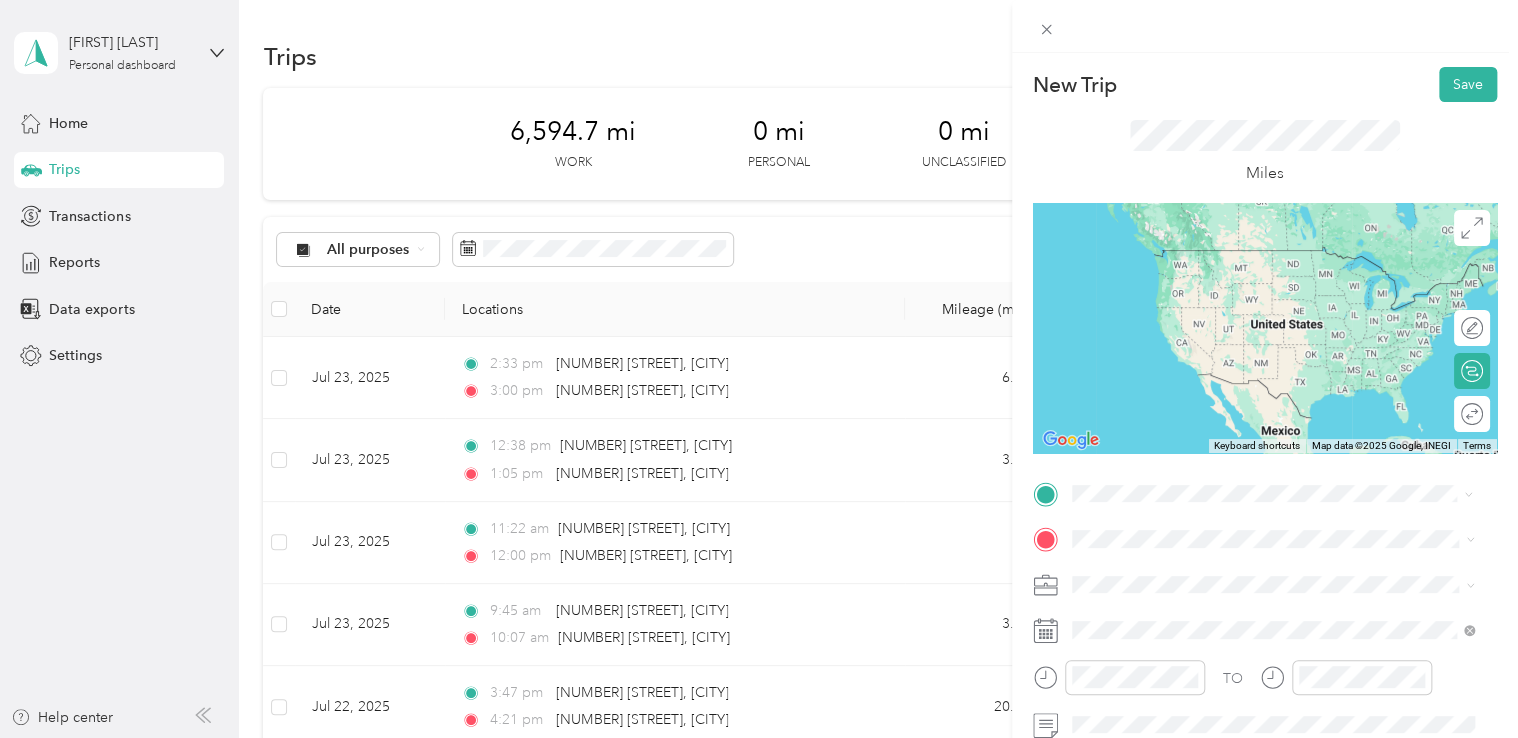 click on "[NUMBER] [STREET]
[CITY], [STATE] [POSTAL_CODE], [COUNTRY]" at bounding box center (1253, 258) 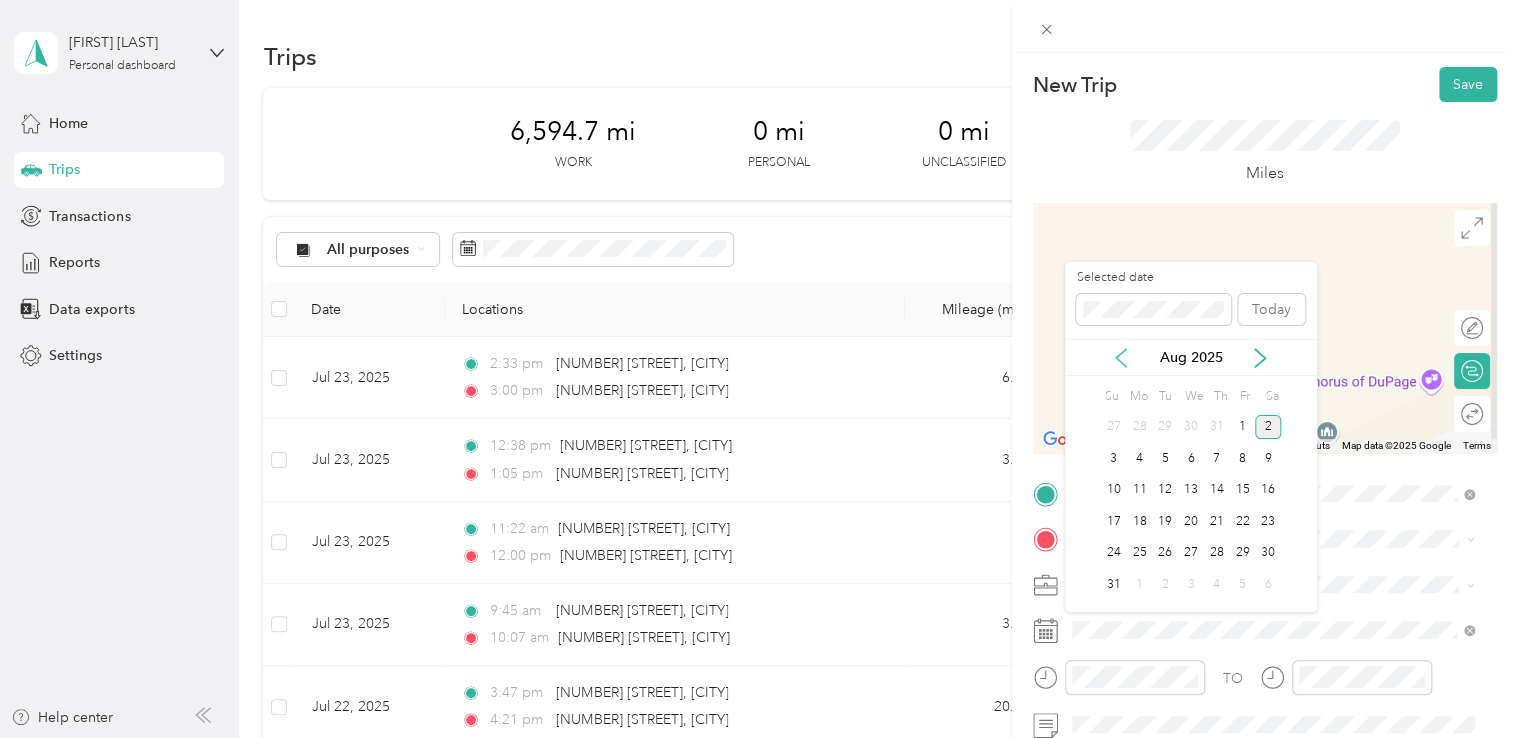 click 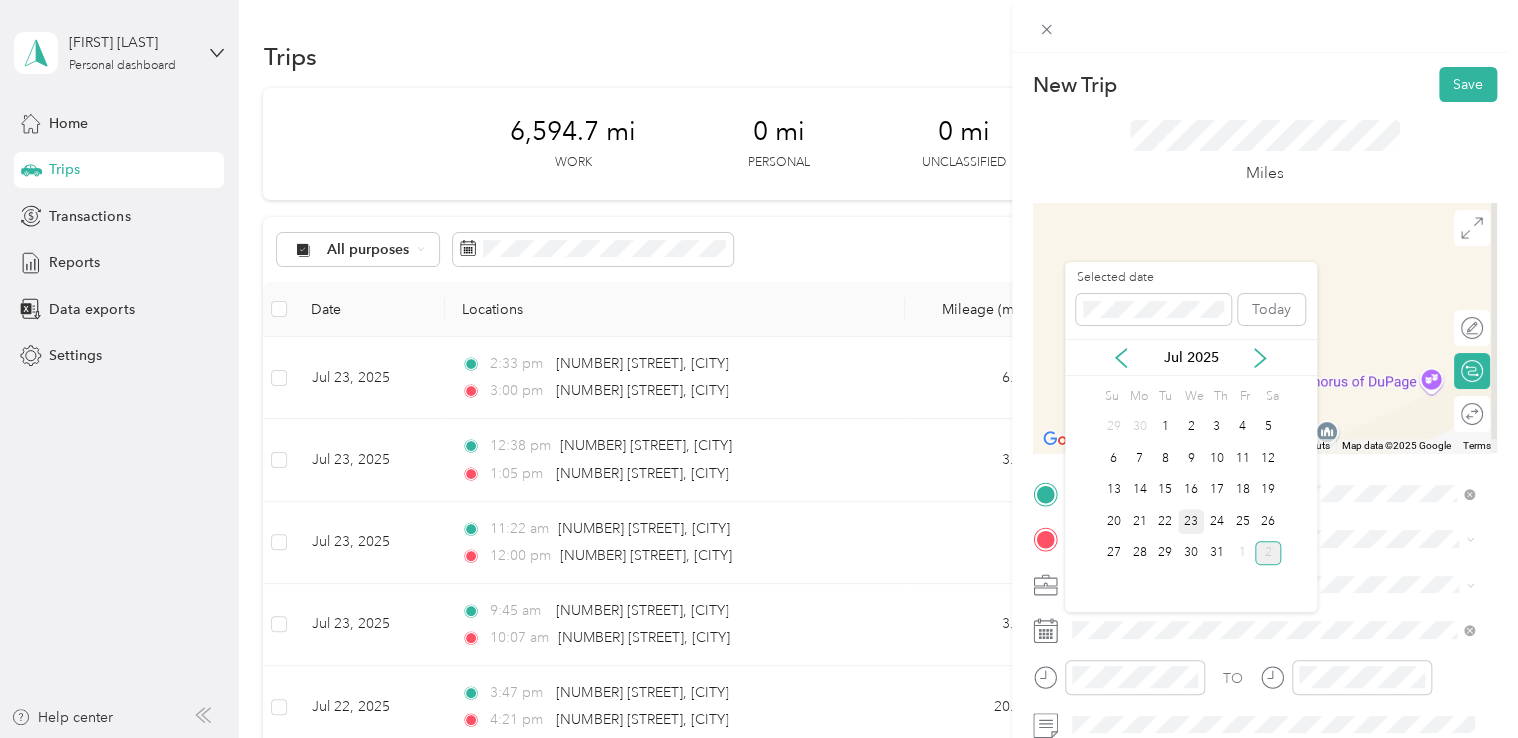 click on "23" at bounding box center (1191, 521) 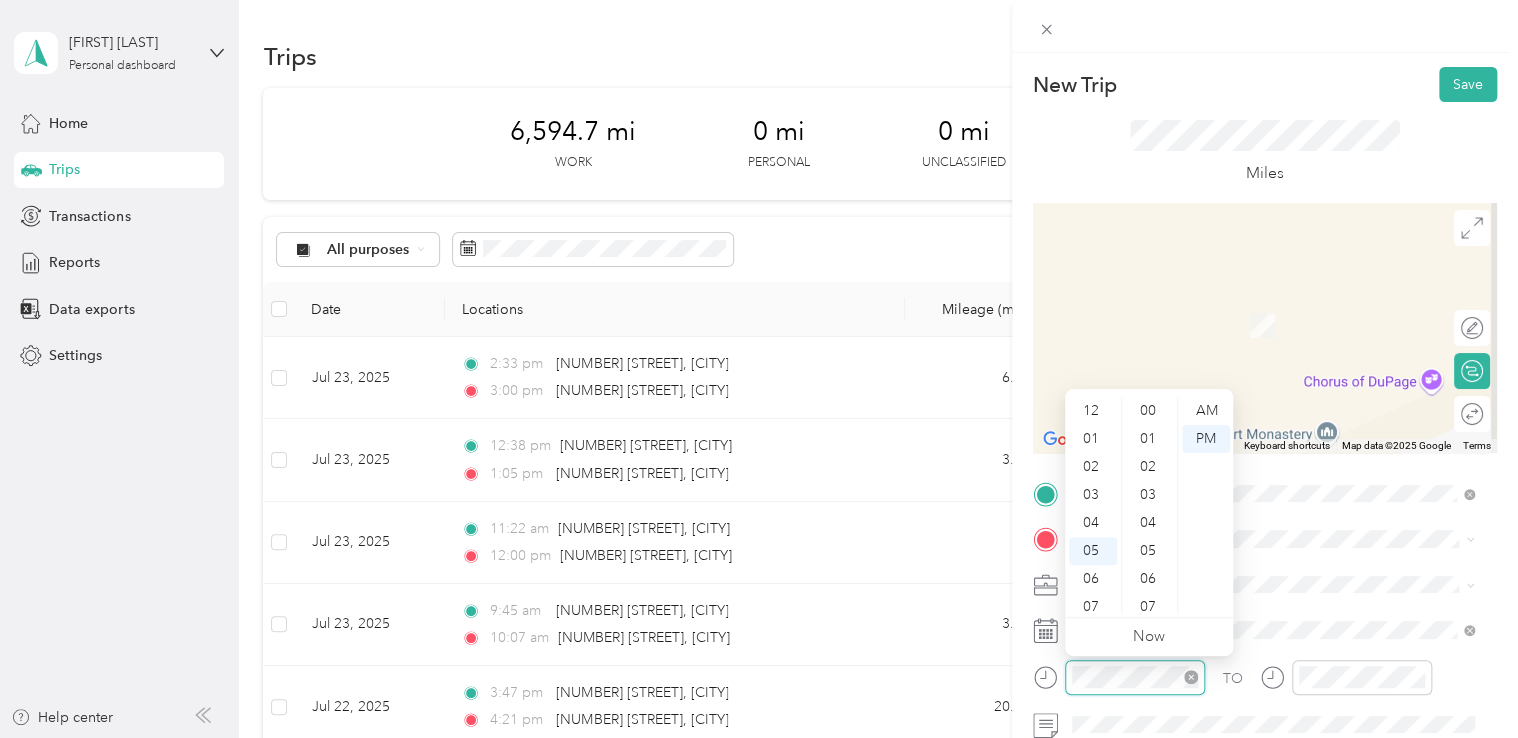 scroll, scrollTop: 120, scrollLeft: 0, axis: vertical 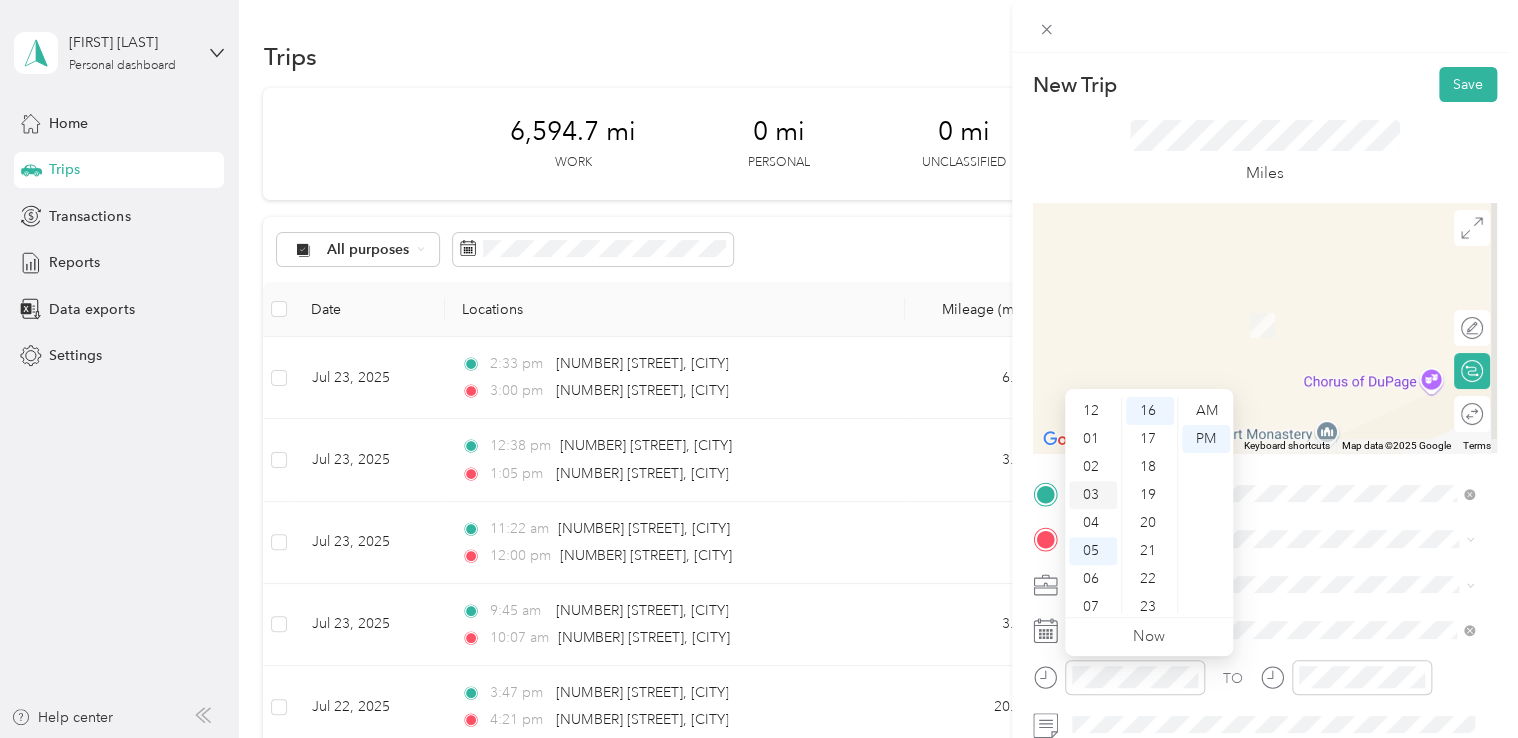 click on "03" at bounding box center [1093, 495] 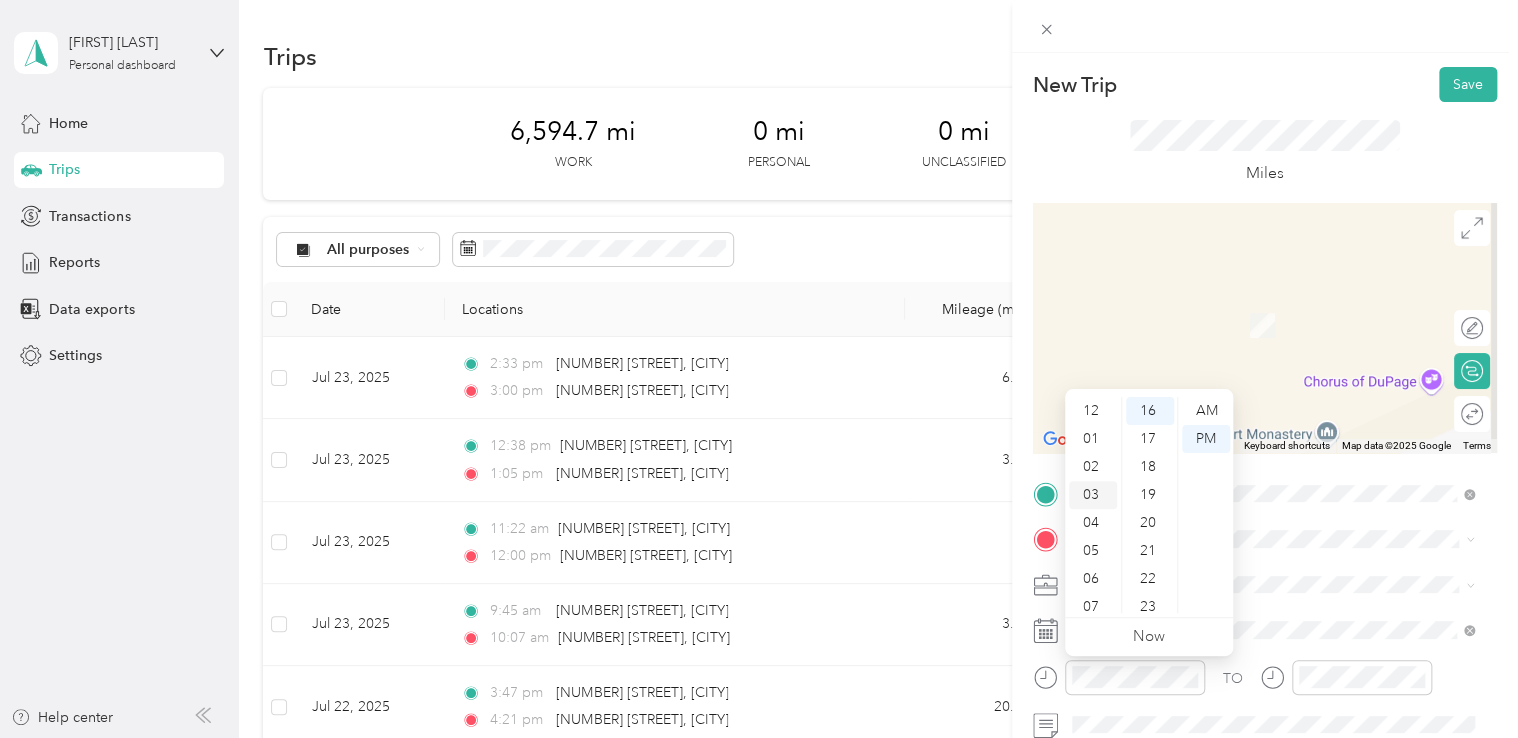 scroll, scrollTop: 84, scrollLeft: 0, axis: vertical 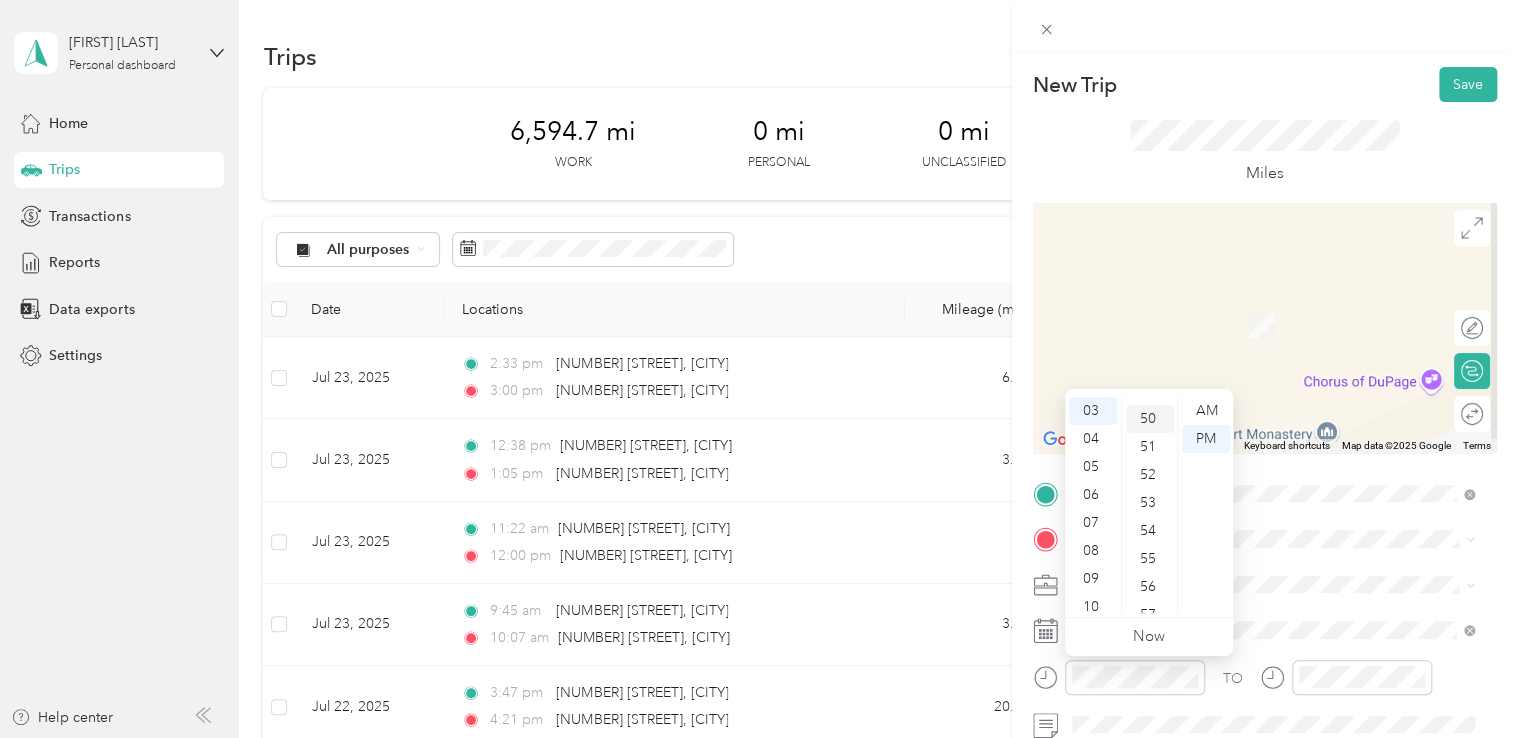 click on "50" at bounding box center (1150, 419) 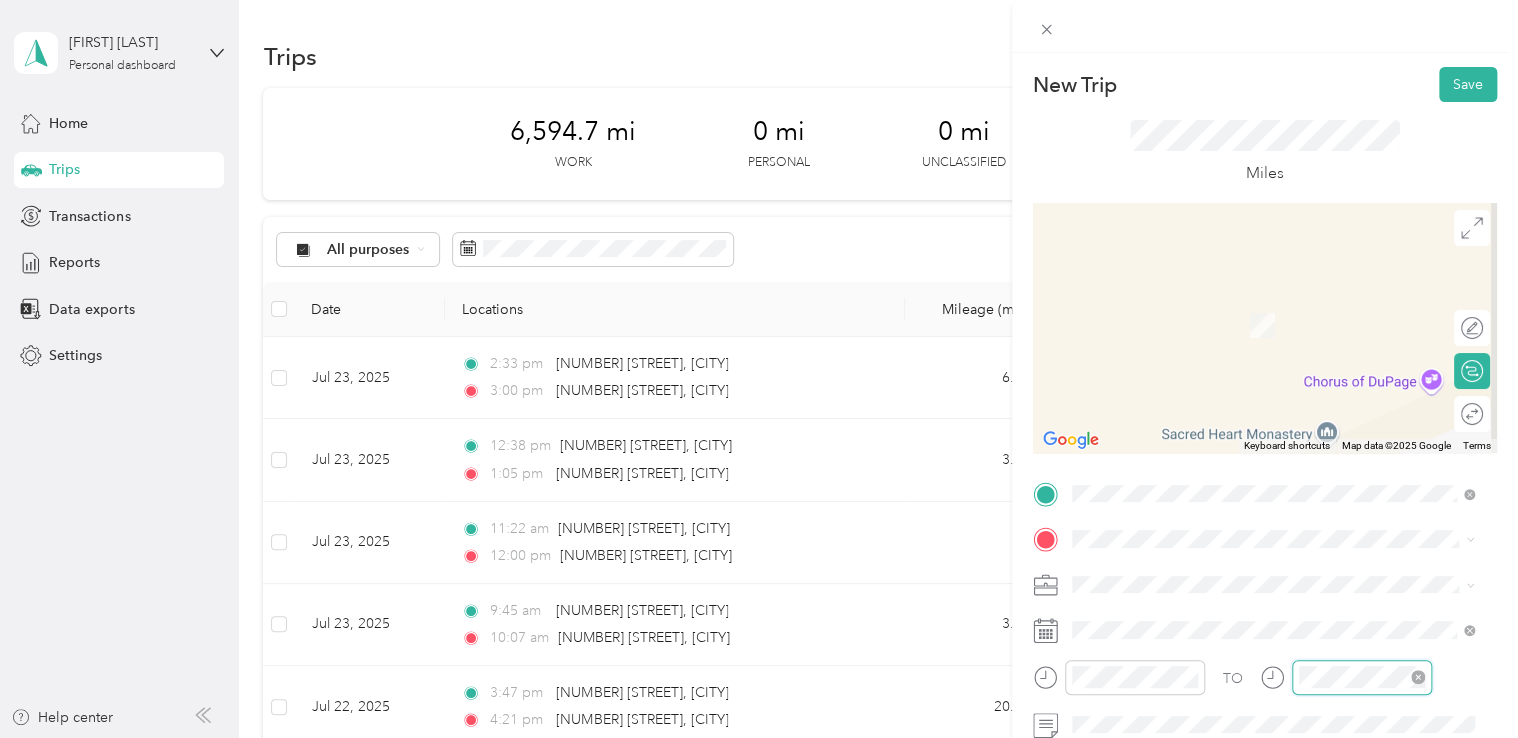 scroll, scrollTop: 120, scrollLeft: 0, axis: vertical 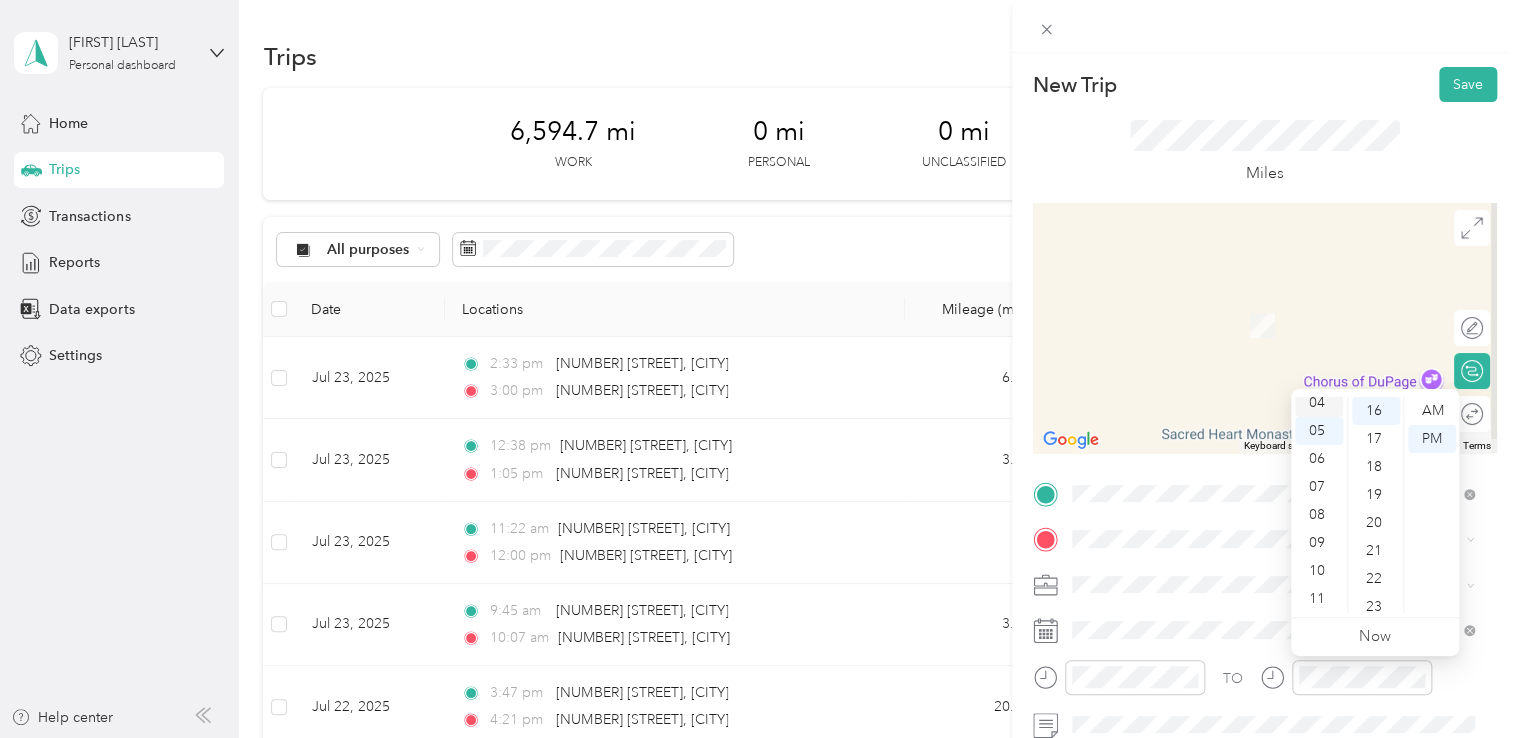 click on "04" at bounding box center (1319, 403) 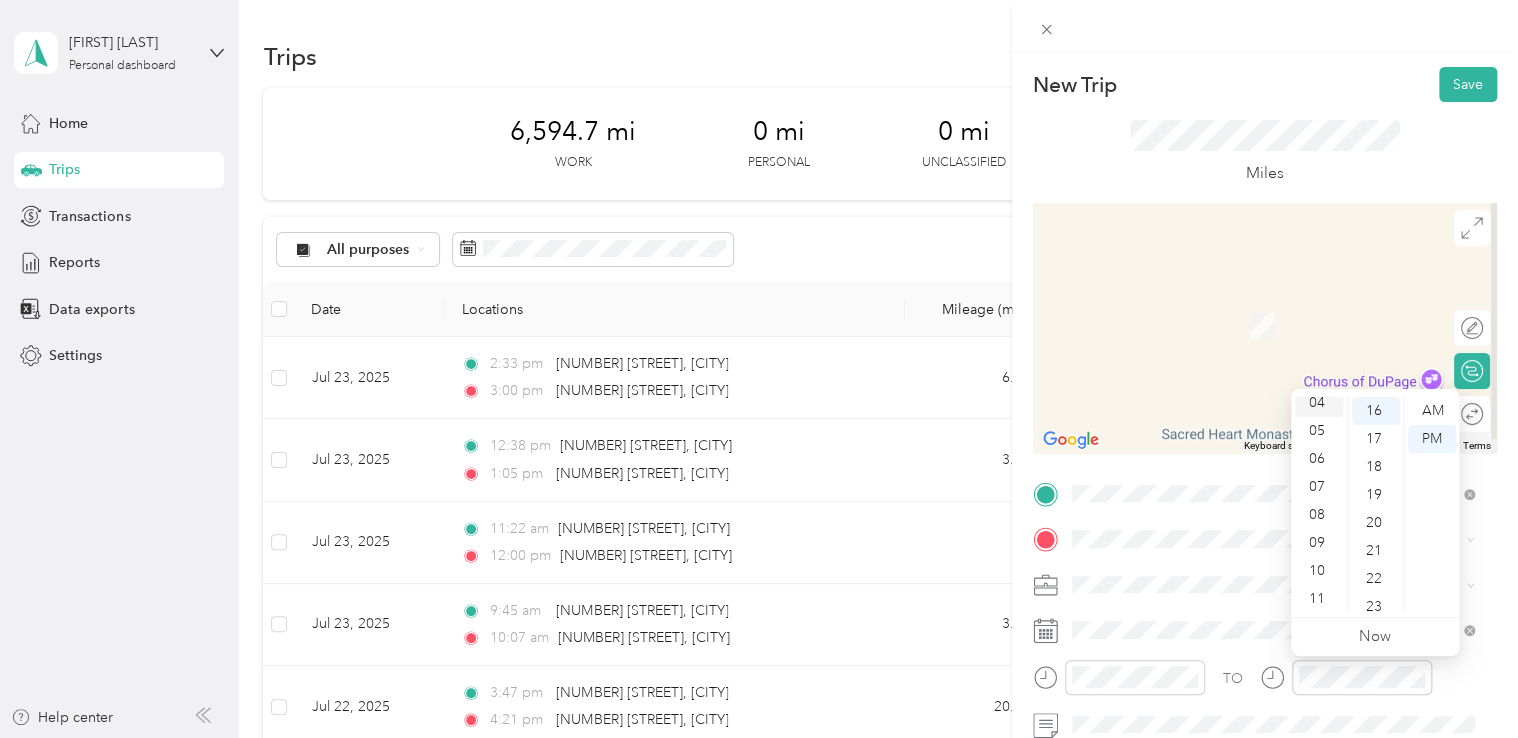scroll, scrollTop: 112, scrollLeft: 0, axis: vertical 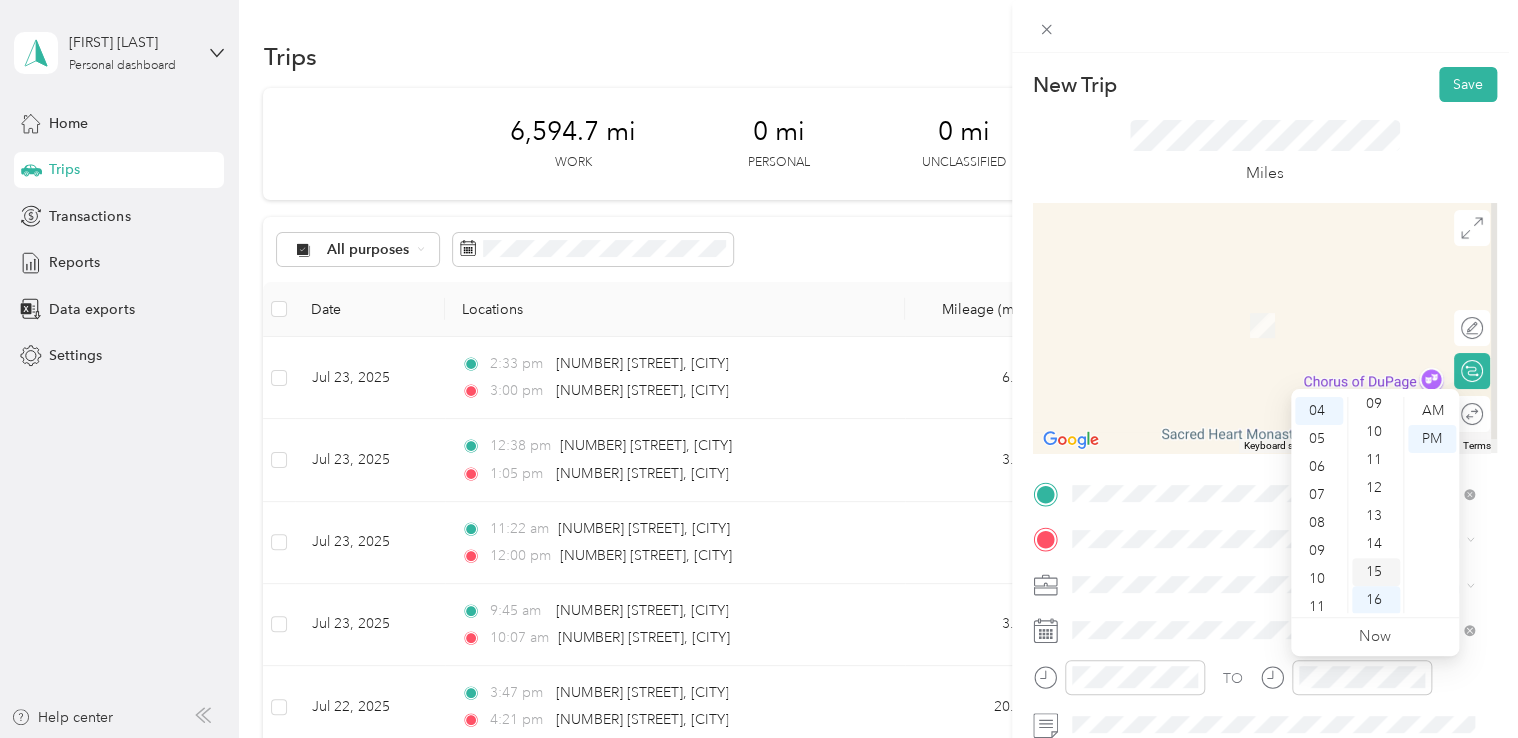 click on "15" at bounding box center (1376, 572) 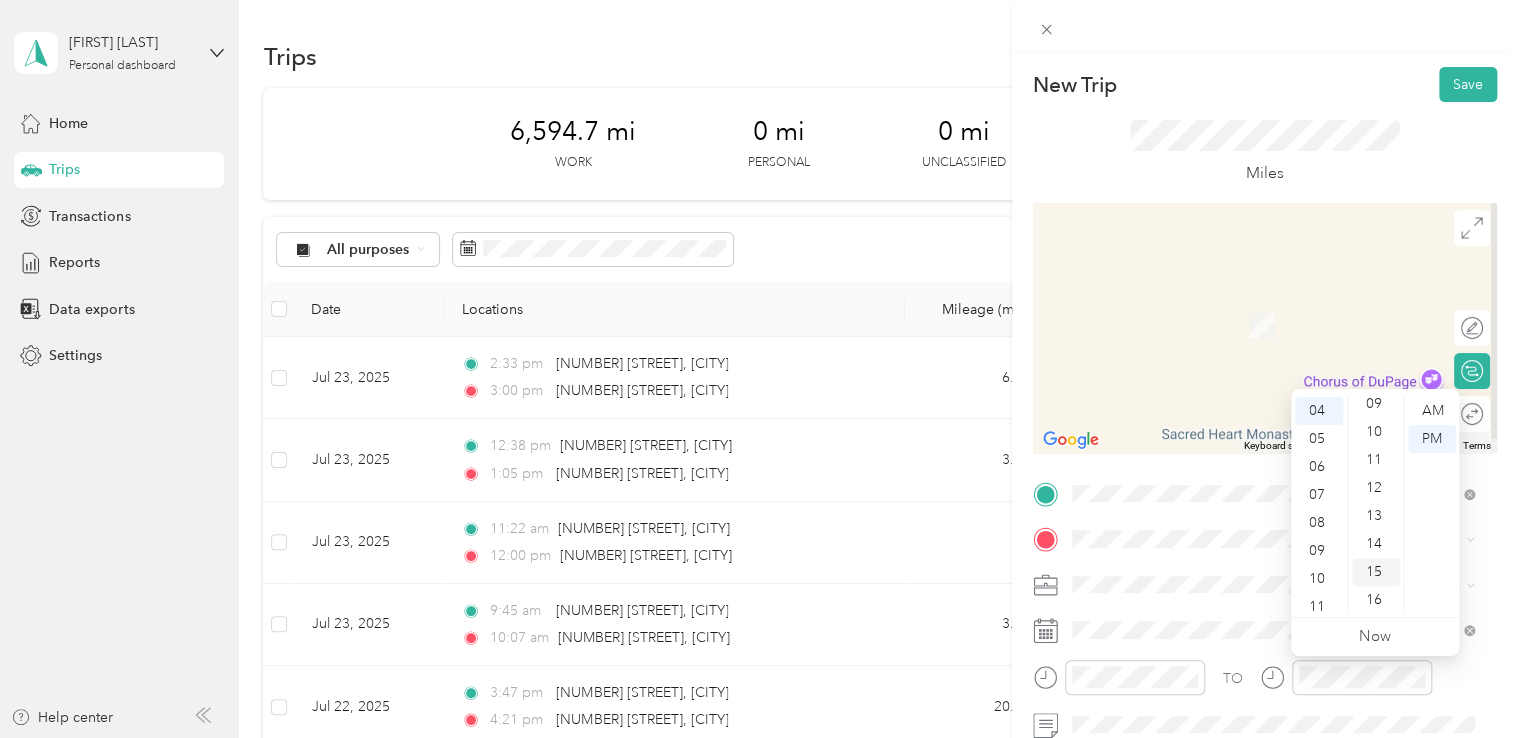 scroll, scrollTop: 420, scrollLeft: 0, axis: vertical 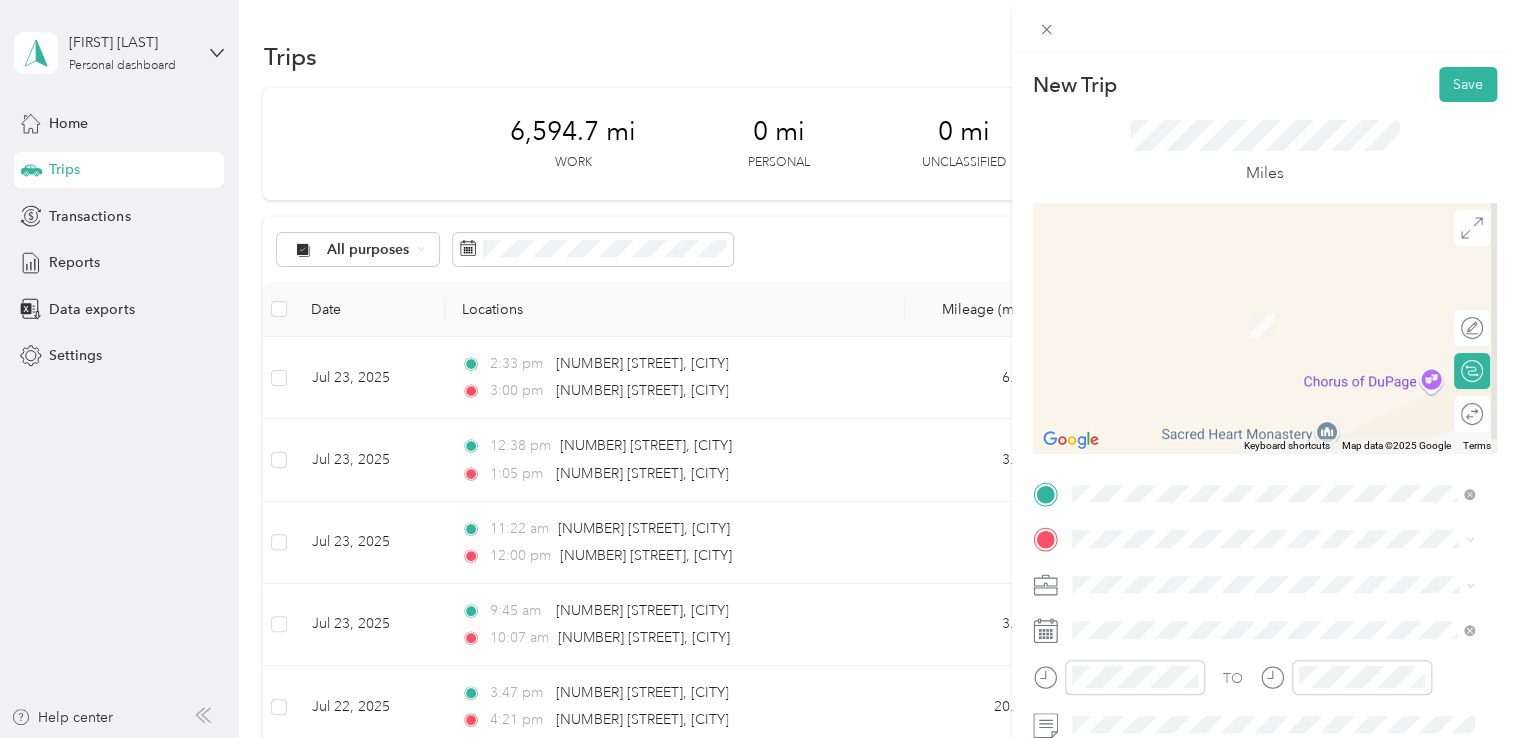 click on "[NUMBER] [STREET]
[CITY], [STATE] [POSTAL_CODE], [COUNTRY]" at bounding box center [1253, 293] 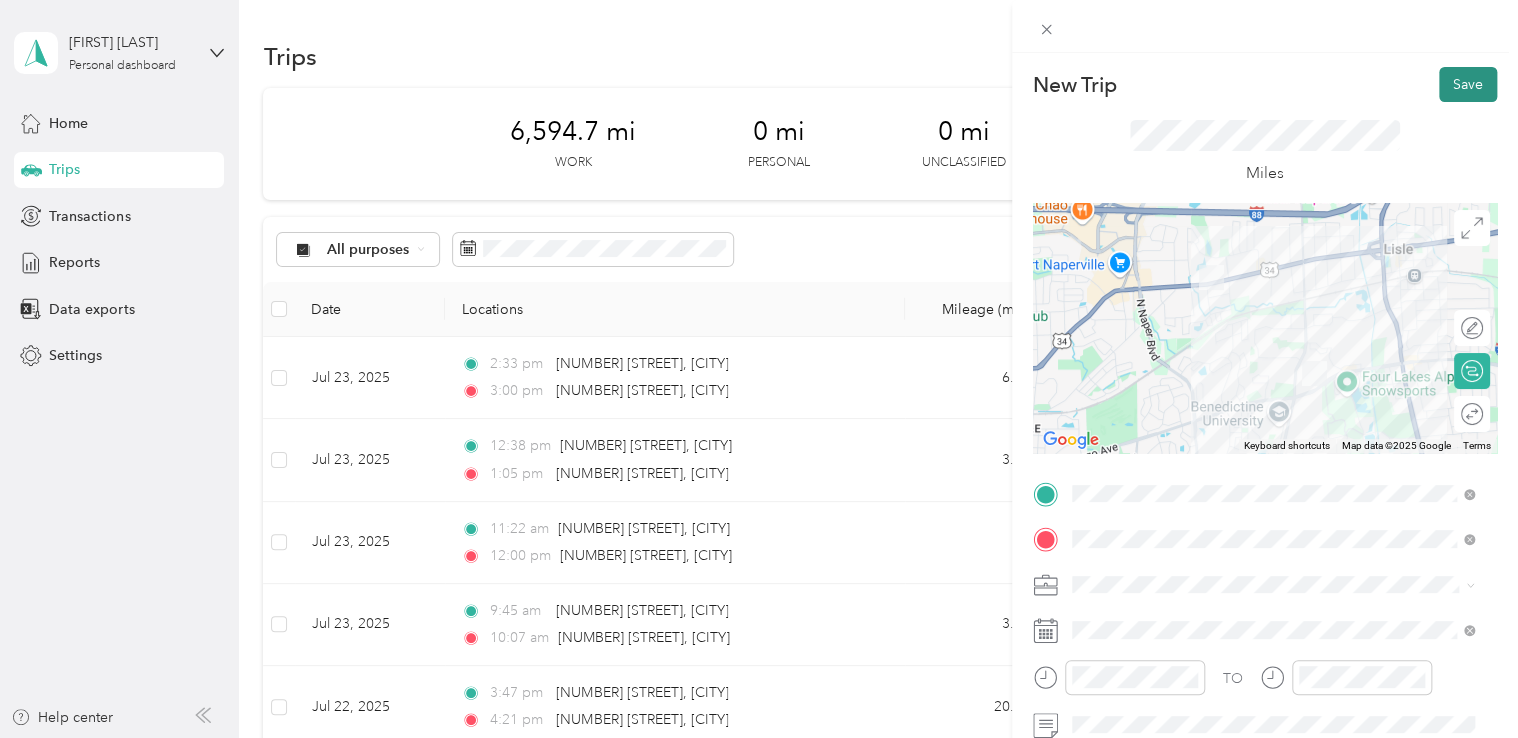 click on "Save" at bounding box center (1468, 84) 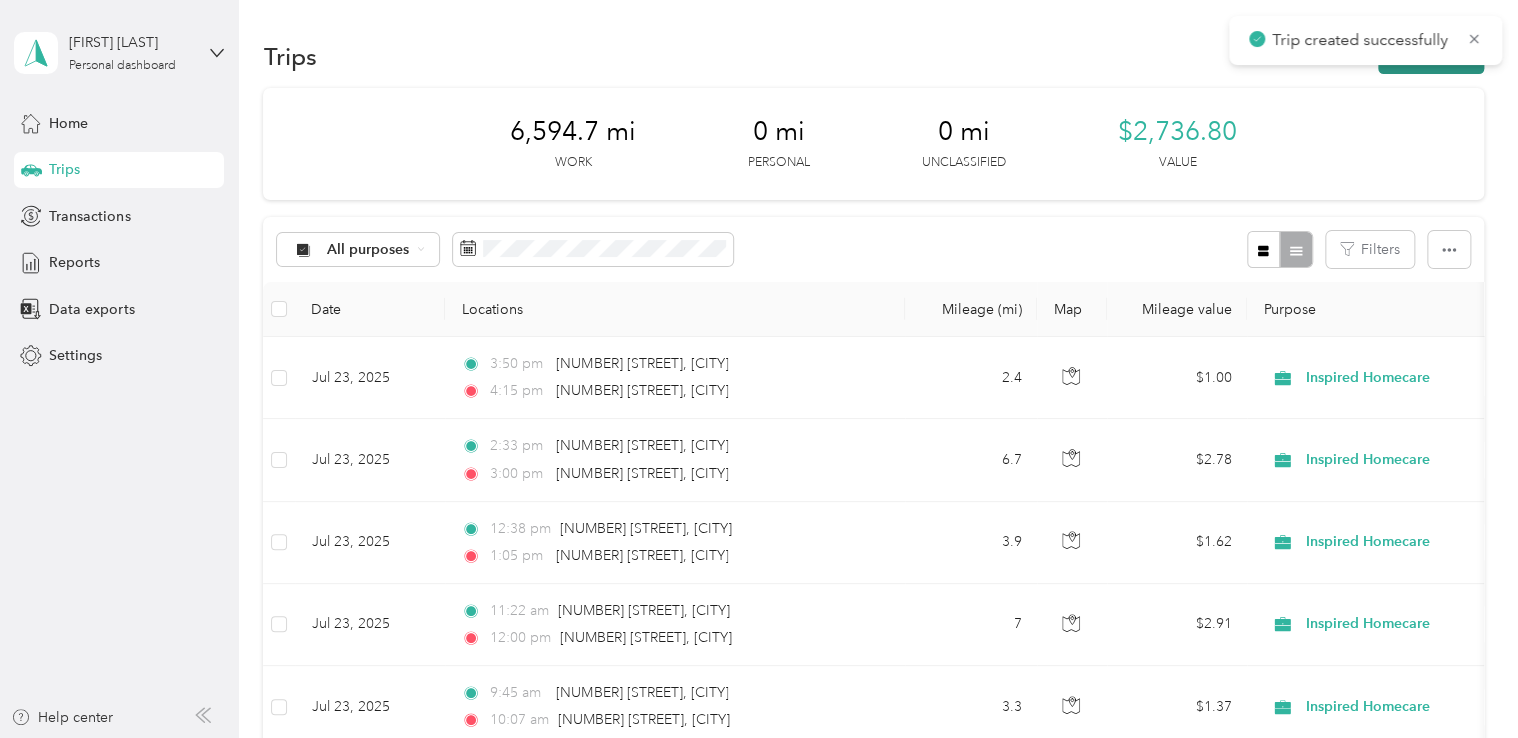 click on "New trip" at bounding box center (1431, 56) 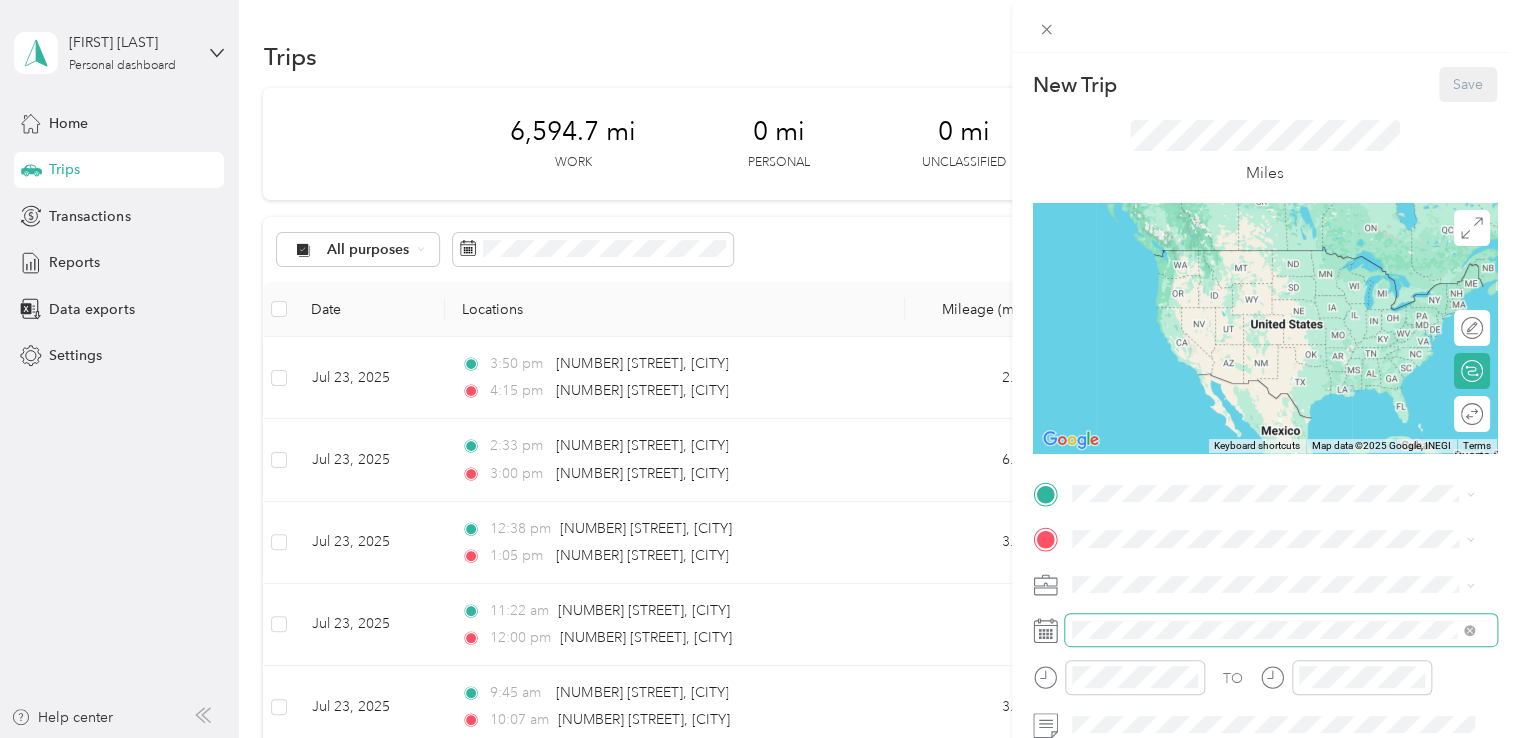 click at bounding box center [1281, 630] 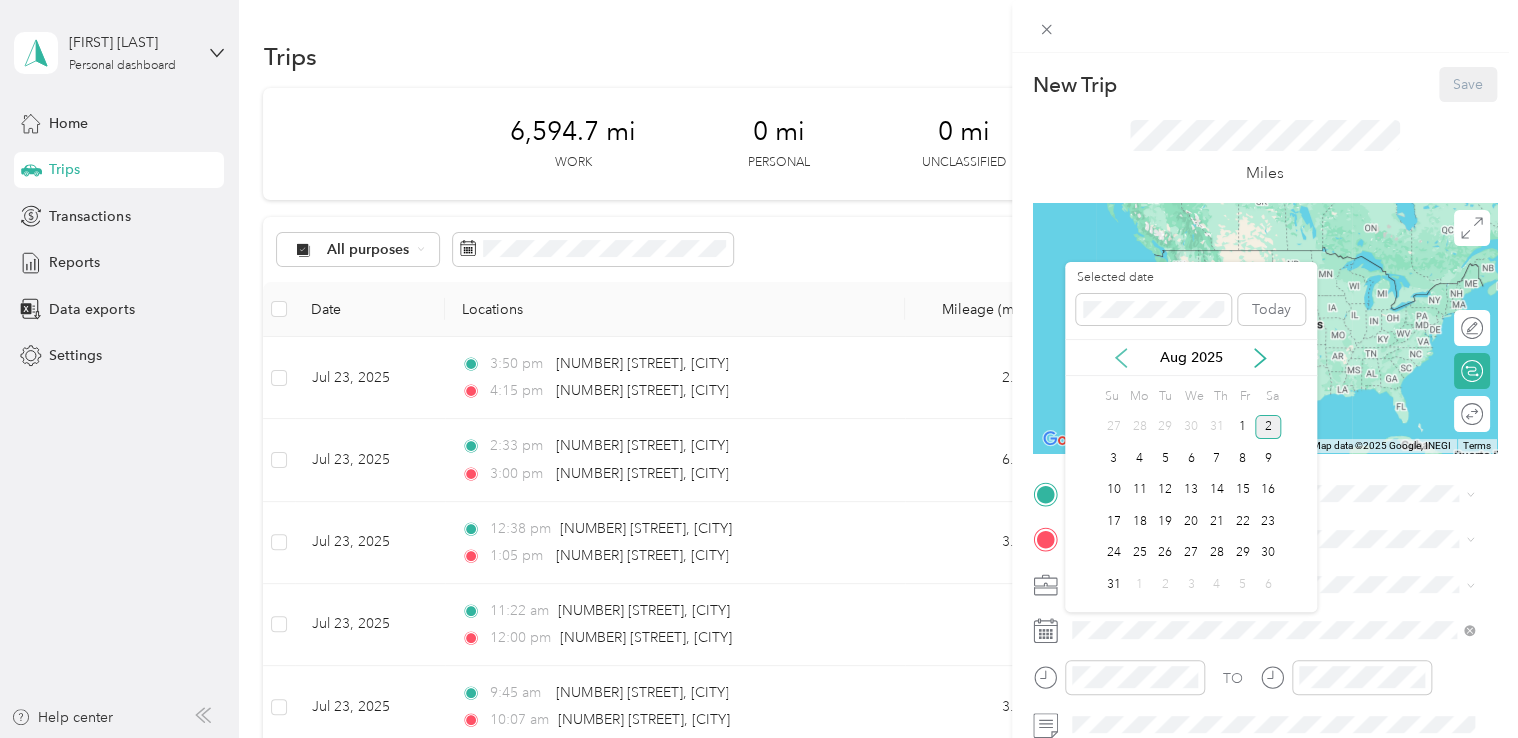 click 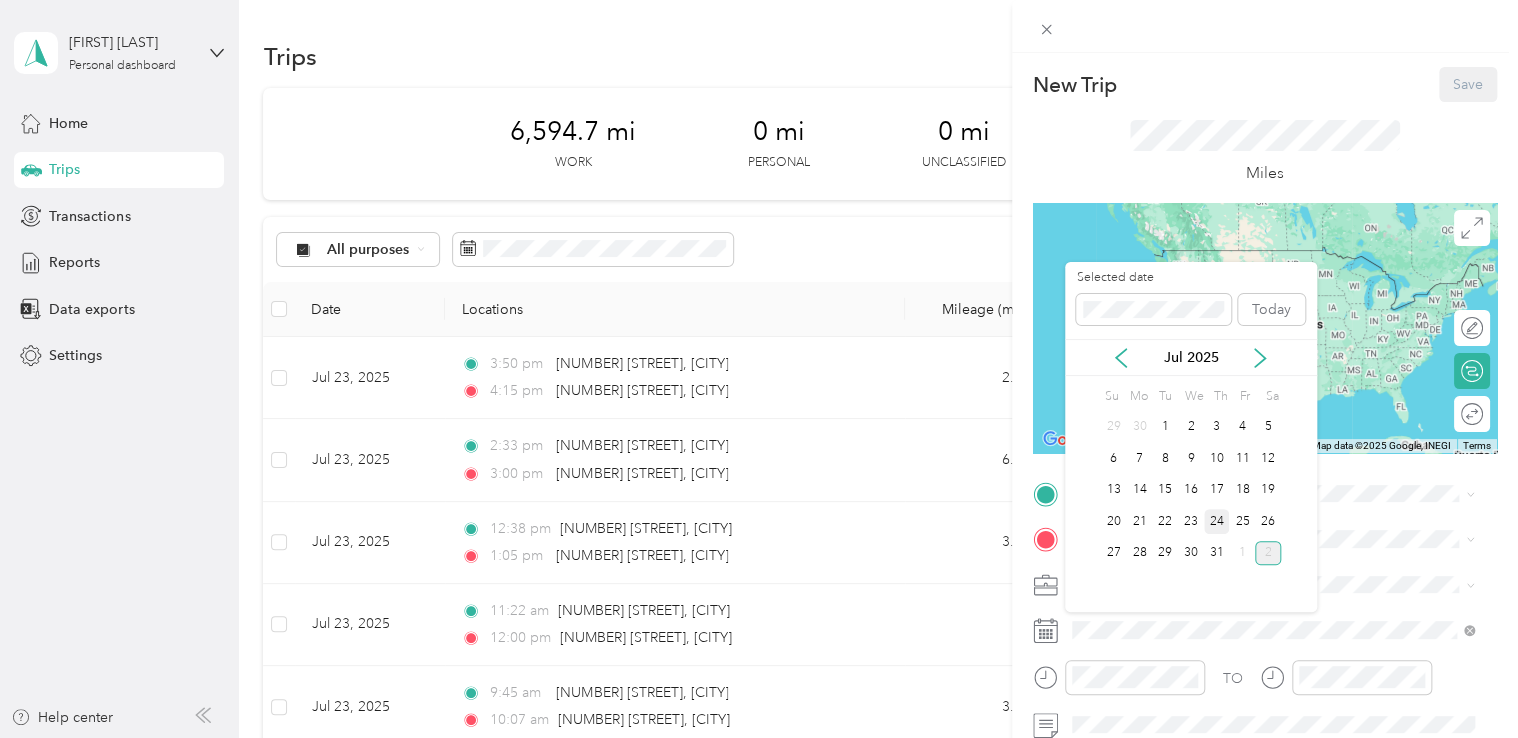 click on "24" at bounding box center (1217, 521) 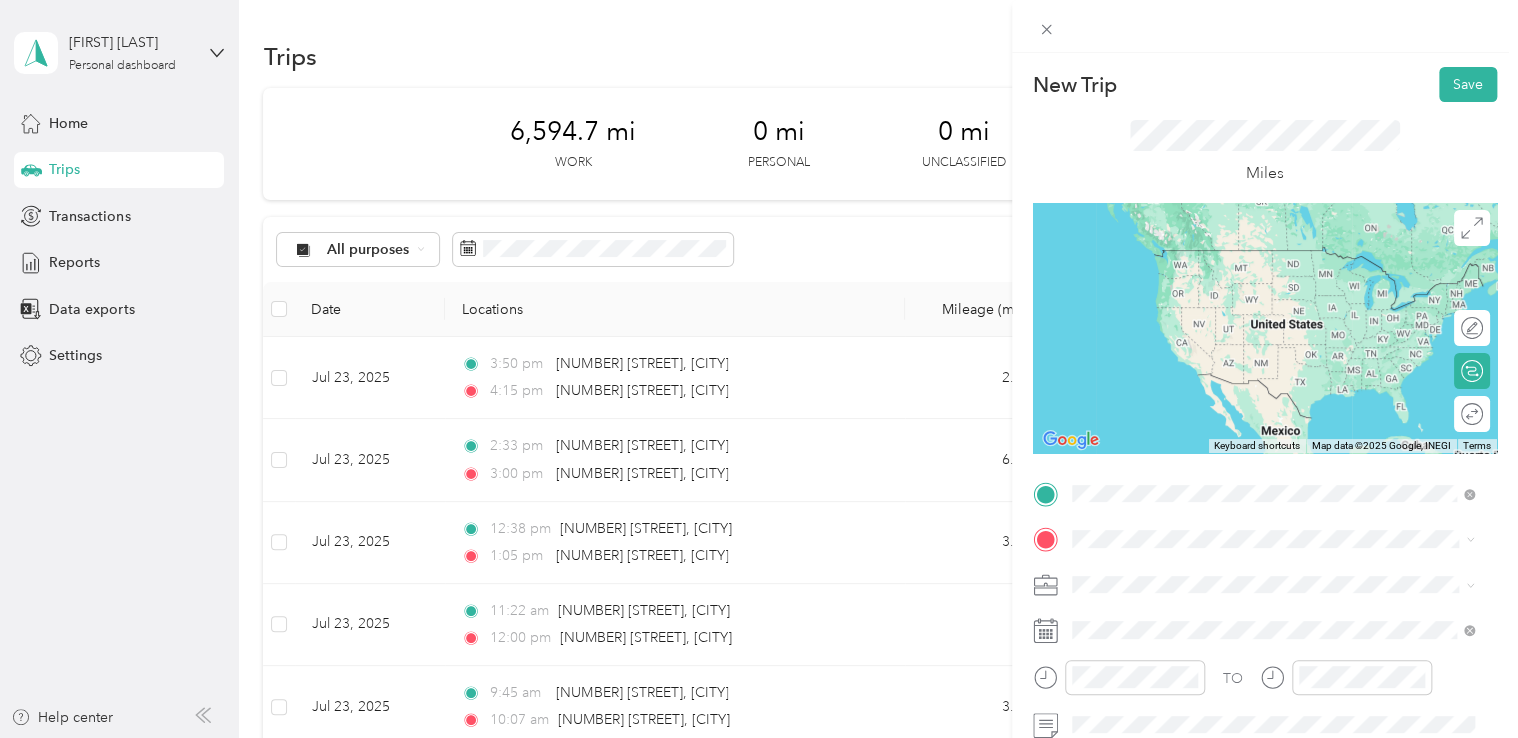 click on "[NUMBER] [STREET]
[CITY], [STATE] [POSTAL_CODE], [COUNTRY]" at bounding box center [1273, 259] 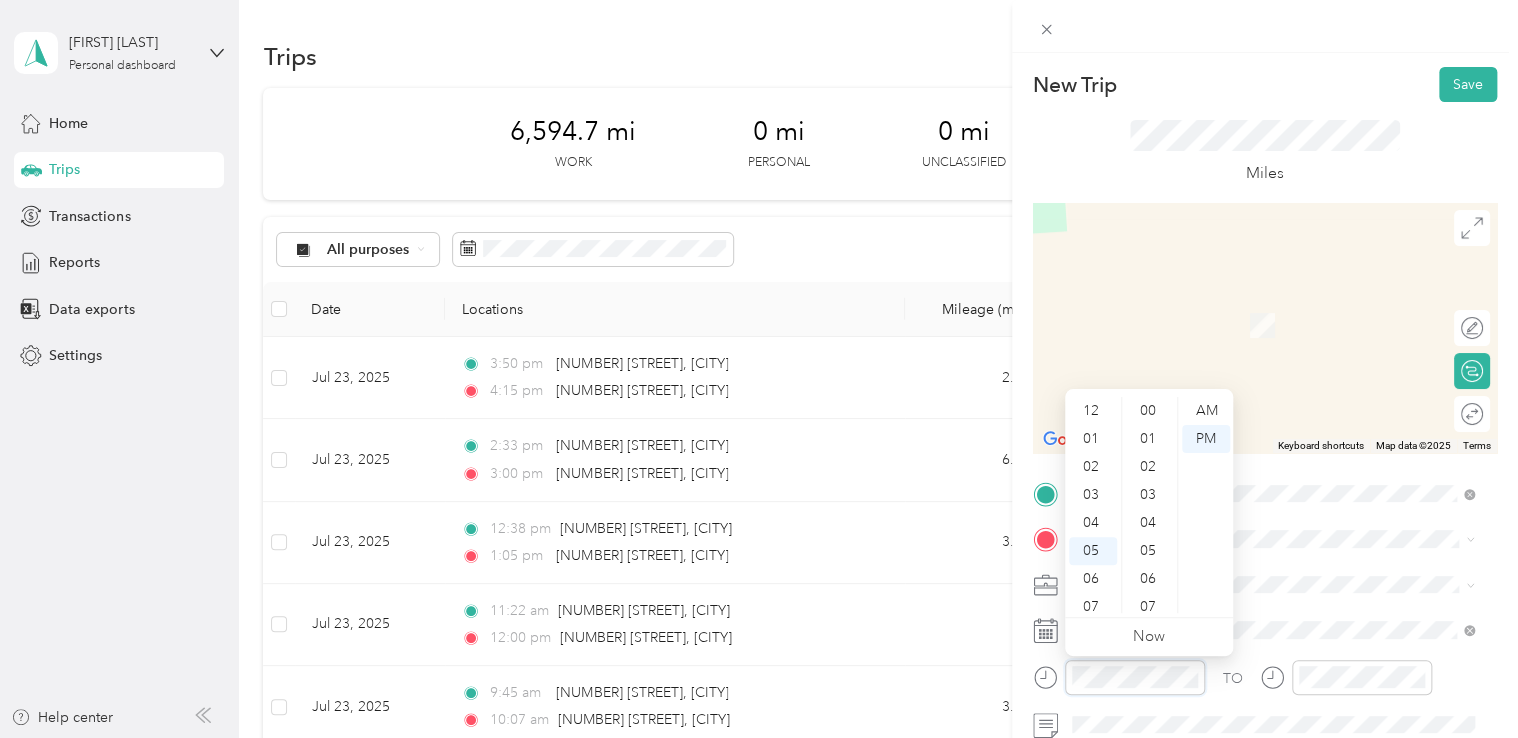 scroll, scrollTop: 476, scrollLeft: 0, axis: vertical 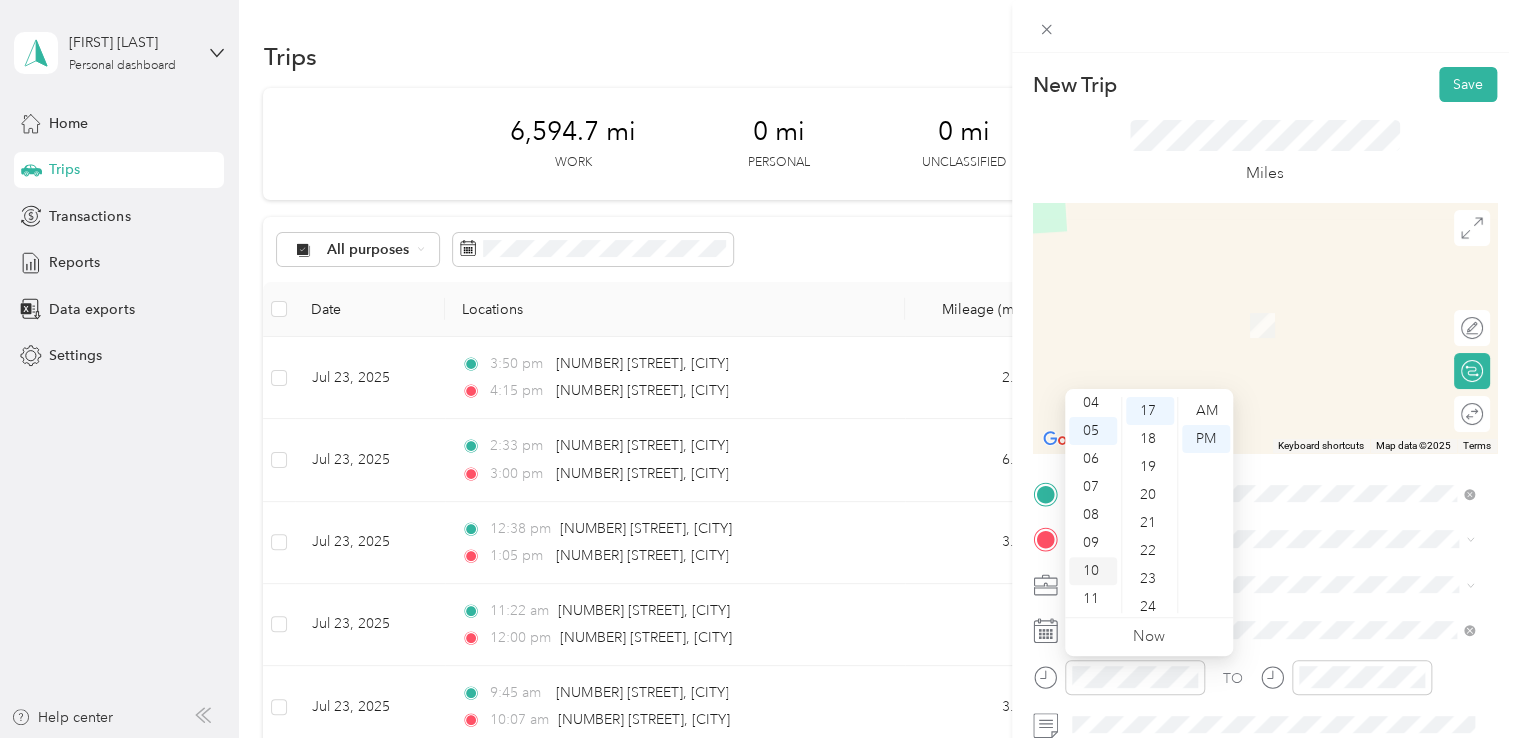 click on "10" at bounding box center [1093, 571] 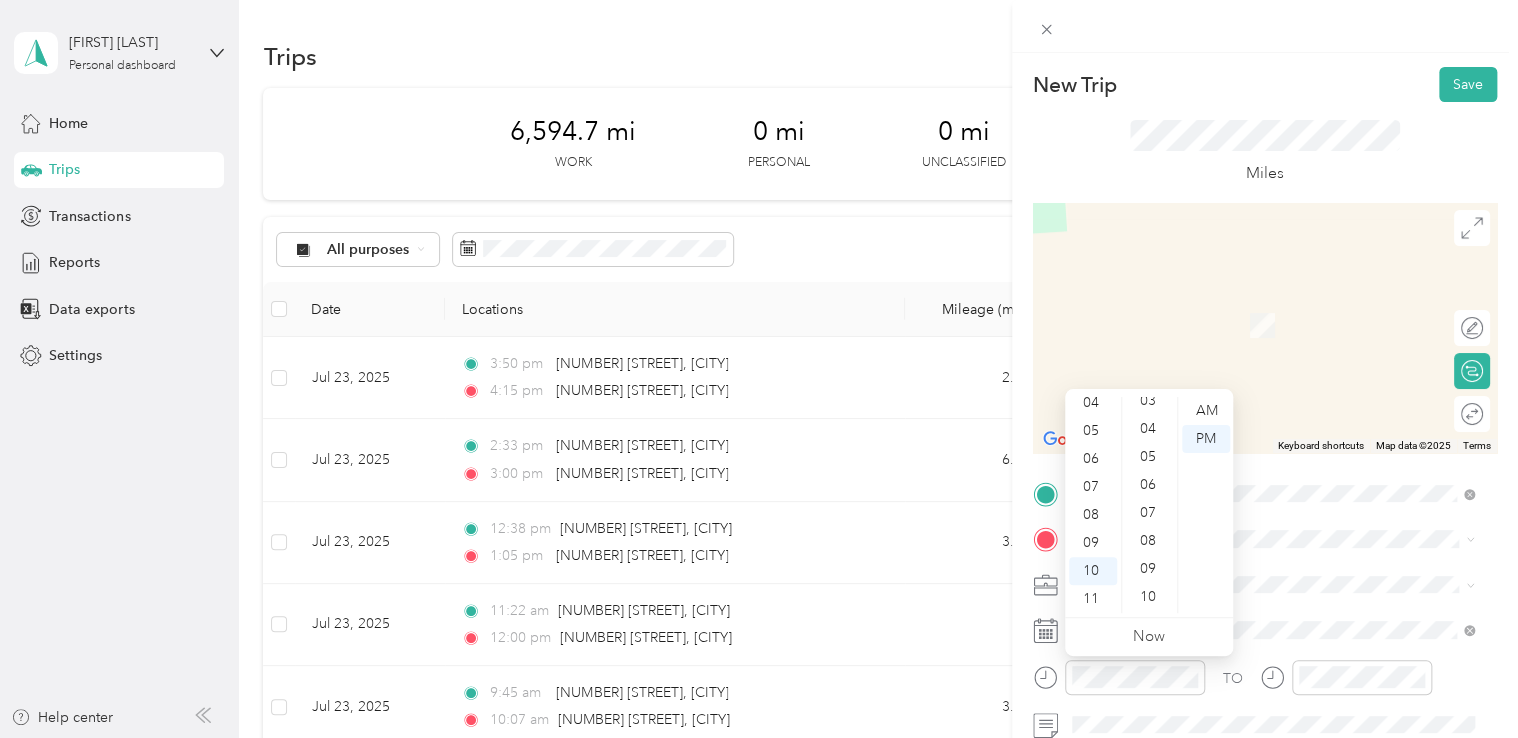 scroll, scrollTop: 91, scrollLeft: 0, axis: vertical 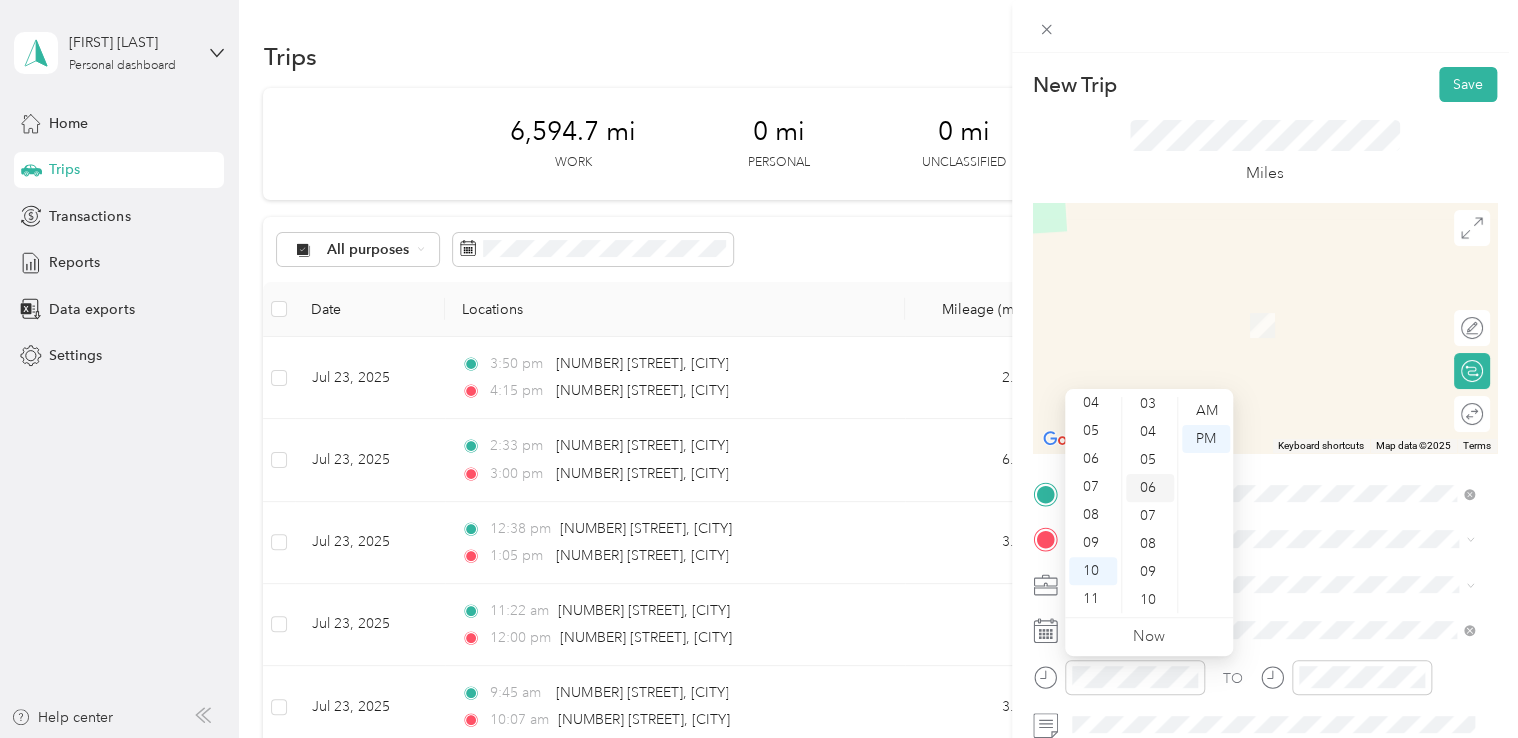 click on "06" at bounding box center (1150, 488) 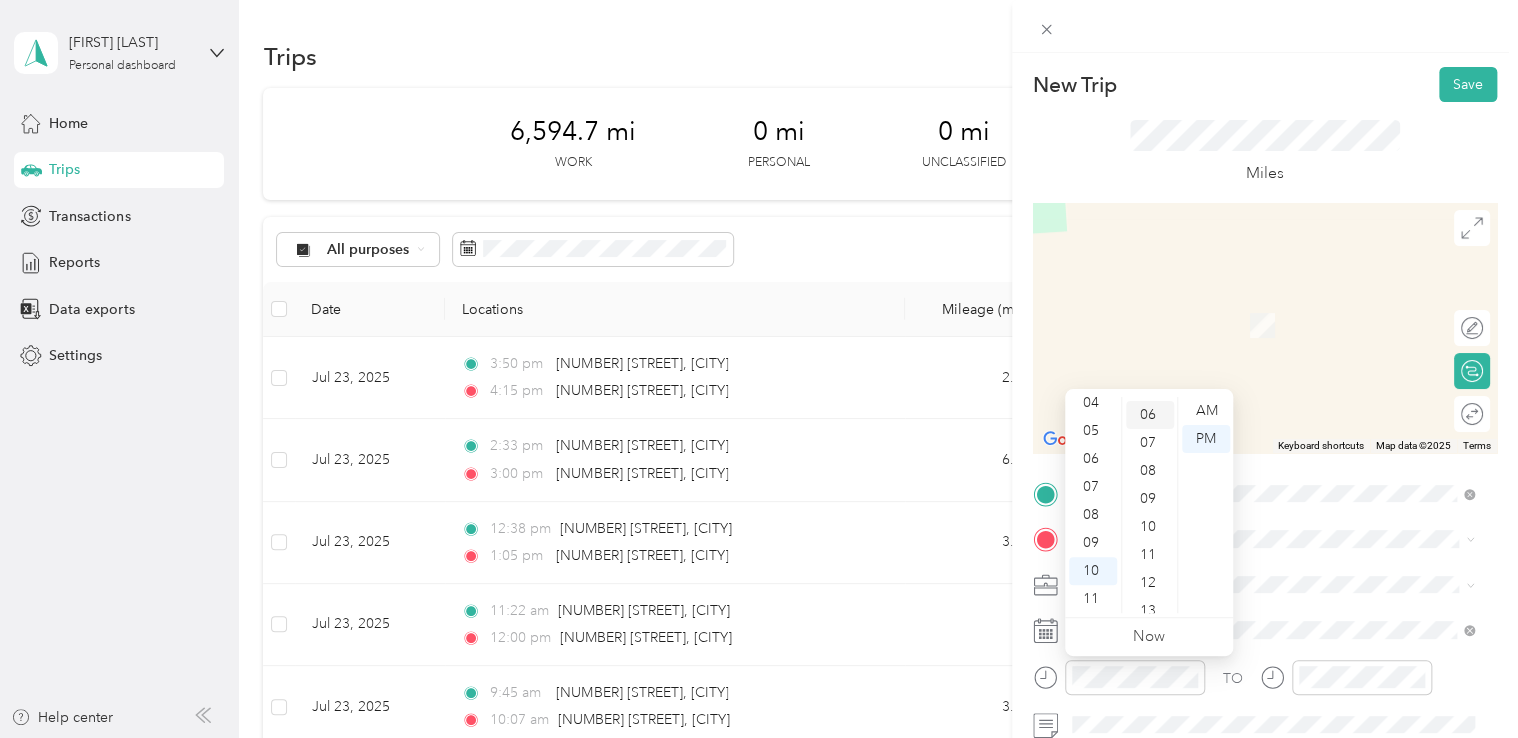 scroll, scrollTop: 168, scrollLeft: 0, axis: vertical 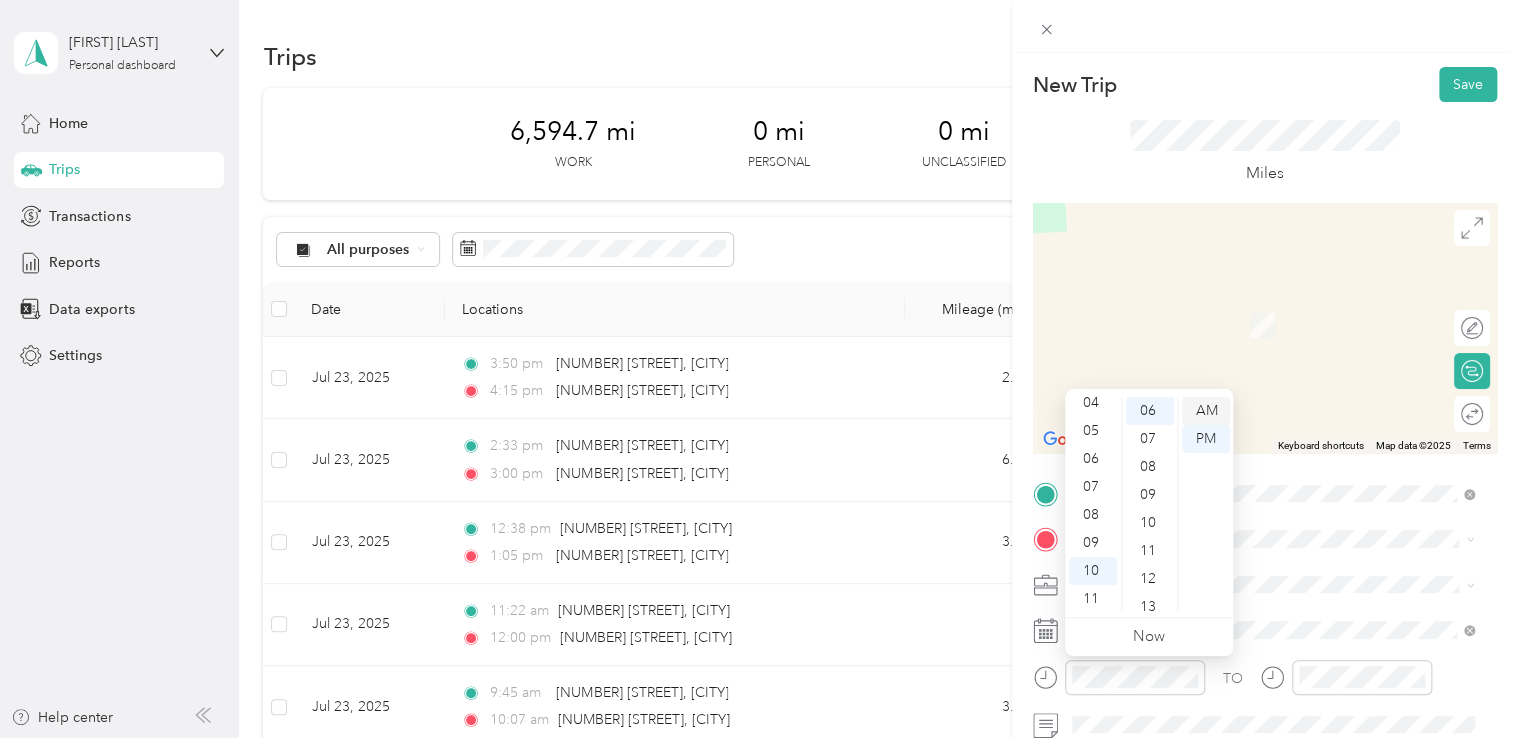 click on "AM" at bounding box center [1206, 411] 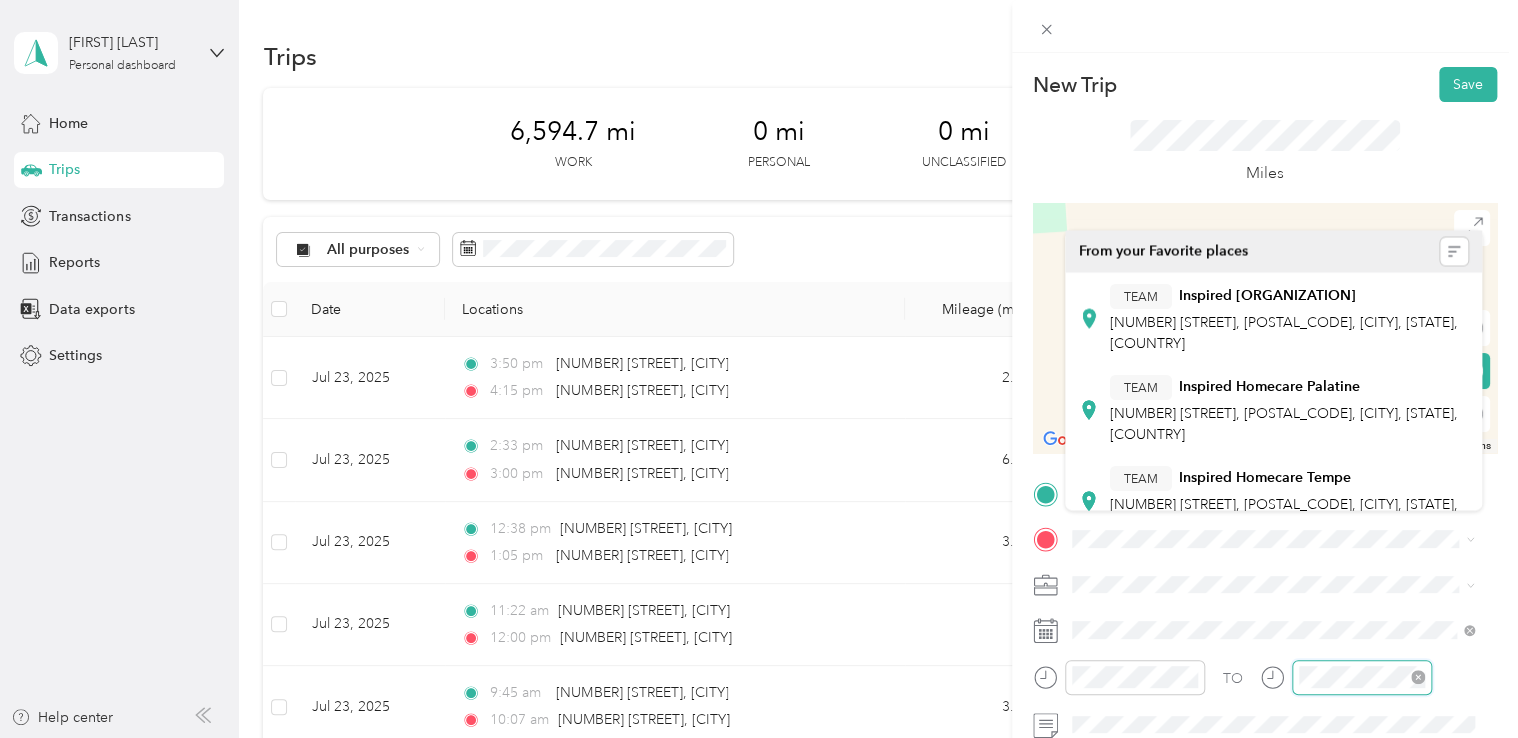 scroll, scrollTop: 120, scrollLeft: 0, axis: vertical 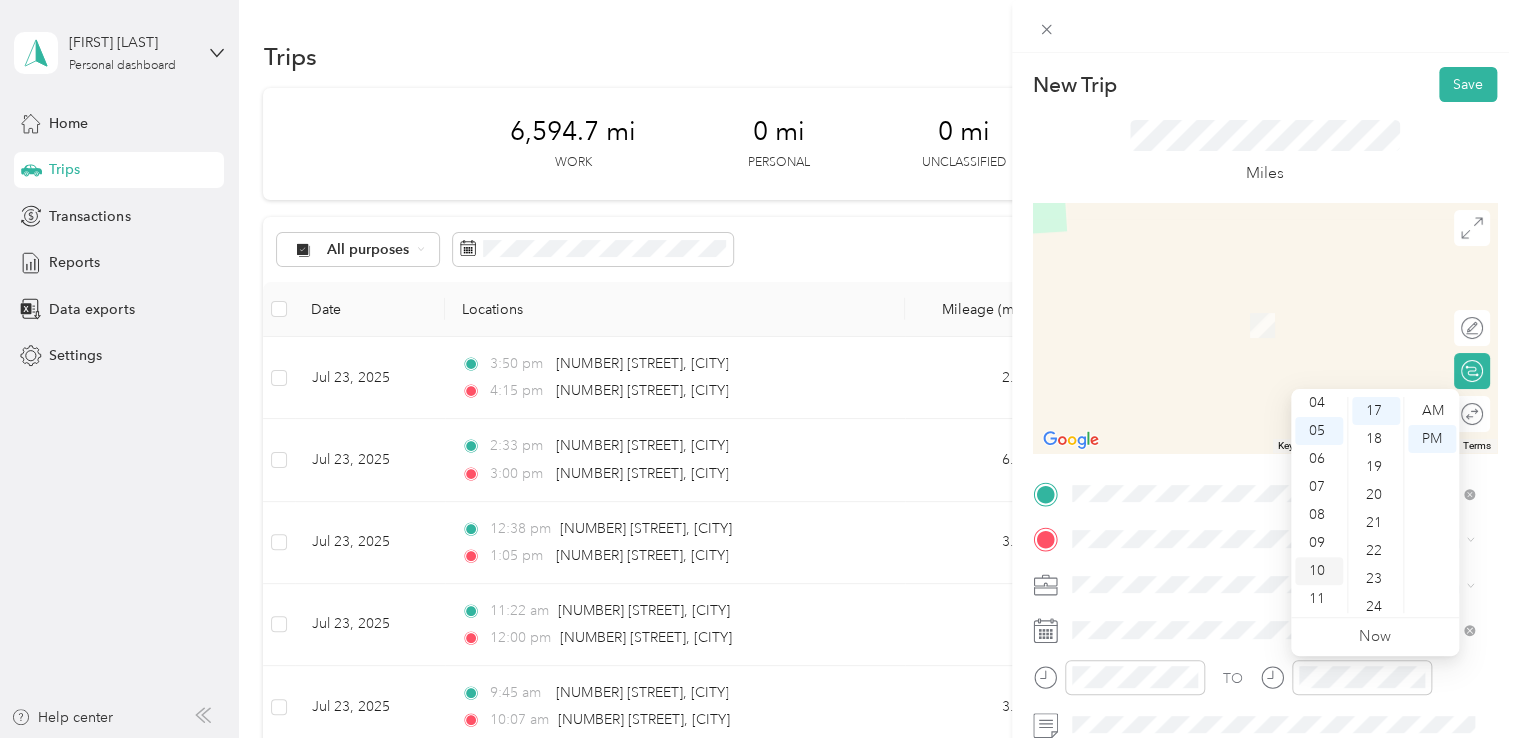 click on "10" at bounding box center [1319, 571] 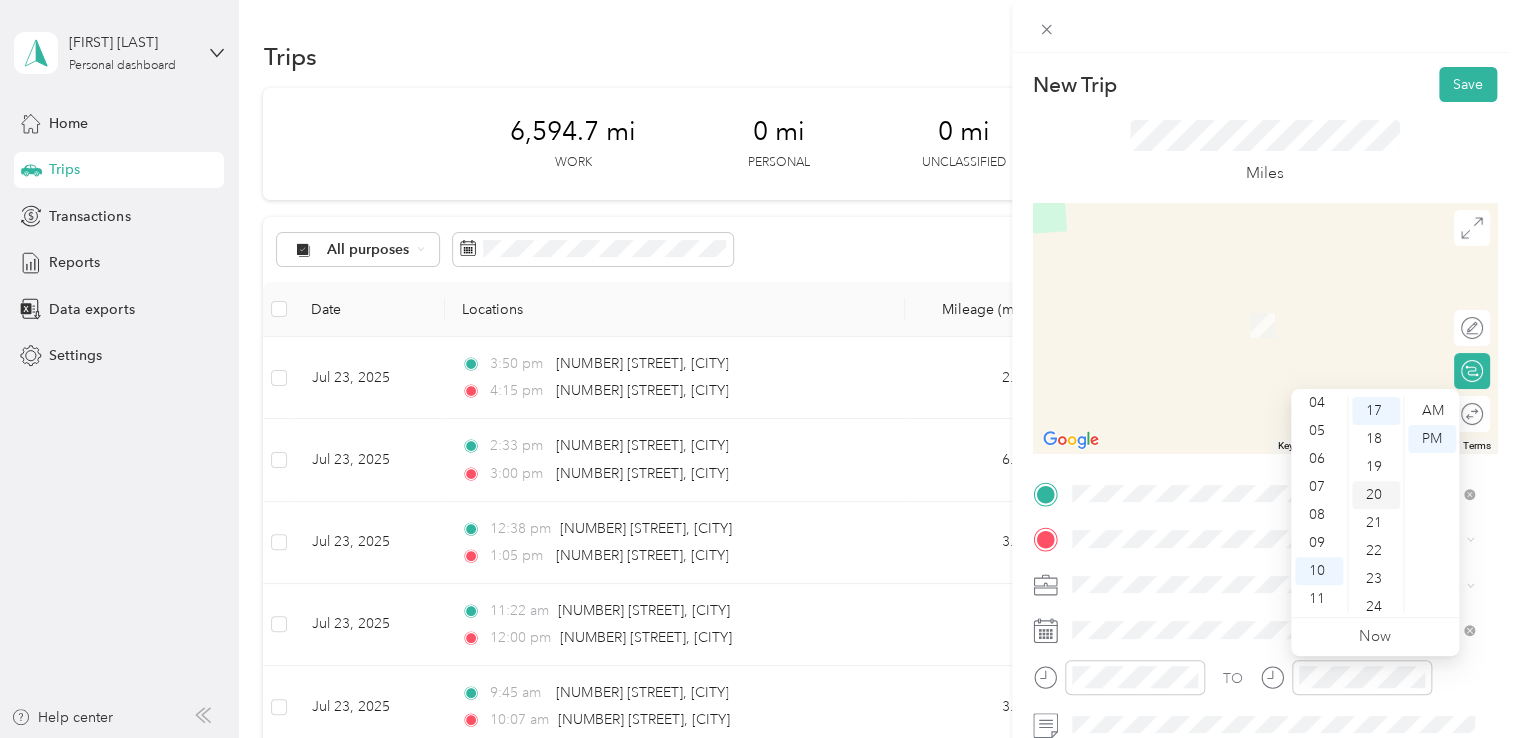 click on "20" at bounding box center [1376, 495] 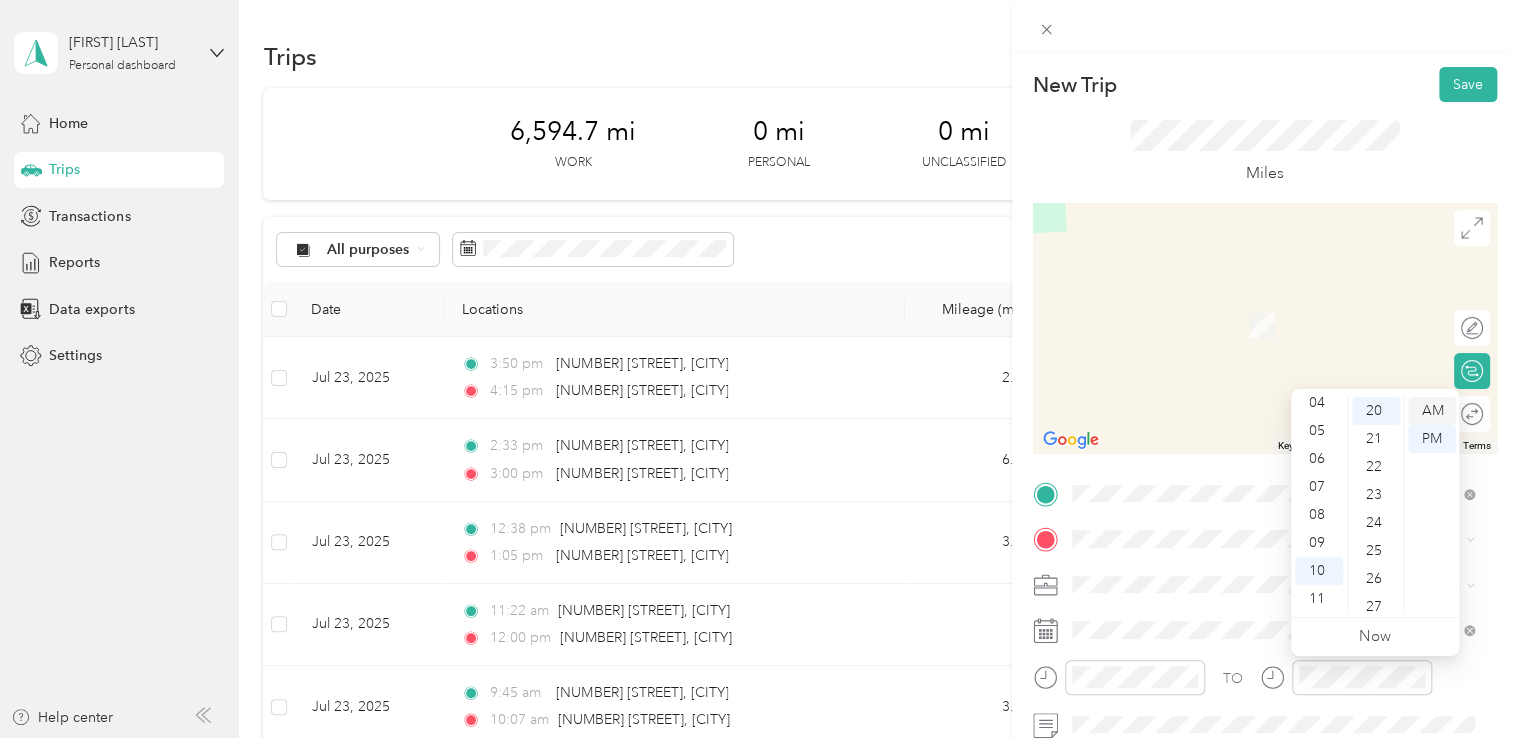 click on "AM" at bounding box center (1432, 411) 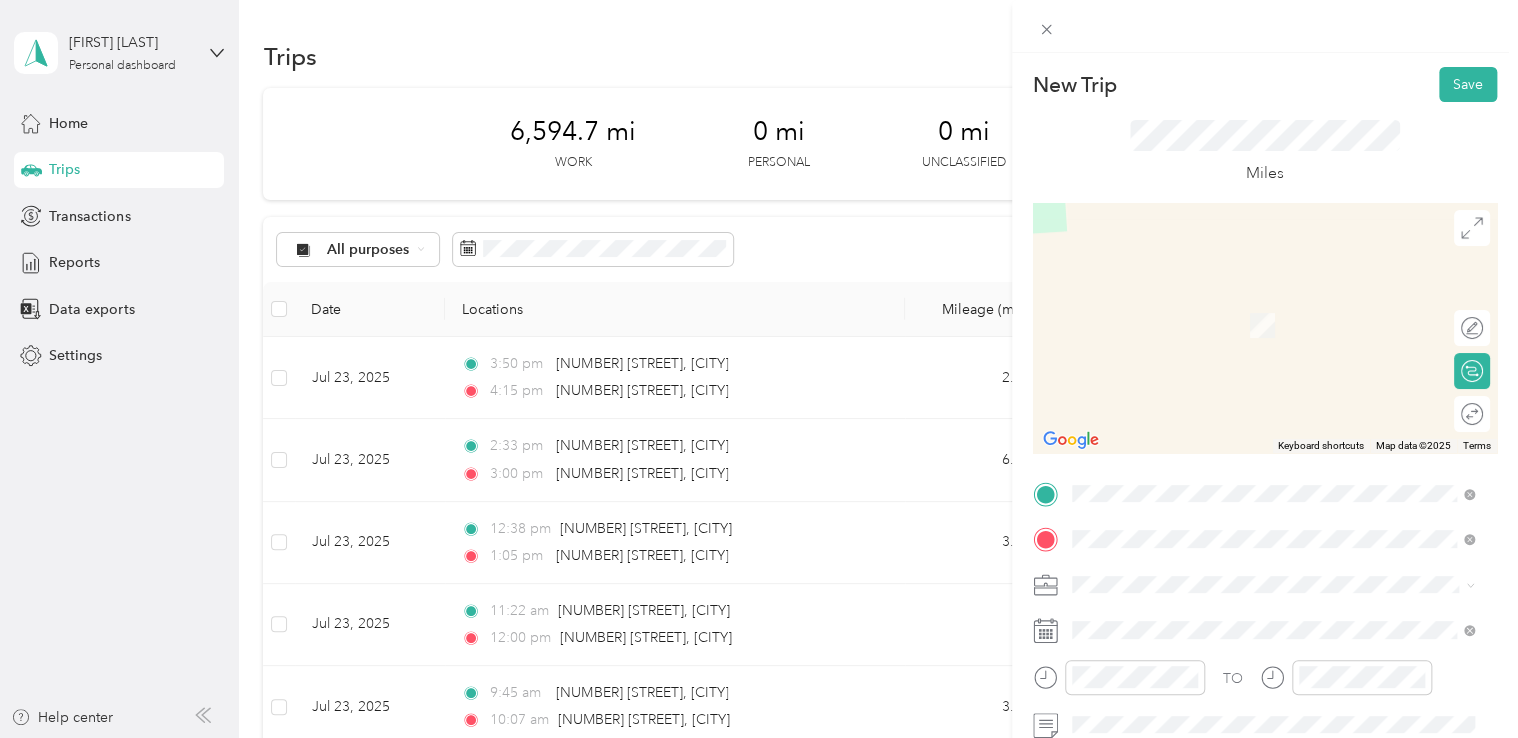 click on "[NUMBER] [STREET]
[CITY], [STATE] [POSTAL_CODE], [COUNTRY]" at bounding box center [1253, 437] 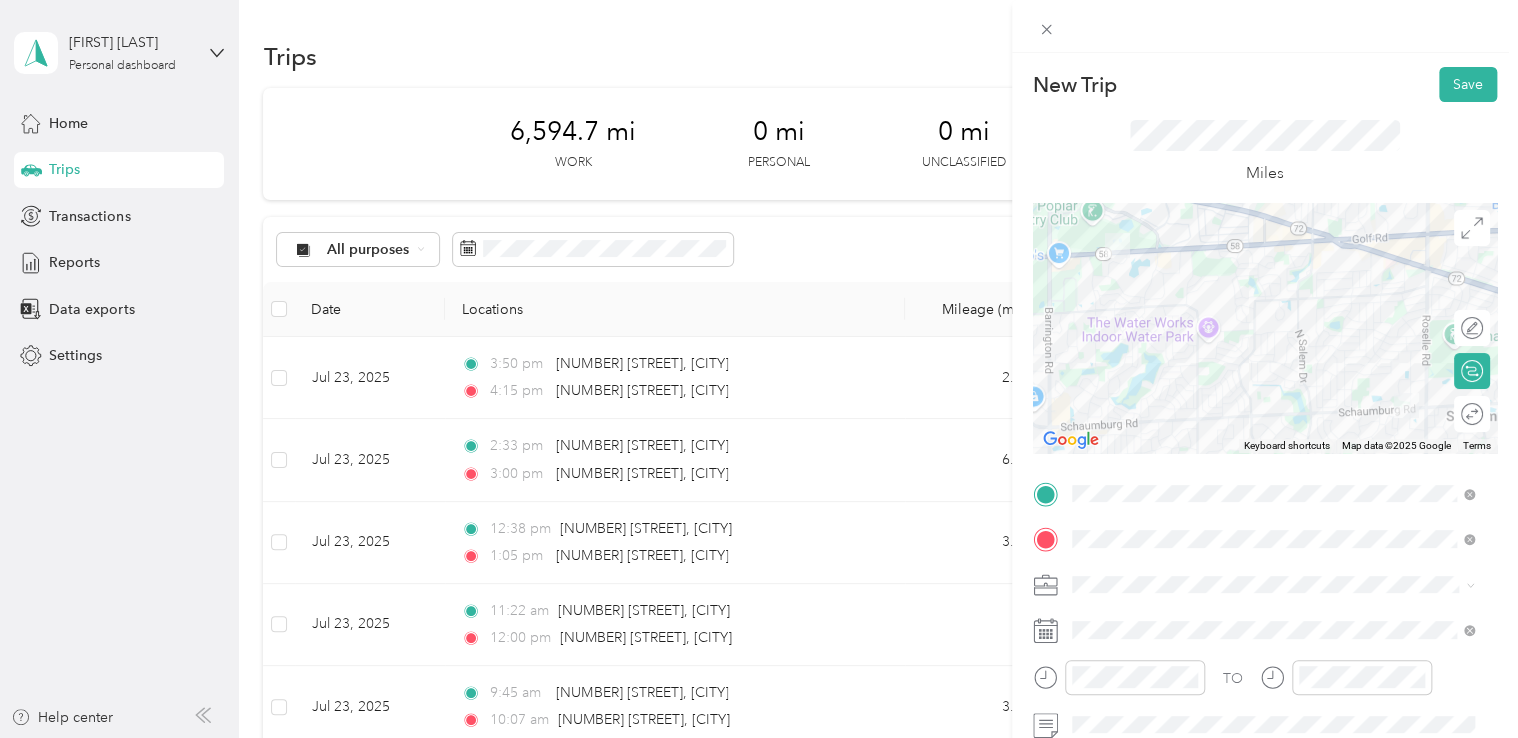 click 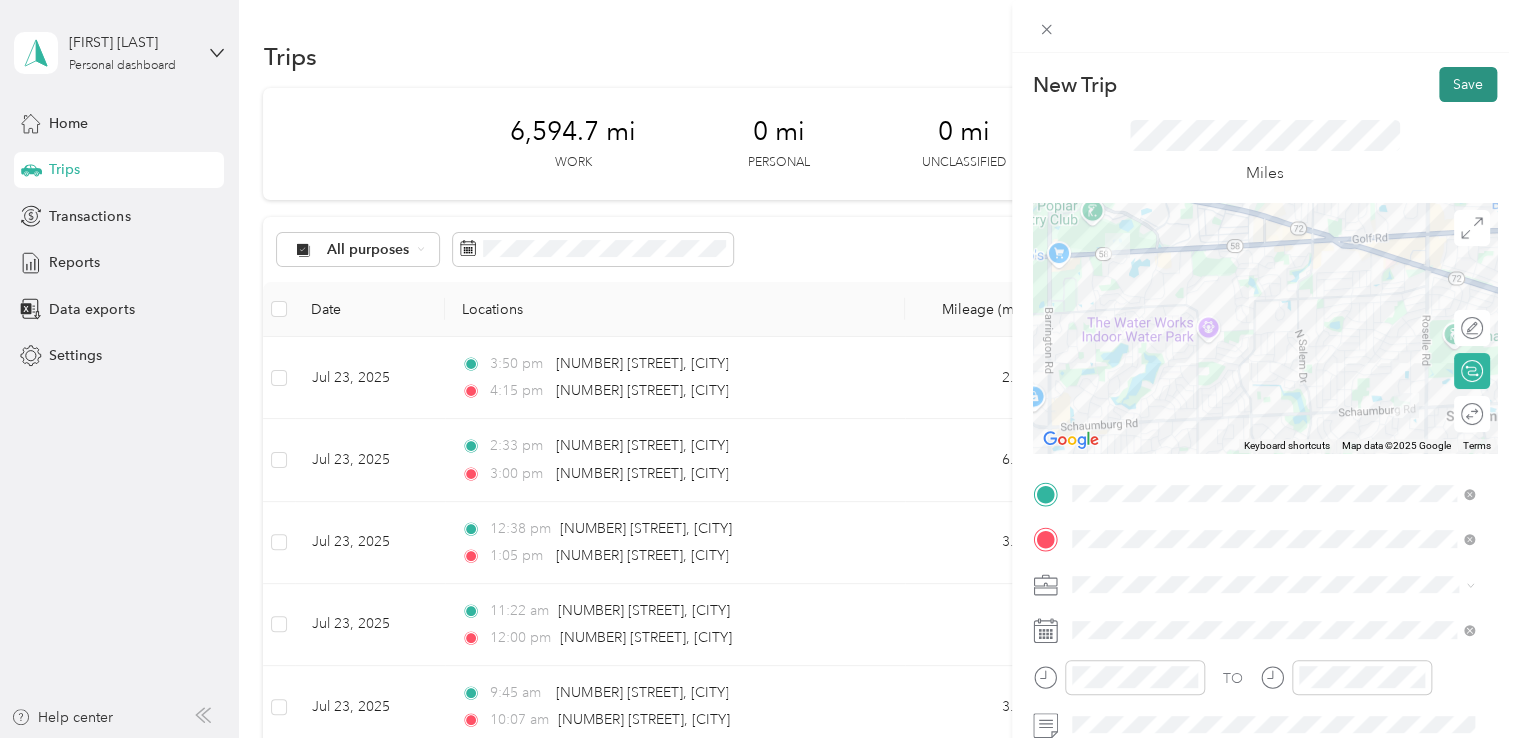 click on "Save" at bounding box center [1468, 84] 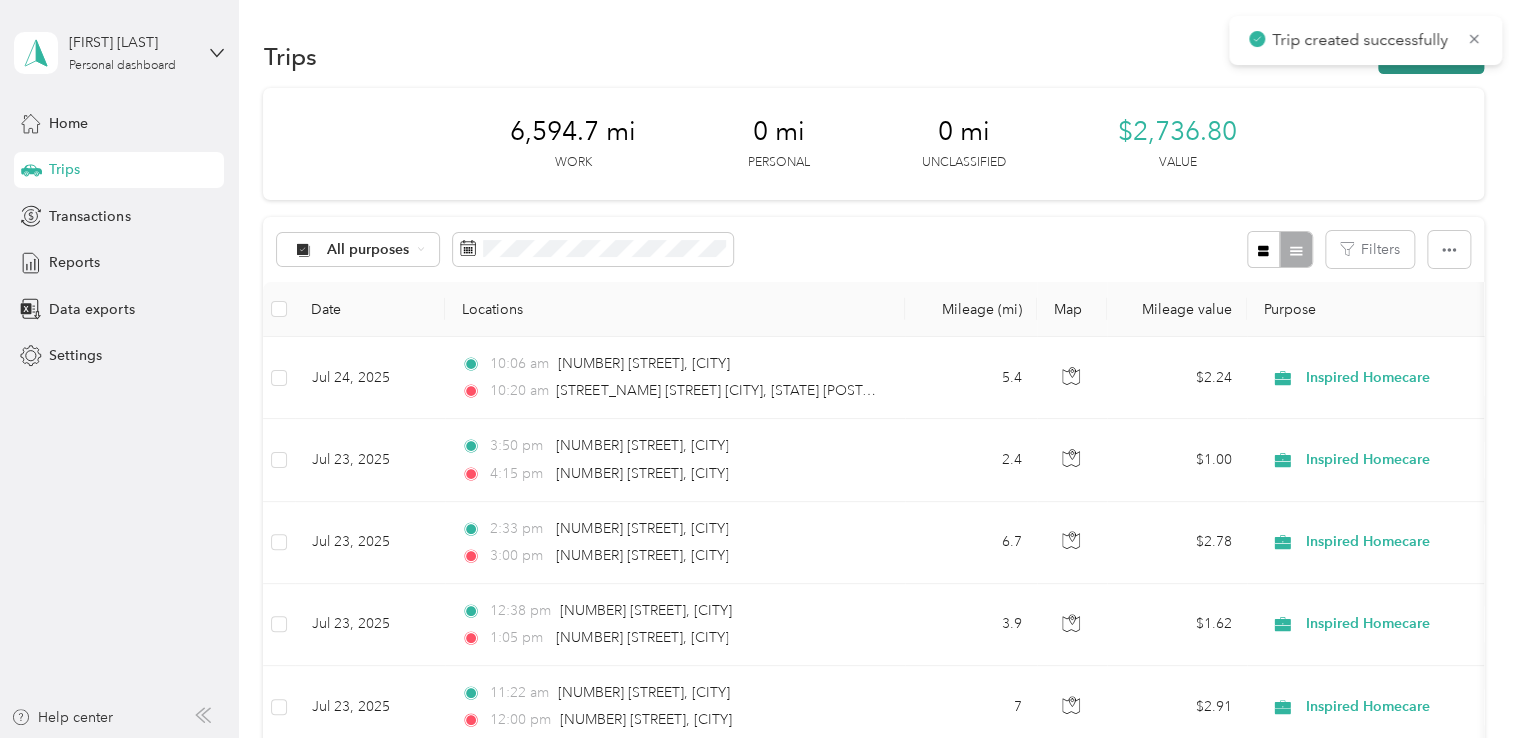 click on "New trip" at bounding box center [1431, 56] 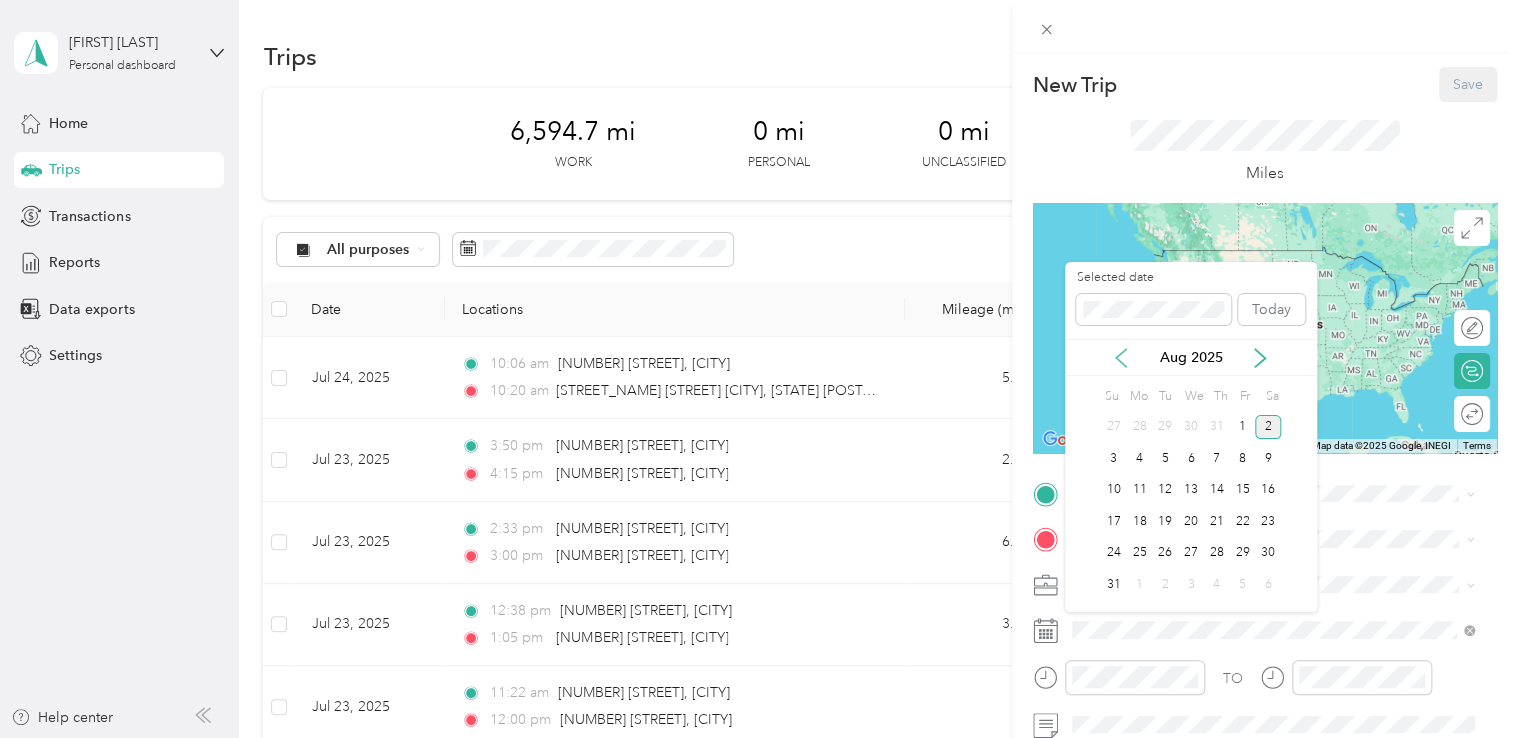 click 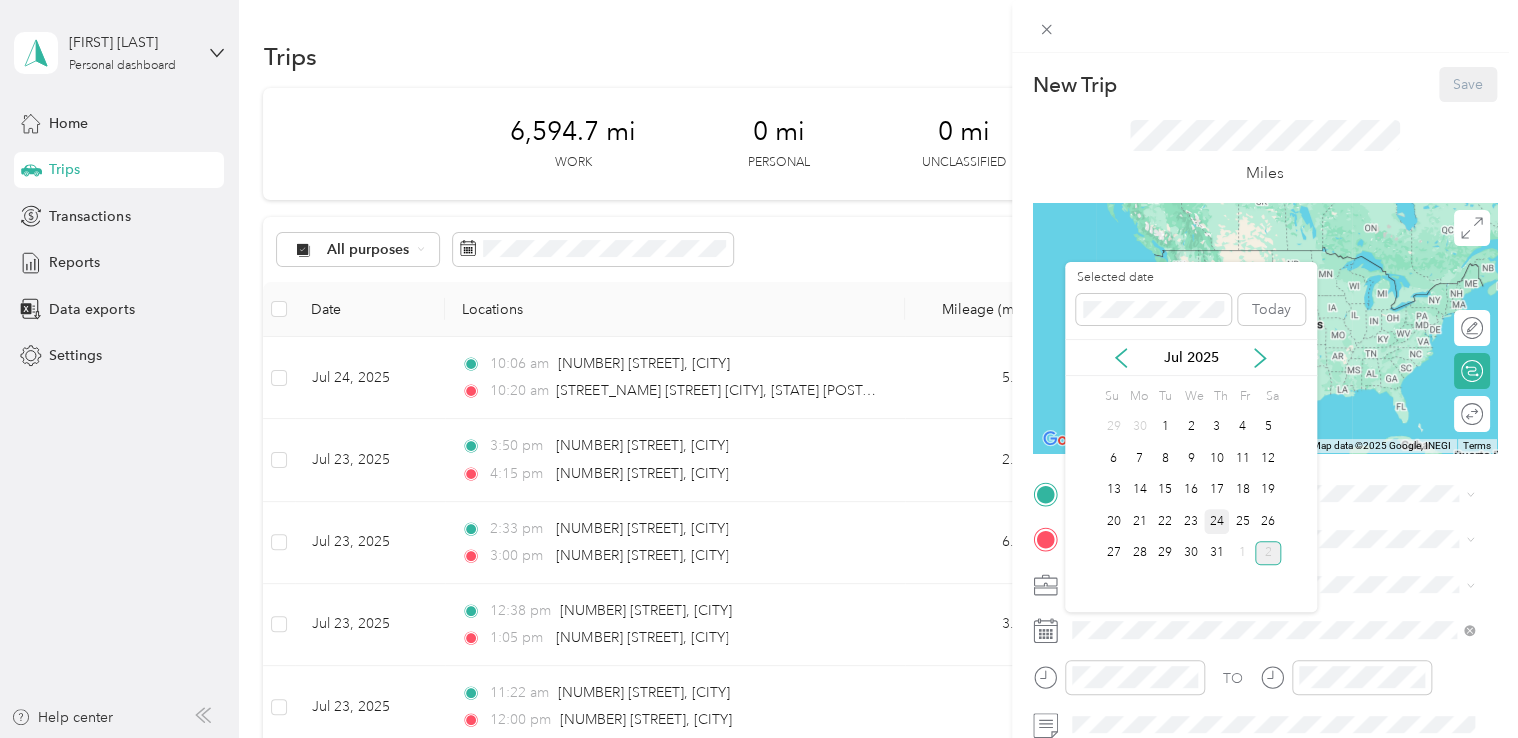 click on "24" at bounding box center [1217, 521] 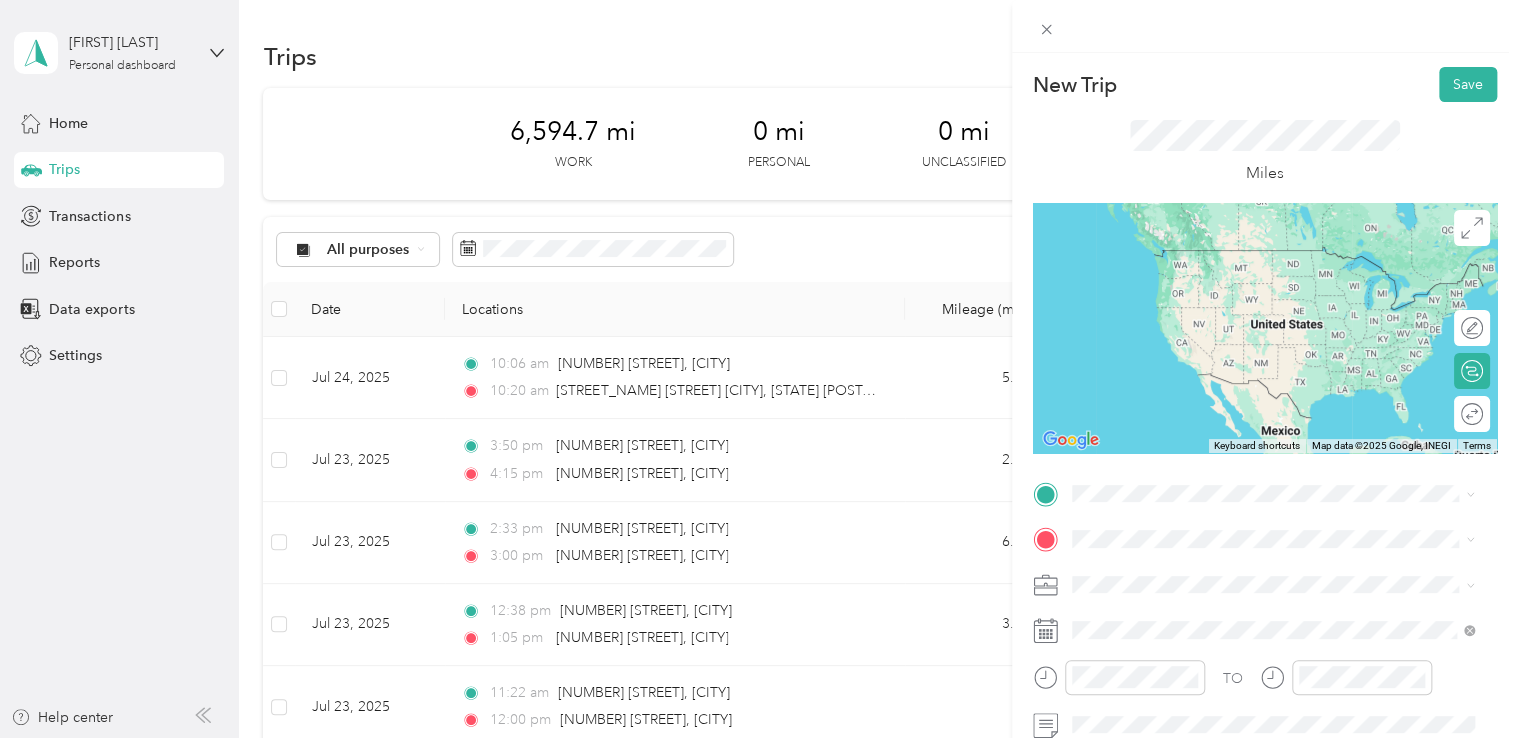 click on "[NUMBER] [STREET]
[CITY], [STATE] [POSTAL_CODE], [COUNTRY]" at bounding box center [1253, 247] 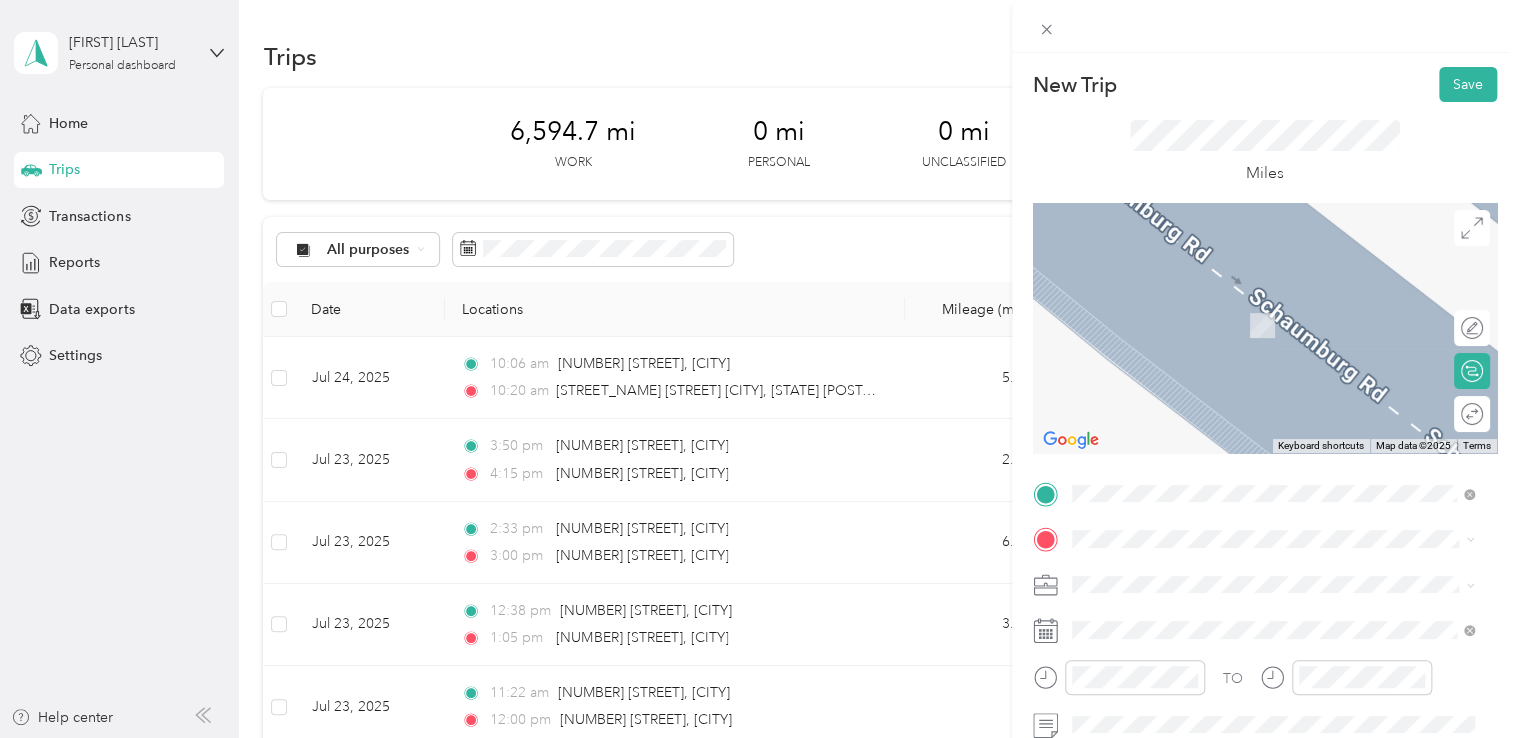 click on "[NUMBER] [STREET]
[CITY], [STATE] [POSTAL_CODE], [COUNTRY]" at bounding box center (1253, 315) 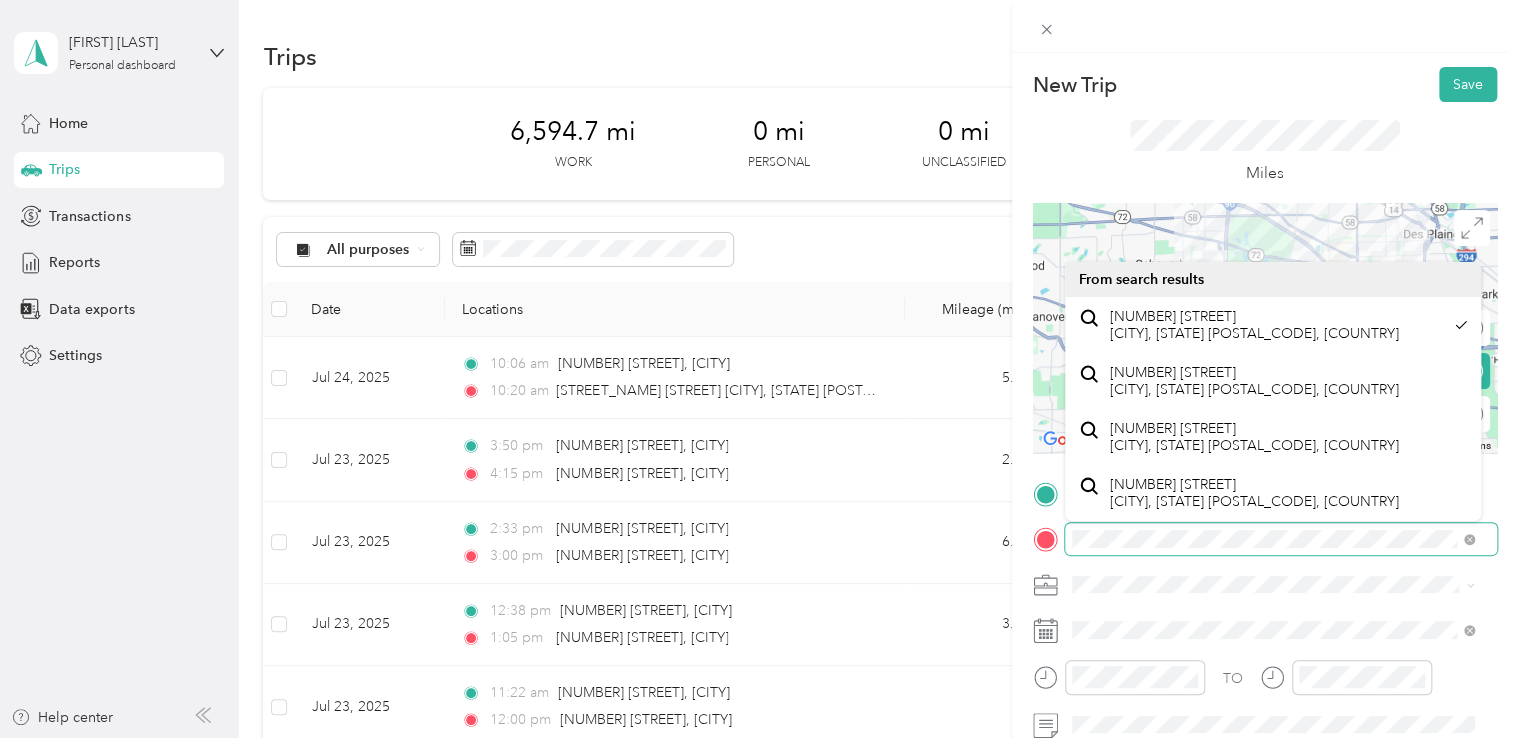 click at bounding box center [1265, 539] 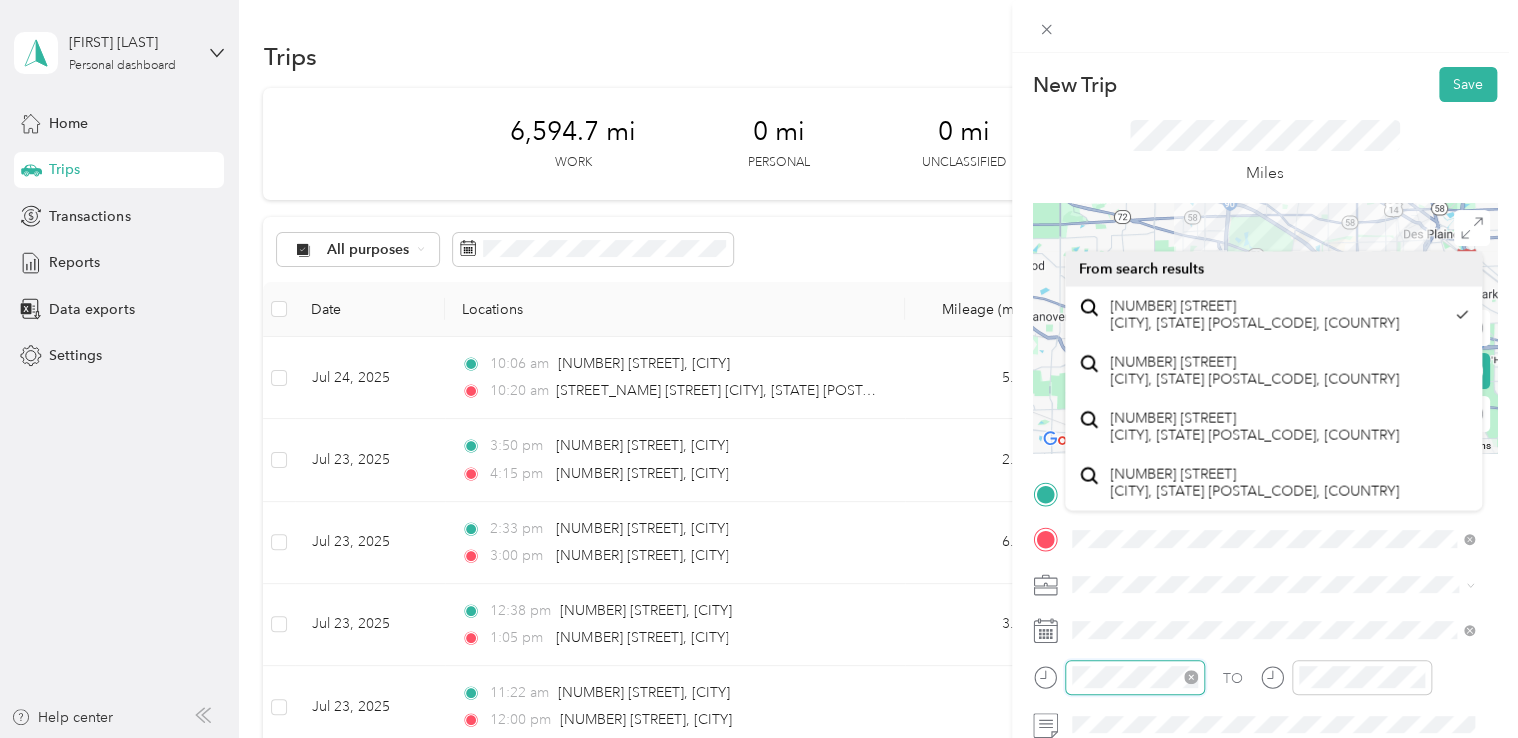 scroll, scrollTop: 120, scrollLeft: 0, axis: vertical 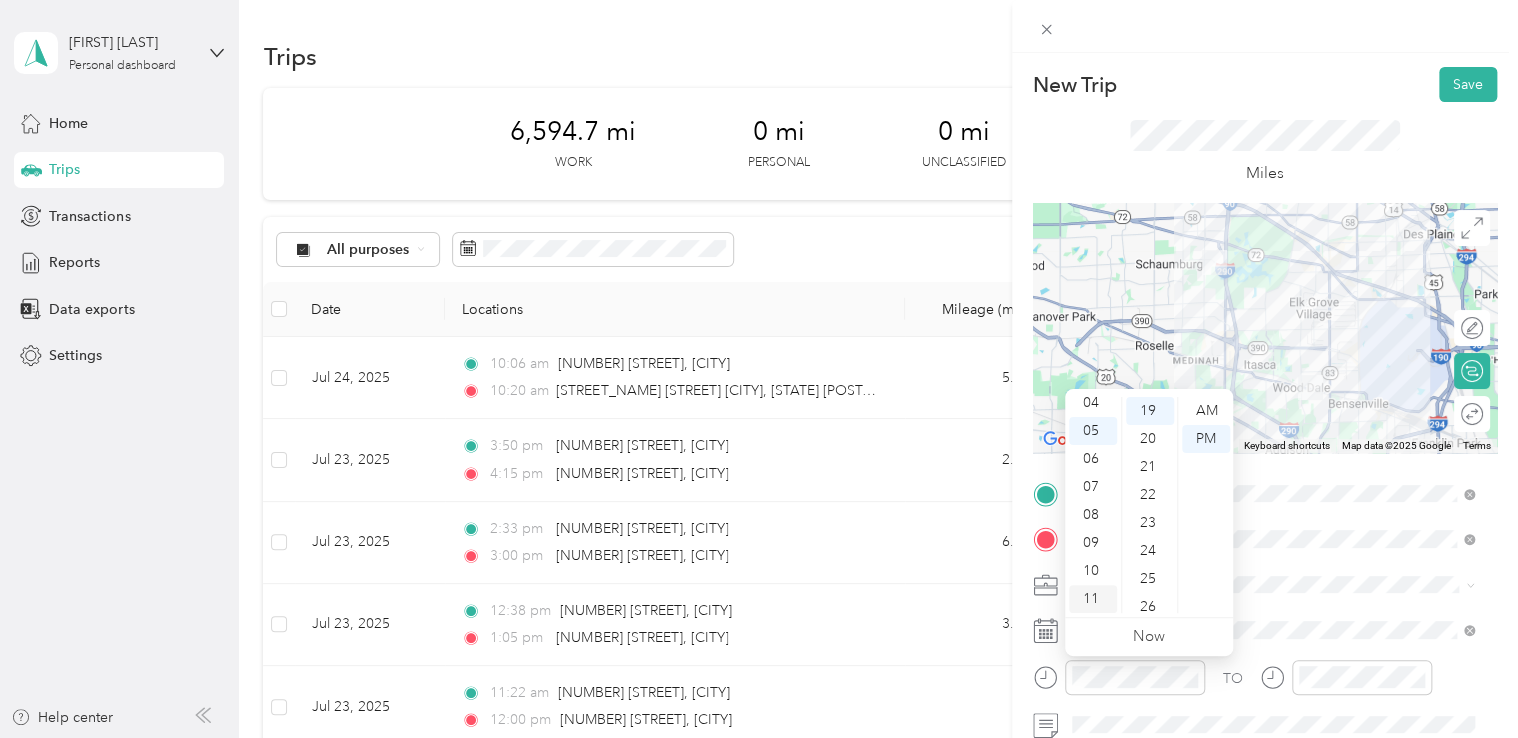 click on "11" at bounding box center [1093, 599] 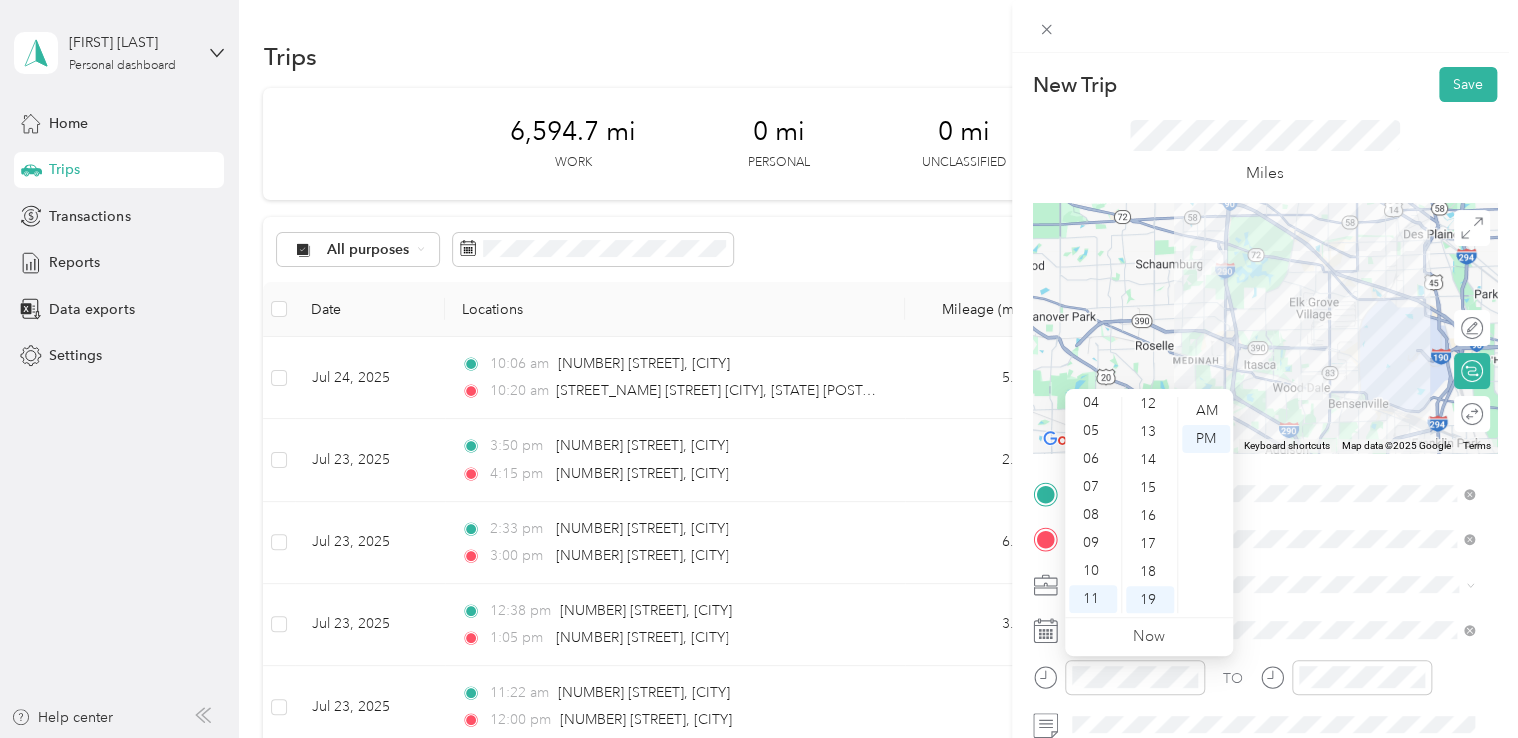 scroll, scrollTop: 28, scrollLeft: 0, axis: vertical 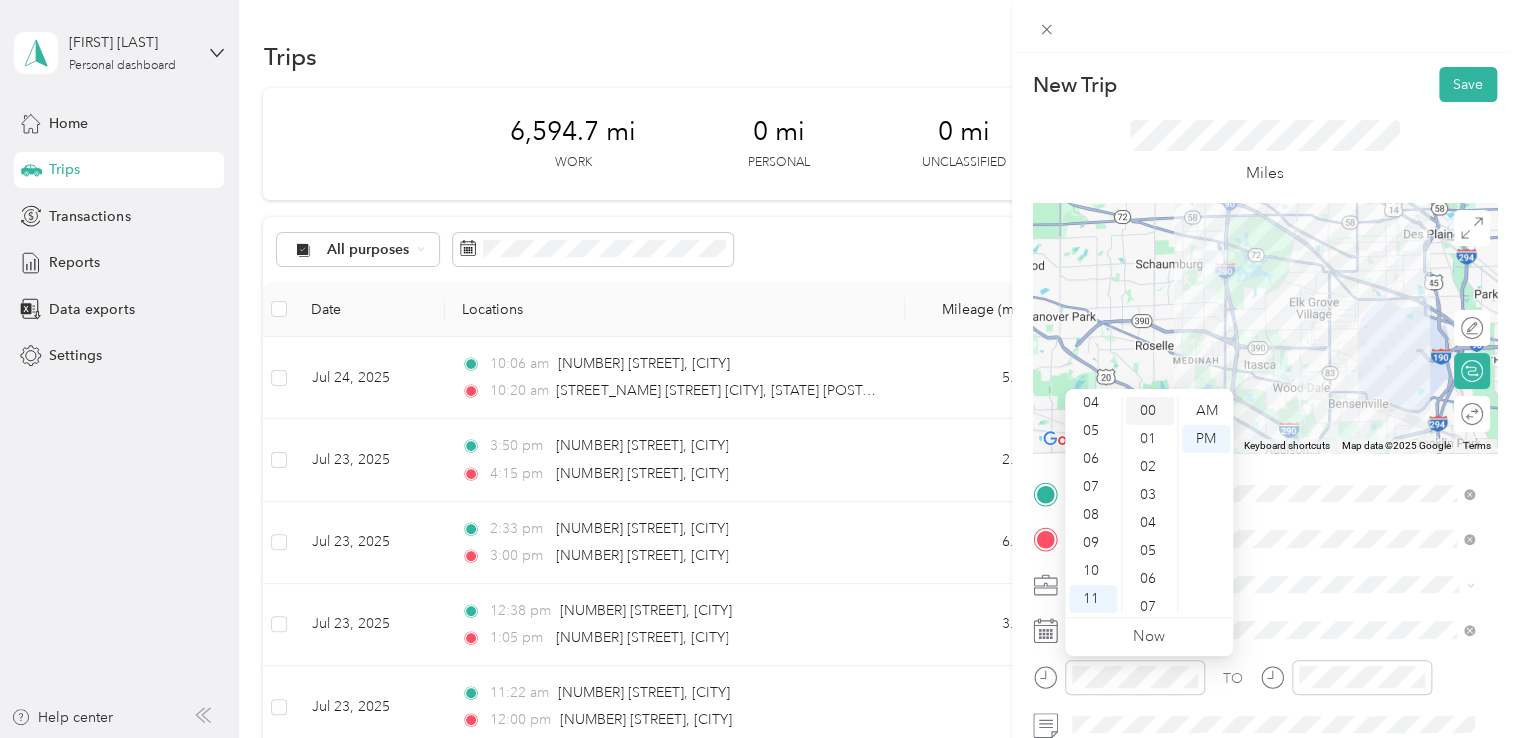 click on "00" at bounding box center (1150, 411) 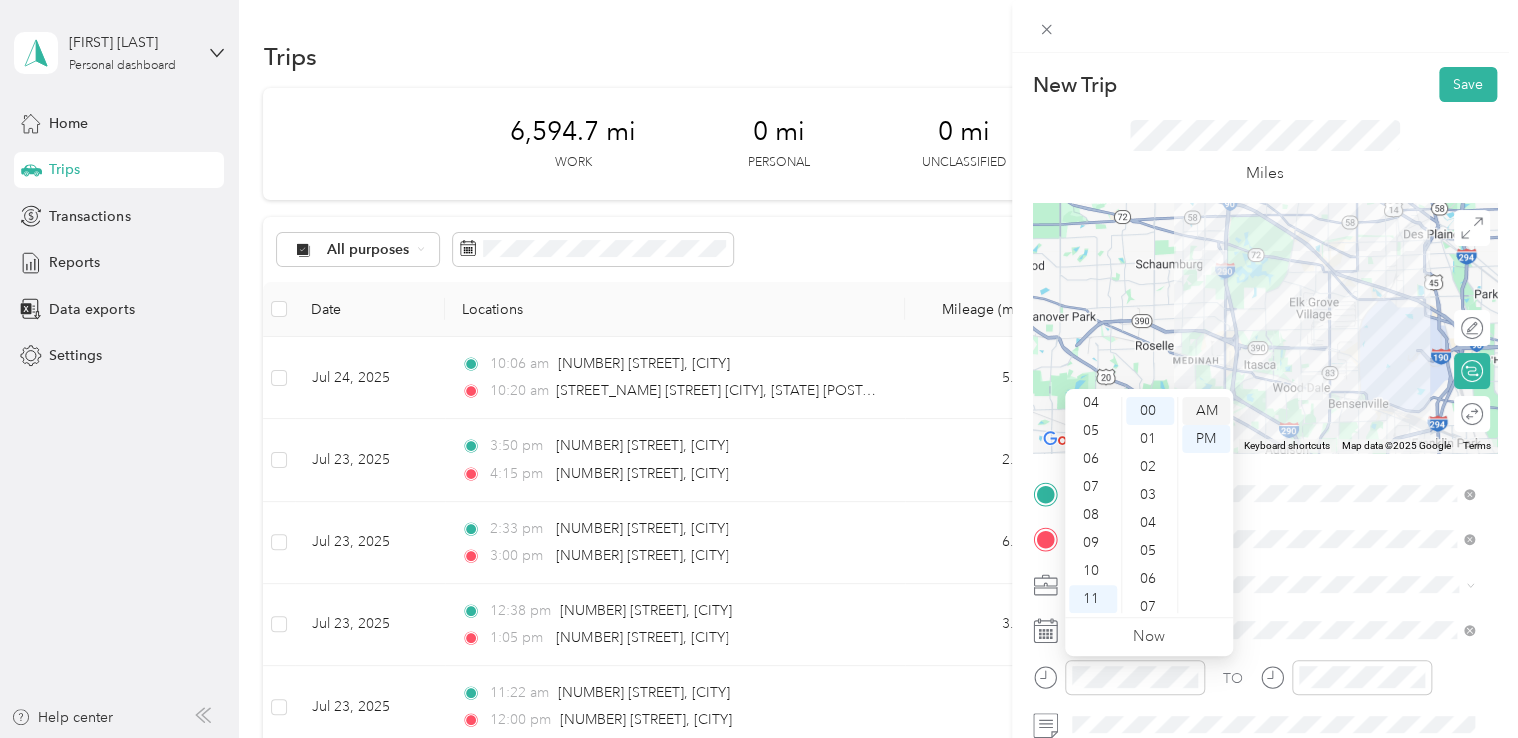 click on "AM" at bounding box center (1206, 411) 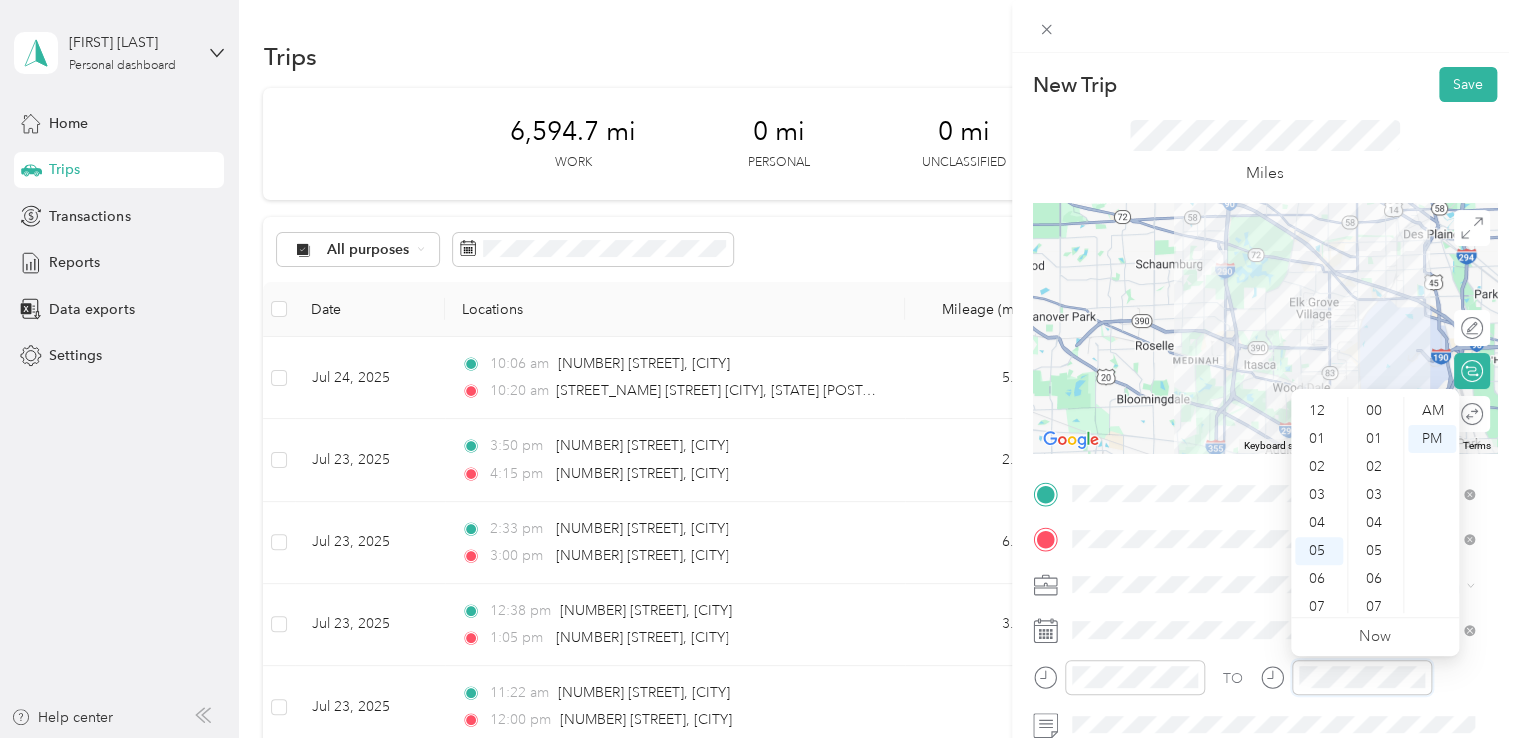 scroll, scrollTop: 532, scrollLeft: 0, axis: vertical 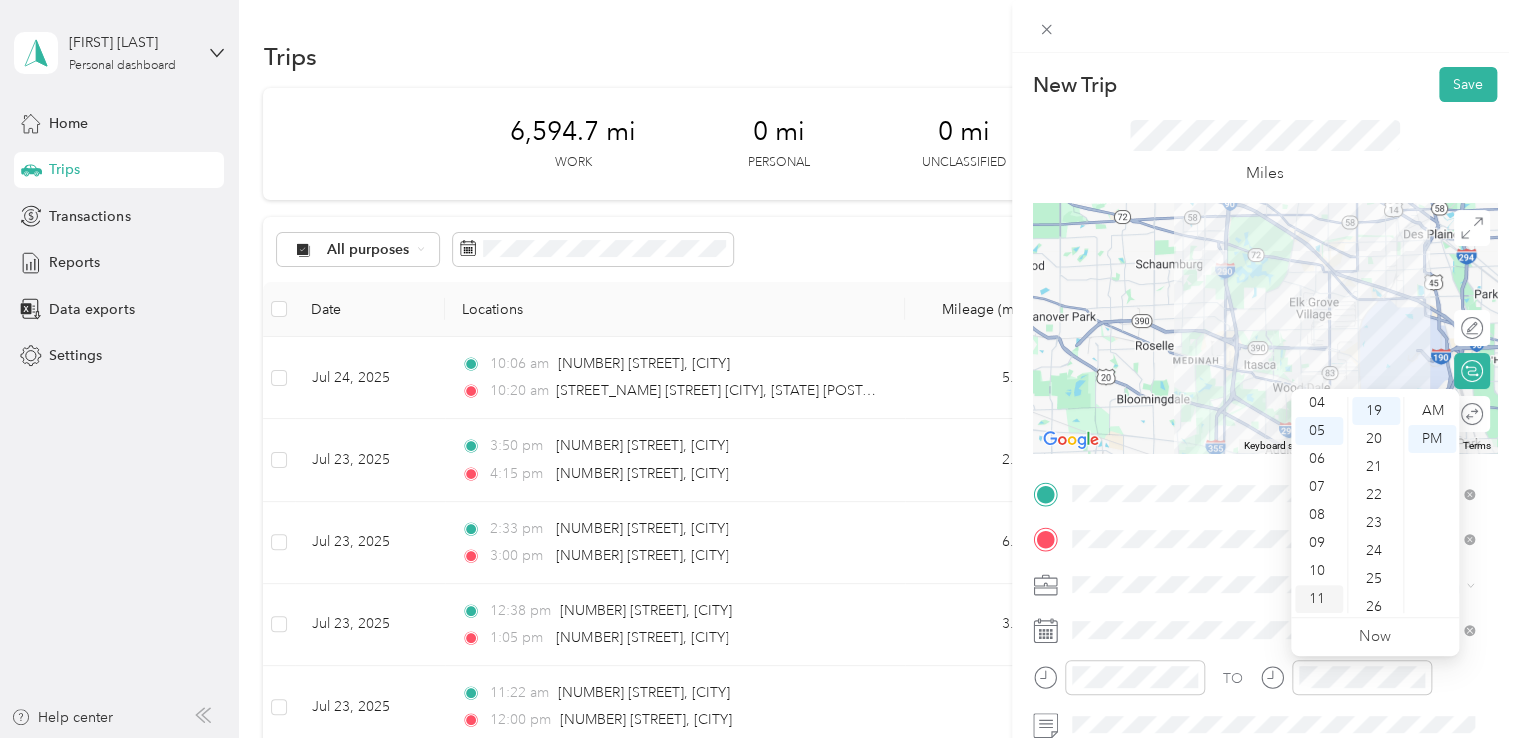 click on "11" at bounding box center (1319, 599) 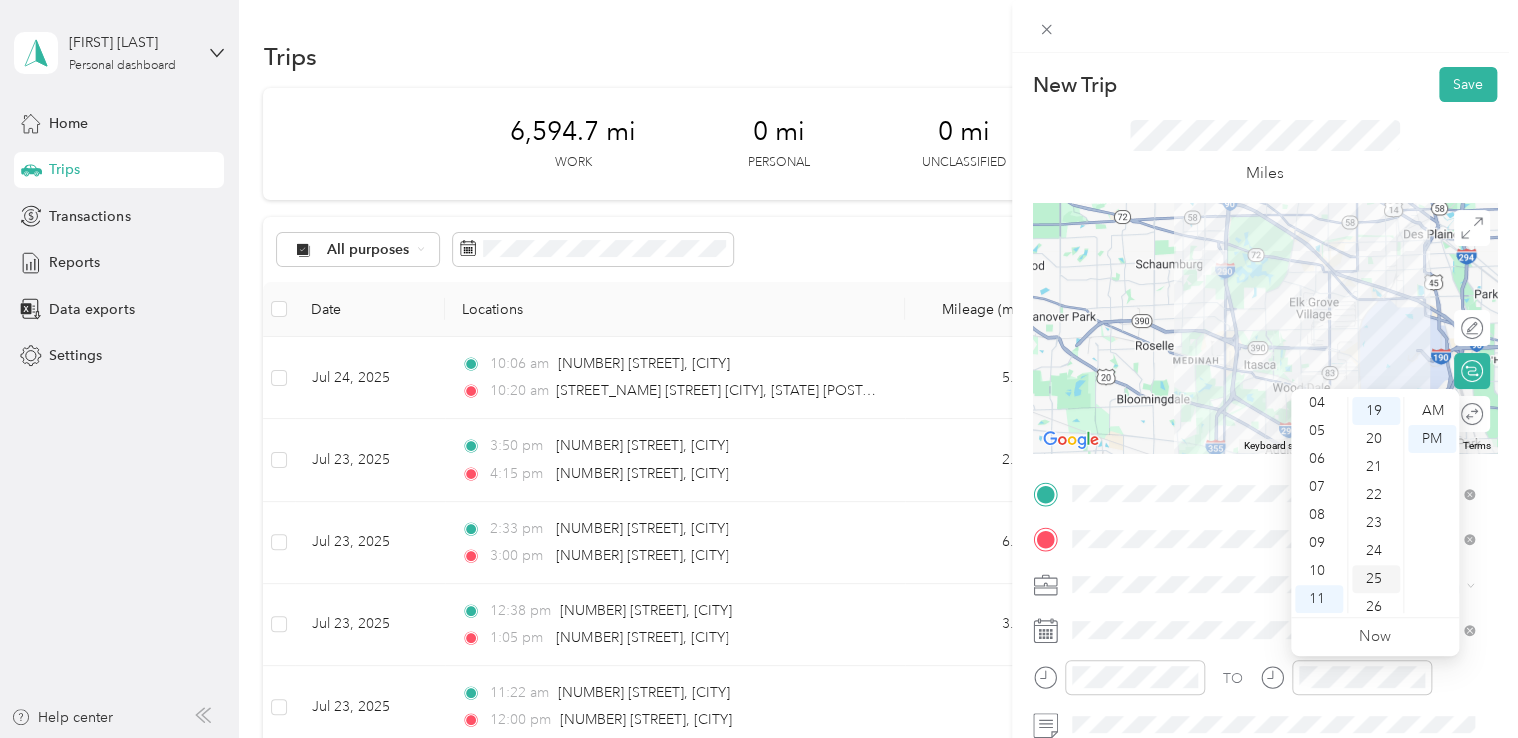 click on "25" at bounding box center [1376, 579] 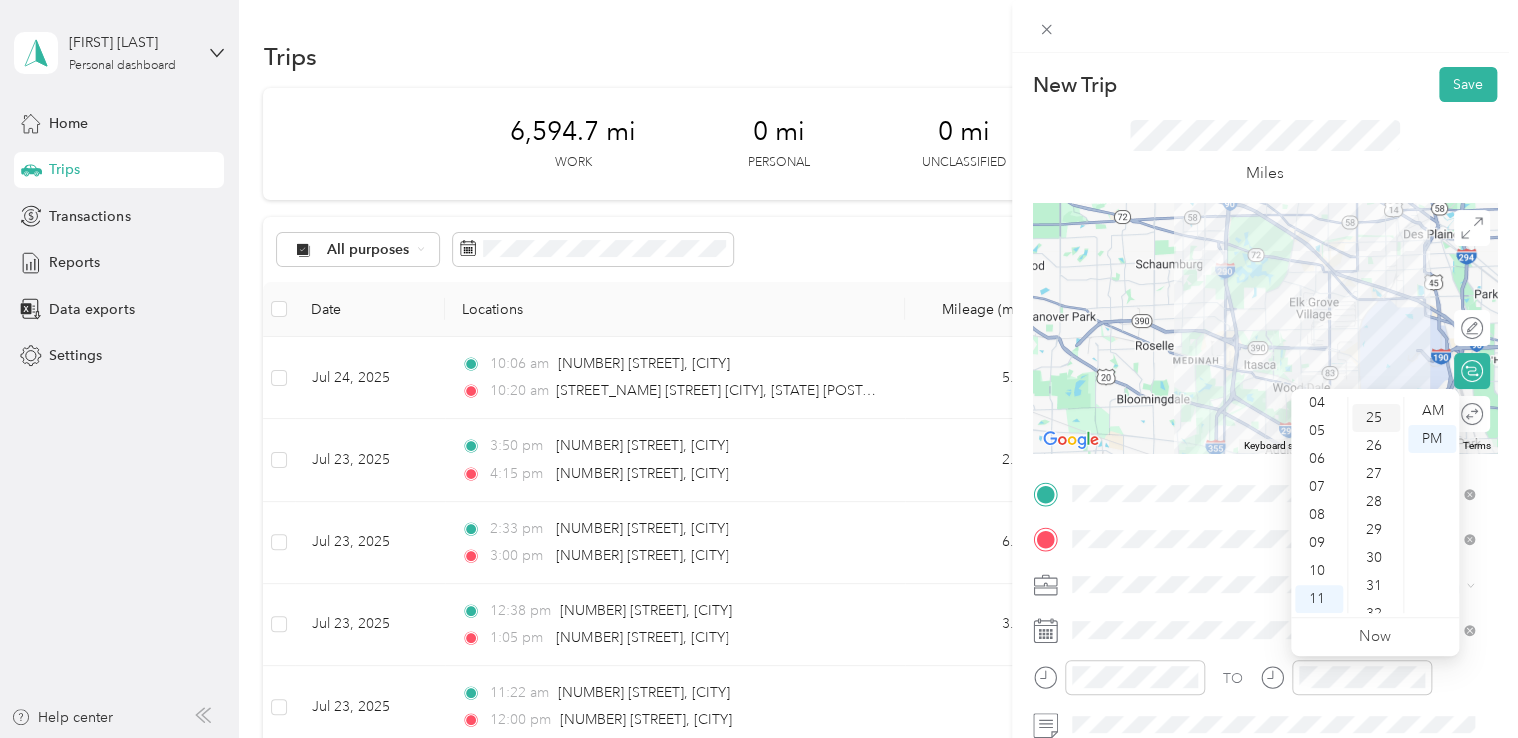 scroll, scrollTop: 700, scrollLeft: 0, axis: vertical 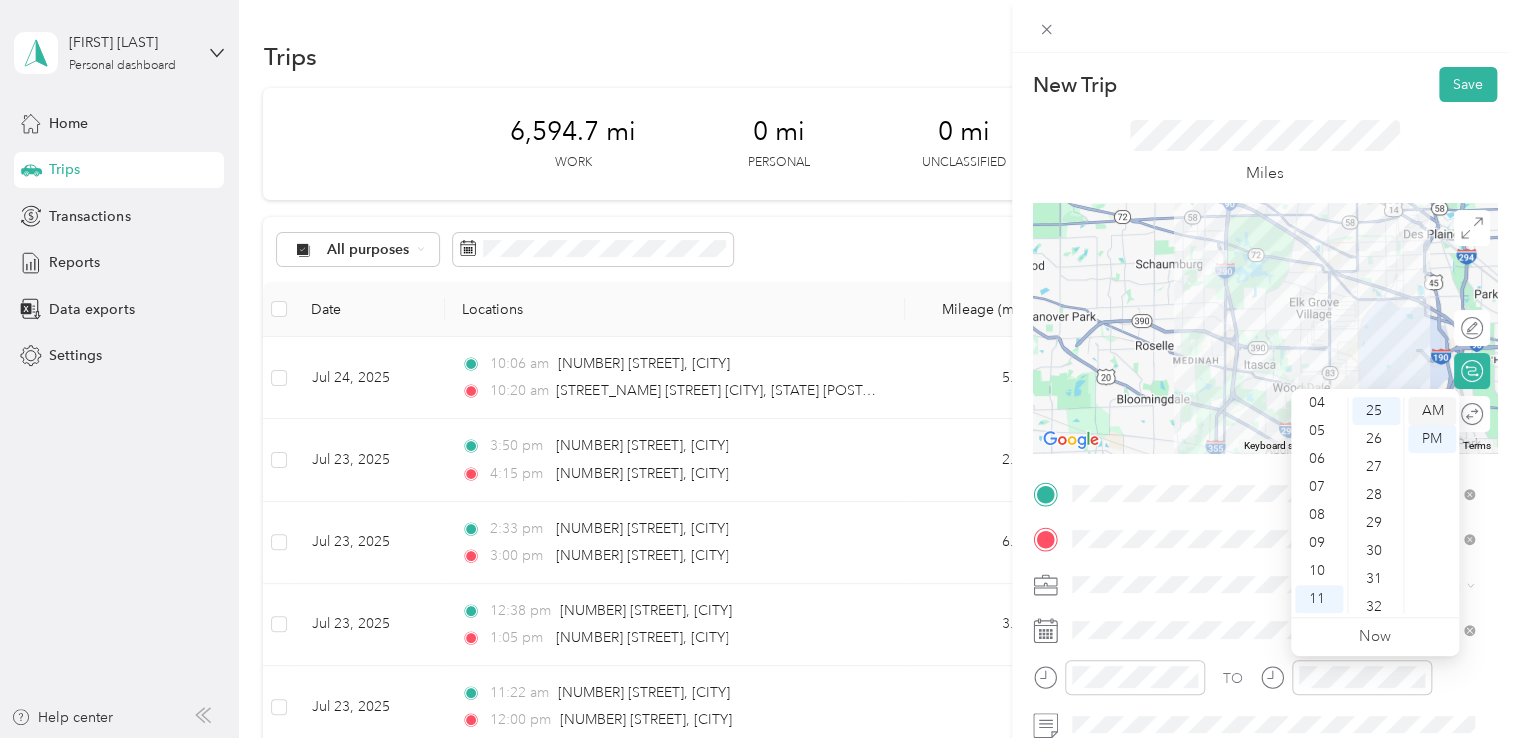 click on "AM" at bounding box center (1432, 411) 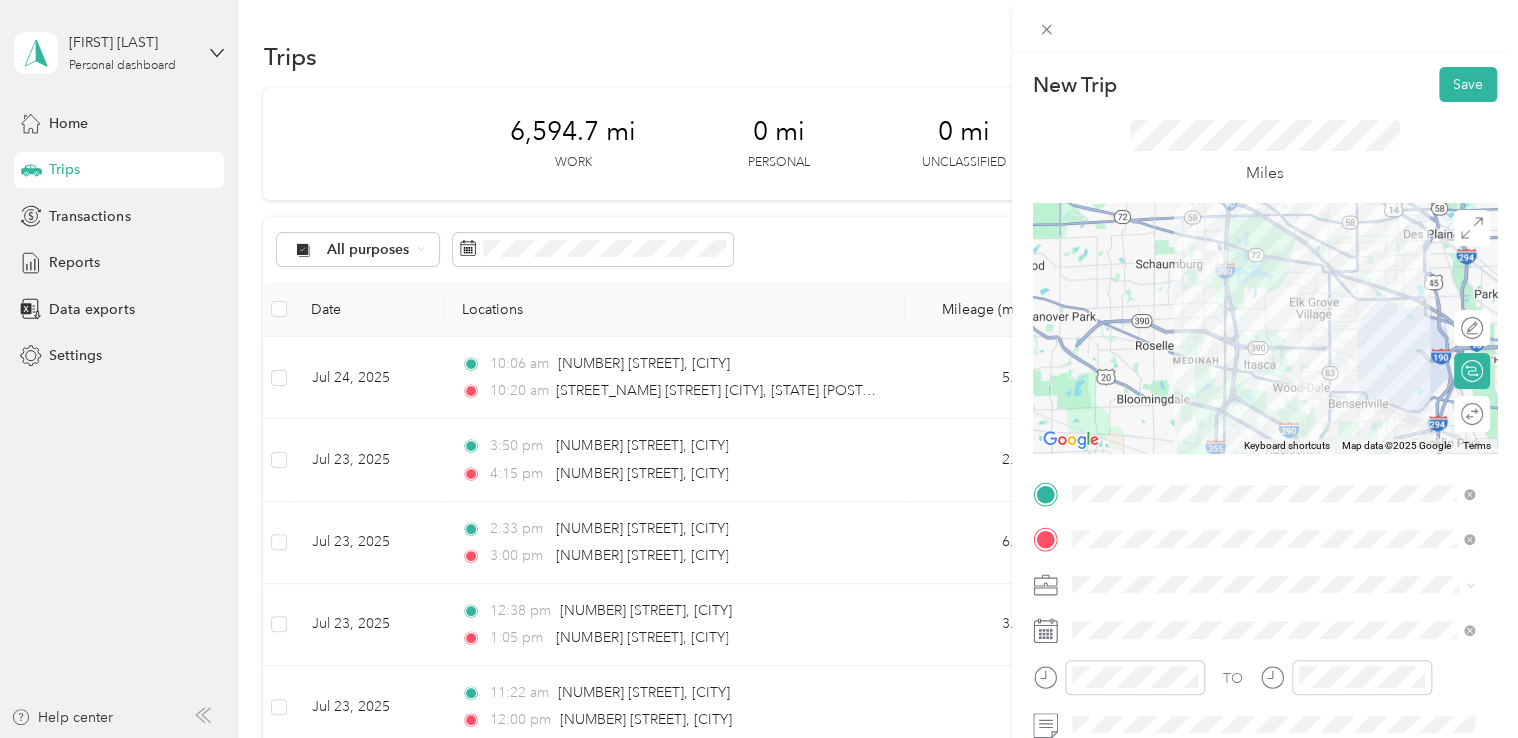 click 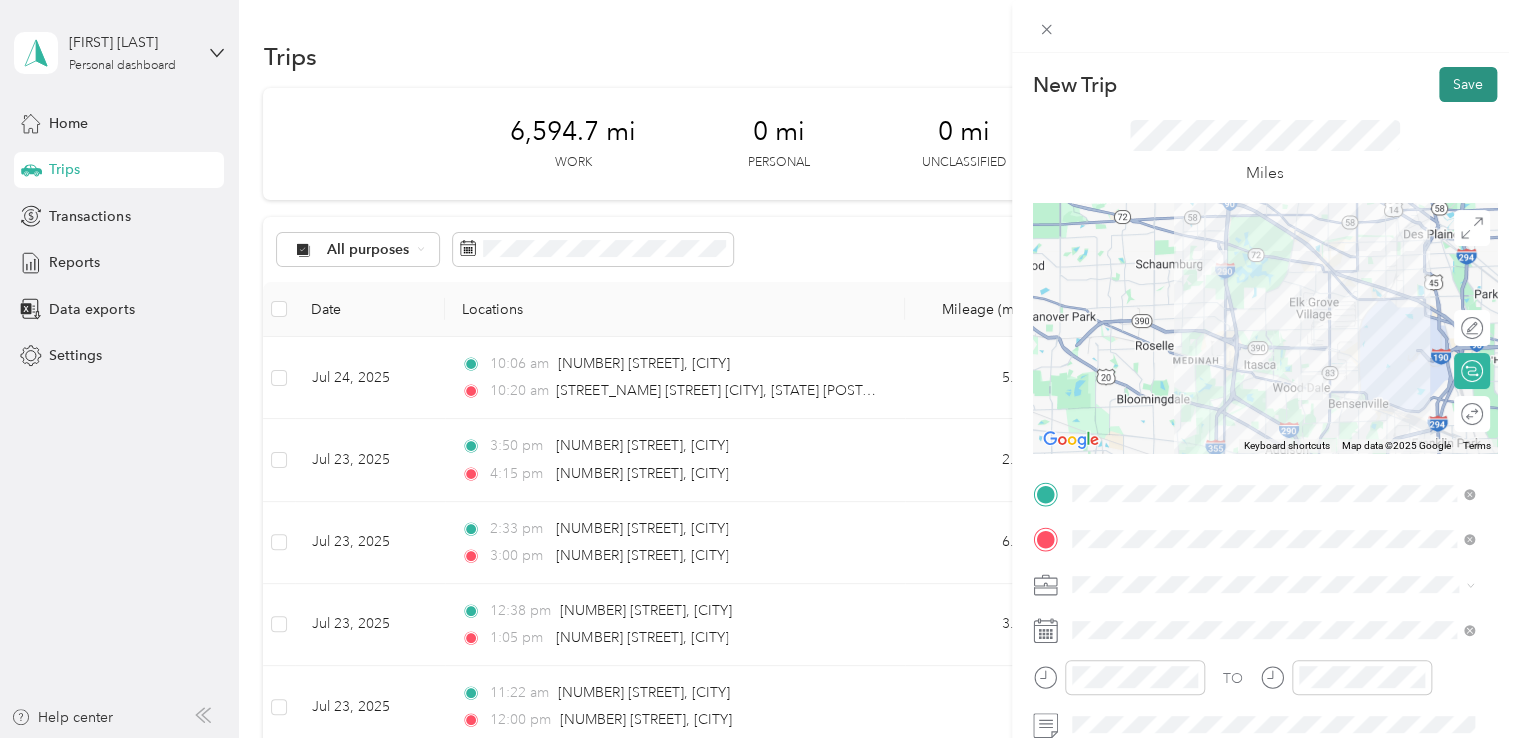 click on "Save" at bounding box center (1468, 84) 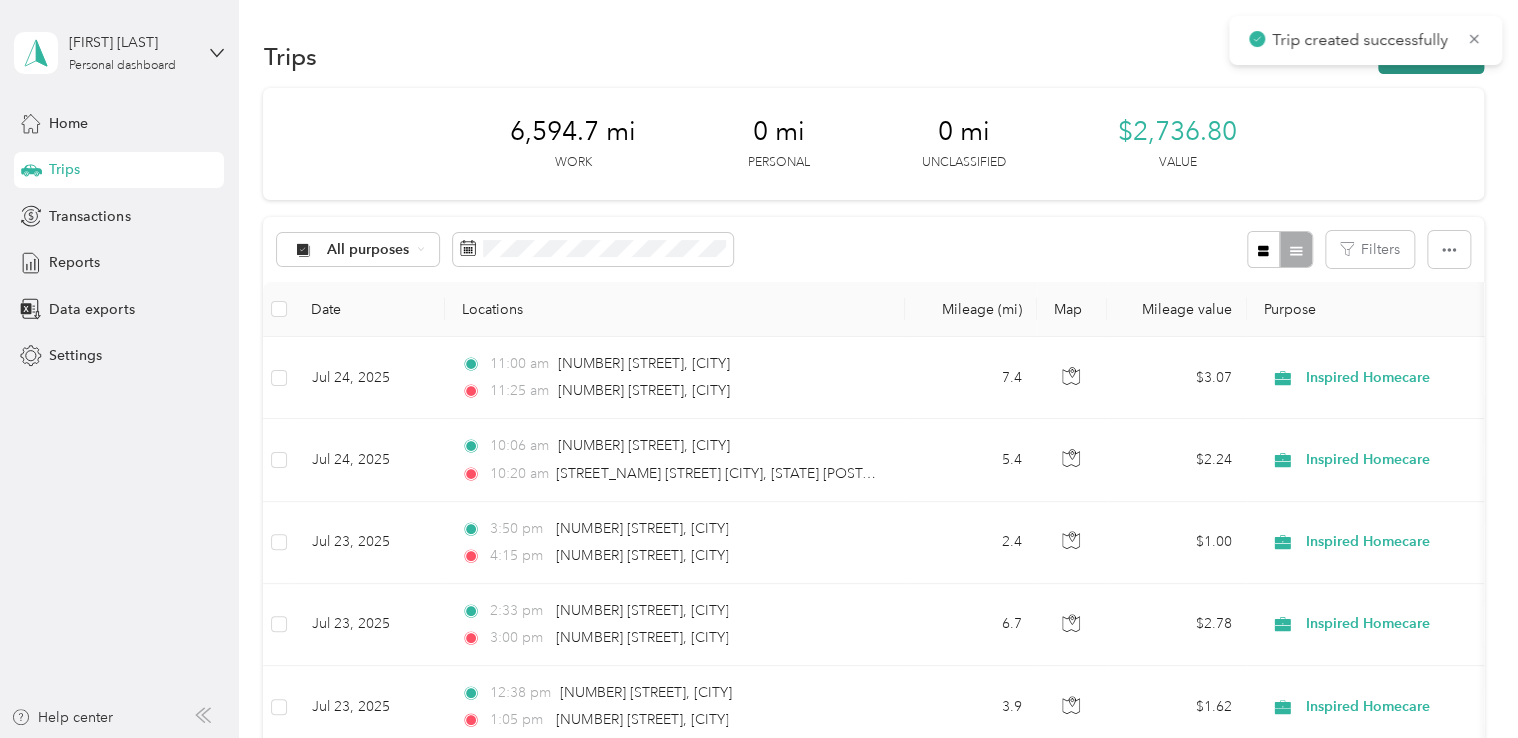 click on "New trip" at bounding box center (1431, 56) 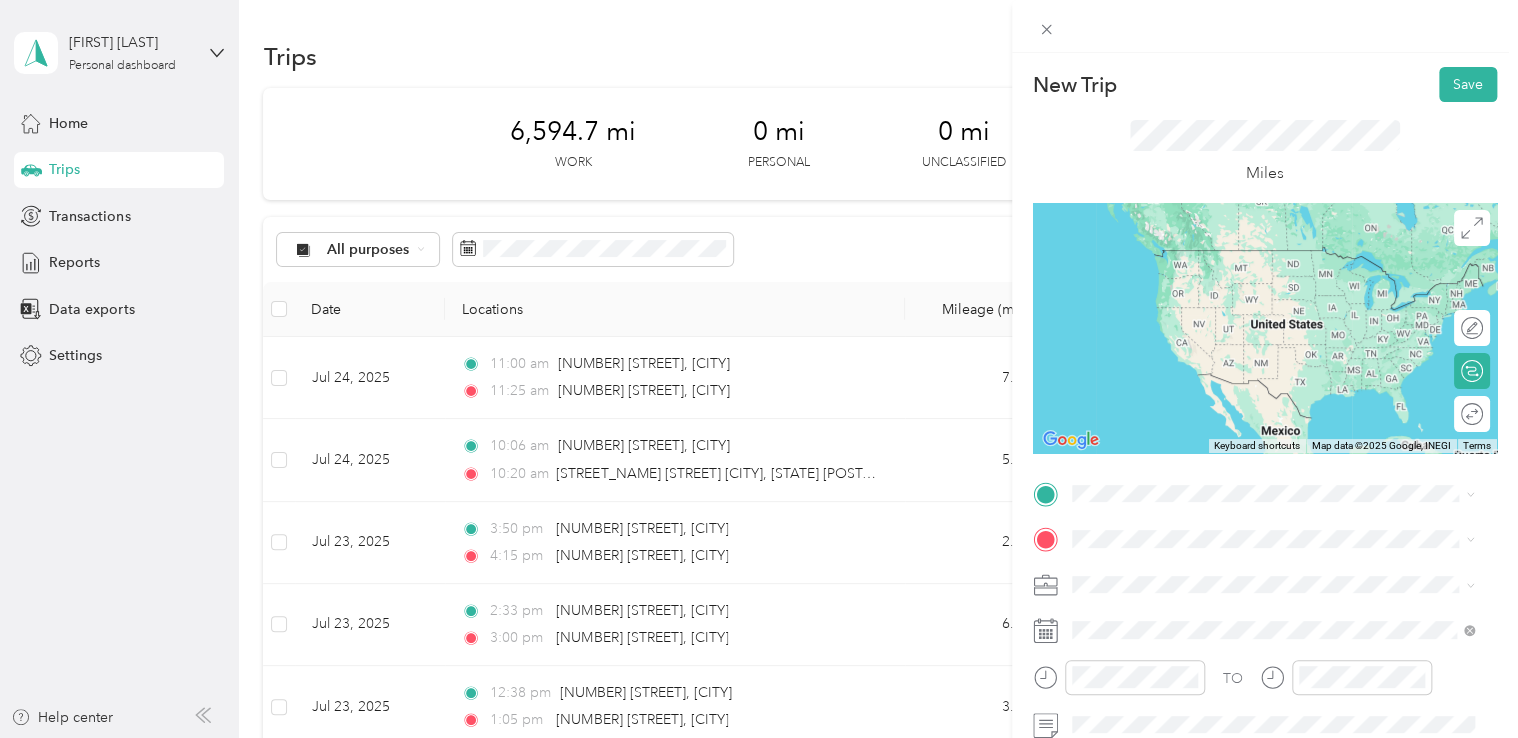 click on "[NUMBER] [STREET]
[CITY], [STATE] [POSTAL_CODE], [COUNTRY]" at bounding box center [1273, 248] 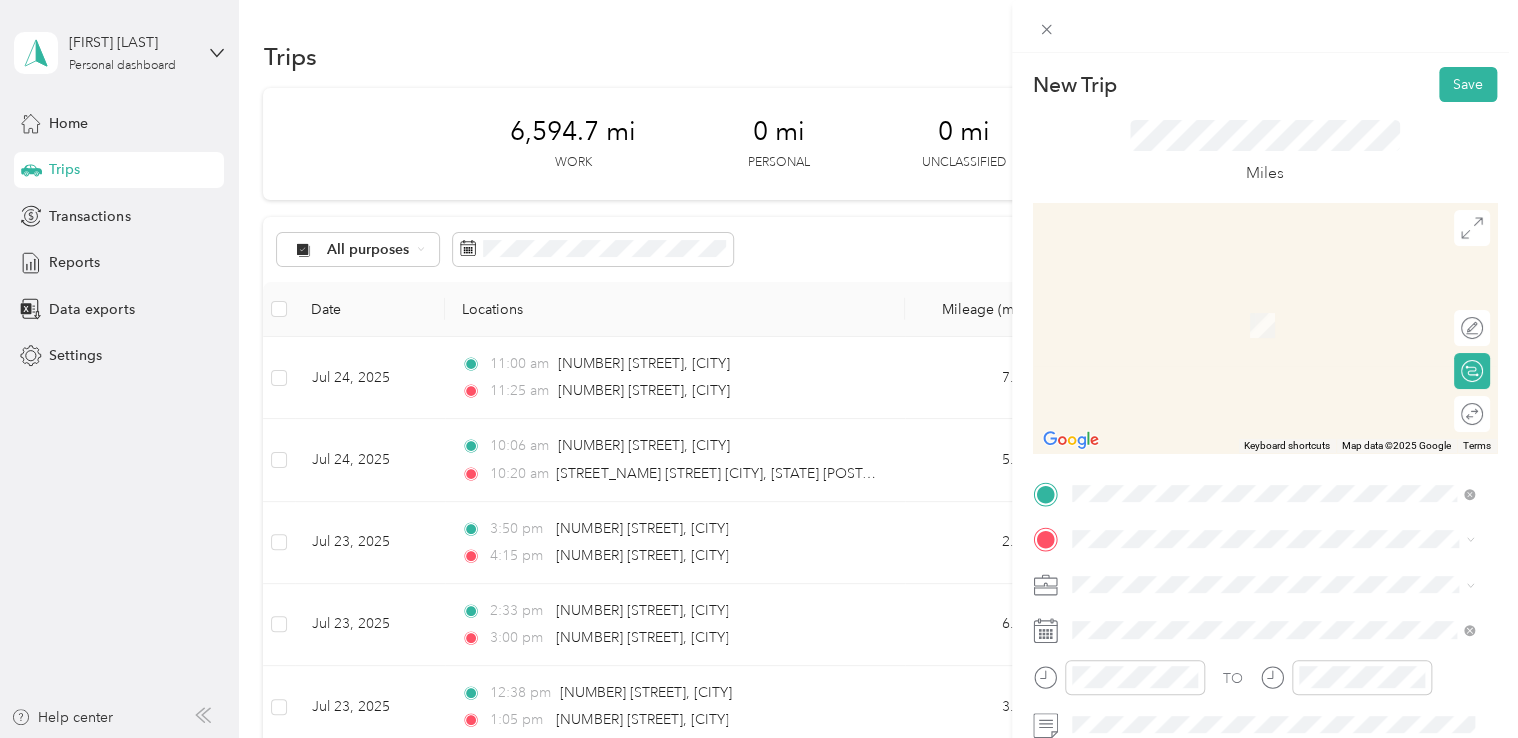 click on "[NUMBER] [STREET]
[CITY], [STATE] [POSTAL_CODE], [COUNTRY]" at bounding box center [1253, 614] 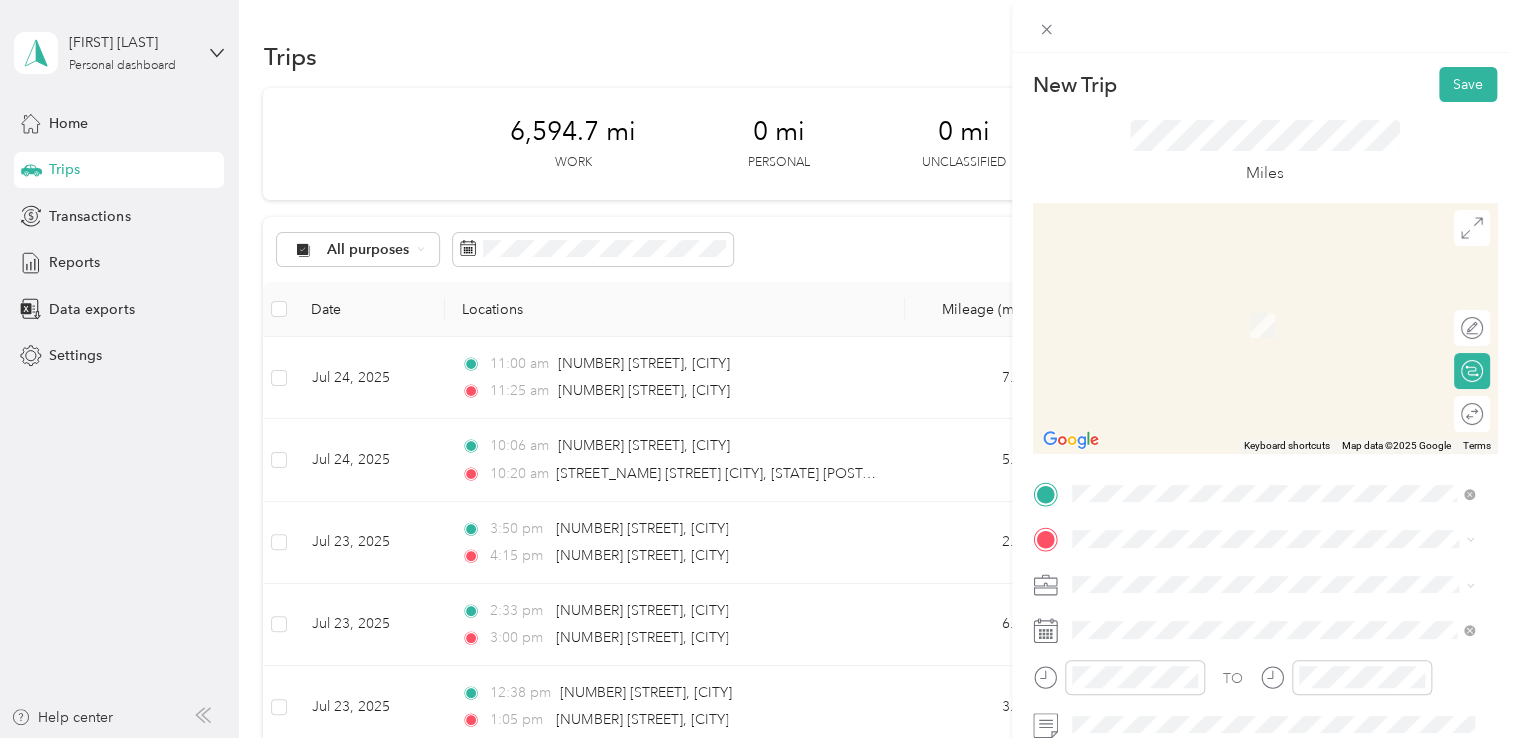 click on "[NUMBER] [STREET]
[CITY], [STATE] [POSTAL_CODE], [COUNTRY]" at bounding box center (1253, 293) 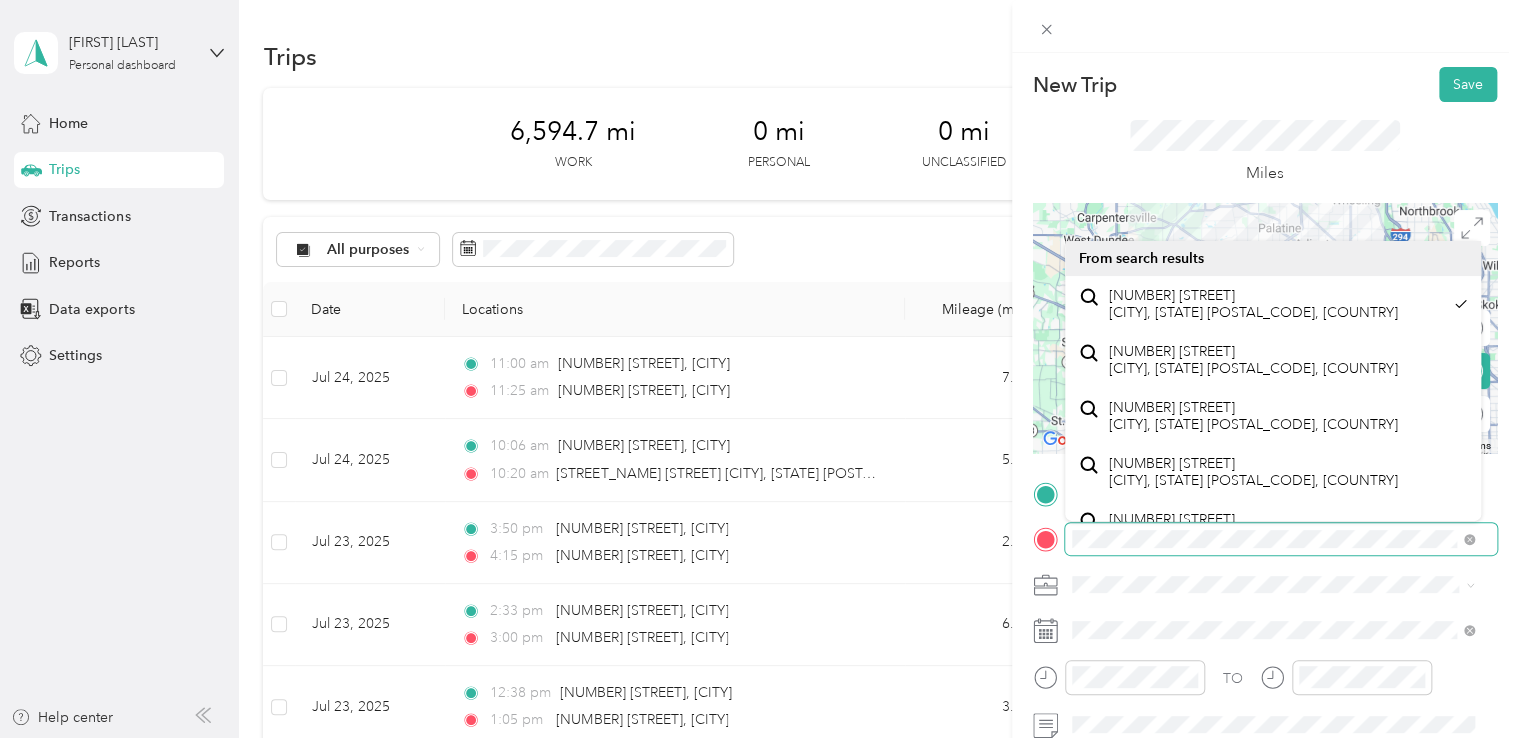 click at bounding box center [1281, 539] 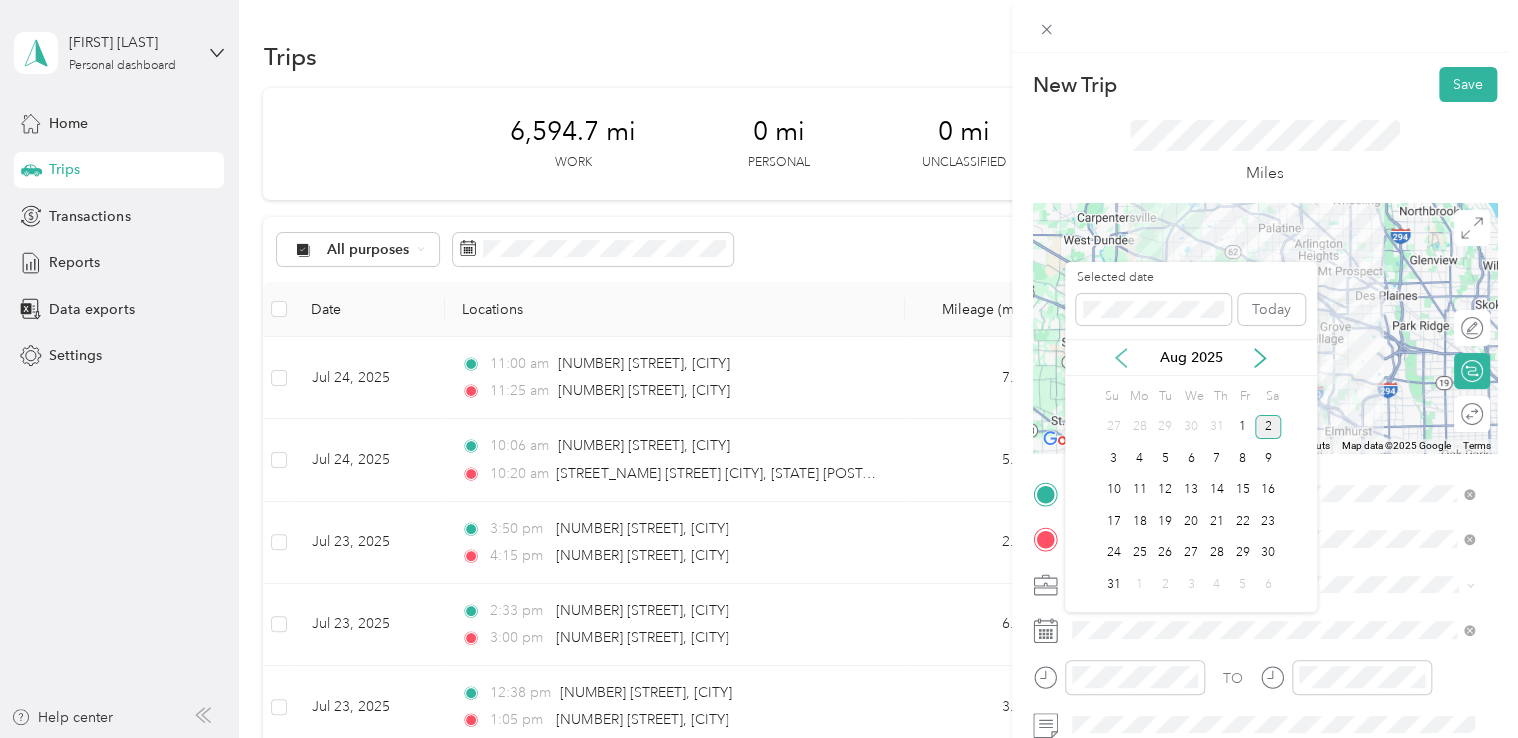 click 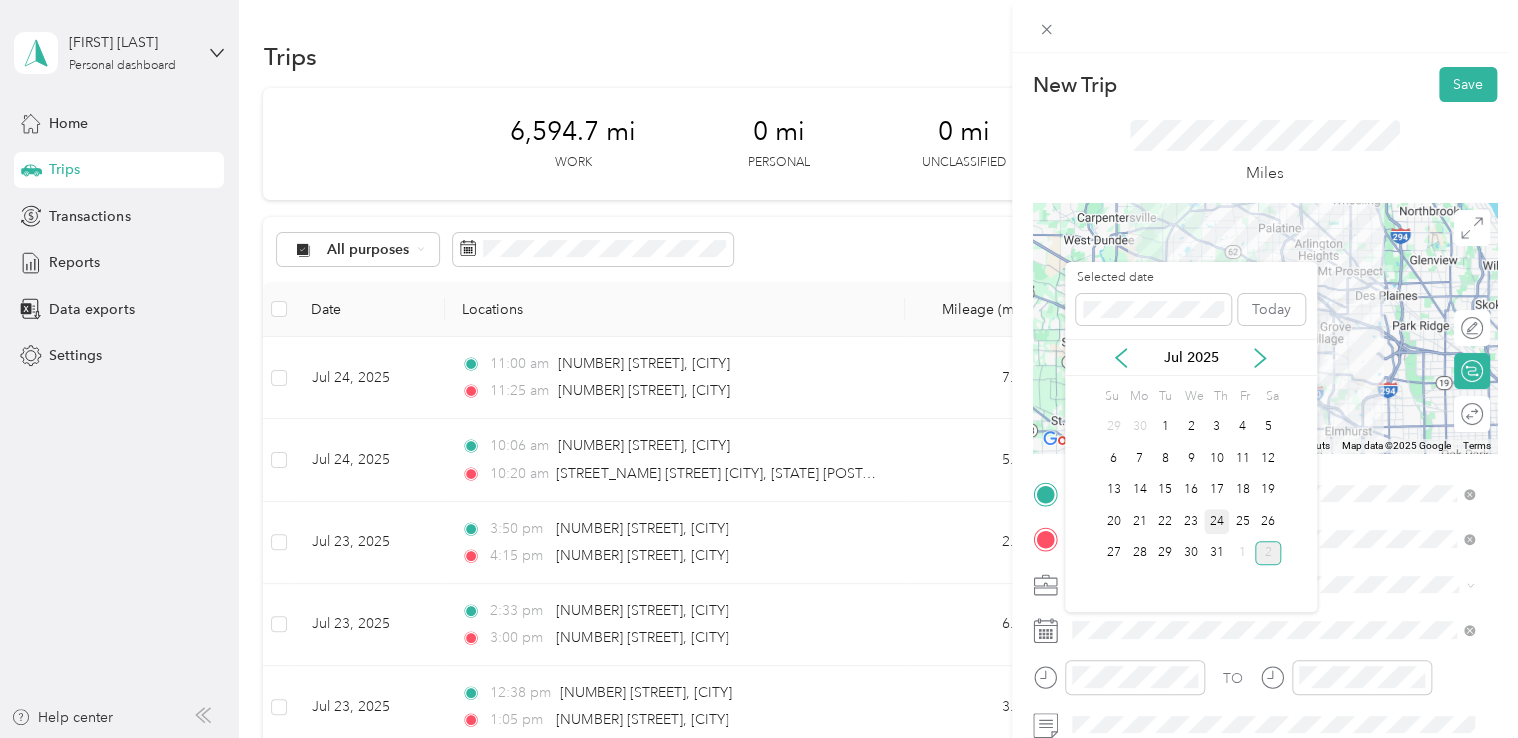 click on "24" at bounding box center [1217, 521] 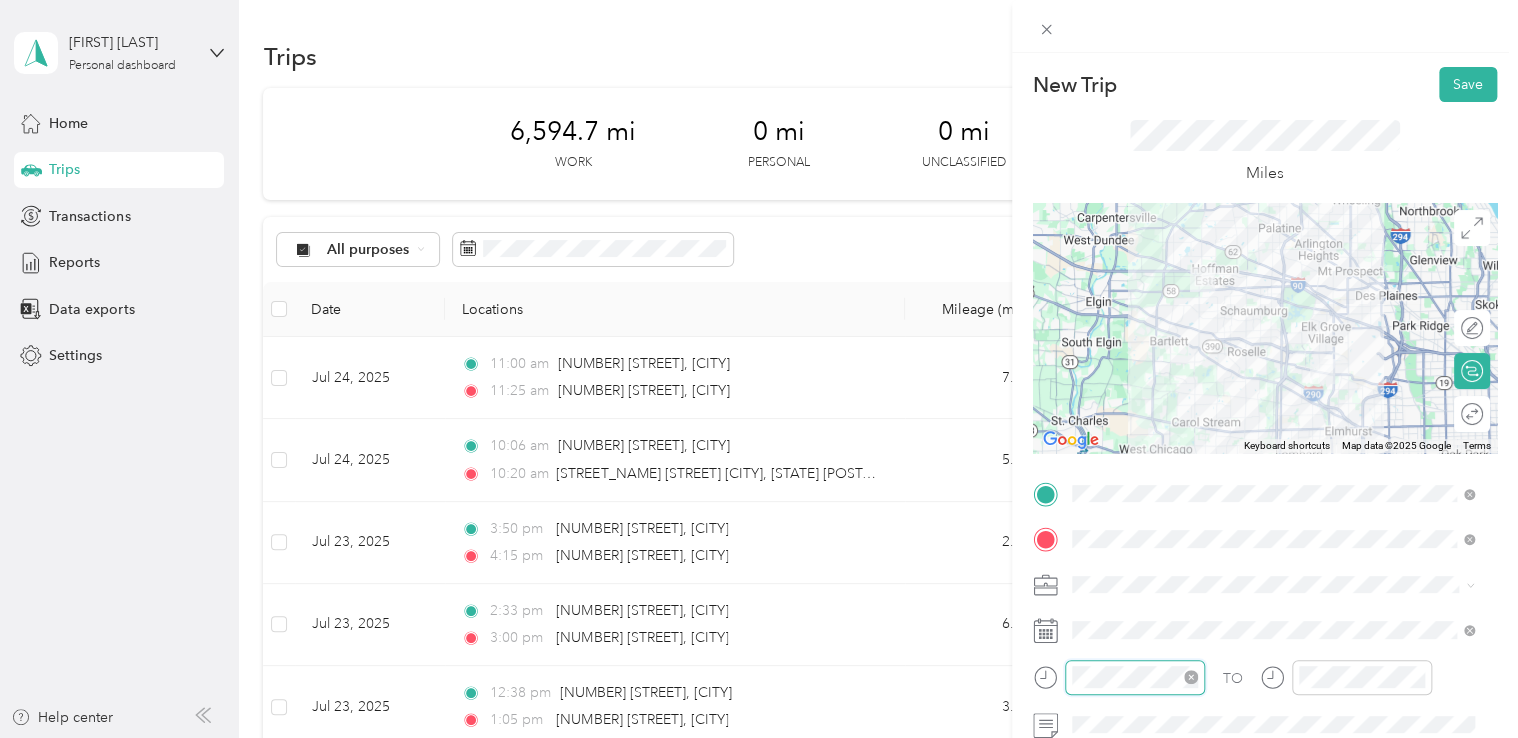 scroll, scrollTop: 120, scrollLeft: 0, axis: vertical 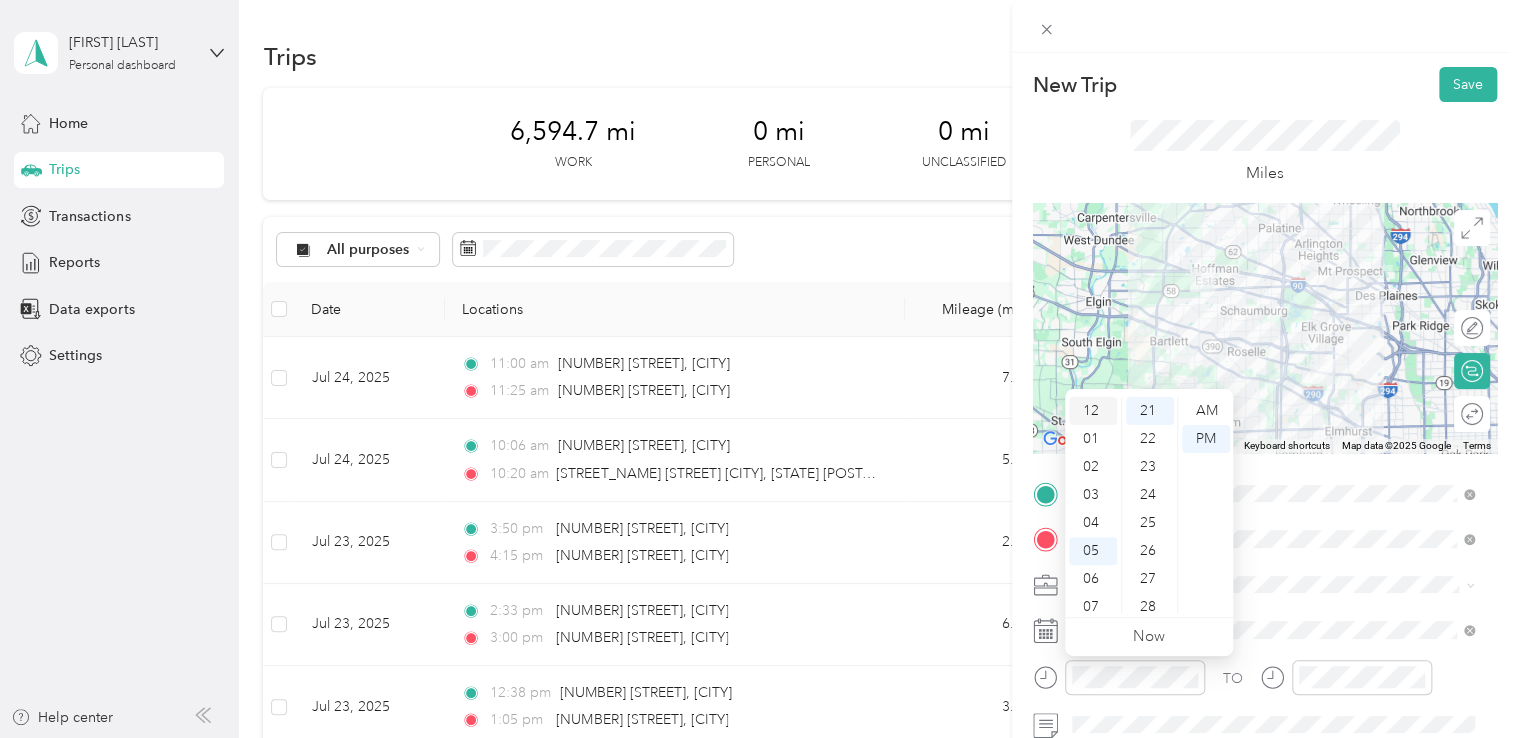 click on "12" at bounding box center [1093, 411] 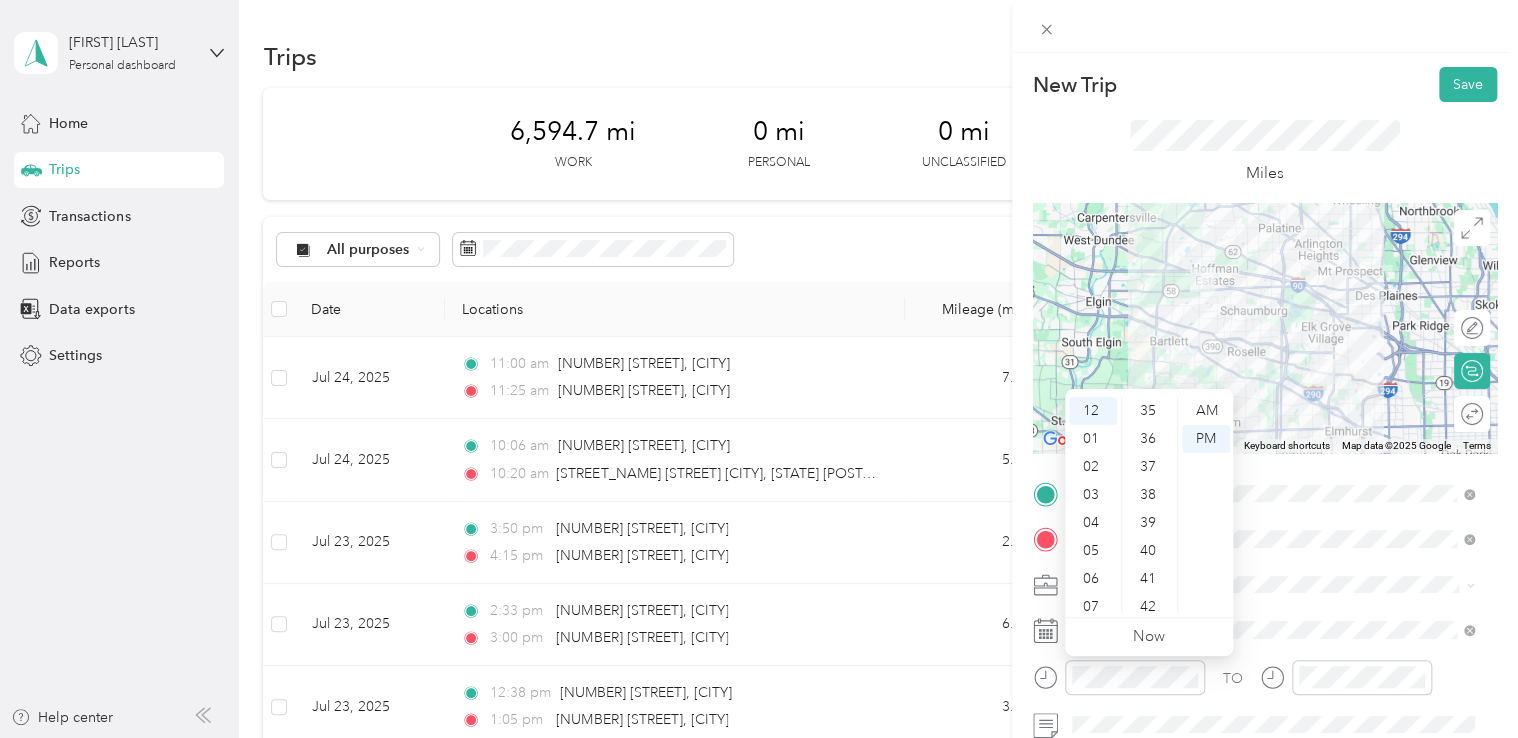 scroll, scrollTop: 1154, scrollLeft: 0, axis: vertical 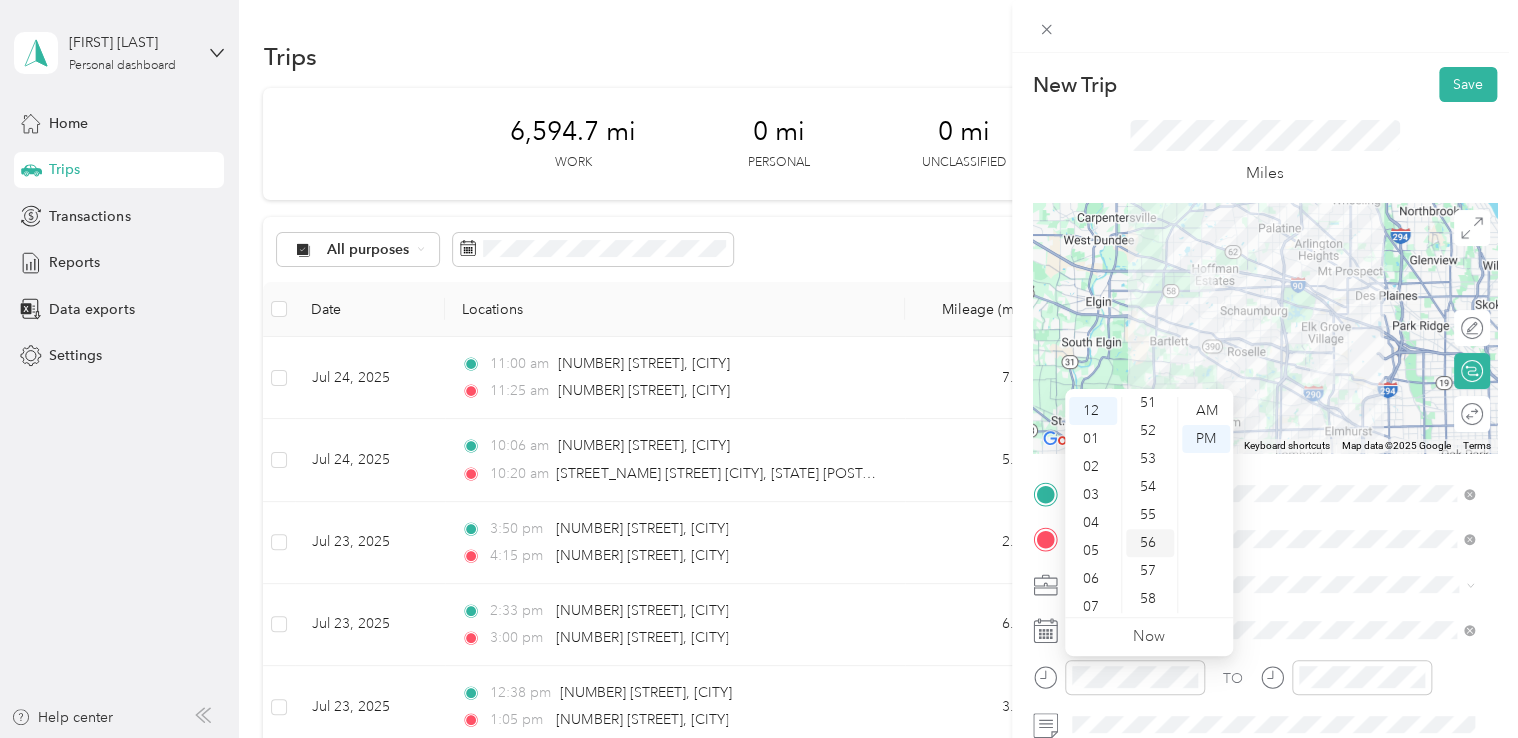 click on "56" at bounding box center [1150, 543] 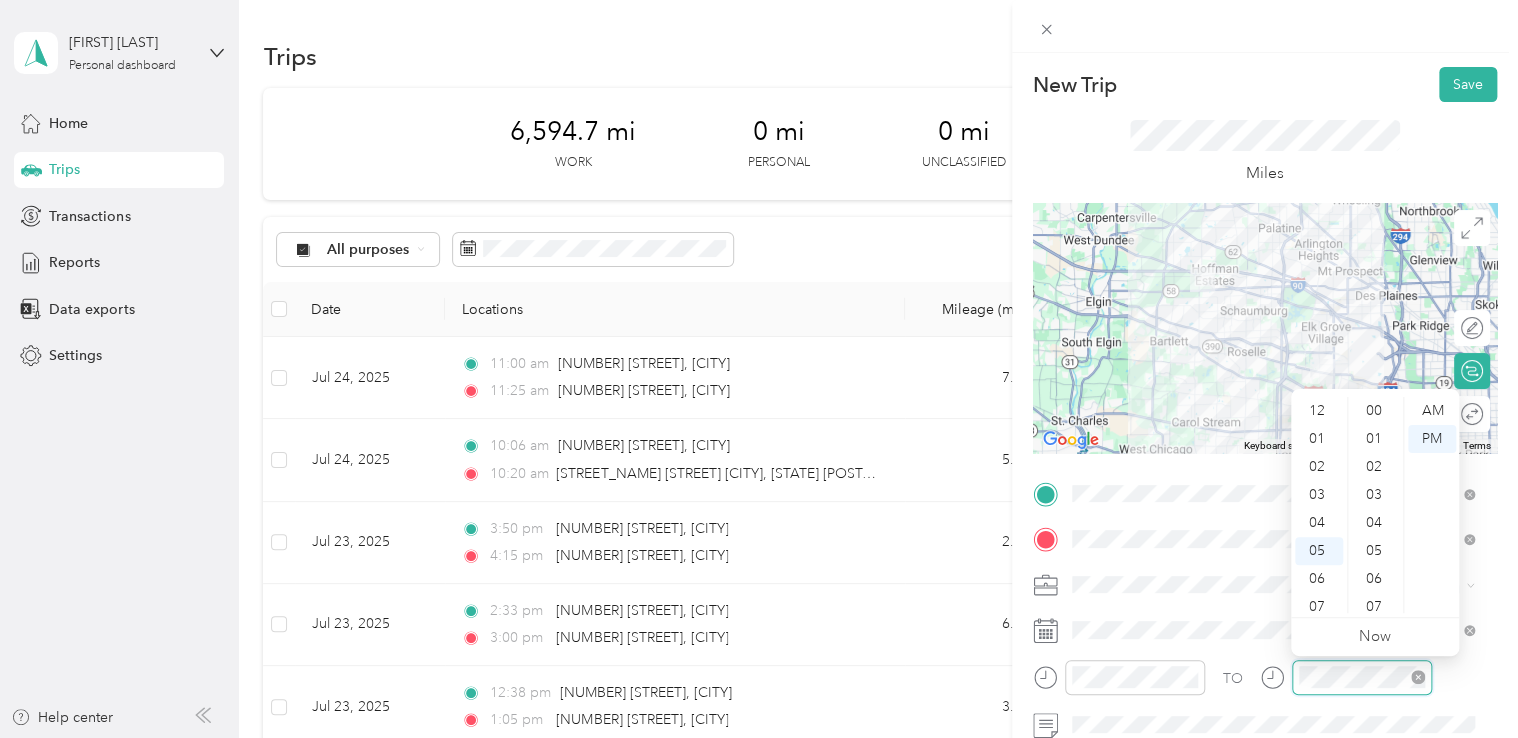 scroll, scrollTop: 120, scrollLeft: 0, axis: vertical 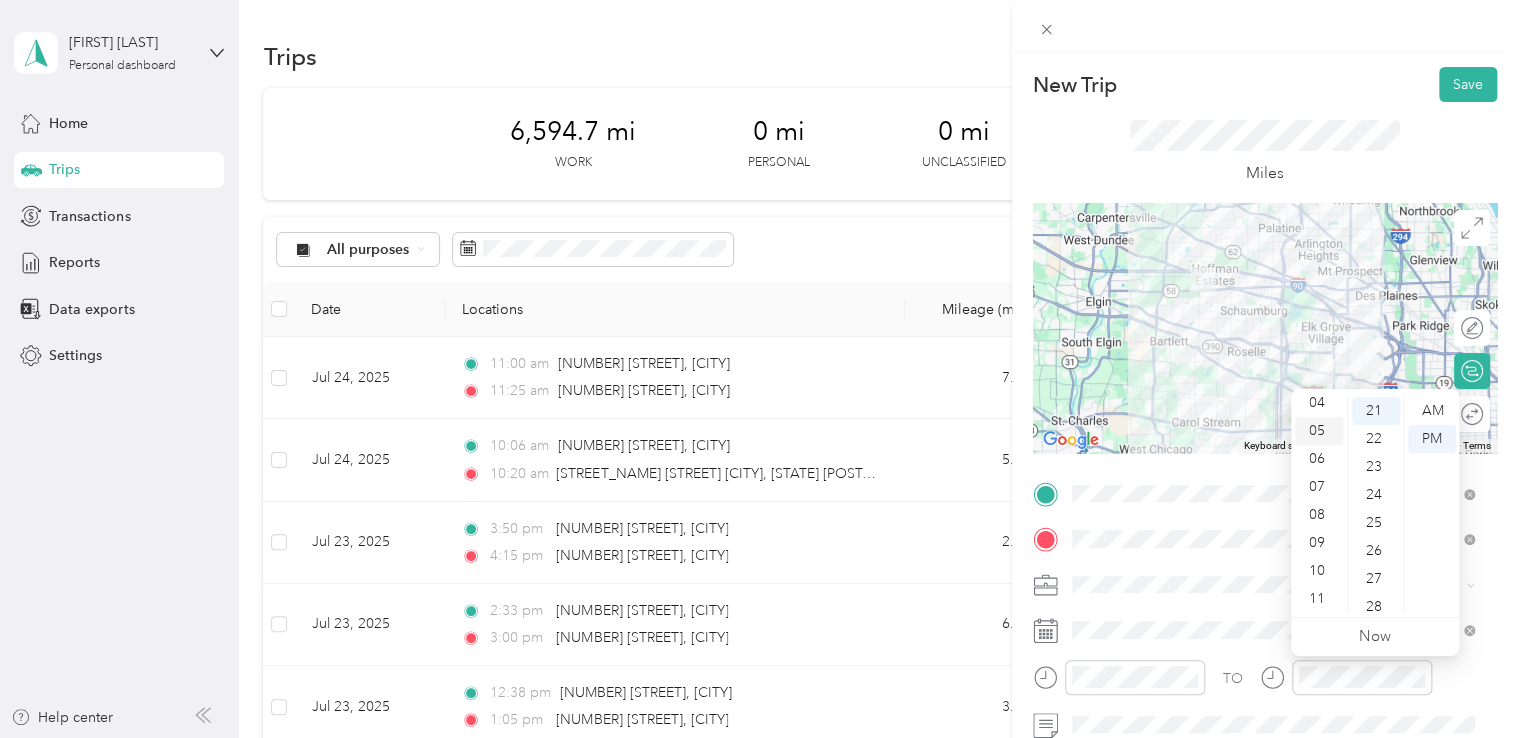 click on "05" at bounding box center [1319, 431] 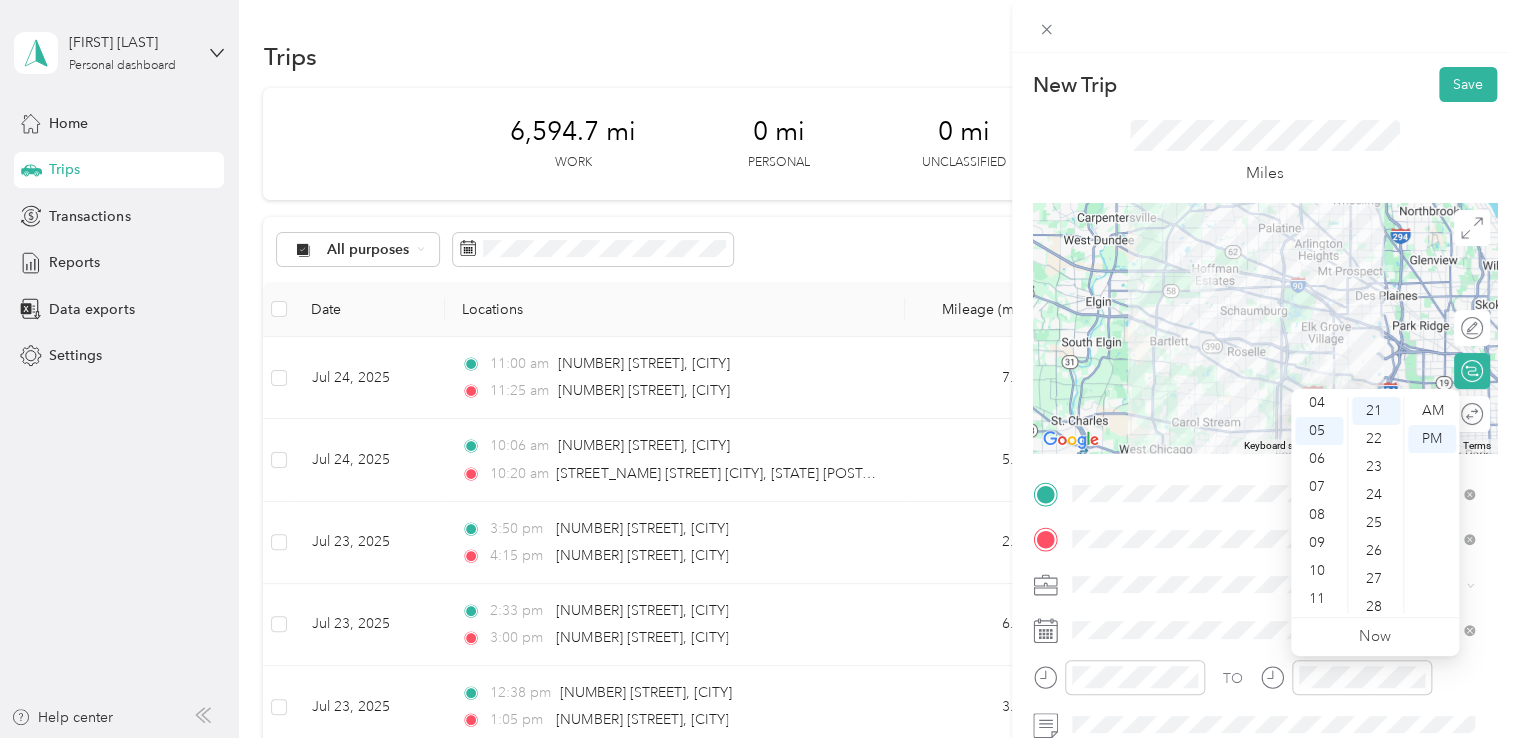 scroll, scrollTop: 40, scrollLeft: 0, axis: vertical 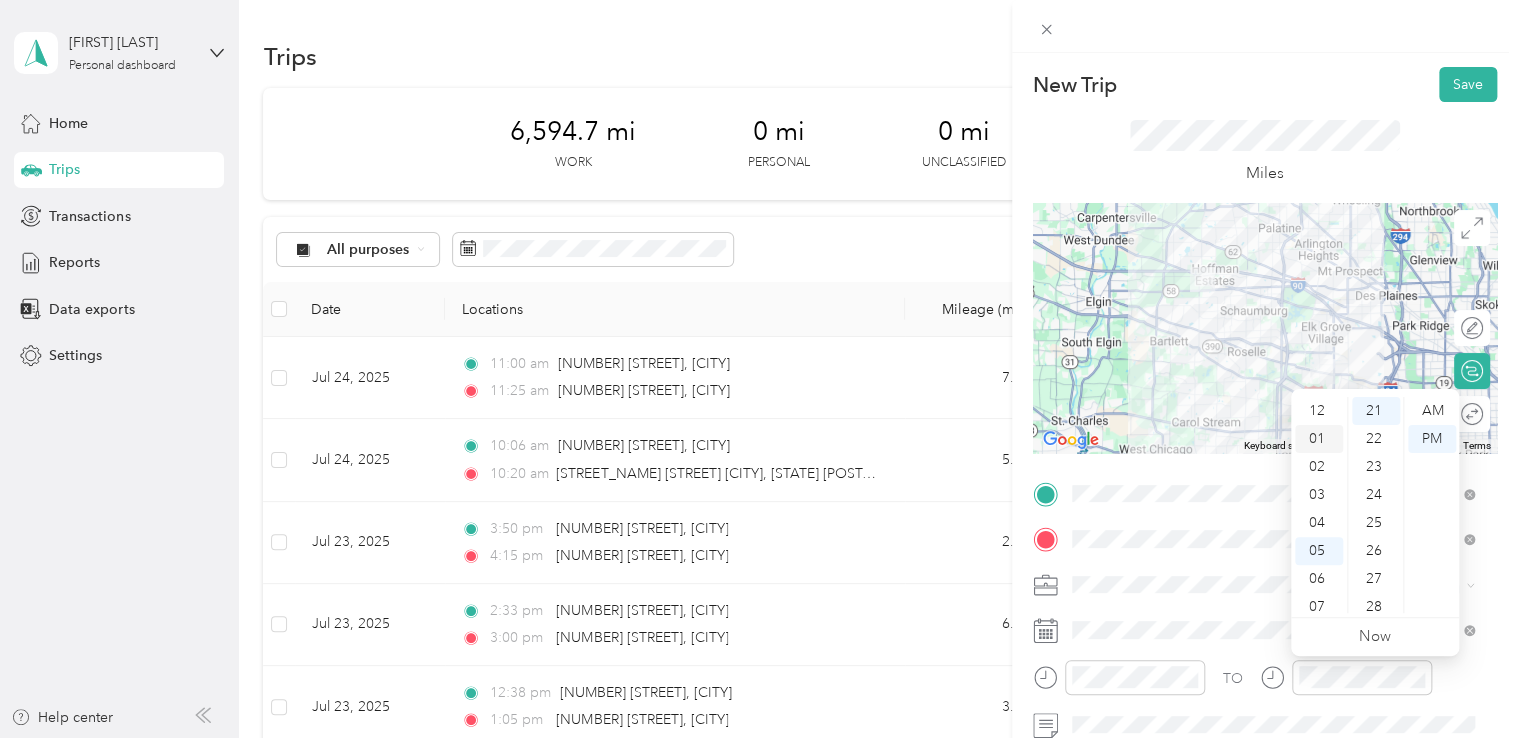click on "01" at bounding box center (1319, 439) 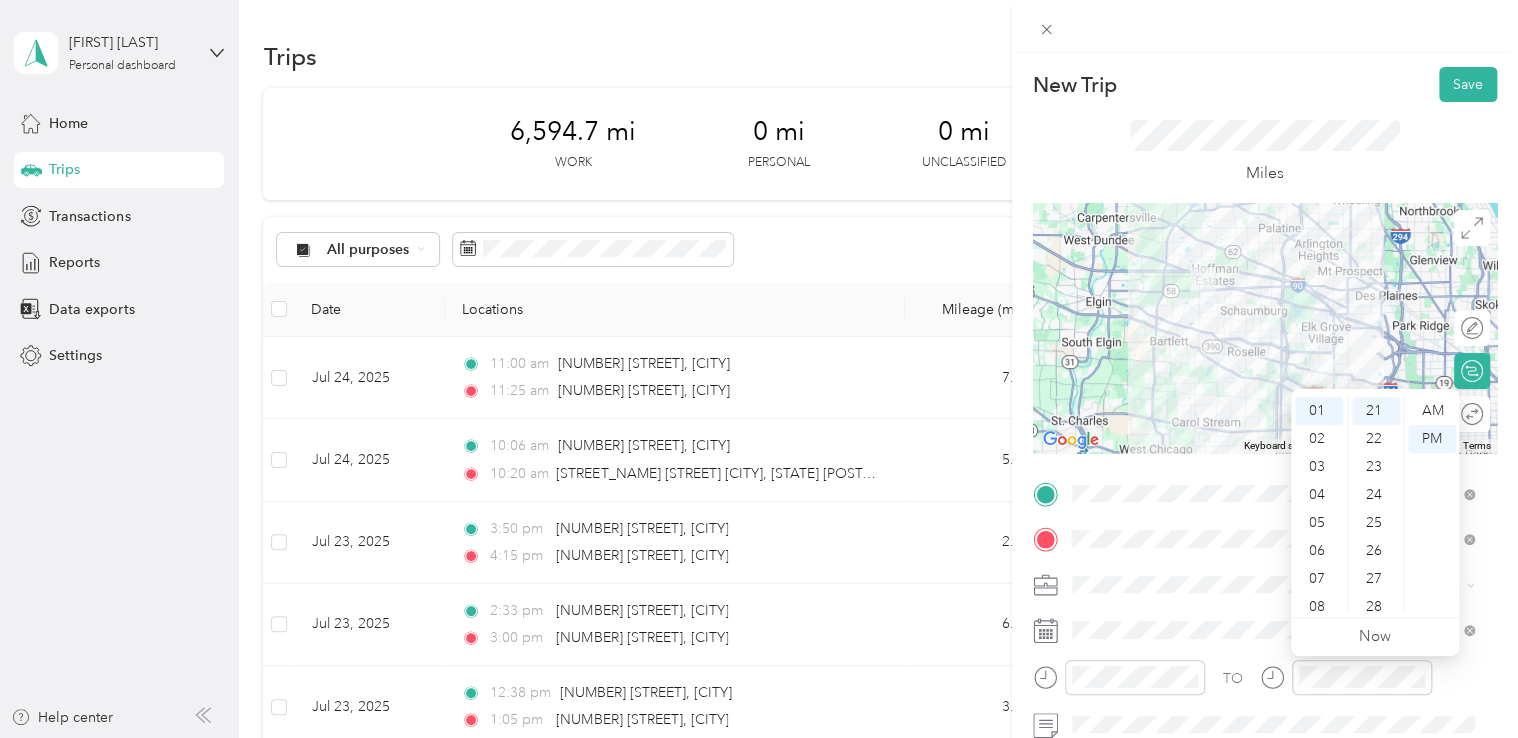 scroll, scrollTop: 28, scrollLeft: 0, axis: vertical 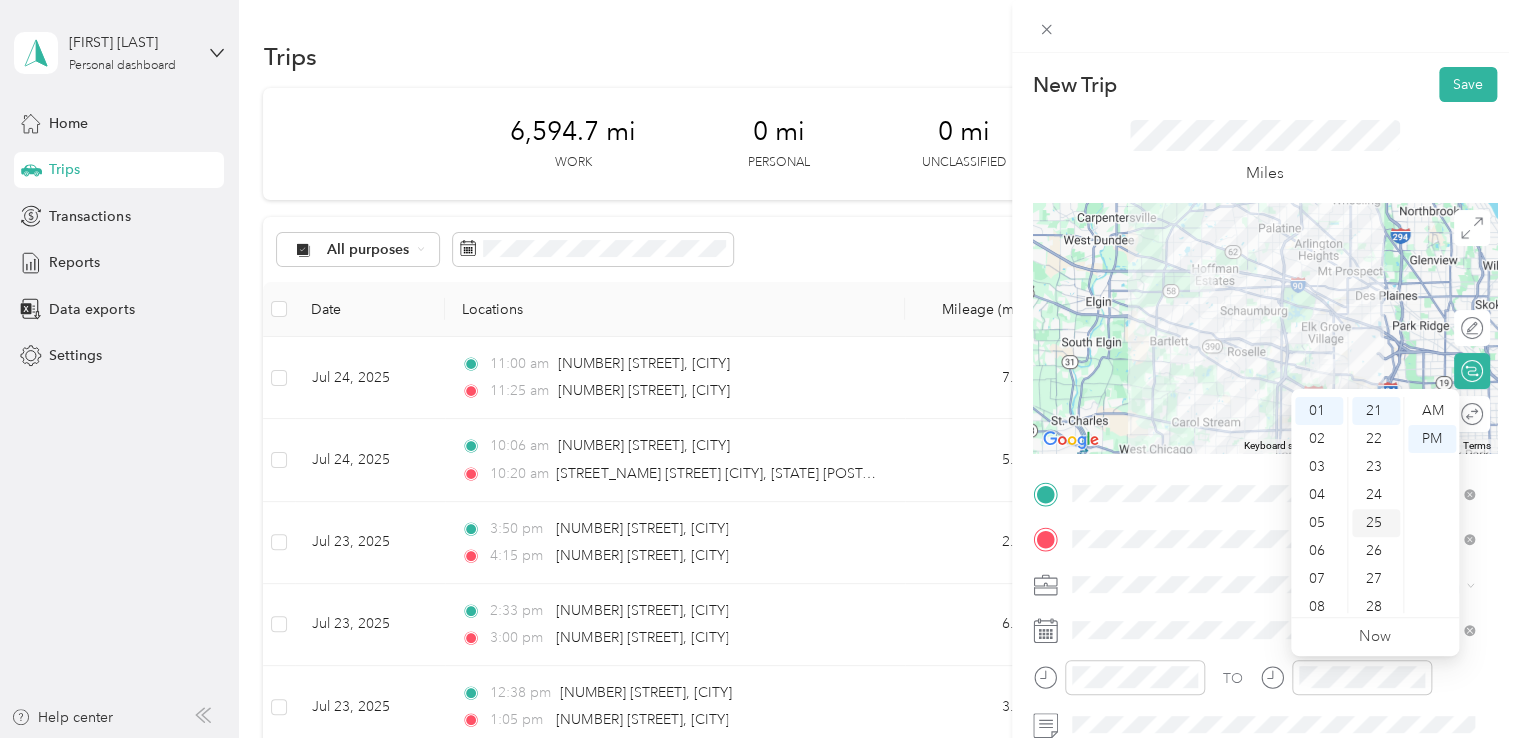 click on "25" at bounding box center (1376, 523) 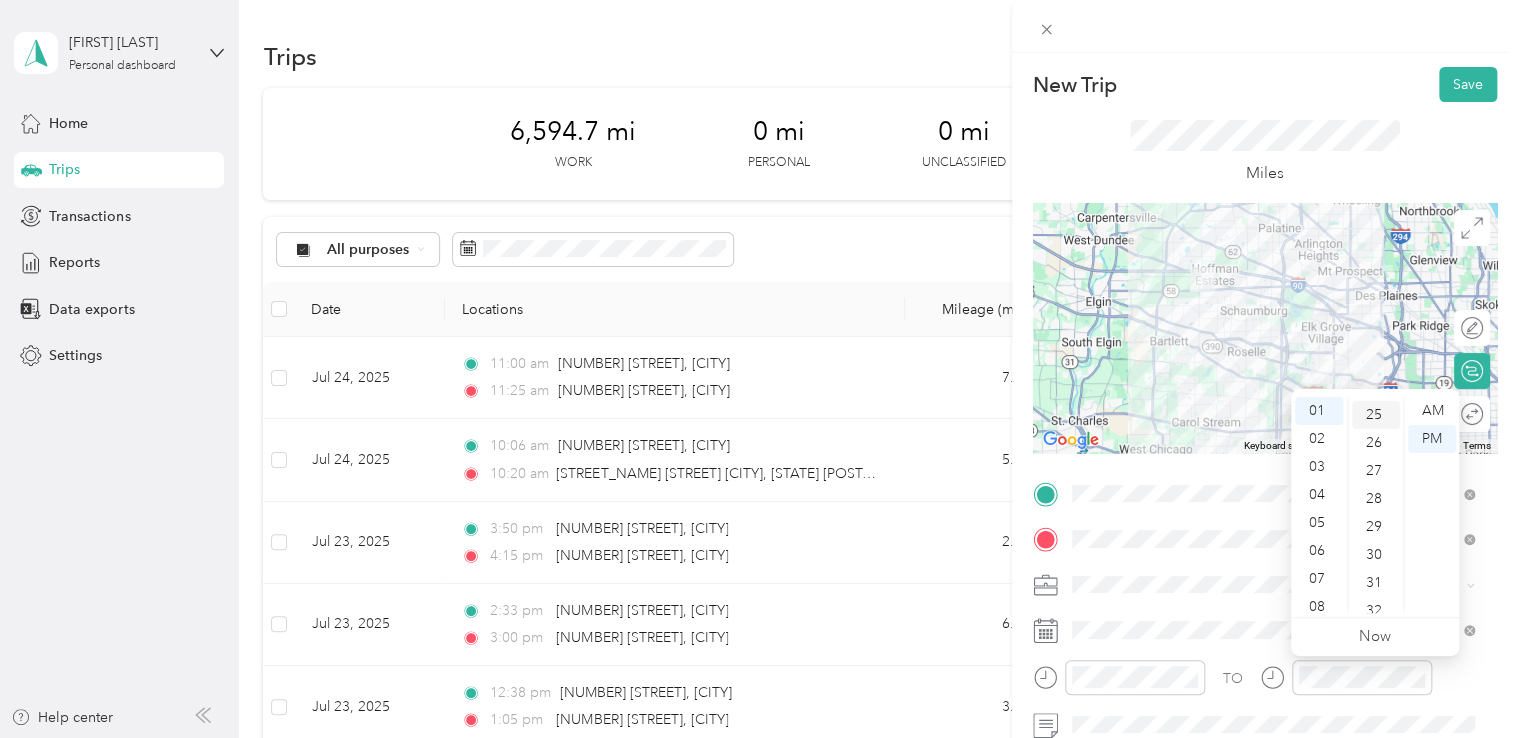 scroll, scrollTop: 700, scrollLeft: 0, axis: vertical 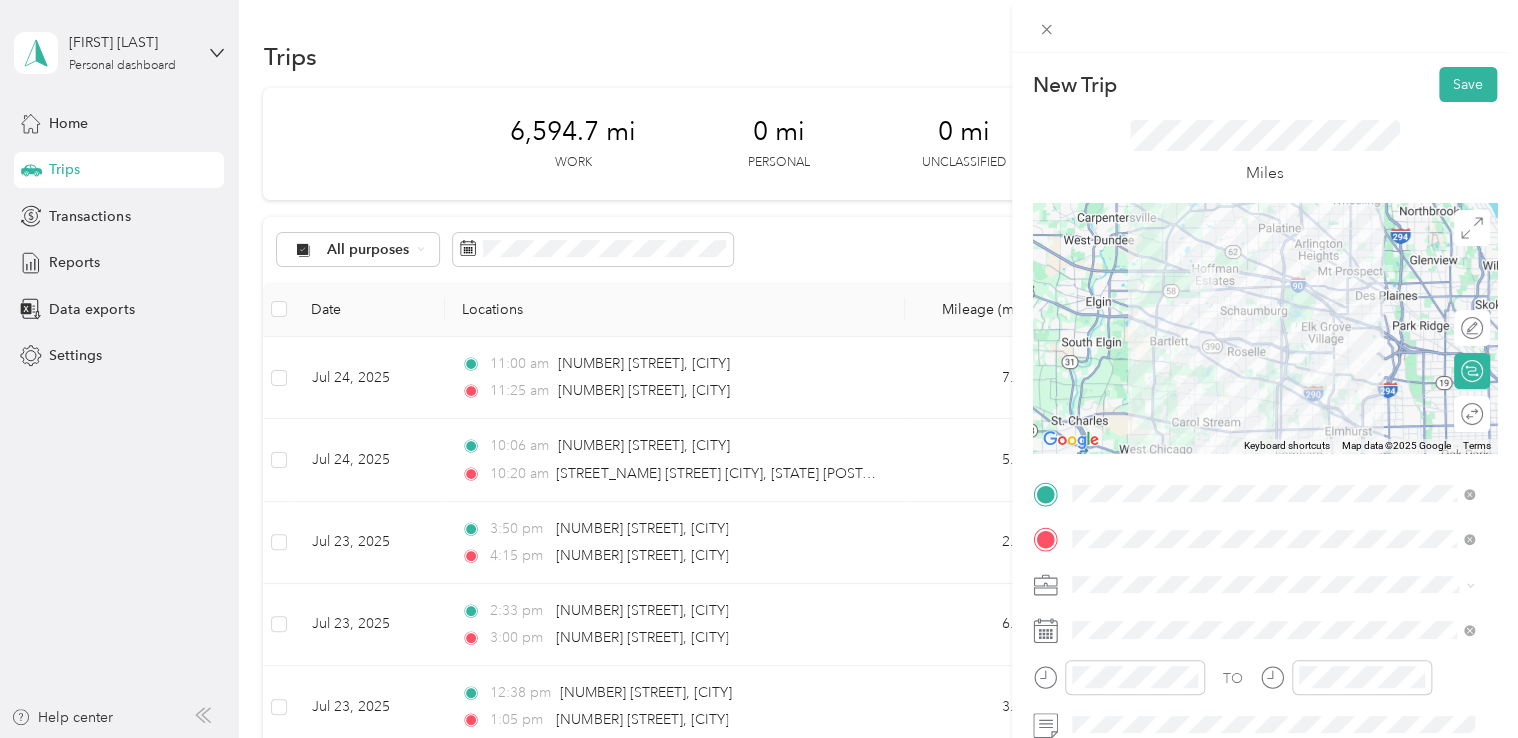 click 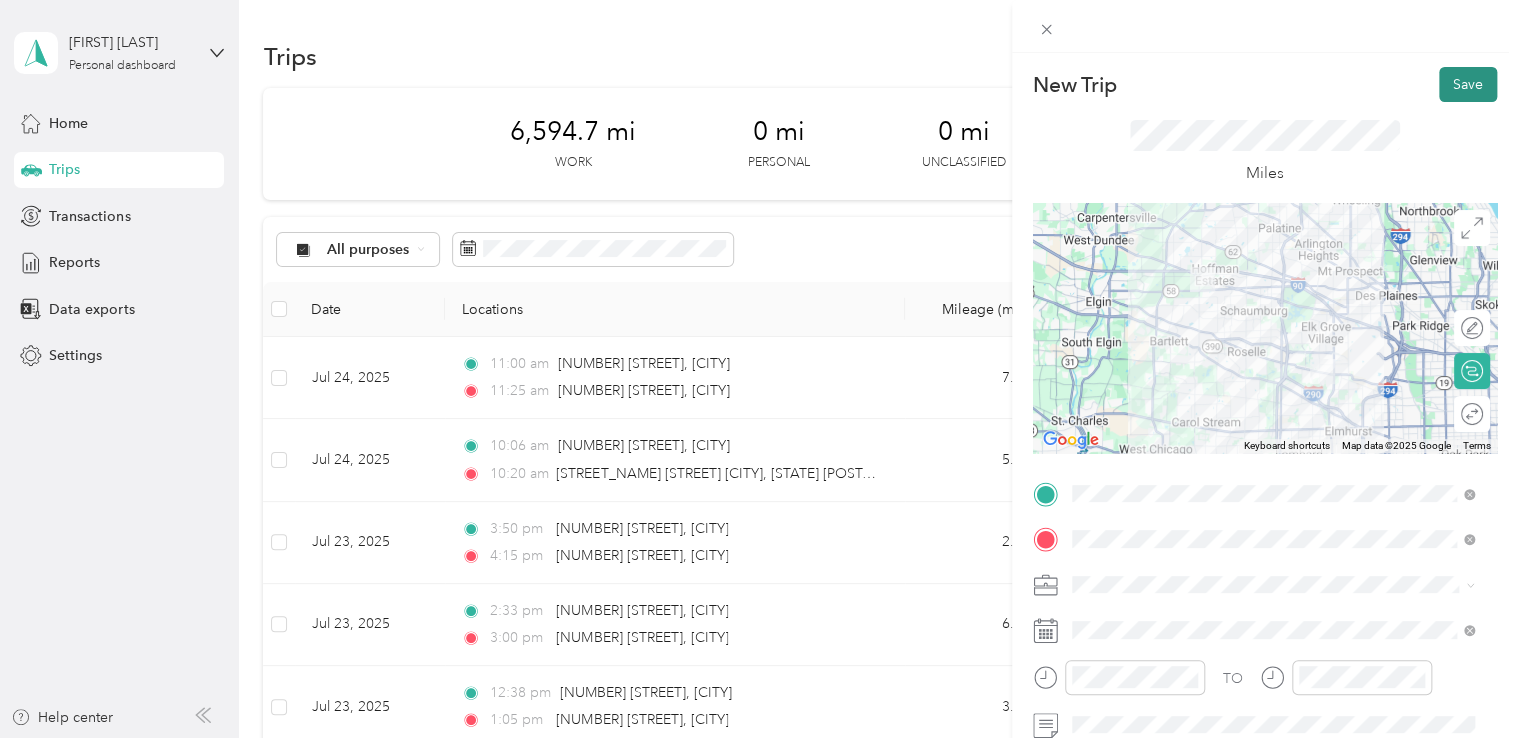 click on "Save" at bounding box center [1468, 84] 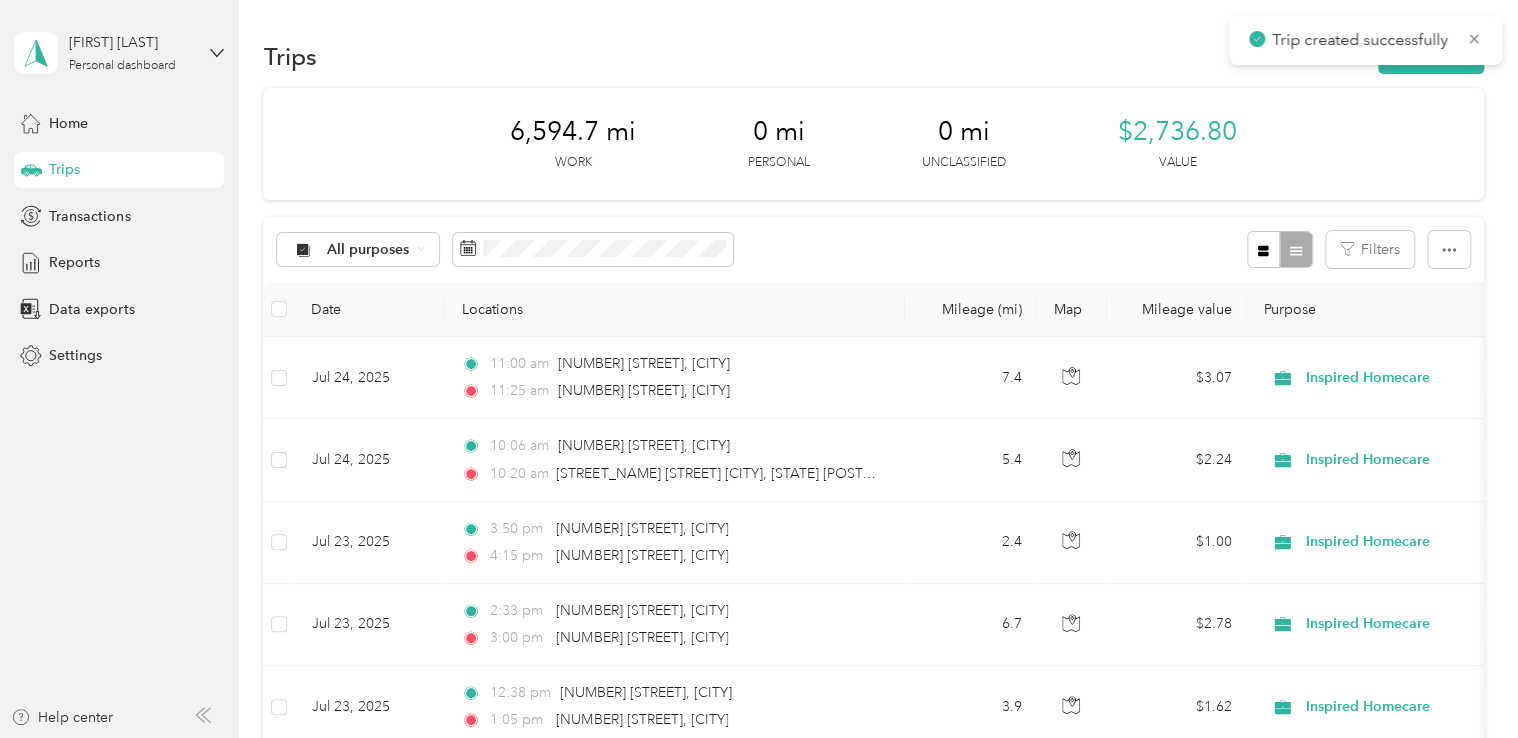 click on "Trip created successfully" at bounding box center [1365, 40] 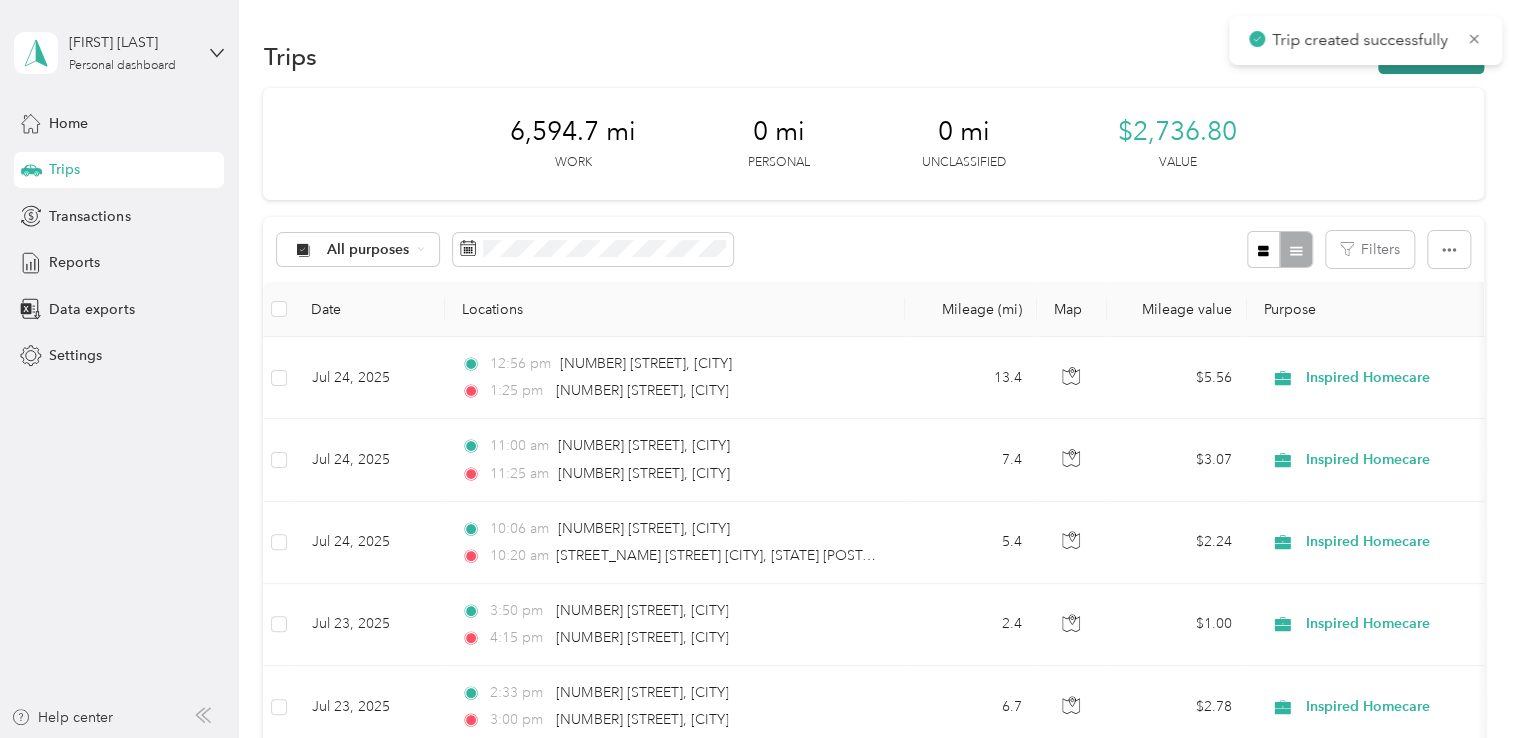 click on "New trip" at bounding box center (1431, 56) 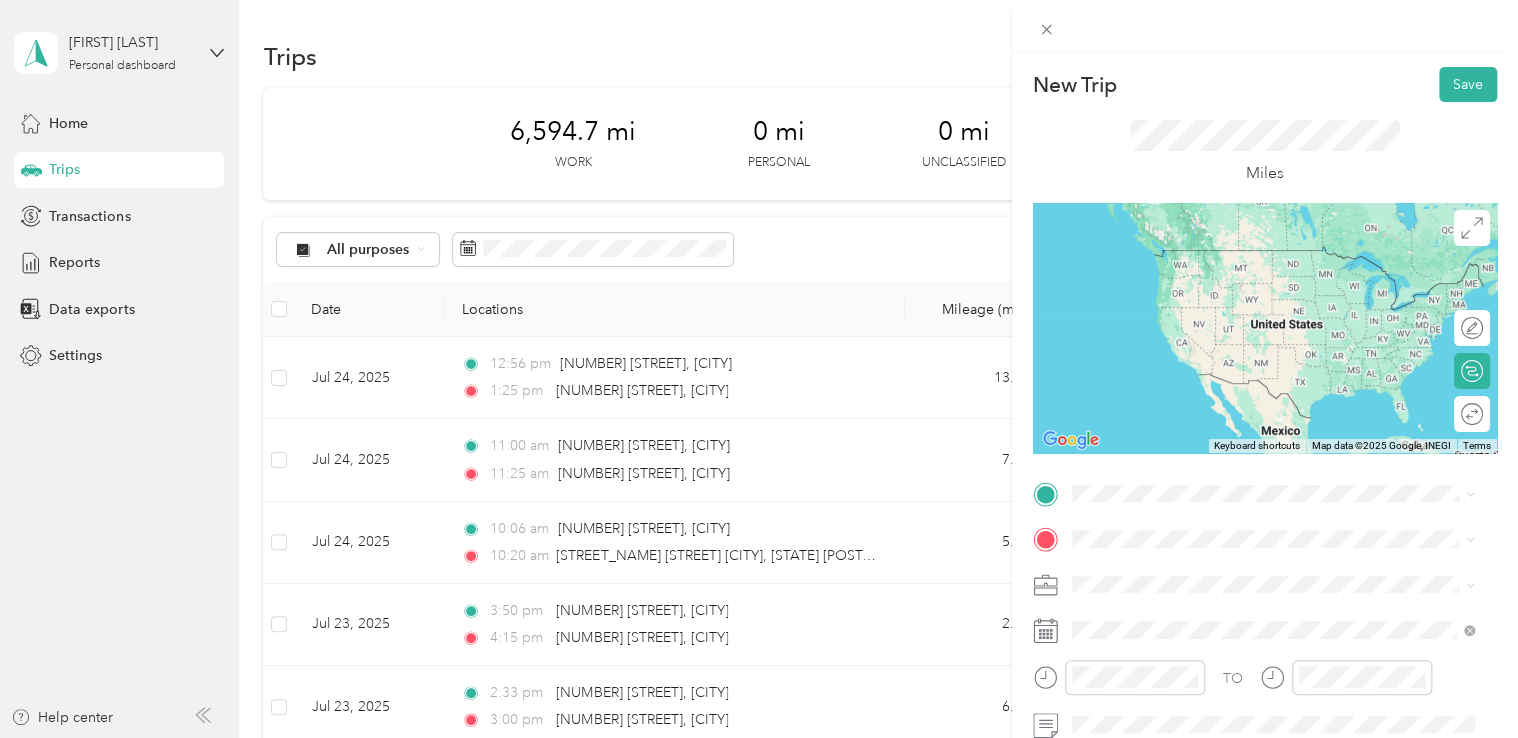 click on "[NUMBER] [STREET]
[CITY], [STATE] [POSTAL_CODE], [COUNTRY]" at bounding box center [1253, 563] 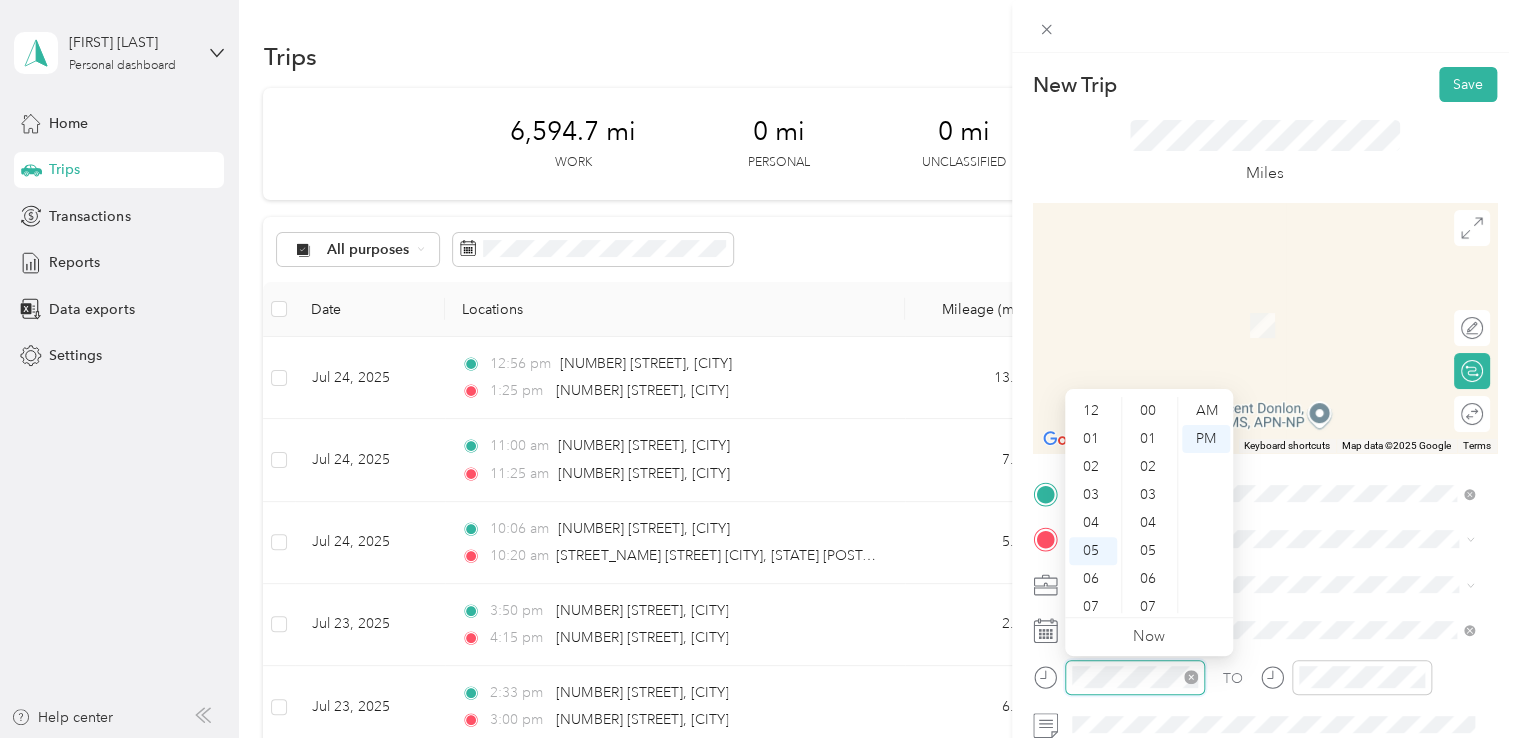 scroll, scrollTop: 672, scrollLeft: 0, axis: vertical 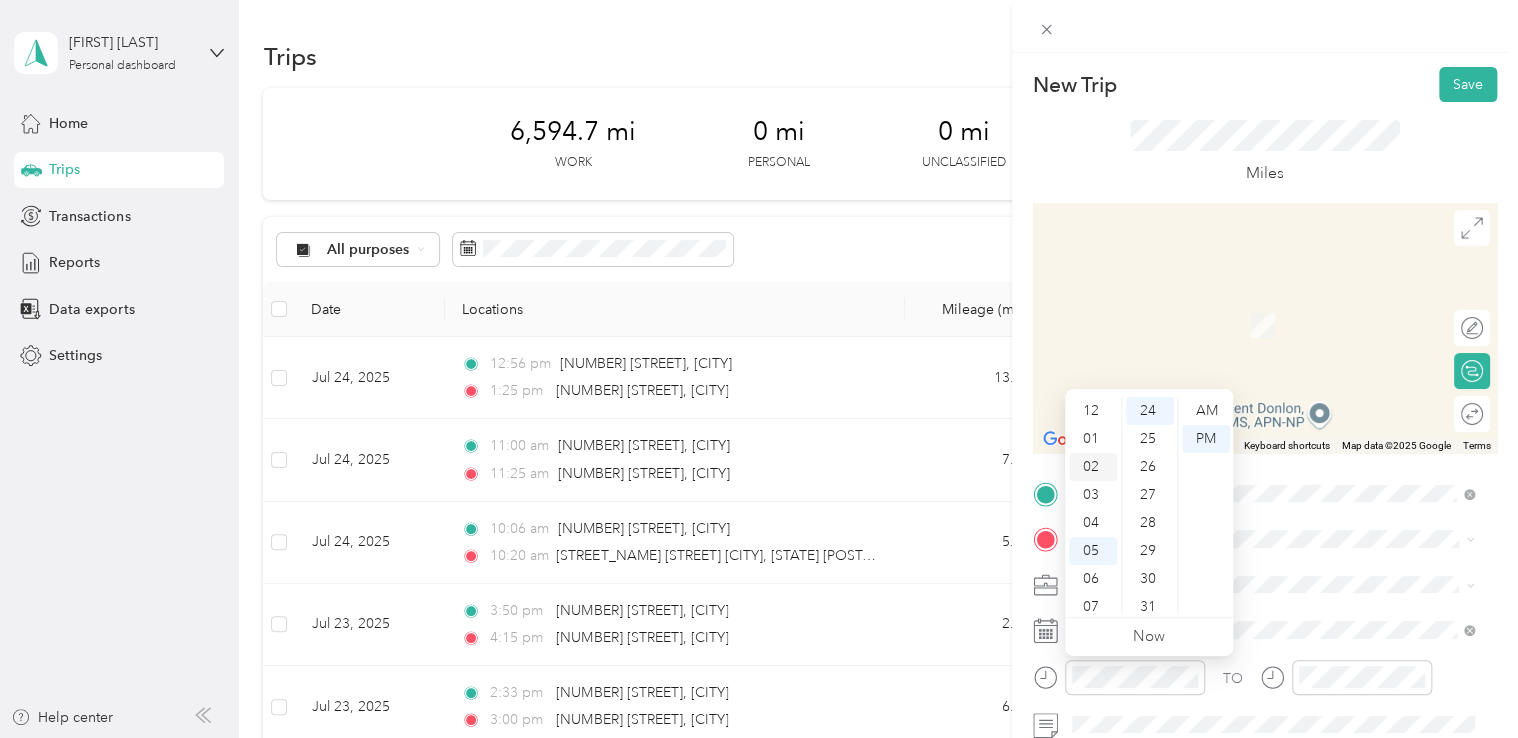 click on "02" at bounding box center [1093, 467] 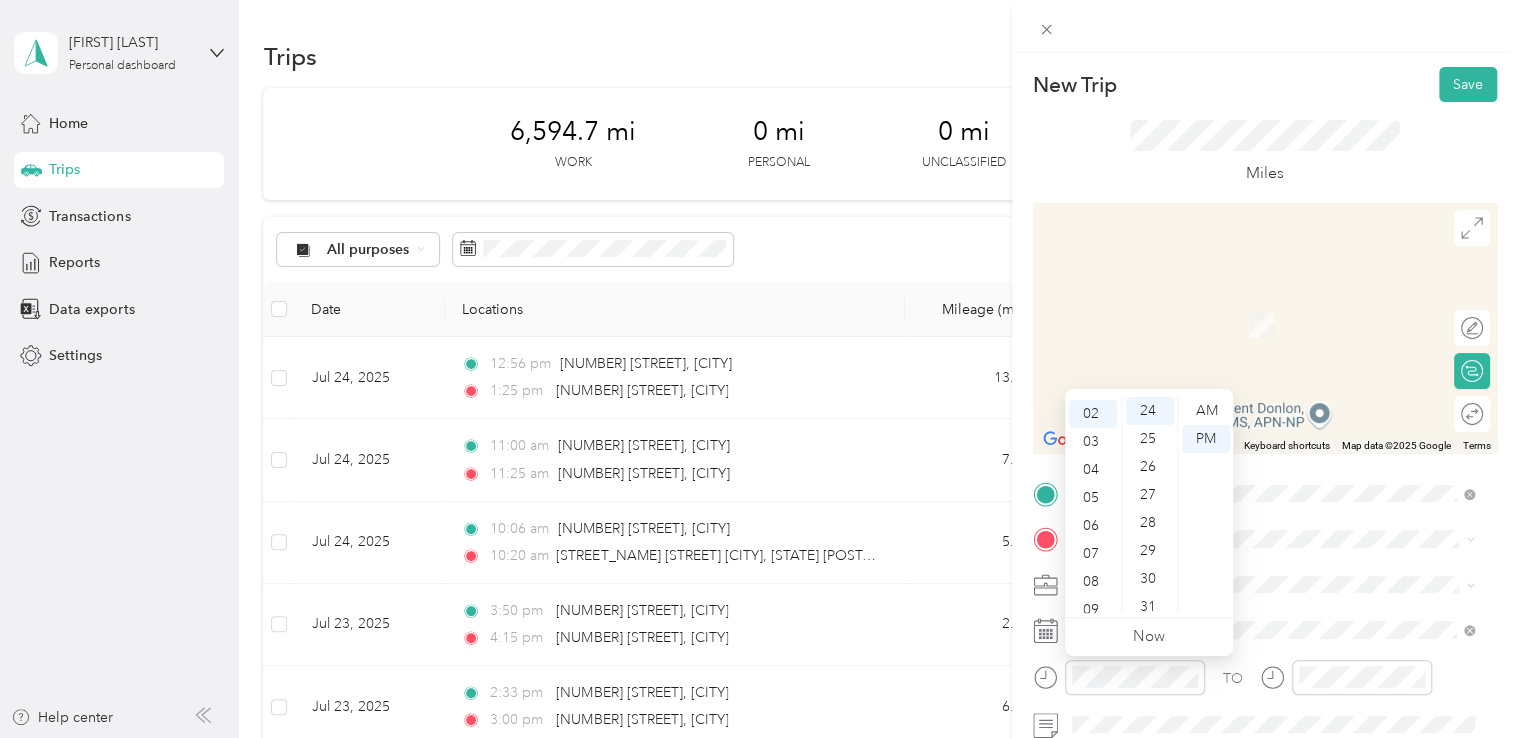 scroll, scrollTop: 56, scrollLeft: 0, axis: vertical 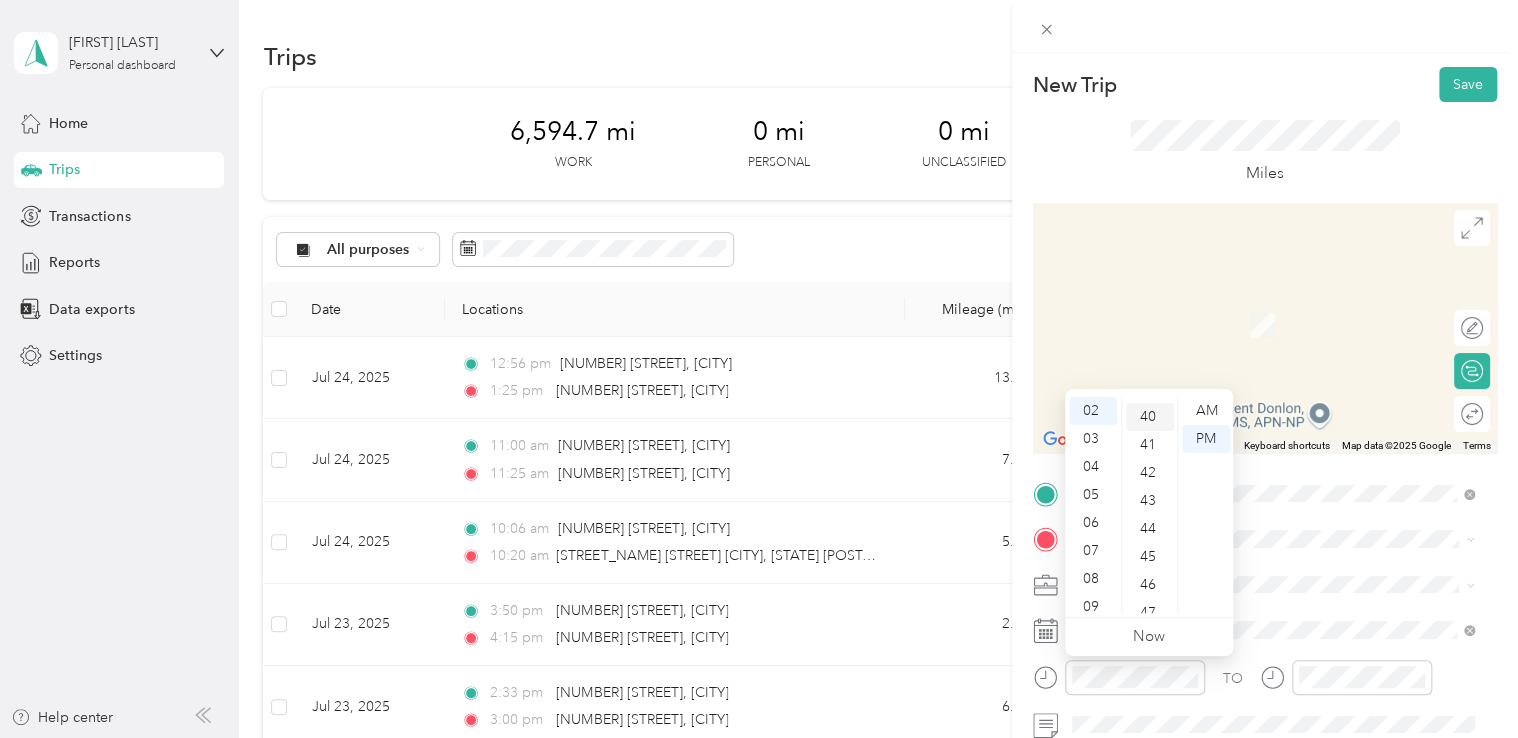 click on "40" at bounding box center [1150, 417] 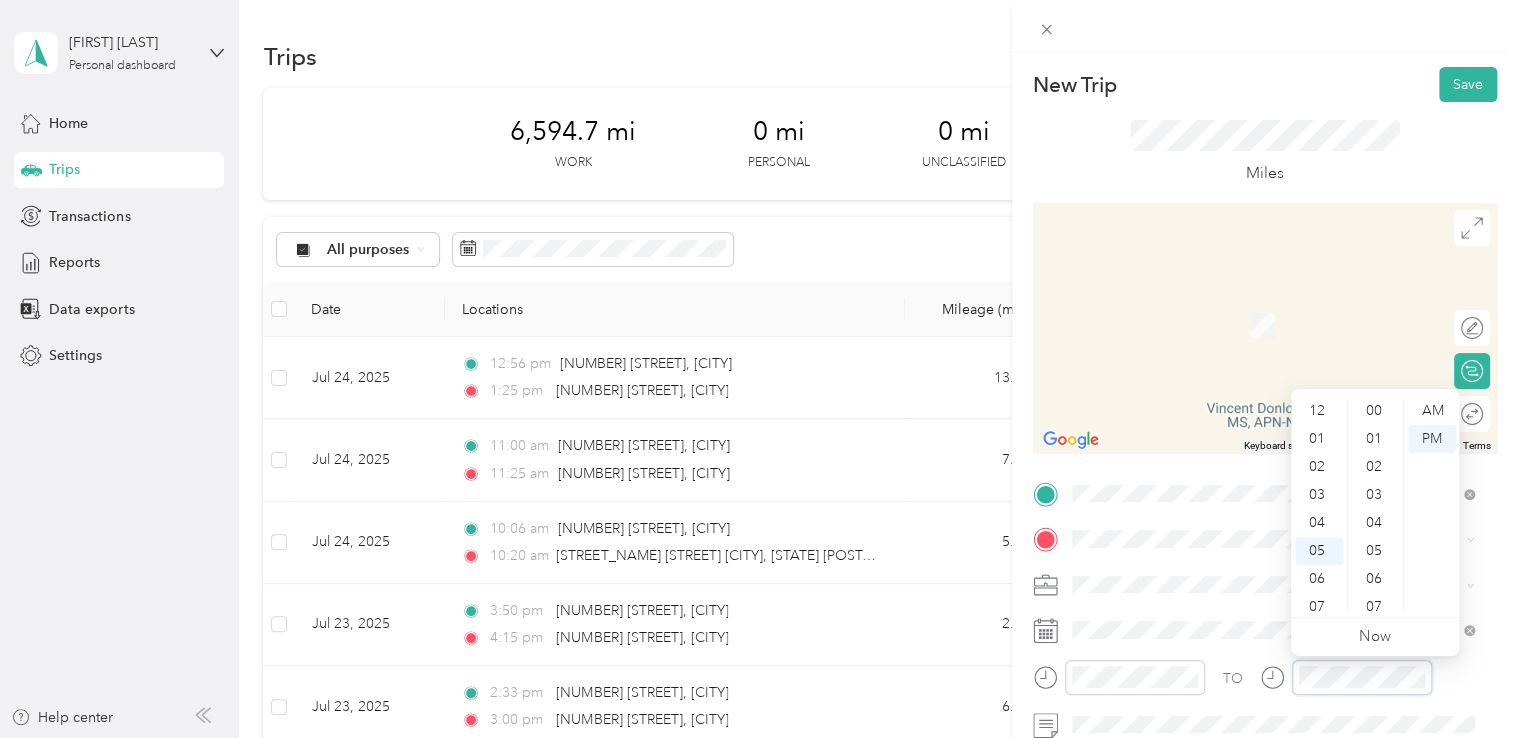 scroll, scrollTop: 672, scrollLeft: 0, axis: vertical 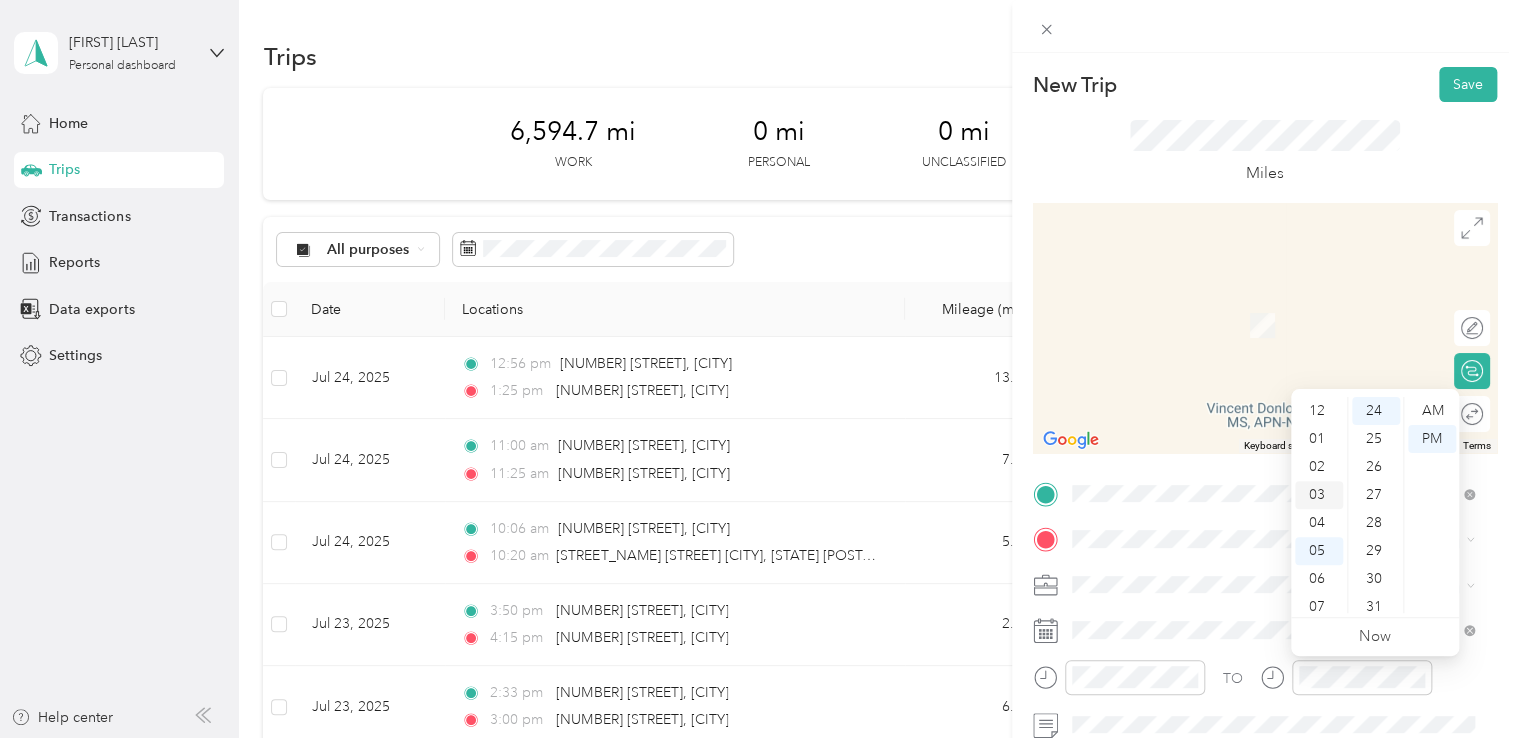 click on "03" at bounding box center (1319, 495) 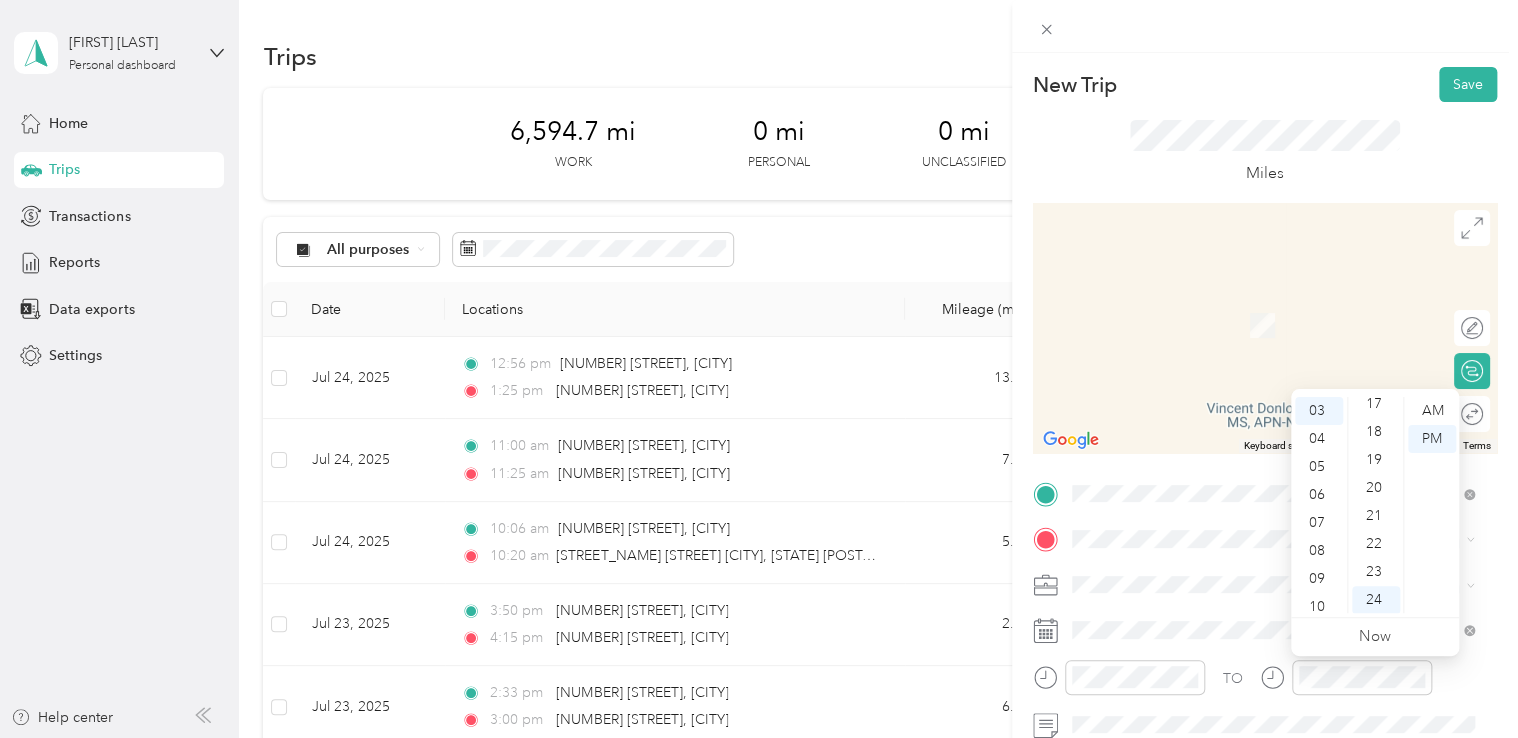 scroll, scrollTop: 0, scrollLeft: 0, axis: both 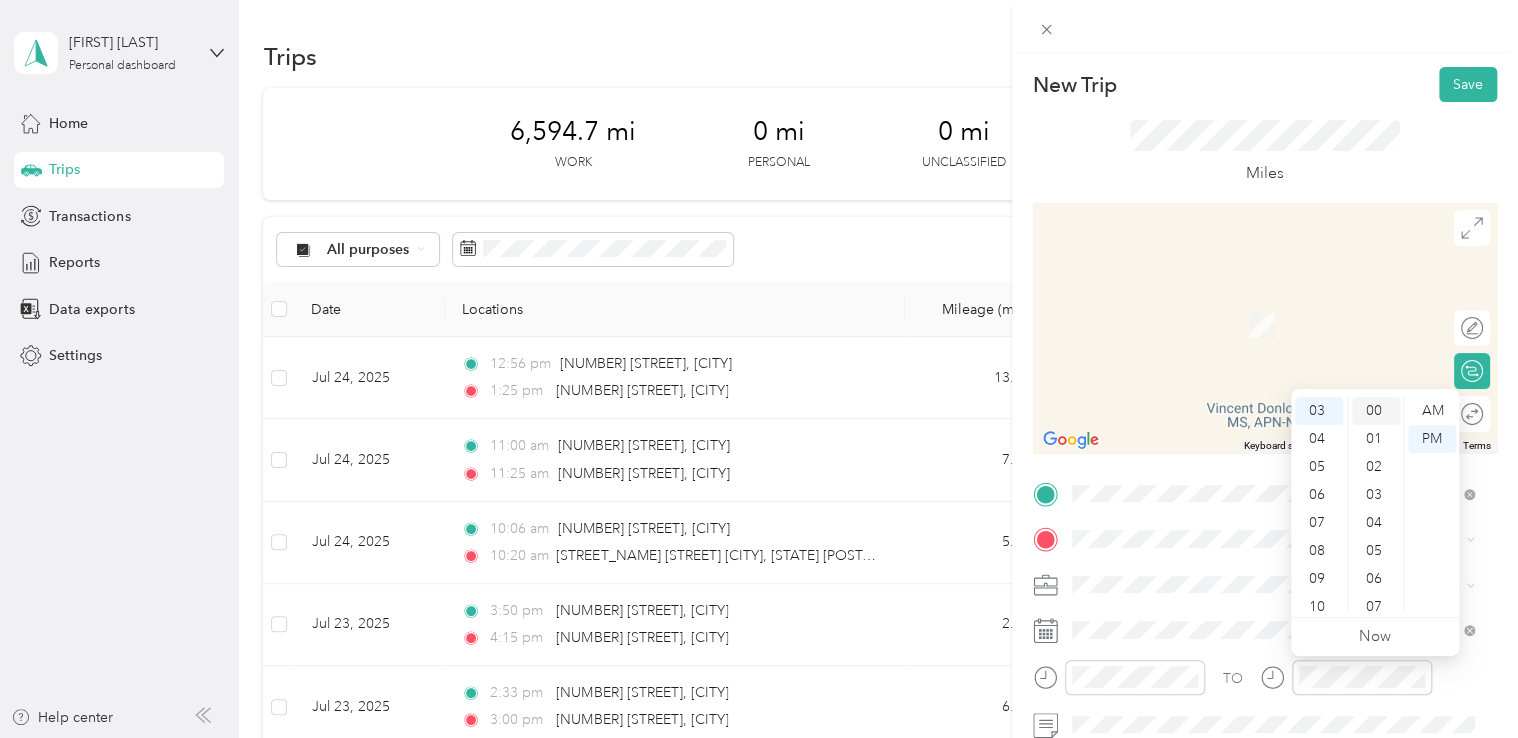 click on "00" at bounding box center (1376, 411) 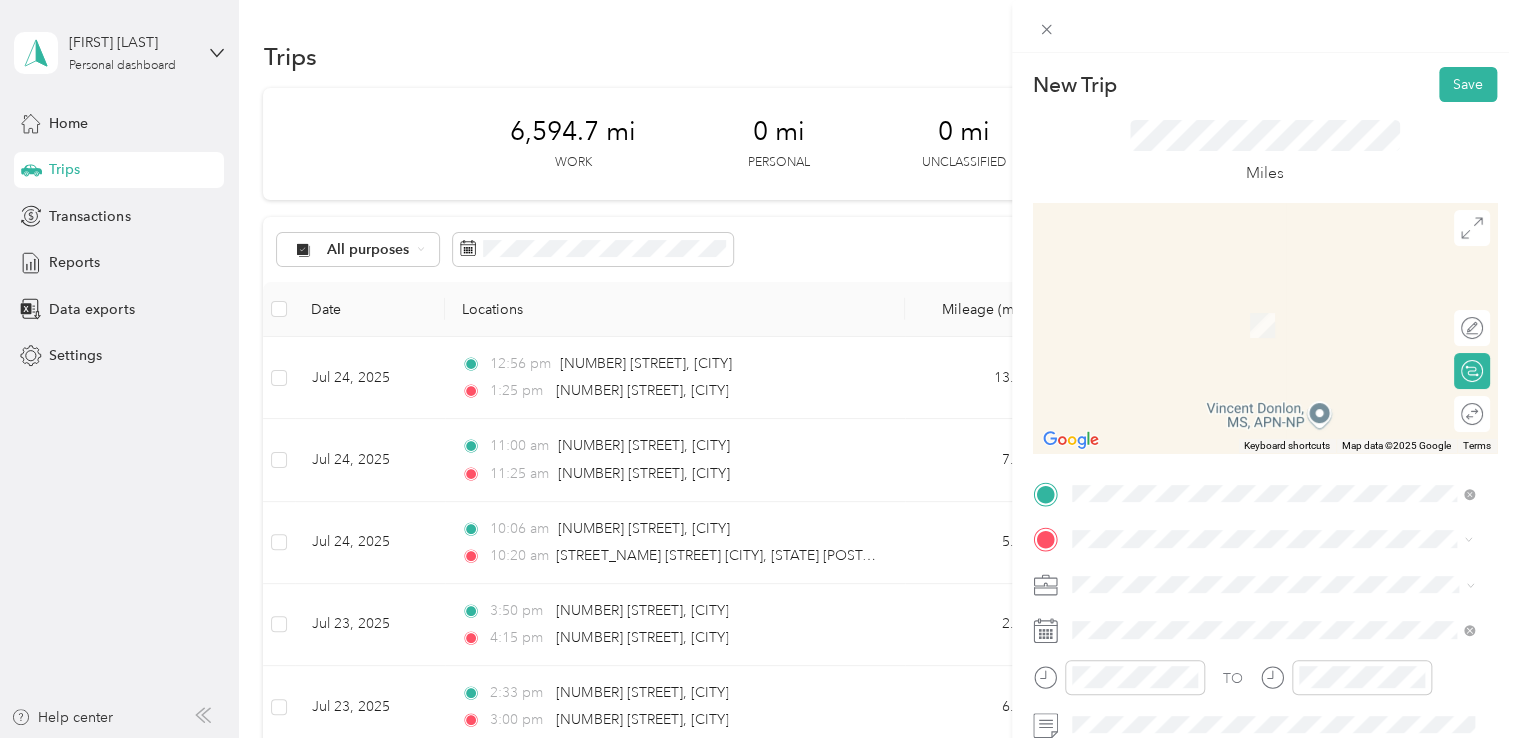 click on "[NUMBER] [STREET]
[CITY], [STATE] [POSTAL_CODE], [COUNTRY]" at bounding box center (1253, 492) 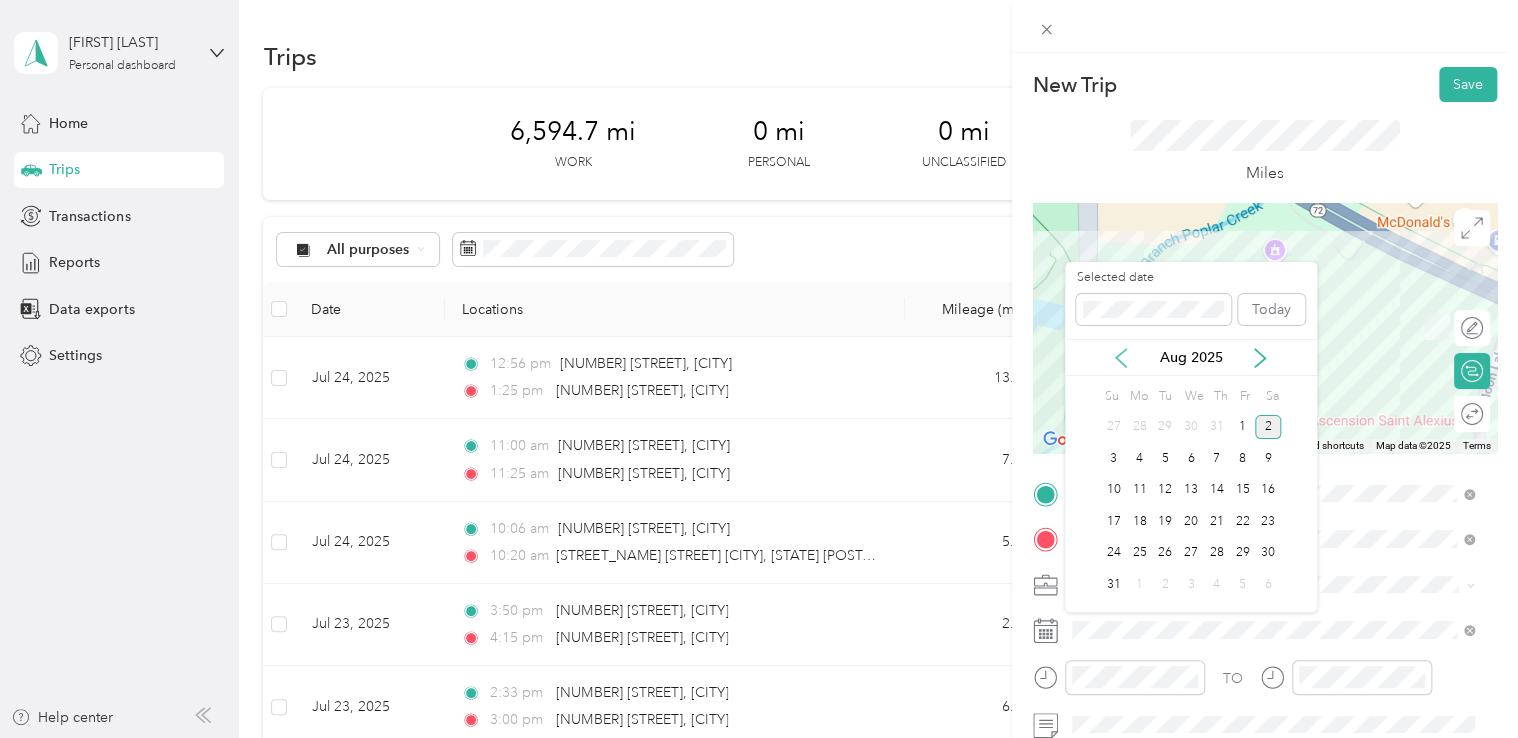 click 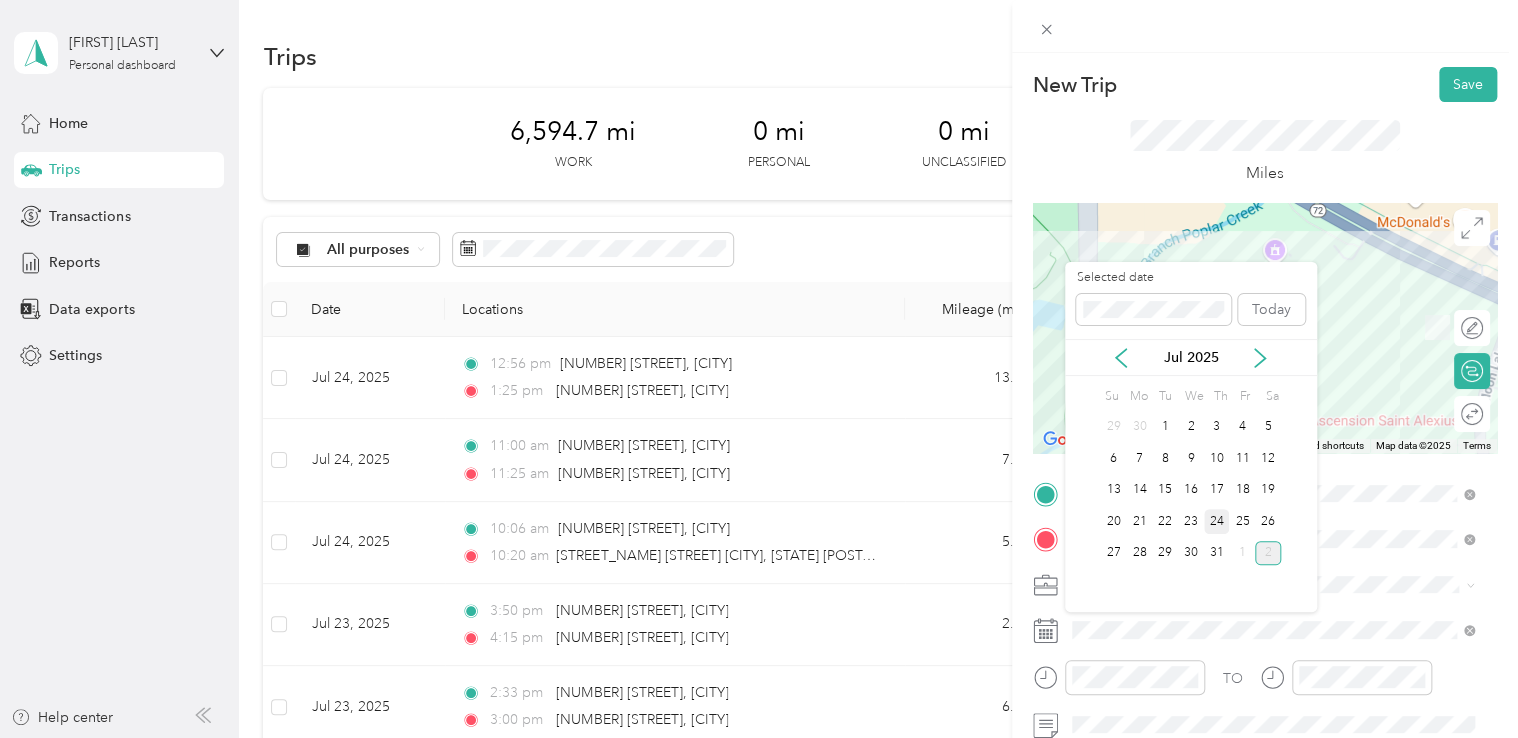 click on "24" at bounding box center (1217, 521) 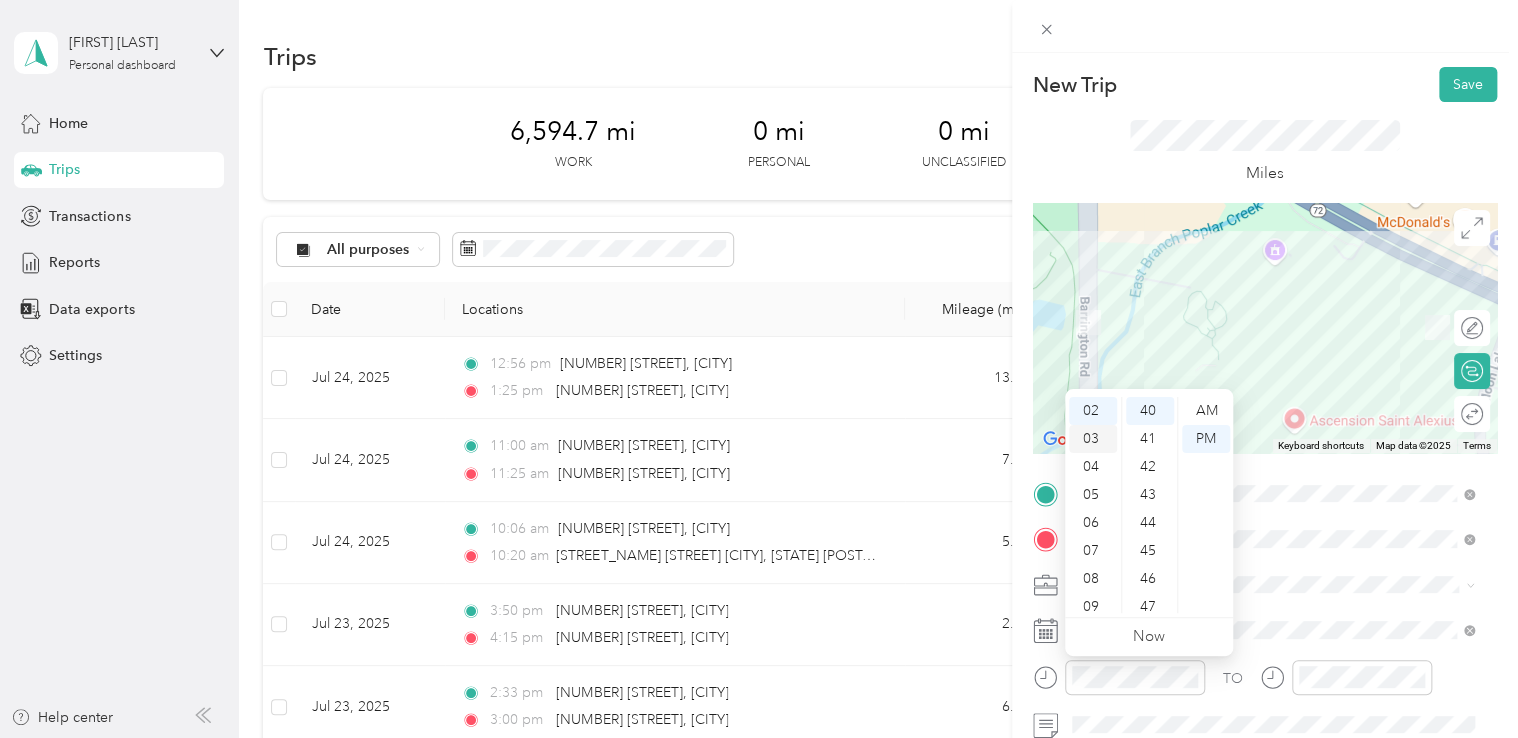 click on "03" at bounding box center [1093, 439] 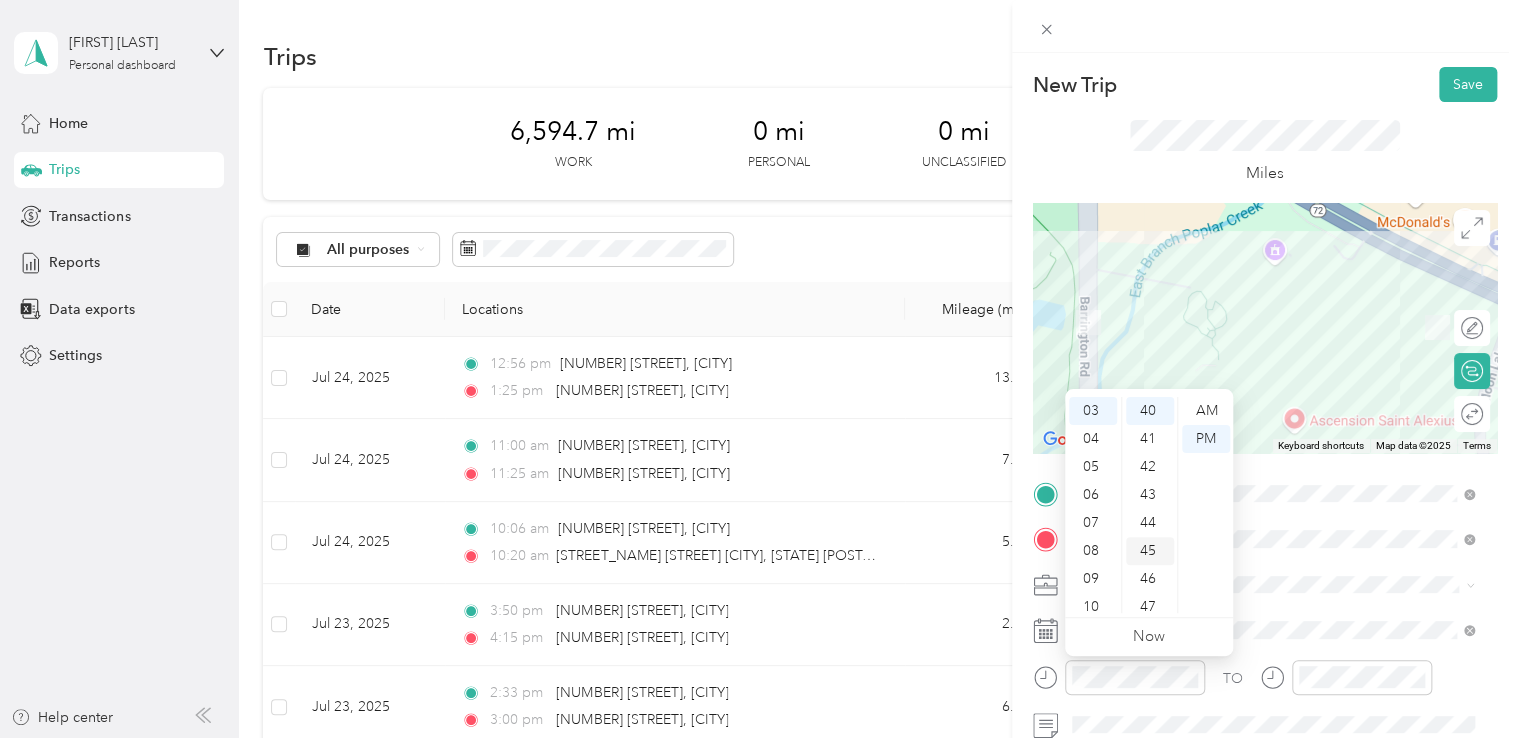 click on "45" at bounding box center (1150, 551) 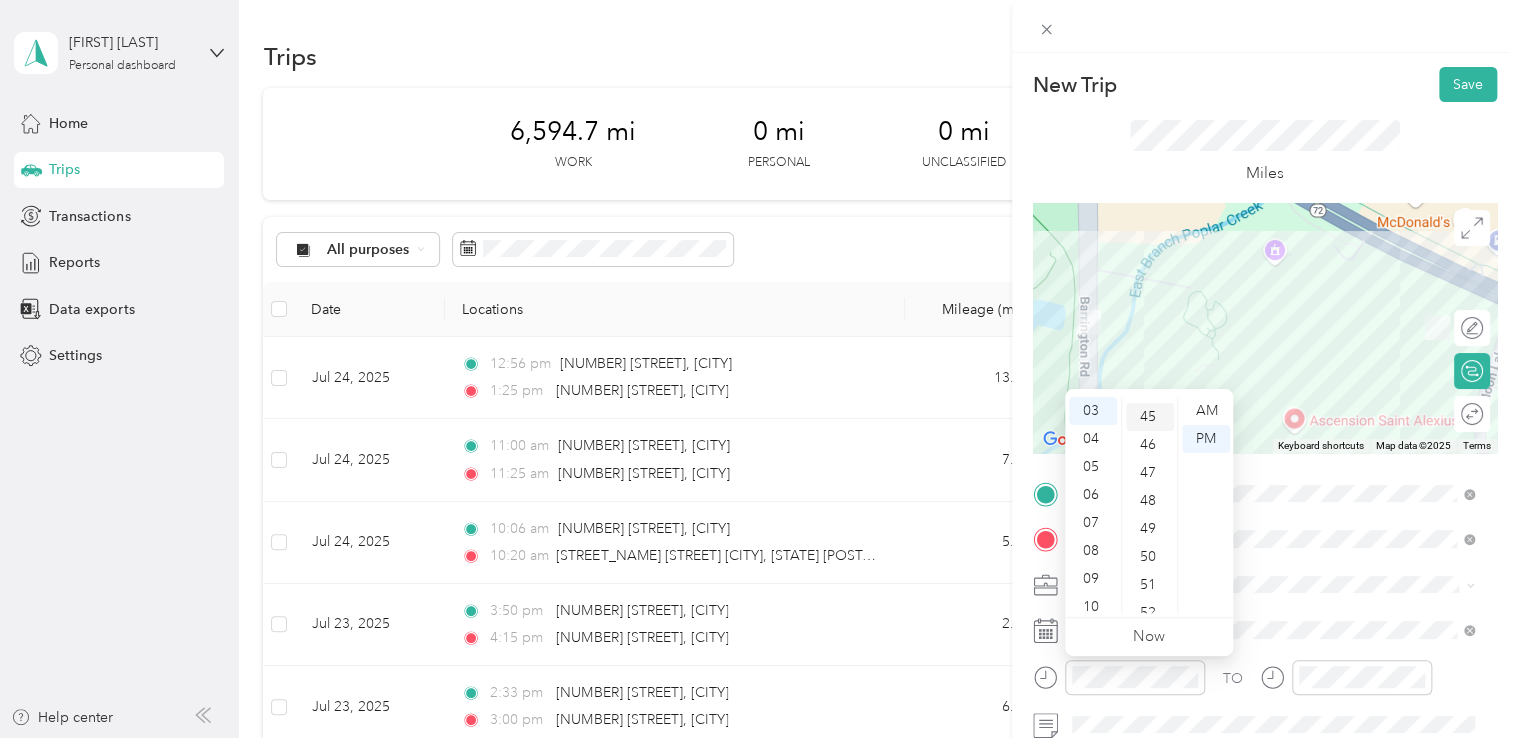 scroll, scrollTop: 1260, scrollLeft: 0, axis: vertical 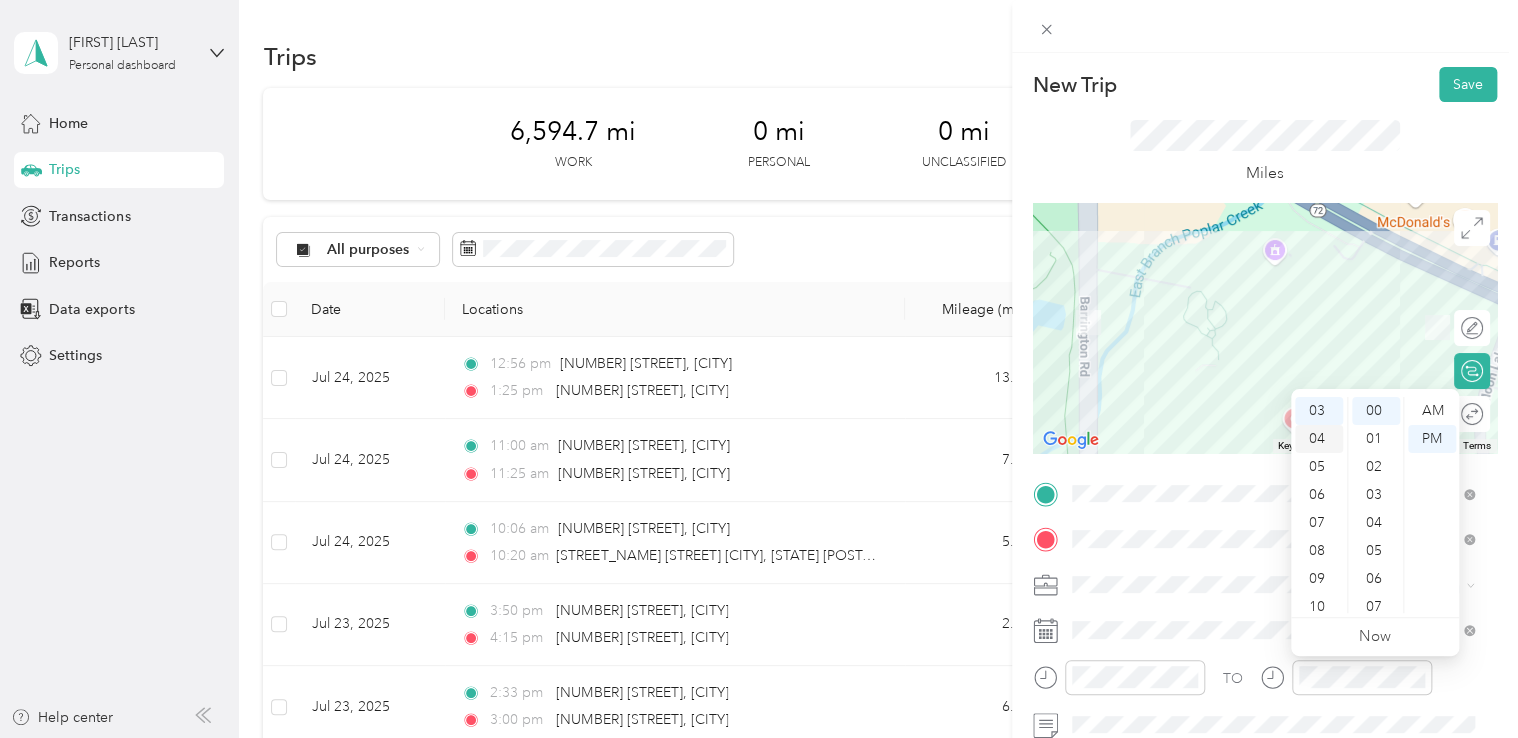 click on "04" at bounding box center [1319, 439] 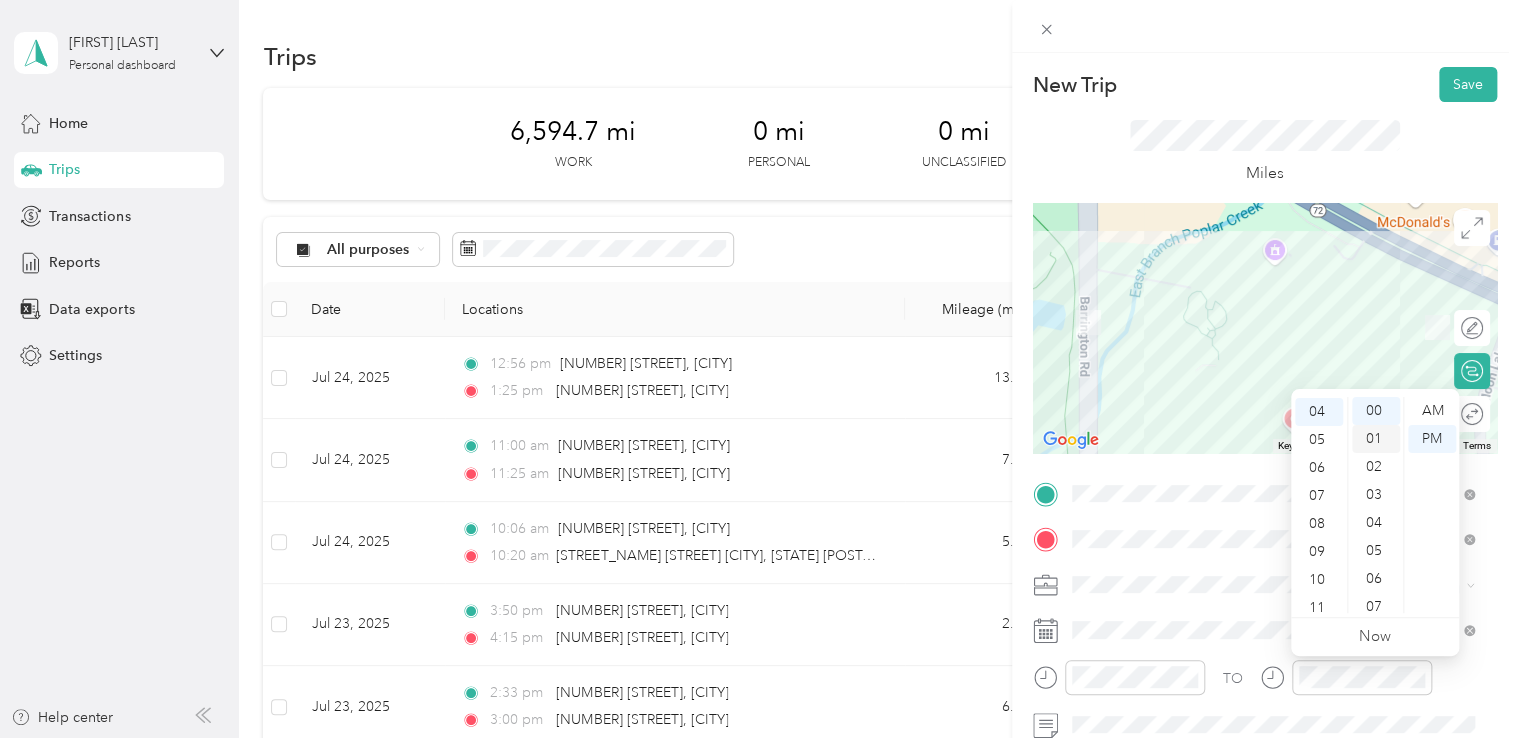 scroll, scrollTop: 112, scrollLeft: 0, axis: vertical 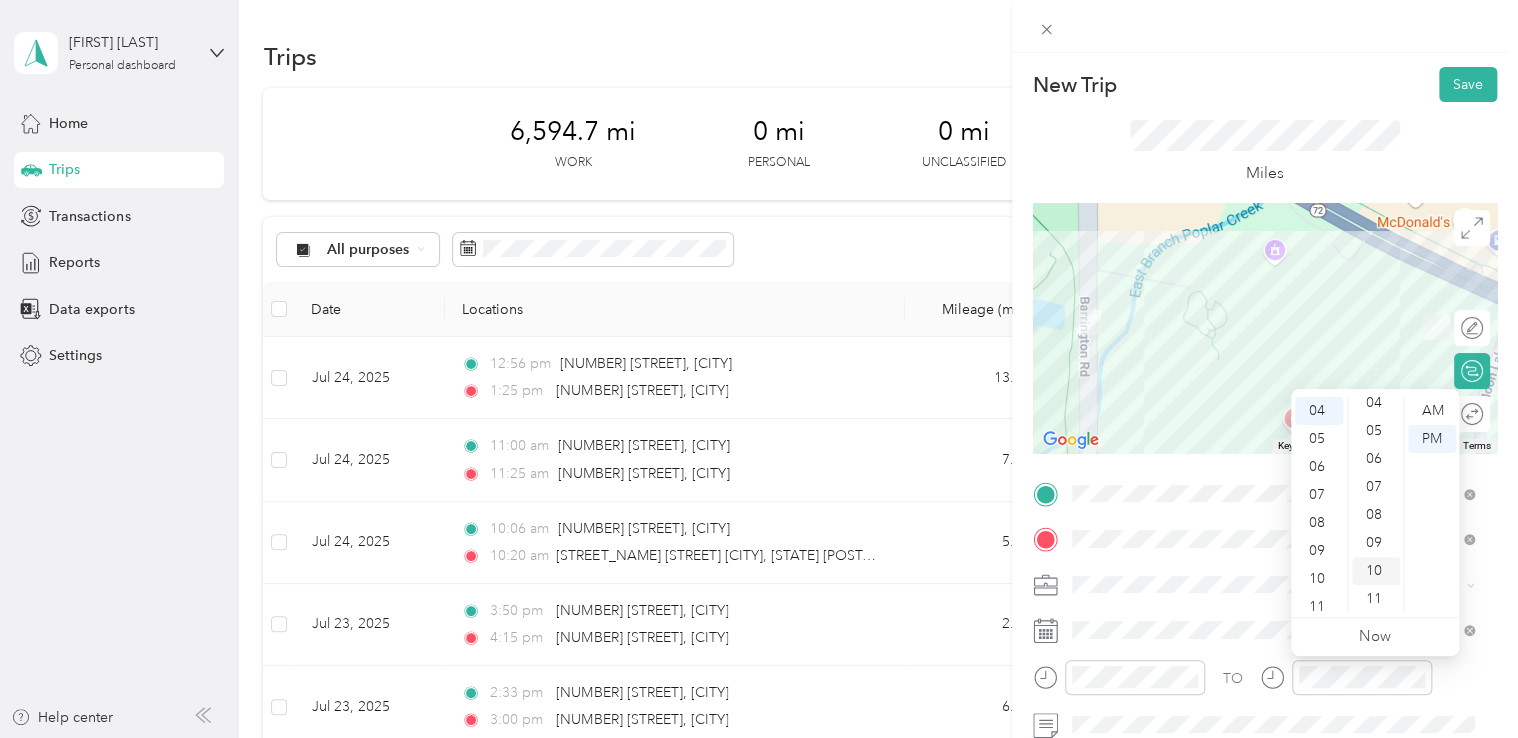 click on "10" at bounding box center (1376, 571) 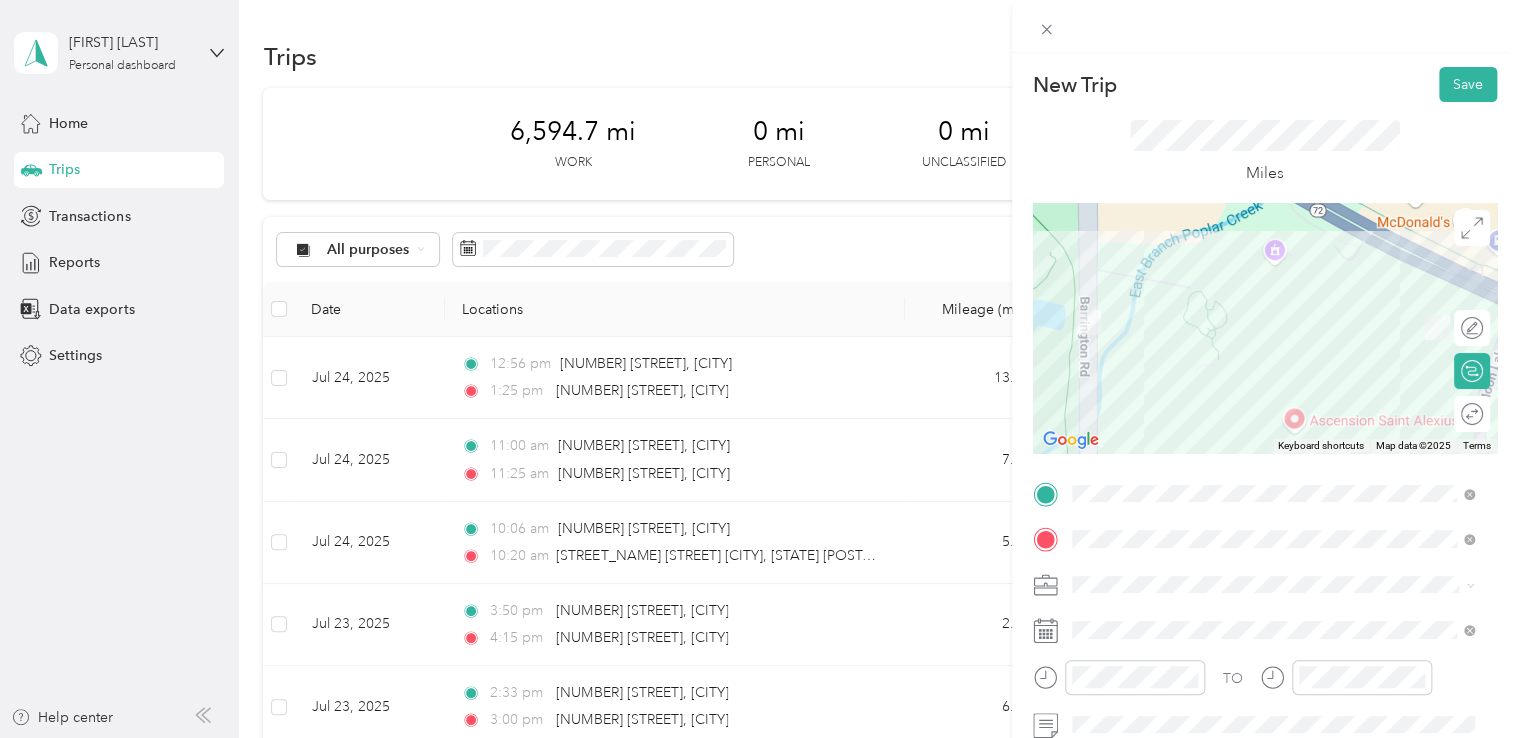 click 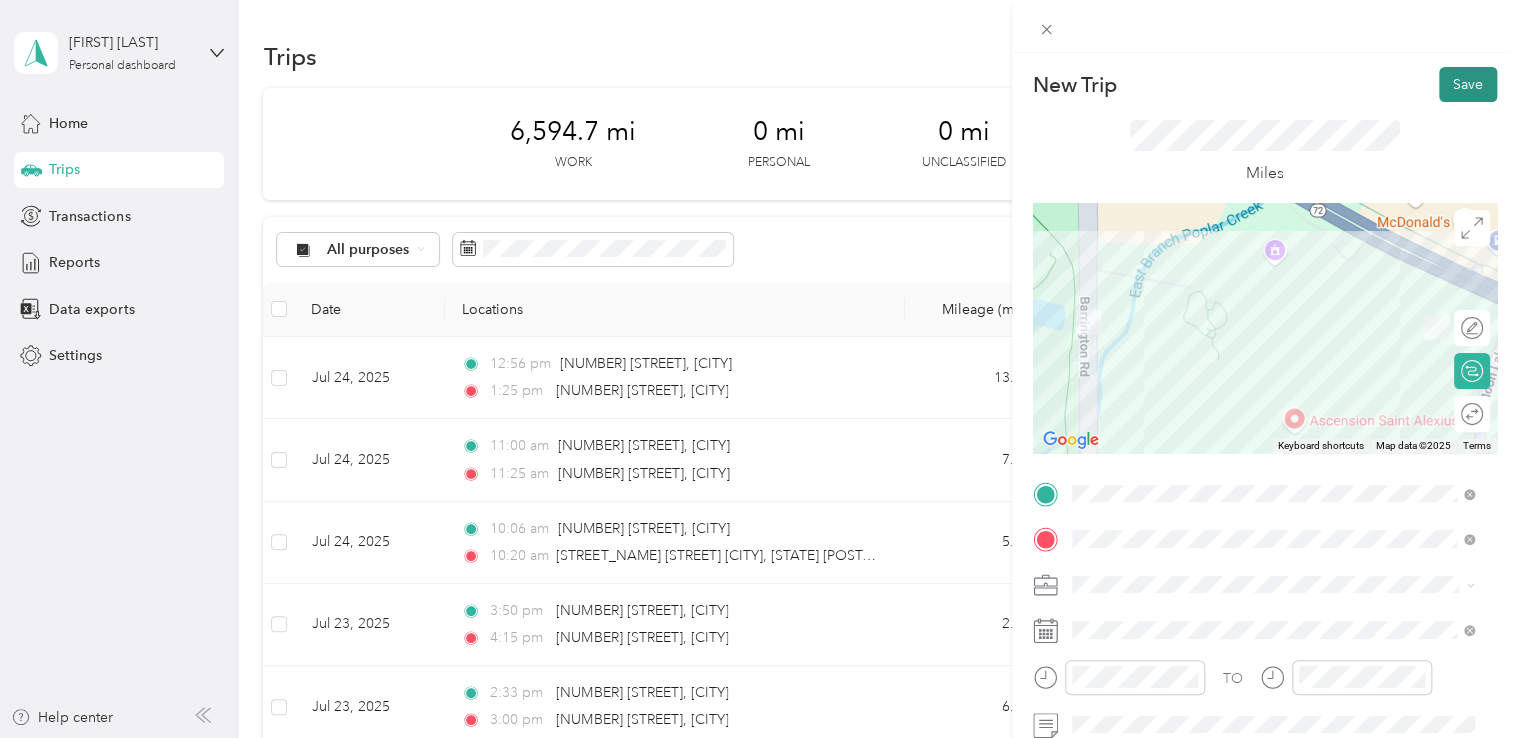 click on "Save" at bounding box center (1468, 84) 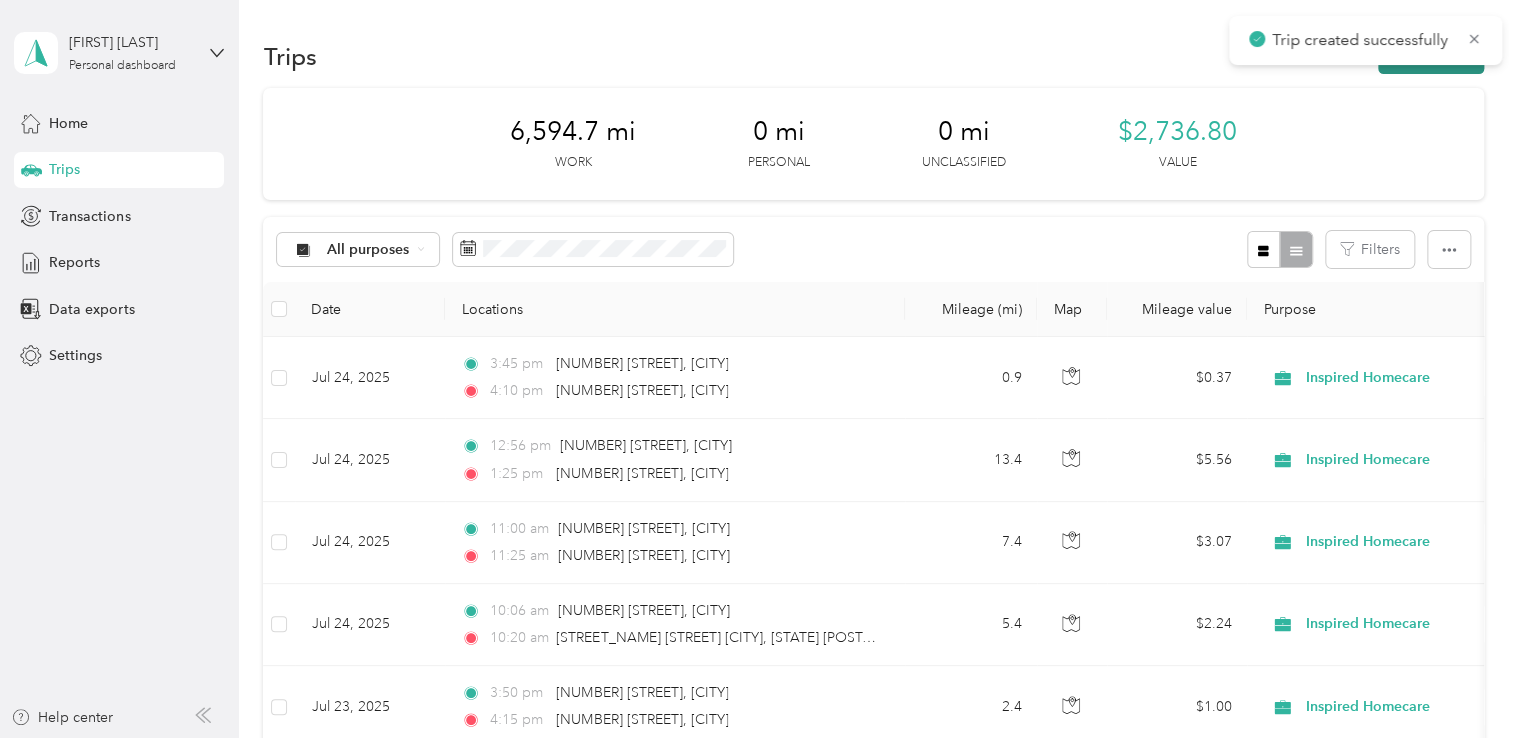 click on "New trip" at bounding box center [1431, 56] 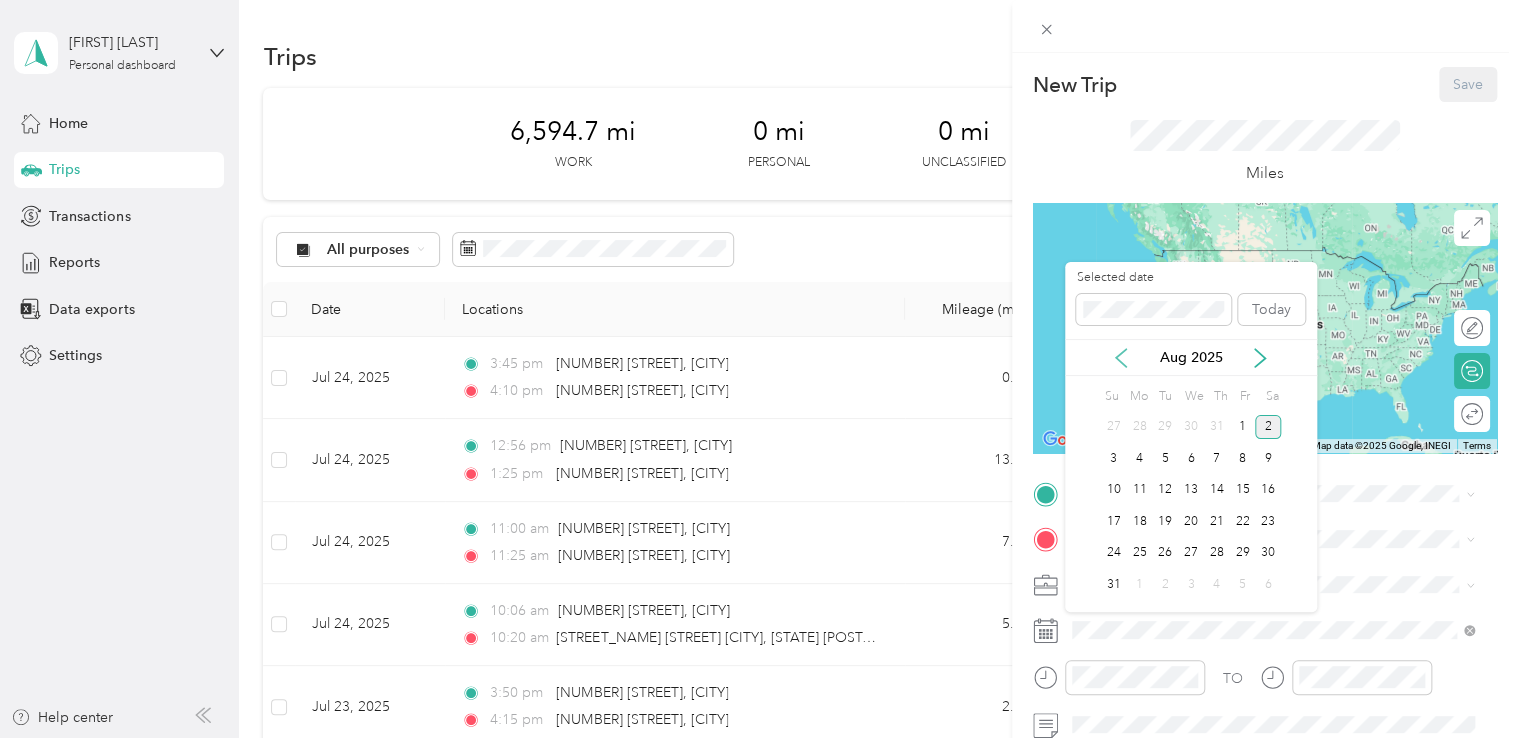 click 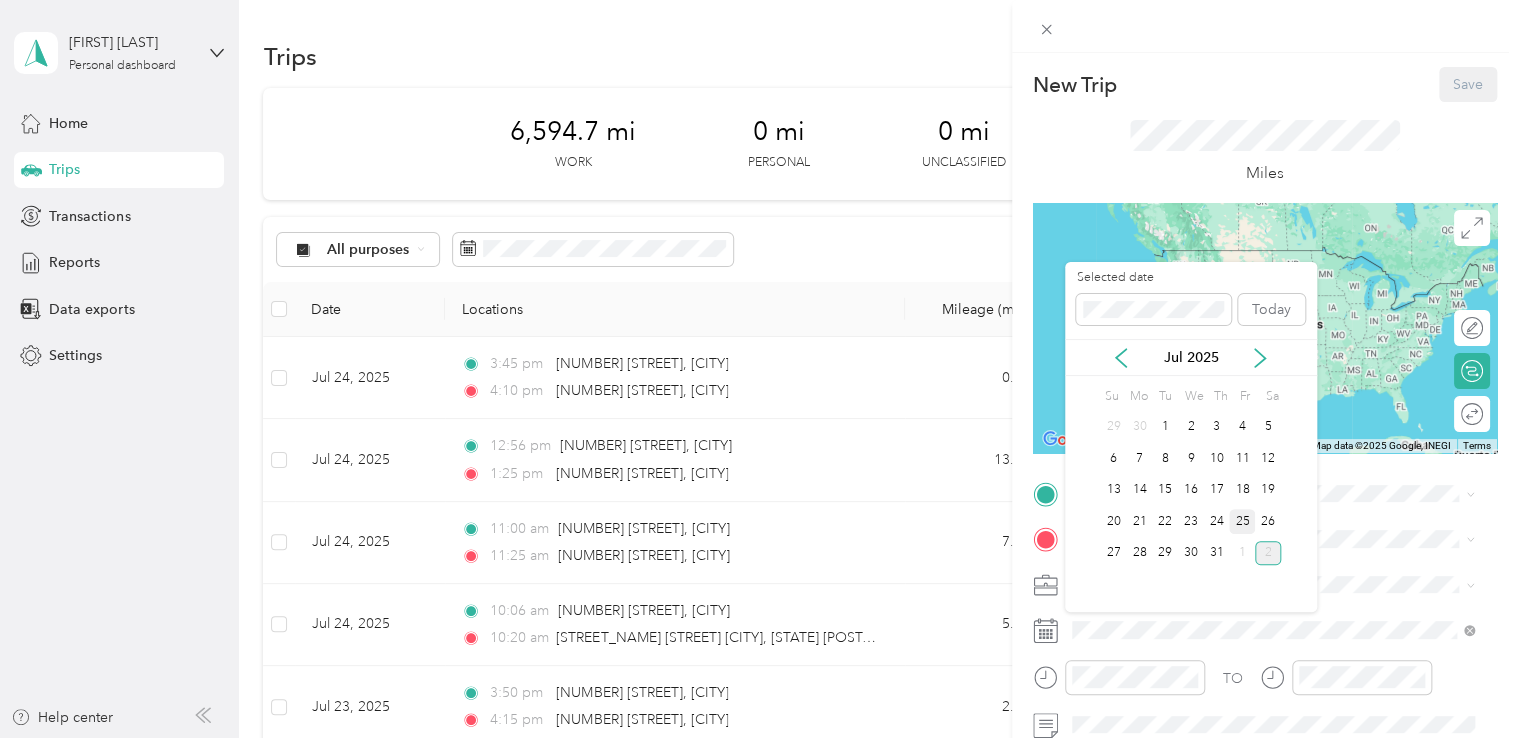 click on "25" at bounding box center (1242, 521) 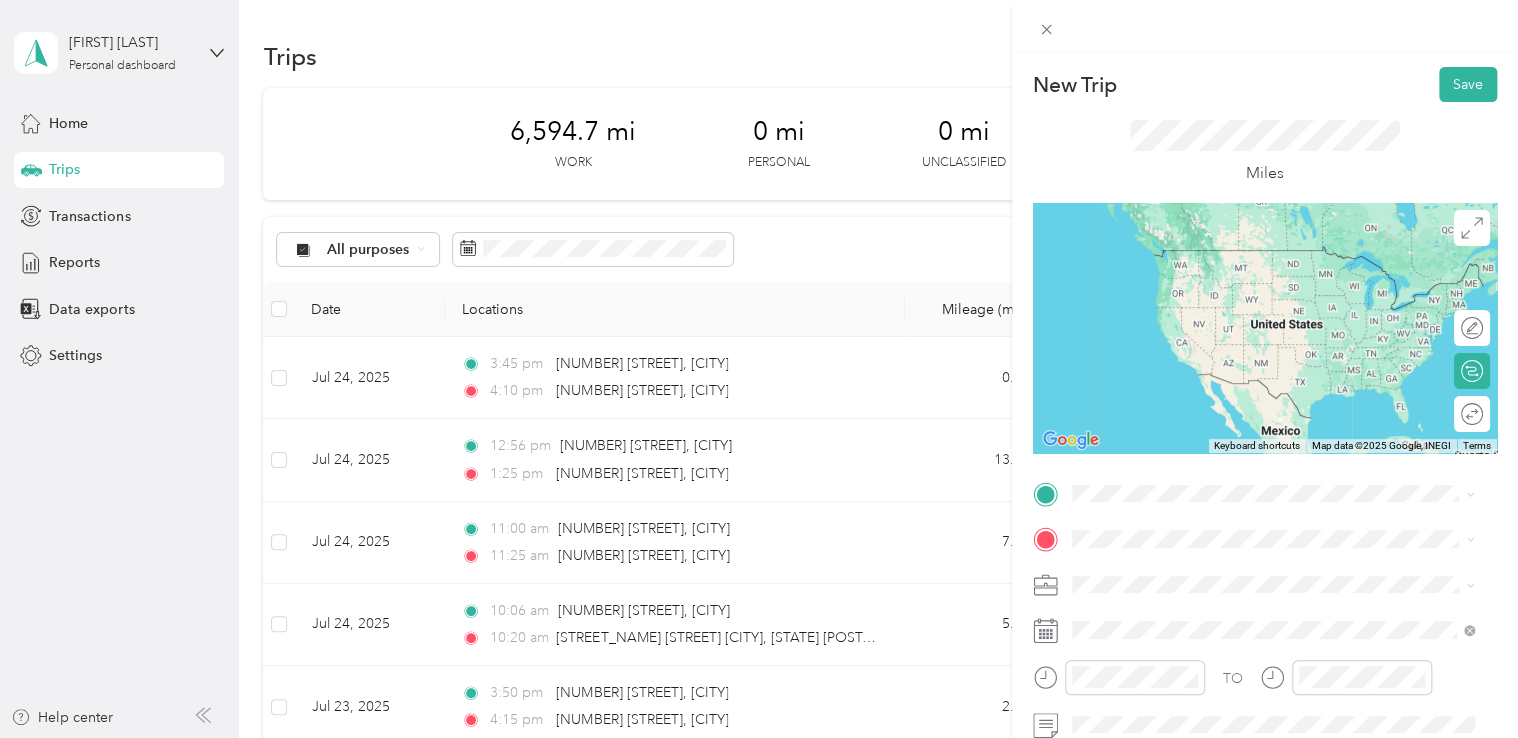click on "[NUMBER] [STREET]
[CITY], [STATE] [POSTAL_CODE], [COUNTRY]" at bounding box center (1273, 257) 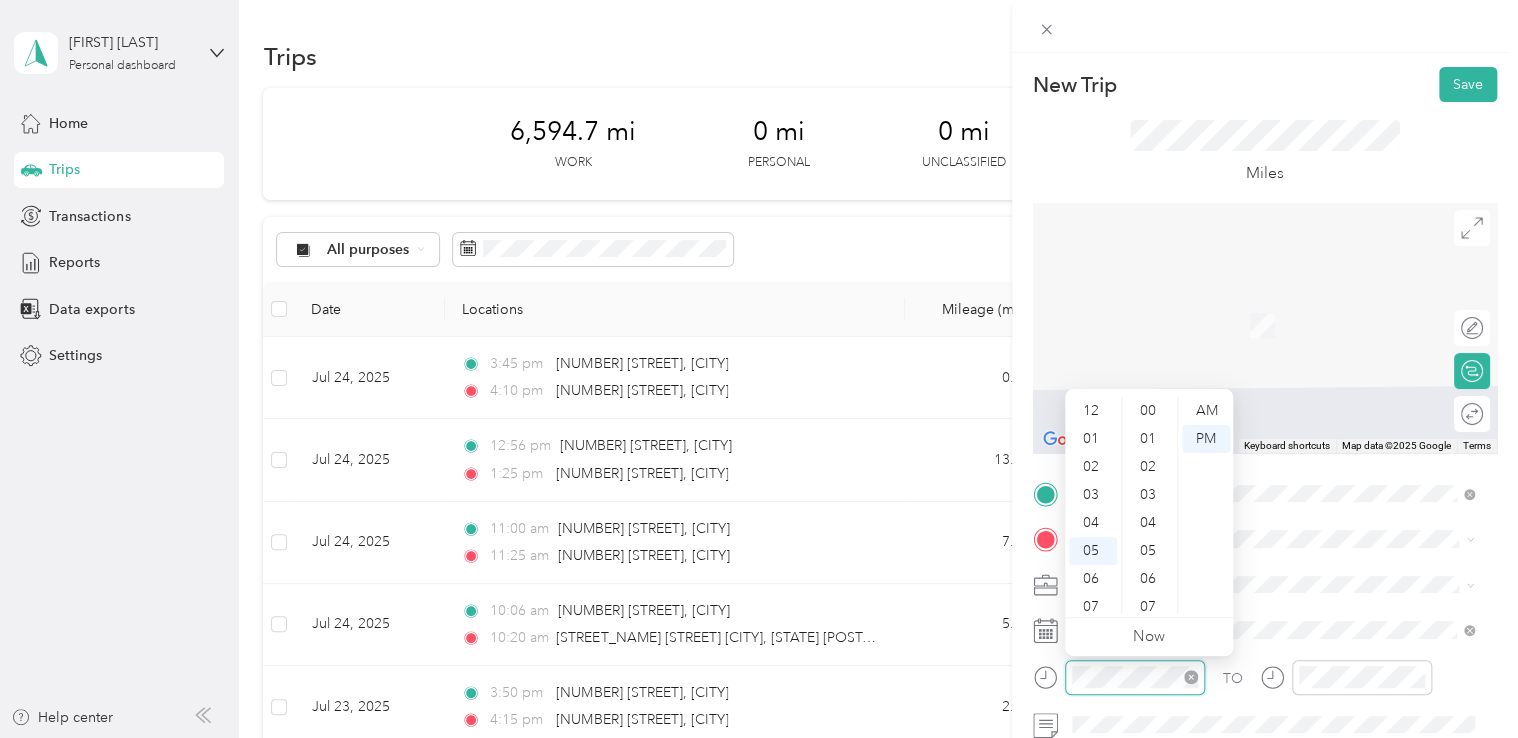 scroll, scrollTop: 728, scrollLeft: 0, axis: vertical 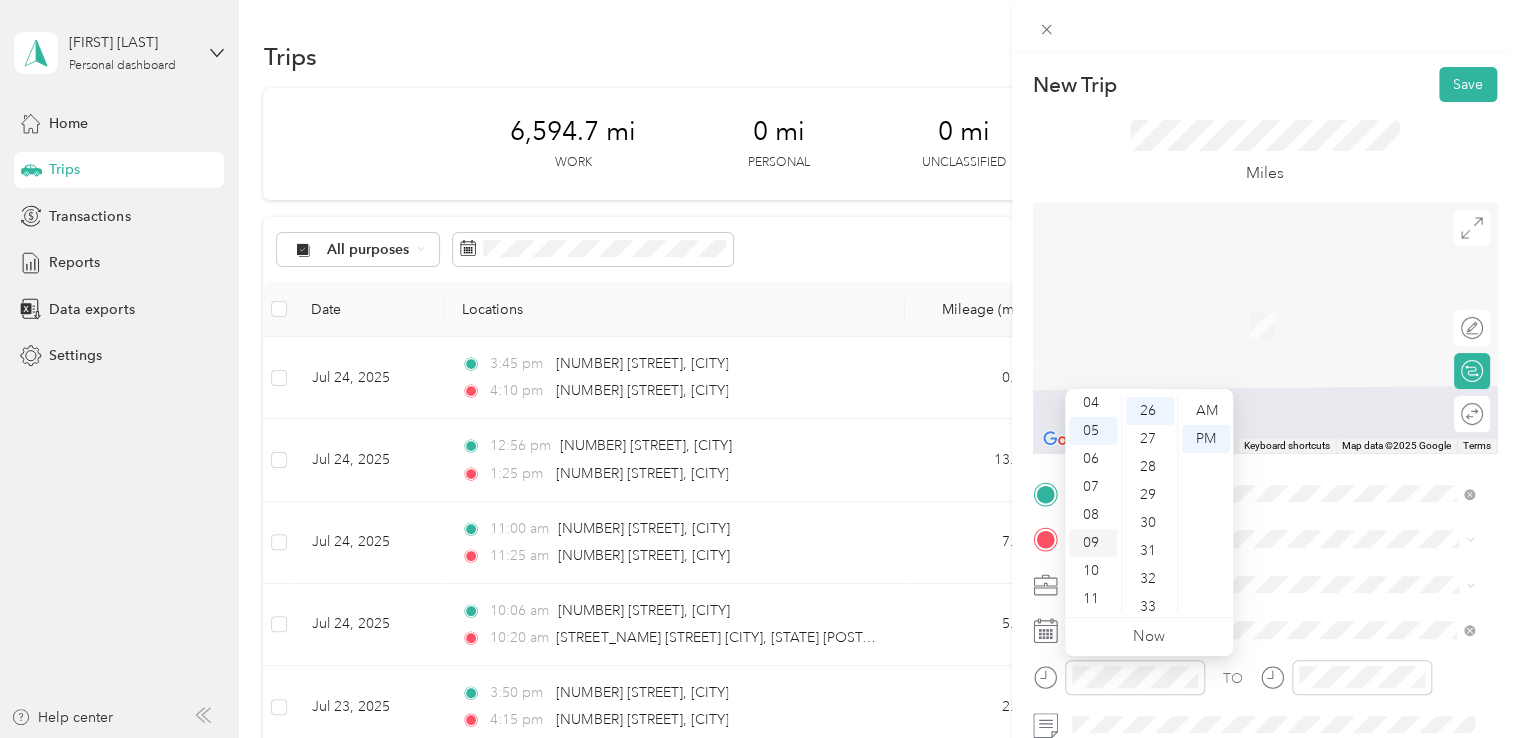 click on "09" at bounding box center [1093, 543] 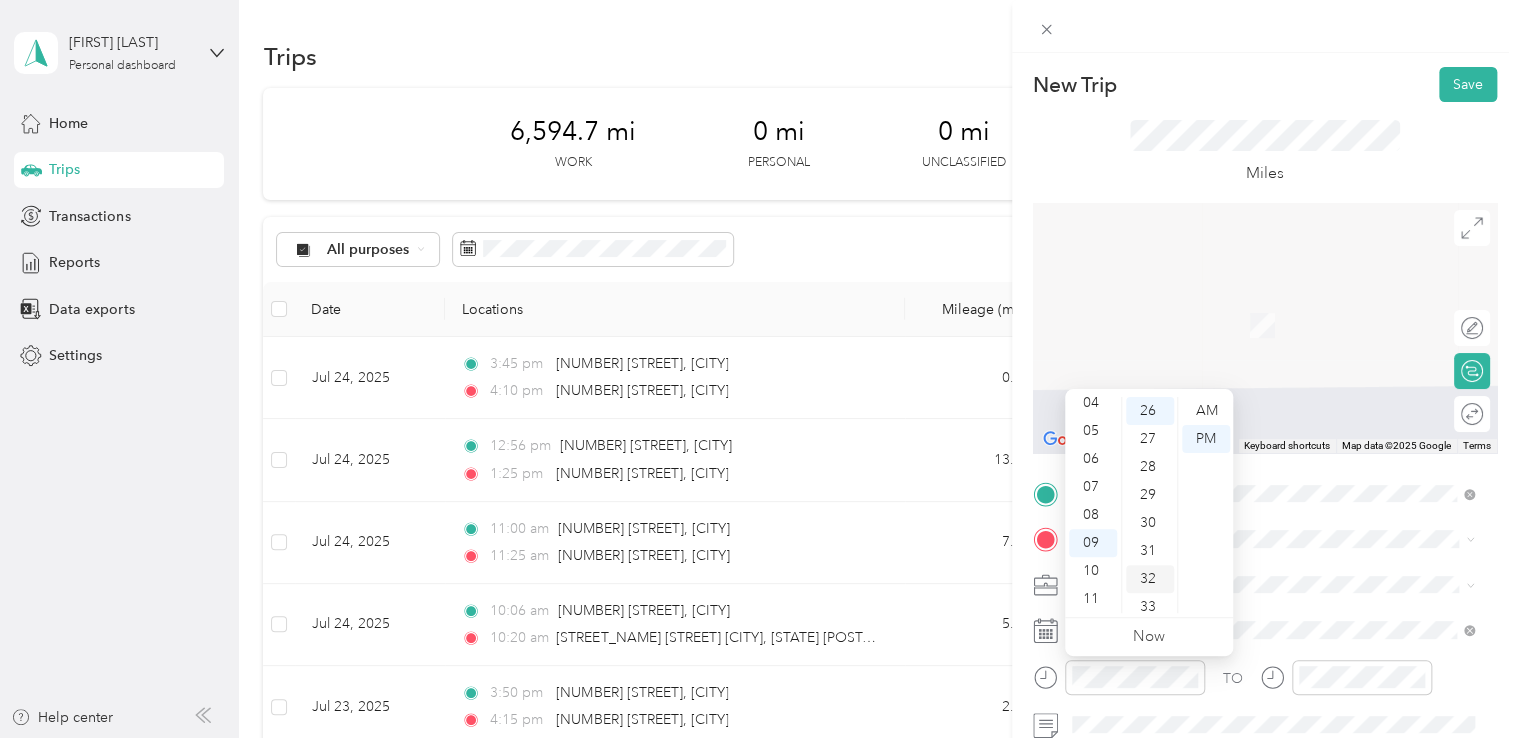 click on "32" at bounding box center (1150, 579) 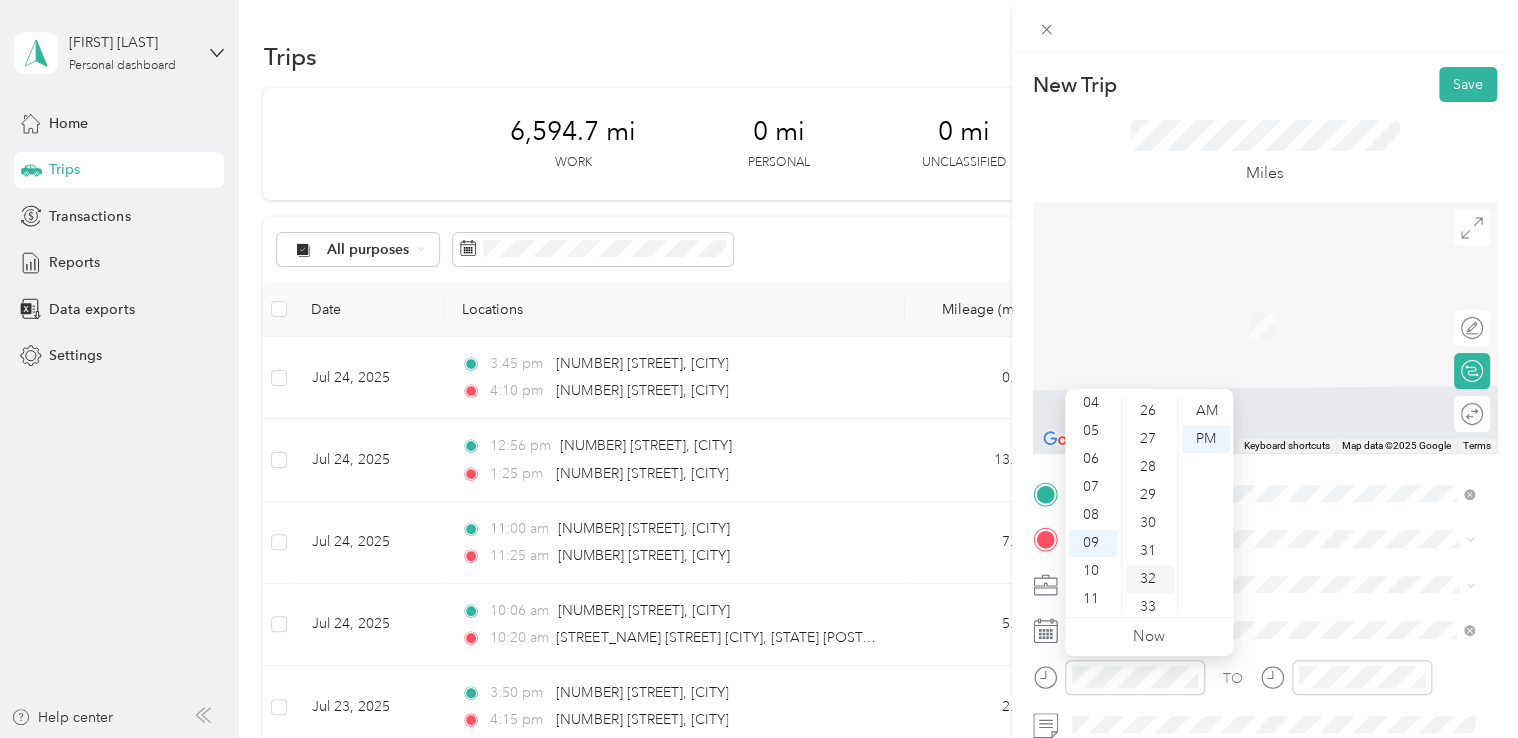 scroll, scrollTop: 896, scrollLeft: 0, axis: vertical 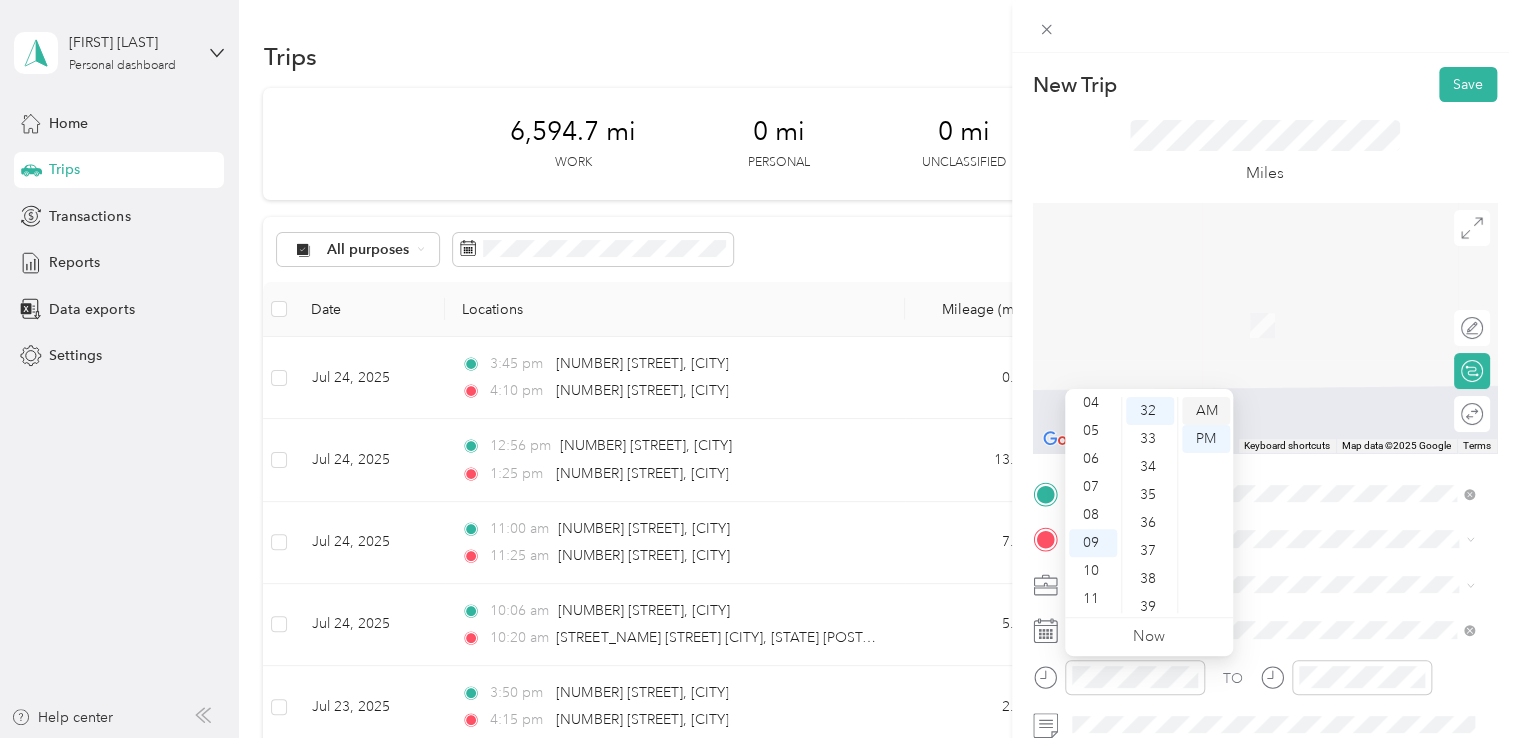 click on "AM" at bounding box center [1206, 411] 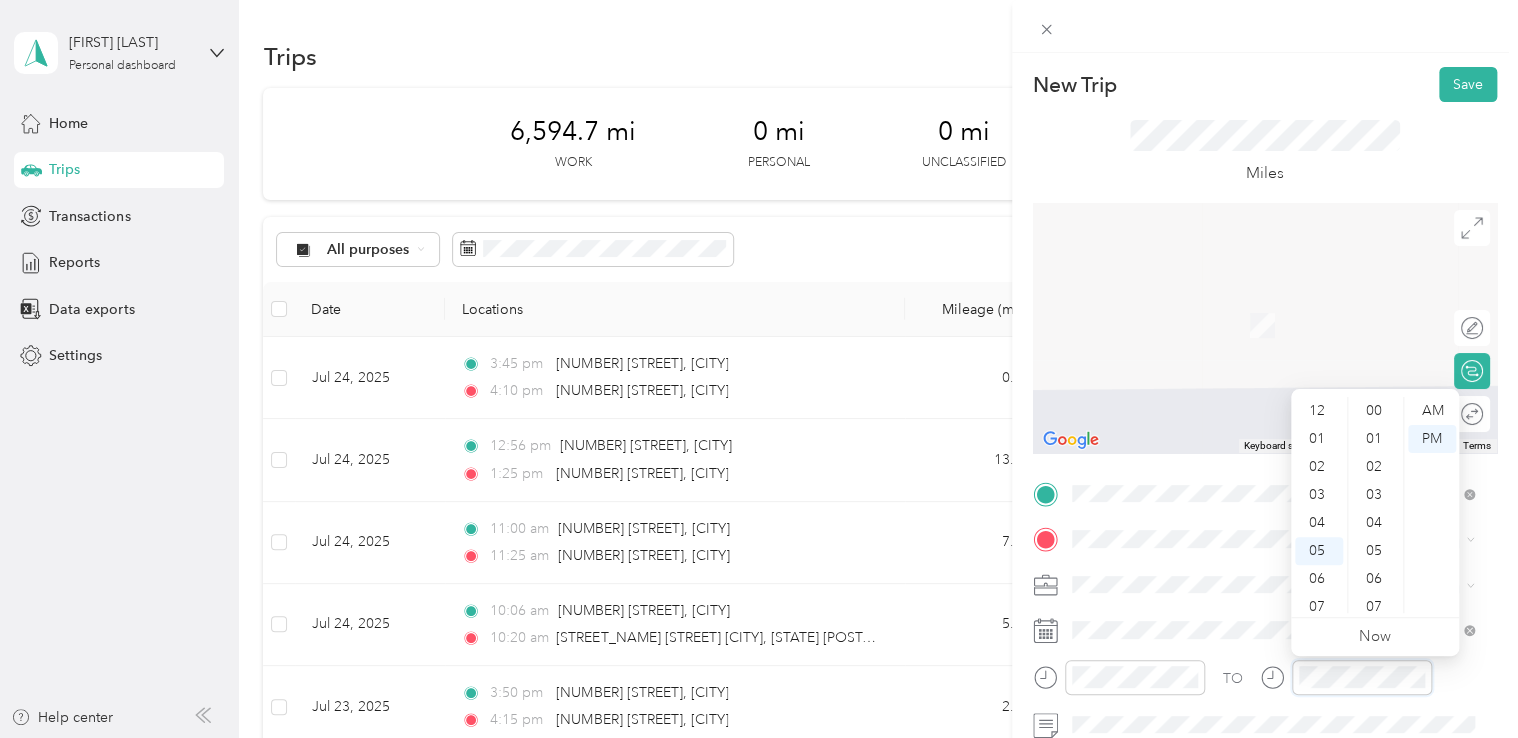 scroll, scrollTop: 728, scrollLeft: 0, axis: vertical 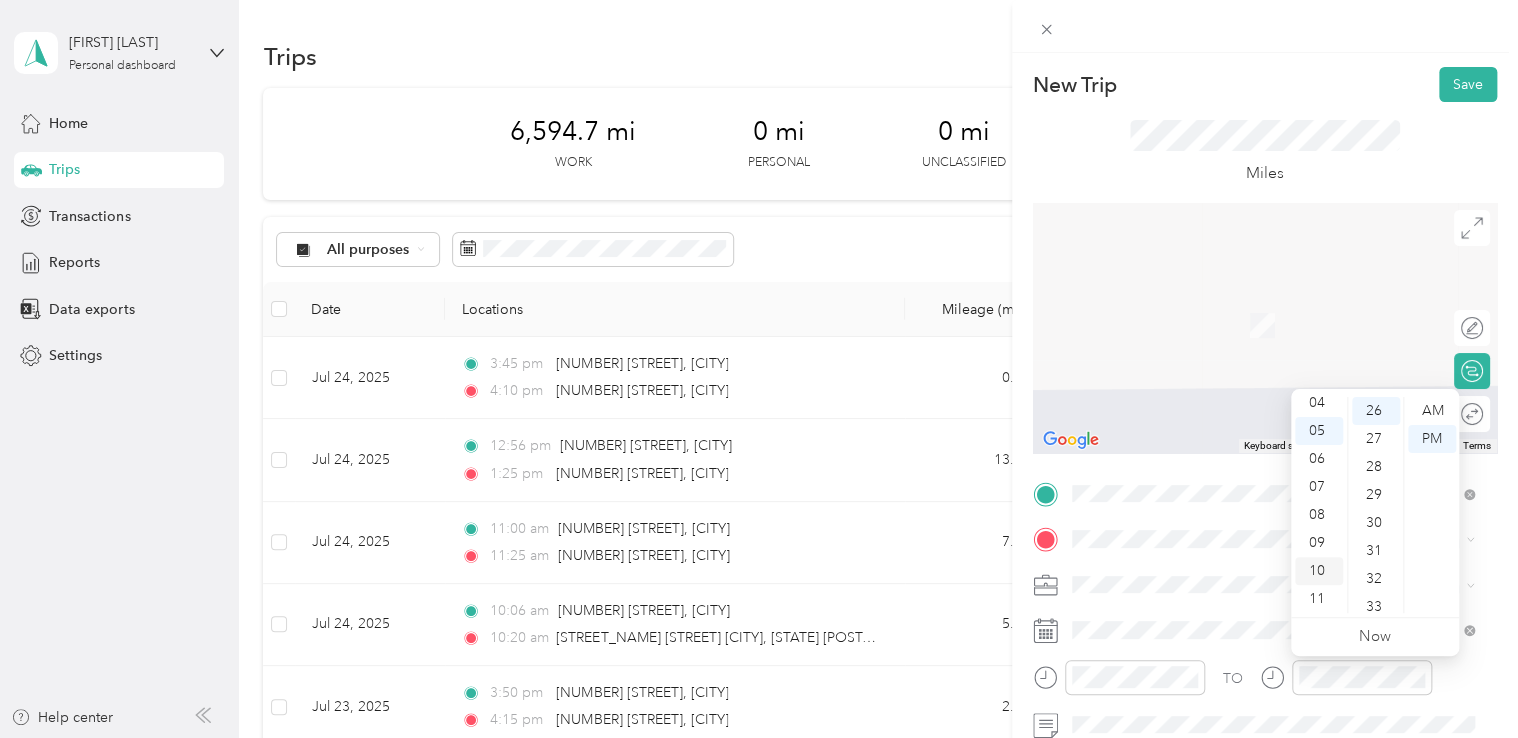 click on "10" at bounding box center (1319, 571) 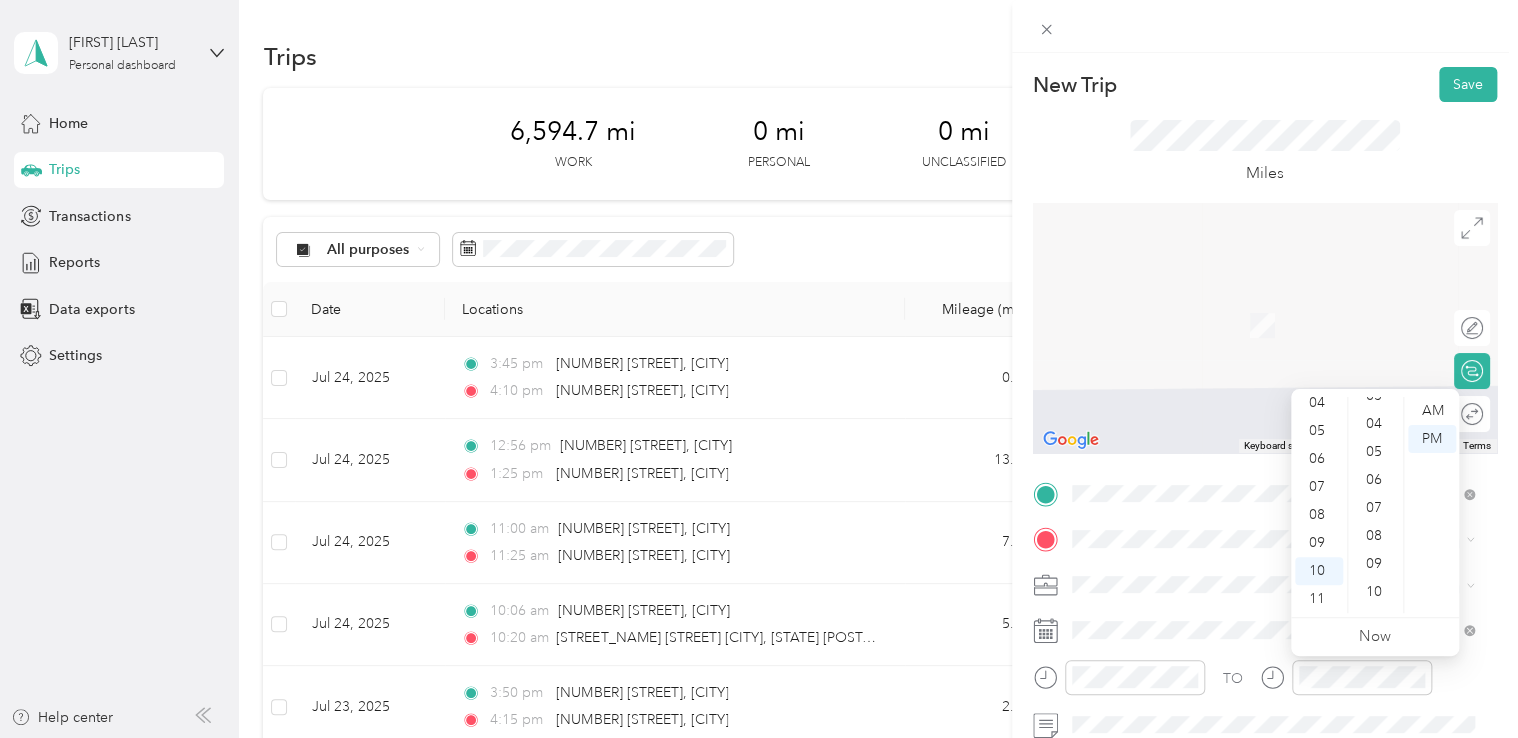 scroll, scrollTop: 36, scrollLeft: 0, axis: vertical 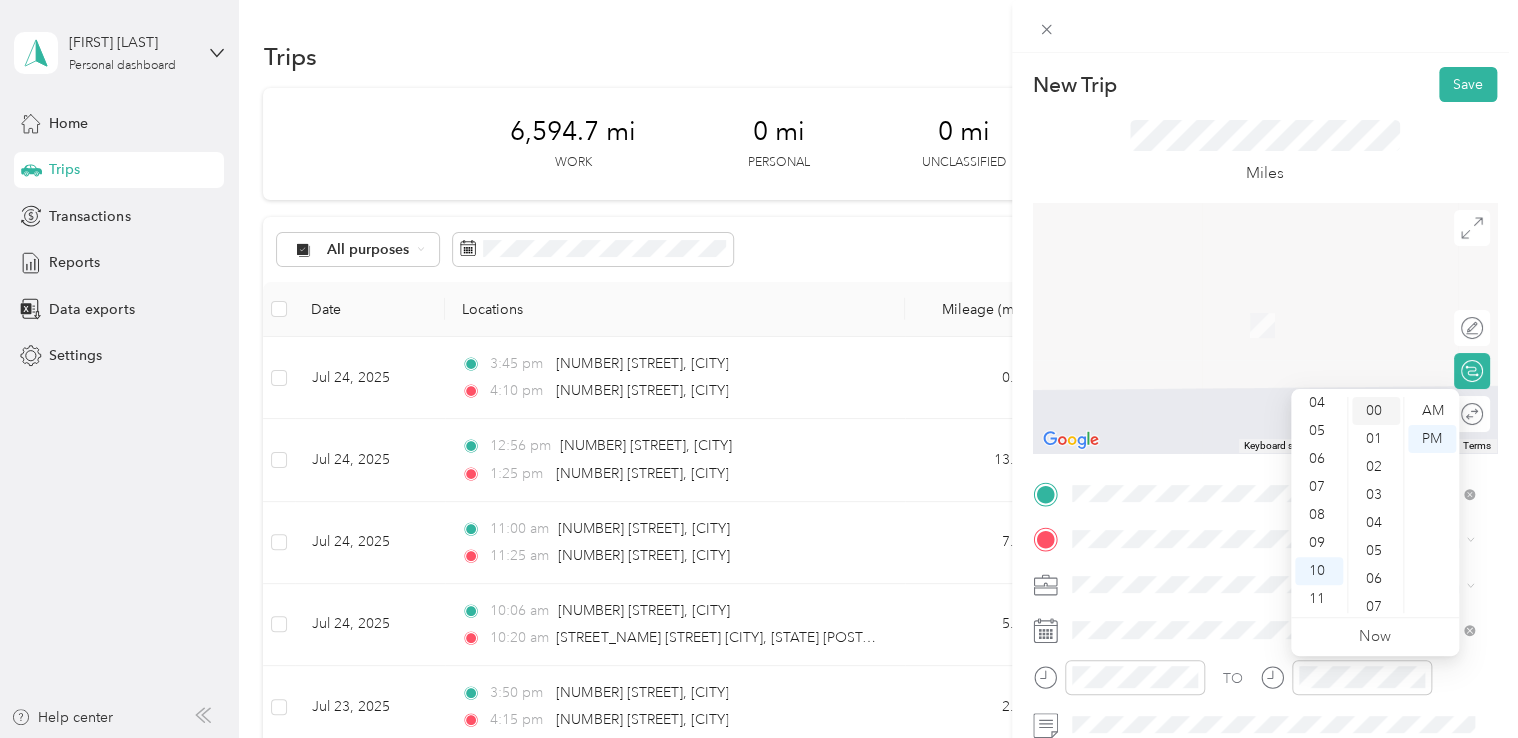 click on "00" at bounding box center [1376, 411] 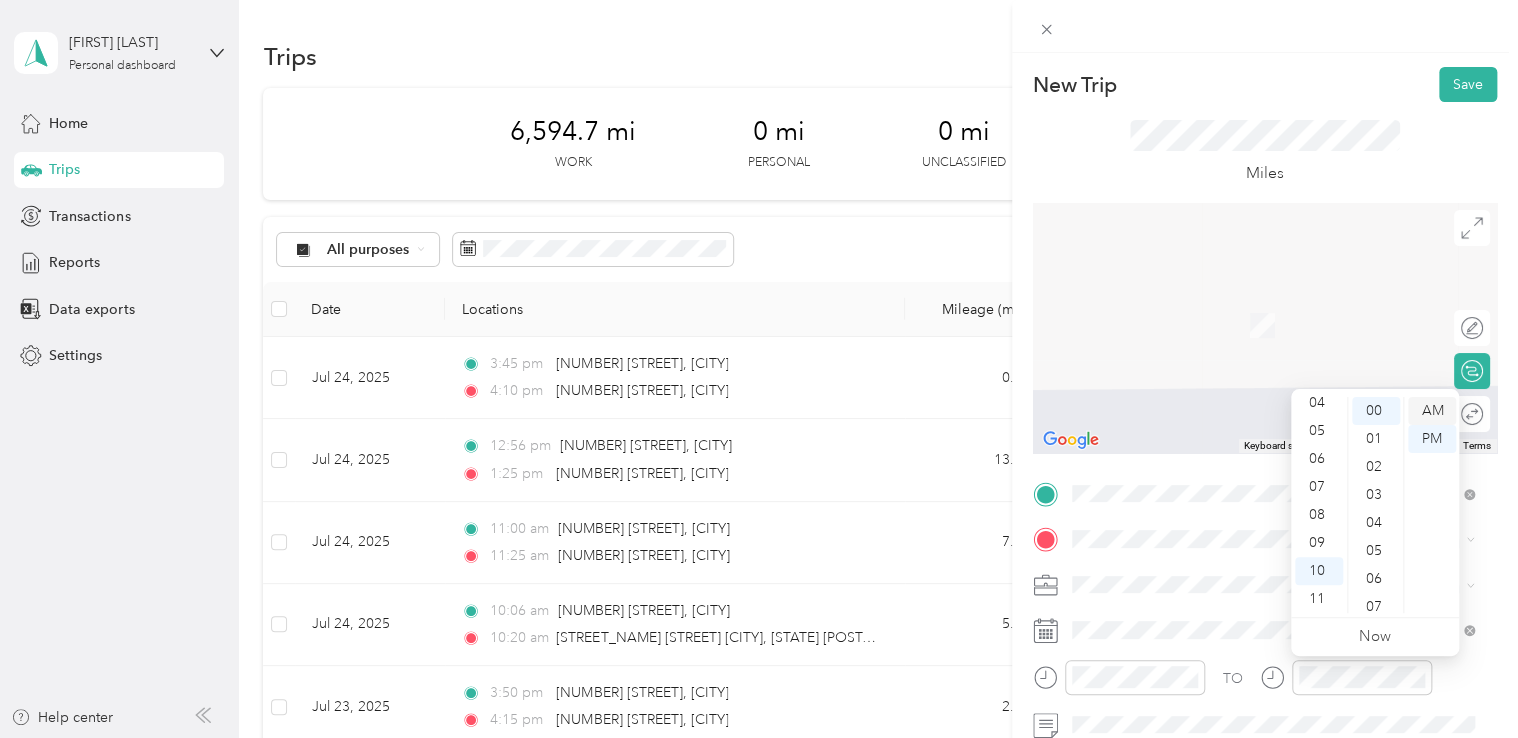 click on "AM" at bounding box center [1432, 411] 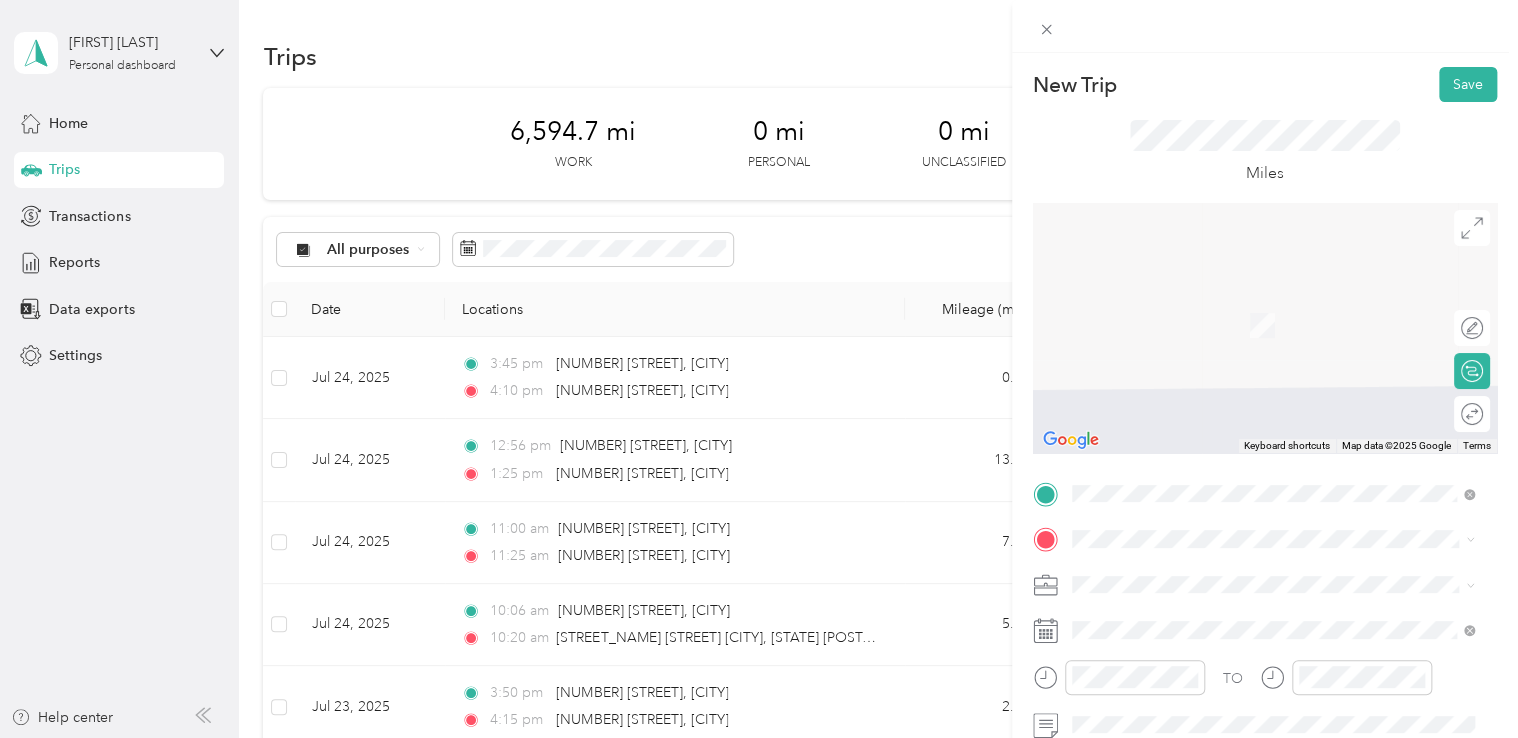 click on "[NUMBER] [STREET]
[CITY], [STATE] [POSTAL_CODE], [COUNTRY]" at bounding box center (1253, 370) 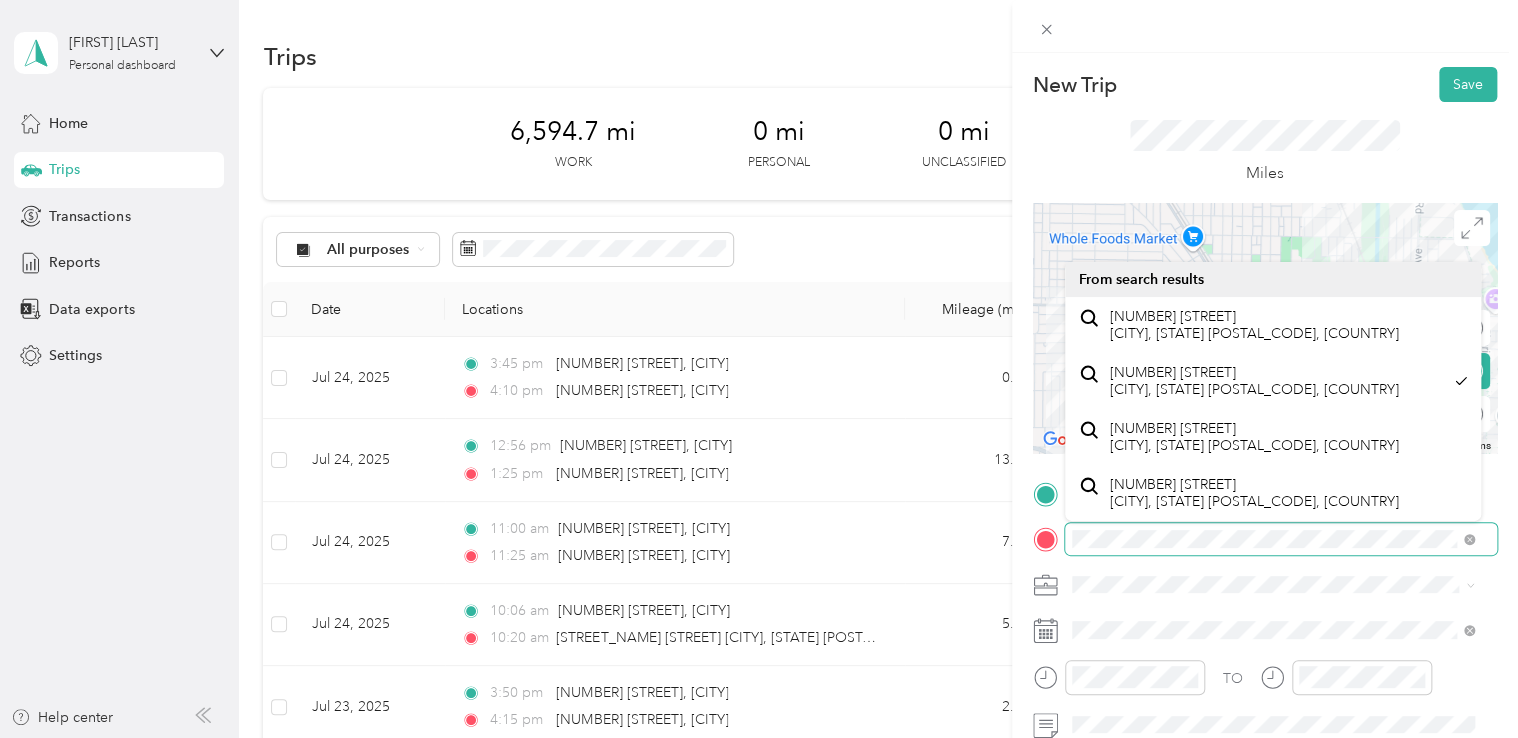 click at bounding box center (1281, 539) 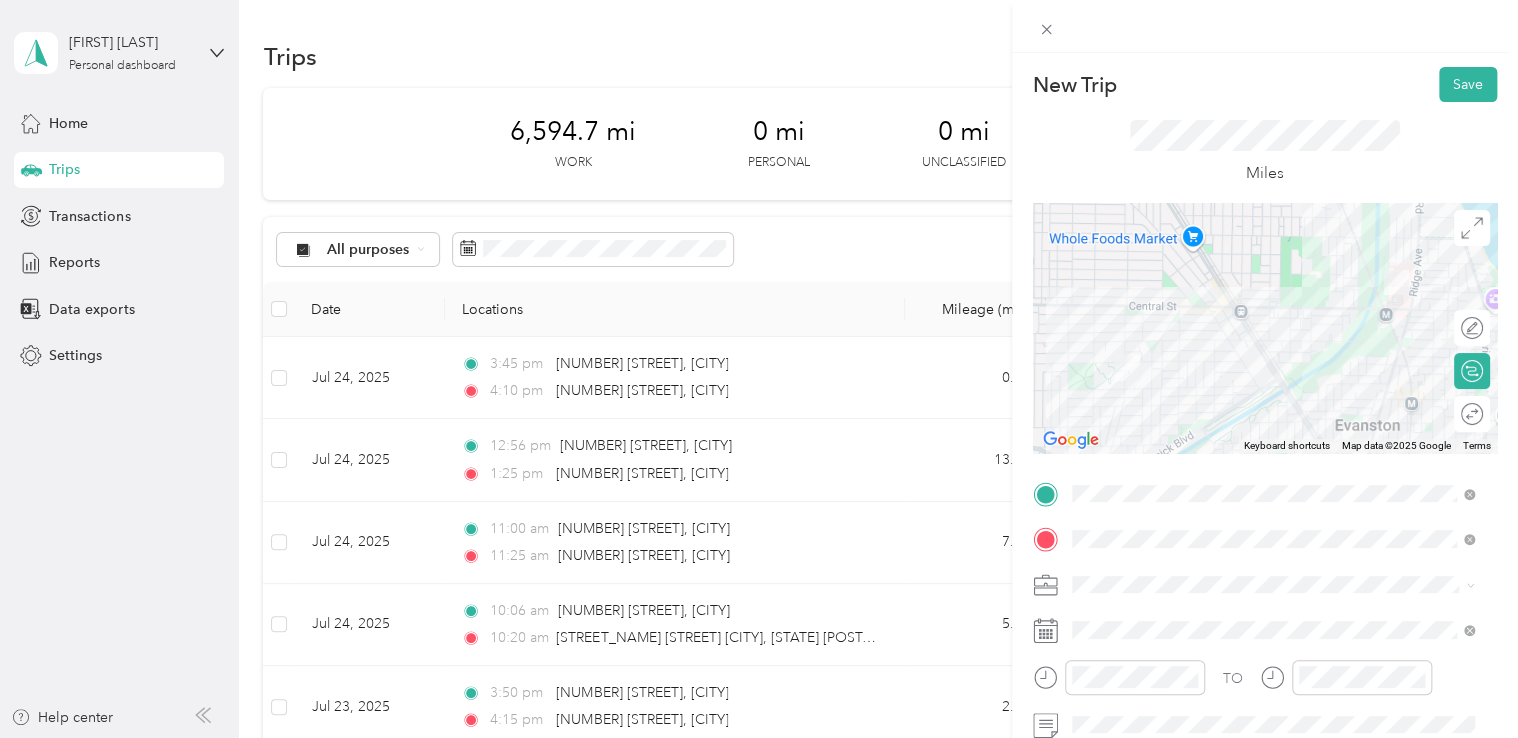 click 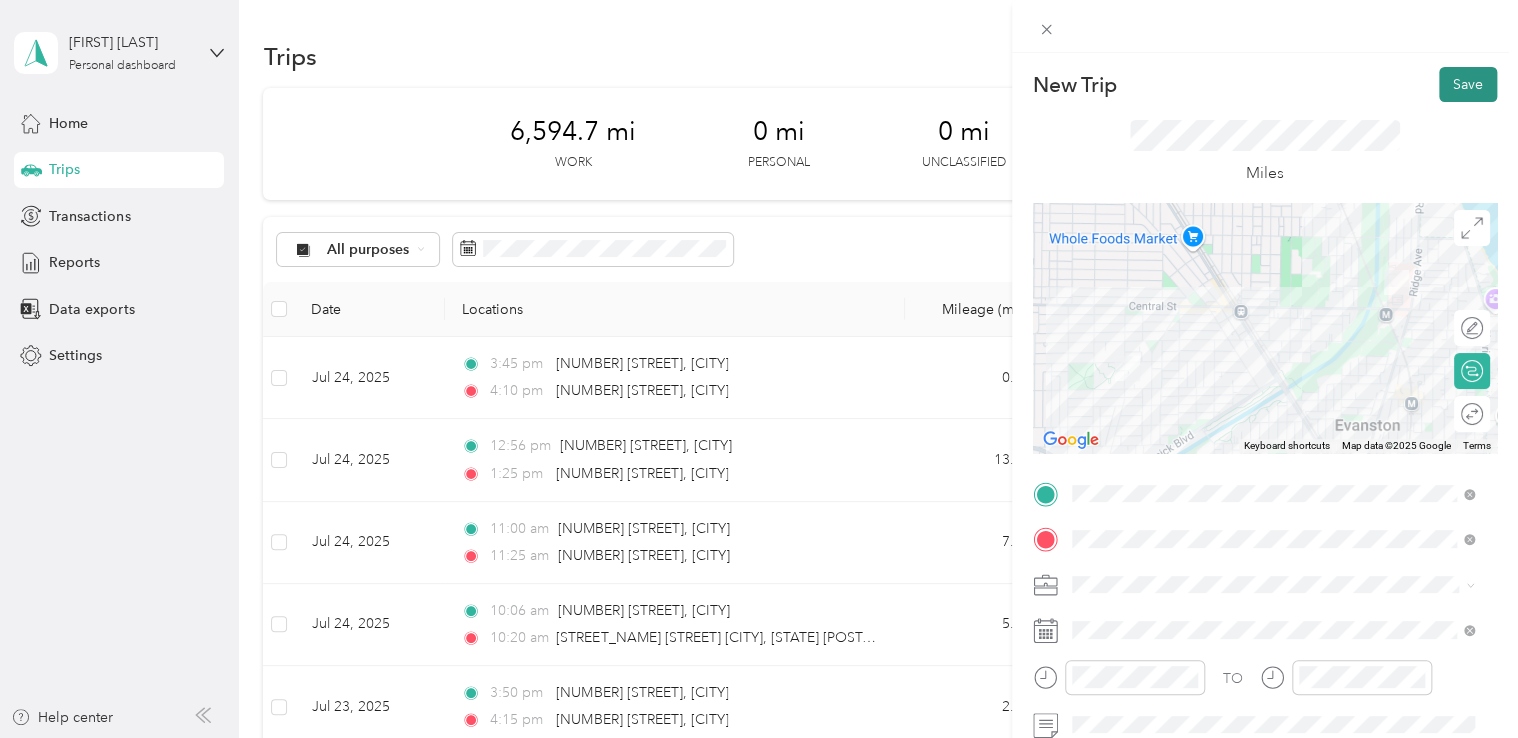 click on "Save" at bounding box center [1468, 84] 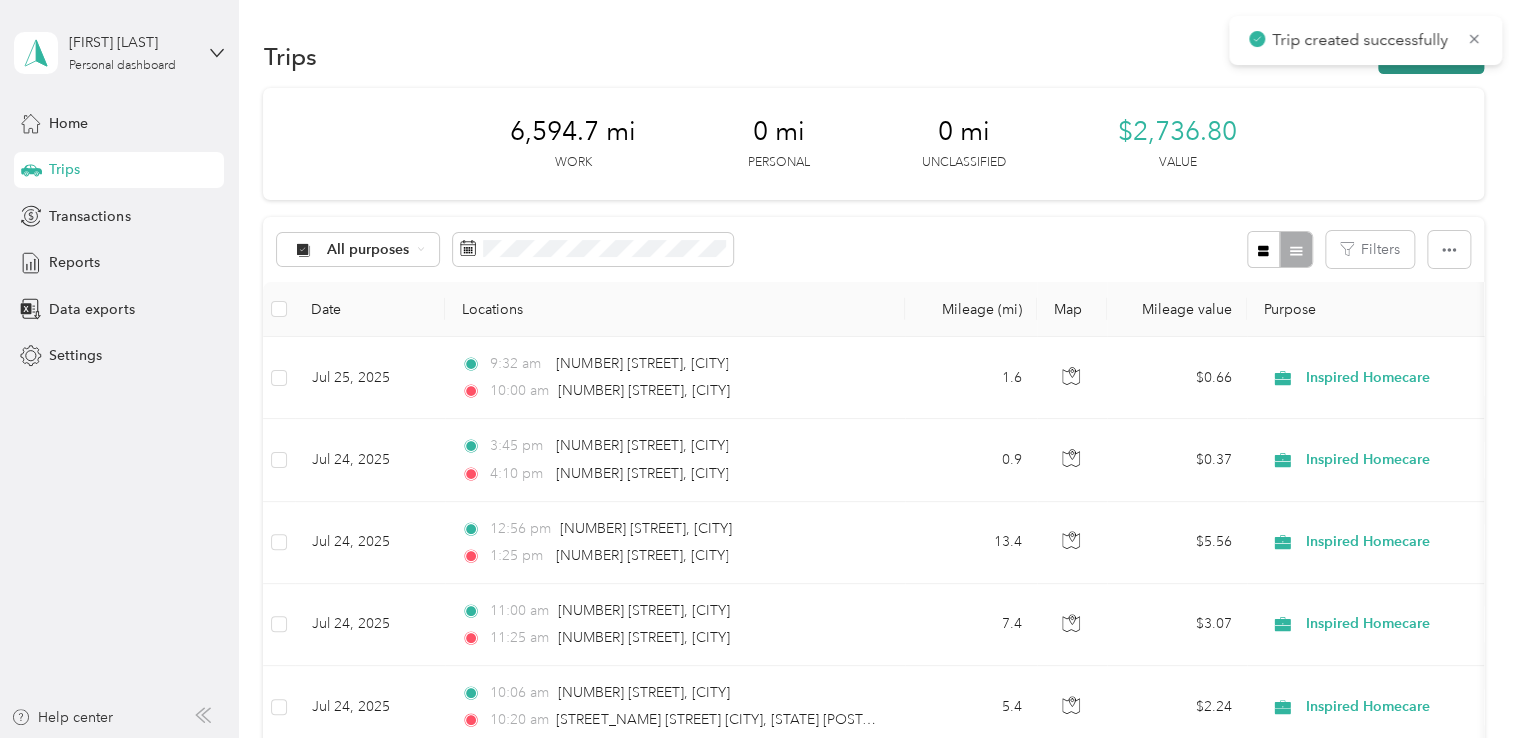 click on "New trip" at bounding box center [1431, 56] 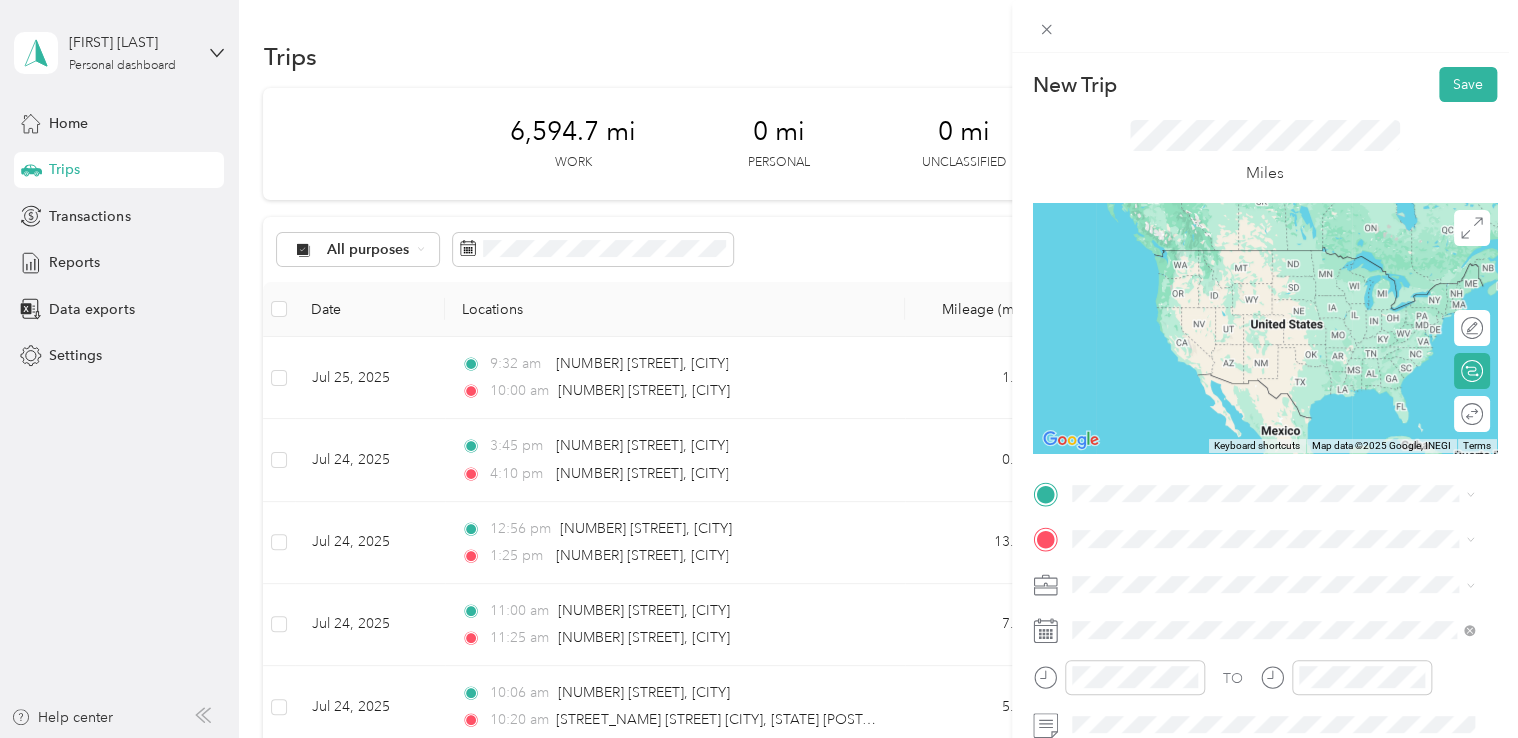 click on "[NUMBER] [STREET]
[CITY], [STATE] [POSTAL_CODE], [COUNTRY]" at bounding box center [1253, 270] 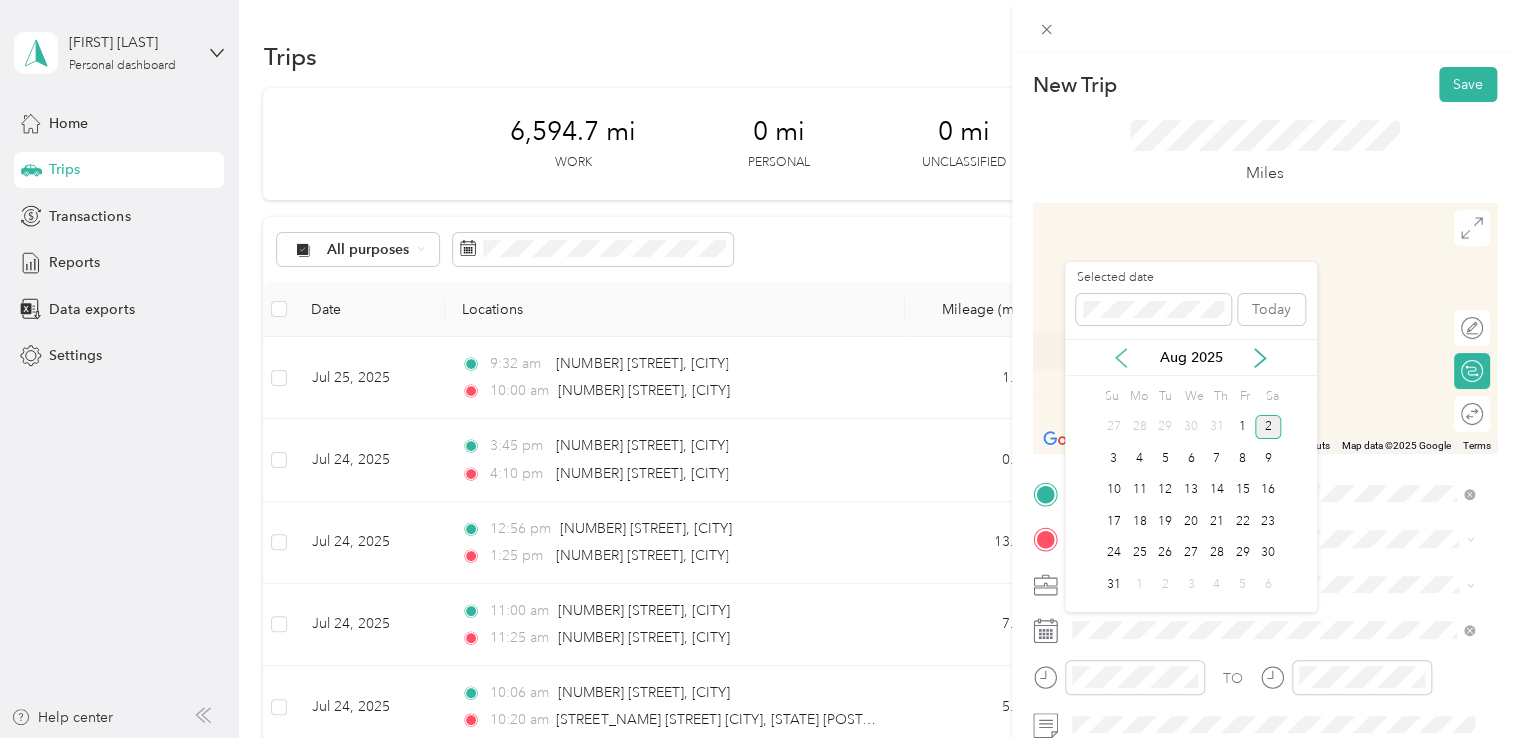 click 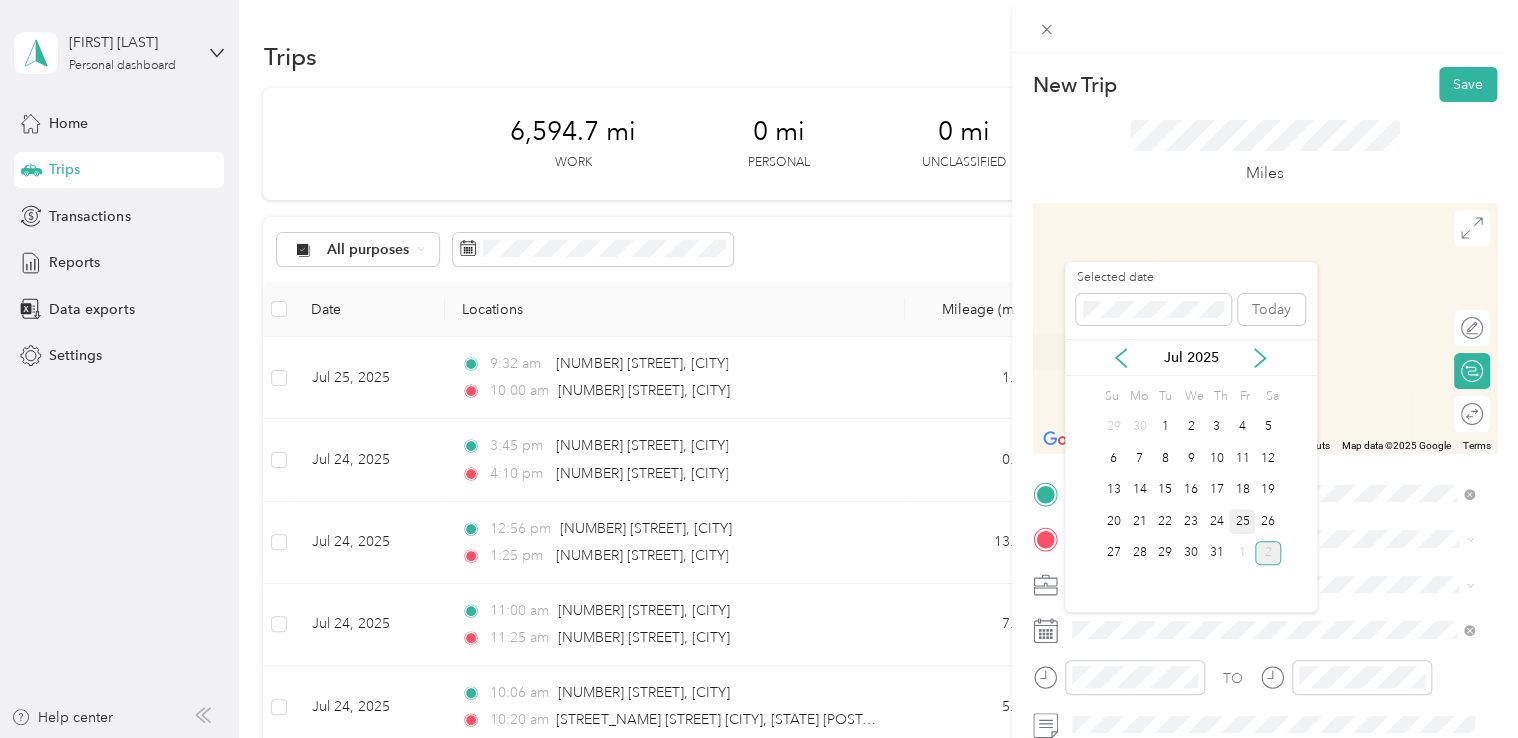 click on "25" at bounding box center [1242, 521] 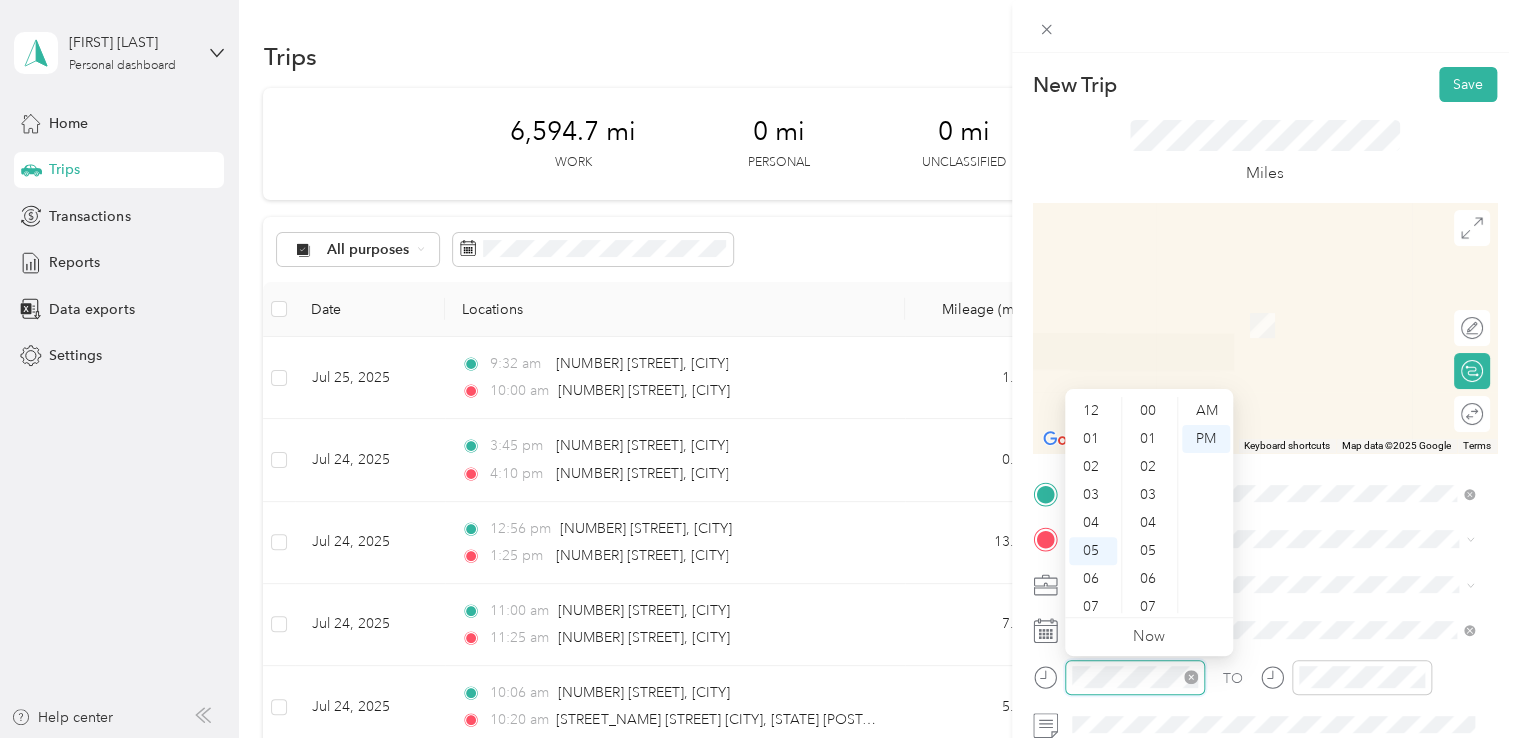 scroll, scrollTop: 868, scrollLeft: 0, axis: vertical 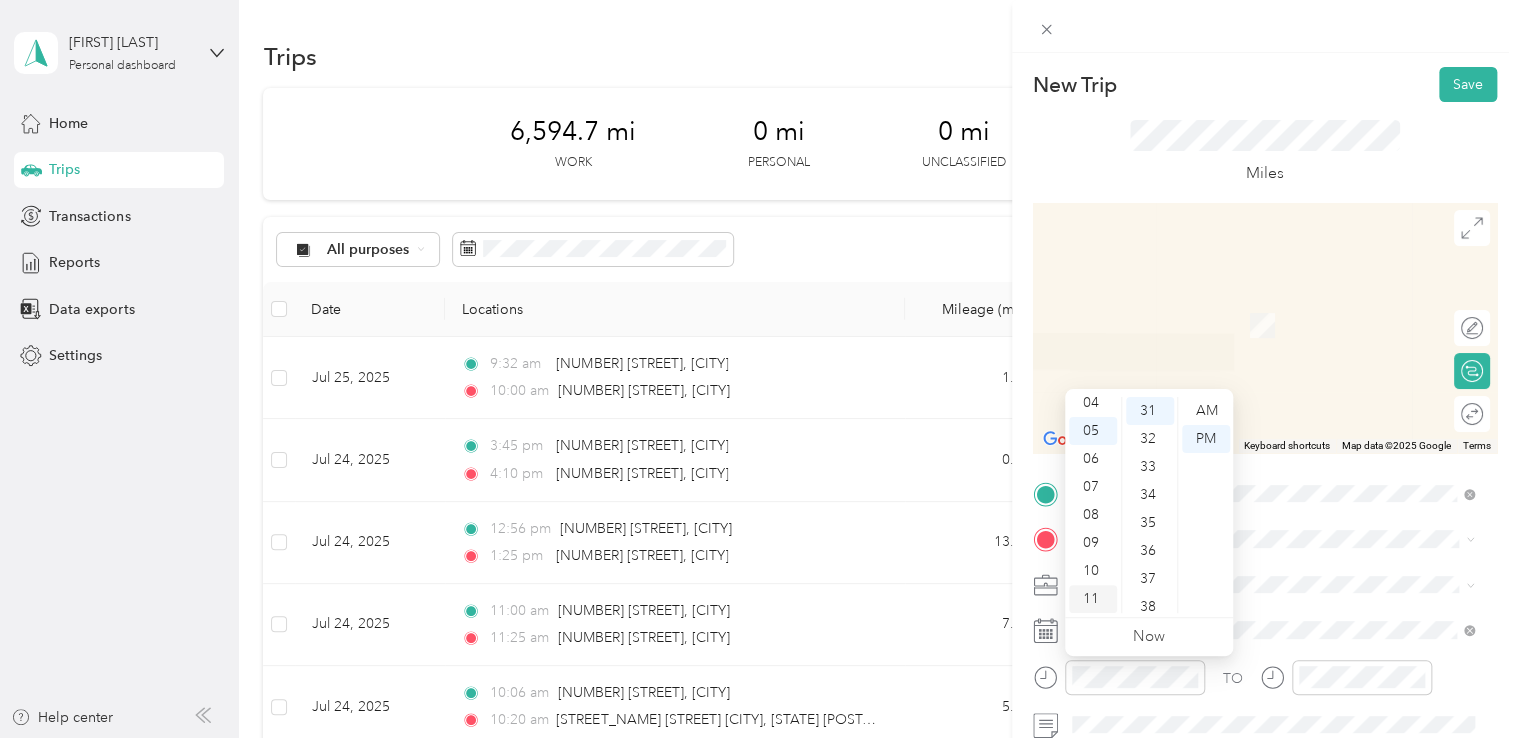 click on "11" at bounding box center (1093, 599) 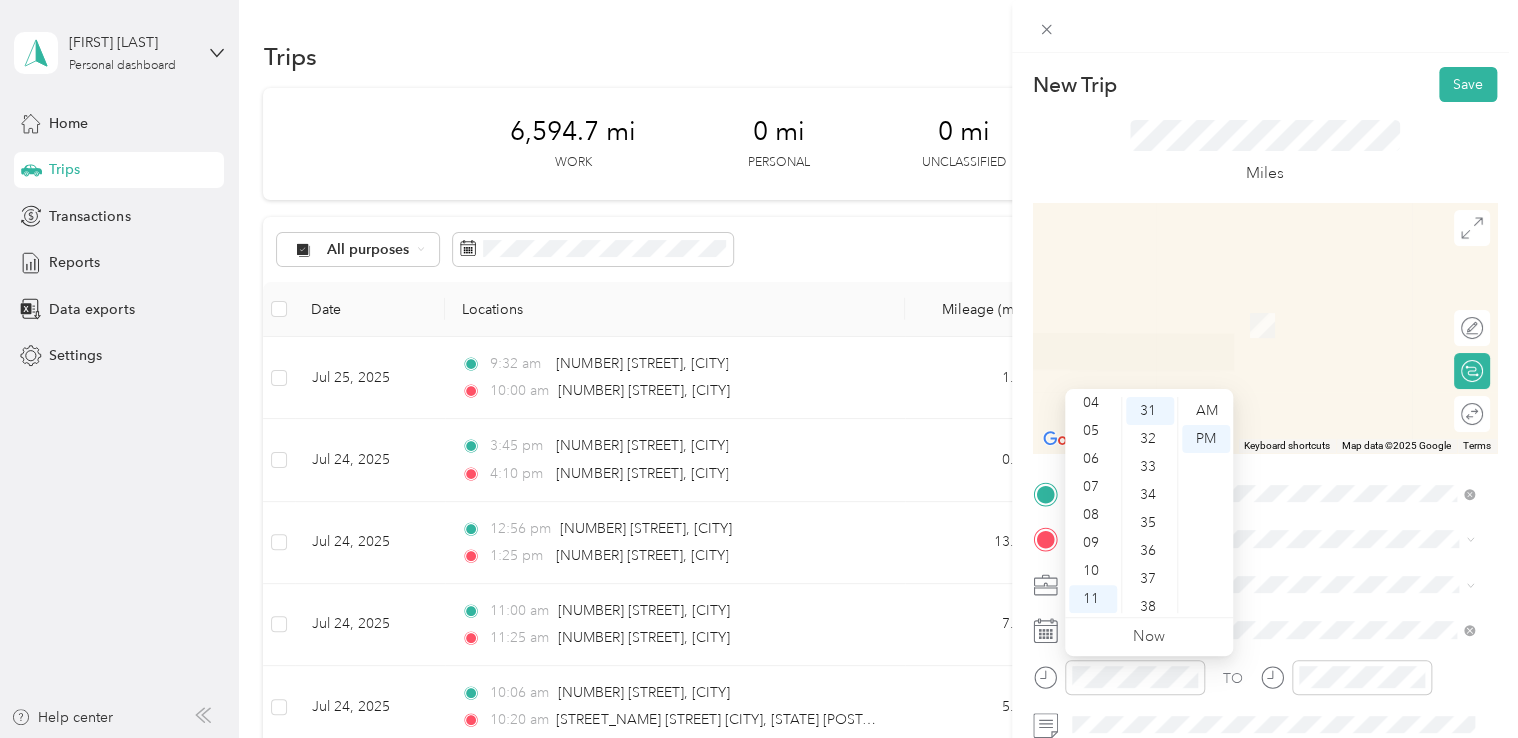 scroll, scrollTop: 1056, scrollLeft: 0, axis: vertical 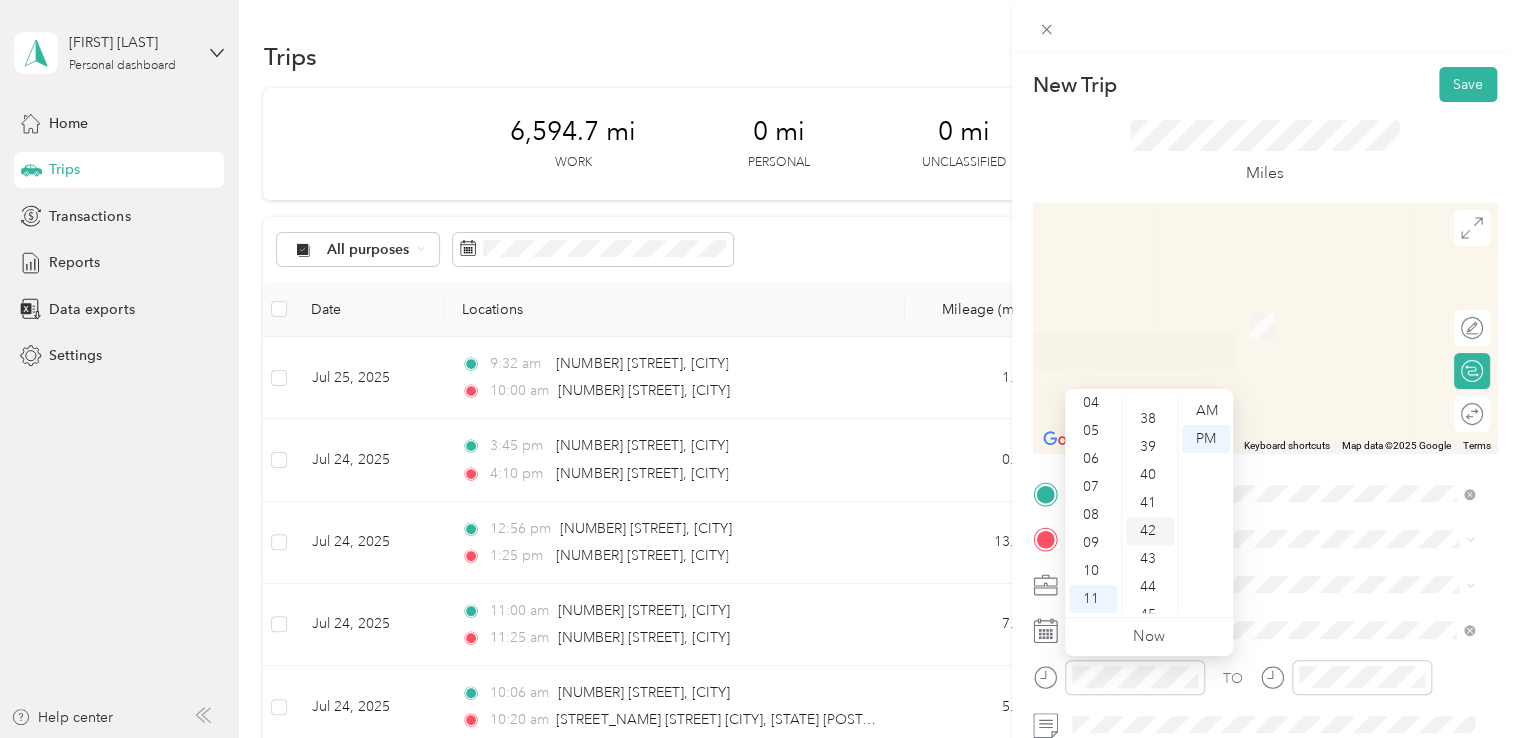 click on "42" at bounding box center [1150, 531] 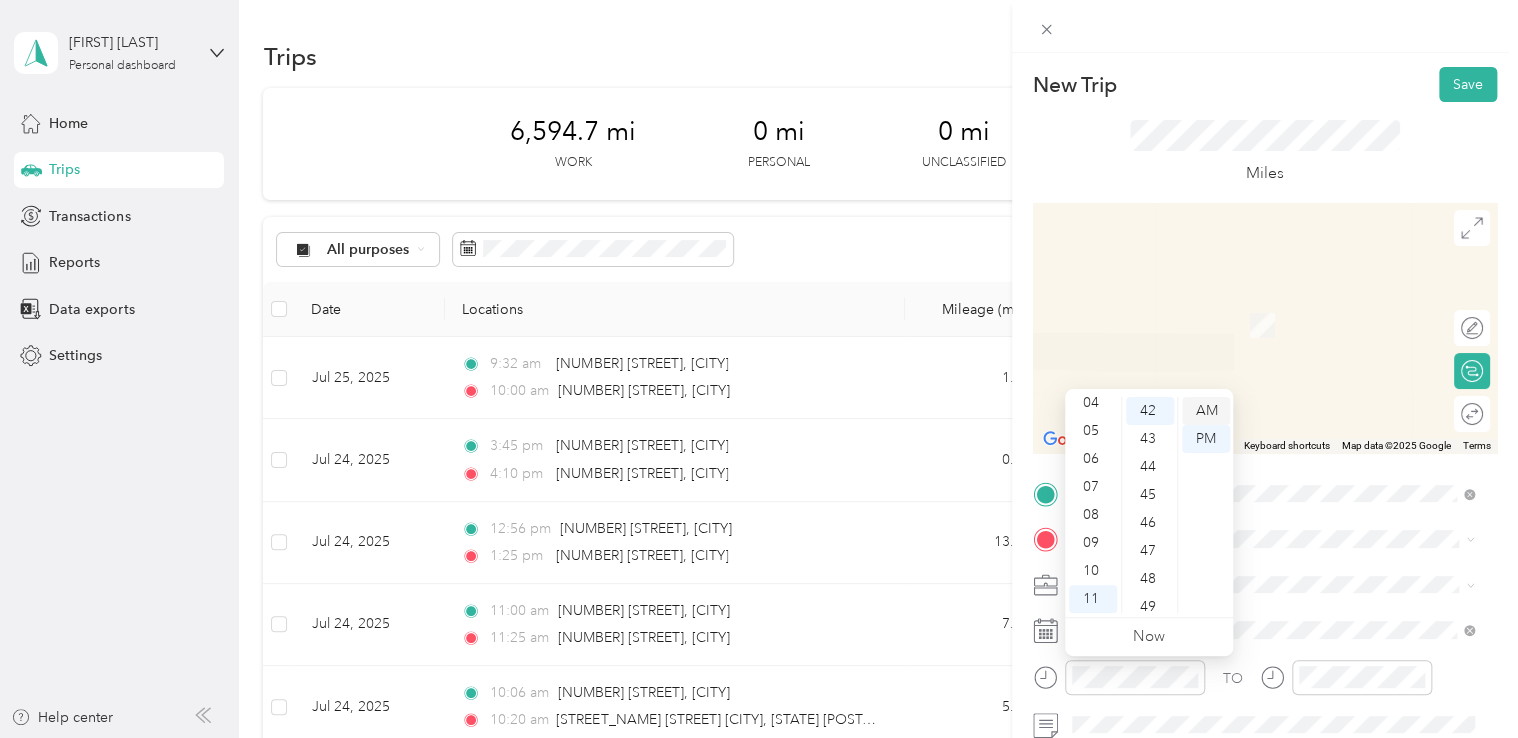 click on "AM" at bounding box center [1206, 411] 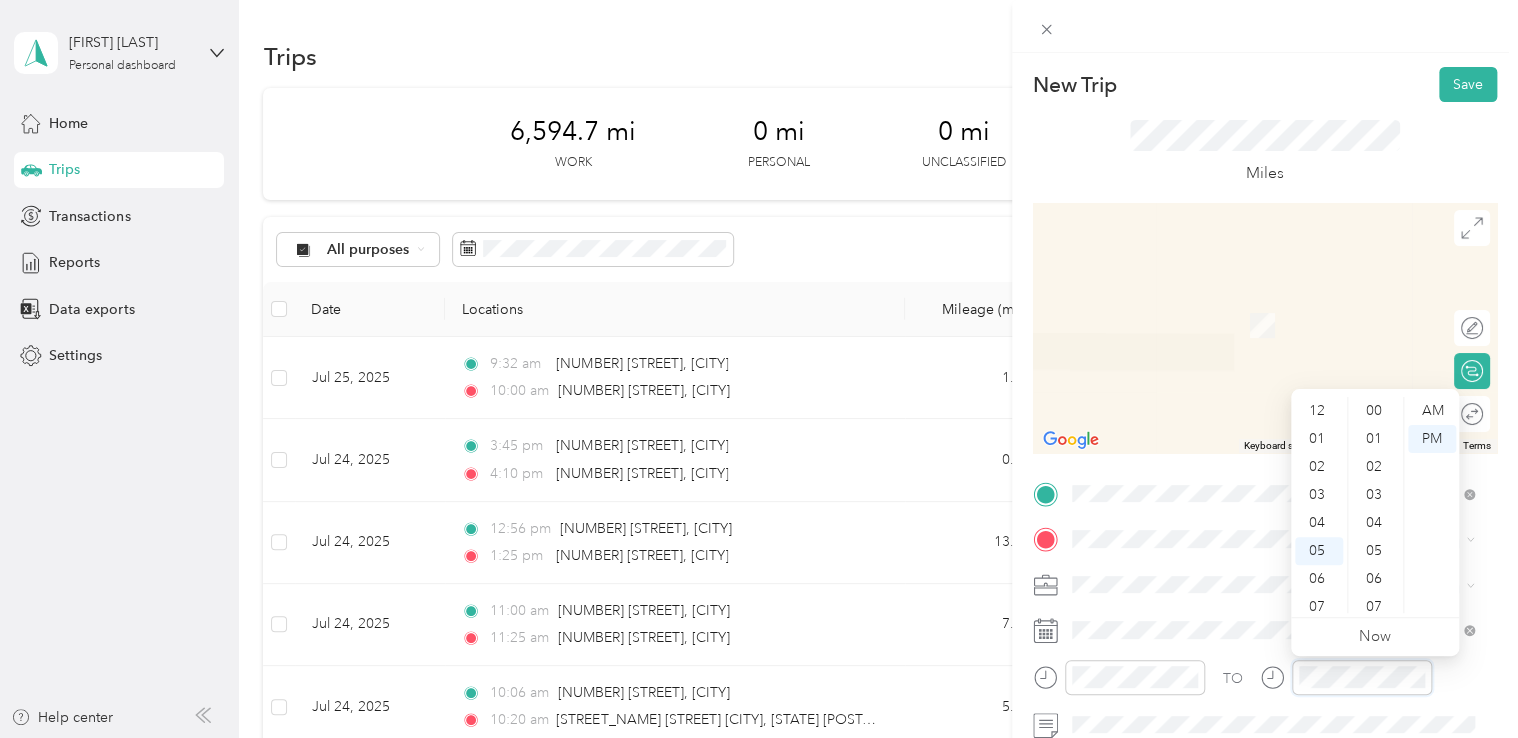 scroll, scrollTop: 868, scrollLeft: 0, axis: vertical 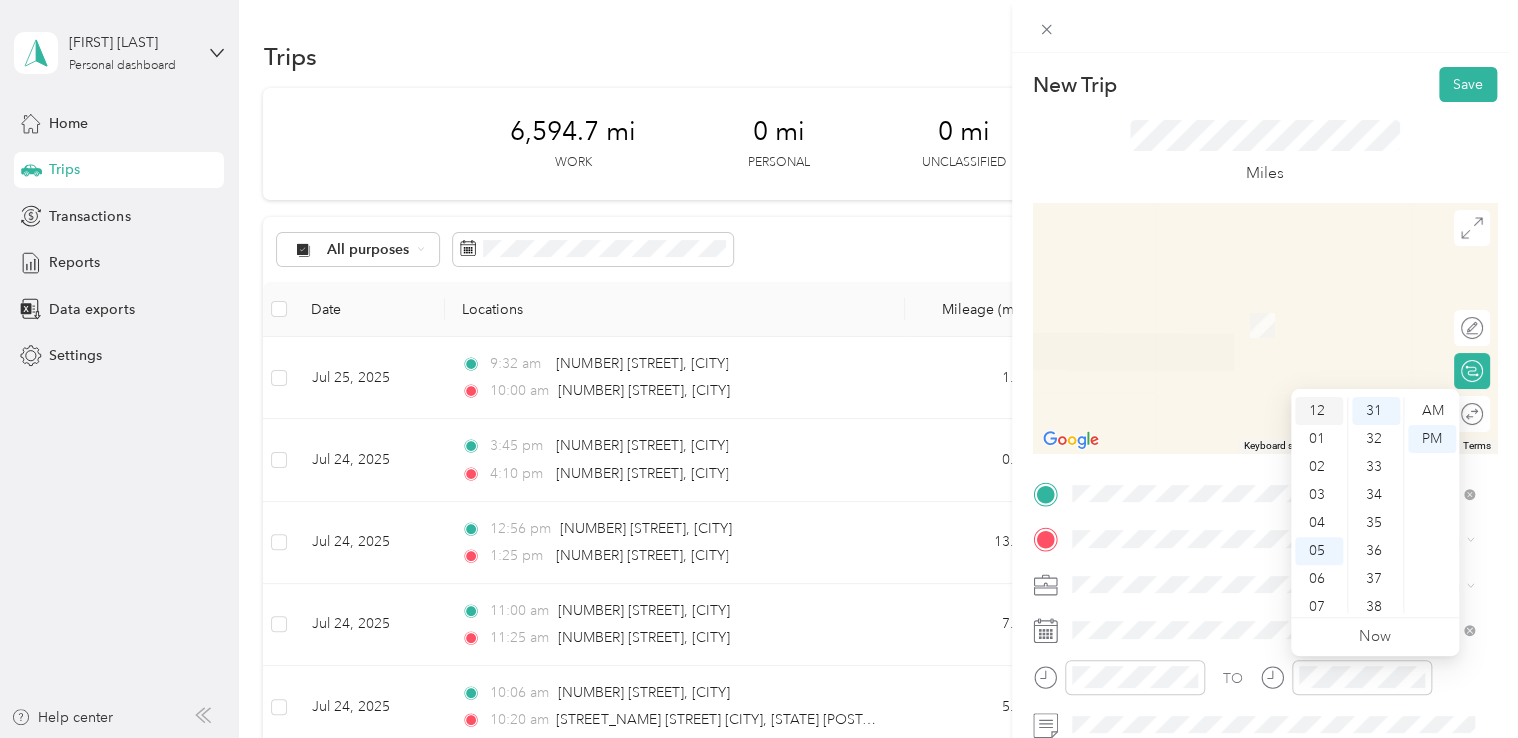 click on "12" at bounding box center (1319, 411) 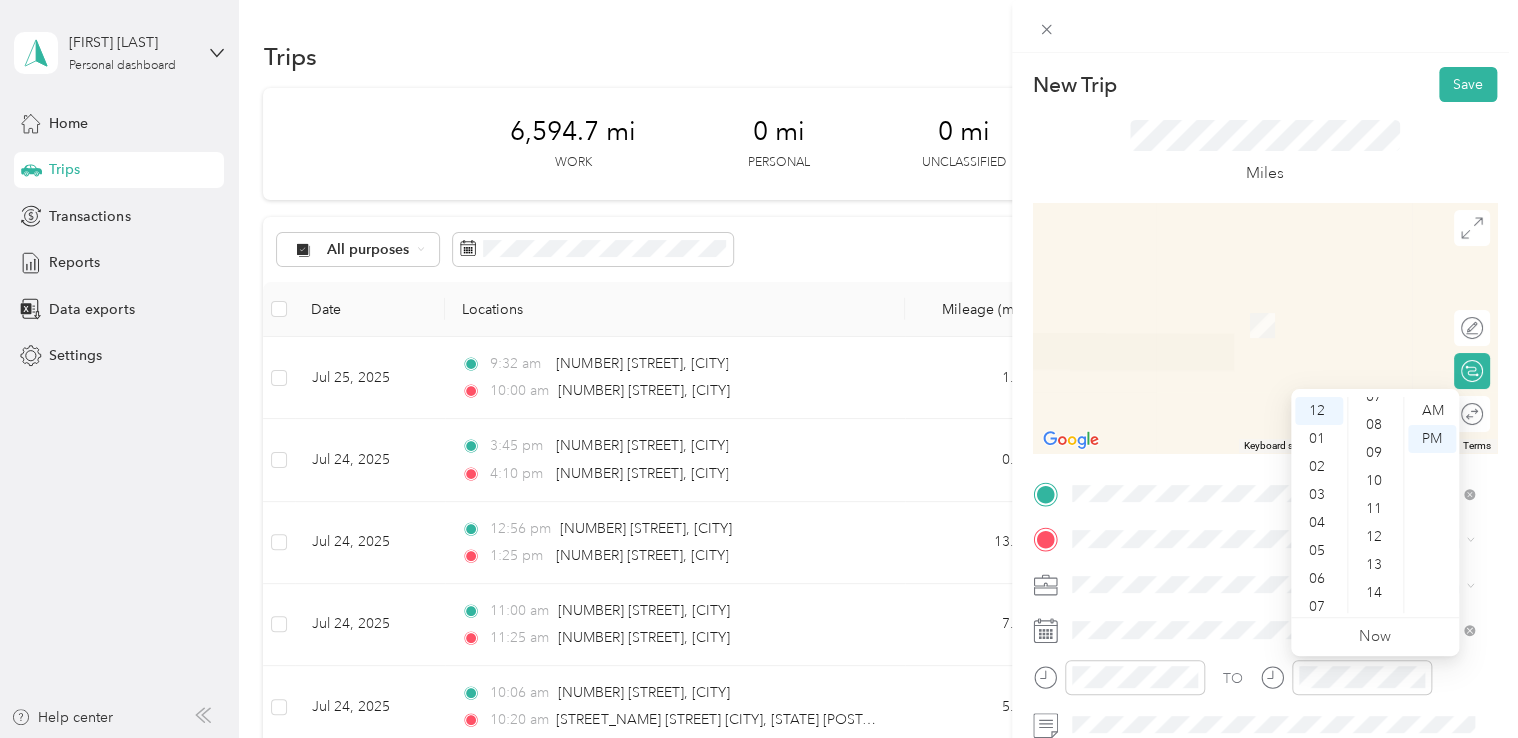 scroll, scrollTop: 232, scrollLeft: 0, axis: vertical 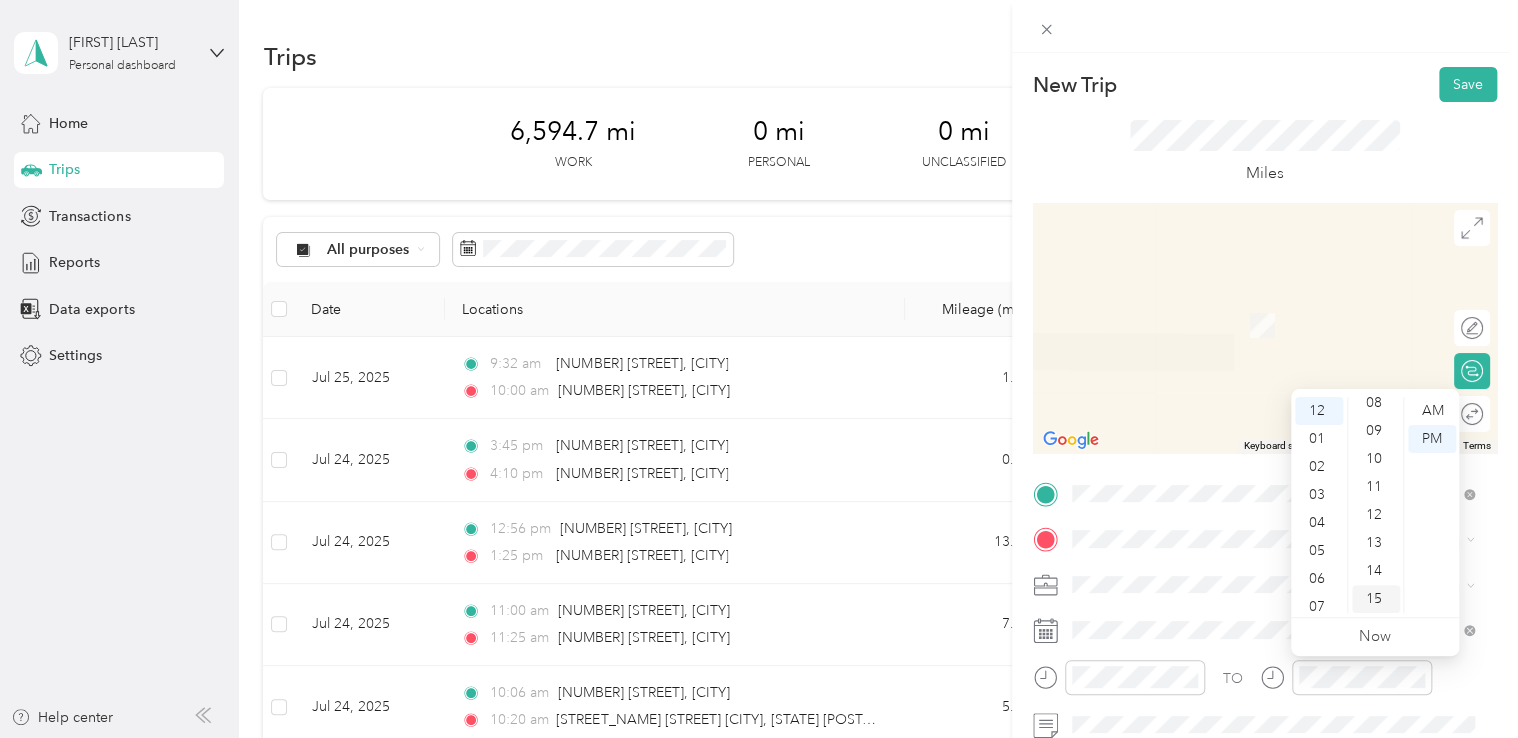 click on "15" at bounding box center [1376, 599] 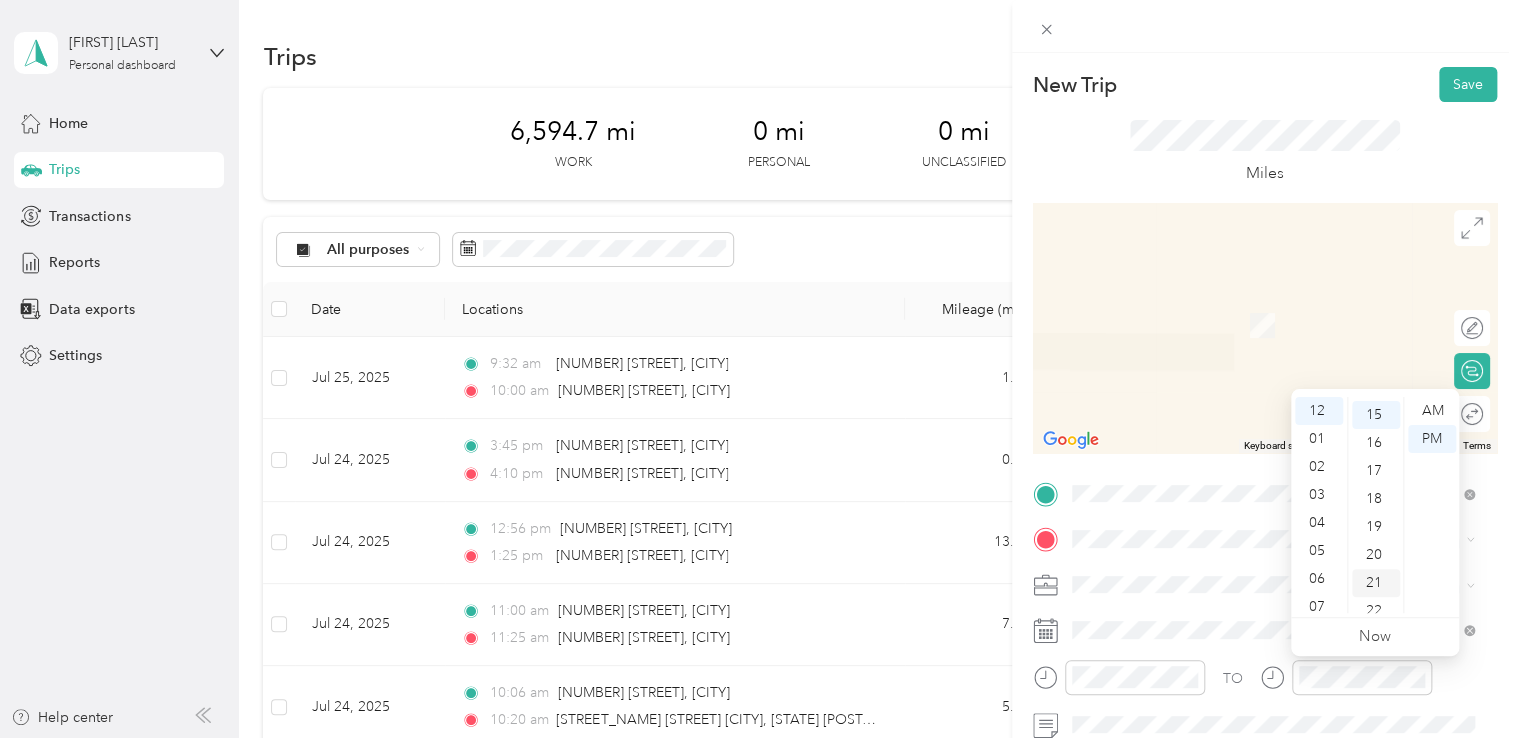 scroll, scrollTop: 420, scrollLeft: 0, axis: vertical 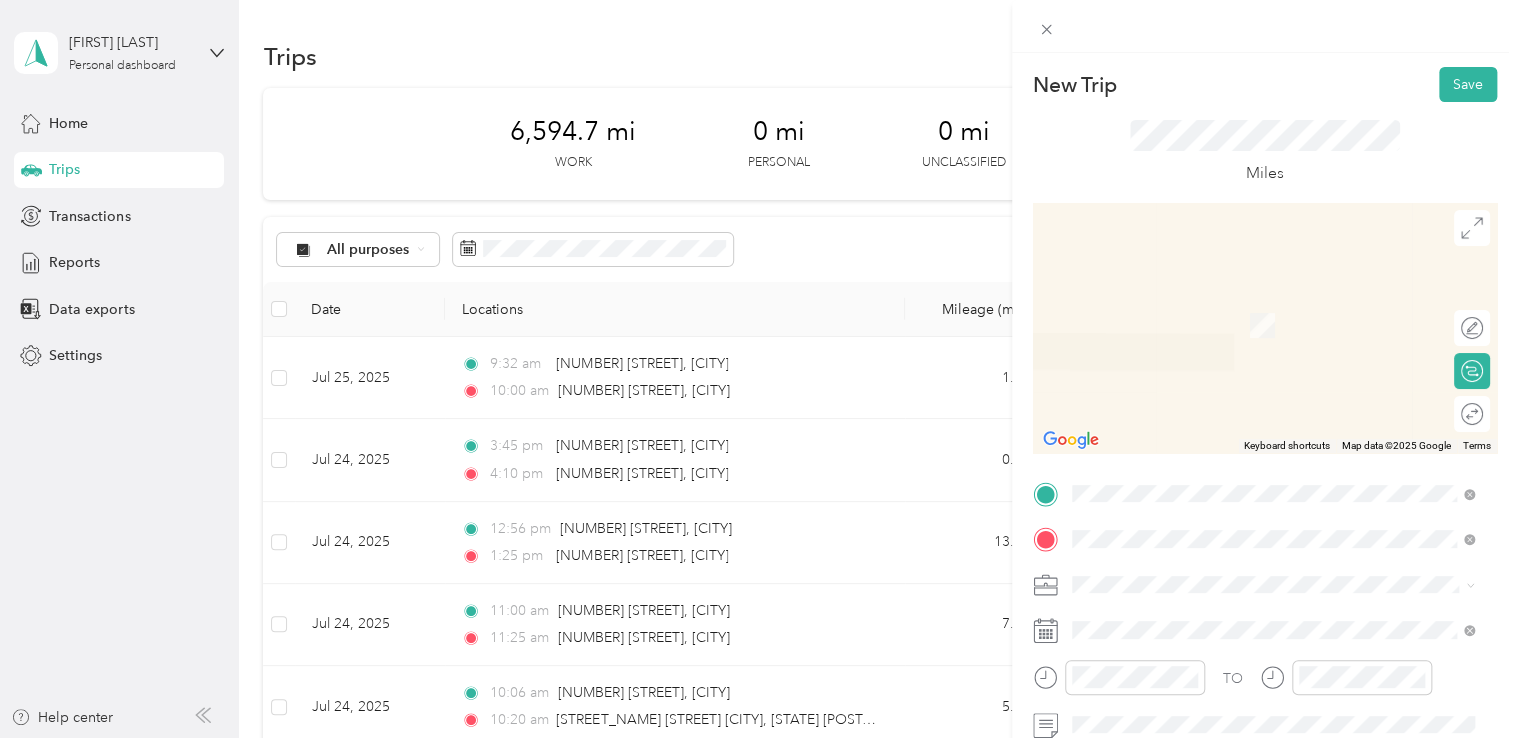 click on "[NUMBER] [STREET]
[CITY], [STATE] [POSTAL_CODE], [COUNTRY]" at bounding box center (1253, 437) 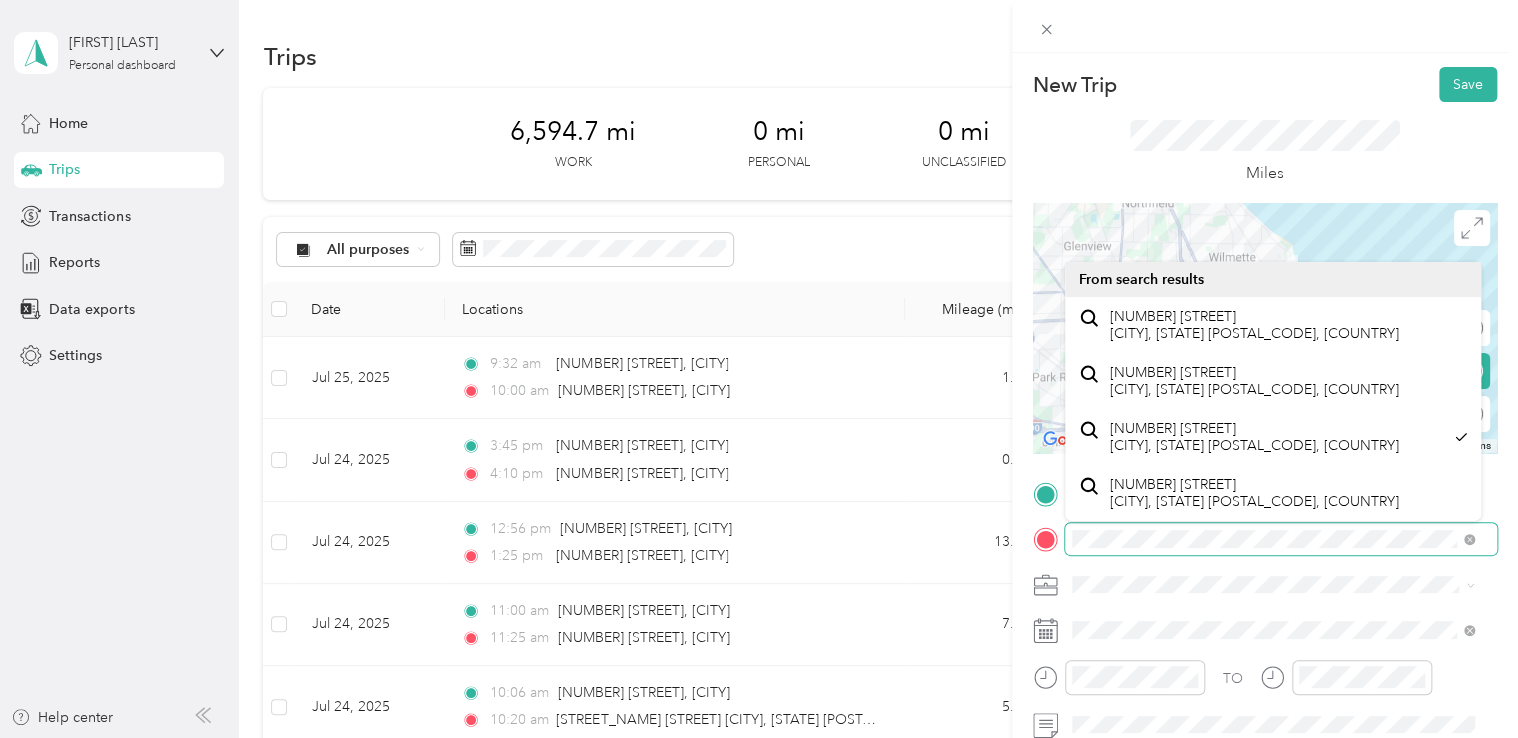 click at bounding box center (1281, 539) 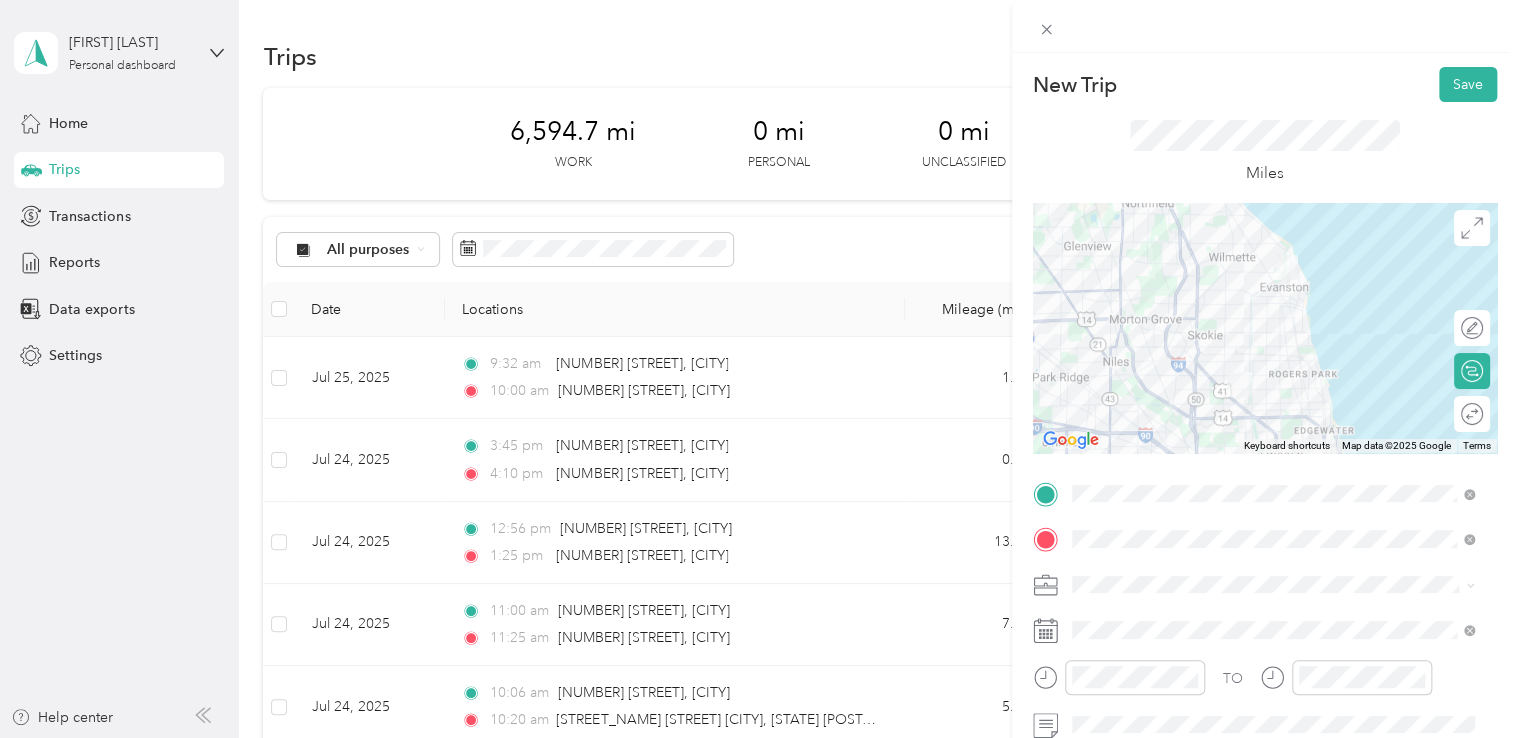 click 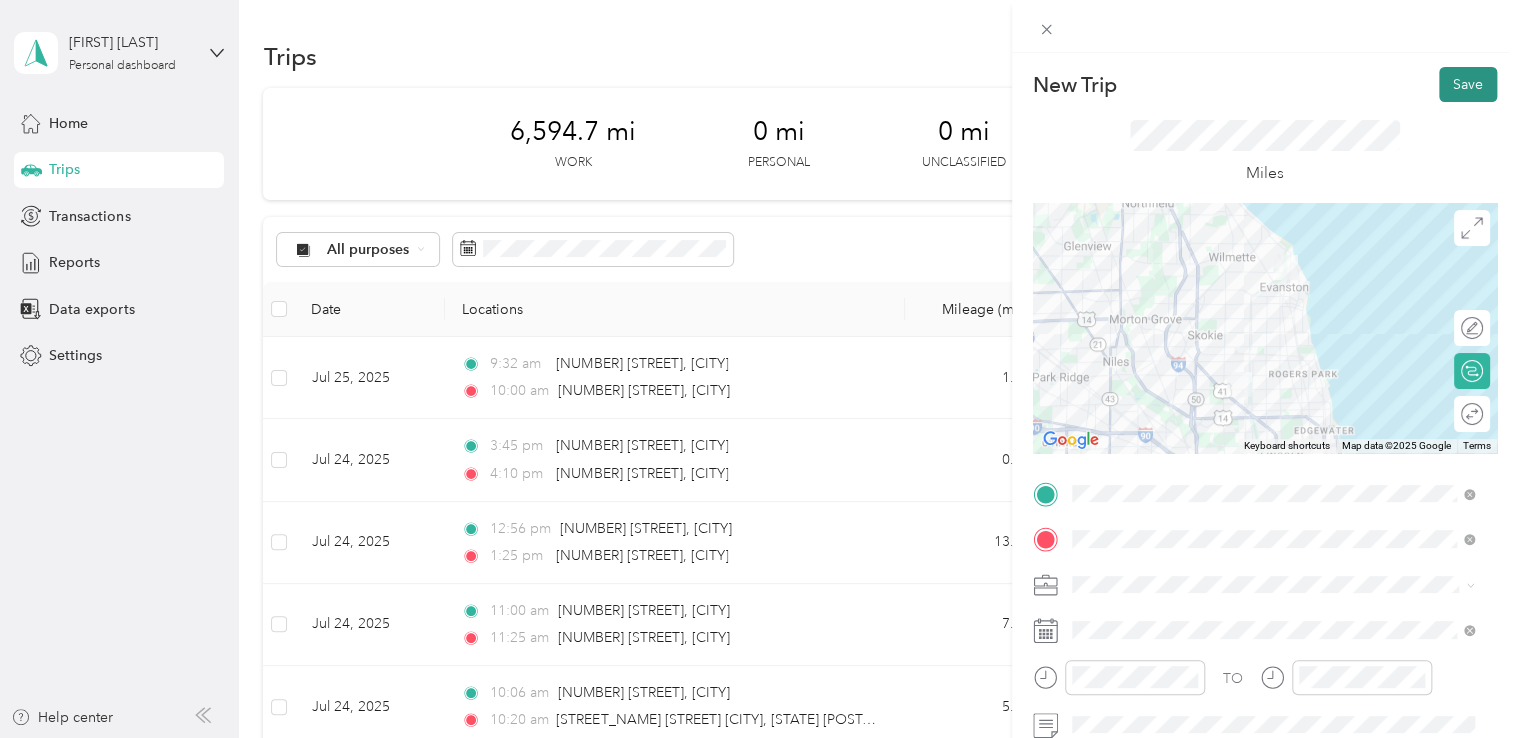 click on "Save" at bounding box center (1468, 84) 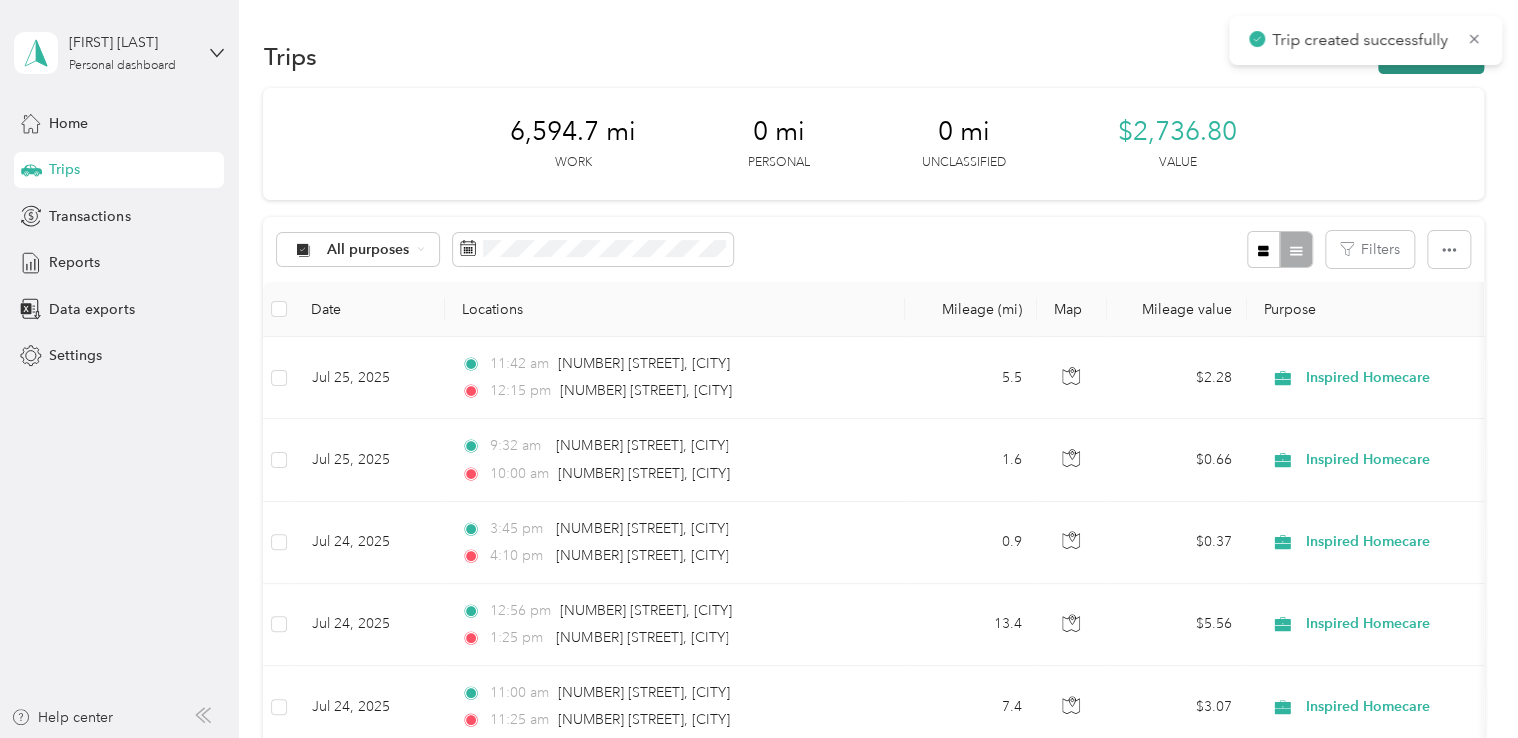 click on "New trip" at bounding box center (1431, 56) 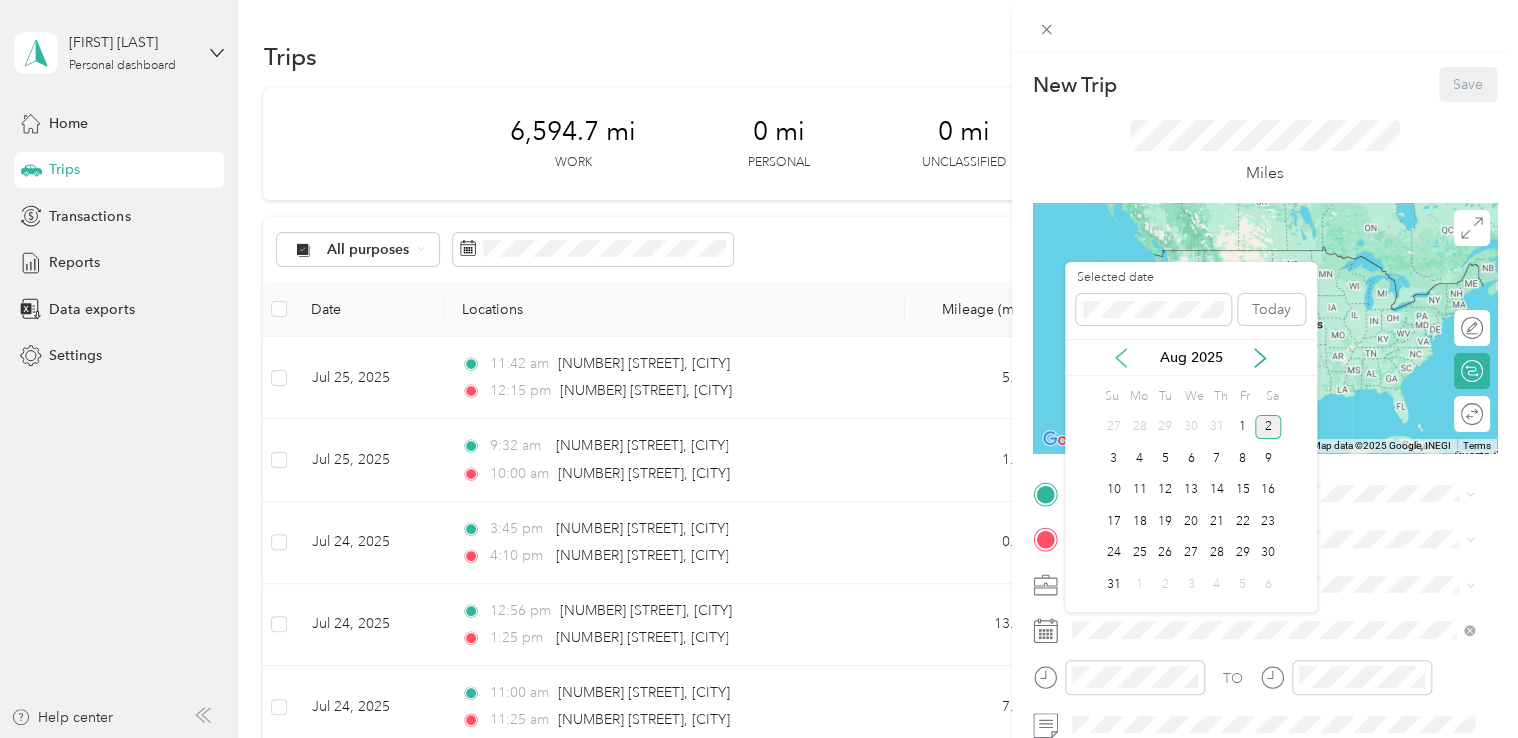 click 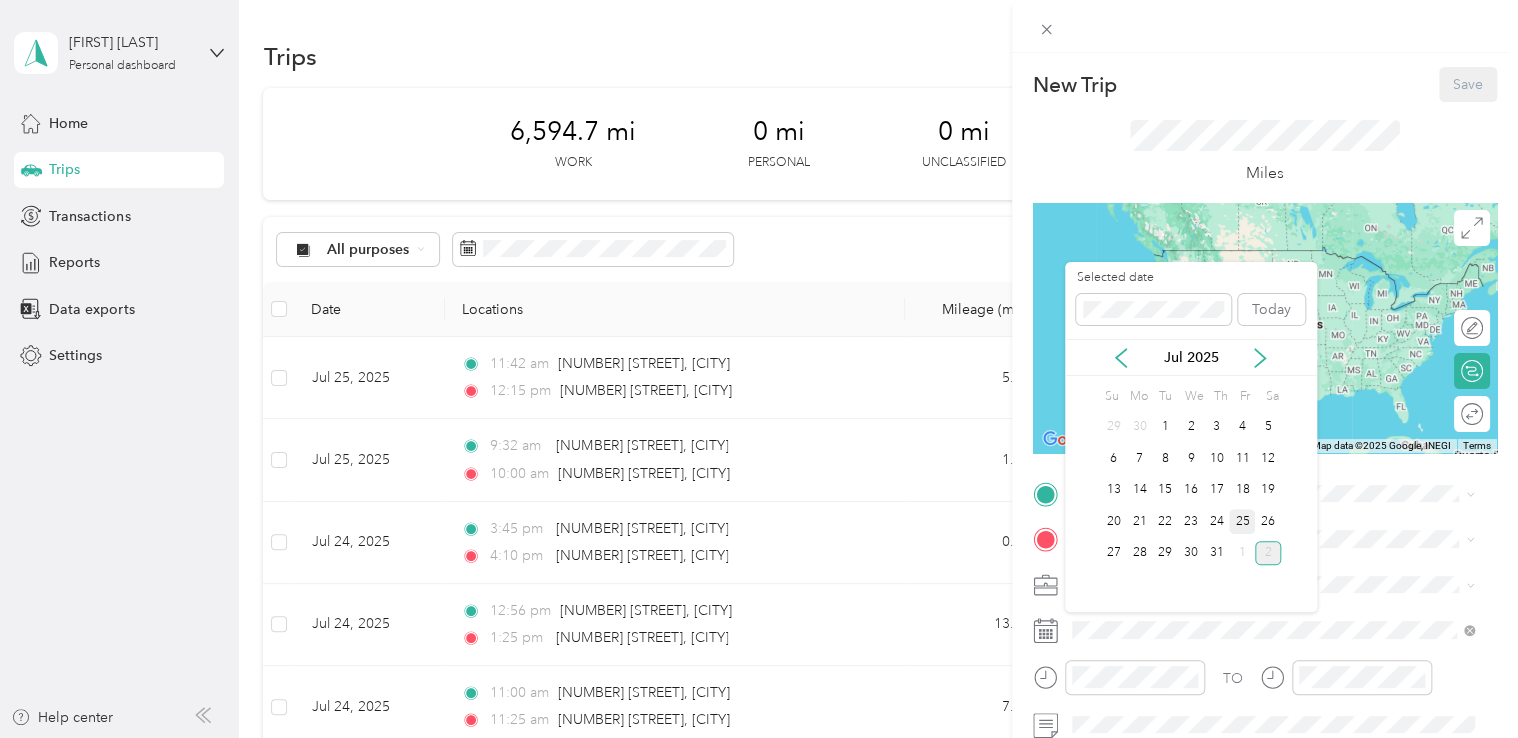 click on "25" at bounding box center (1242, 521) 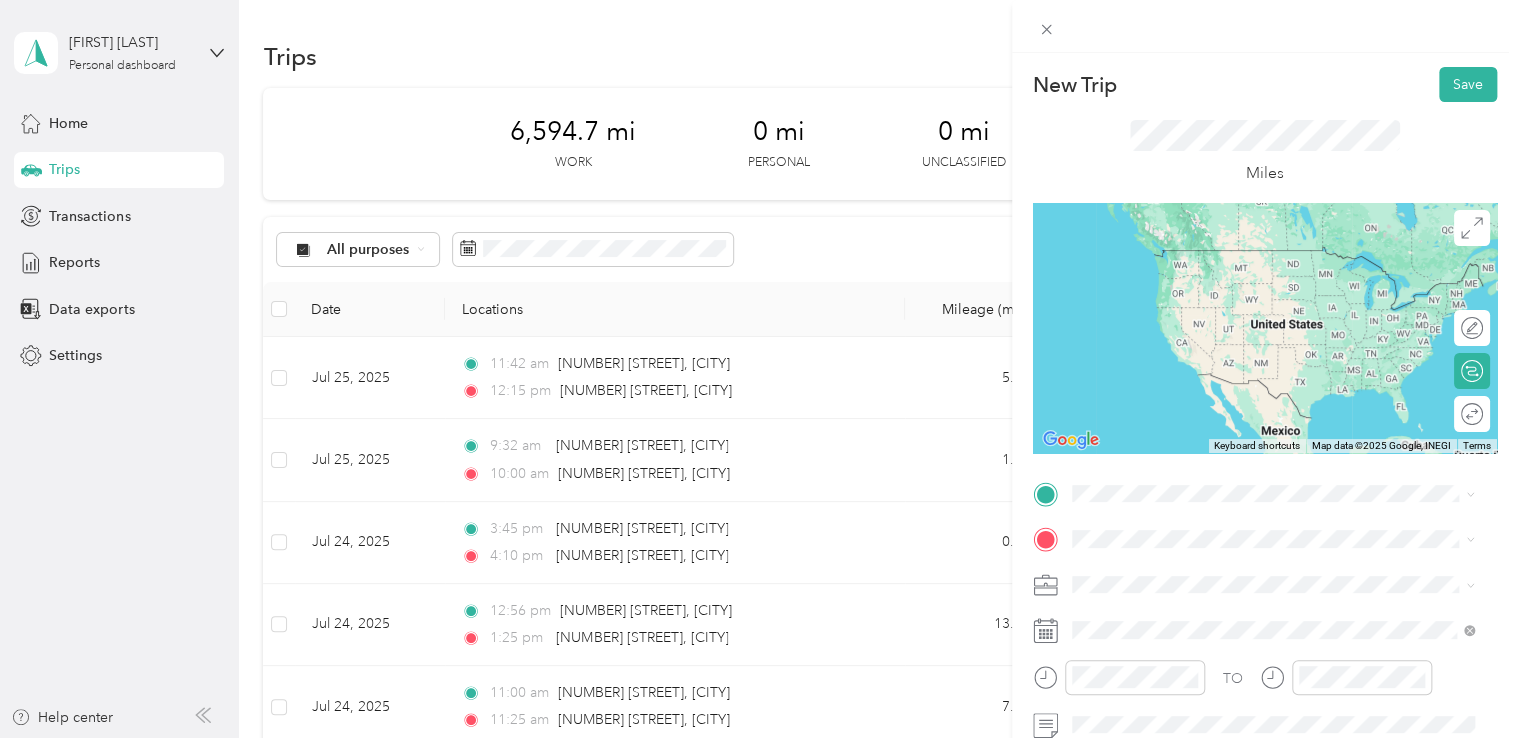 click on "[NUMBER] [STREET]
[CITY], [STATE] [POSTAL_CODE], [COUNTRY]" at bounding box center (1253, 270) 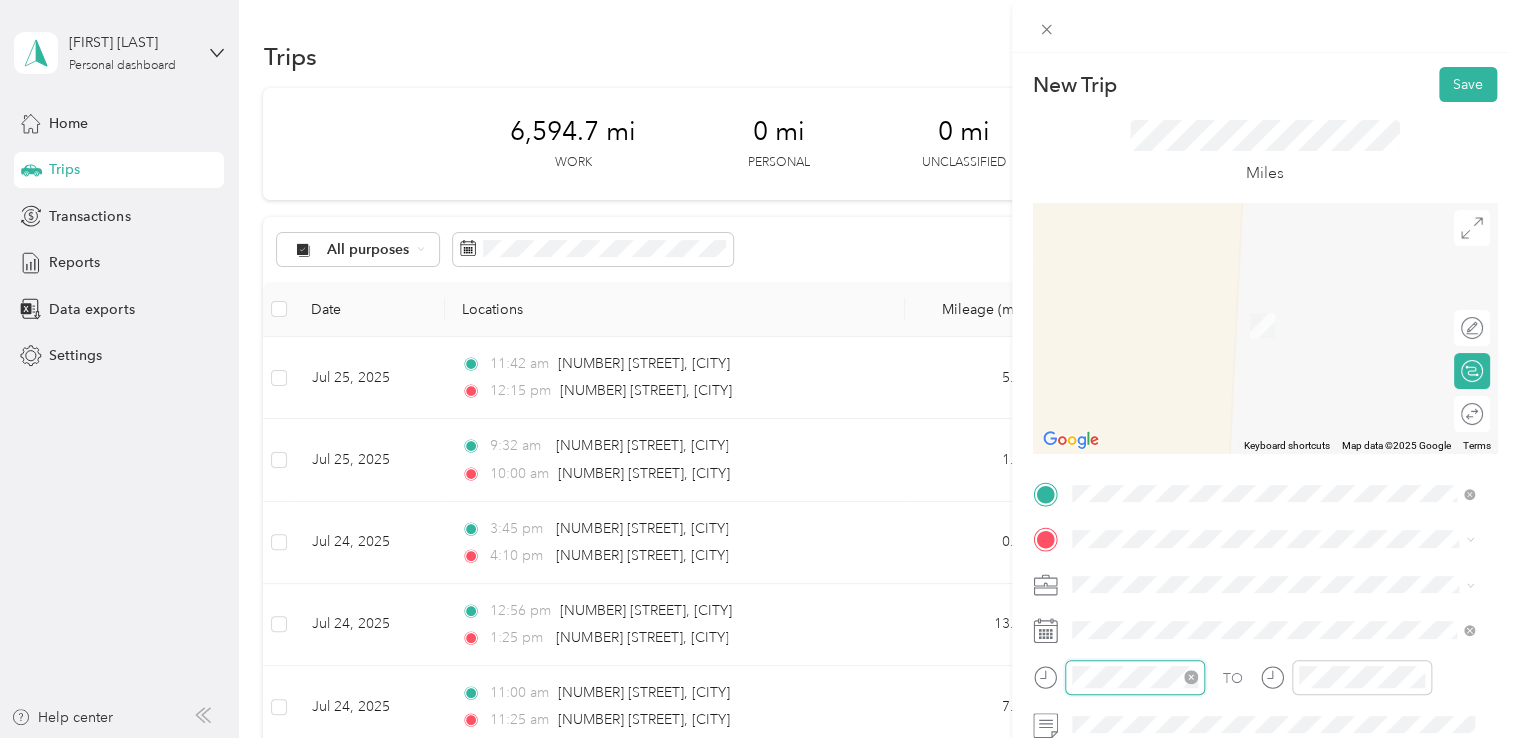 scroll, scrollTop: 120, scrollLeft: 0, axis: vertical 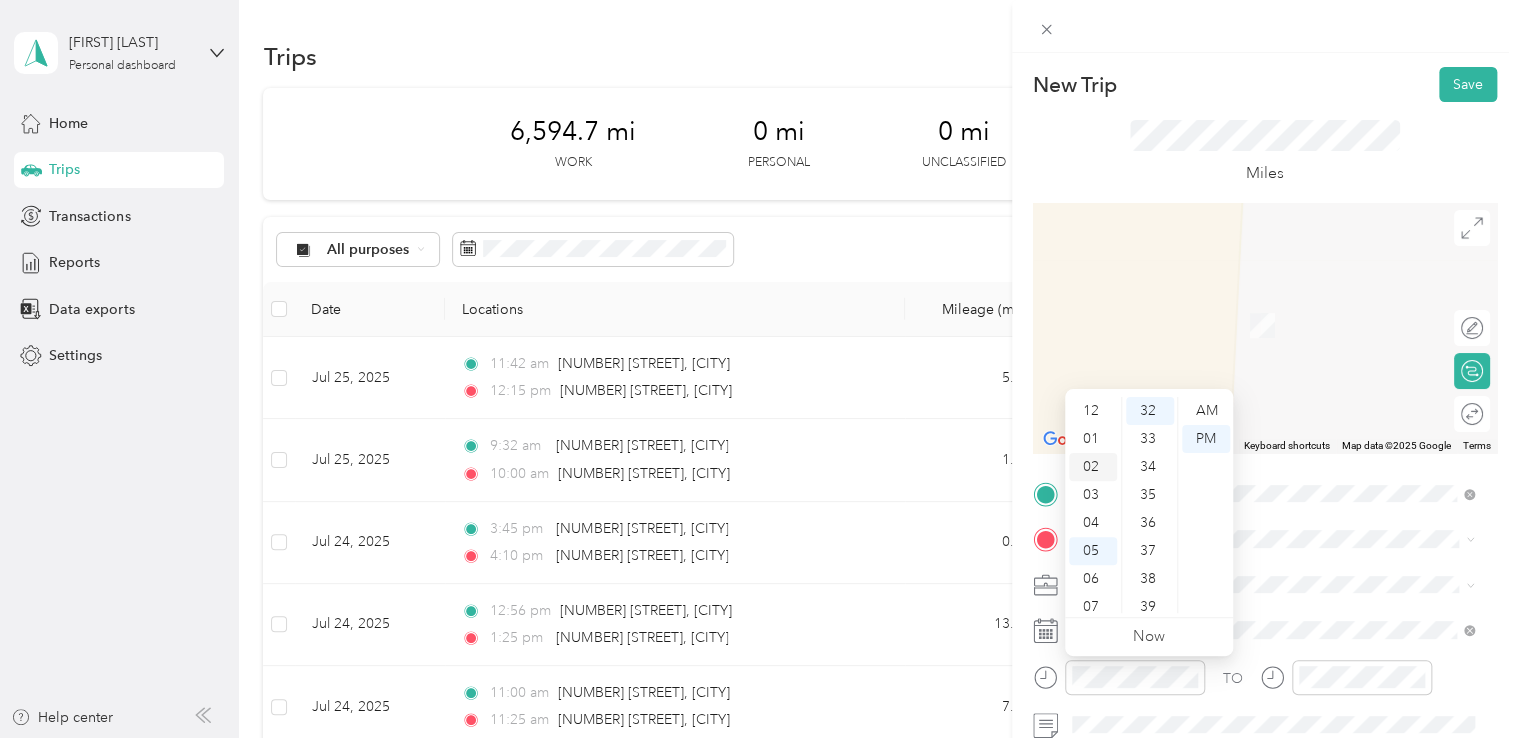 click on "02" at bounding box center (1093, 467) 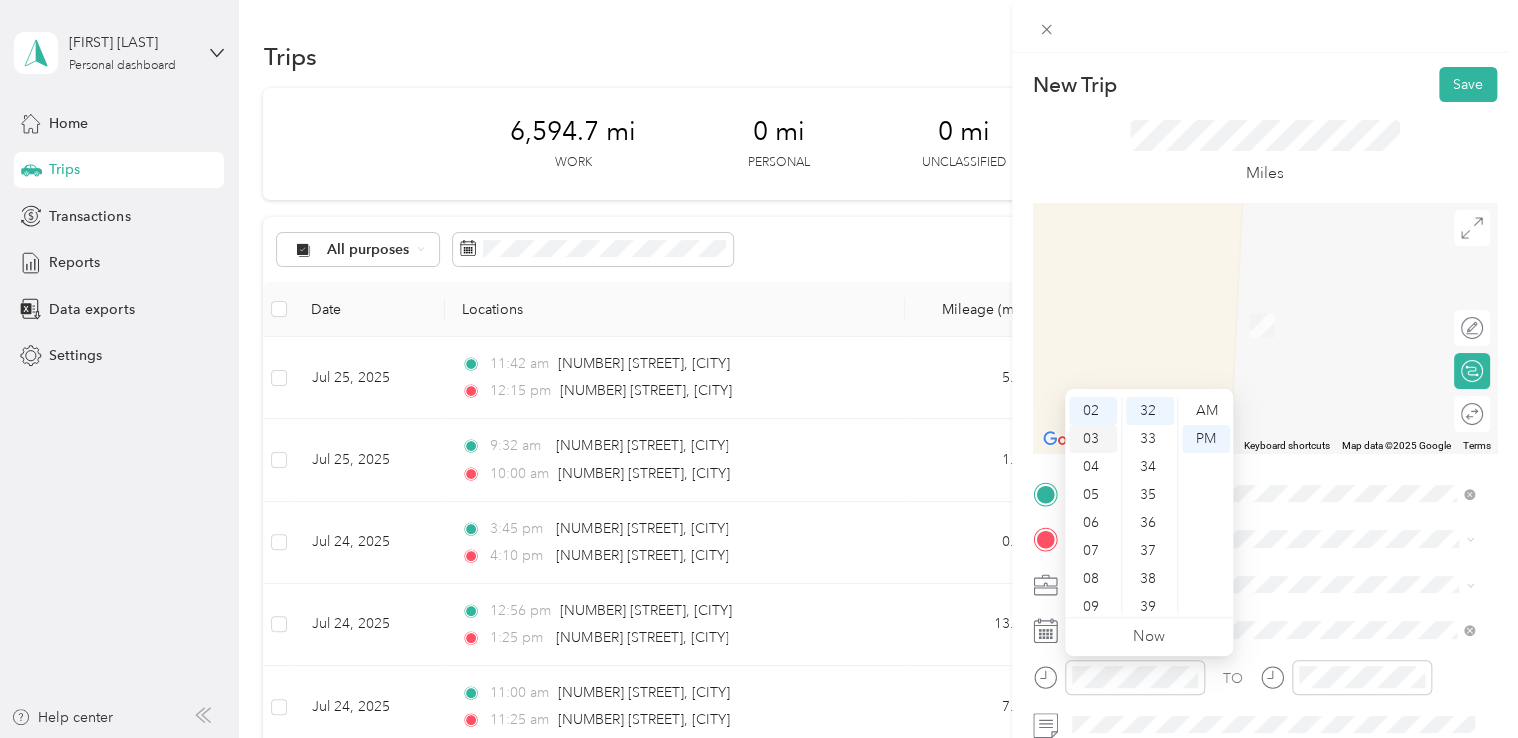 click on "04" at bounding box center [1093, 467] 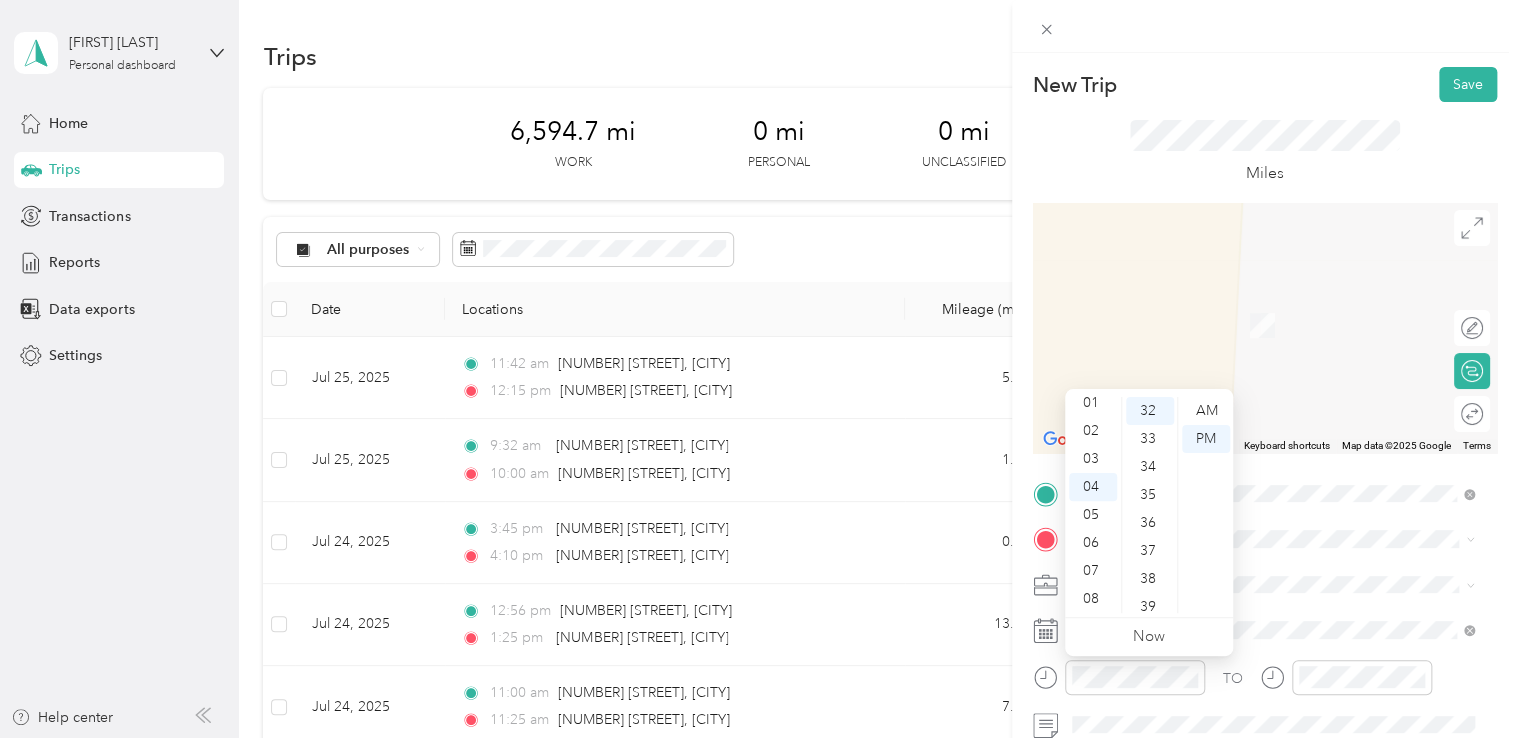 scroll, scrollTop: 0, scrollLeft: 0, axis: both 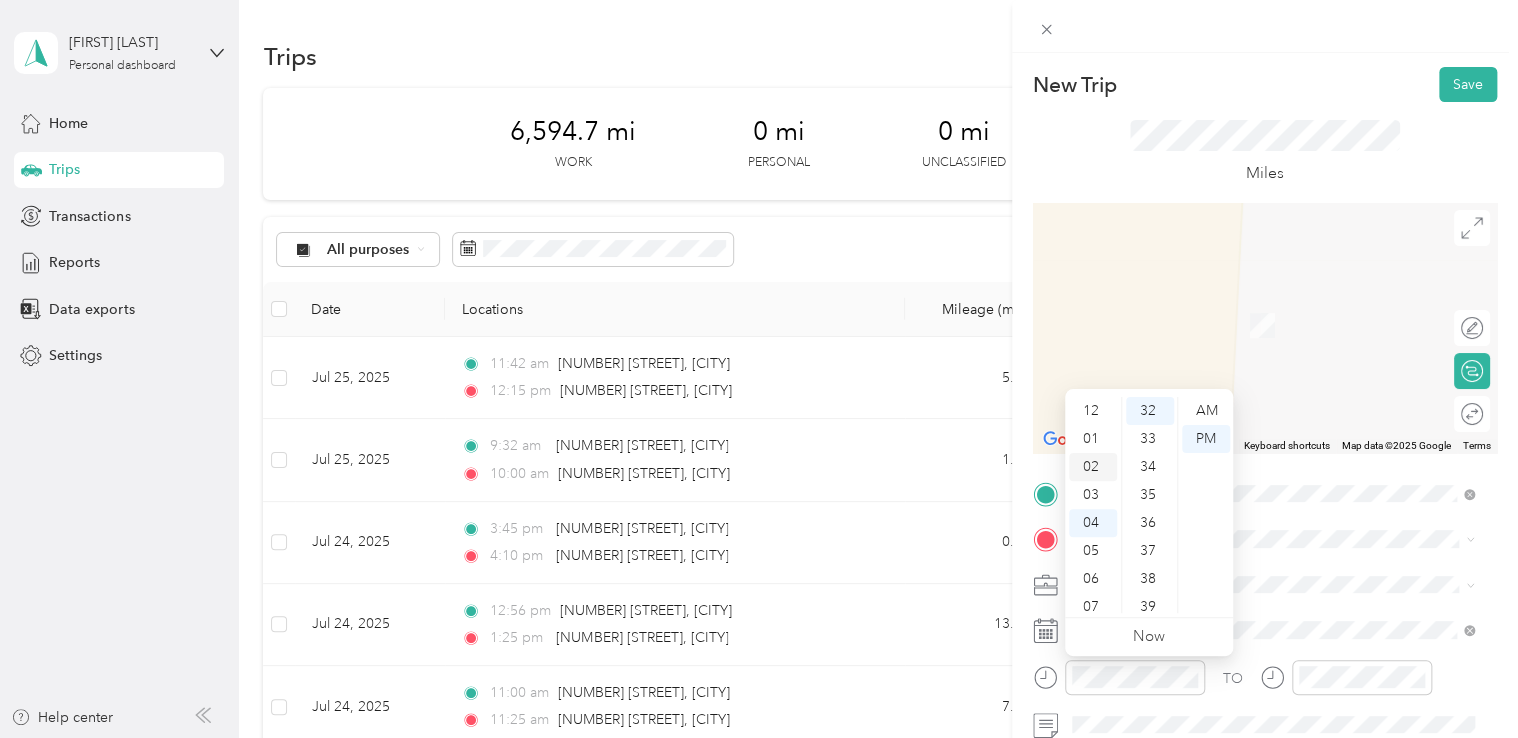 click on "02" at bounding box center [1093, 467] 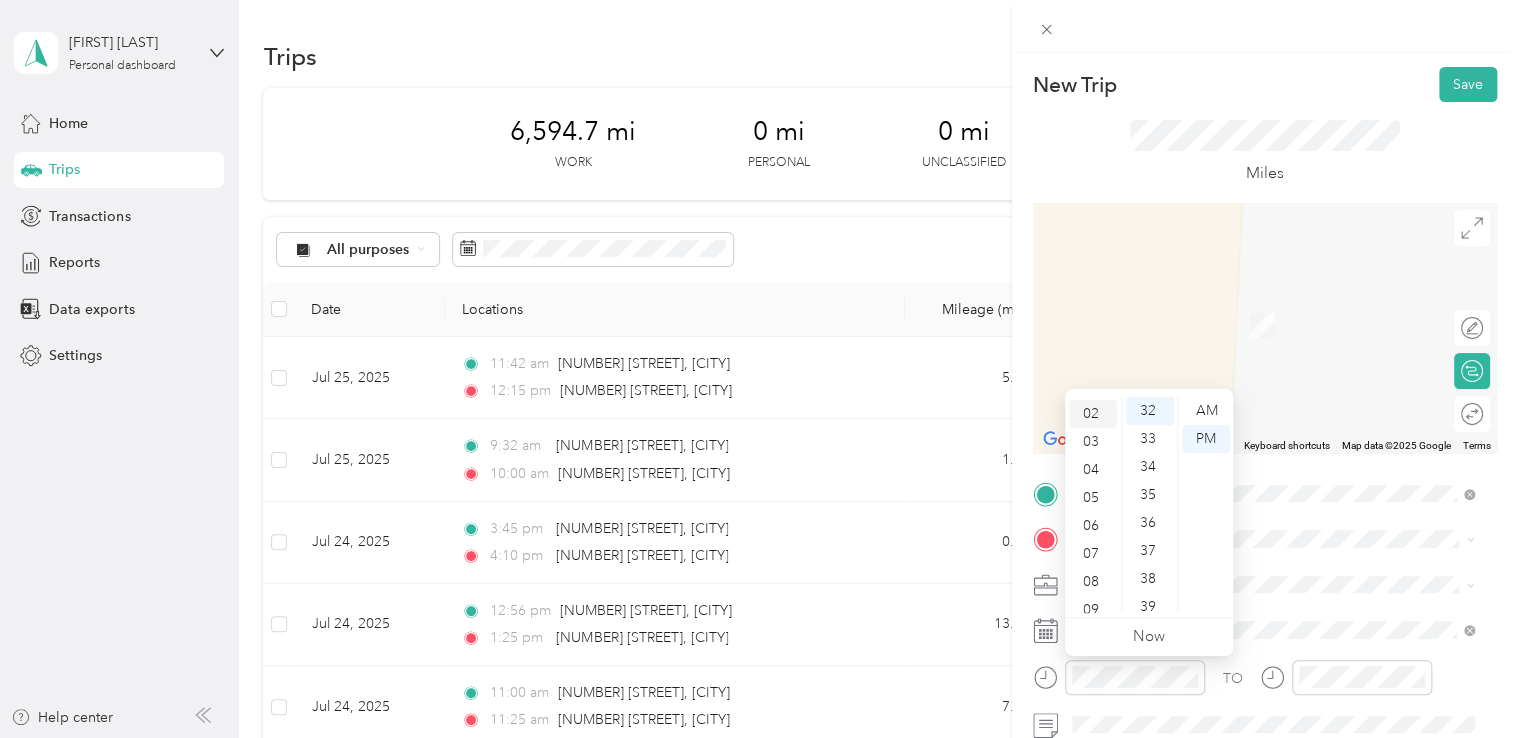scroll, scrollTop: 56, scrollLeft: 0, axis: vertical 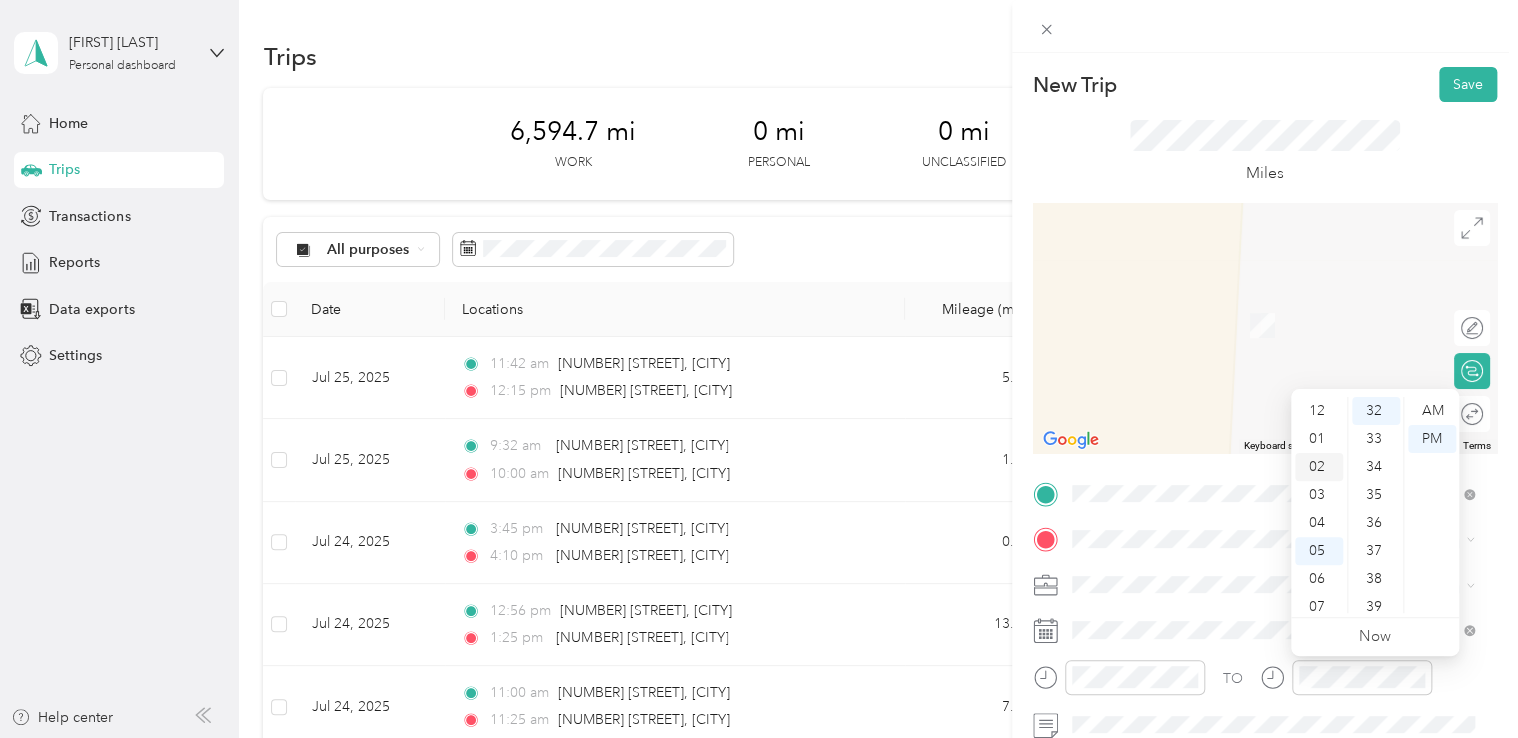 click on "02" at bounding box center [1319, 467] 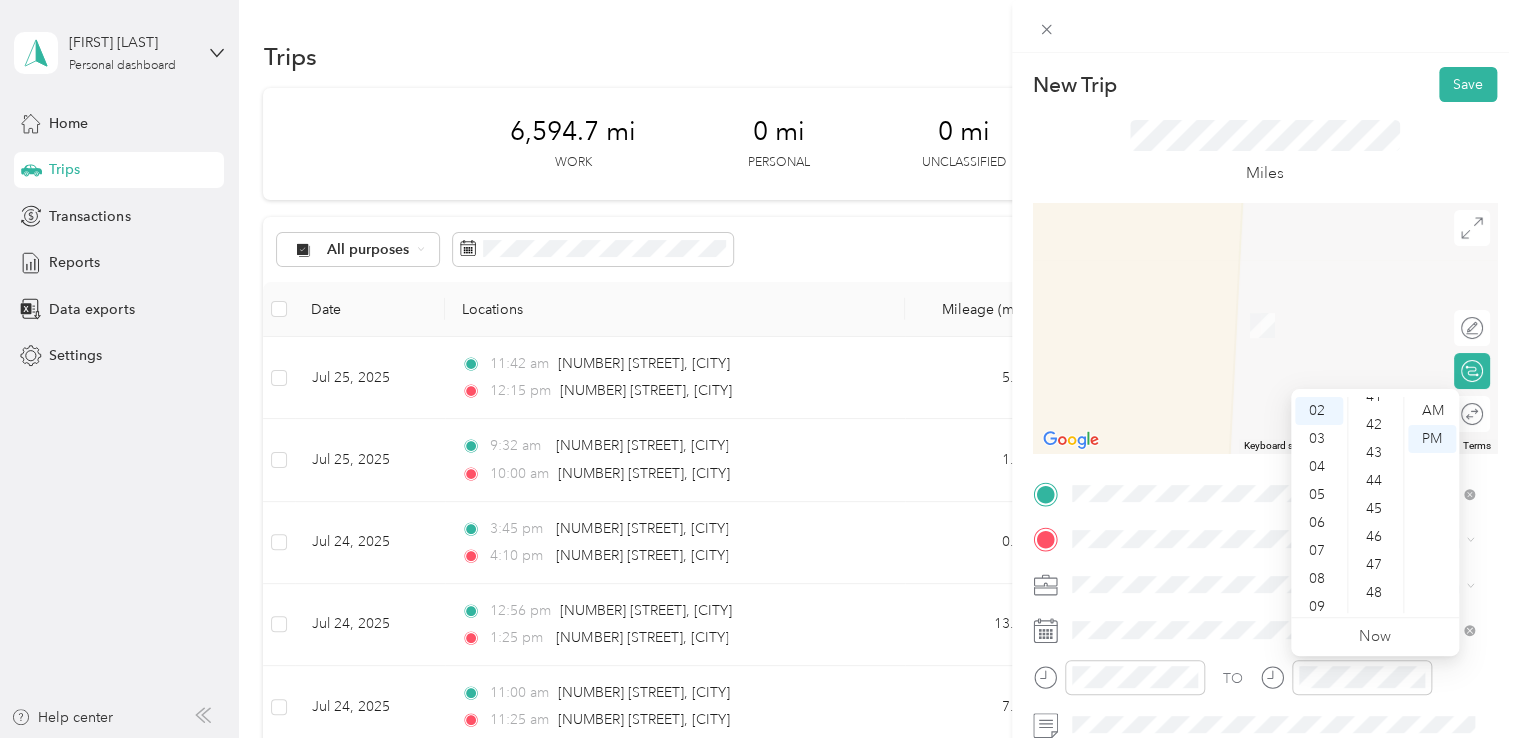 scroll, scrollTop: 1176, scrollLeft: 0, axis: vertical 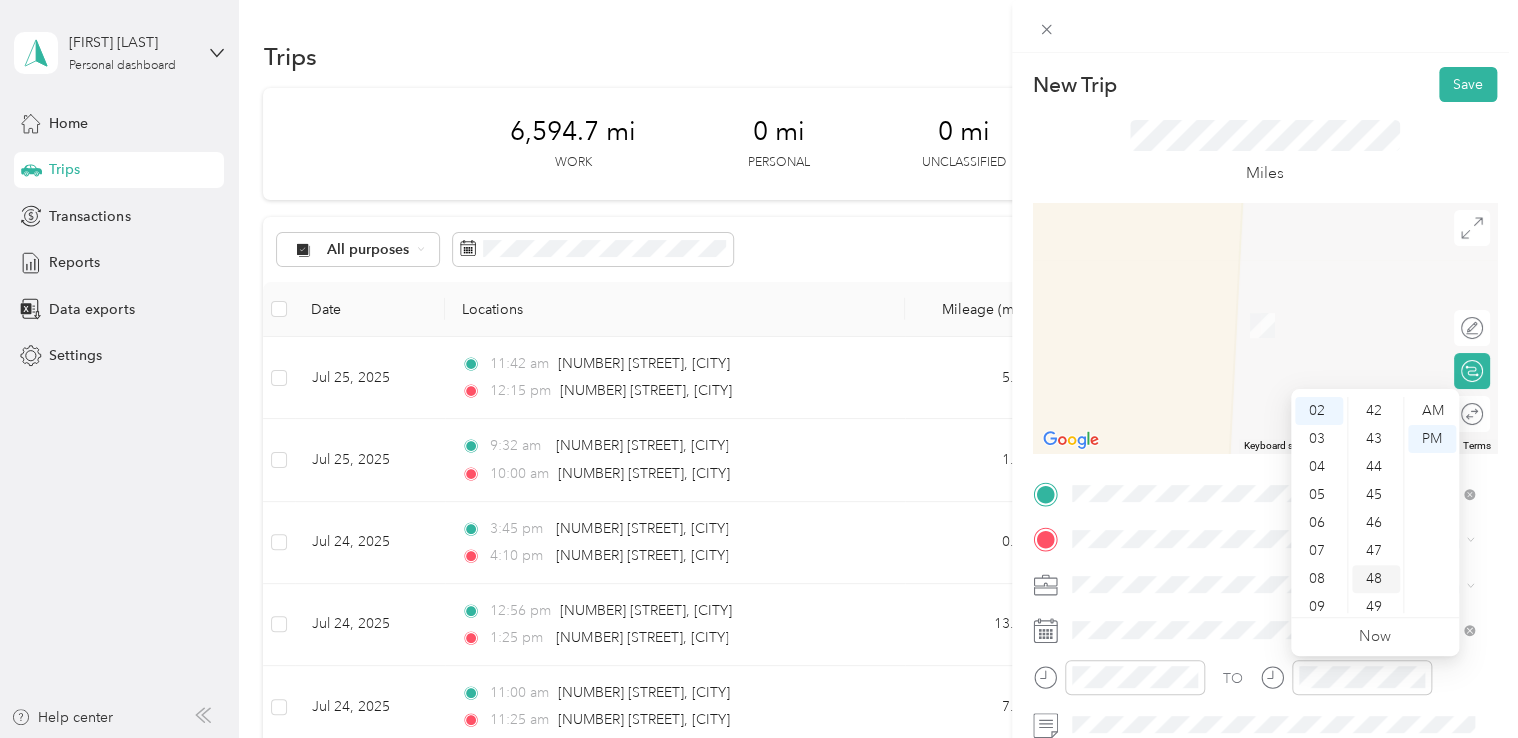click on "48" at bounding box center [1376, 579] 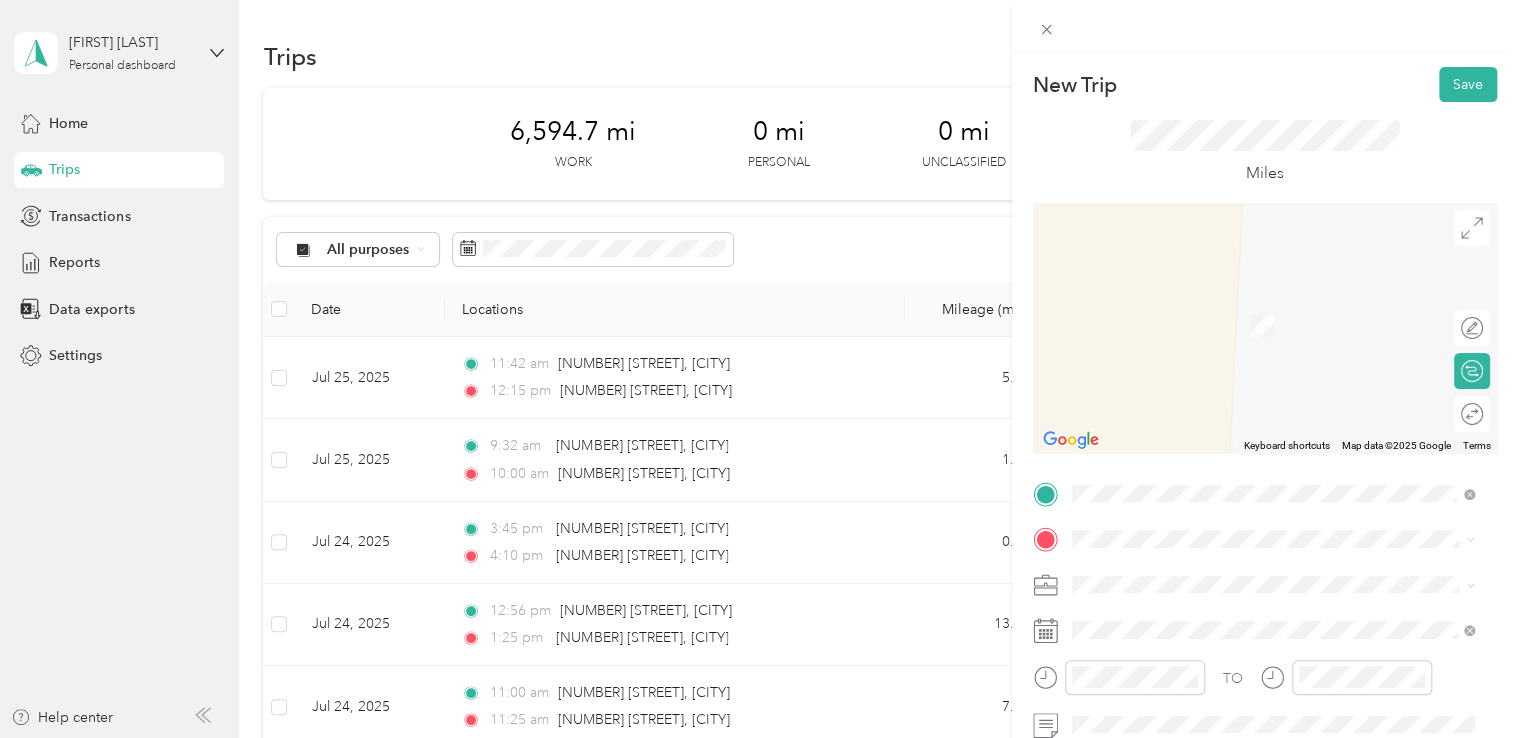 click on "[NUMBER] [STREET]
[CITY], [STATE] [POSTAL_CODE], [COUNTRY]" at bounding box center (1273, 298) 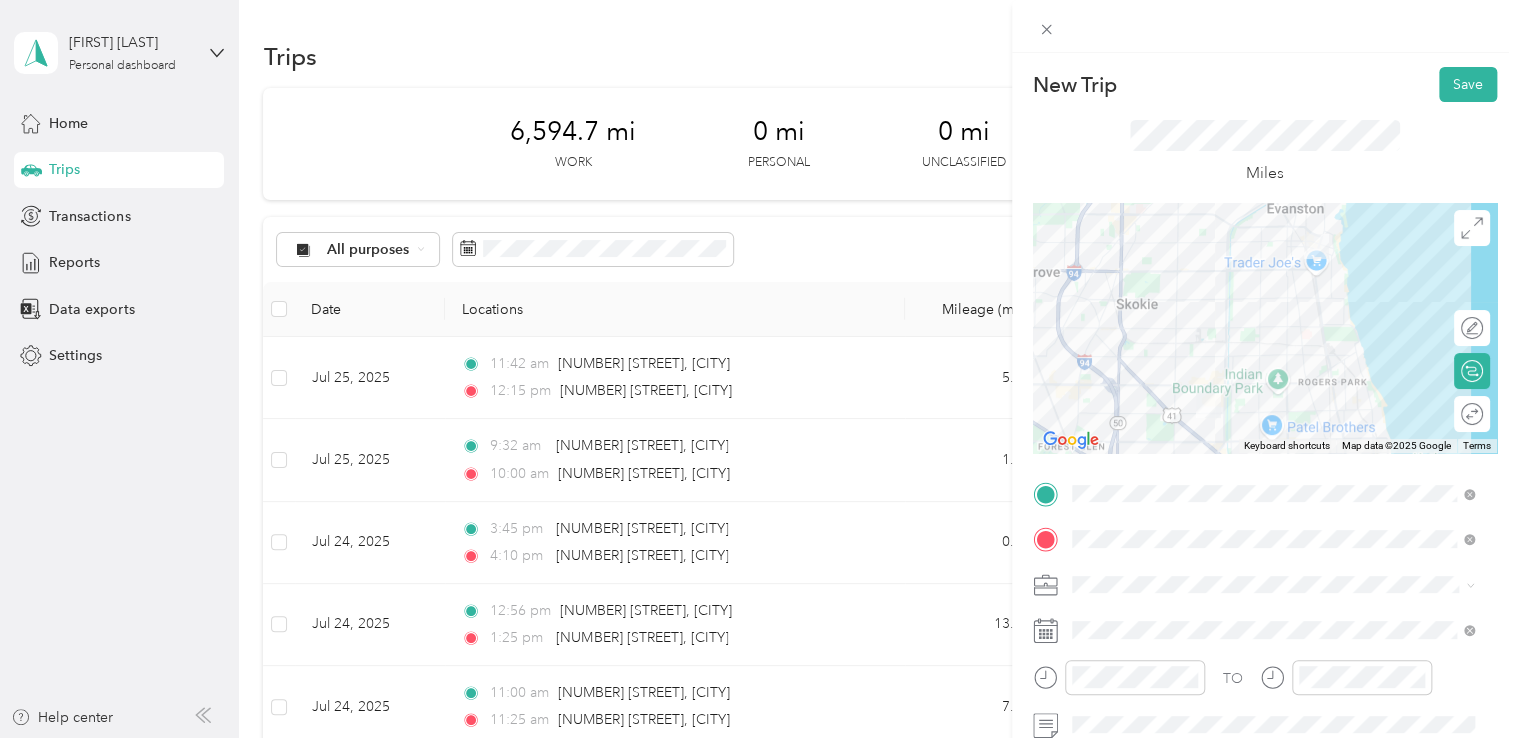 click 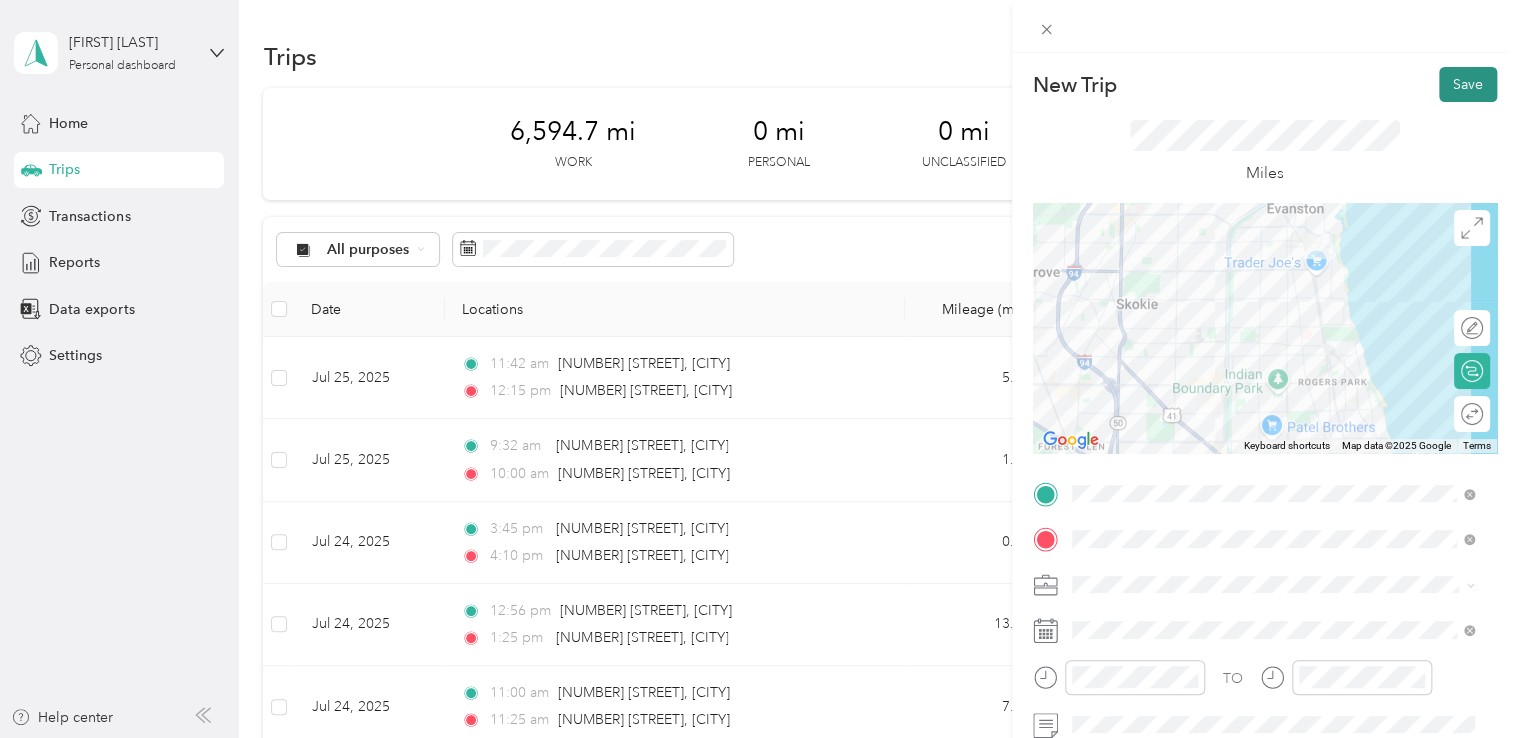 click on "Save" at bounding box center (1468, 84) 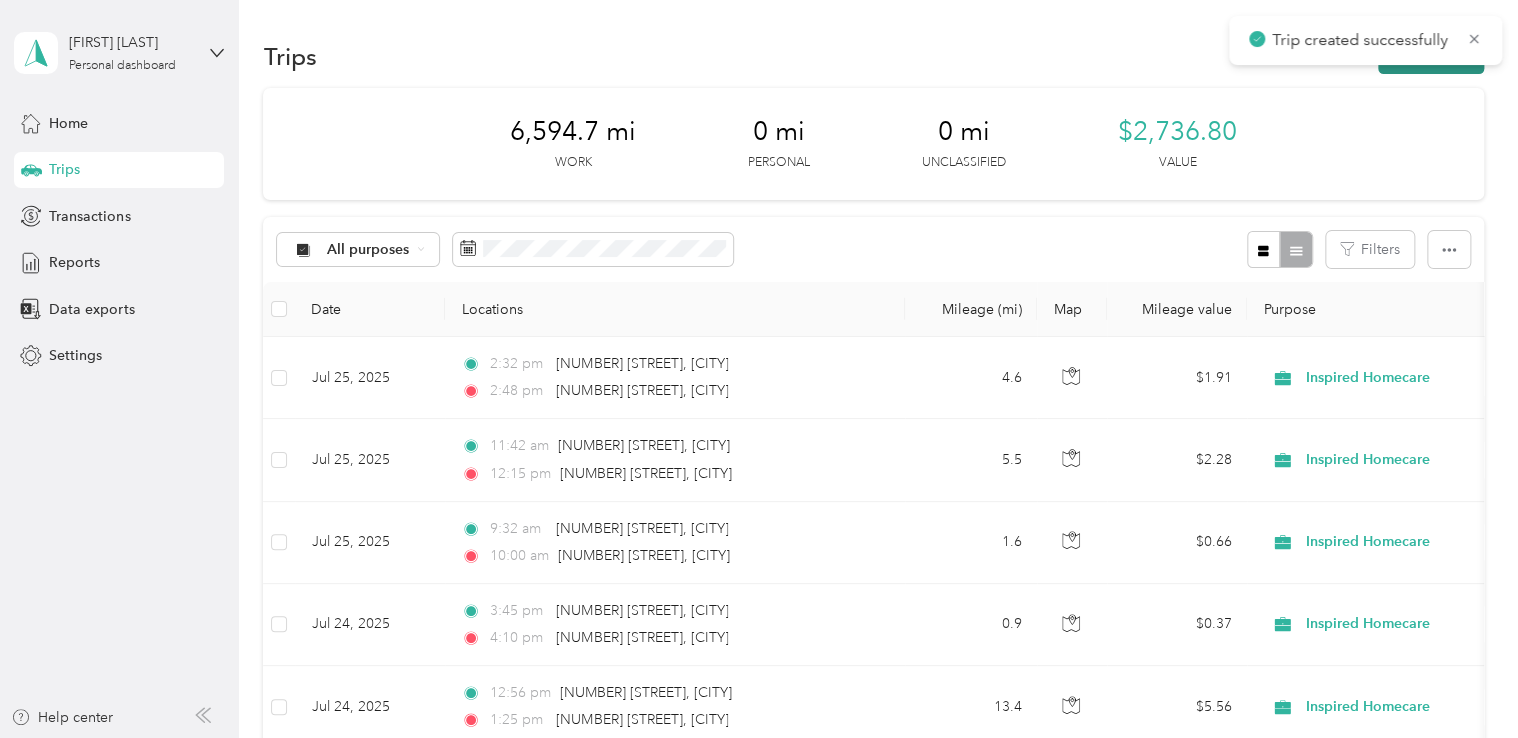 click on "New trip" at bounding box center (1431, 56) 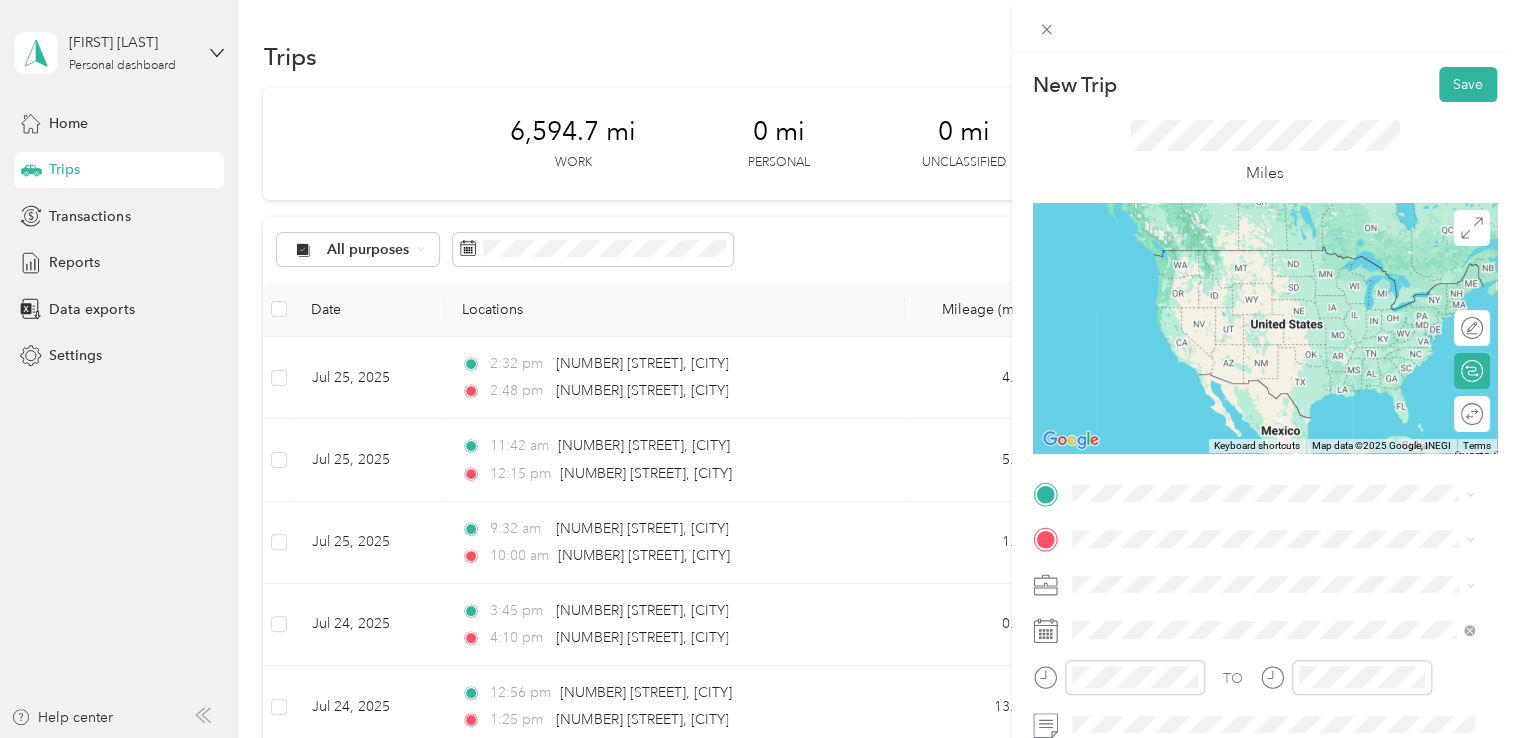 click on "[NUMBER] [STREET]
[CITY], [STATE] [POSTAL_CODE], [COUNTRY]" at bounding box center (1253, 251) 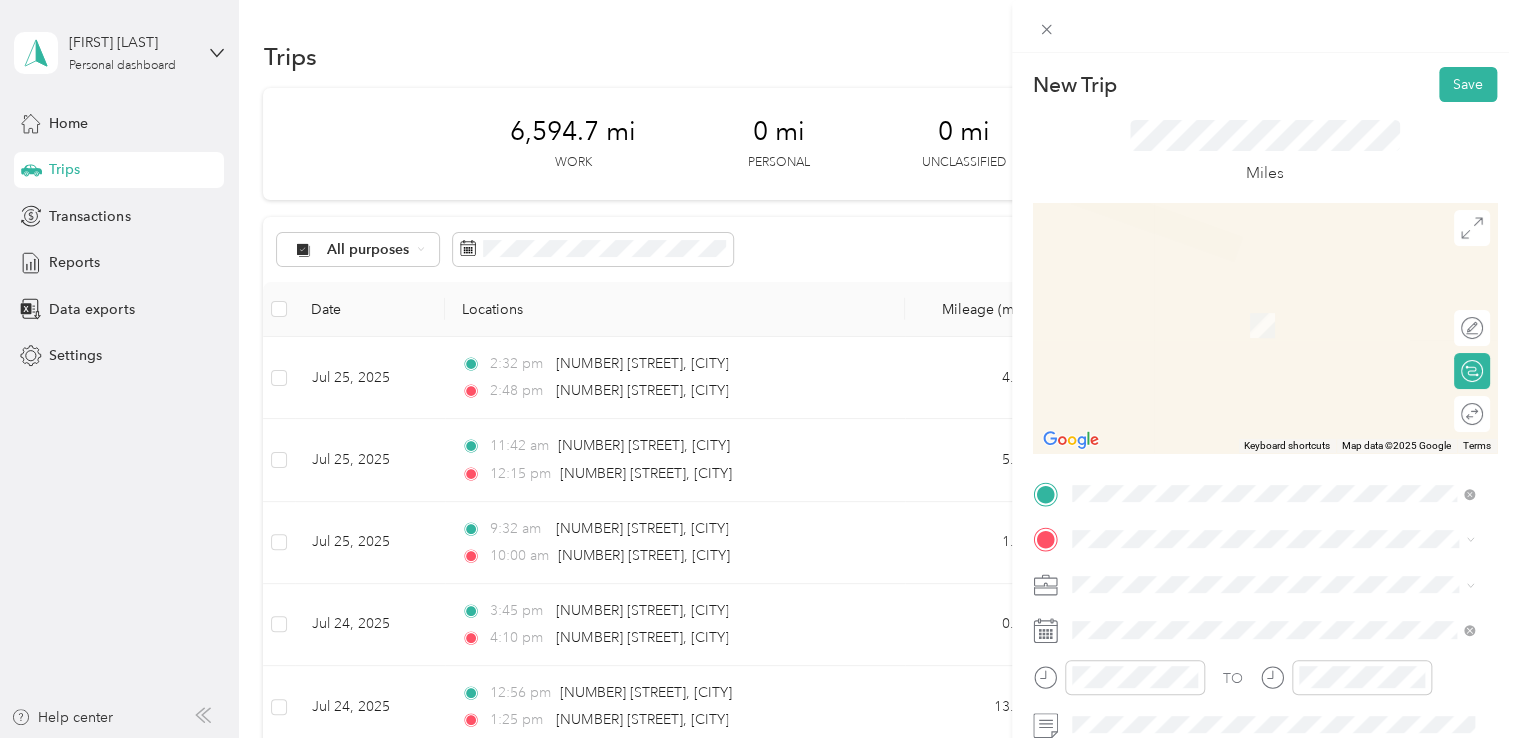 click on "[NUMBER] [STREET]
[CITY], [STATE] [POSTAL_CODE], [COUNTRY]" at bounding box center [1253, 370] 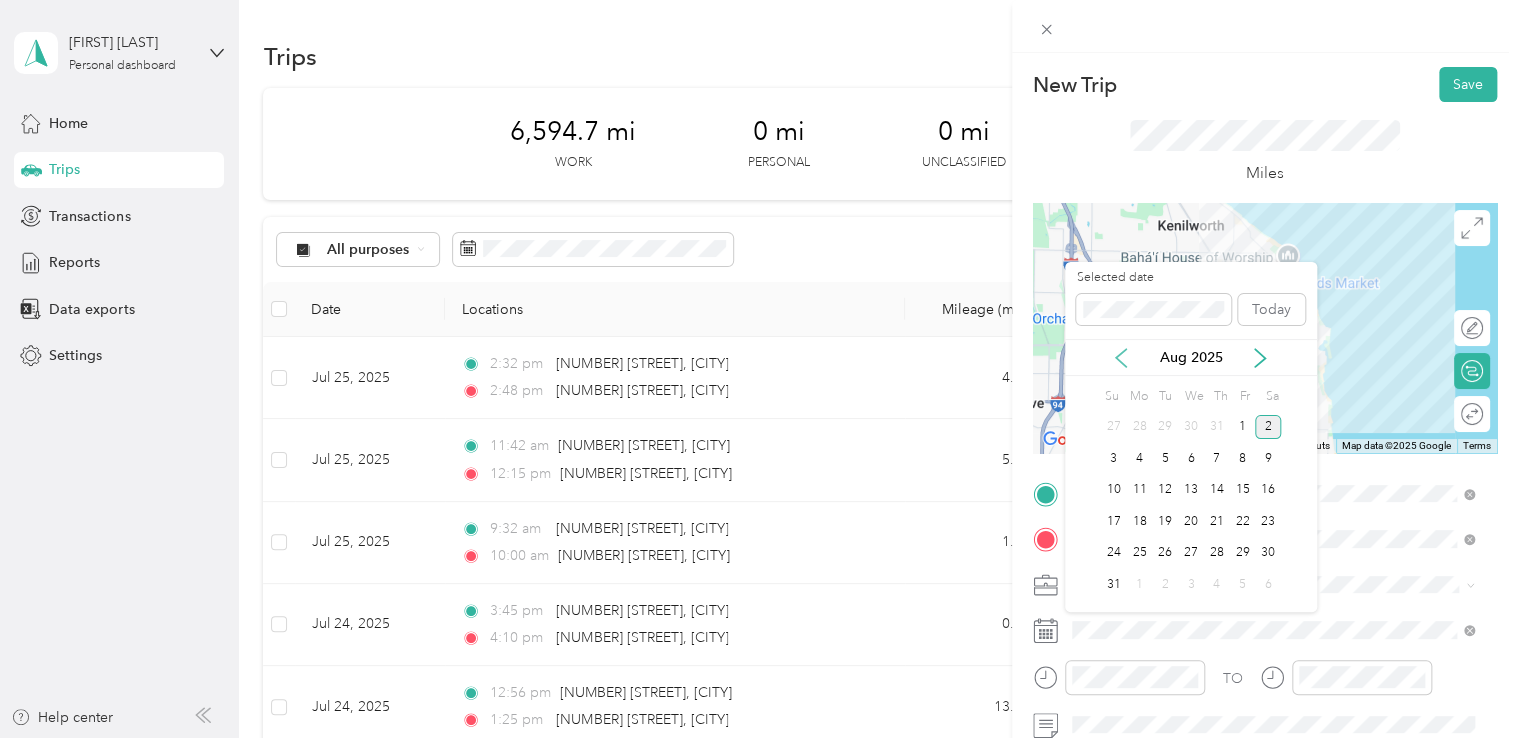 click 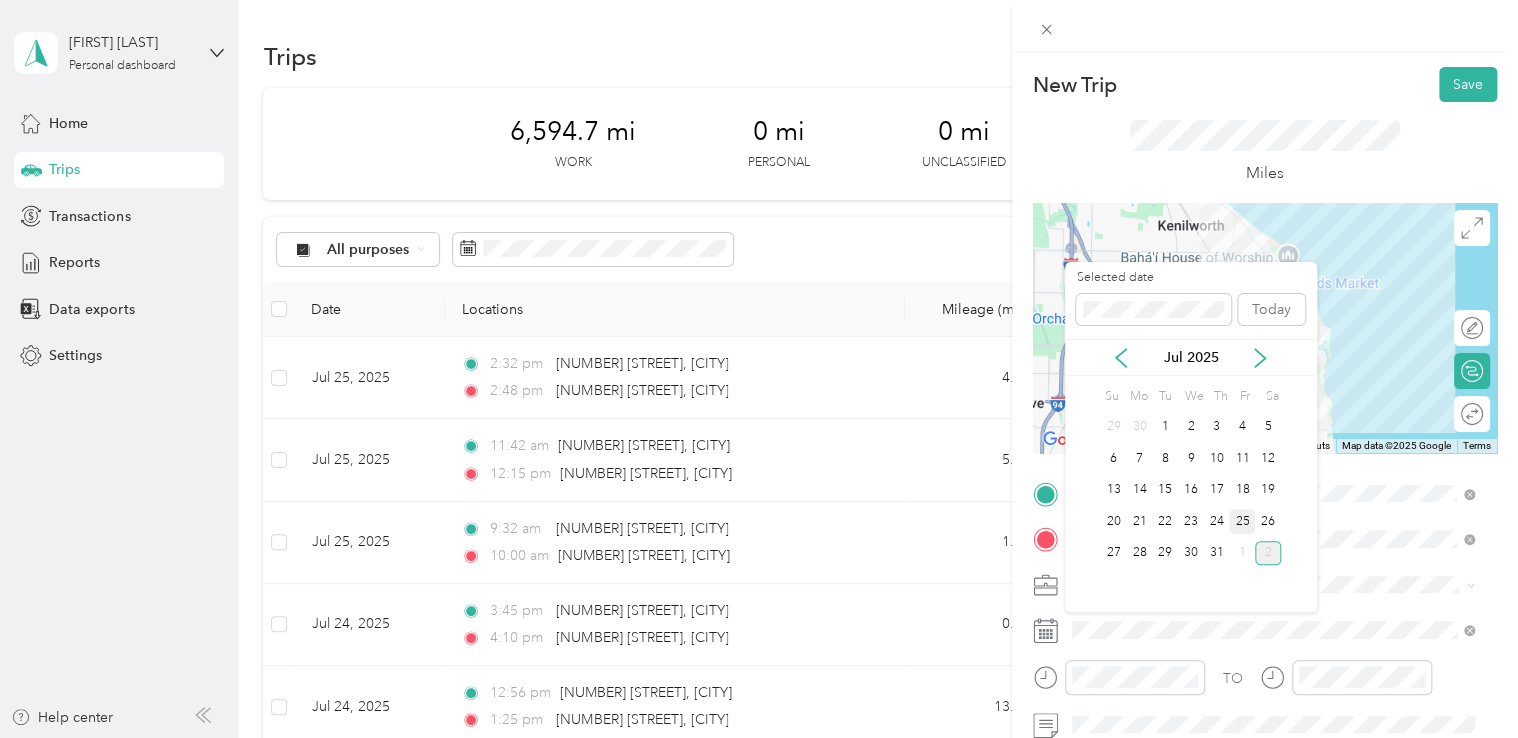 click on "25" at bounding box center [1242, 521] 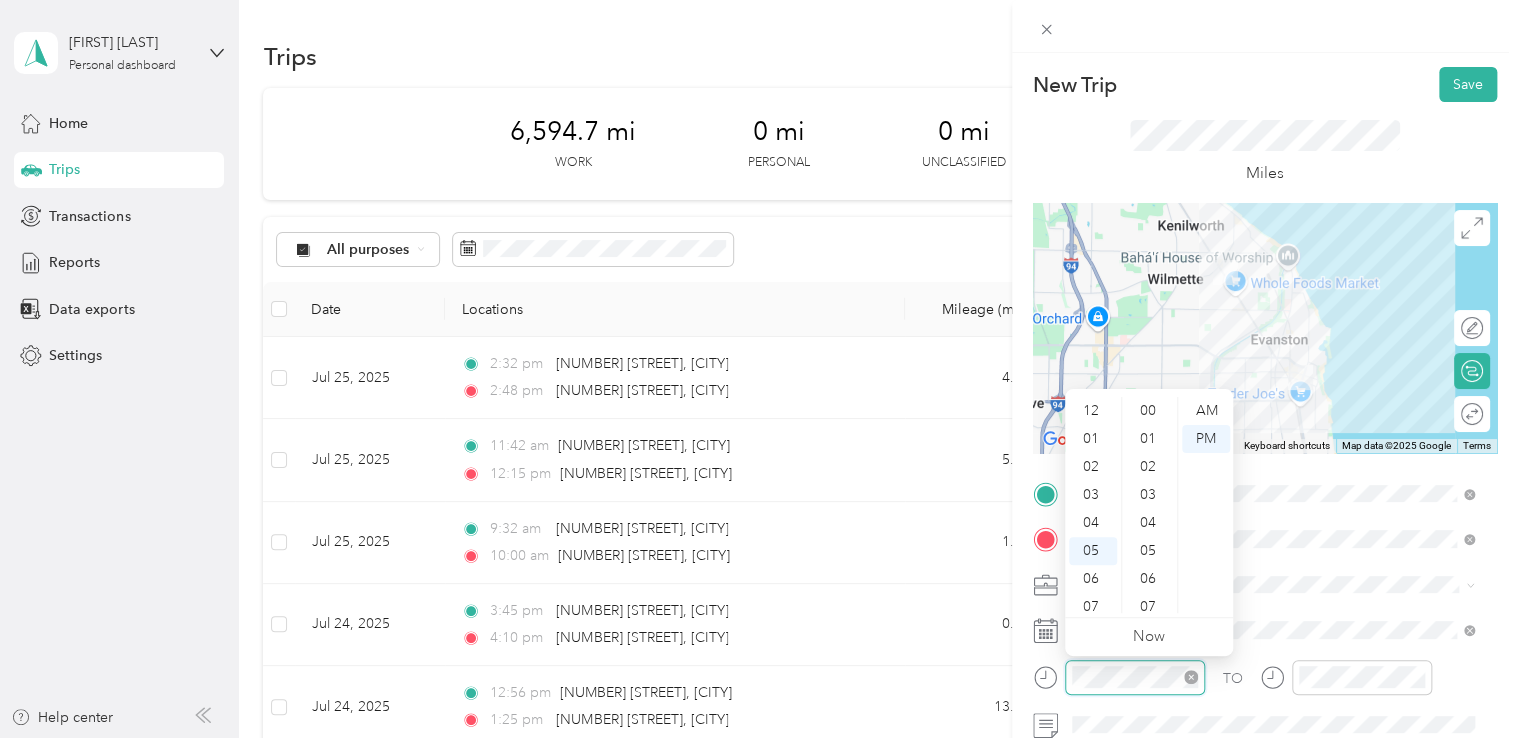 scroll, scrollTop: 924, scrollLeft: 0, axis: vertical 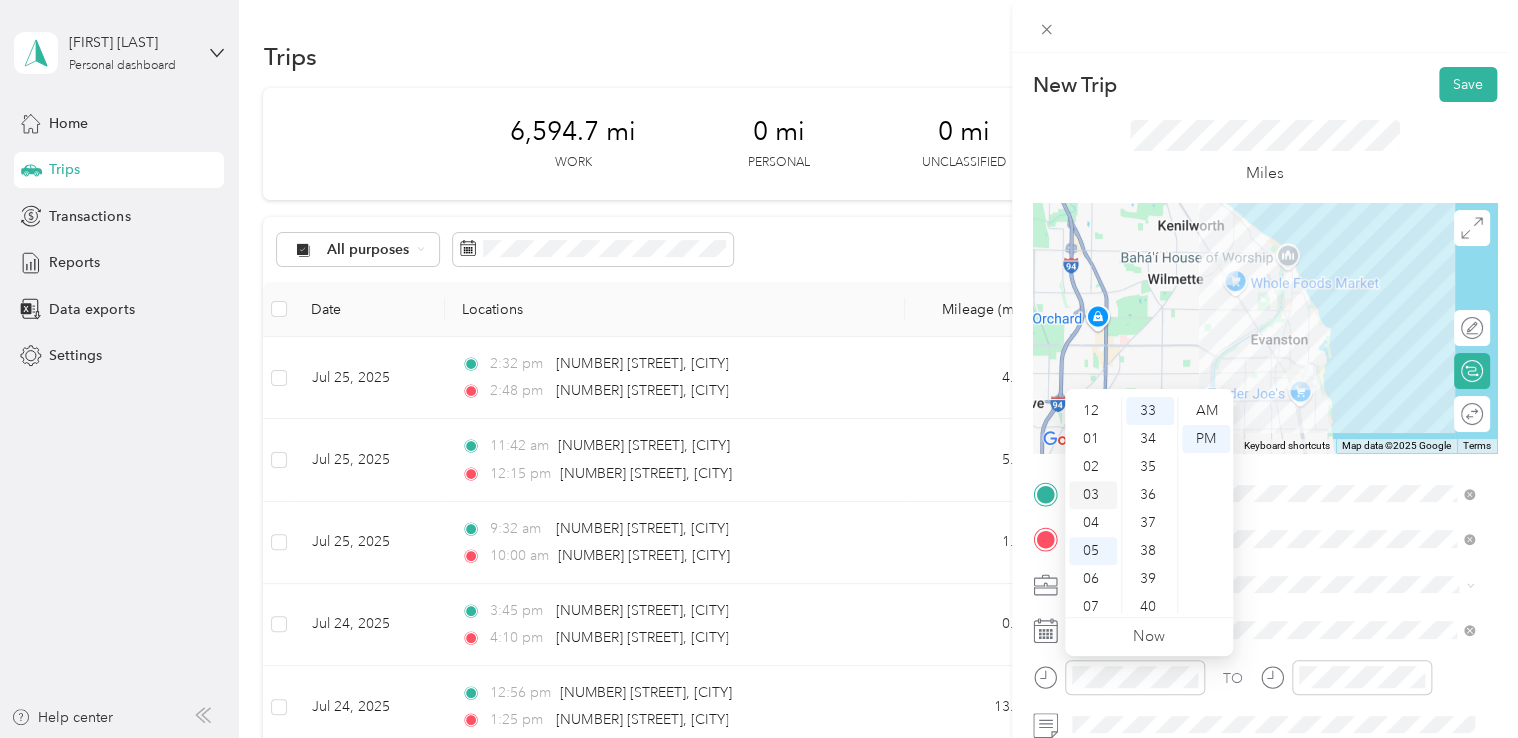 click on "03" at bounding box center [1093, 495] 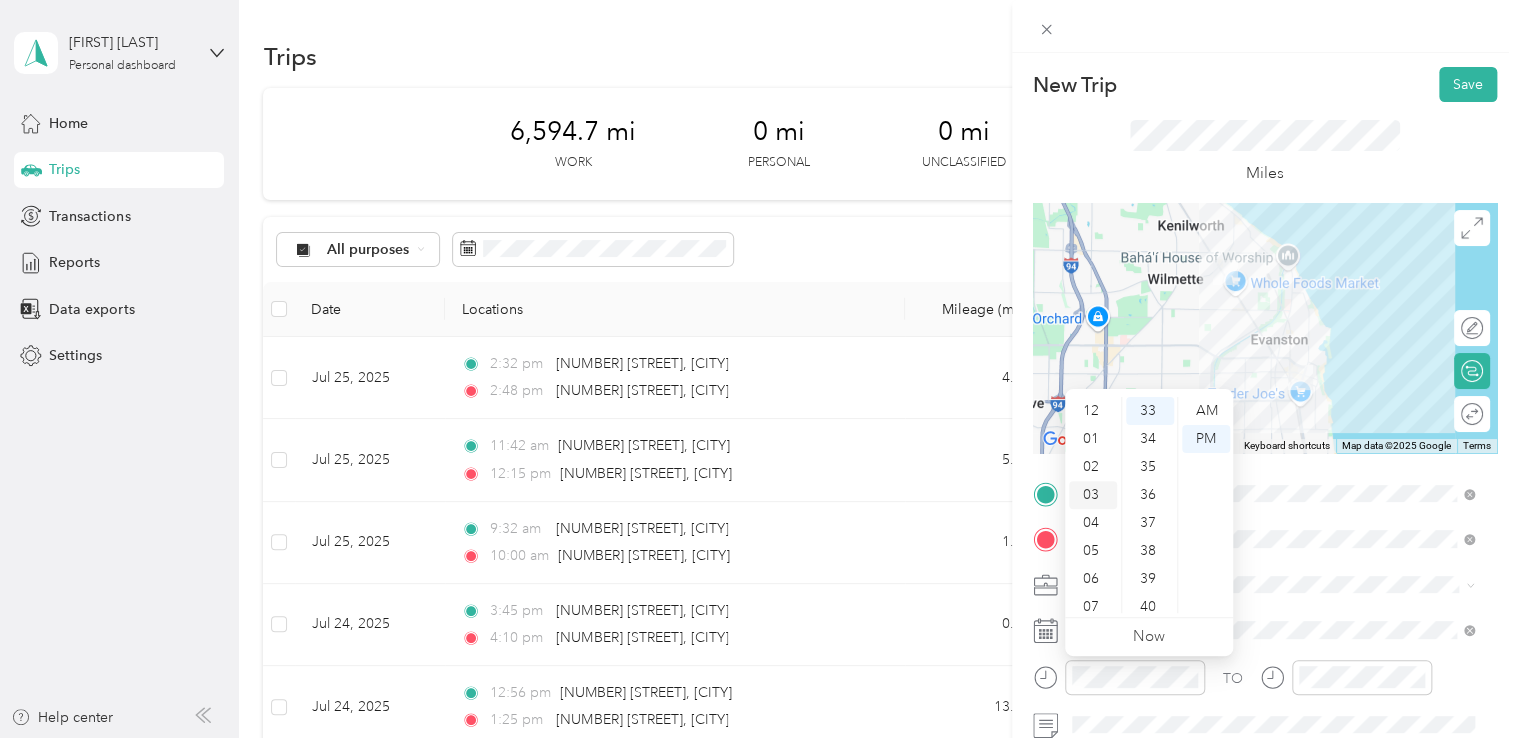 scroll, scrollTop: 84, scrollLeft: 0, axis: vertical 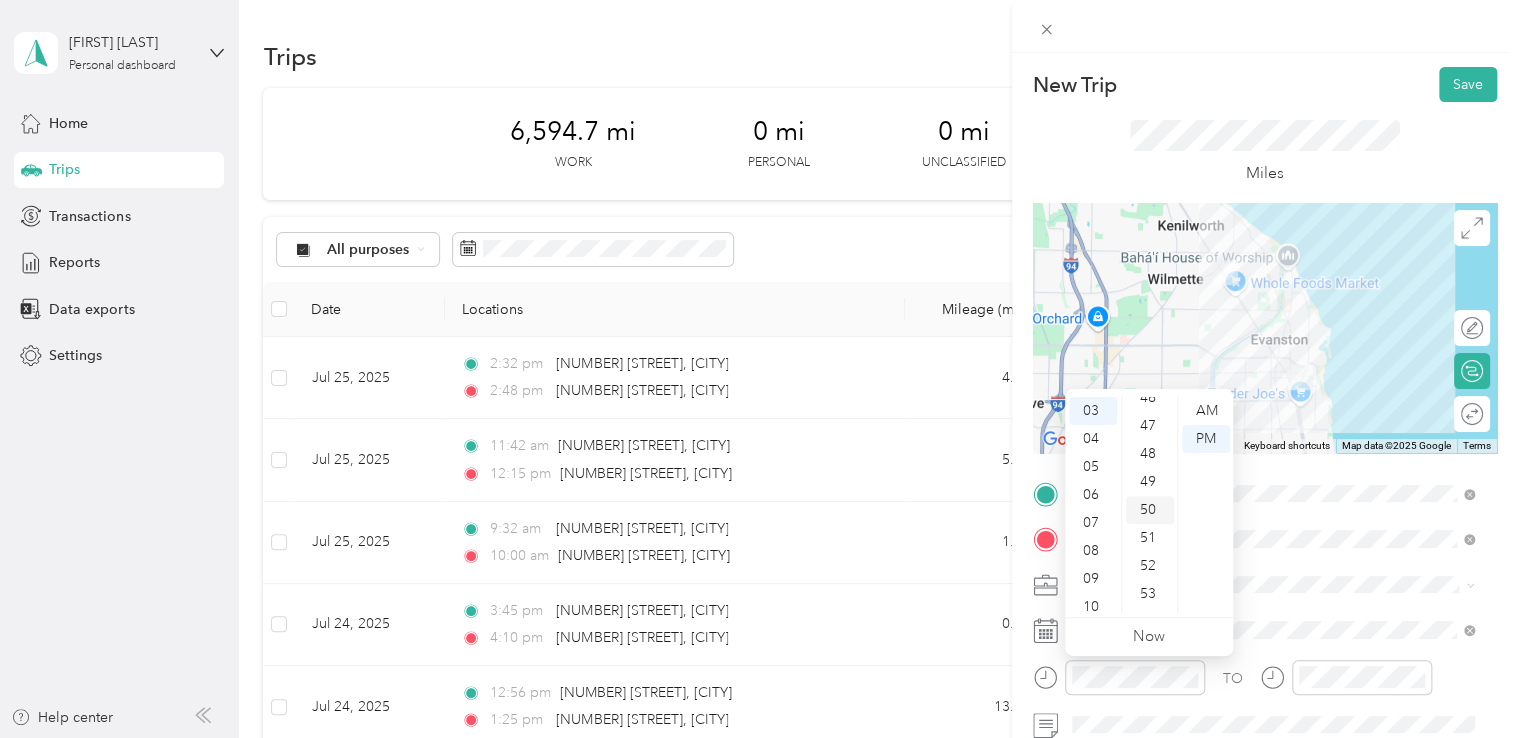 click on "50" at bounding box center [1150, 510] 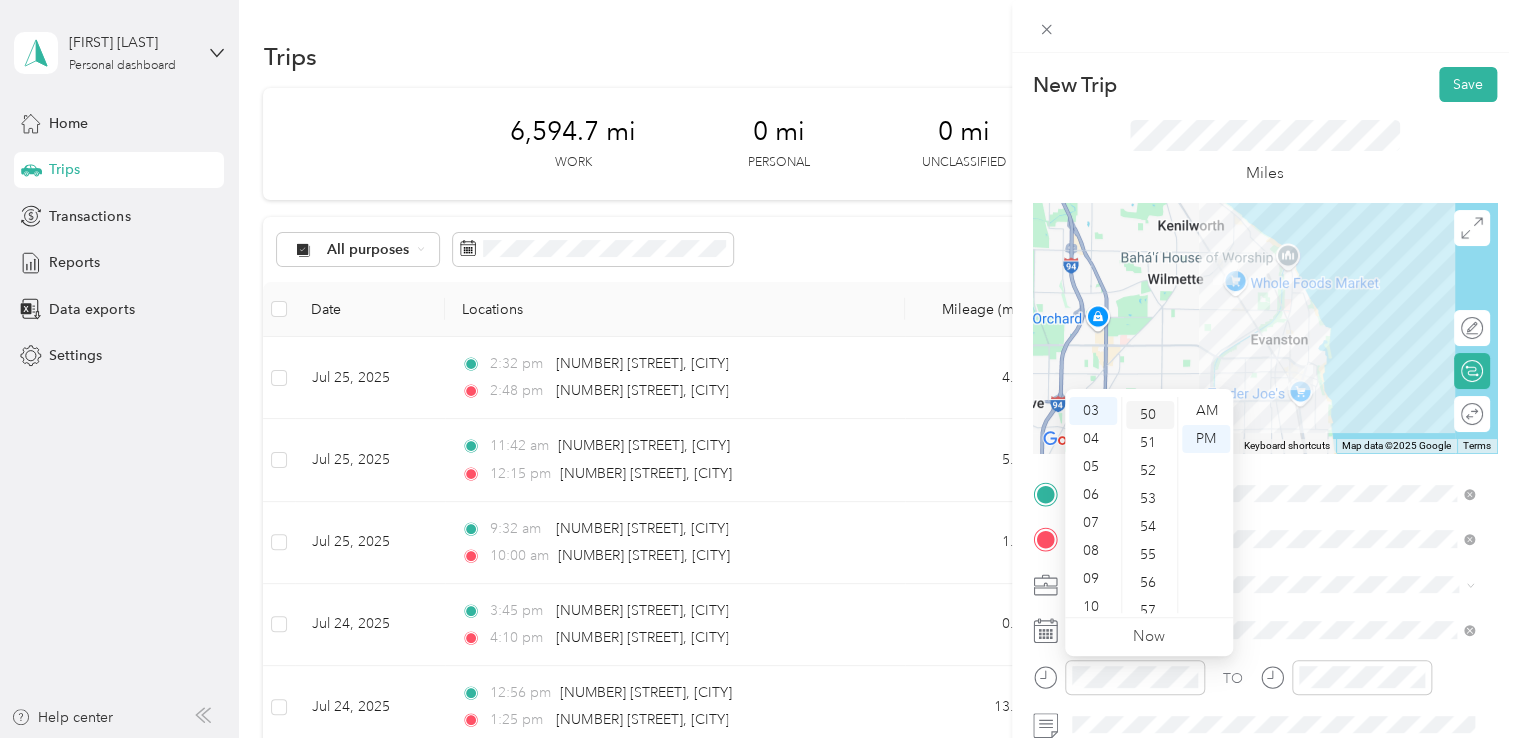 scroll, scrollTop: 1400, scrollLeft: 0, axis: vertical 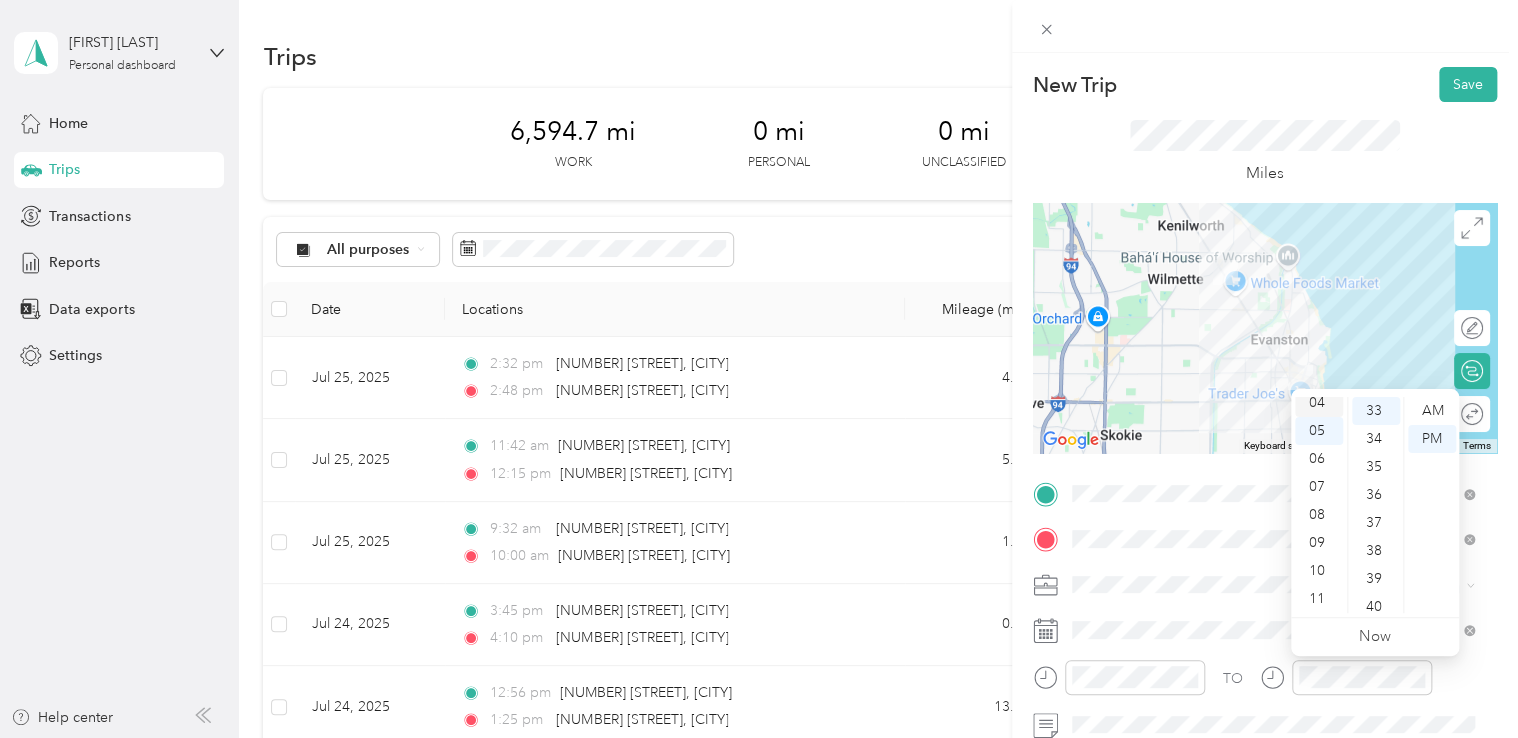 click on "04" at bounding box center (1319, 403) 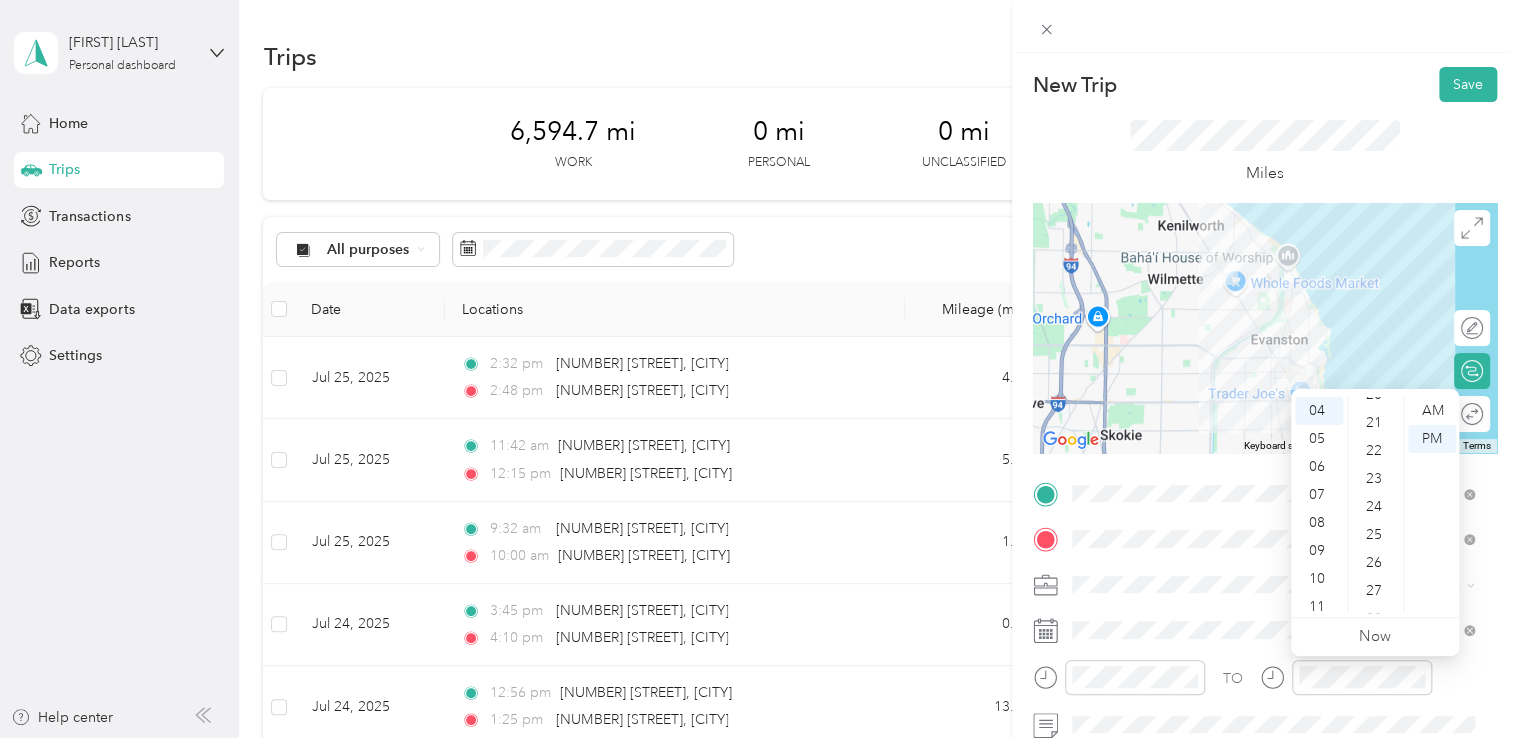 scroll, scrollTop: 546, scrollLeft: 0, axis: vertical 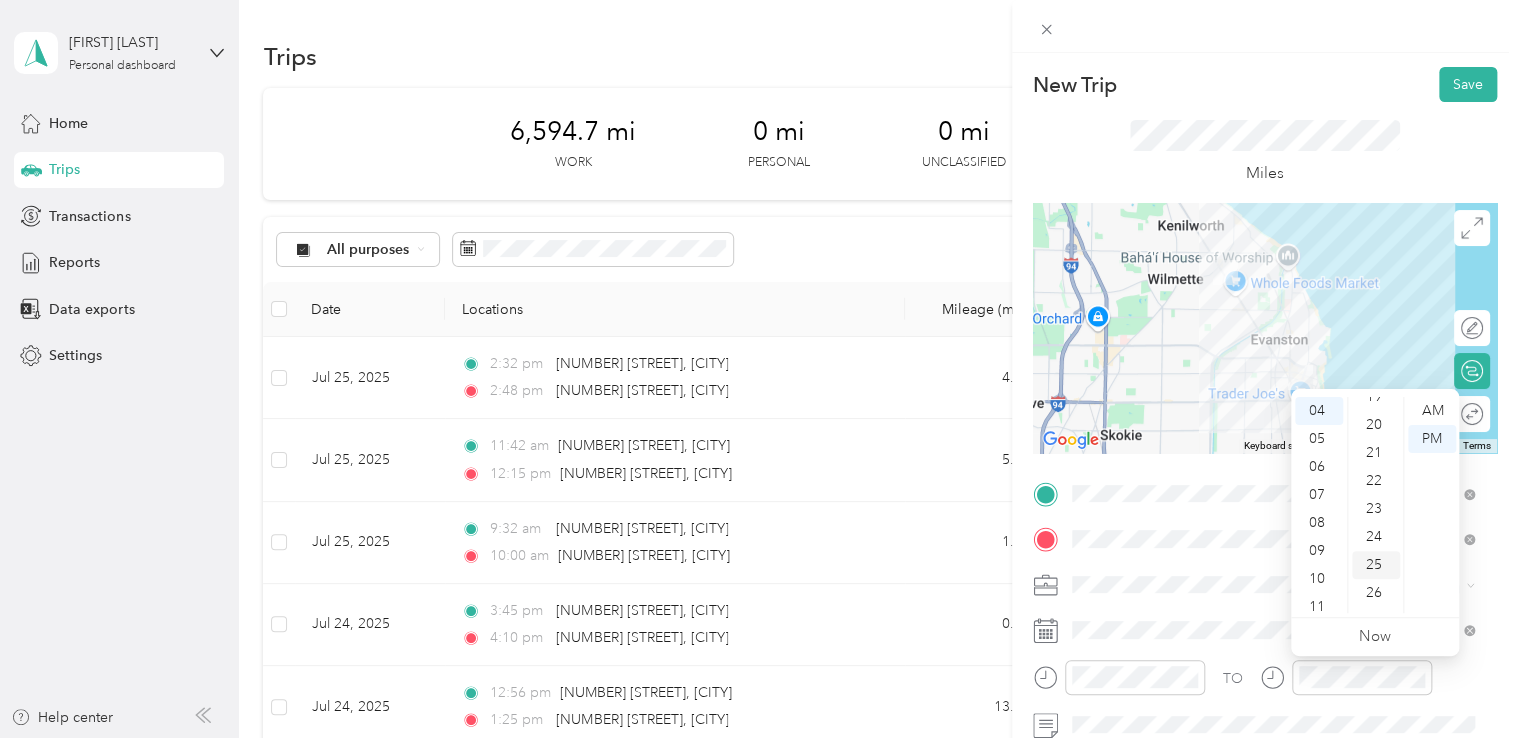 click on "25" at bounding box center (1376, 565) 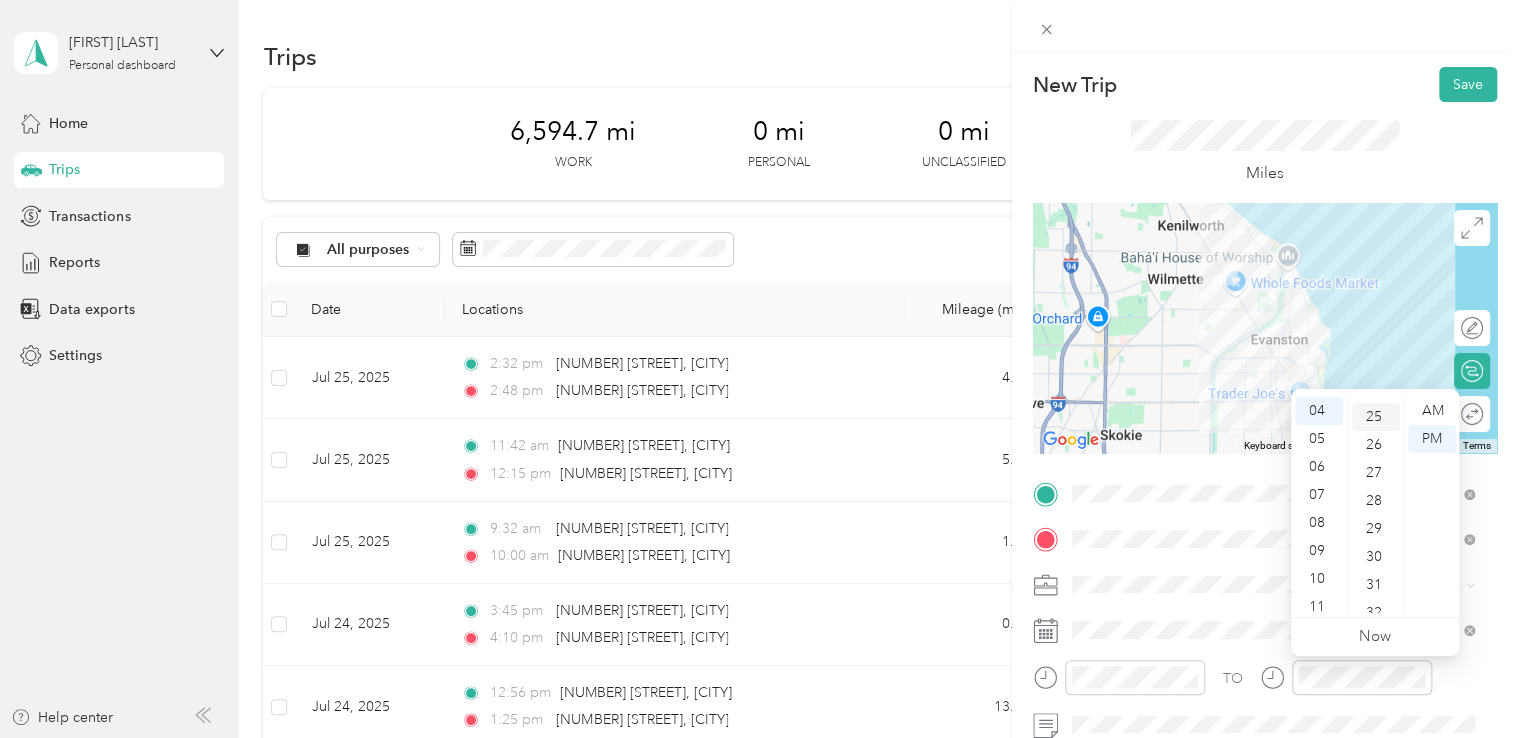 scroll, scrollTop: 700, scrollLeft: 0, axis: vertical 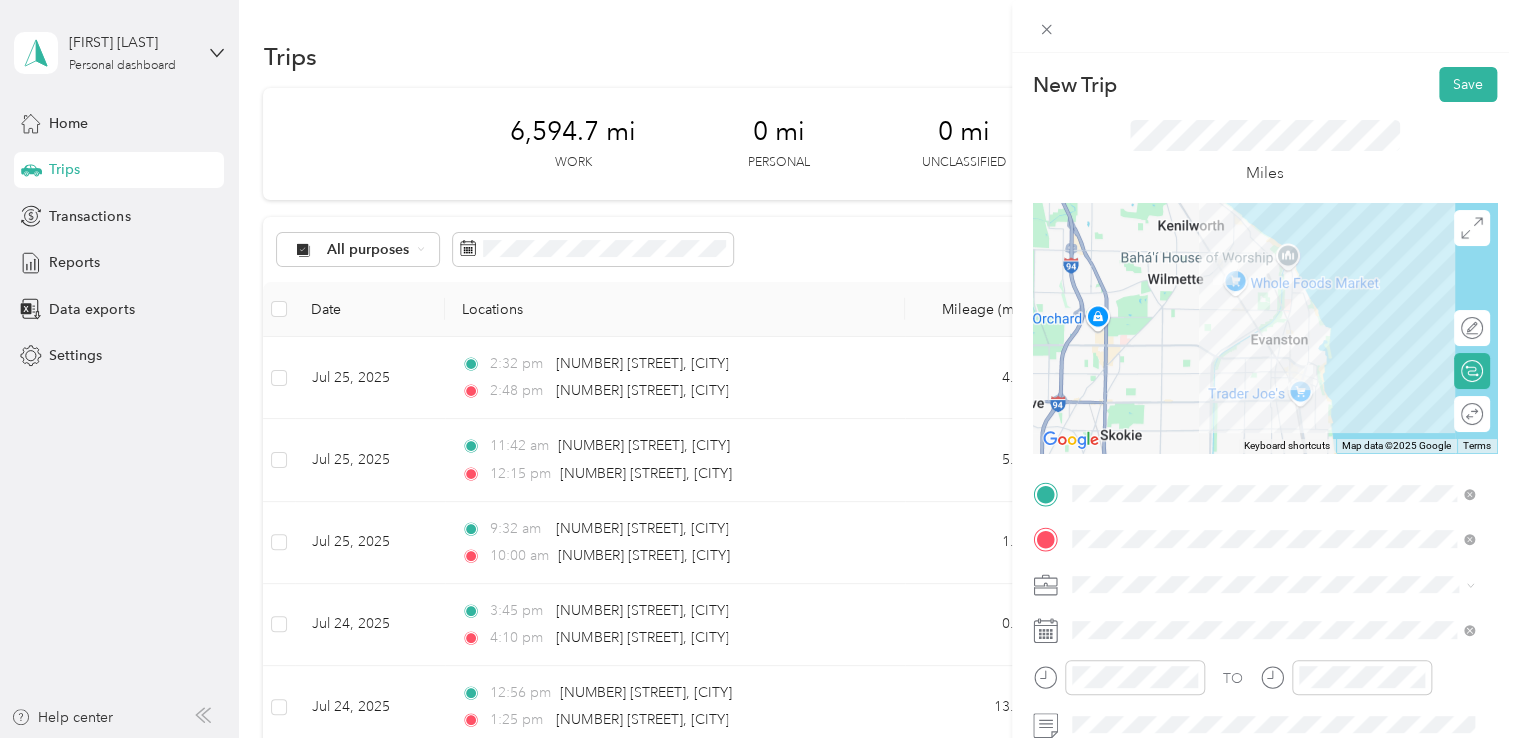 click 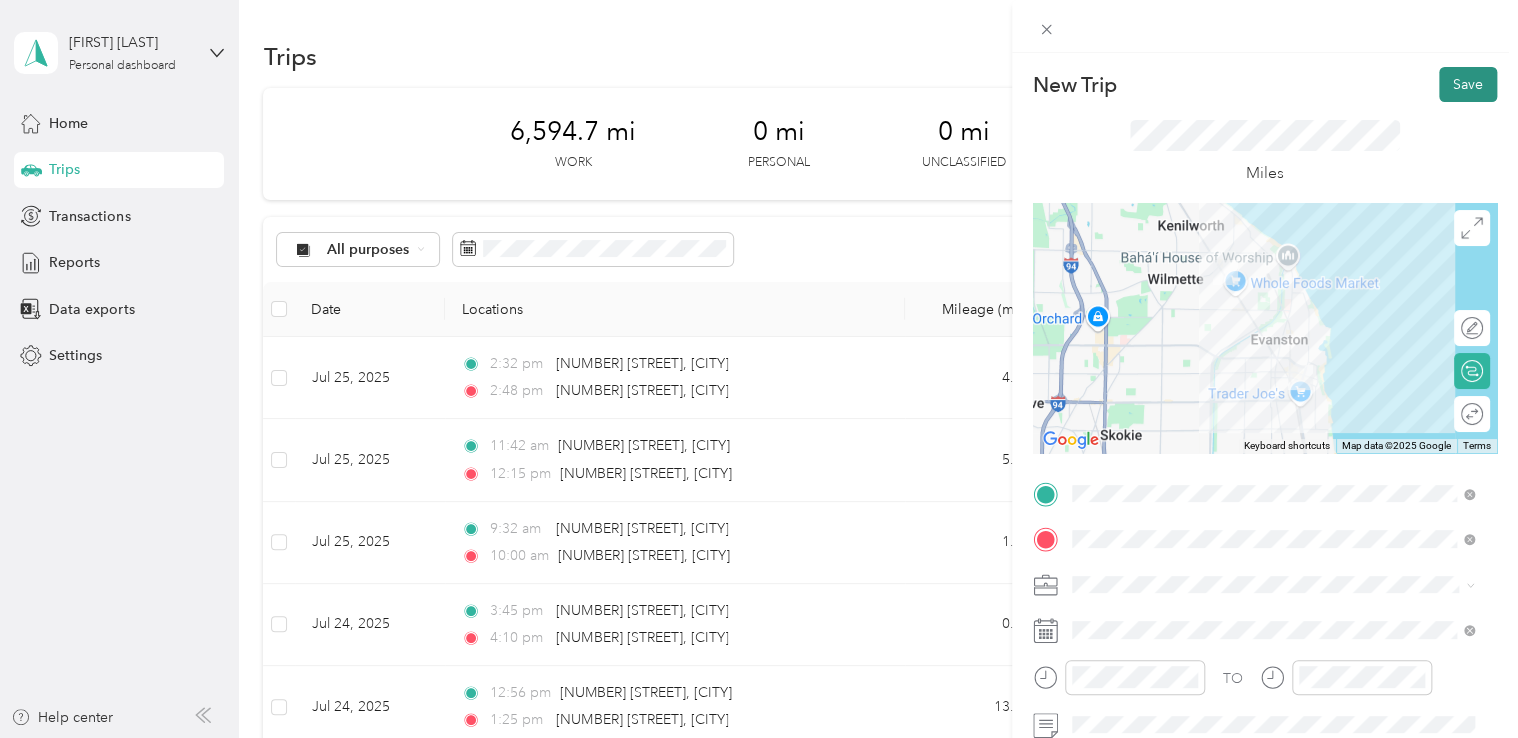 click on "Save" at bounding box center (1468, 84) 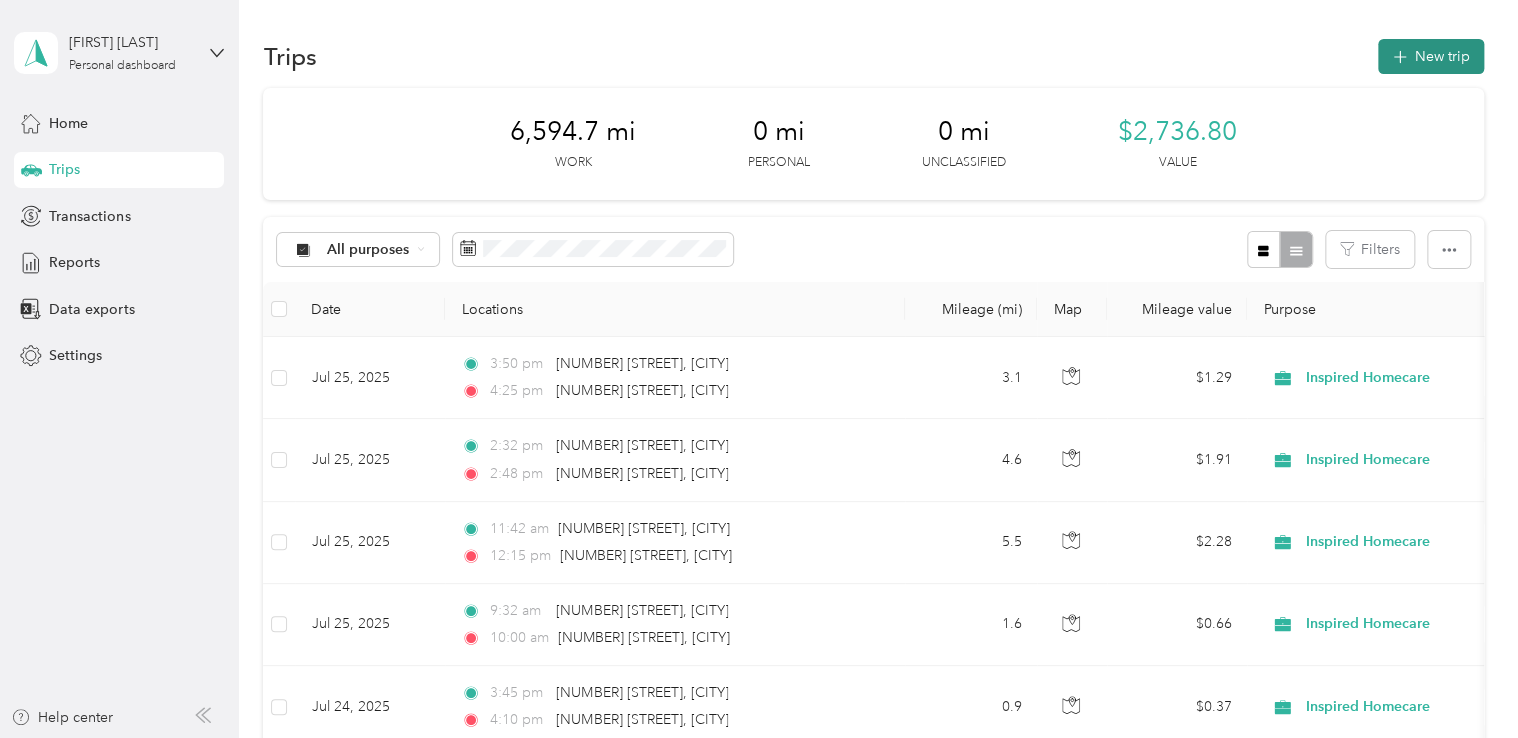 click on "New trip" at bounding box center (1431, 56) 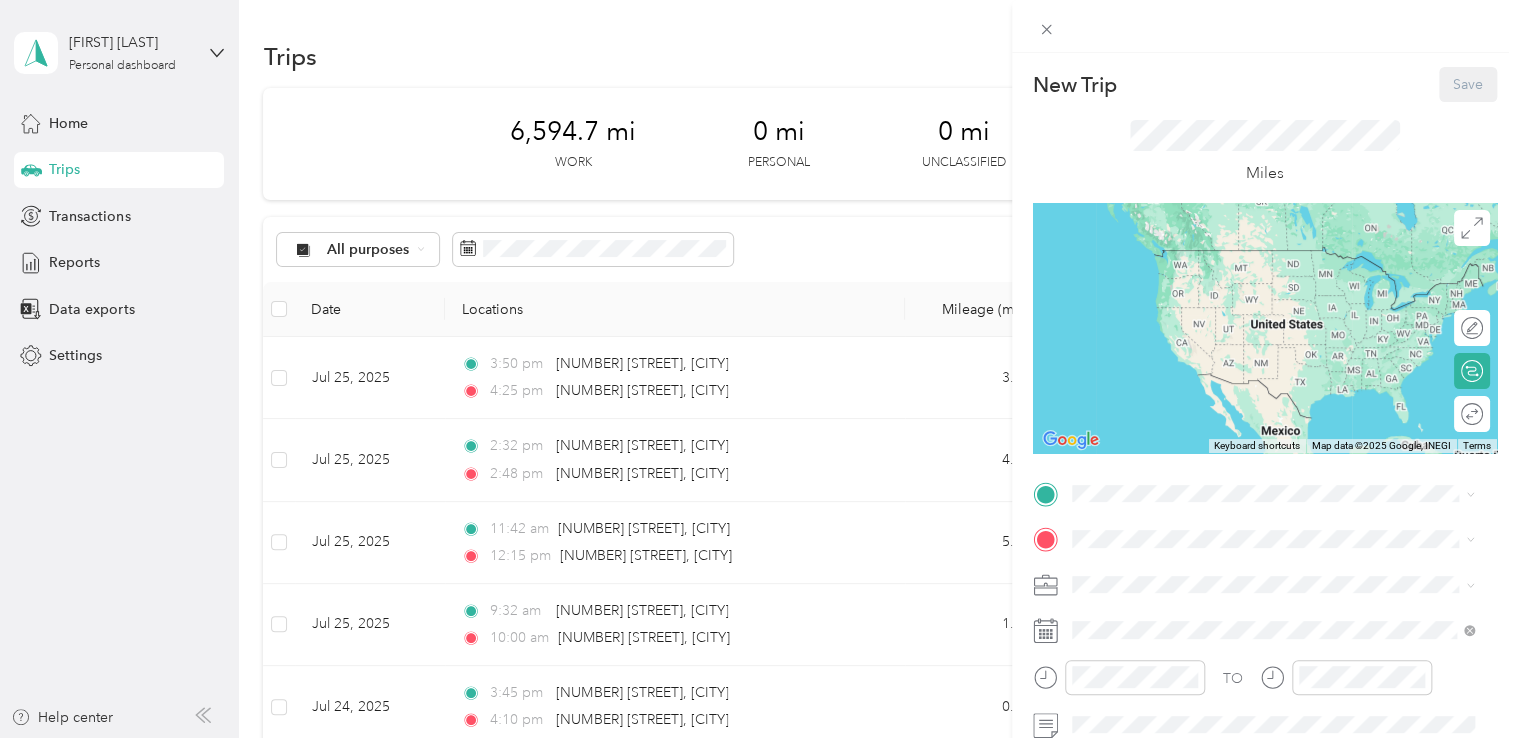 click on "Save" at bounding box center (1468, 84) 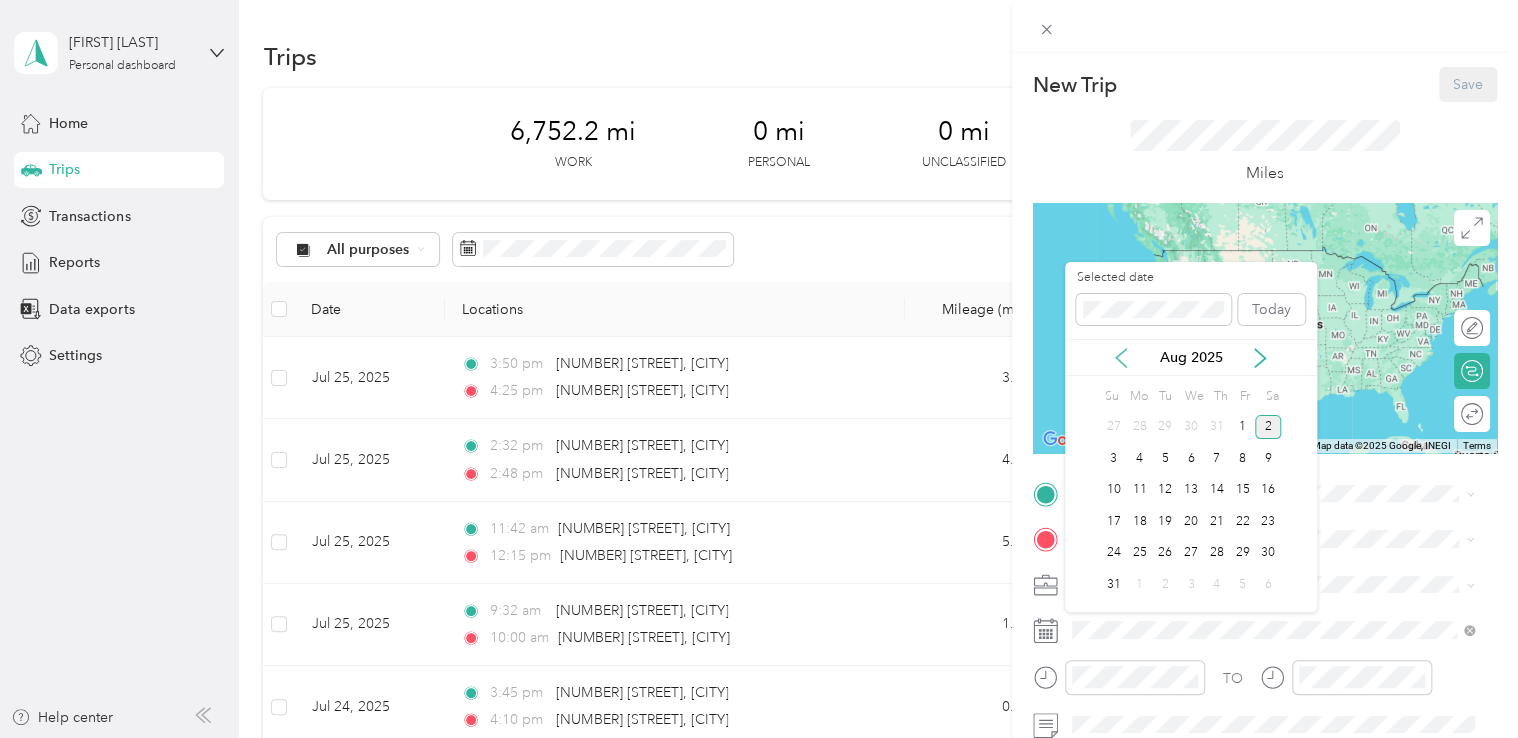 click 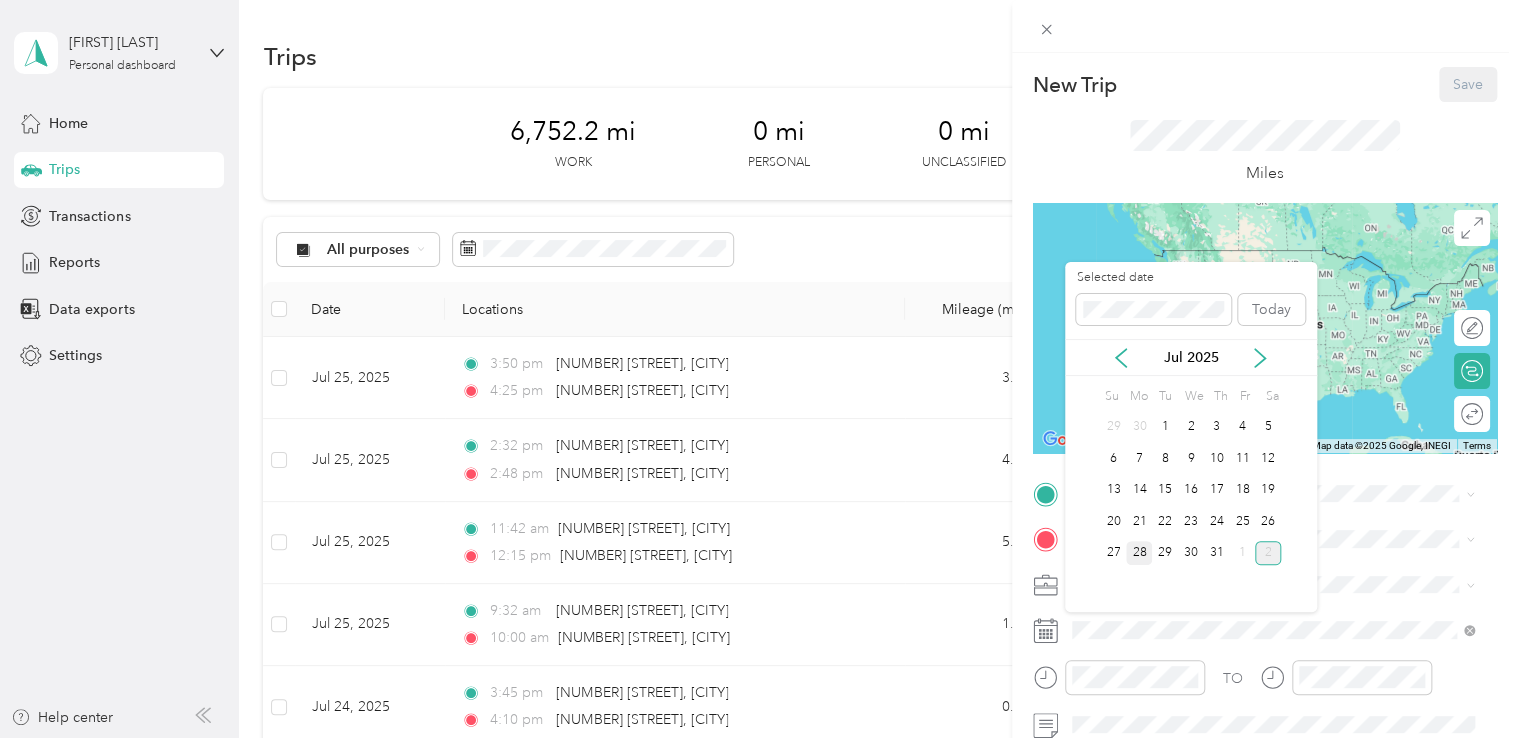 click on "28" at bounding box center [1139, 553] 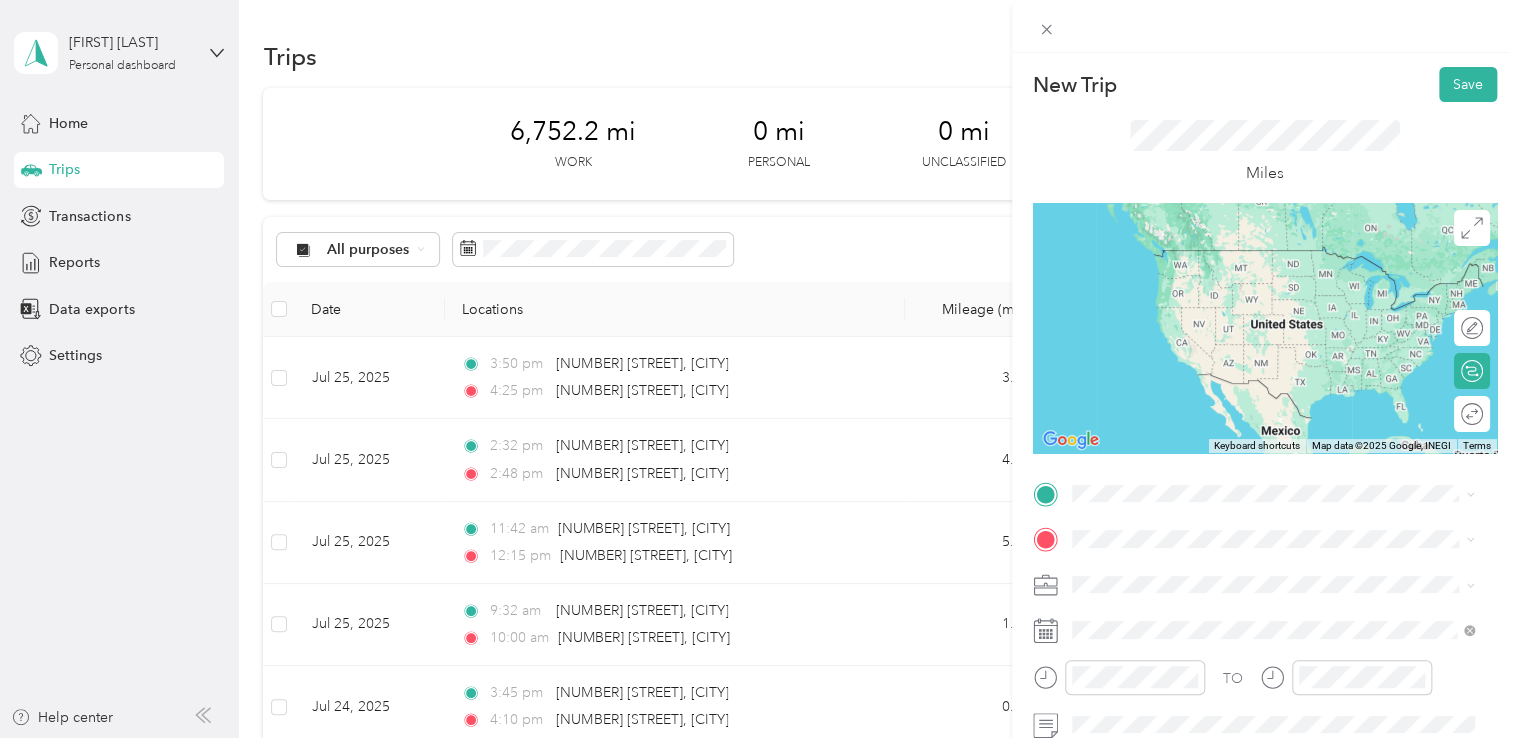 click on "[NUMBER] [STREET]
[CITY], [STATE] [POSTAL_CODE], [COUNTRY]" at bounding box center [1253, 254] 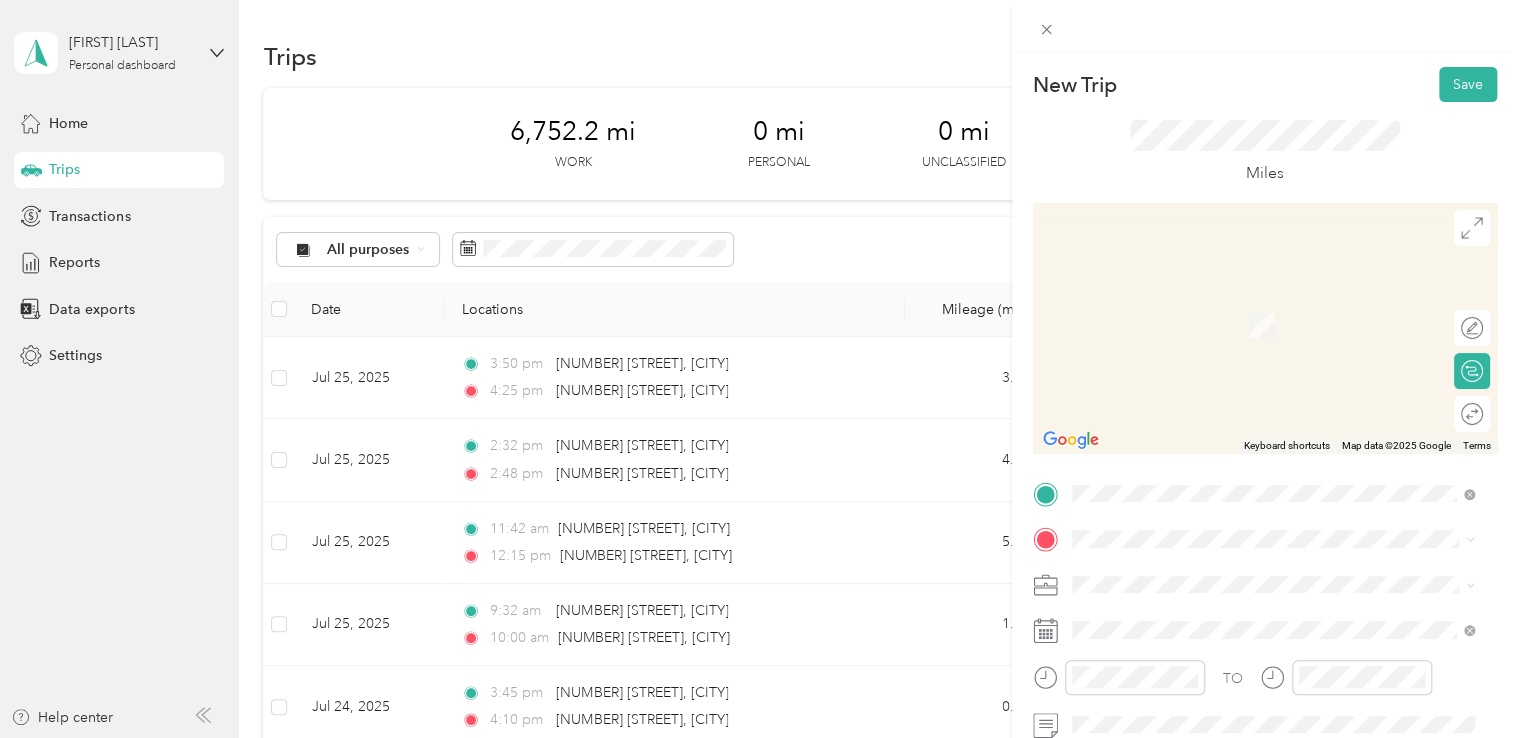 click on "[NUMBER] [STREET]
[CITY], [STATE] [POSTAL_CODE], [COUNTRY]" at bounding box center (1253, 461) 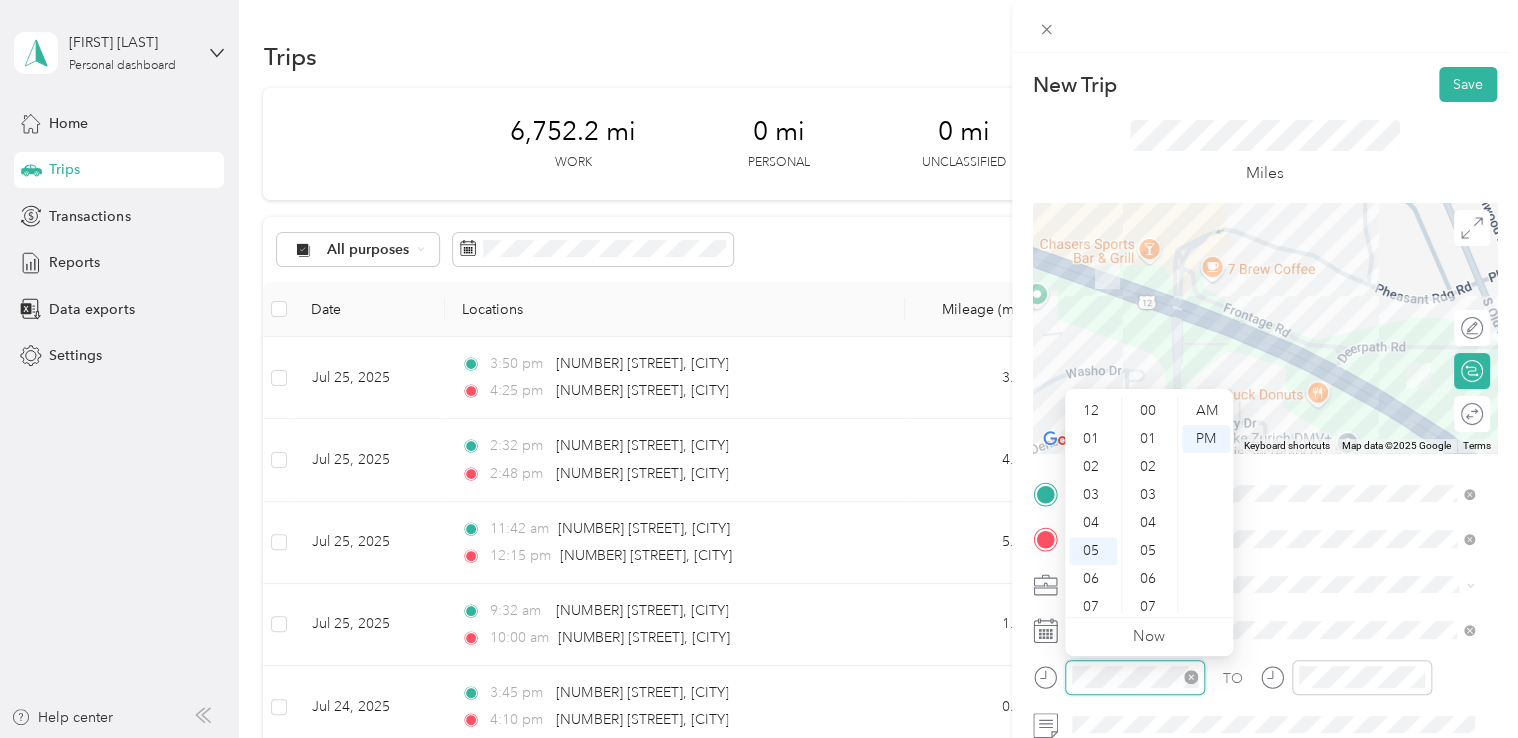 scroll, scrollTop: 1008, scrollLeft: 0, axis: vertical 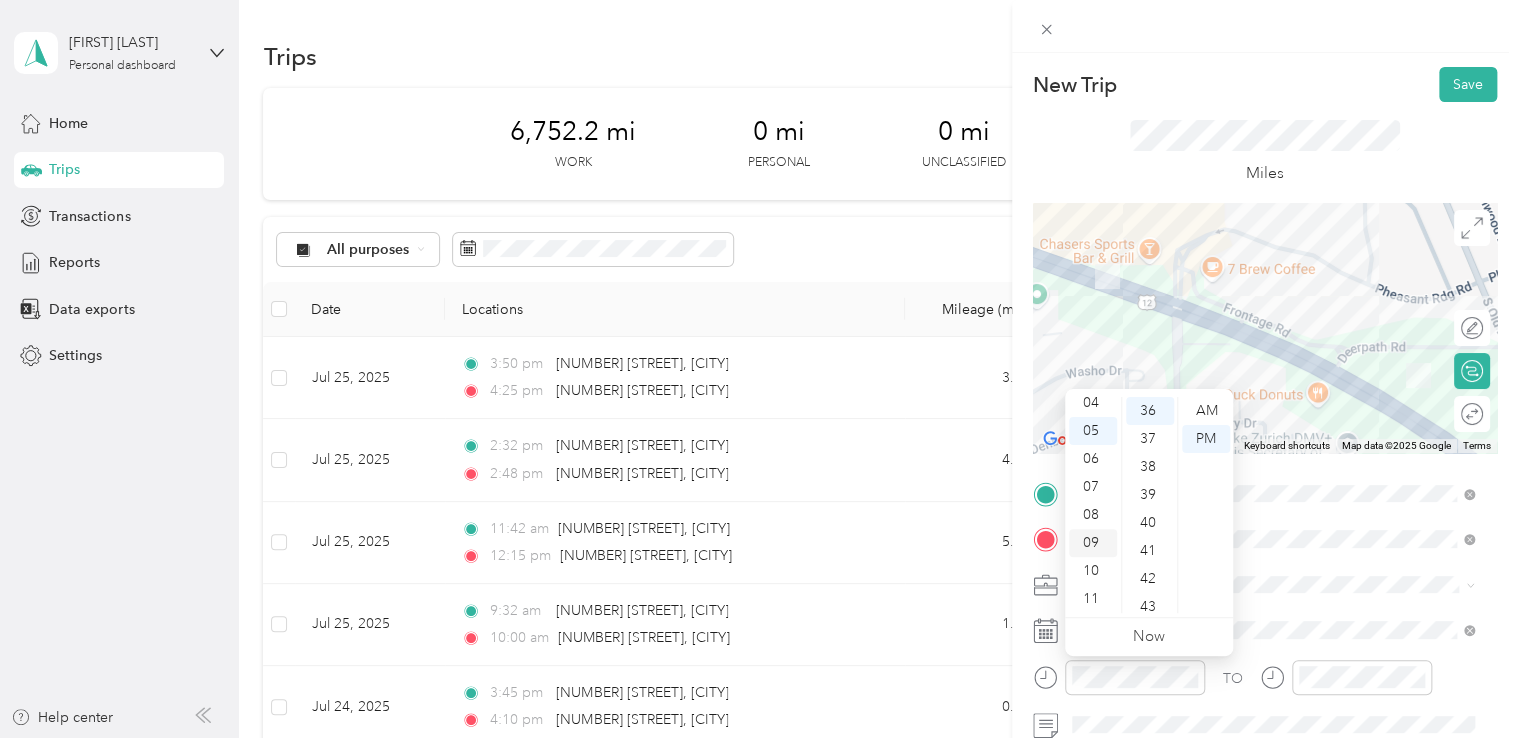 click on "09" at bounding box center (1093, 543) 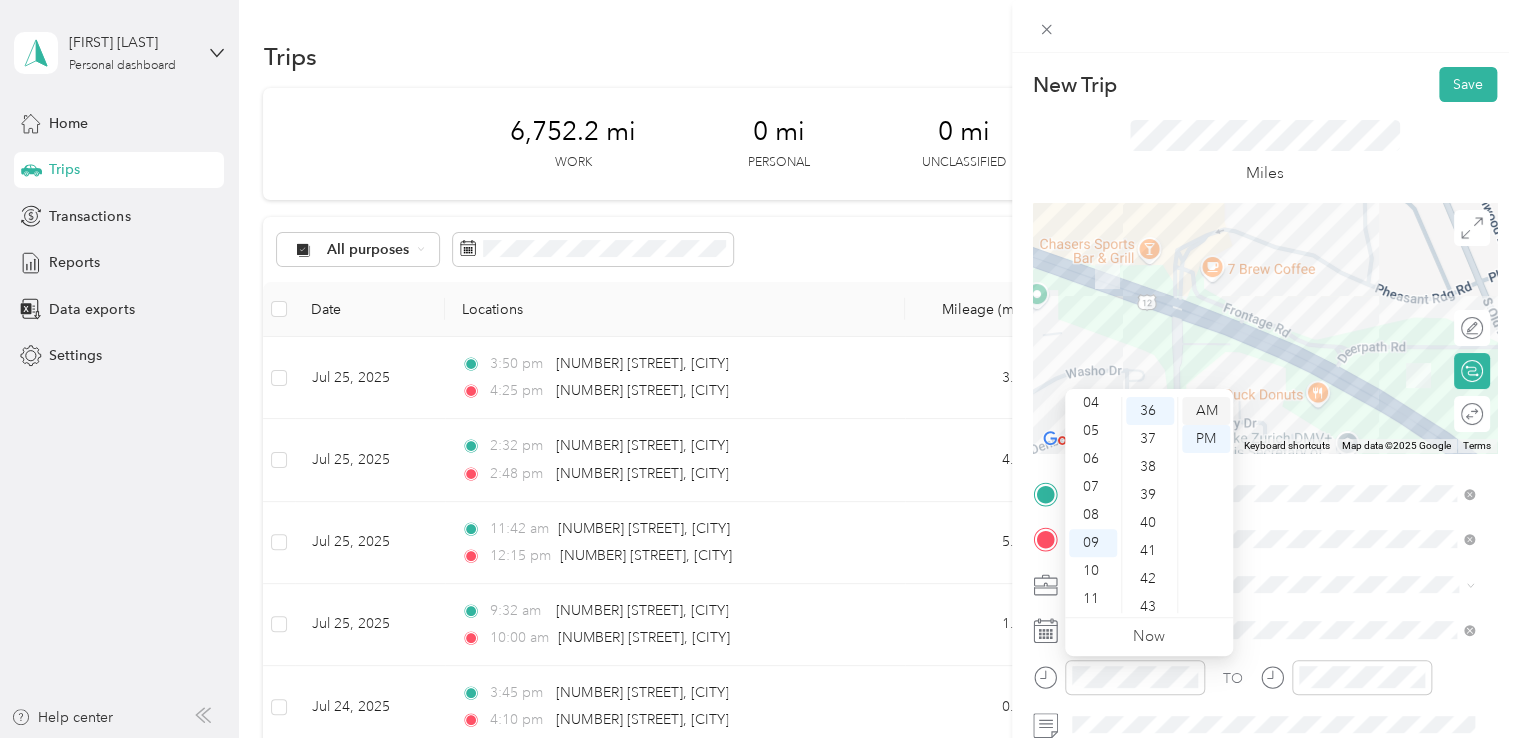 click on "AM" at bounding box center (1206, 411) 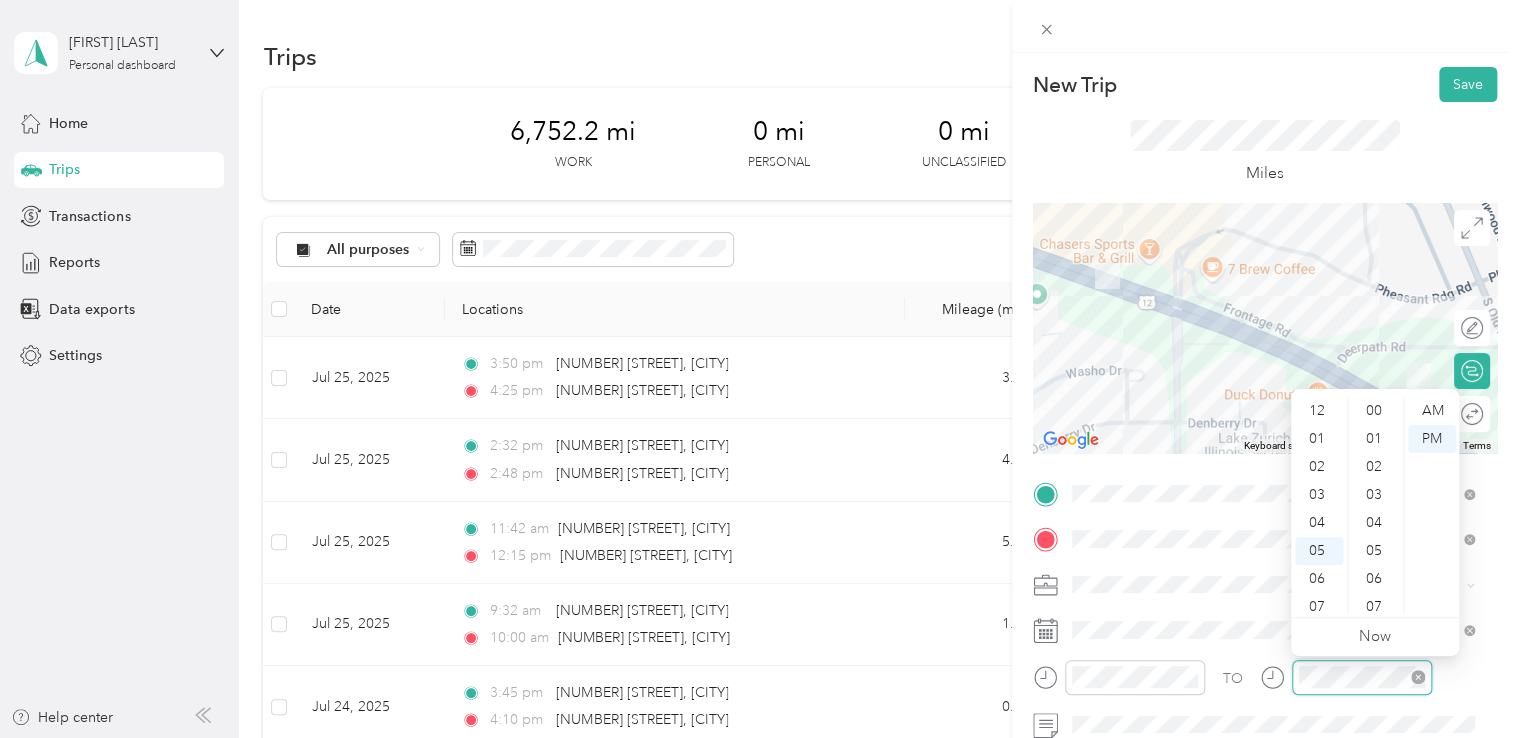 scroll, scrollTop: 1008, scrollLeft: 0, axis: vertical 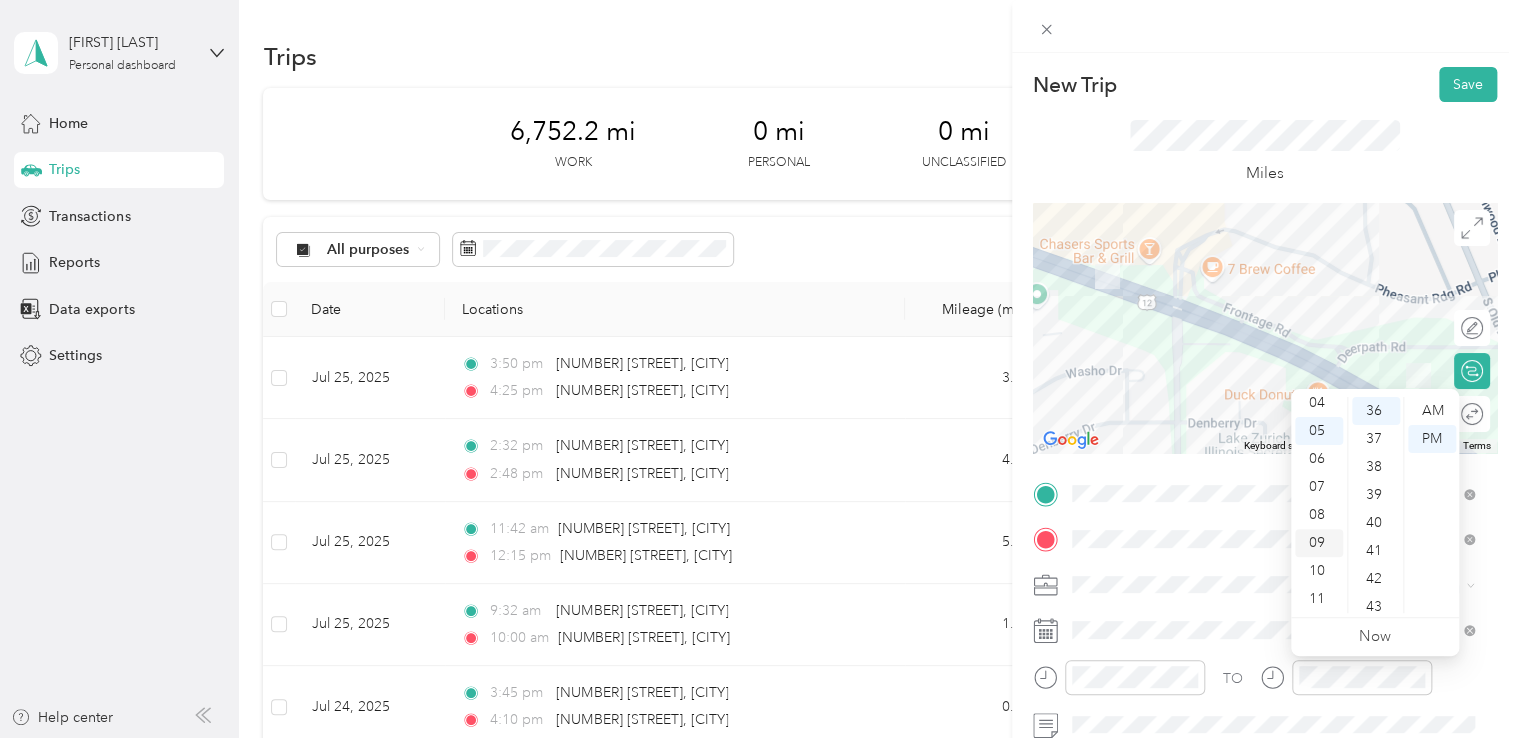 click on "09" at bounding box center (1319, 543) 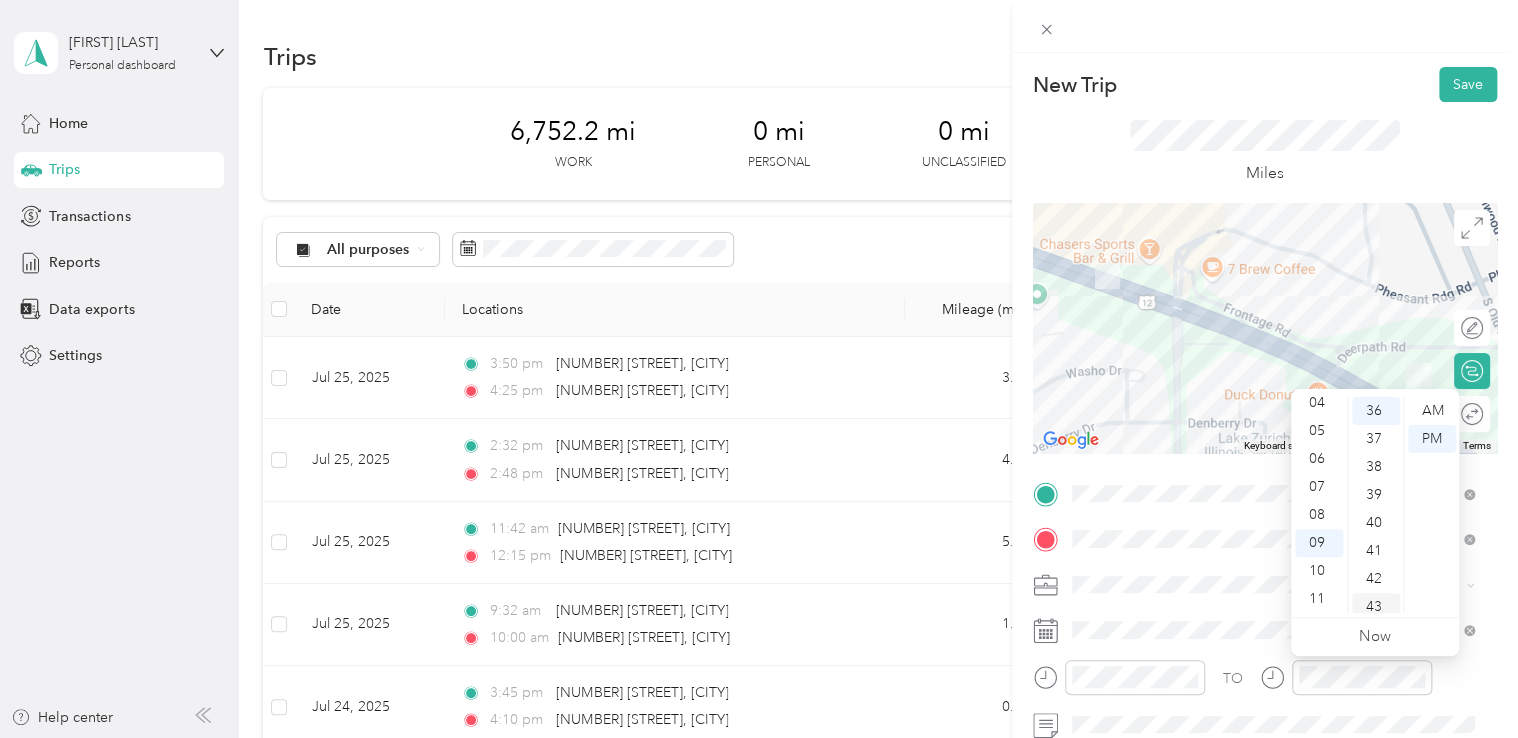 click on "43" at bounding box center [1376, 607] 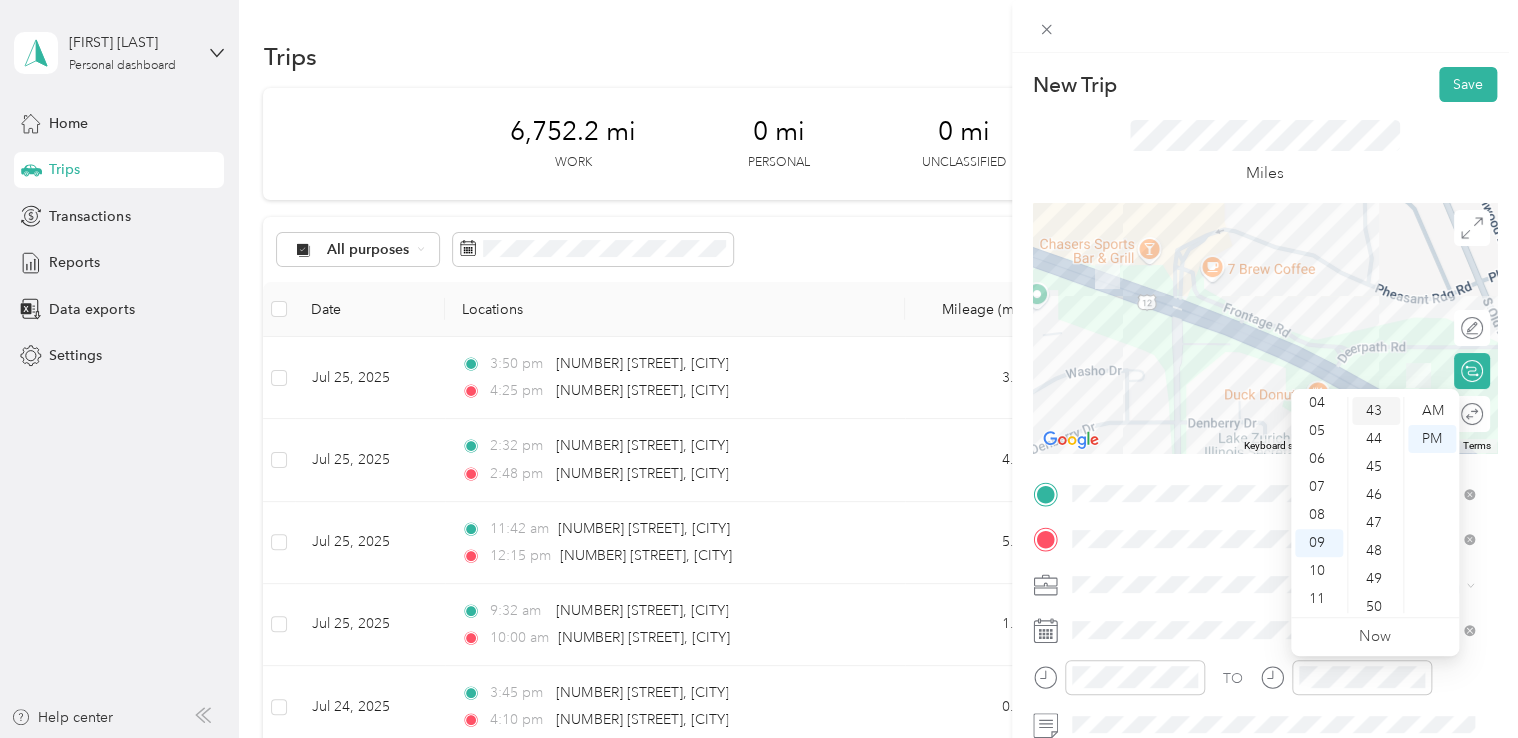 scroll, scrollTop: 1204, scrollLeft: 0, axis: vertical 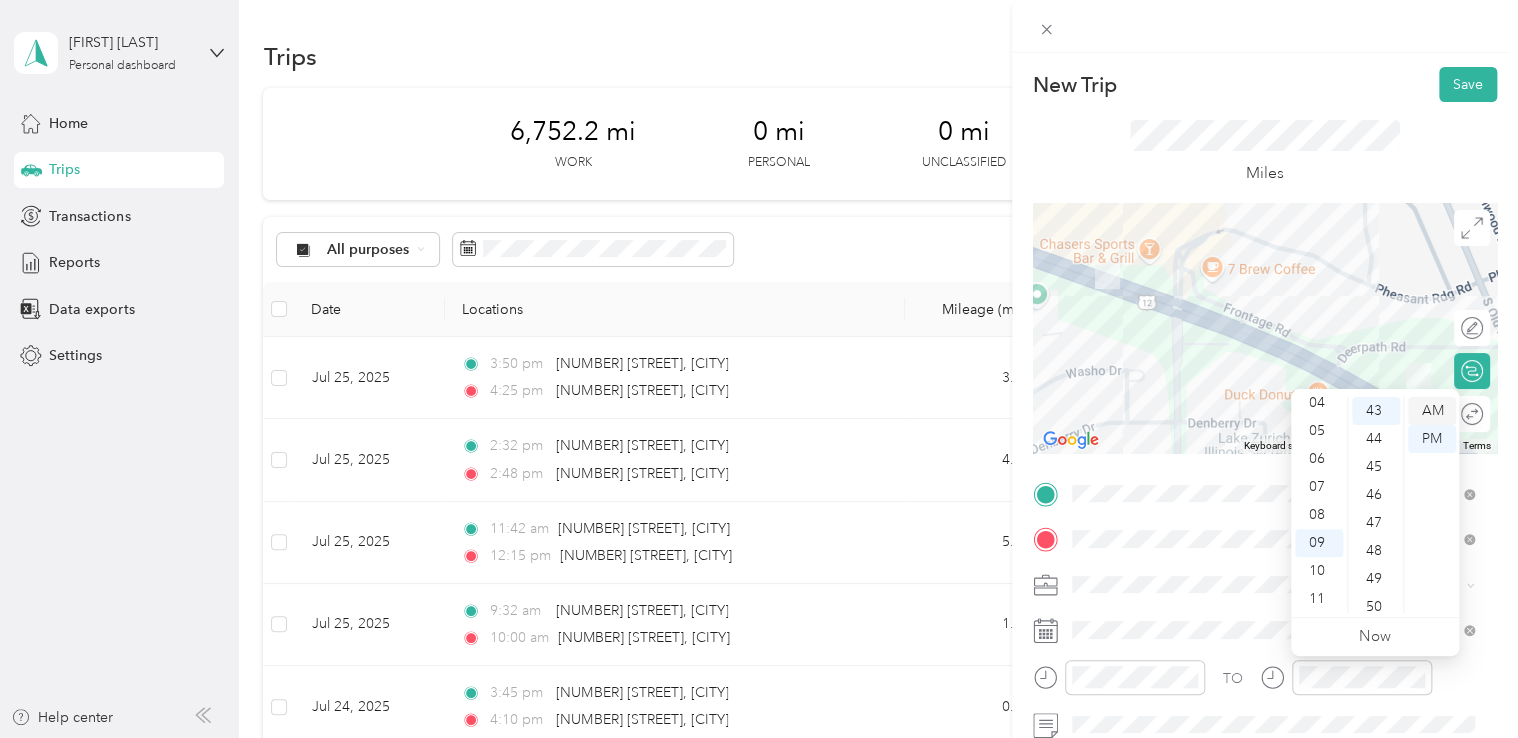 click on "AM" at bounding box center [1432, 411] 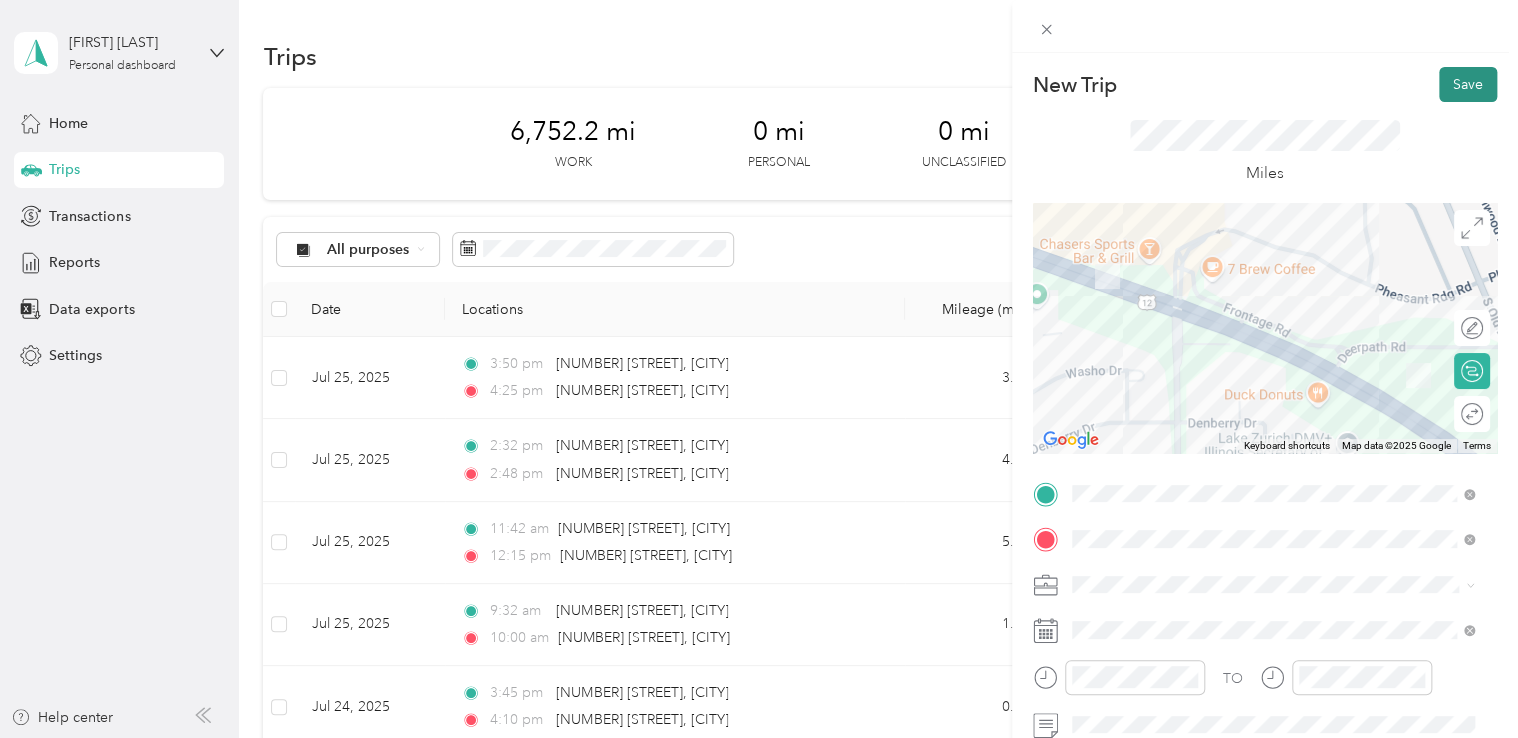 click on "Save" at bounding box center (1468, 84) 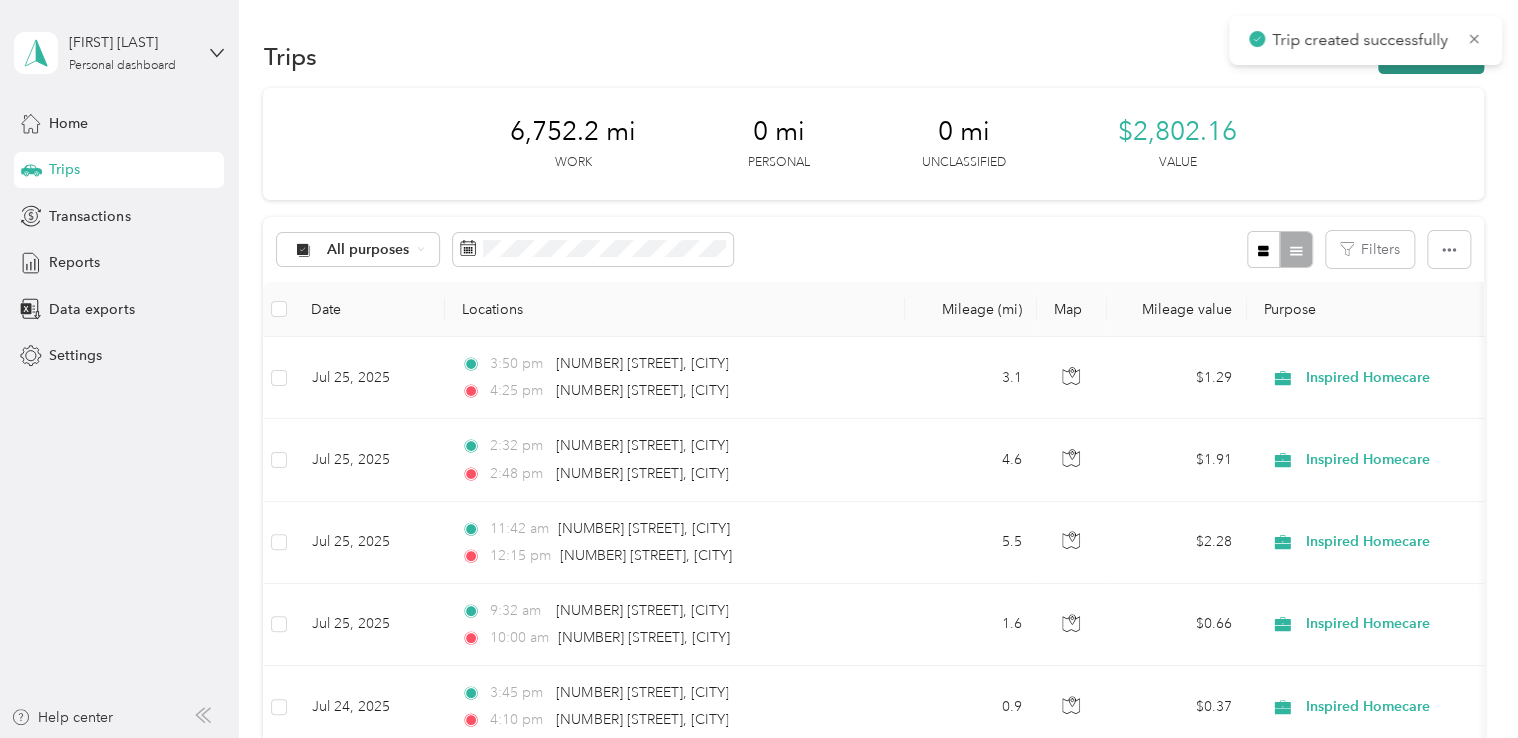 click on "New trip" at bounding box center (1431, 56) 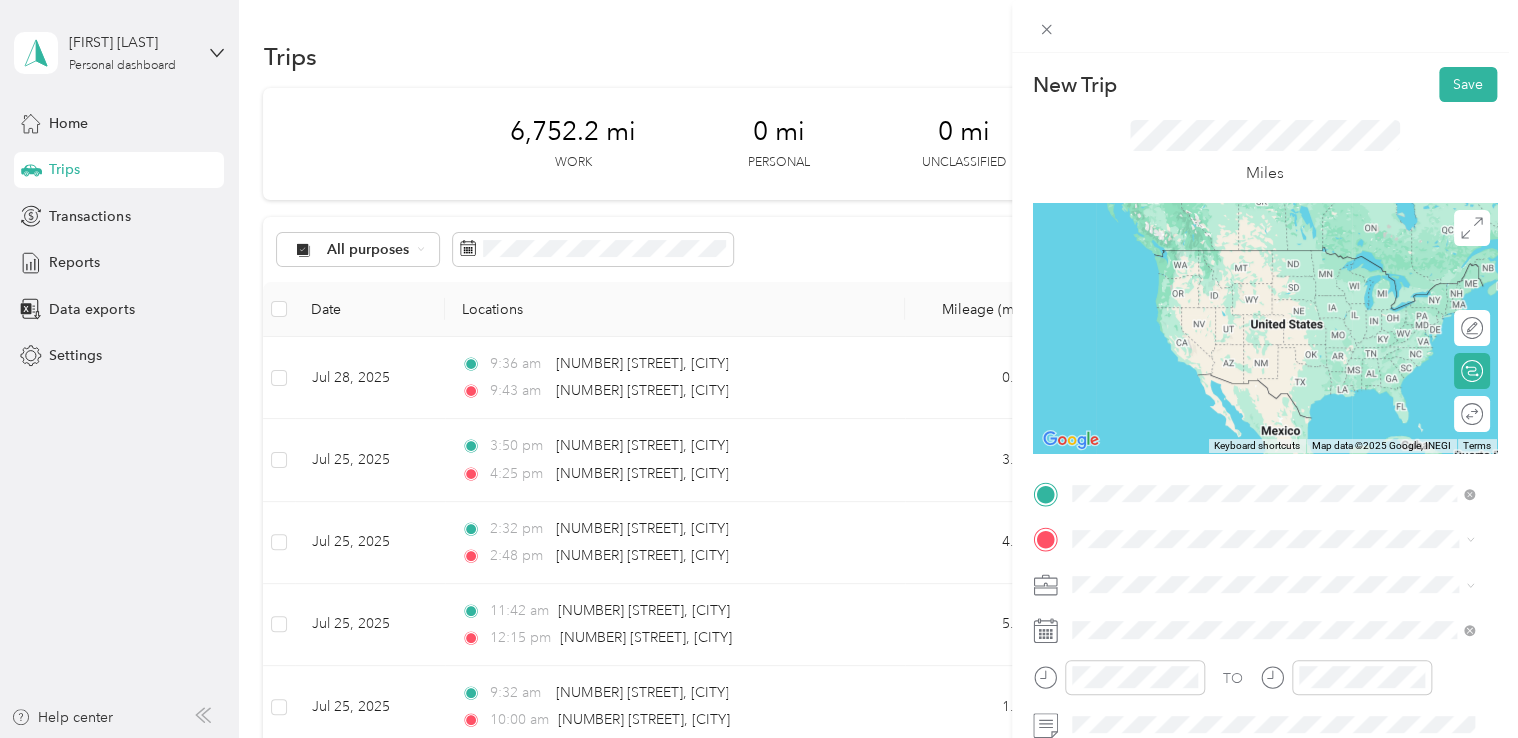 click on "[NUMBER] [STREET]
[CITY], [STATE] [POSTAL_CODE], [COUNTRY]" at bounding box center (1253, 279) 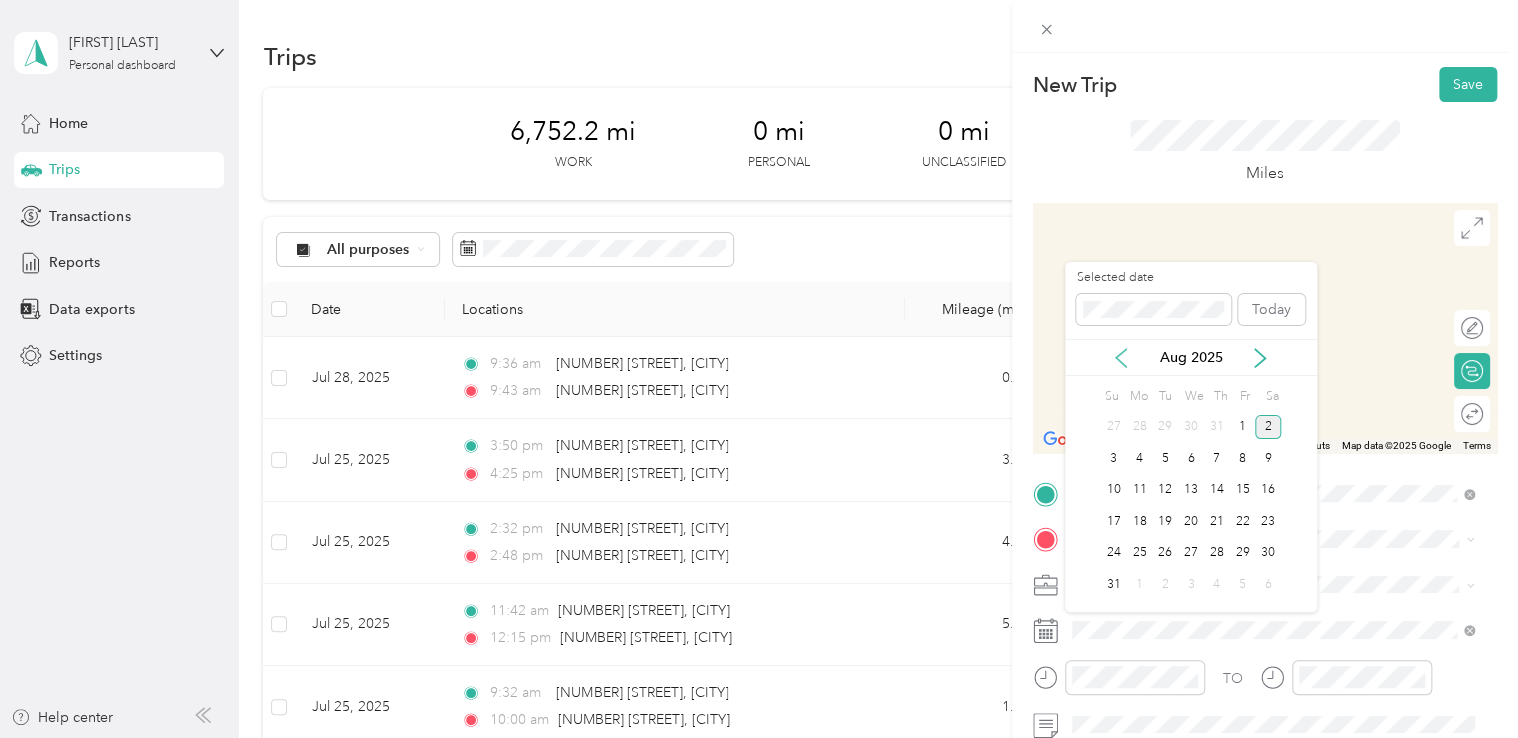 click 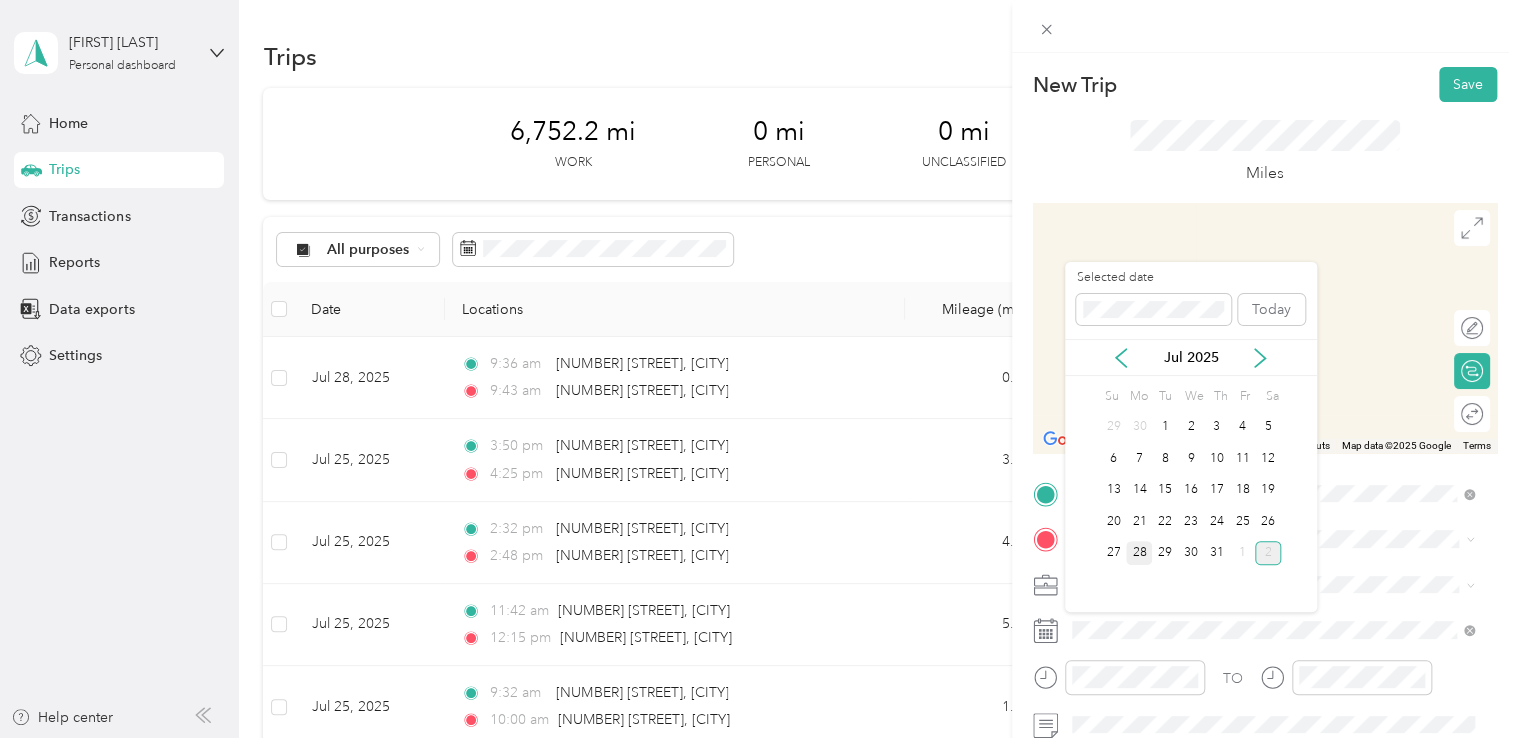 click on "28" at bounding box center [1139, 553] 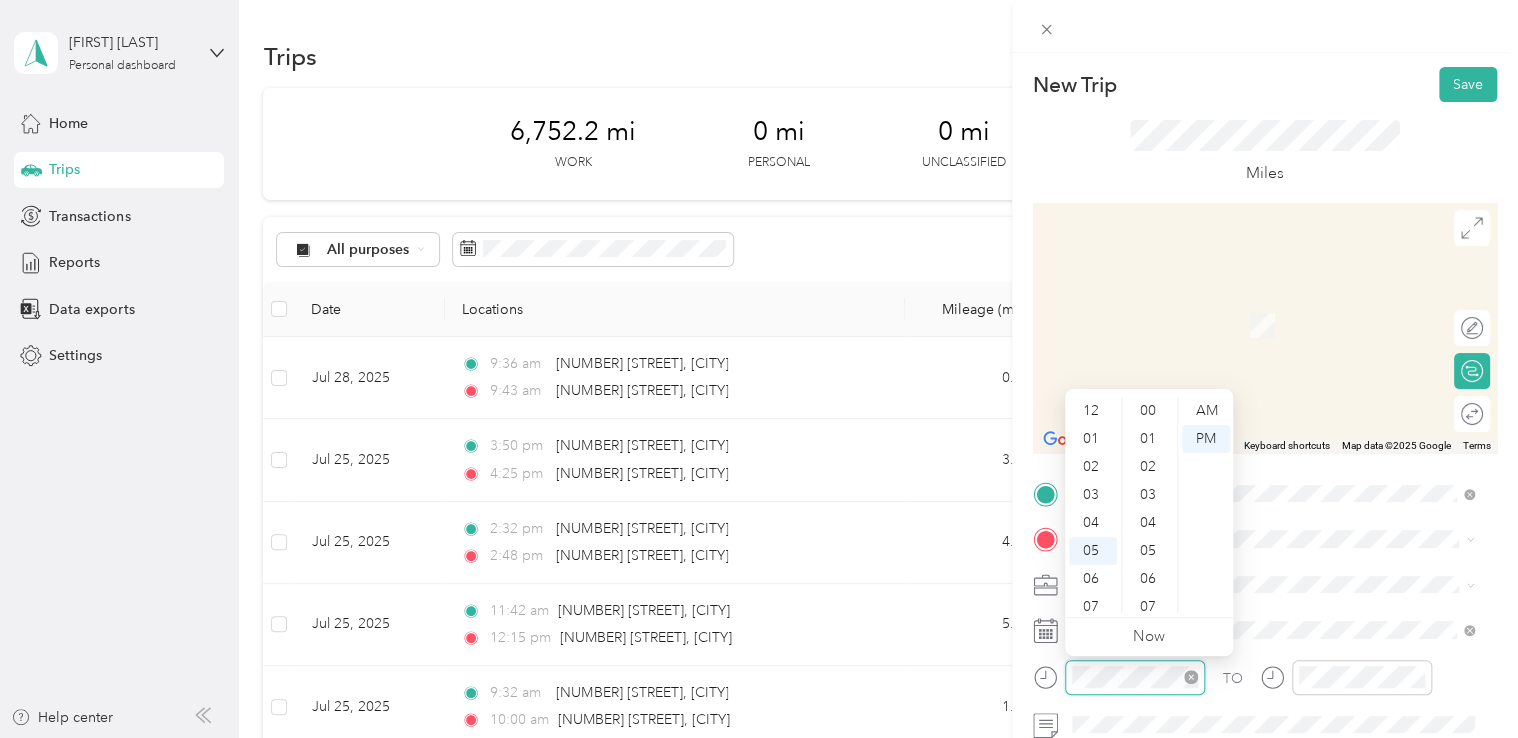 scroll, scrollTop: 1120, scrollLeft: 0, axis: vertical 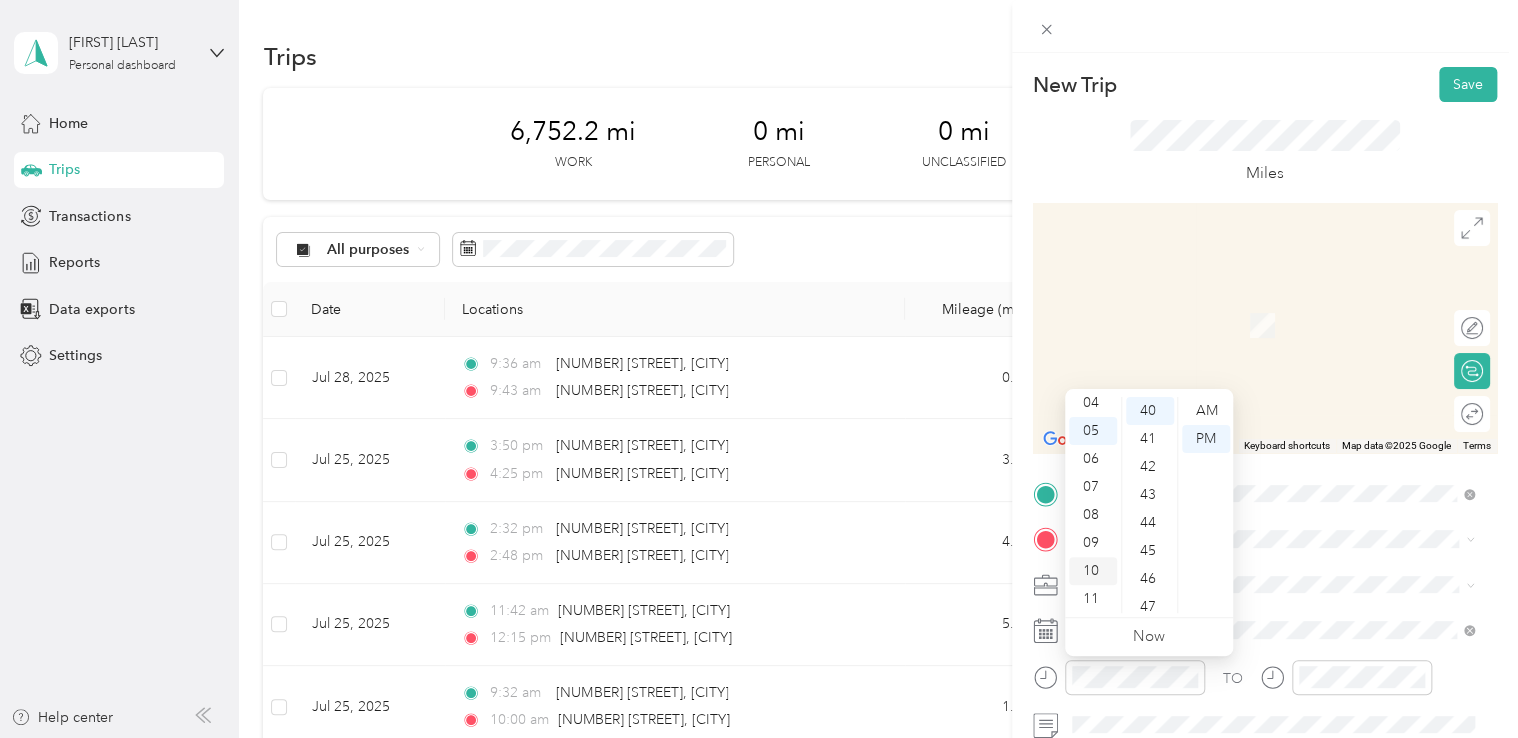 click on "10" at bounding box center (1093, 571) 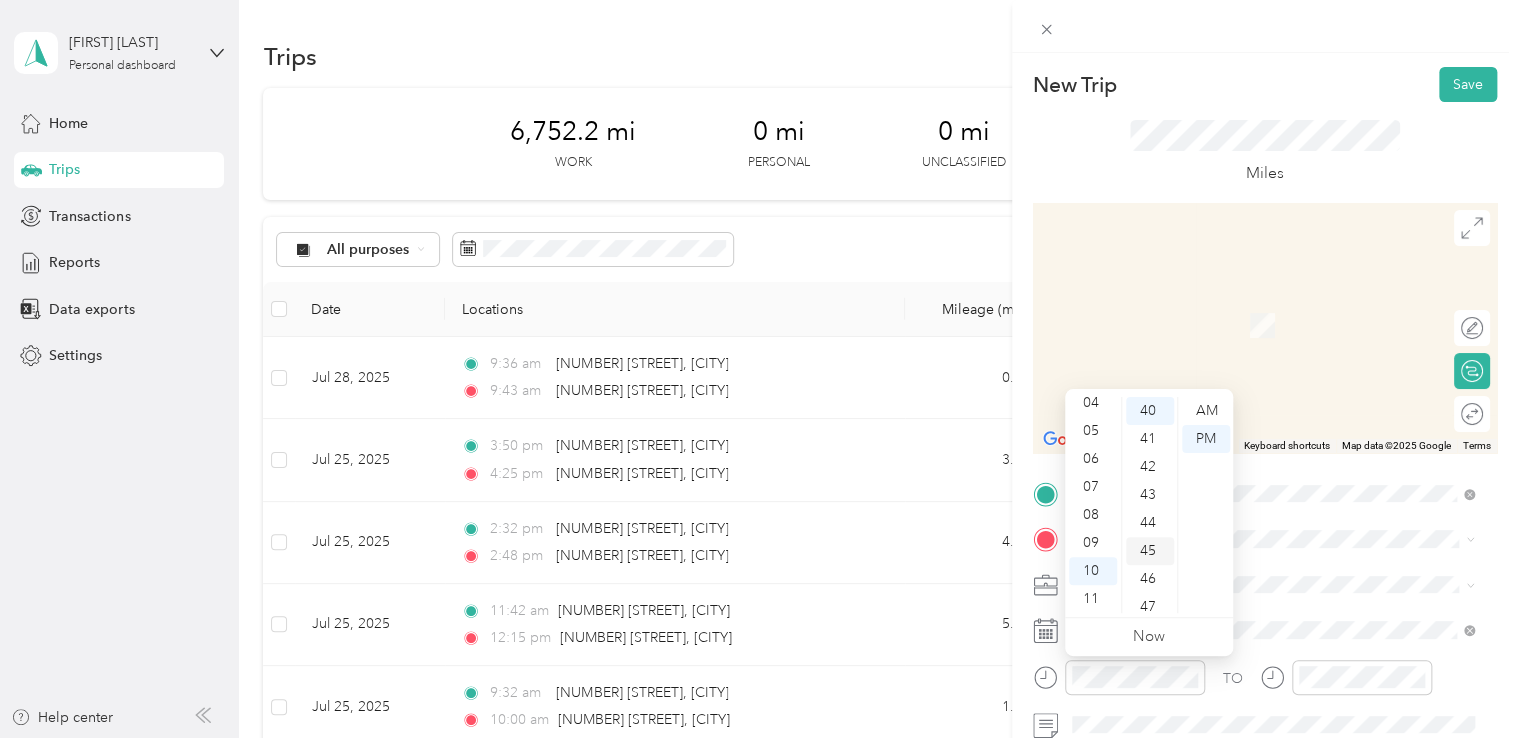 click on "45" at bounding box center [1150, 551] 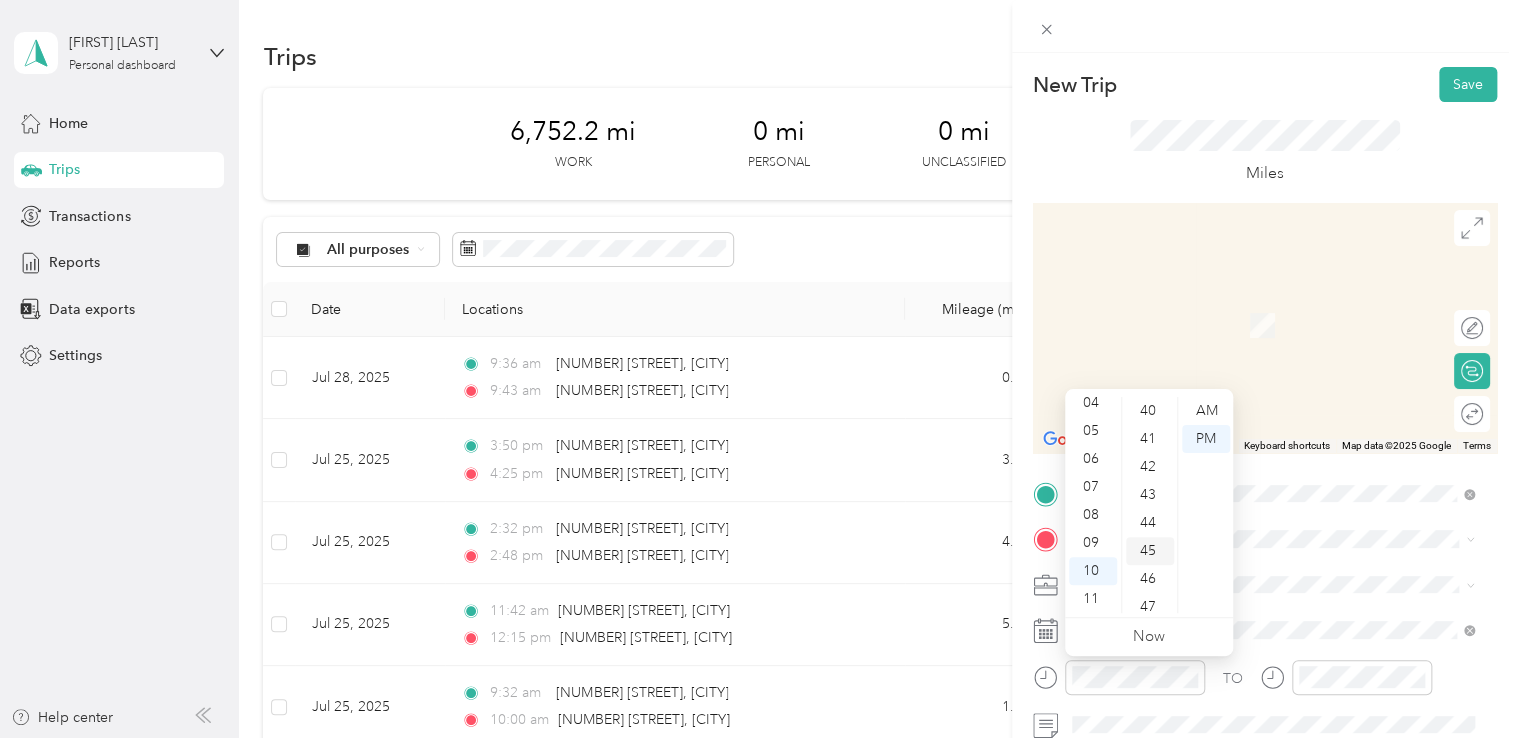scroll, scrollTop: 1260, scrollLeft: 0, axis: vertical 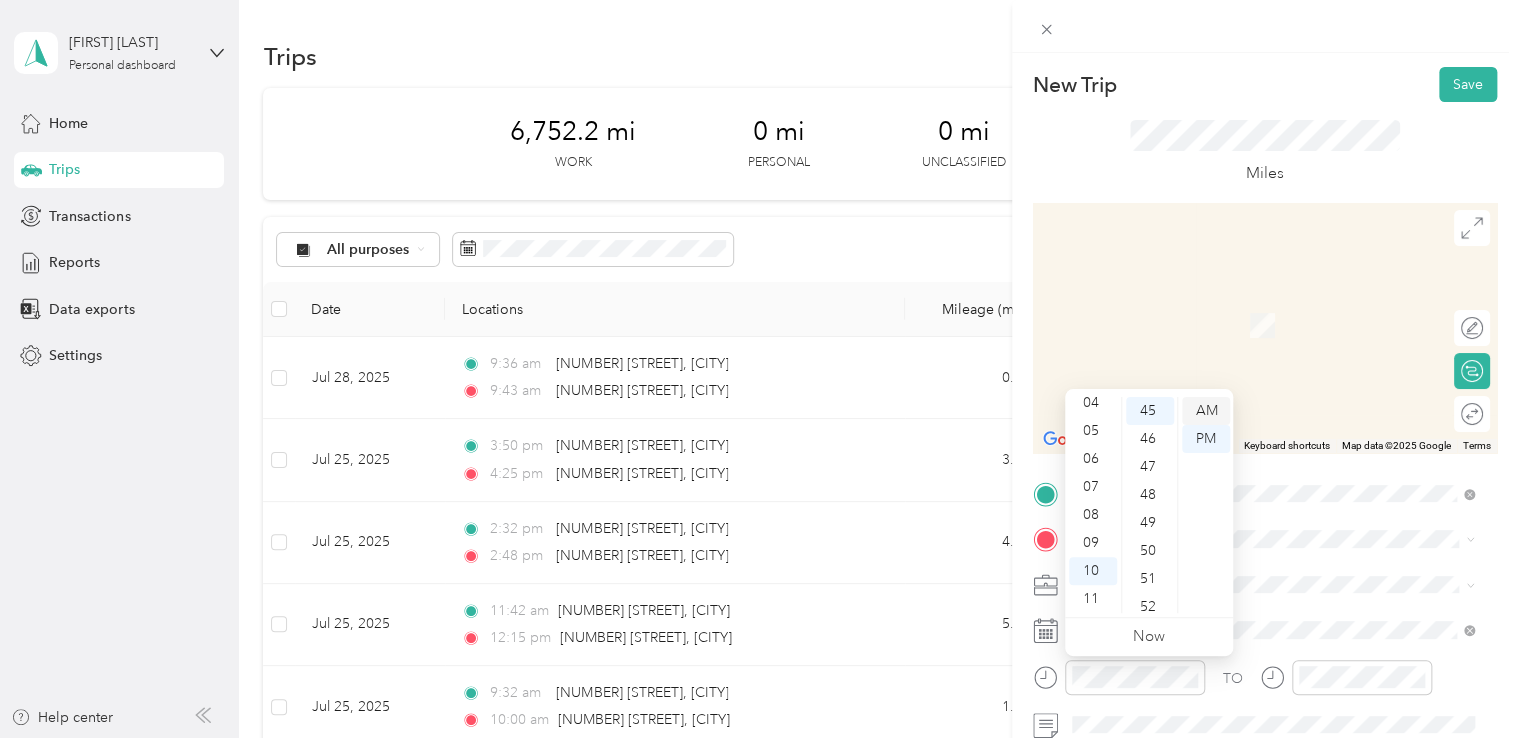 click on "AM" at bounding box center (1206, 411) 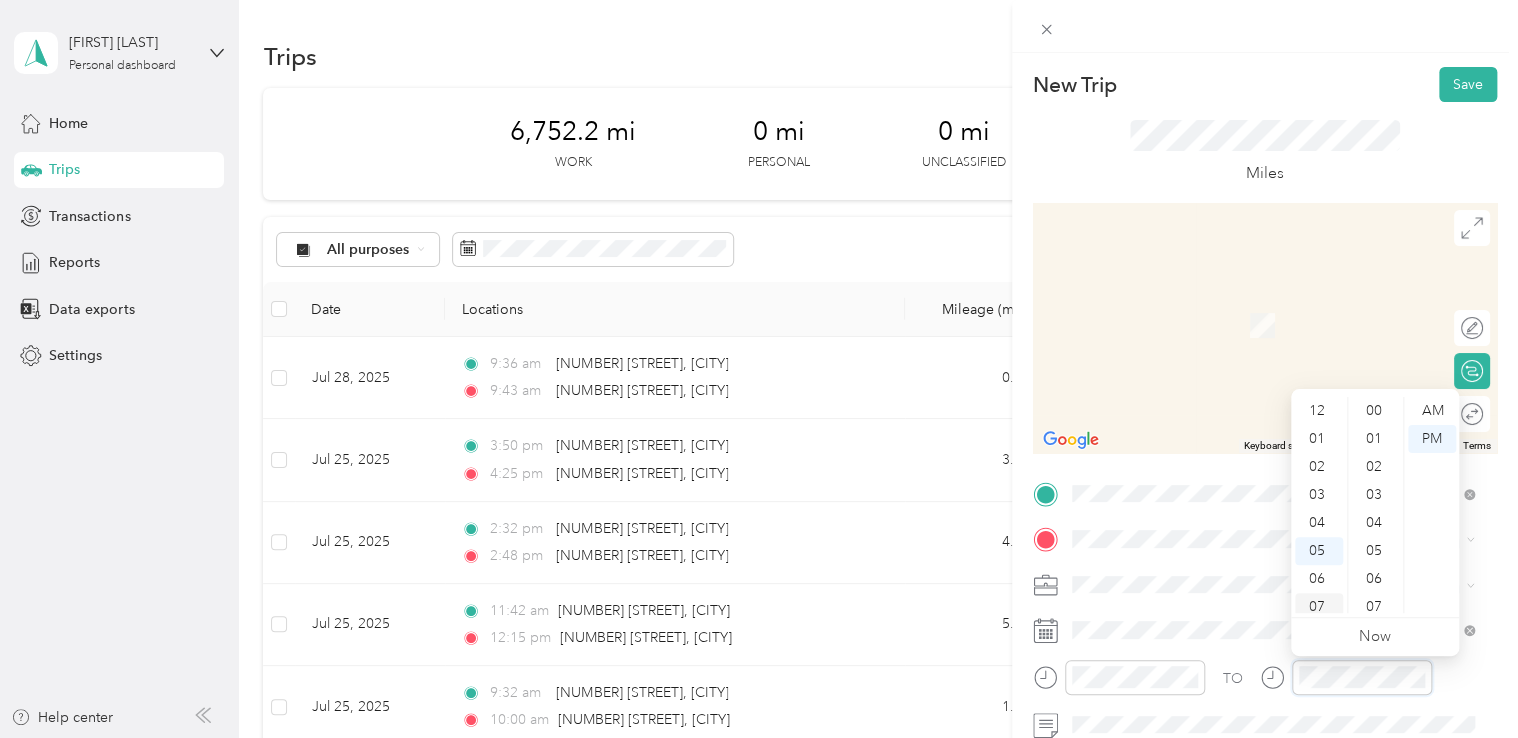 scroll, scrollTop: 1120, scrollLeft: 0, axis: vertical 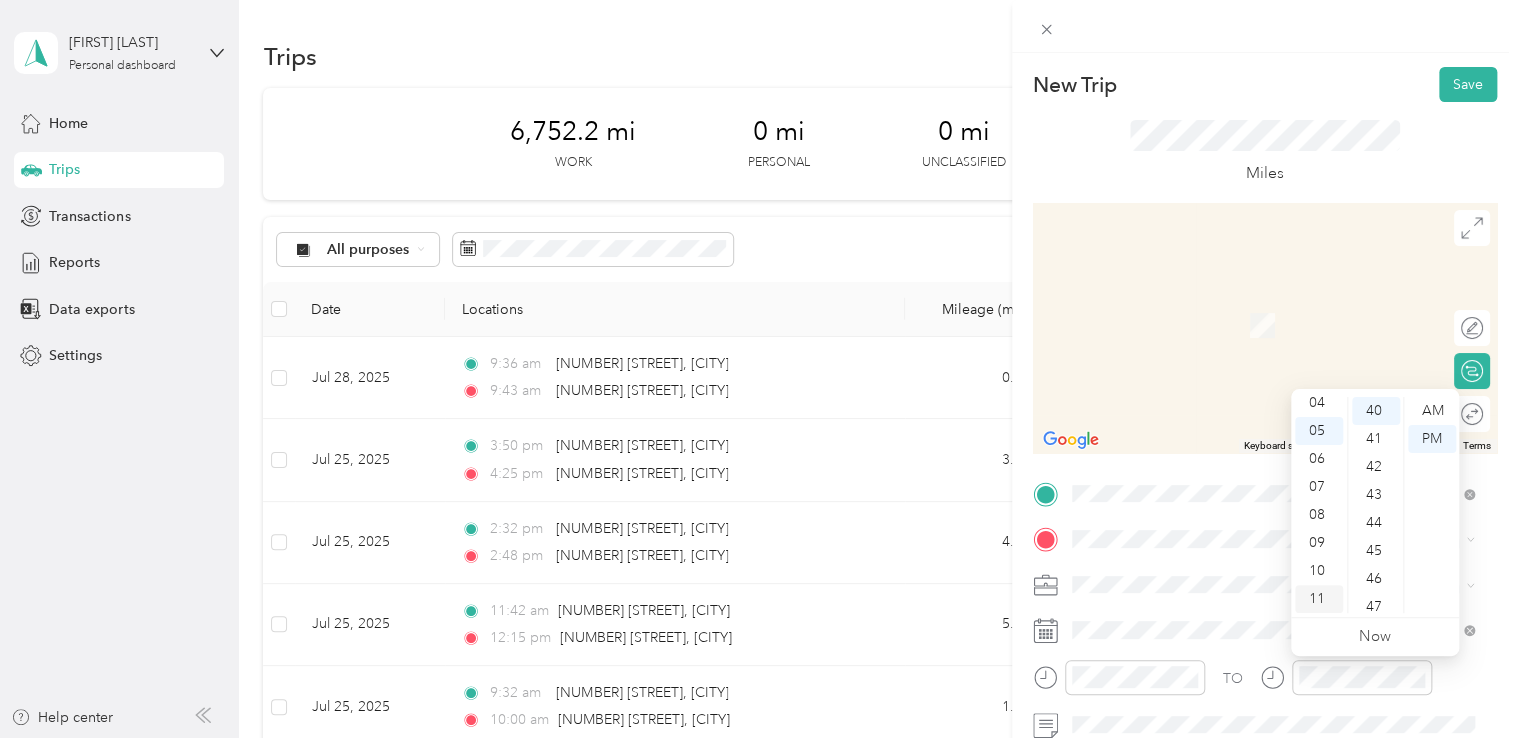 click on "11" at bounding box center [1319, 599] 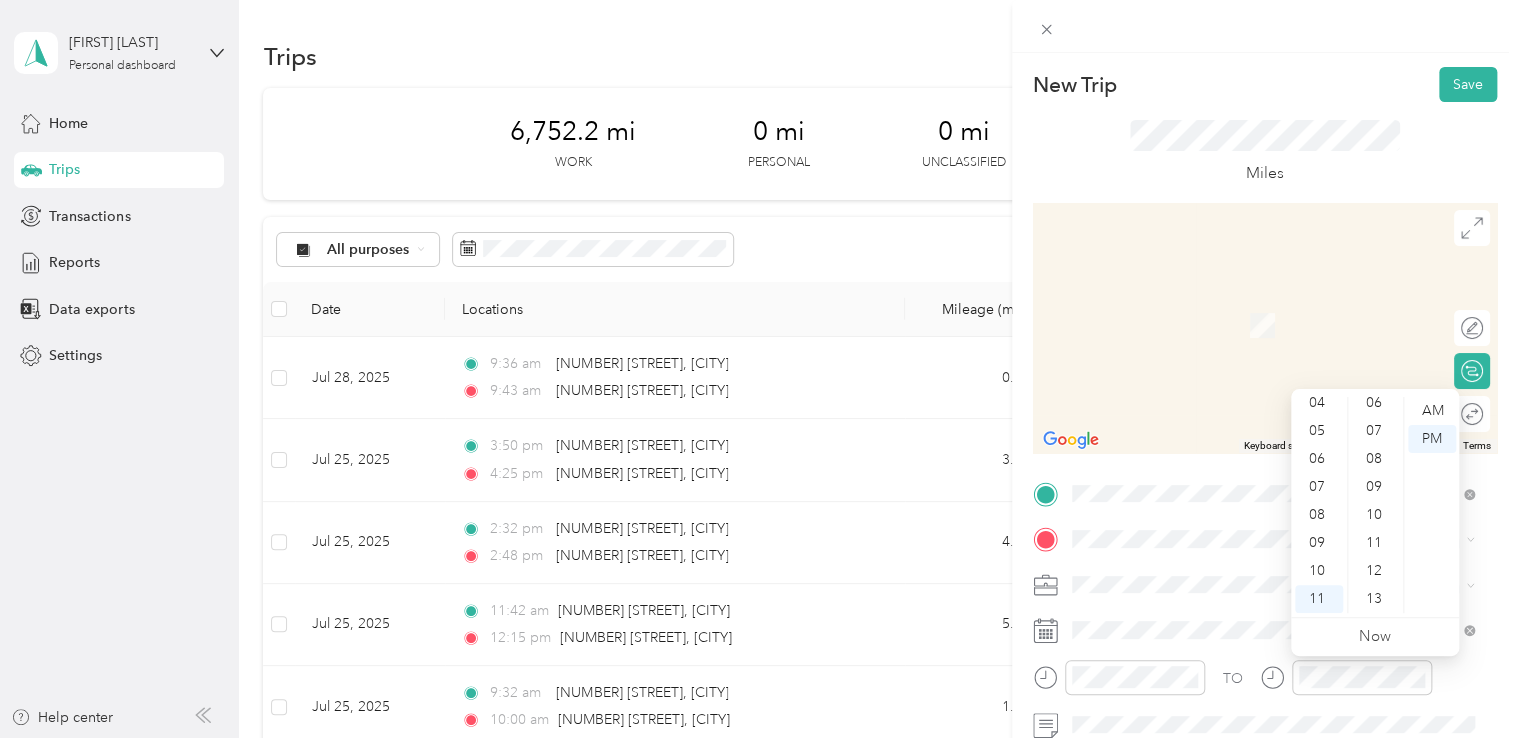 scroll, scrollTop: 0, scrollLeft: 0, axis: both 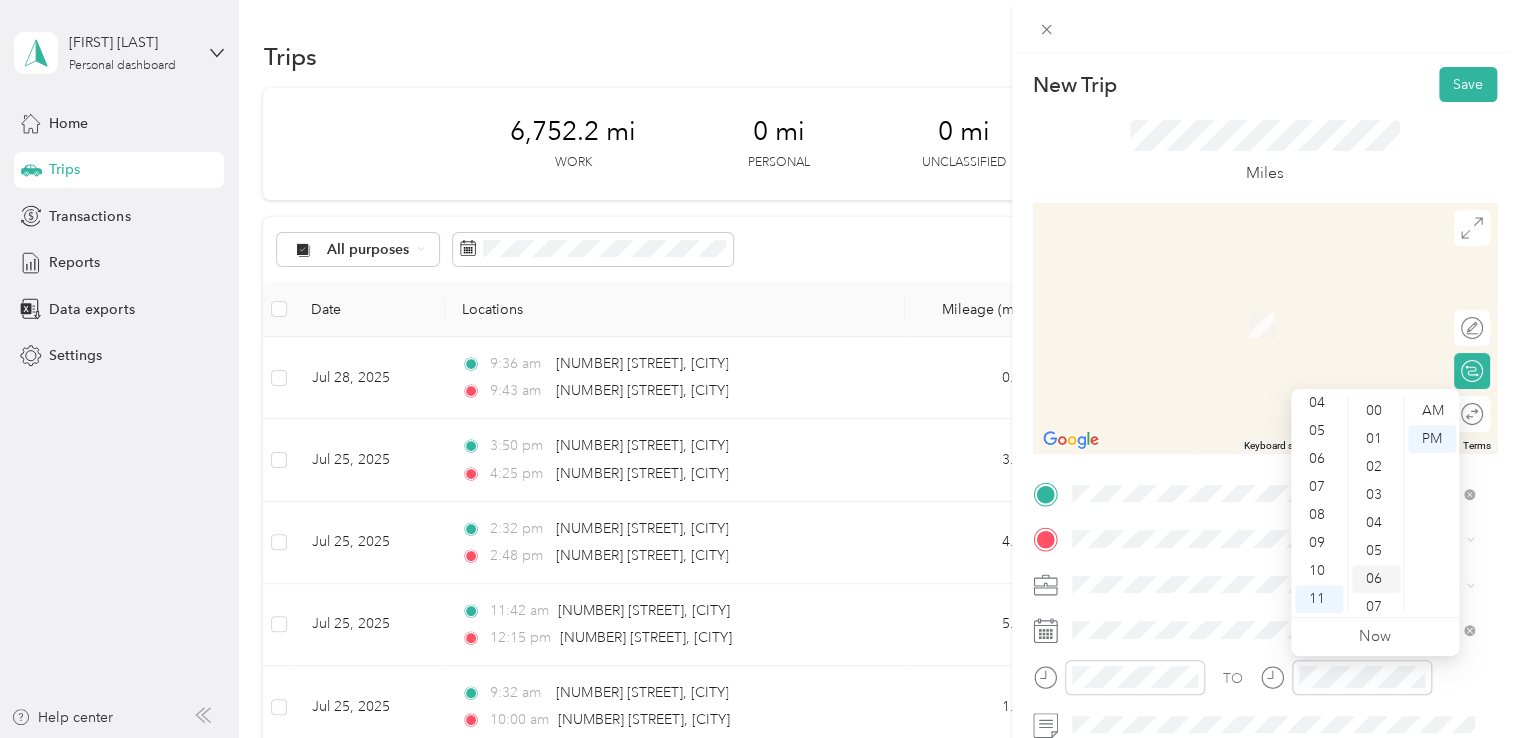 click on "06" at bounding box center (1376, 579) 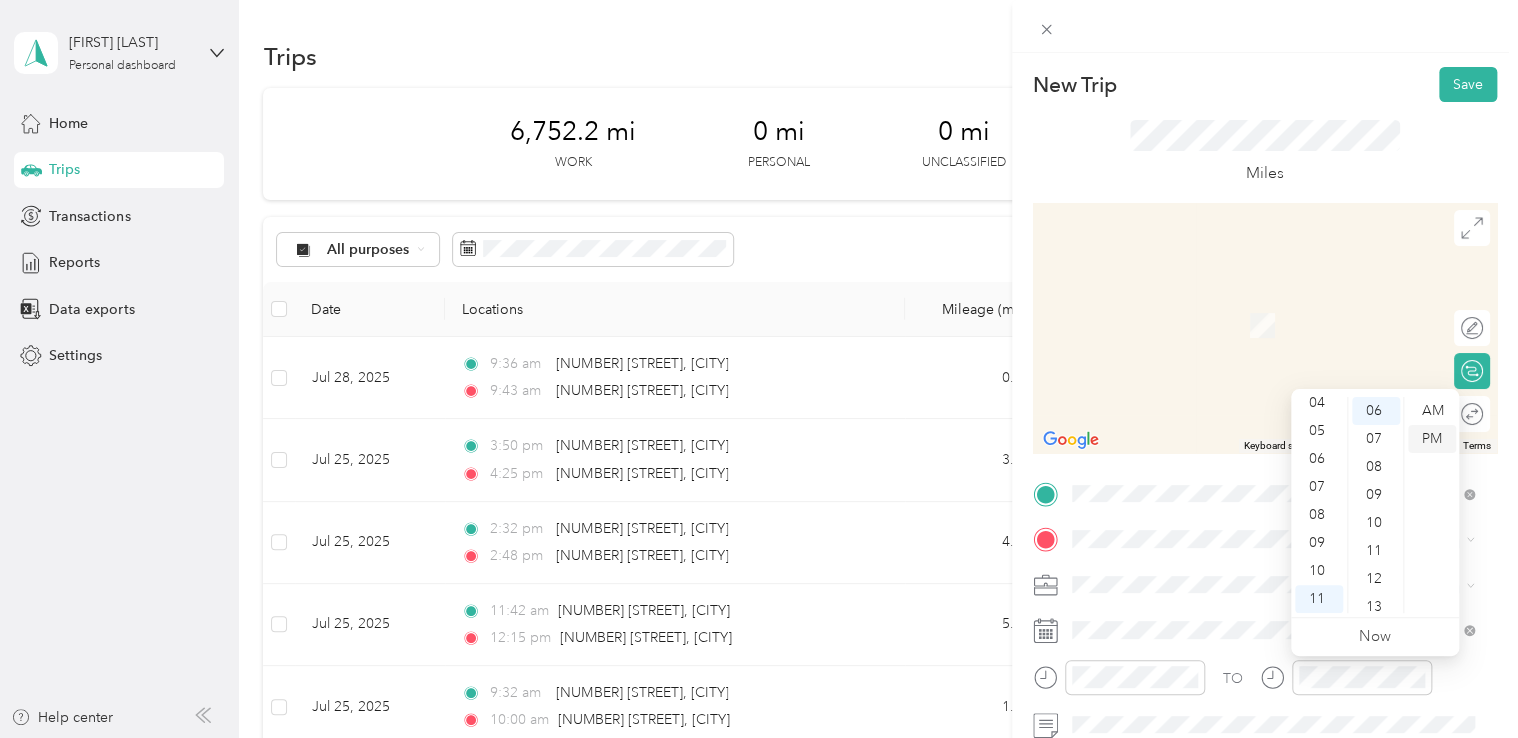 scroll, scrollTop: 168, scrollLeft: 0, axis: vertical 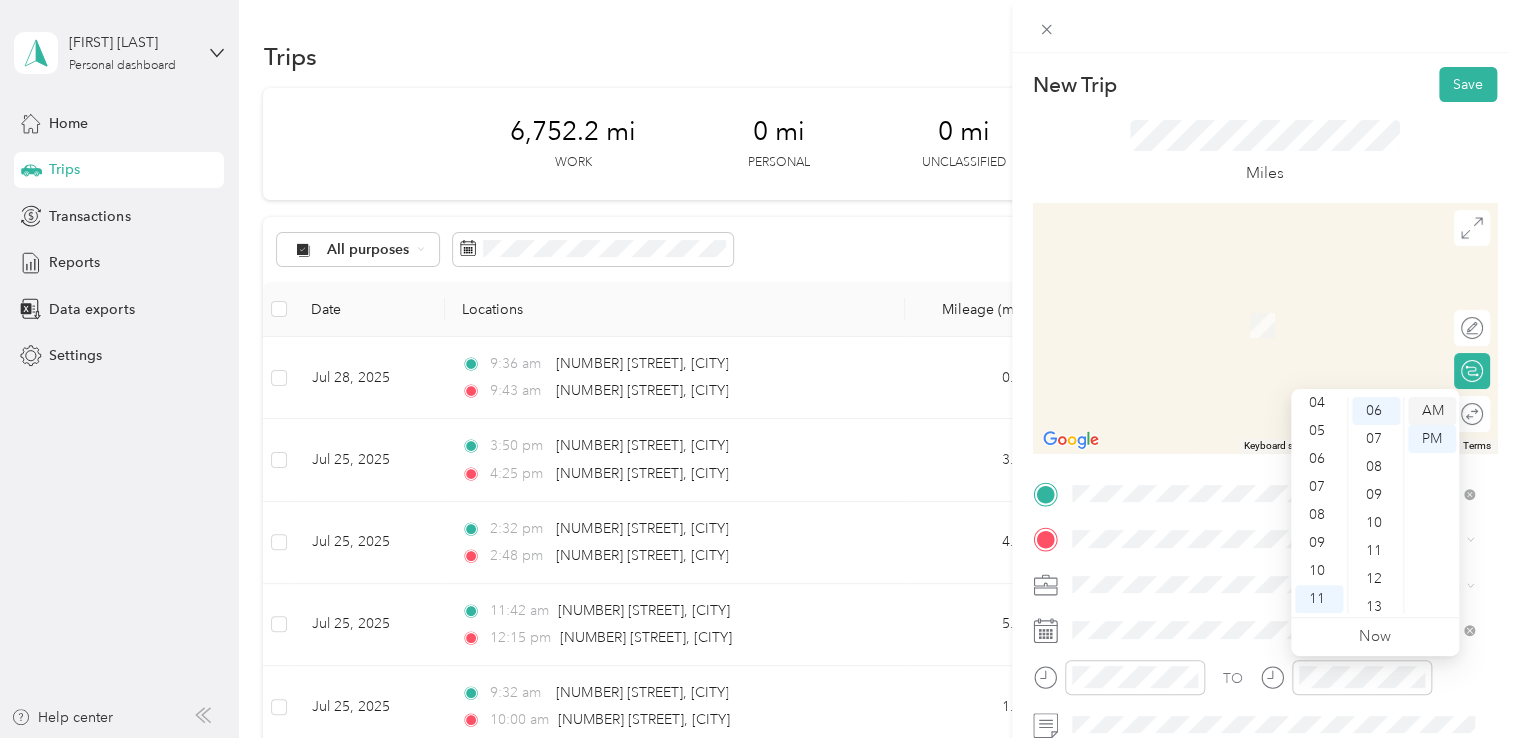click on "AM" at bounding box center [1432, 411] 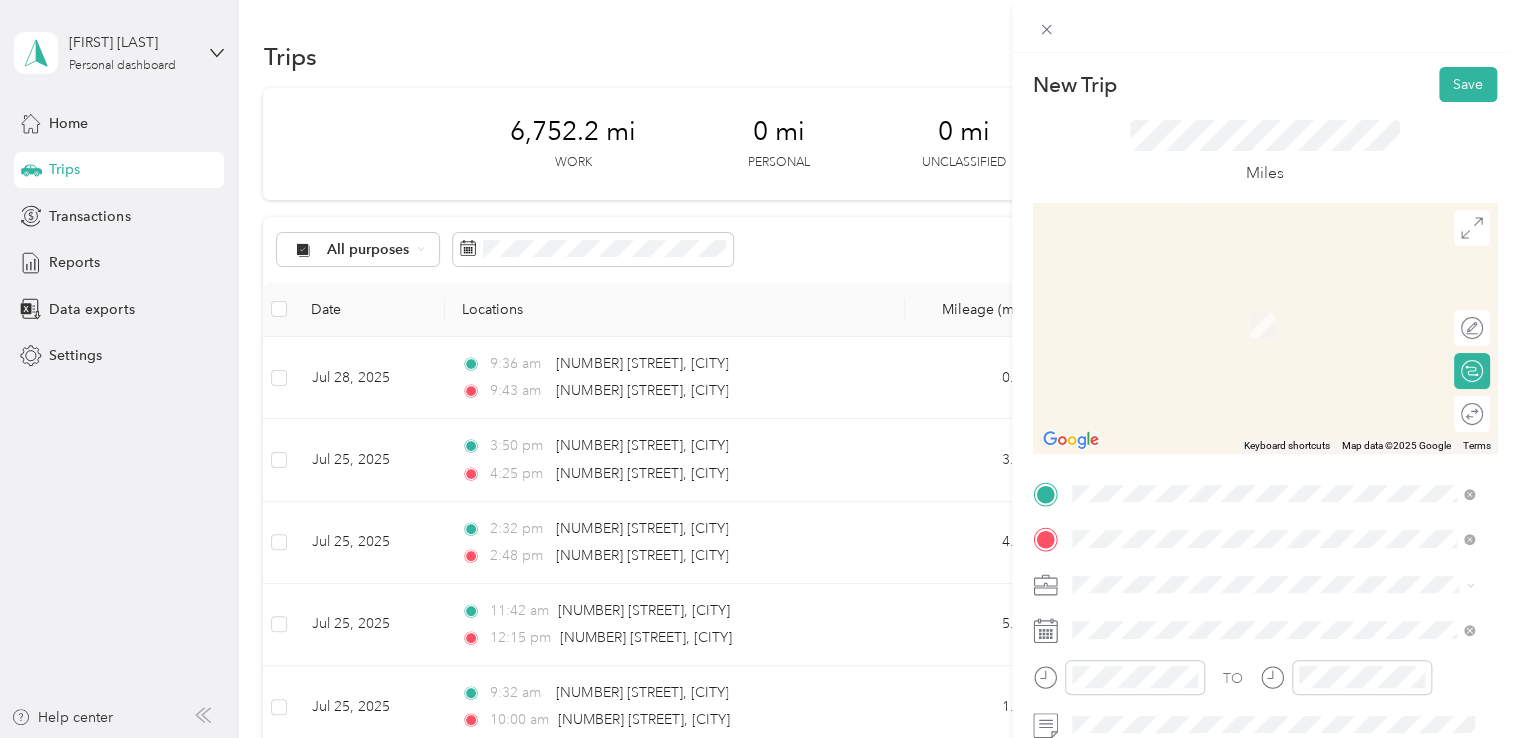click on "[NUMBER] [STREET]
[CITY], [STATE] [POSTAL_CODE], [COUNTRY]" at bounding box center [1253, 325] 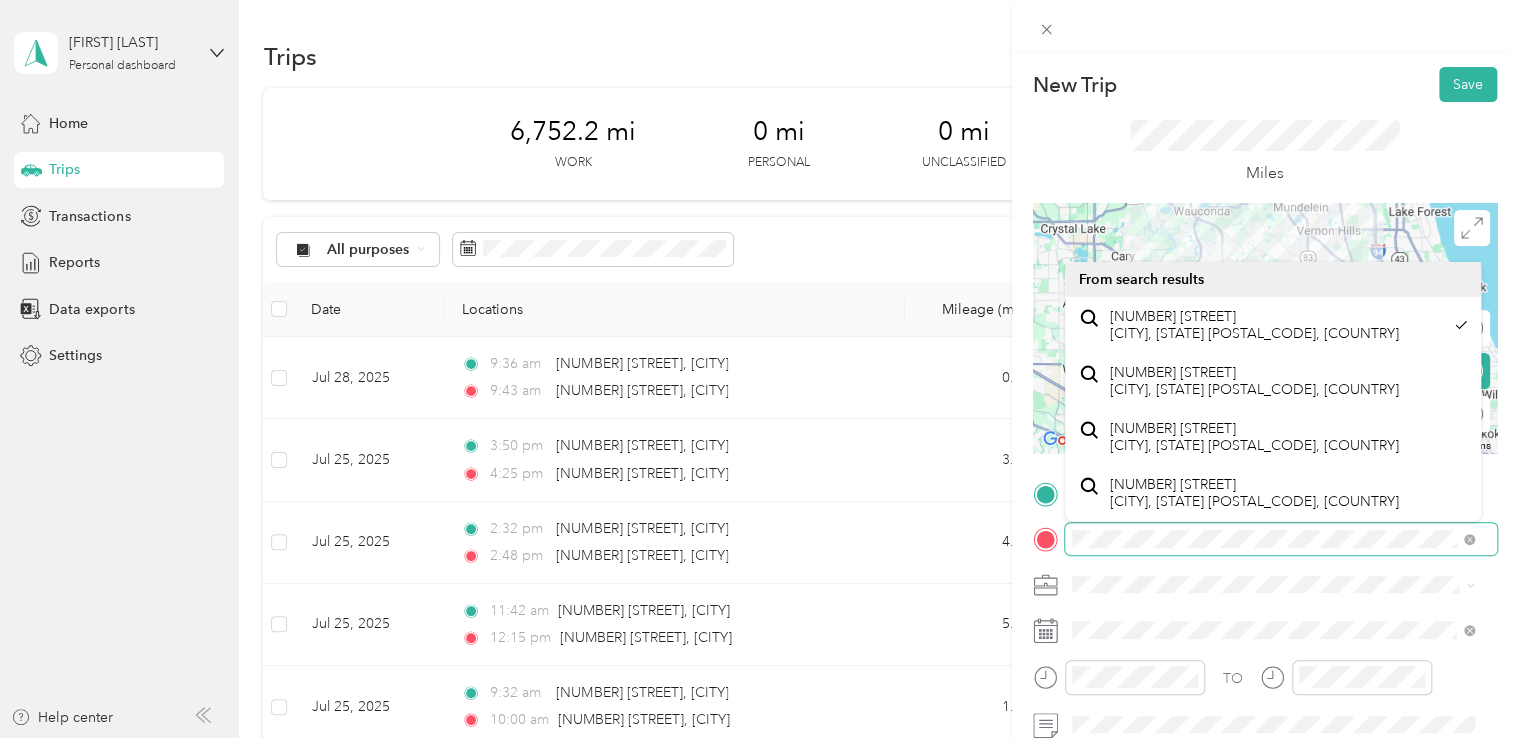 click at bounding box center [1281, 539] 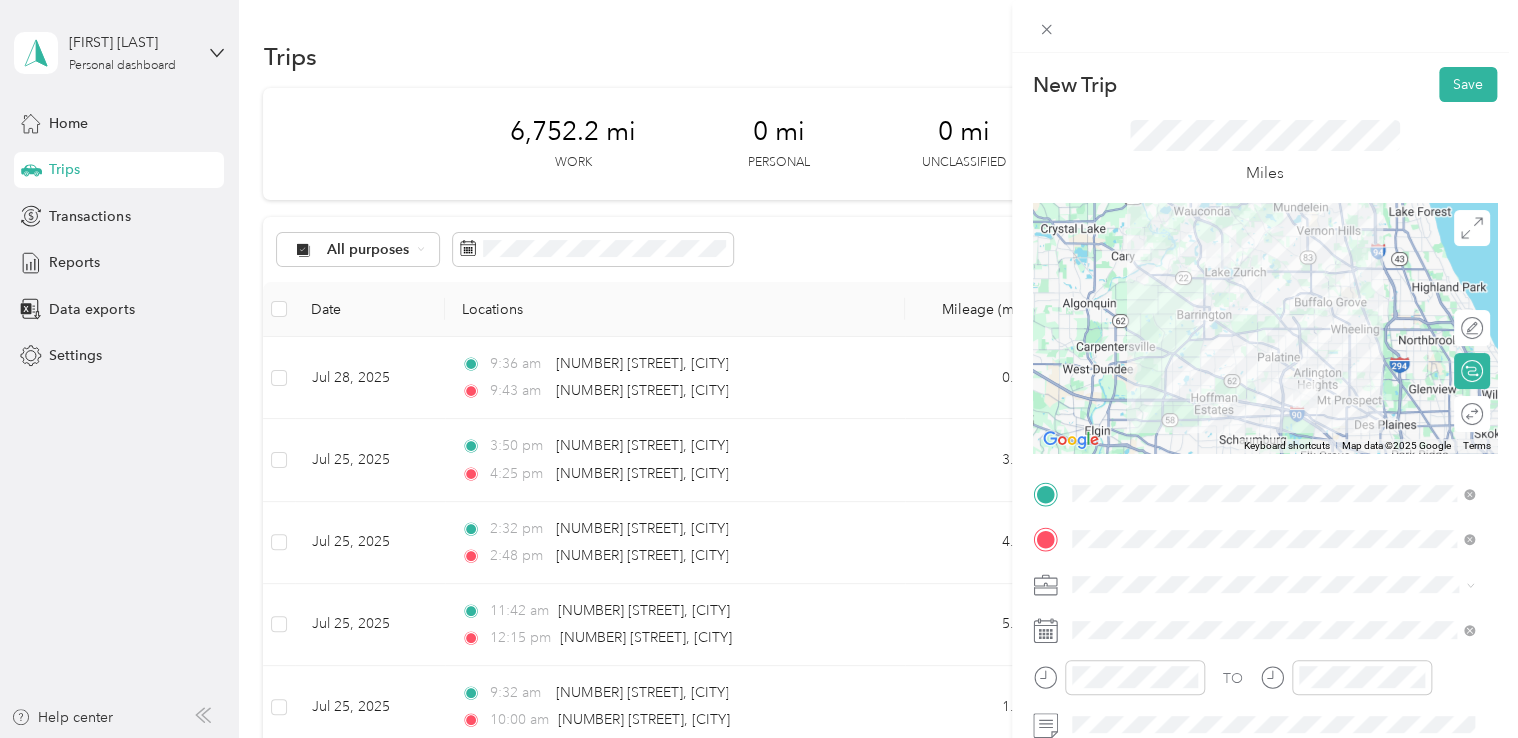 click 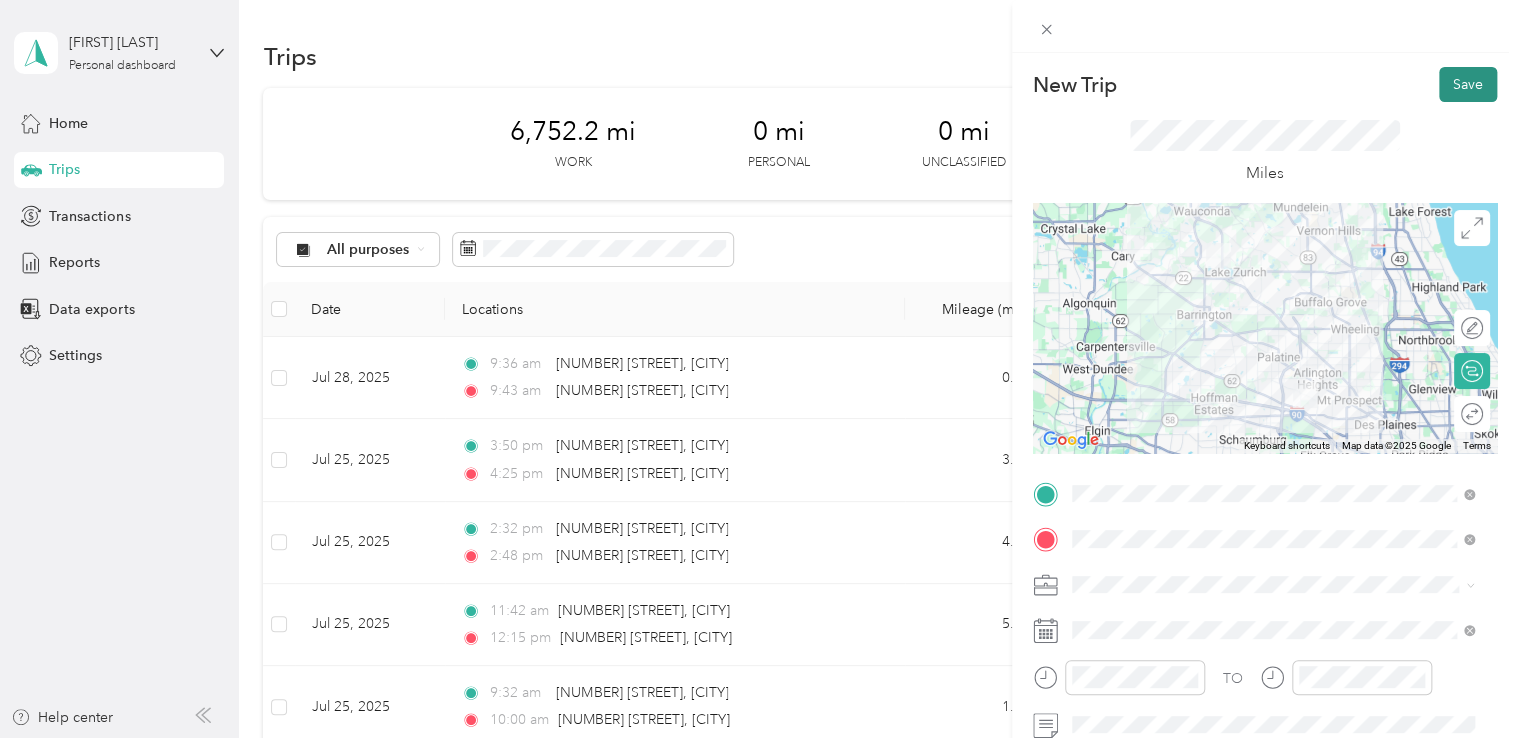 click on "Save" at bounding box center [1468, 84] 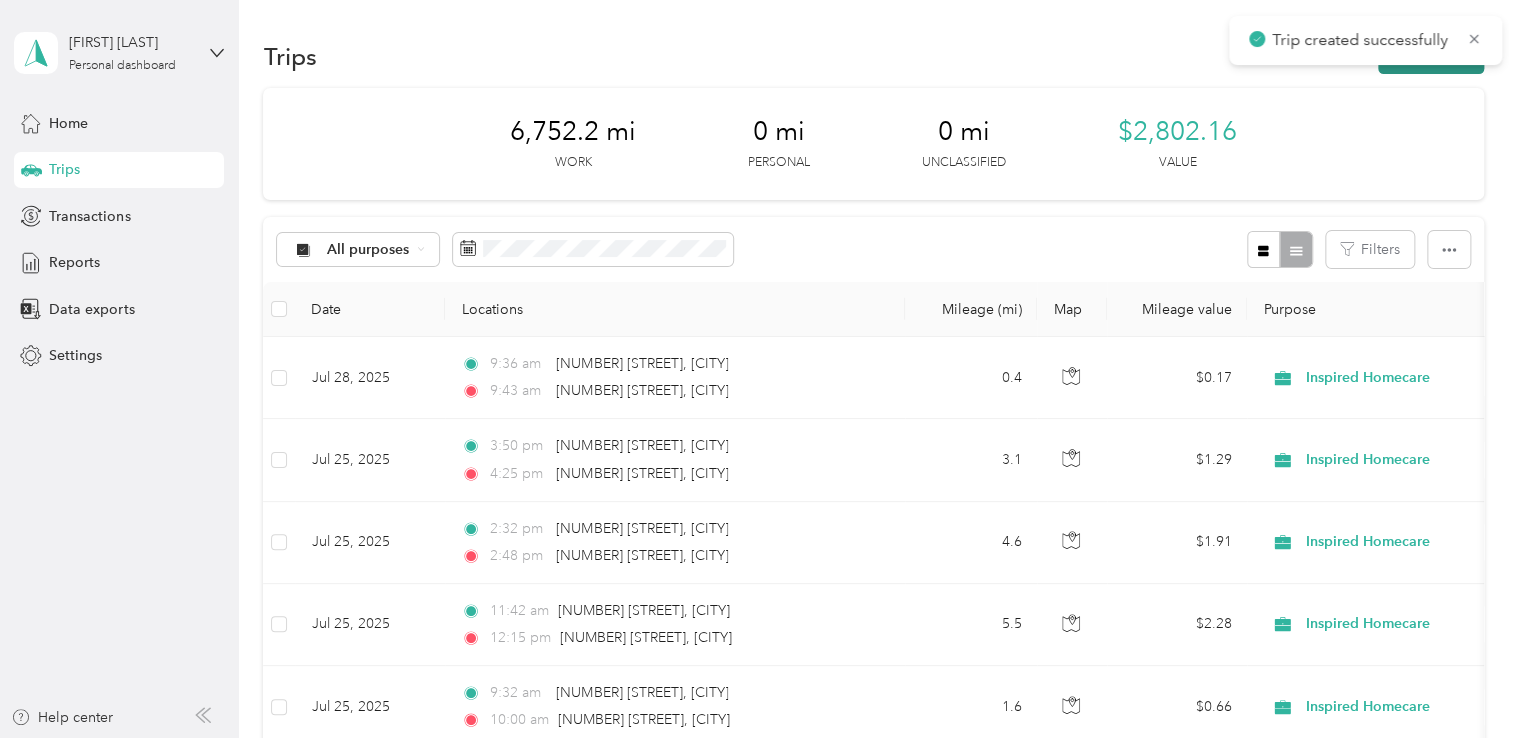 click on "New trip" at bounding box center [1431, 56] 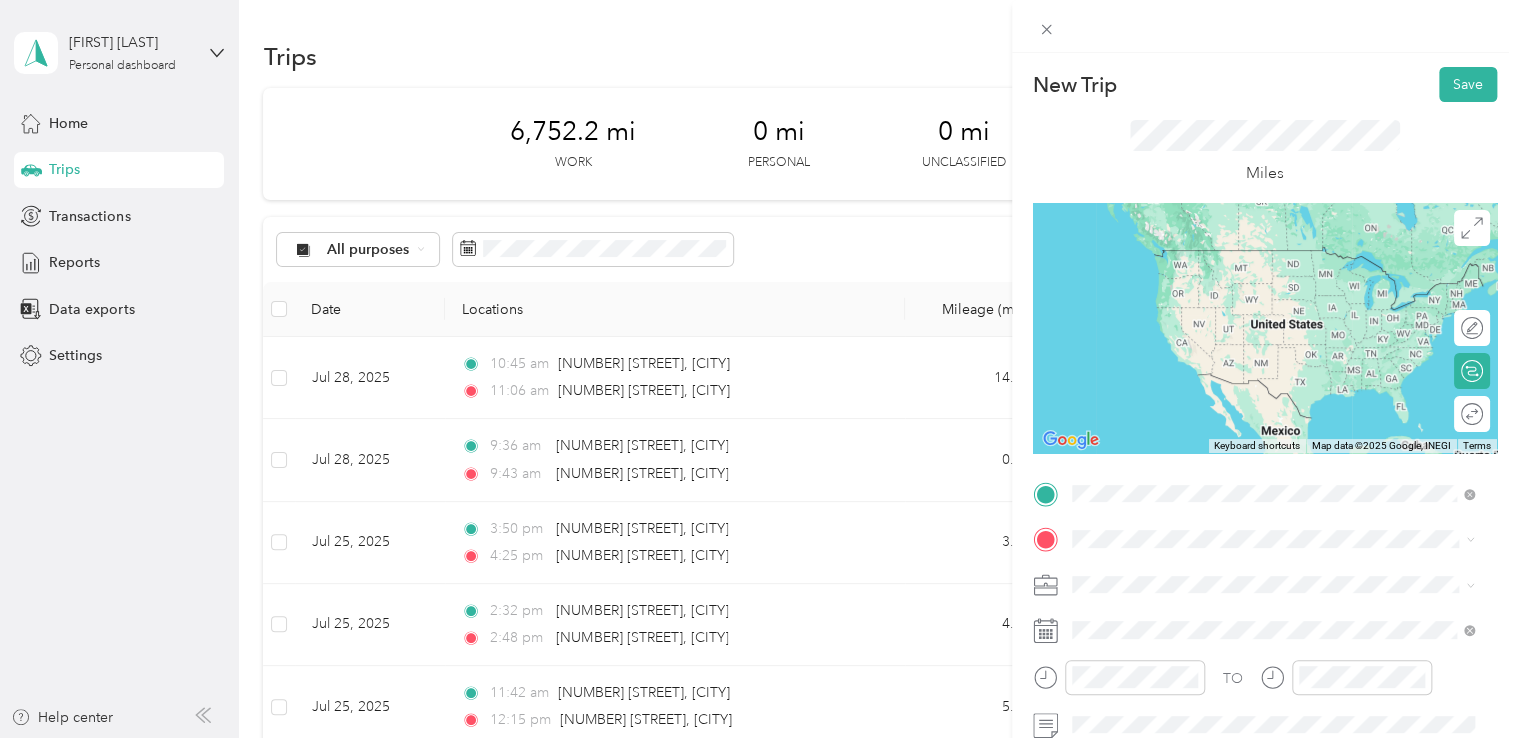 click on "[NUMBER] [STREET]
[CITY], [STATE] [POSTAL_CODE], [COUNTRY]" at bounding box center (1273, 259) 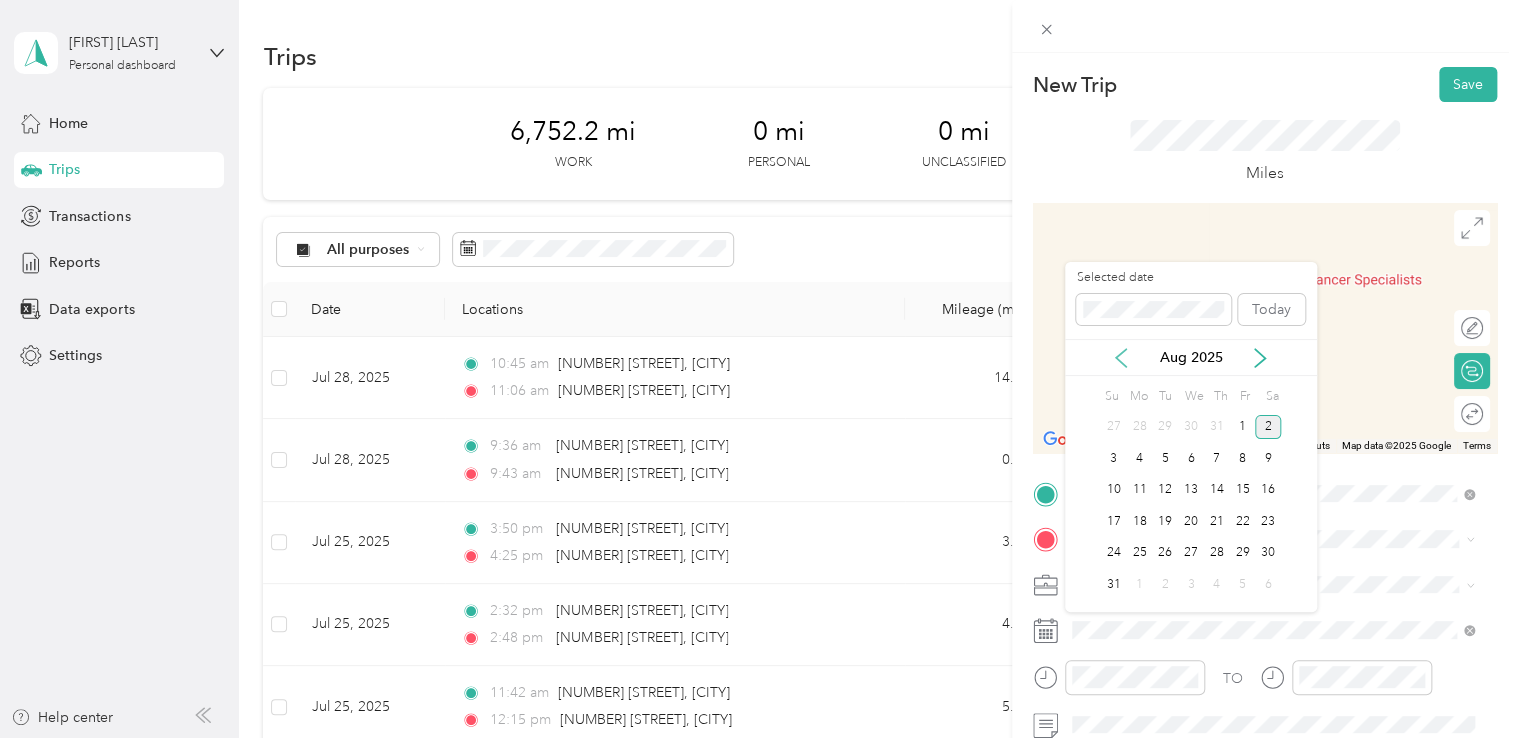 click 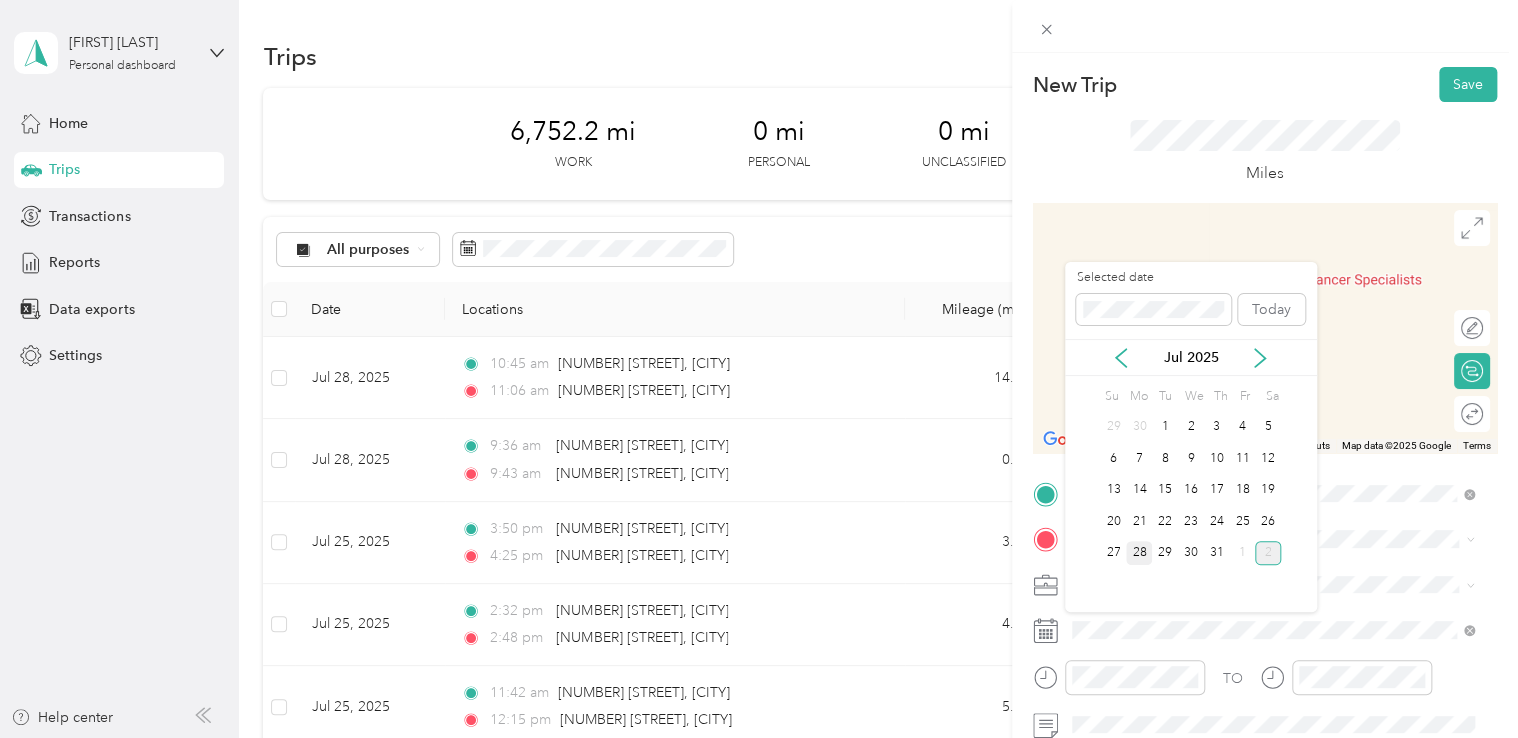 click on "28" at bounding box center (1139, 553) 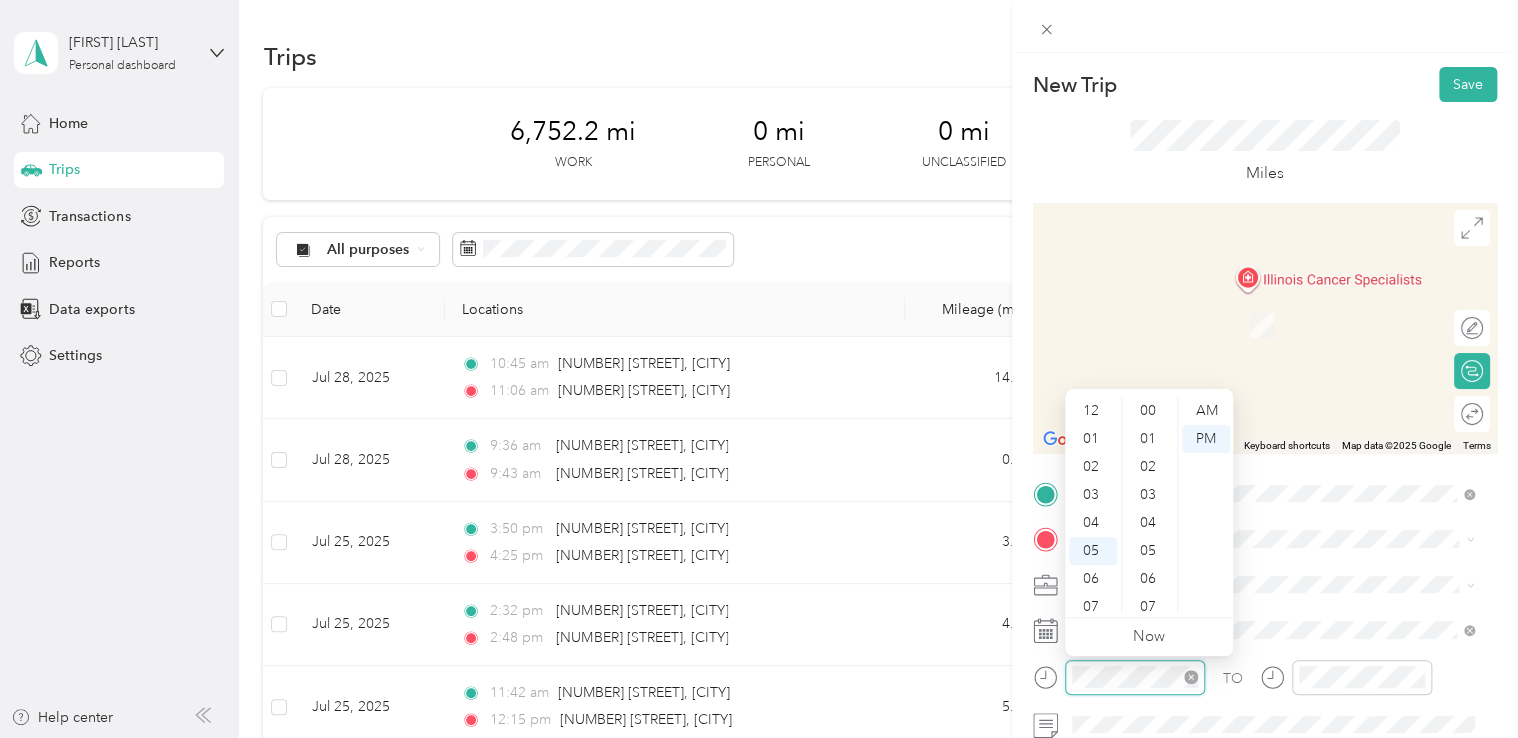 scroll, scrollTop: 1176, scrollLeft: 0, axis: vertical 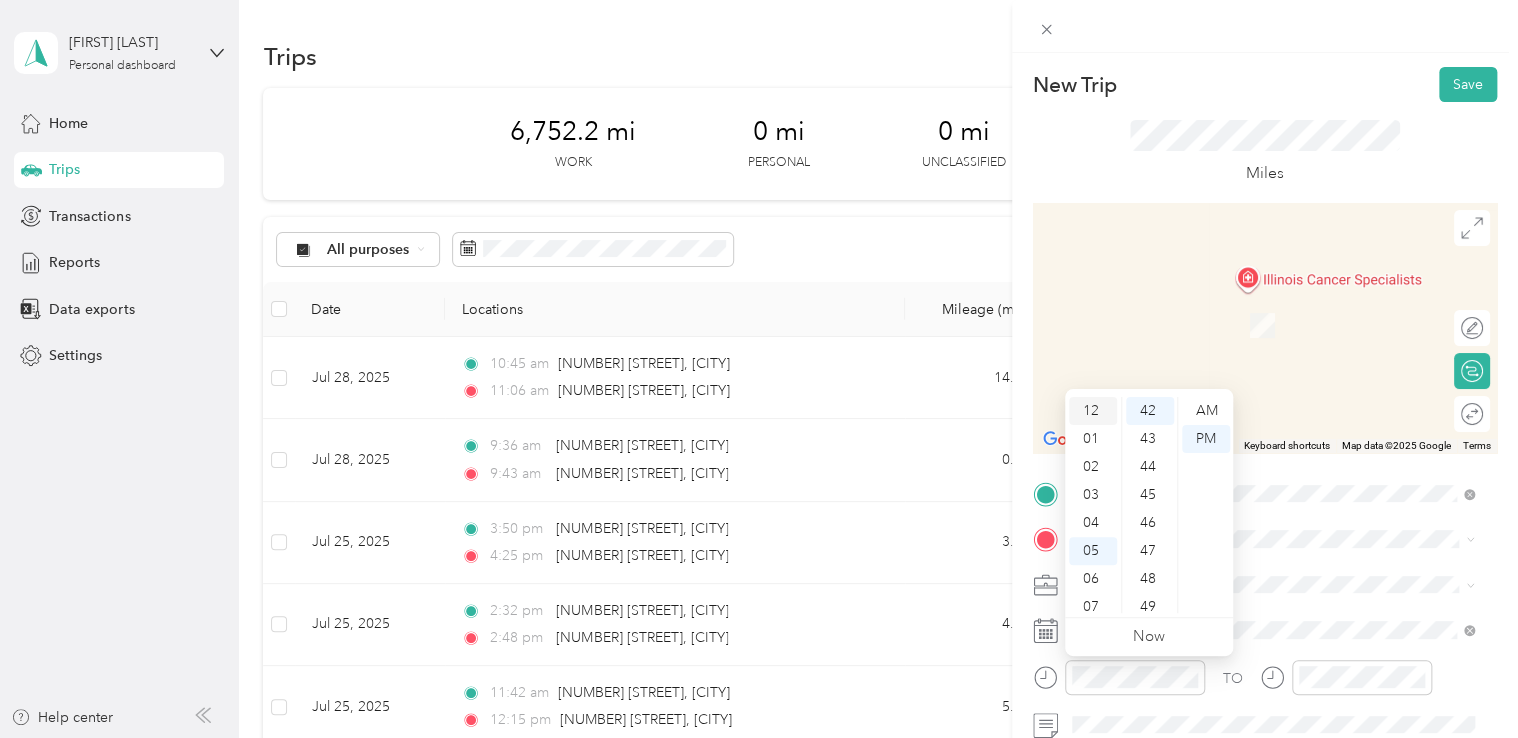 click on "12" at bounding box center [1093, 411] 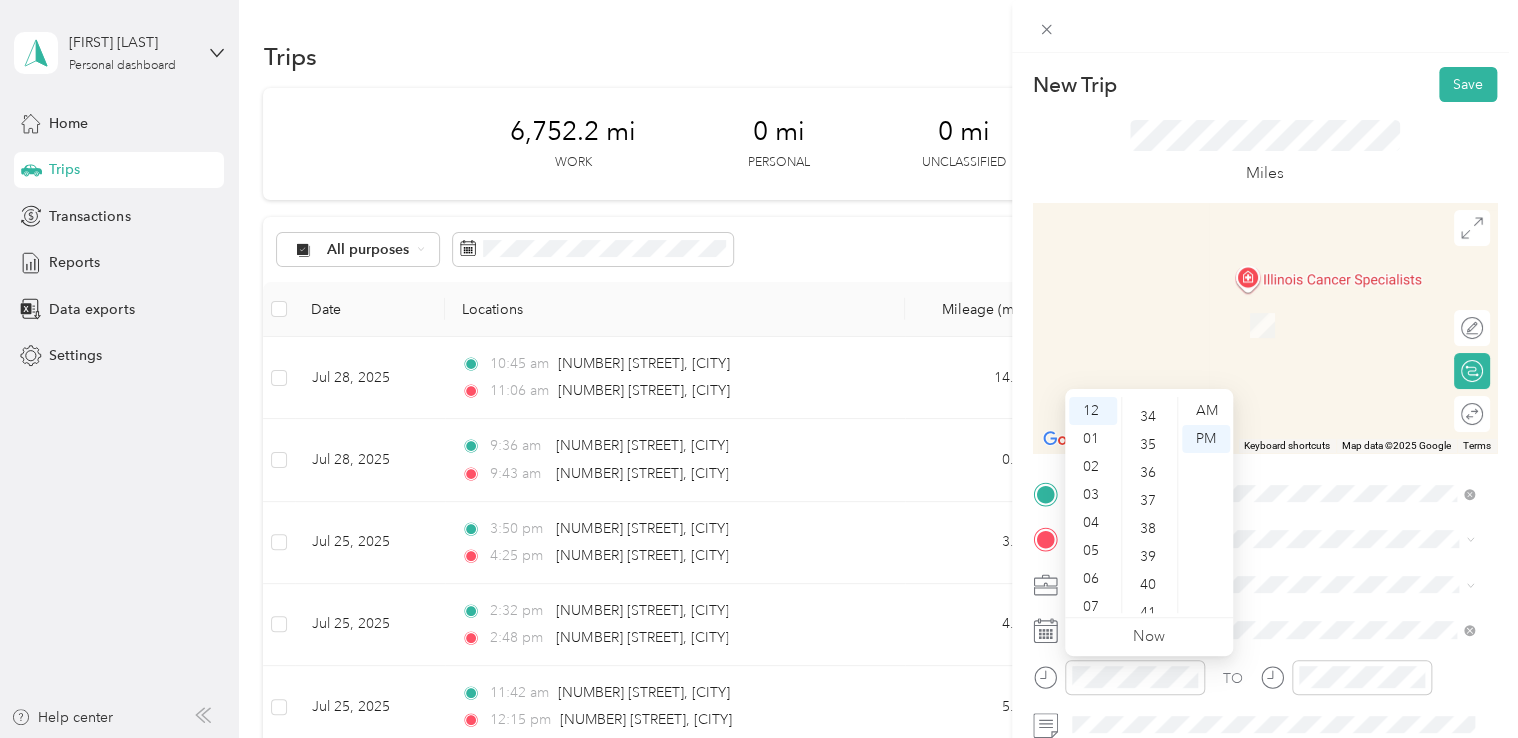 scroll, scrollTop: 798, scrollLeft: 0, axis: vertical 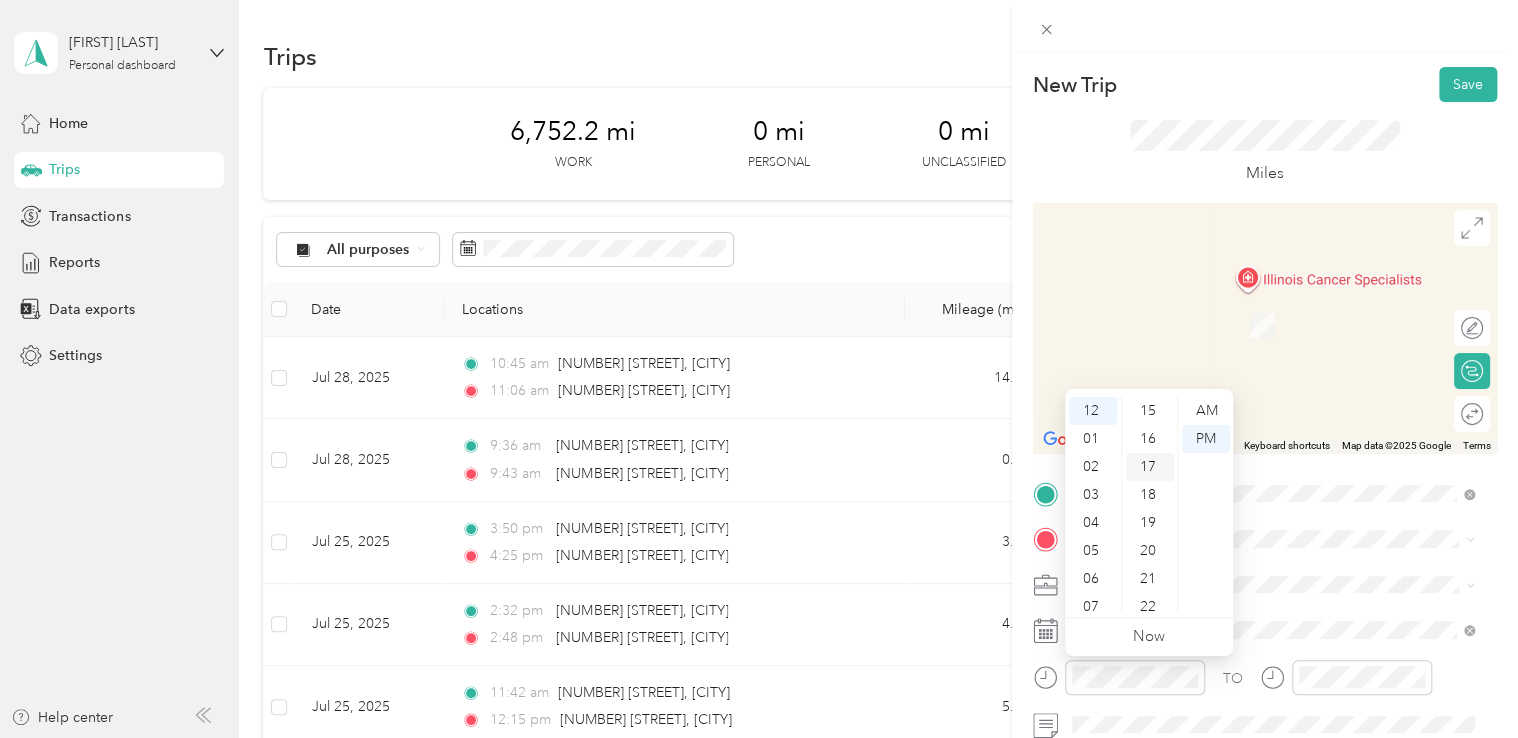 click on "17" at bounding box center [1150, 467] 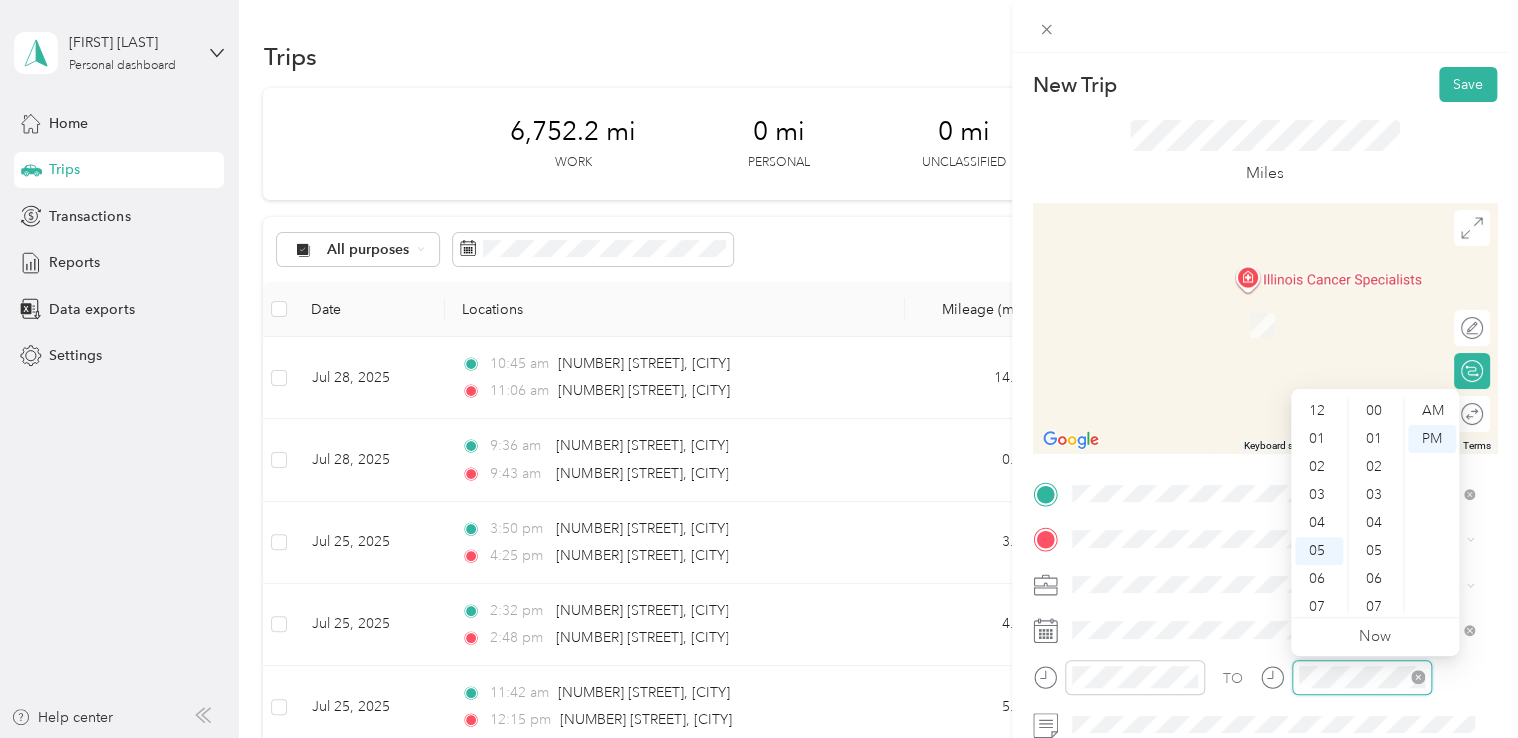 scroll, scrollTop: 1176, scrollLeft: 0, axis: vertical 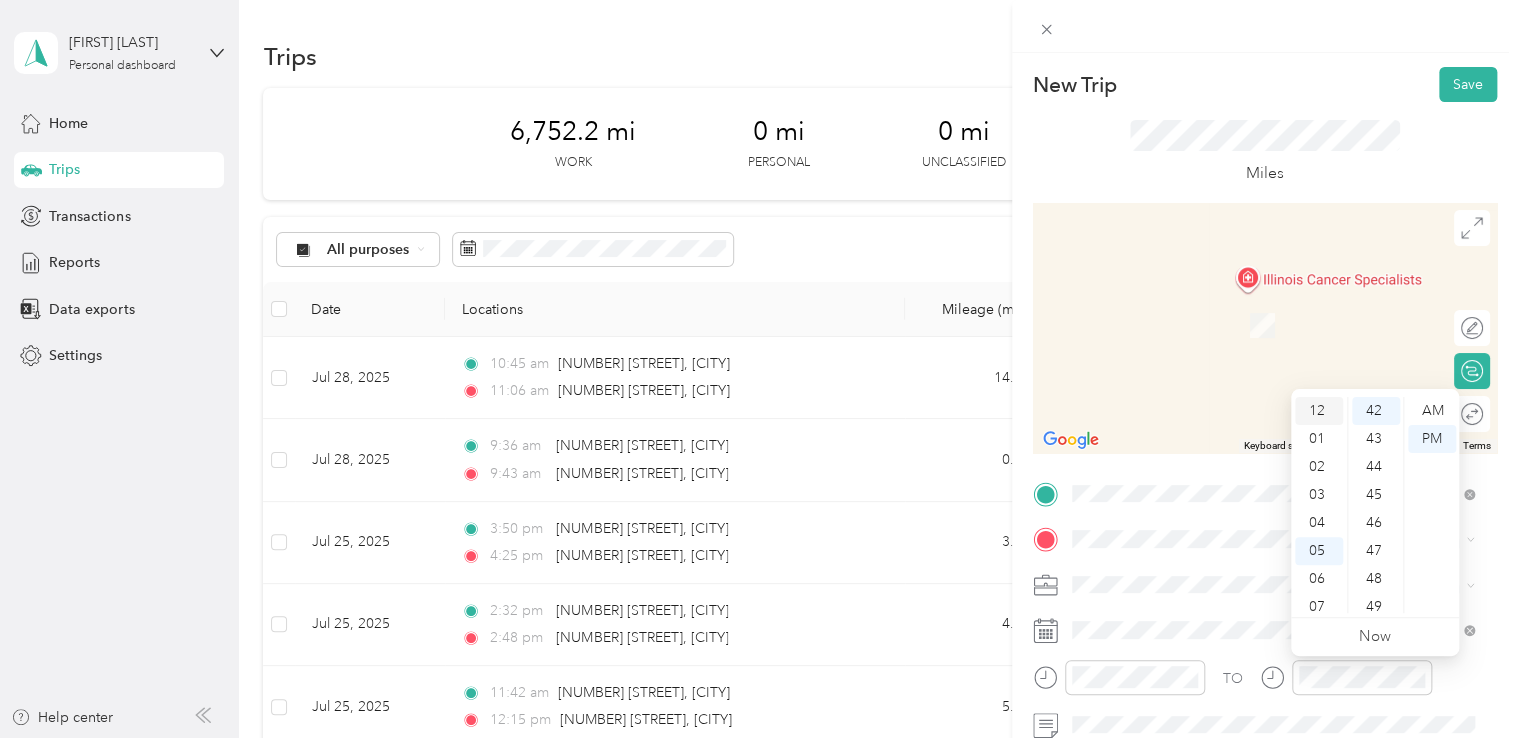 click on "12" at bounding box center (1319, 411) 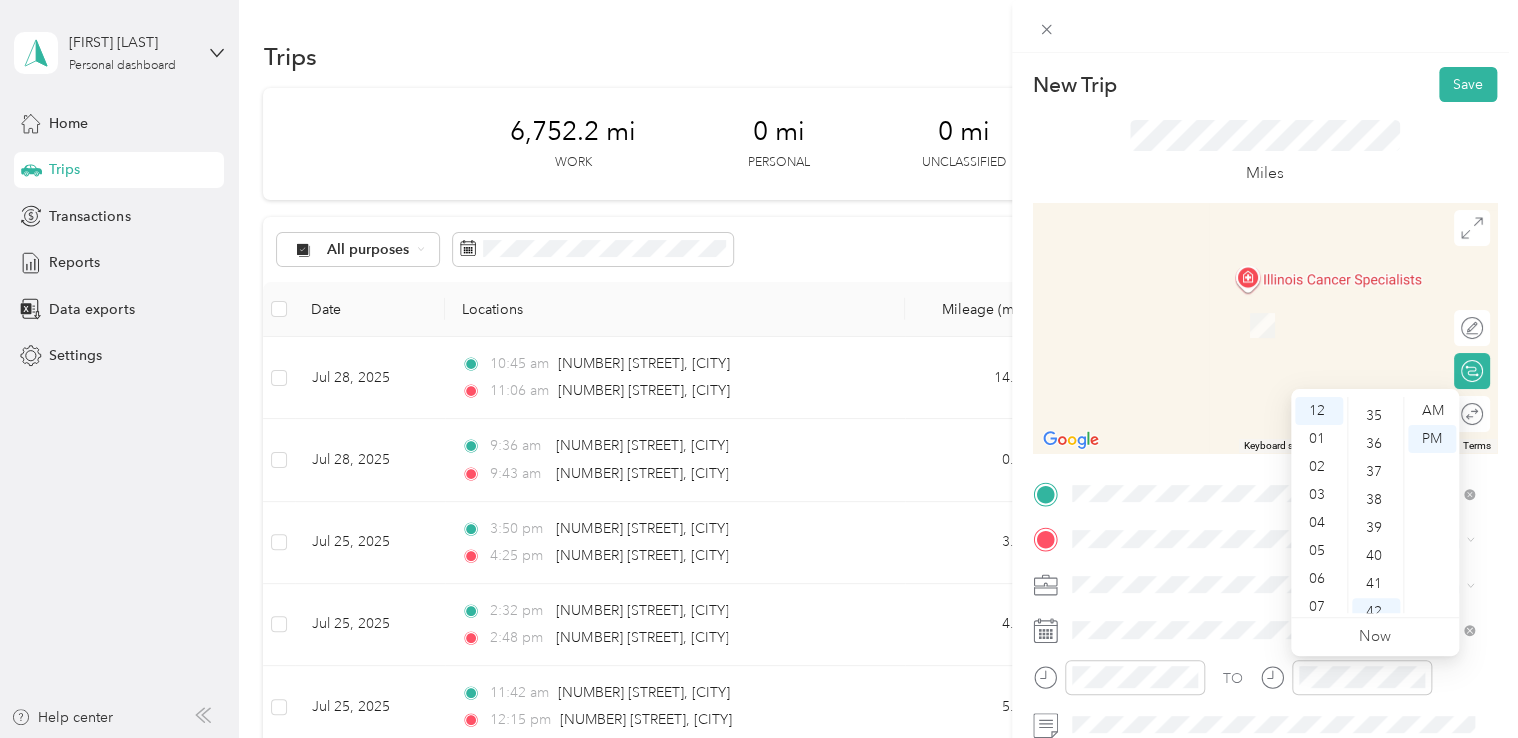 scroll, scrollTop: 936, scrollLeft: 0, axis: vertical 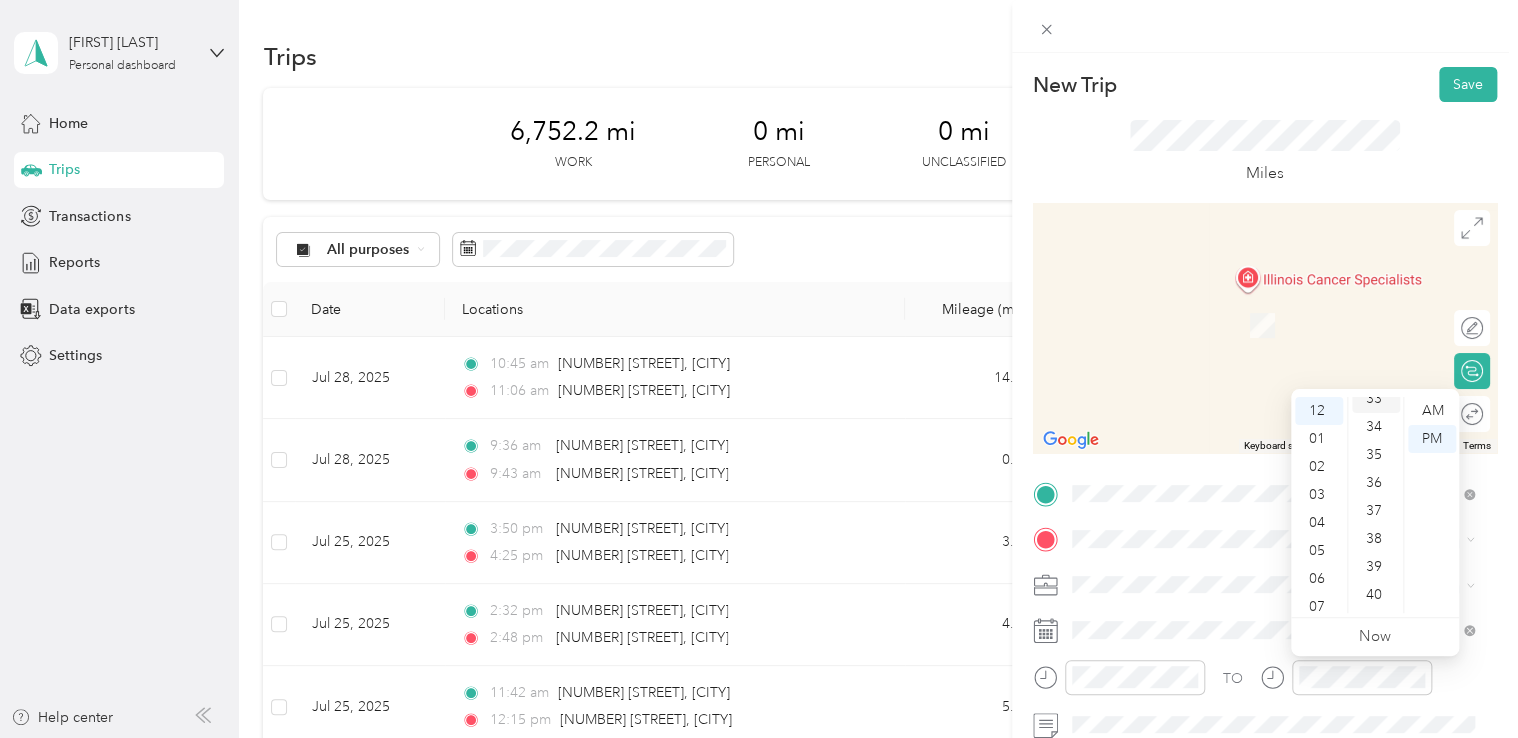 click on "33" at bounding box center [1376, 399] 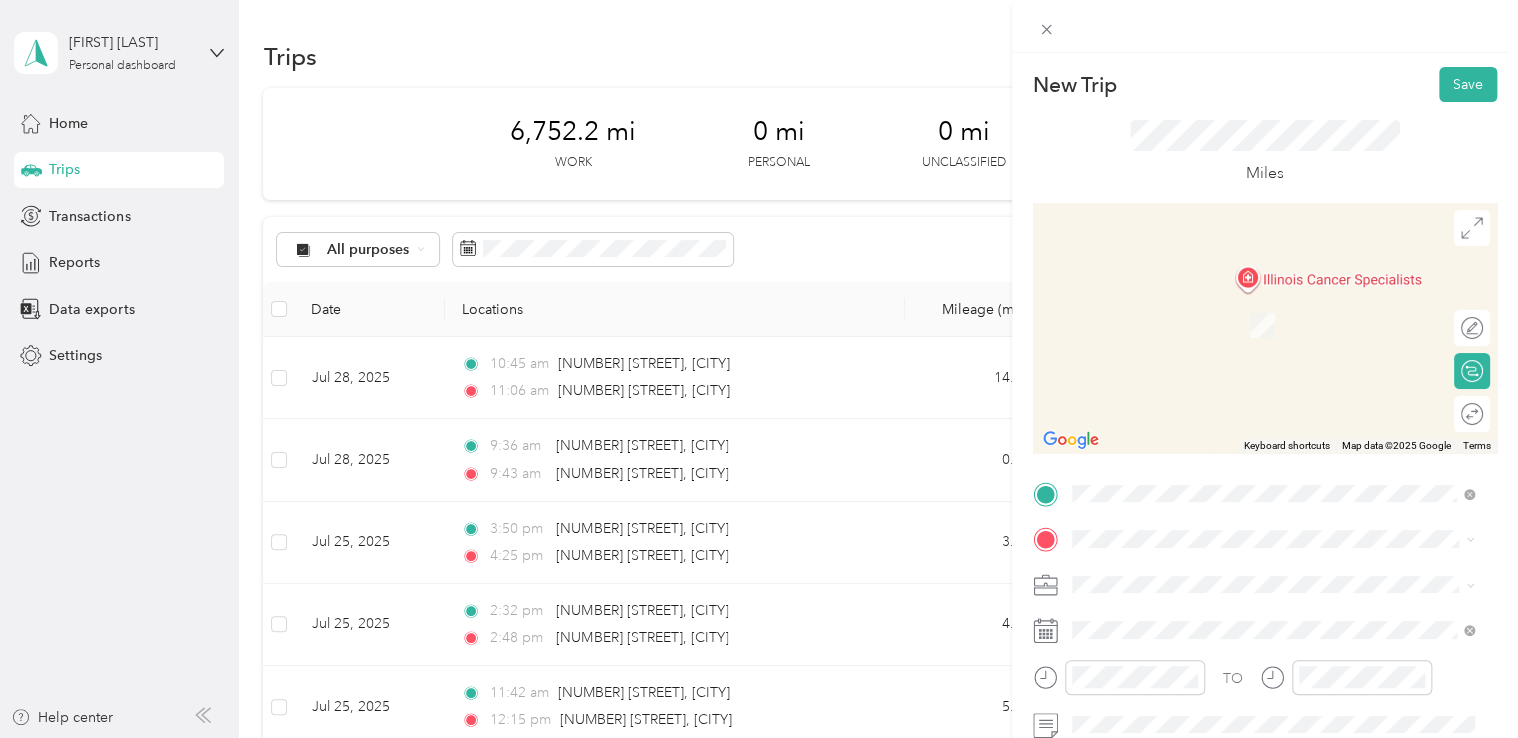 click on "[NUMBER] [STREET]
[CITY], [STATE] [POSTAL_CODE], [COUNTRY]" at bounding box center [1253, 408] 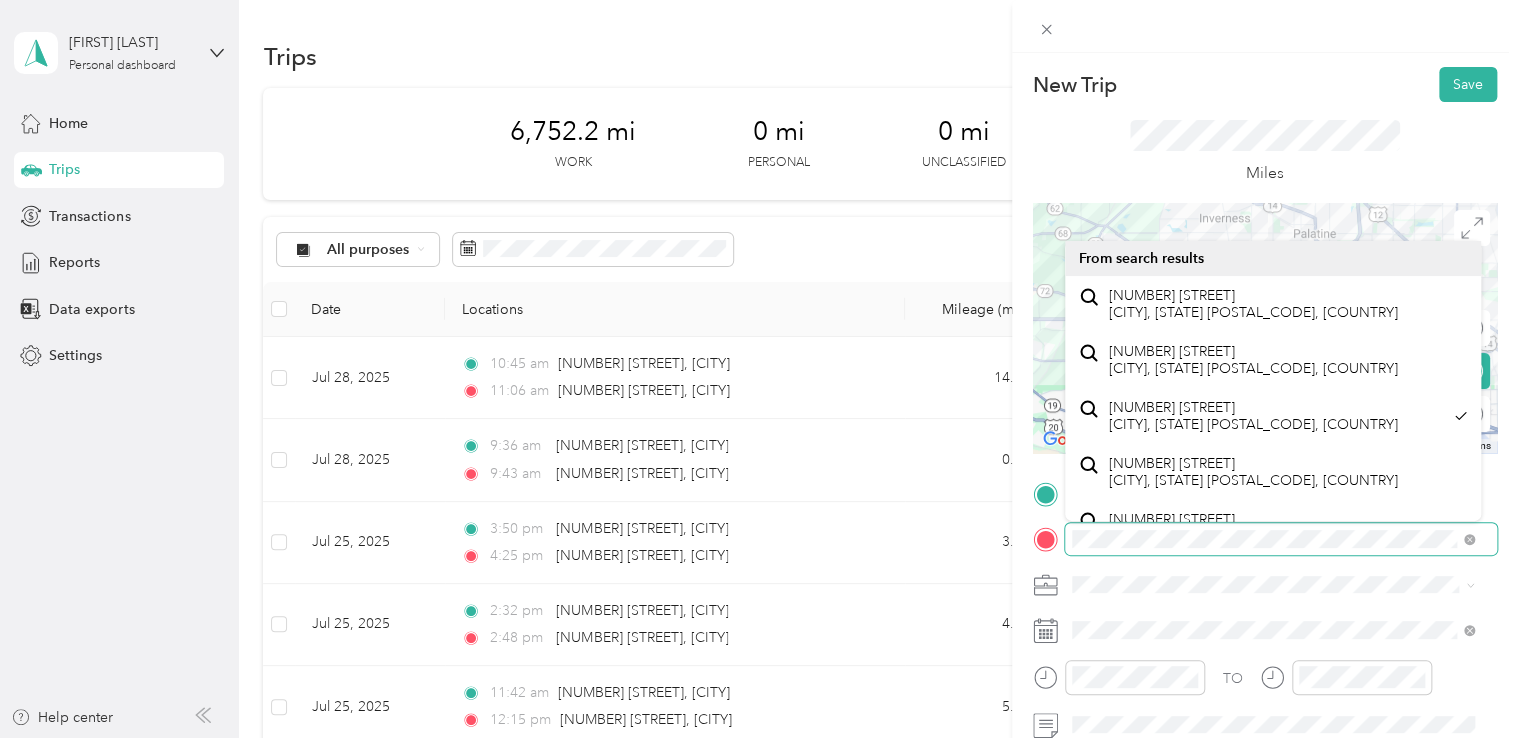 click on "TO Add photo" at bounding box center (1265, 719) 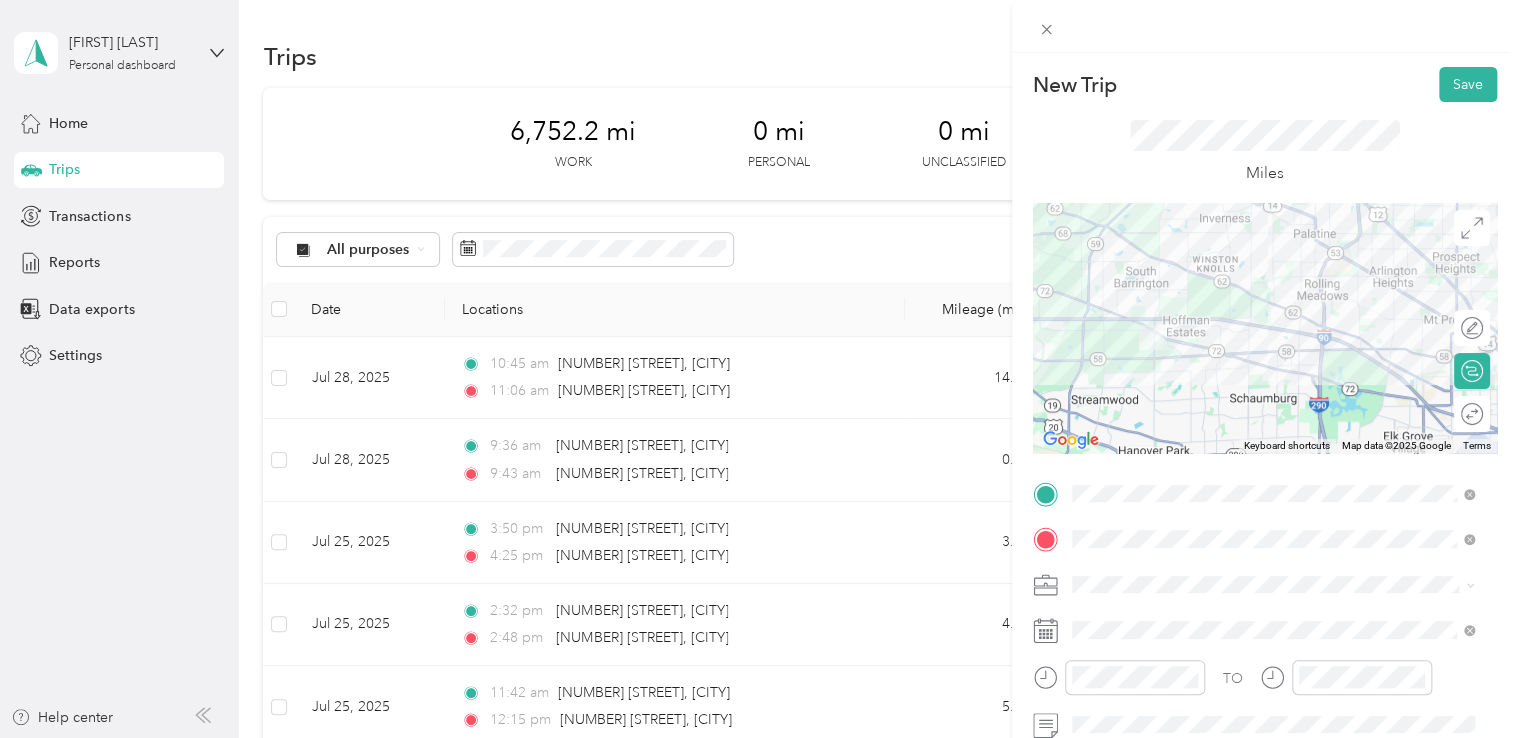 click 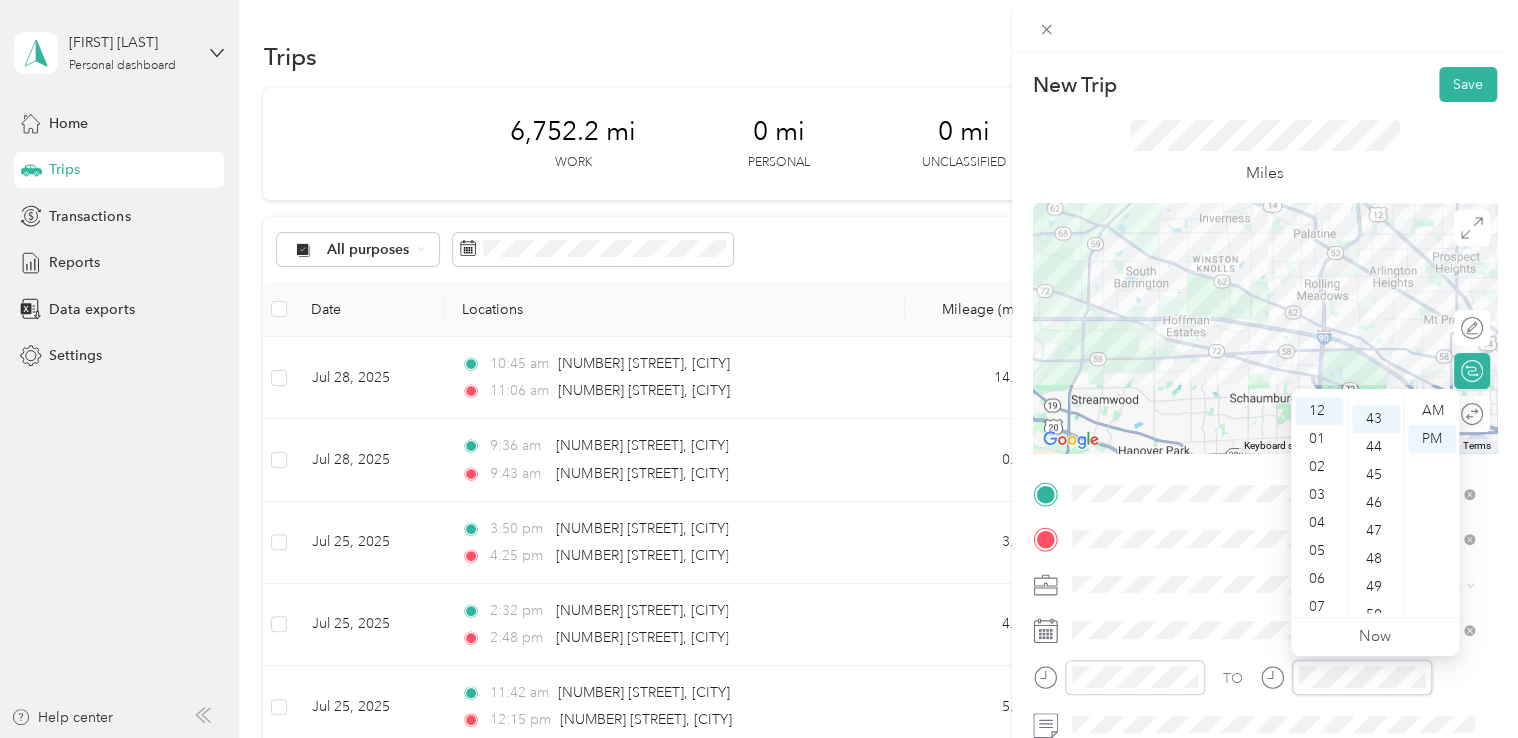 scroll, scrollTop: 1204, scrollLeft: 0, axis: vertical 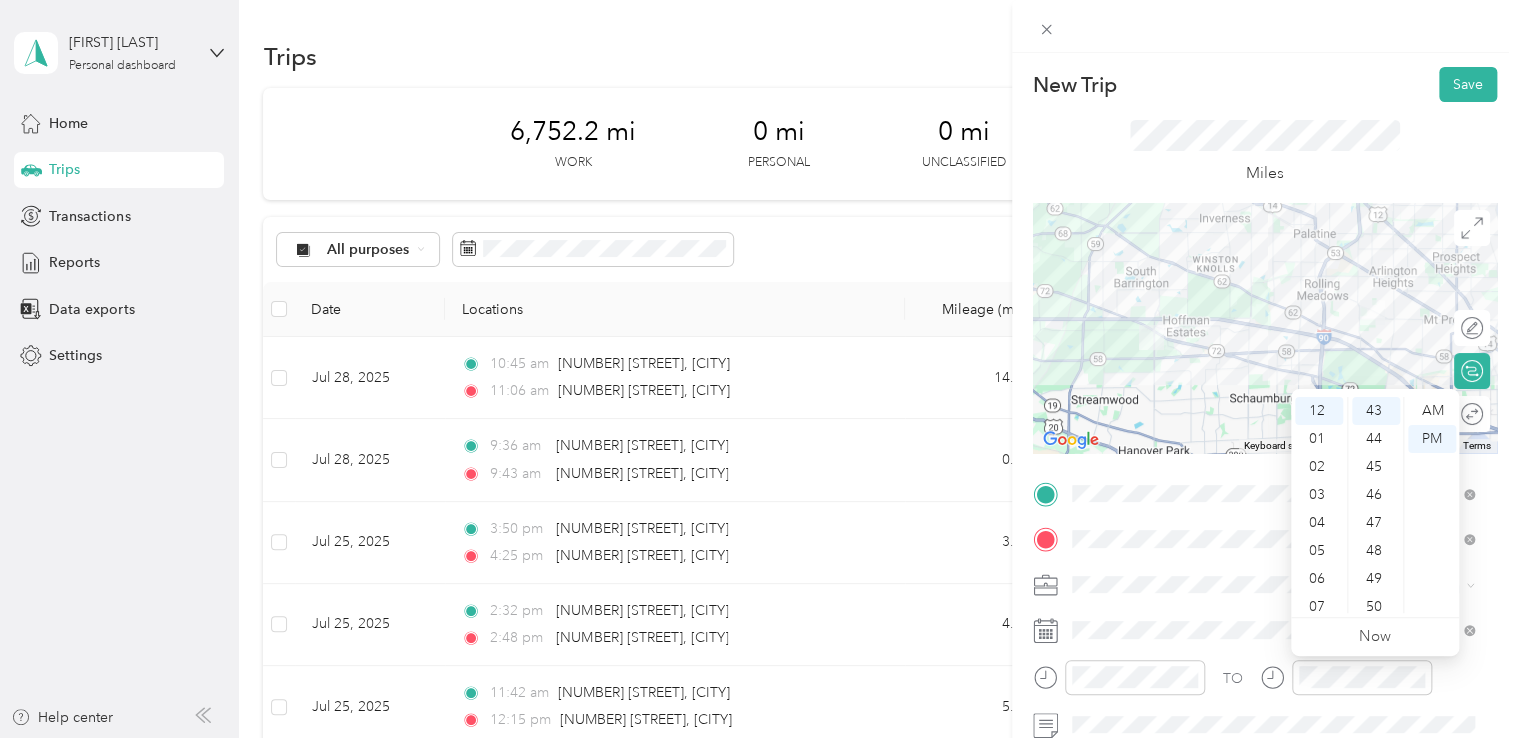 click 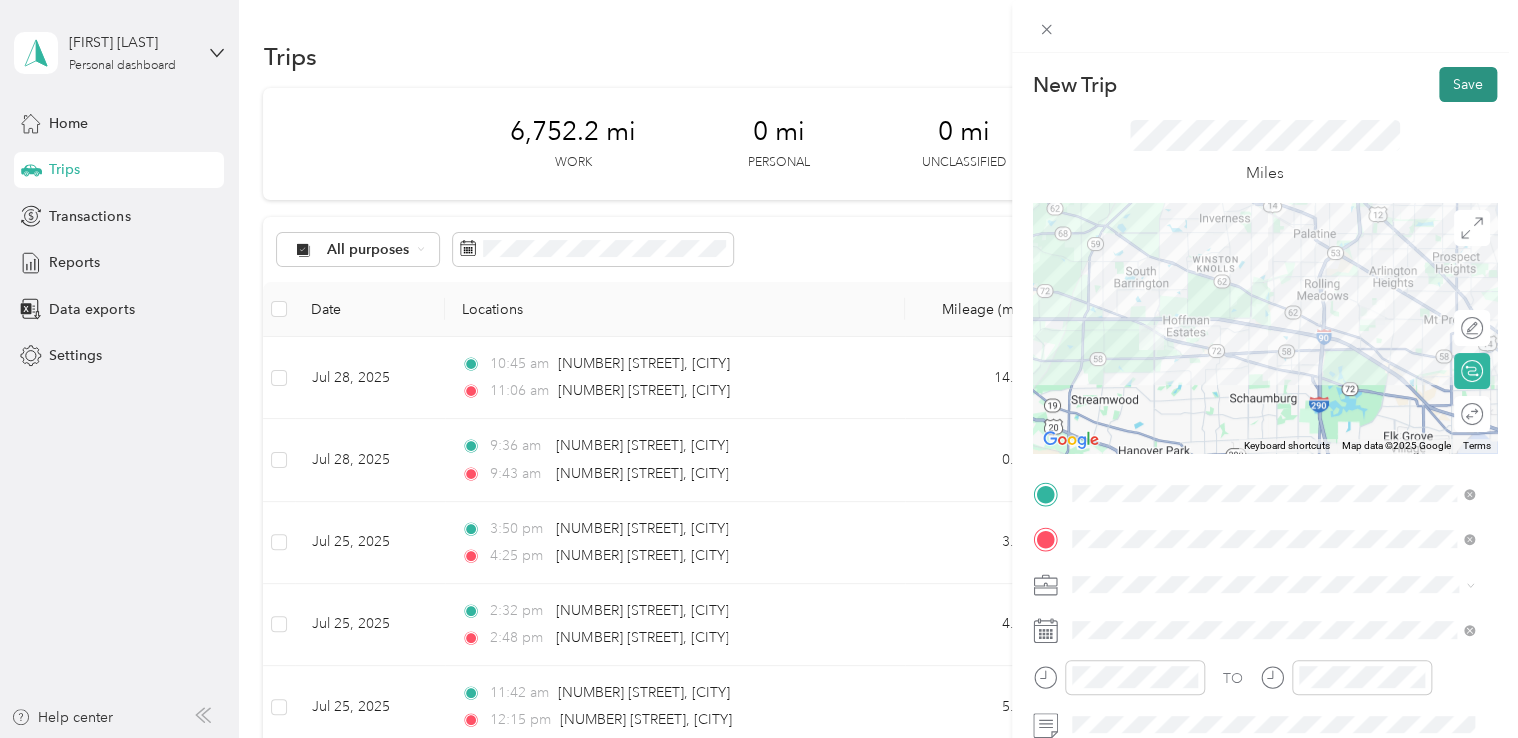click on "Save" at bounding box center [1468, 84] 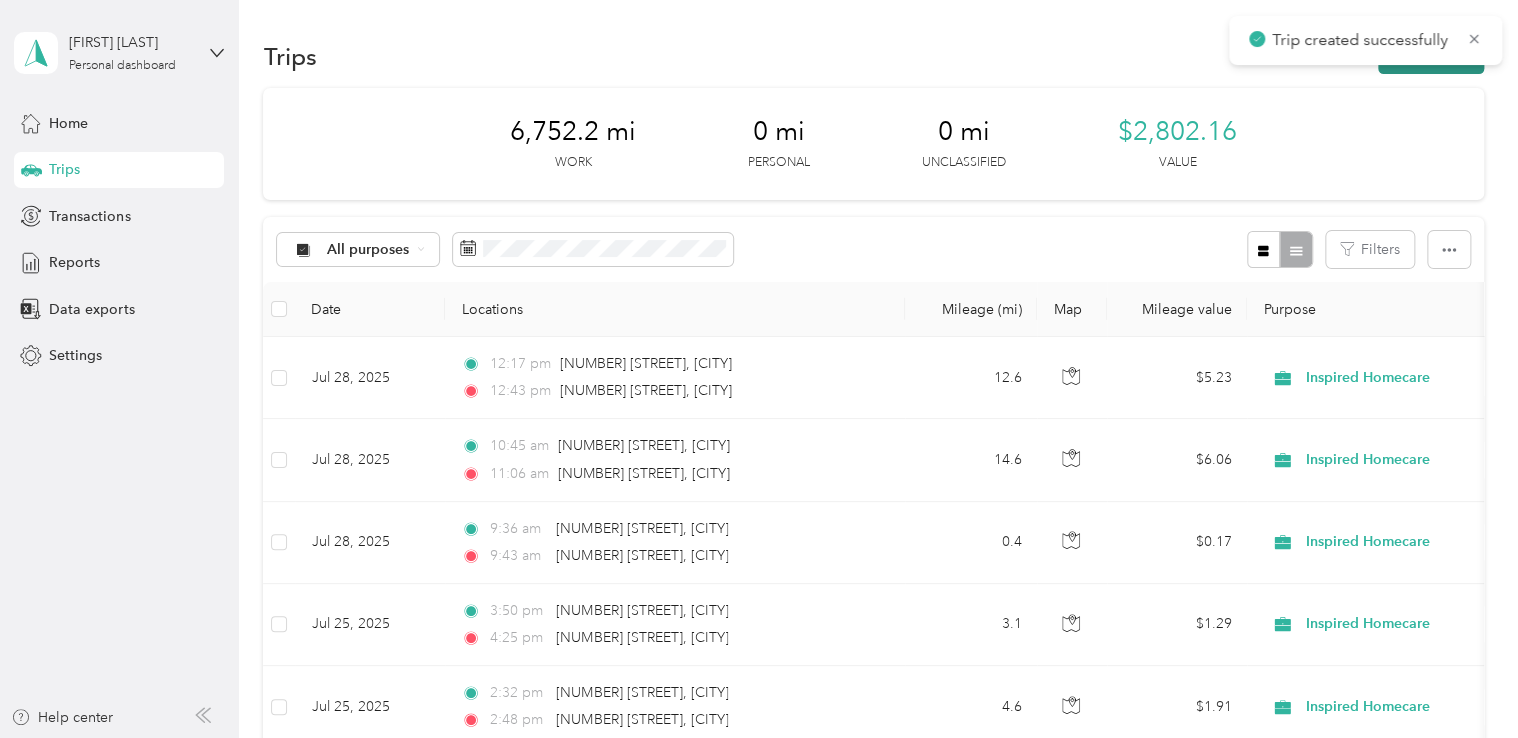 click on "New trip" at bounding box center (1431, 56) 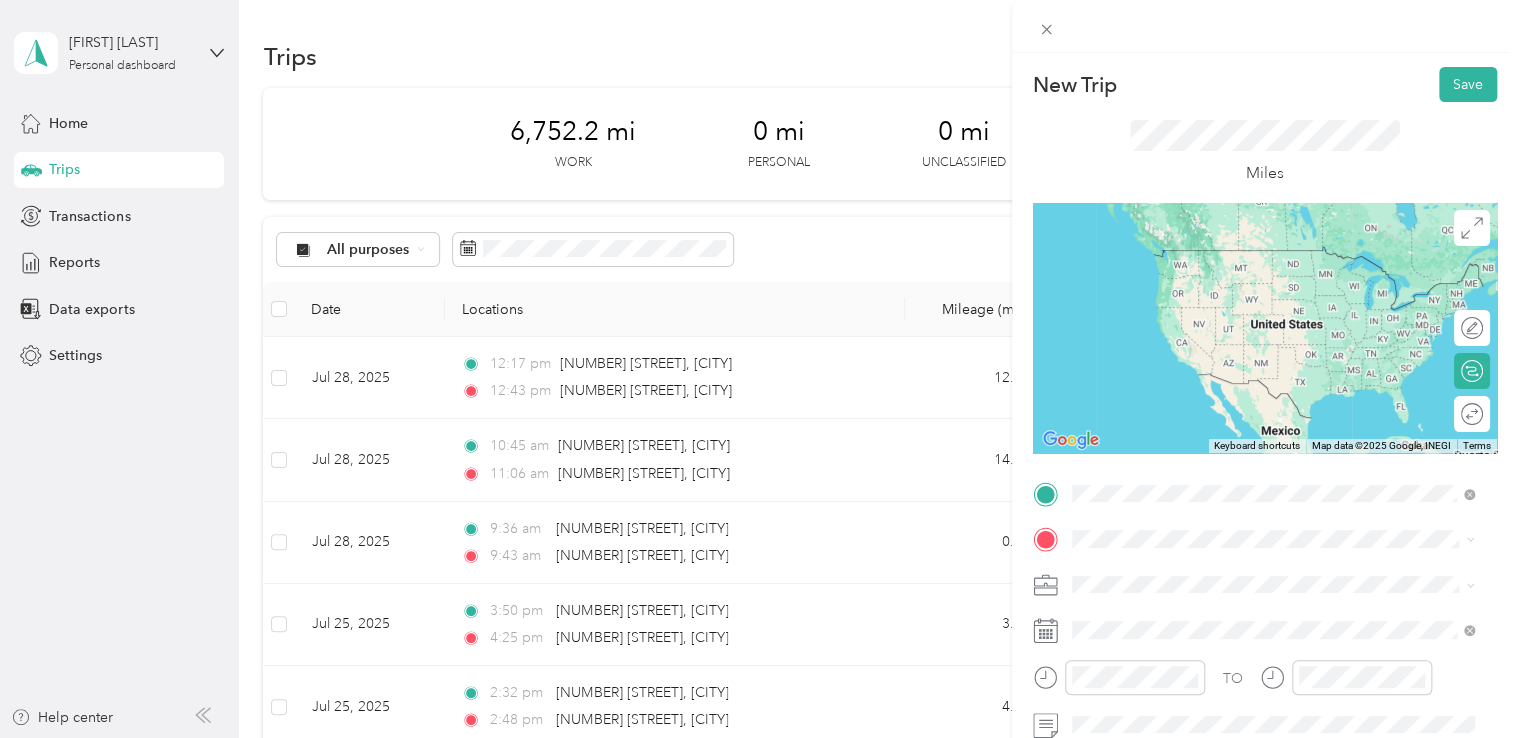 click on "[NUMBER] [STREET]
[CITY], [STATE] [POSTAL_CODE], [COUNTRY]" at bounding box center [1253, 258] 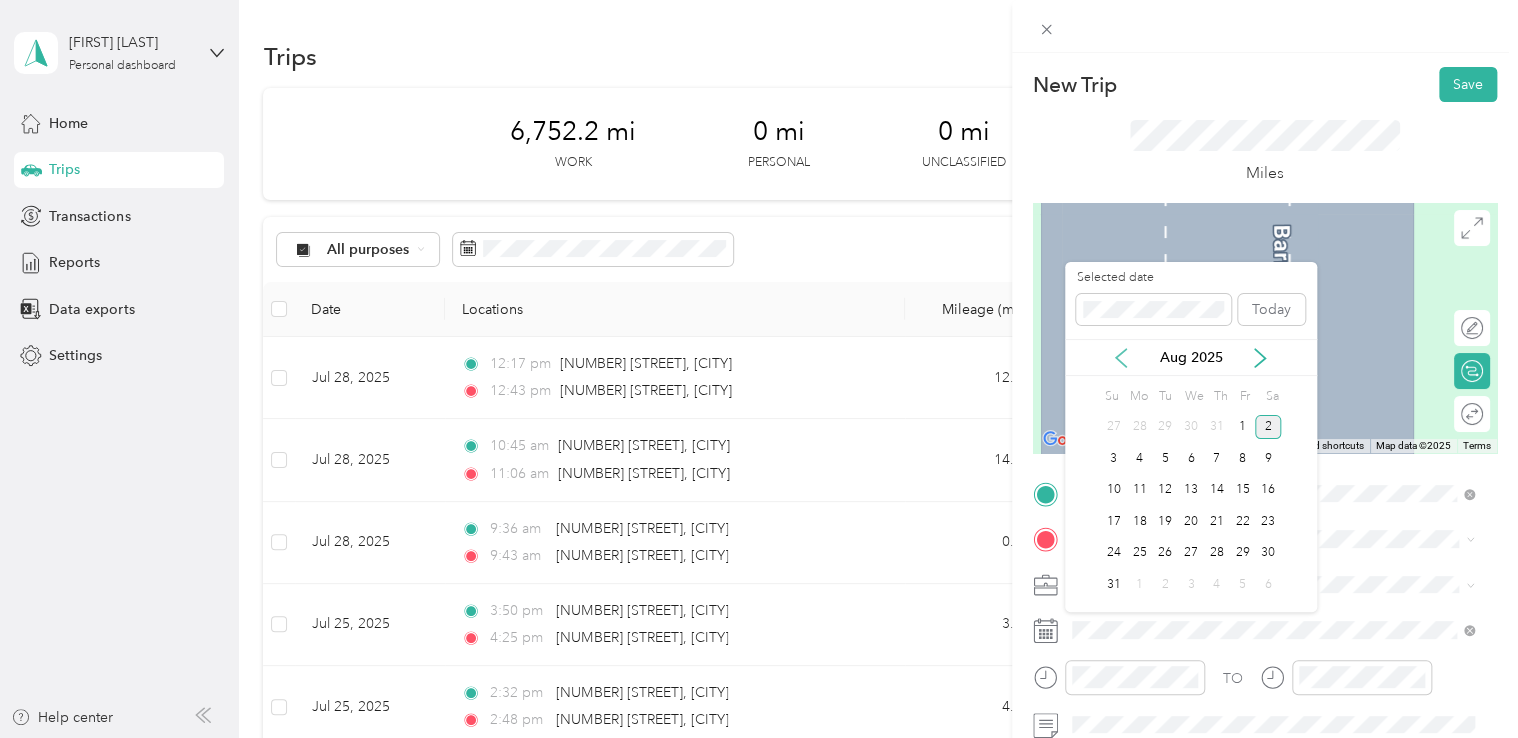 click 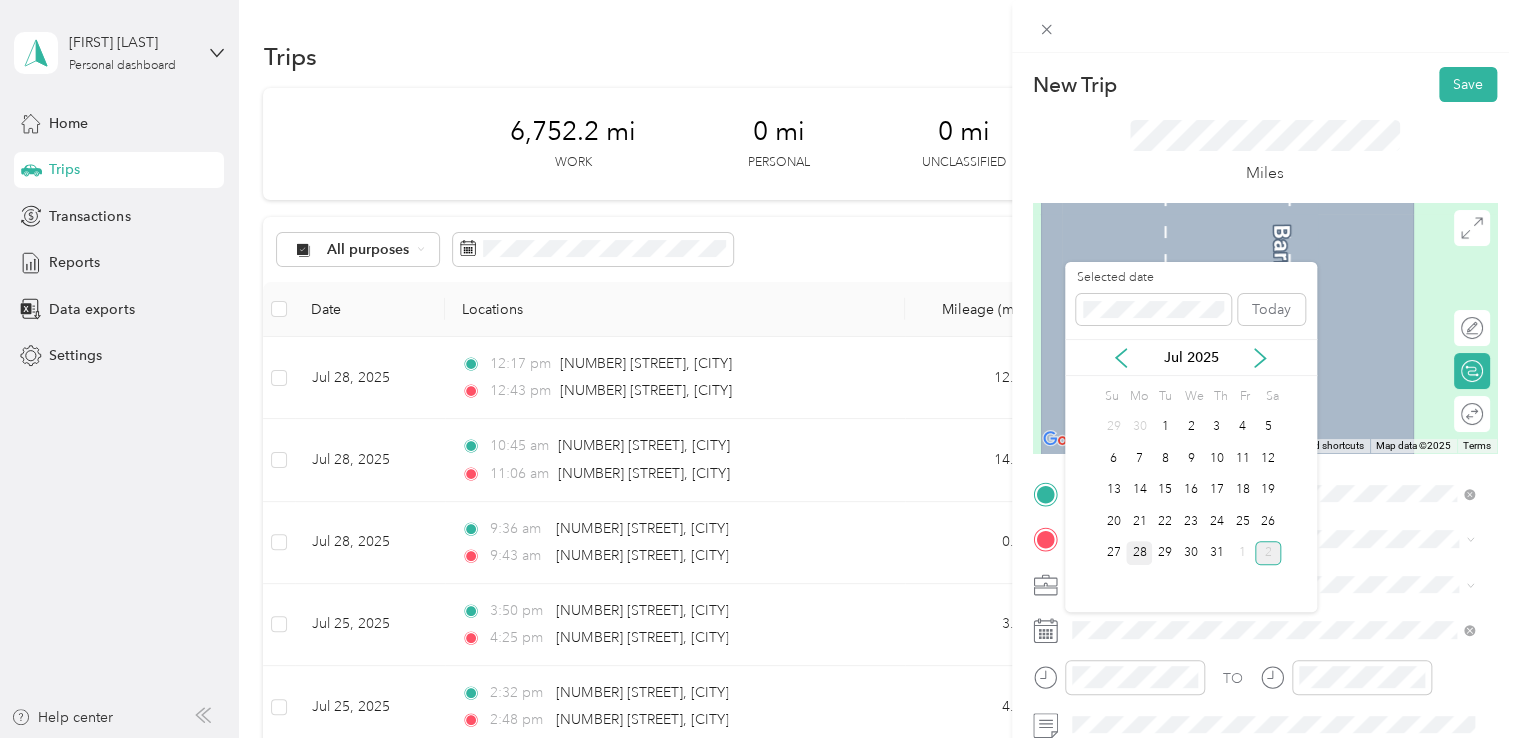 click on "28" at bounding box center (1139, 553) 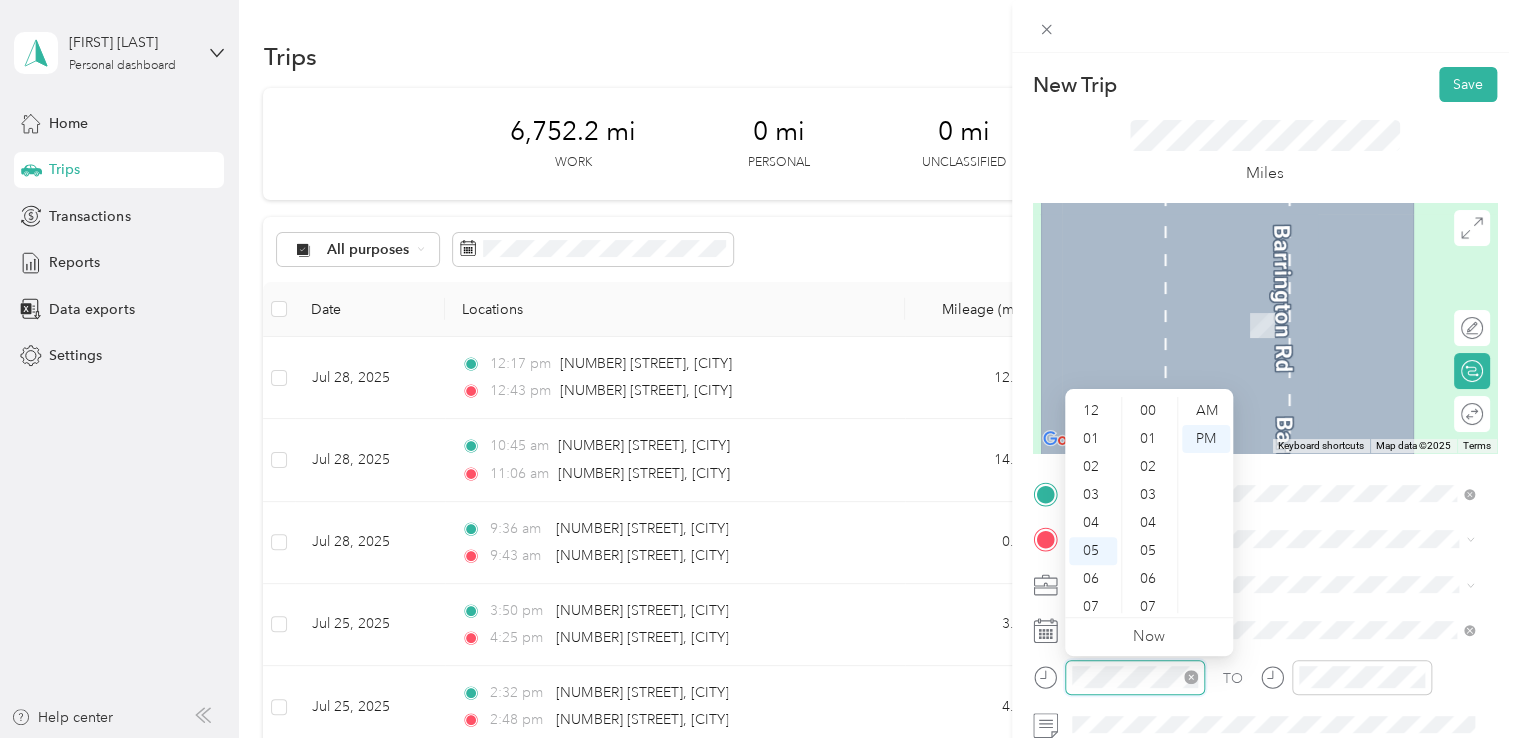 scroll, scrollTop: 1232, scrollLeft: 0, axis: vertical 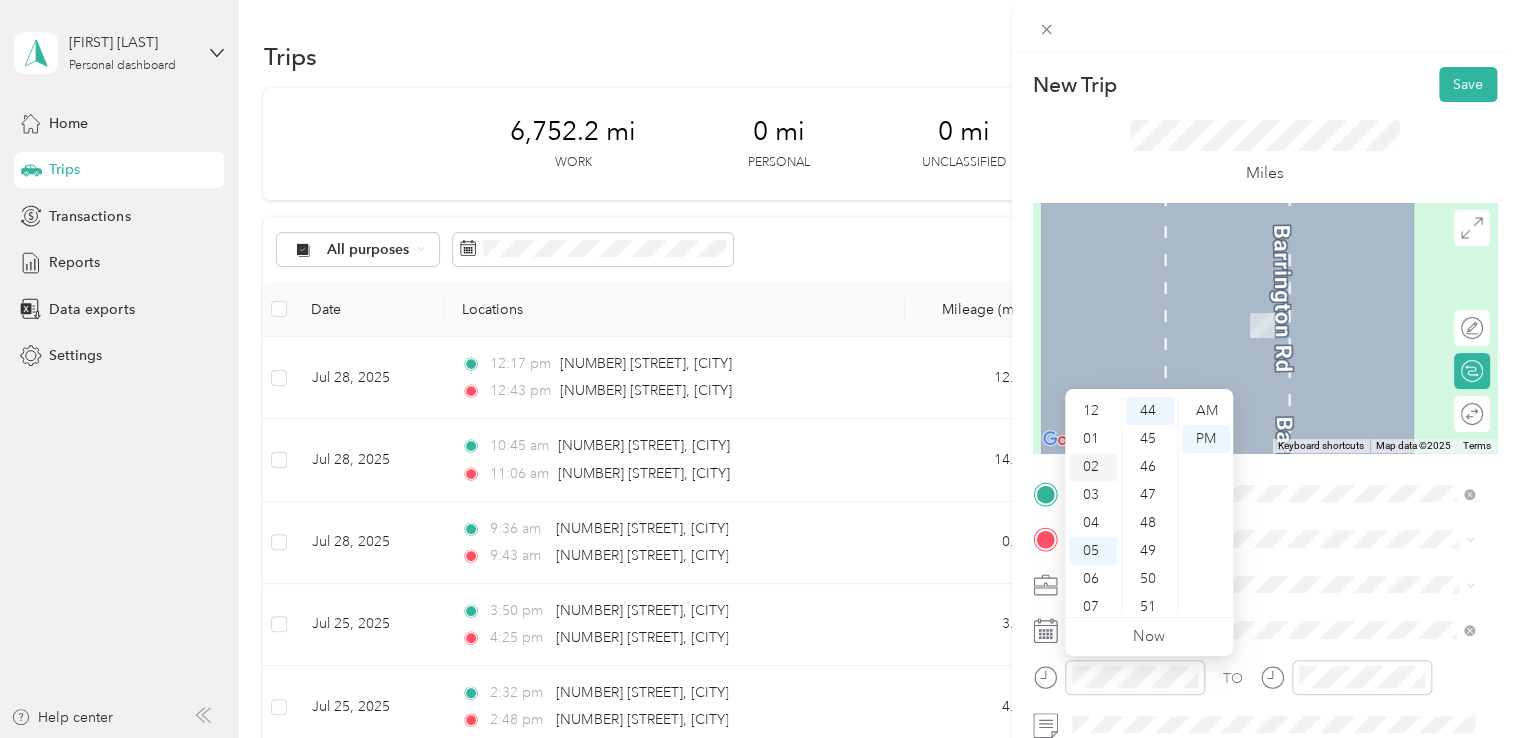 click on "02" at bounding box center (1093, 467) 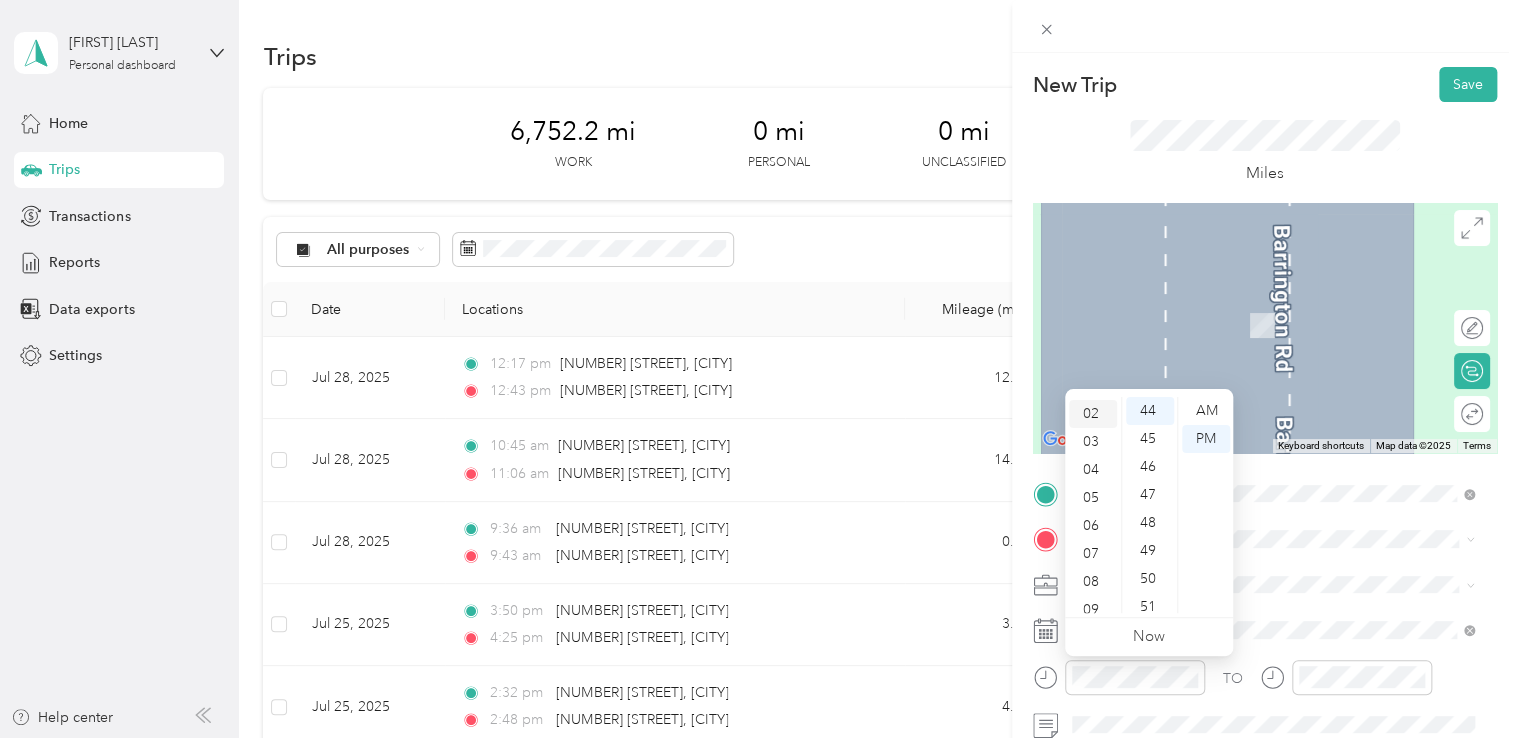 scroll, scrollTop: 56, scrollLeft: 0, axis: vertical 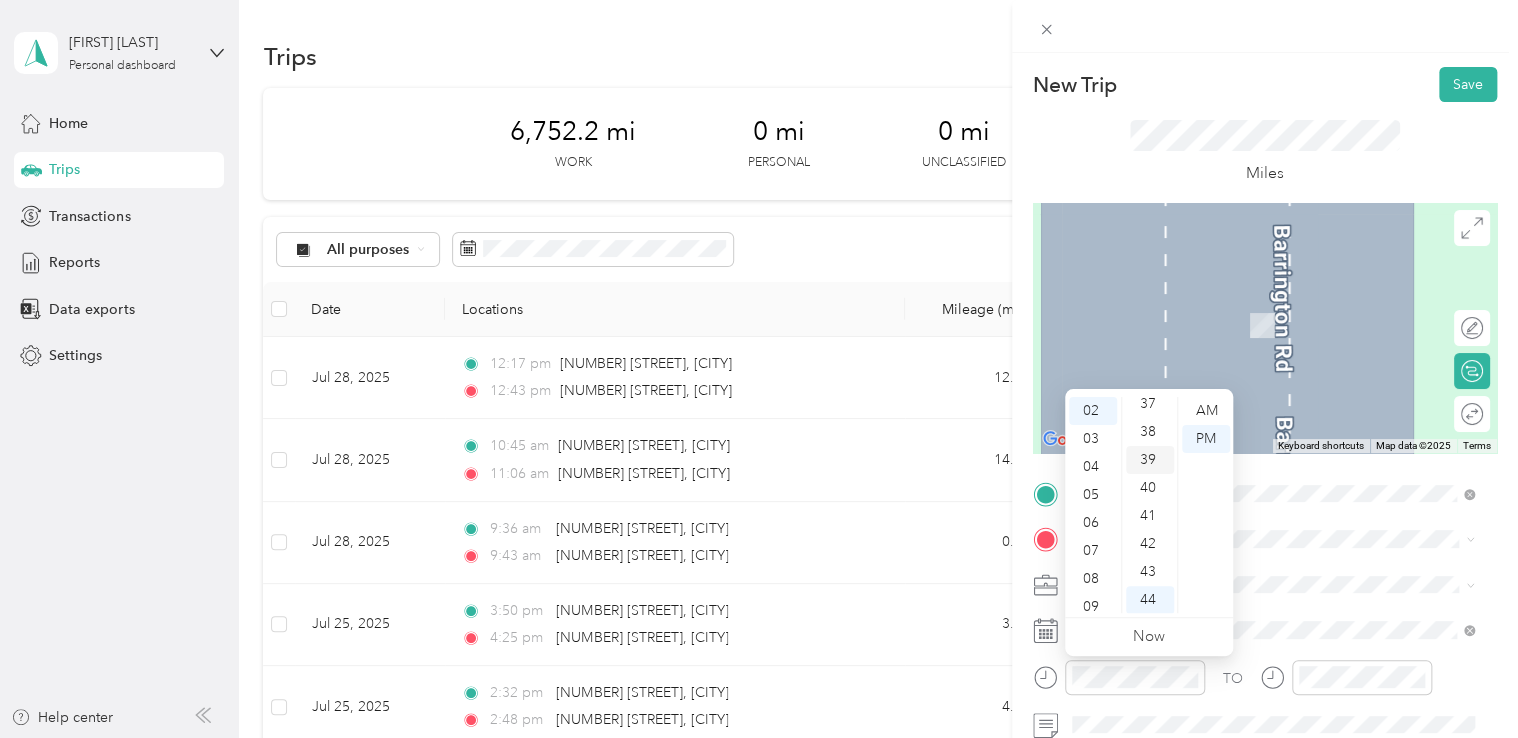 click on "39" at bounding box center [1150, 460] 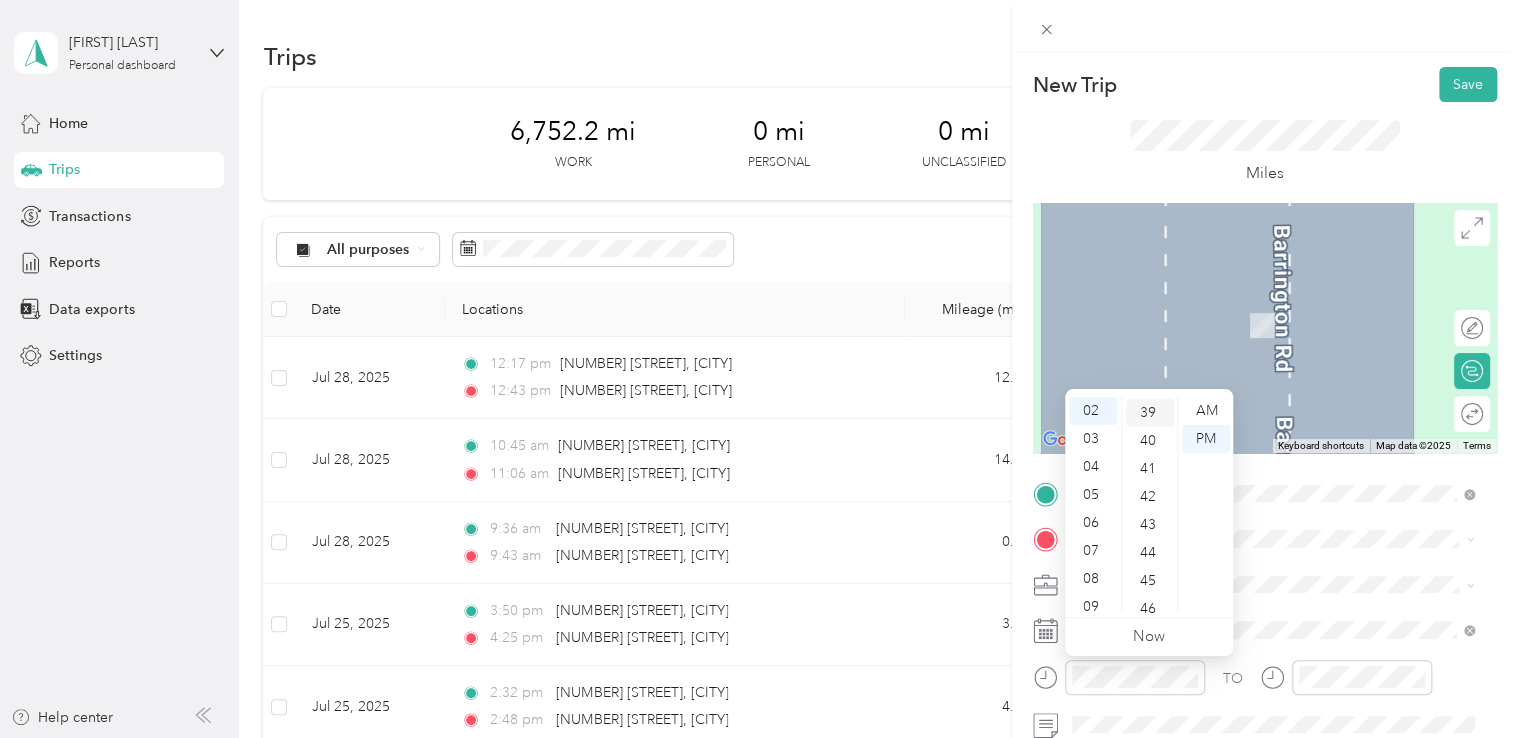 scroll, scrollTop: 1092, scrollLeft: 0, axis: vertical 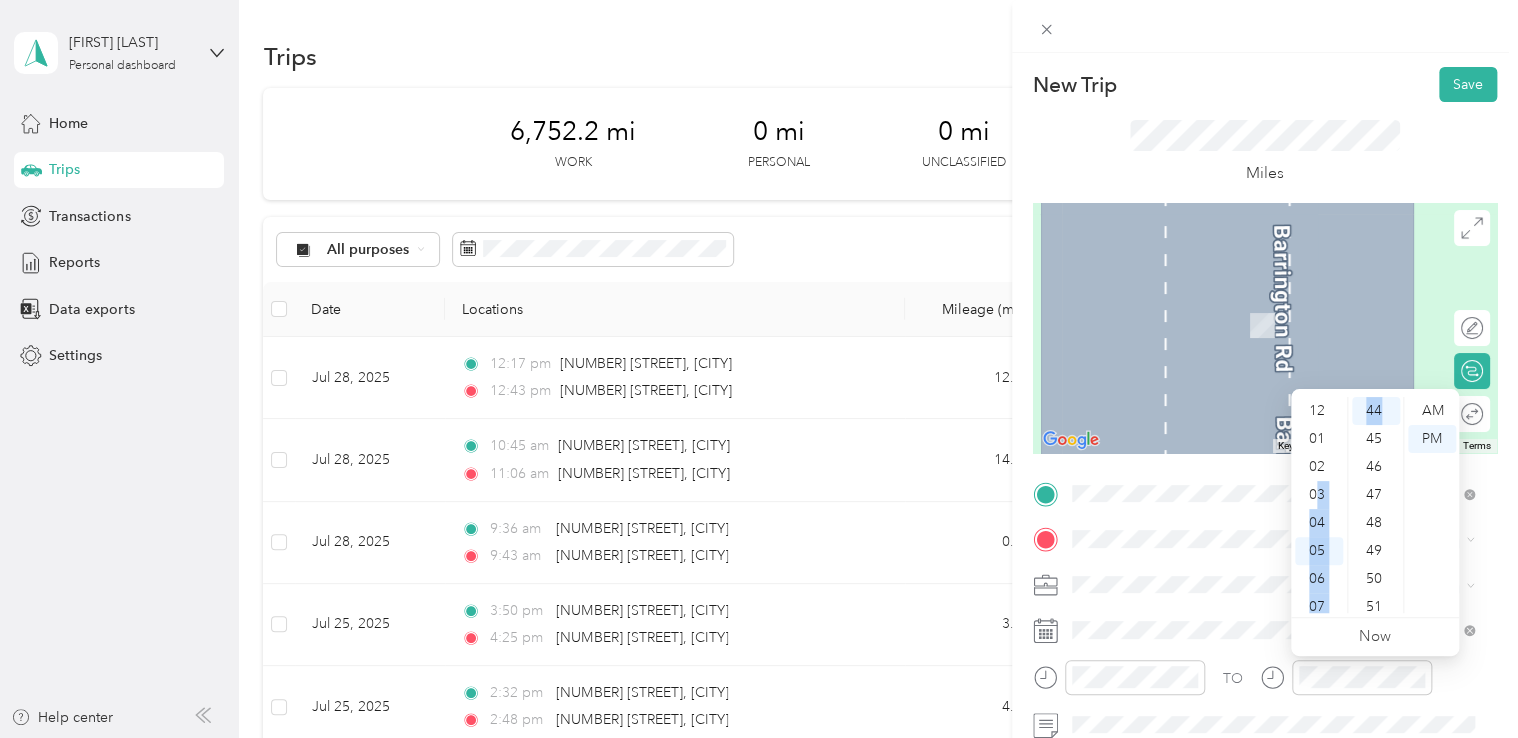drag, startPoint x: 1319, startPoint y: 495, endPoint x: 1392, endPoint y: 420, distance: 104.66136 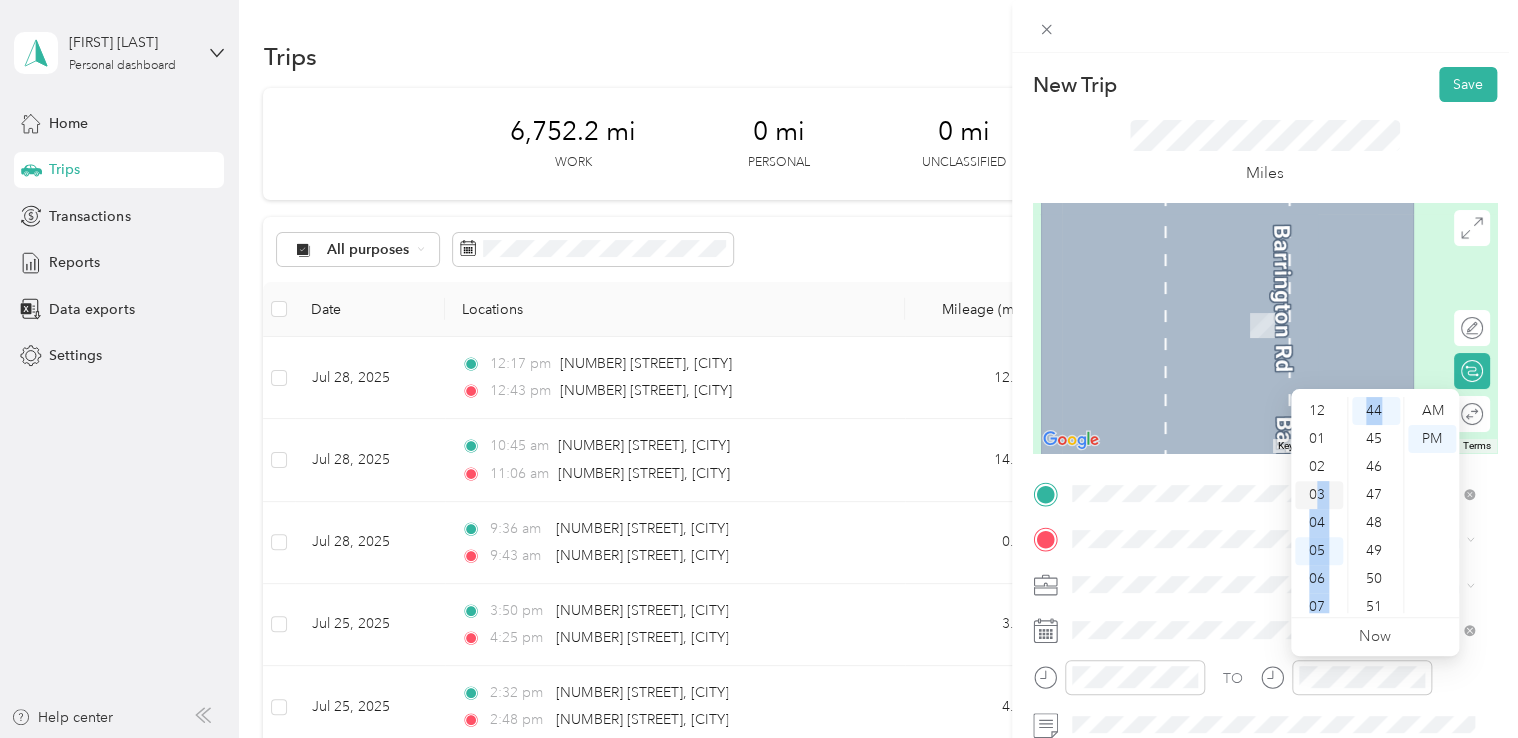 drag, startPoint x: 1392, startPoint y: 420, endPoint x: 1316, endPoint y: 494, distance: 106.07545 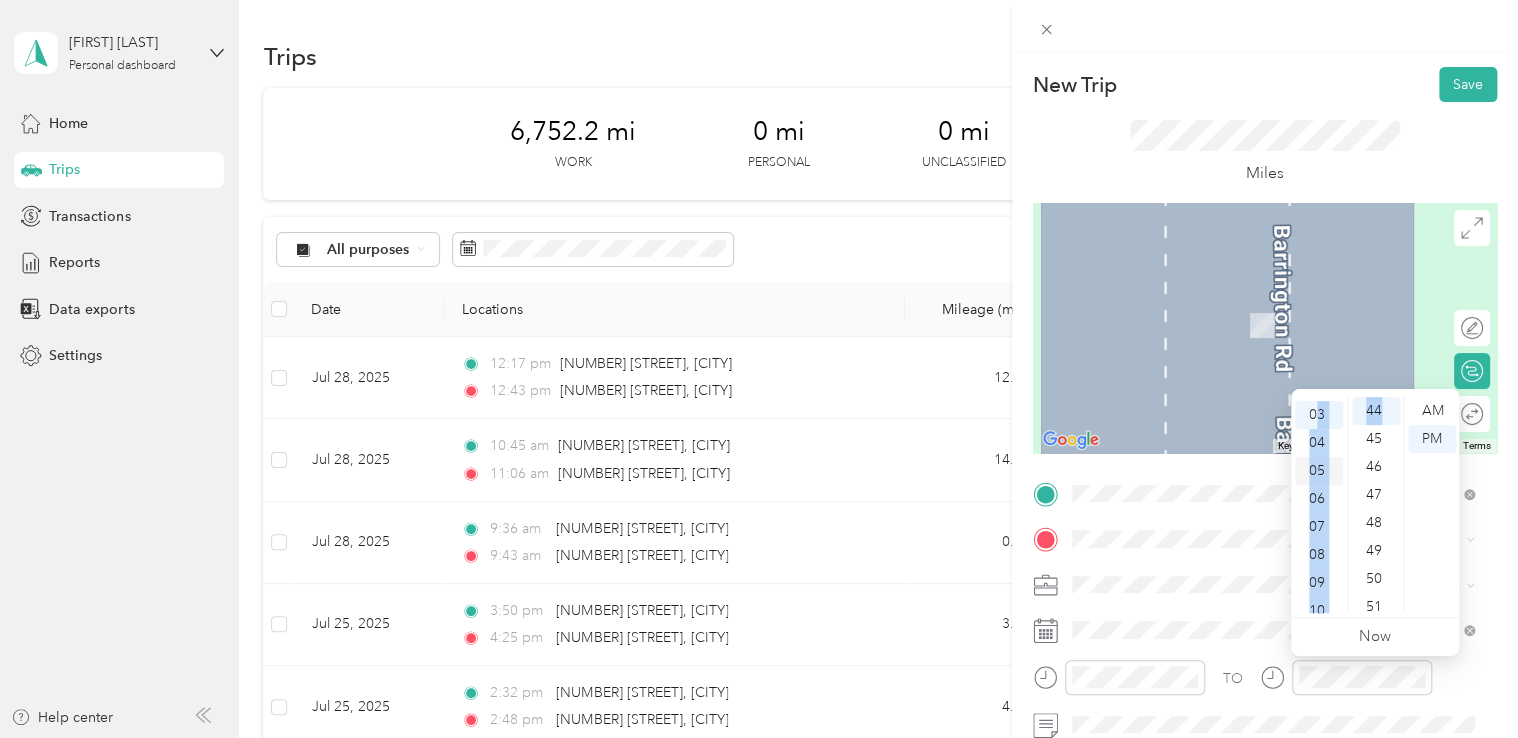 scroll, scrollTop: 84, scrollLeft: 0, axis: vertical 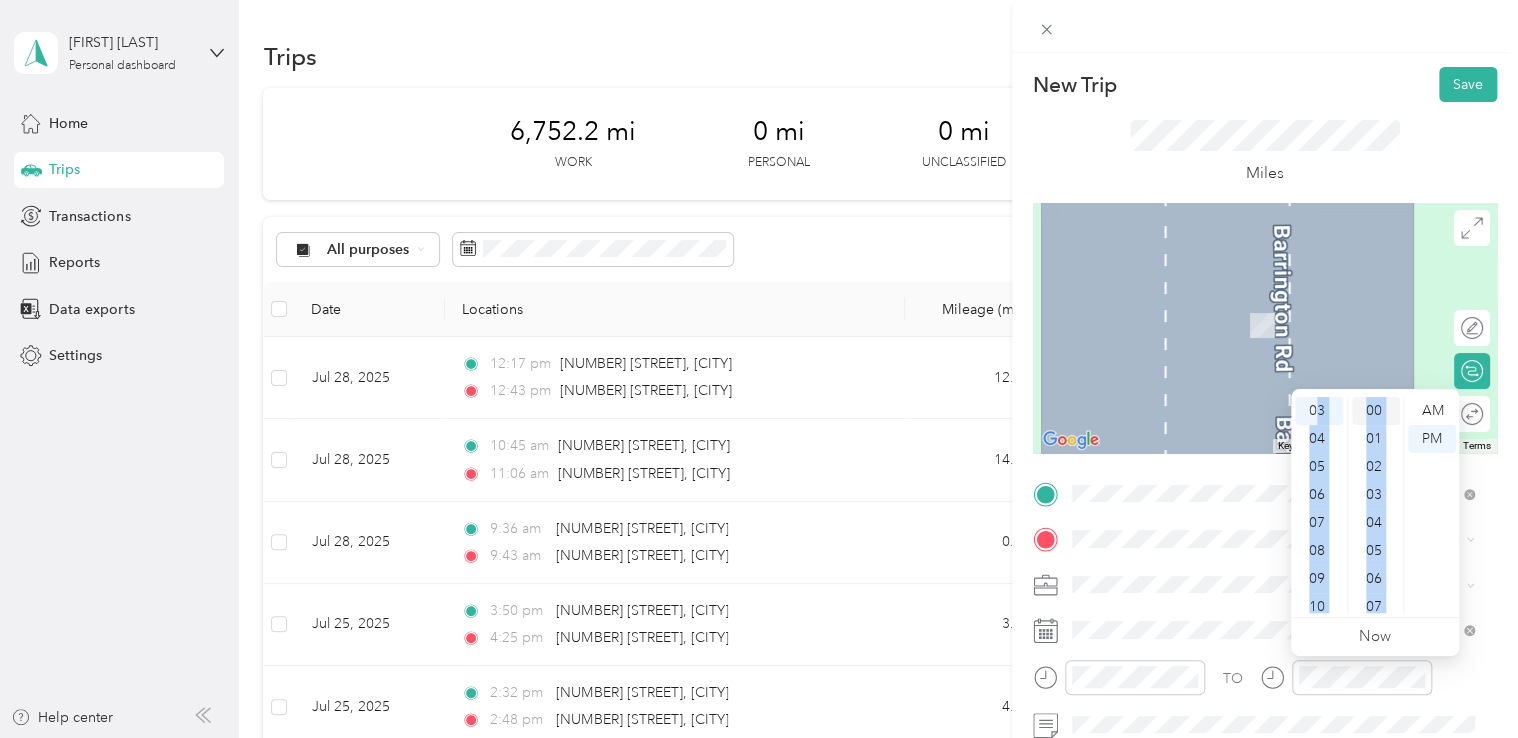 click on "00" at bounding box center [1376, 411] 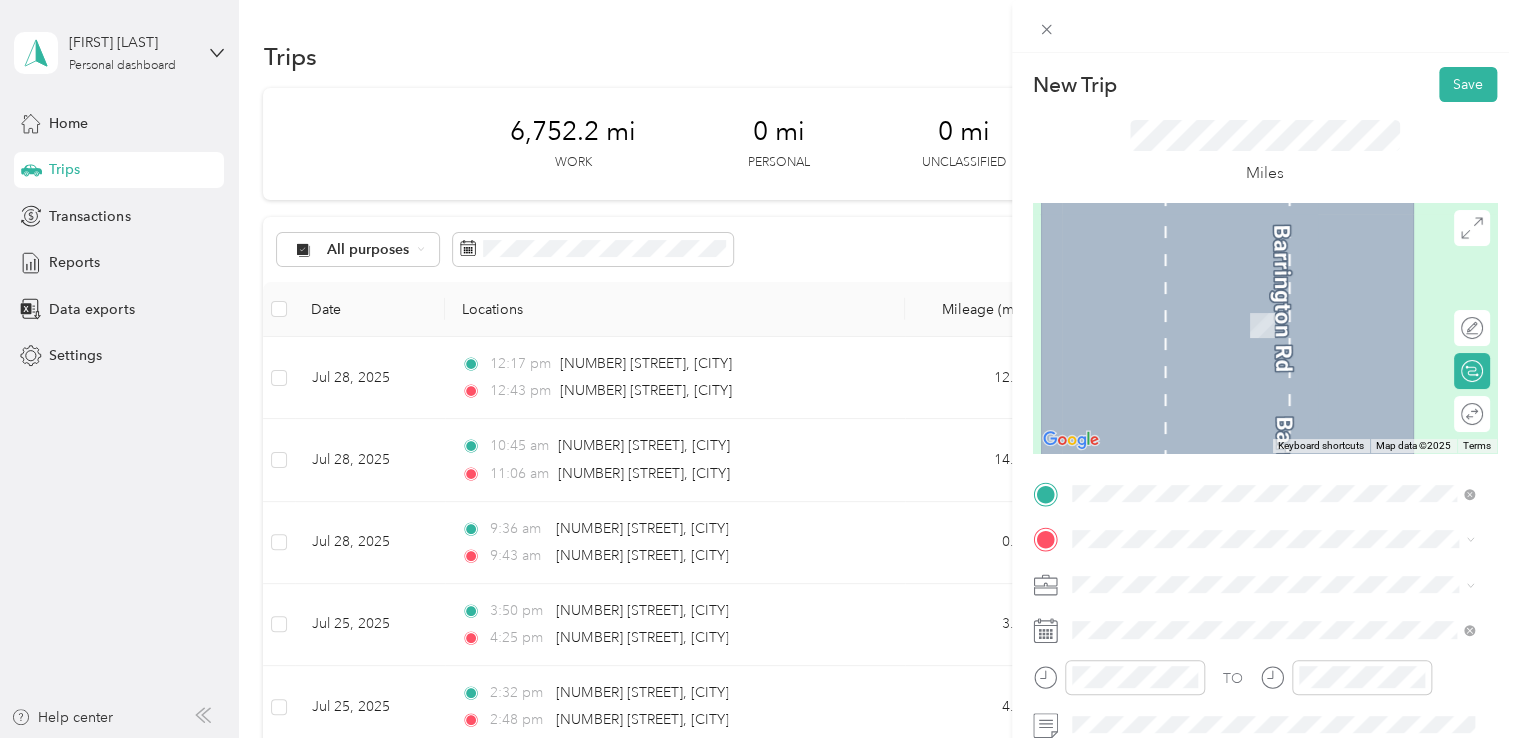 click on "[NUMBER] [STREET]
[CITY], [STATE] [POSTAL_CODE], [COUNTRY]" at bounding box center (1253, 298) 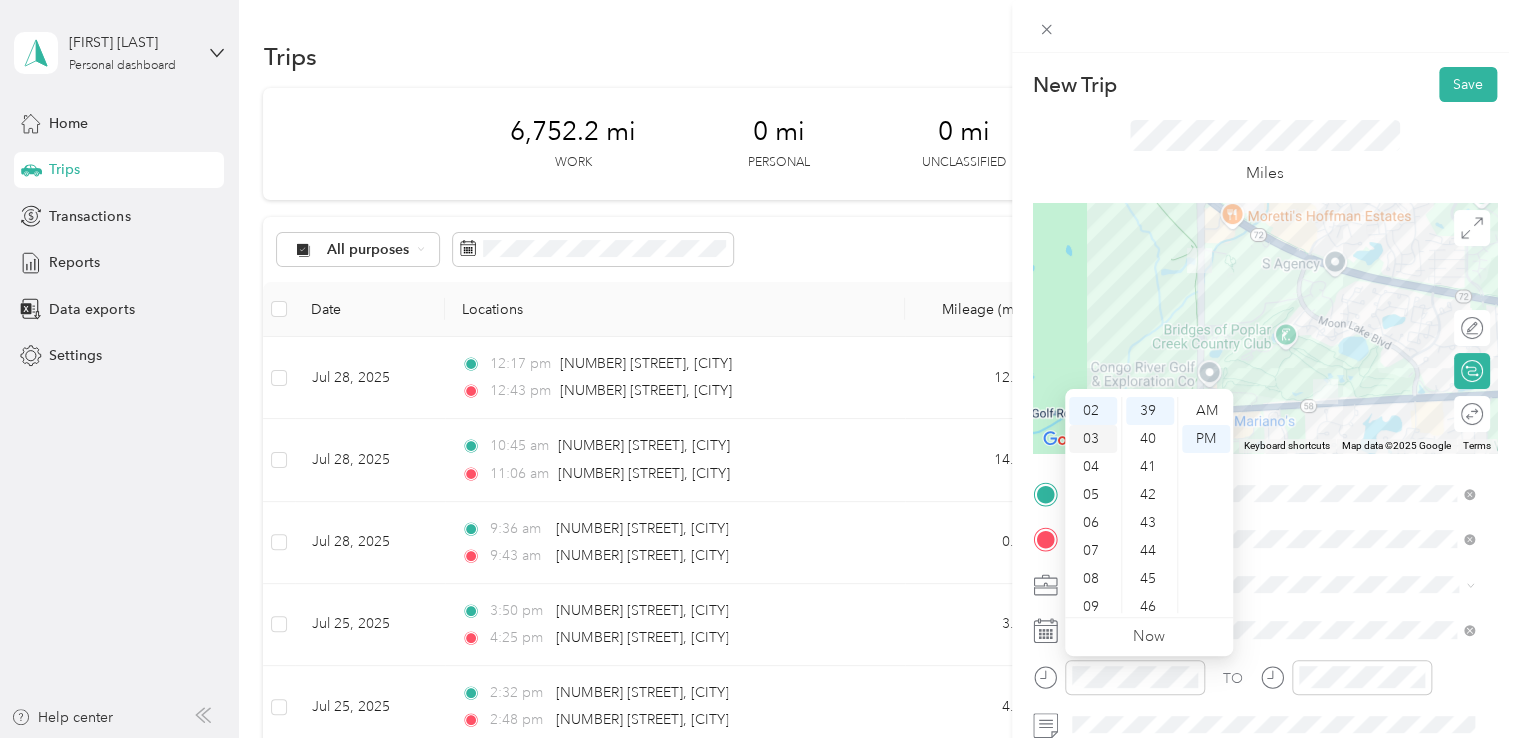 click on "03" at bounding box center (1093, 439) 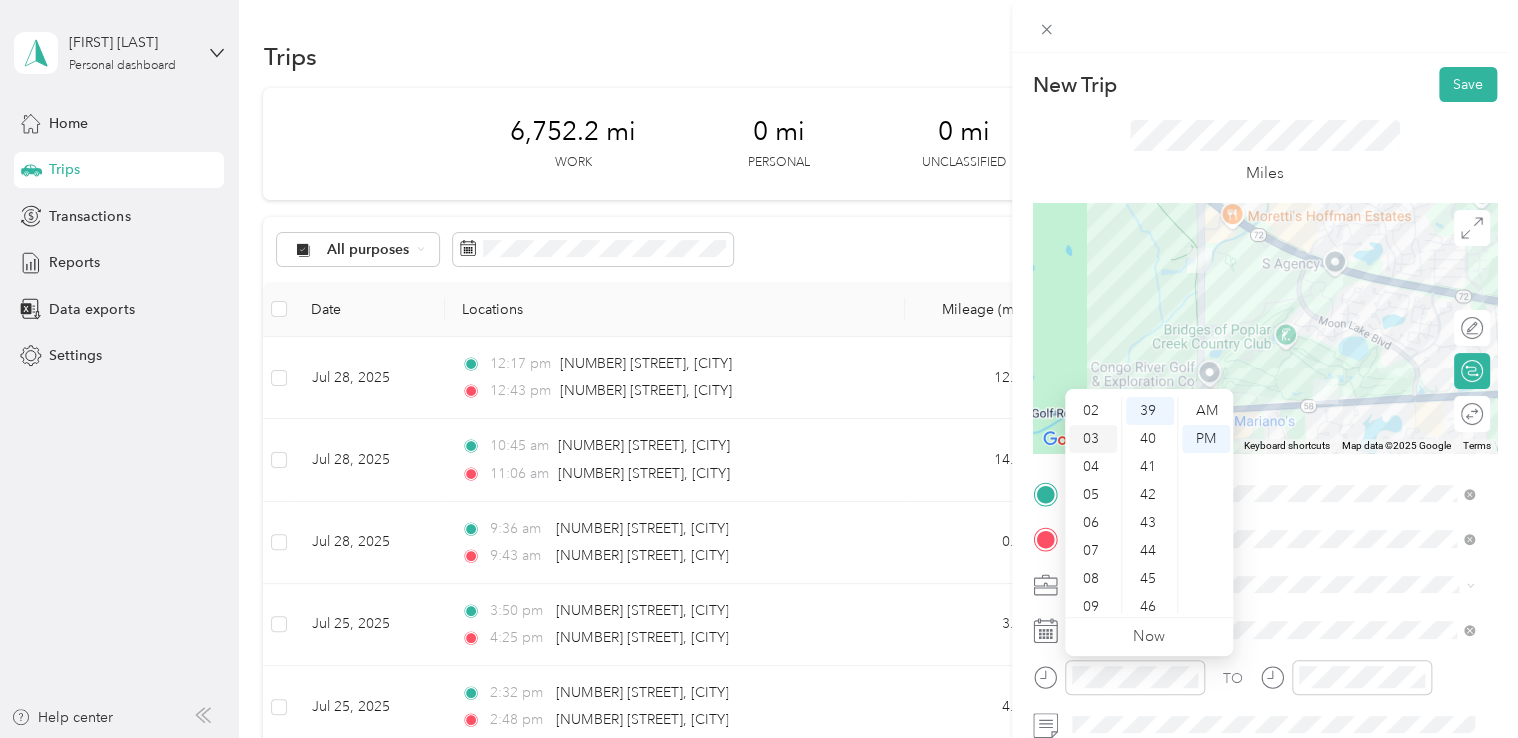 scroll, scrollTop: 84, scrollLeft: 0, axis: vertical 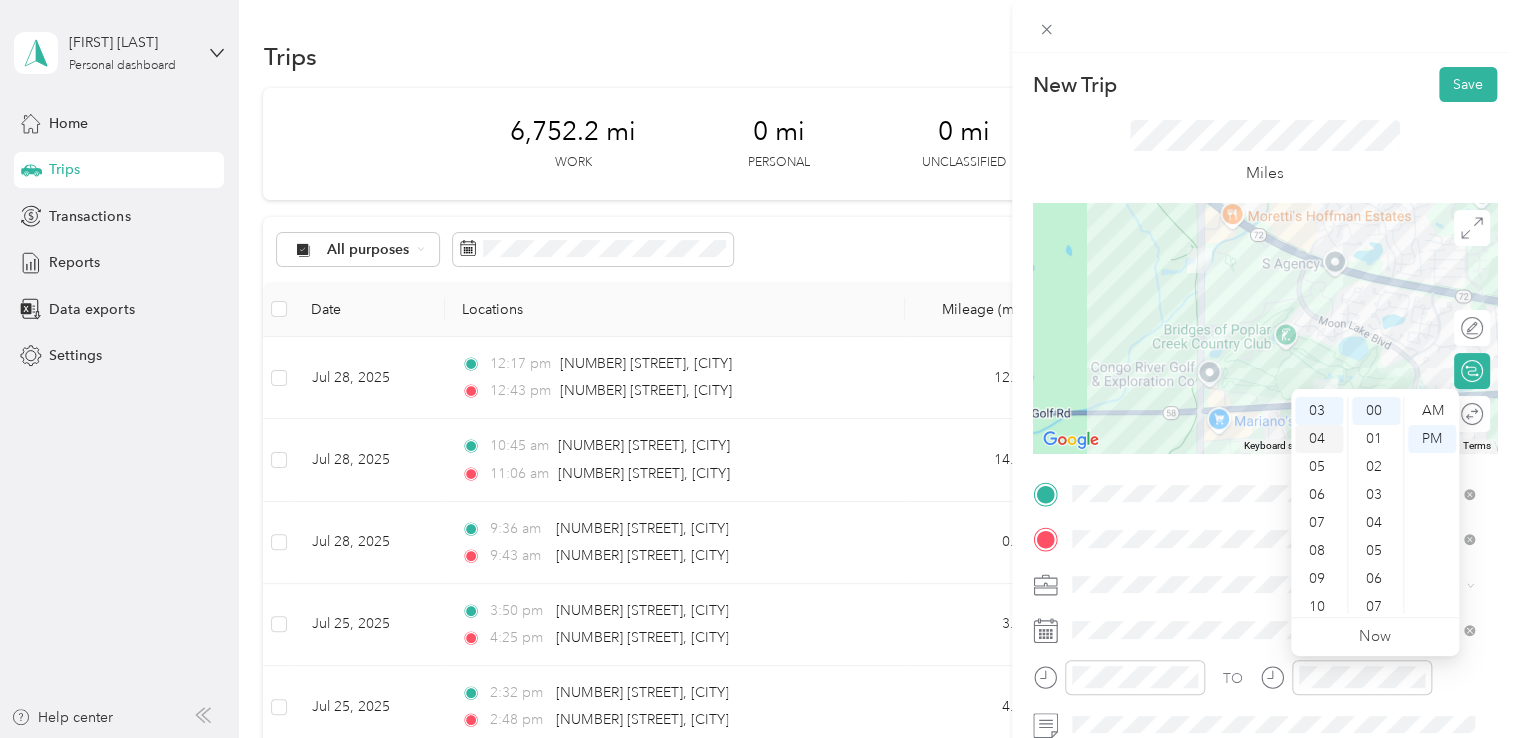 click on "04" at bounding box center (1319, 439) 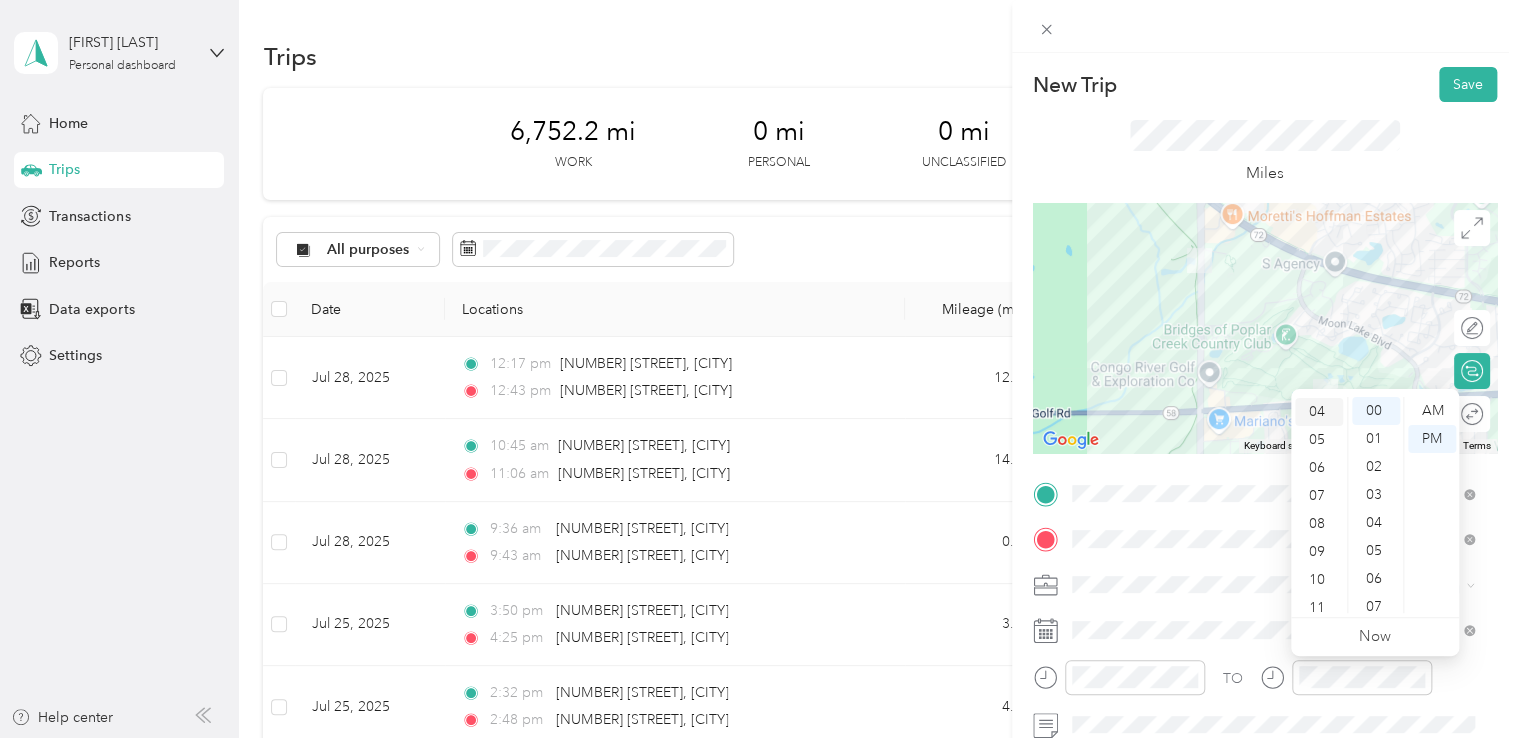 scroll, scrollTop: 112, scrollLeft: 0, axis: vertical 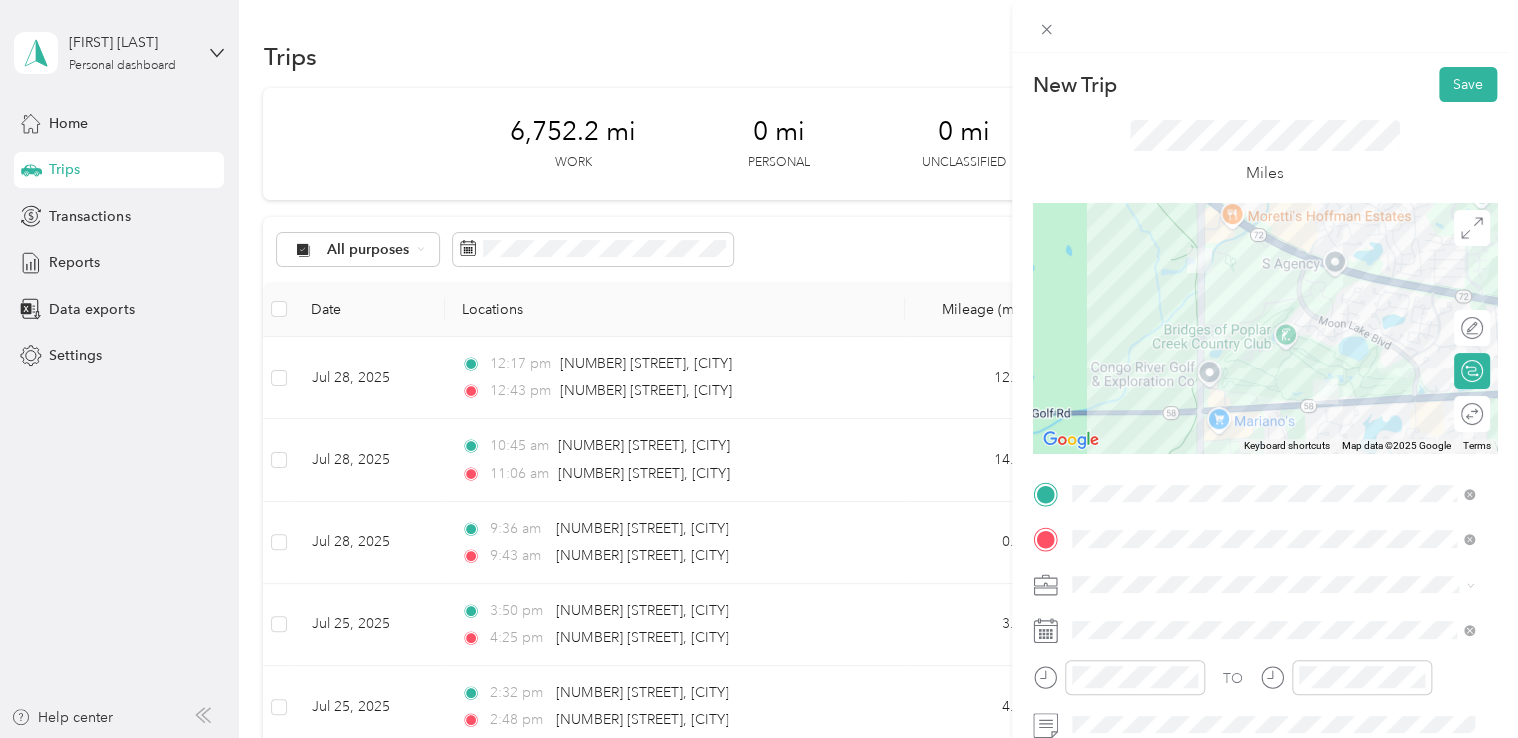 click 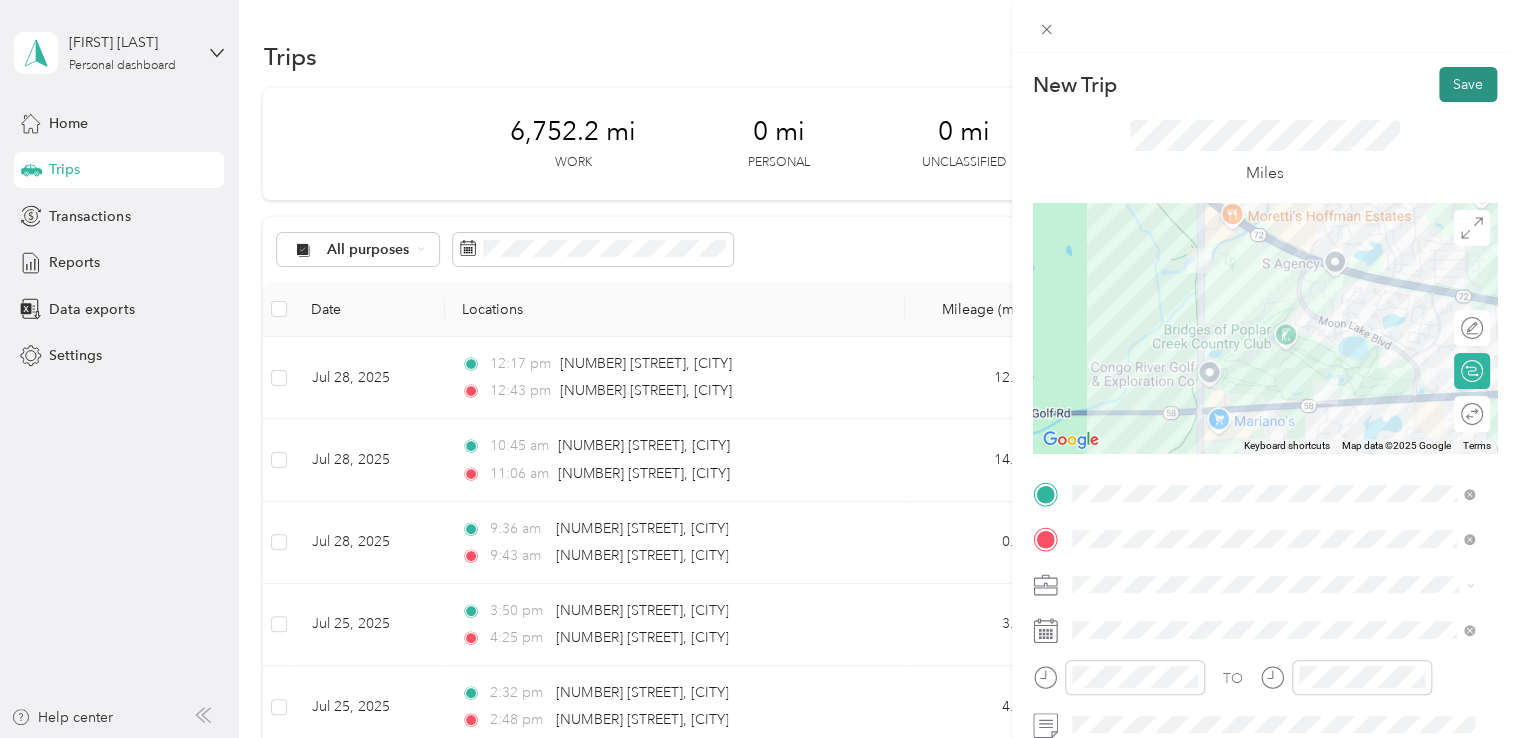 click on "Save" at bounding box center [1468, 84] 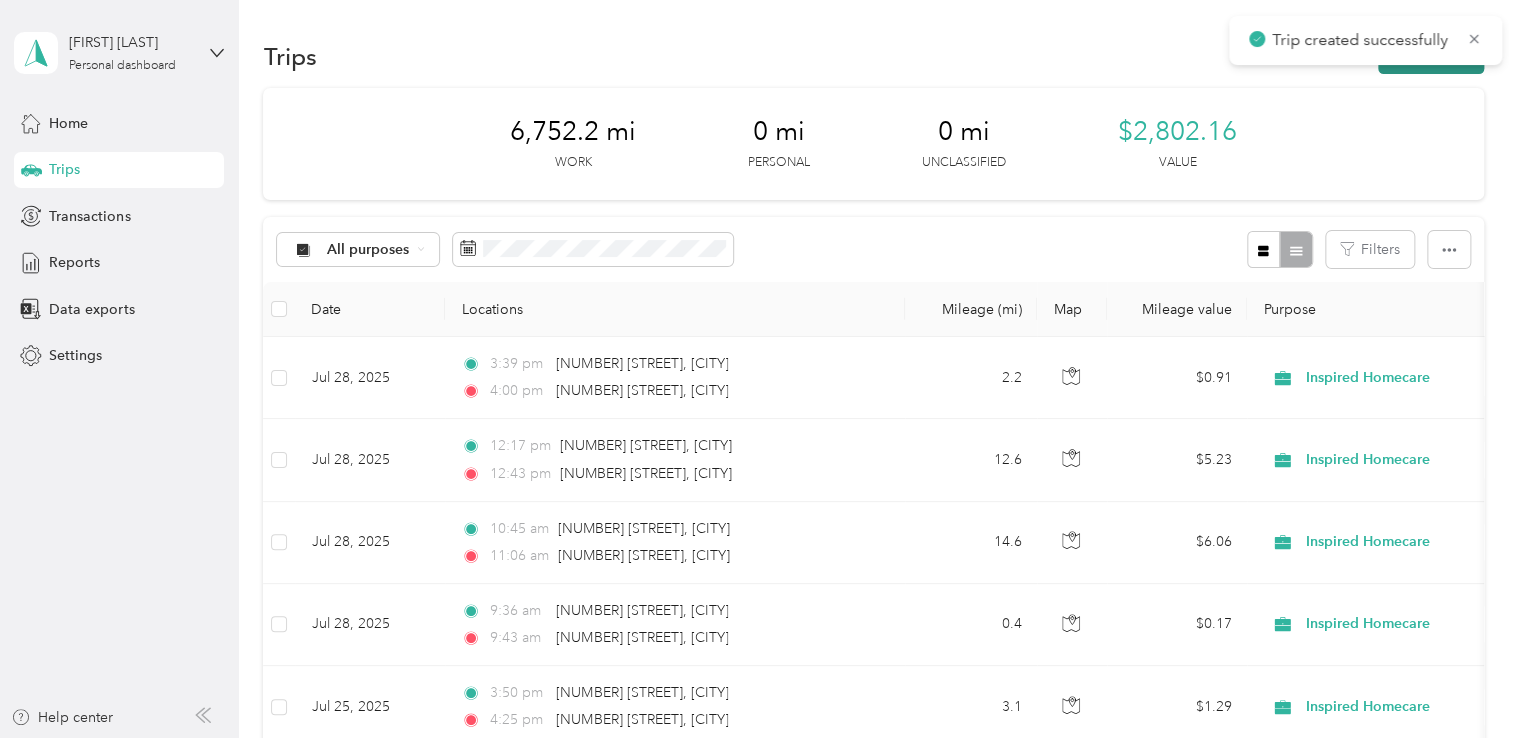 click on "New trip" at bounding box center [1431, 56] 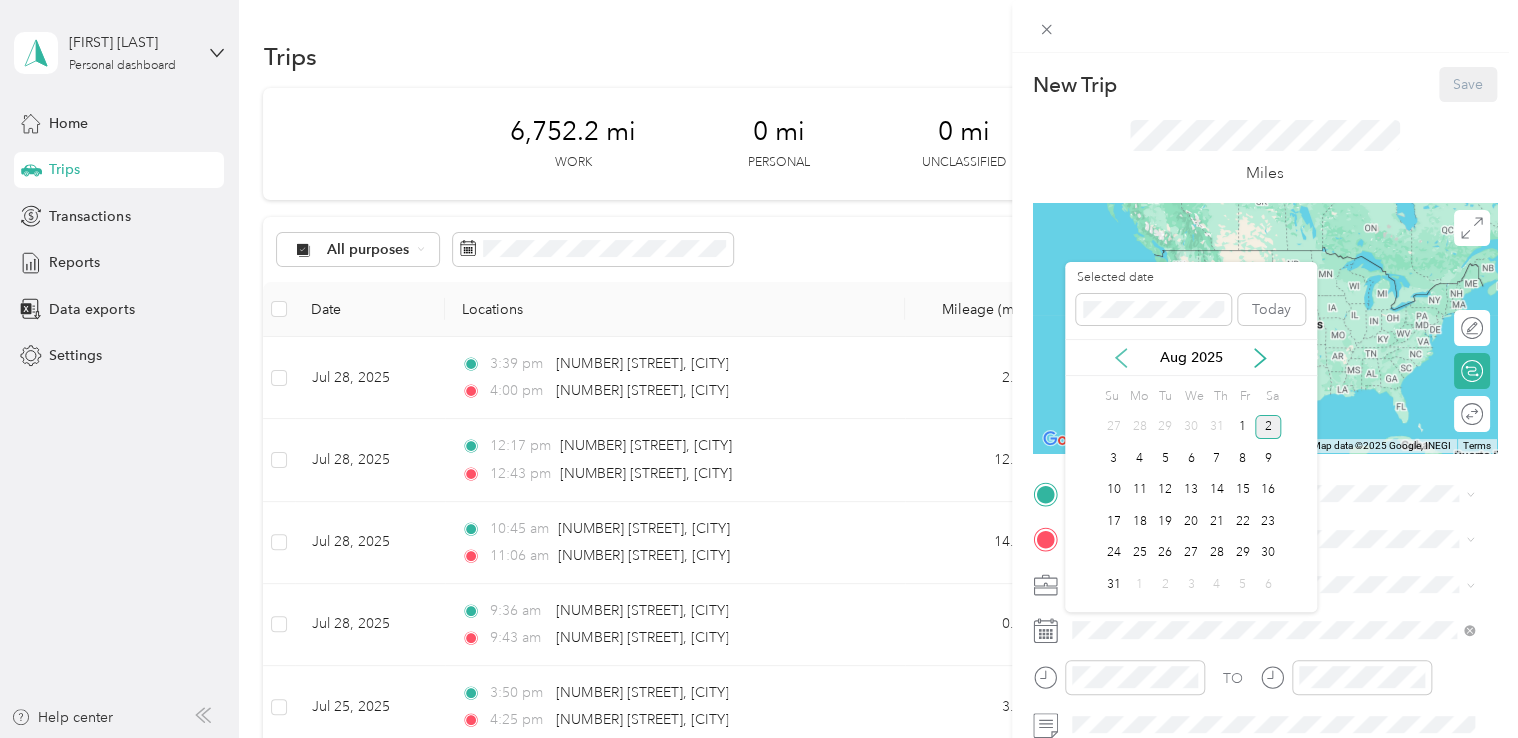click 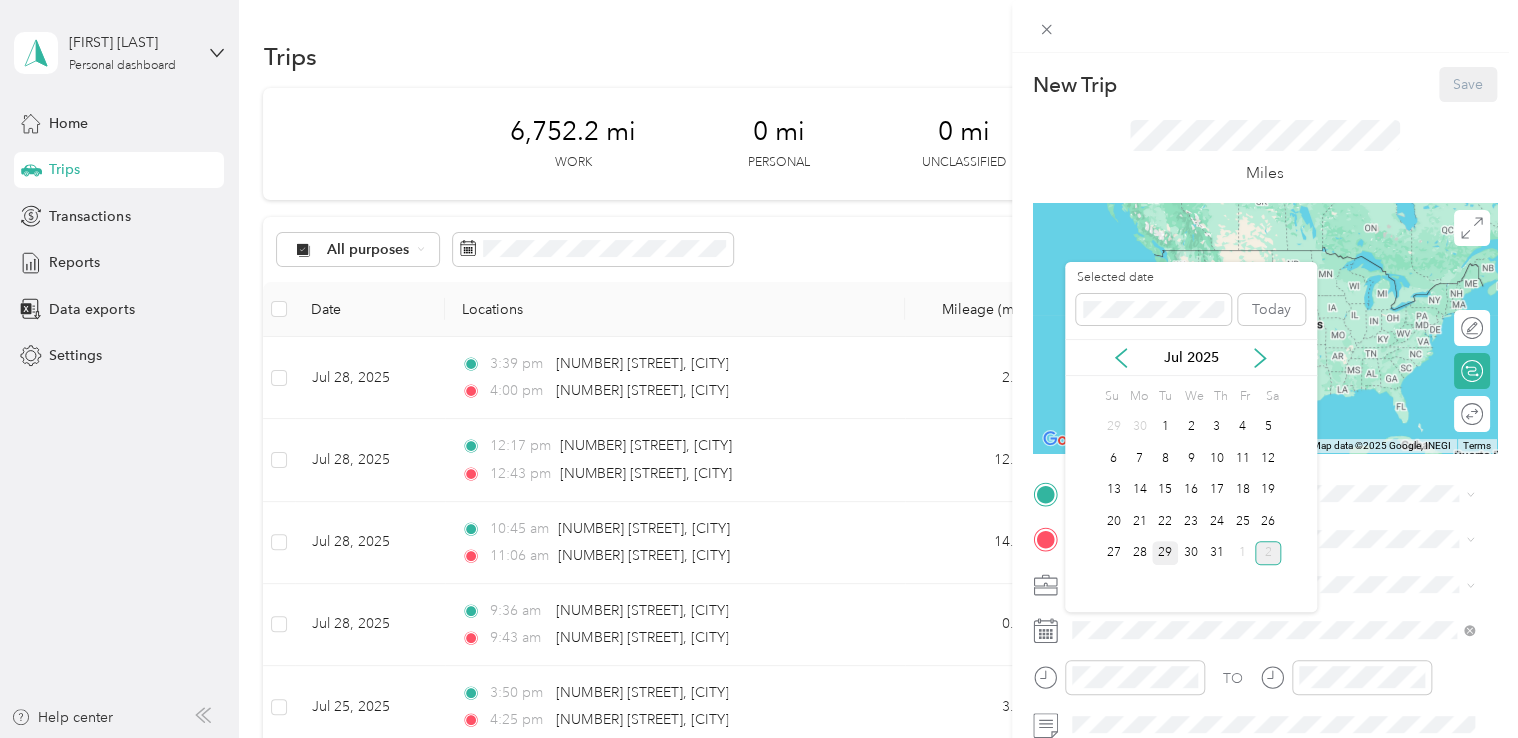 click on "29" at bounding box center (1165, 553) 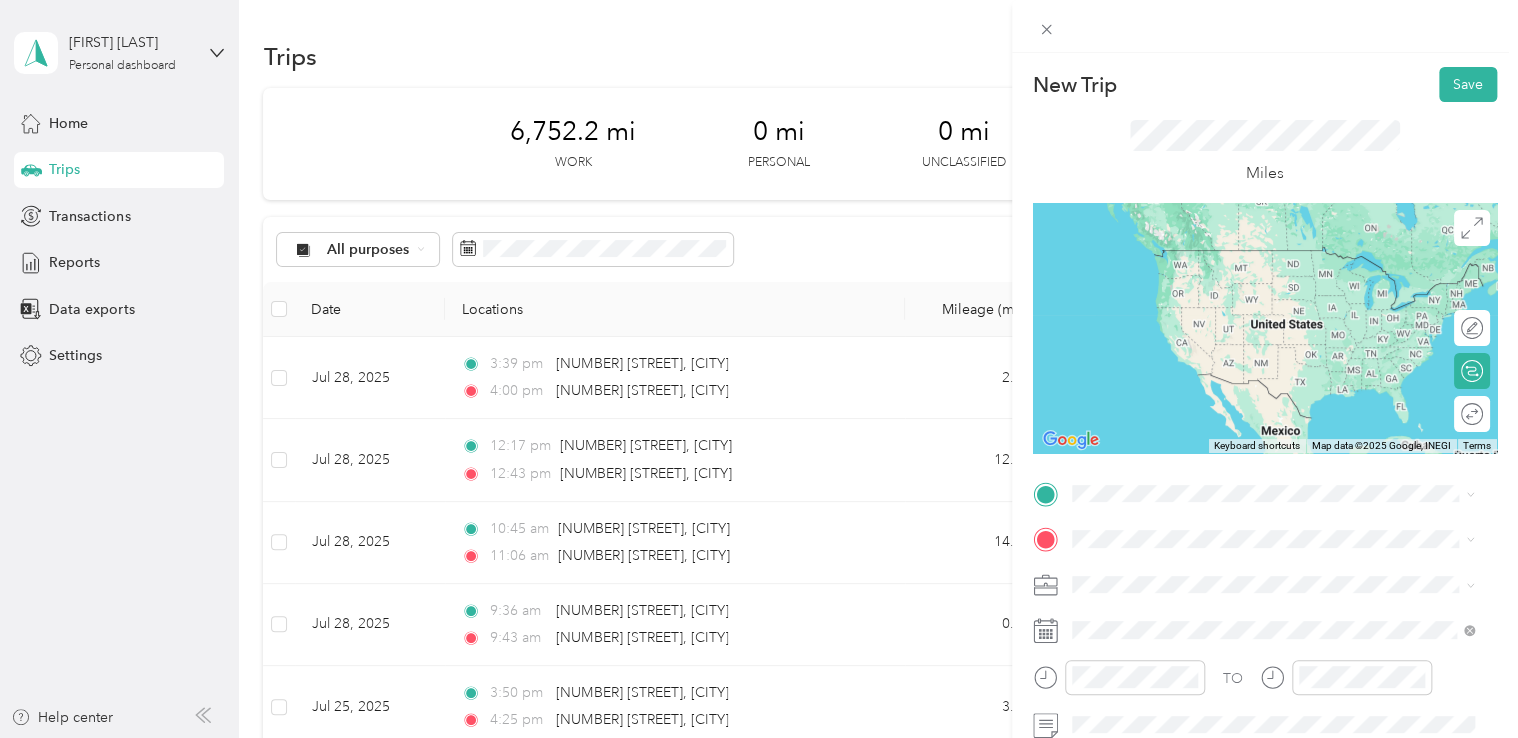 click on "[NUMBER] [STREET]
[CITY], [STATE] [POSTAL_CODE], [COUNTRY]" at bounding box center (1253, 252) 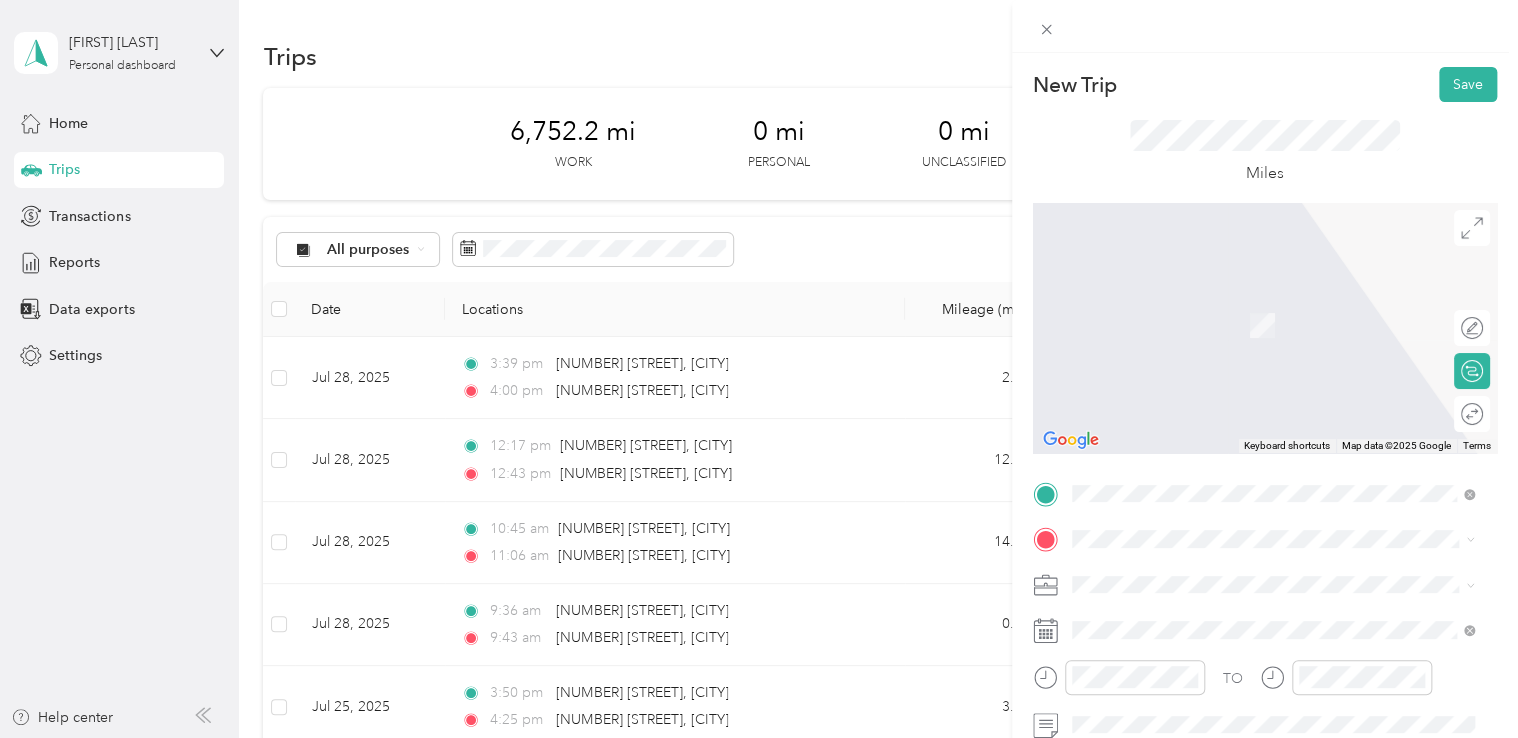 click on "[NUMBER] [STREET]
[CITY], [STATE] [POSTAL_CODE], [COUNTRY]" at bounding box center (1253, 302) 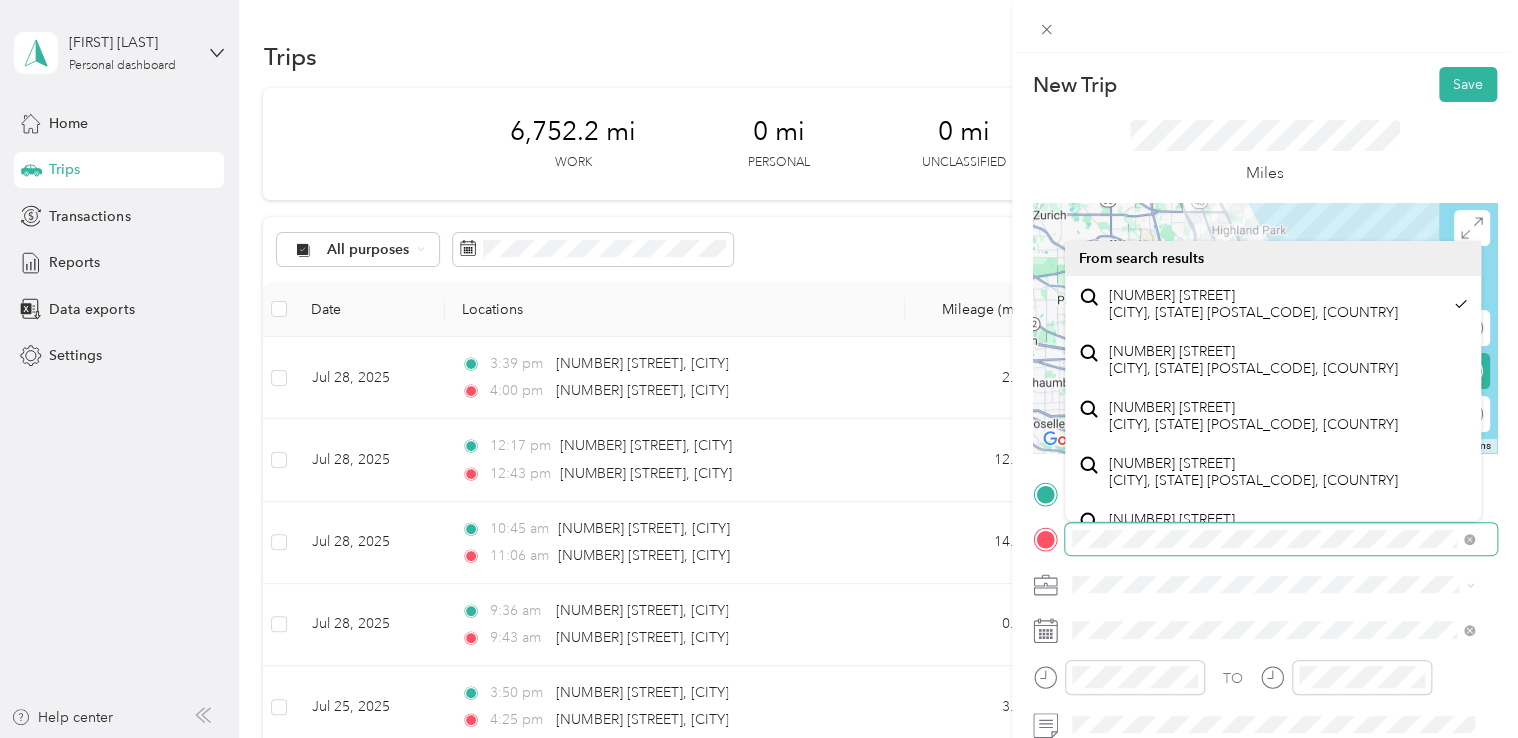 click at bounding box center [1265, 539] 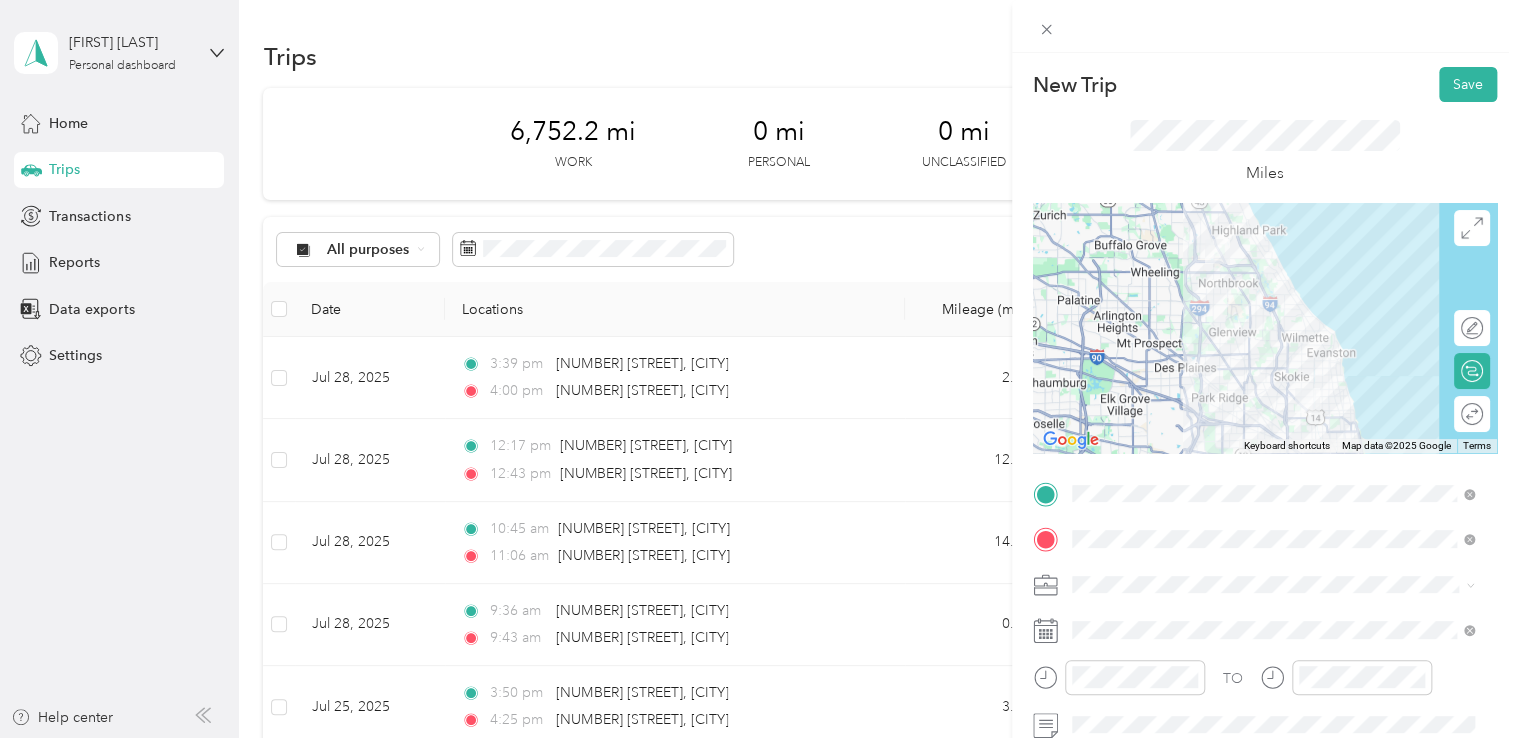 click 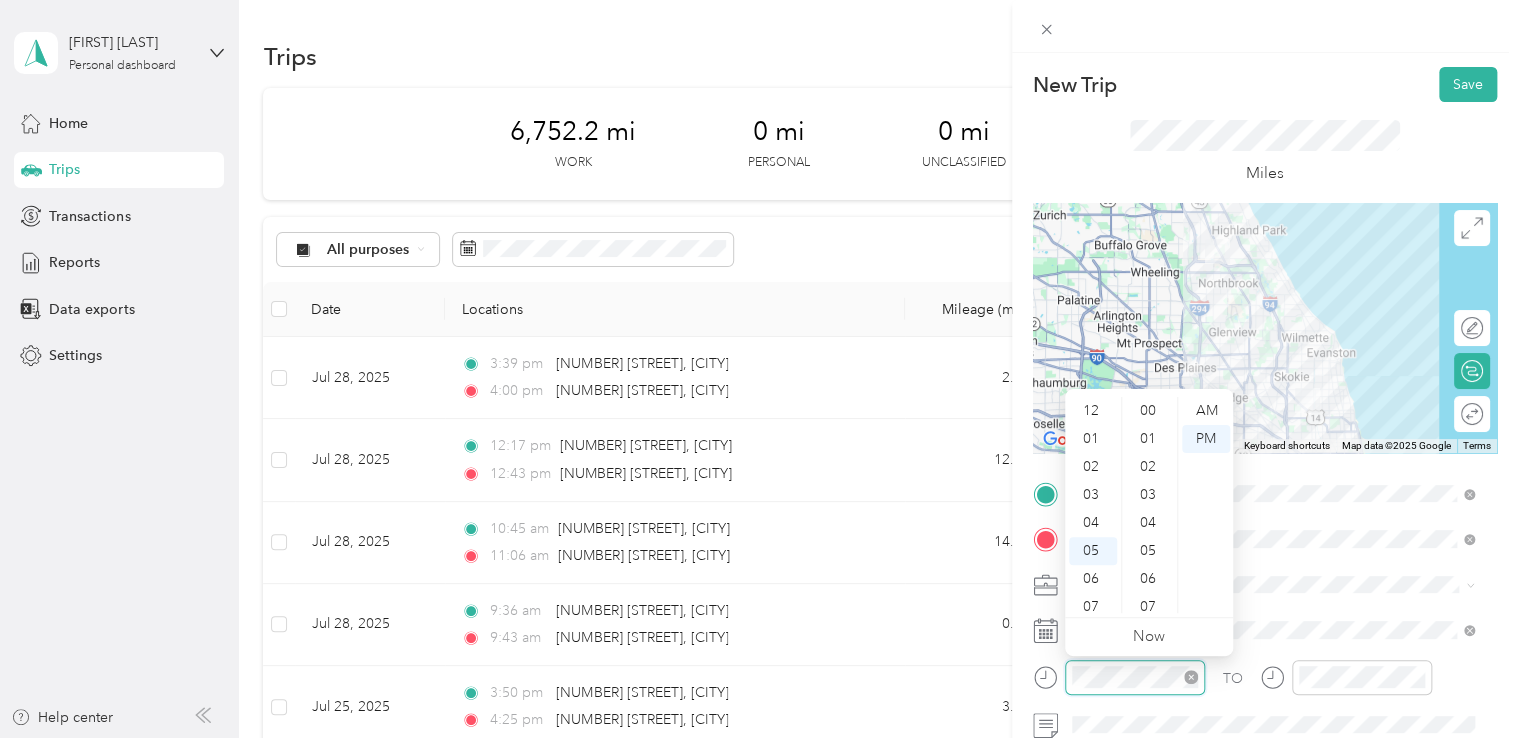 scroll, scrollTop: 1260, scrollLeft: 0, axis: vertical 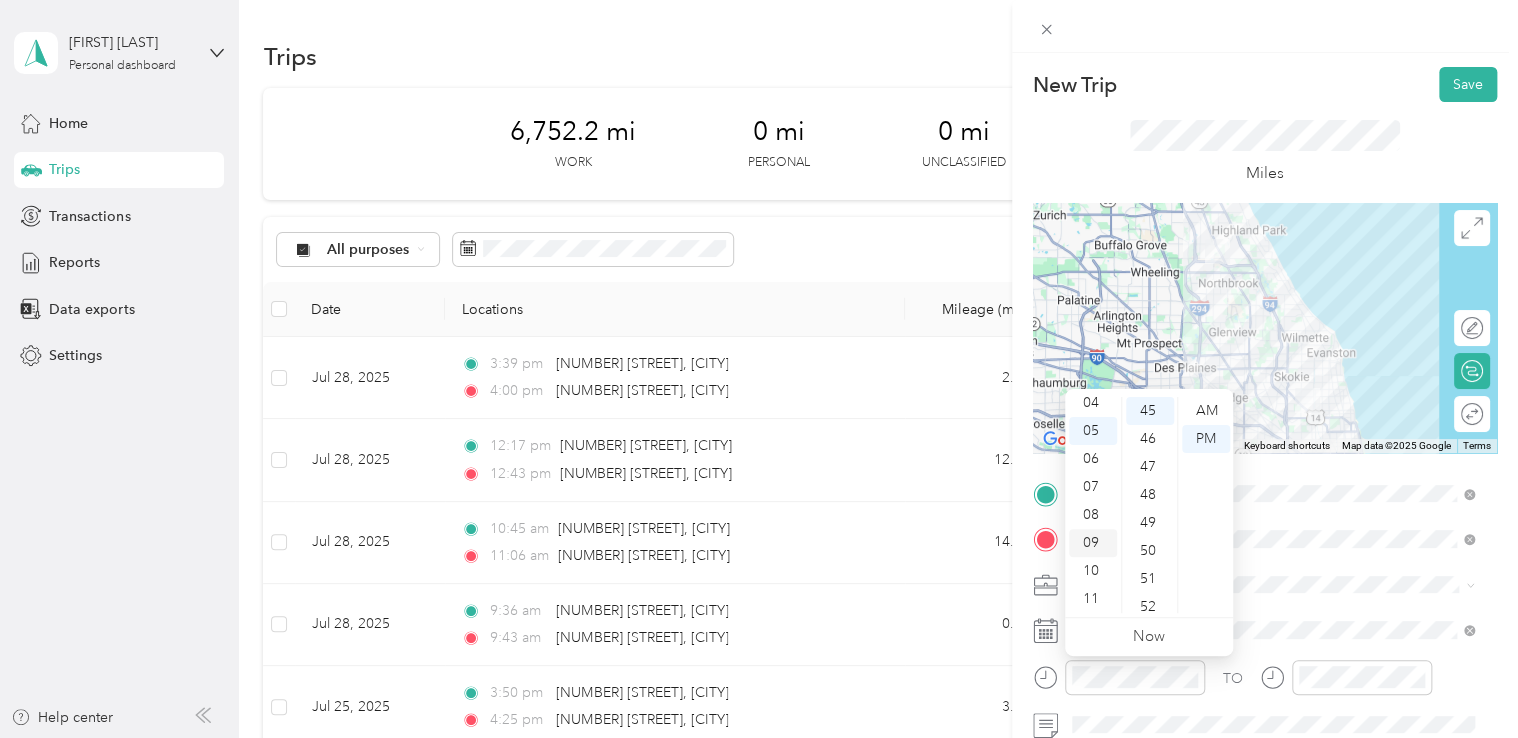 click on "09" at bounding box center [1093, 543] 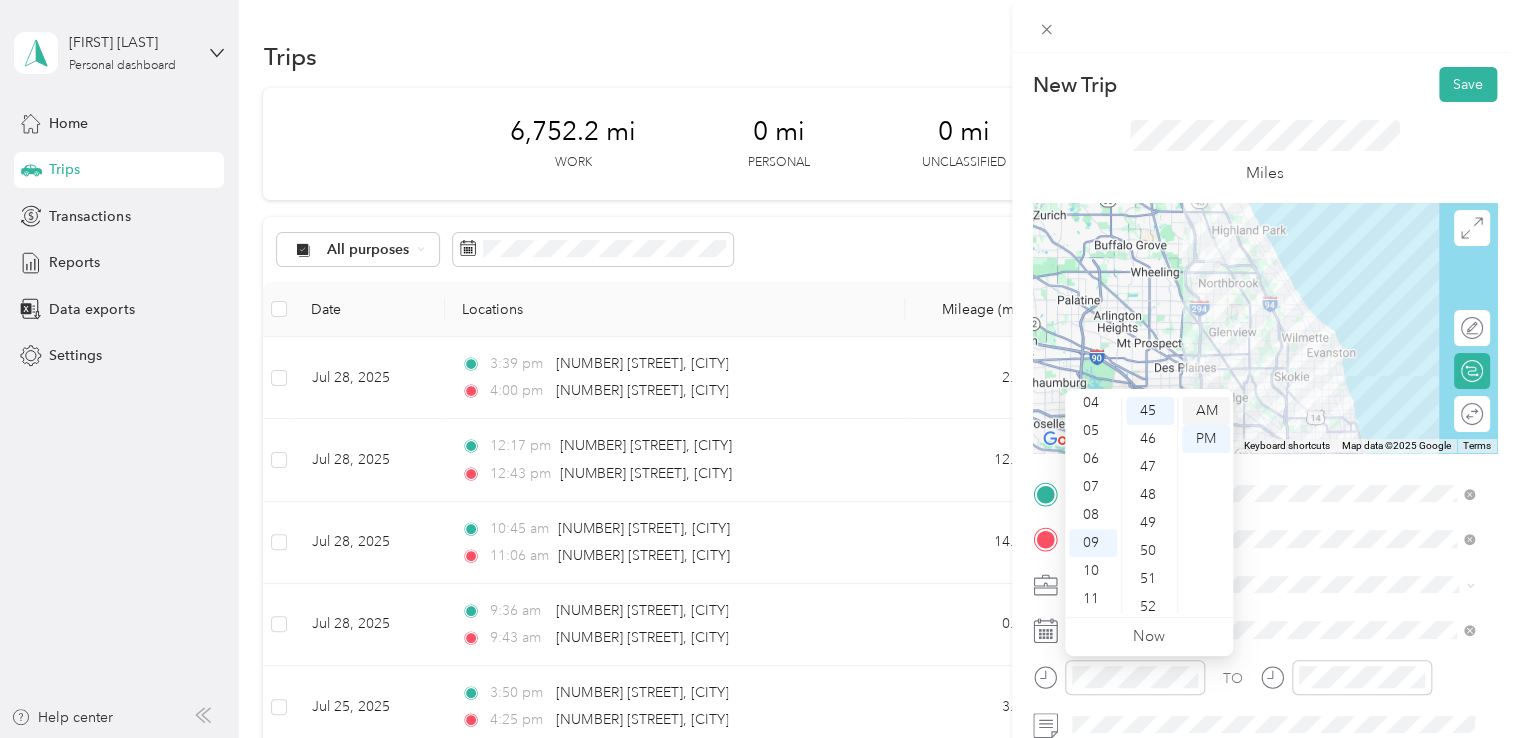 click on "AM" at bounding box center (1206, 411) 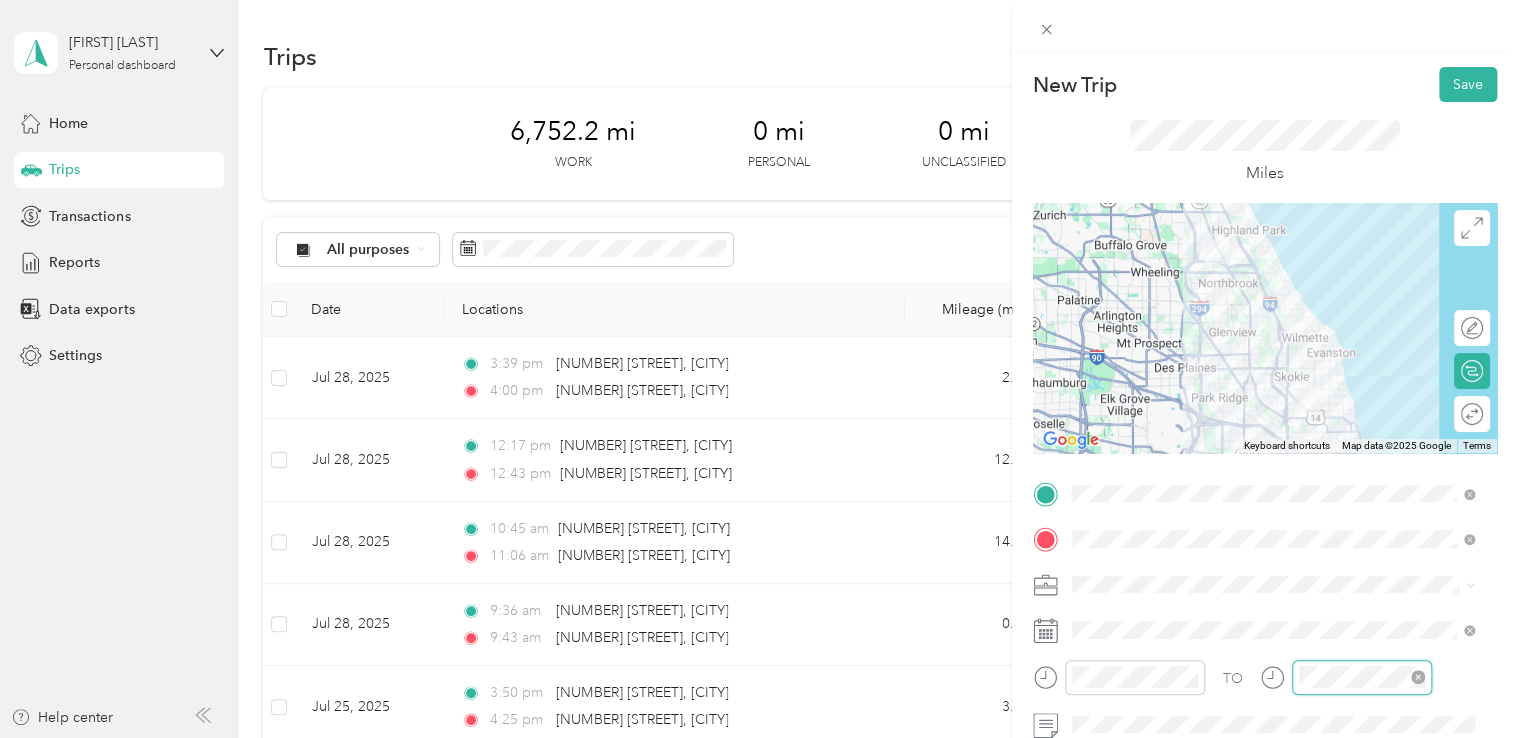 scroll, scrollTop: 120, scrollLeft: 0, axis: vertical 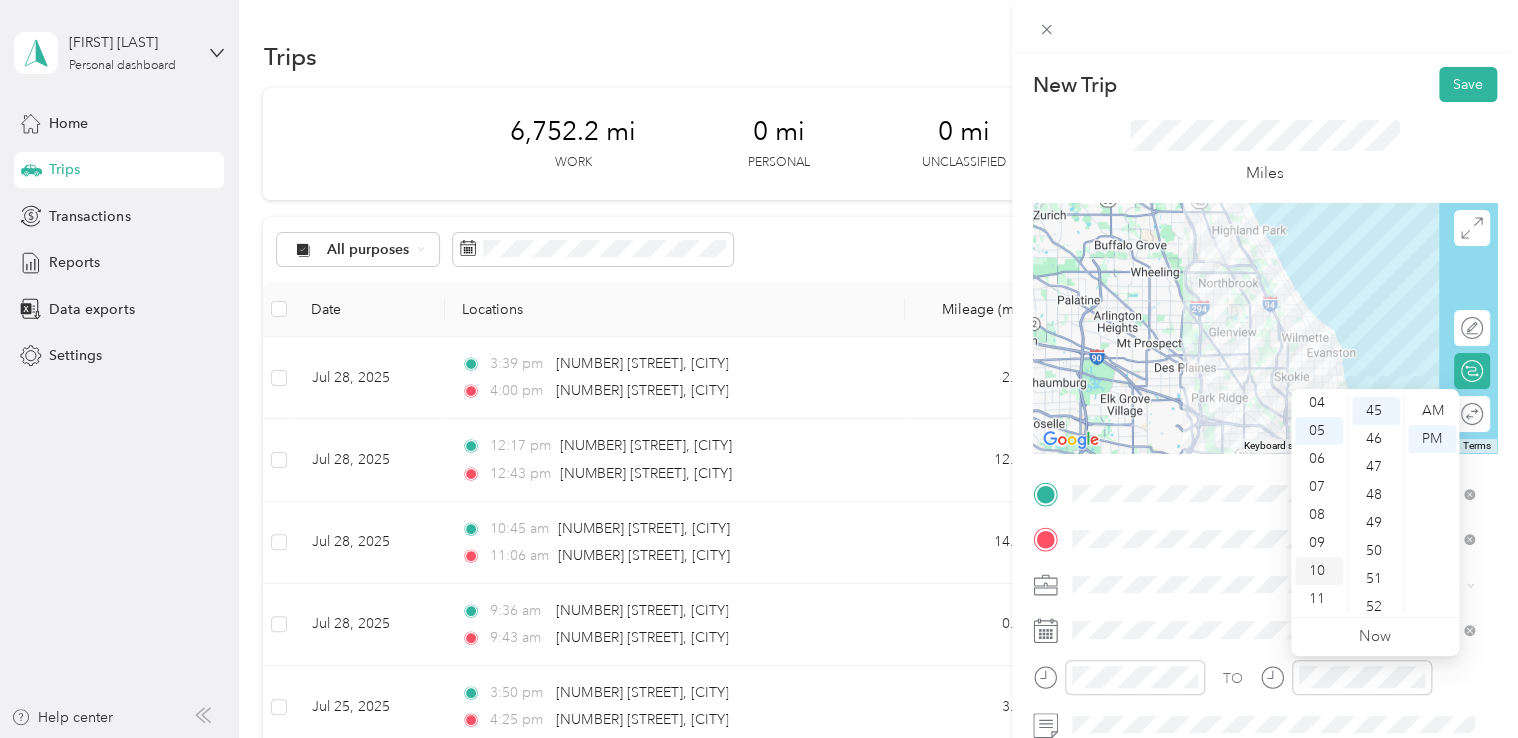 click on "10" at bounding box center [1319, 571] 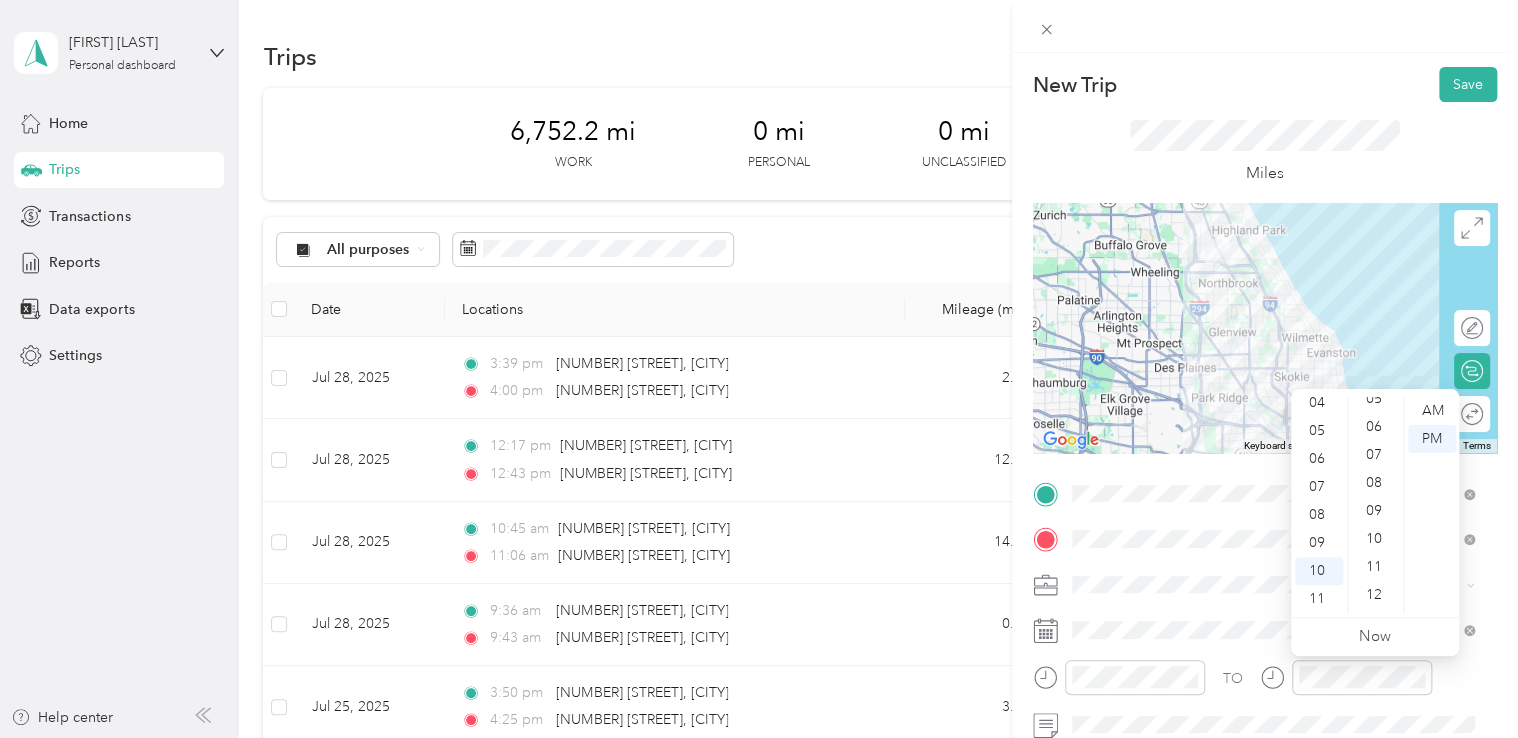 scroll, scrollTop: 127, scrollLeft: 0, axis: vertical 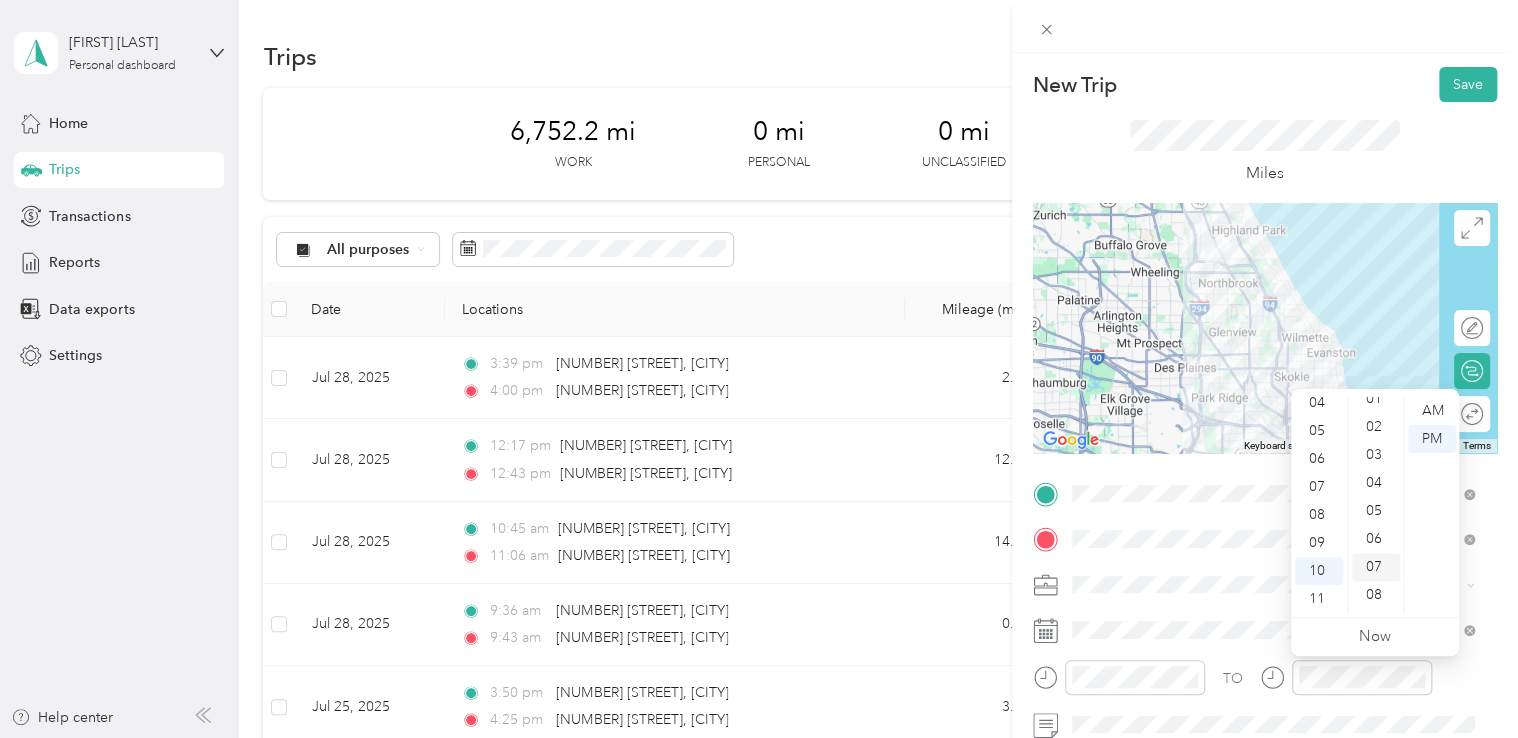 click on "07" at bounding box center [1376, 567] 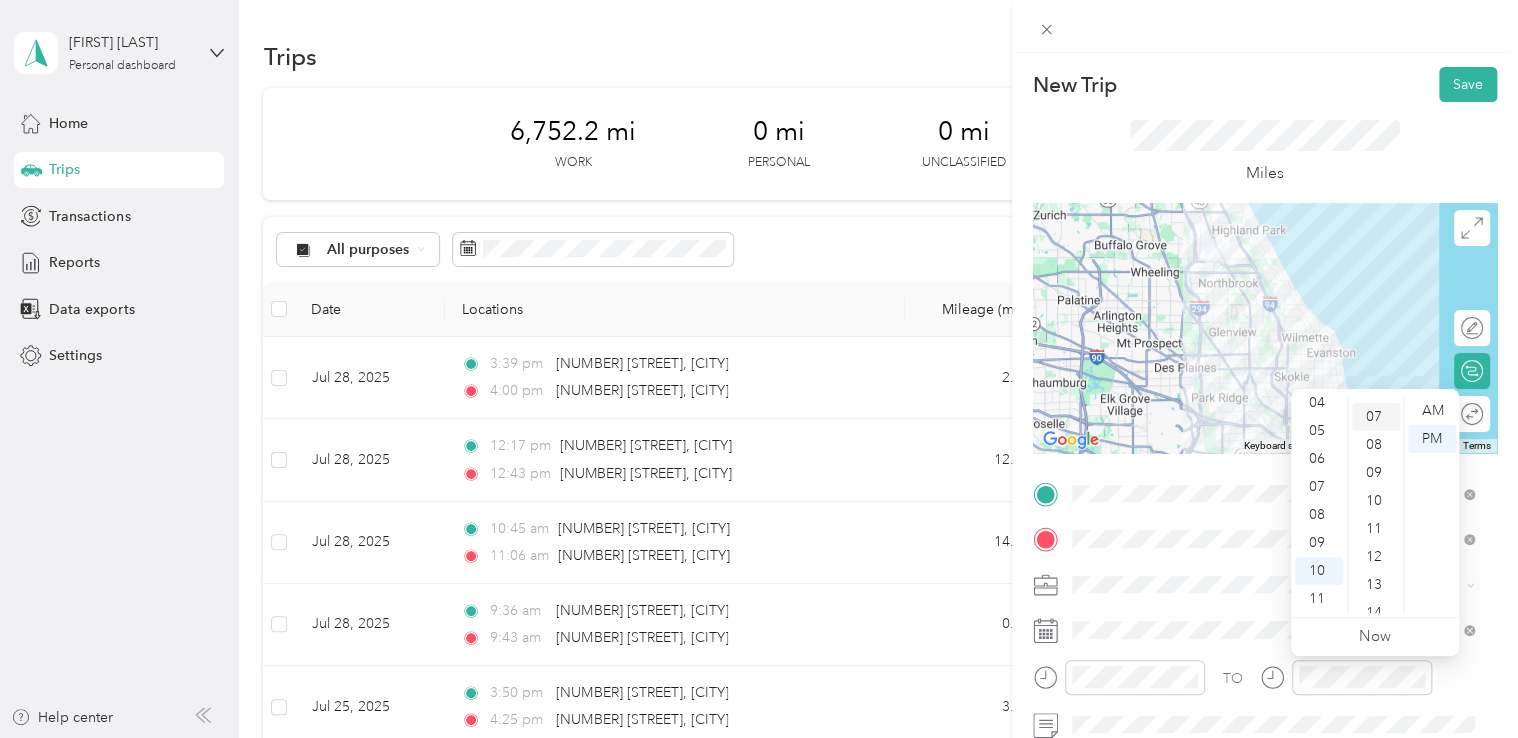 scroll, scrollTop: 196, scrollLeft: 0, axis: vertical 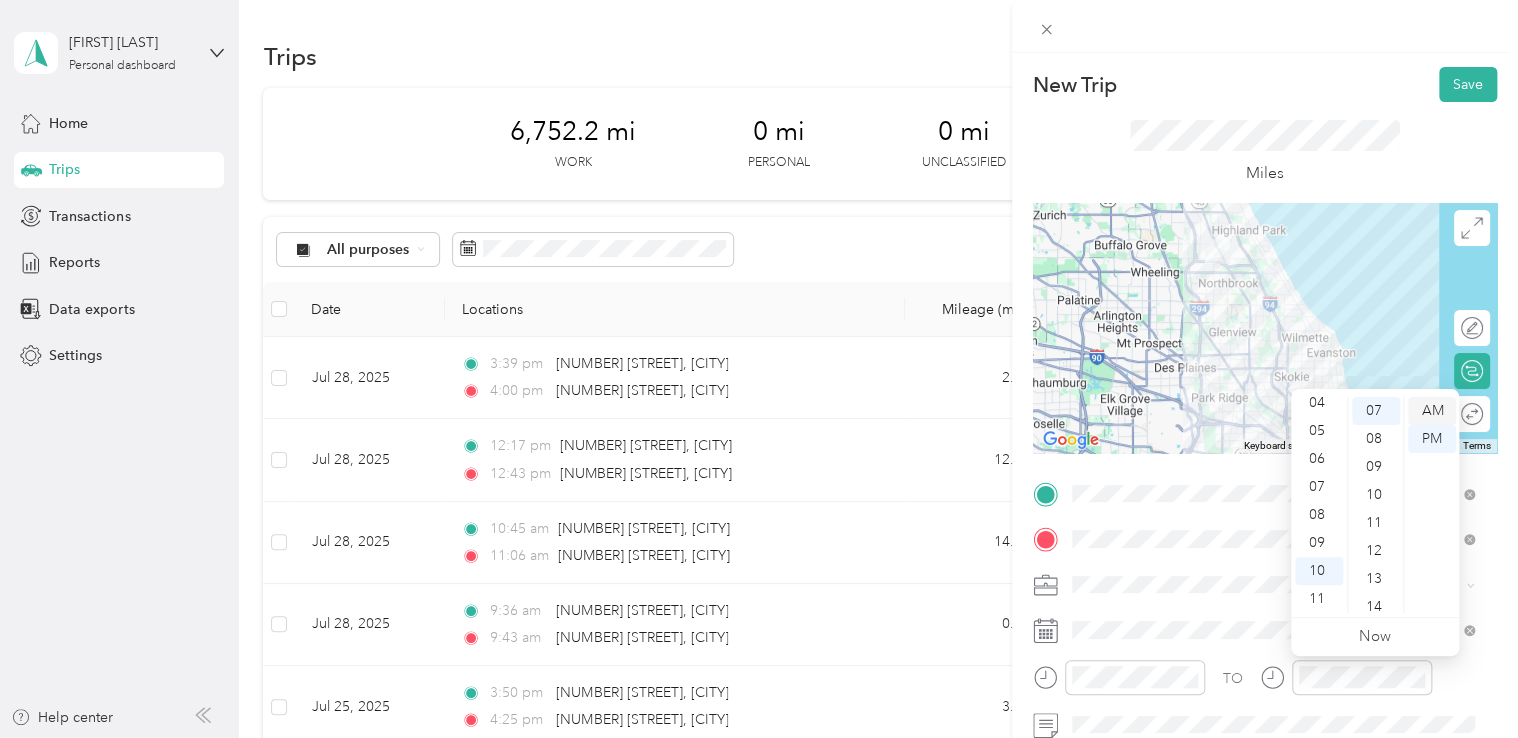 click on "AM" at bounding box center [1432, 411] 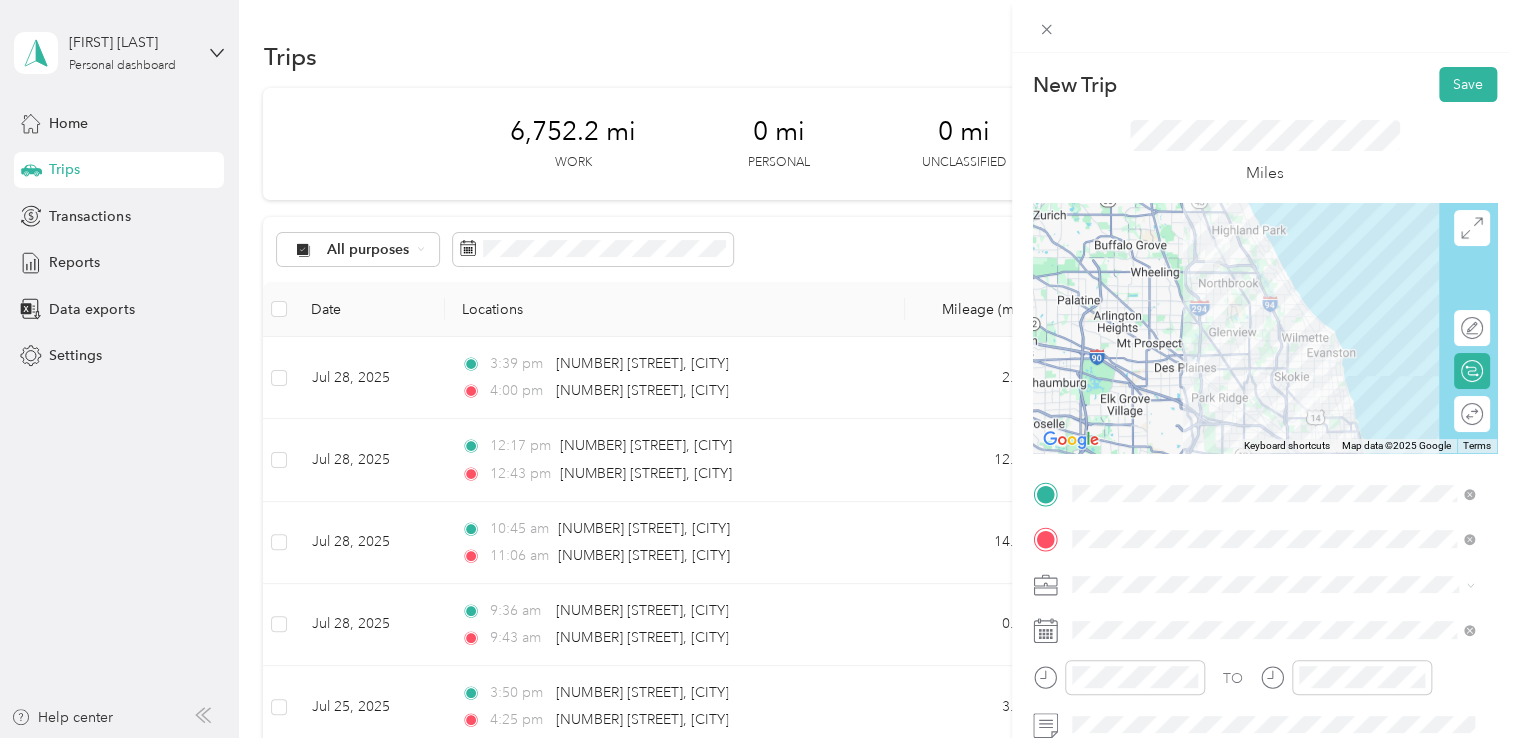 click 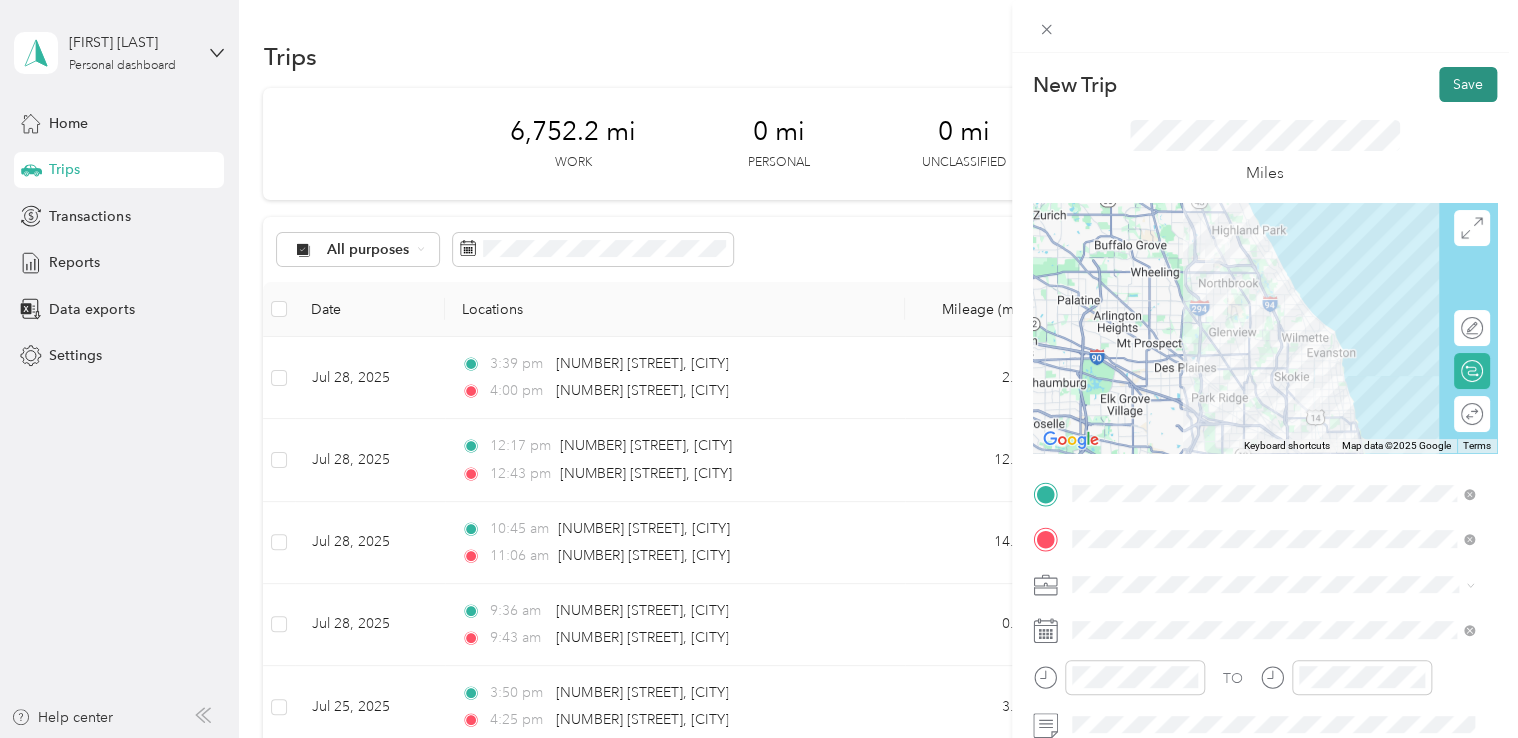 click on "Save" at bounding box center [1468, 84] 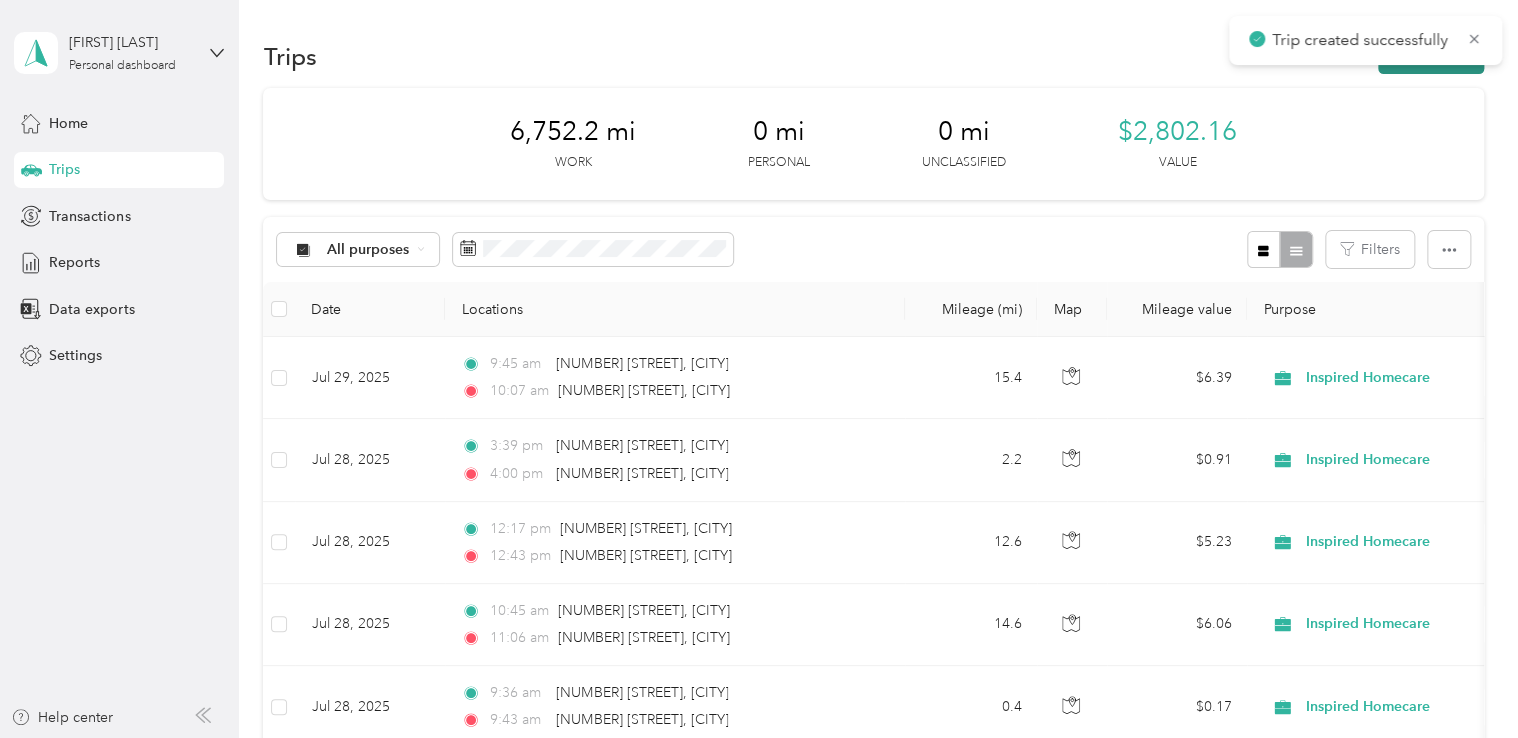 click on "New trip" at bounding box center [1431, 56] 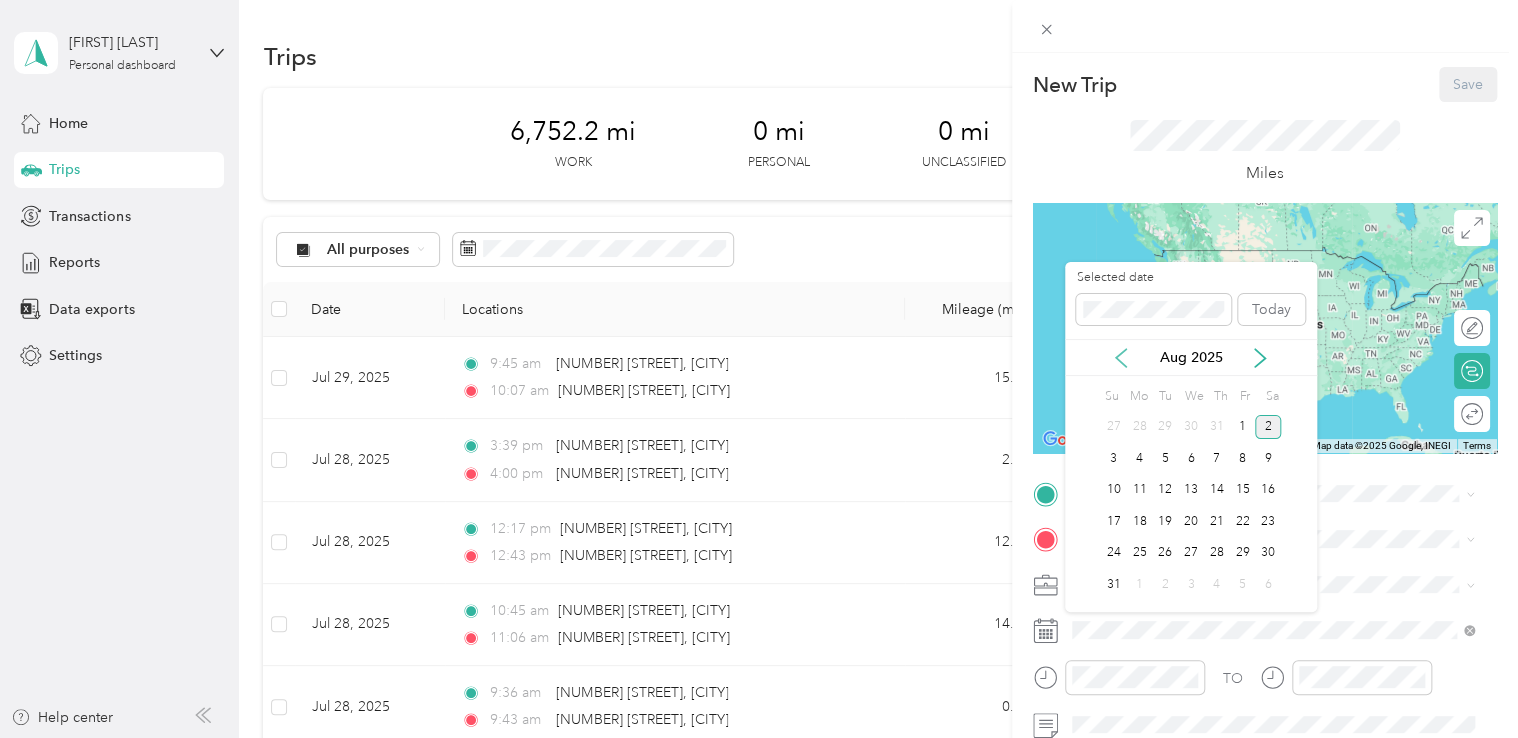 click 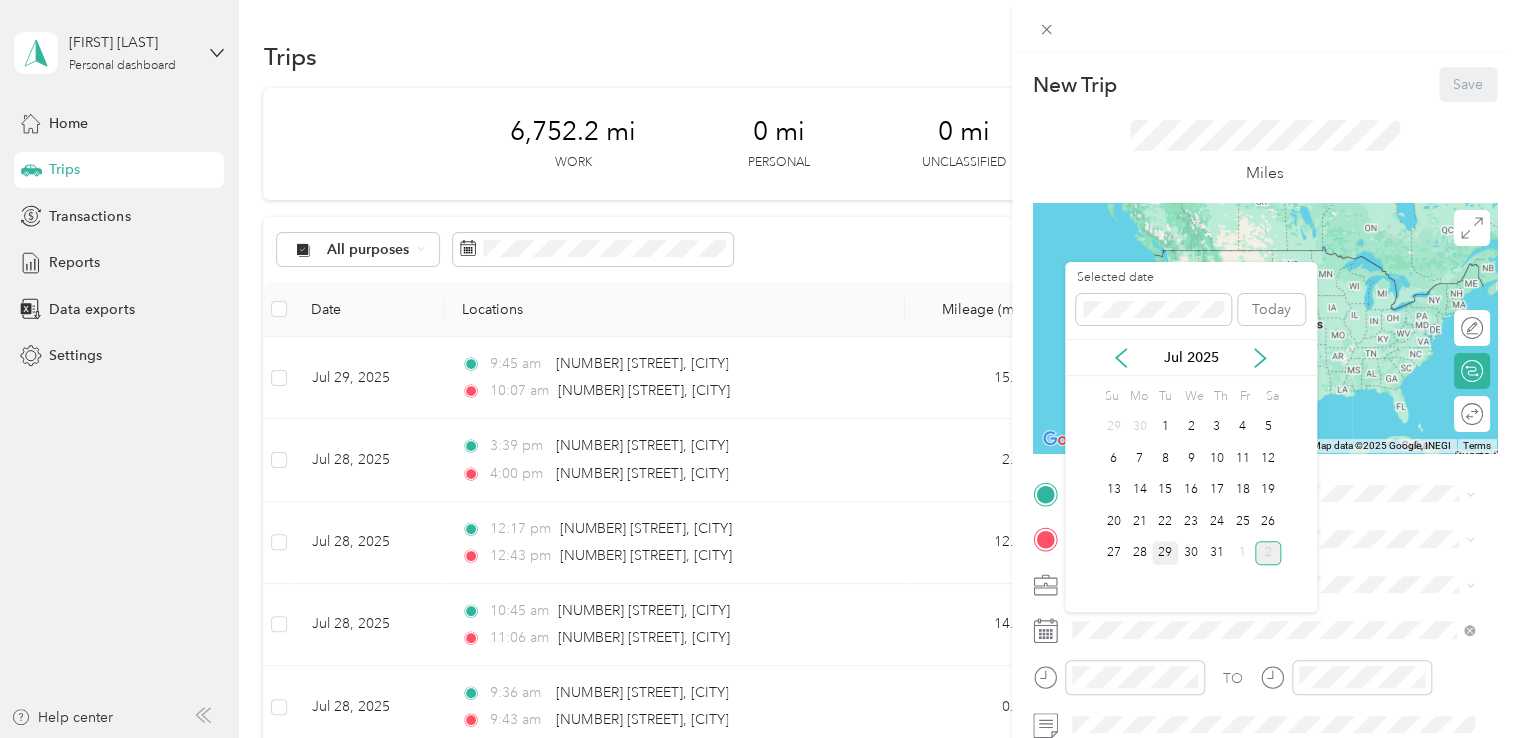 click on "29" at bounding box center (1165, 553) 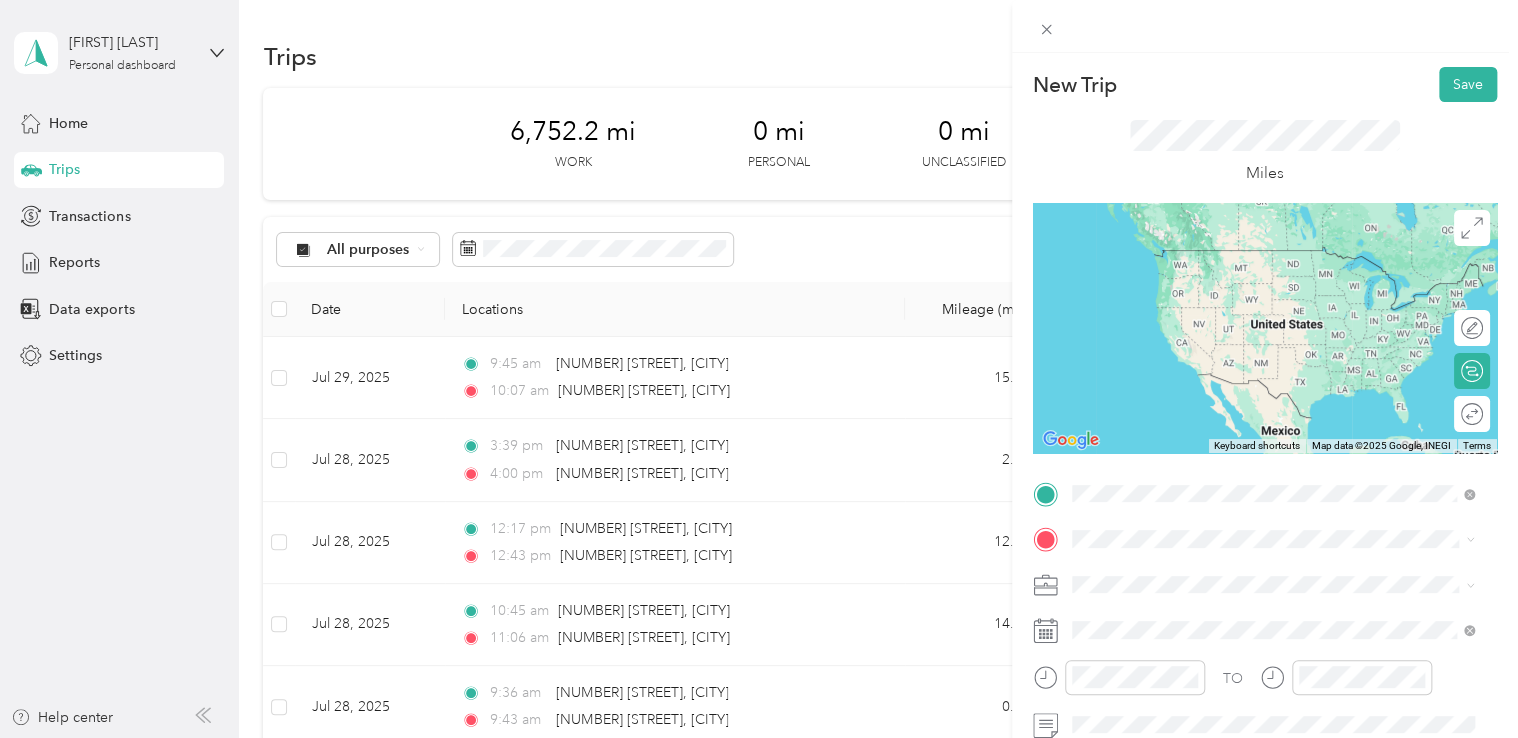 click on "[NUMBER] [STREET]
[CITY], [STATE] [POSTAL_CODE], [COUNTRY]" at bounding box center [1253, 279] 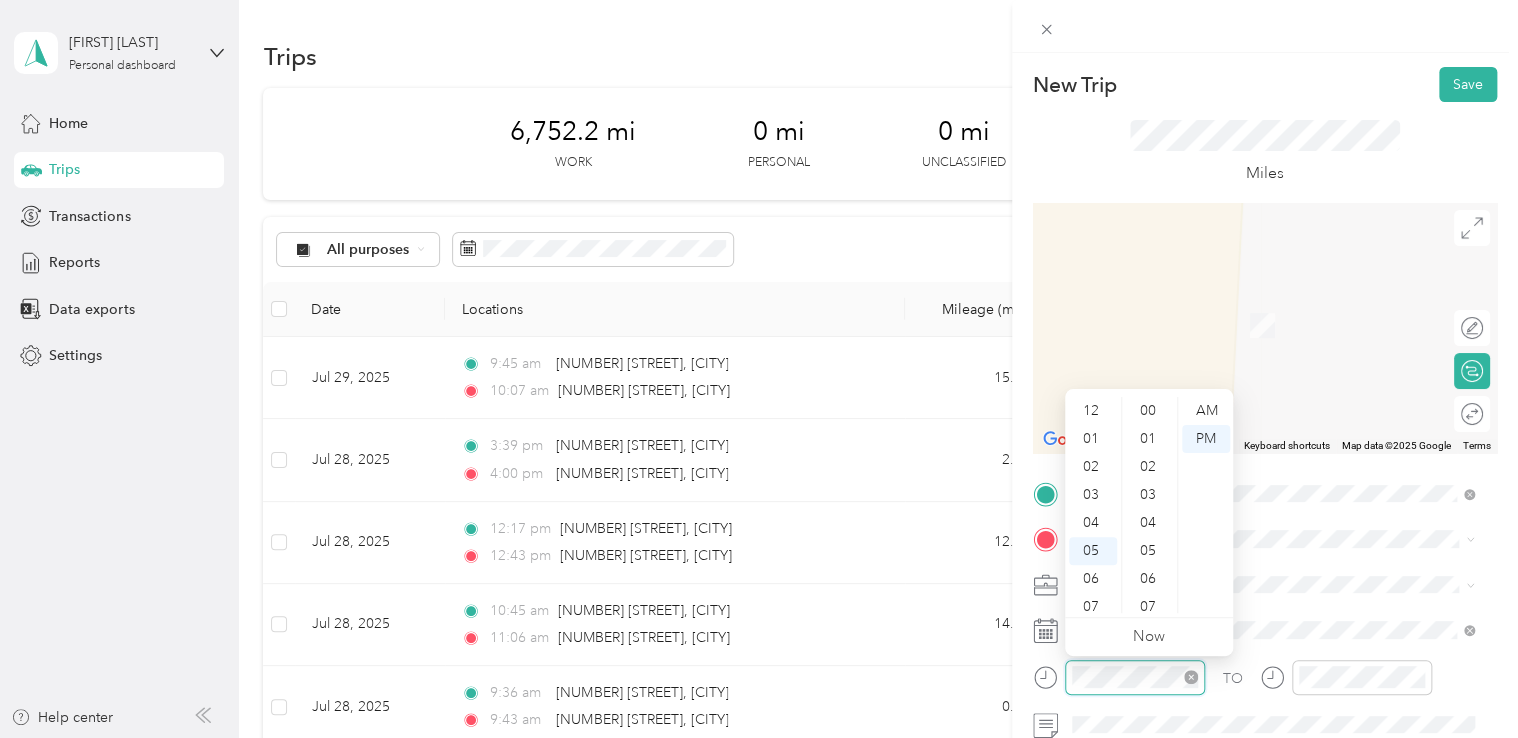 scroll, scrollTop: 1316, scrollLeft: 0, axis: vertical 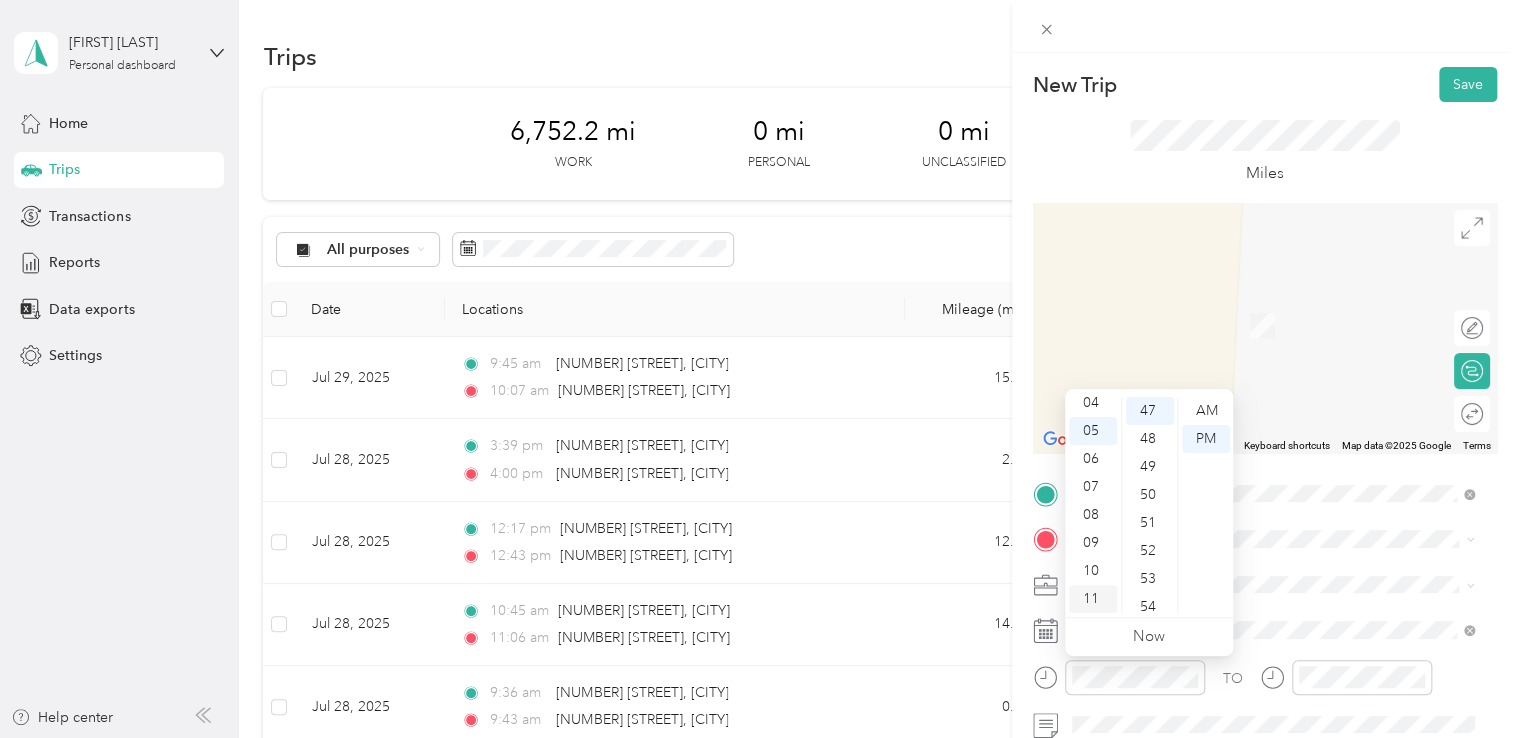 click on "11" at bounding box center (1093, 599) 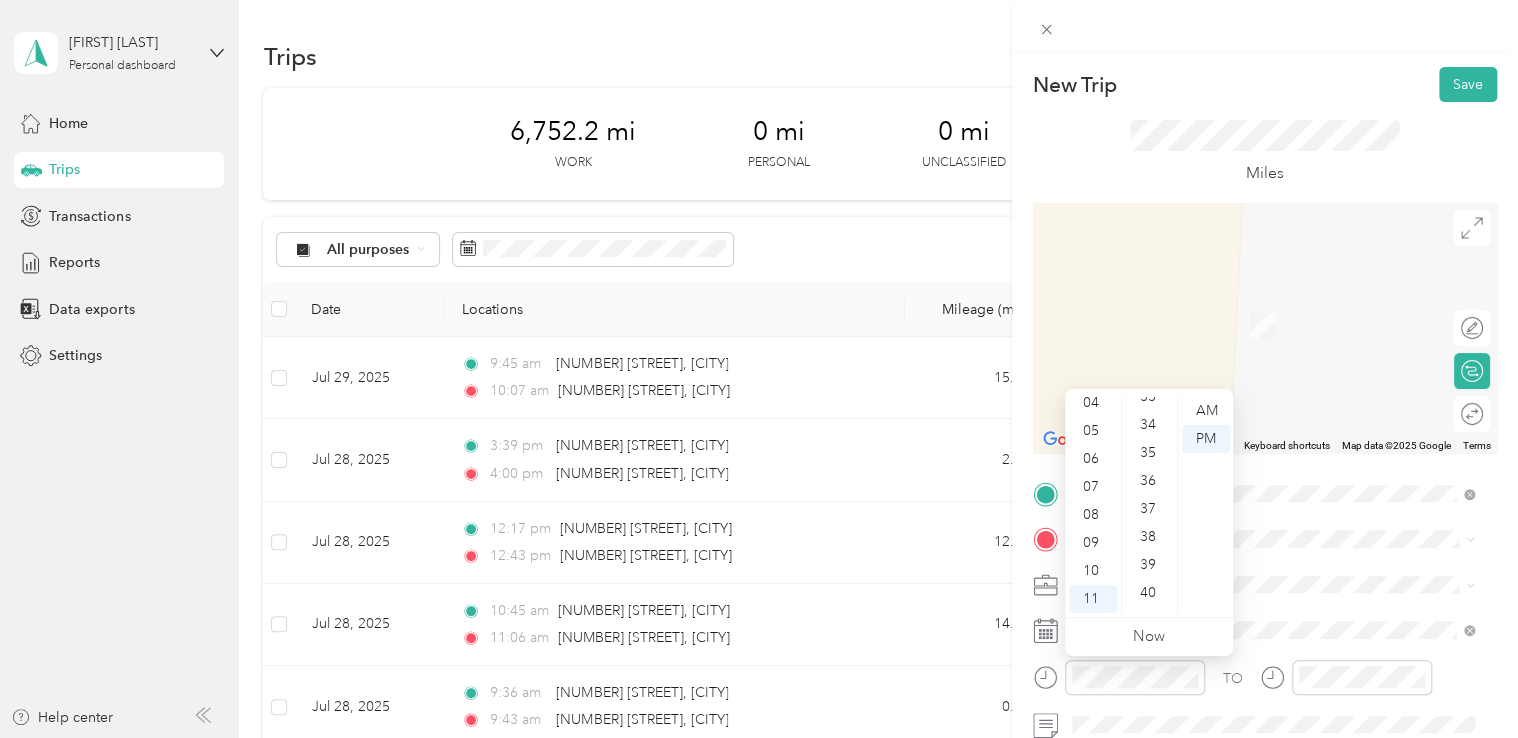 scroll, scrollTop: 749, scrollLeft: 0, axis: vertical 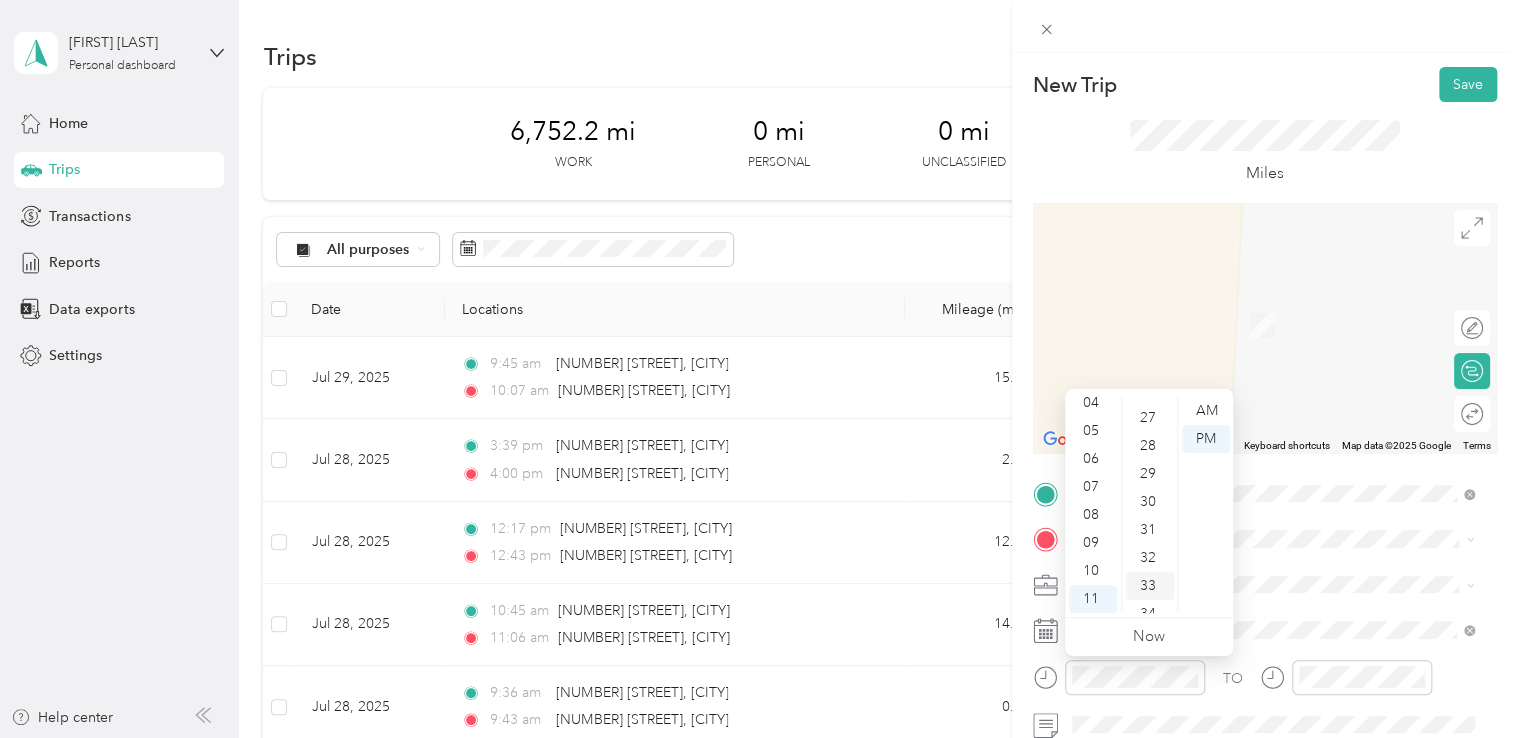 click on "33" at bounding box center [1150, 586] 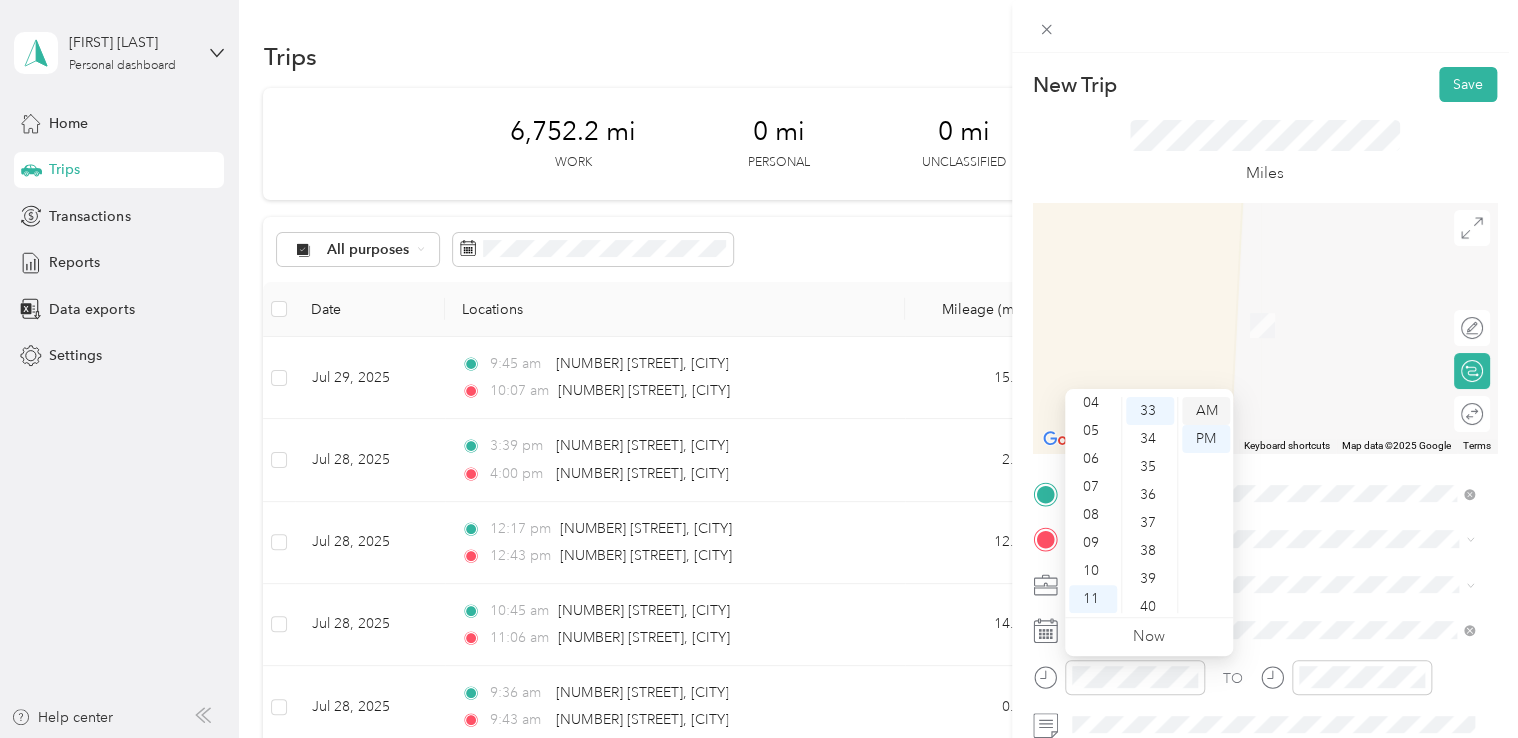 click on "AM" at bounding box center (1206, 411) 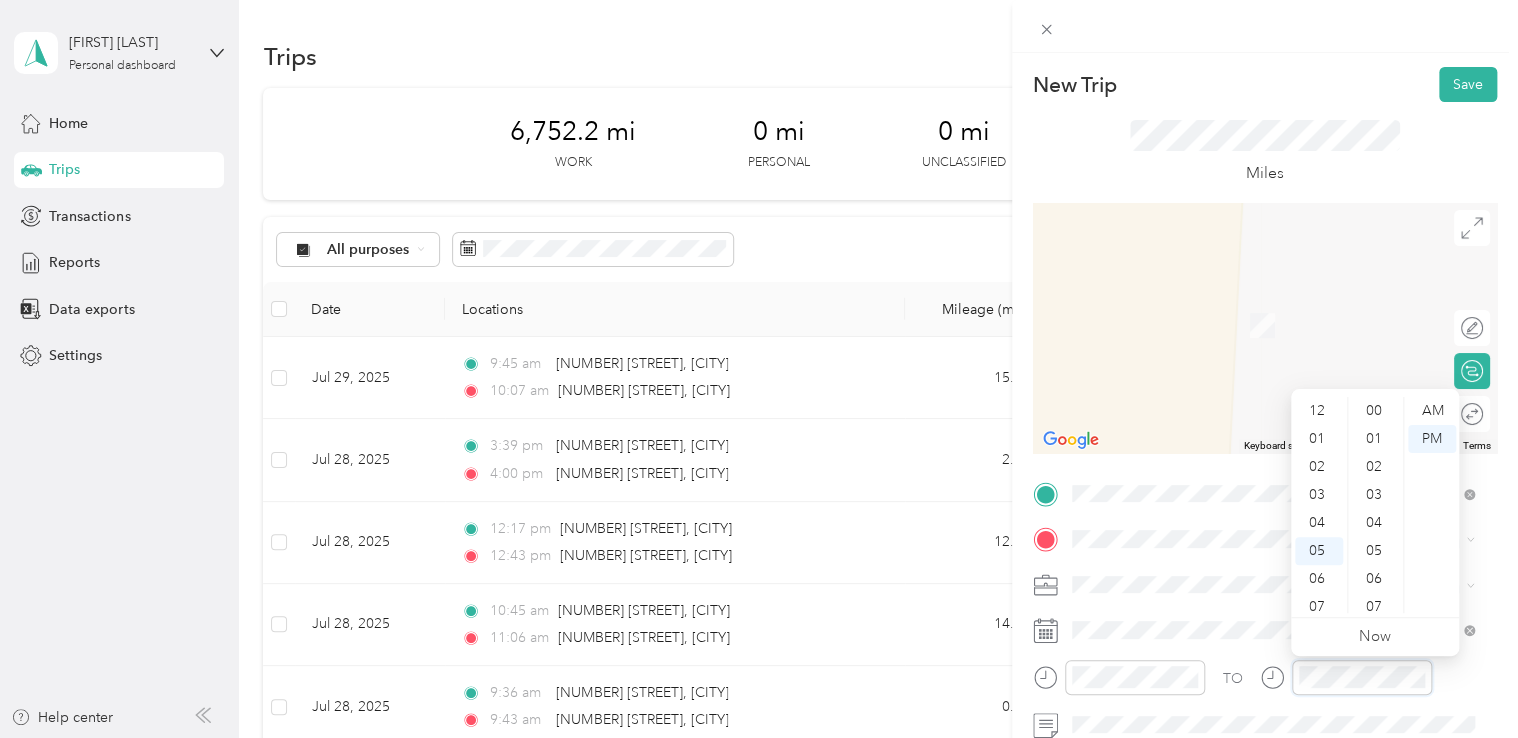 scroll, scrollTop: 1313, scrollLeft: 0, axis: vertical 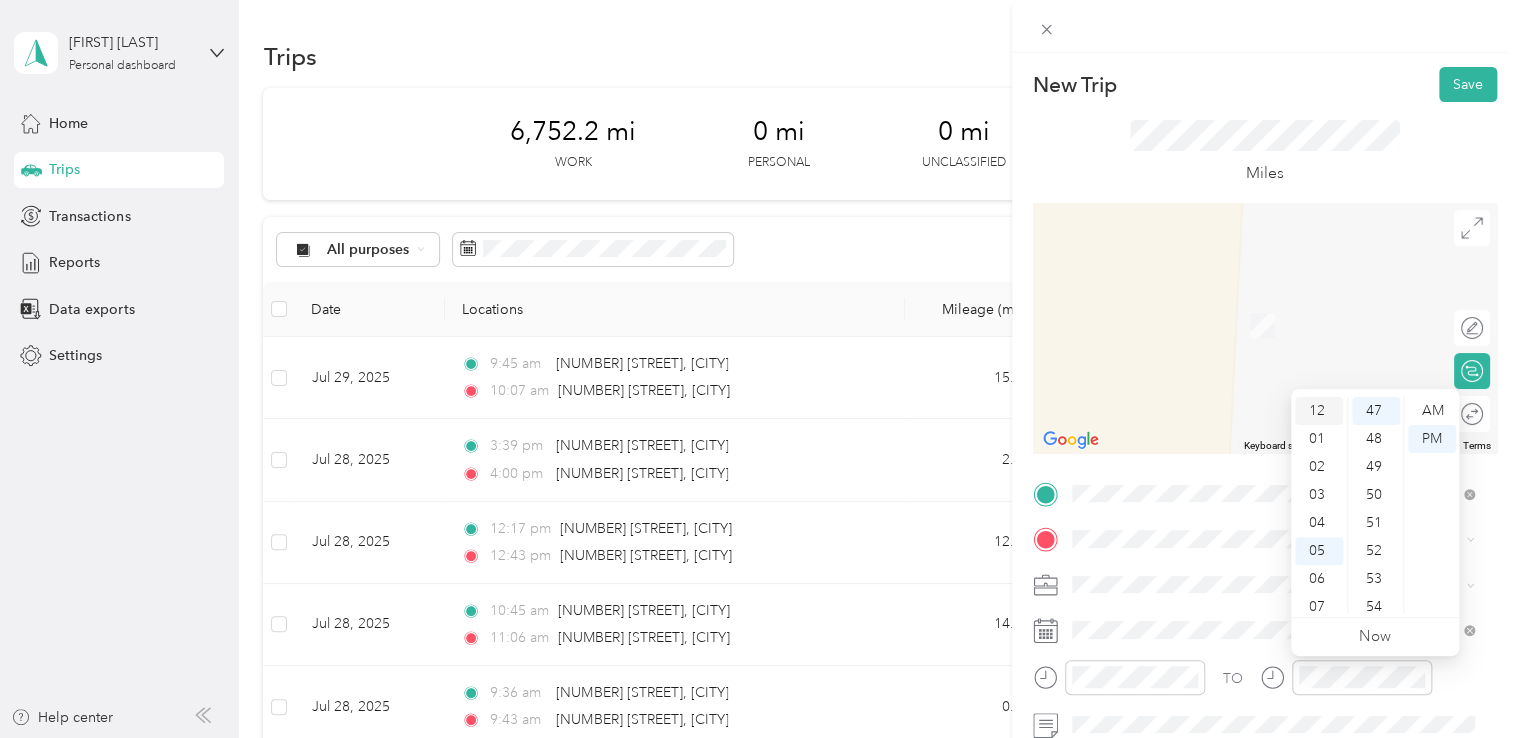 click on "12" at bounding box center [1319, 411] 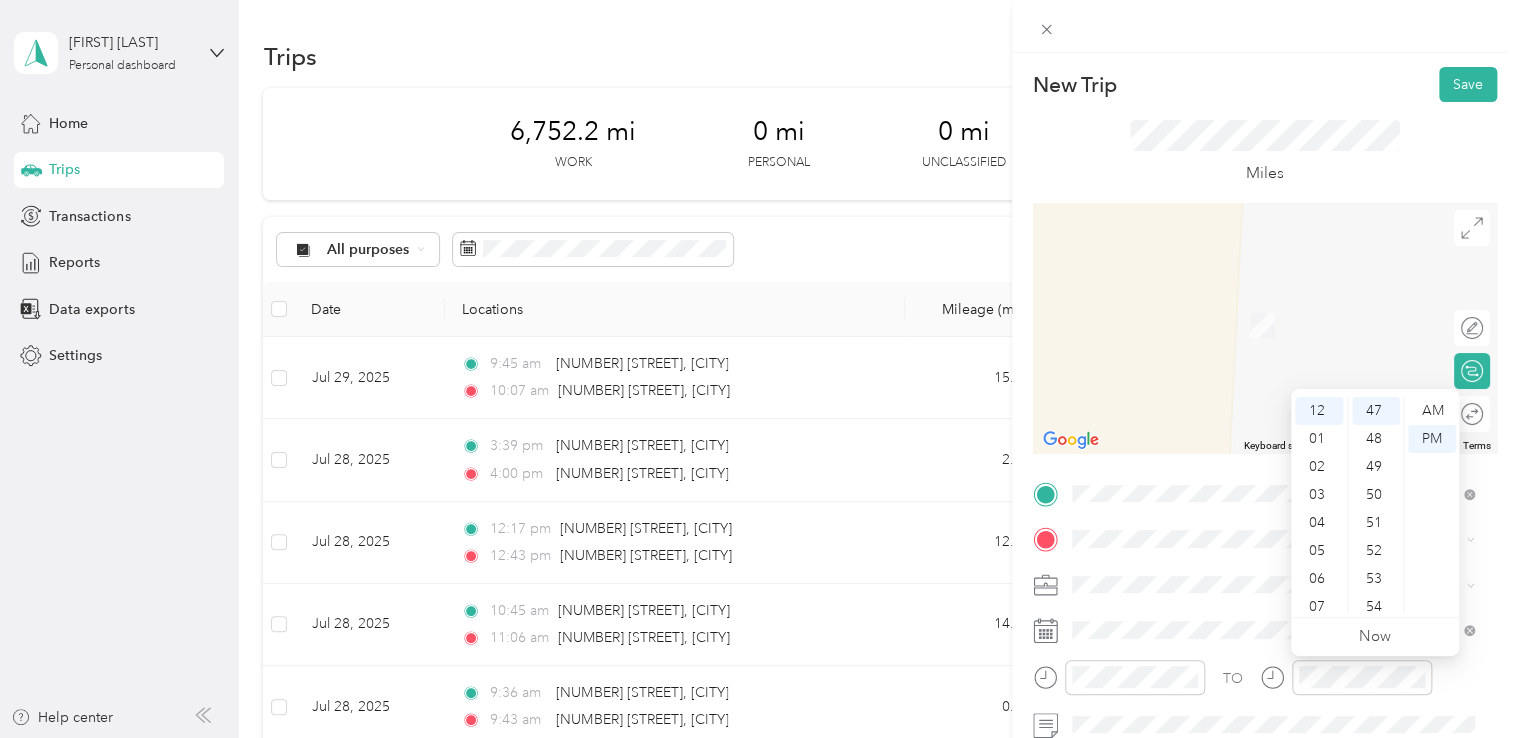 click on "AM PM" at bounding box center [1431, 505] 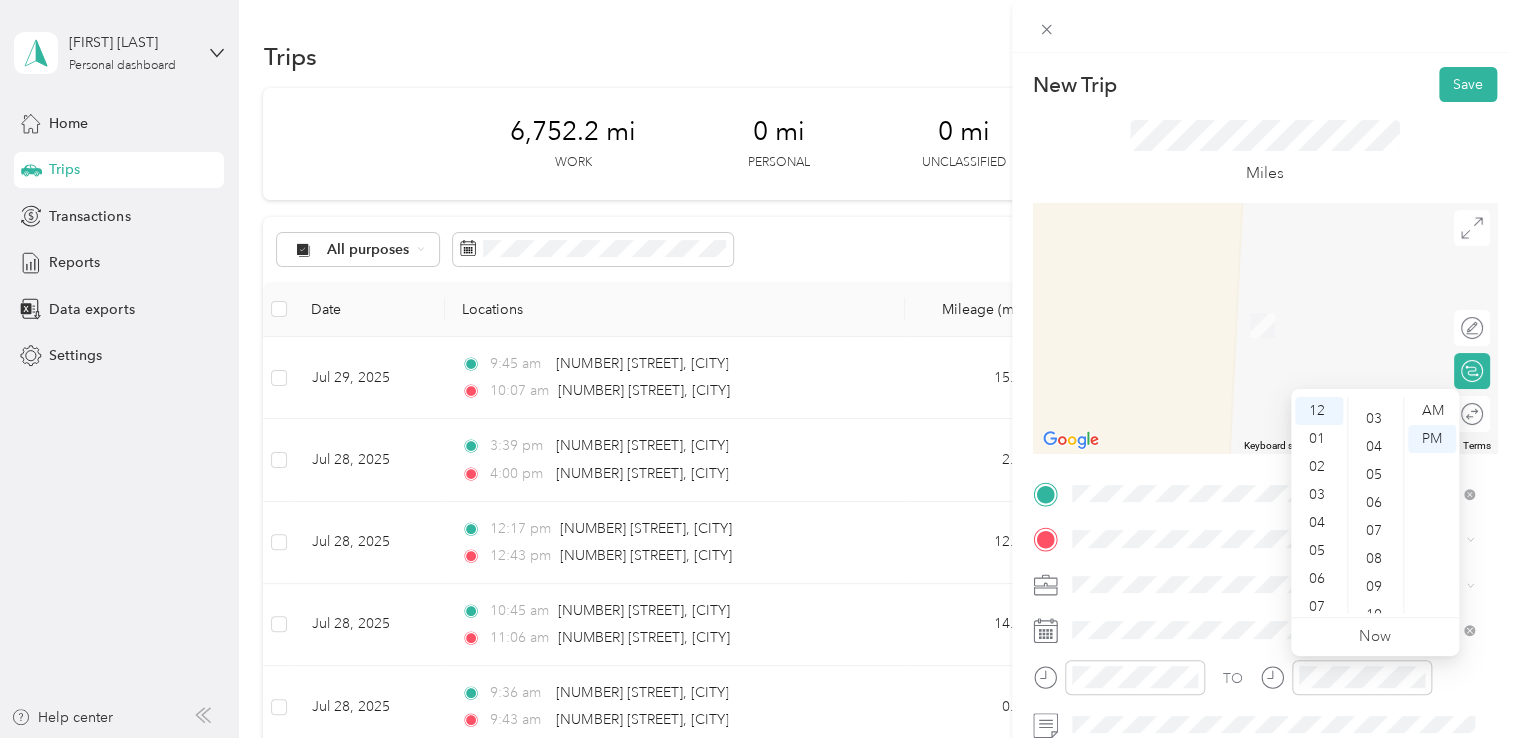 scroll, scrollTop: 12, scrollLeft: 0, axis: vertical 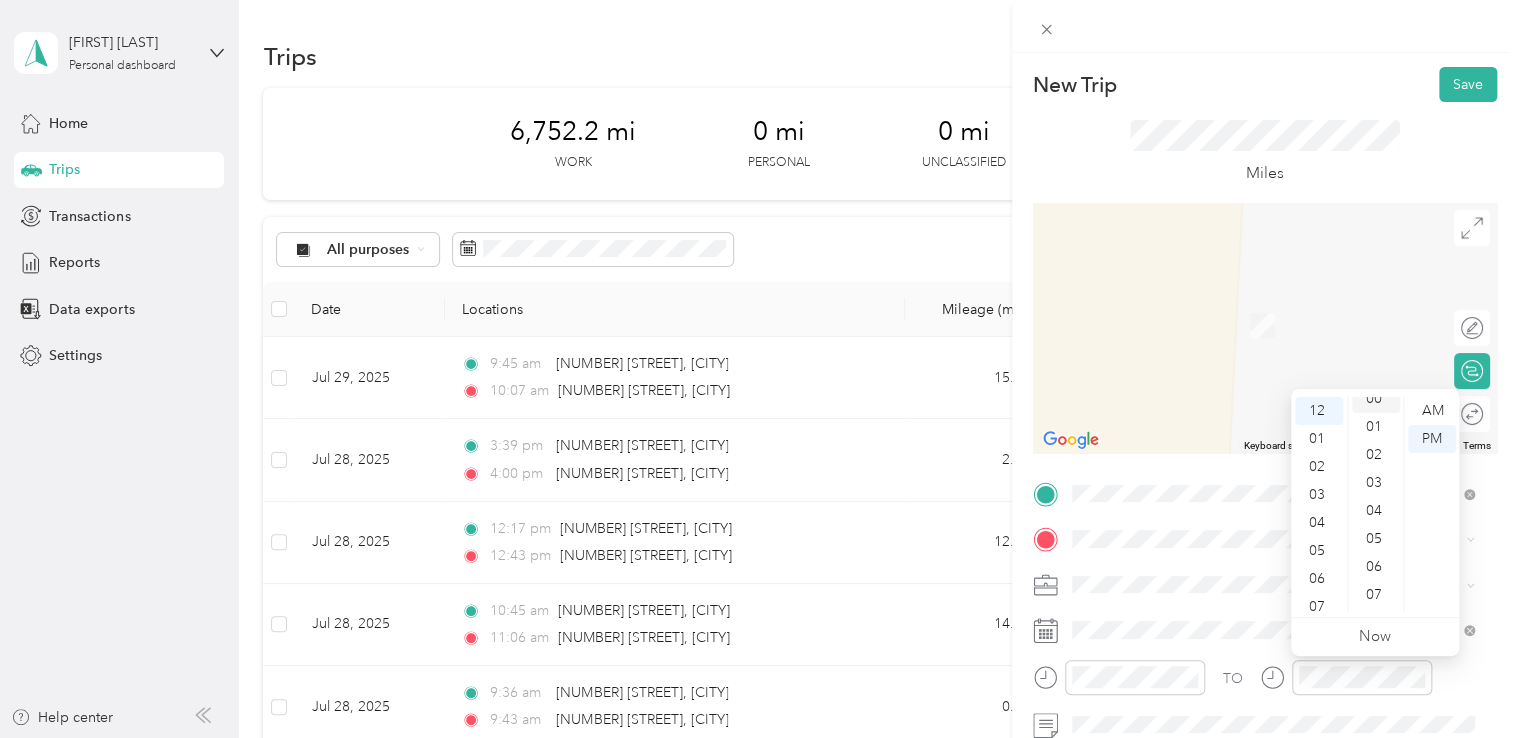 click on "00" at bounding box center [1376, 399] 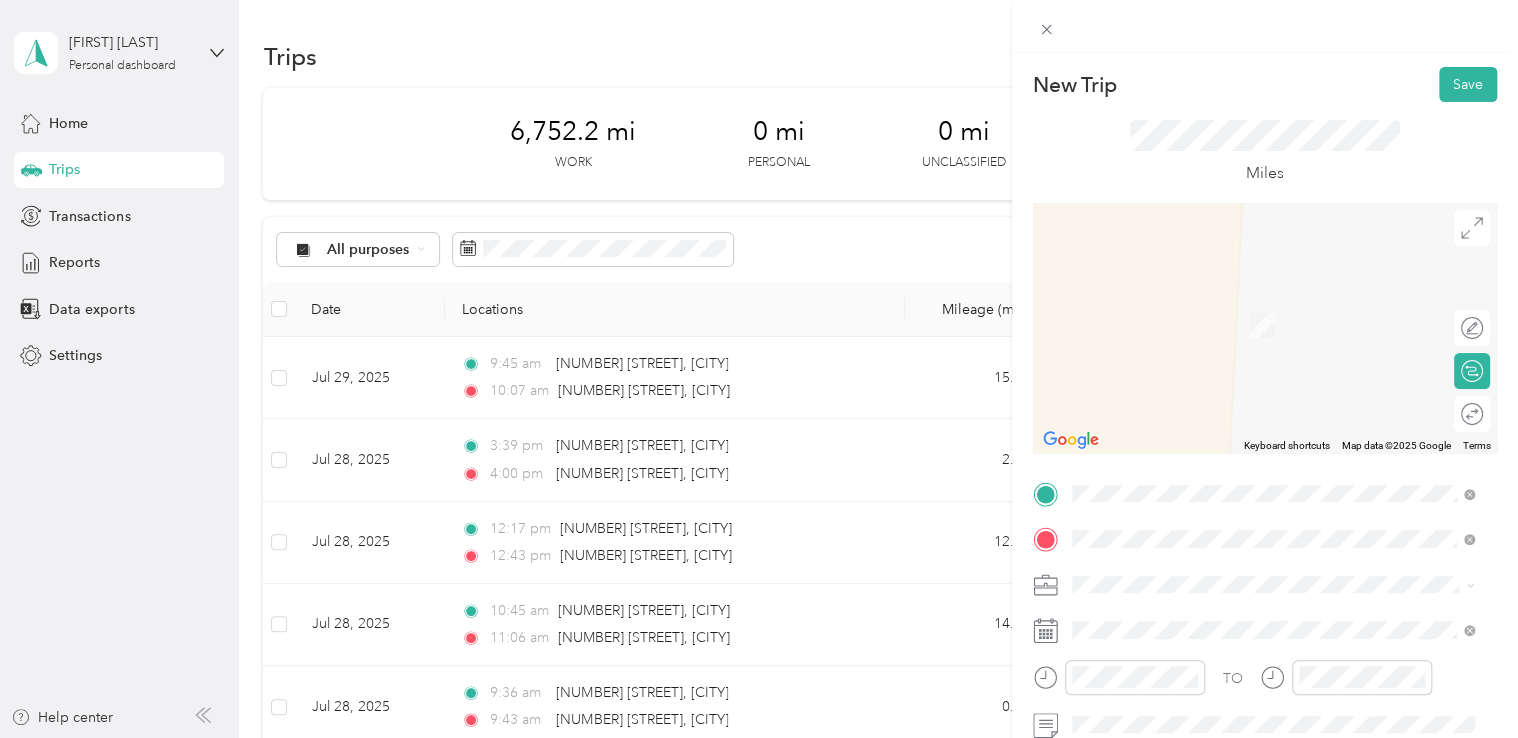 click on "[NUMBER] [STREET]
[CITY], [STATE] [POSTAL_CODE], [COUNTRY]" at bounding box center [1253, 325] 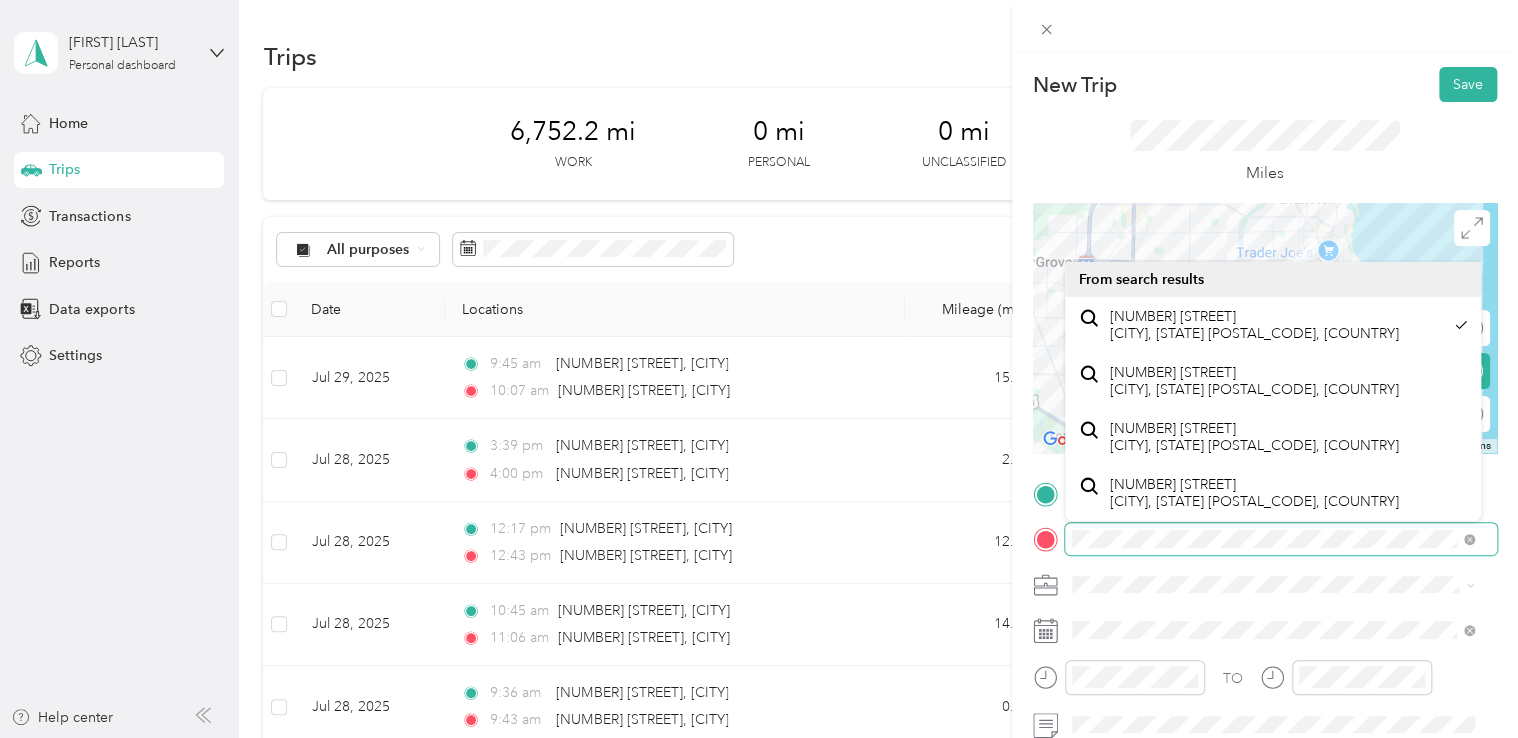 click at bounding box center (1281, 539) 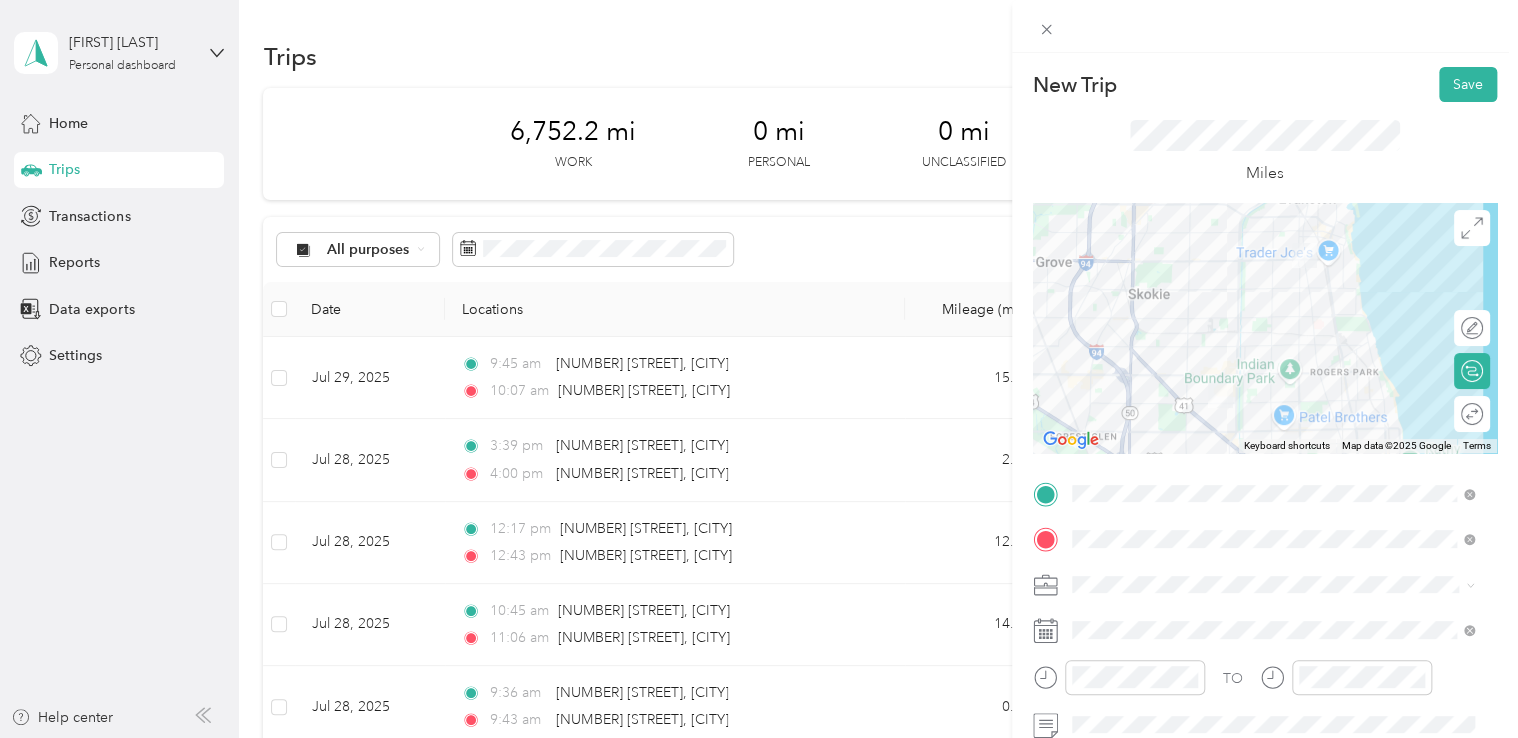 click 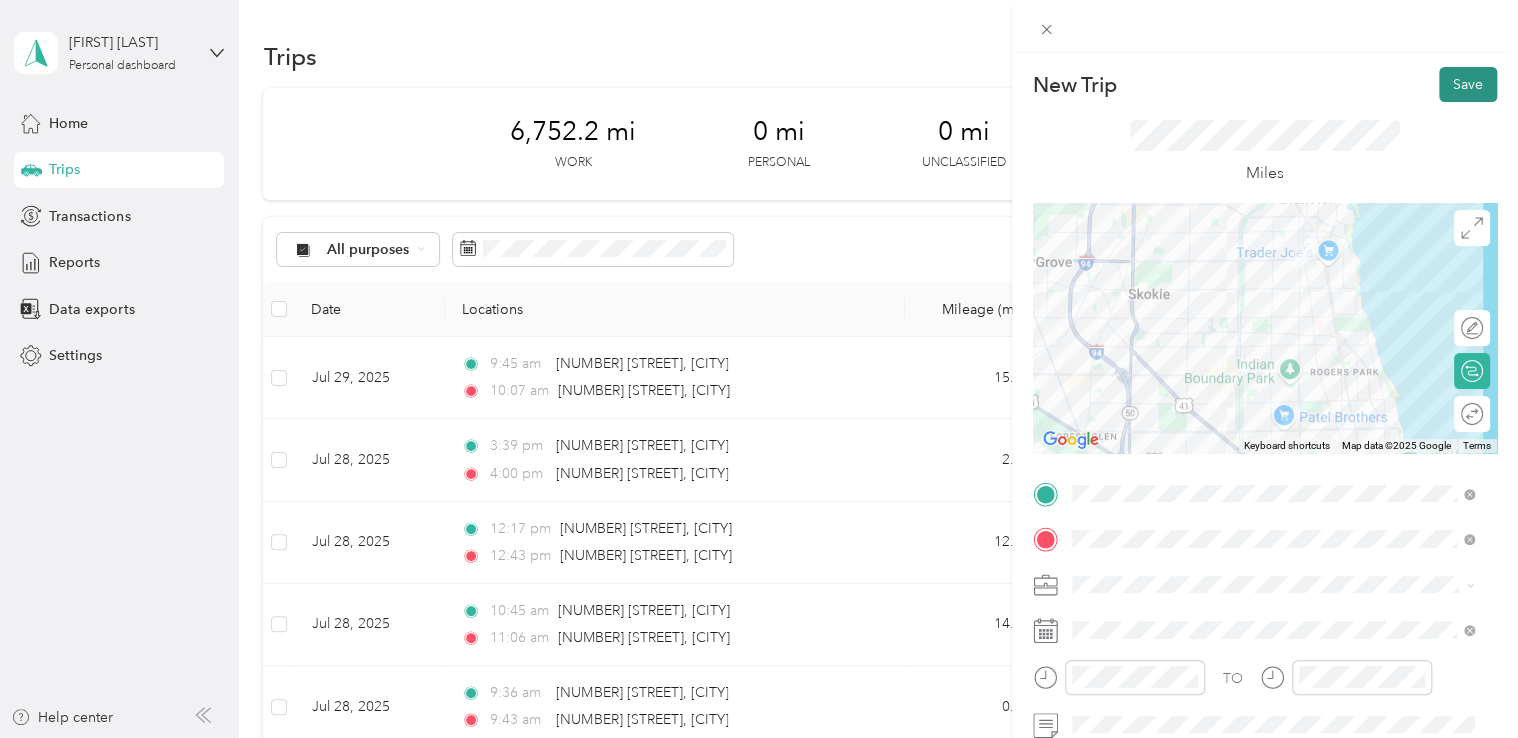 click on "Save" at bounding box center [1468, 84] 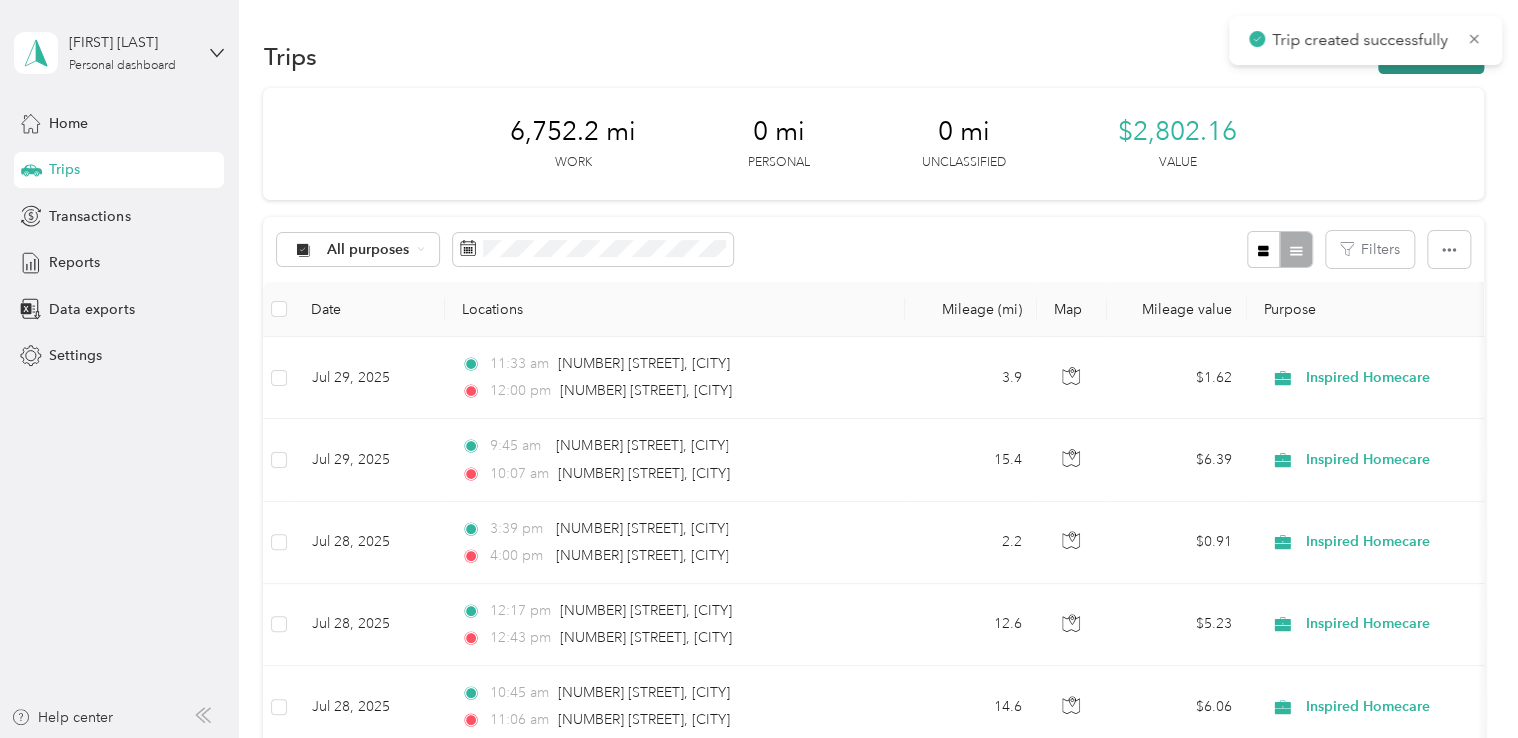 click on "New trip" at bounding box center [1431, 56] 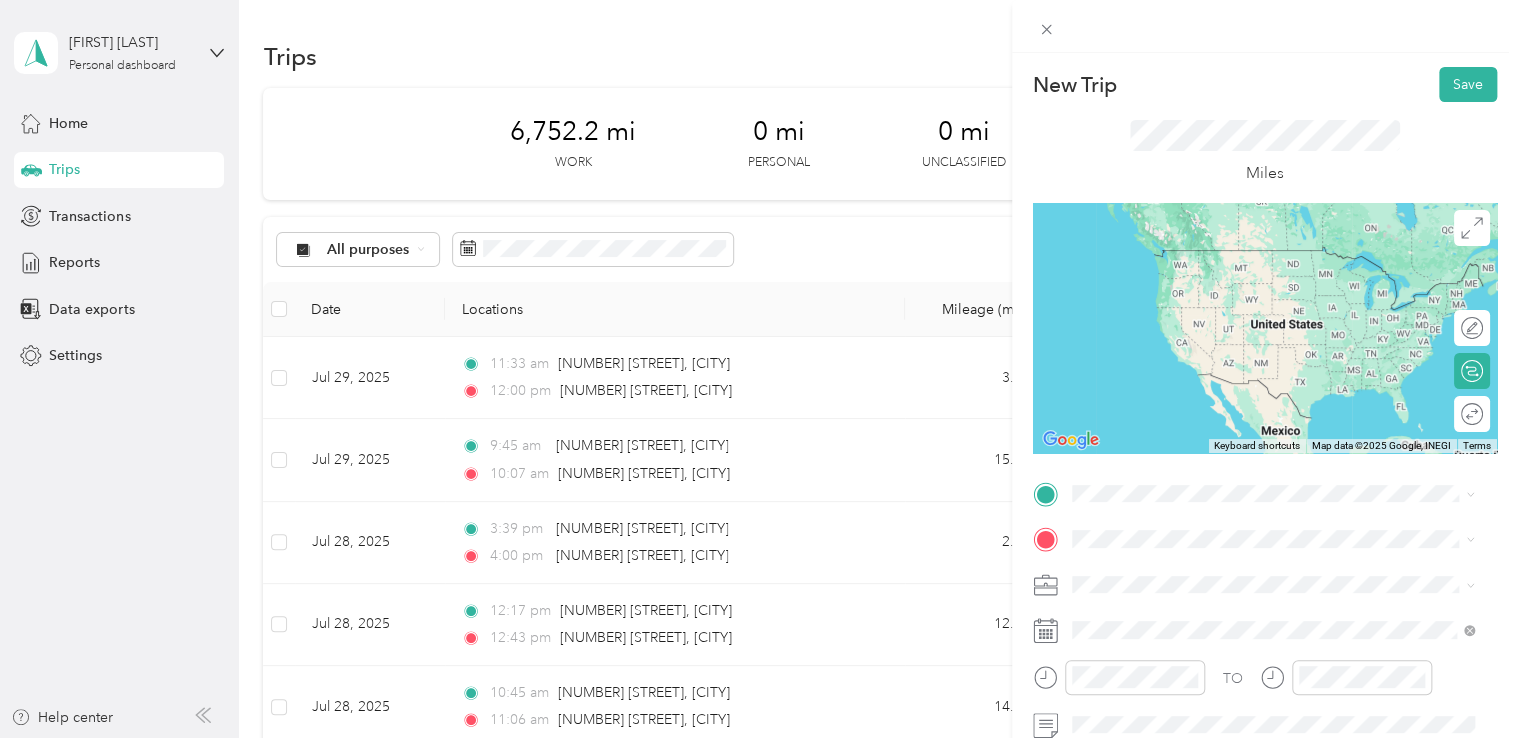 click on "[NUMBER] [STREET]
[CITY], [STATE] [POSTAL_CODE], [COUNTRY]" at bounding box center [1253, 248] 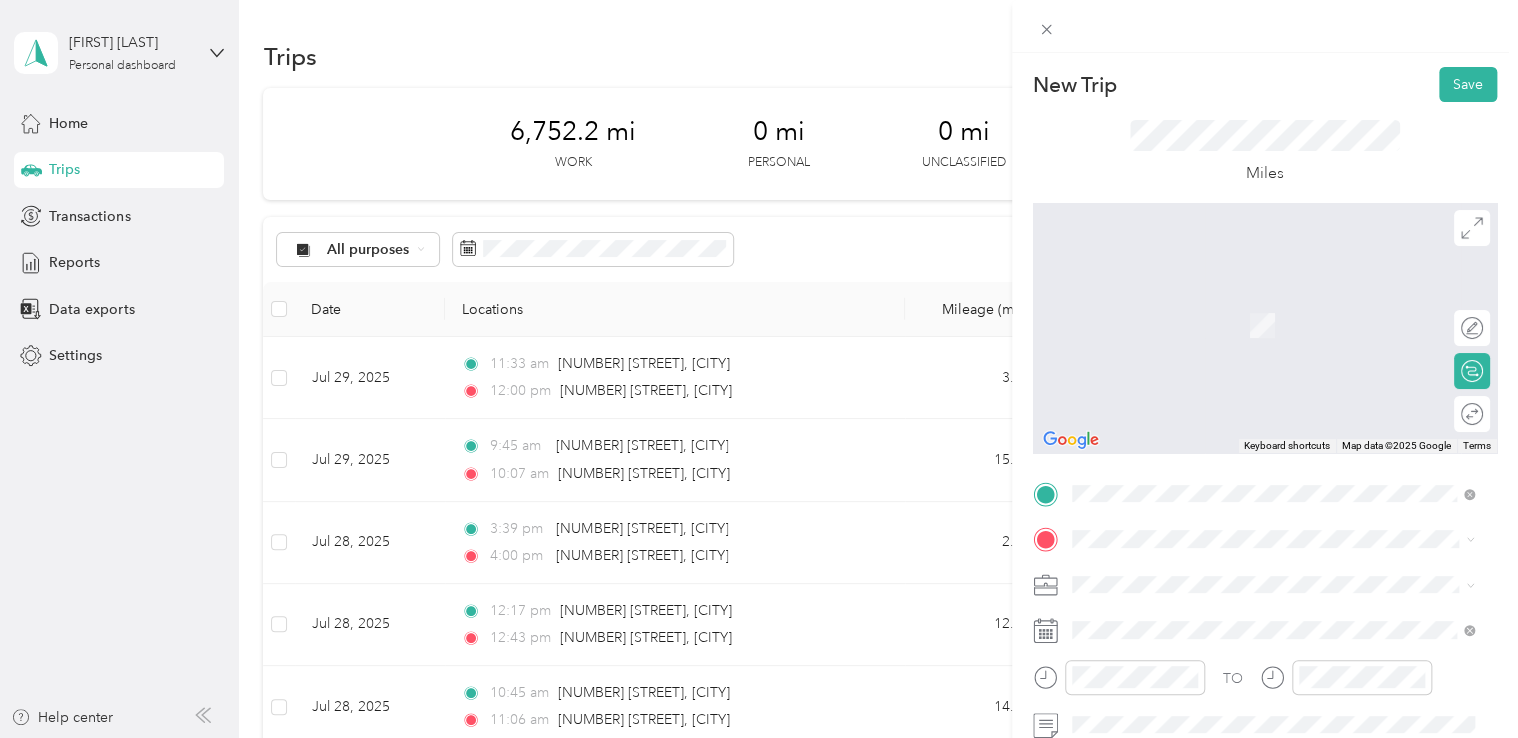 click on "[NUMBER] [STREET]
[CITY], [STATE] [POSTAL_CODE], [COUNTRY]" at bounding box center [1253, 293] 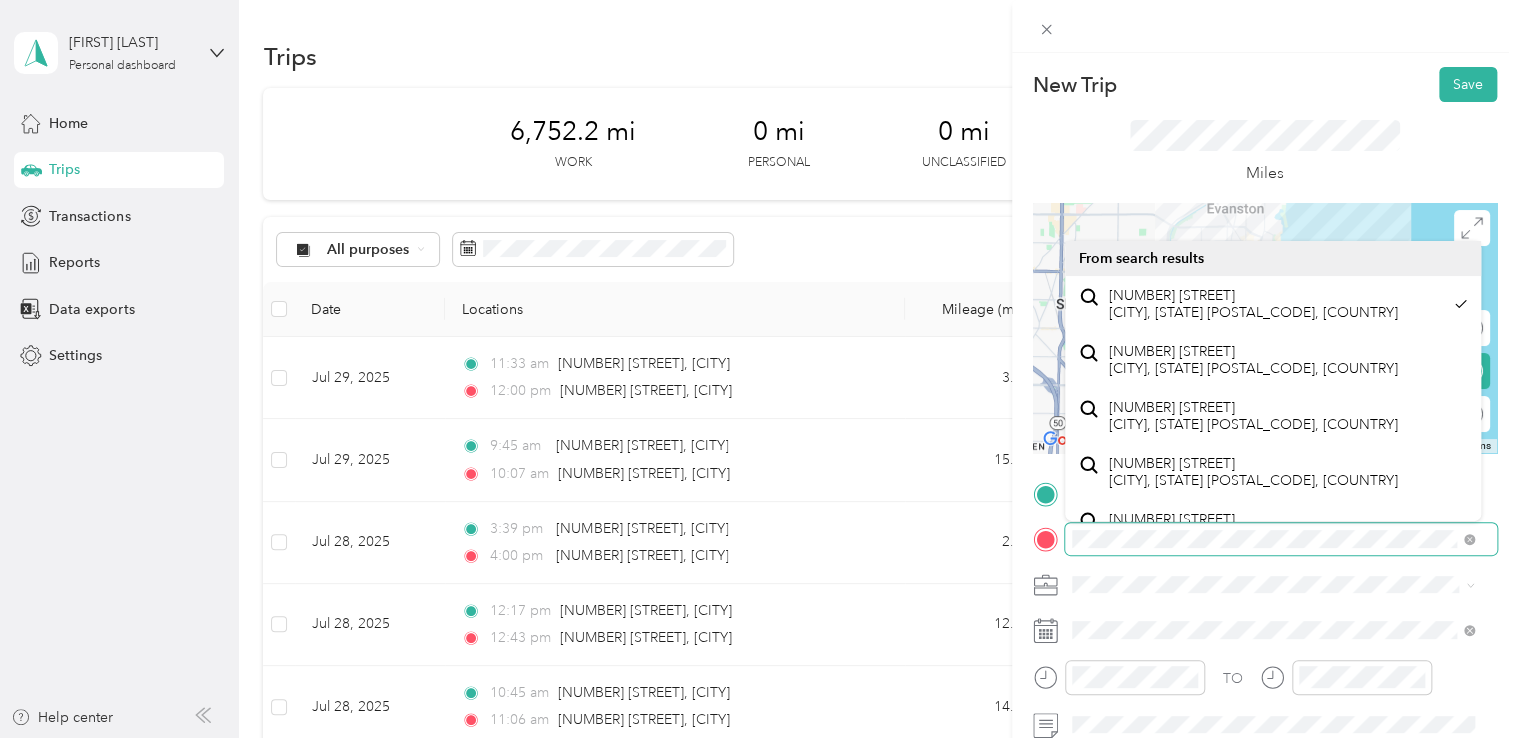 click at bounding box center (1281, 539) 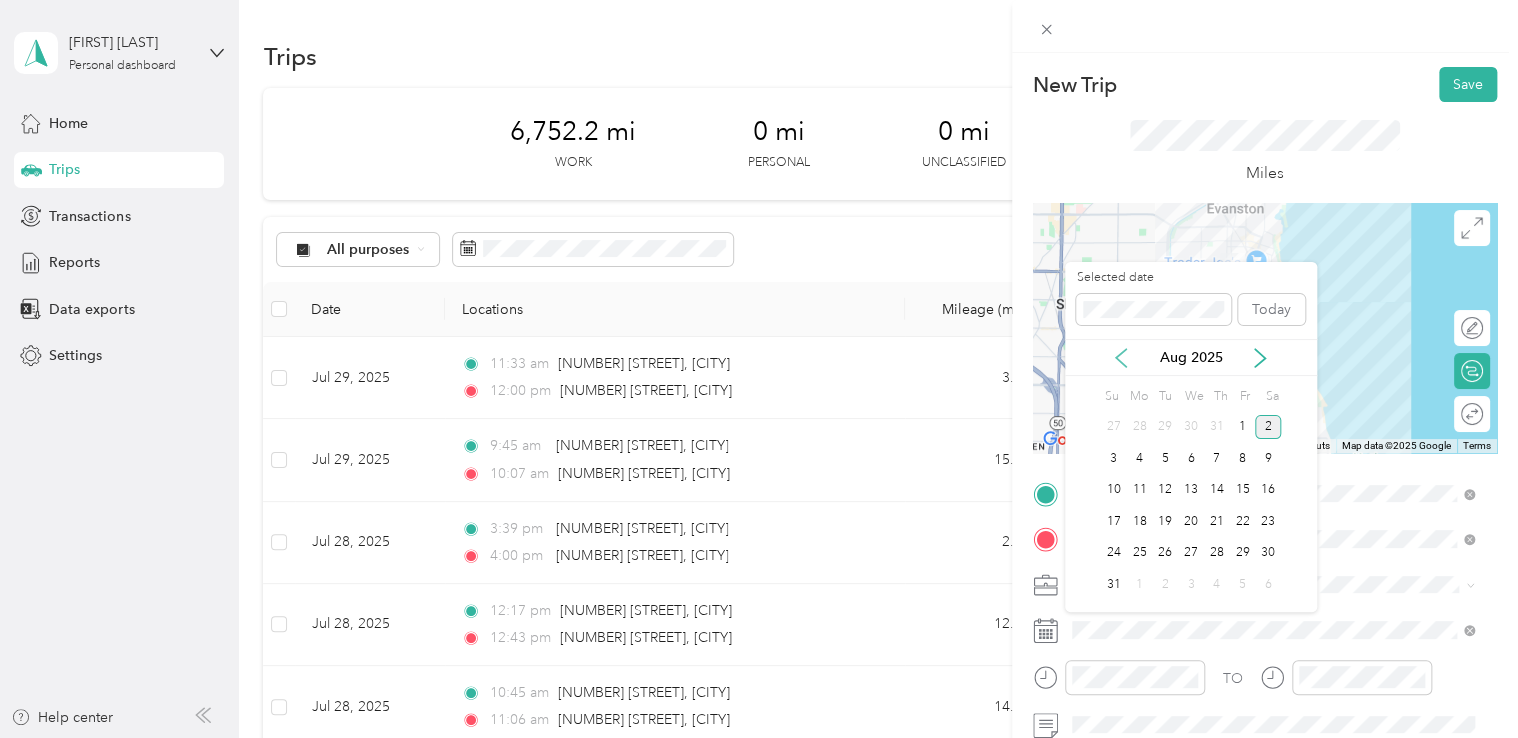 click 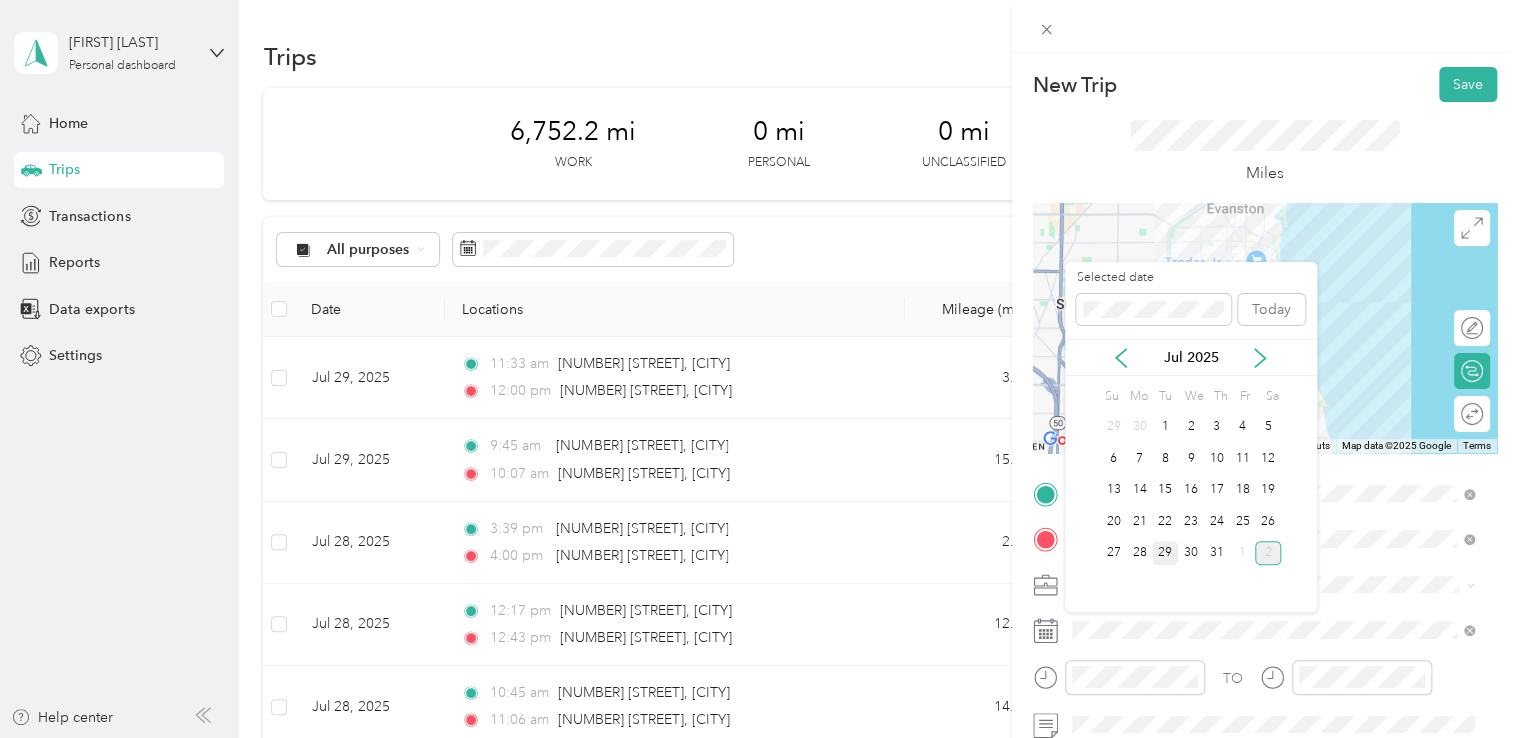 click on "29" at bounding box center [1165, 553] 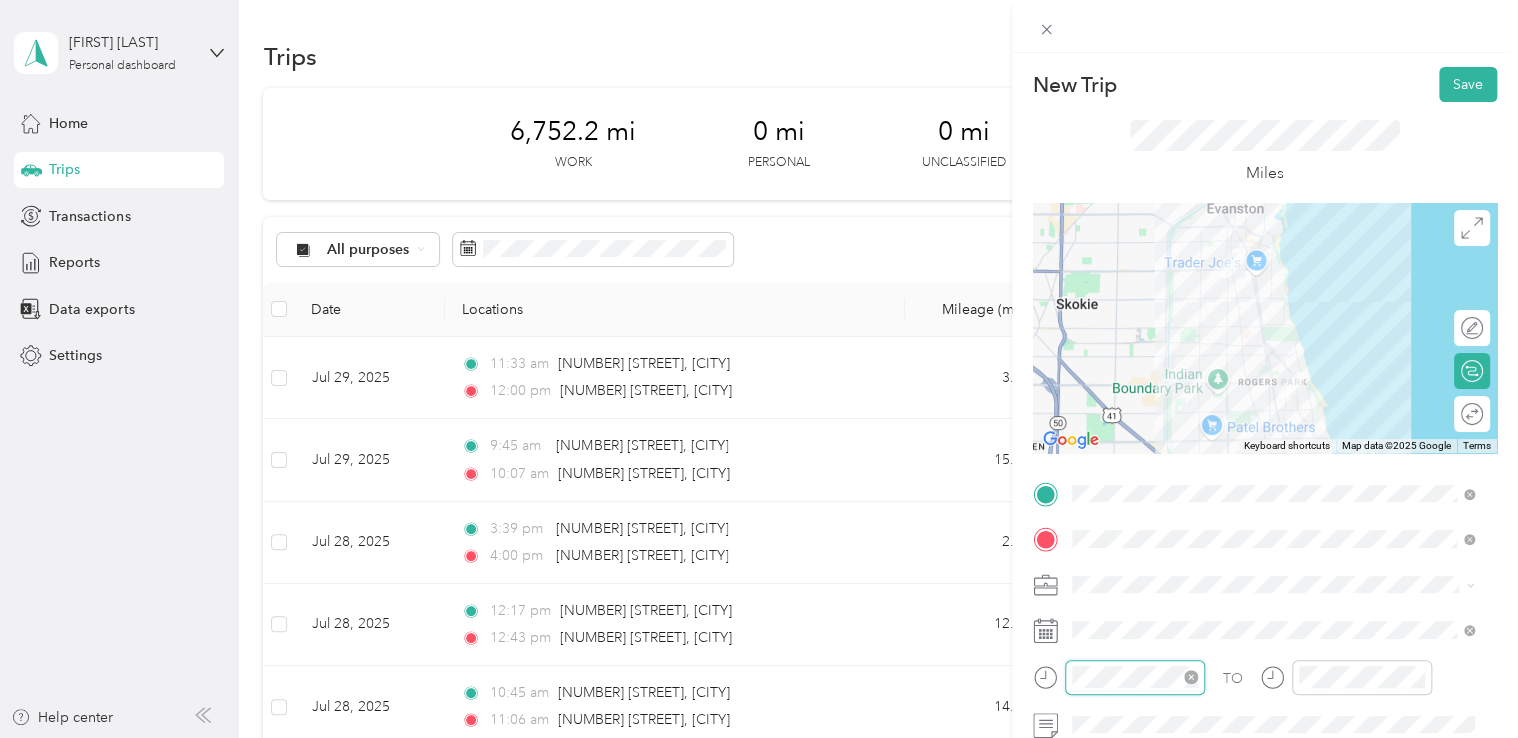scroll, scrollTop: 120, scrollLeft: 0, axis: vertical 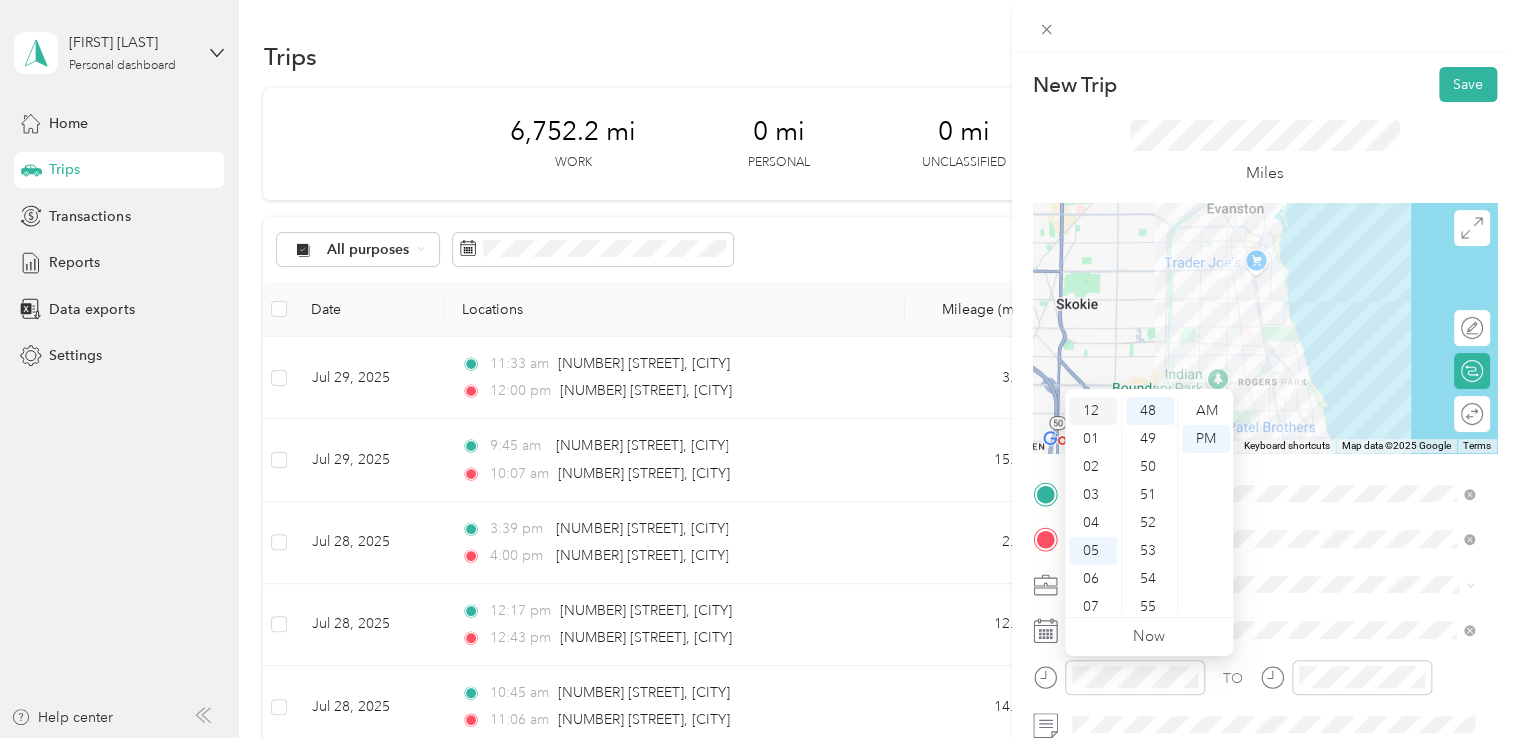 click on "12" at bounding box center [1093, 411] 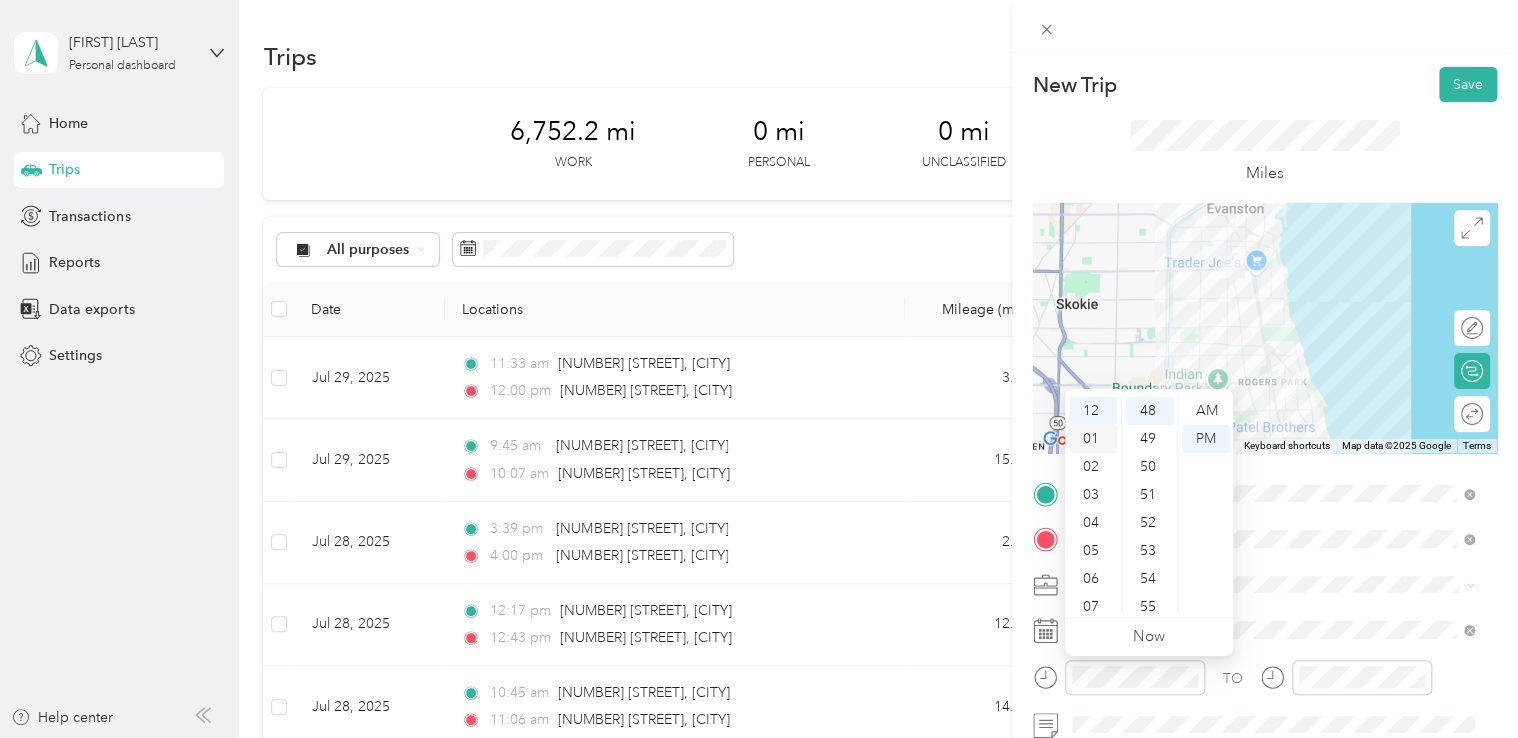 click on "01" at bounding box center (1093, 439) 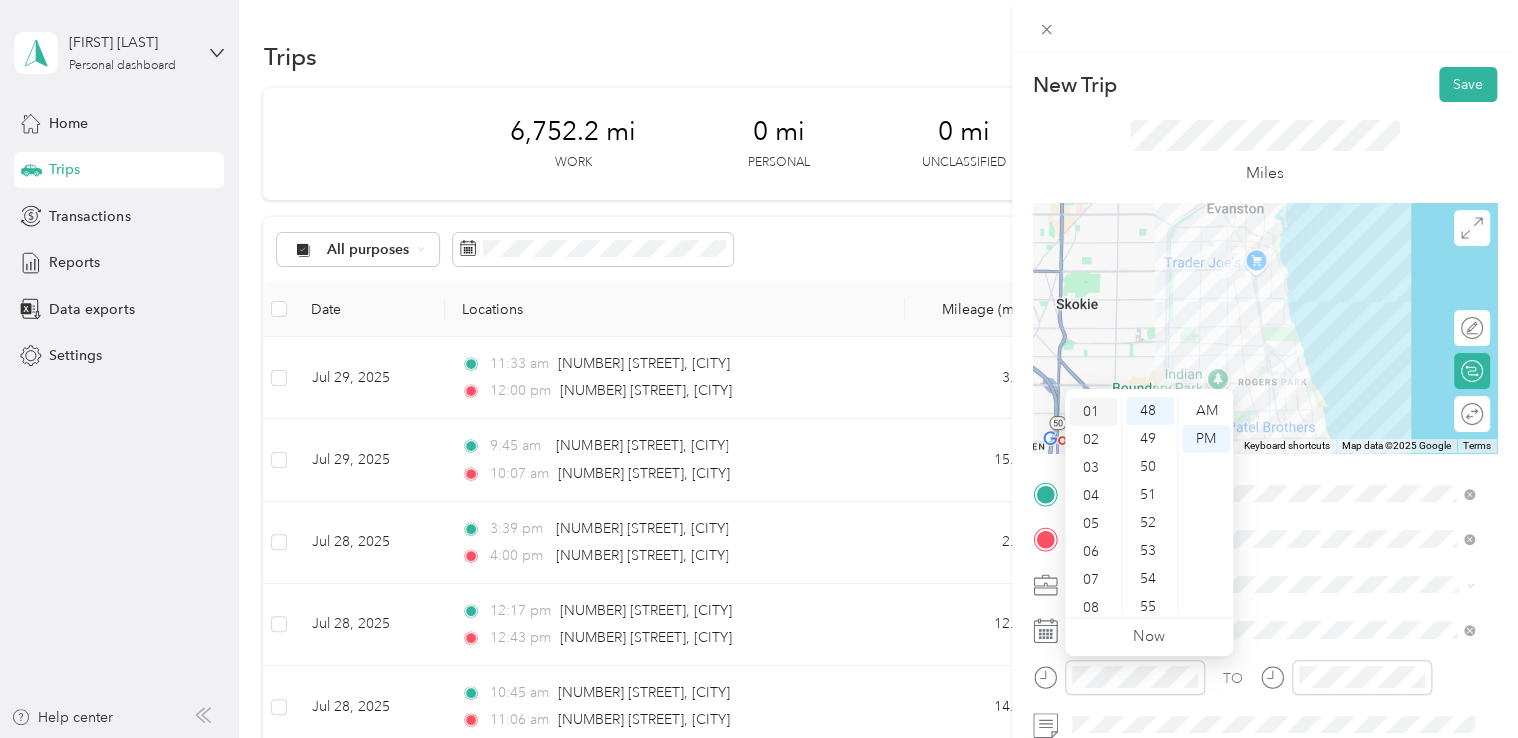 scroll, scrollTop: 28, scrollLeft: 0, axis: vertical 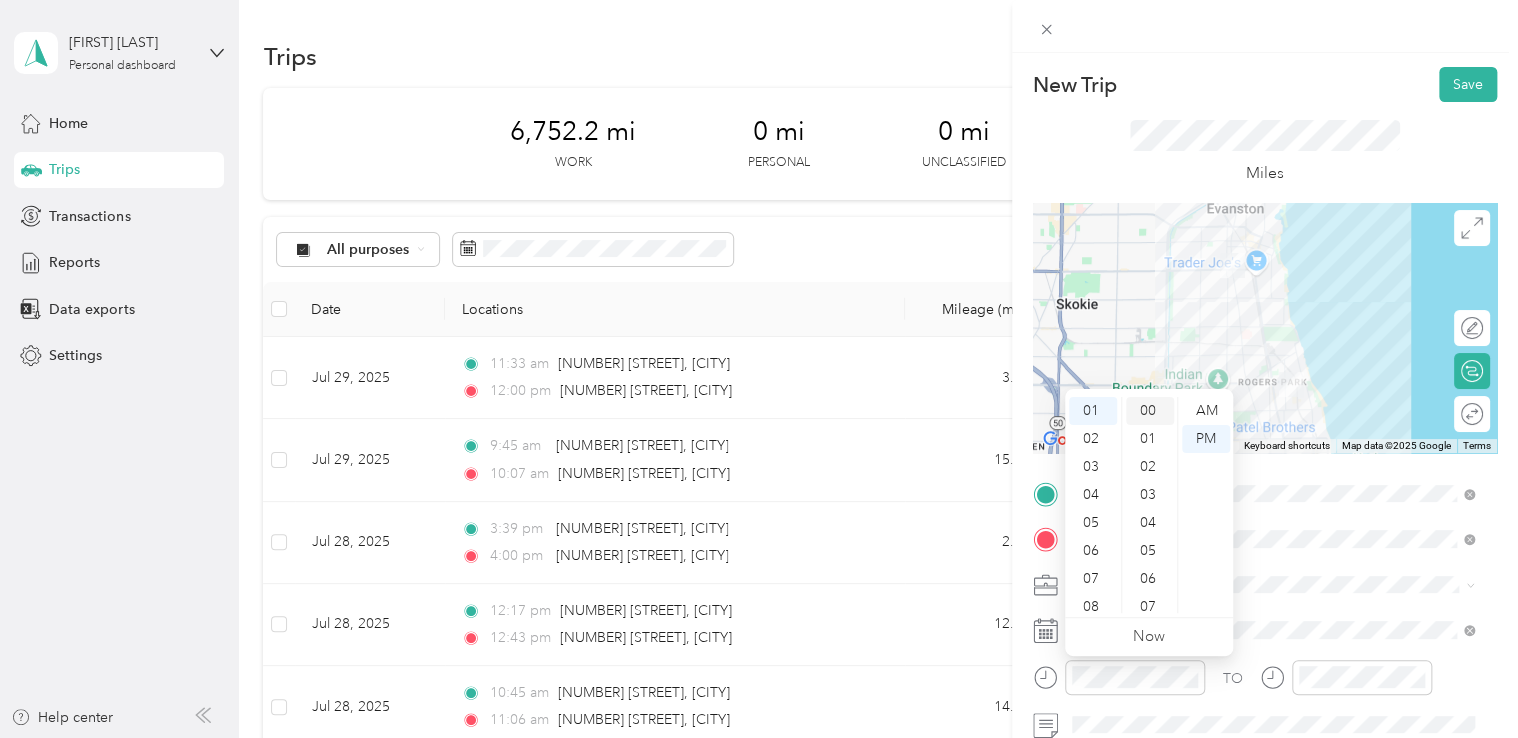 click on "00" at bounding box center [1150, 411] 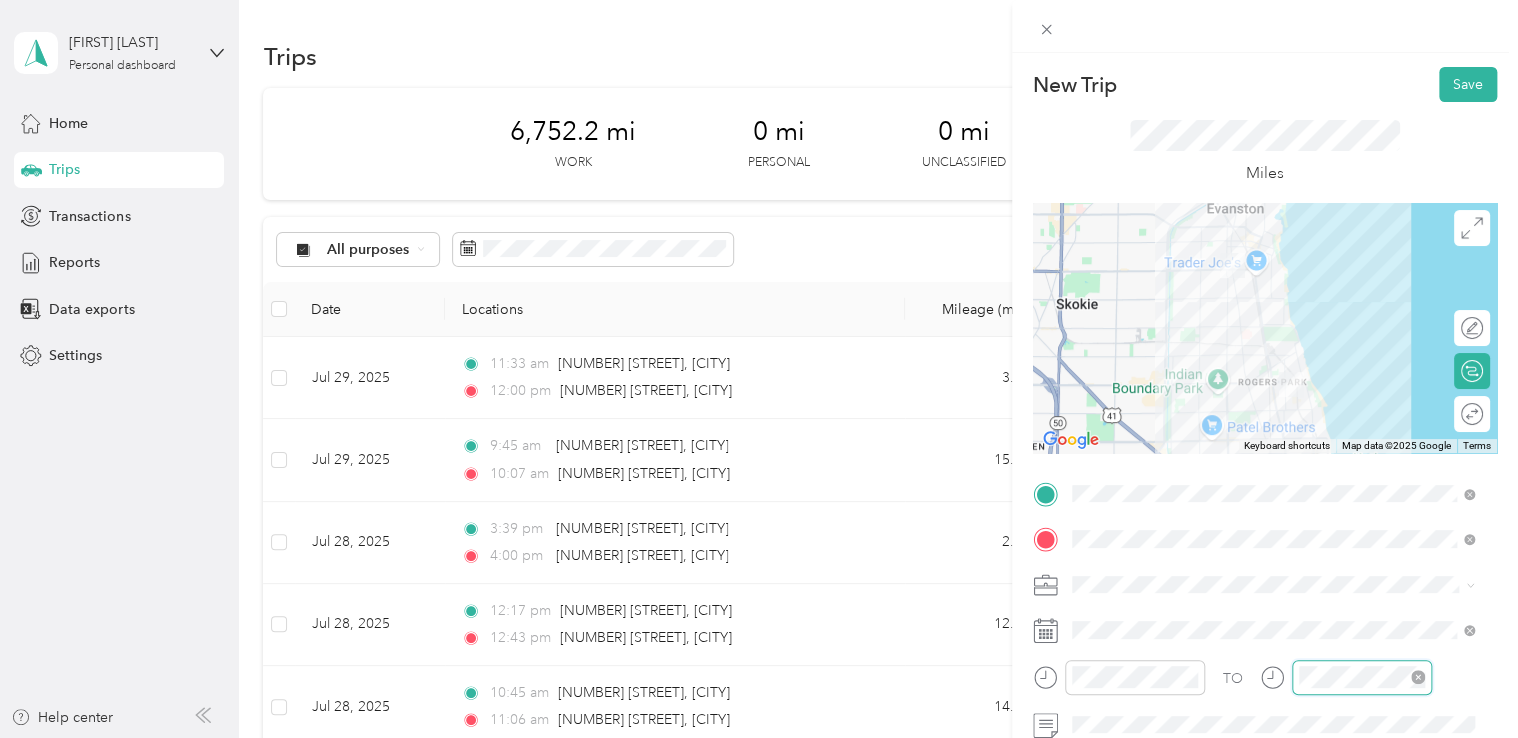 scroll, scrollTop: 120, scrollLeft: 0, axis: vertical 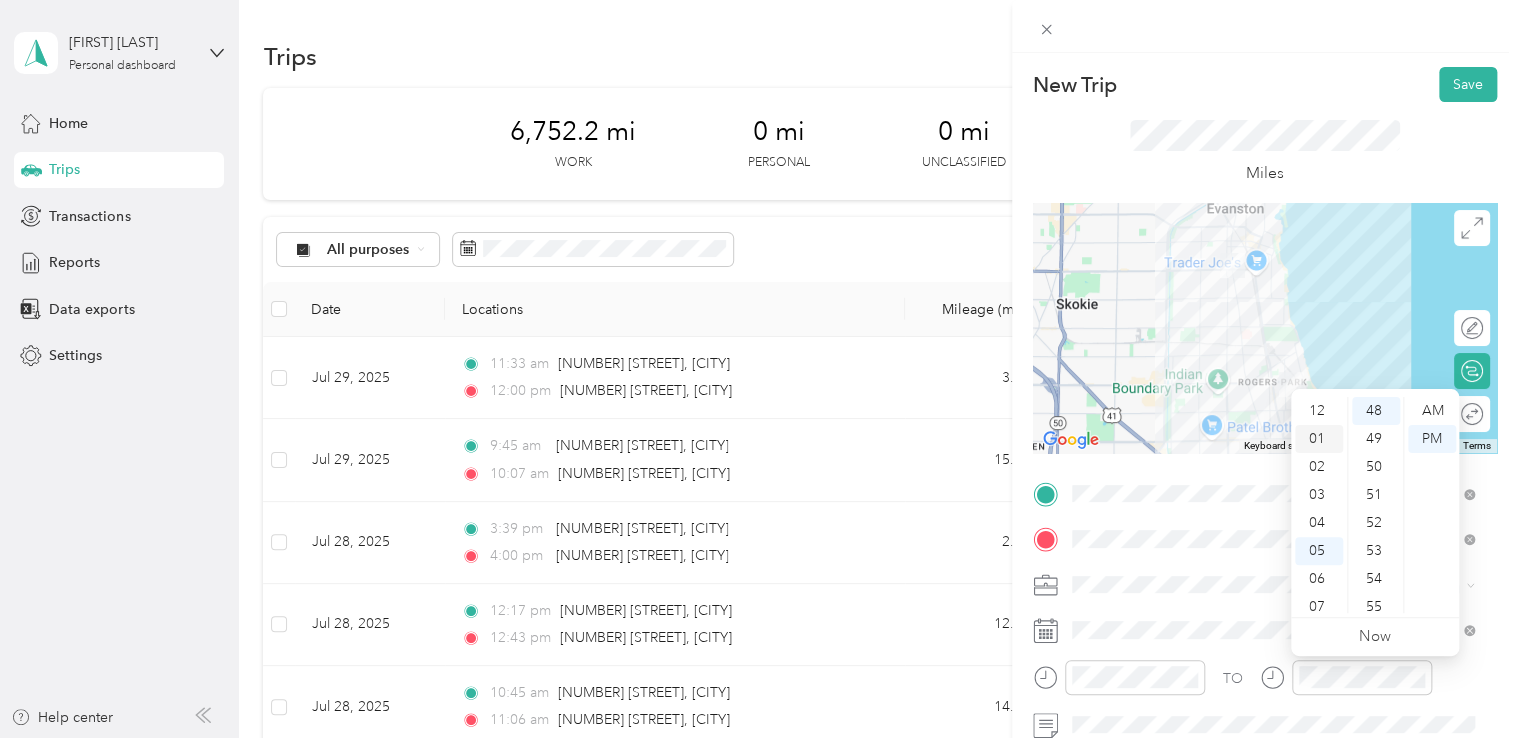 click on "01" at bounding box center (1319, 439) 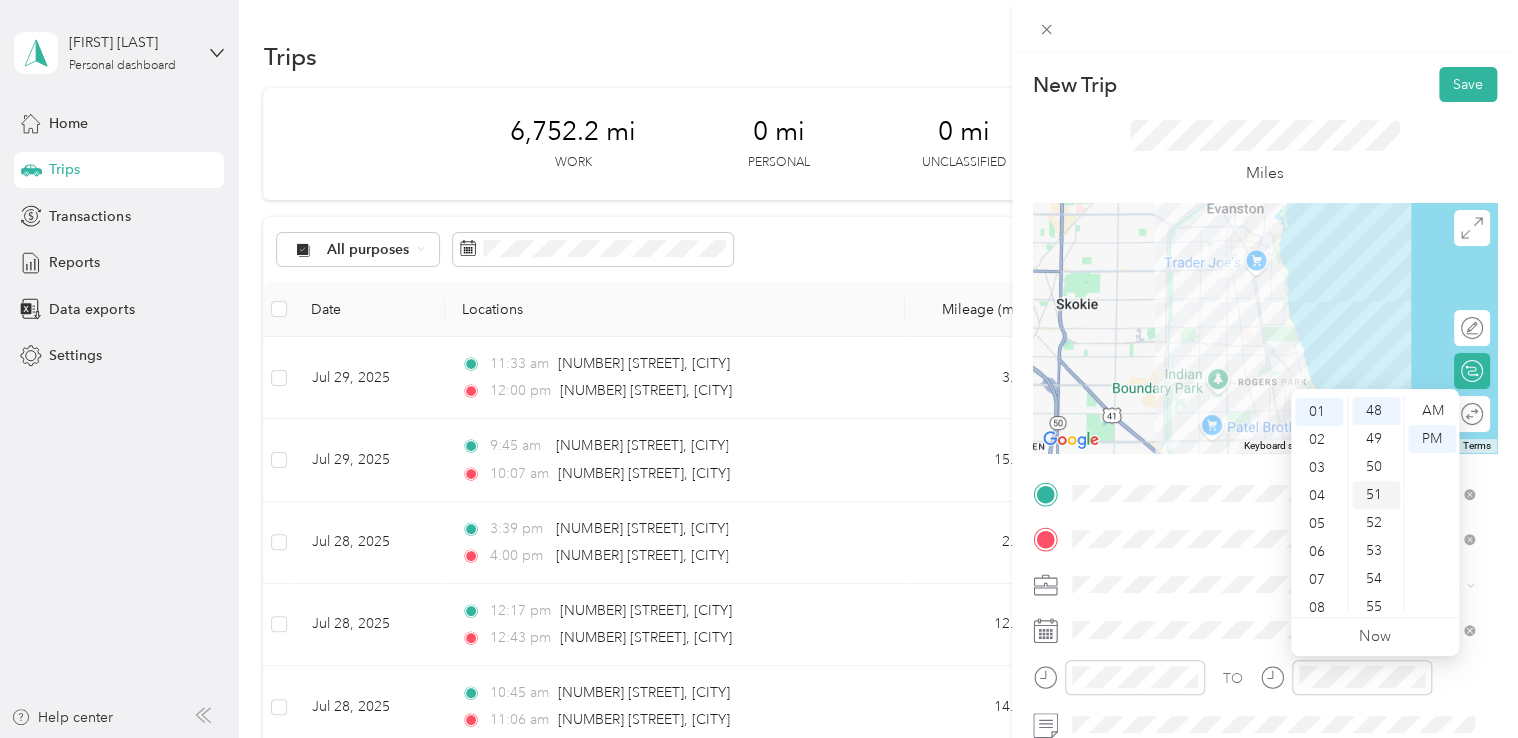 scroll, scrollTop: 28, scrollLeft: 0, axis: vertical 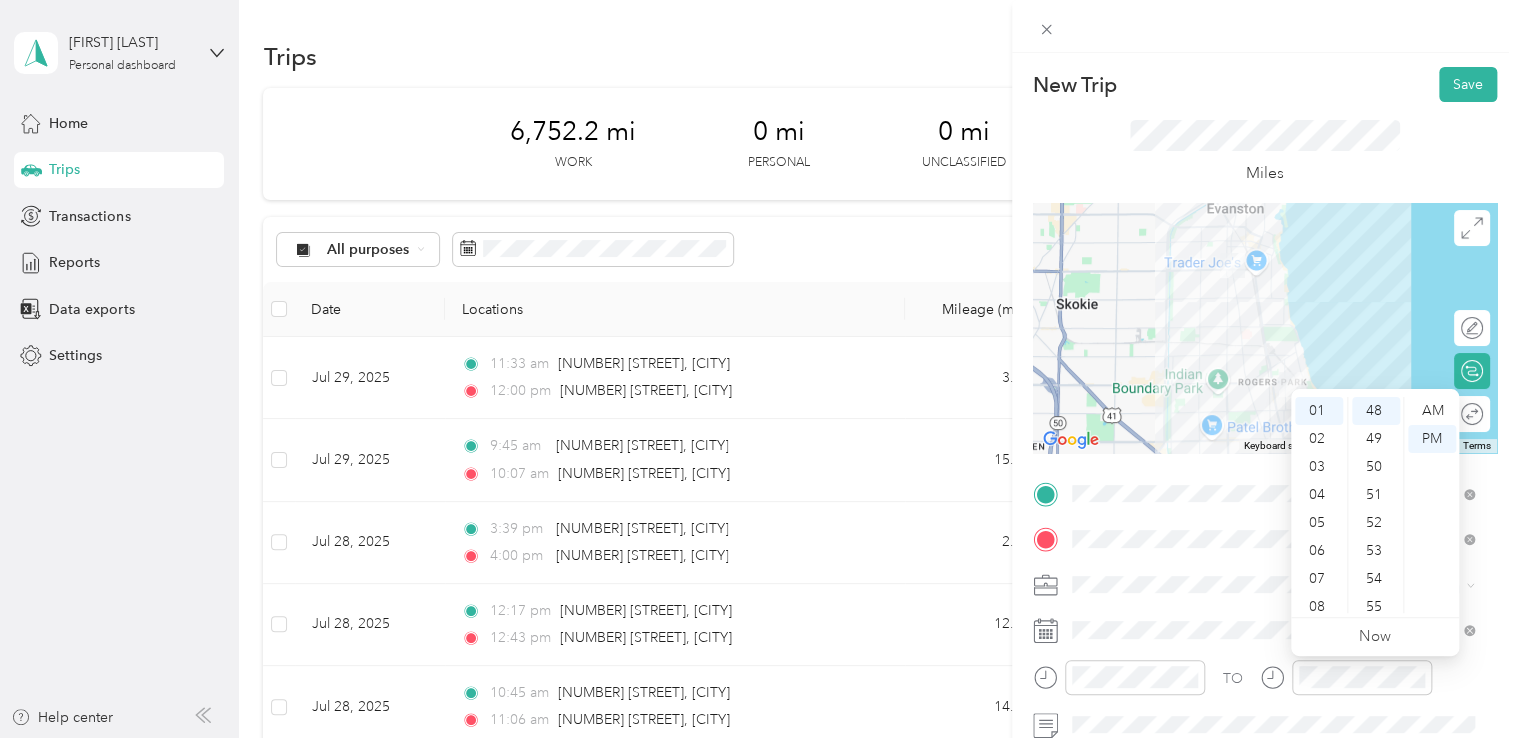 click on "AM PM" at bounding box center [1431, 505] 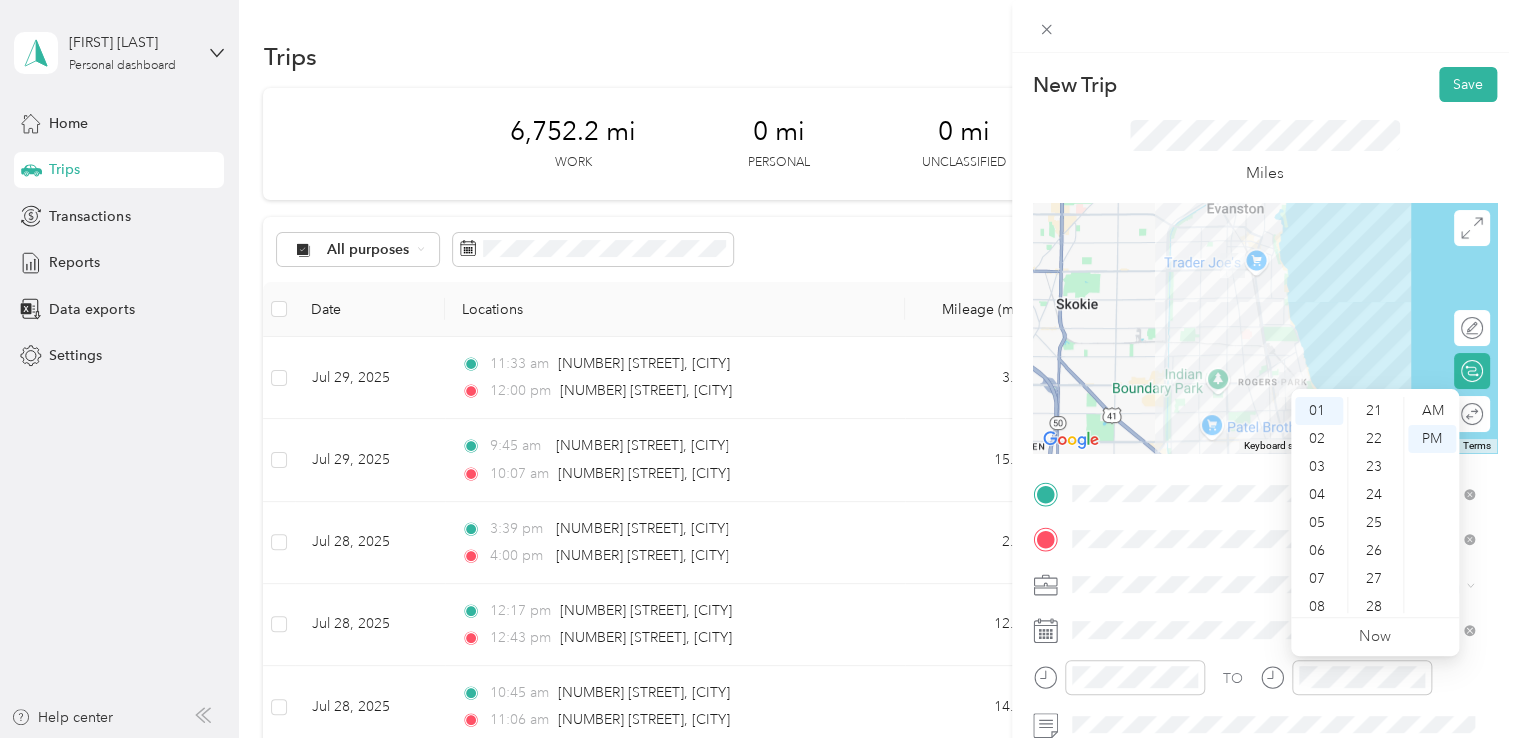 scroll, scrollTop: 548, scrollLeft: 0, axis: vertical 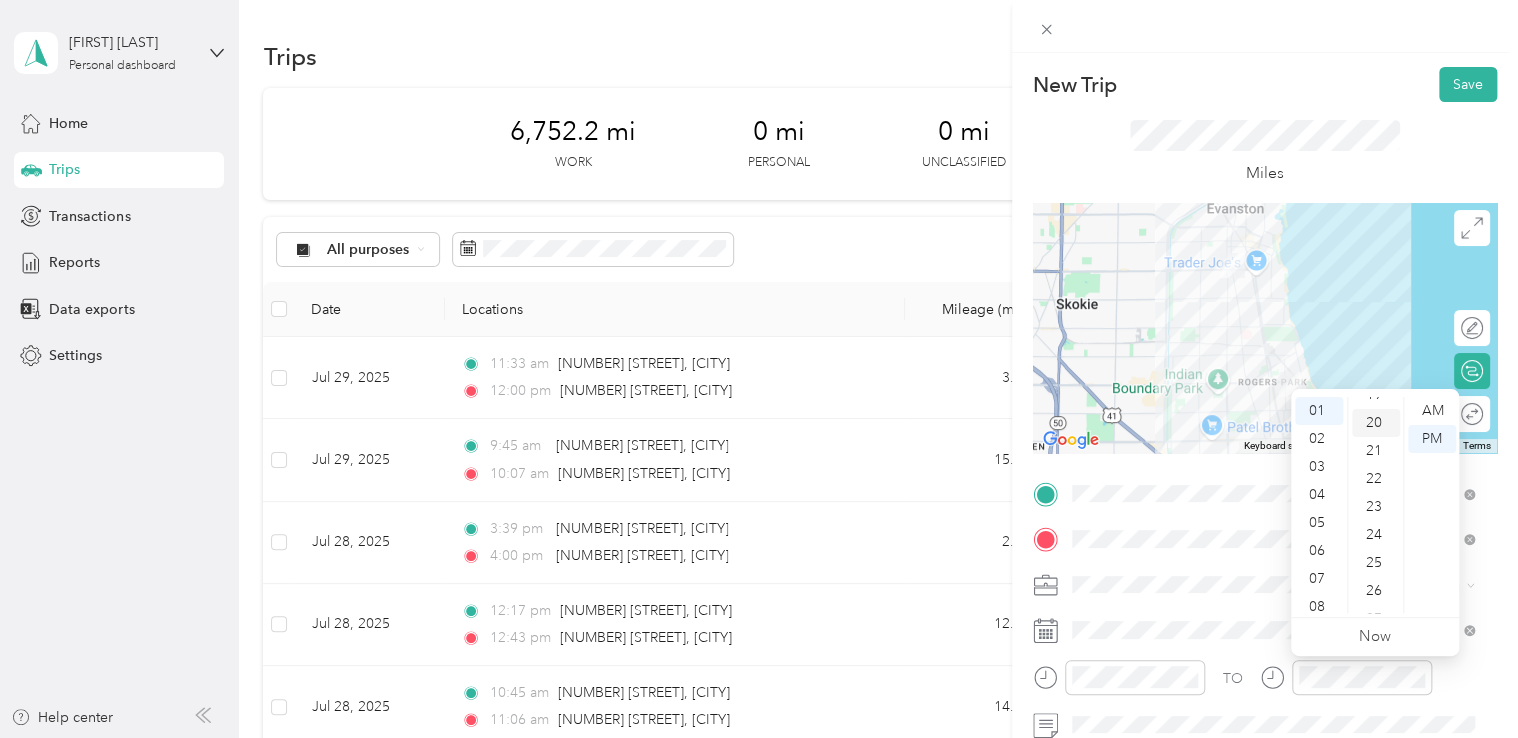 click on "20" at bounding box center [1376, 423] 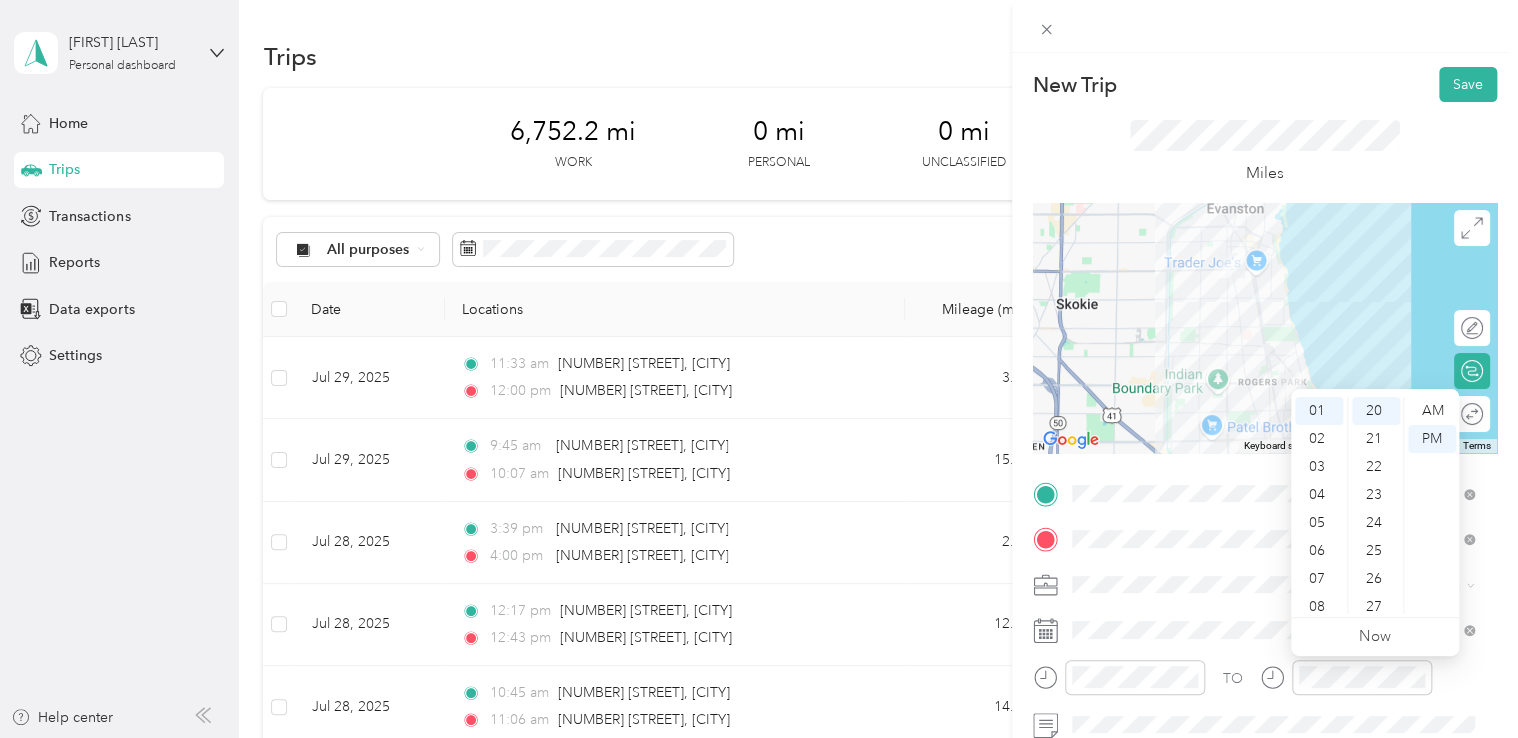 click 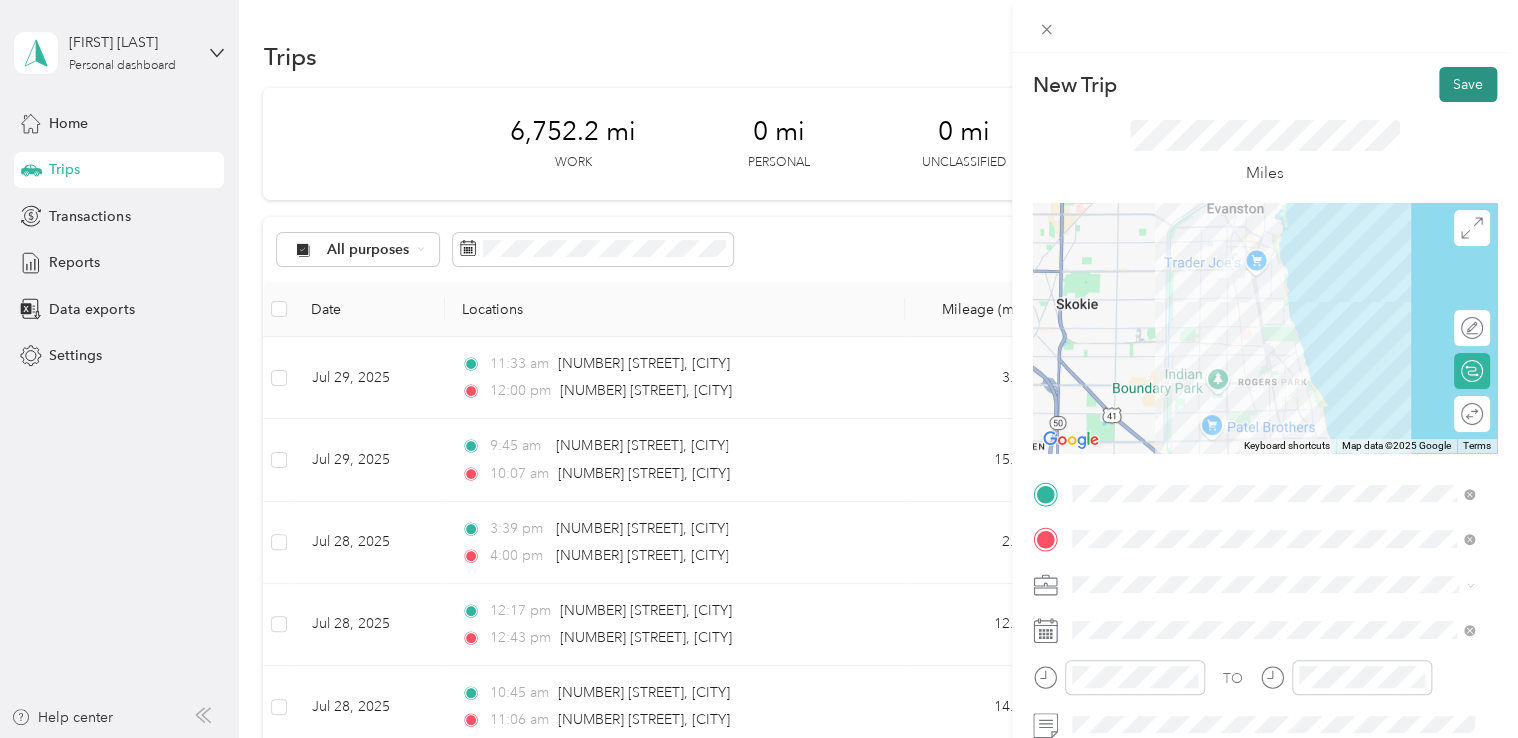 click on "Save" at bounding box center [1468, 84] 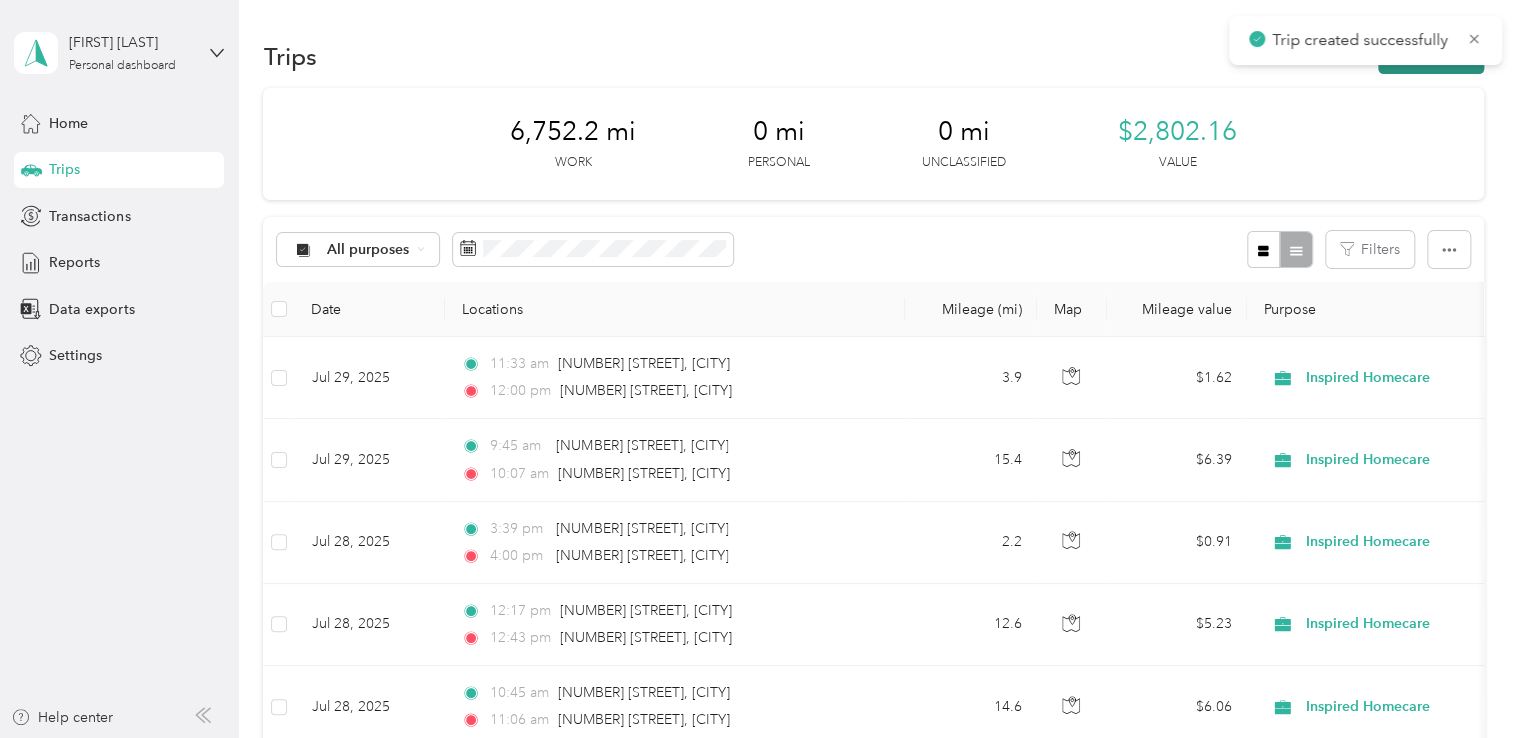 click on "New trip" at bounding box center (1431, 56) 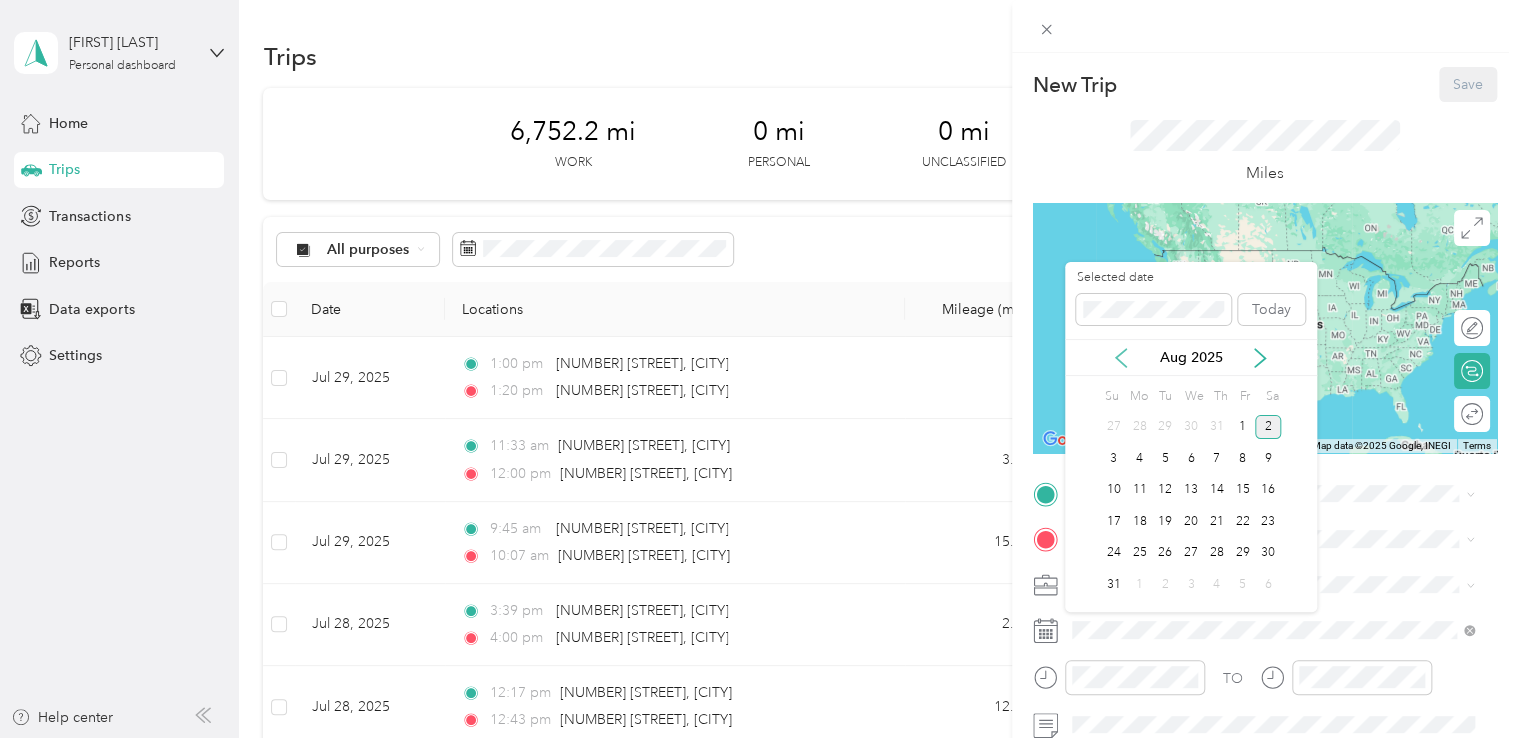 click 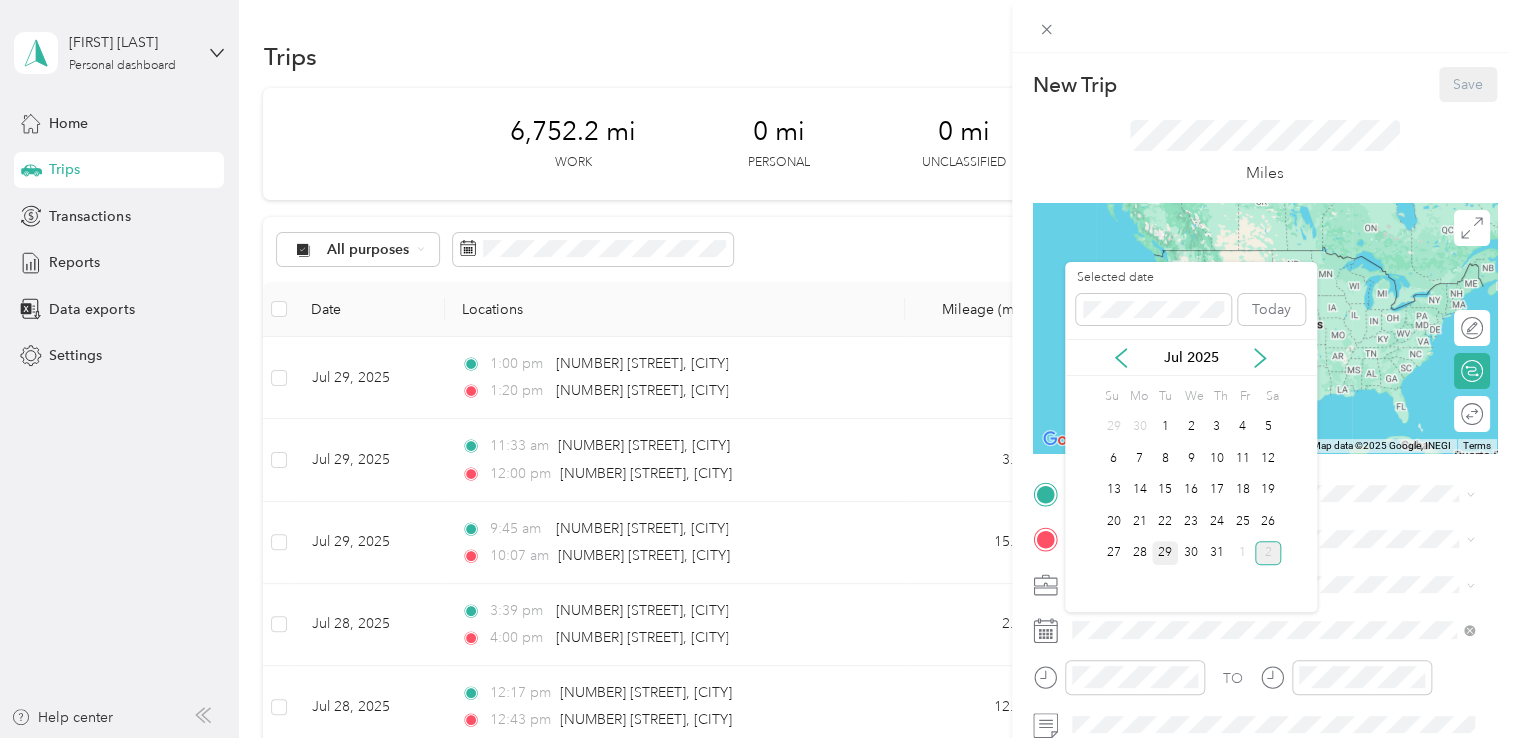 click on "29" at bounding box center (1165, 553) 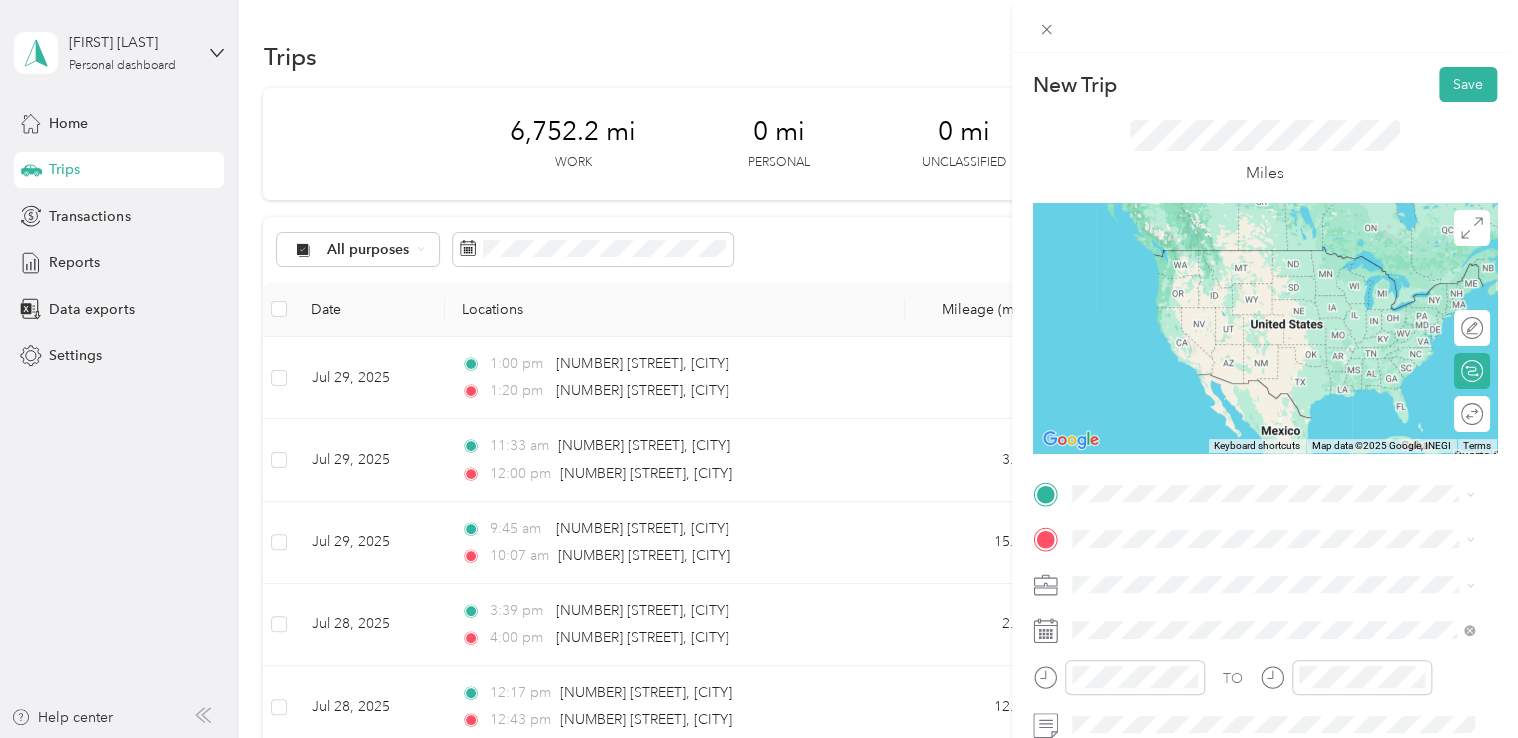 click on "[NUMBER] [STREET]
[CITY], [STATE] [POSTAL_CODE], [COUNTRY]" at bounding box center [1273, 255] 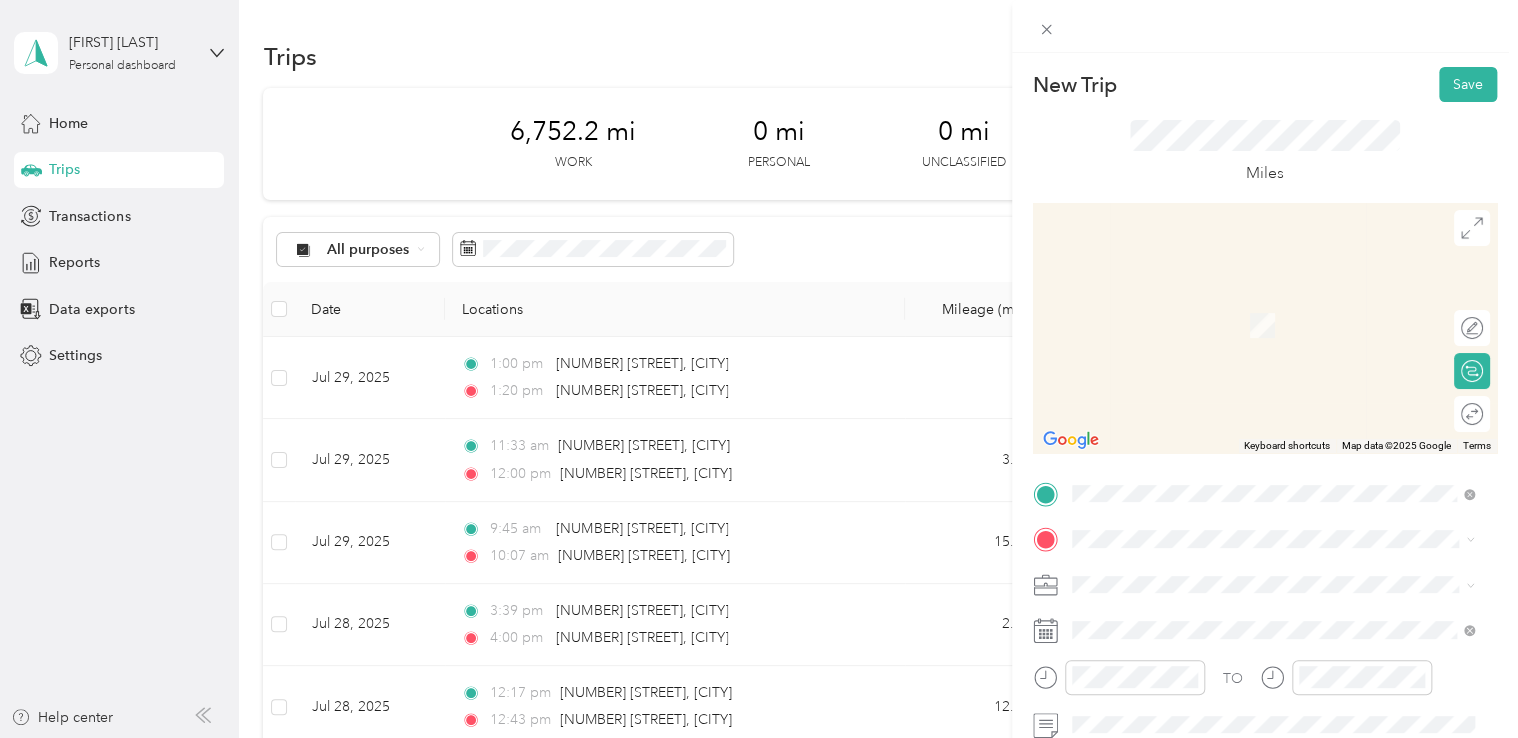 click on "[NUMBER] [STREET]
[CITY], [STATE] [POSTAL_CODE], [COUNTRY]" at bounding box center (1253, 300) 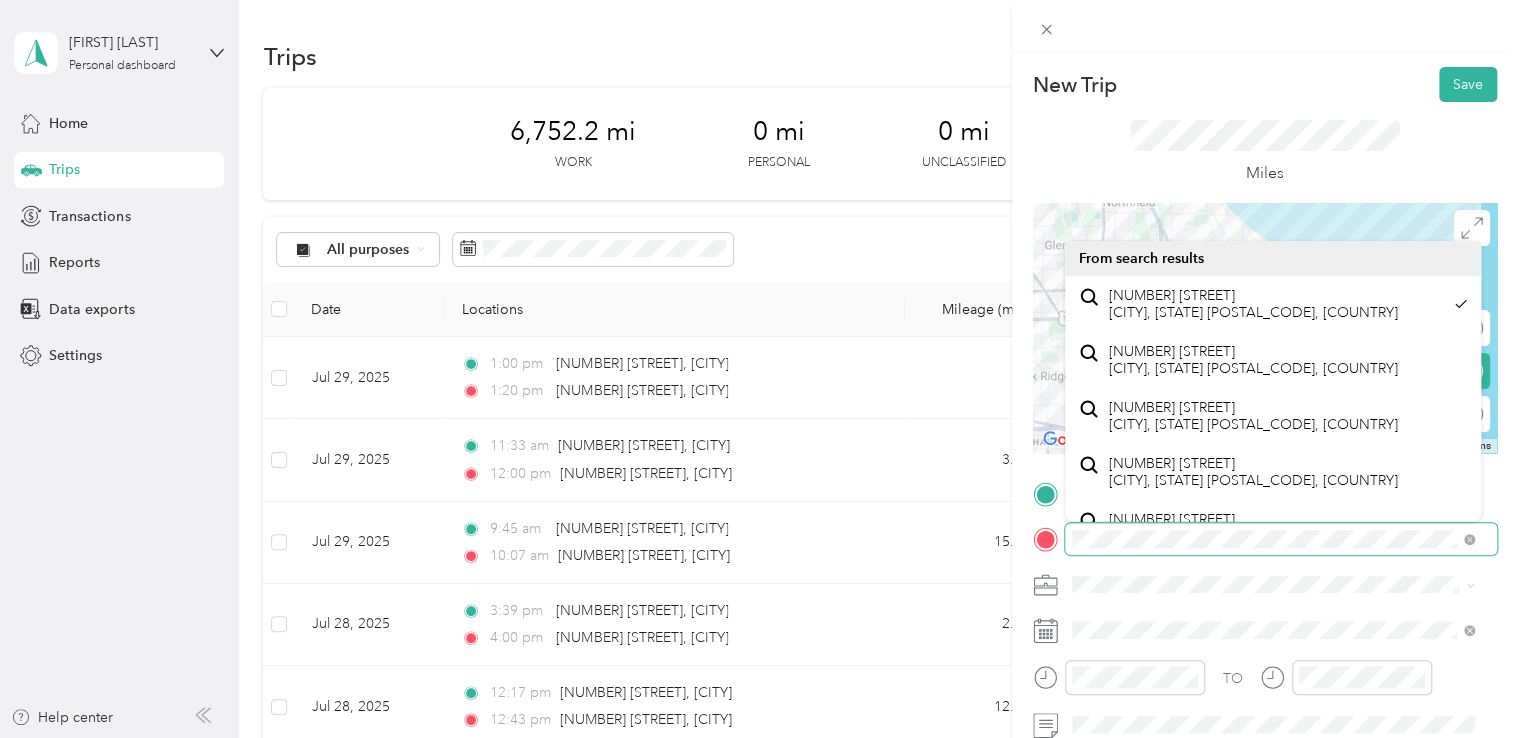 click at bounding box center (1281, 539) 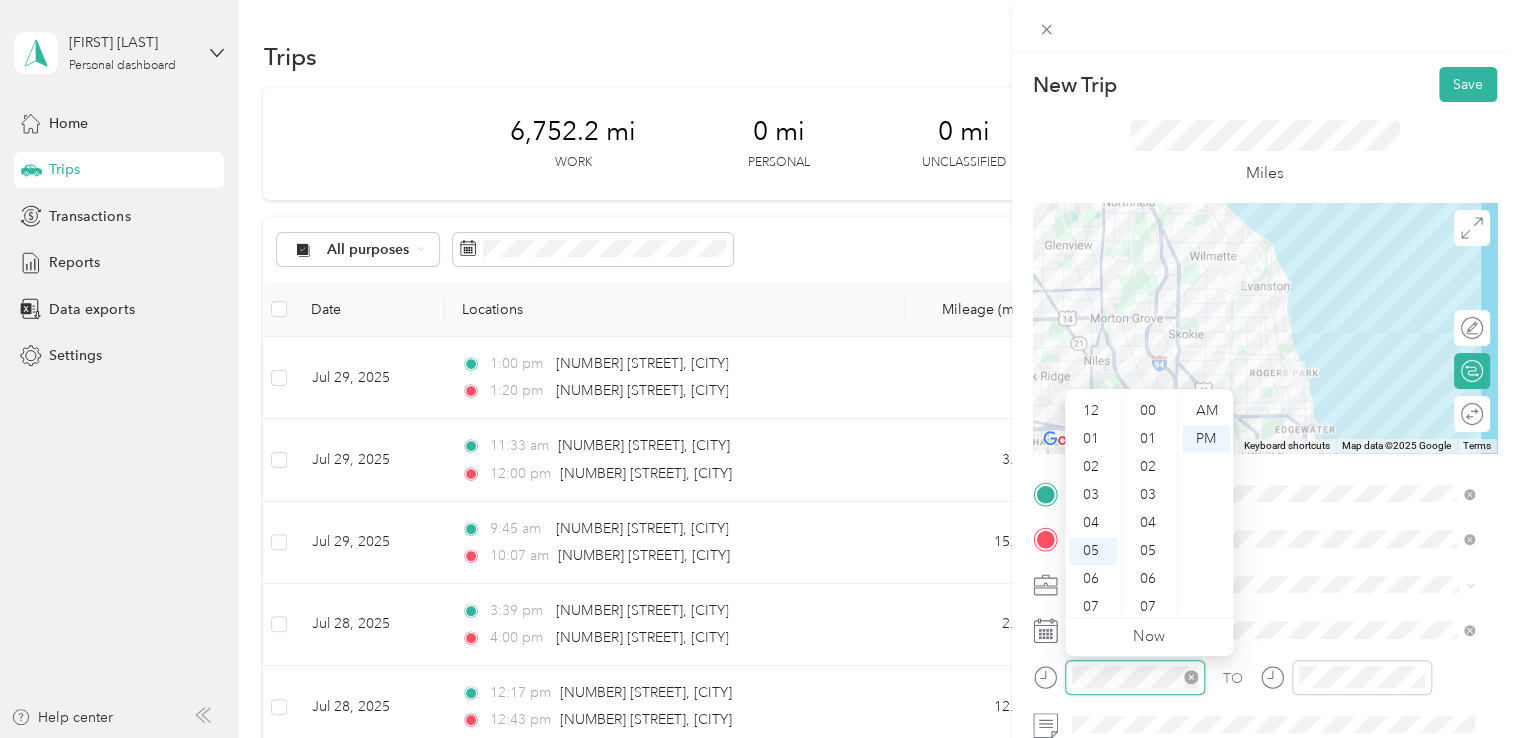 scroll, scrollTop: 1399, scrollLeft: 0, axis: vertical 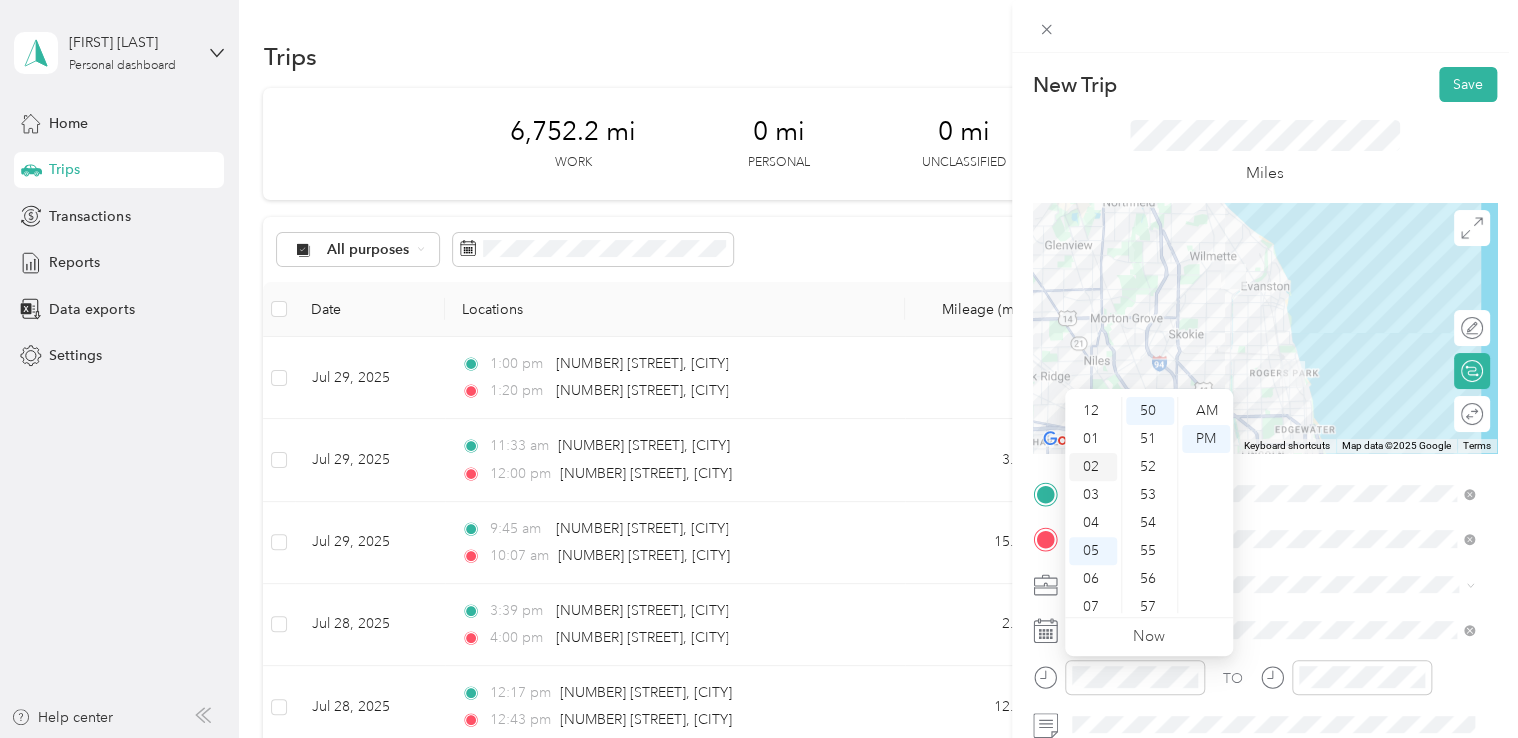 click on "02" at bounding box center (1093, 467) 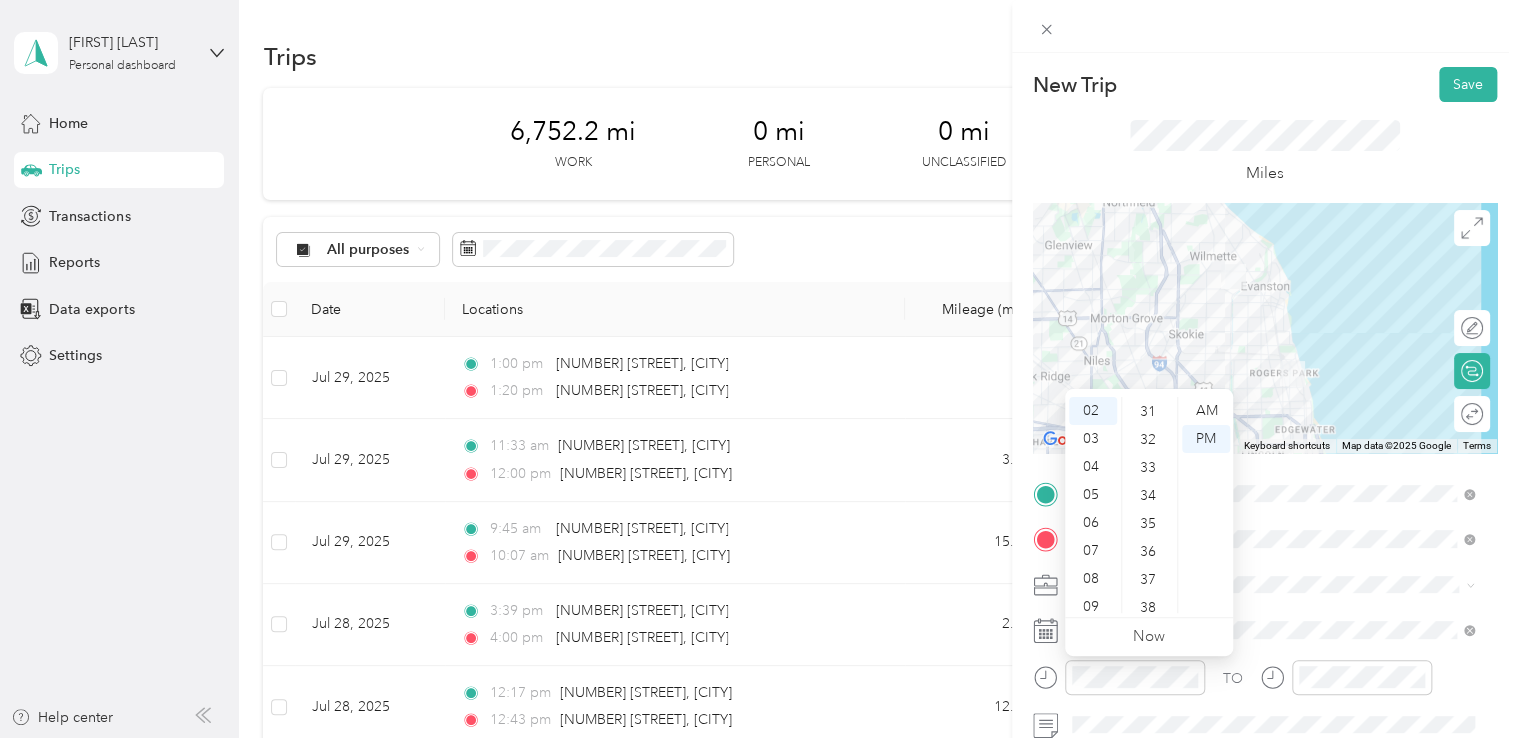 scroll, scrollTop: 833, scrollLeft: 0, axis: vertical 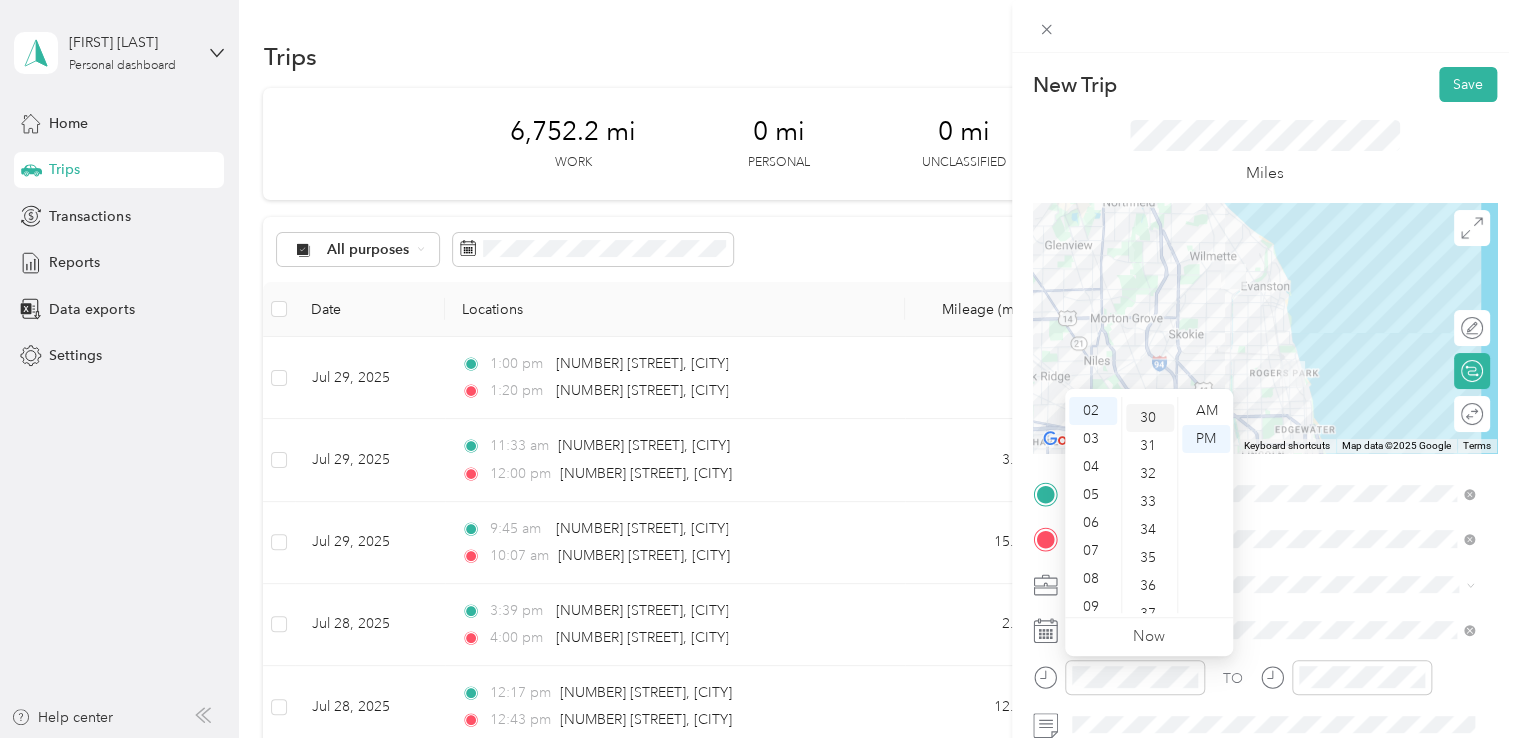 click on "30" at bounding box center [1150, 418] 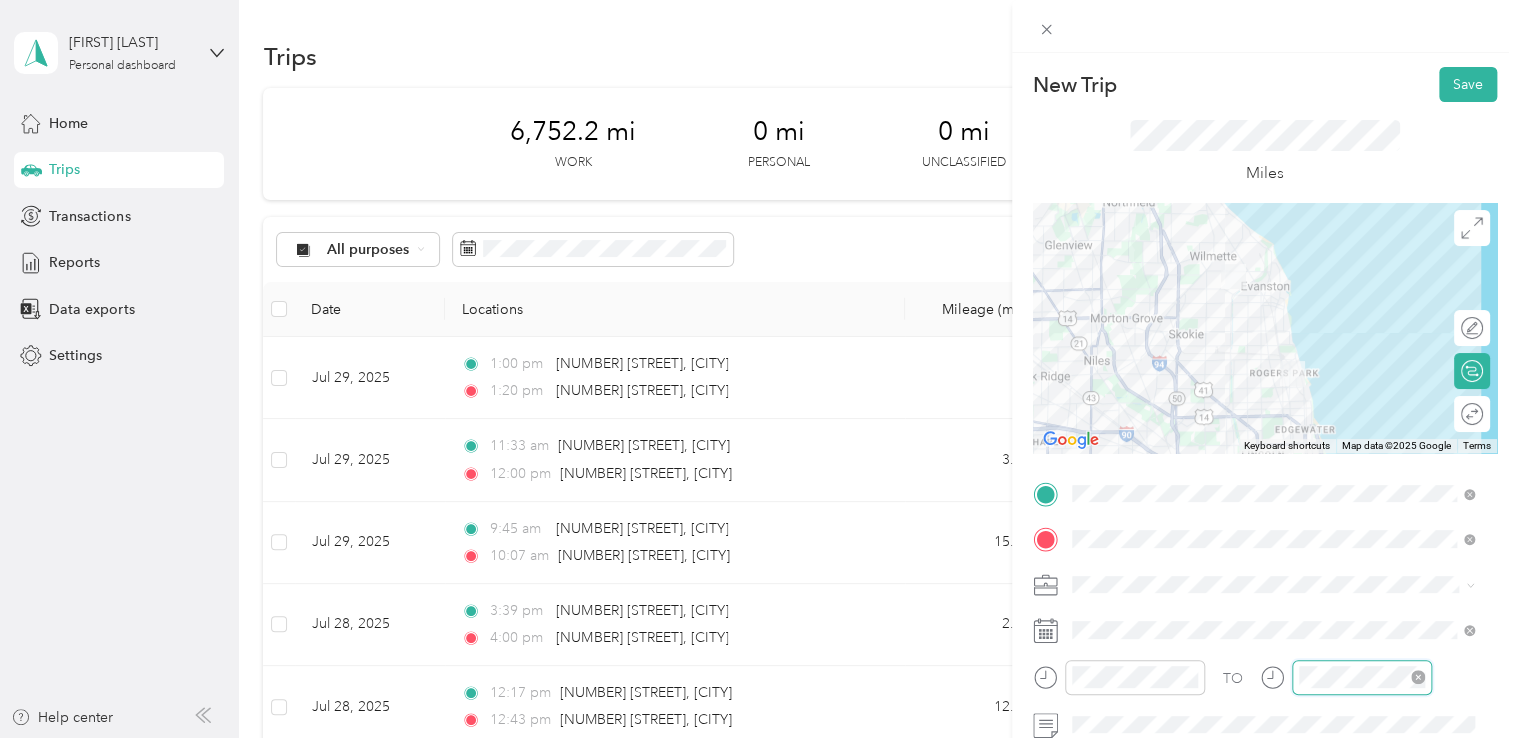 scroll, scrollTop: 120, scrollLeft: 0, axis: vertical 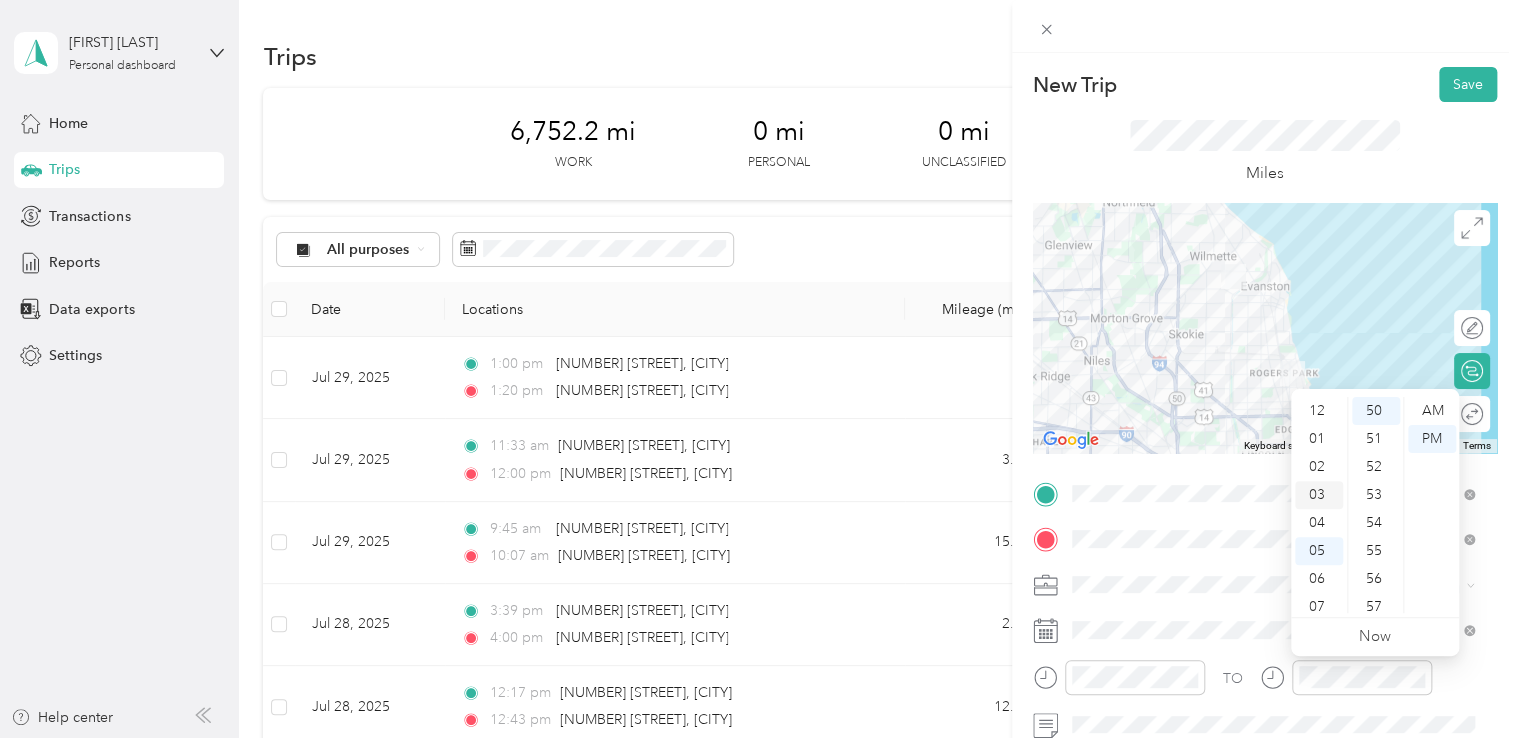 click on "03" at bounding box center [1319, 495] 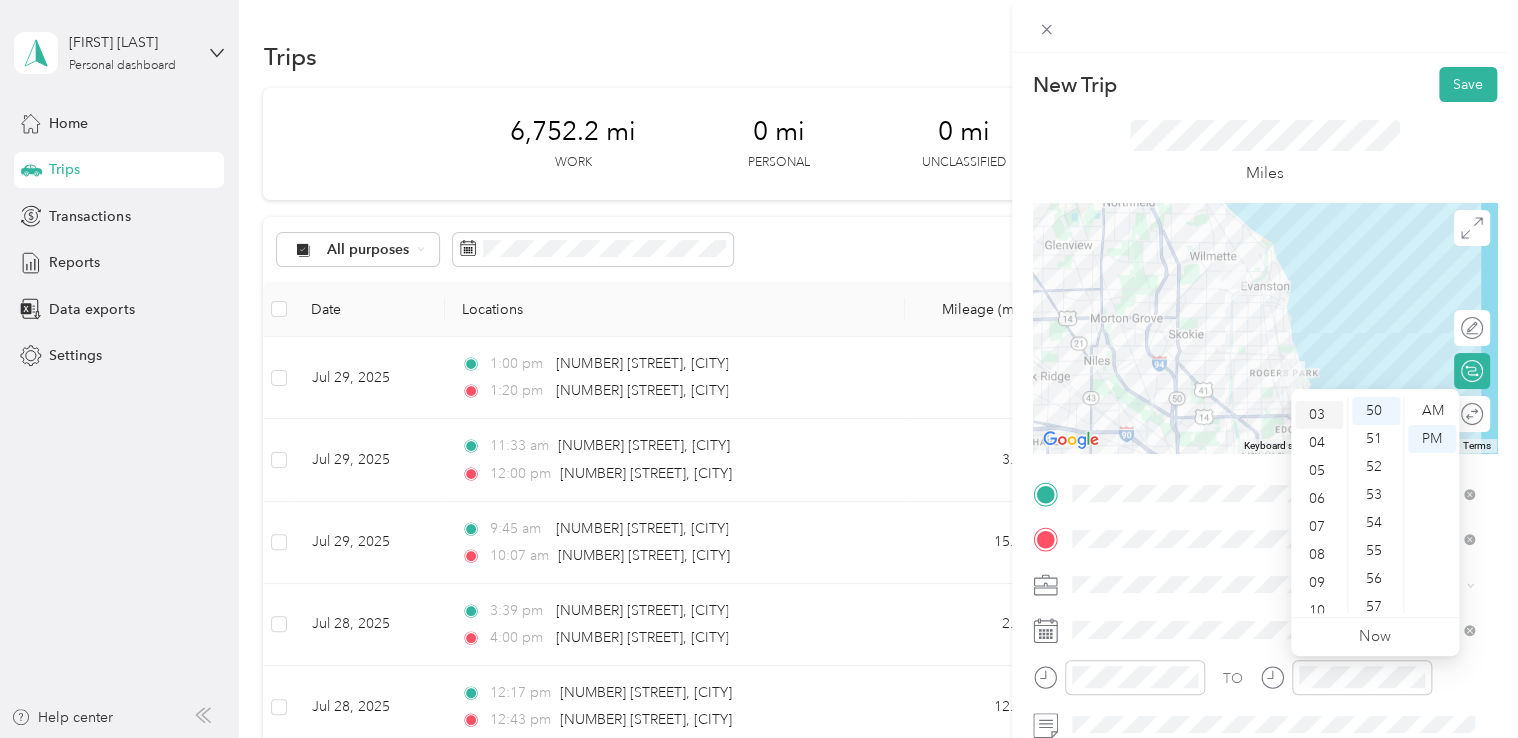 scroll, scrollTop: 84, scrollLeft: 0, axis: vertical 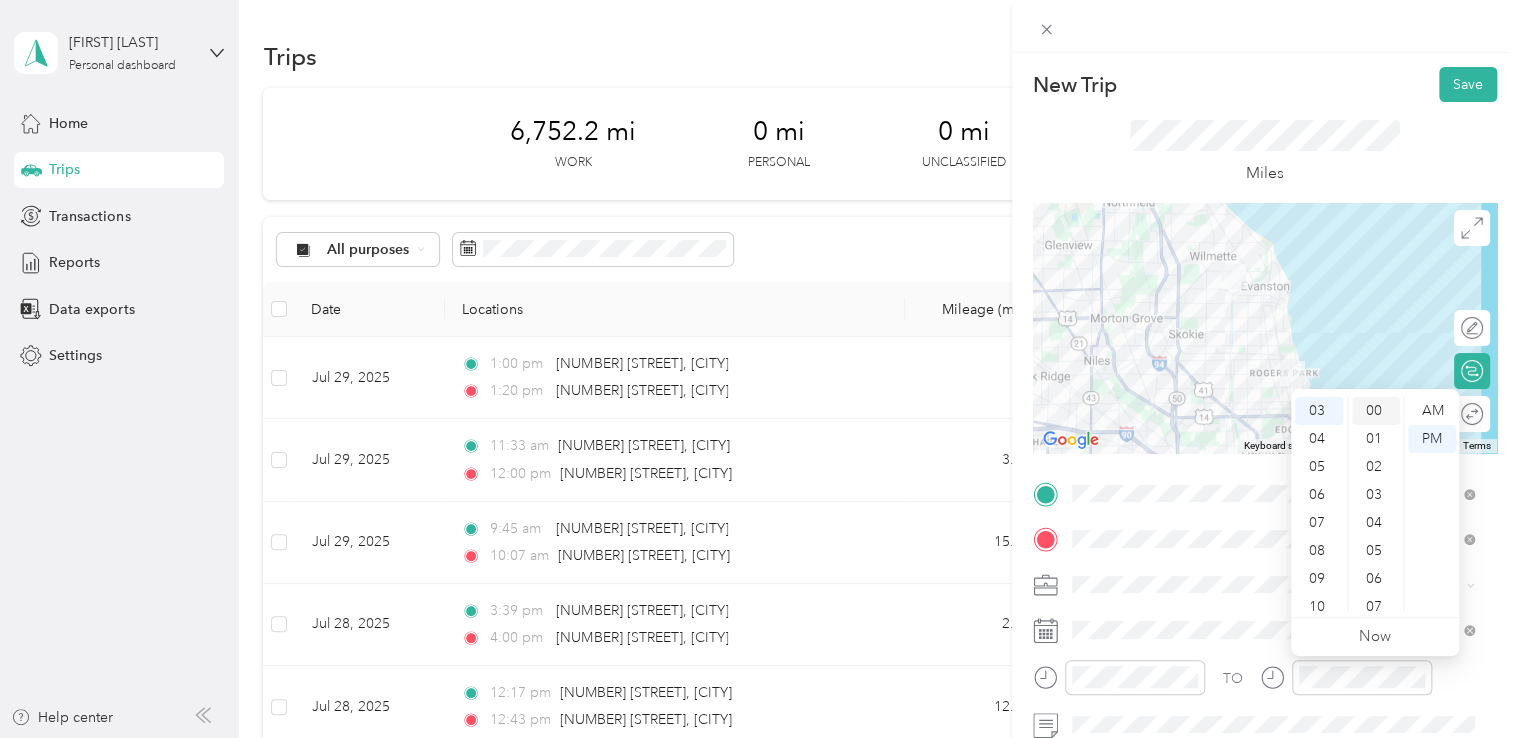 click on "00" at bounding box center (1376, 411) 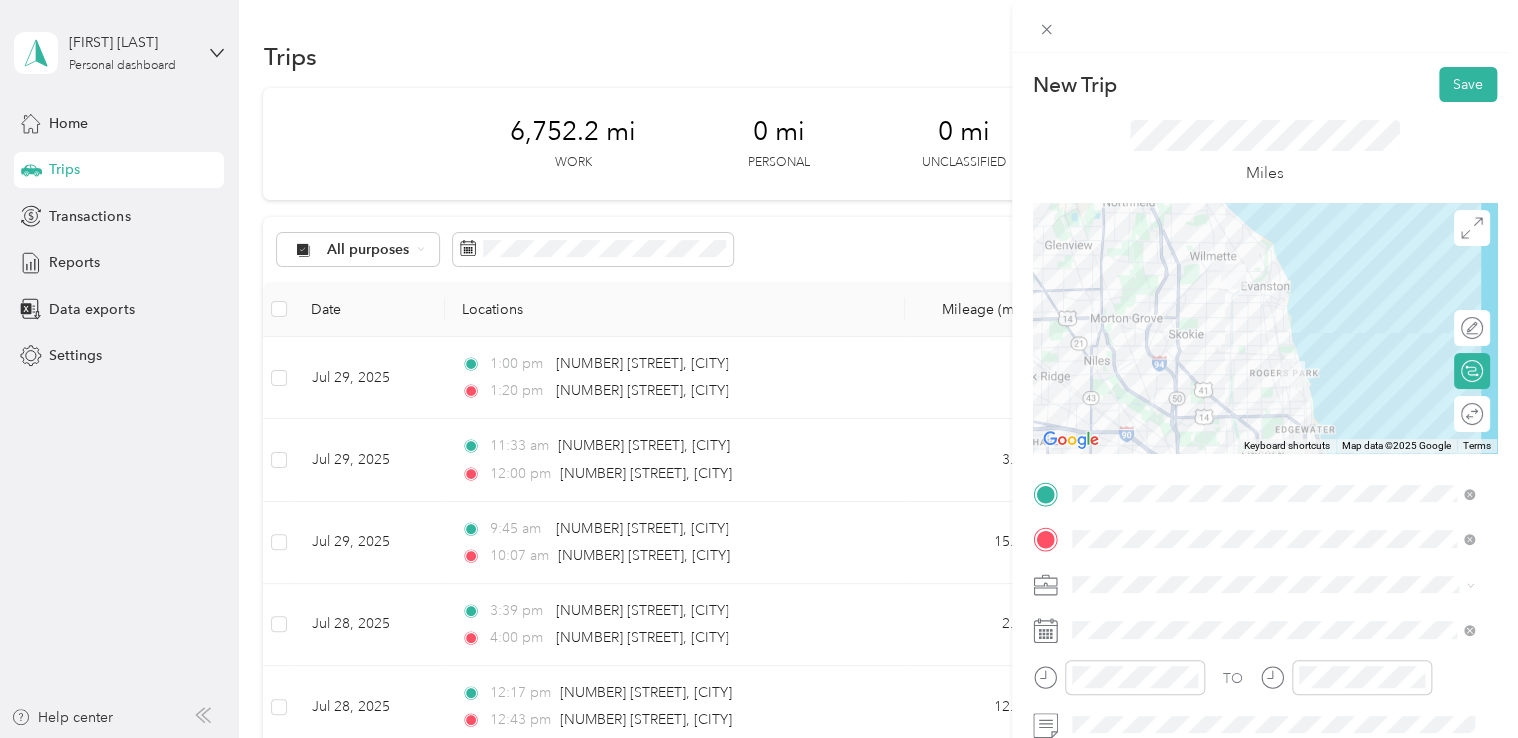 click 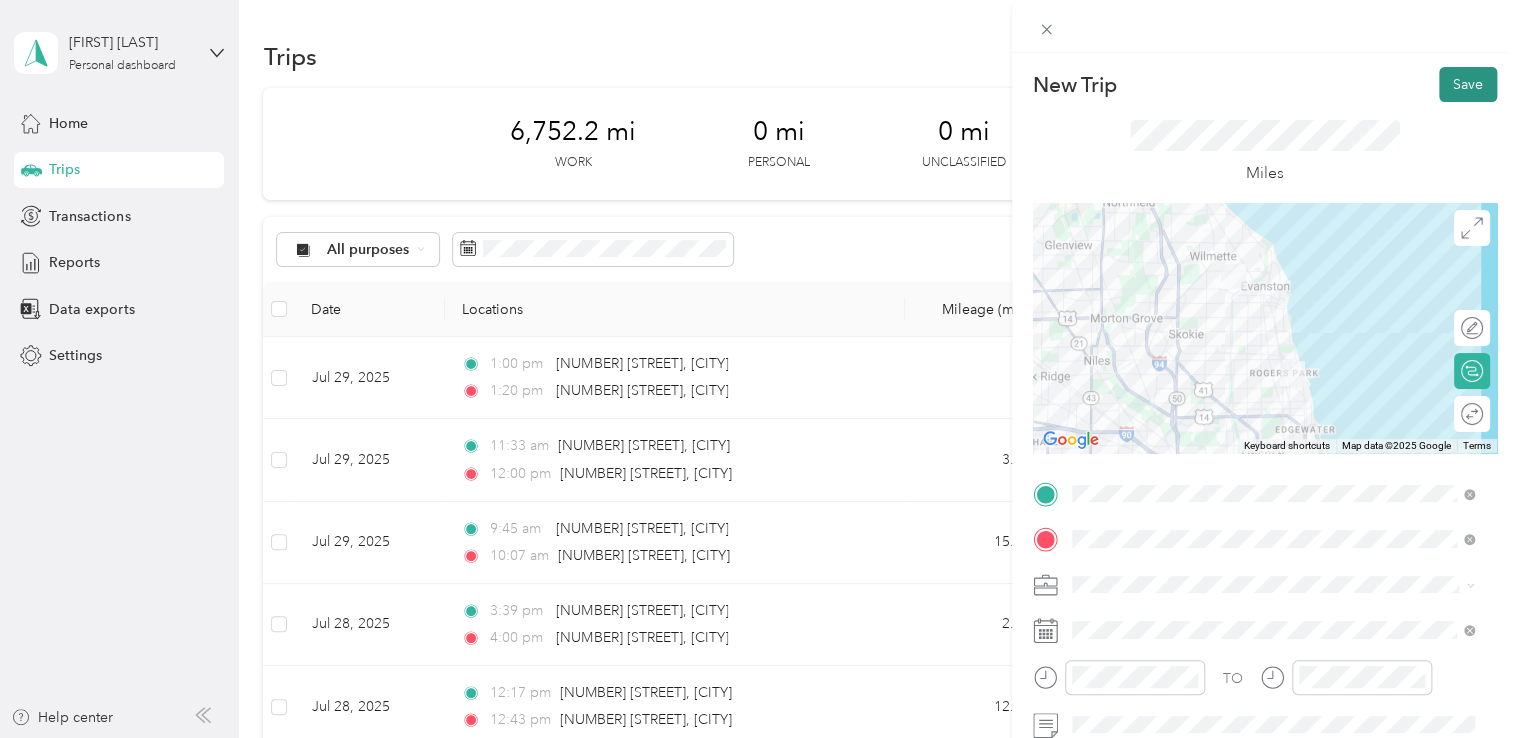 click on "Save" at bounding box center (1468, 84) 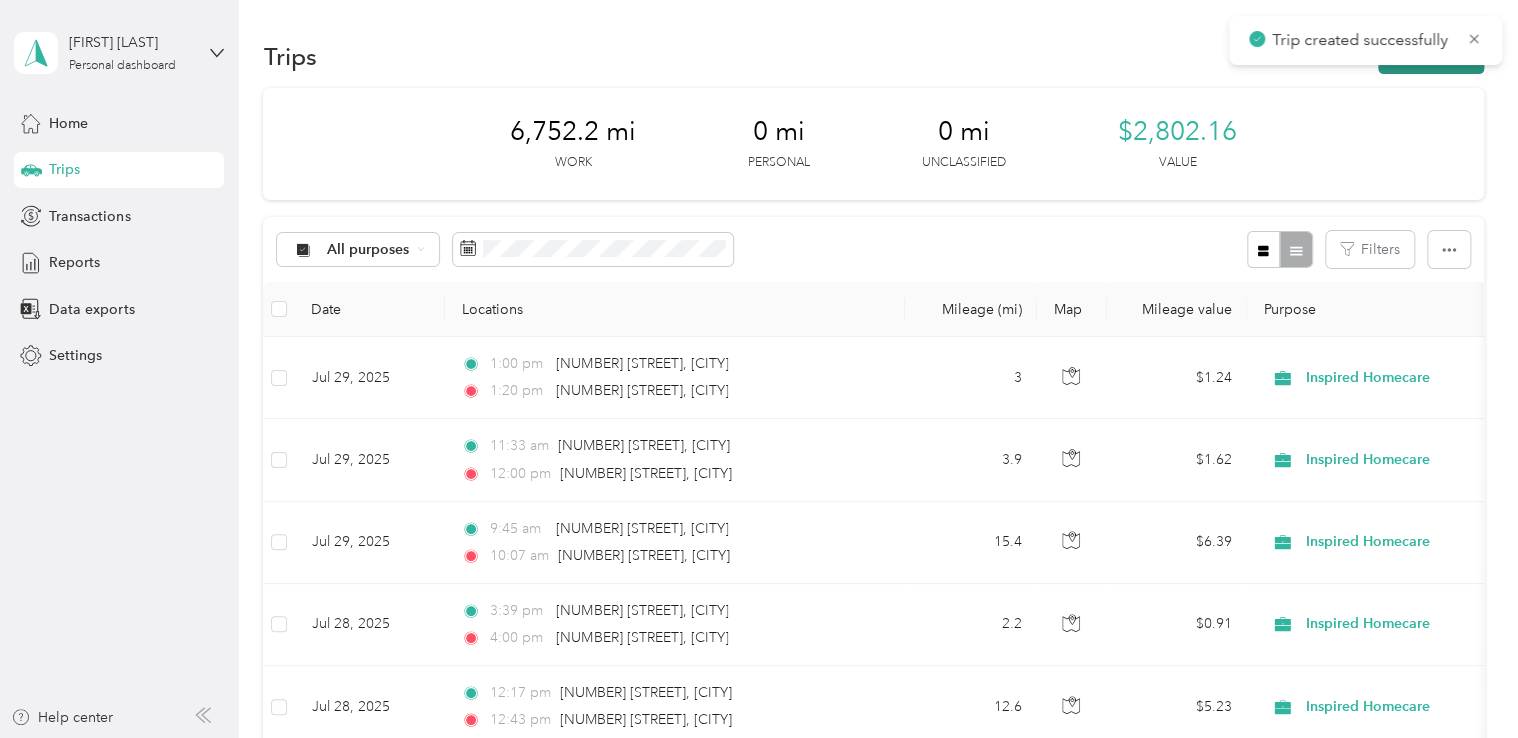 click on "New trip" at bounding box center [1431, 56] 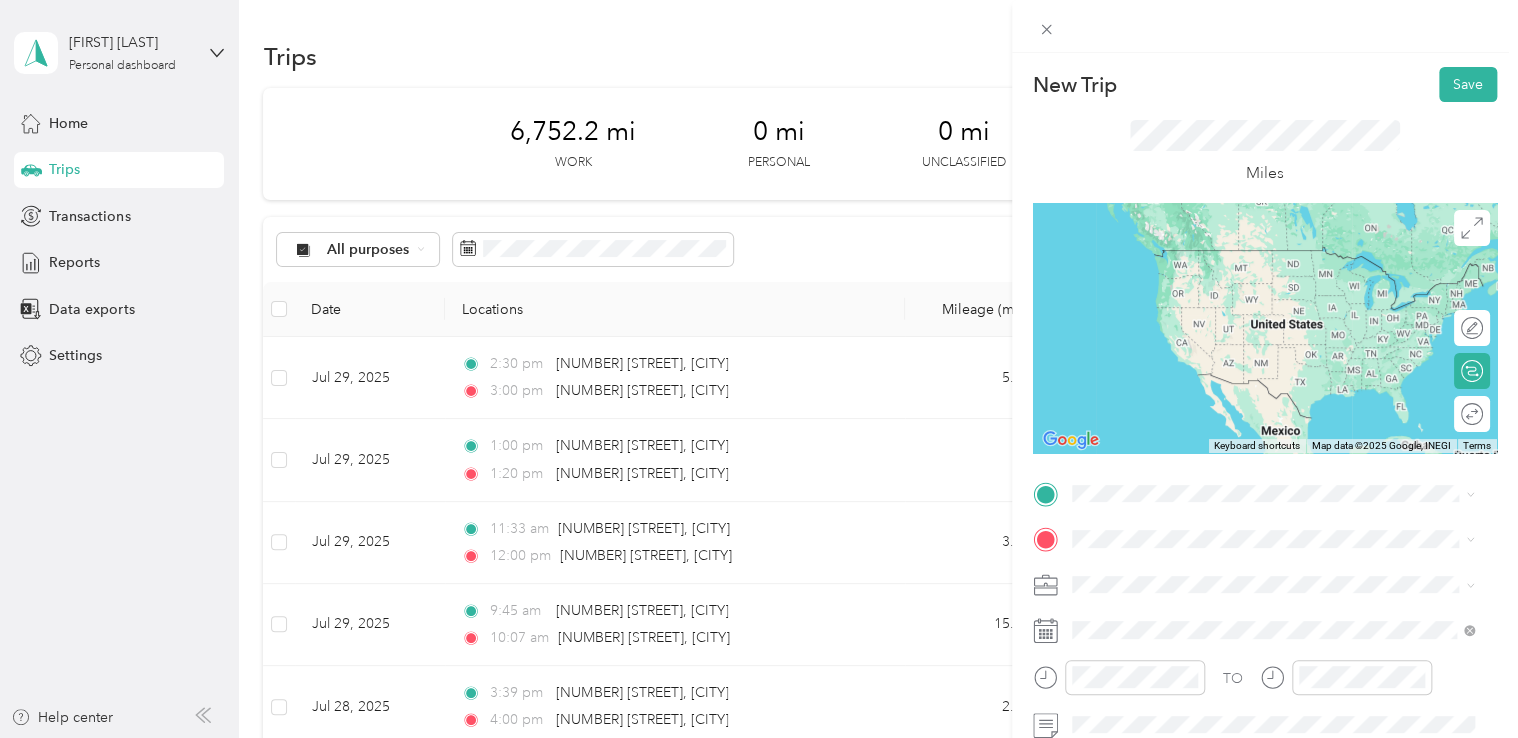 click on "[NUMBER] [STREET]
[CITY], [STATE] [POSTAL_CODE], [COUNTRY]" at bounding box center [1253, 563] 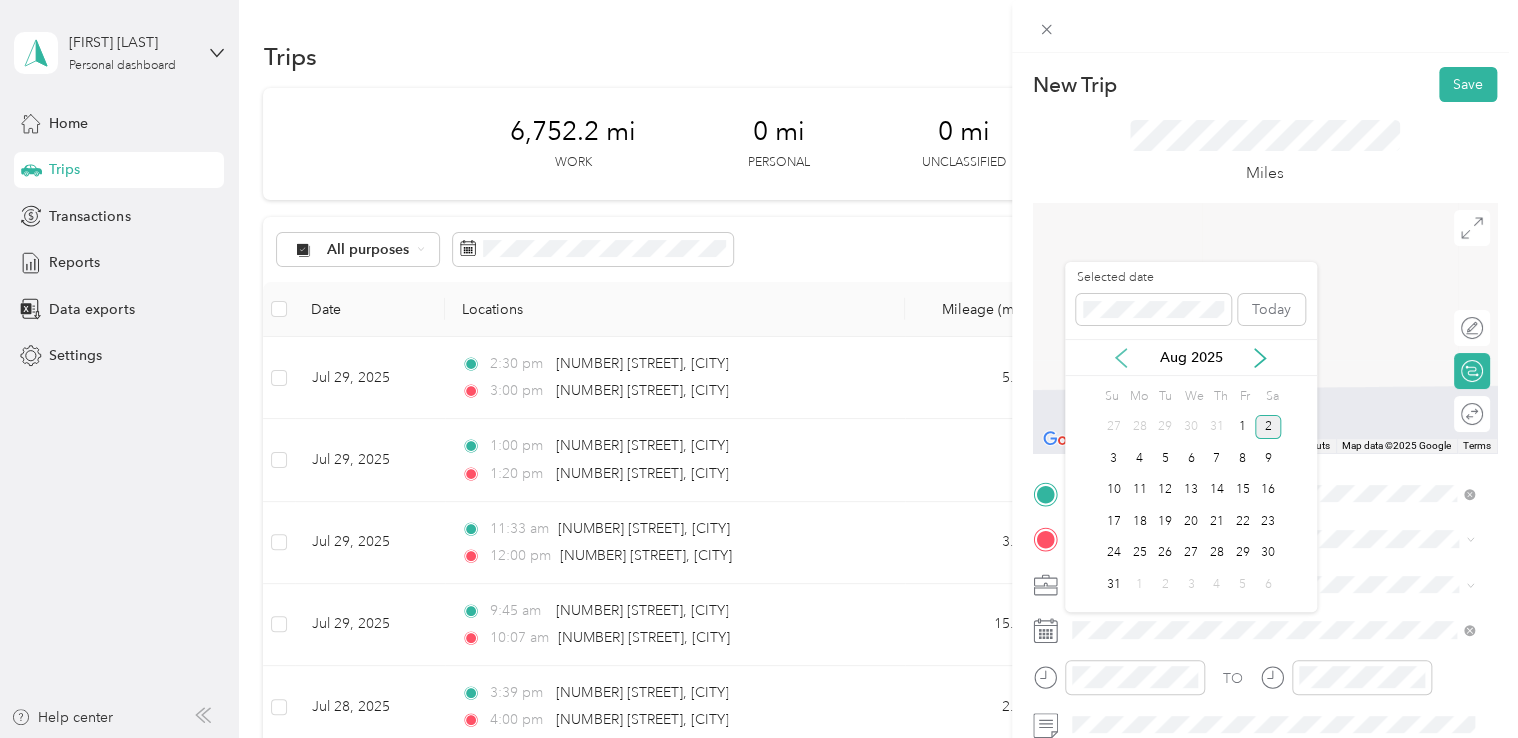 click 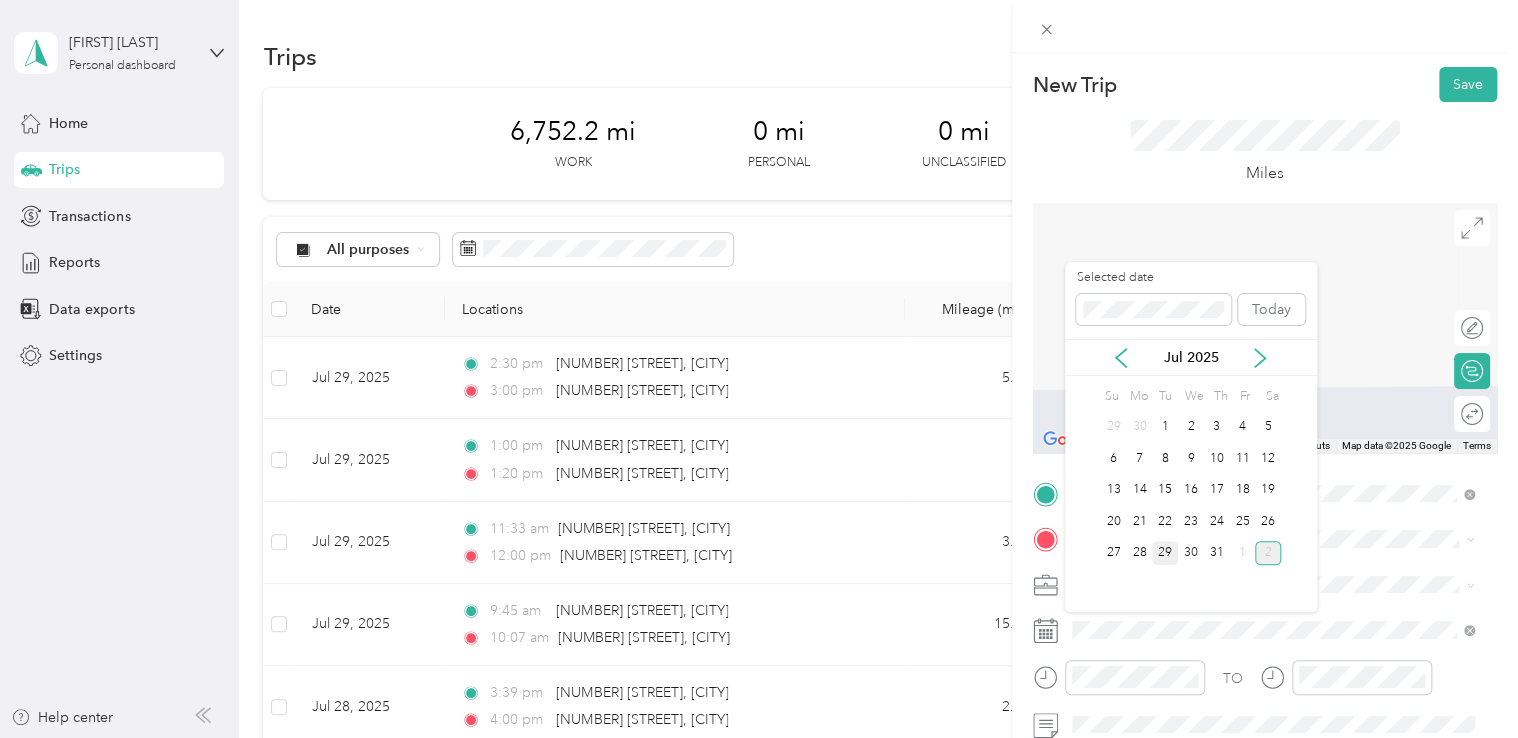 click on "29" at bounding box center [1165, 553] 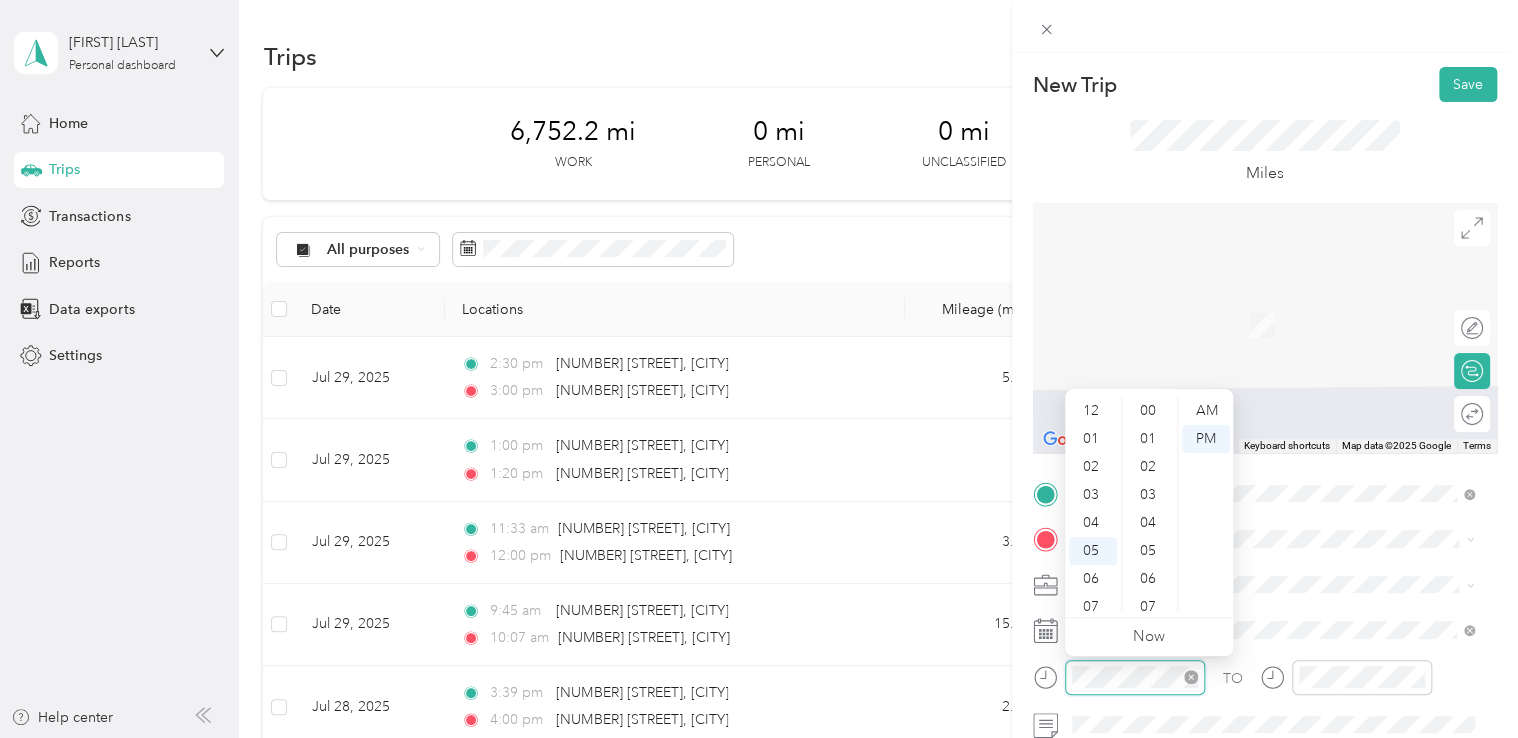 scroll, scrollTop: 1428, scrollLeft: 0, axis: vertical 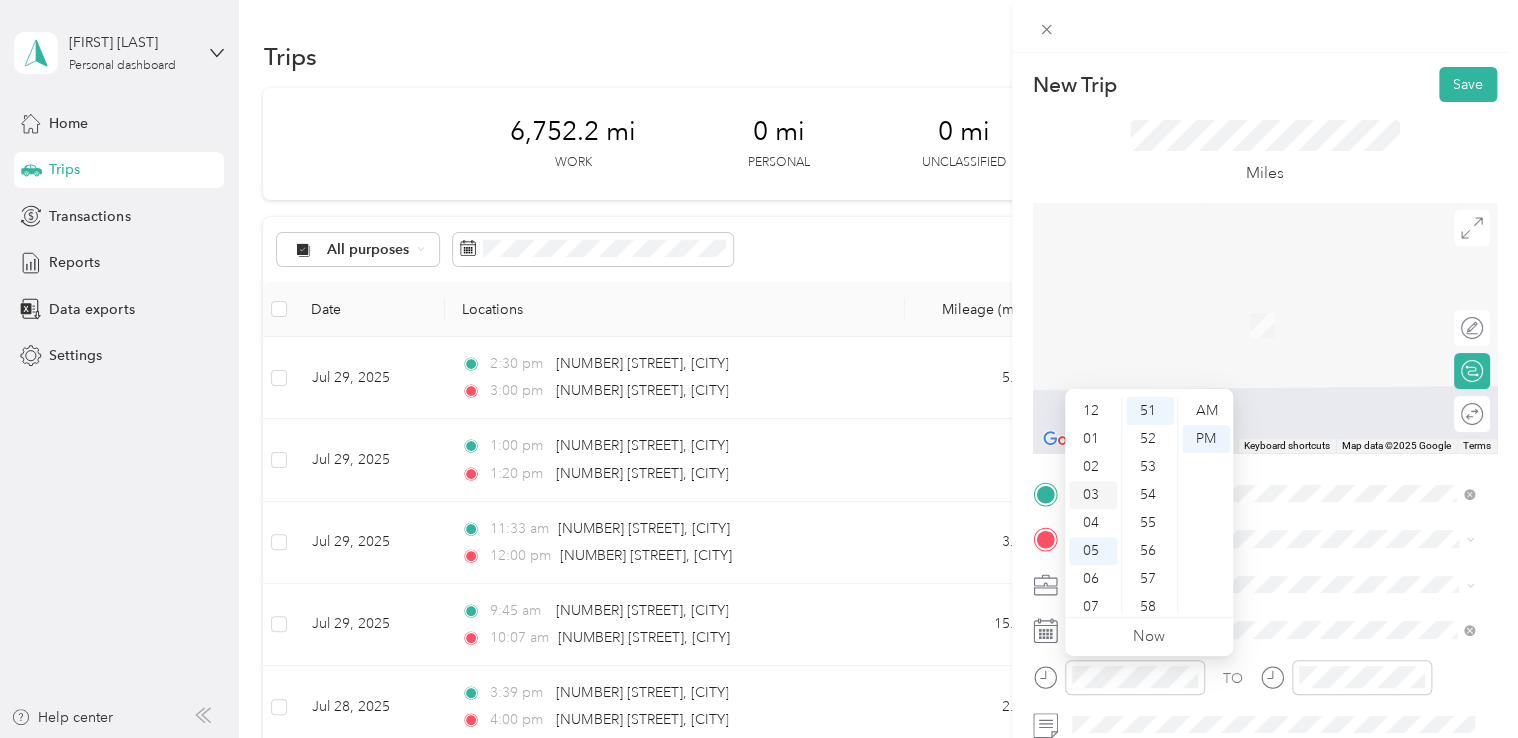 click on "03" at bounding box center (1093, 495) 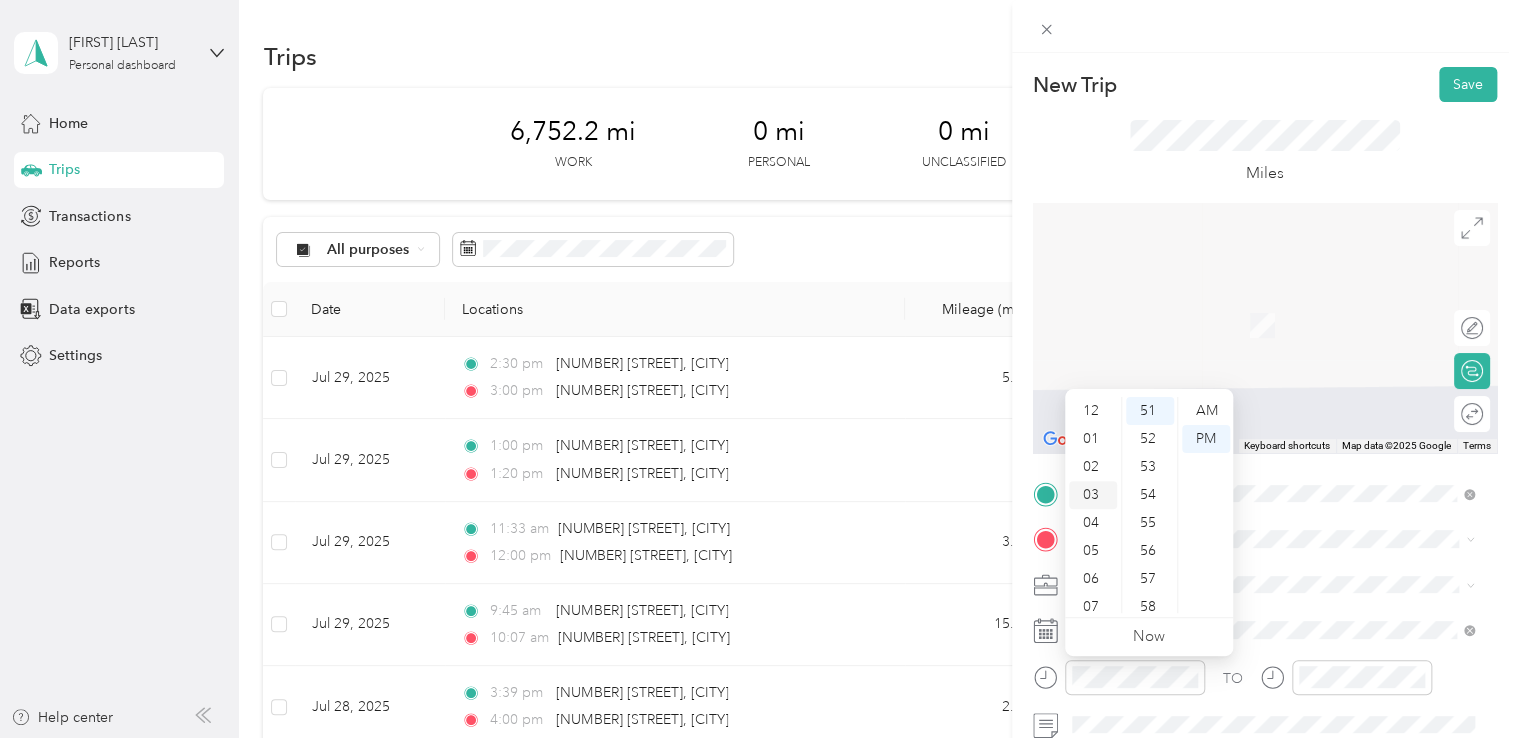 scroll, scrollTop: 84, scrollLeft: 0, axis: vertical 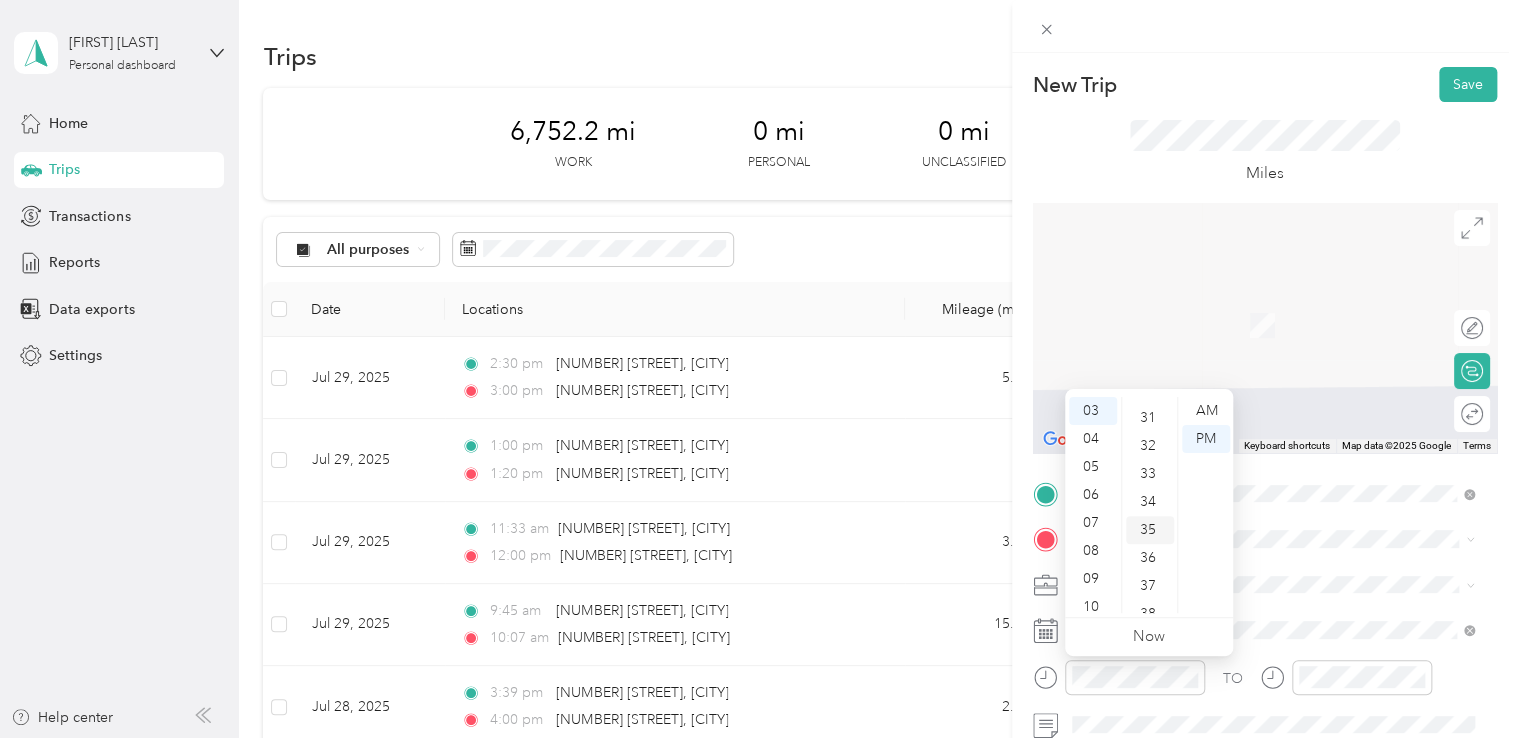 click on "35" at bounding box center (1150, 530) 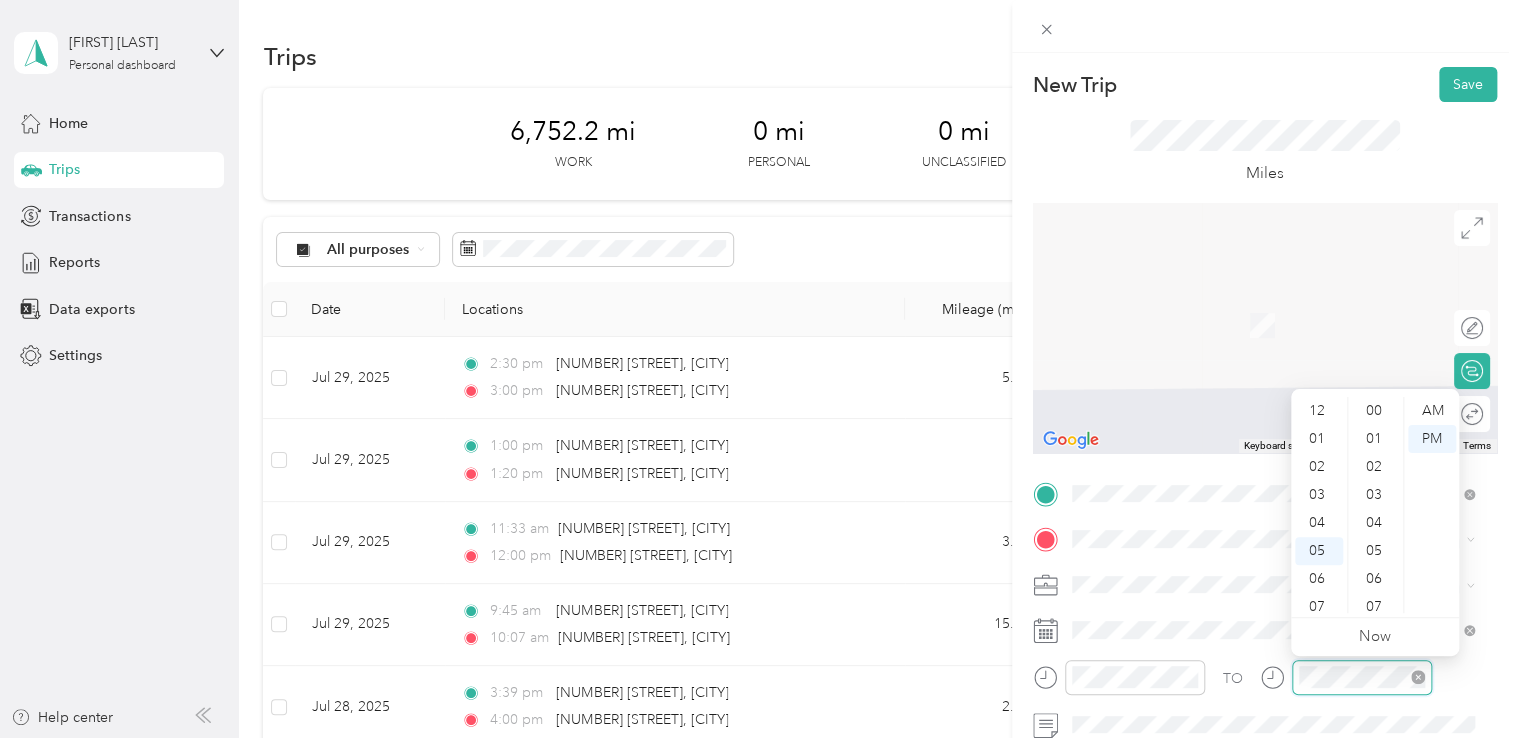 scroll, scrollTop: 120, scrollLeft: 0, axis: vertical 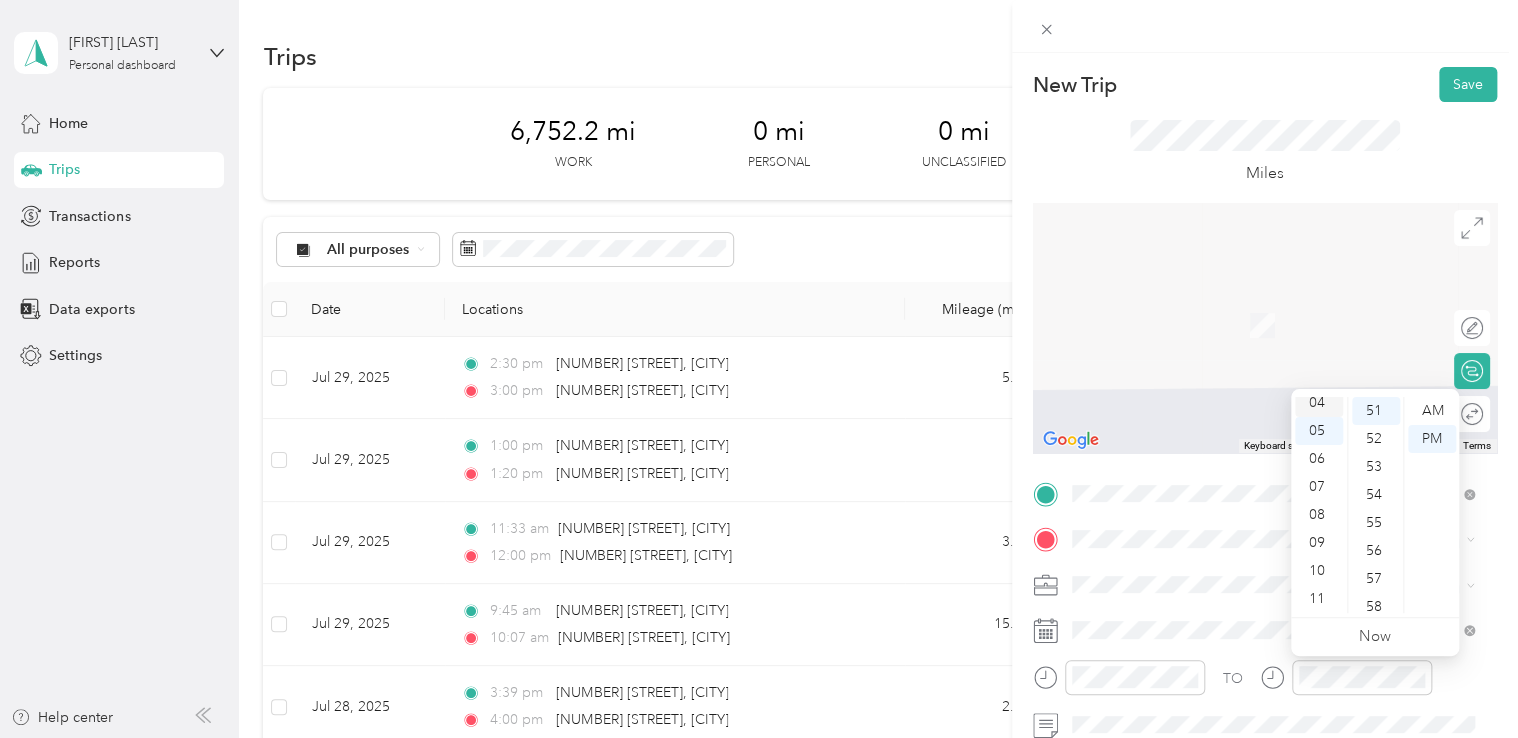 click on "04" at bounding box center [1319, 403] 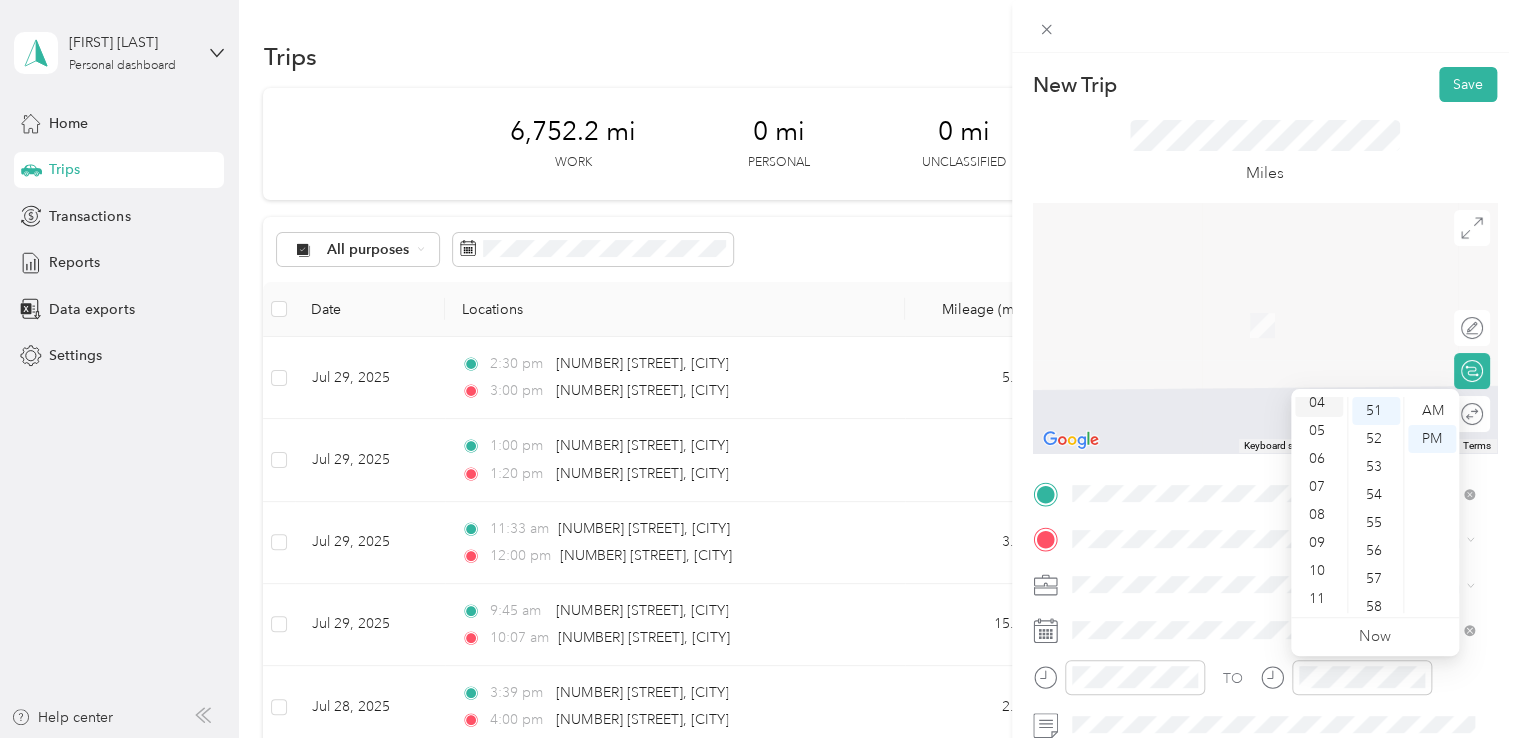 scroll, scrollTop: 112, scrollLeft: 0, axis: vertical 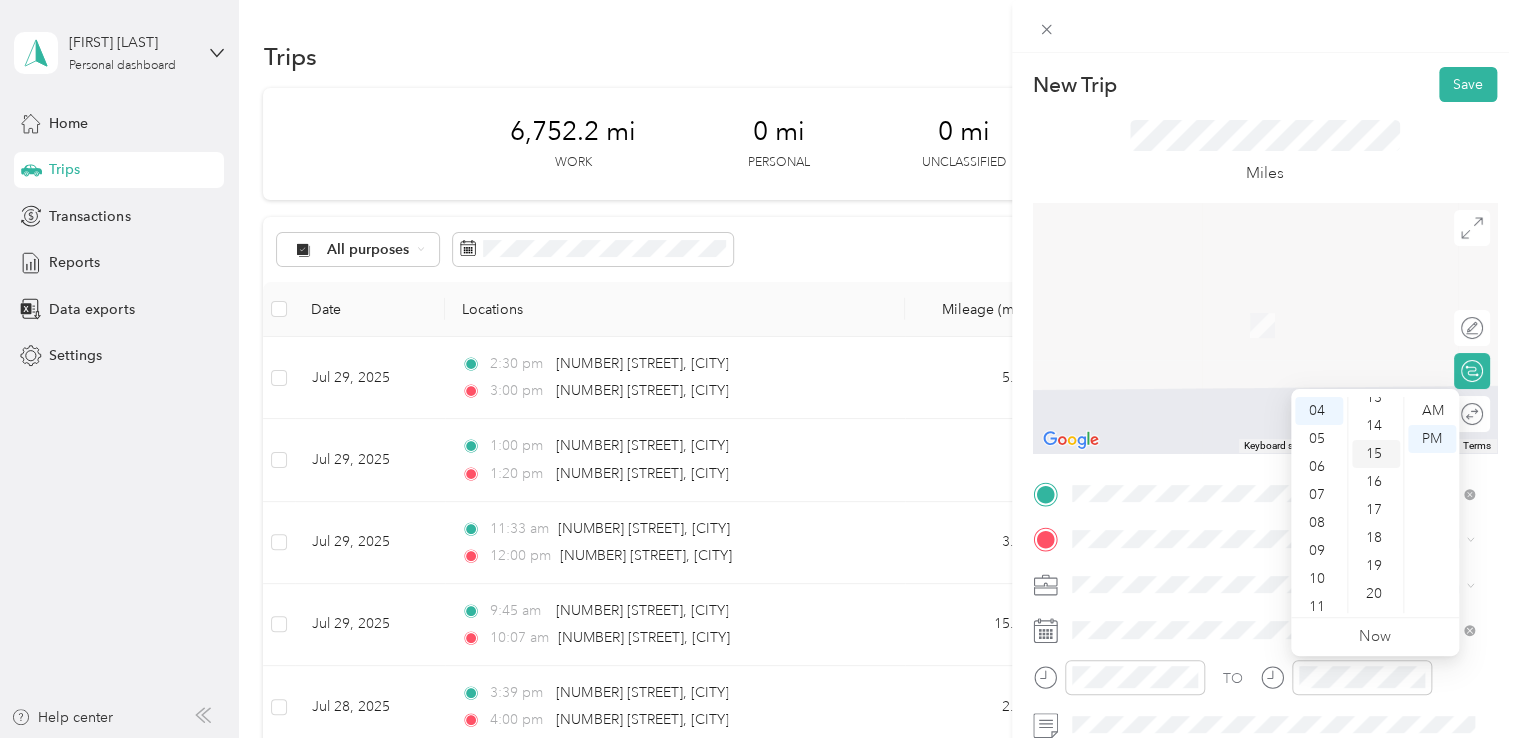 click on "15" at bounding box center (1376, 454) 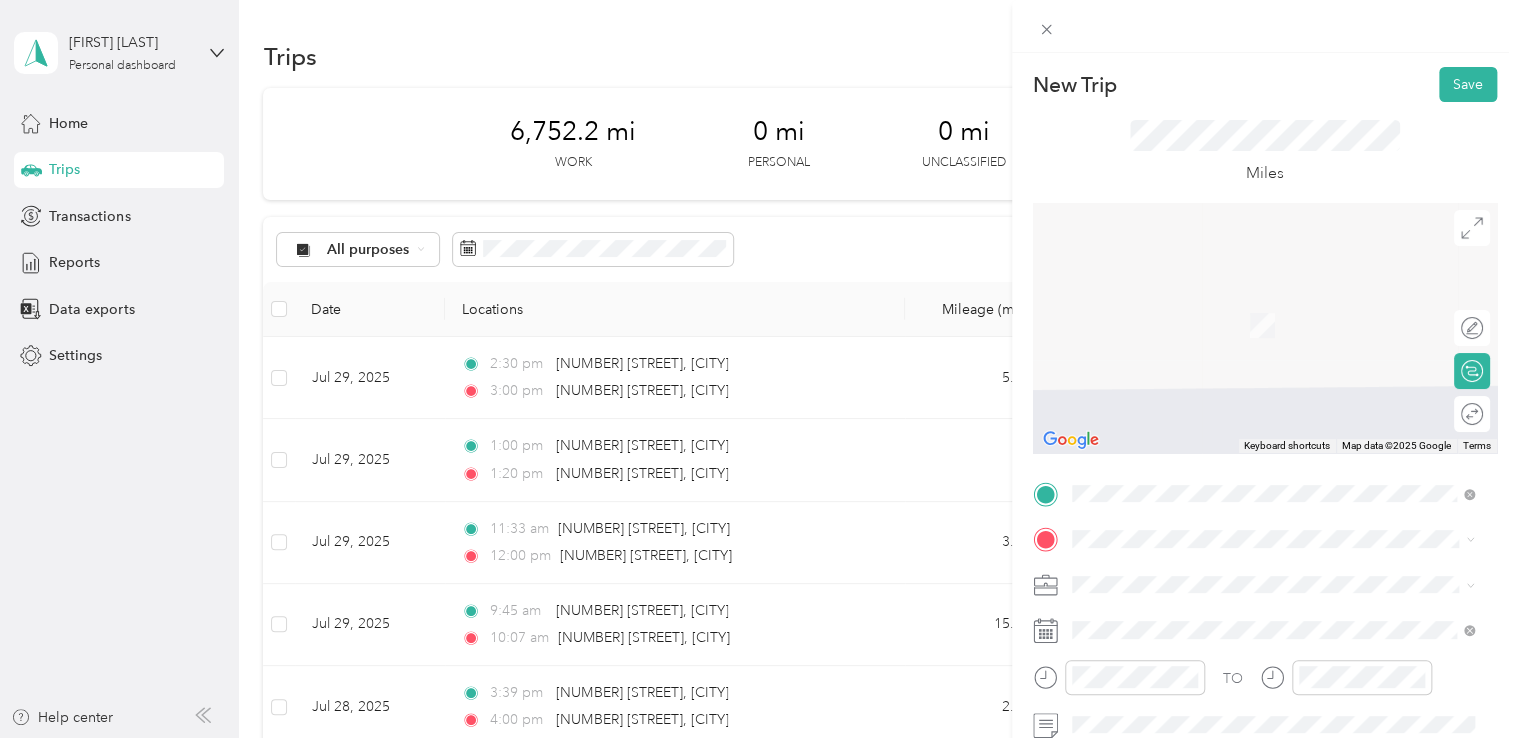 click on "[NUMBER] [STREET]
[CITY], [STATE] [POSTAL_CODE], [COUNTRY]" at bounding box center (1253, 300) 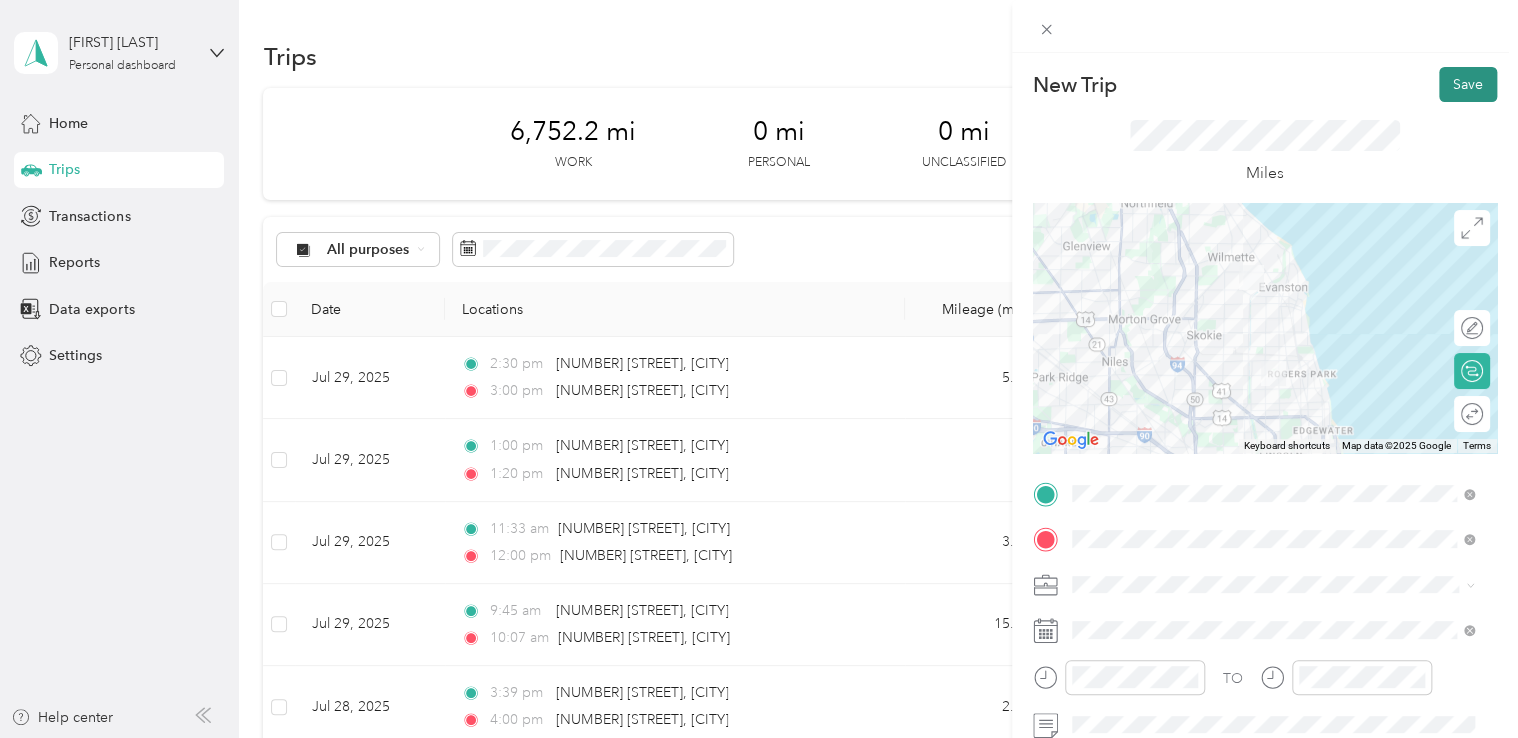 click on "Save" at bounding box center [1468, 84] 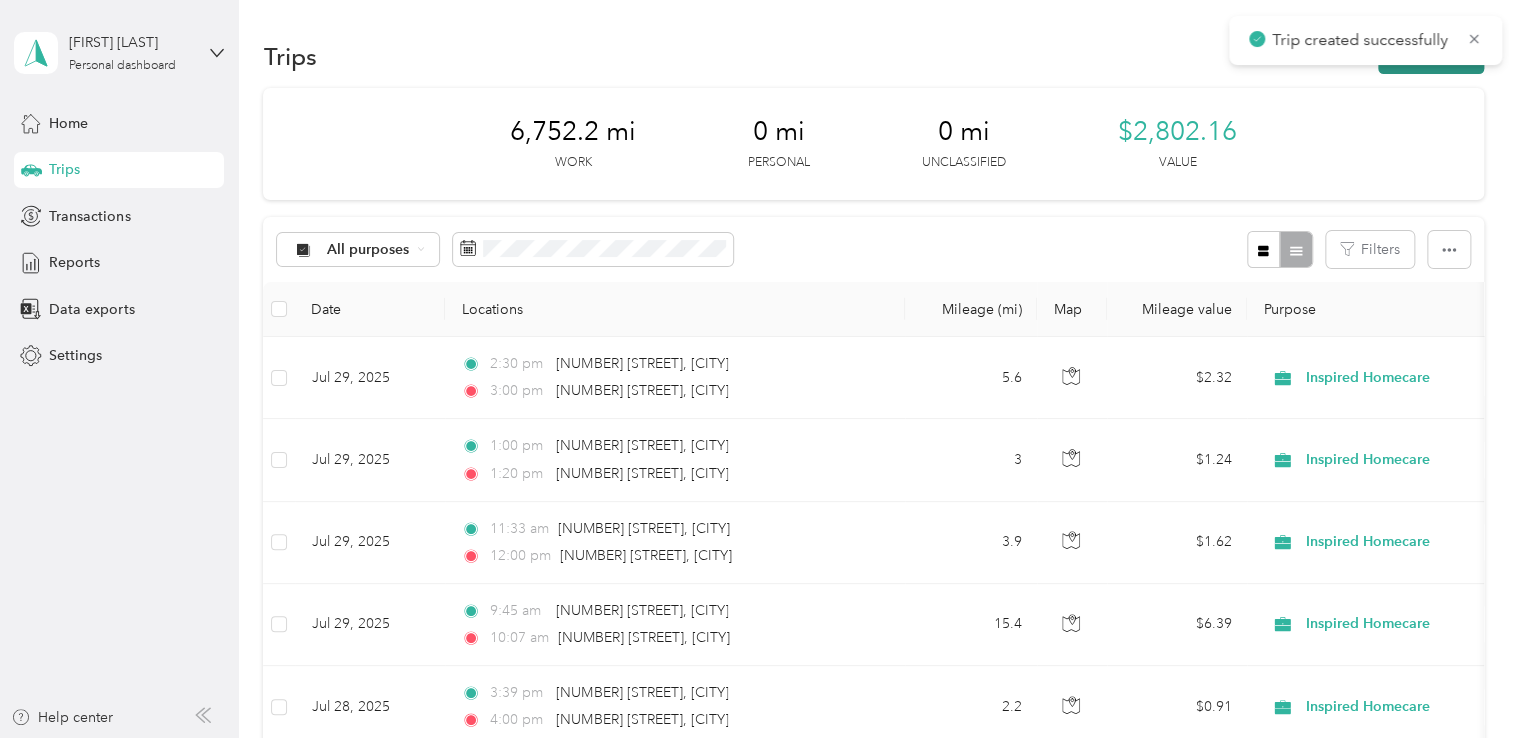 click on "New trip" at bounding box center [1431, 56] 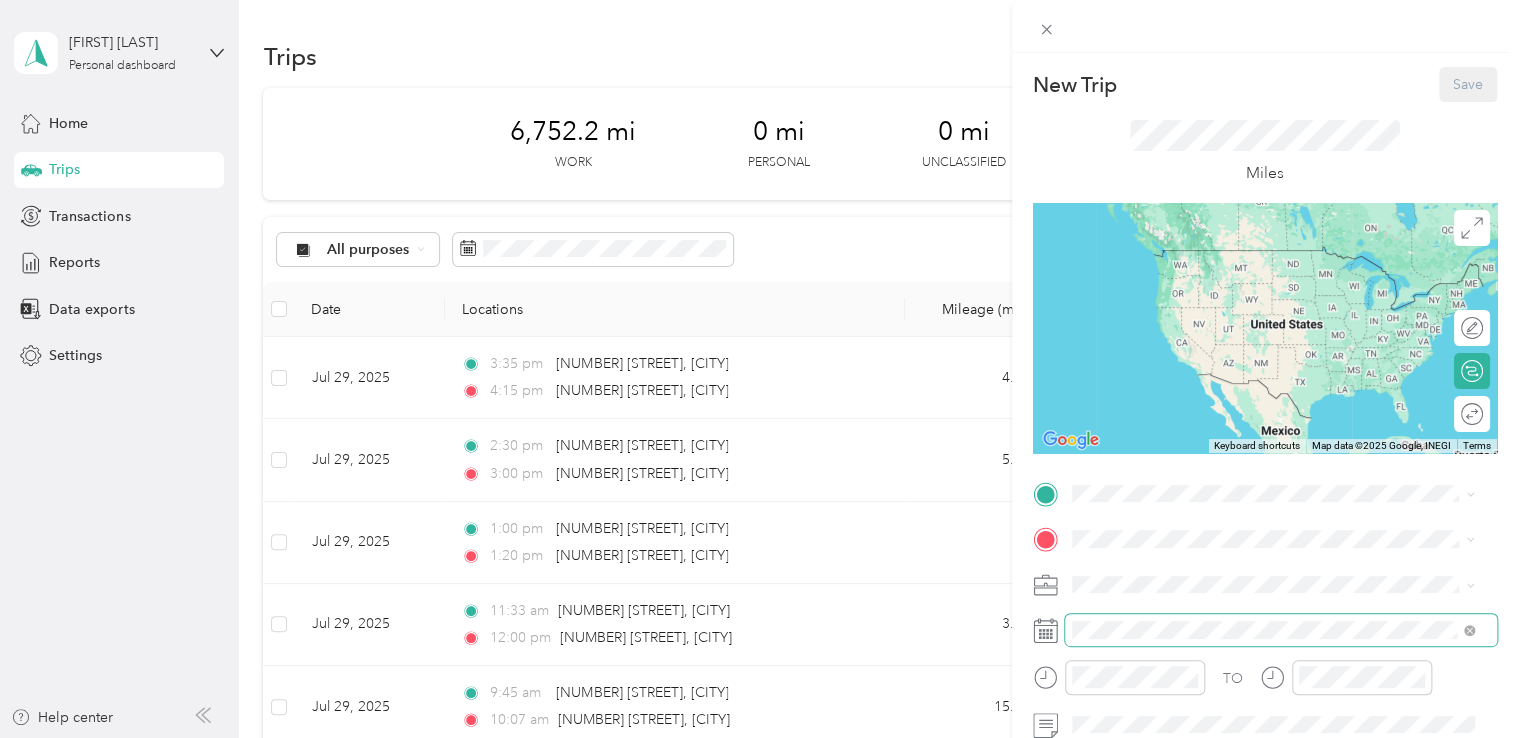 click at bounding box center (1281, 630) 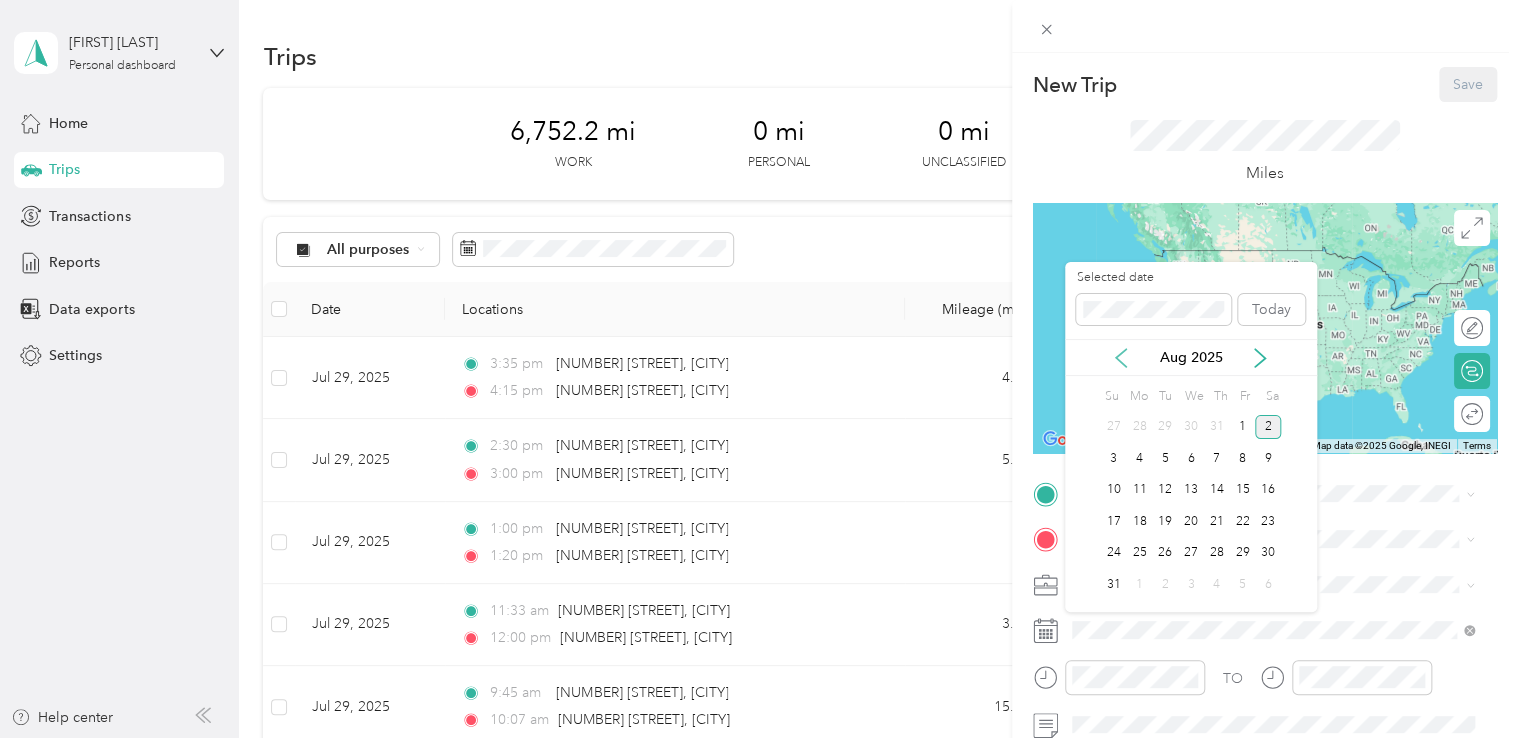 click 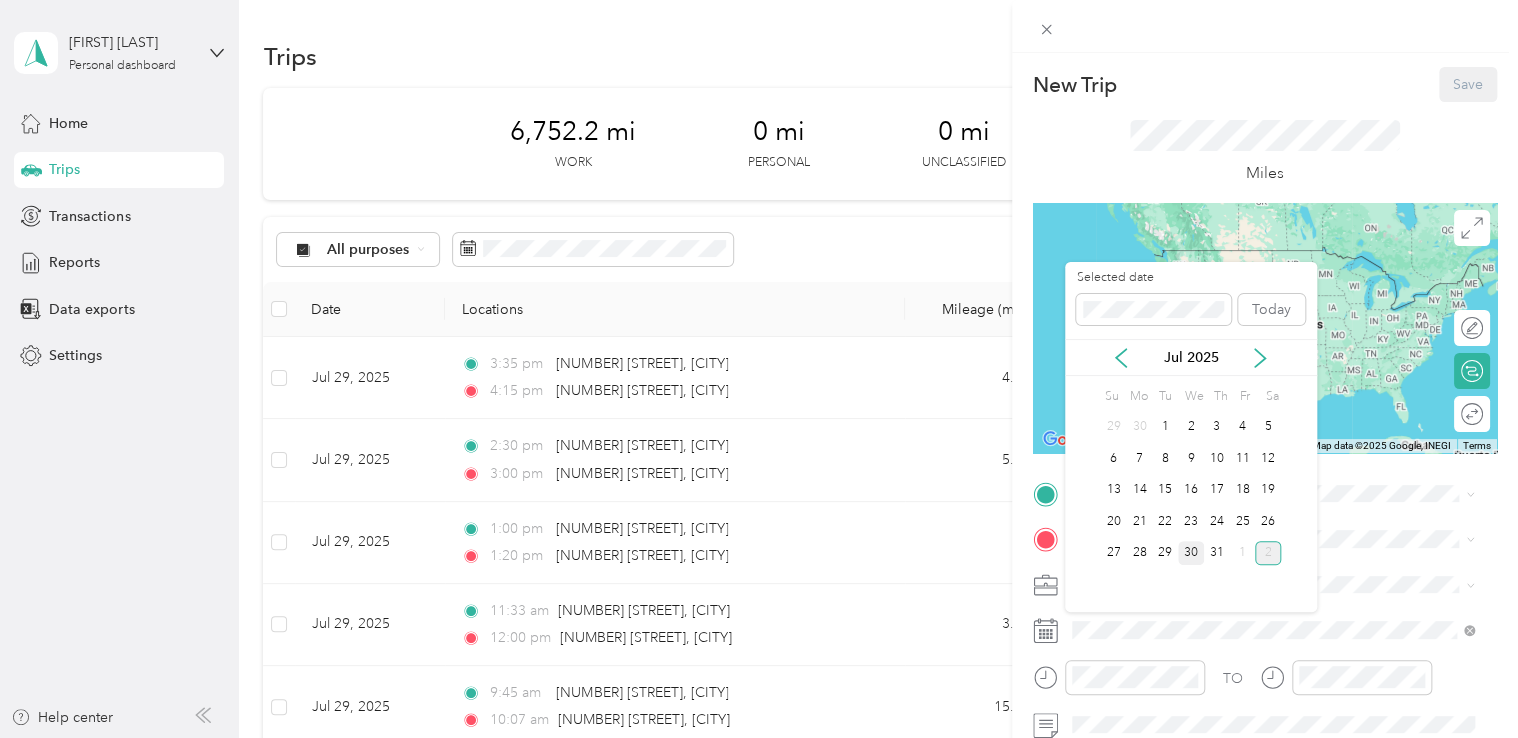 click on "30" at bounding box center [1191, 553] 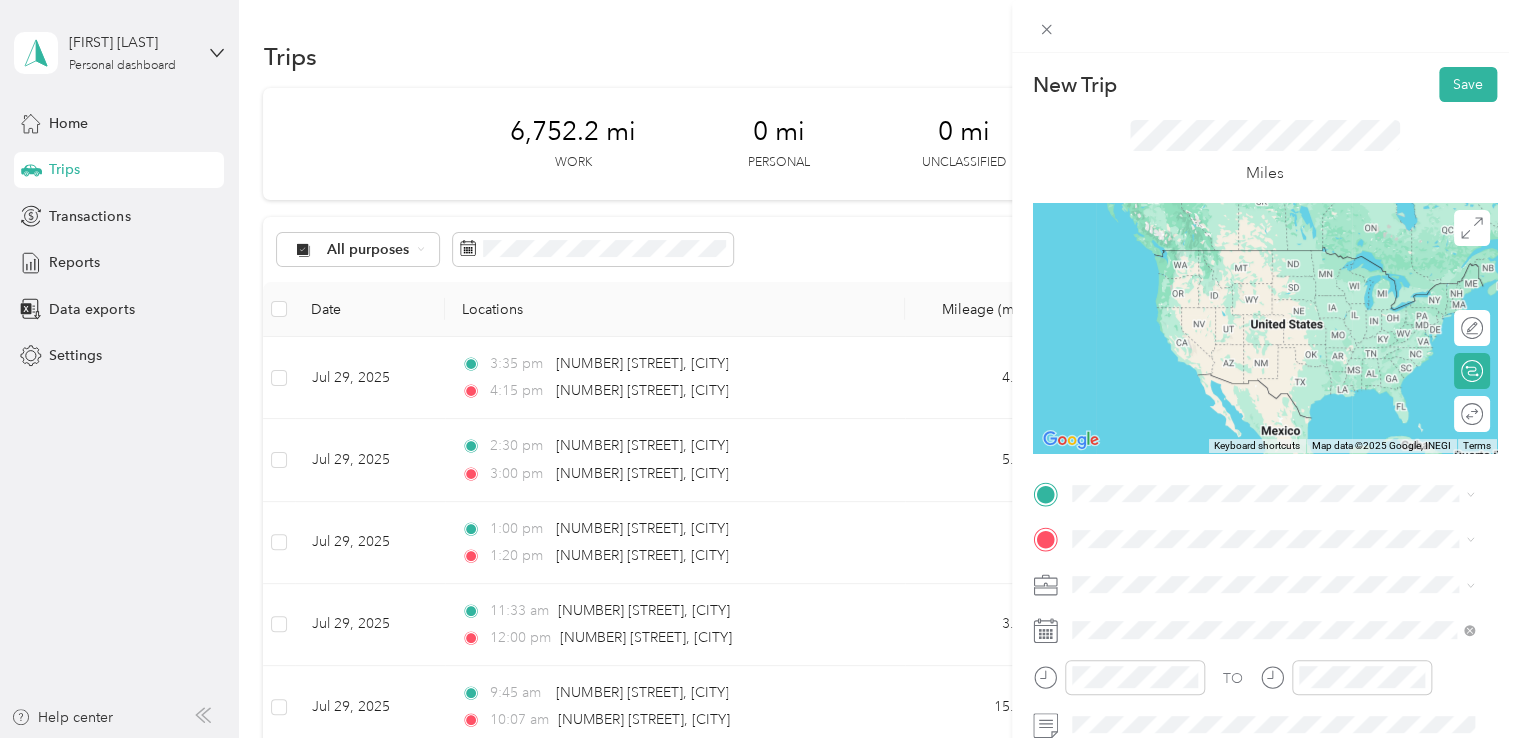 click on "[NUMBER] [STREET]
[CITY], [STATE] [POSTAL_CODE], [COUNTRY]" at bounding box center (1253, 251) 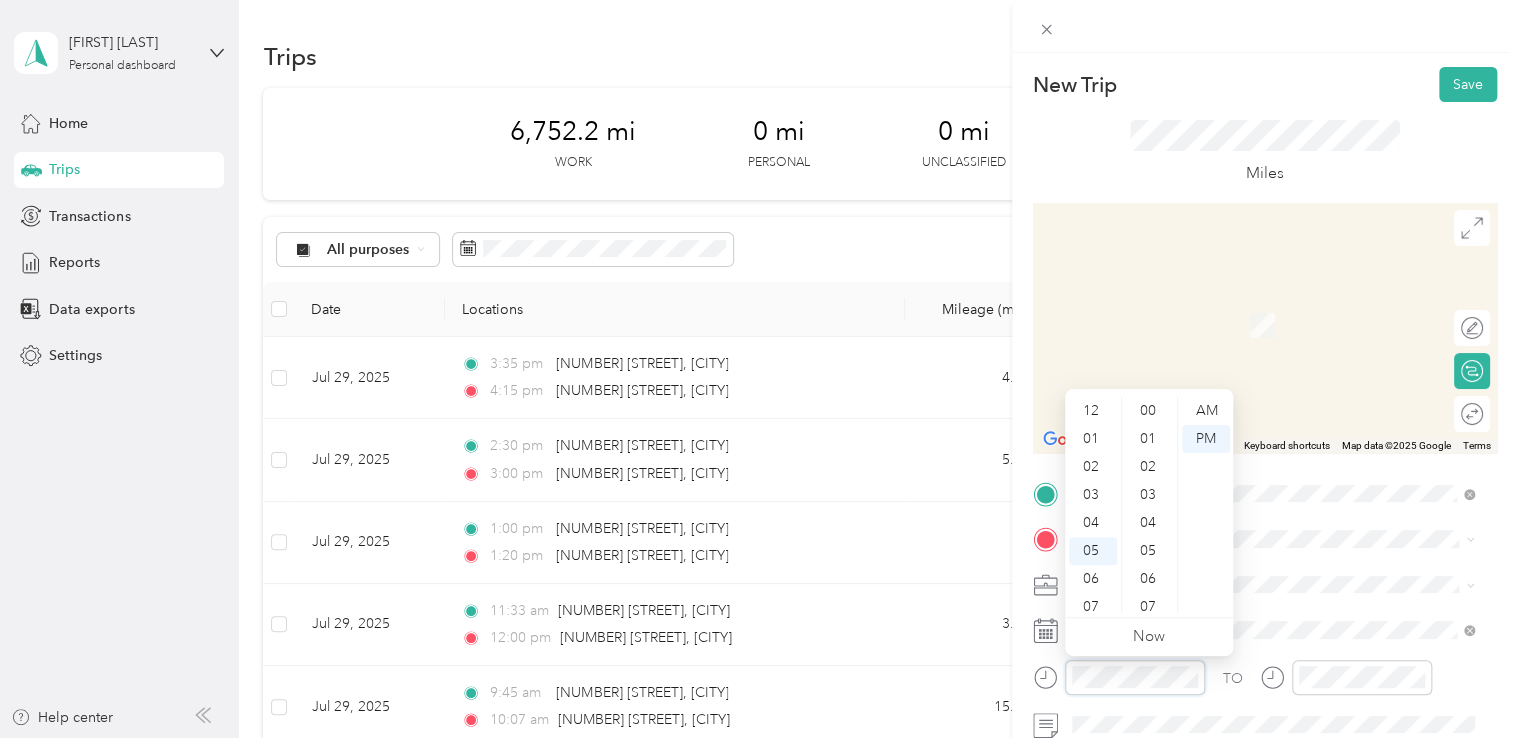 scroll, scrollTop: 120, scrollLeft: 0, axis: vertical 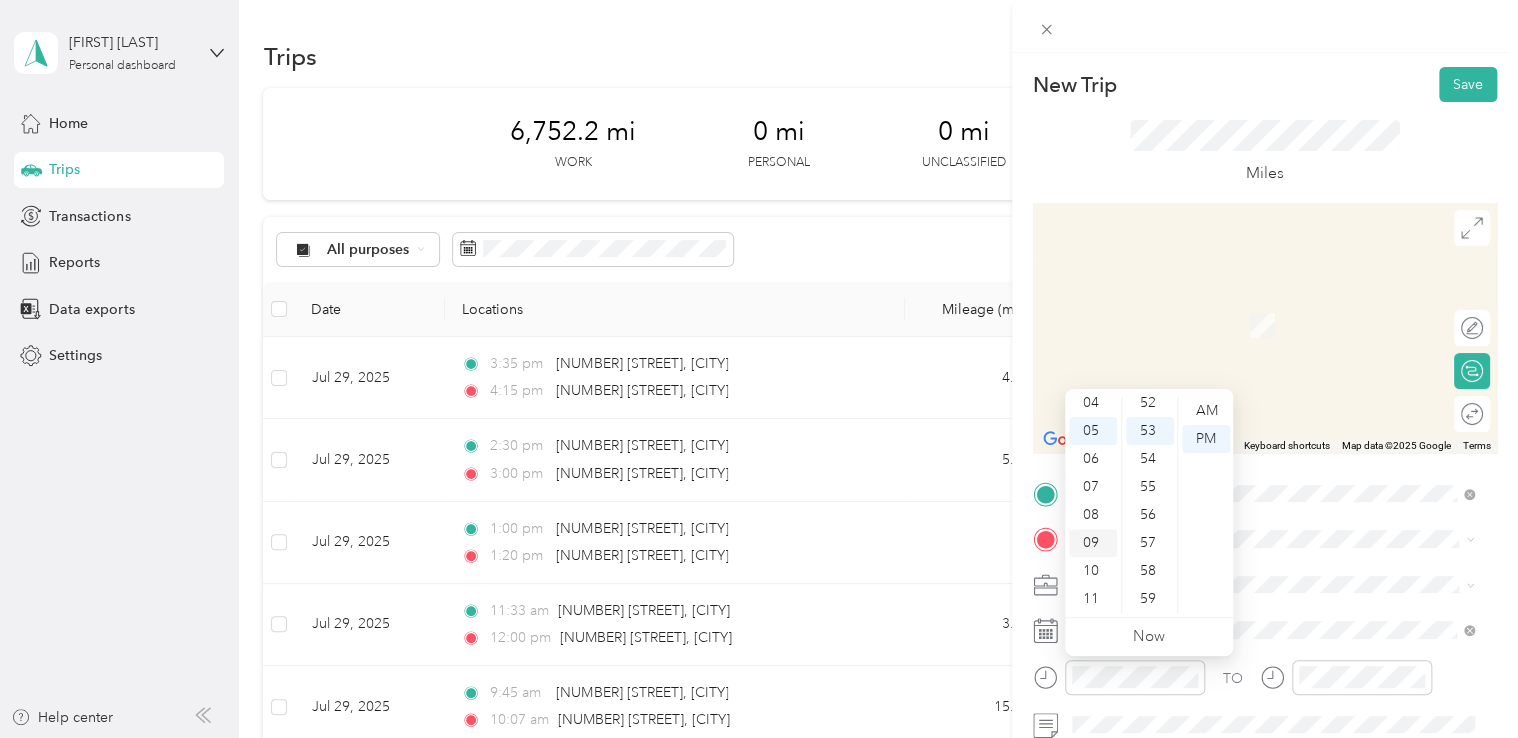 click on "09" at bounding box center [1093, 543] 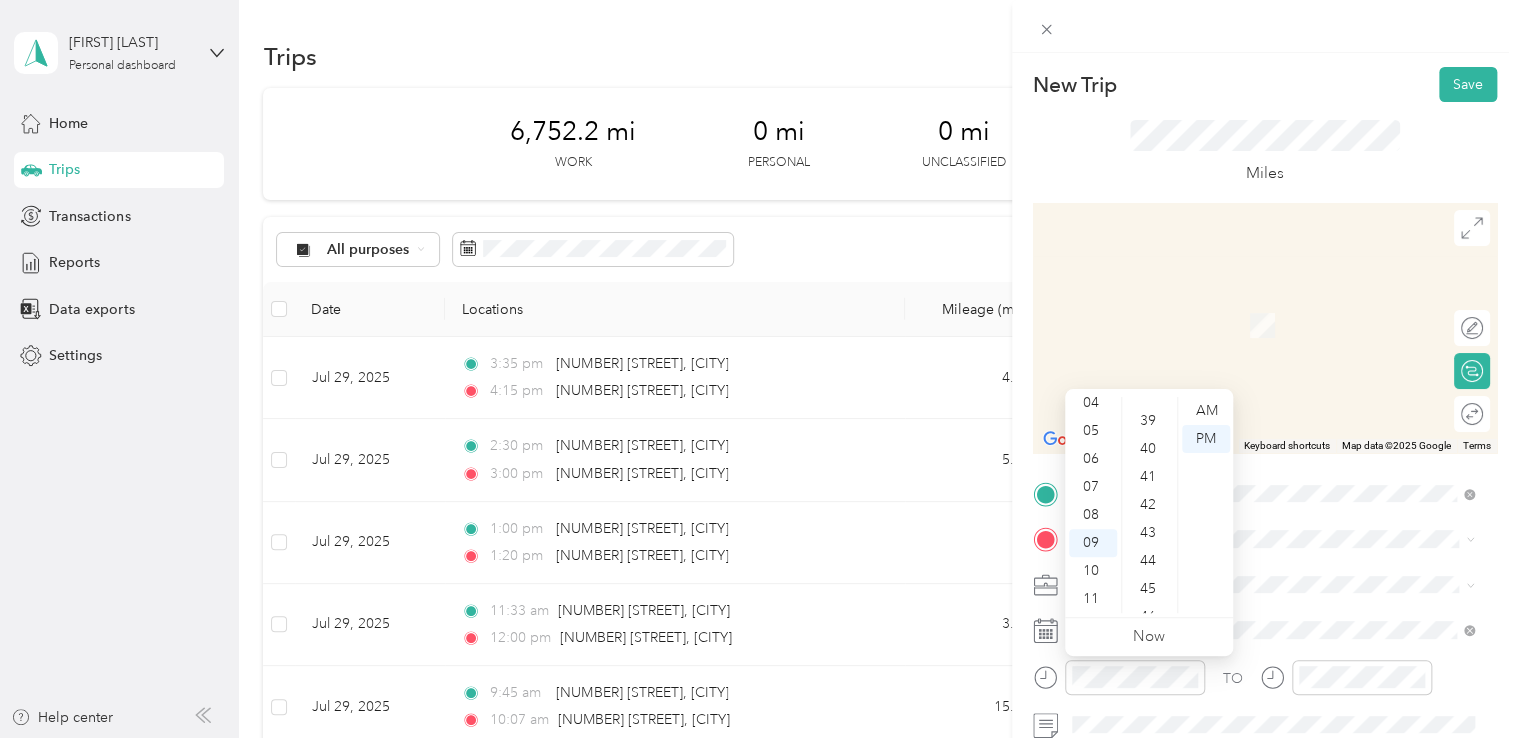 scroll, scrollTop: 897, scrollLeft: 0, axis: vertical 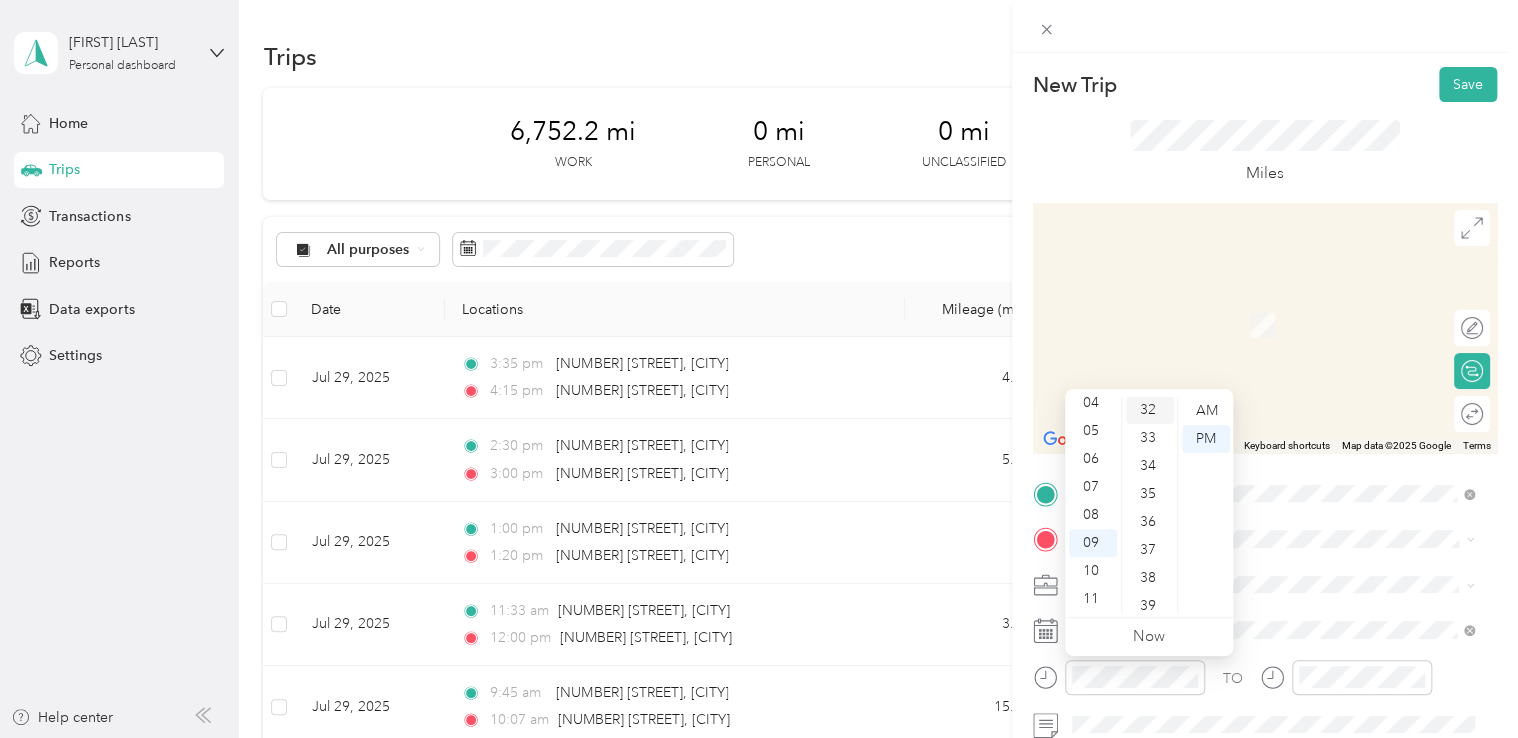 click on "32" at bounding box center (1150, 410) 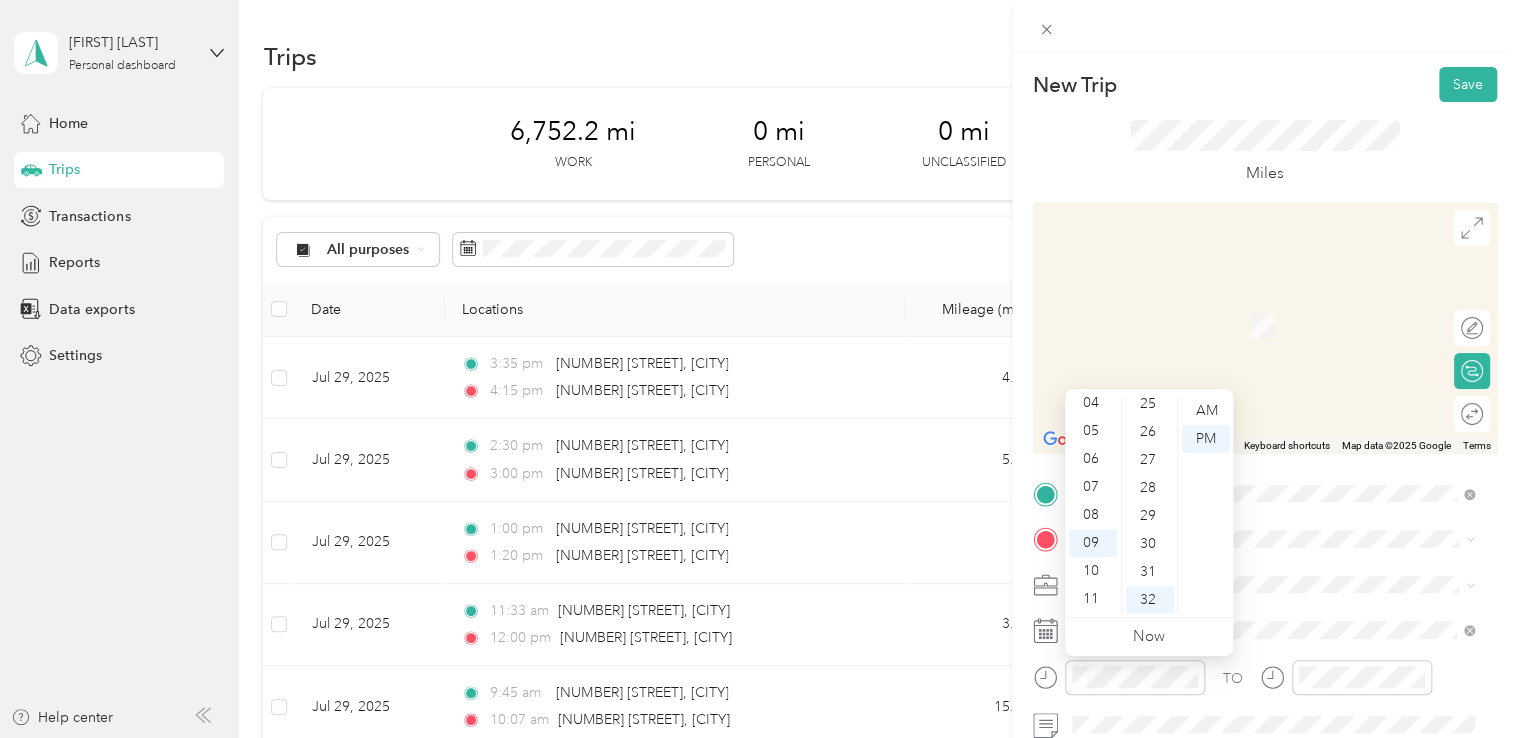scroll, scrollTop: 518, scrollLeft: 0, axis: vertical 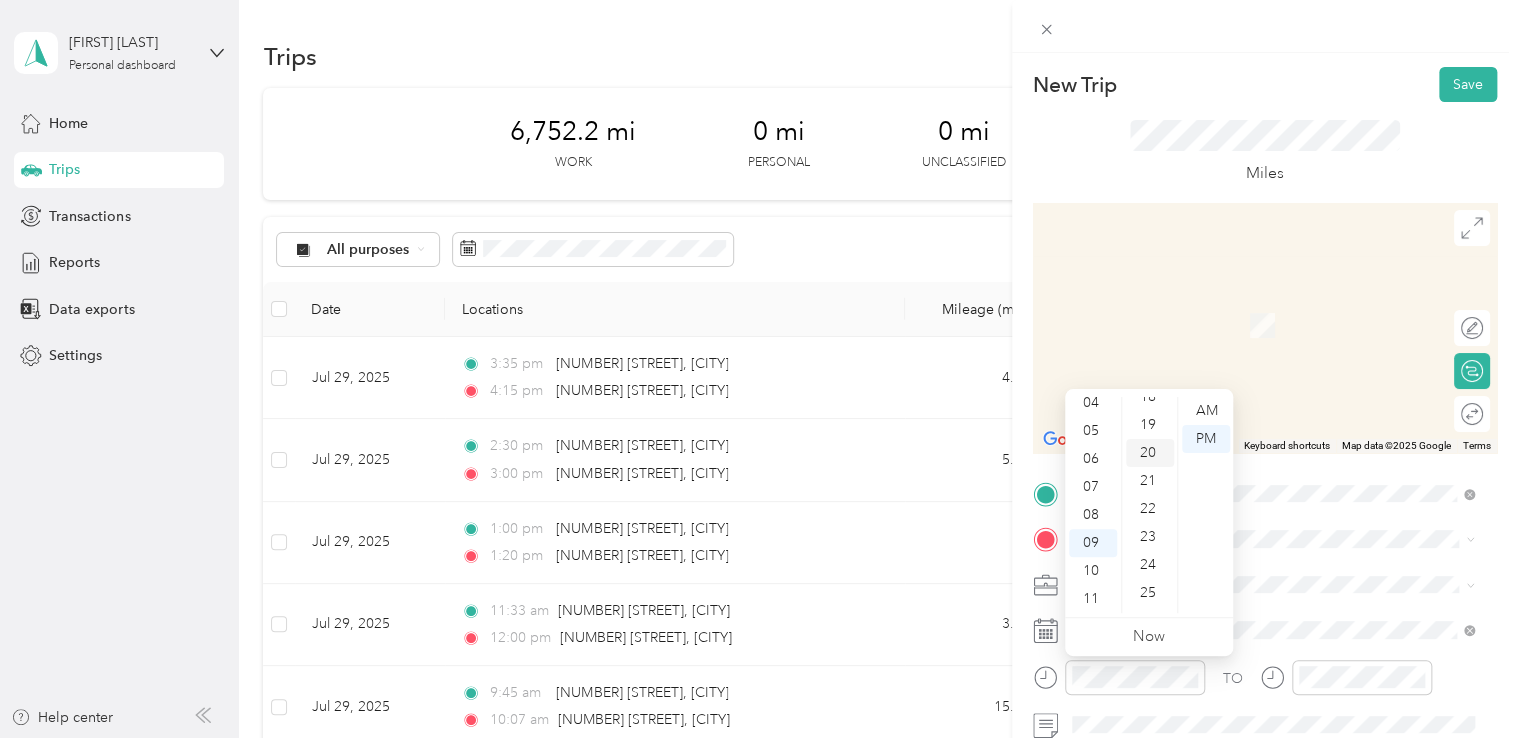 click on "20" at bounding box center (1150, 453) 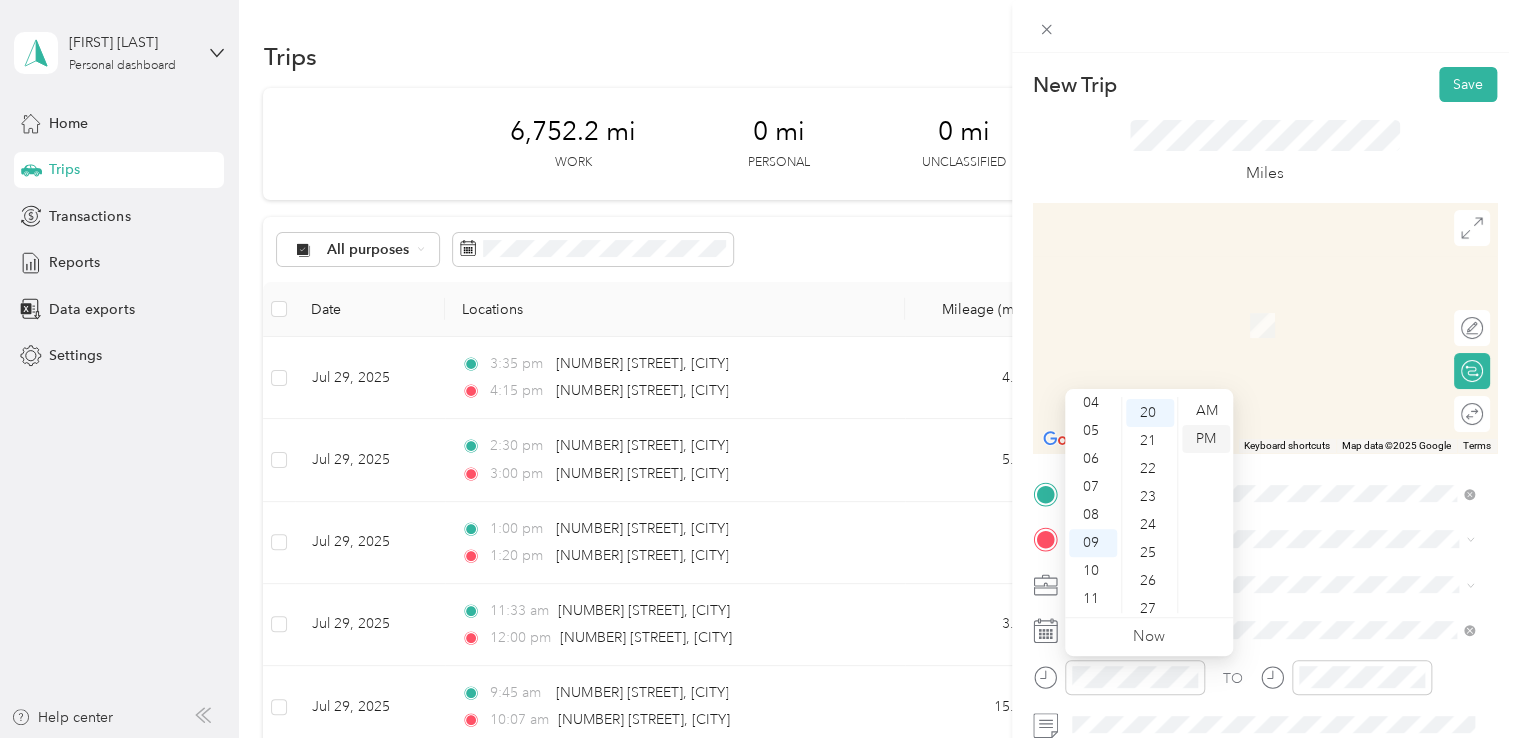 scroll, scrollTop: 560, scrollLeft: 0, axis: vertical 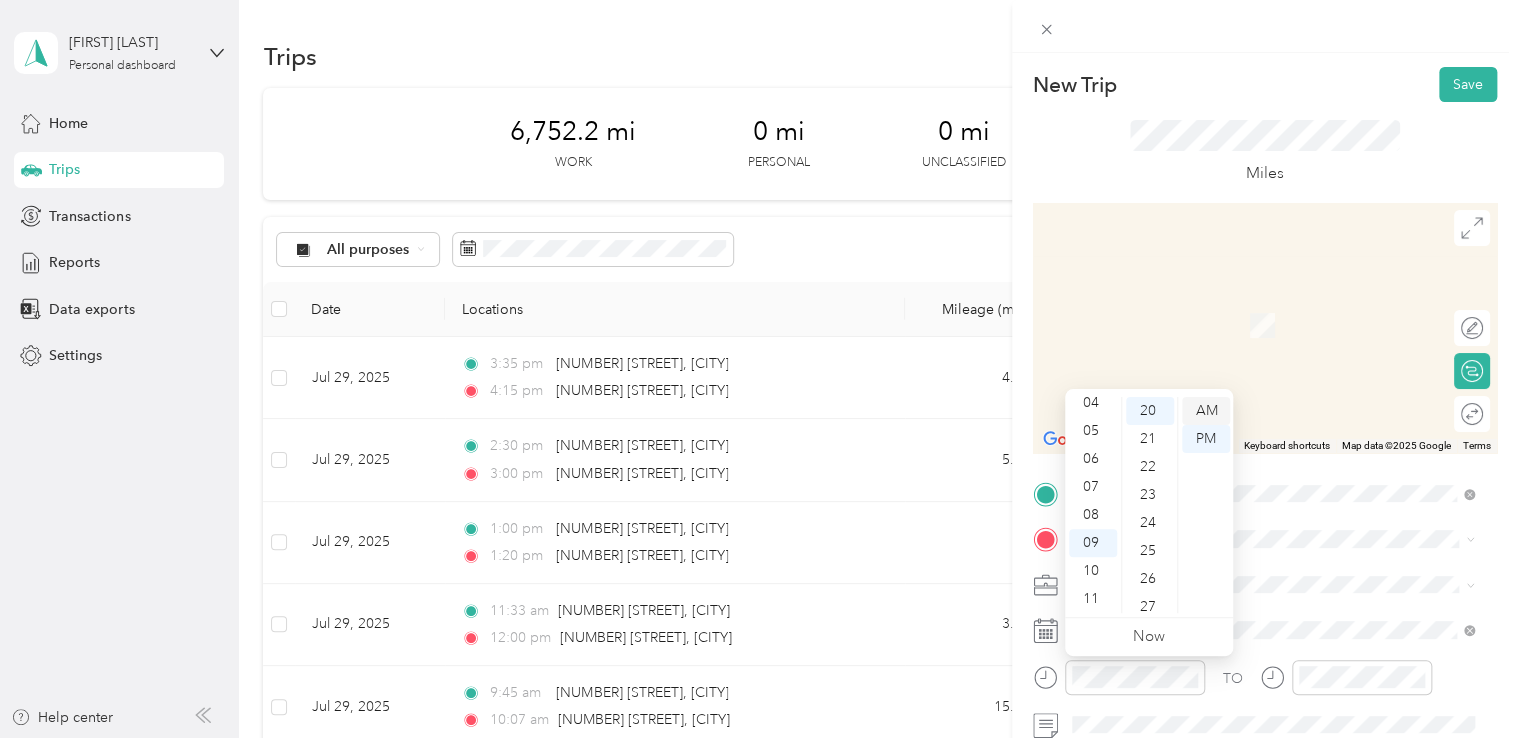 click on "AM" at bounding box center [1206, 411] 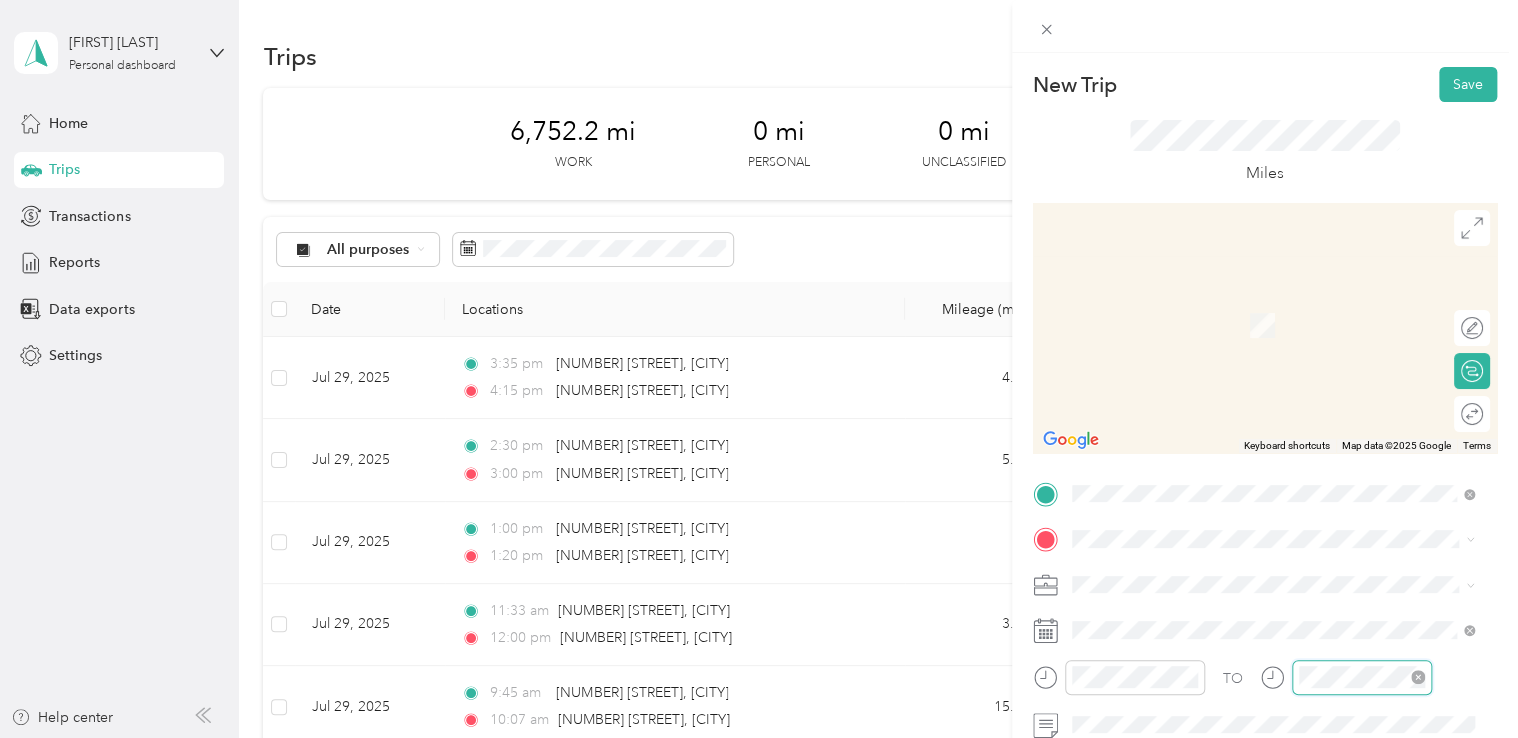 scroll, scrollTop: 120, scrollLeft: 0, axis: vertical 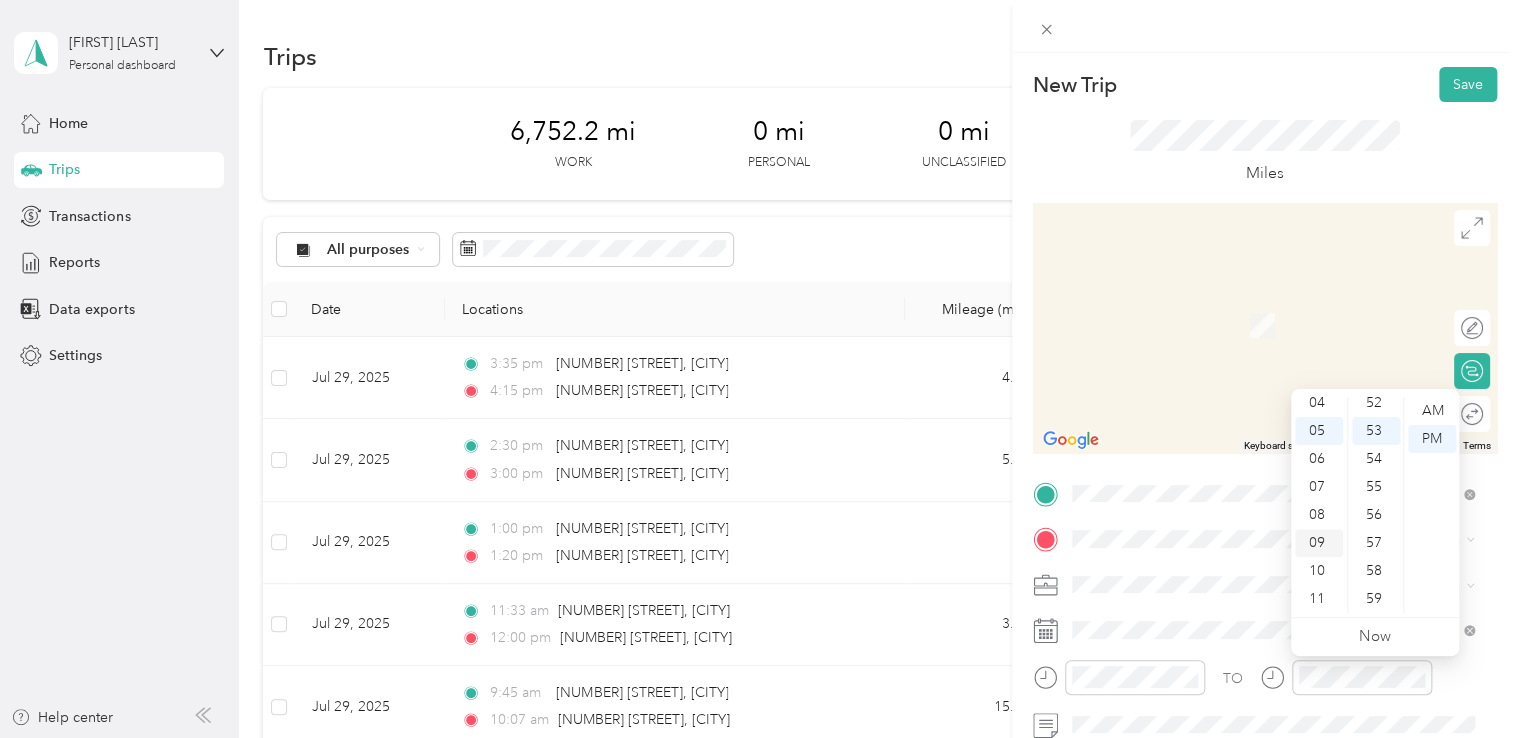 click on "09" at bounding box center (1319, 543) 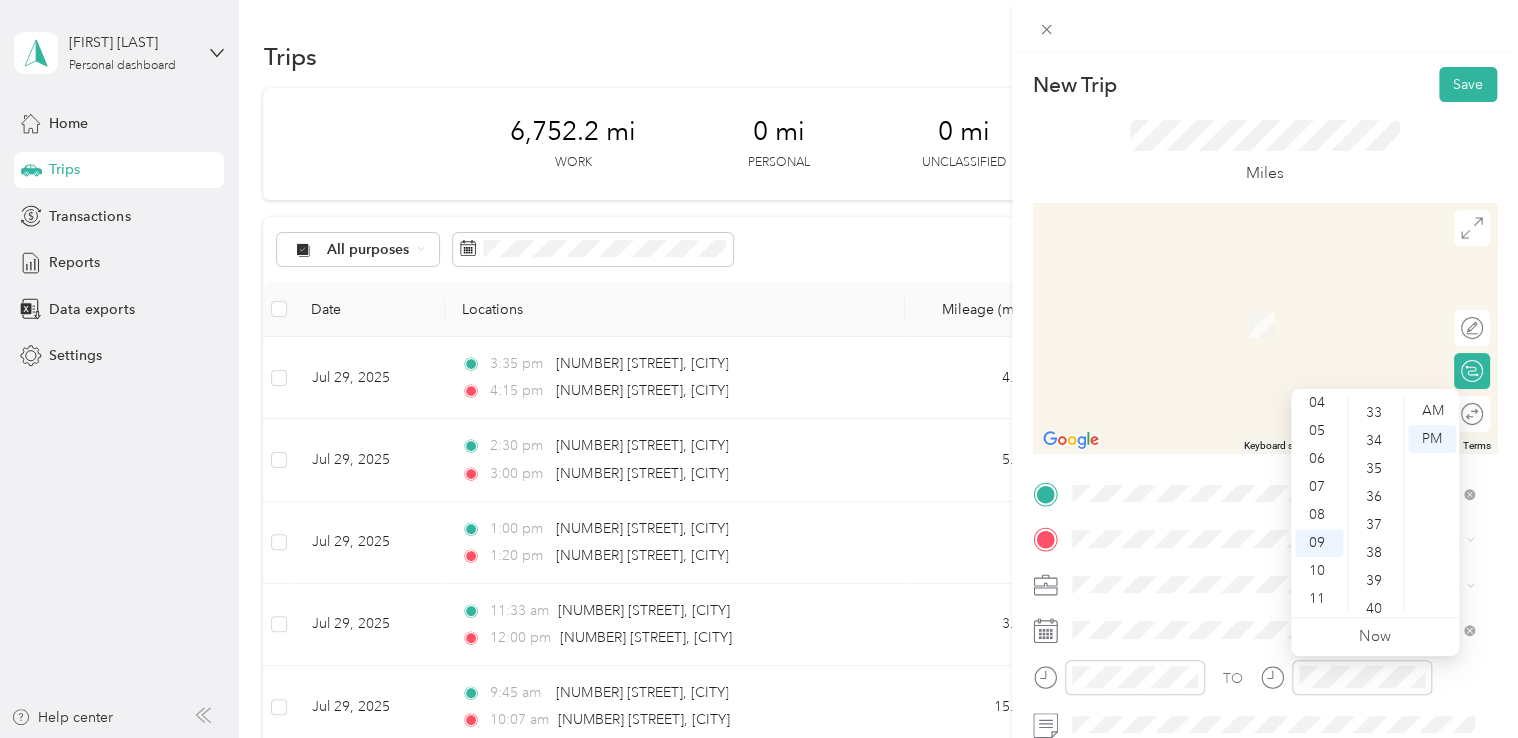 scroll, scrollTop: 897, scrollLeft: 0, axis: vertical 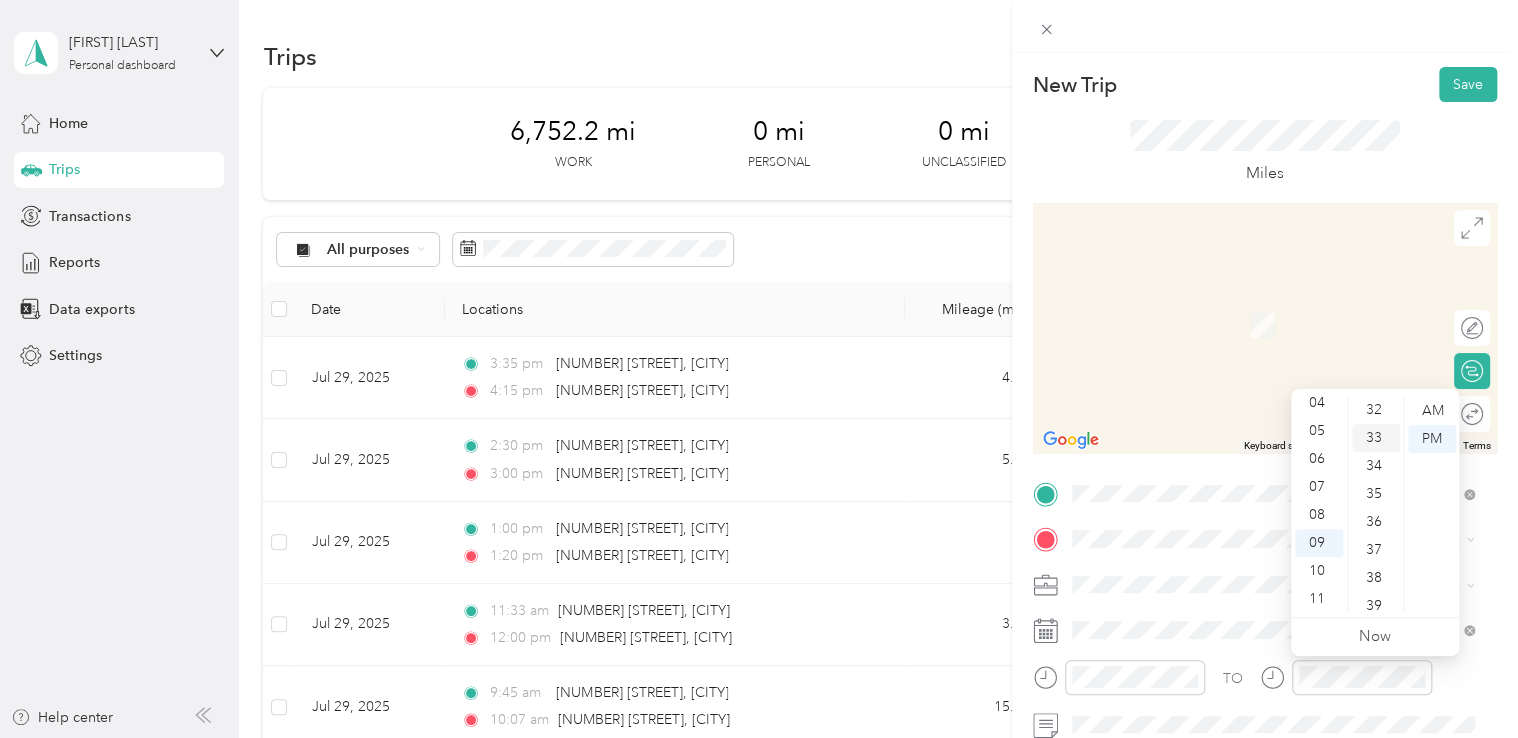 click on "33" at bounding box center (1376, 438) 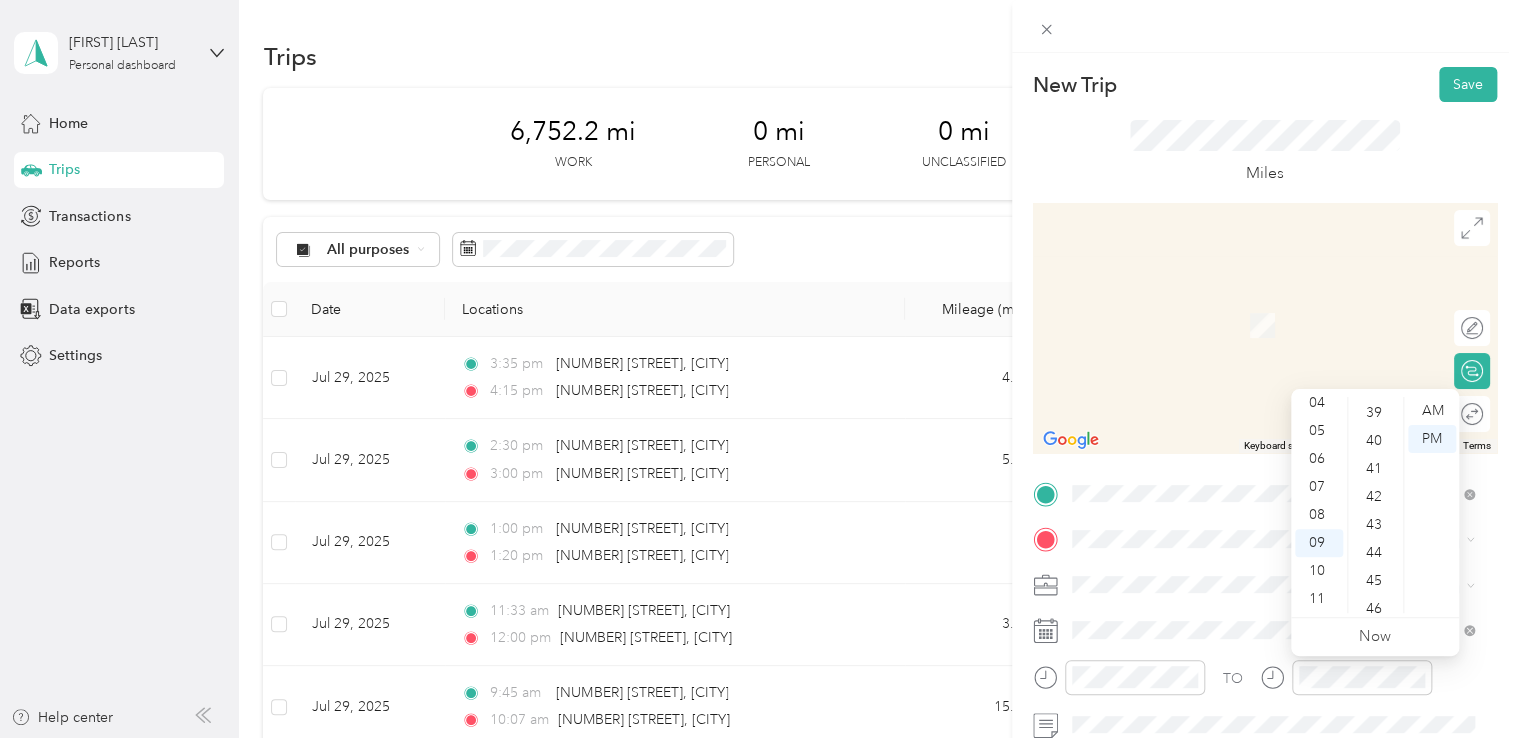 scroll, scrollTop: 1112, scrollLeft: 0, axis: vertical 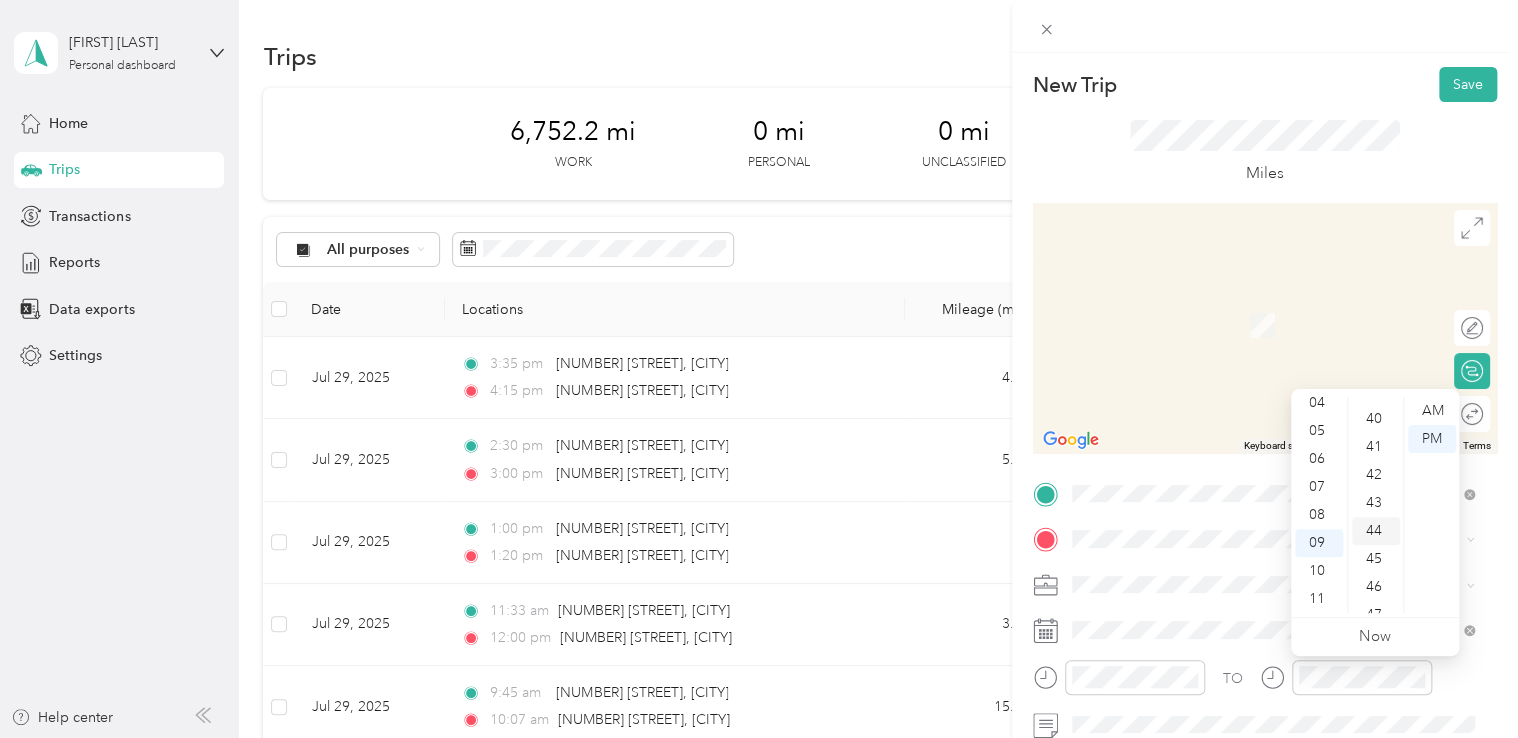 click on "44" at bounding box center [1376, 531] 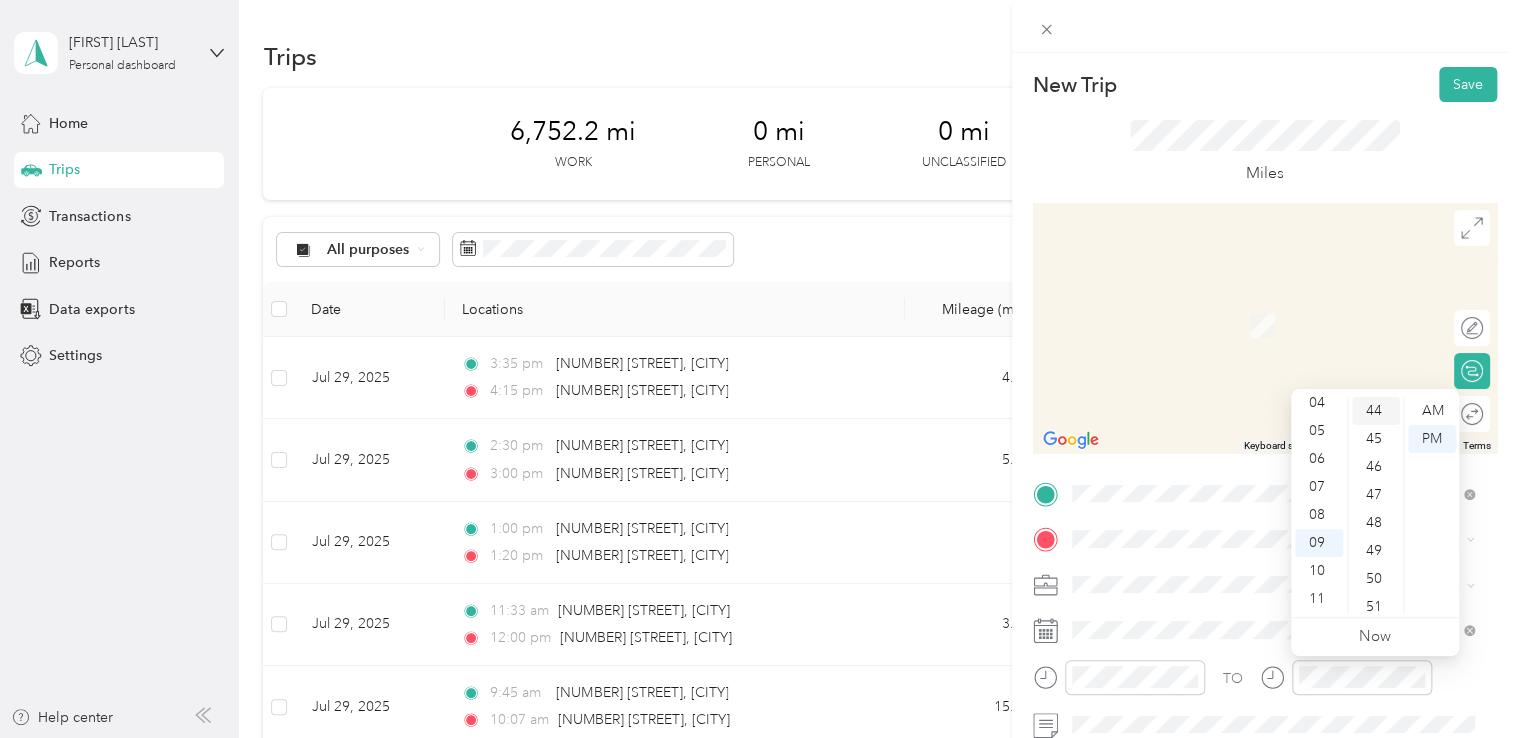 scroll, scrollTop: 1232, scrollLeft: 0, axis: vertical 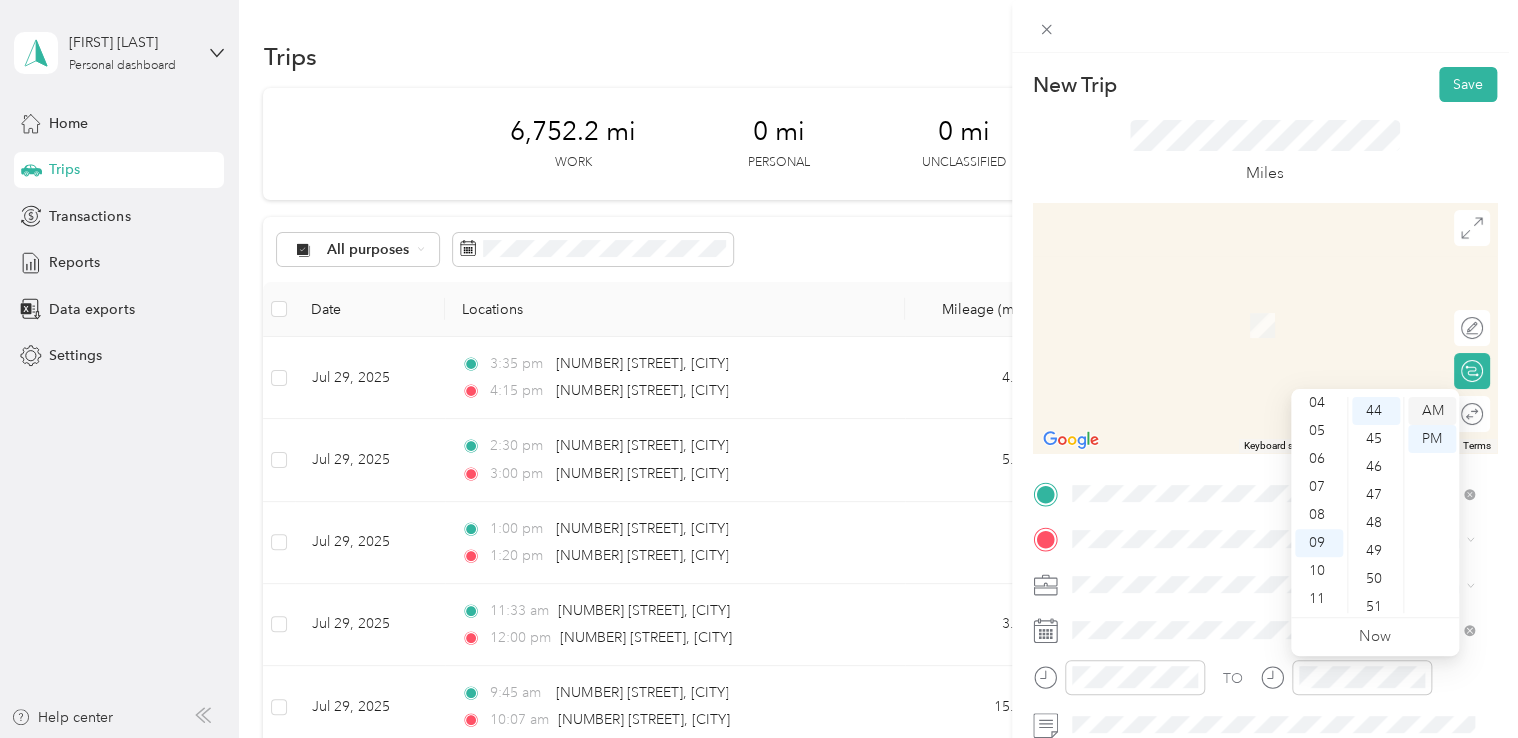 click on "AM" at bounding box center (1432, 411) 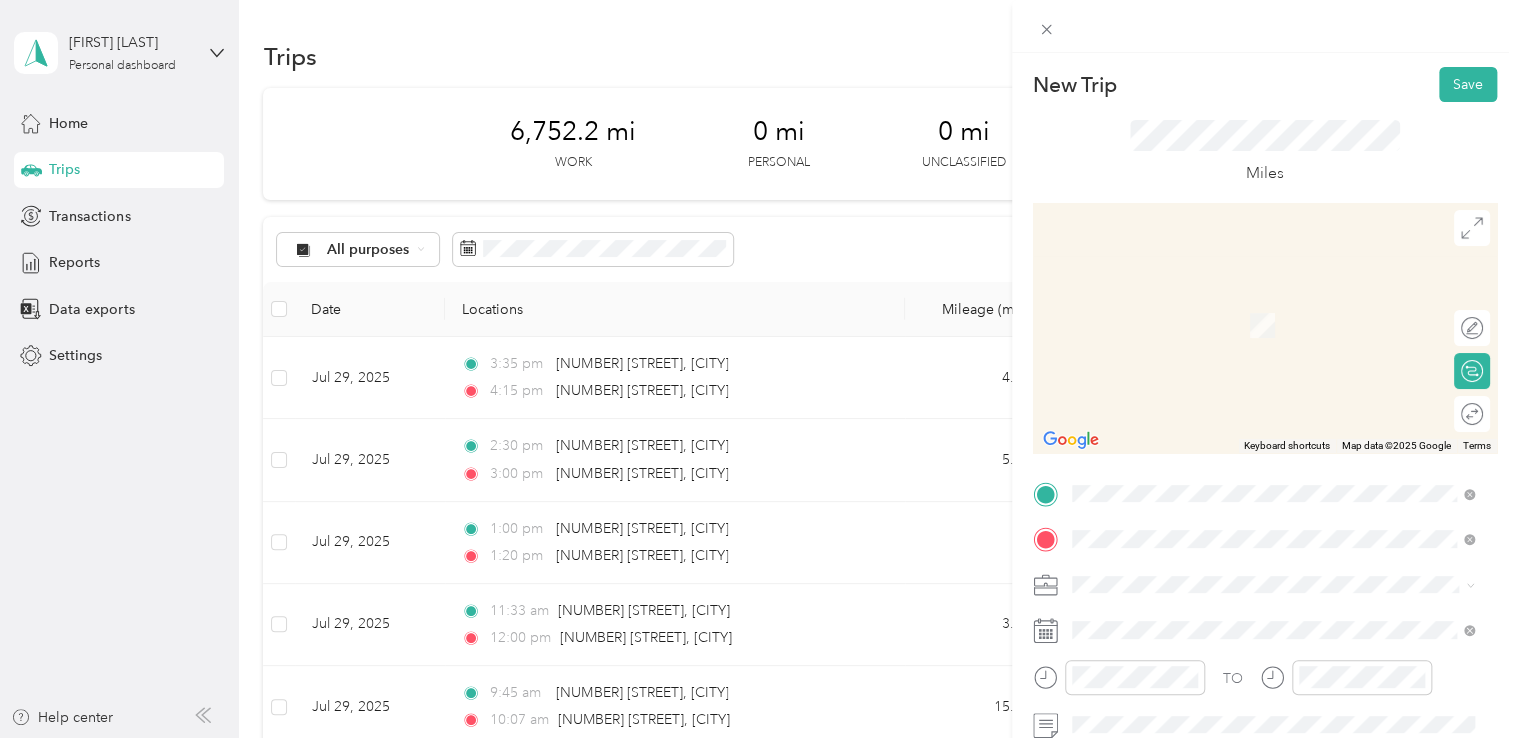 click on "[NUMBER] [STREET]
[CITY], [STATE] [POSTAL_CODE], [COUNTRY]" at bounding box center (1253, 304) 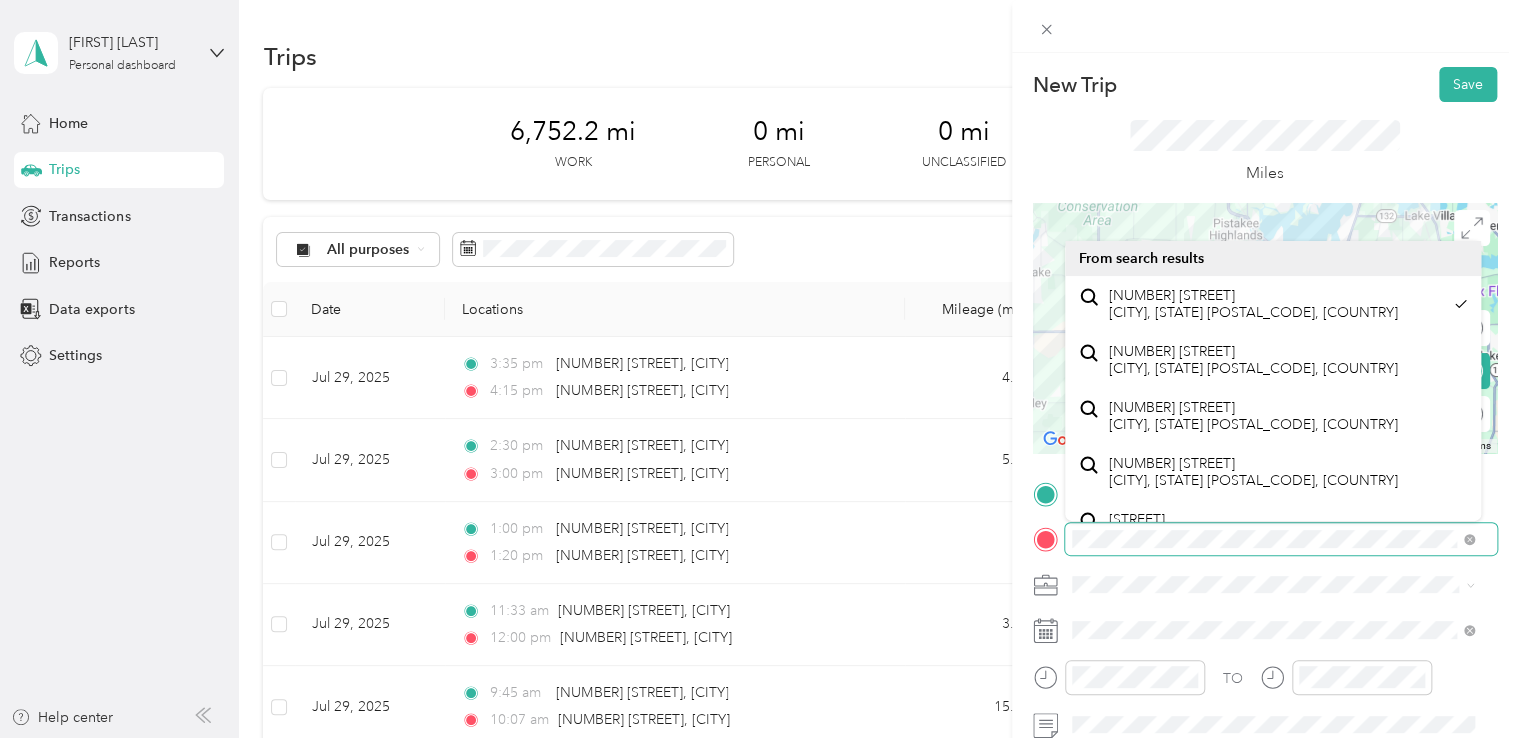 click at bounding box center (1281, 539) 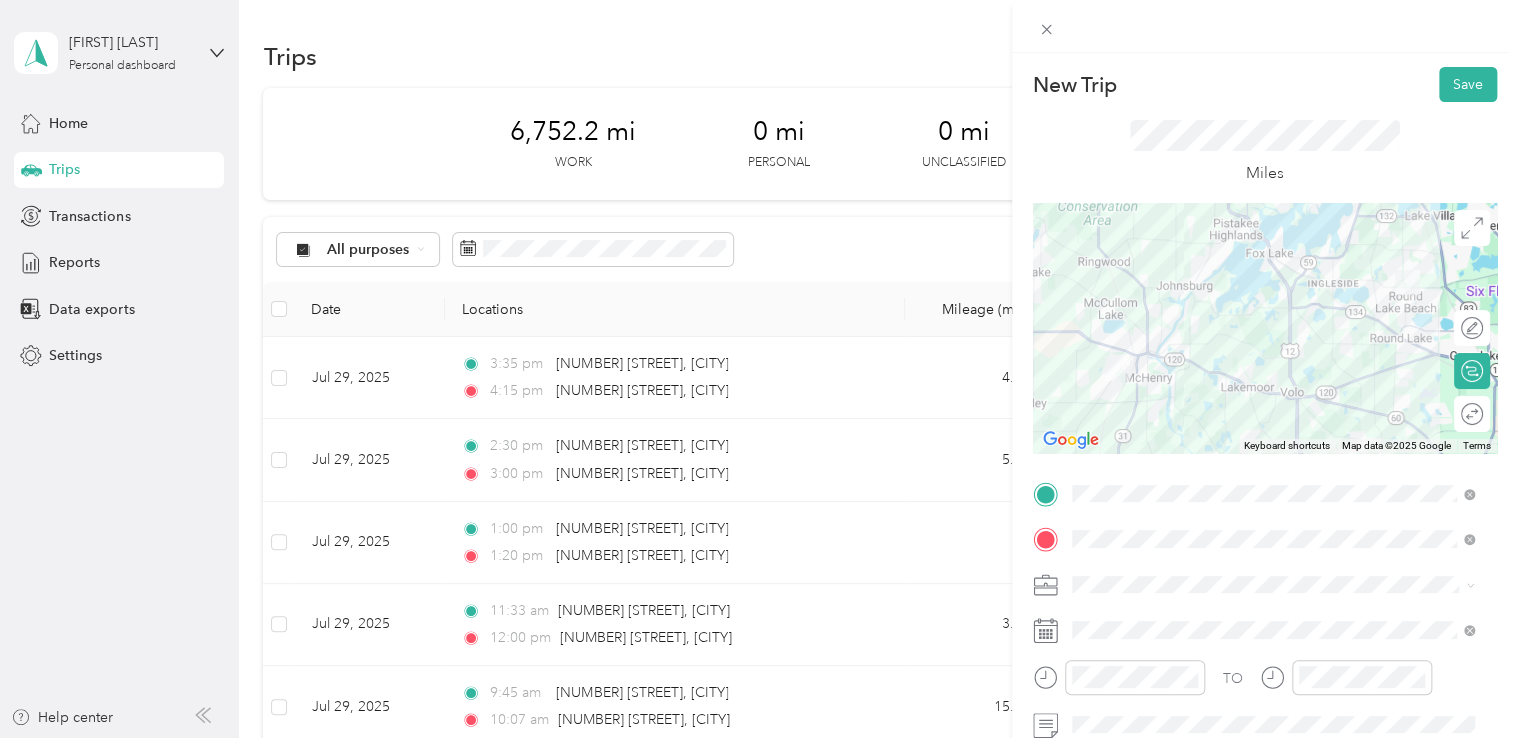 click 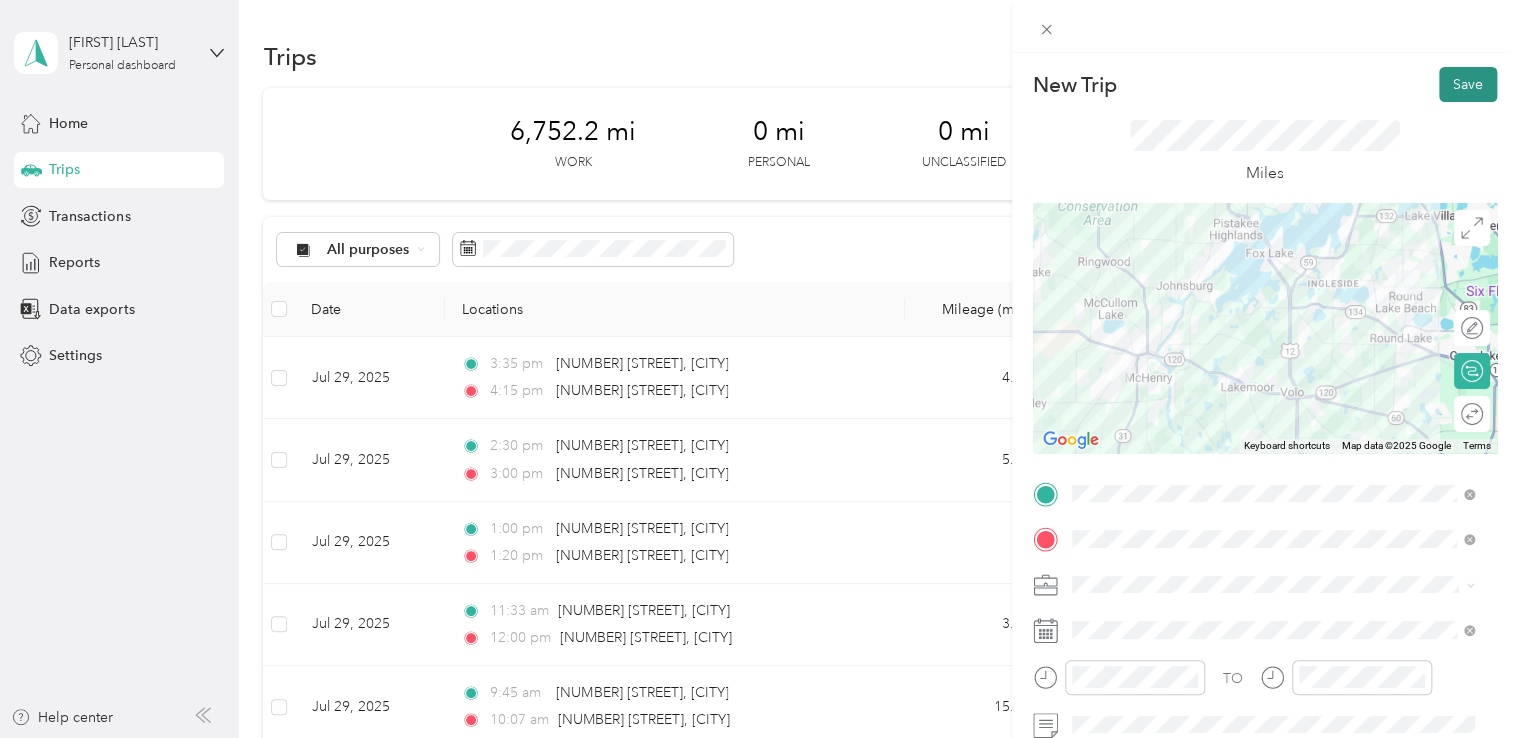 click on "Save" at bounding box center [1468, 84] 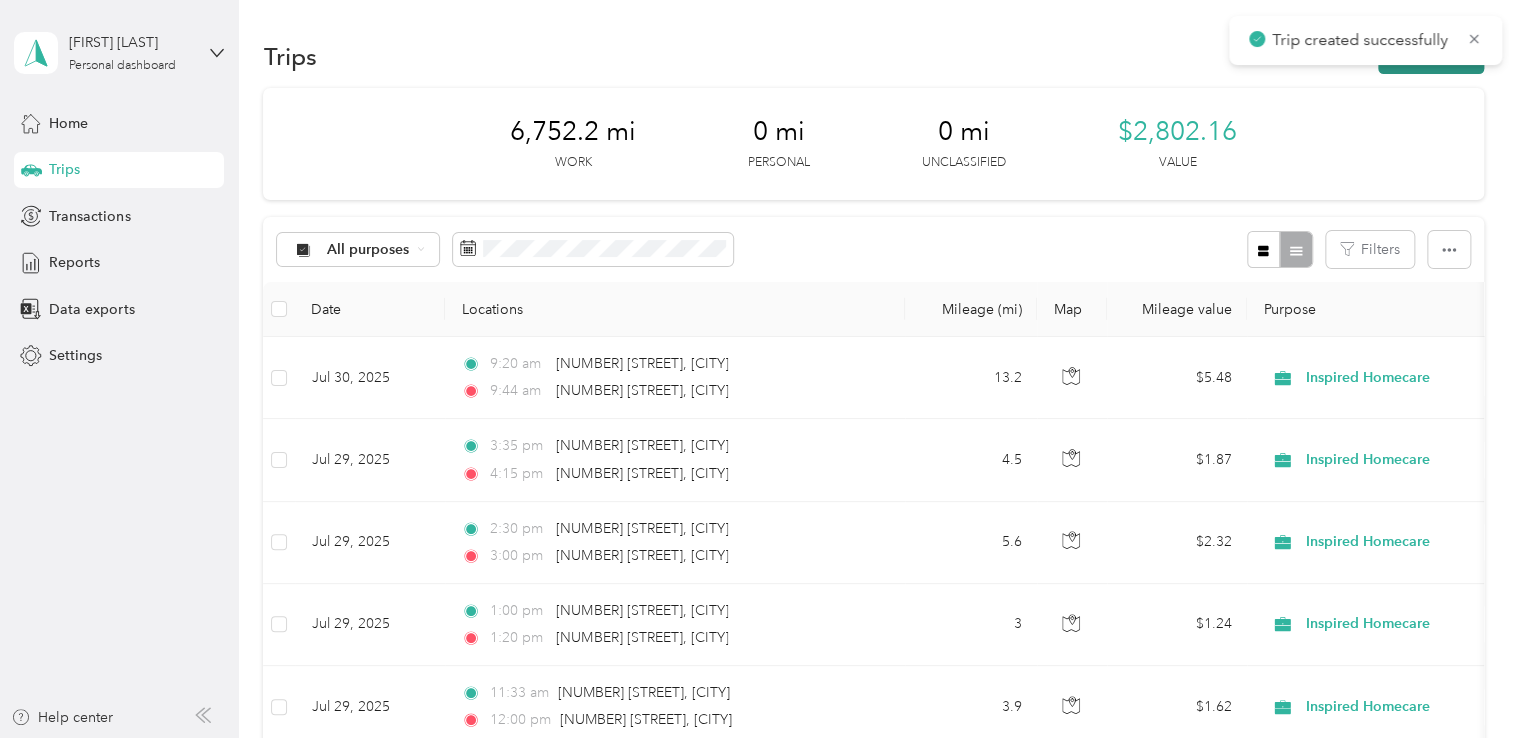 click on "New trip" at bounding box center [1431, 56] 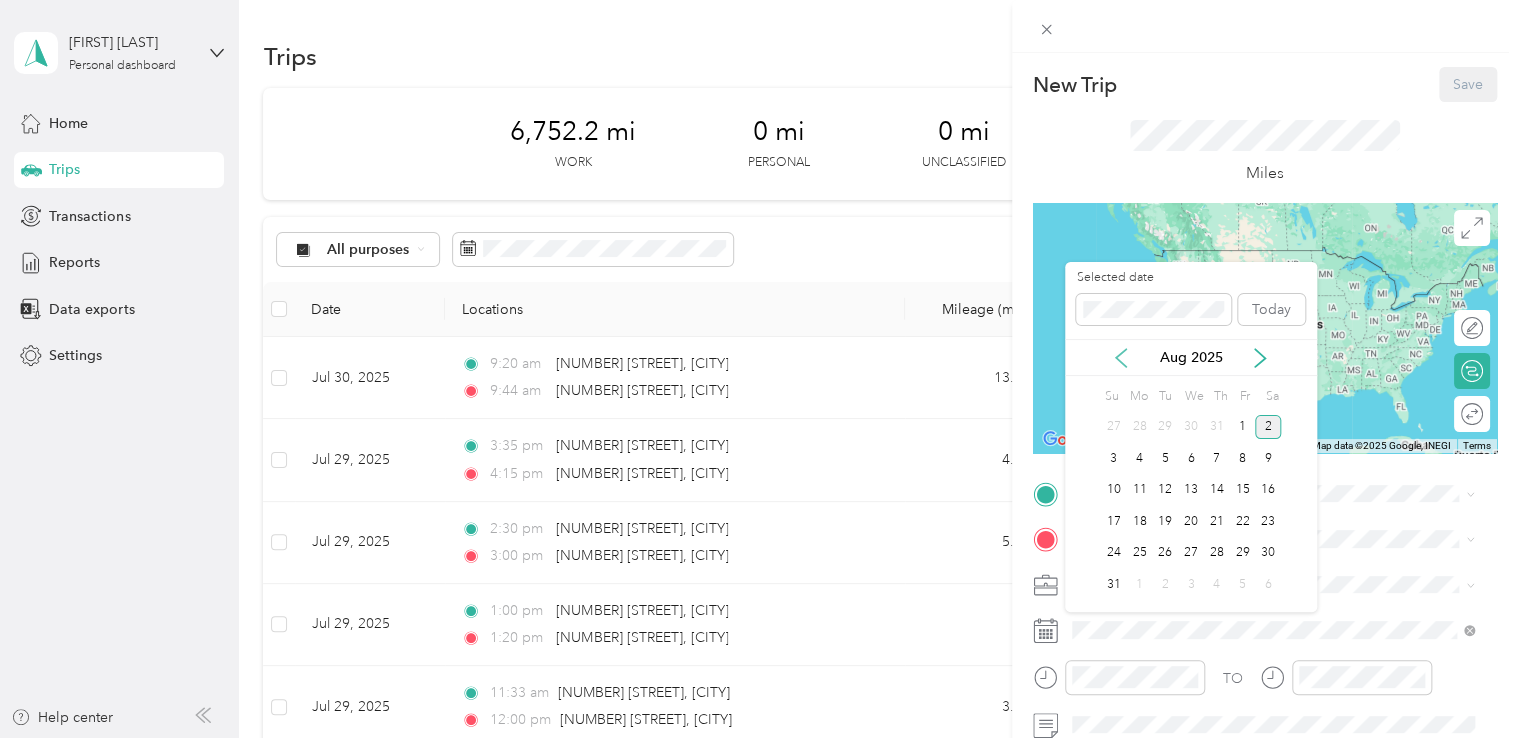 click 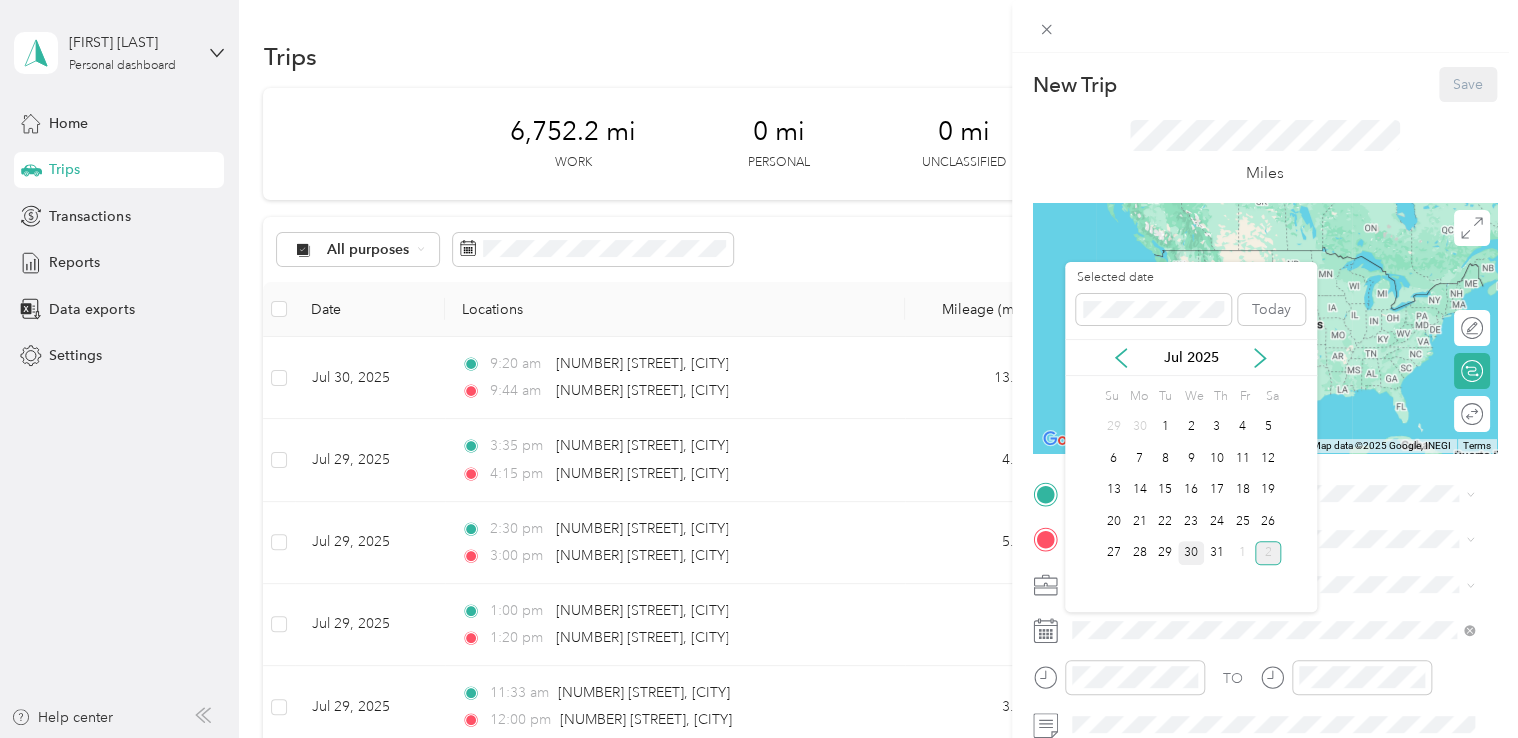 click on "30" at bounding box center (1191, 553) 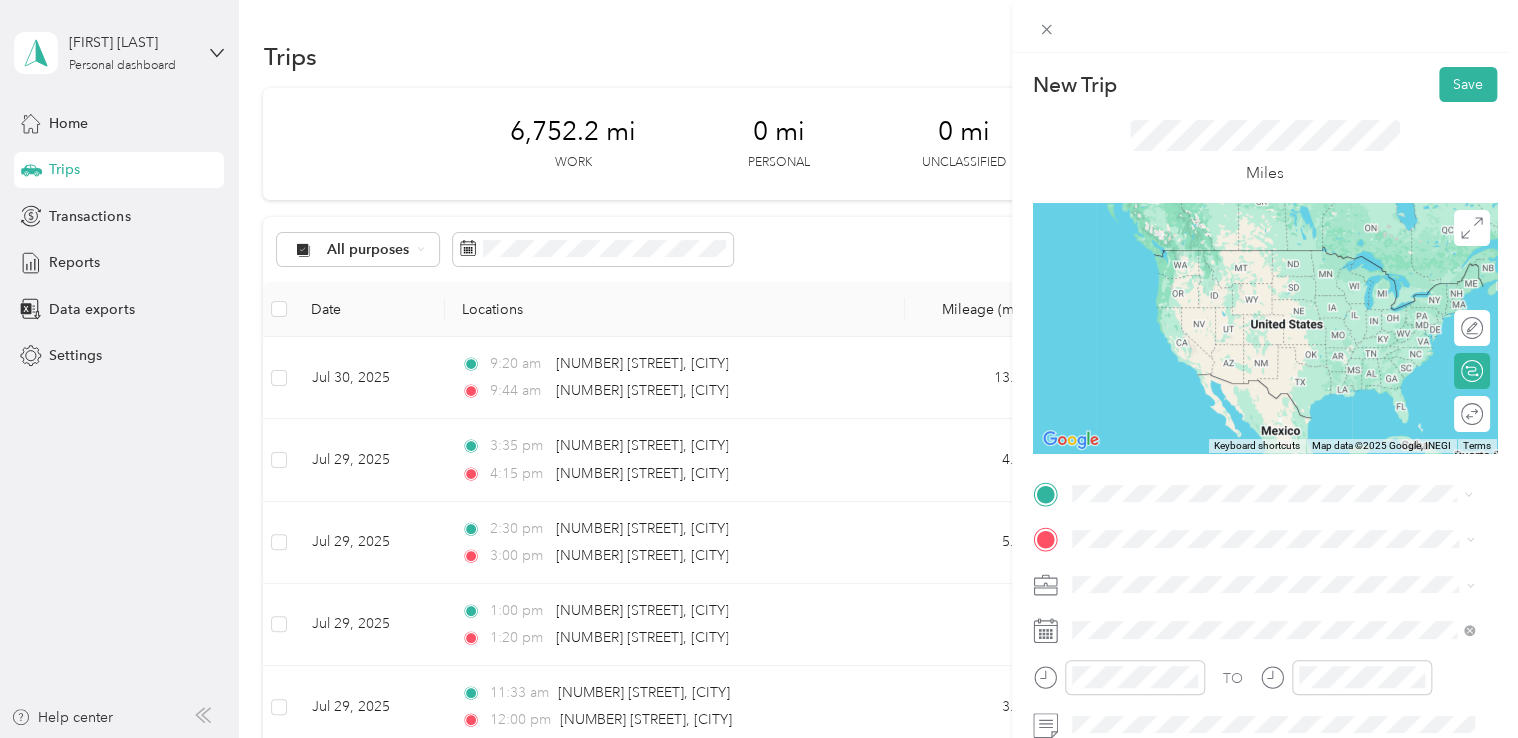 click on "[NUMBER] [STREET]
[CITY], [STATE] [POSTAL_CODE], [COUNTRY]" at bounding box center (1253, 279) 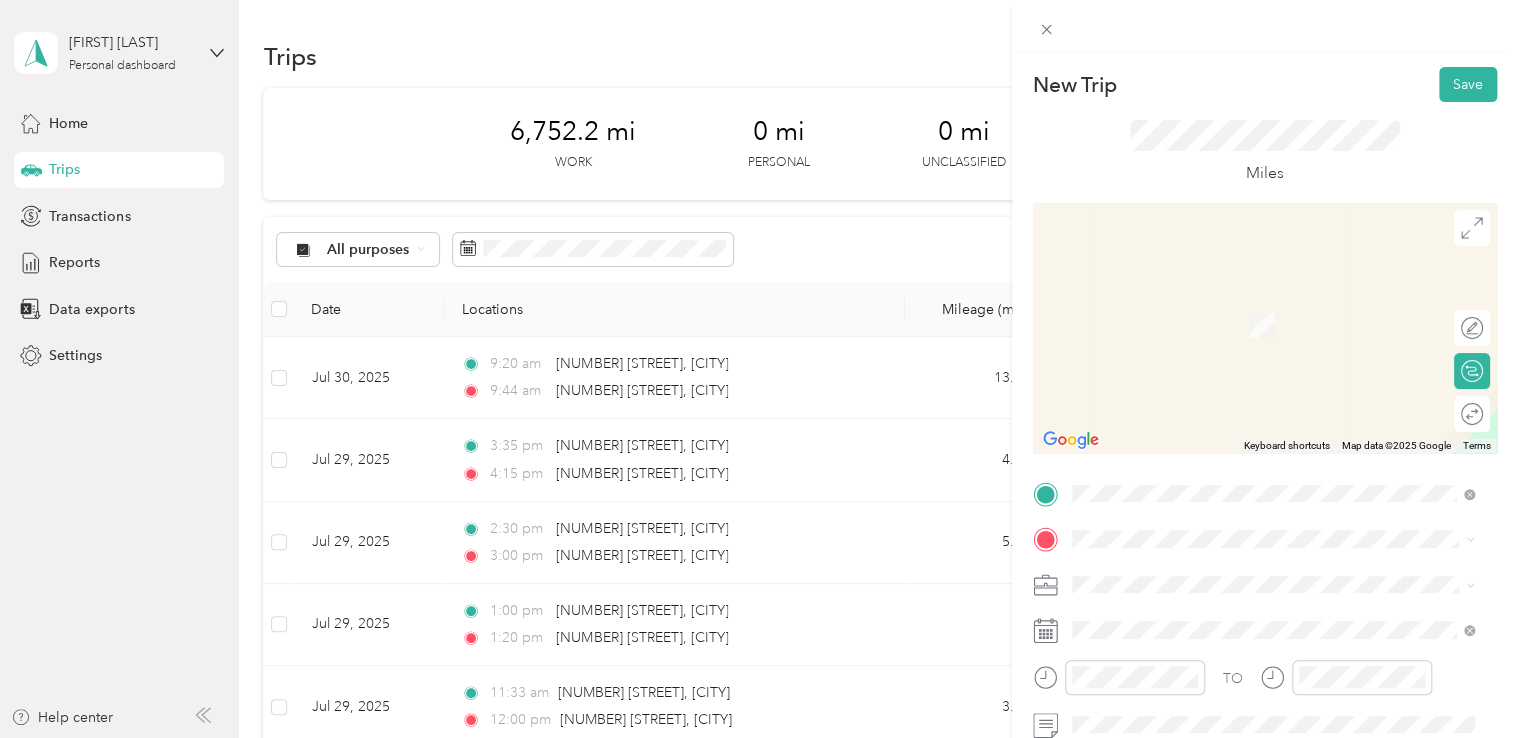 click on "[NUMBER] [STREET]
[CITY], [STATE] [POSTAL_CODE], [COUNTRY]" at bounding box center [1253, 293] 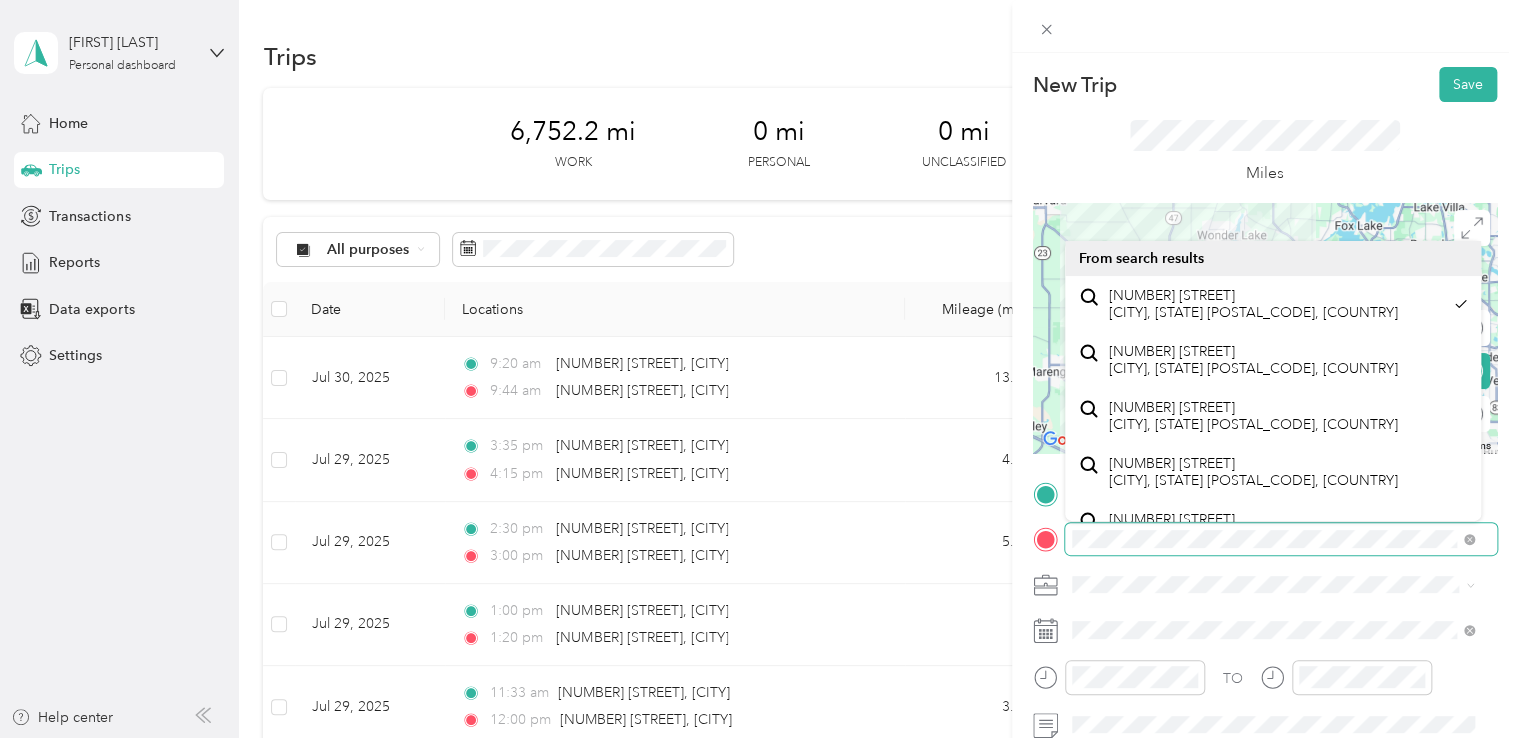 click at bounding box center (1281, 539) 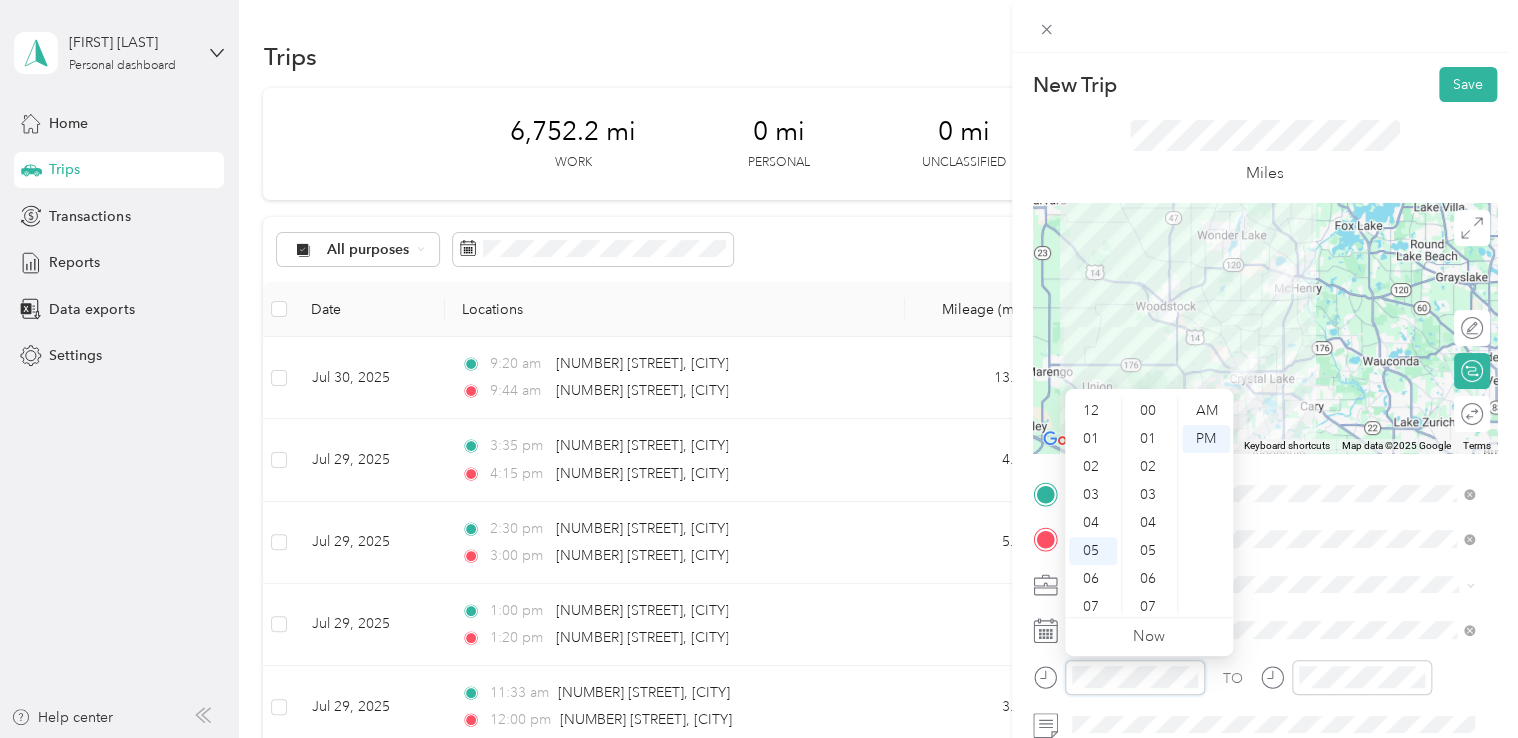 scroll, scrollTop: 120, scrollLeft: 0, axis: vertical 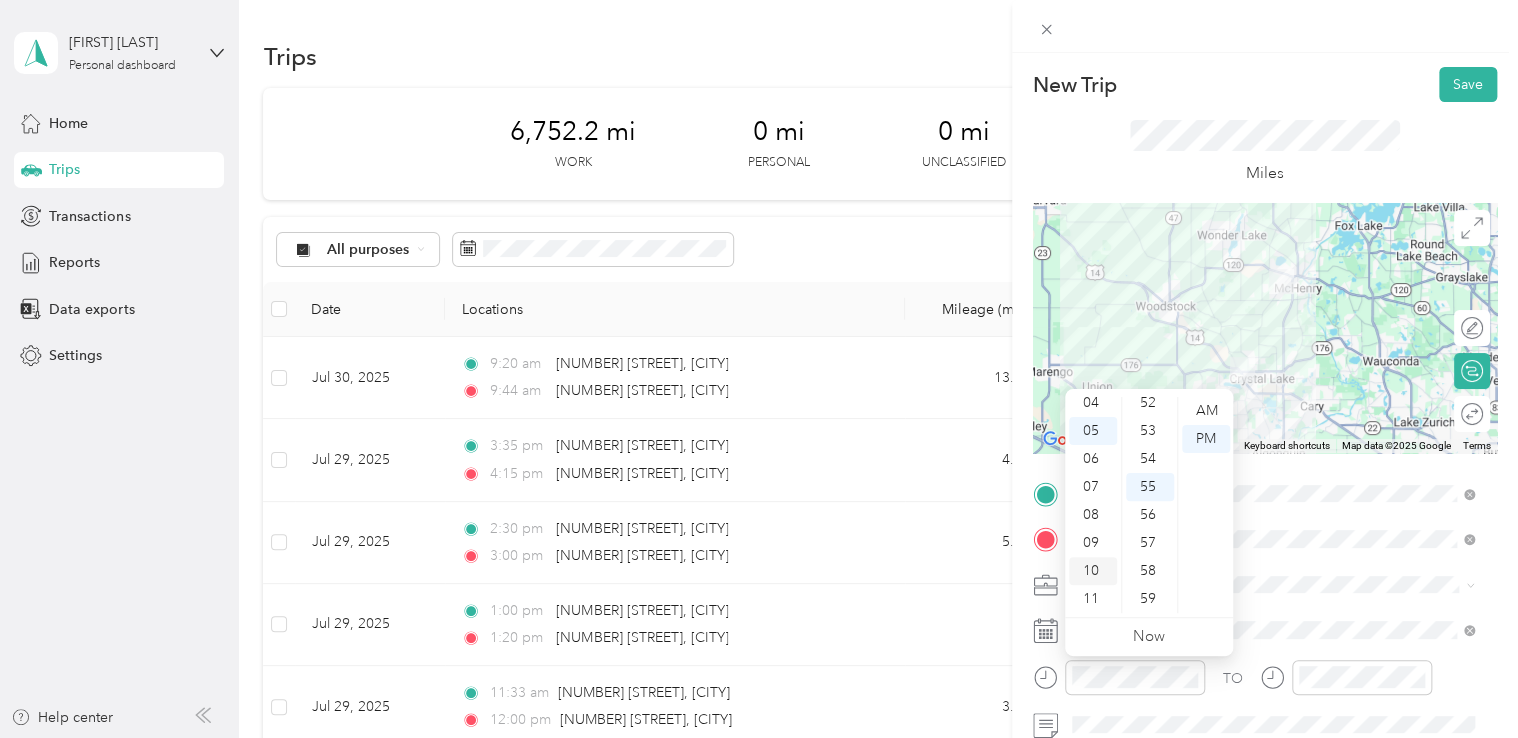 click on "10" at bounding box center (1093, 571) 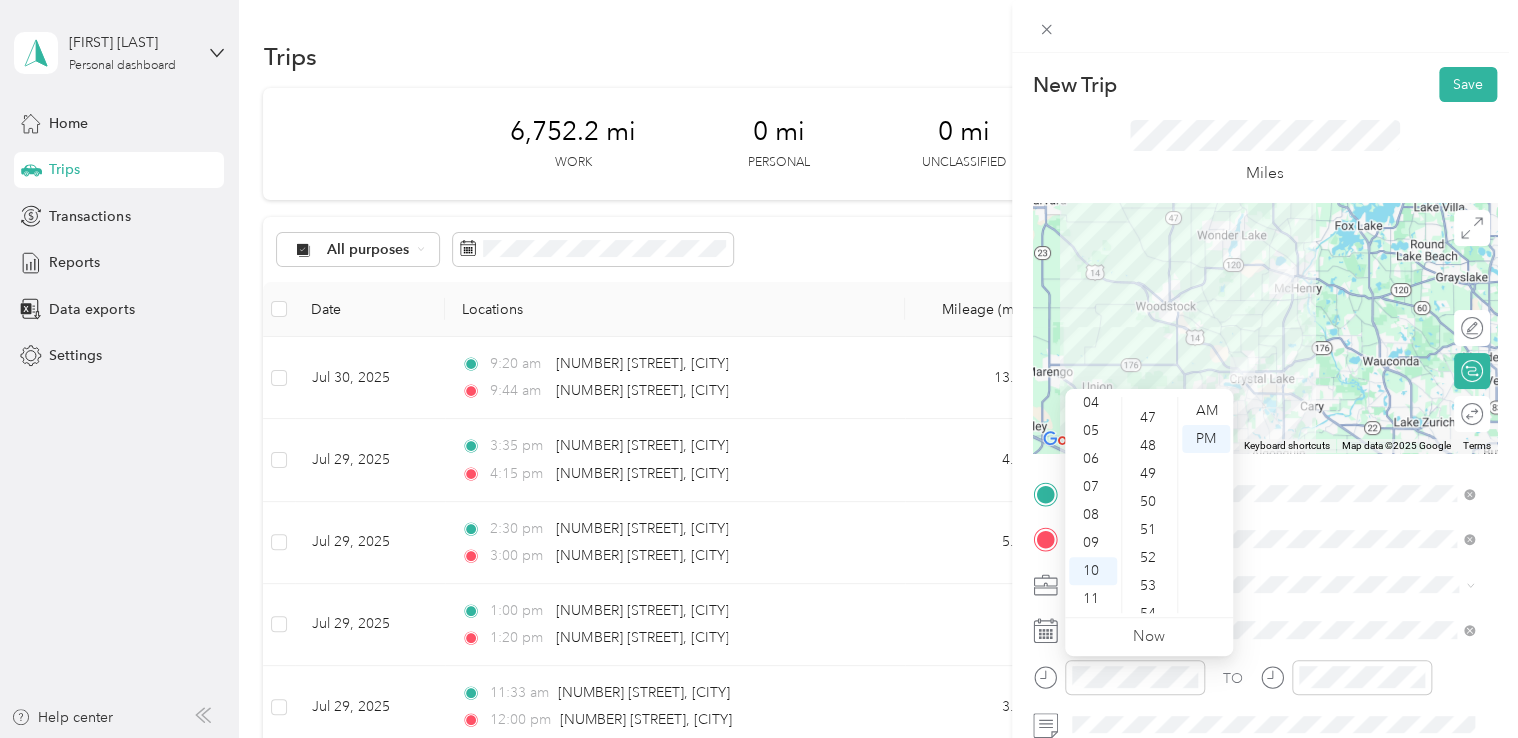 scroll, scrollTop: 1275, scrollLeft: 0, axis: vertical 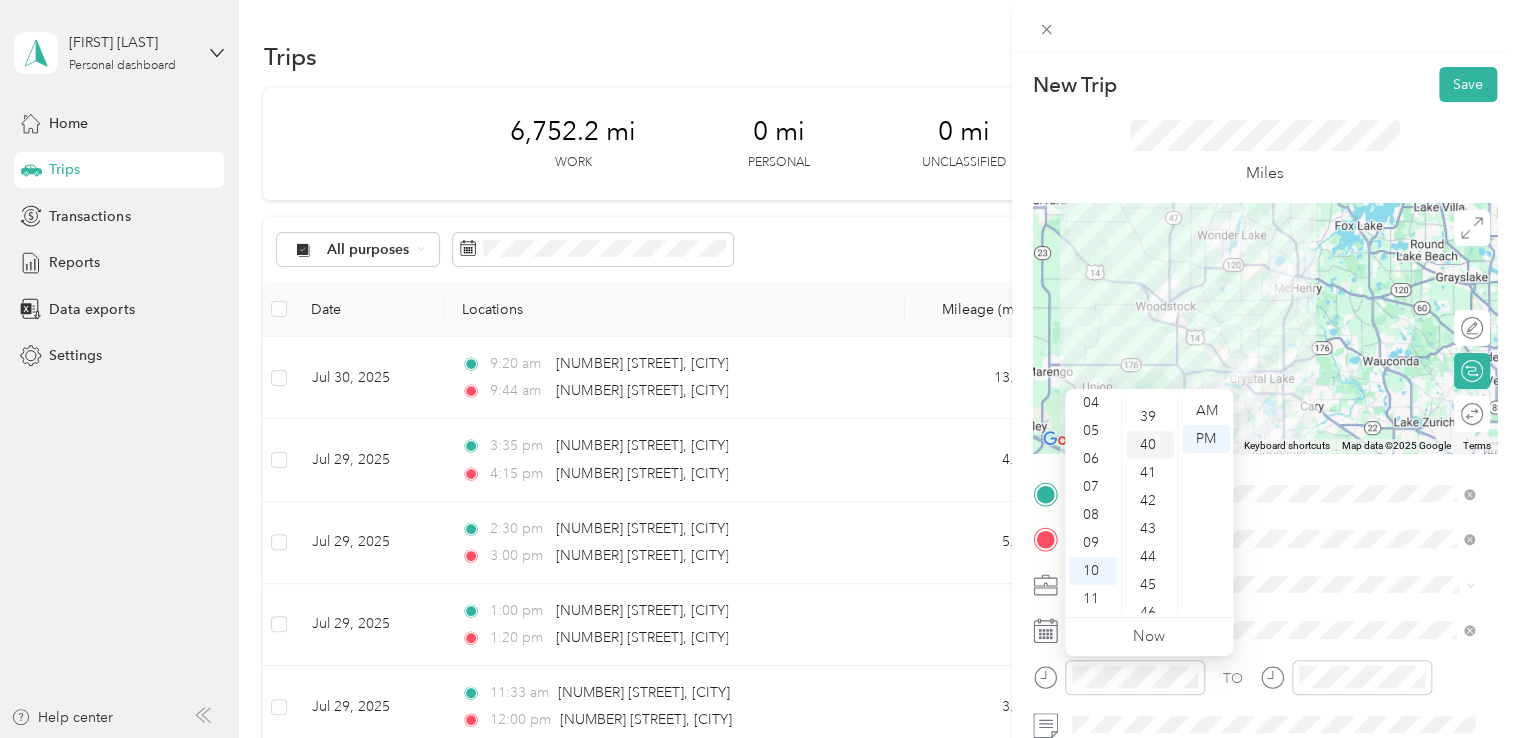 click on "40" at bounding box center (1150, 445) 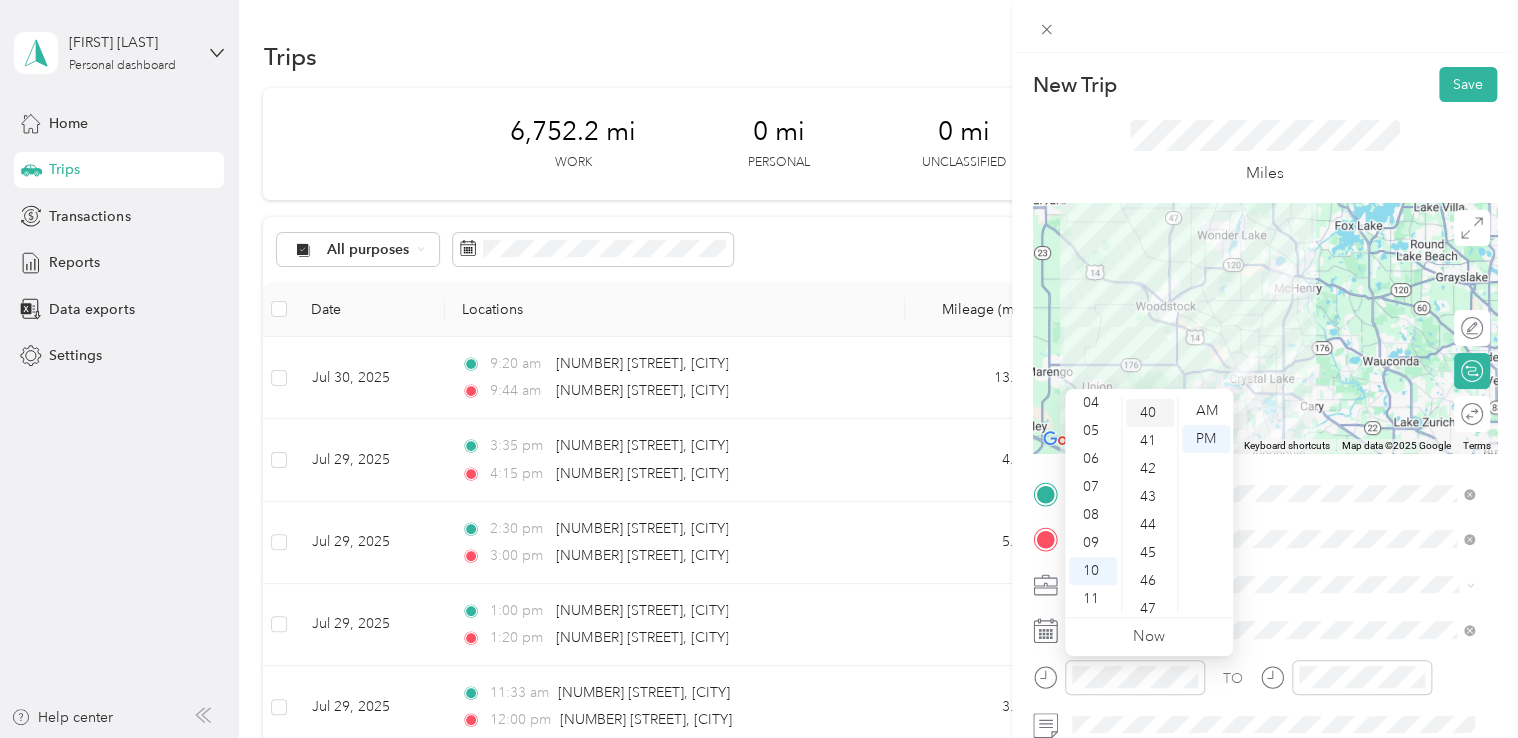 scroll, scrollTop: 1120, scrollLeft: 0, axis: vertical 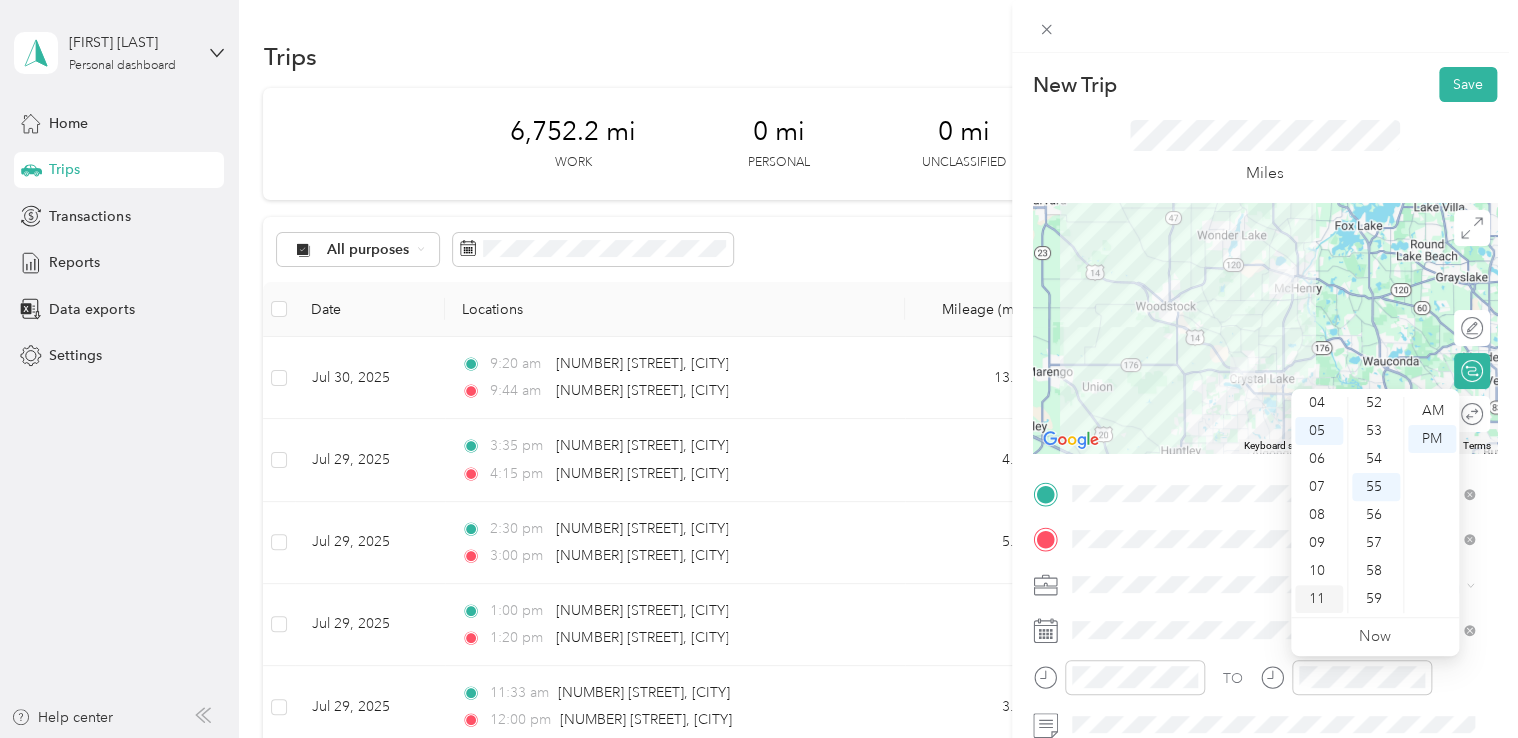 click on "11" at bounding box center [1319, 599] 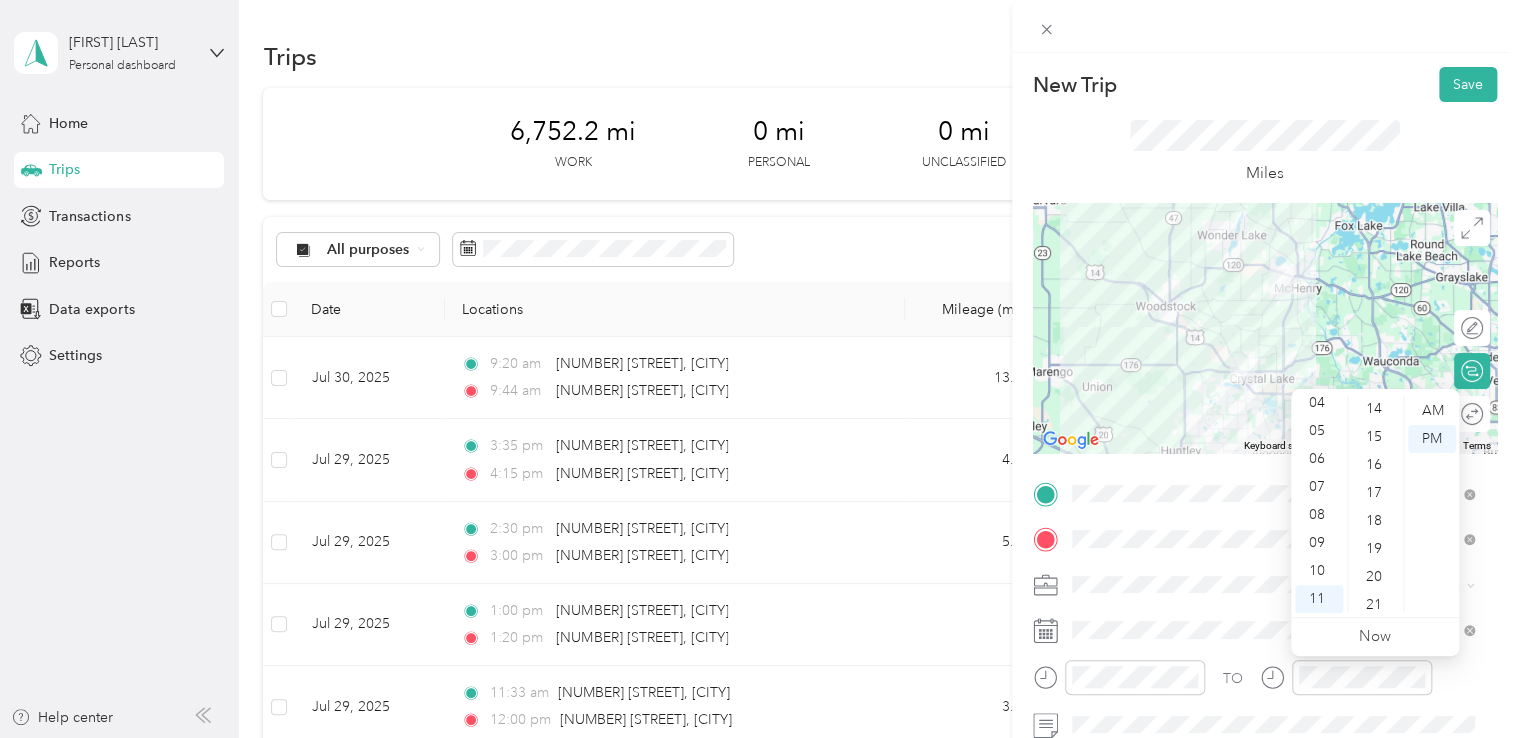scroll, scrollTop: 17, scrollLeft: 0, axis: vertical 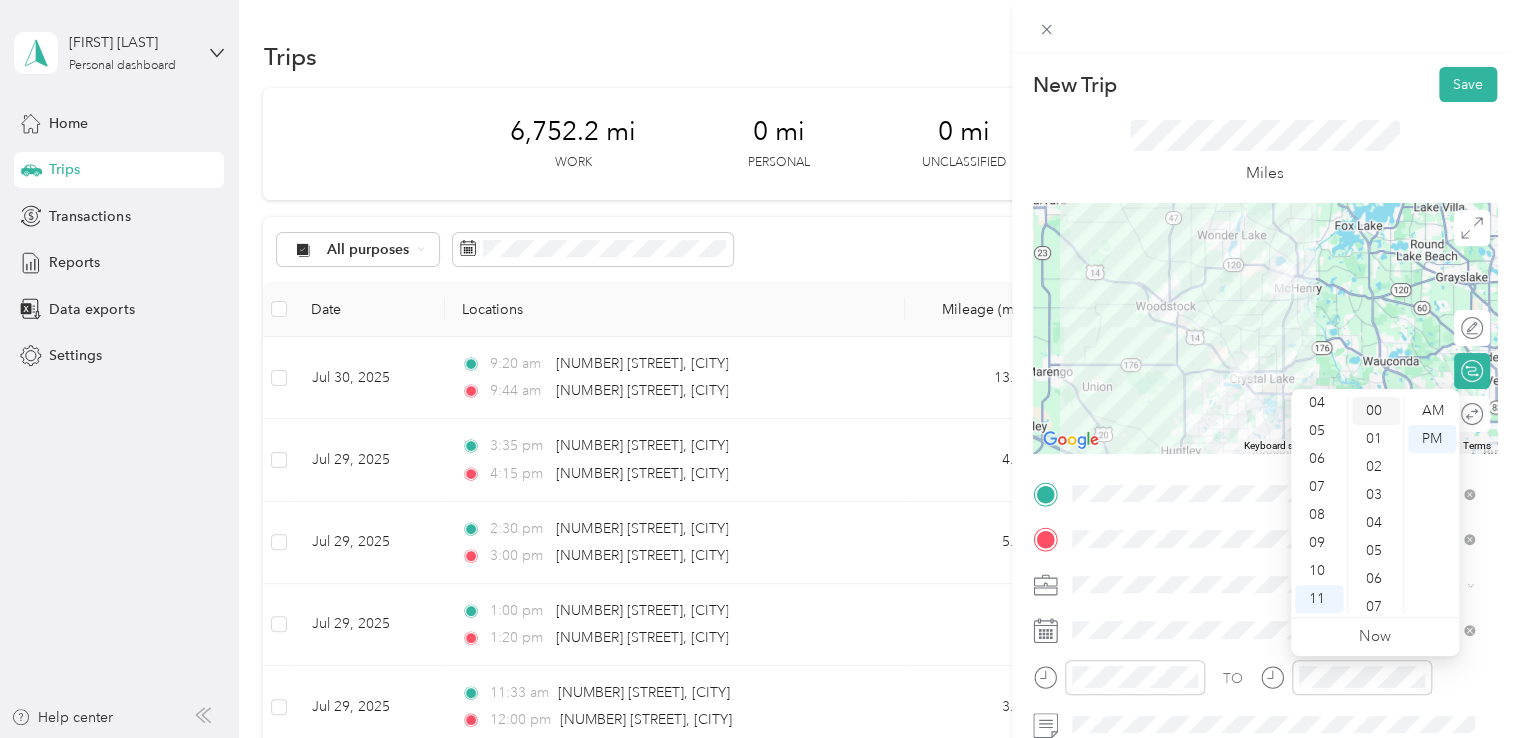 click on "00" at bounding box center (1376, 411) 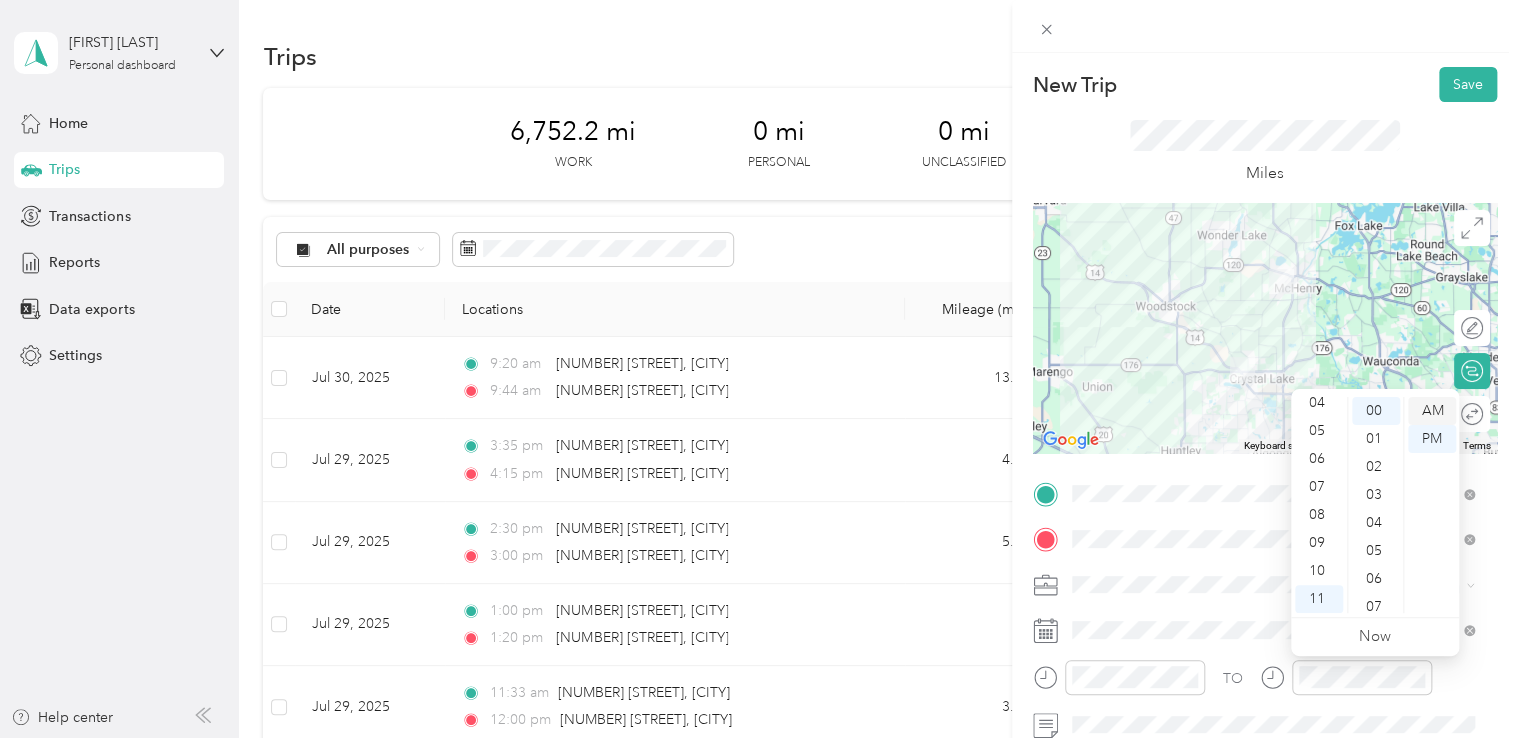 click on "AM" at bounding box center (1432, 411) 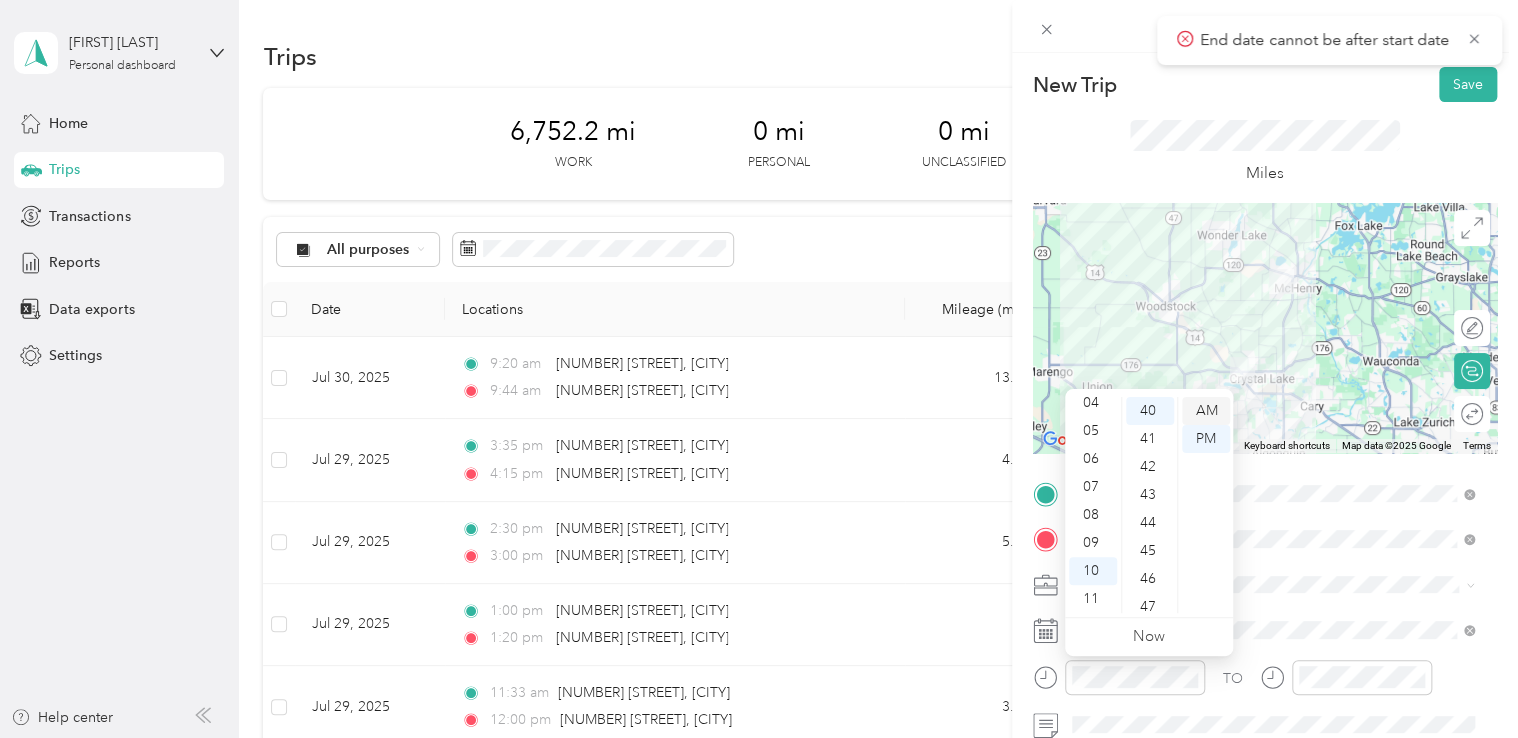 click on "AM" at bounding box center [1206, 411] 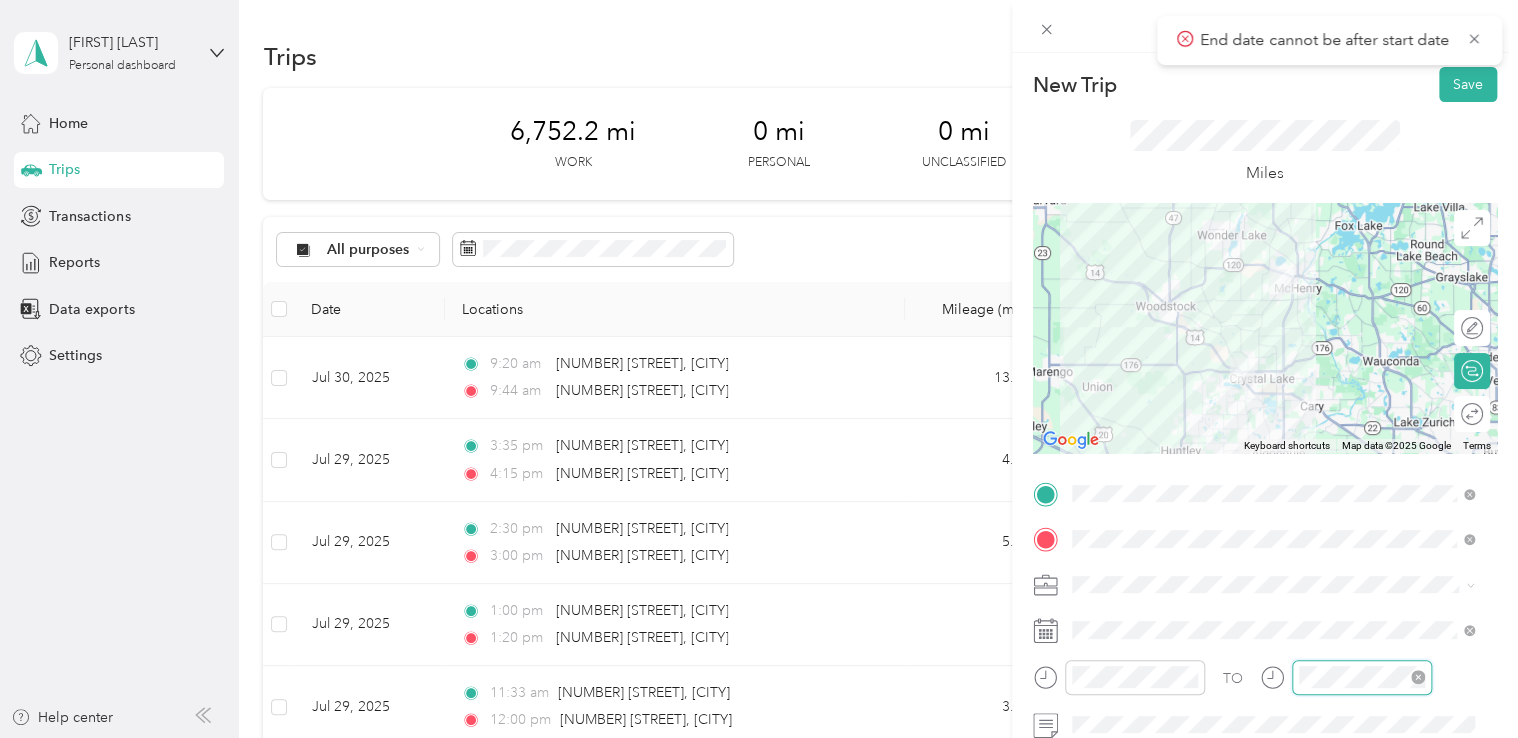 scroll, scrollTop: 1464, scrollLeft: 0, axis: vertical 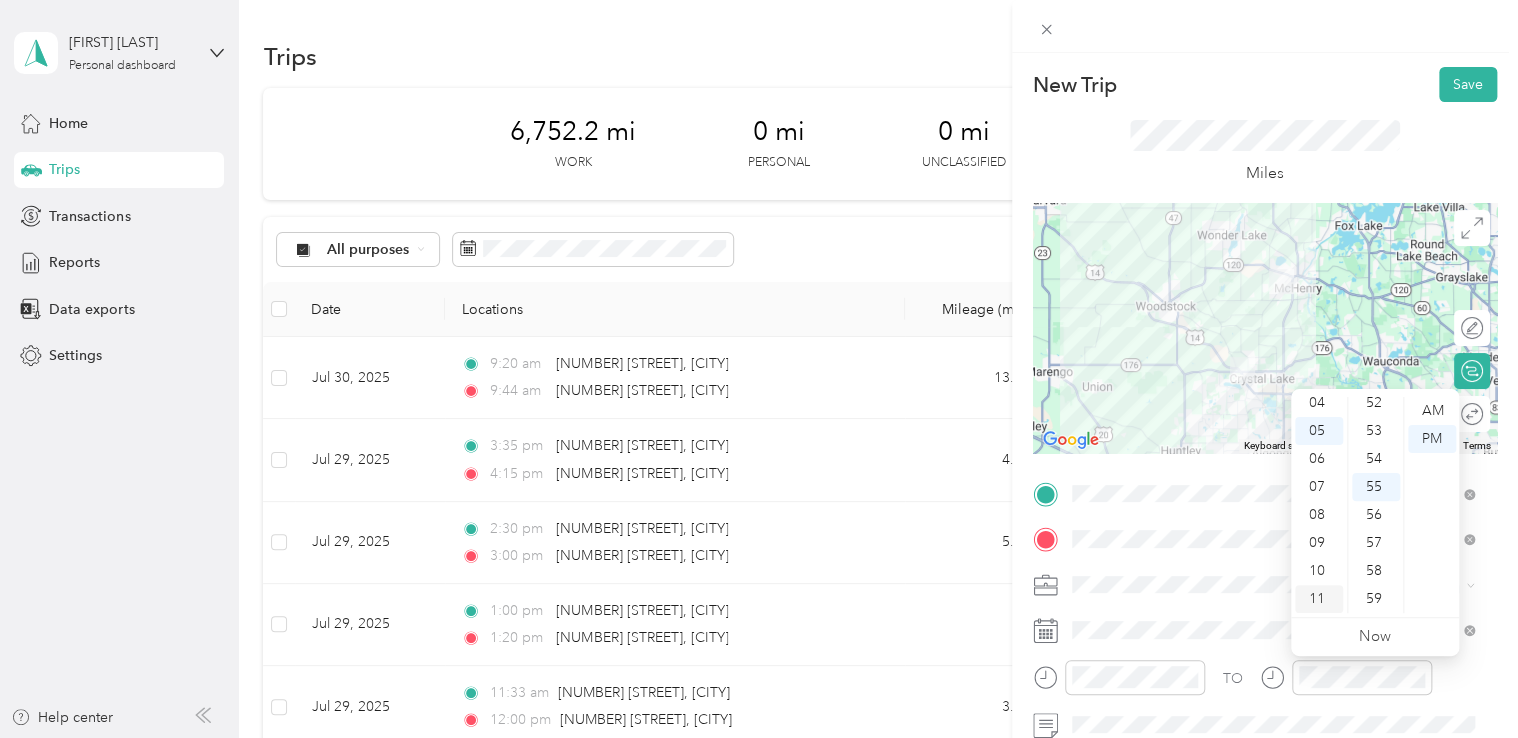 click on "11" at bounding box center (1319, 599) 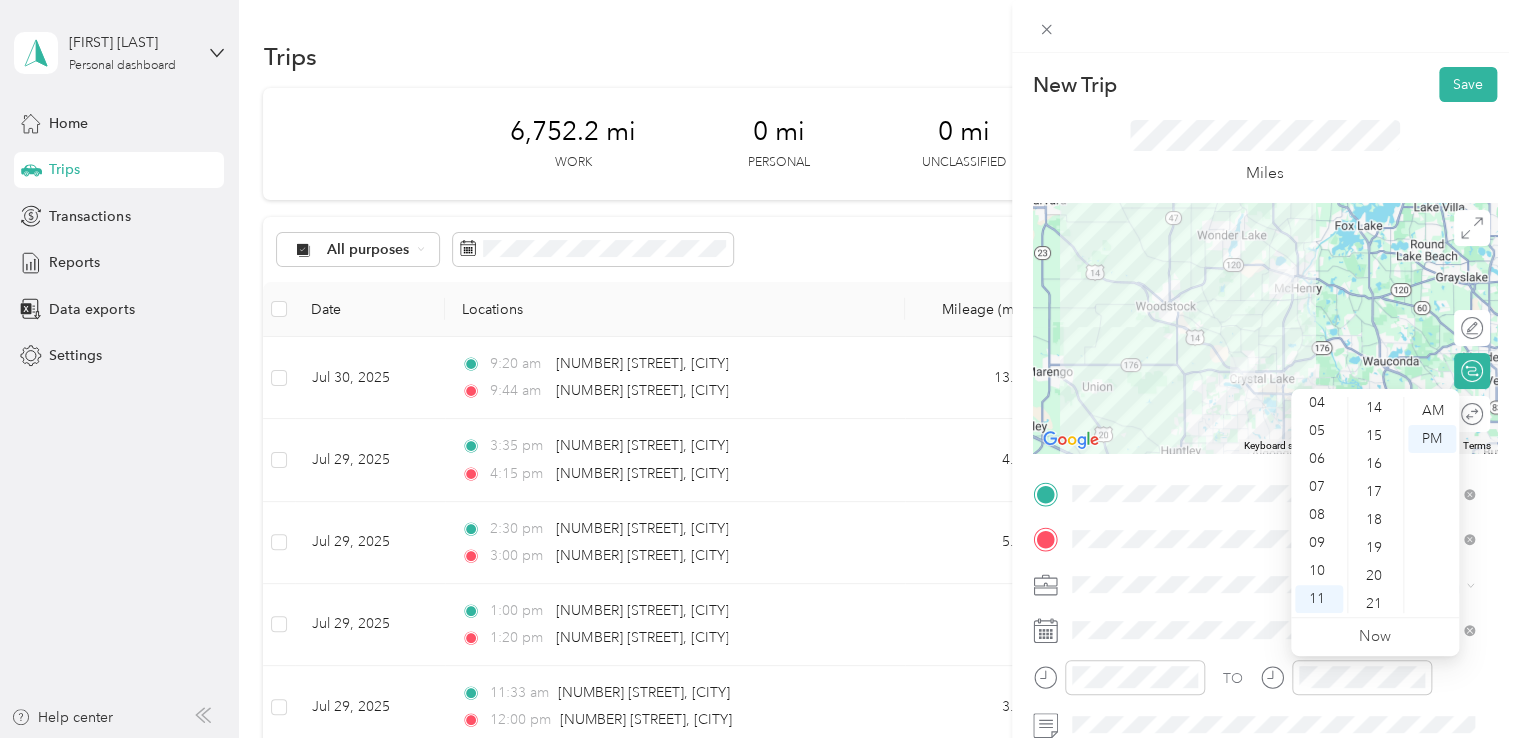 scroll, scrollTop: 17, scrollLeft: 0, axis: vertical 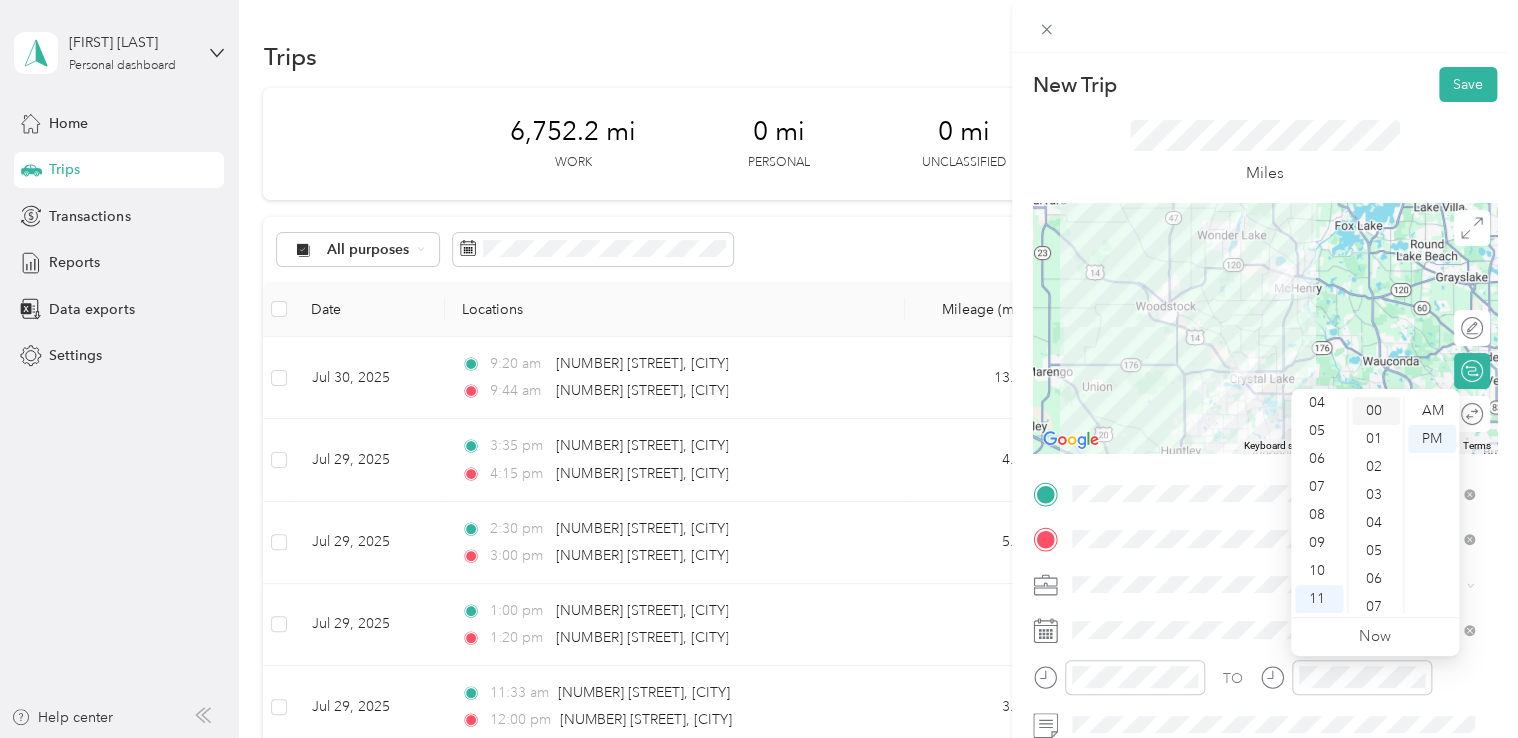 click on "00" at bounding box center (1376, 411) 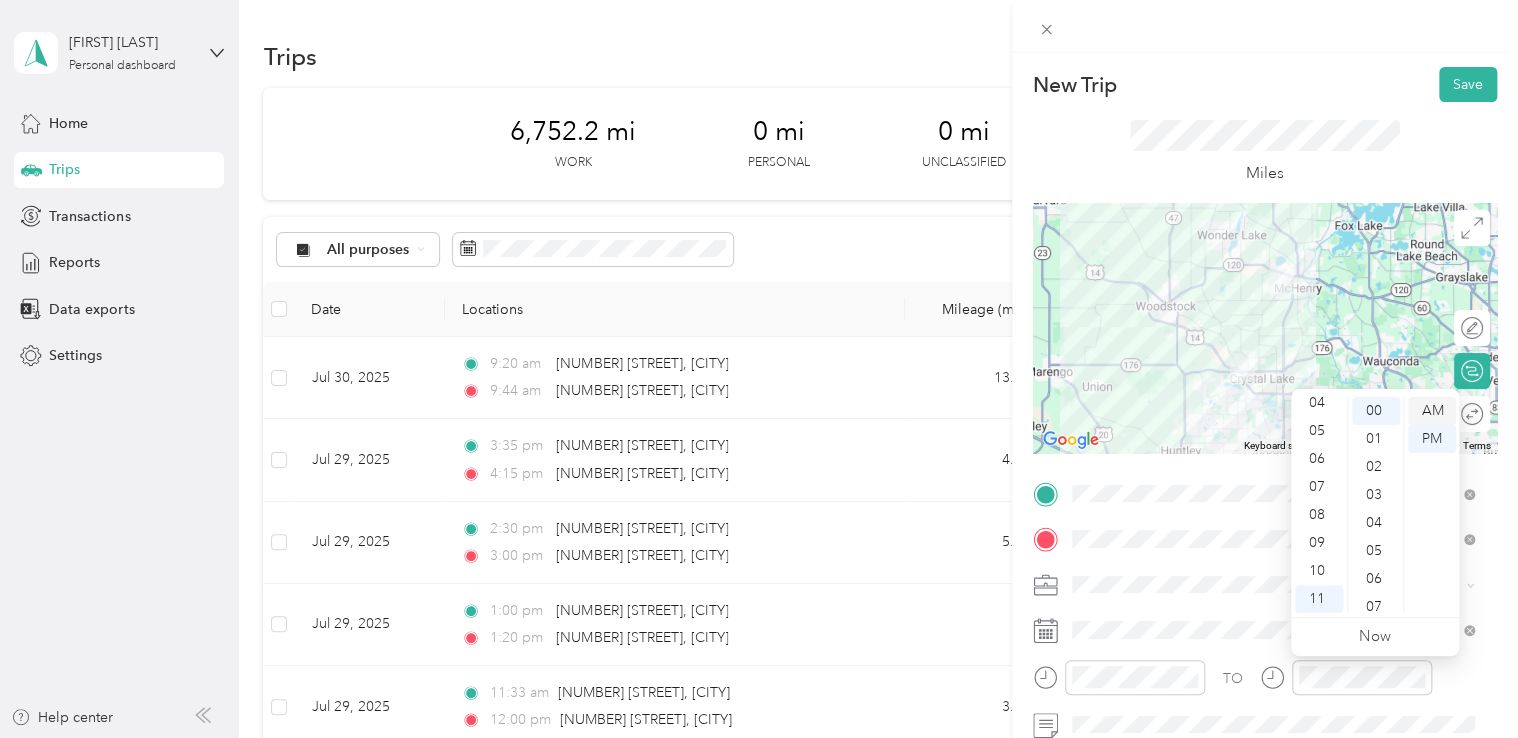 click on "AM" at bounding box center (1432, 411) 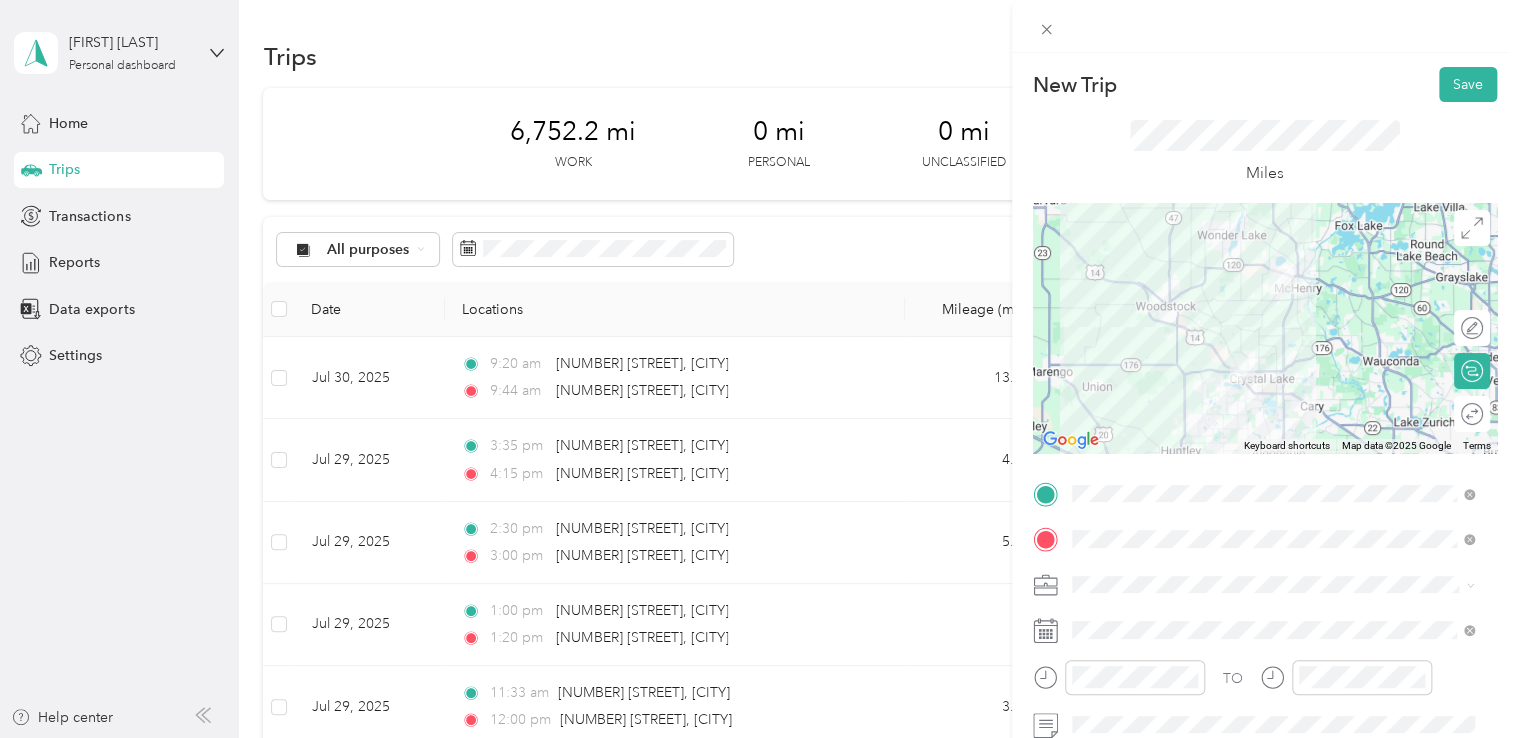 click 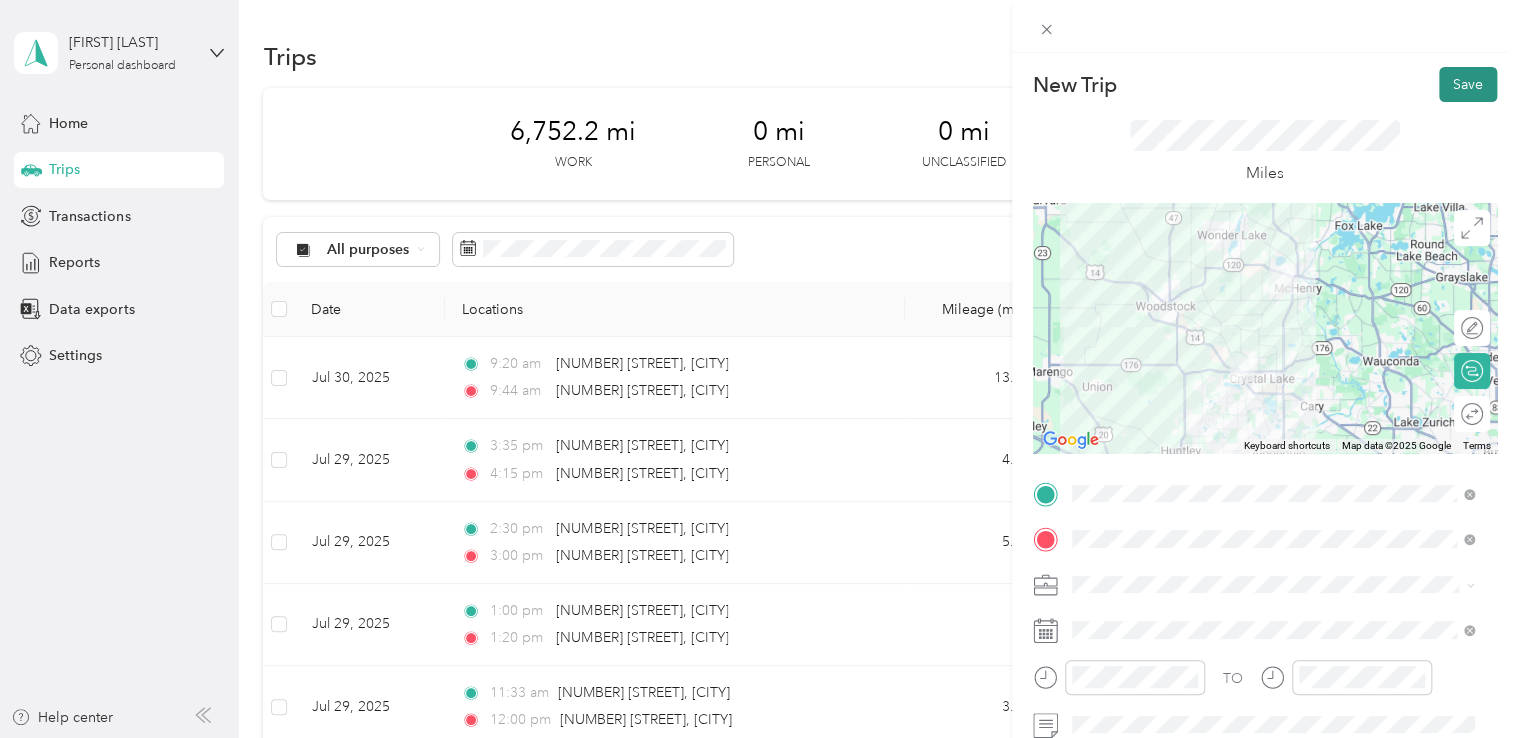 click on "Save" at bounding box center [1468, 84] 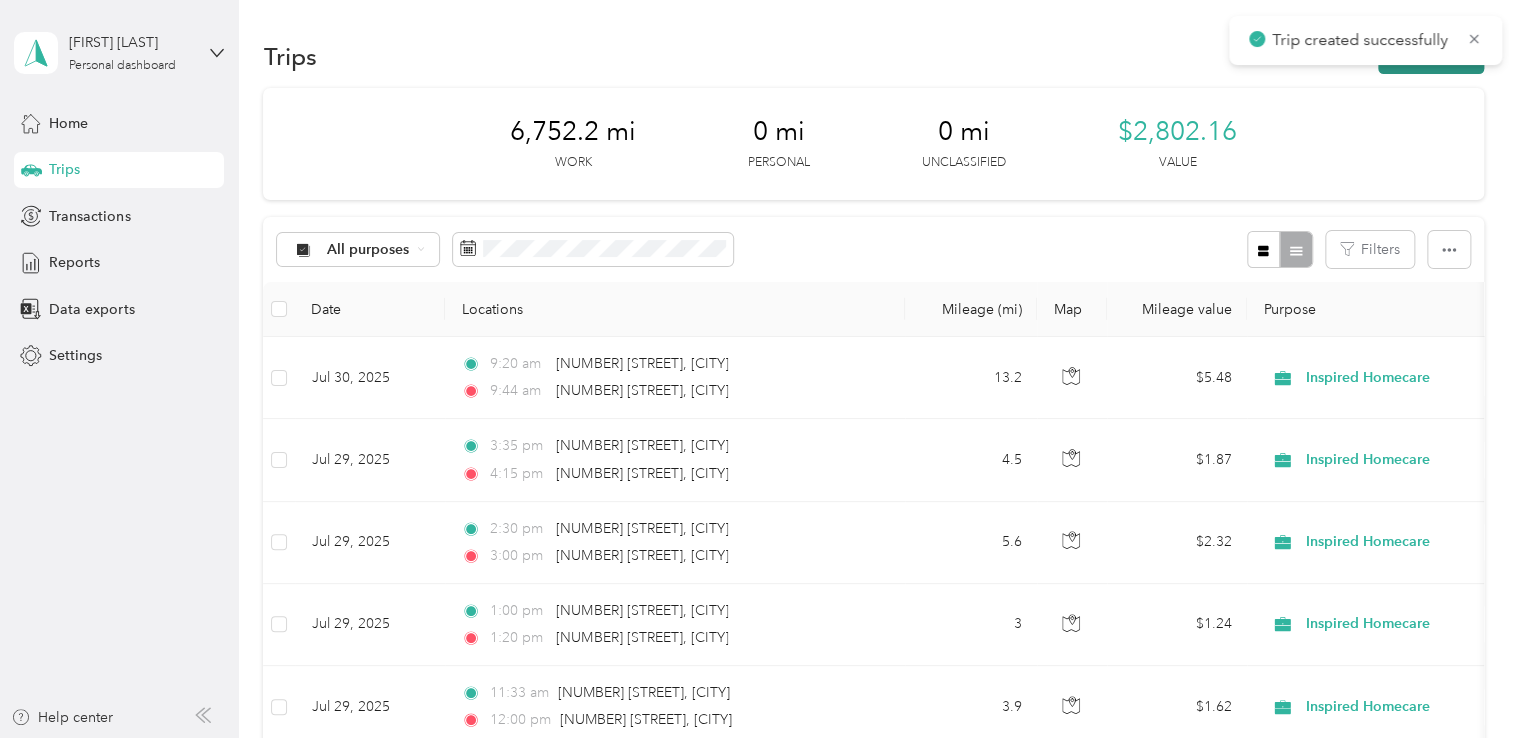 click on "New trip" at bounding box center [1431, 56] 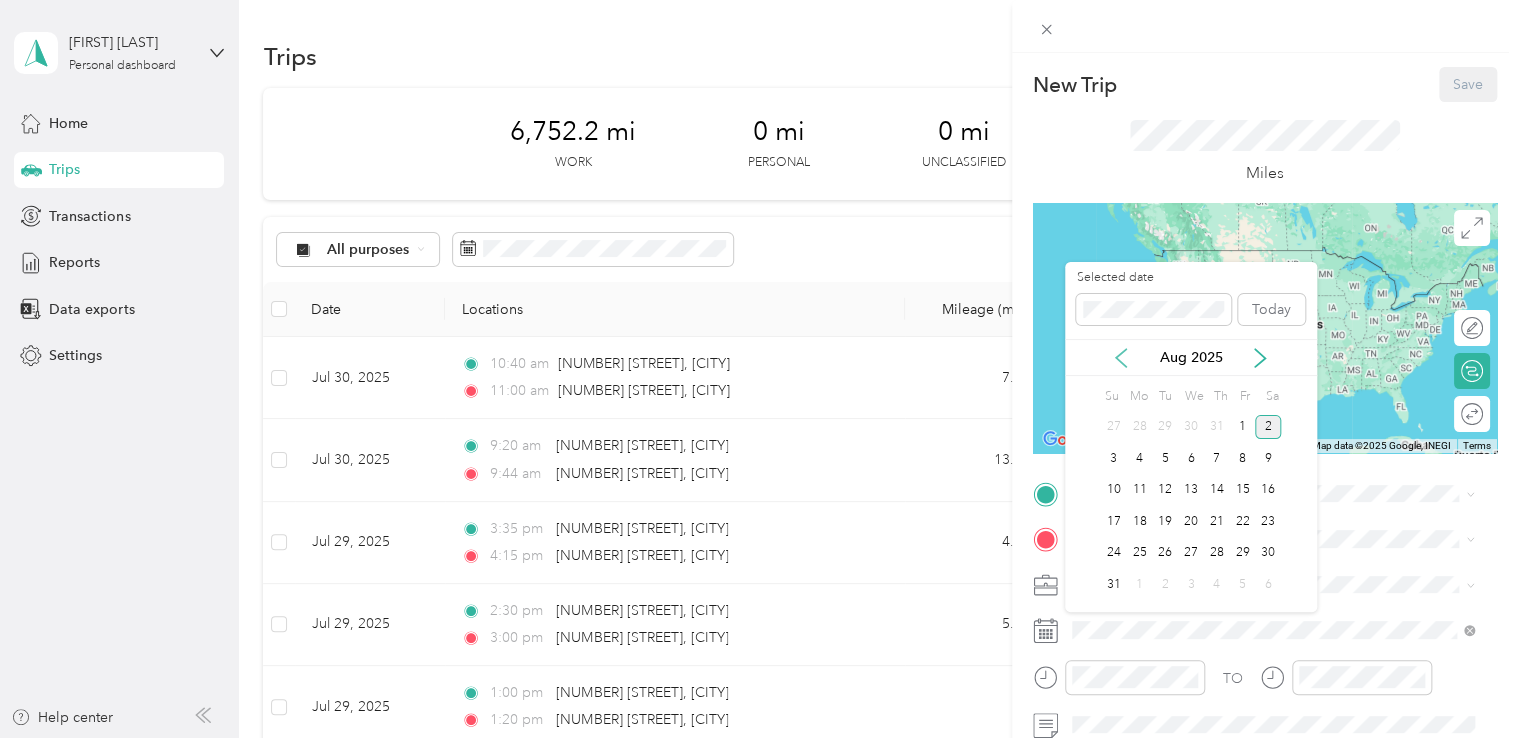 click 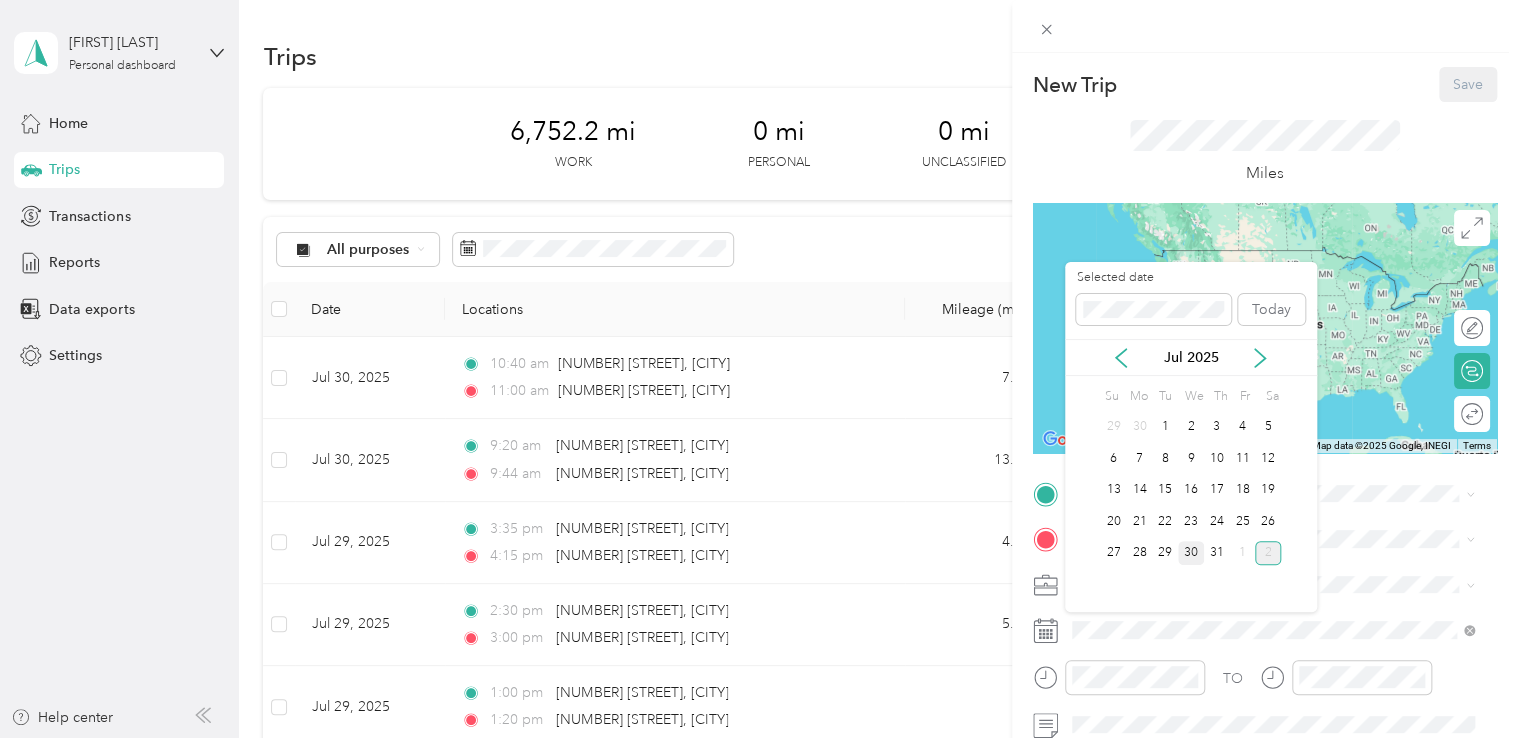 click on "30" at bounding box center (1191, 553) 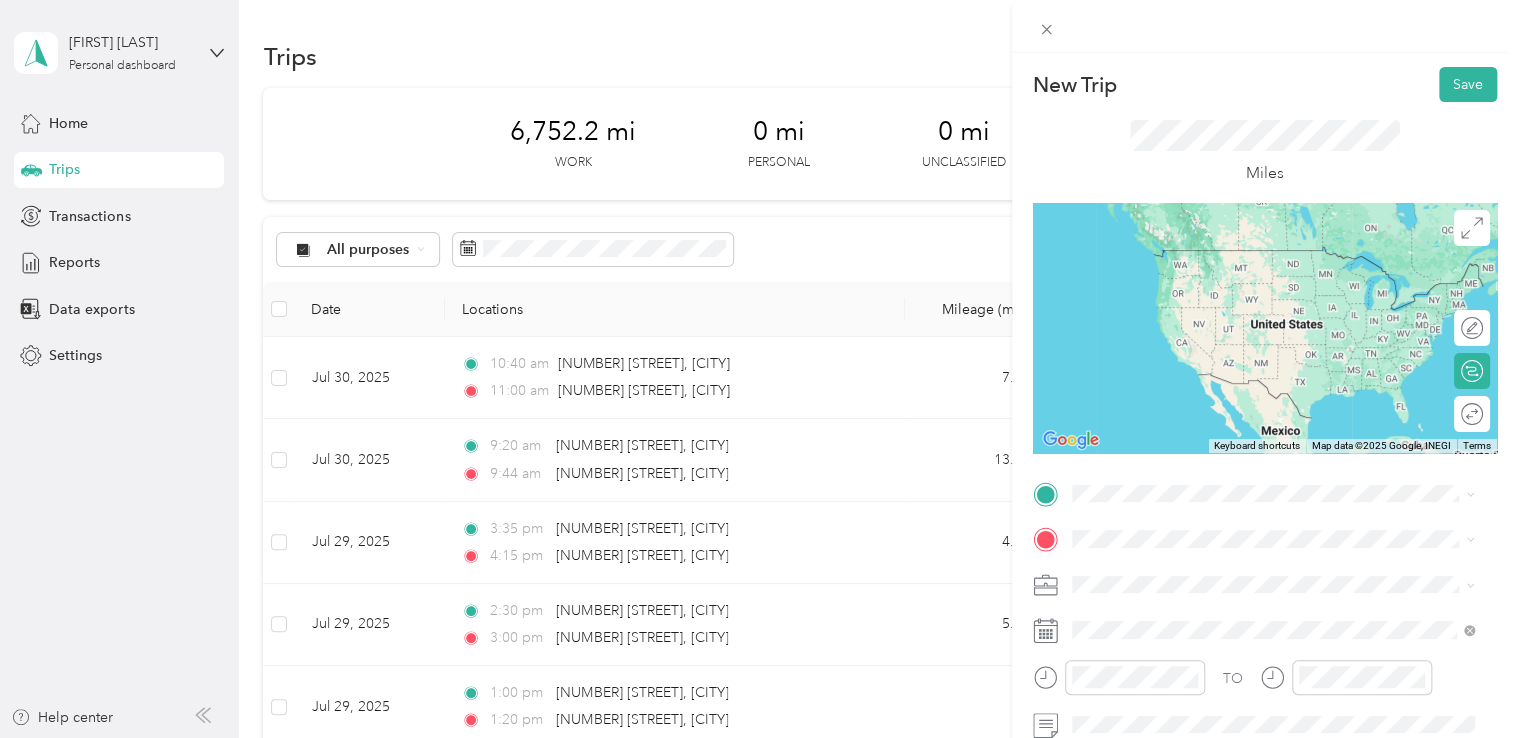 click on "[NUMBER] [STREET]
[CITY], [STATE] [POSTAL_CODE], [COUNTRY]" at bounding box center [1253, 566] 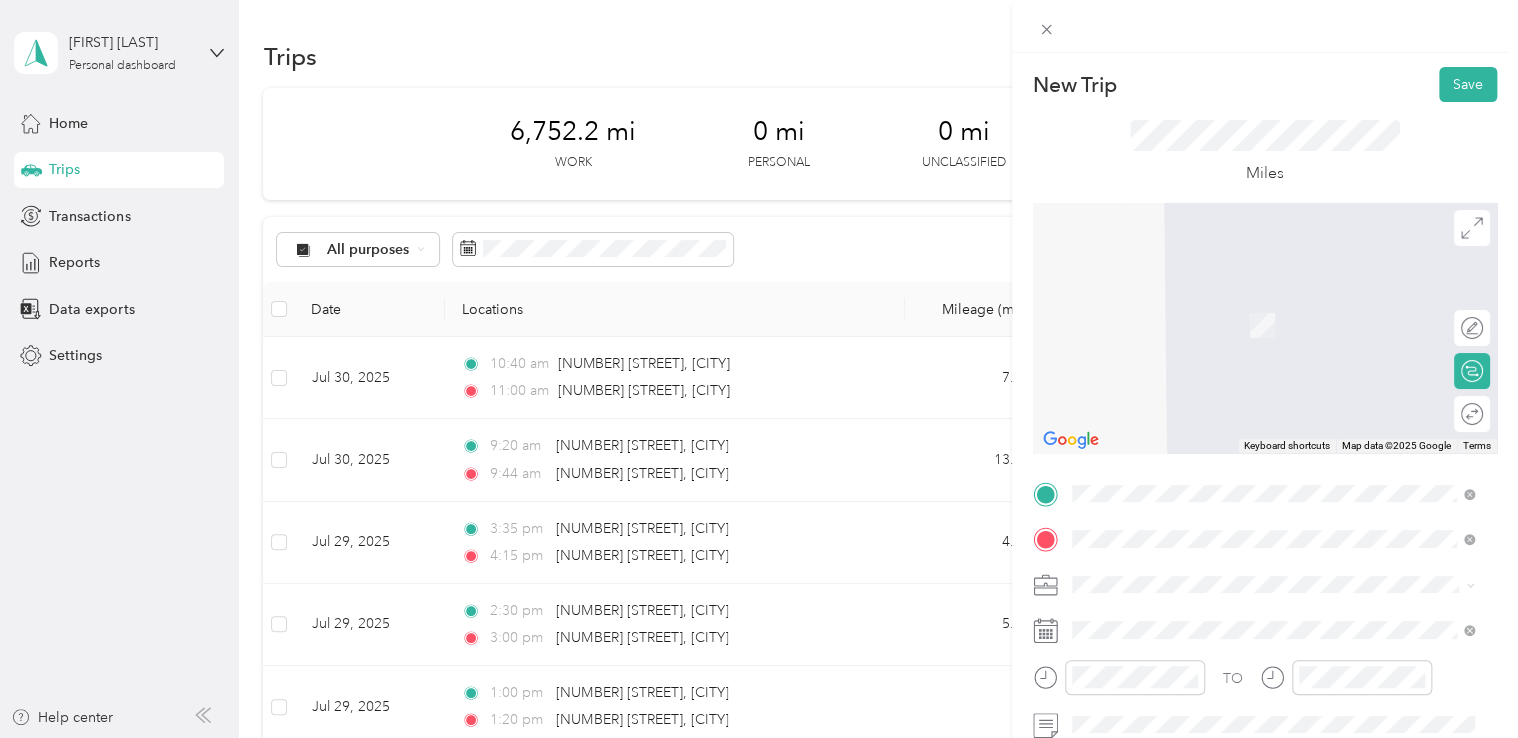 click on "[NUMBER] [STREET]
[CITY], [STATE] [POSTAL_CODE], [COUNTRY]" at bounding box center (1253, 360) 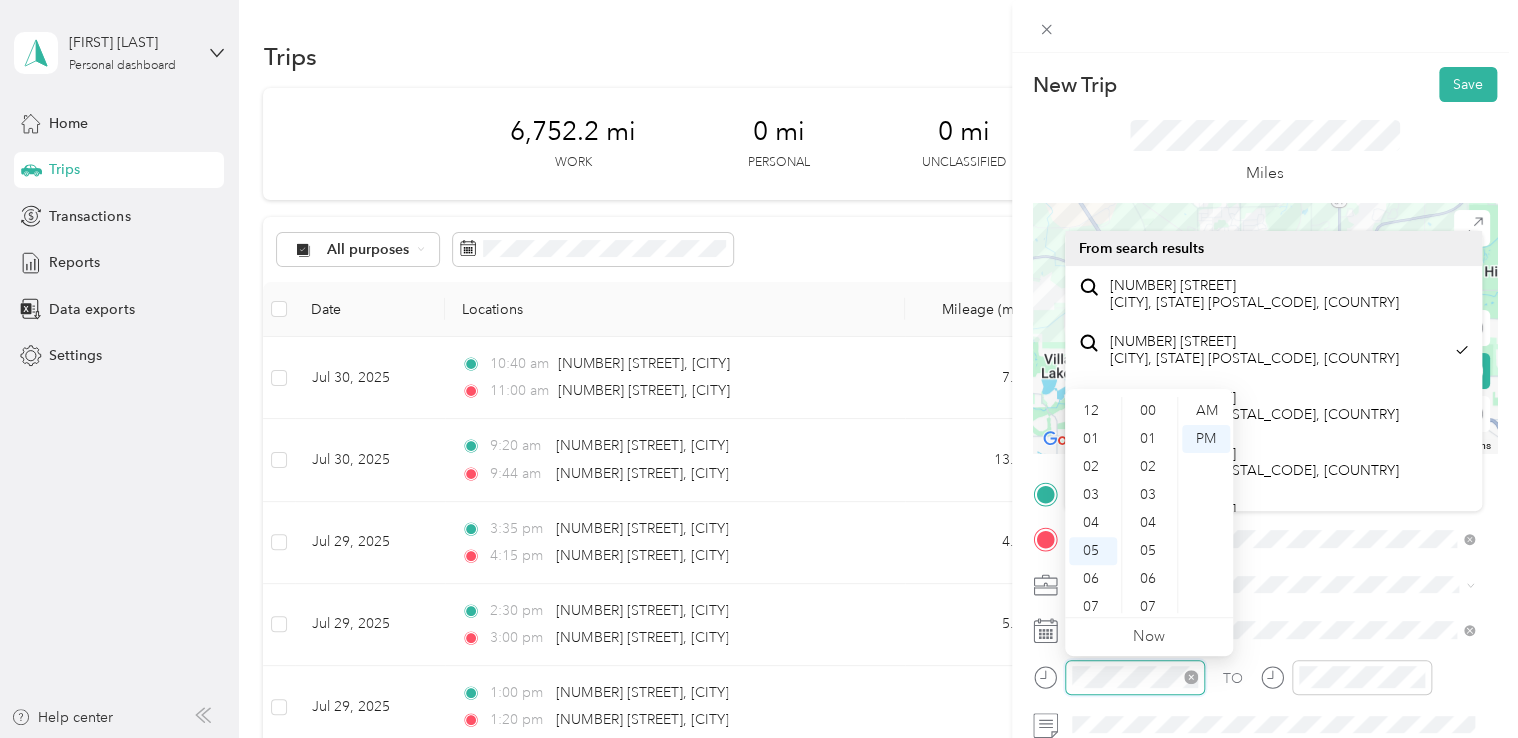 scroll, scrollTop: 1464, scrollLeft: 0, axis: vertical 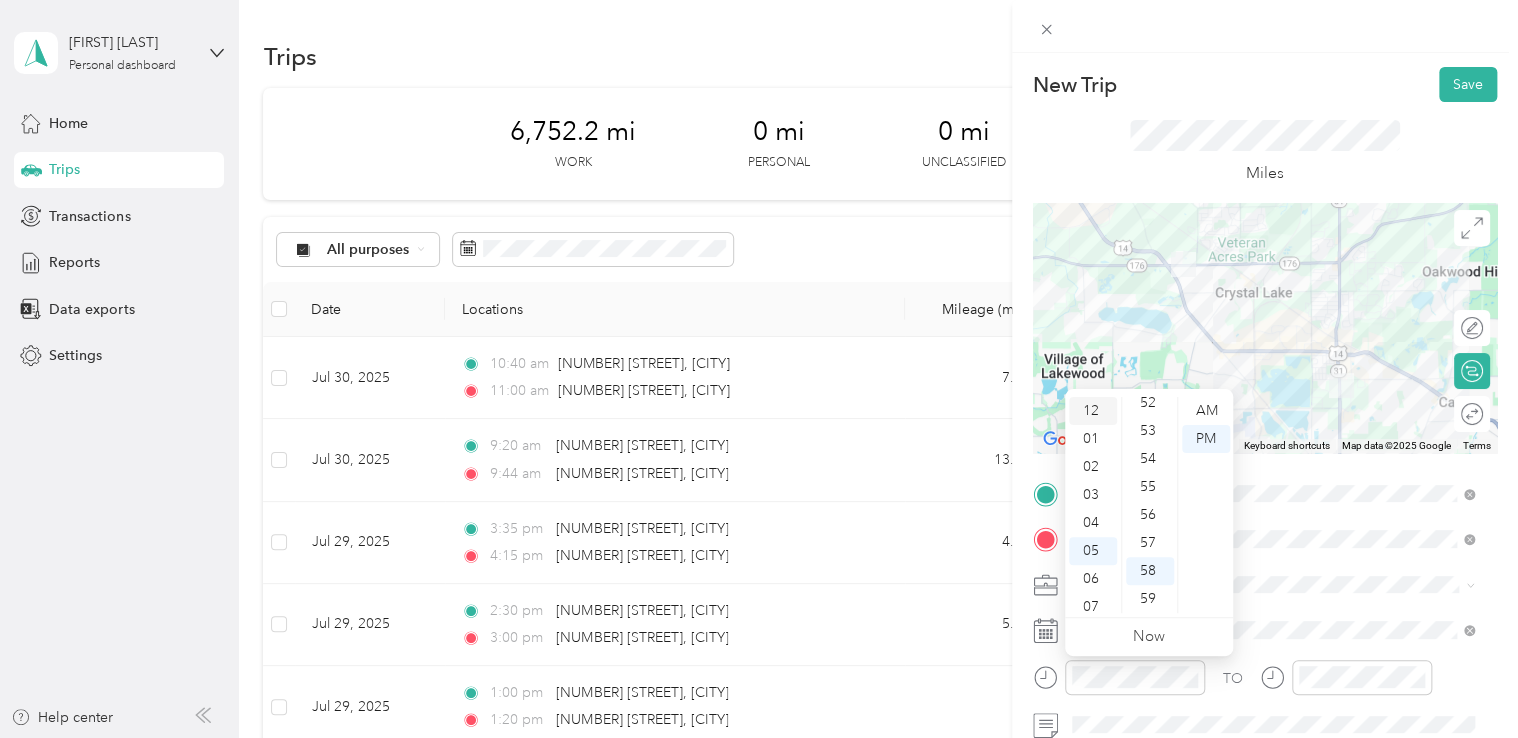 click on "12" at bounding box center (1093, 411) 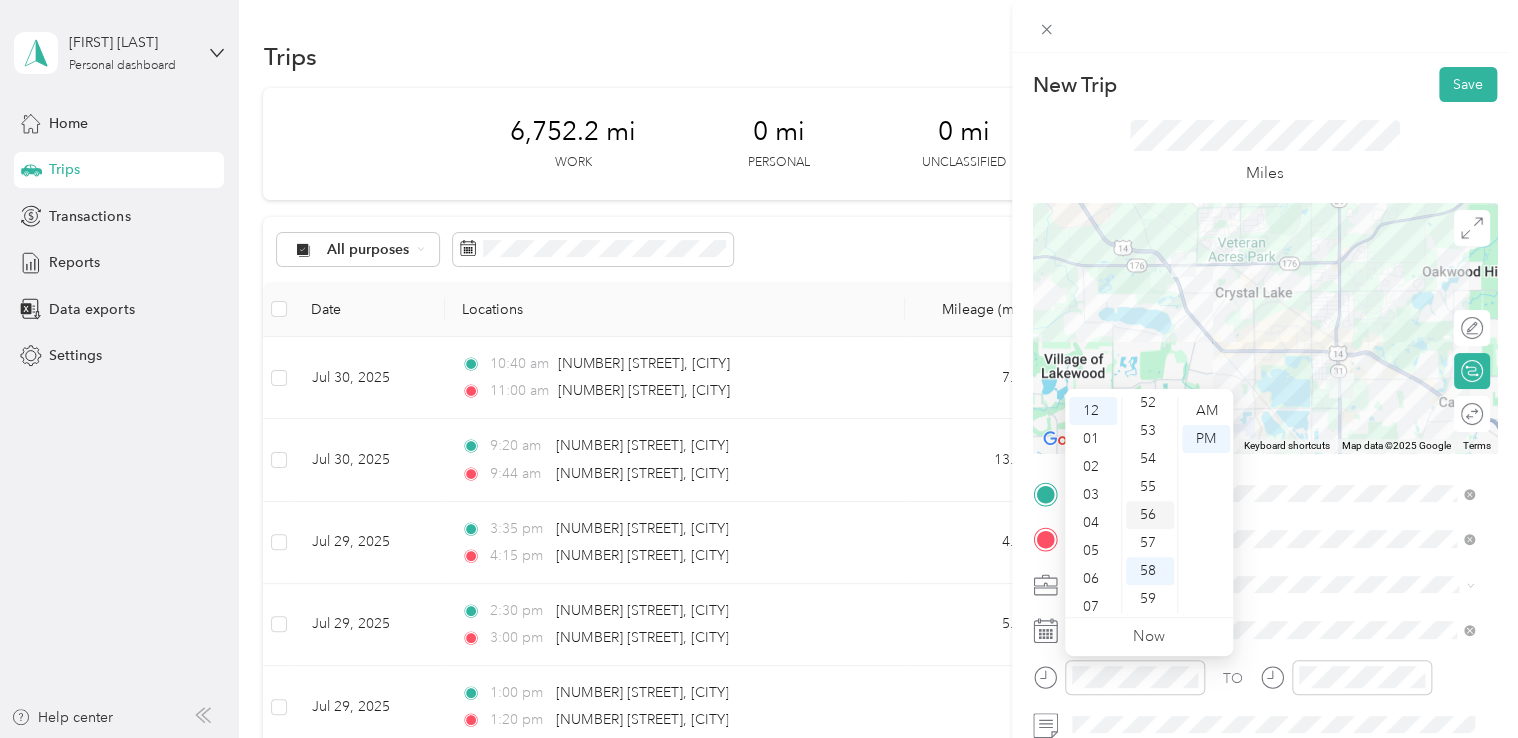 click on "56" at bounding box center (1150, 515) 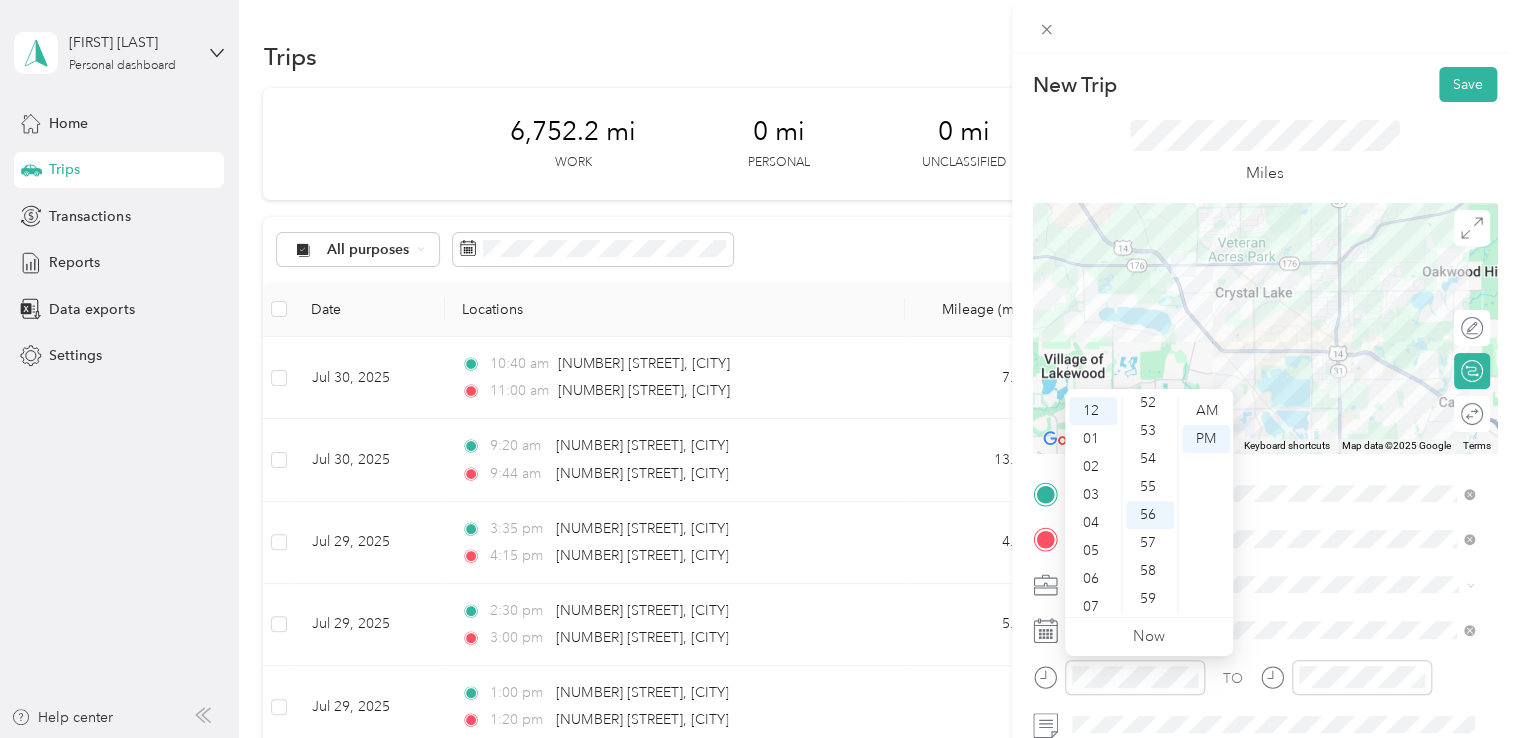 scroll, scrollTop: 1275, scrollLeft: 0, axis: vertical 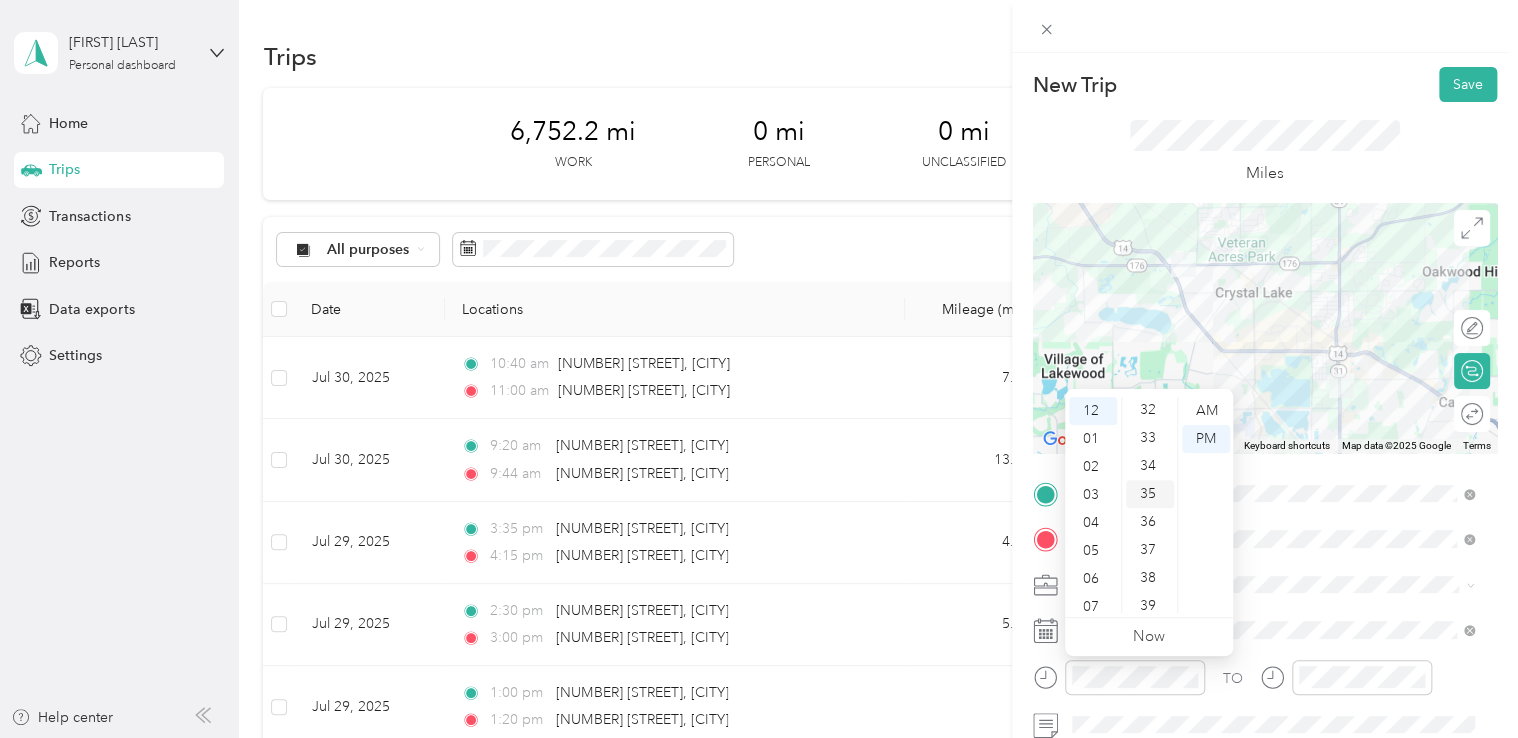 click on "35" at bounding box center [1150, 494] 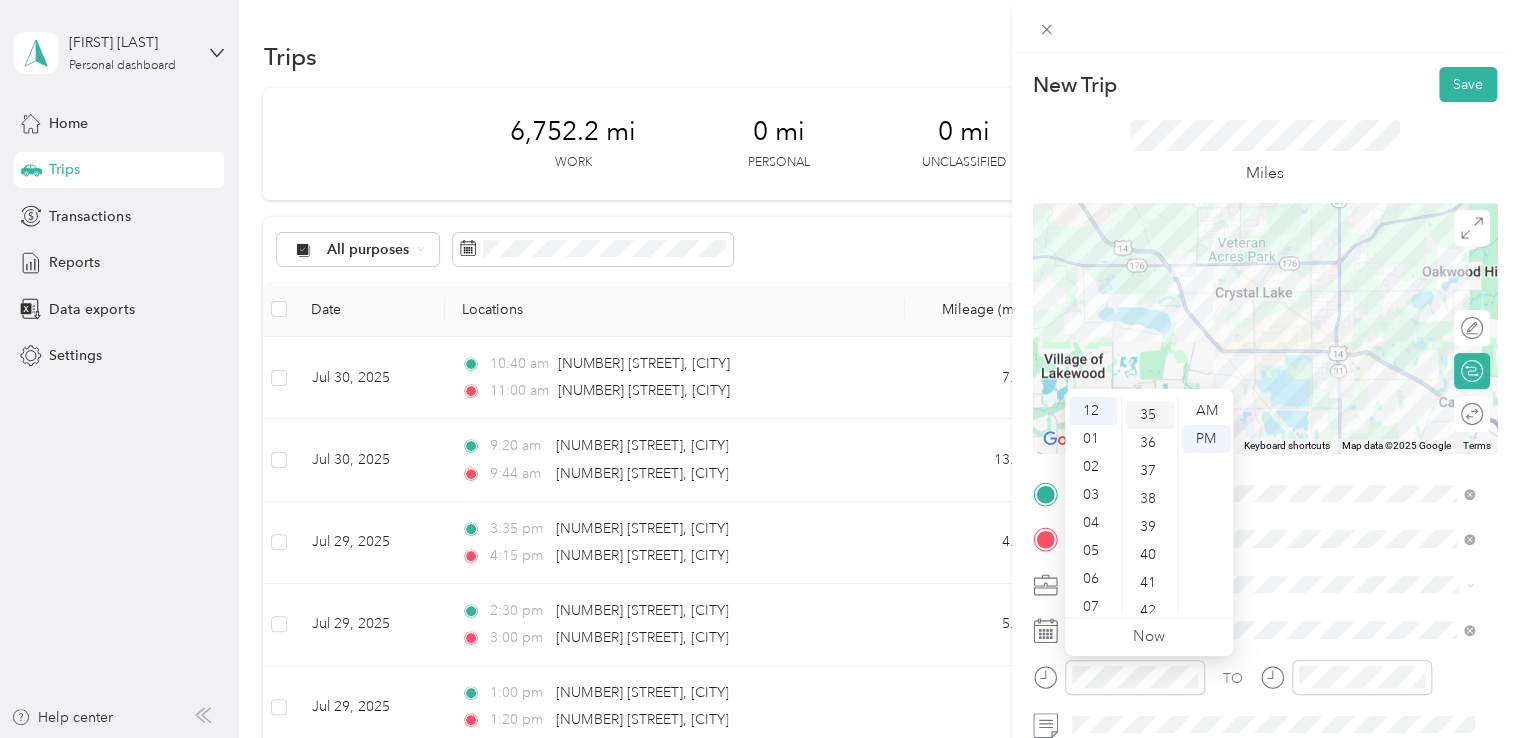 scroll, scrollTop: 980, scrollLeft: 0, axis: vertical 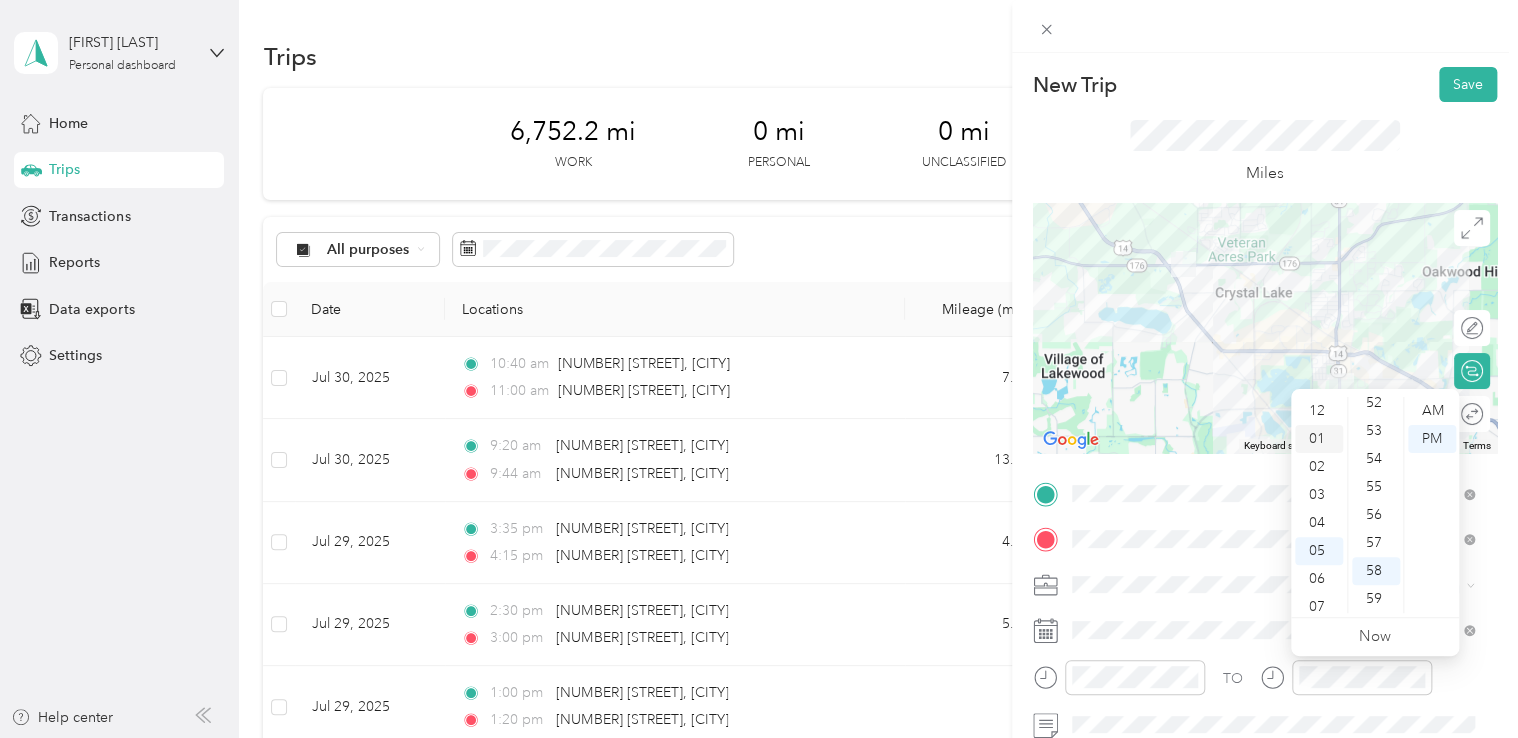 click on "01" at bounding box center [1319, 439] 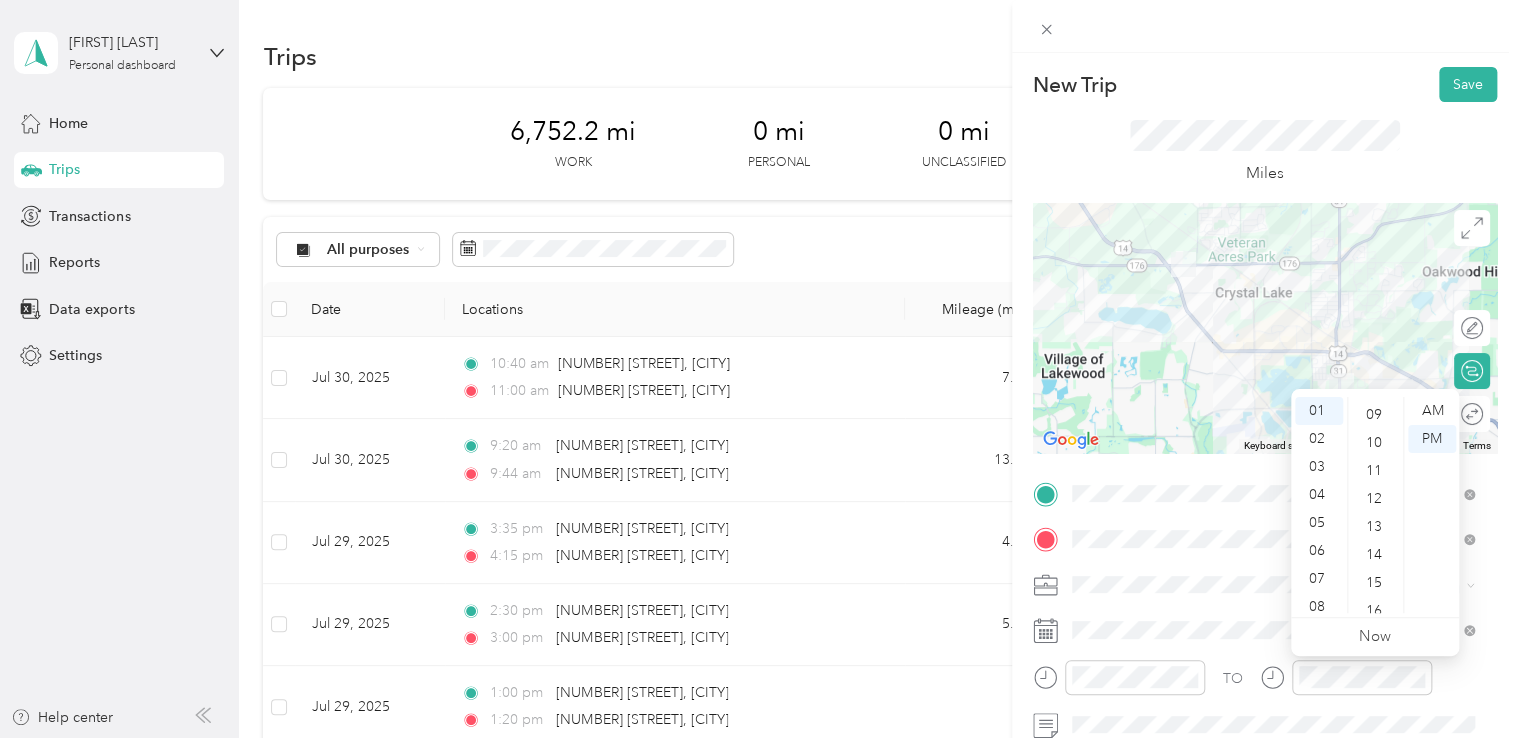 scroll, scrollTop: 0, scrollLeft: 0, axis: both 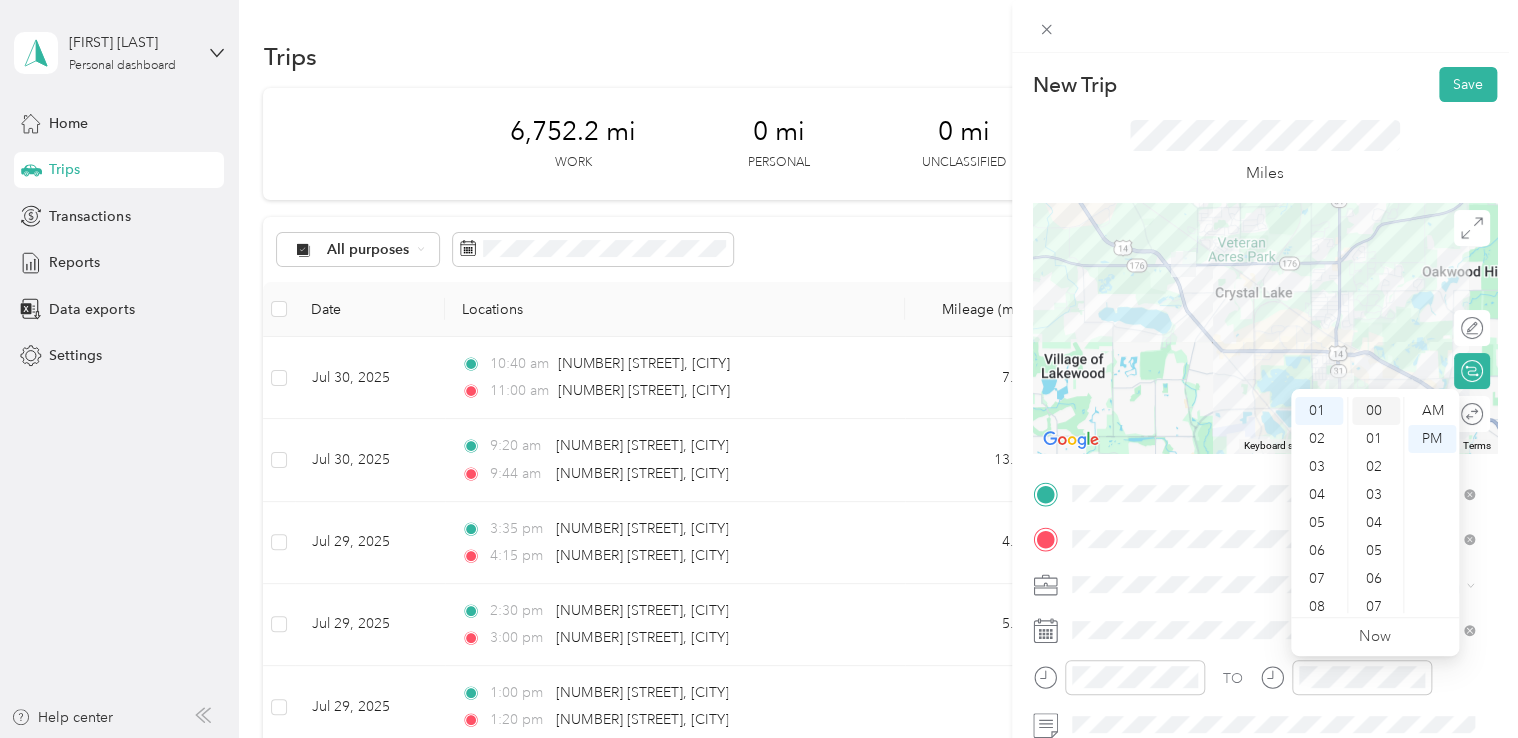 click on "00" at bounding box center (1376, 411) 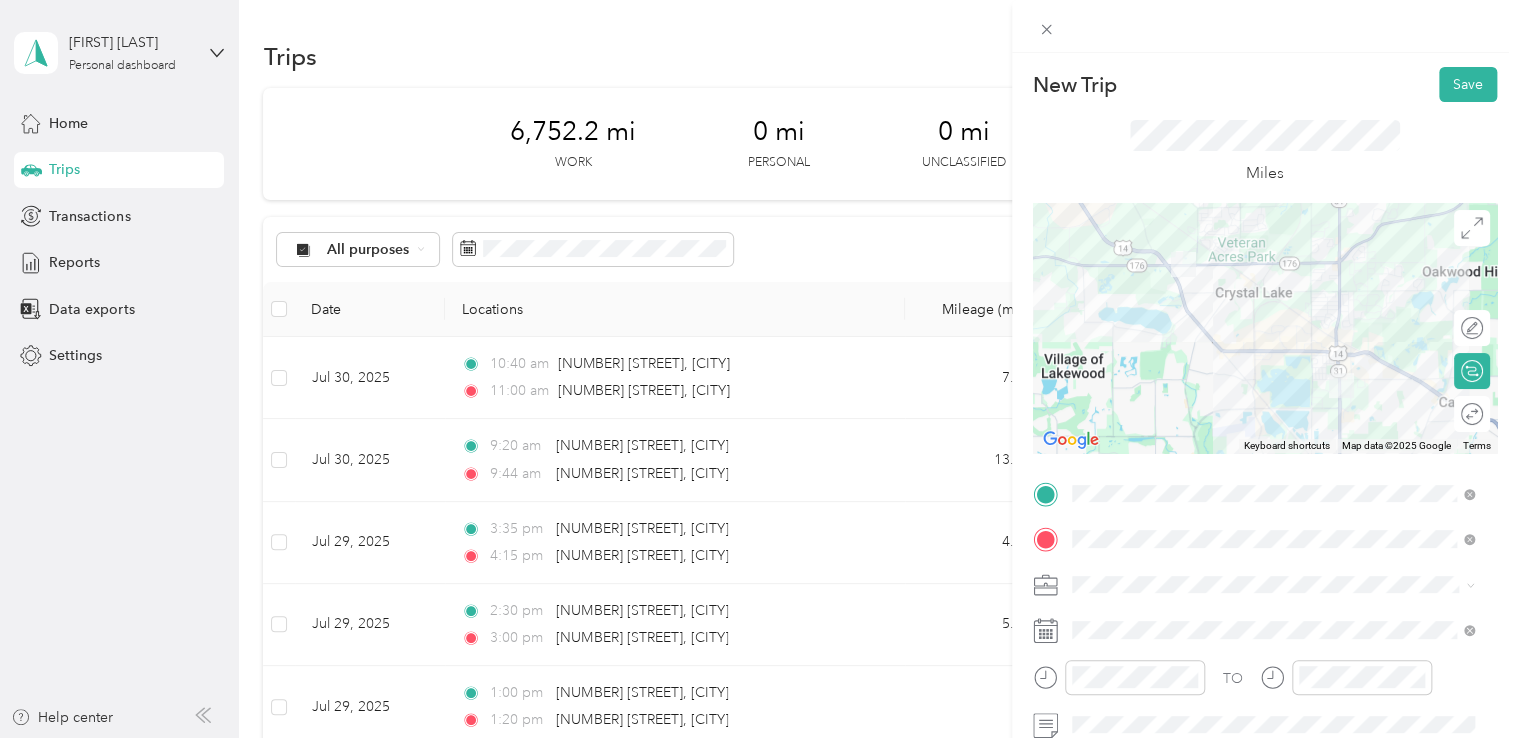 click 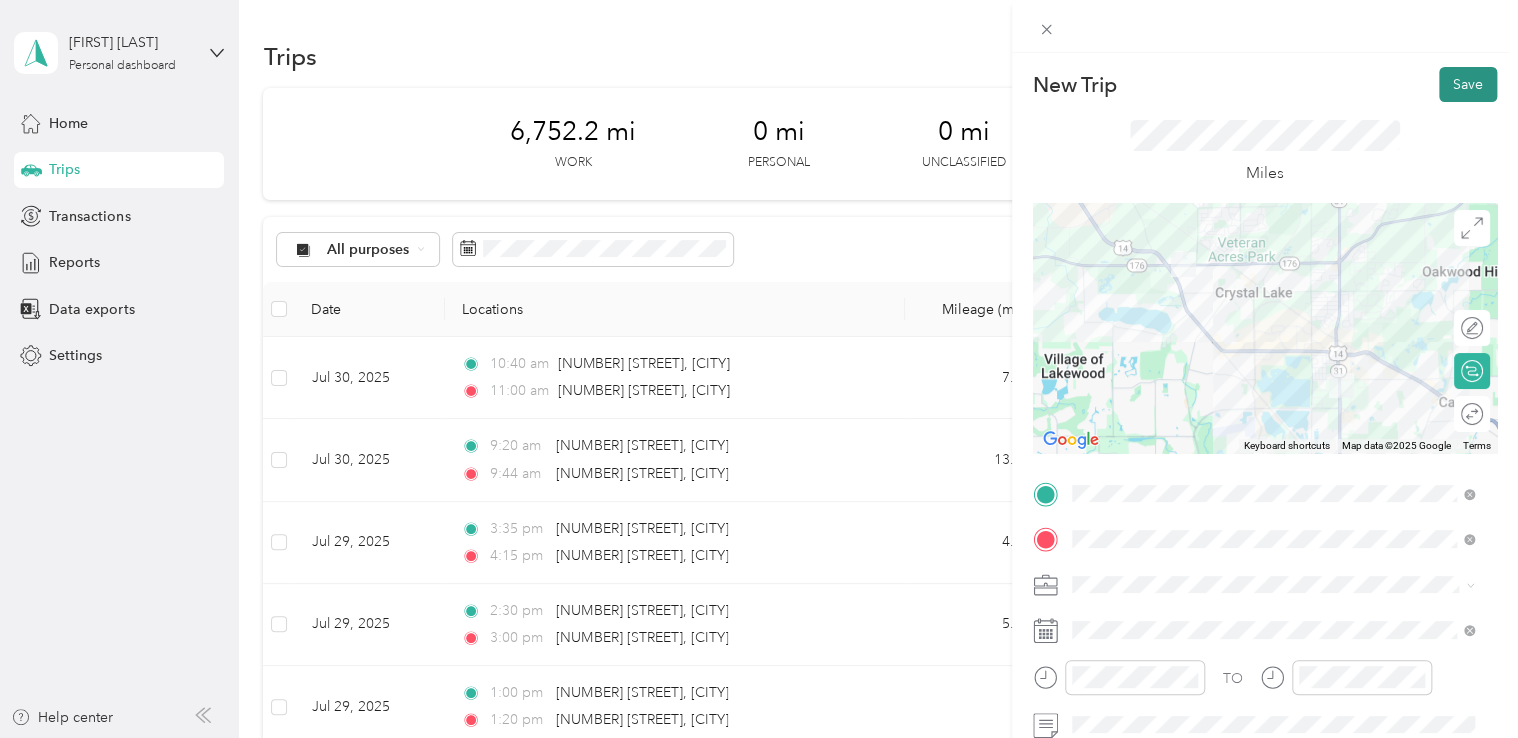 click on "Save" at bounding box center [1468, 84] 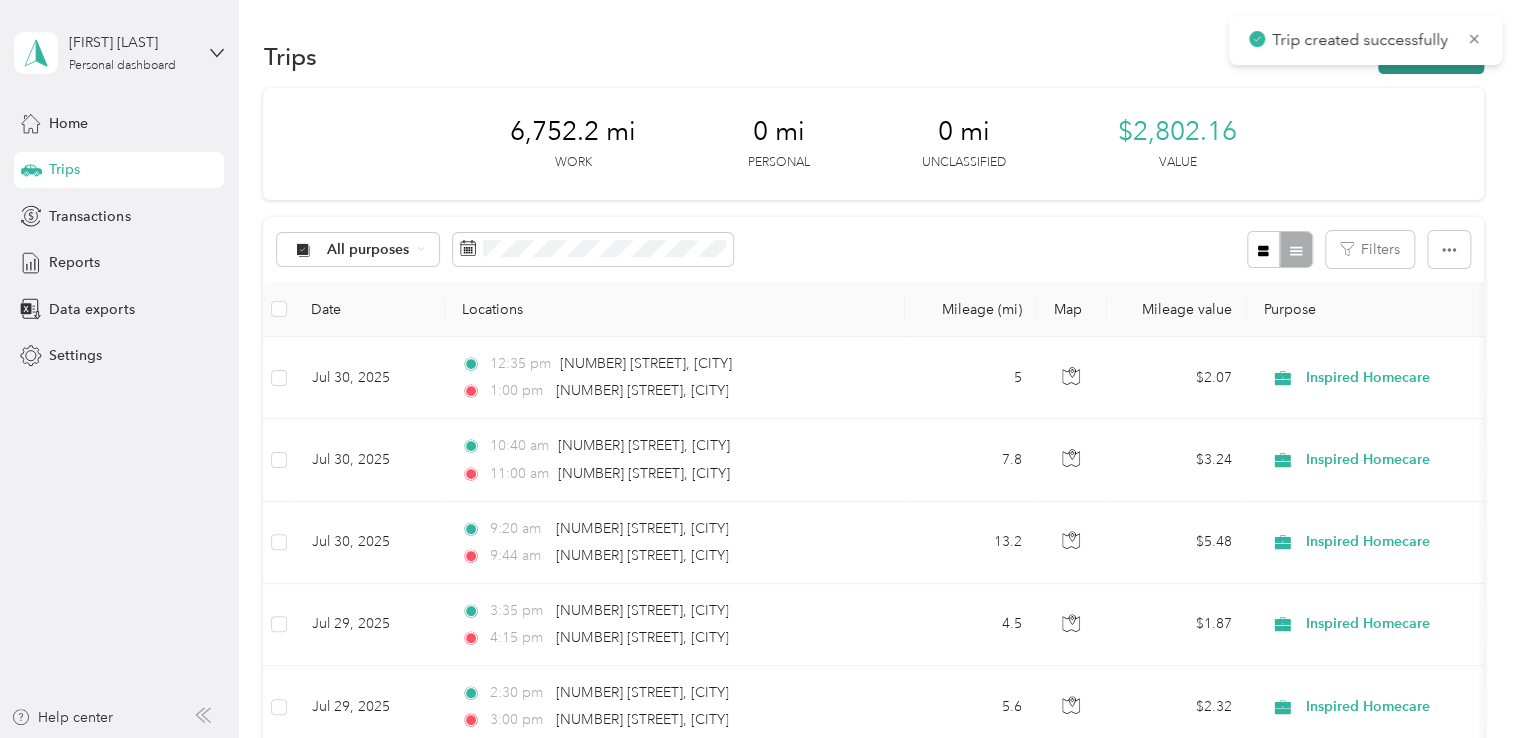 click on "New trip" at bounding box center [1431, 56] 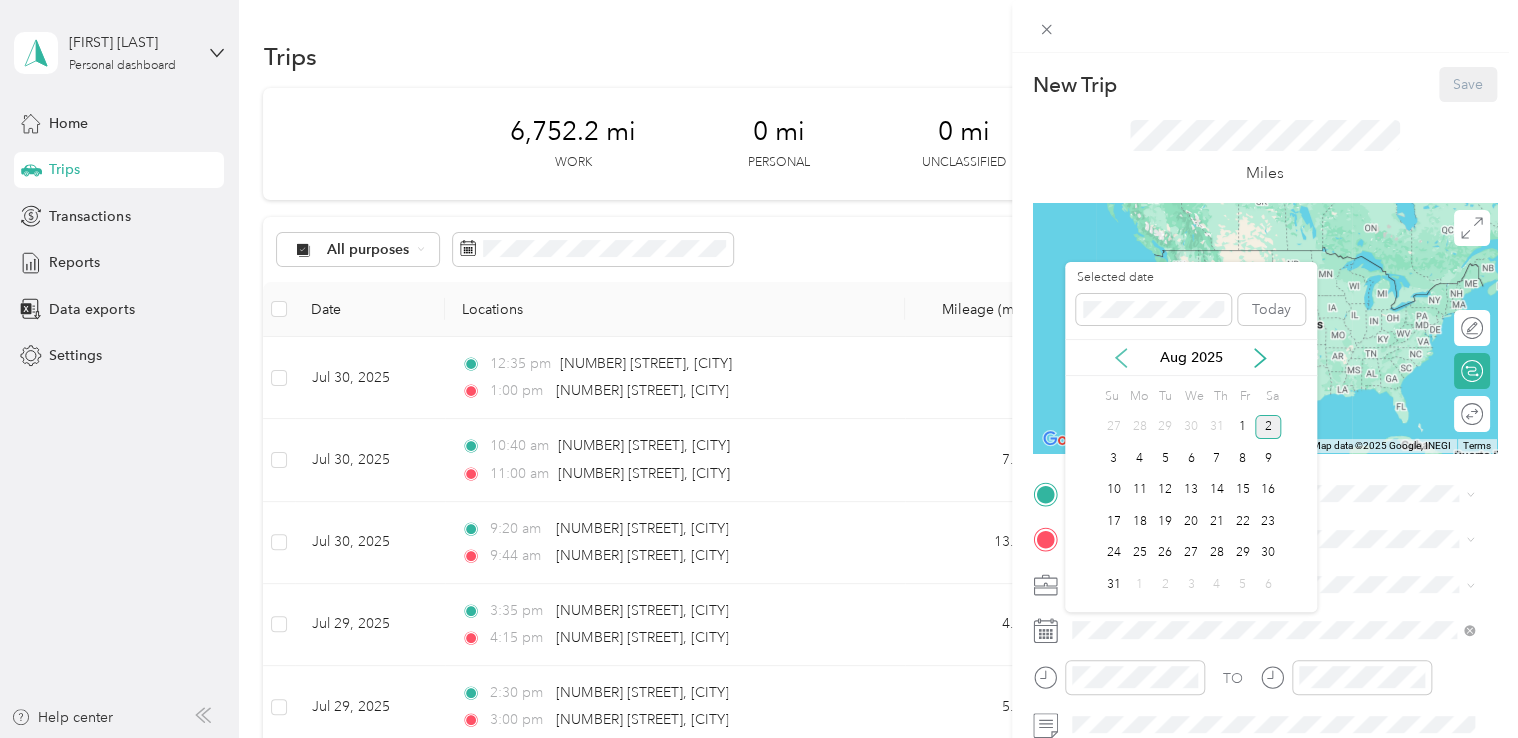 click 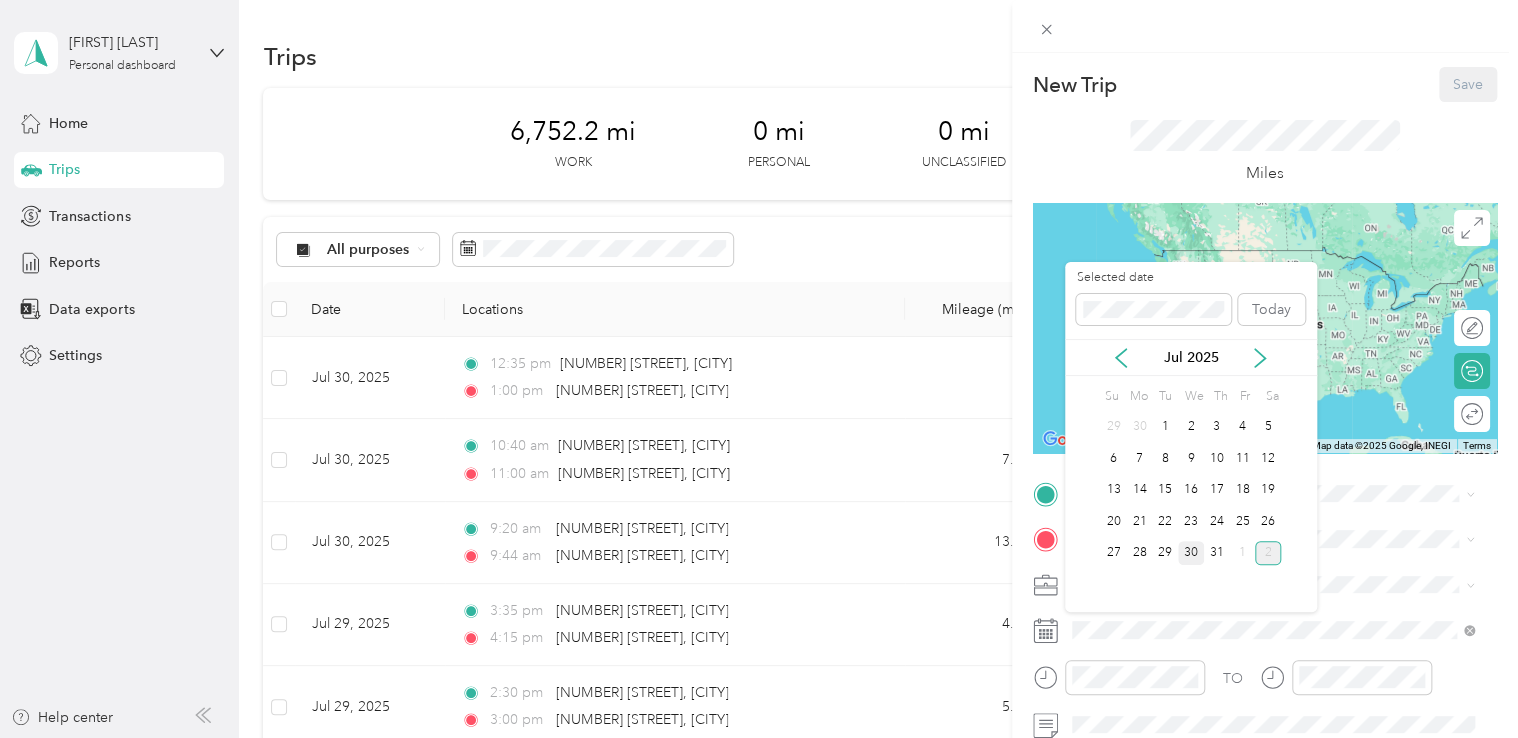 click on "30" at bounding box center [1191, 553] 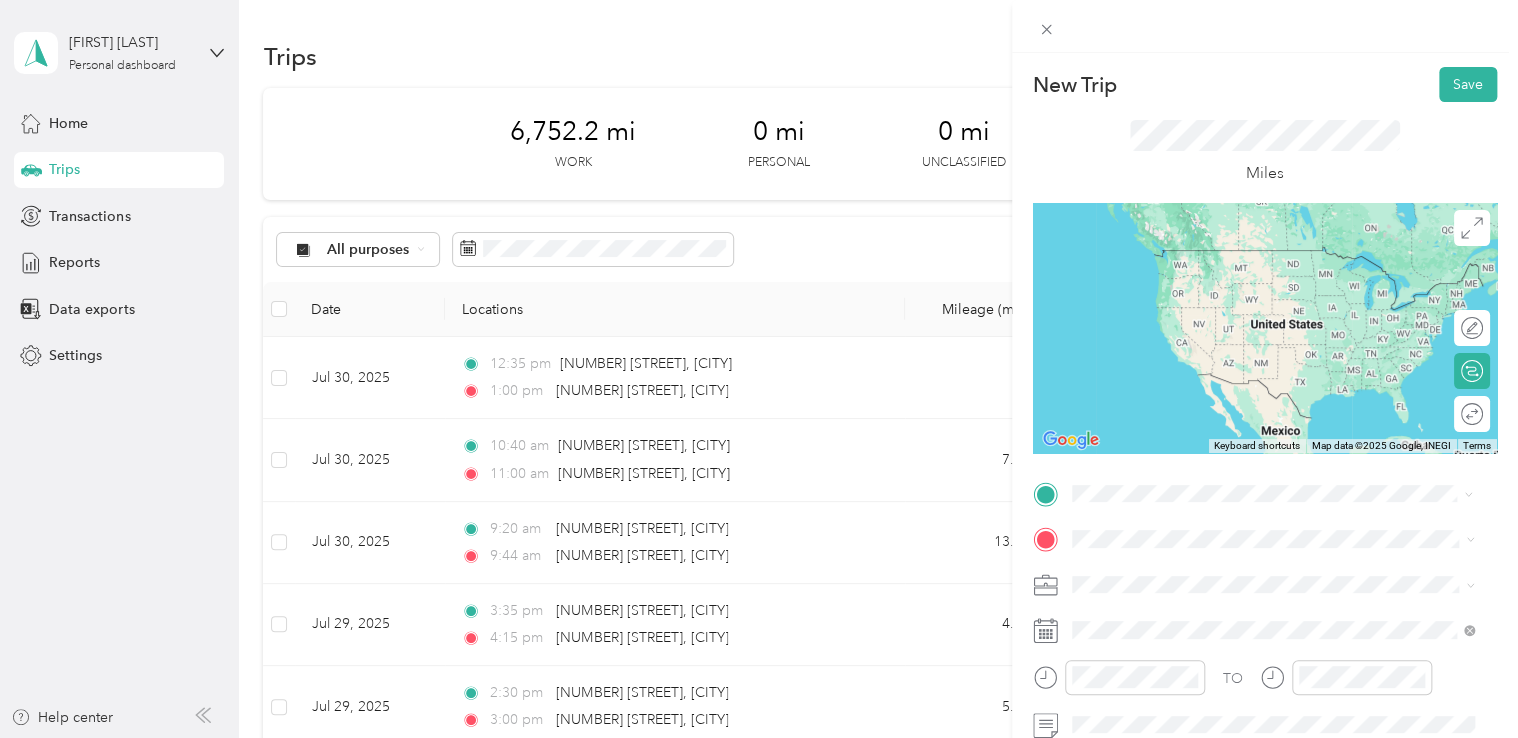 click on "[NUMBER] [STREET]
[CITY], [STATE] [POSTAL_CODE], [COUNTRY]" at bounding box center [1273, 258] 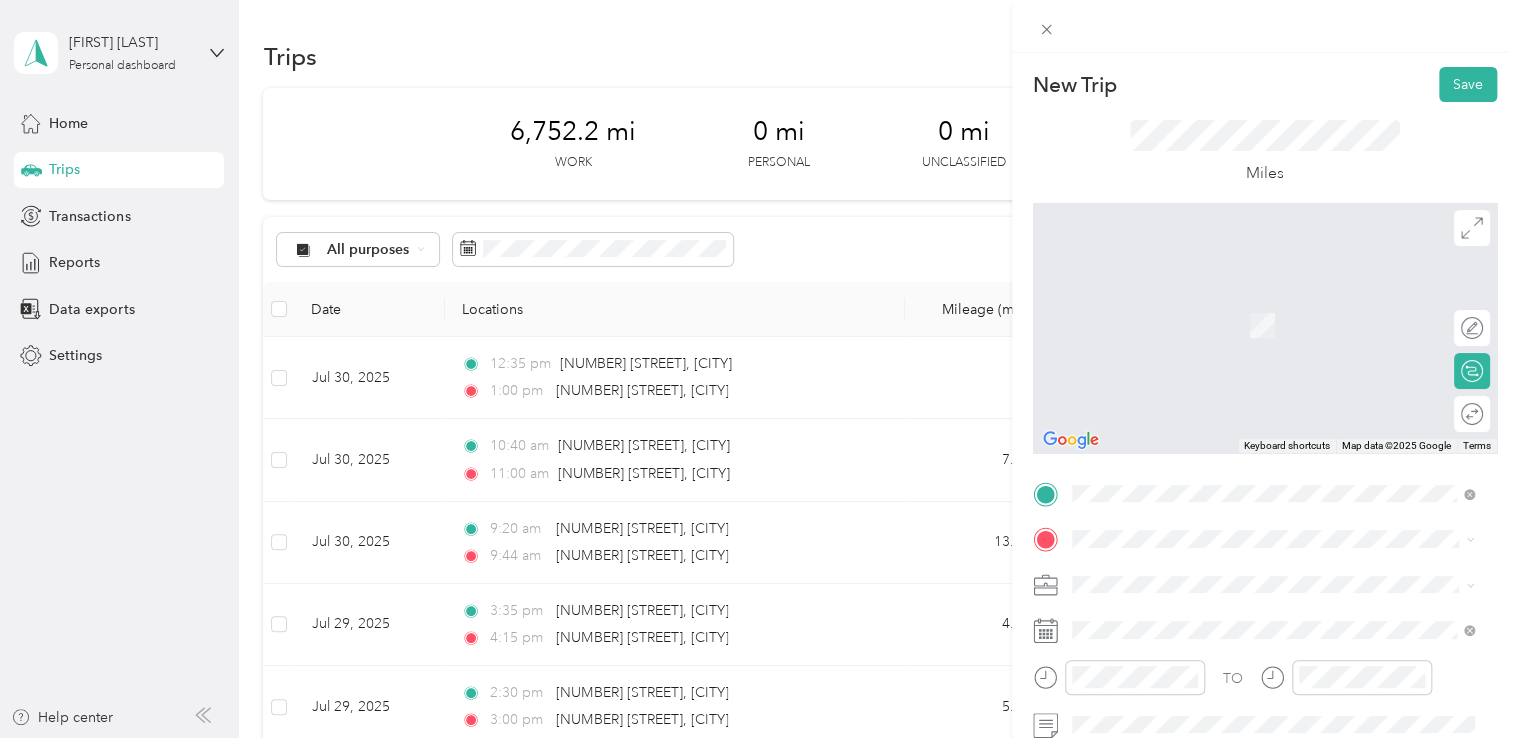 click on "[NUMBER] [STREET]
[CITY], [STATE] [POSTAL_CODE], [COUNTRY]" at bounding box center [1253, 298] 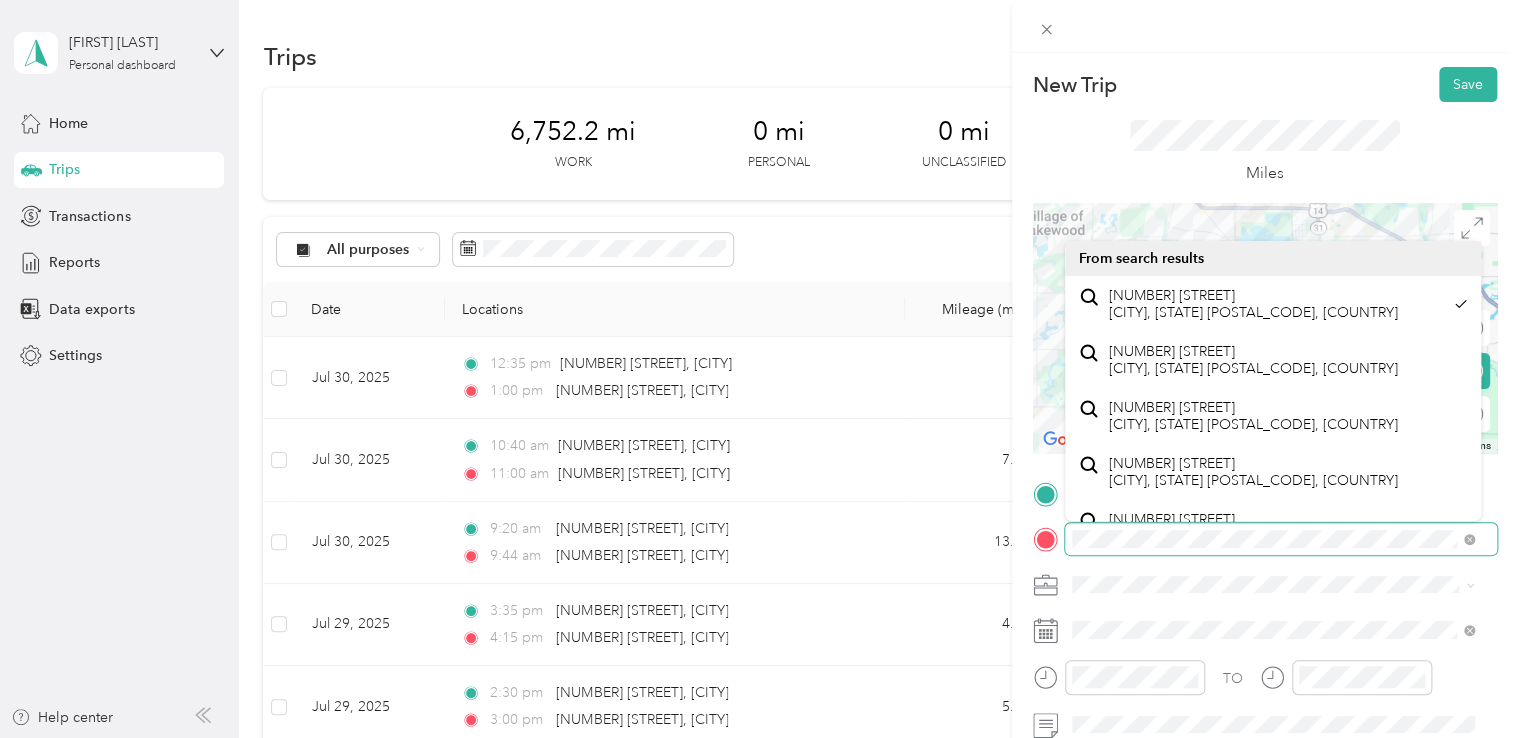 click at bounding box center [1281, 539] 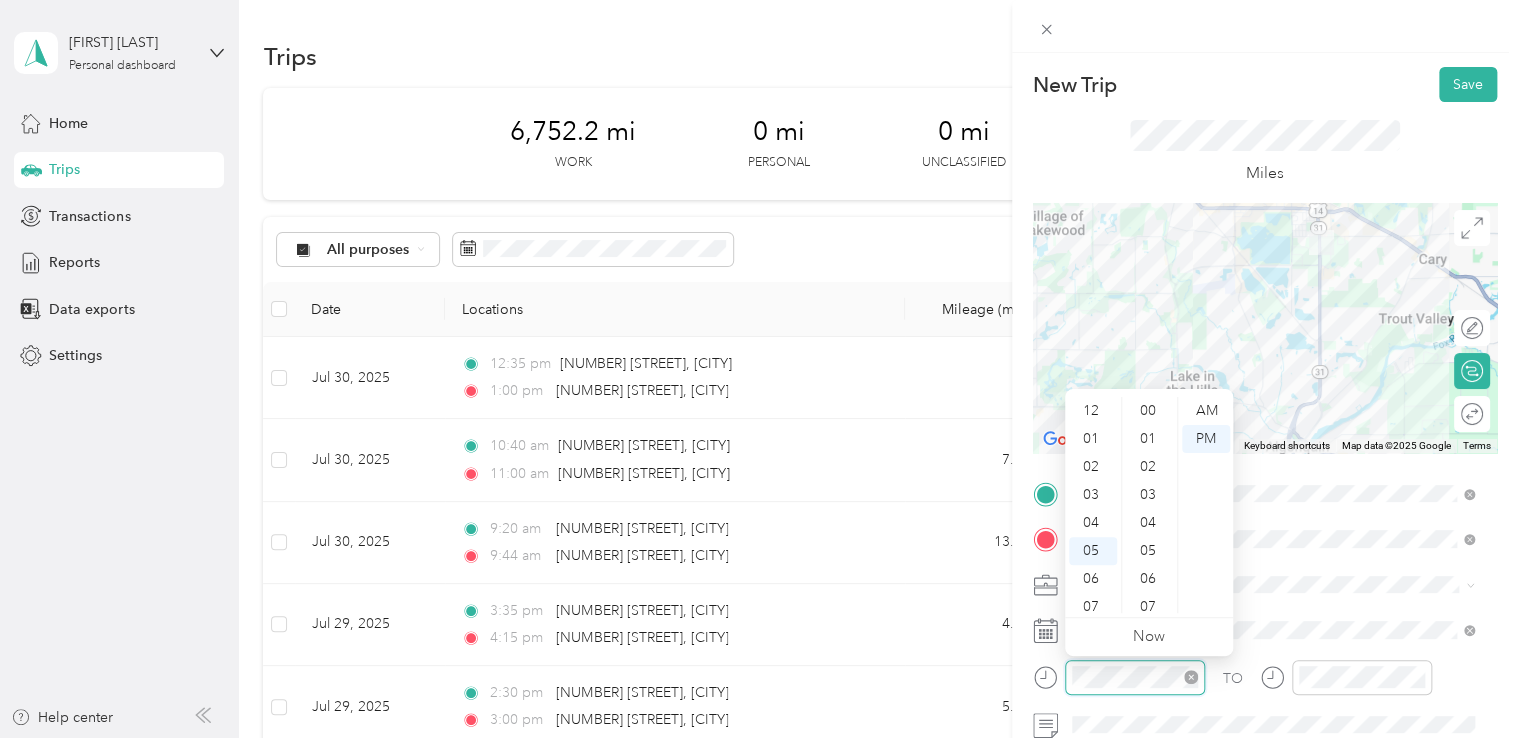 scroll, scrollTop: 120, scrollLeft: 0, axis: vertical 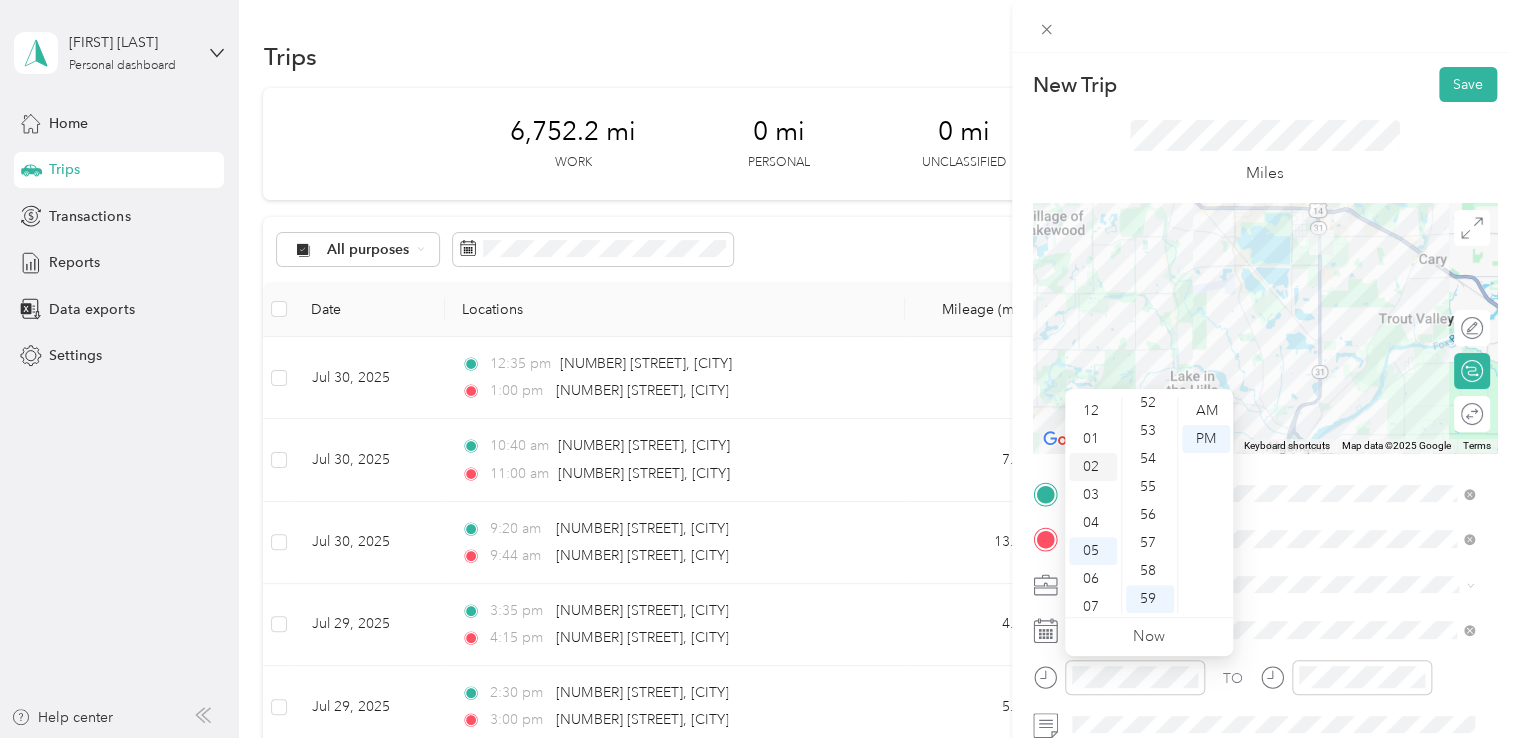 click on "02" at bounding box center (1093, 467) 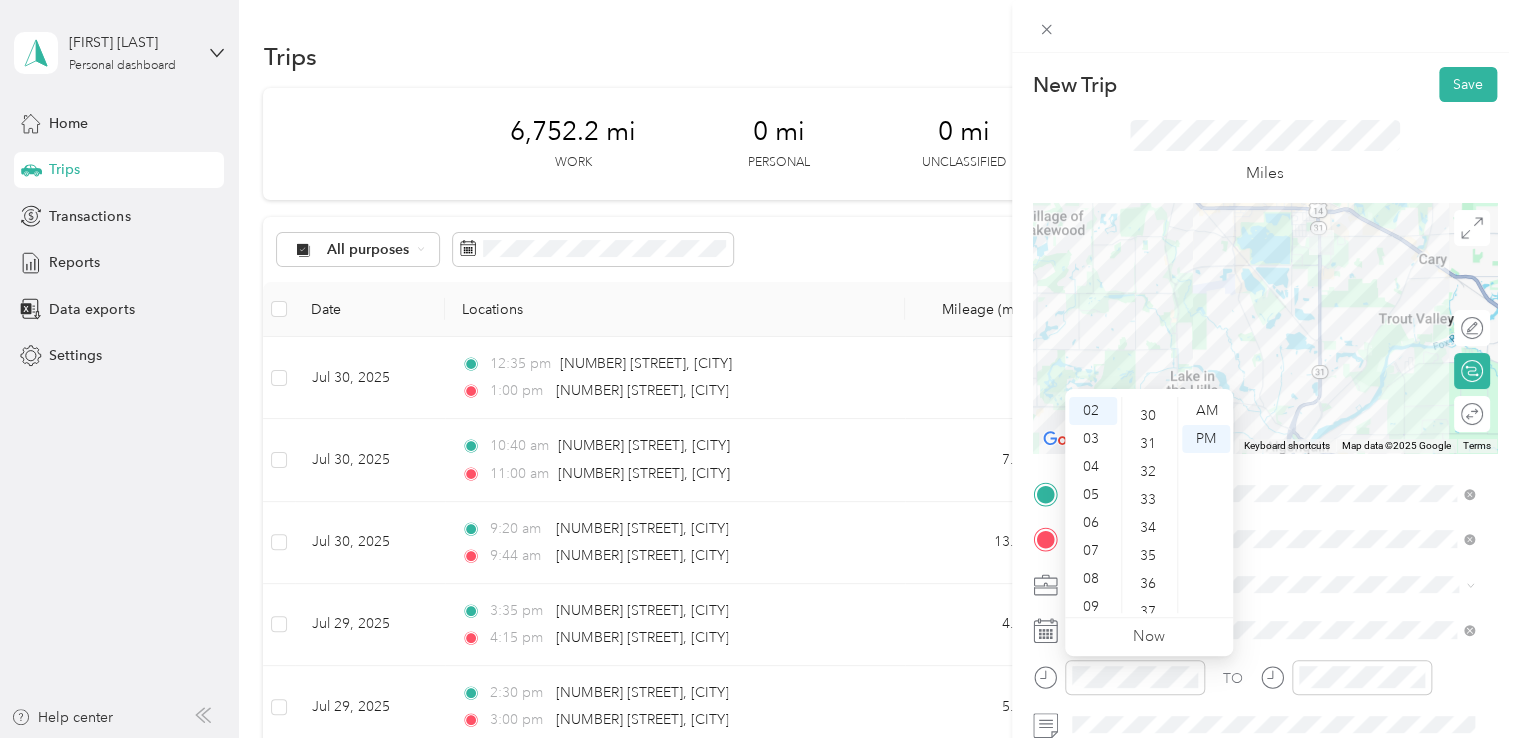 scroll, scrollTop: 80, scrollLeft: 0, axis: vertical 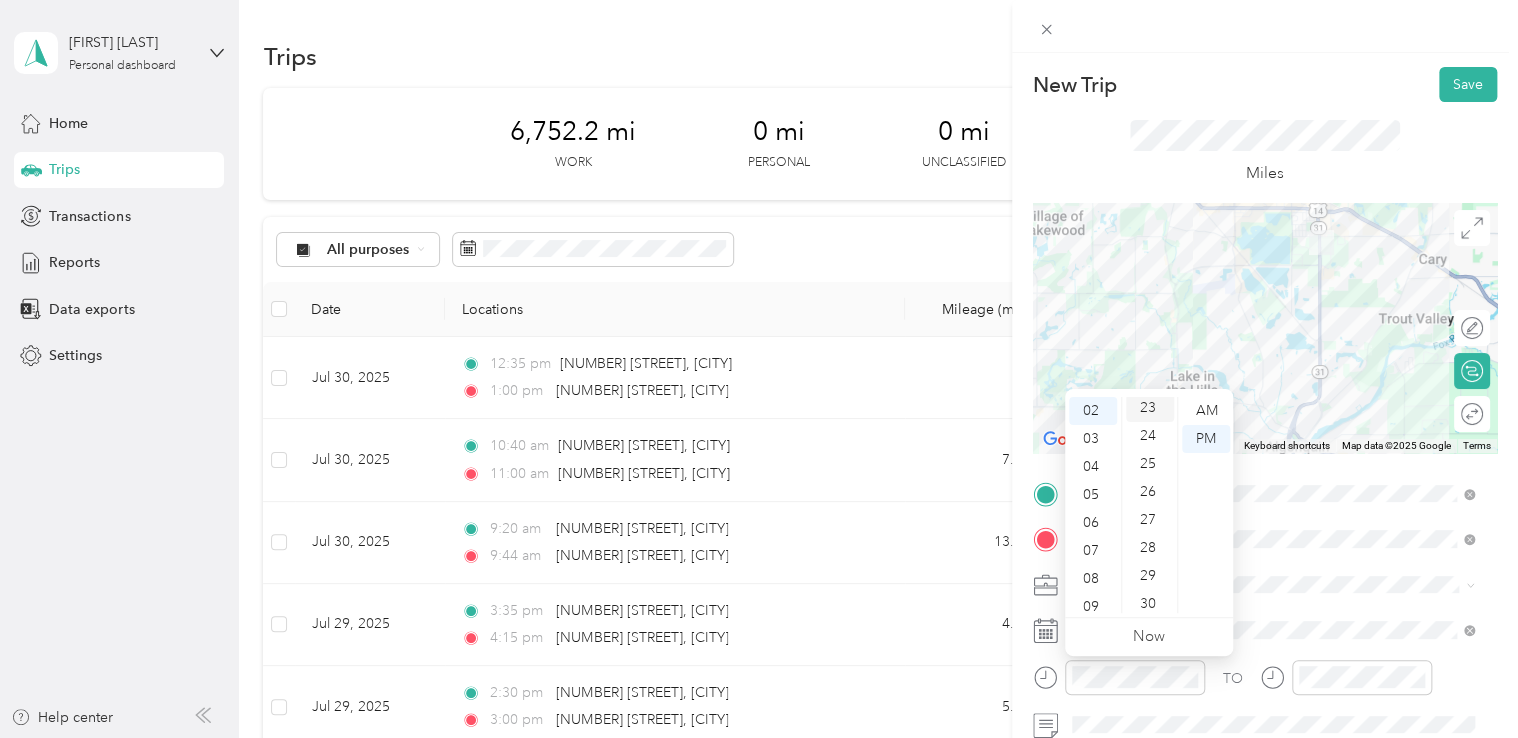 click on "23" at bounding box center (1150, 408) 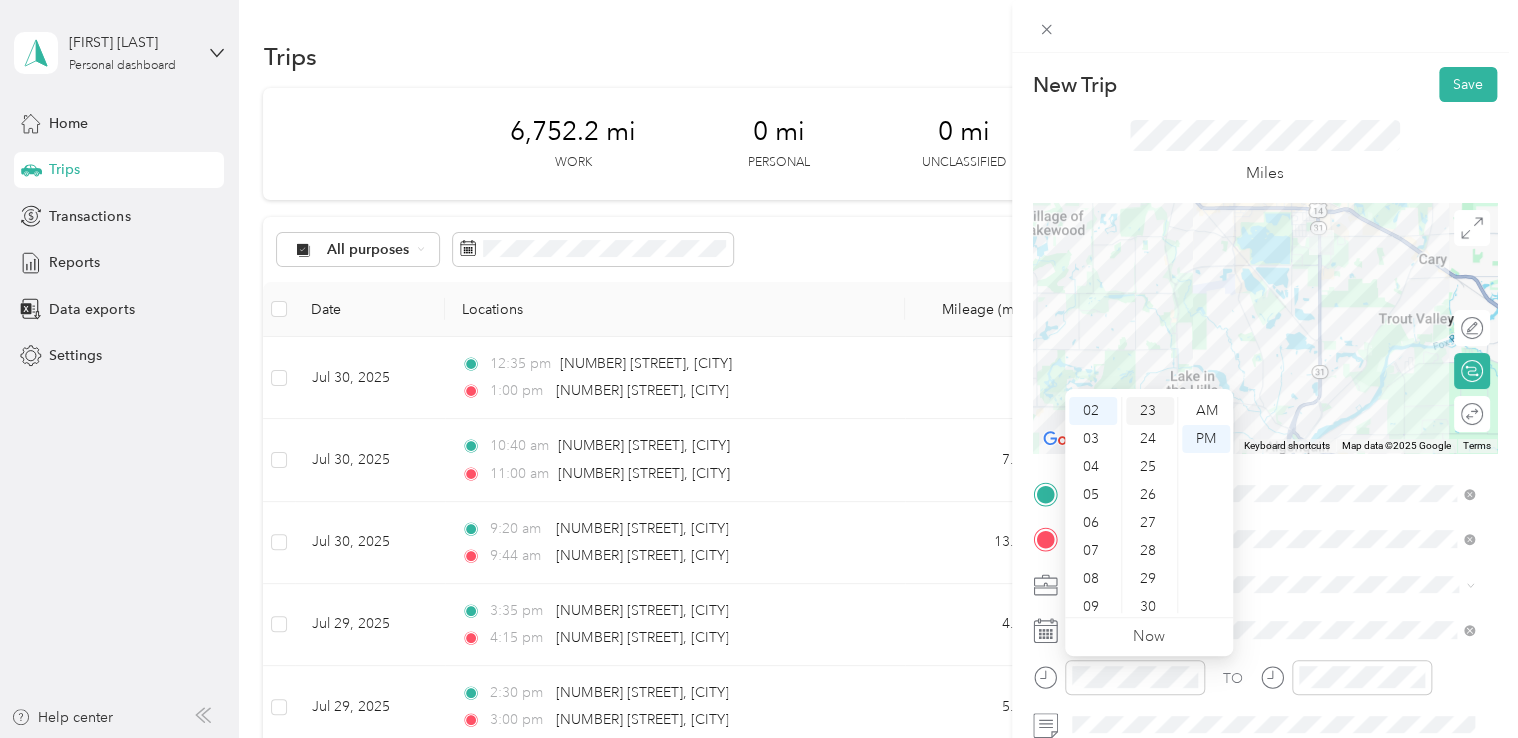 click on "23" at bounding box center (1150, 411) 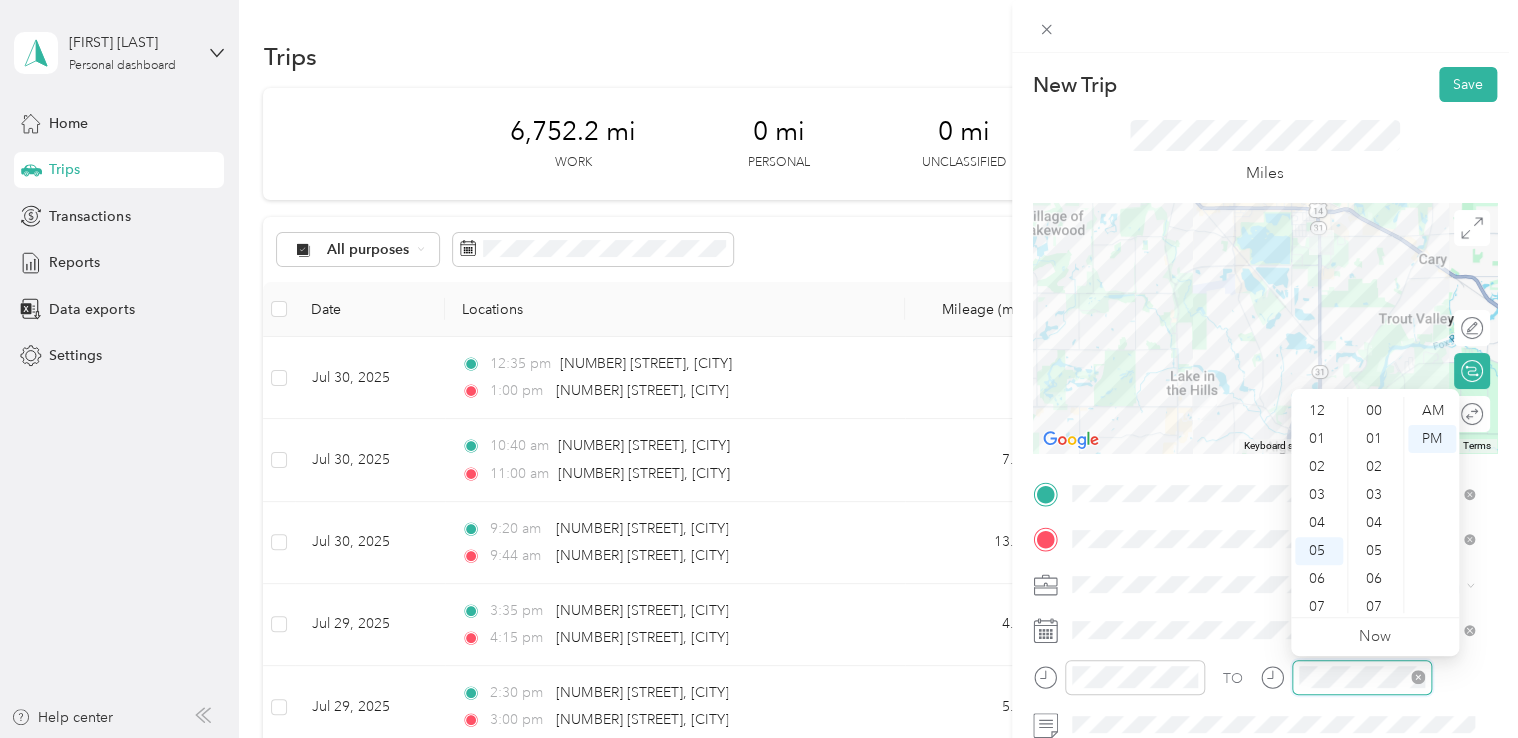 scroll, scrollTop: 120, scrollLeft: 0, axis: vertical 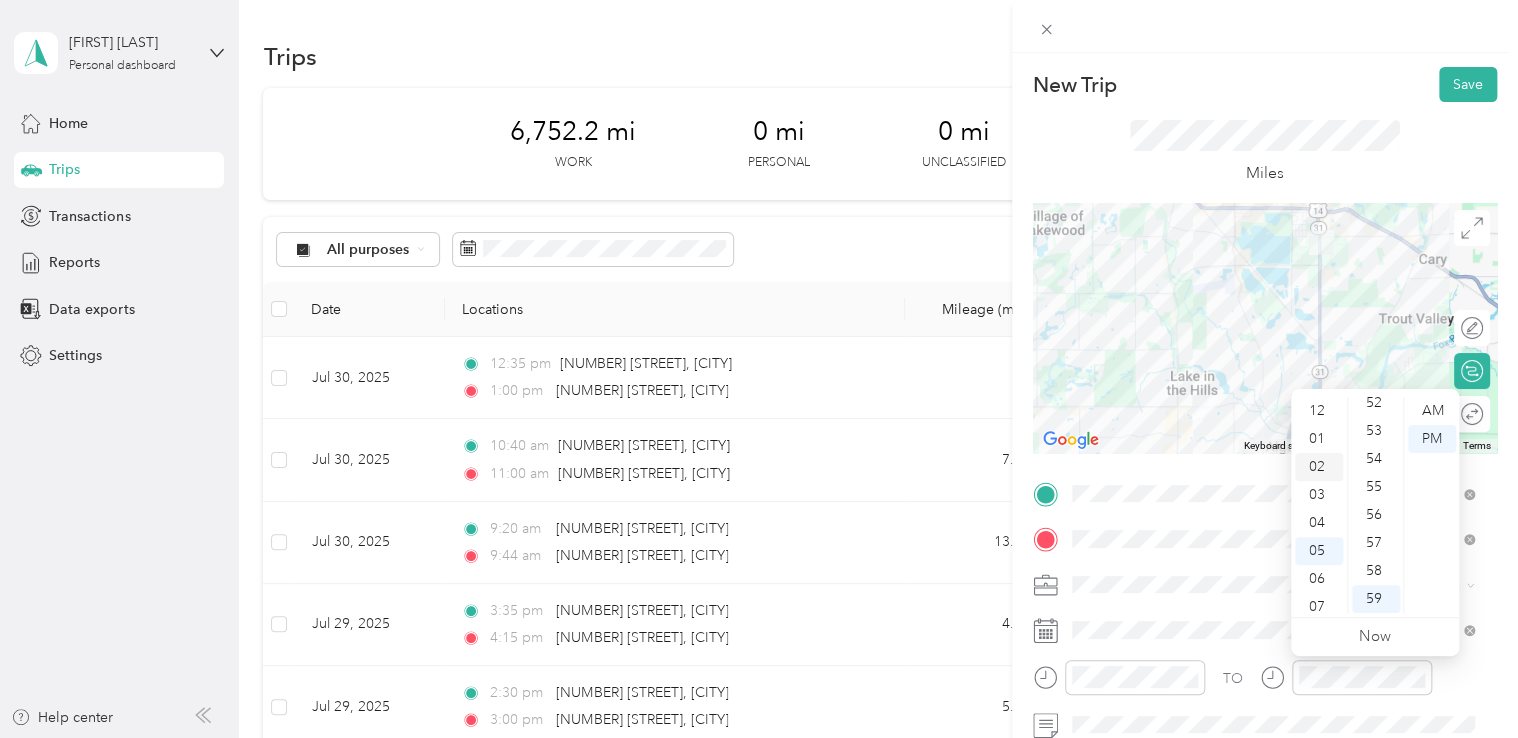 click on "02" at bounding box center [1319, 467] 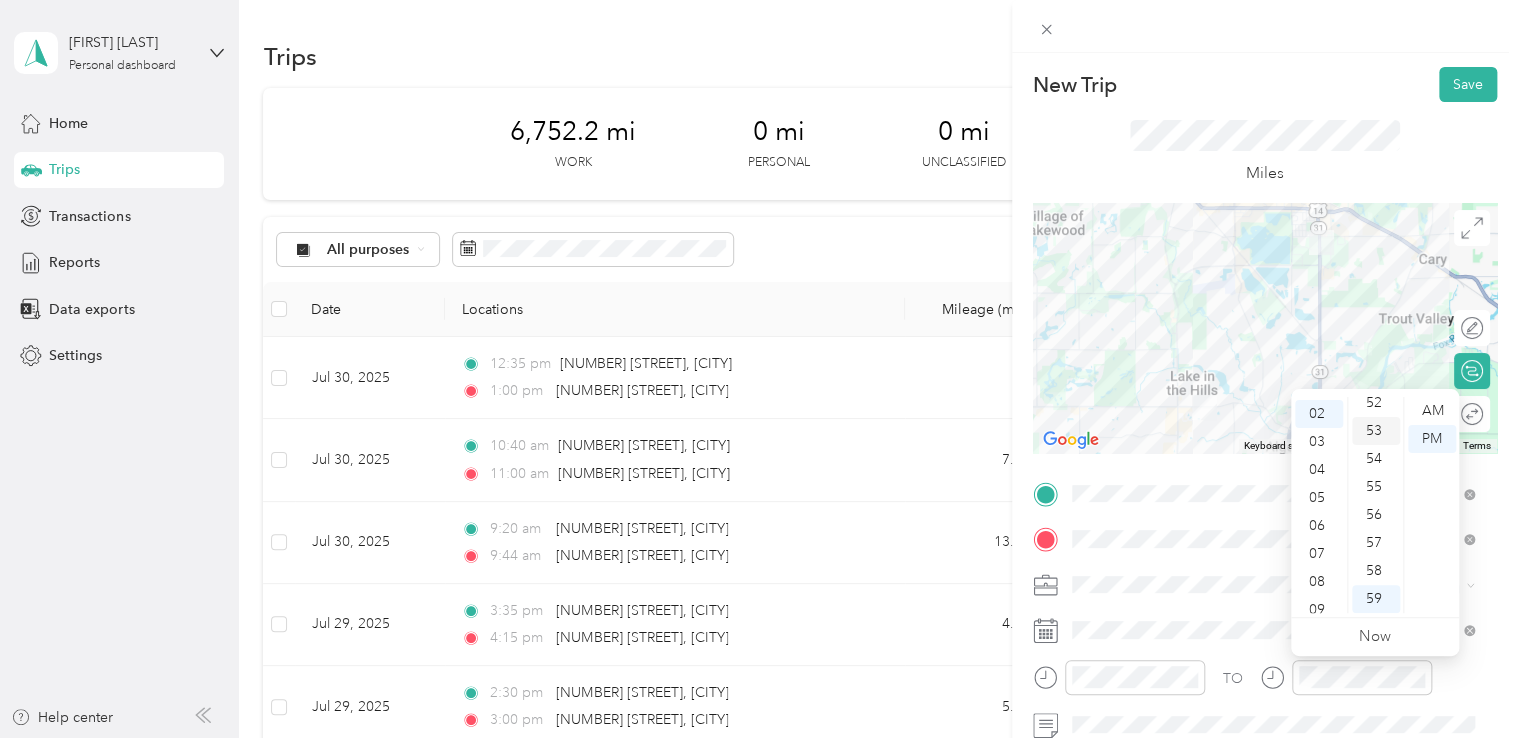 scroll, scrollTop: 56, scrollLeft: 0, axis: vertical 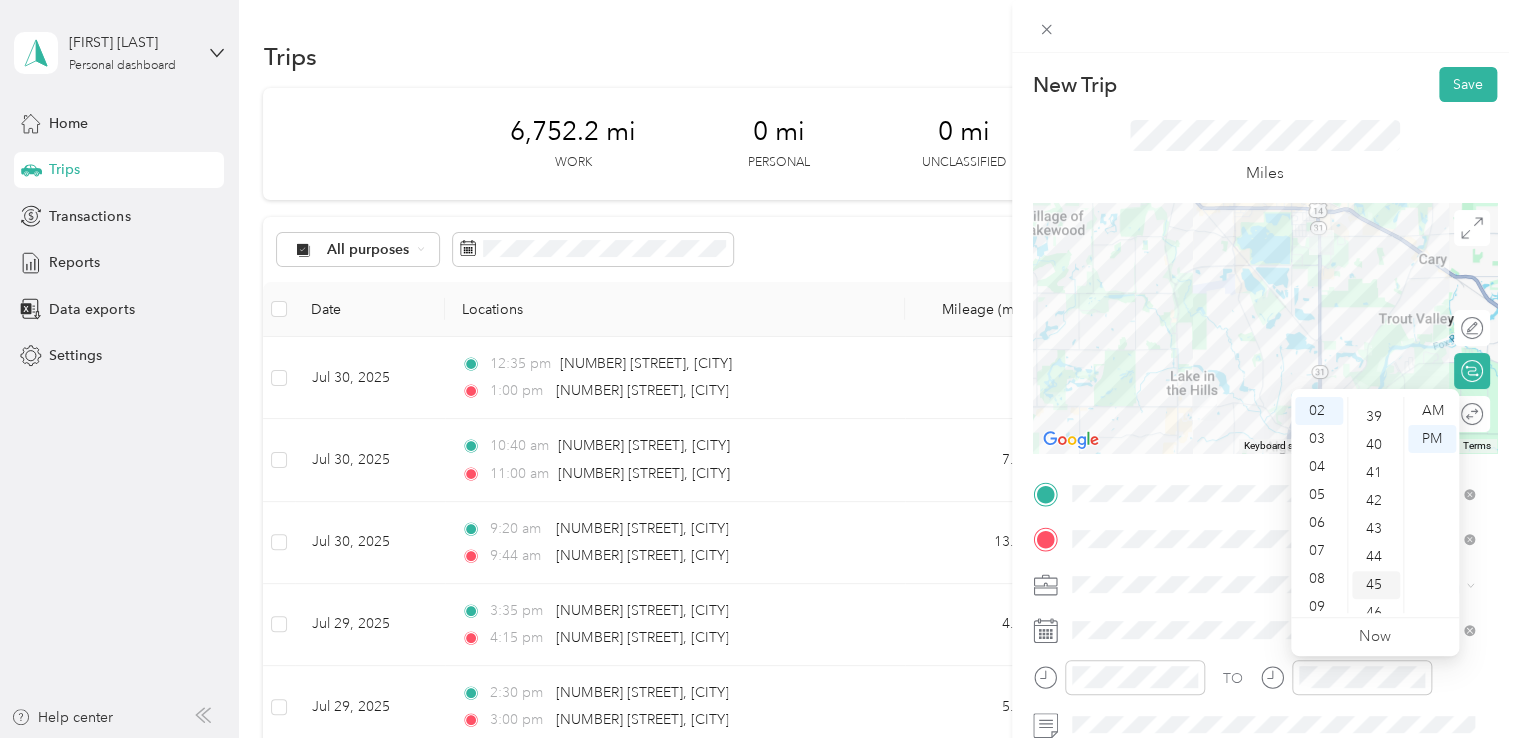 click on "45" at bounding box center [1376, 585] 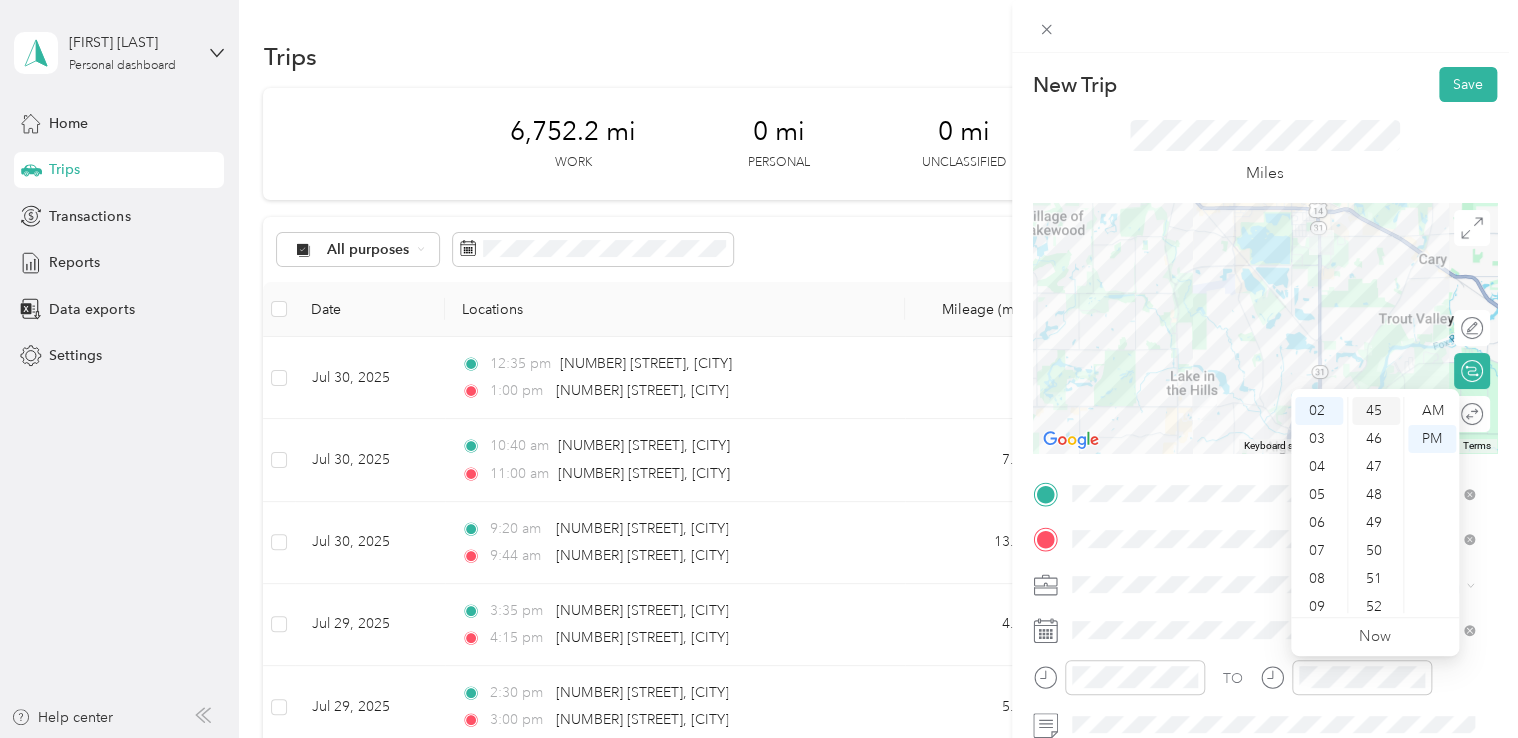 scroll, scrollTop: 1260, scrollLeft: 0, axis: vertical 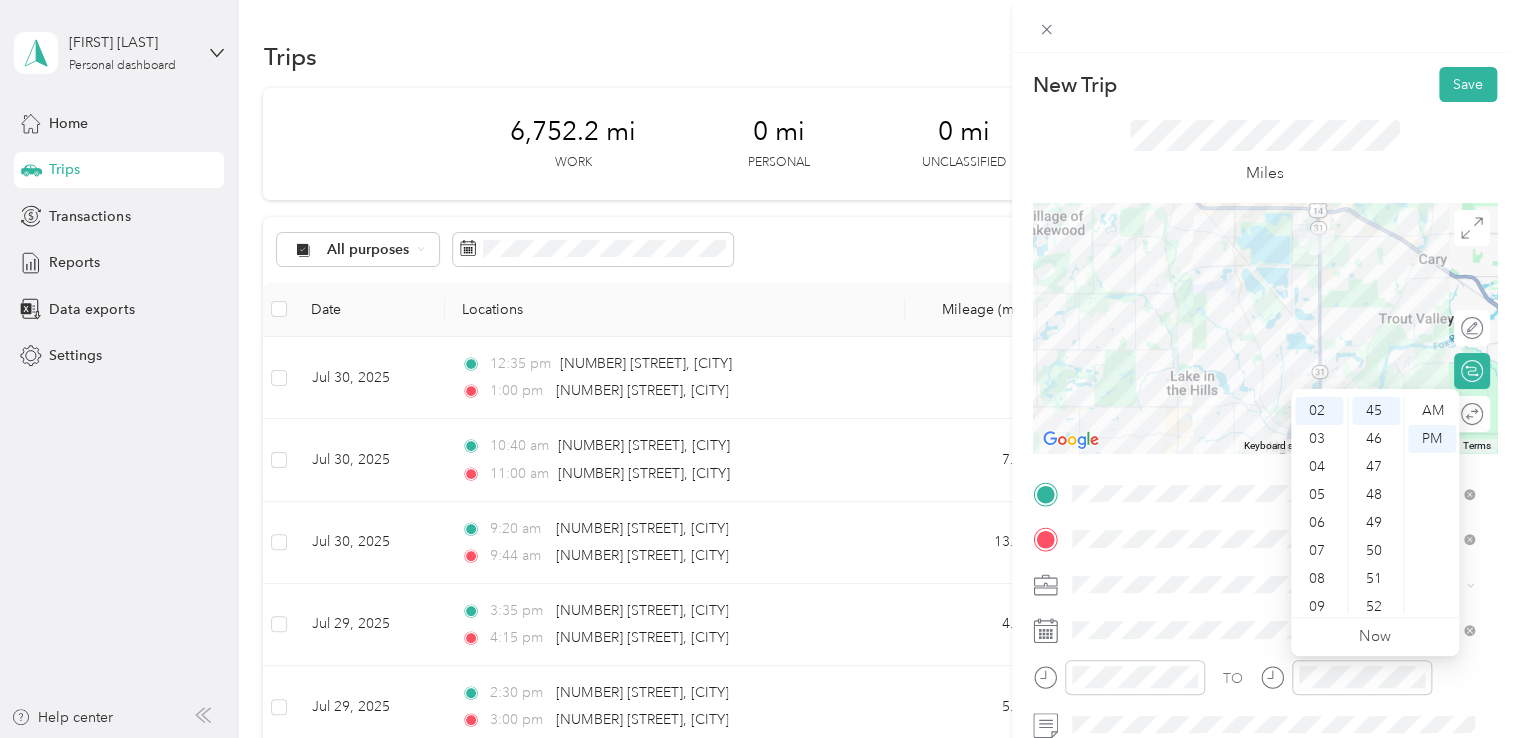 click 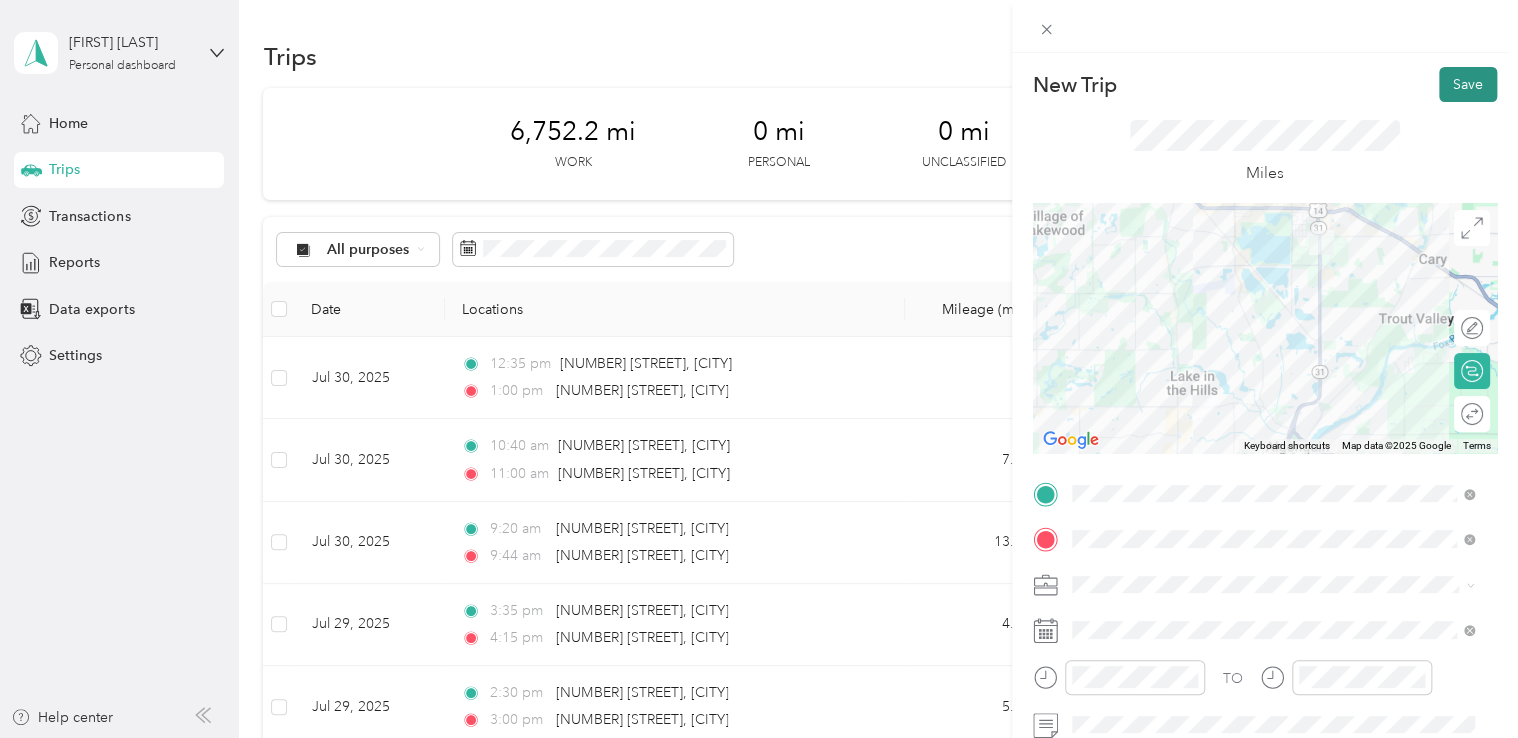 click on "Save" at bounding box center [1468, 84] 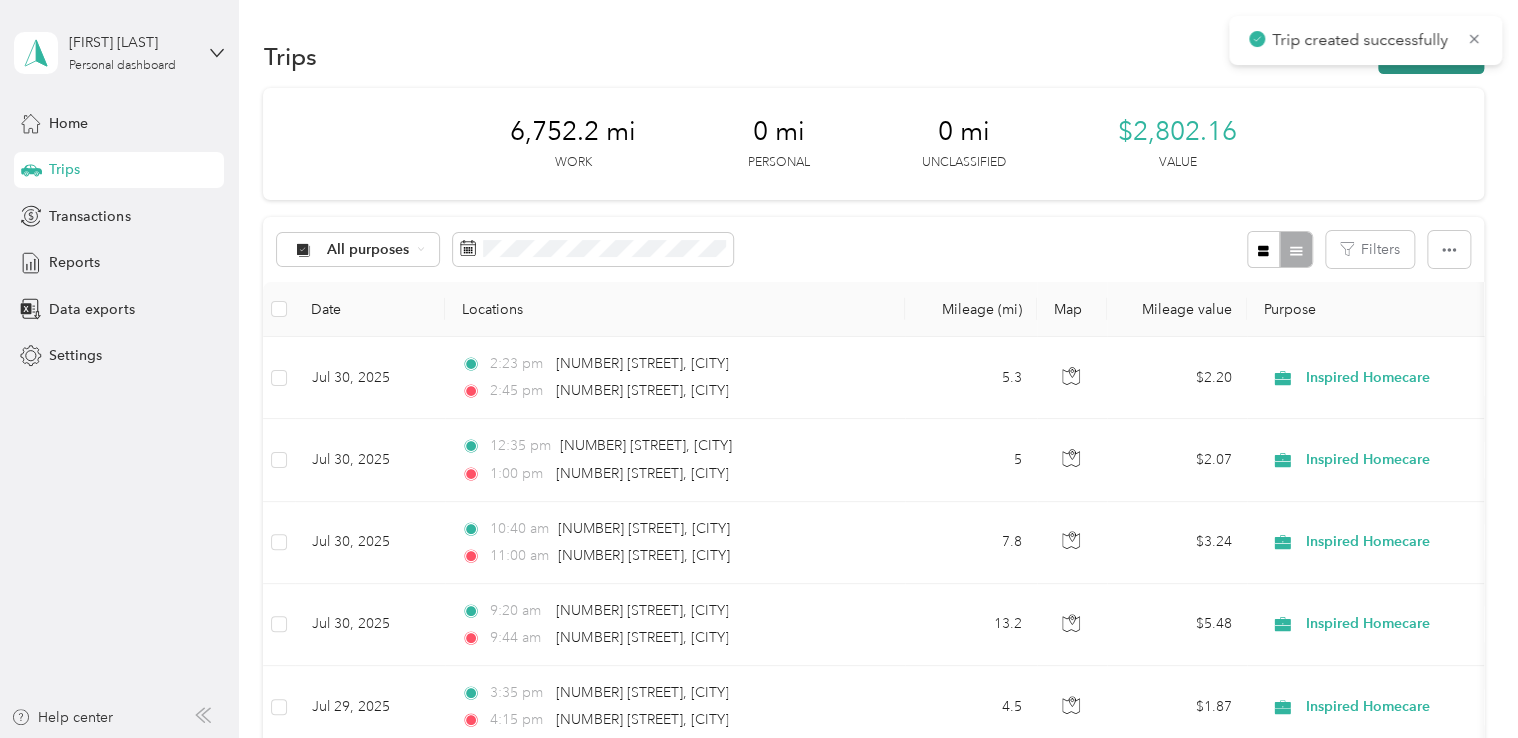 click on "New trip" at bounding box center (1431, 56) 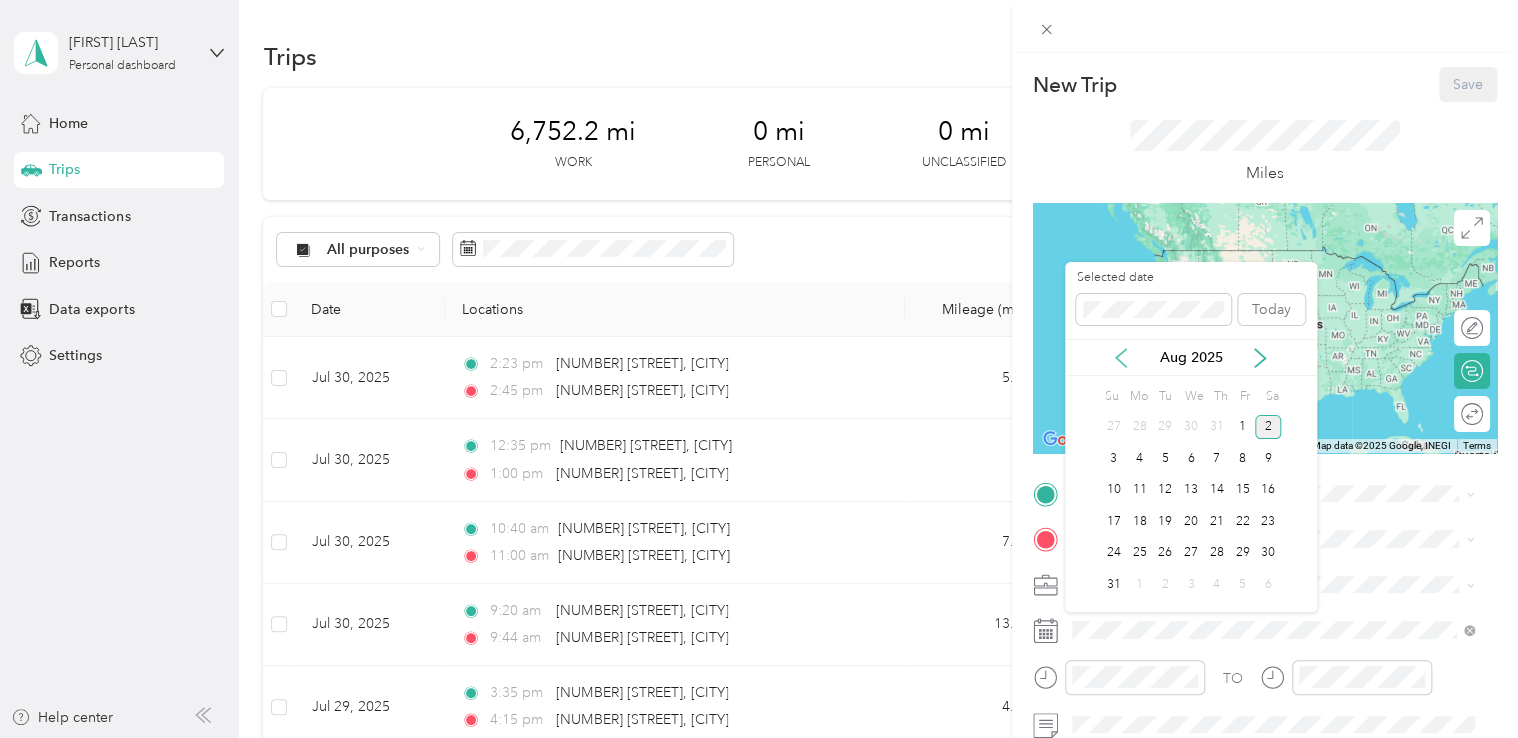 click 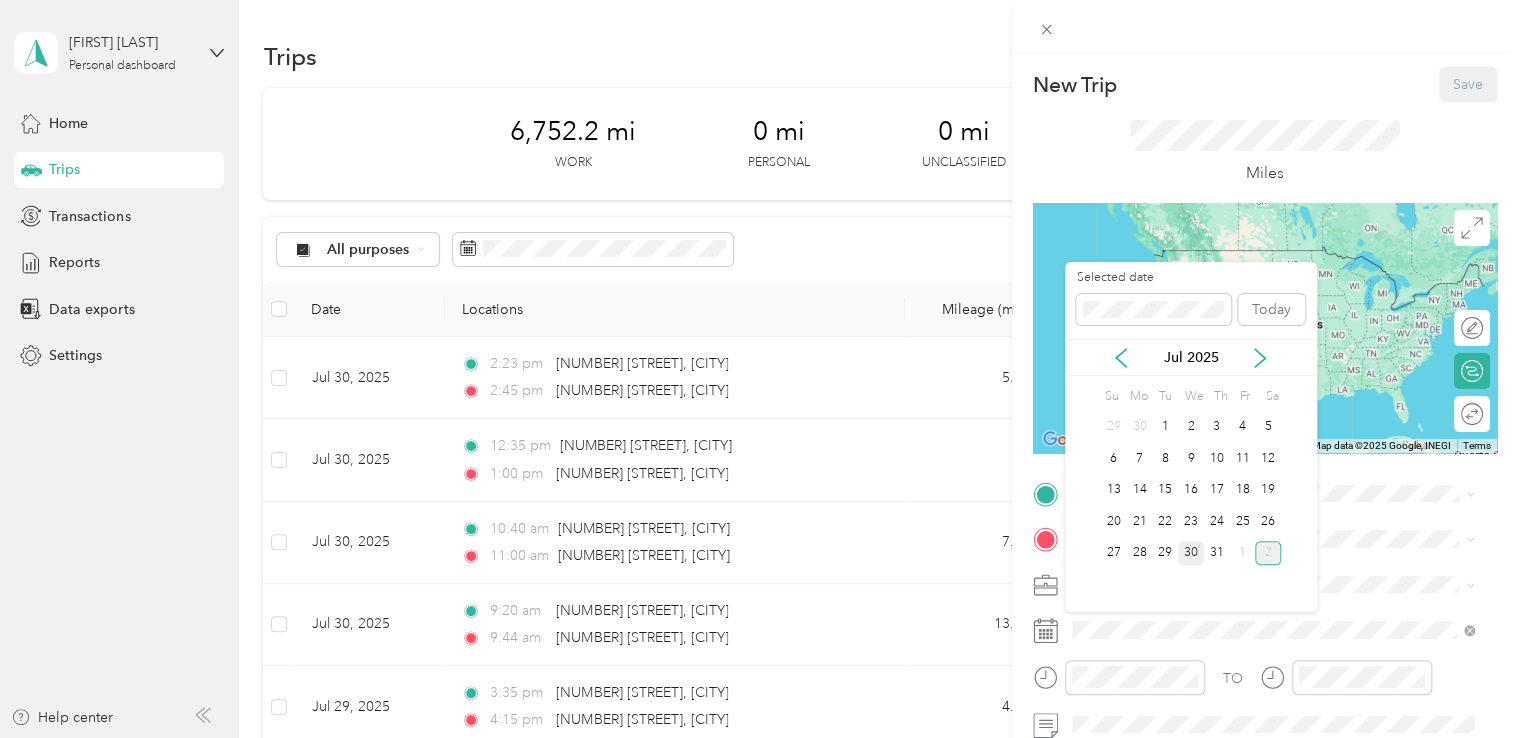 click on "30" at bounding box center (1191, 553) 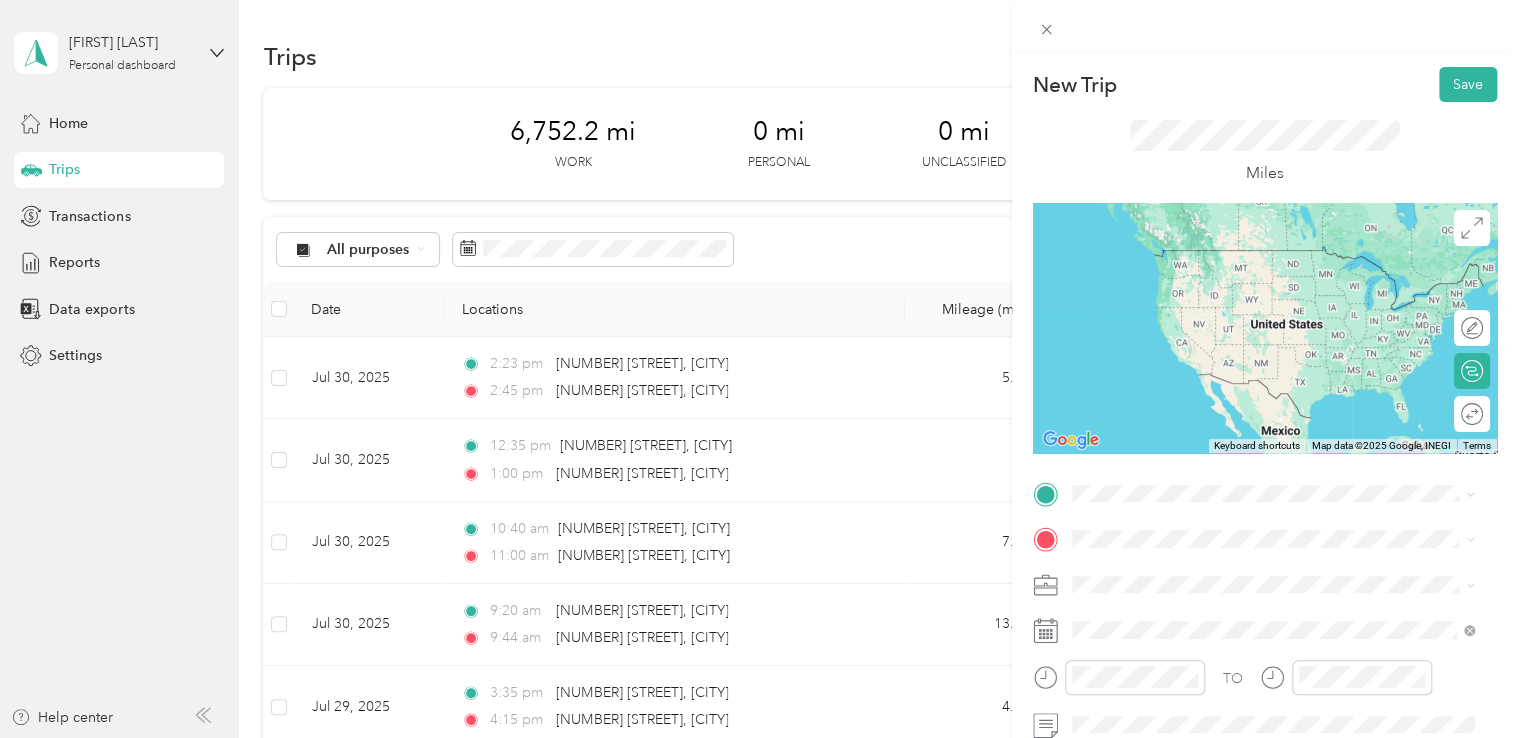 click on "[NUMBER] [STREET]
[CITY], [STATE] [POSTAL_CODE], [COUNTRY]" at bounding box center (1253, 256) 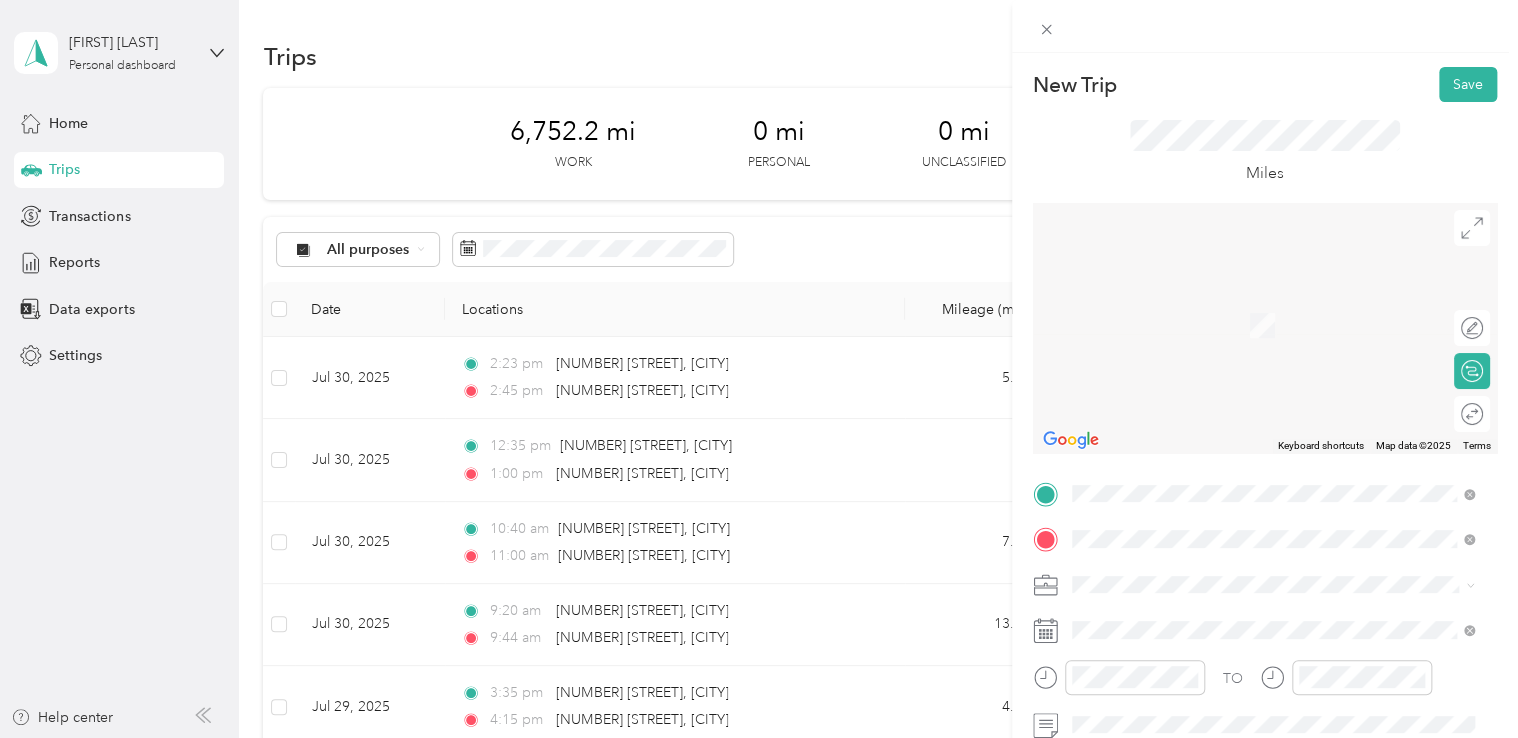 click on "[NUMBER] [STREET]
[CITY], [STATE] [POSTAL_CODE], [COUNTRY]" at bounding box center (1253, 304) 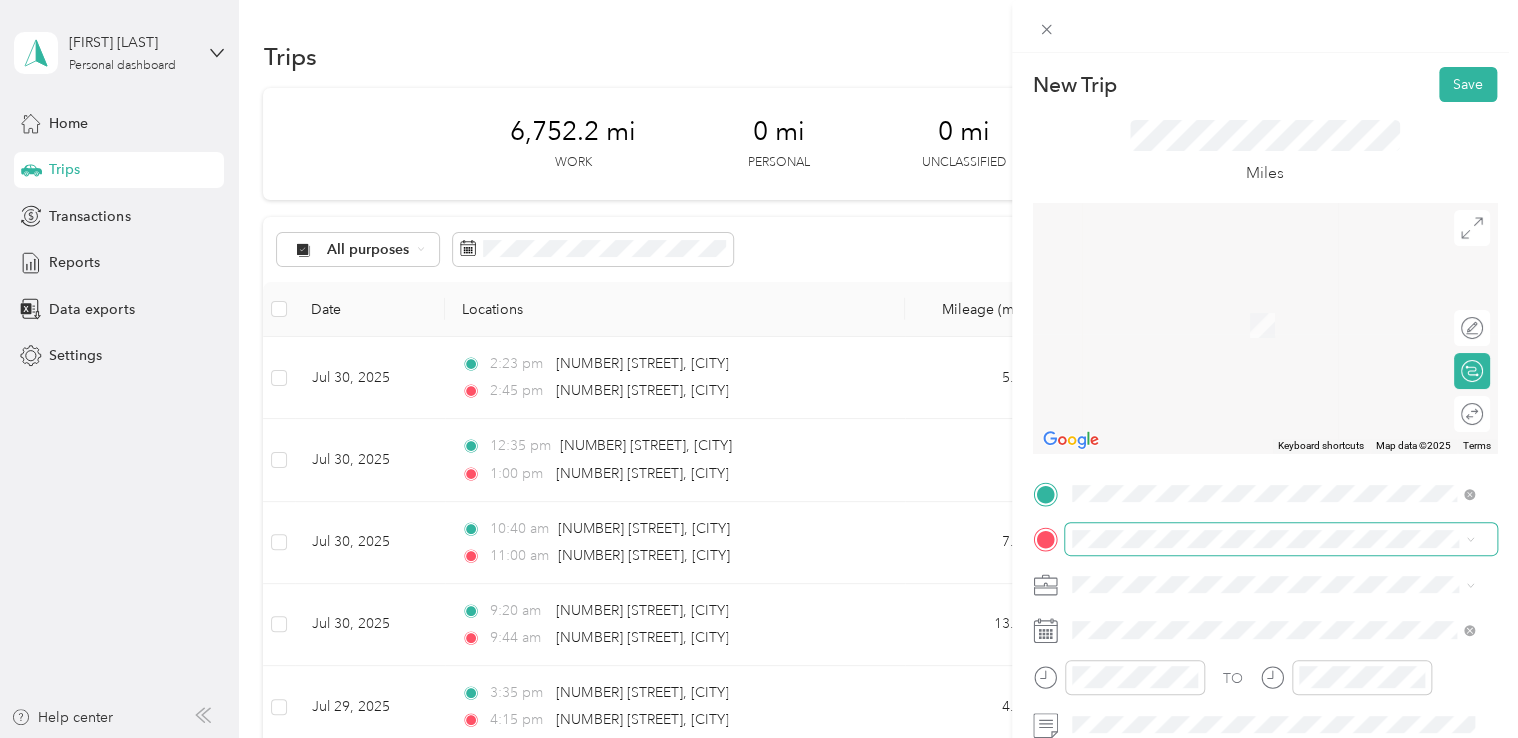 click on "[NUMBER] [STREET]
[CITY], [STATE] [POSTAL_CODE], [COUNTRY]" at bounding box center [1253, 296] 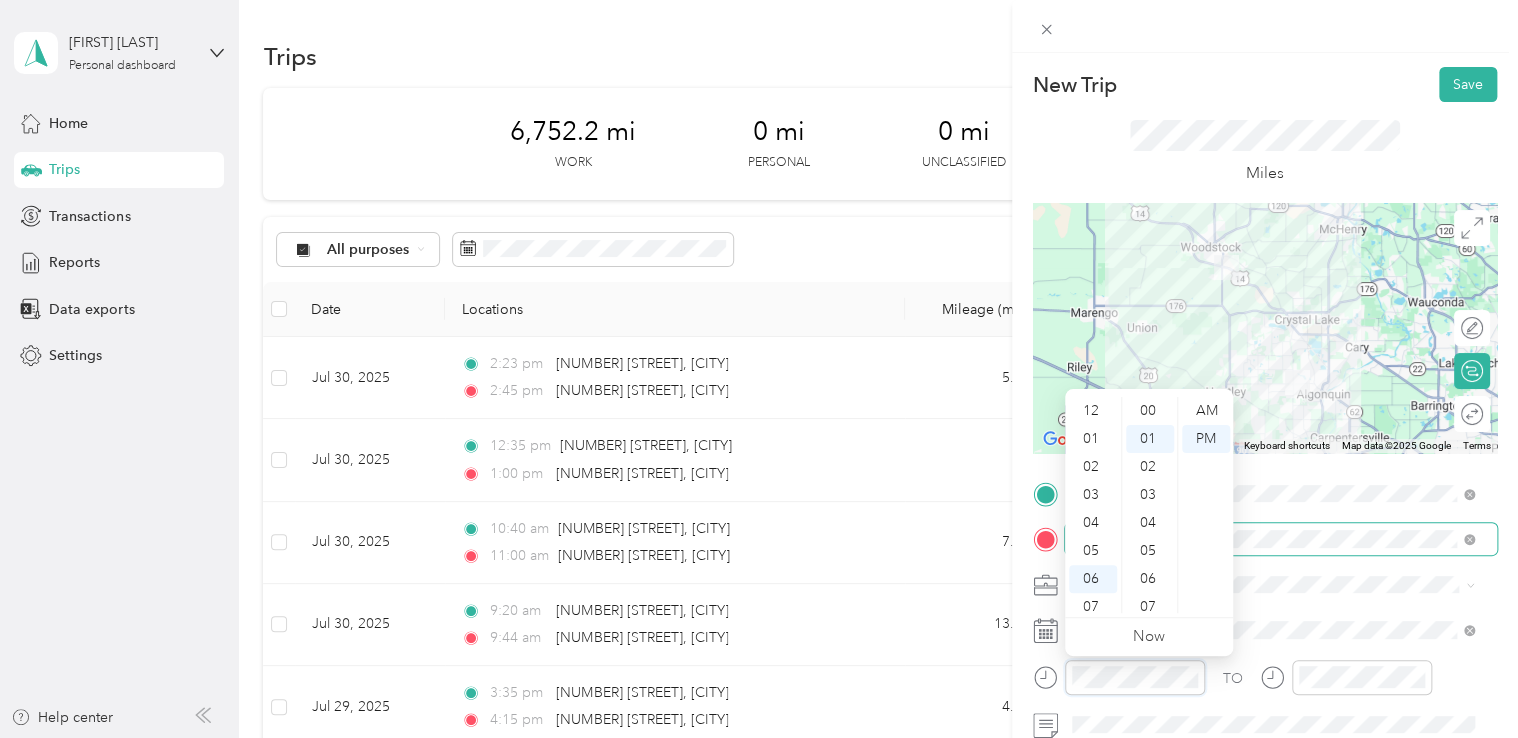 scroll, scrollTop: 120, scrollLeft: 0, axis: vertical 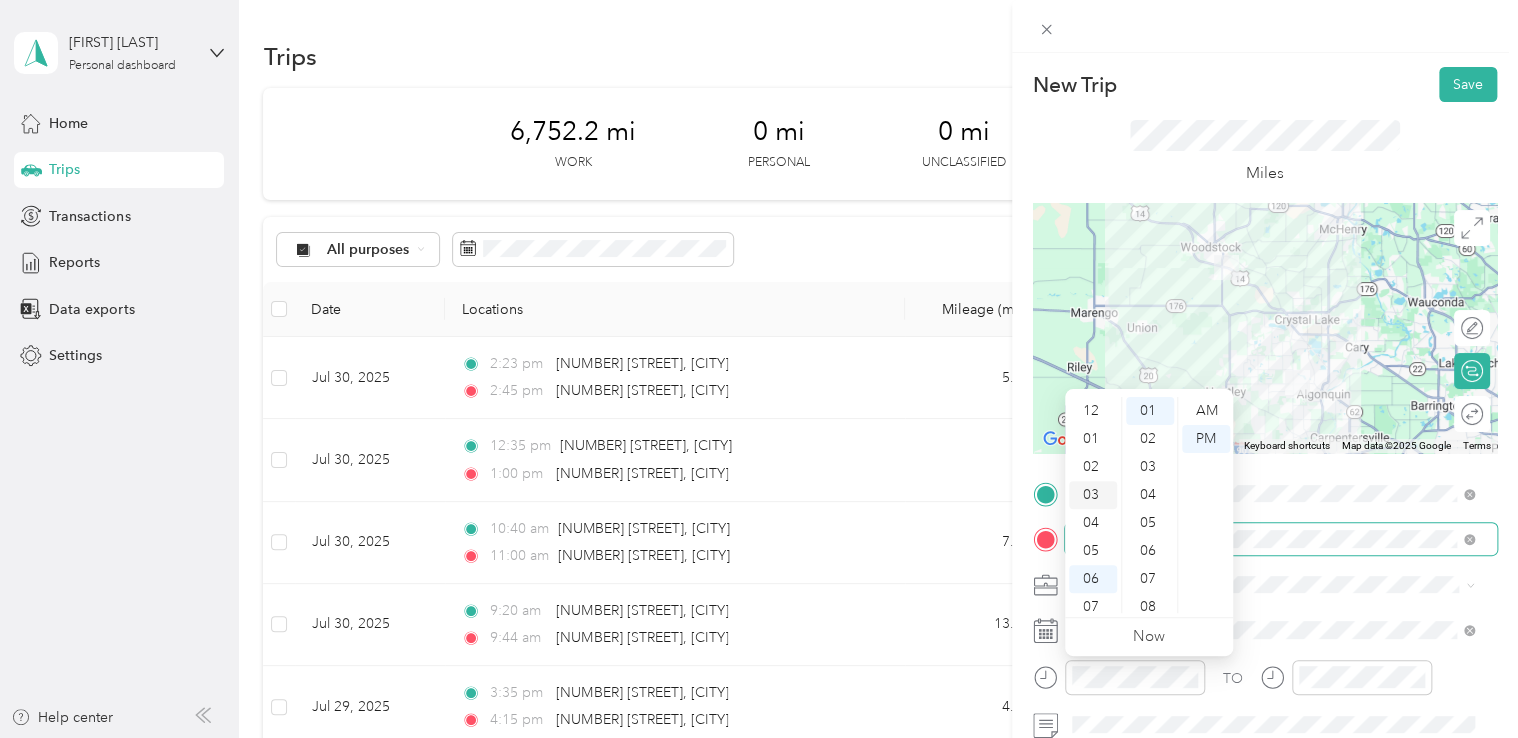click on "03" at bounding box center [1093, 495] 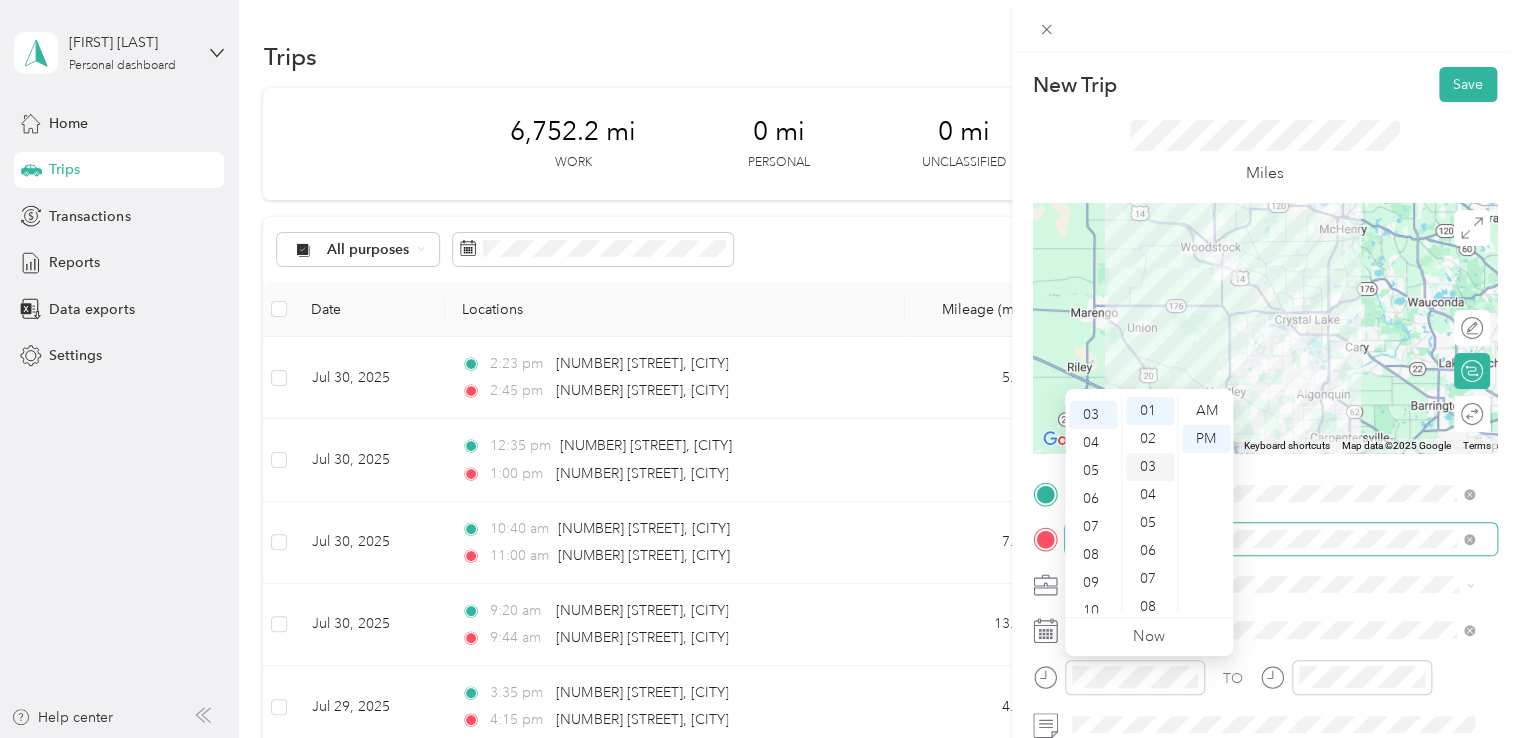 scroll, scrollTop: 84, scrollLeft: 0, axis: vertical 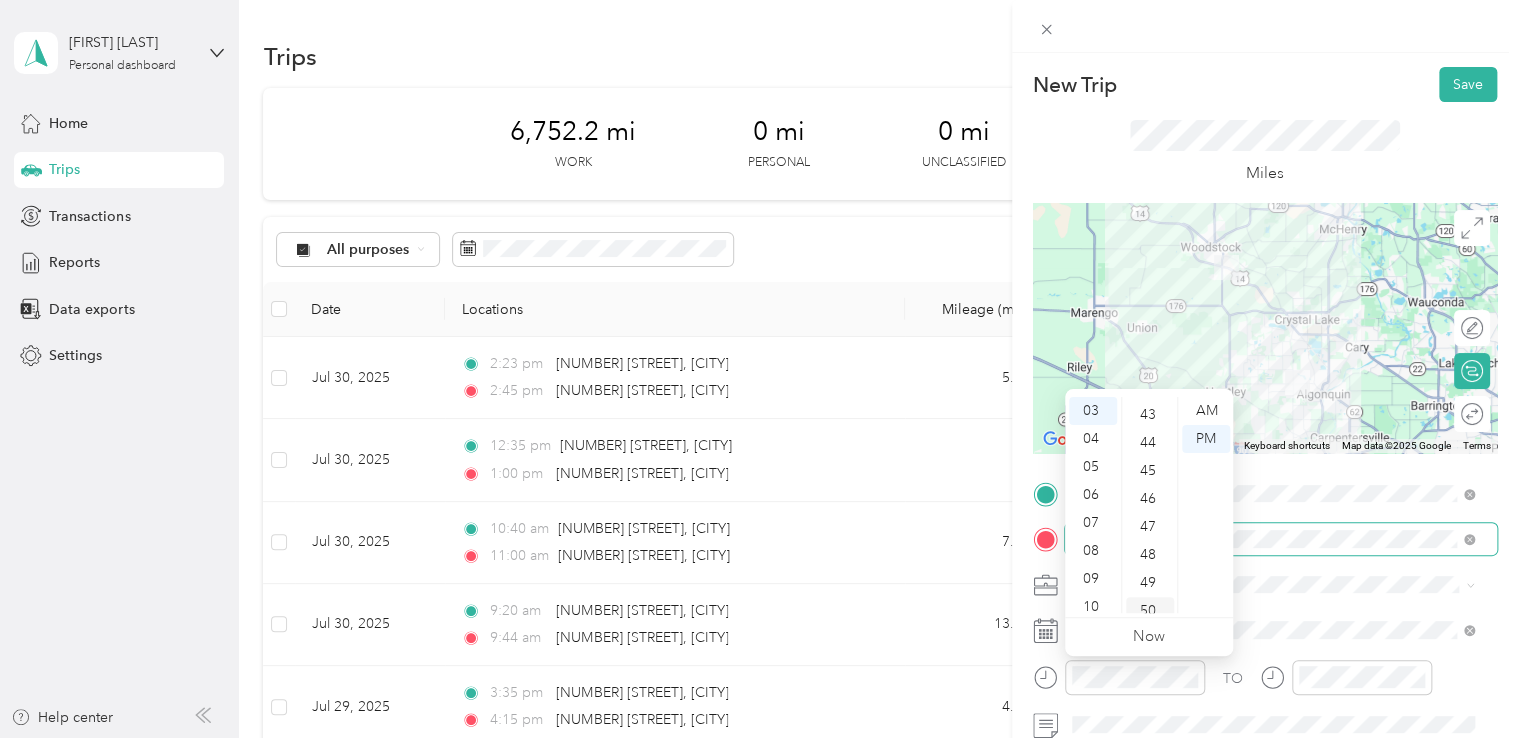 click on "50" at bounding box center (1150, 611) 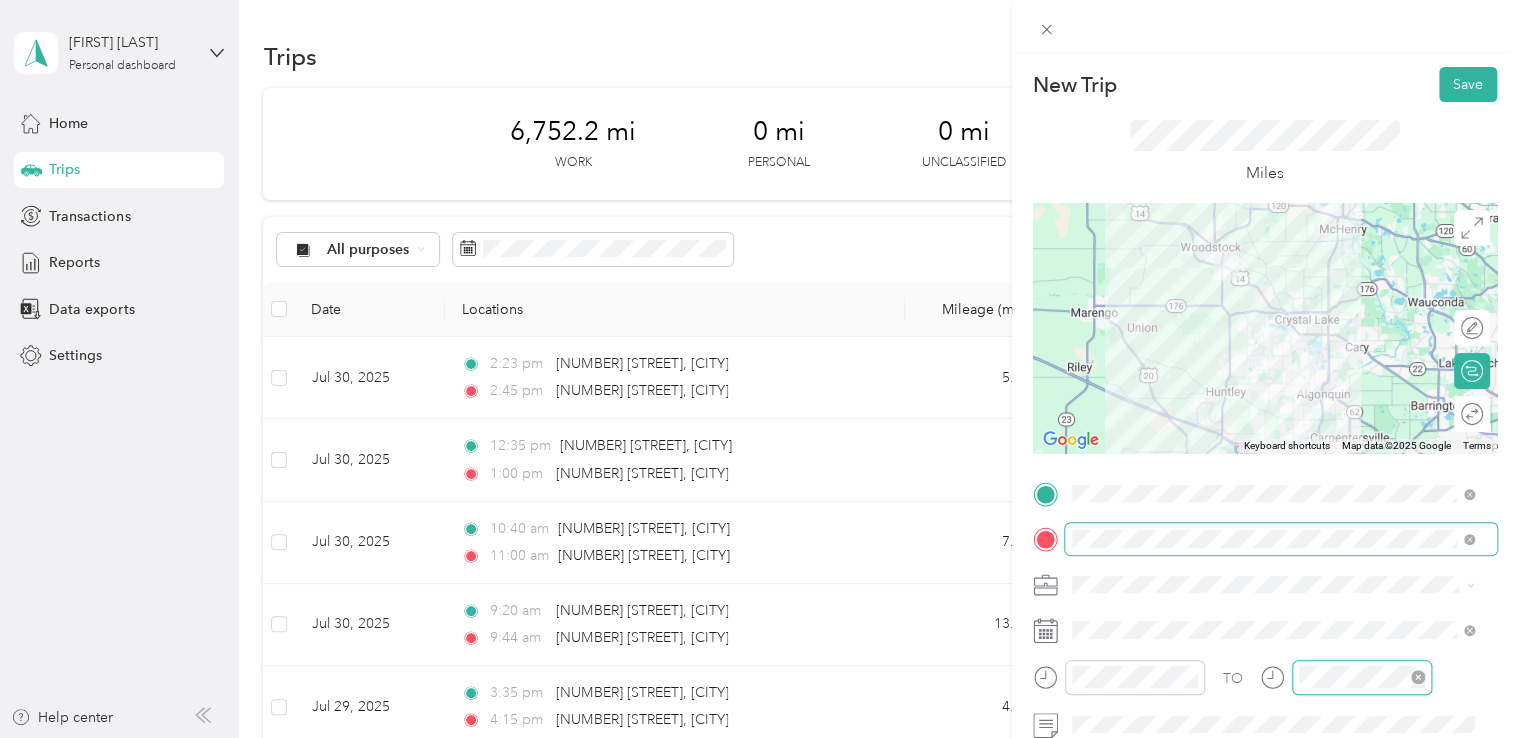 scroll, scrollTop: 120, scrollLeft: 0, axis: vertical 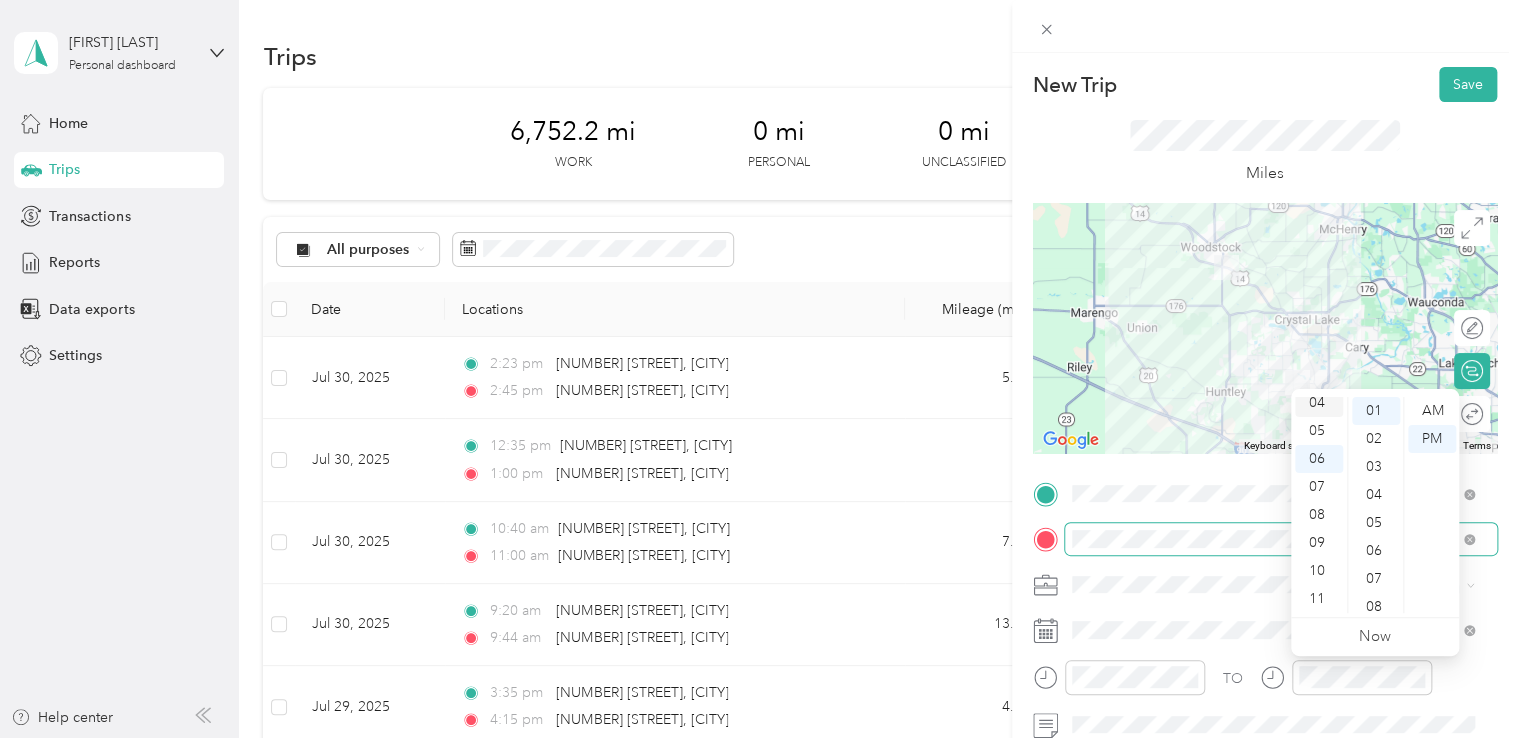 click on "04" at bounding box center (1319, 403) 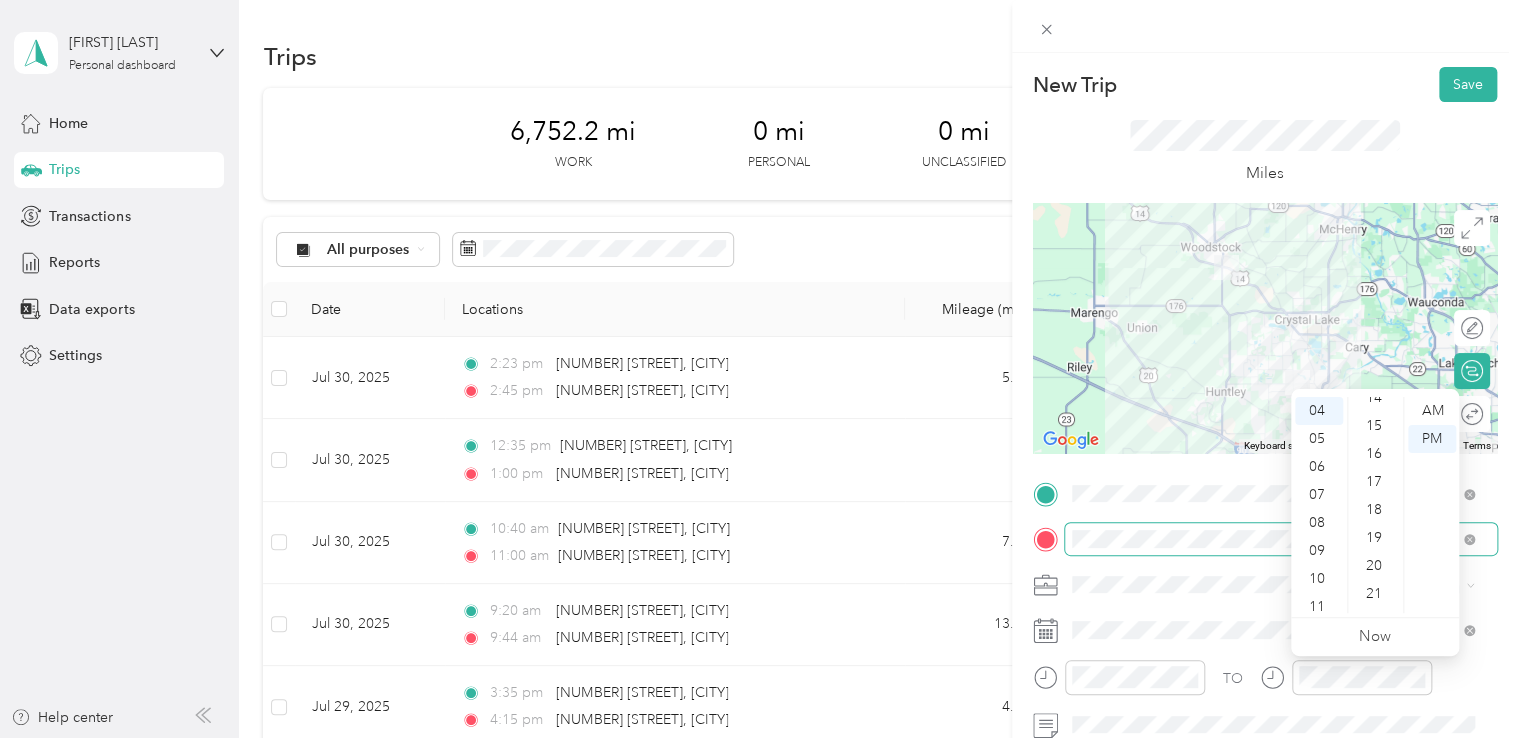 scroll, scrollTop: 594, scrollLeft: 0, axis: vertical 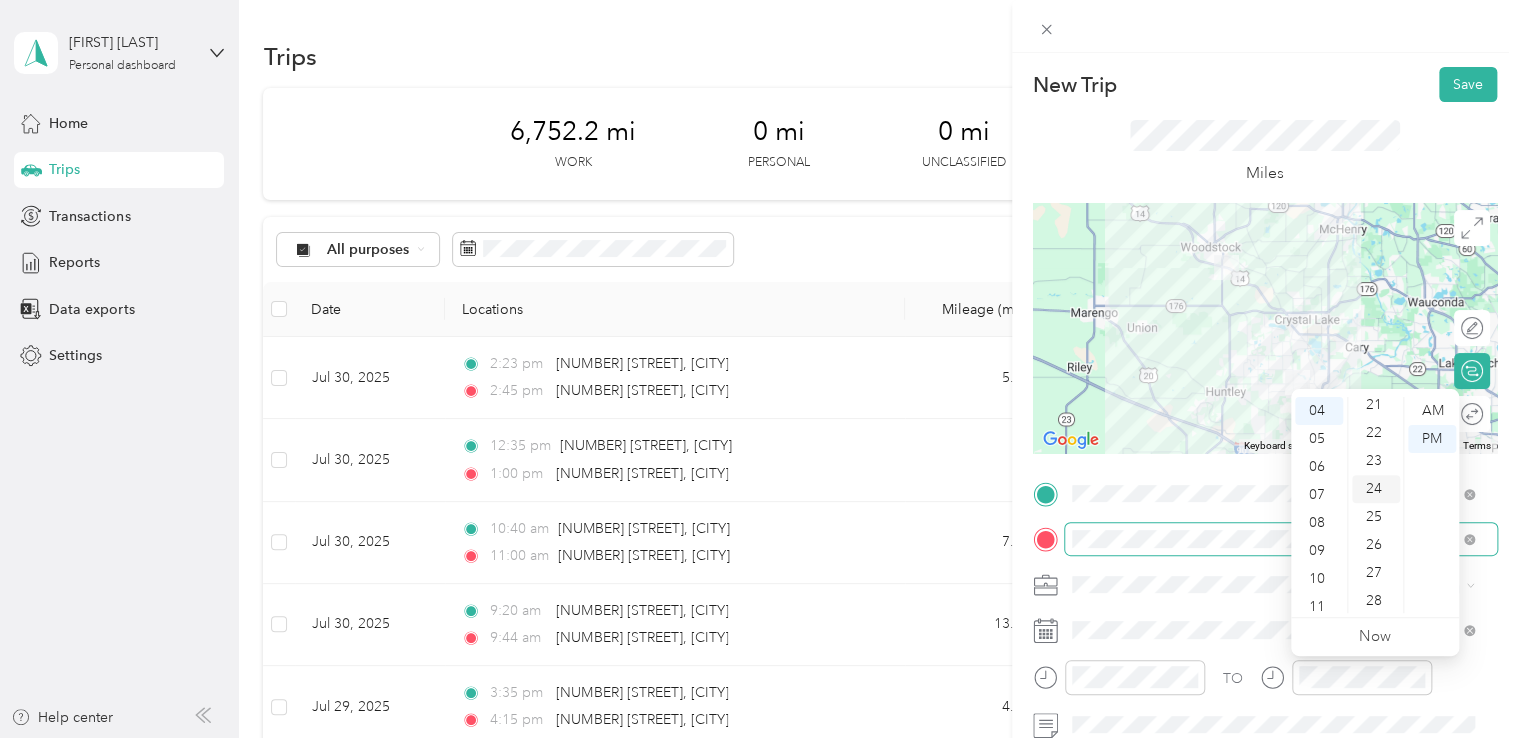 click on "24" at bounding box center [1376, 489] 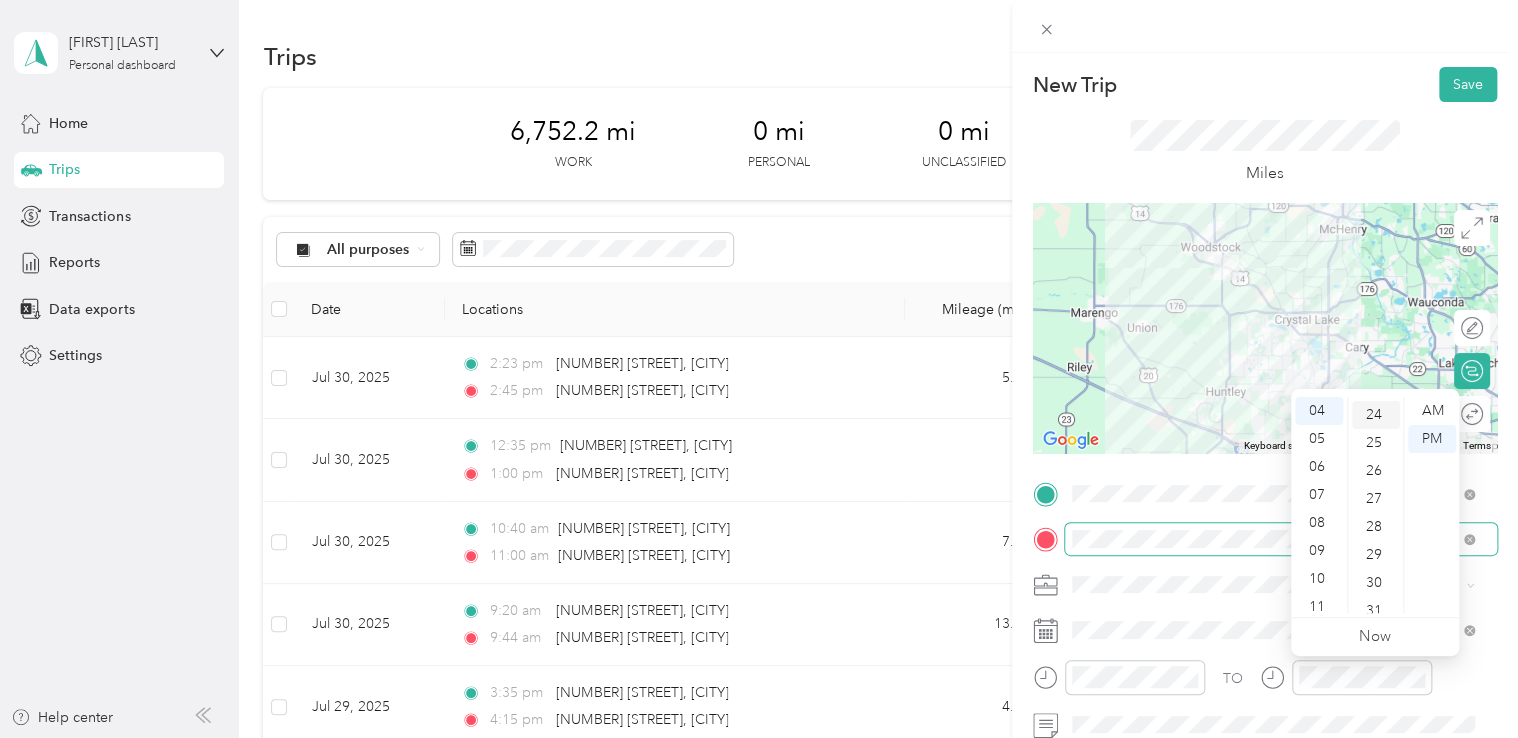 scroll, scrollTop: 672, scrollLeft: 0, axis: vertical 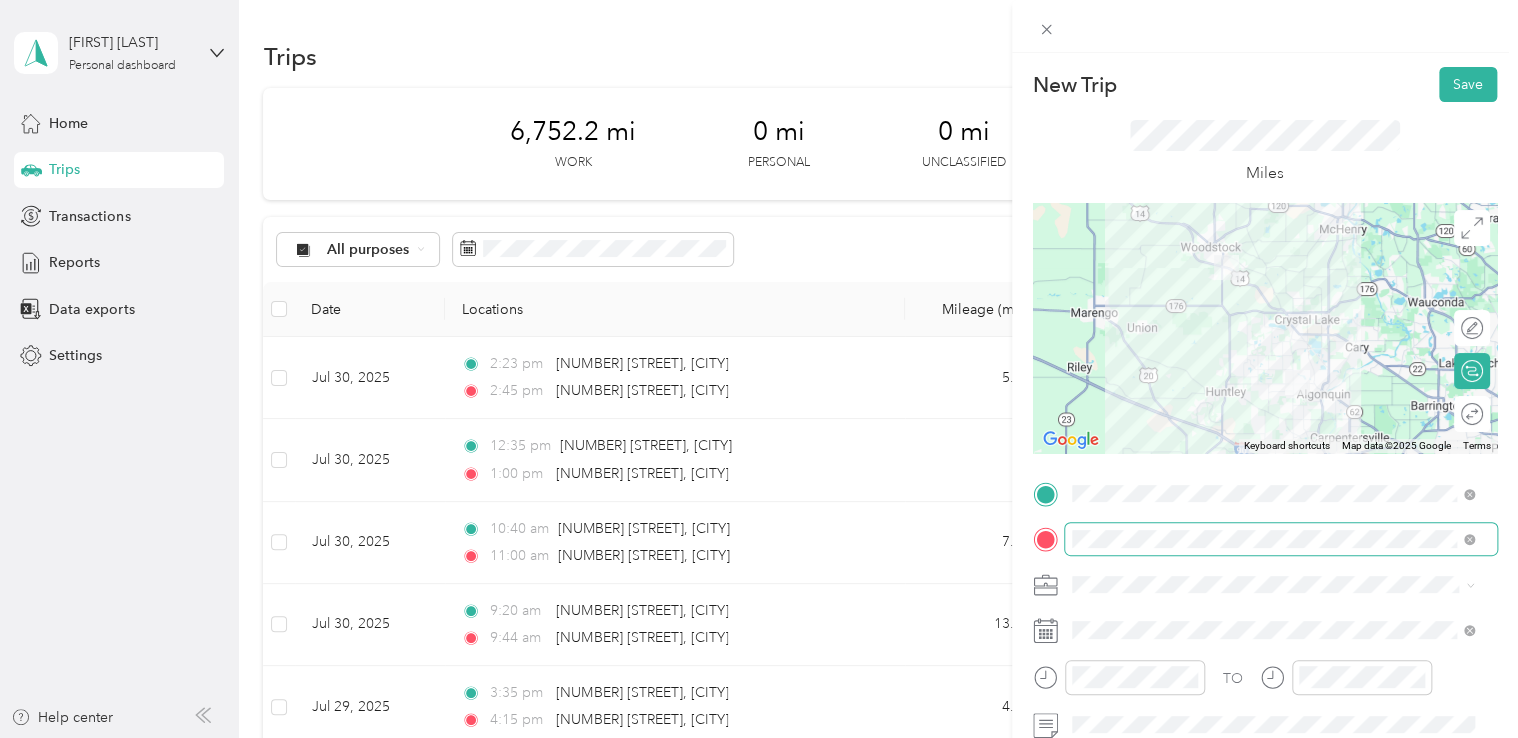 click 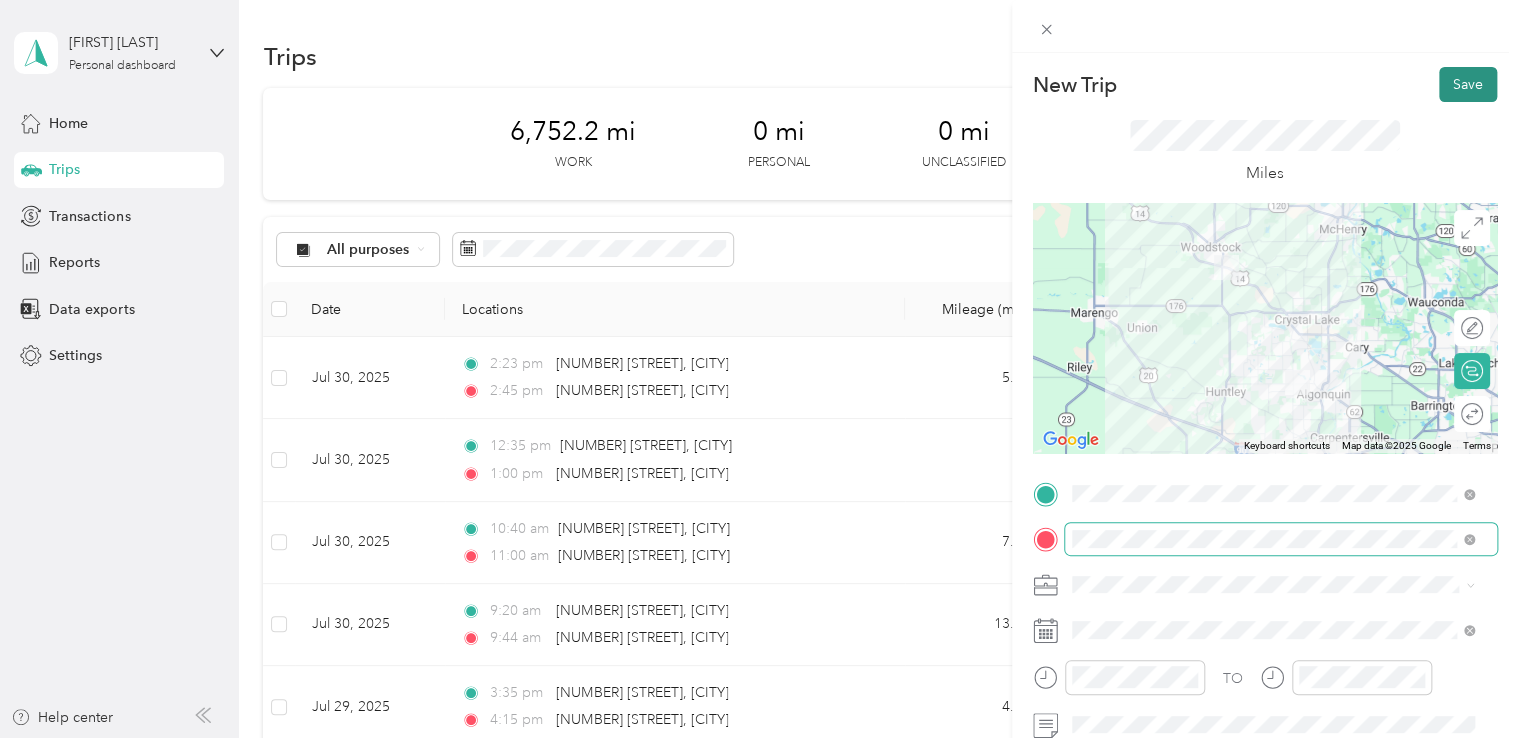 click on "Save" at bounding box center (1468, 84) 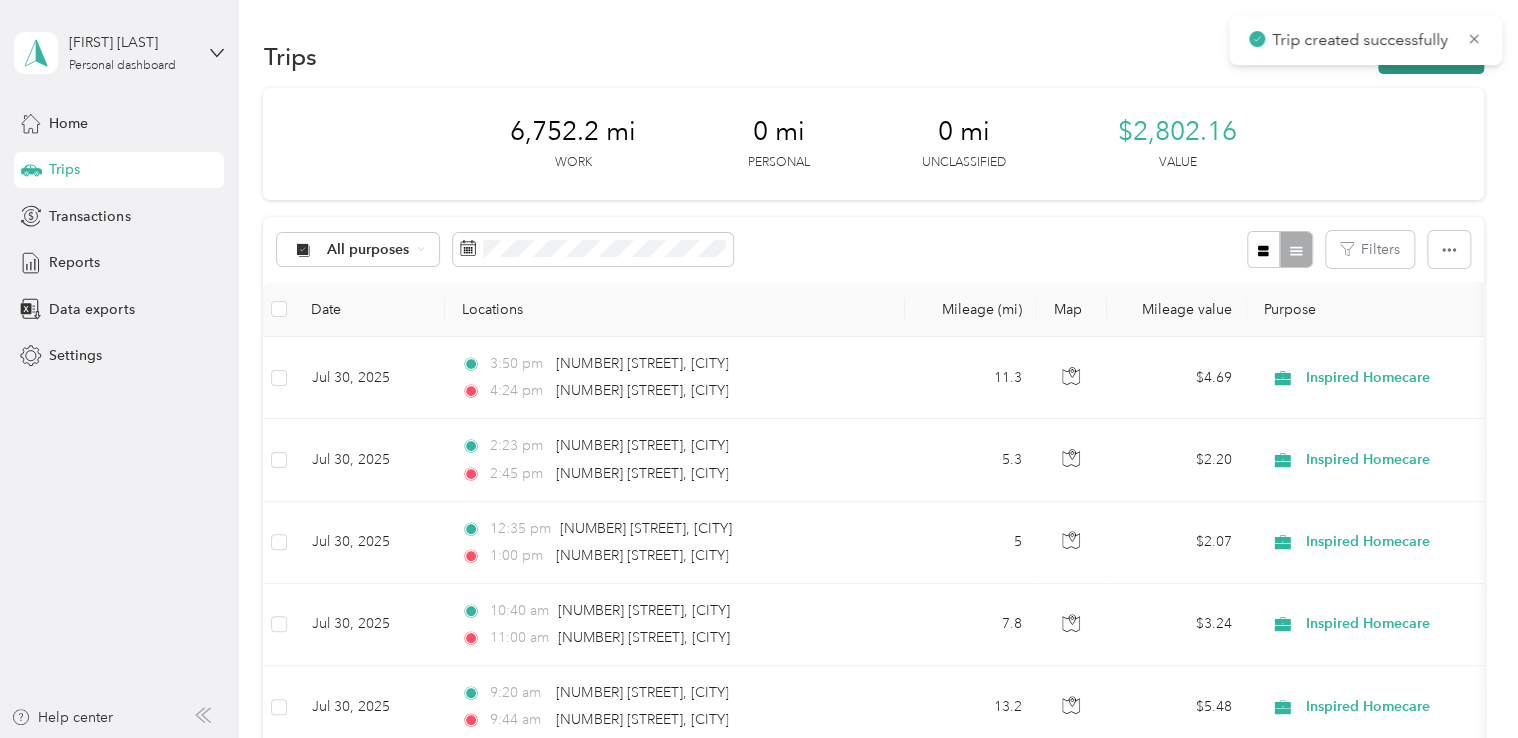 click on "New trip" at bounding box center (1431, 56) 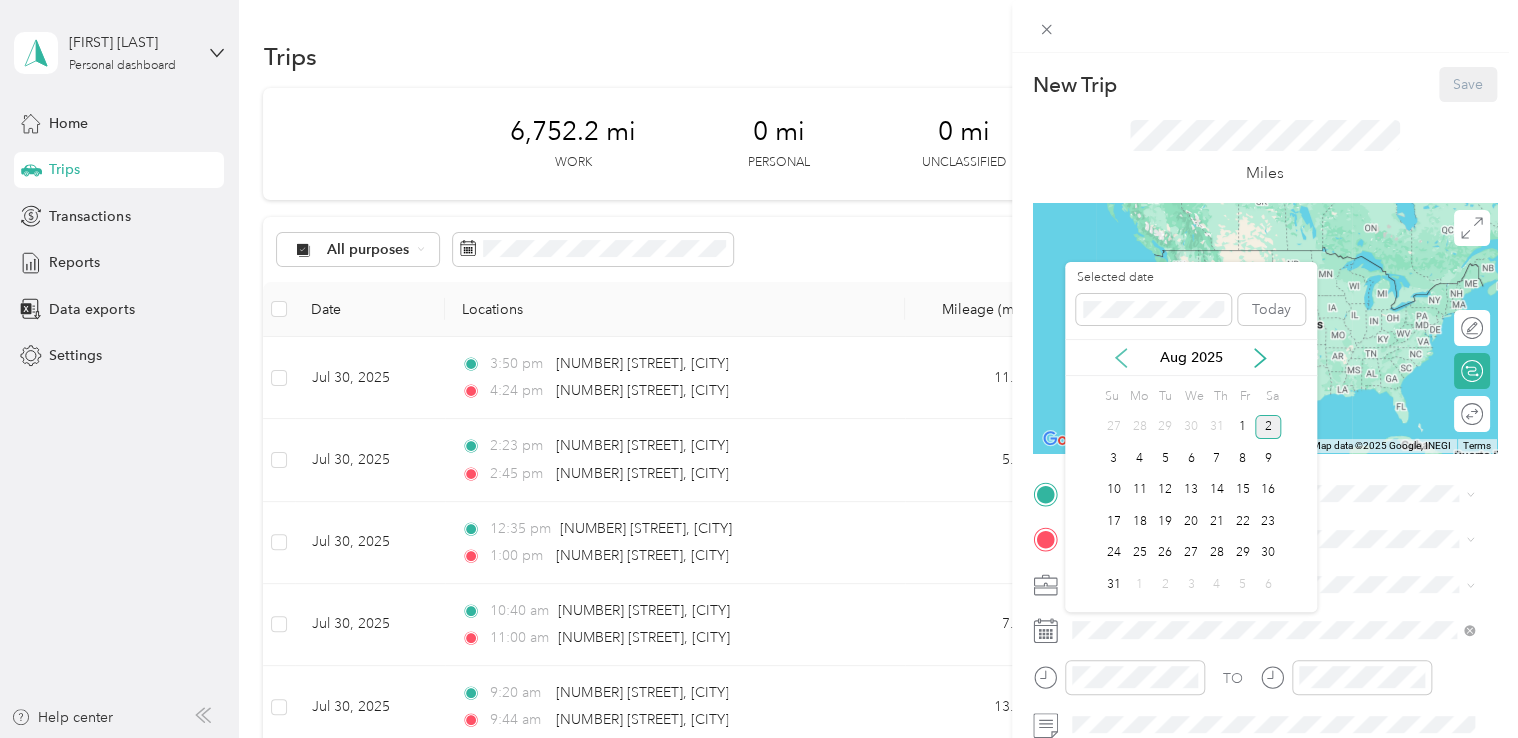 click 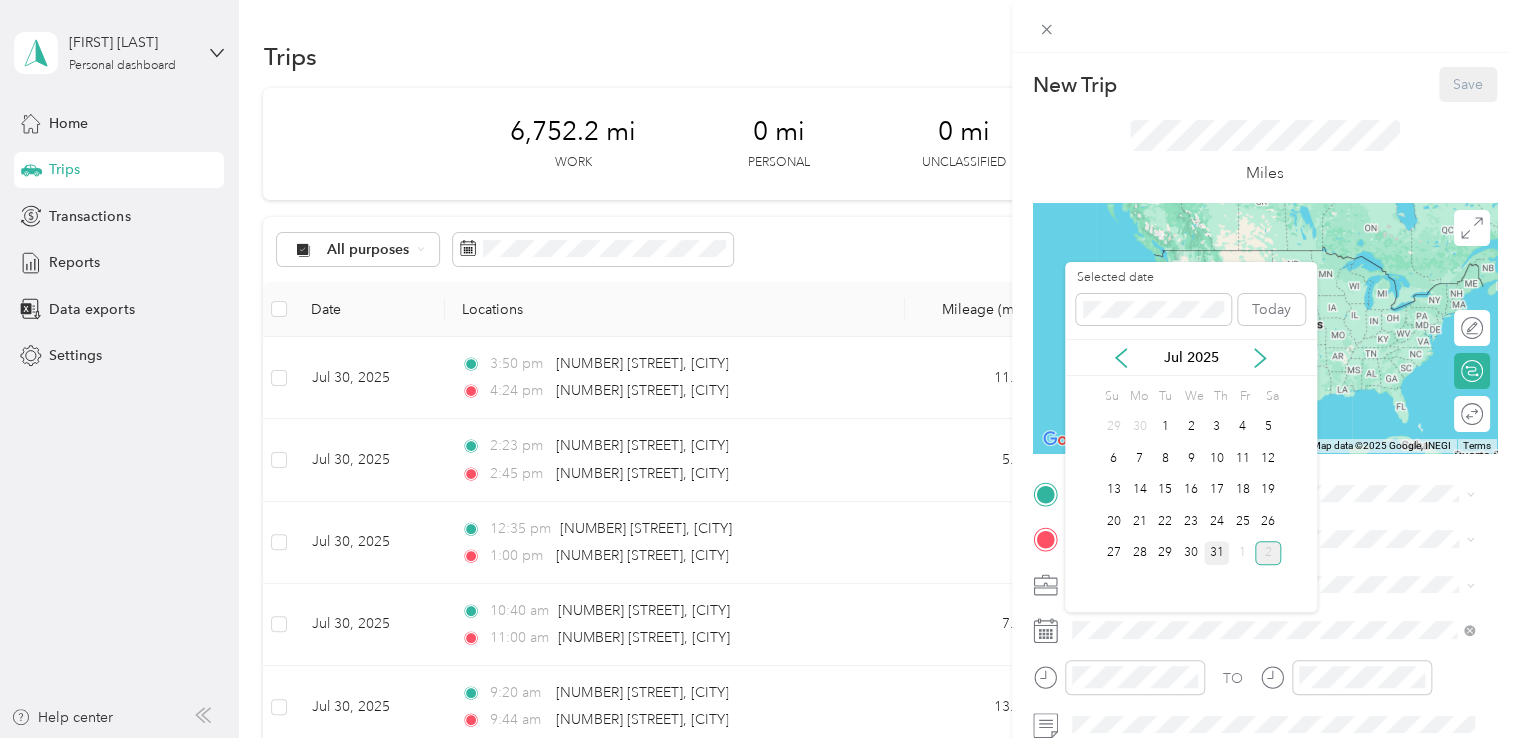 click on "31" at bounding box center (1217, 553) 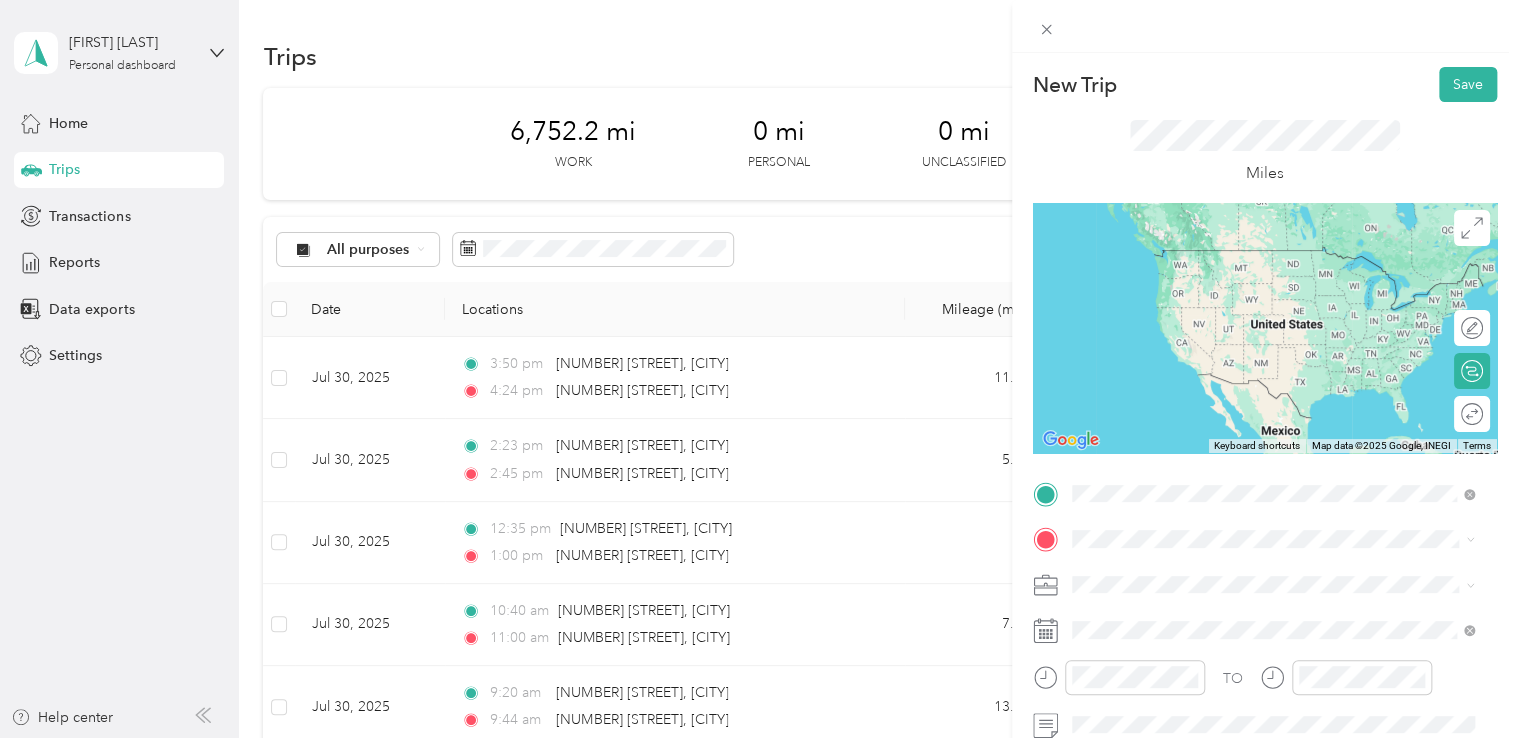 click on "[NUMBER] [STREET]
[CITY], [STATE] [POSTAL_CODE], [COUNTRY]" at bounding box center [1253, 279] 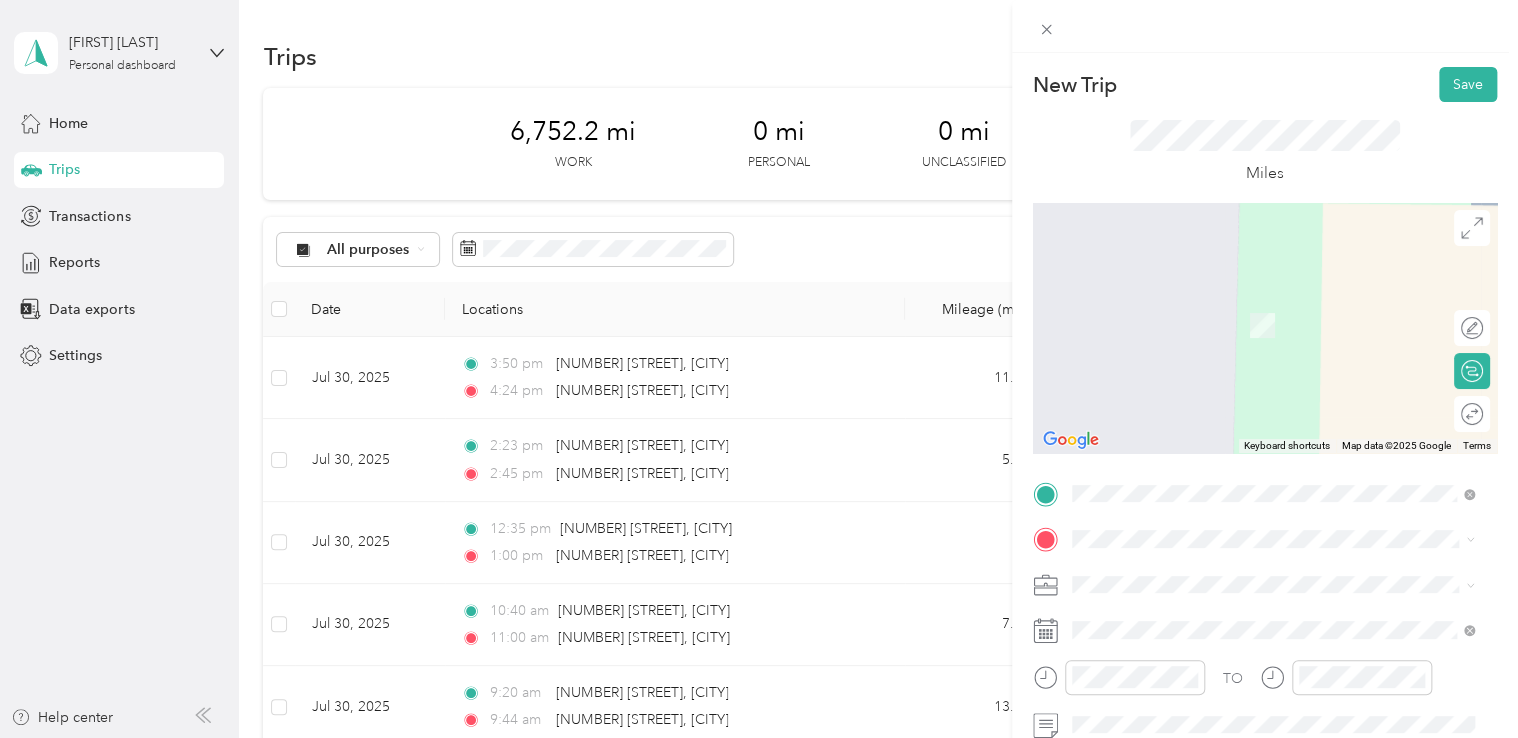 click on "[NUMBER] [STREET]
[CITY], [STATE] [POSTAL_CODE], [COUNTRY]" at bounding box center [1273, 294] 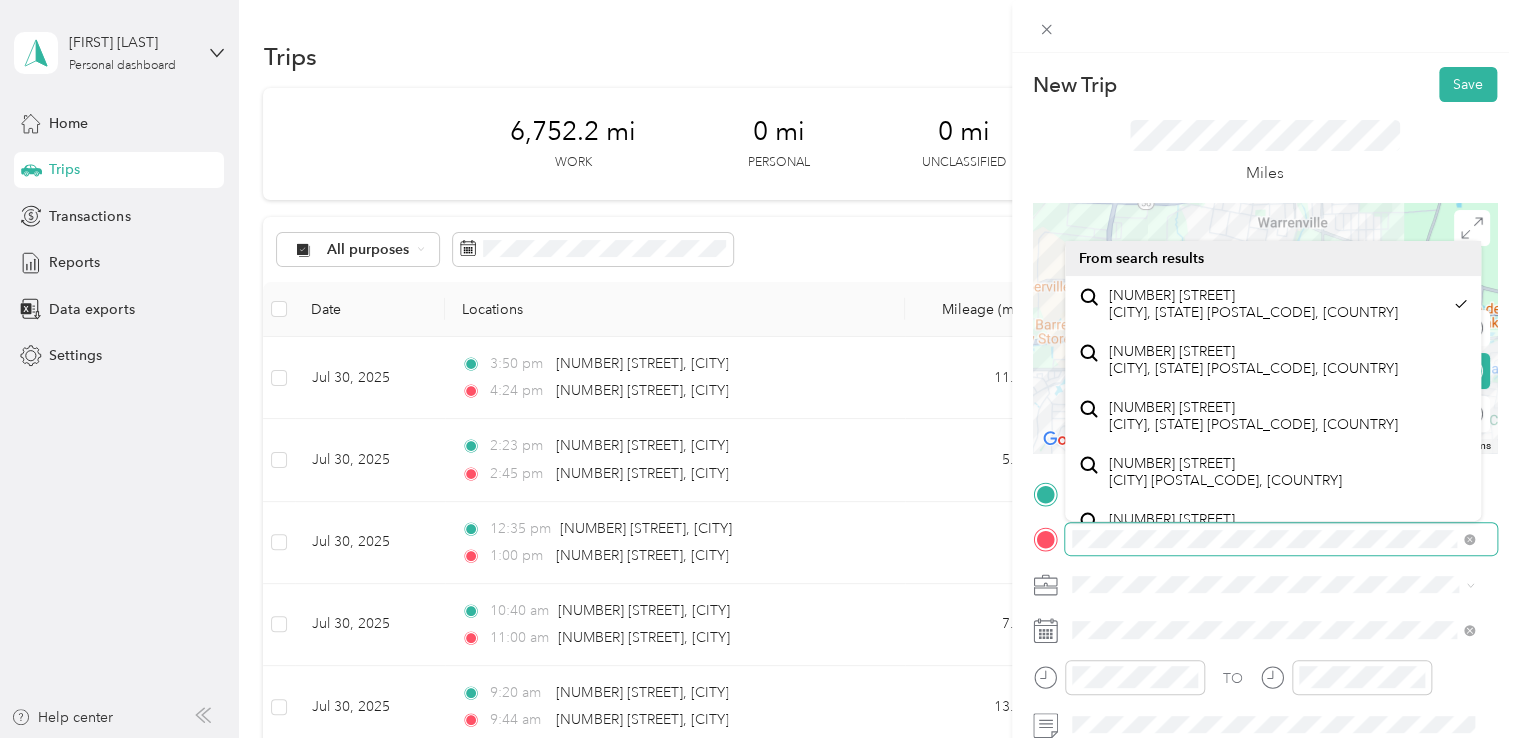 click at bounding box center [1281, 539] 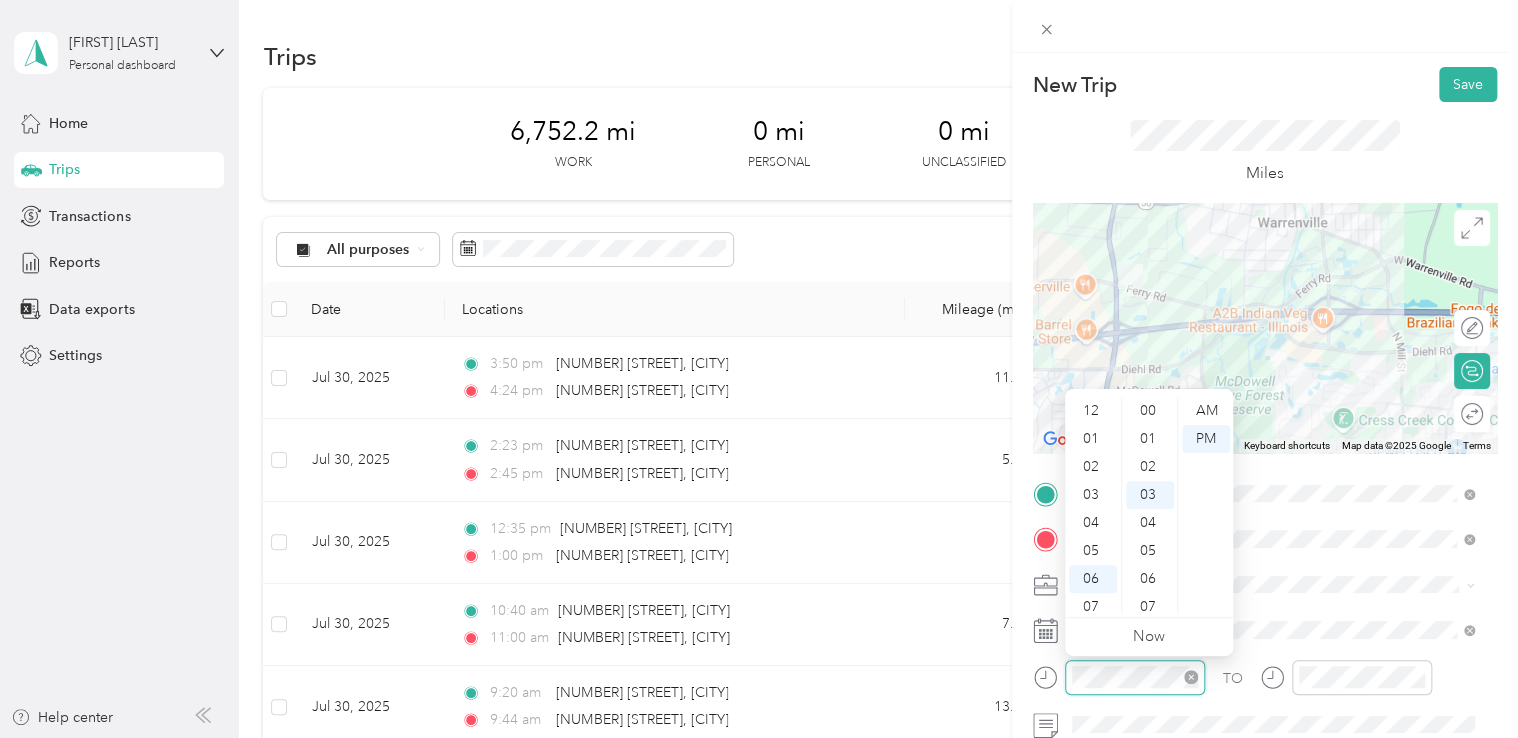 scroll, scrollTop: 84, scrollLeft: 0, axis: vertical 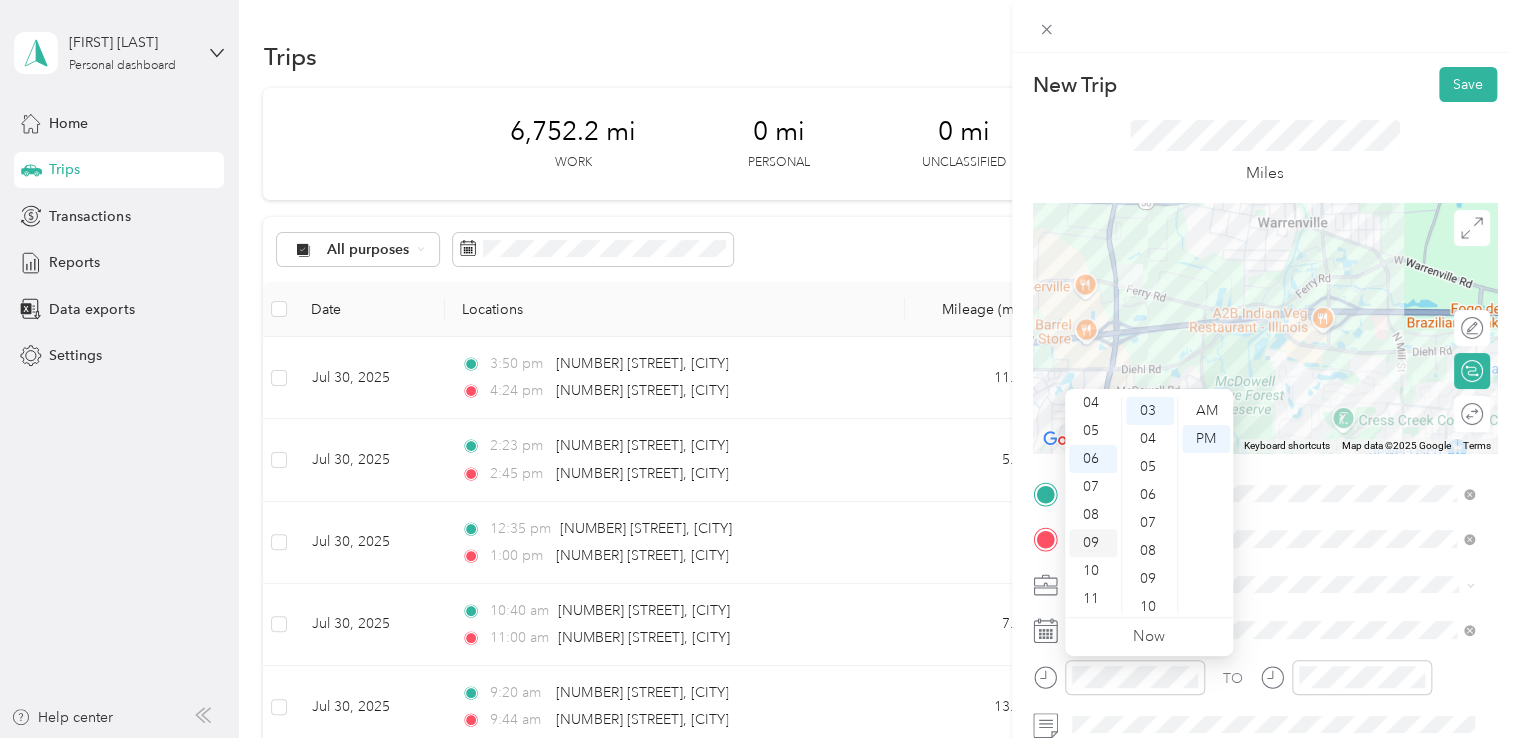 click on "09" at bounding box center (1093, 543) 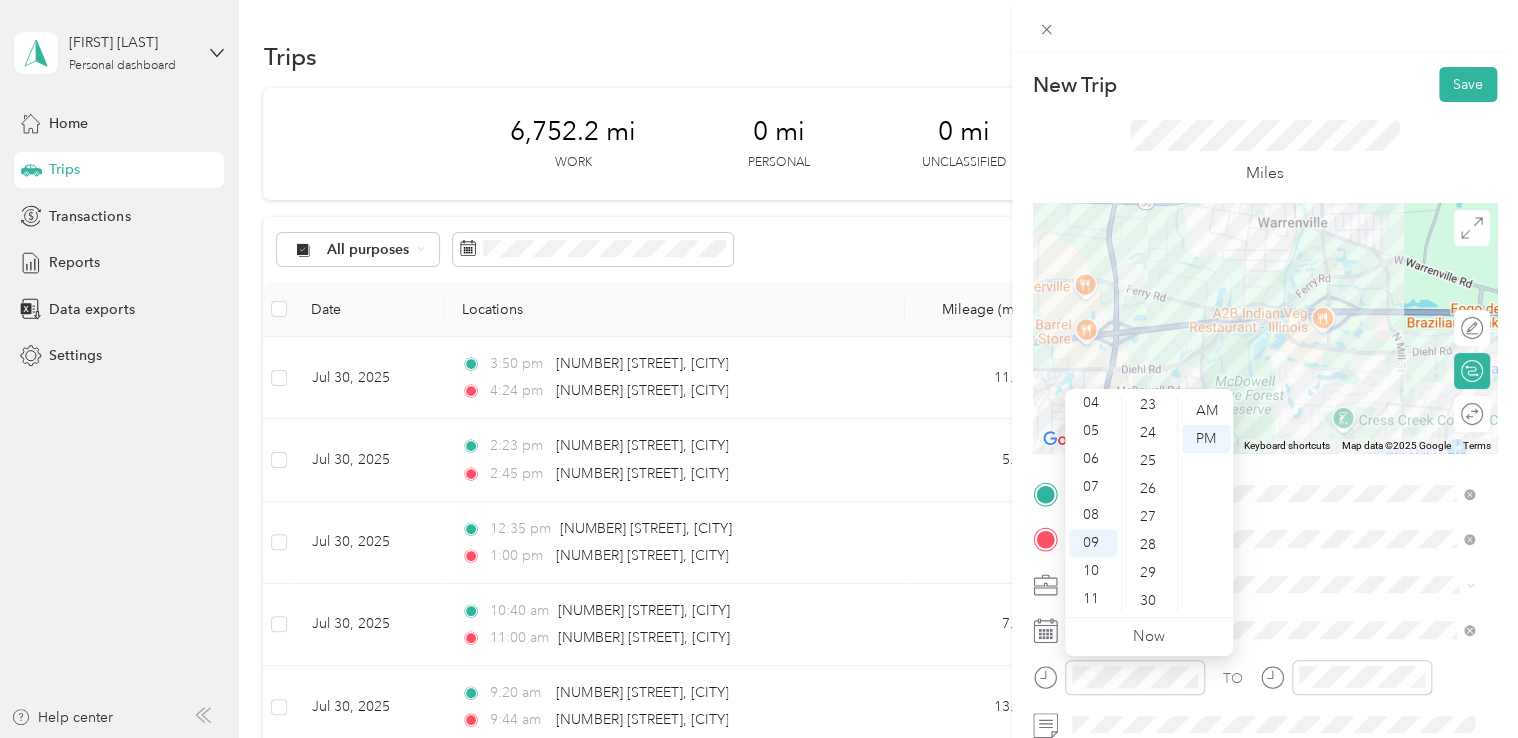 scroll, scrollTop: 839, scrollLeft: 0, axis: vertical 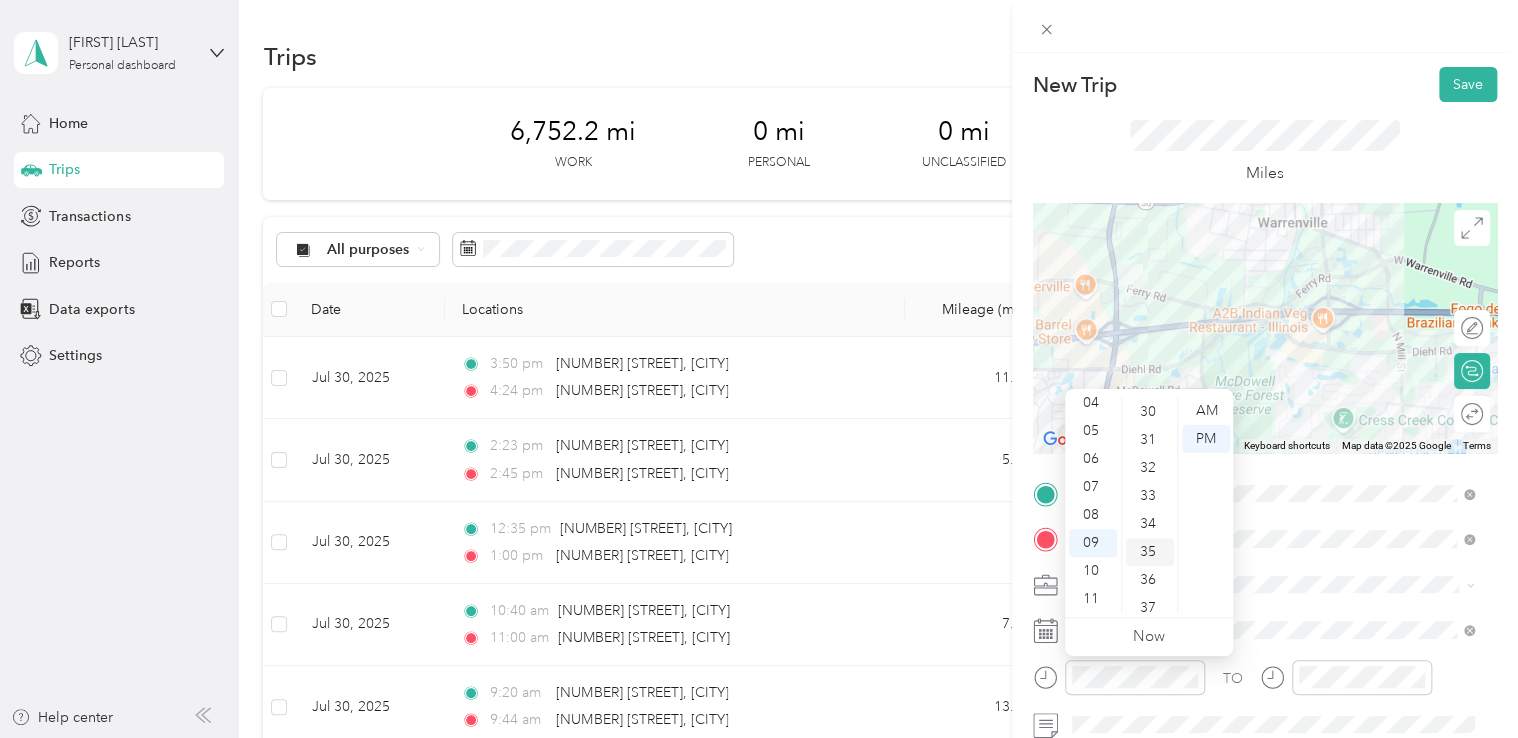 click on "35" at bounding box center (1150, 552) 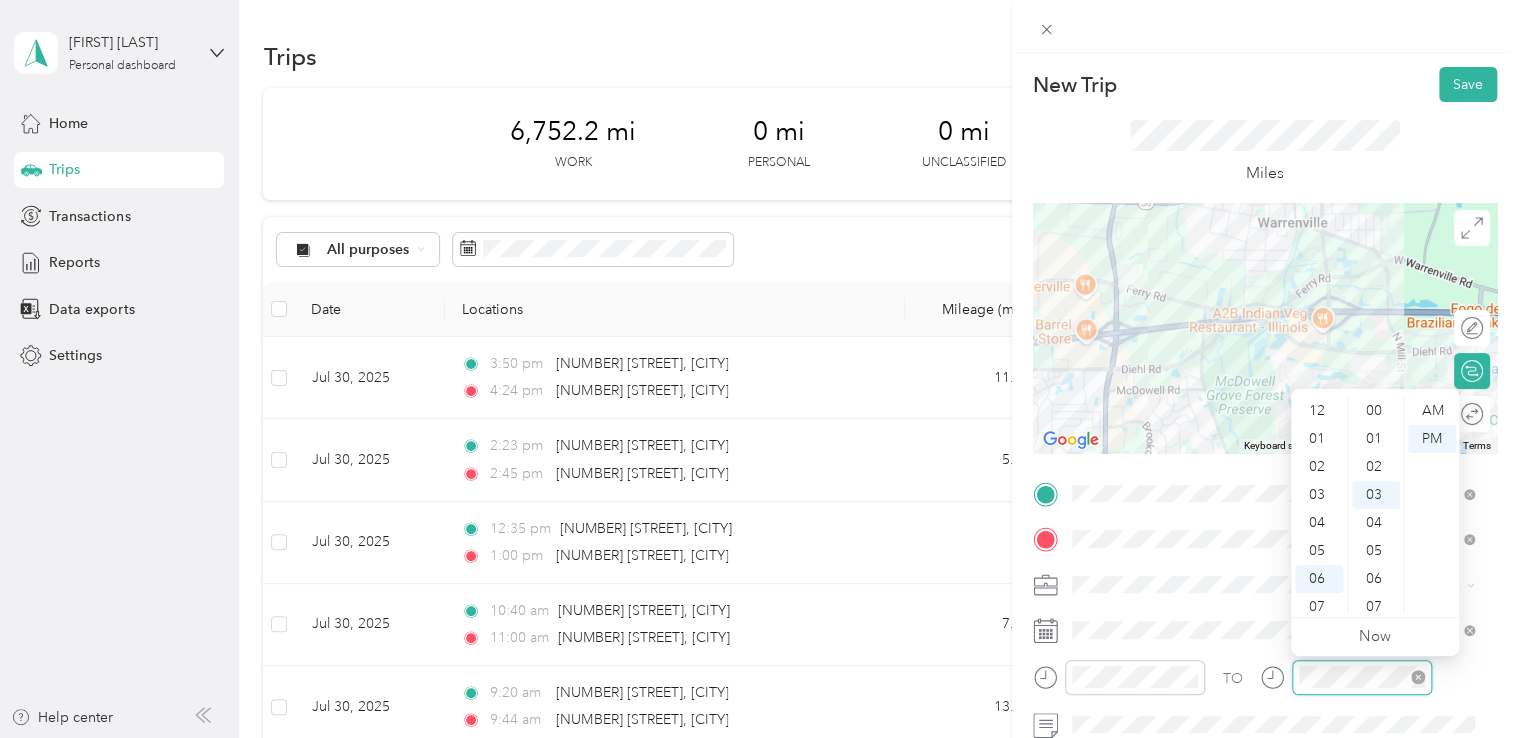 scroll, scrollTop: 84, scrollLeft: 0, axis: vertical 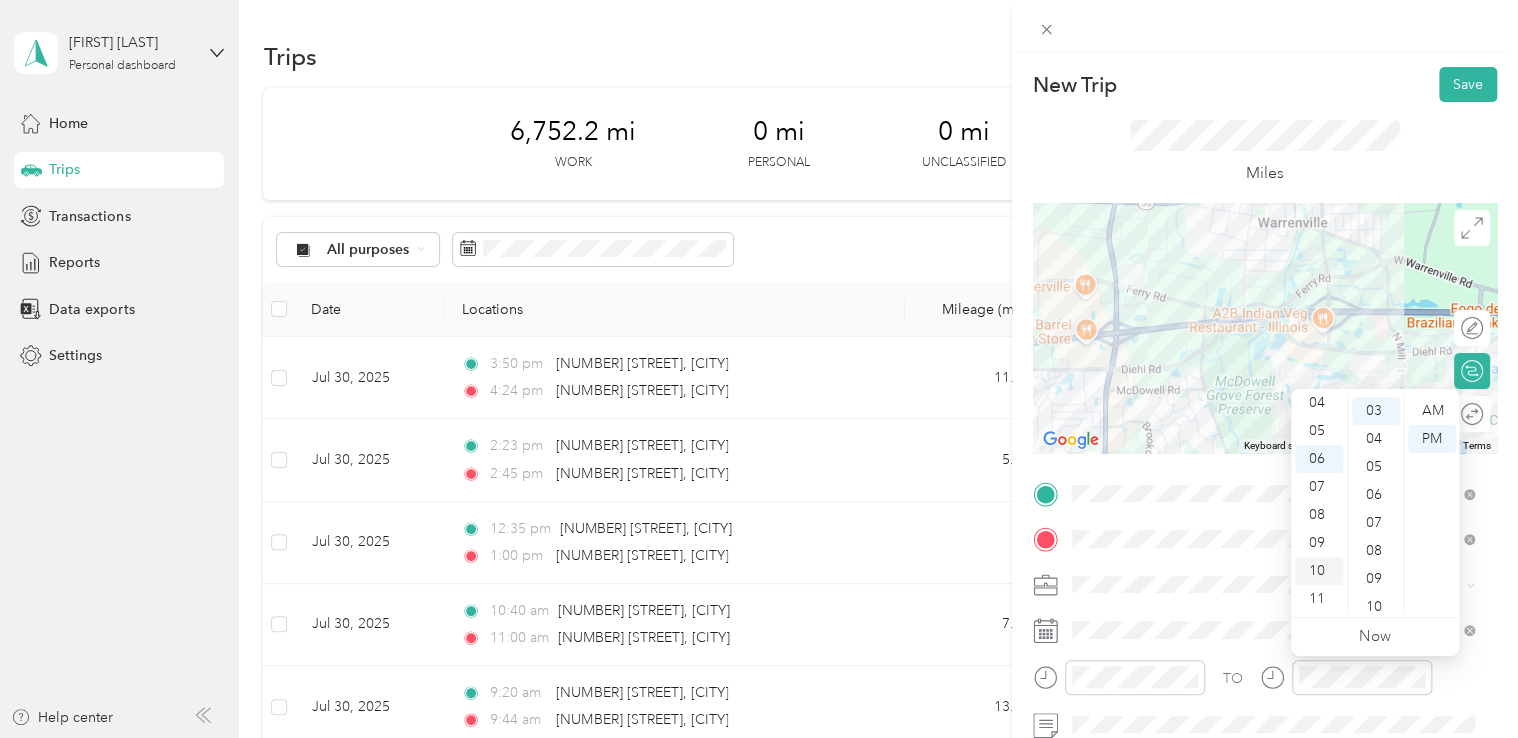 click on "10" at bounding box center (1319, 571) 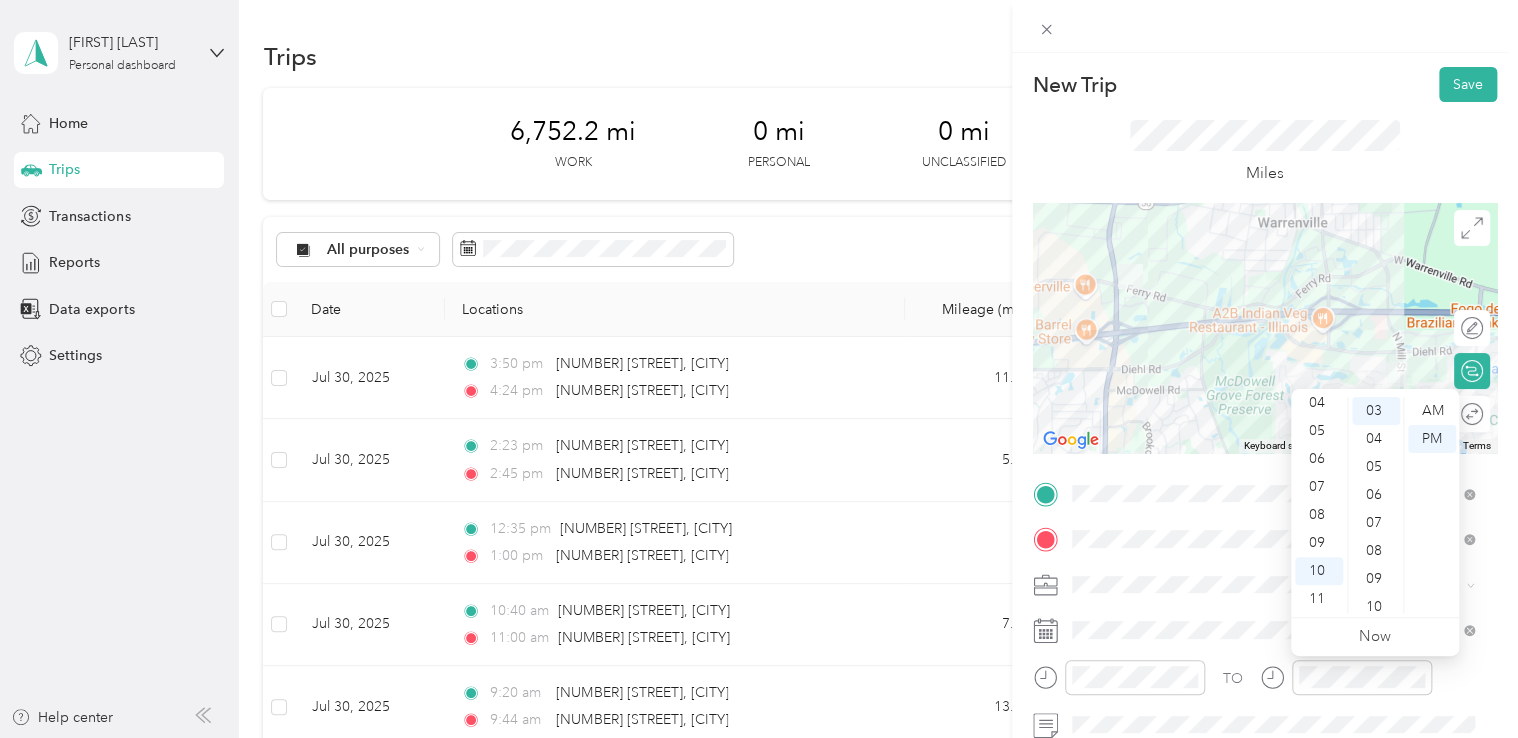 scroll, scrollTop: 28, scrollLeft: 0, axis: vertical 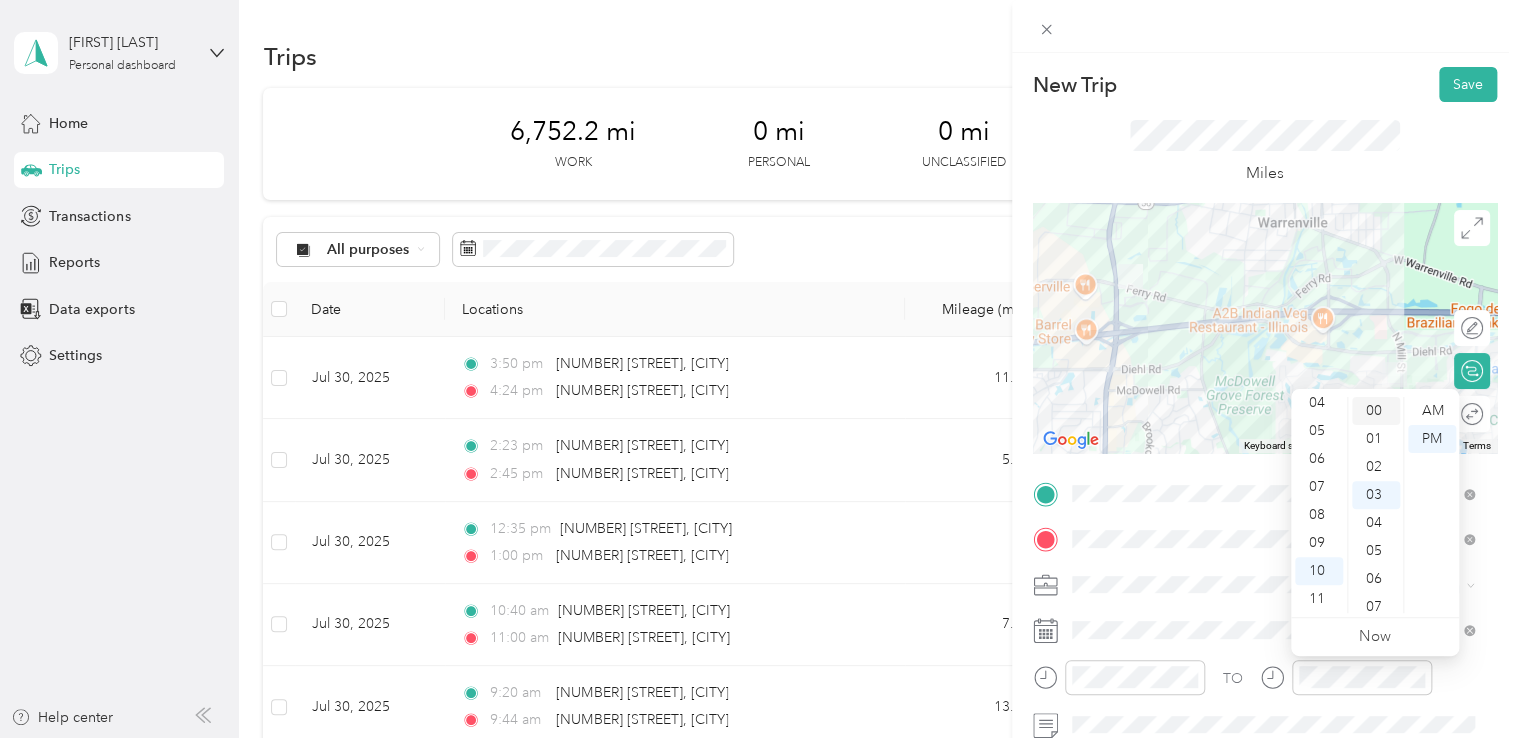 click on "00" at bounding box center (1376, 411) 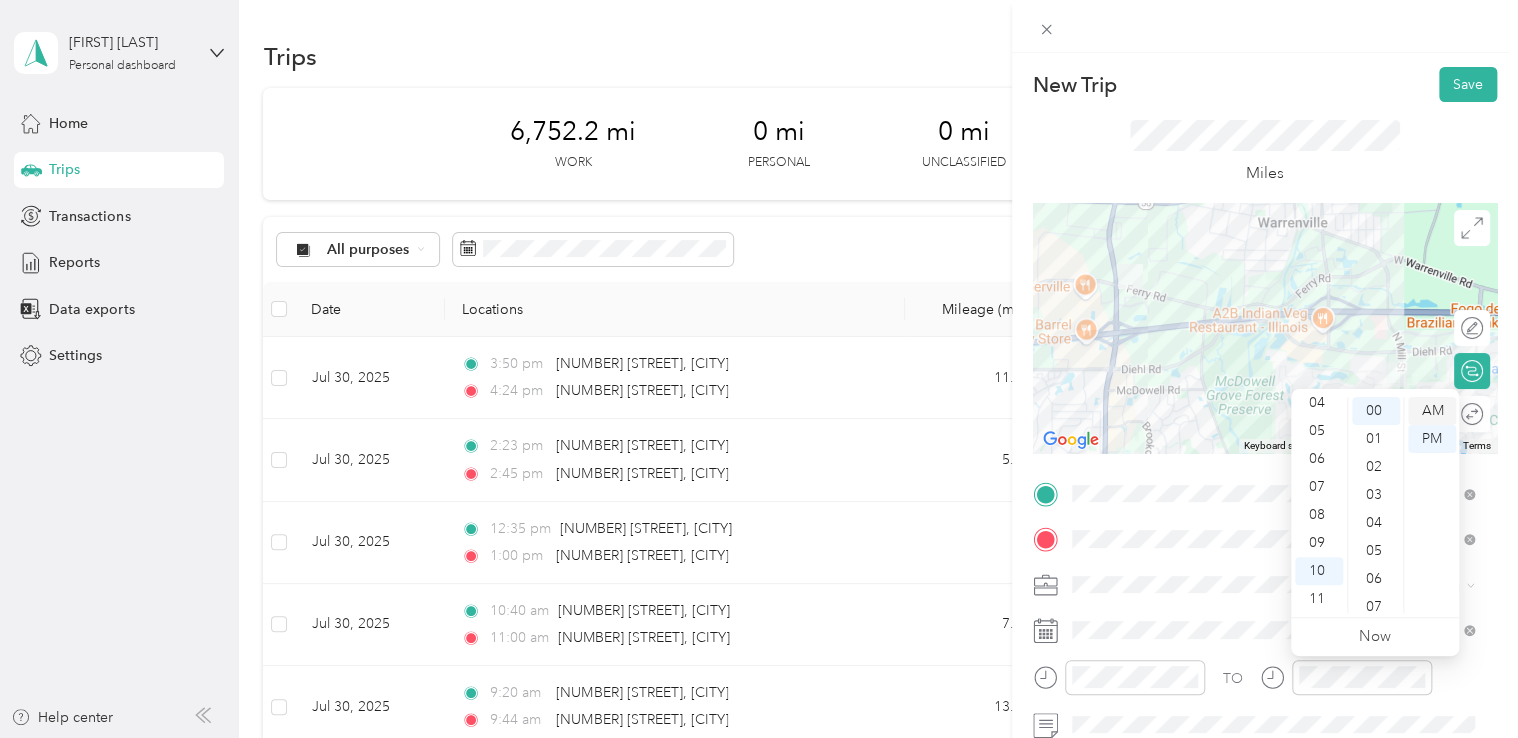 click on "AM" at bounding box center (1432, 411) 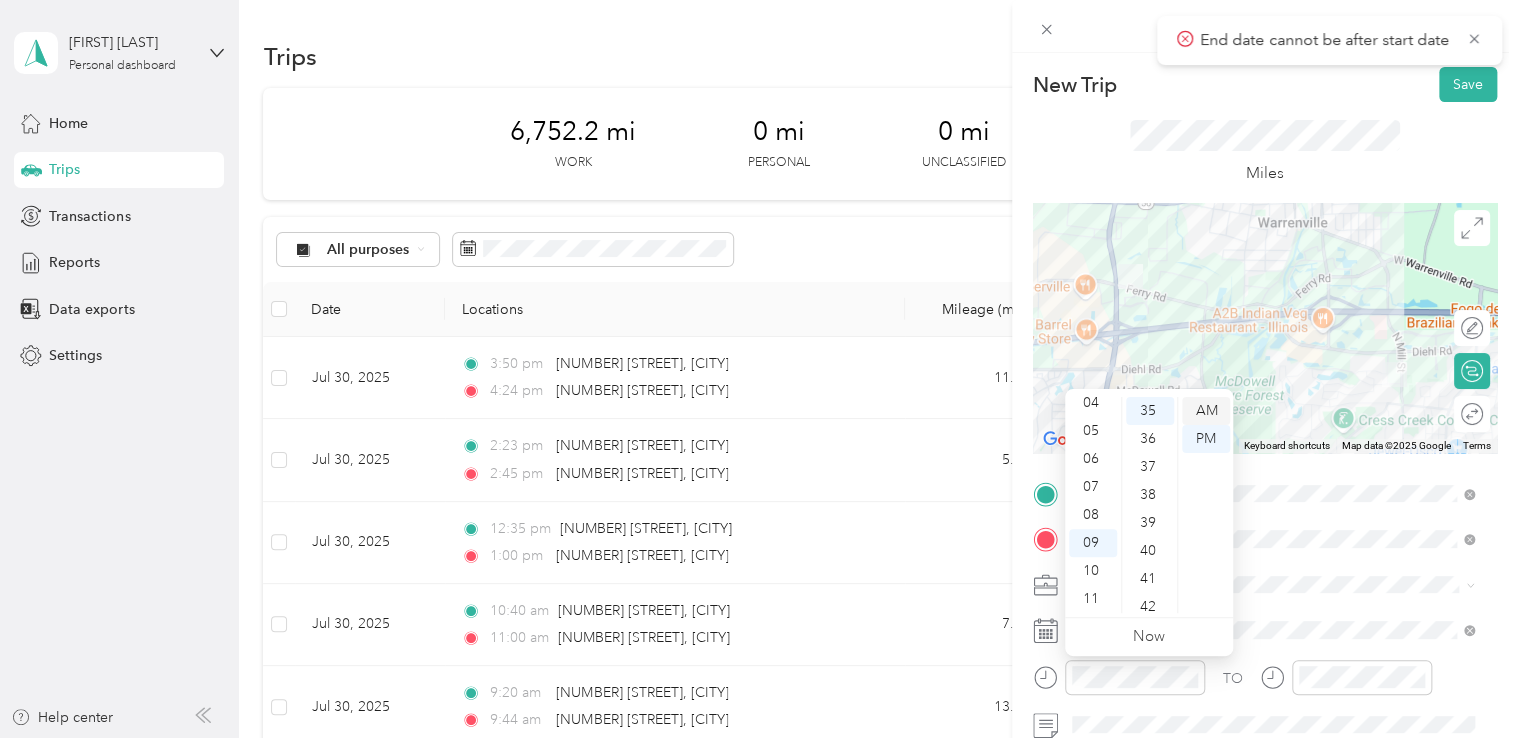 click on "AM" at bounding box center (1206, 411) 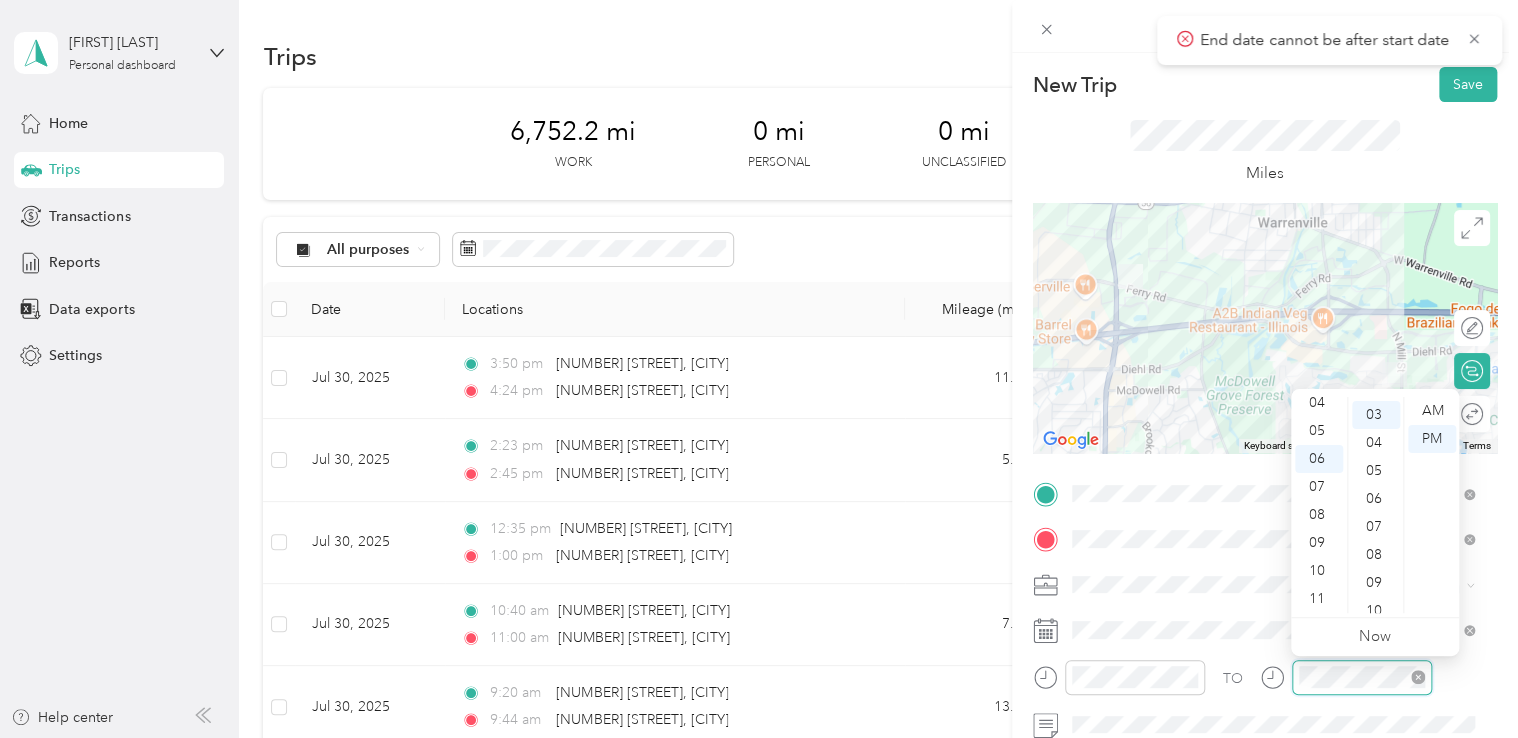 scroll, scrollTop: 84, scrollLeft: 0, axis: vertical 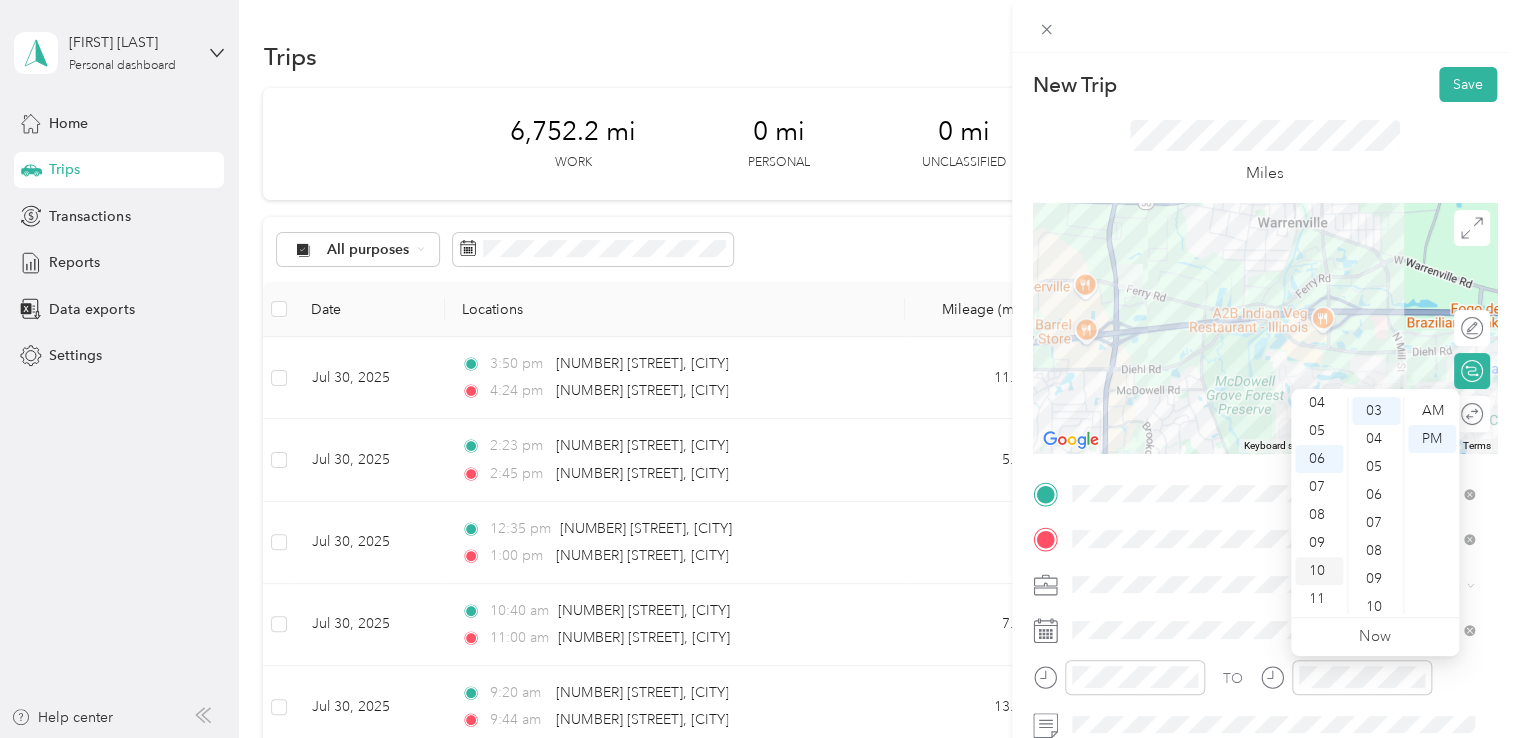 click on "10" at bounding box center (1319, 571) 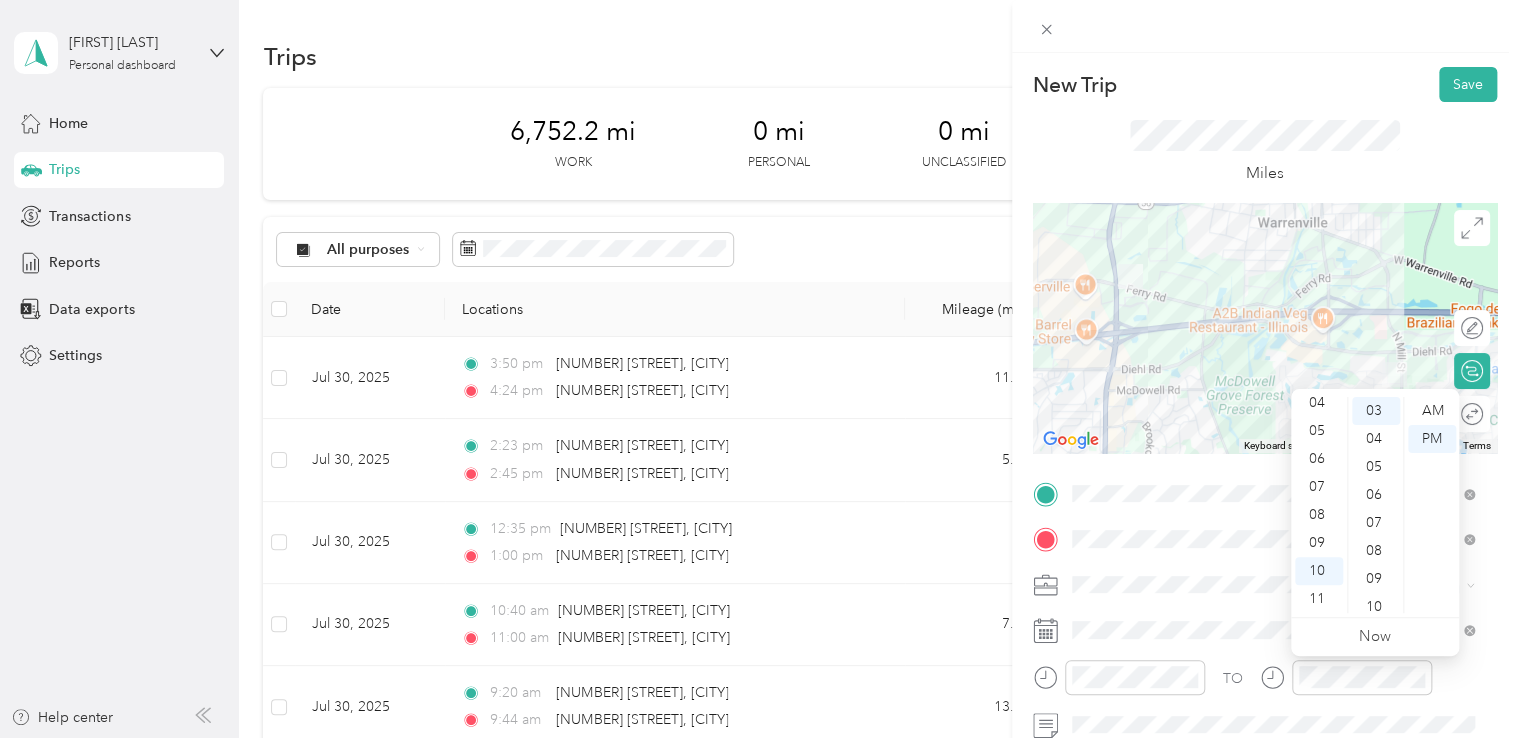 scroll, scrollTop: 0, scrollLeft: 0, axis: both 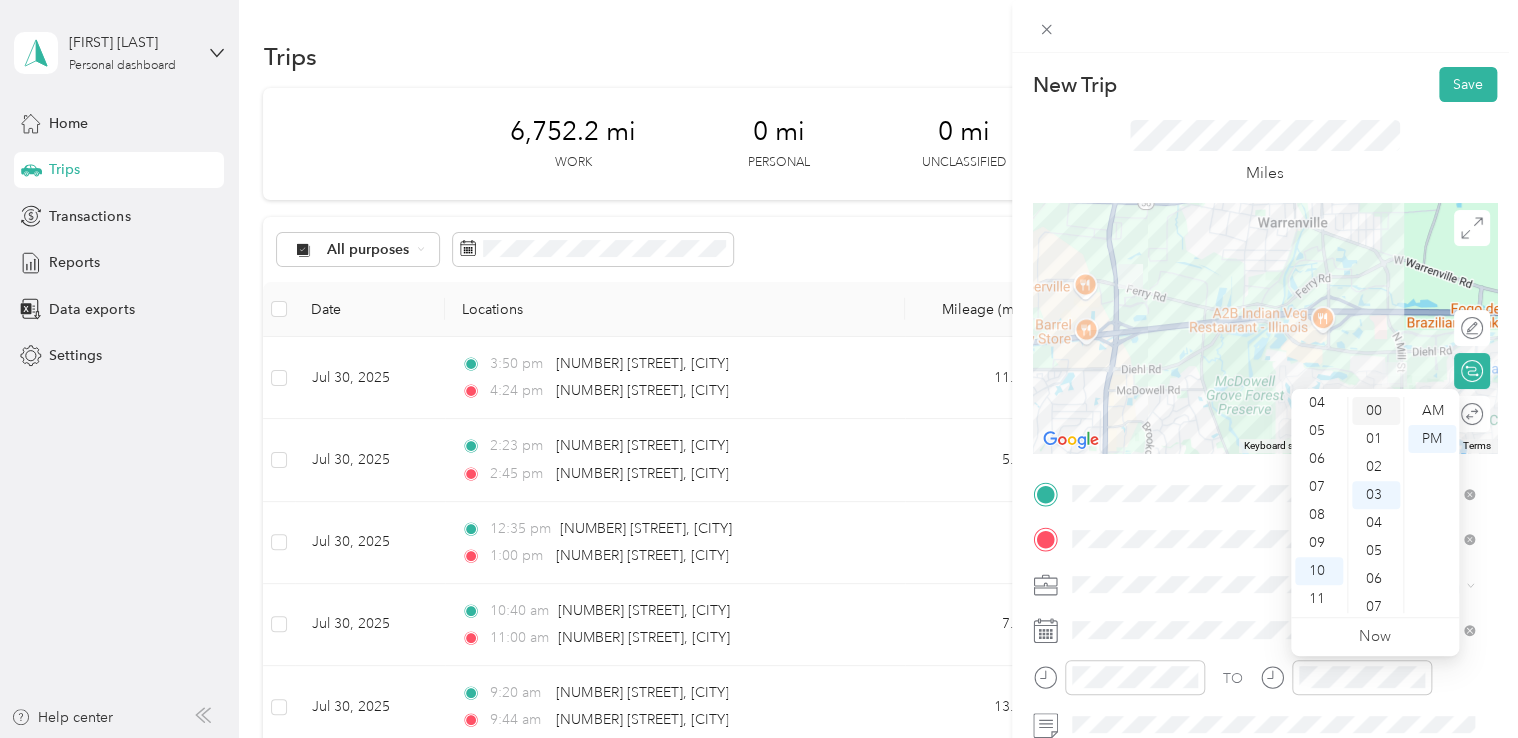 click on "00" at bounding box center [1376, 411] 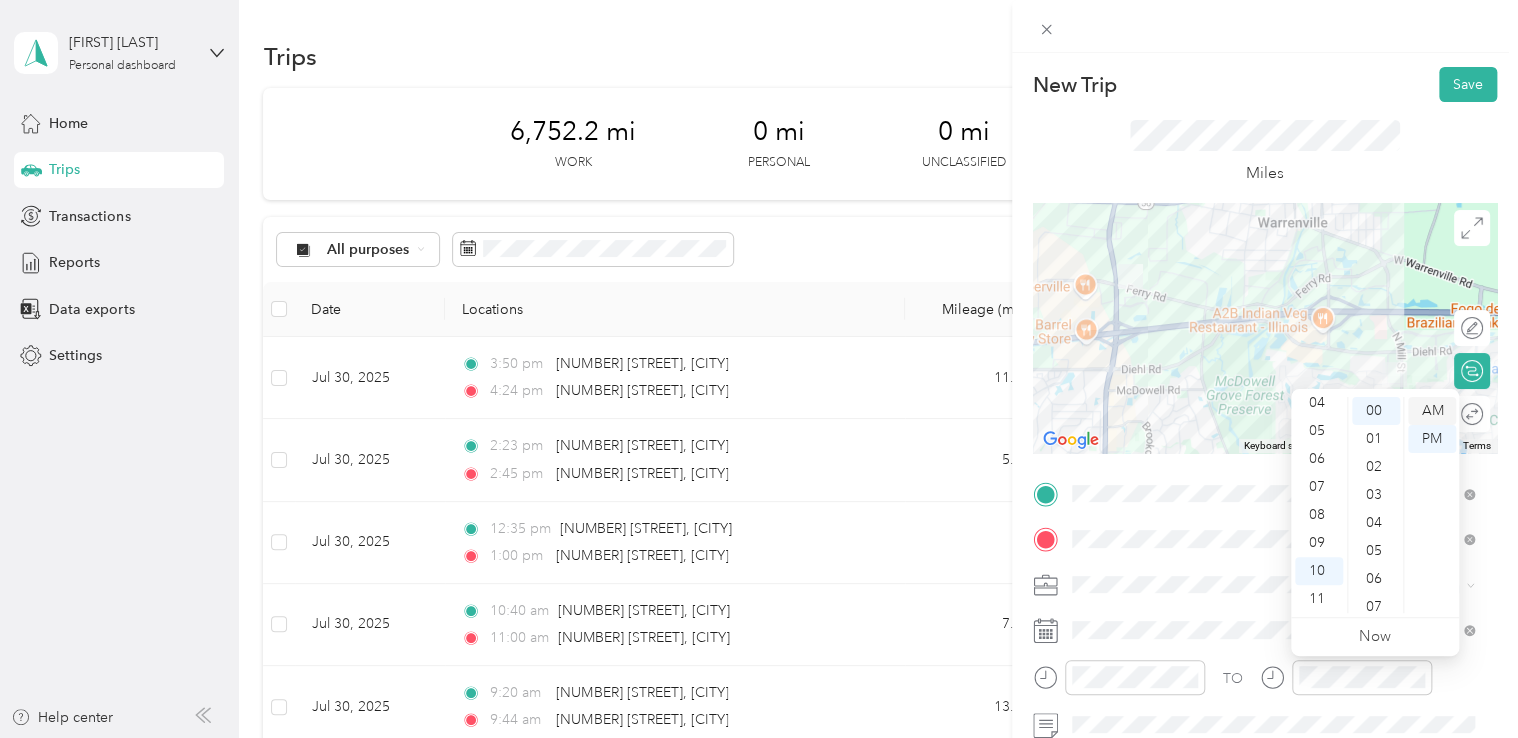 click on "AM" at bounding box center [1432, 411] 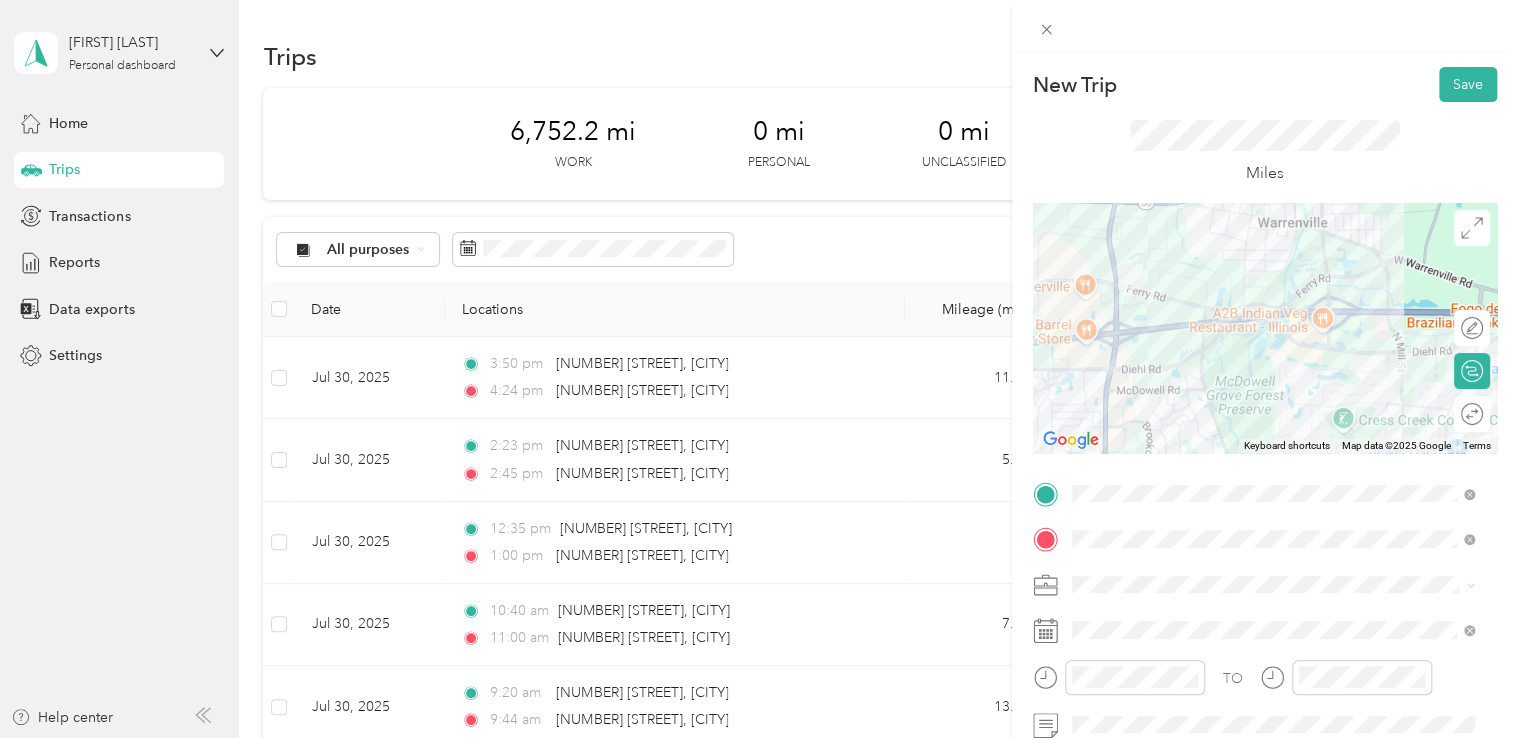 click 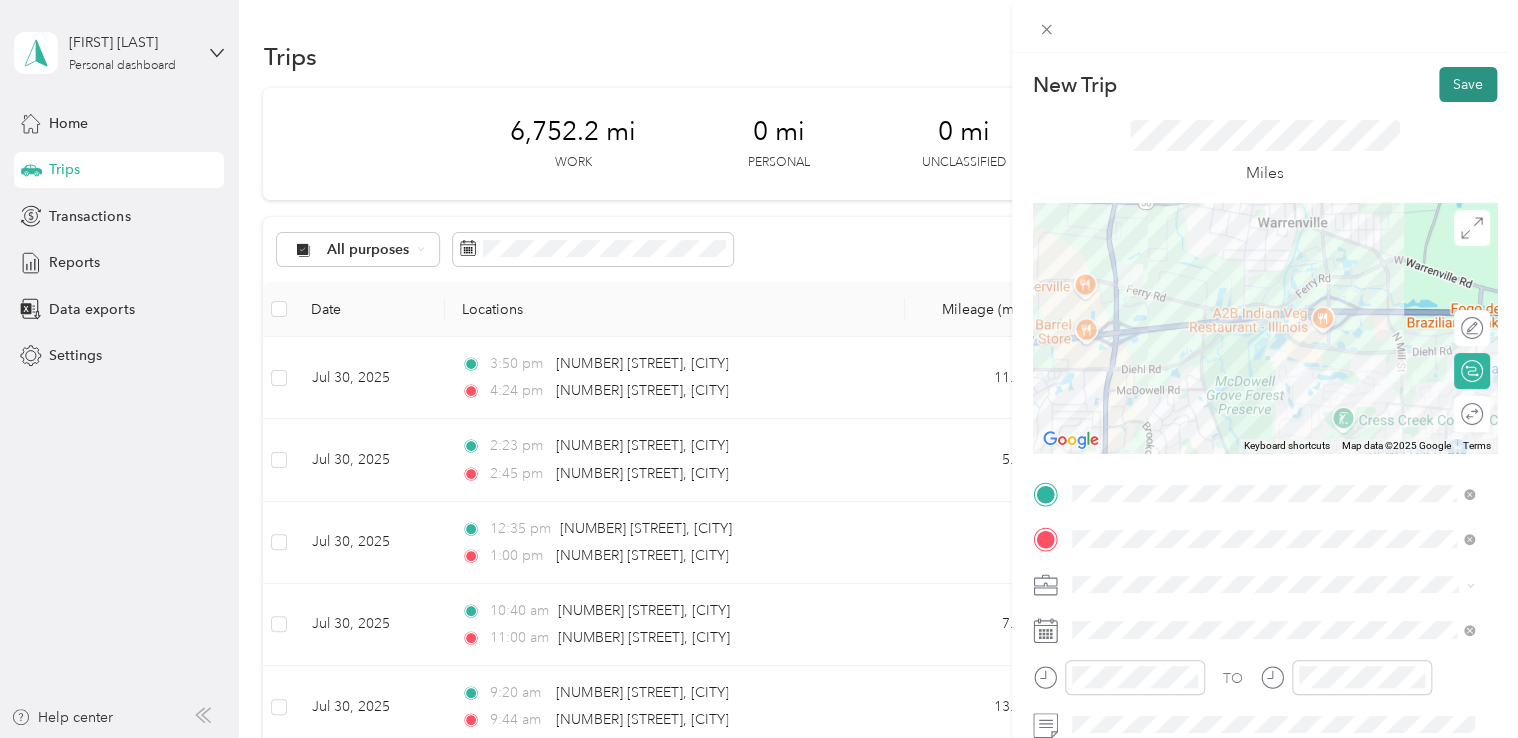 click on "Save" at bounding box center [1468, 84] 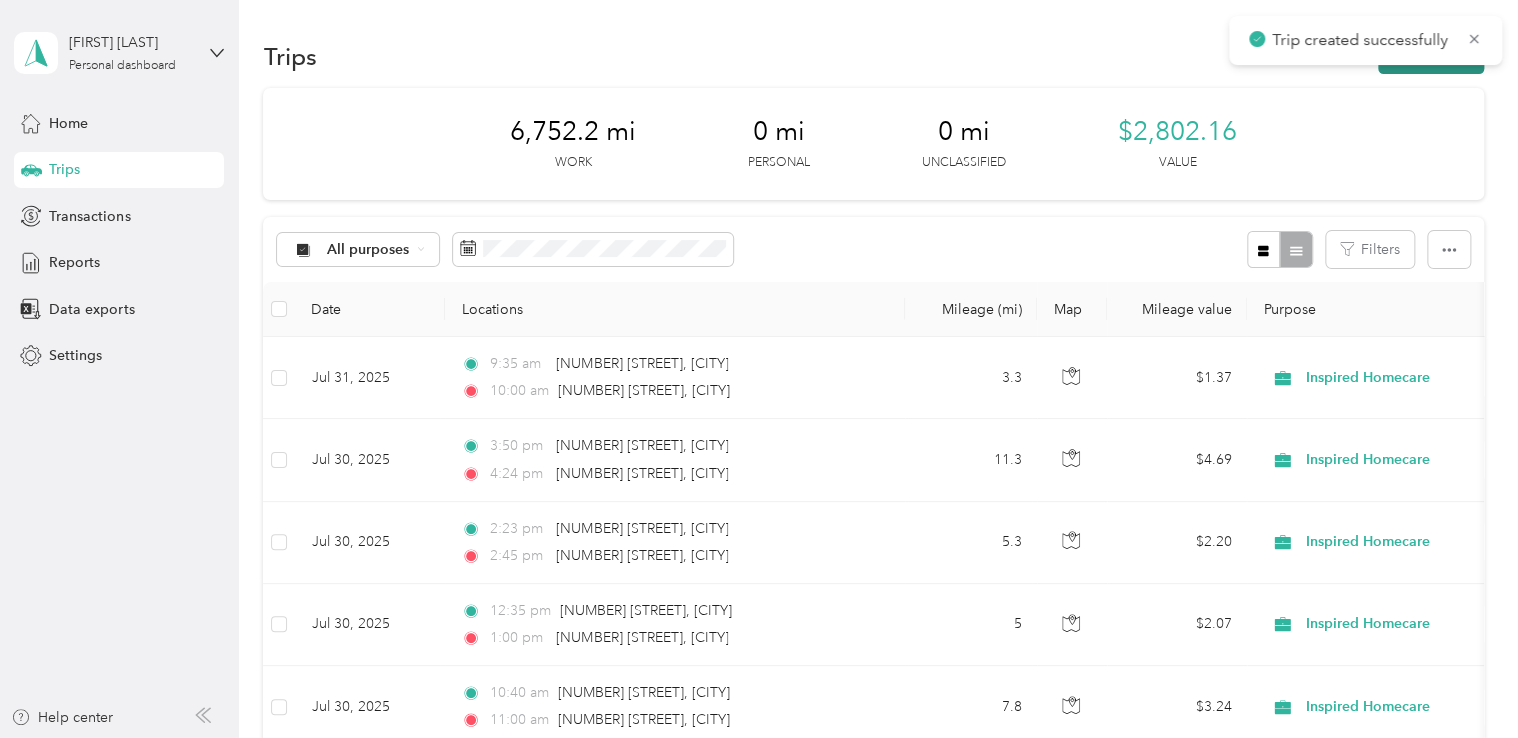 click on "New trip" at bounding box center [1431, 56] 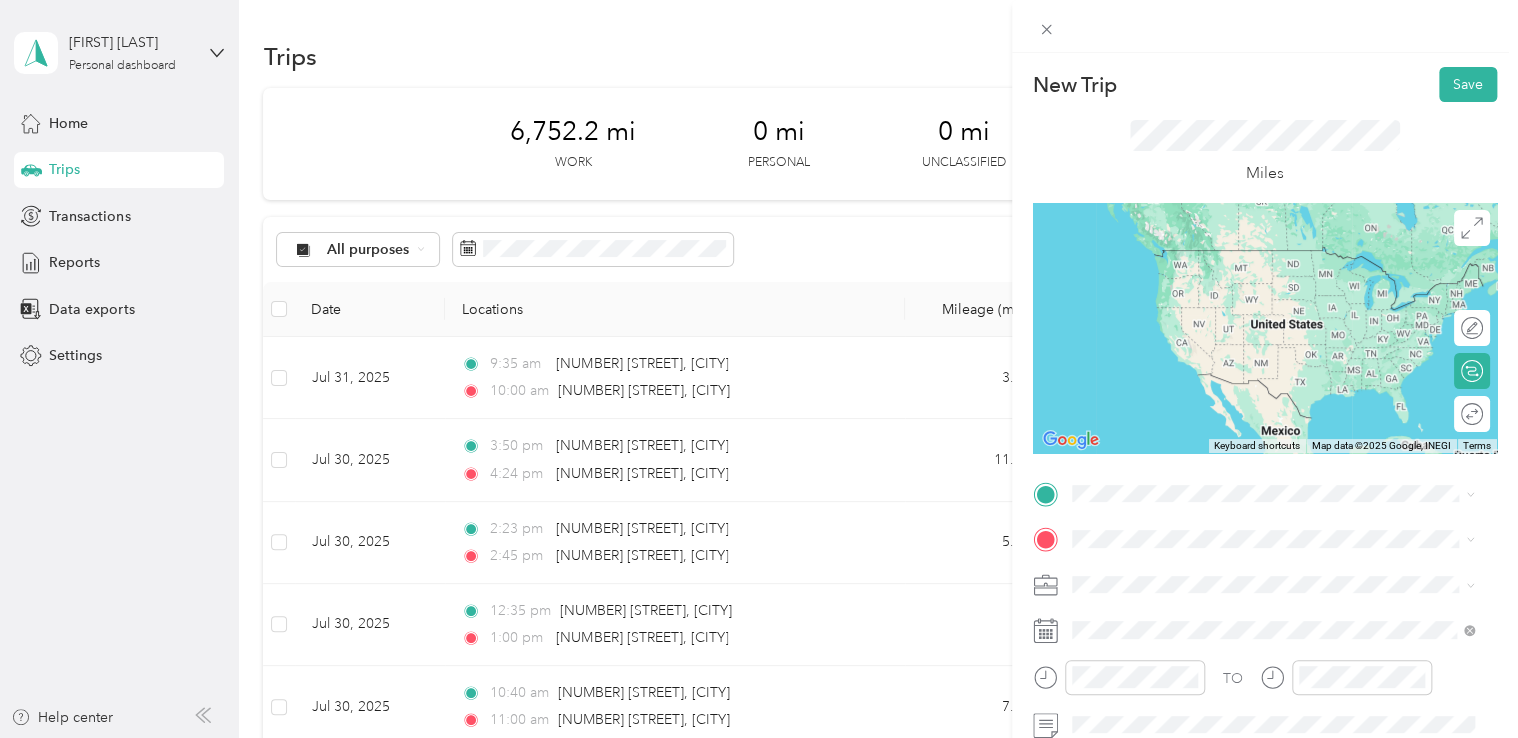 click on "[NUMBER] [STREET]
[CITY], [STATE] [POSTAL_CODE], [COUNTRY]" at bounding box center (1253, 249) 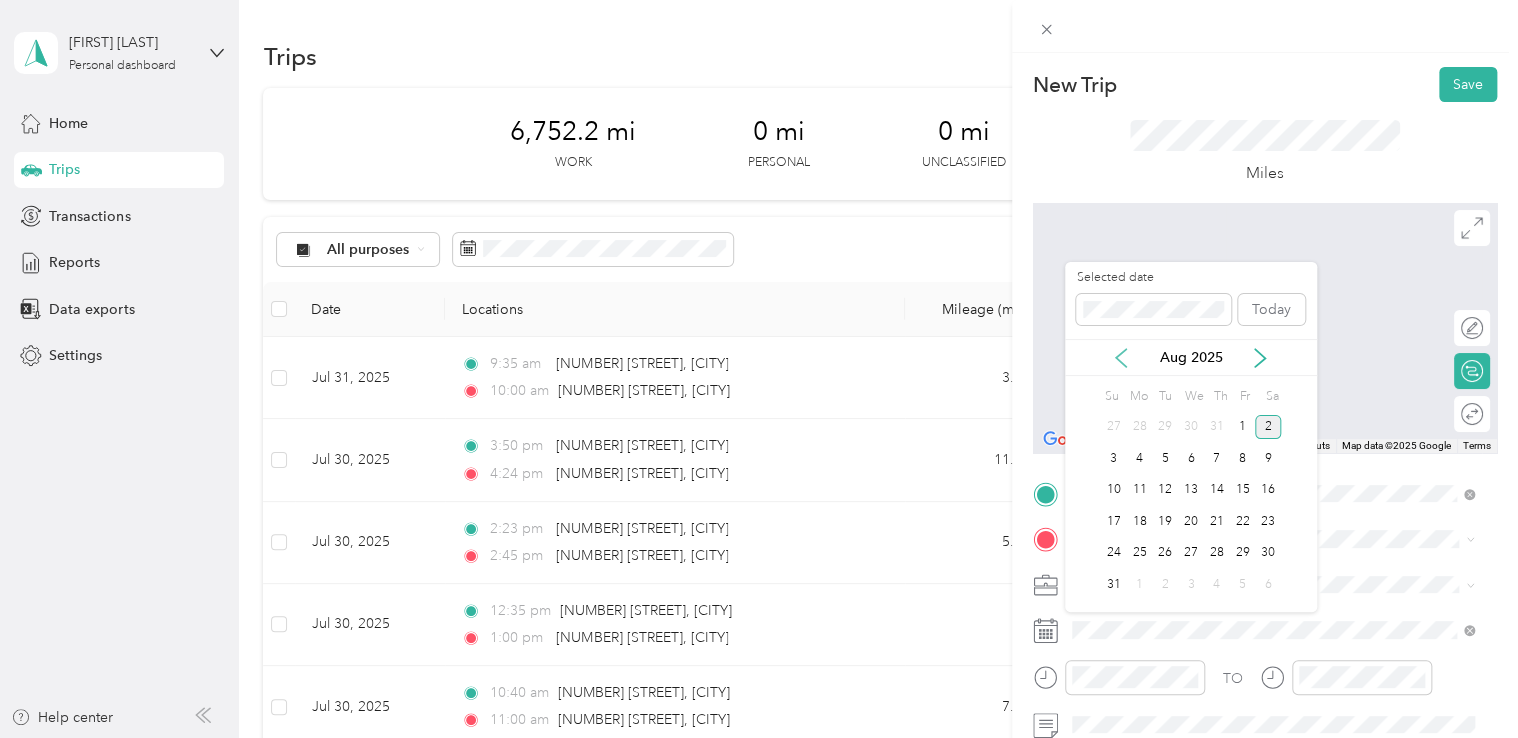click 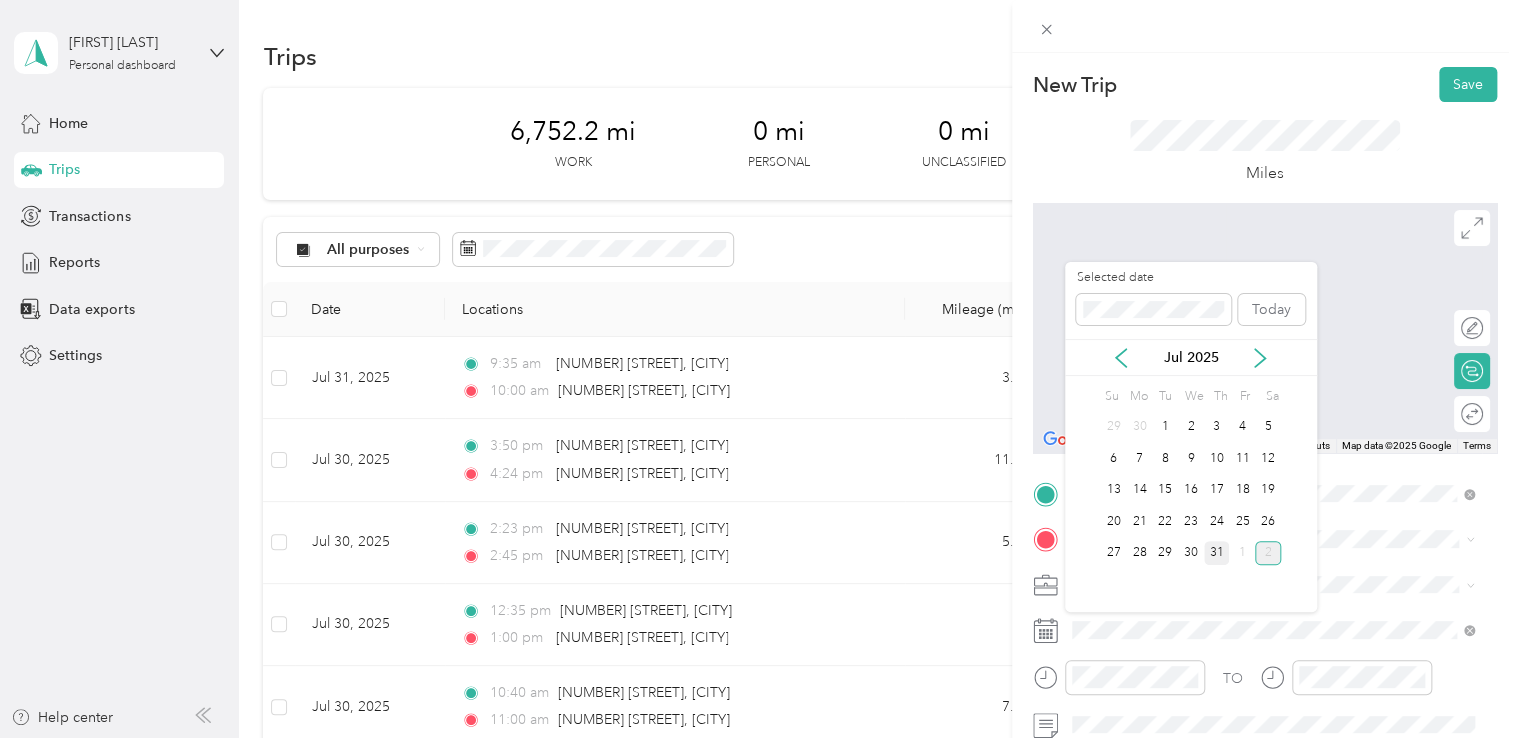 click on "31" at bounding box center [1217, 553] 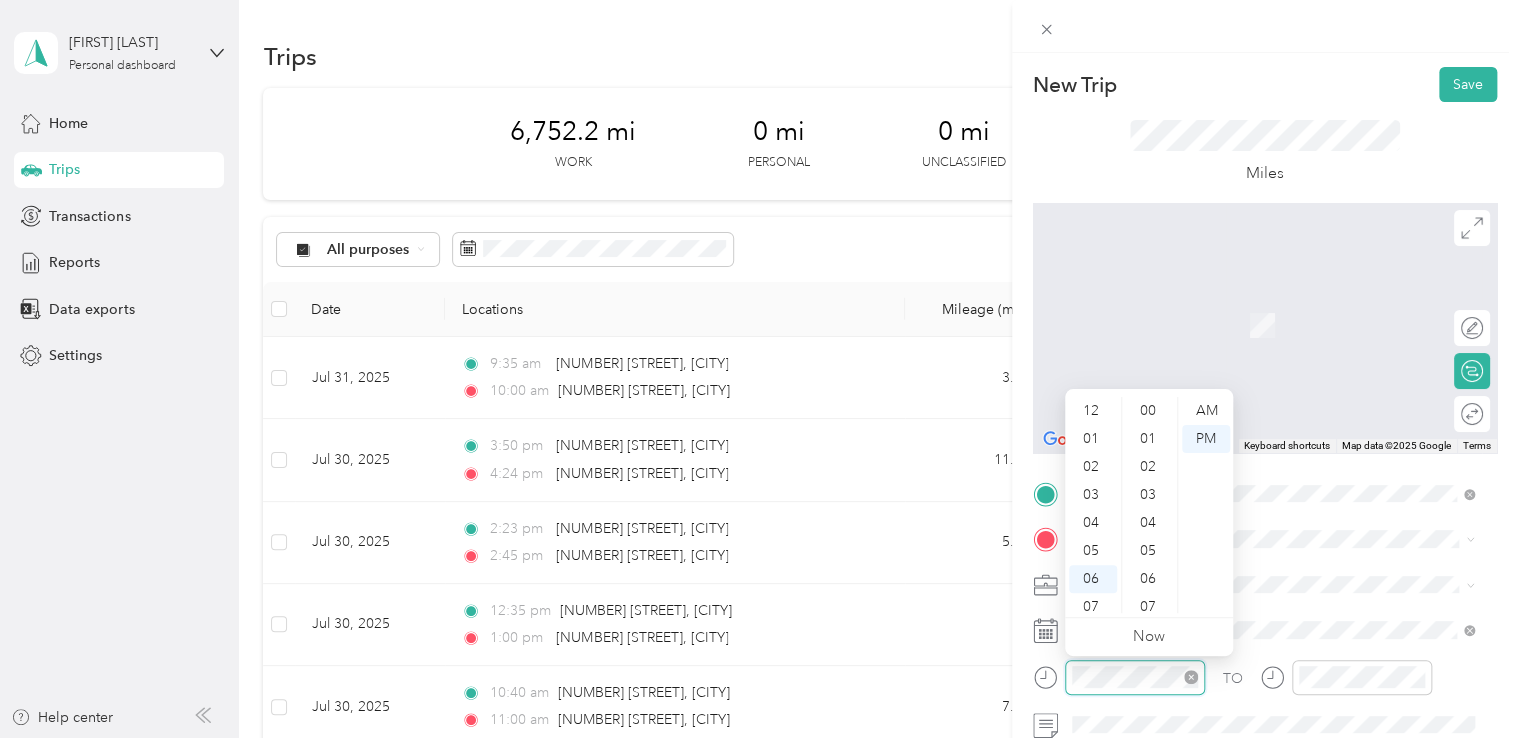 scroll, scrollTop: 224, scrollLeft: 0, axis: vertical 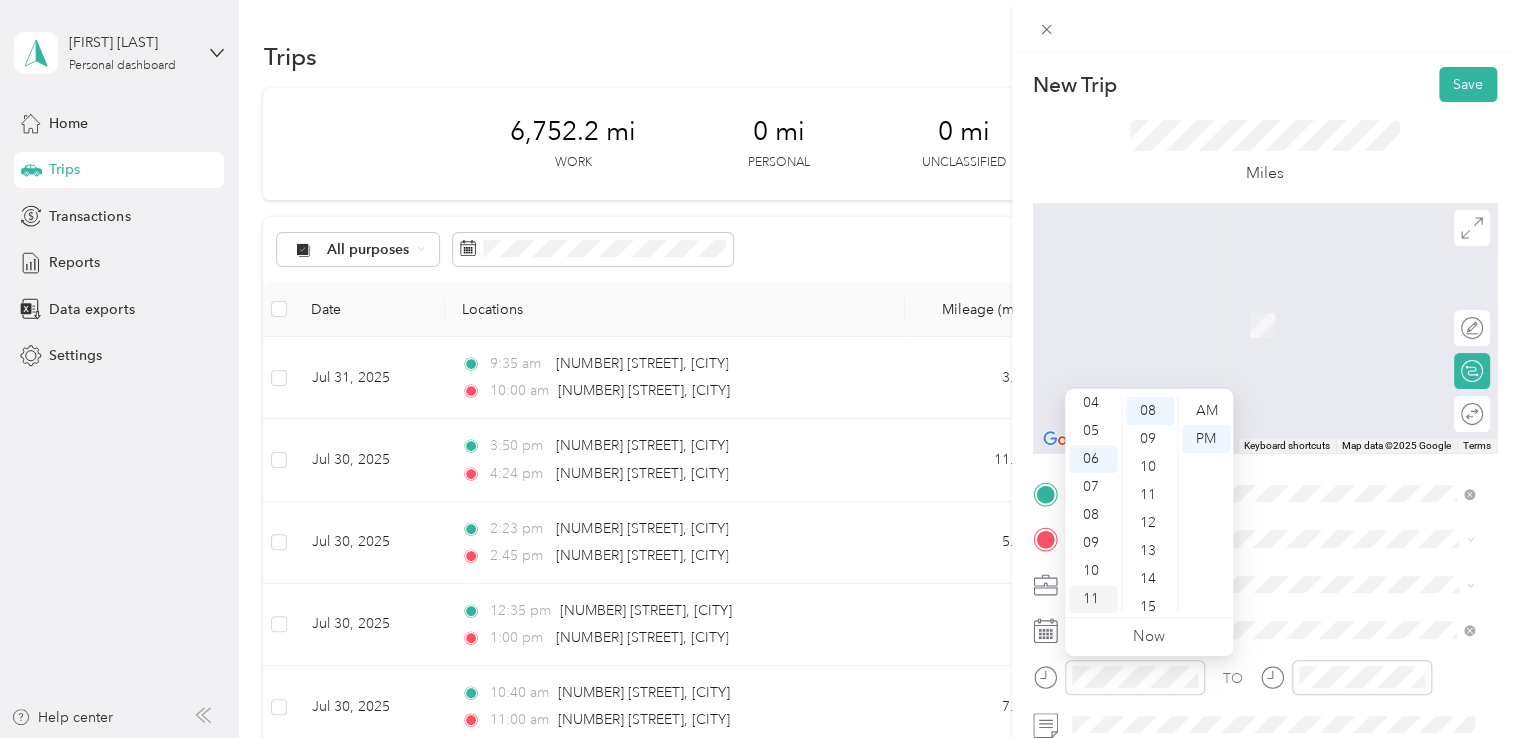 click on "11" at bounding box center (1093, 599) 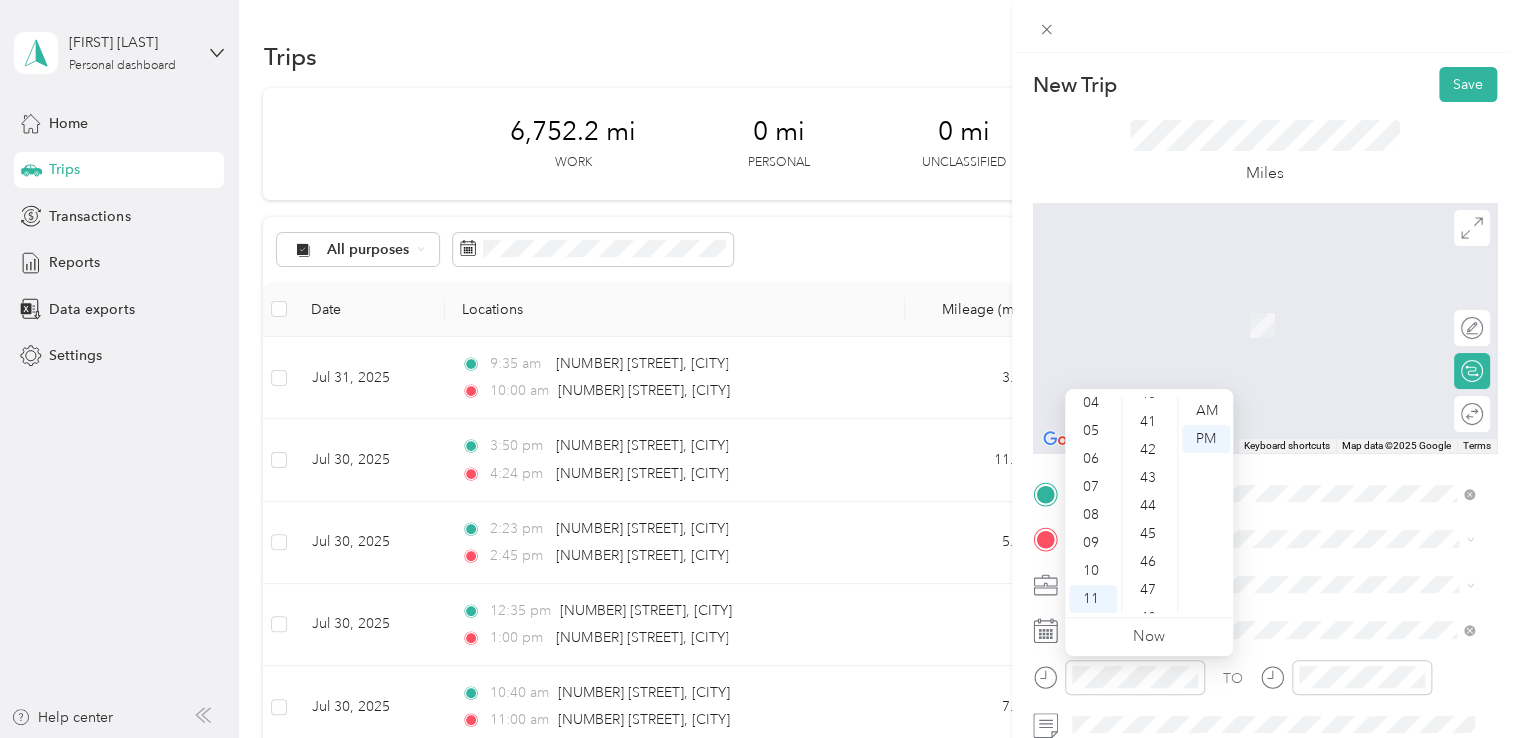 scroll, scrollTop: 1168, scrollLeft: 0, axis: vertical 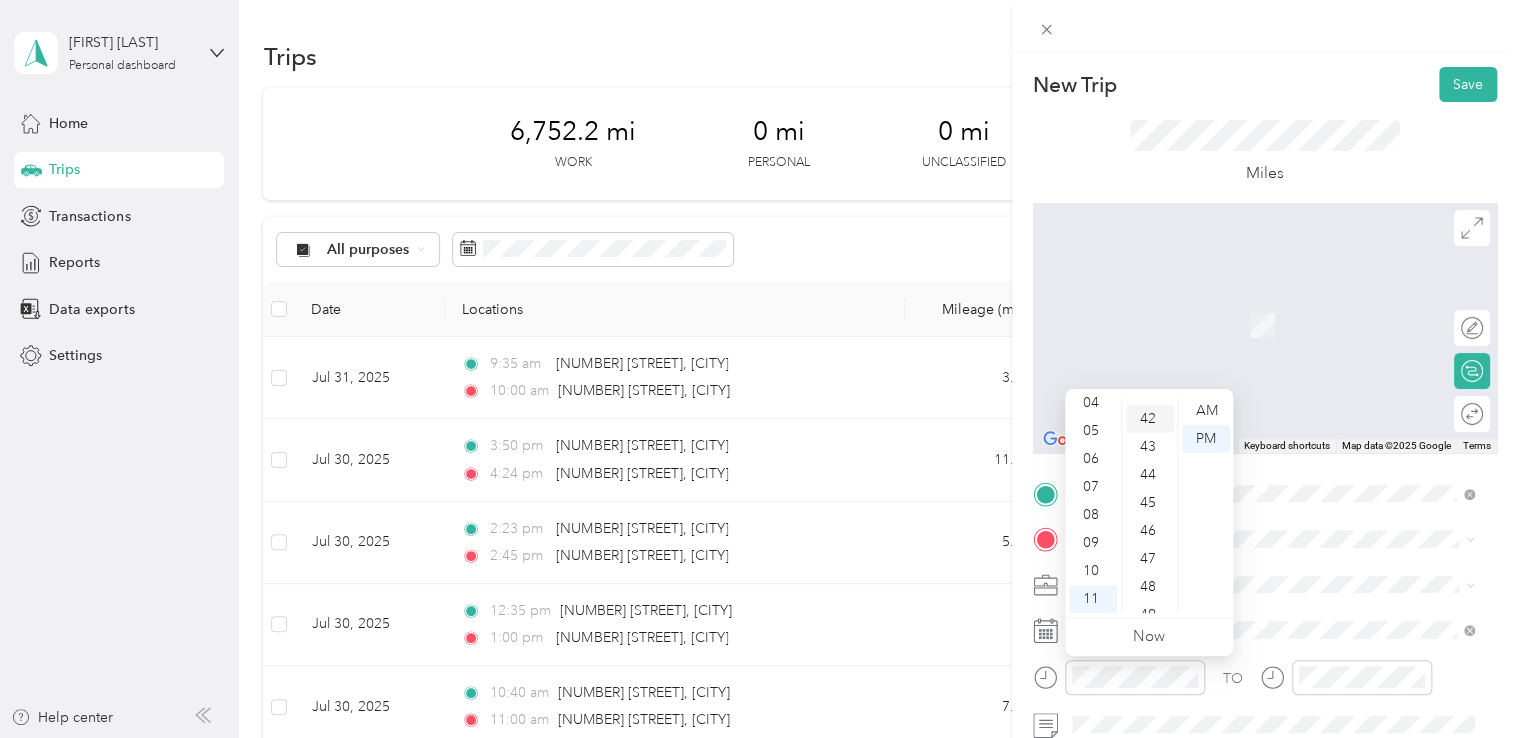click on "42" at bounding box center [1150, 419] 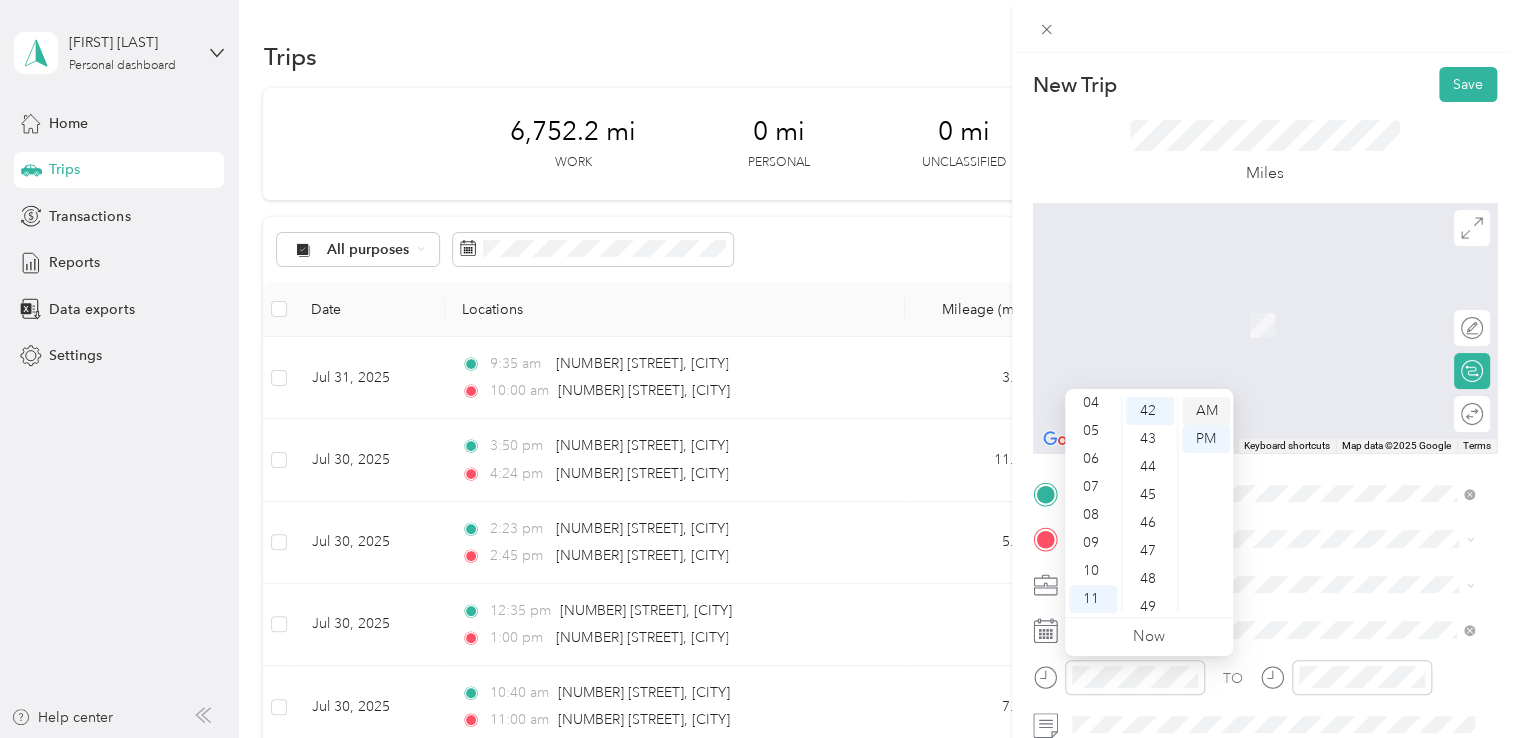 click on "AM" at bounding box center [1206, 411] 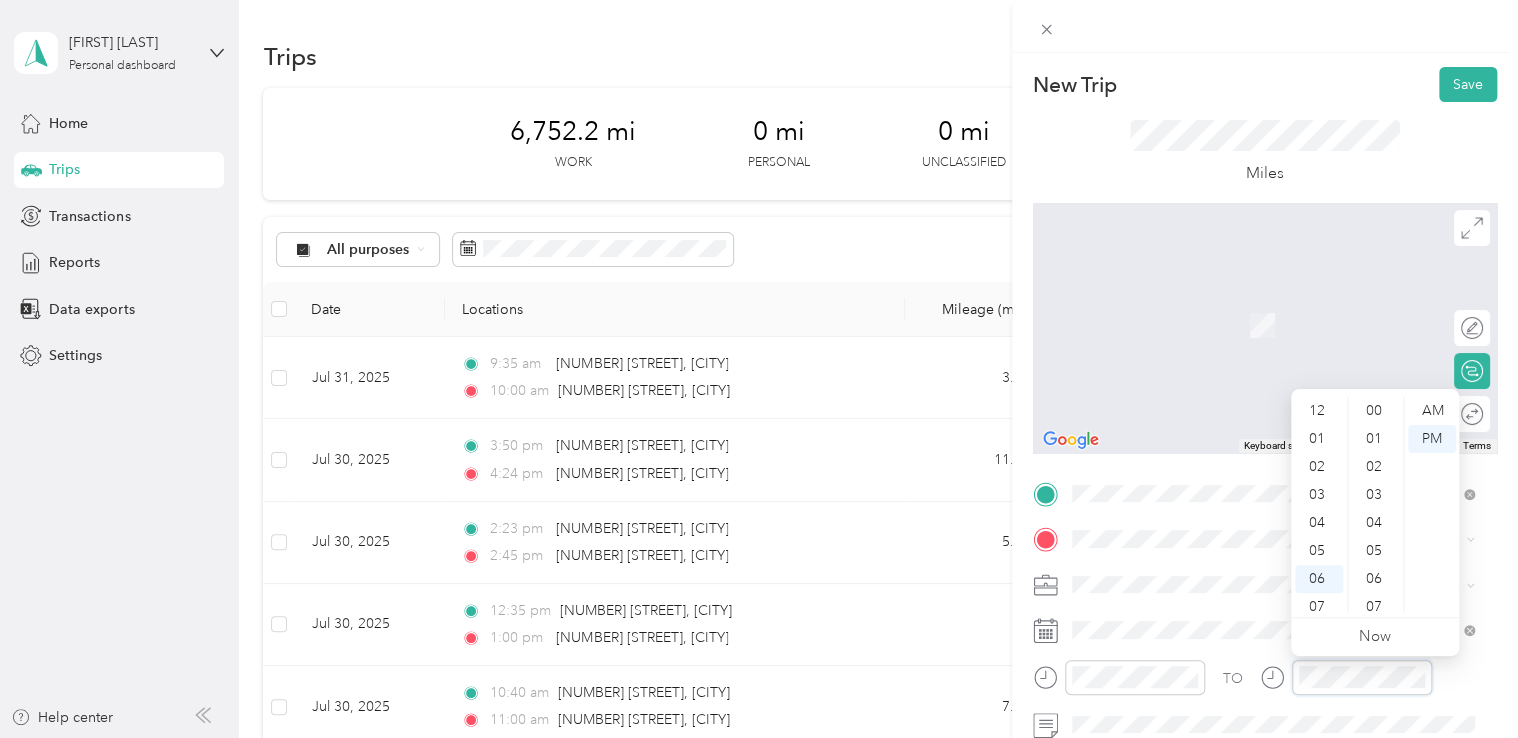 scroll, scrollTop: 224, scrollLeft: 0, axis: vertical 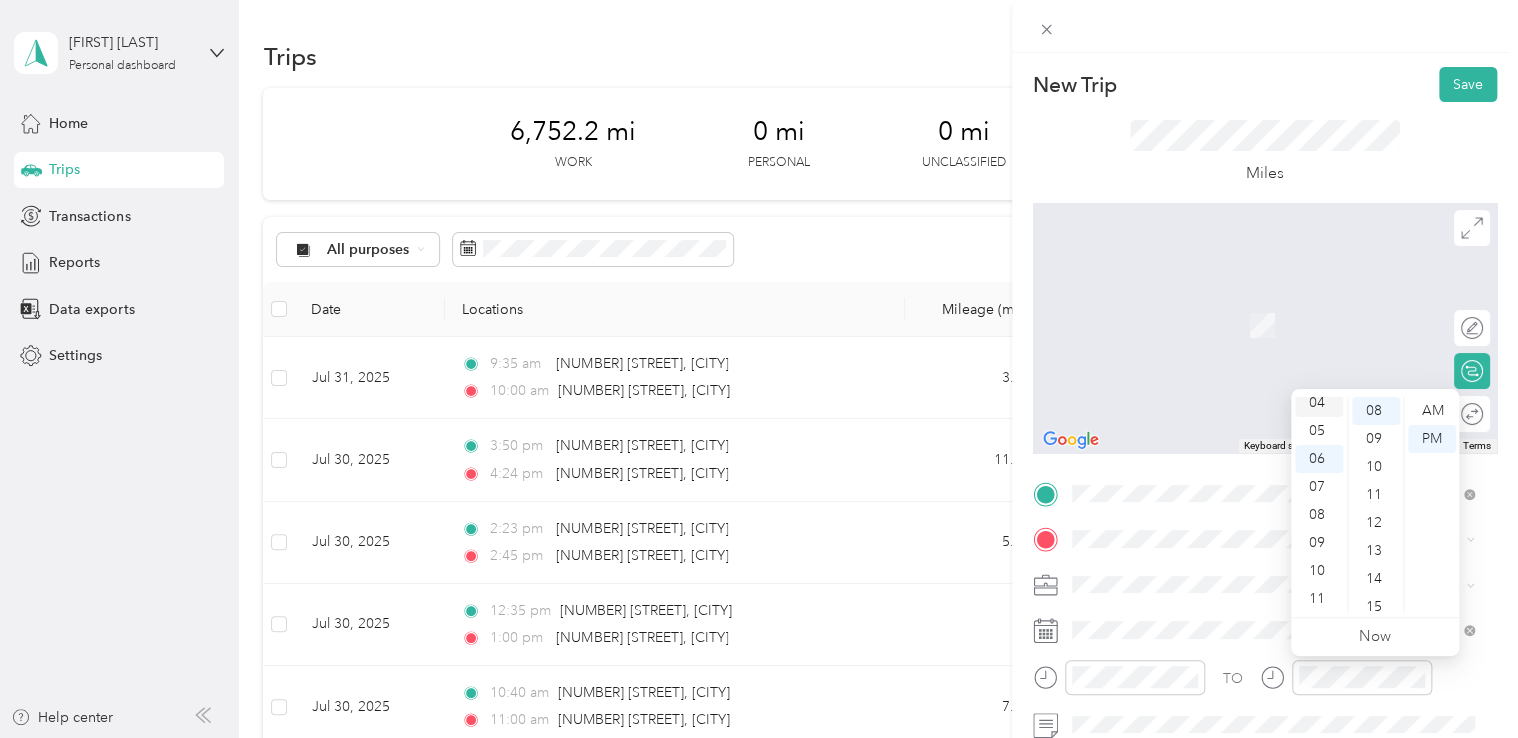 click on "04" at bounding box center (1319, 403) 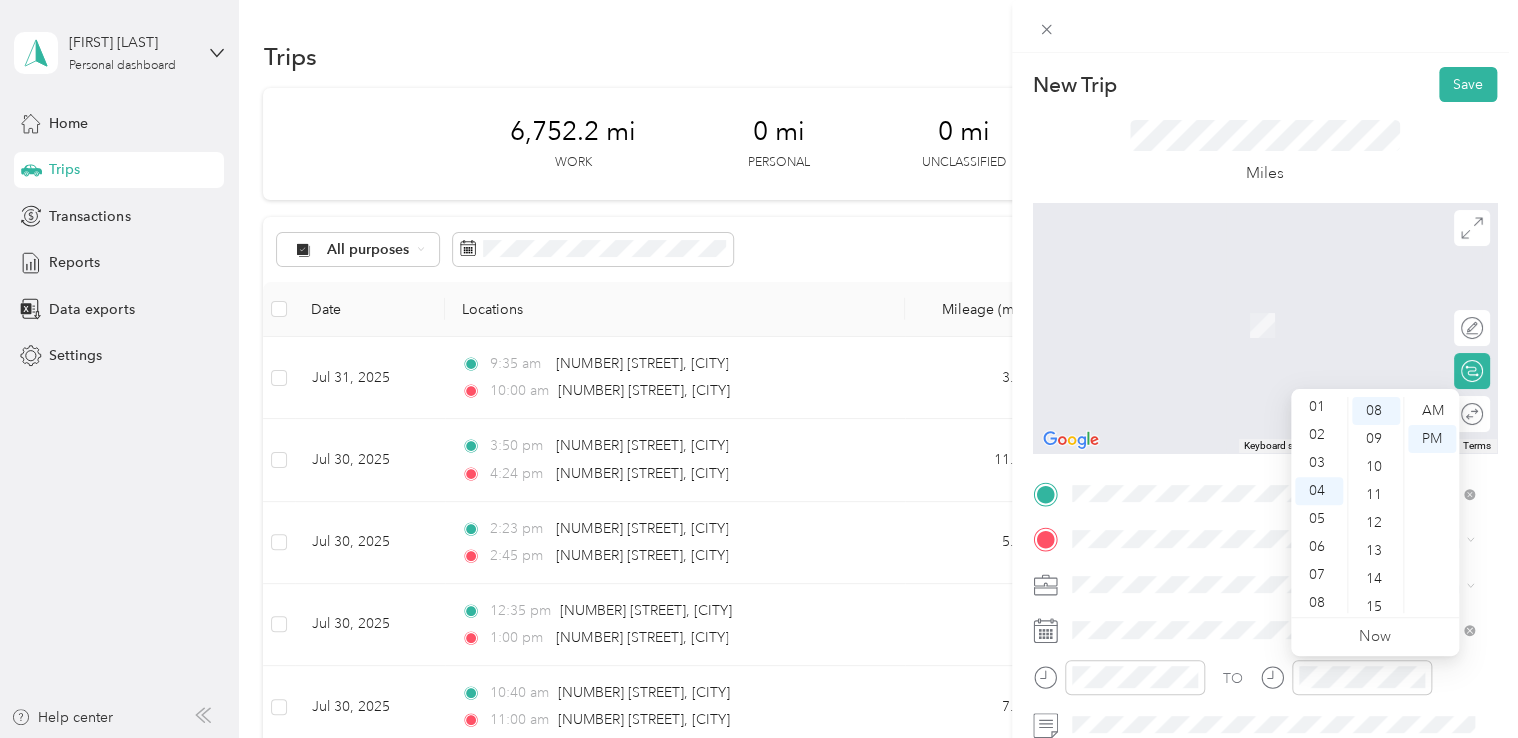 scroll, scrollTop: 0, scrollLeft: 0, axis: both 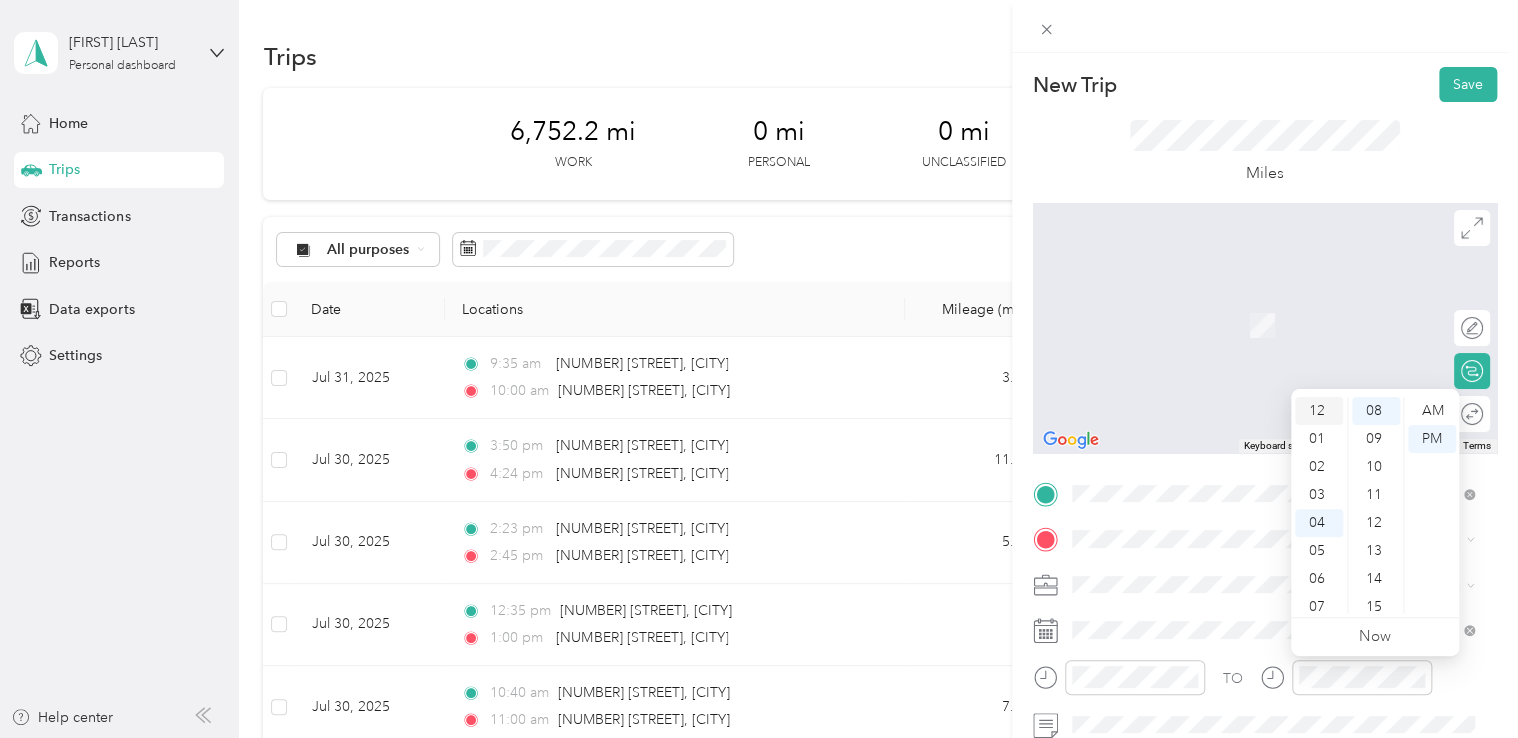 click on "12" at bounding box center [1319, 411] 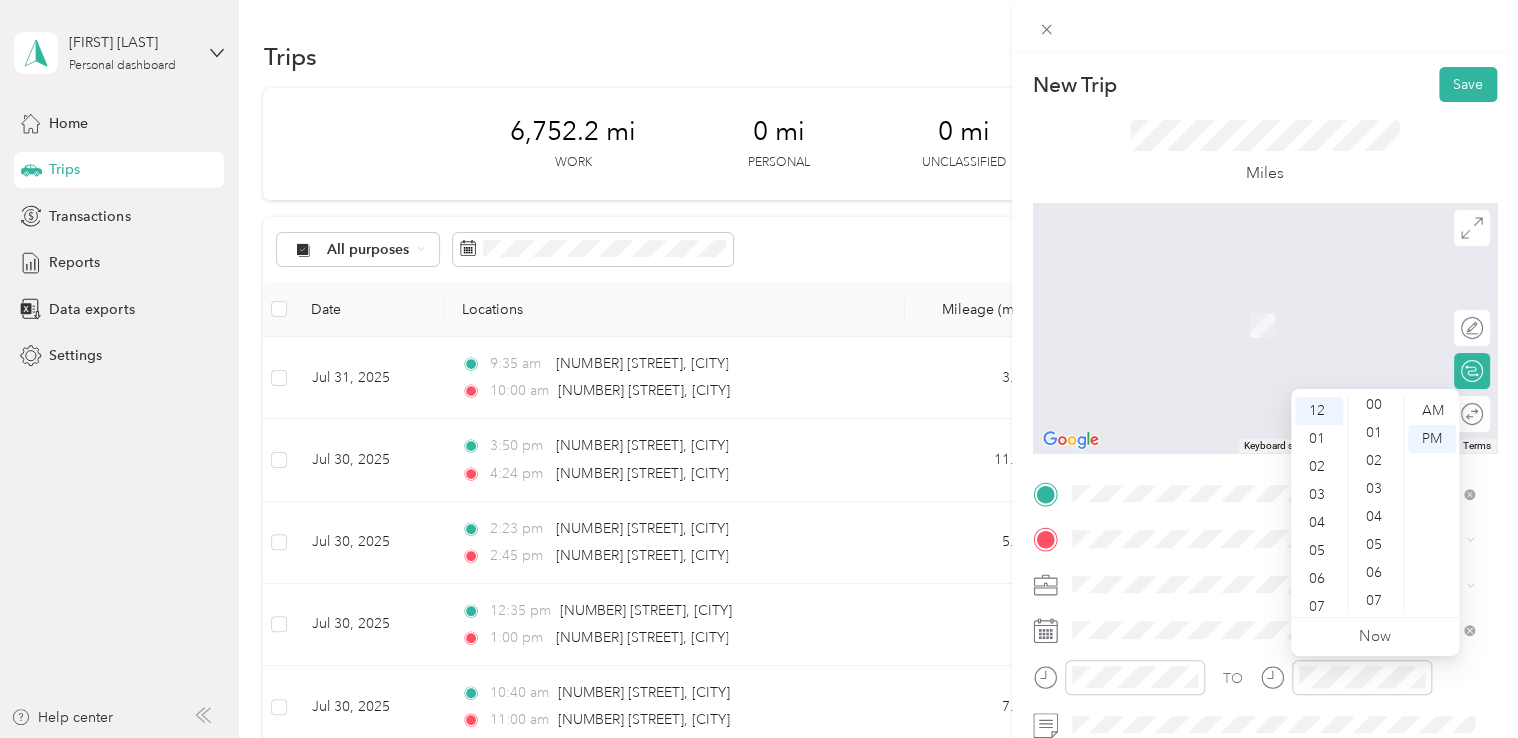 scroll, scrollTop: 0, scrollLeft: 0, axis: both 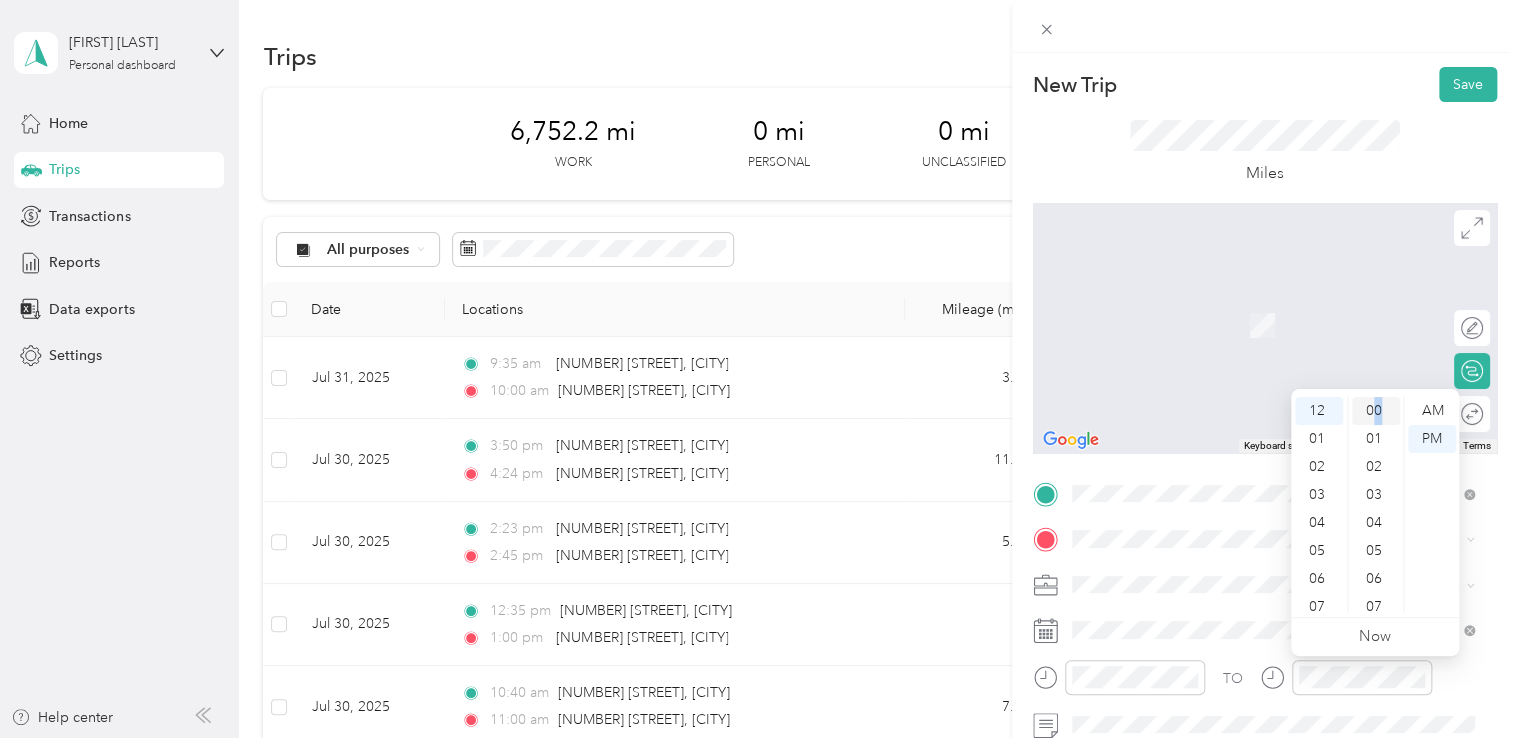click on "00" at bounding box center (1376, 411) 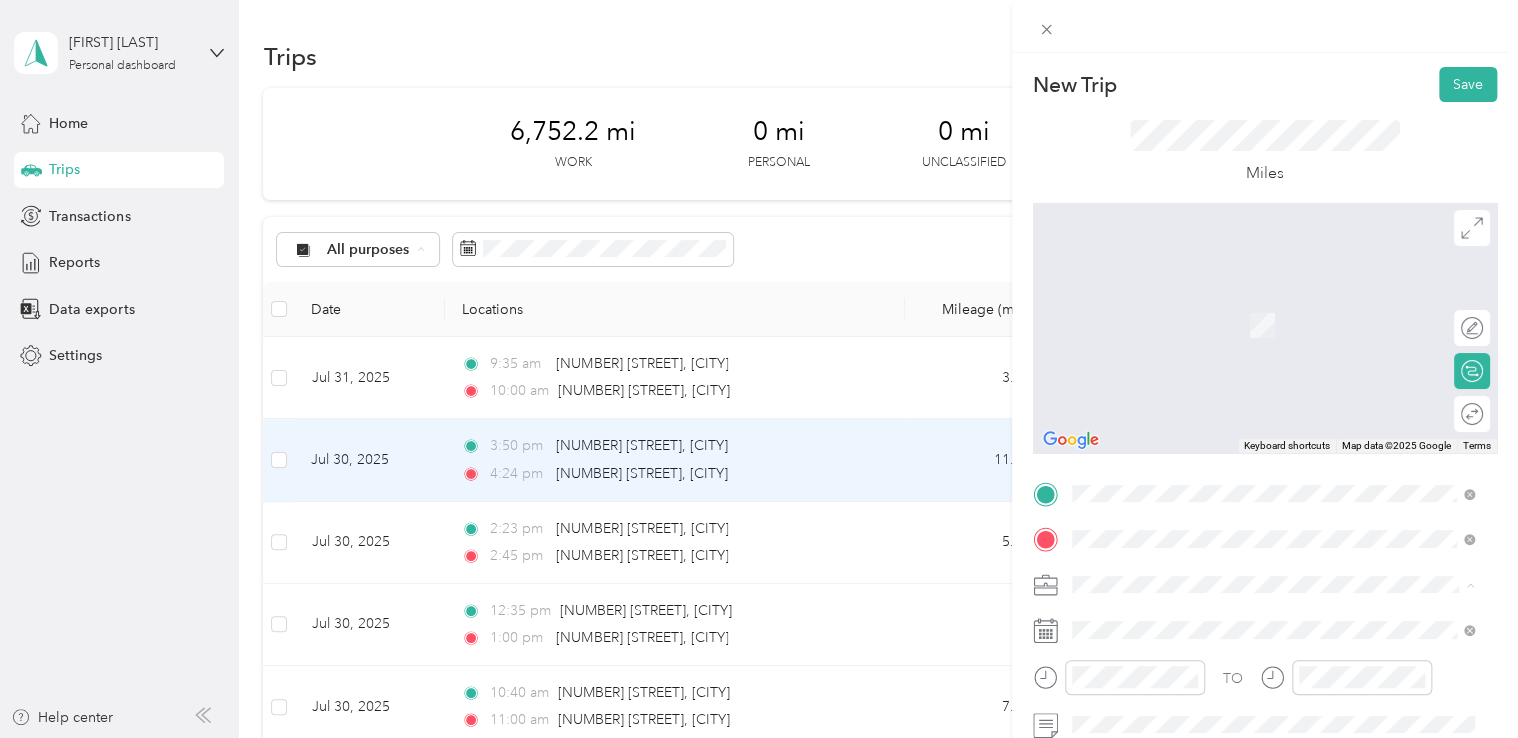 scroll, scrollTop: 34, scrollLeft: 0, axis: vertical 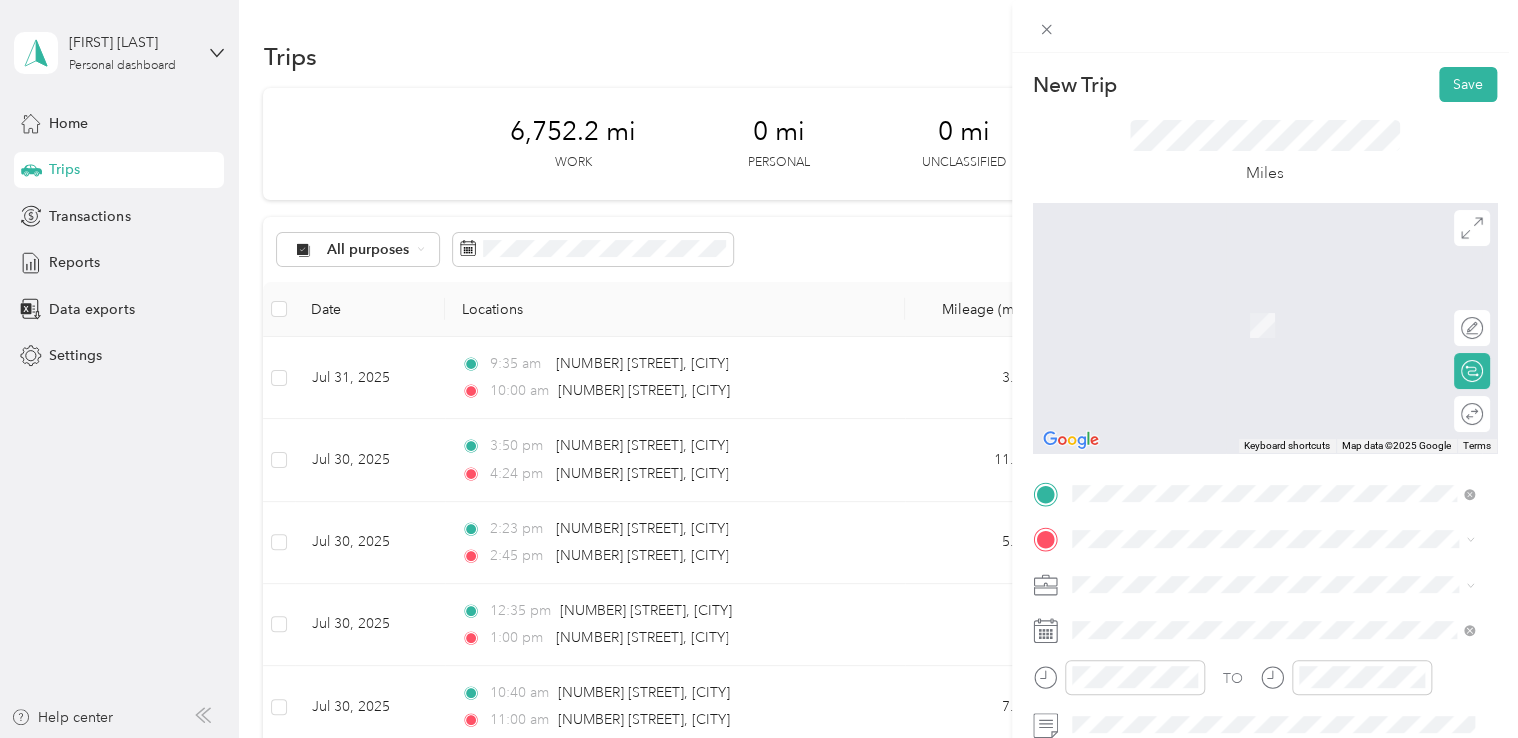 click on "[NUMBER] [STREET]
[CITY], [STATE] [POSTAL_CODE], [COUNTRY]" at bounding box center (1253, 294) 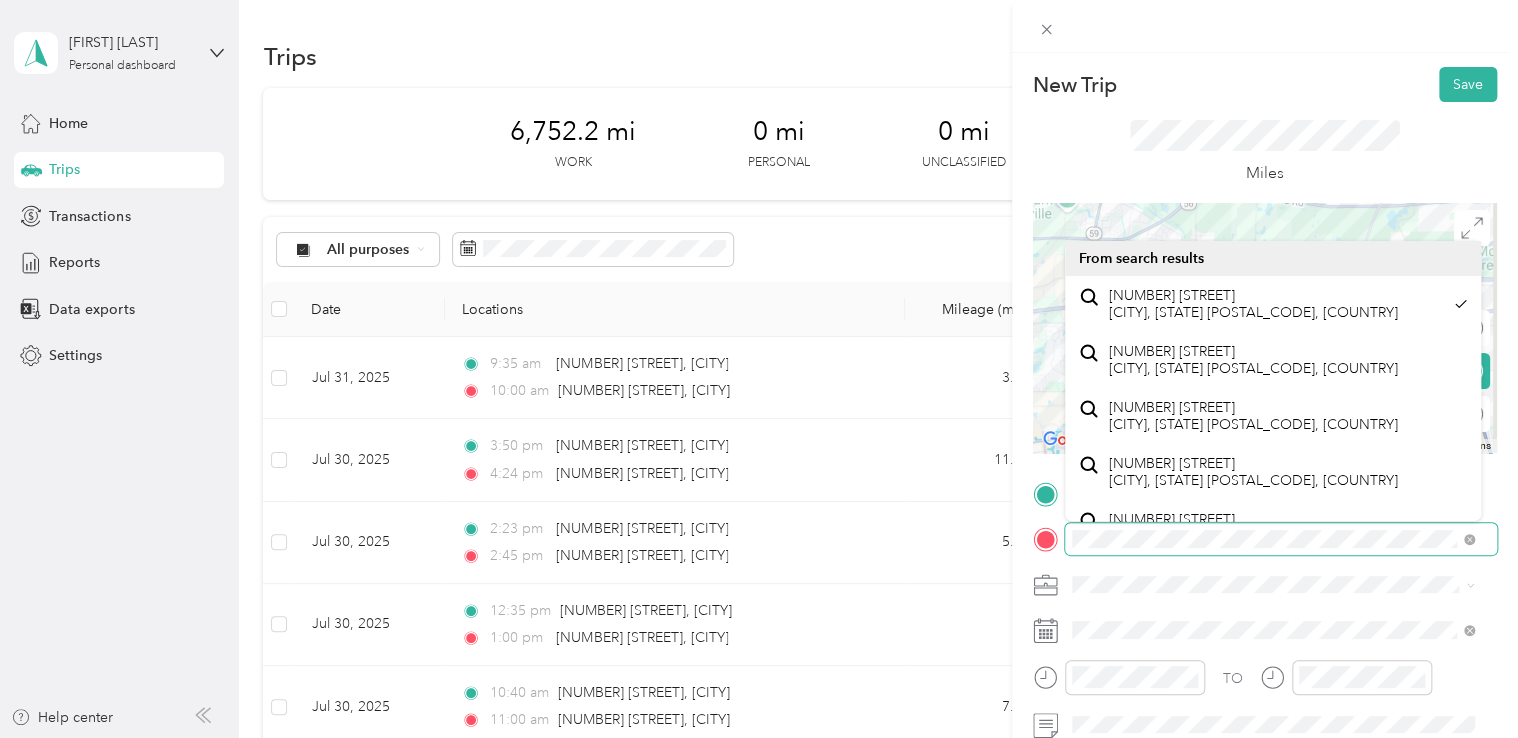 click on "TO Add photo" at bounding box center (1265, 719) 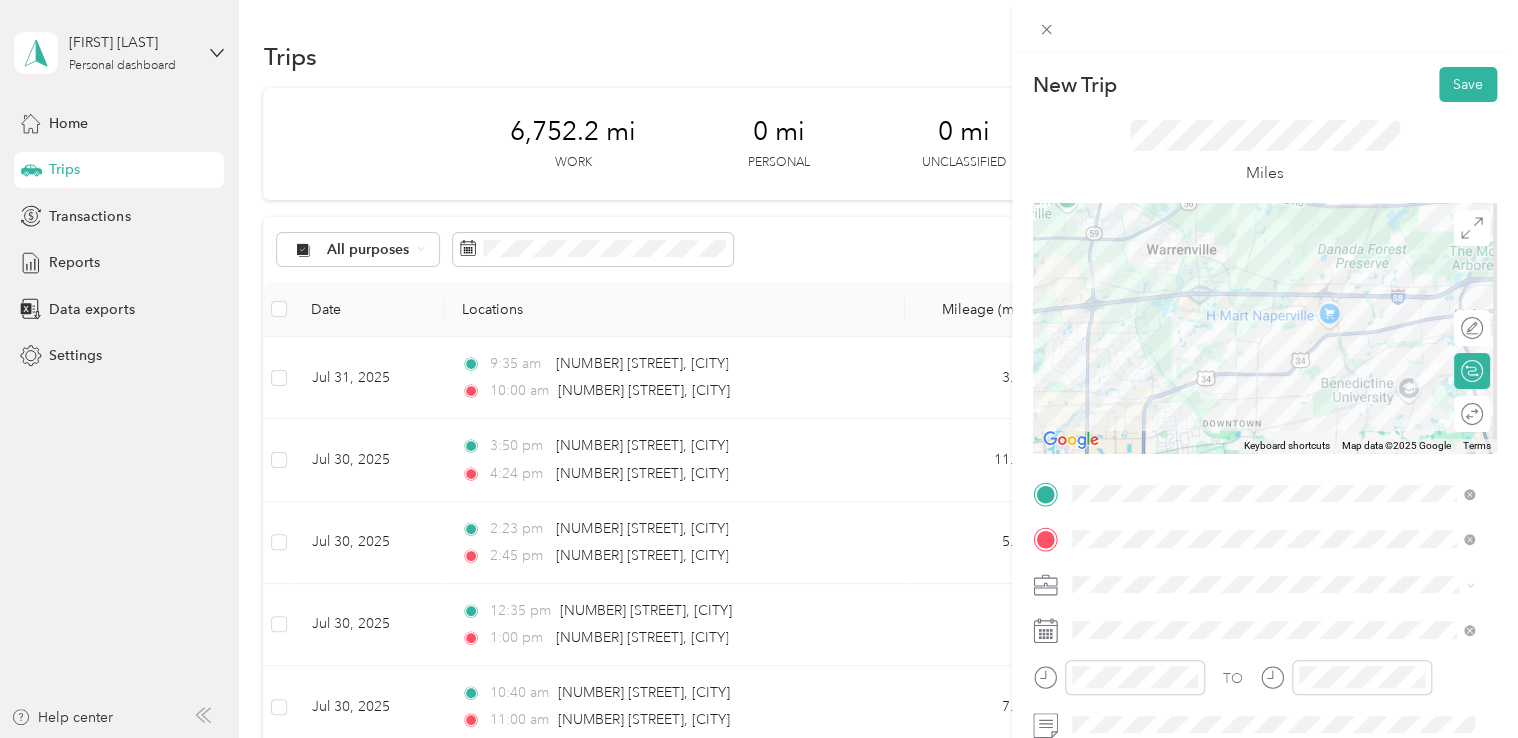click 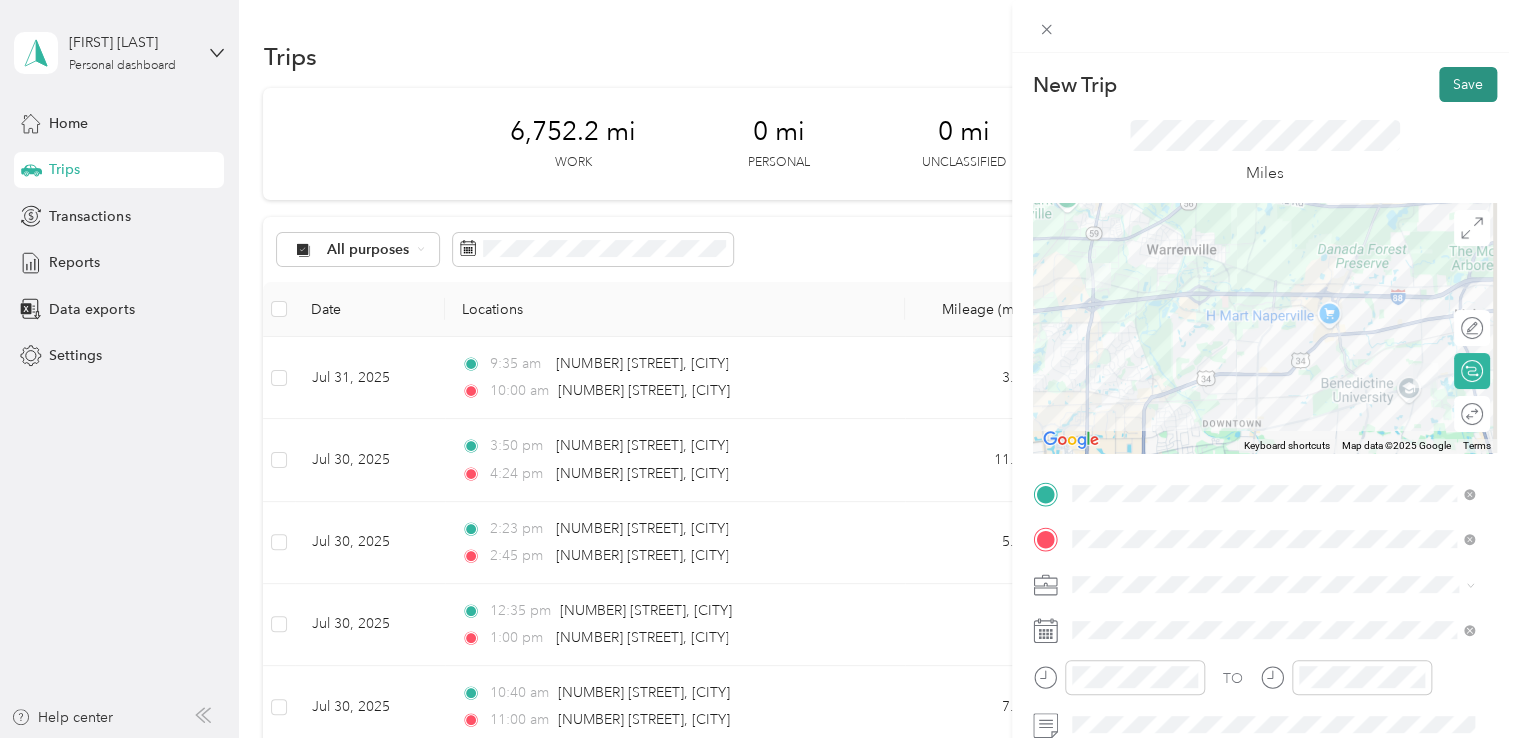 click on "Save" at bounding box center [1468, 84] 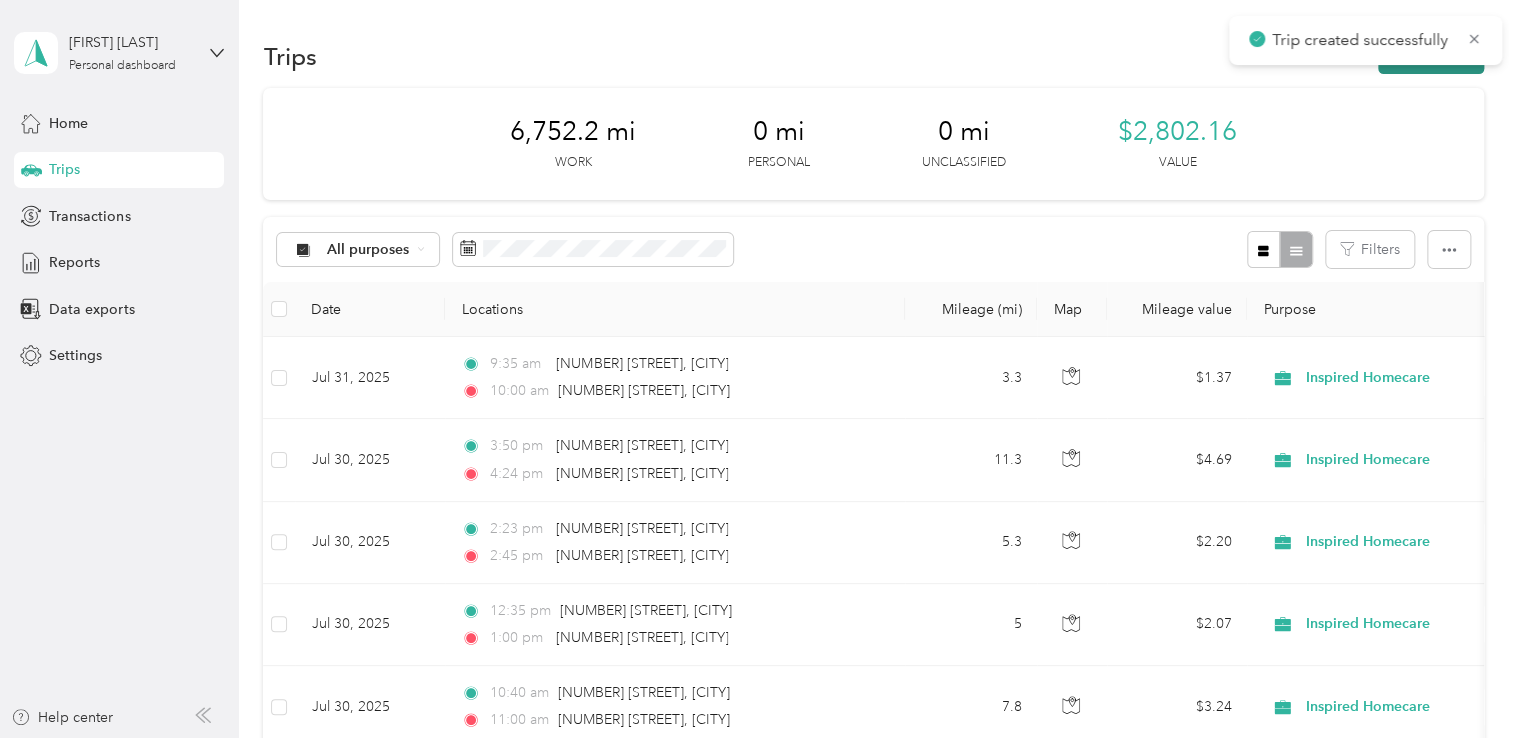 click on "New trip" at bounding box center (1431, 56) 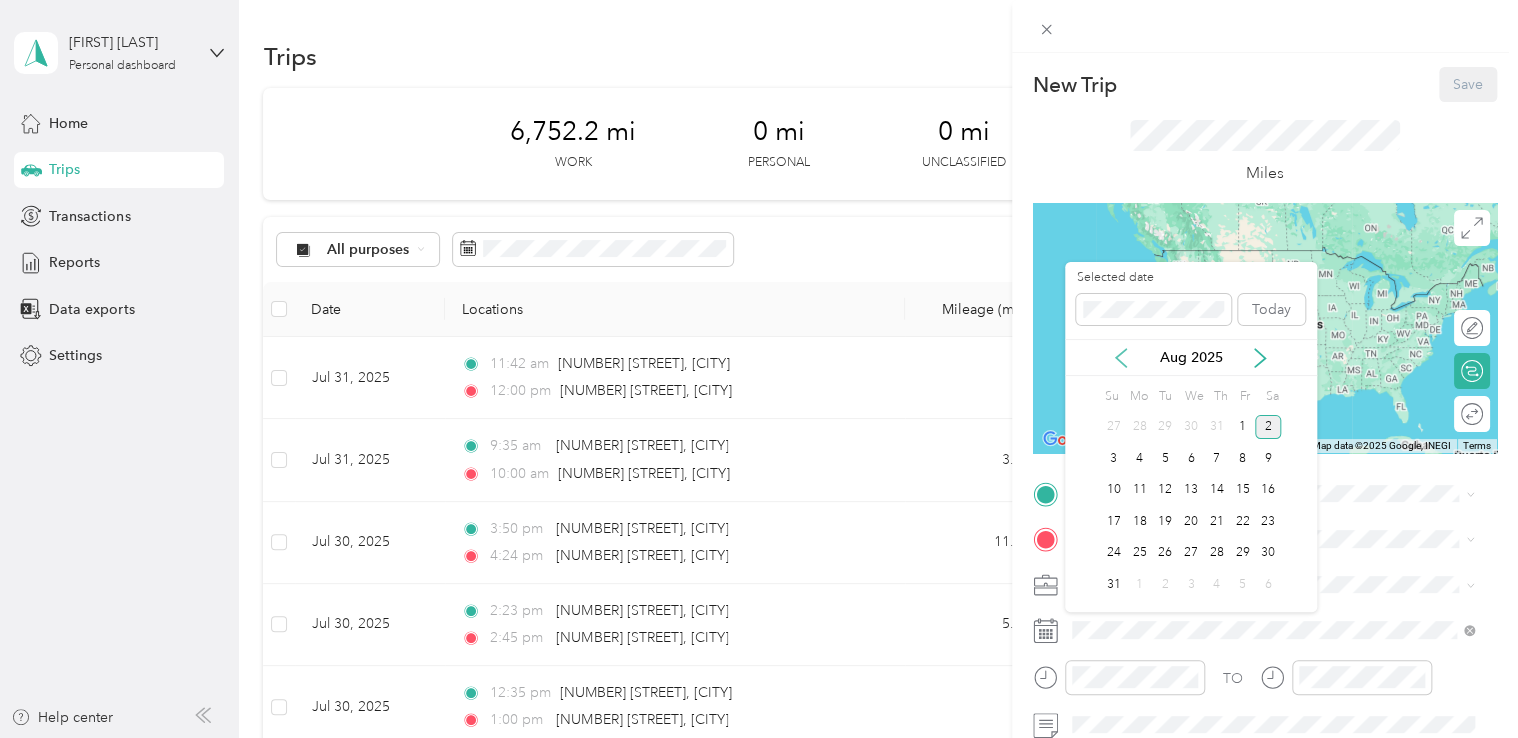 click 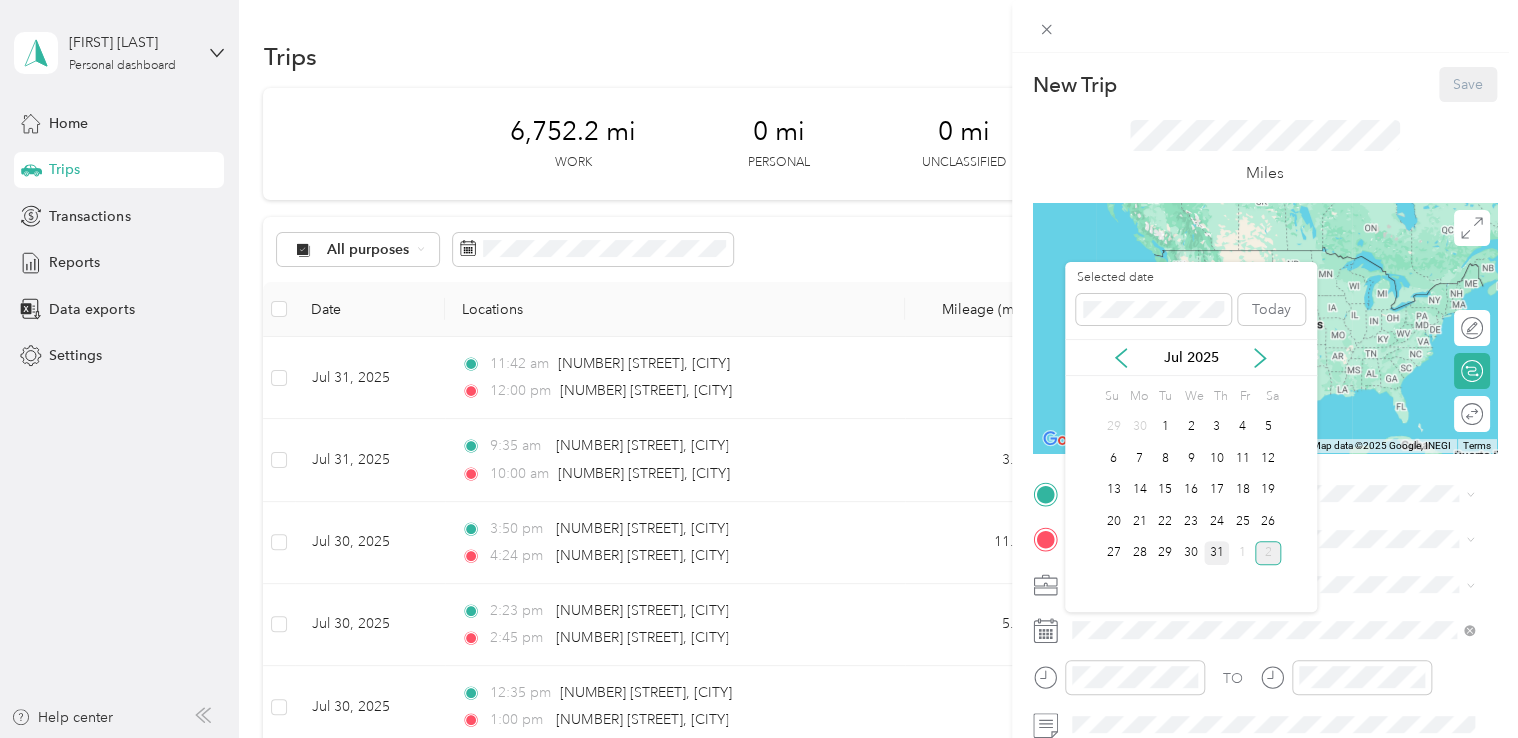 click on "31" at bounding box center [1217, 553] 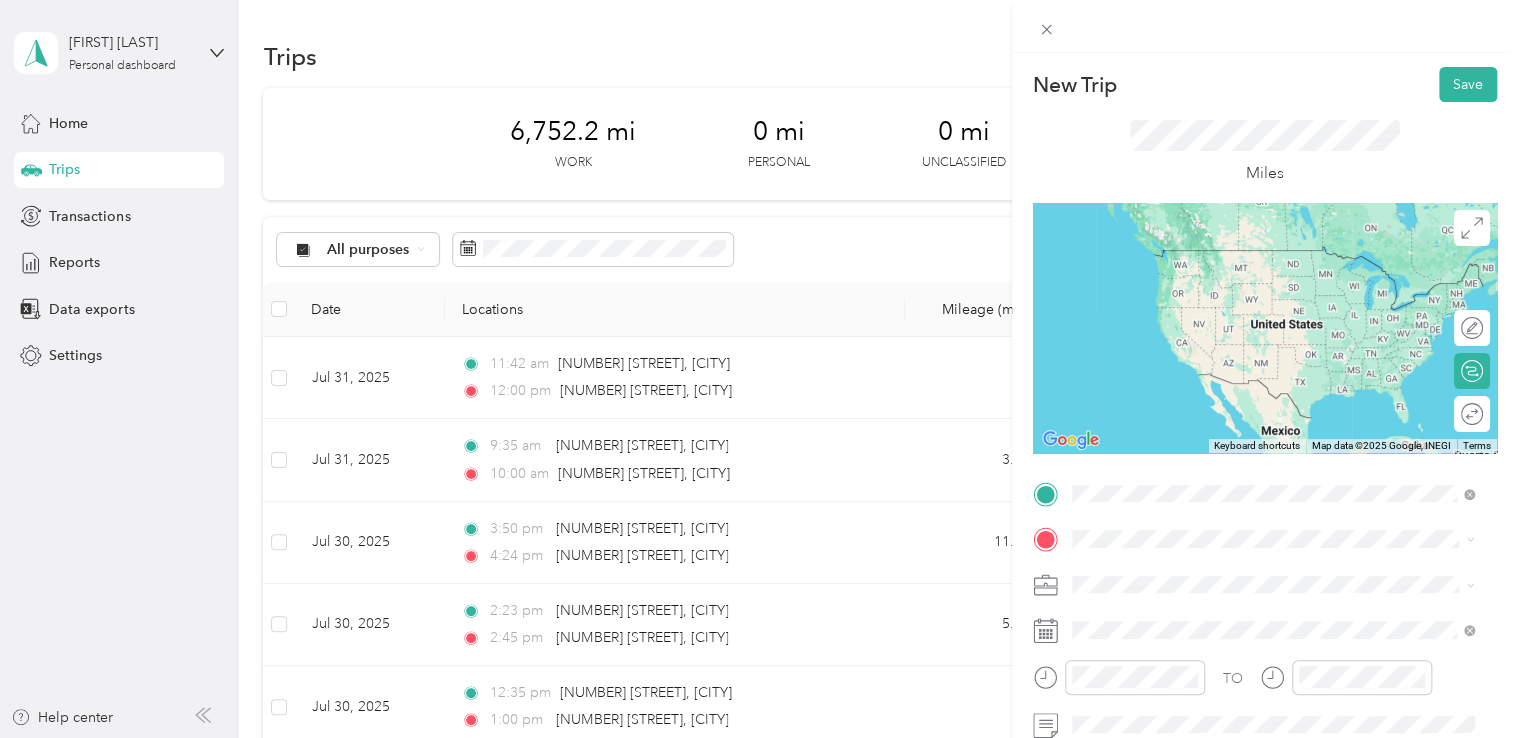 click on "[NUMBER] [STREET]
[CITY], [STATE] [POSTAL_CODE], [COUNTRY]" at bounding box center (1253, 574) 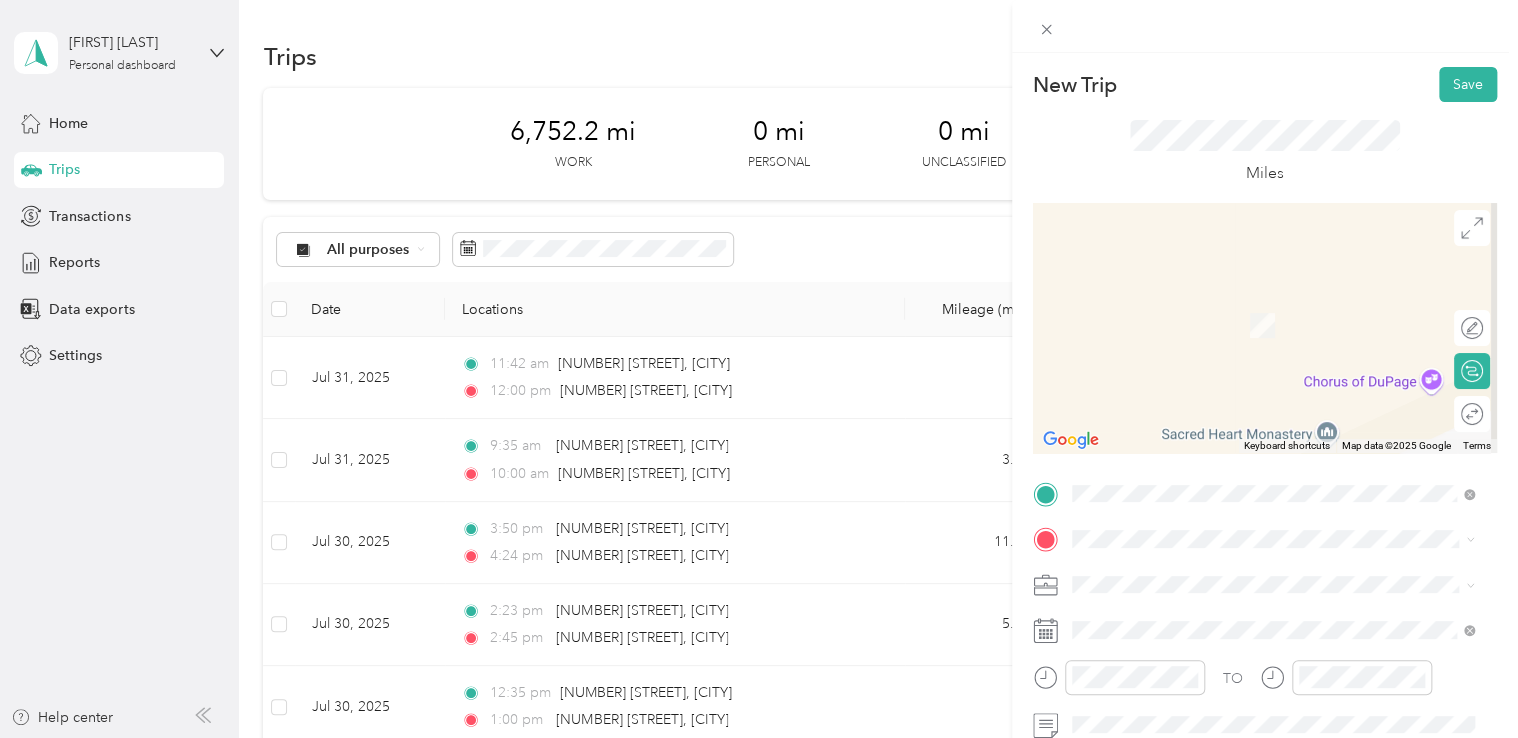 click on "[NUMBER] [STREET]
[CITY], [STATE] [POSTAL_CODE], [COUNTRY]" at bounding box center (1253, 354) 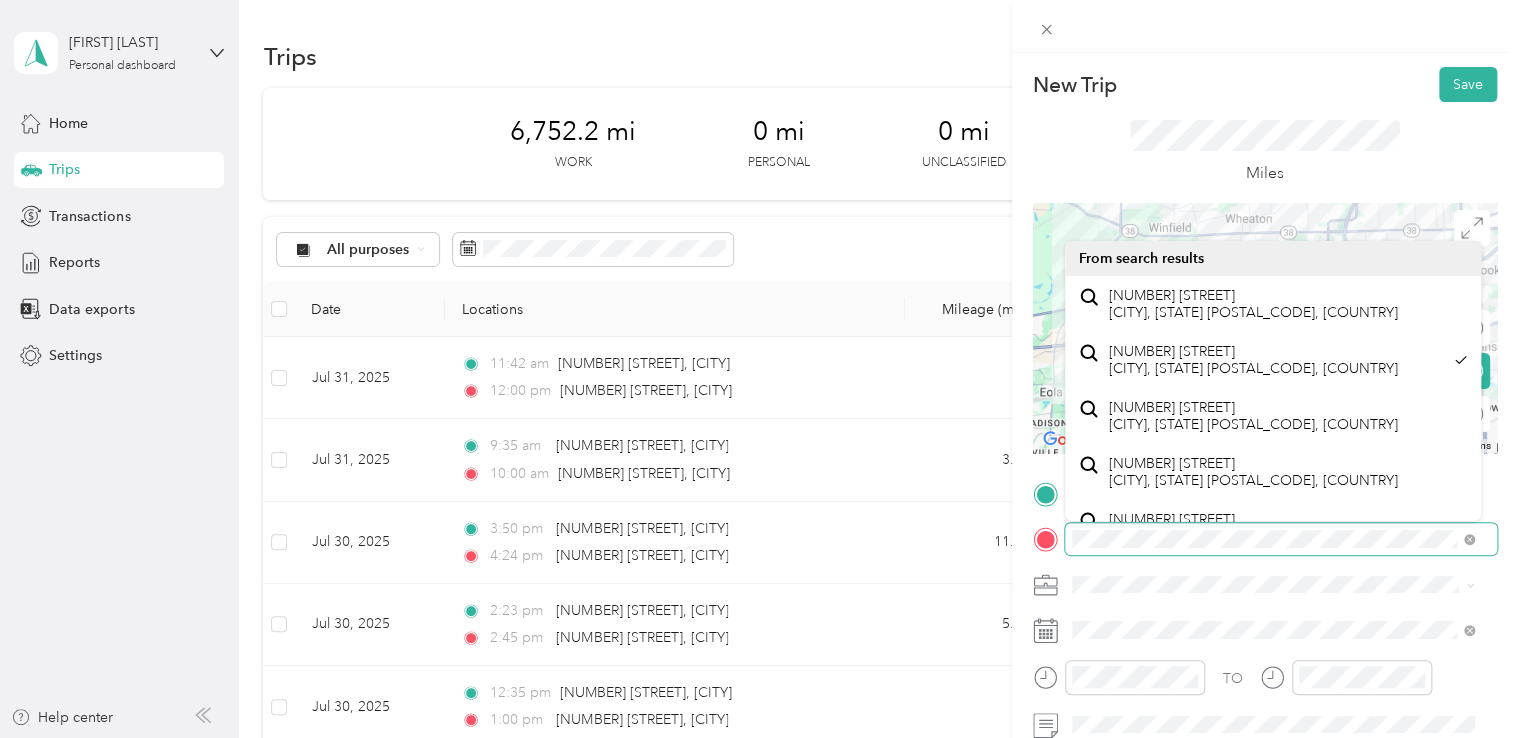 click at bounding box center [1281, 539] 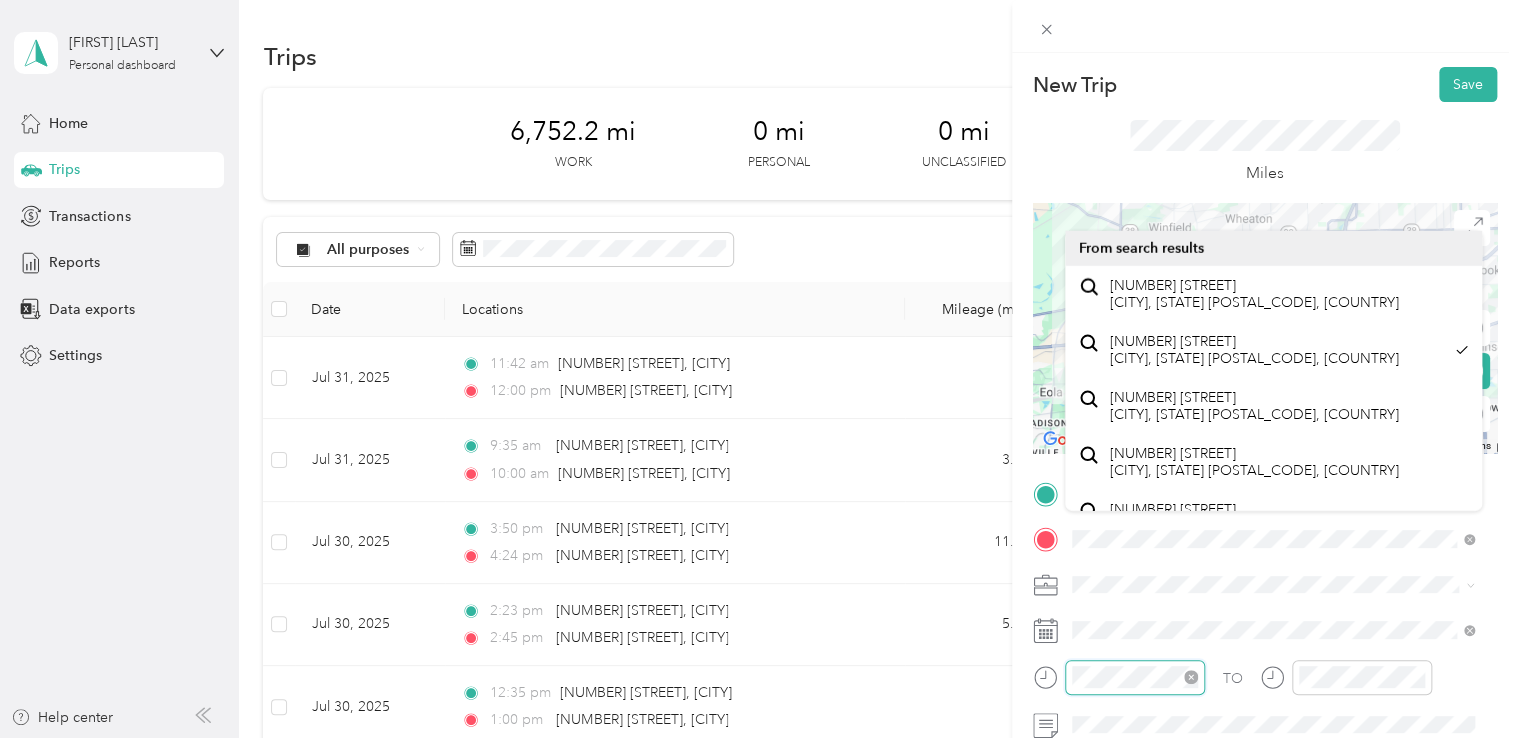 scroll, scrollTop: 120, scrollLeft: 0, axis: vertical 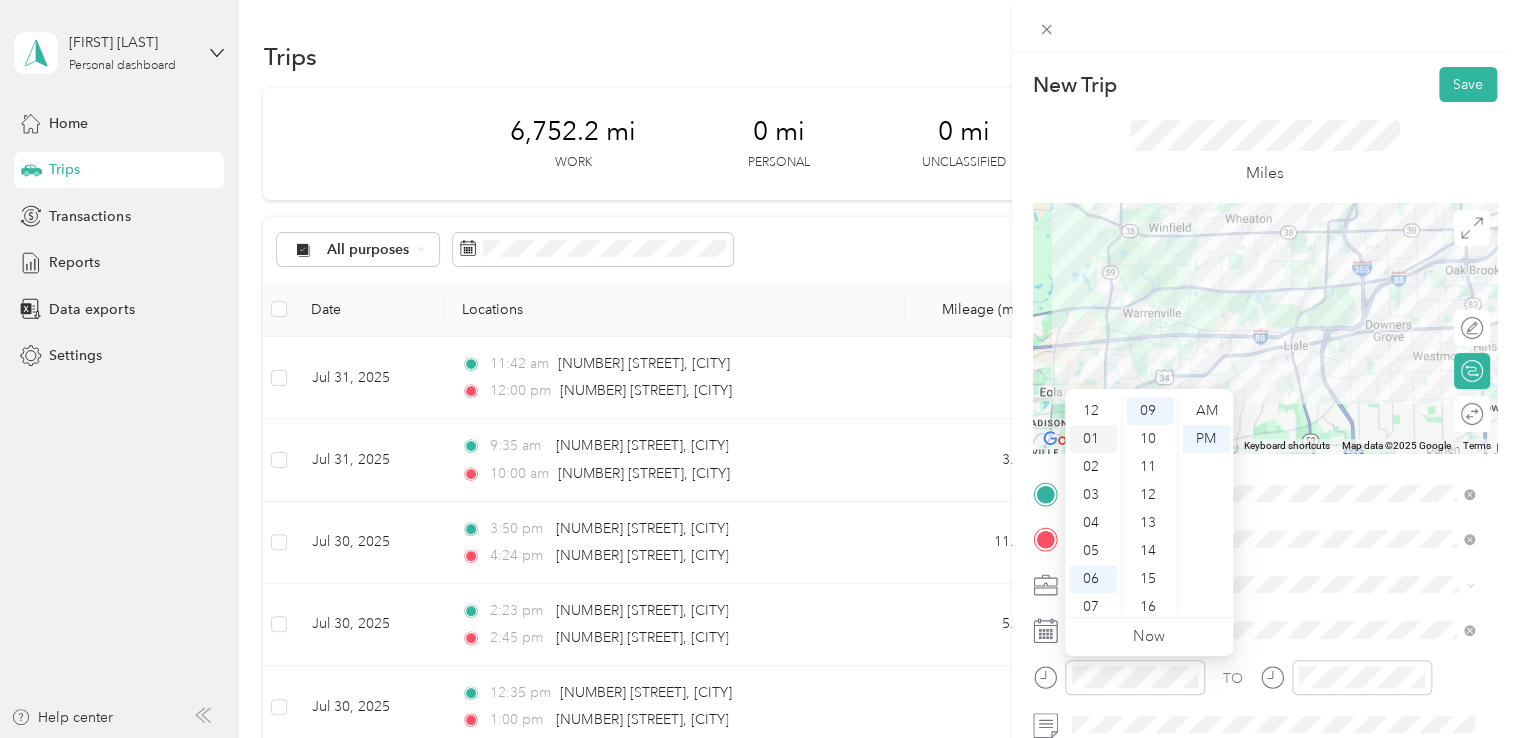 click on "01" at bounding box center [1093, 439] 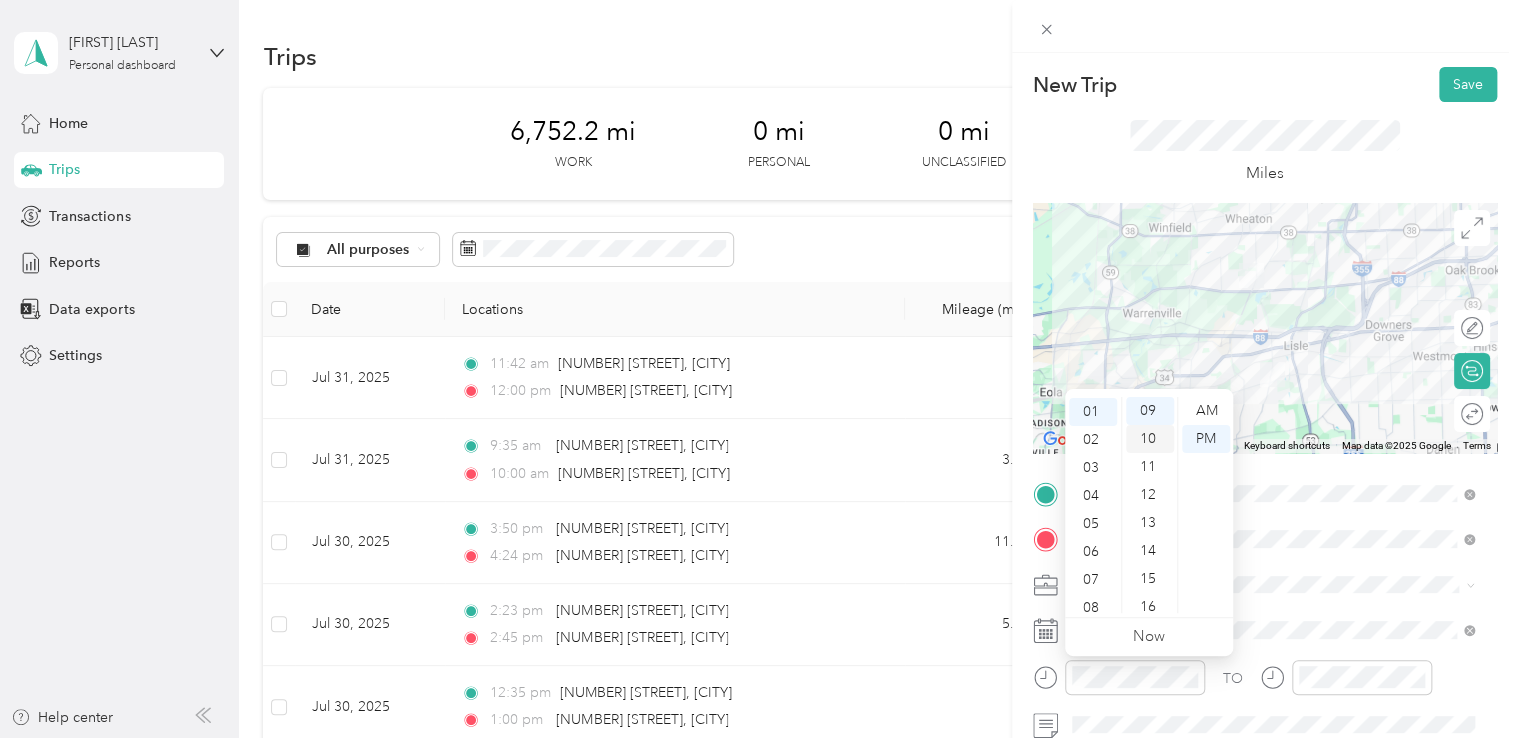 scroll, scrollTop: 28, scrollLeft: 0, axis: vertical 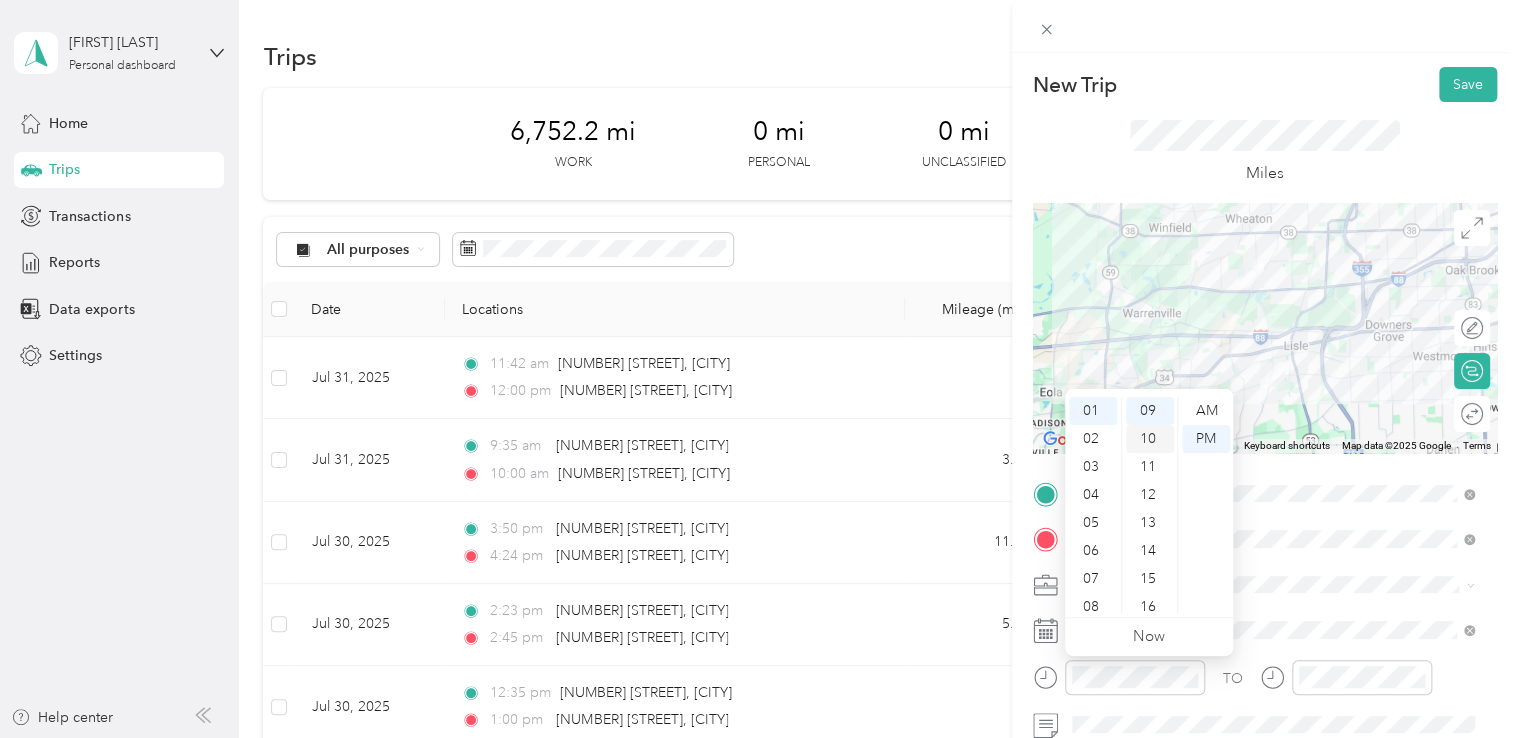 click on "10" at bounding box center (1150, 439) 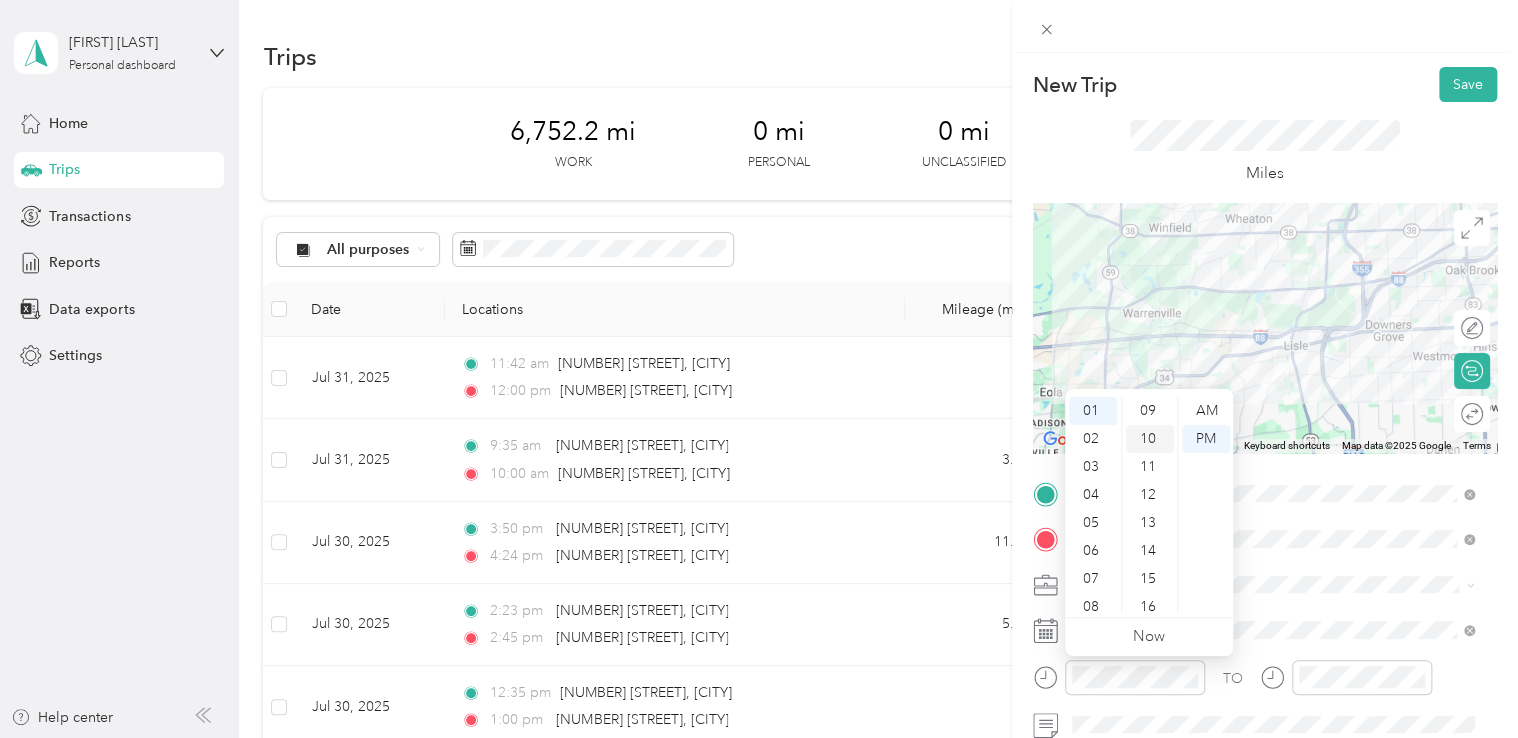 scroll, scrollTop: 280, scrollLeft: 0, axis: vertical 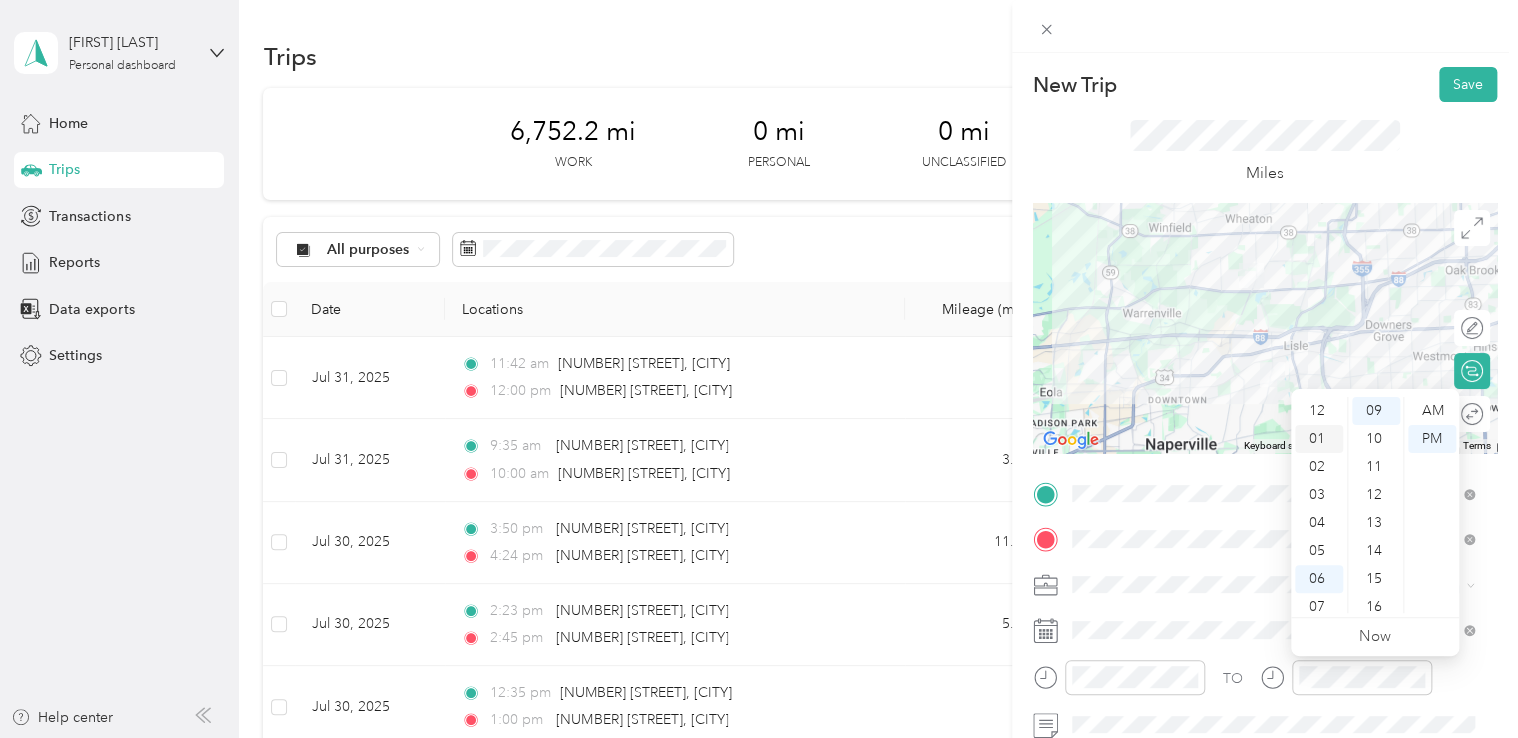 click on "01" at bounding box center [1319, 439] 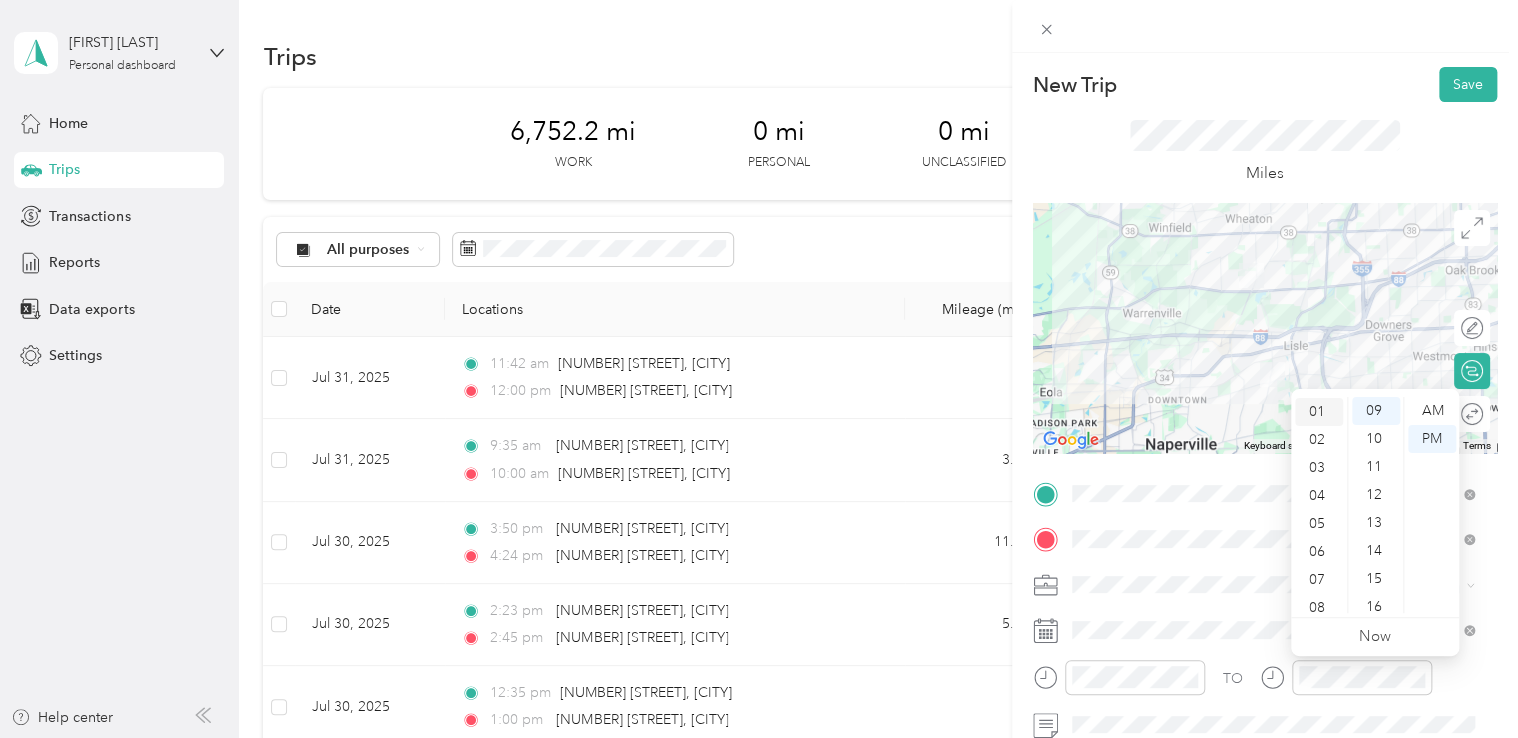 scroll, scrollTop: 28, scrollLeft: 0, axis: vertical 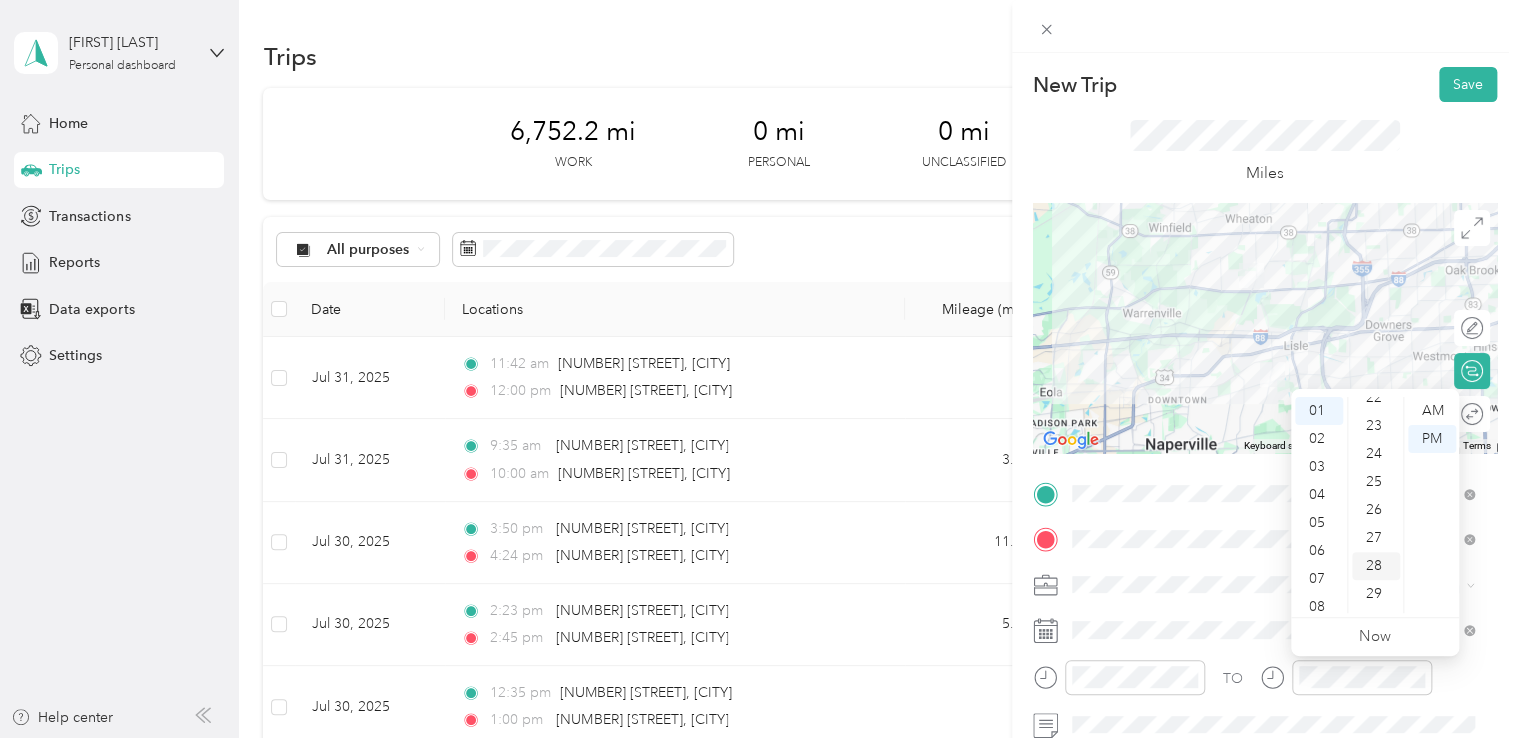 click on "28" at bounding box center (1376, 566) 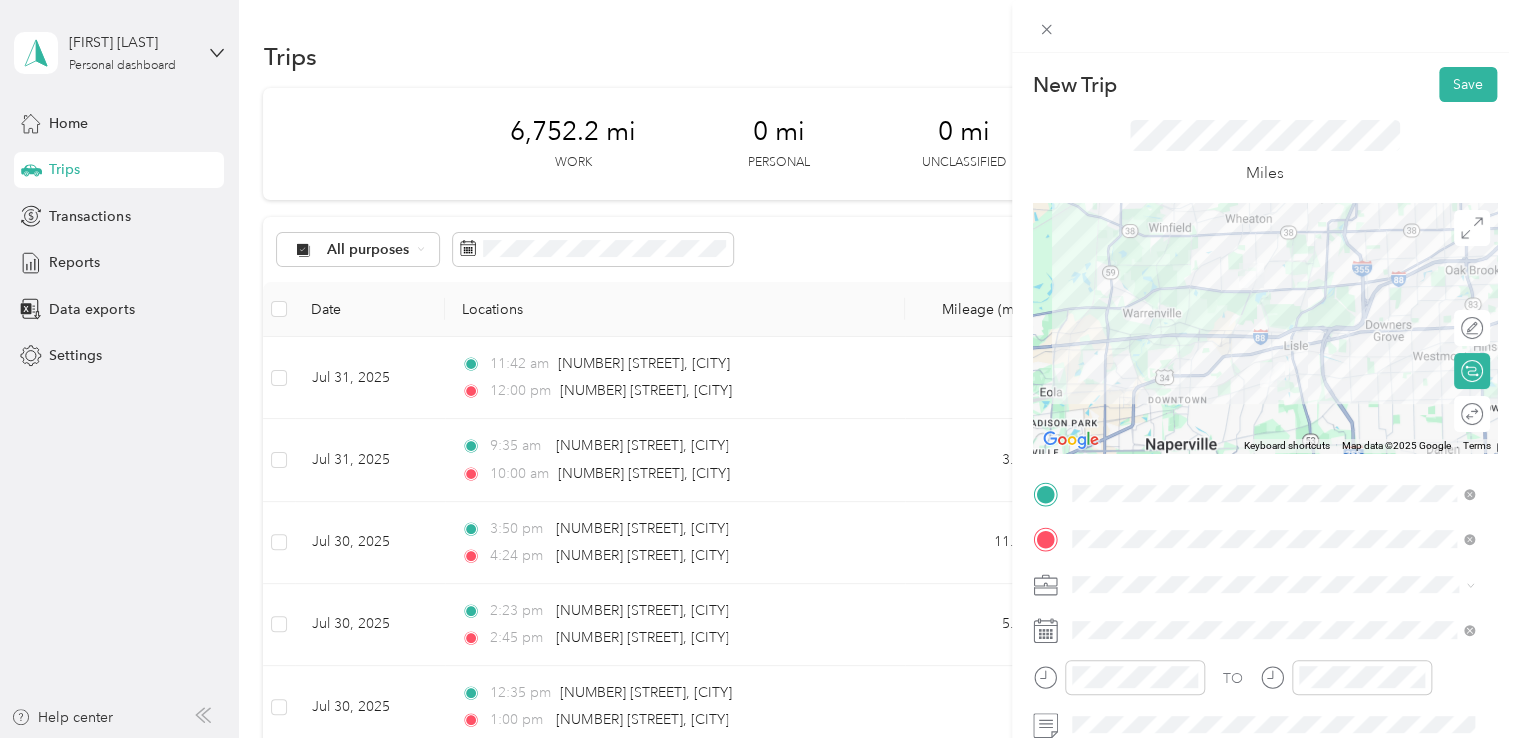 click 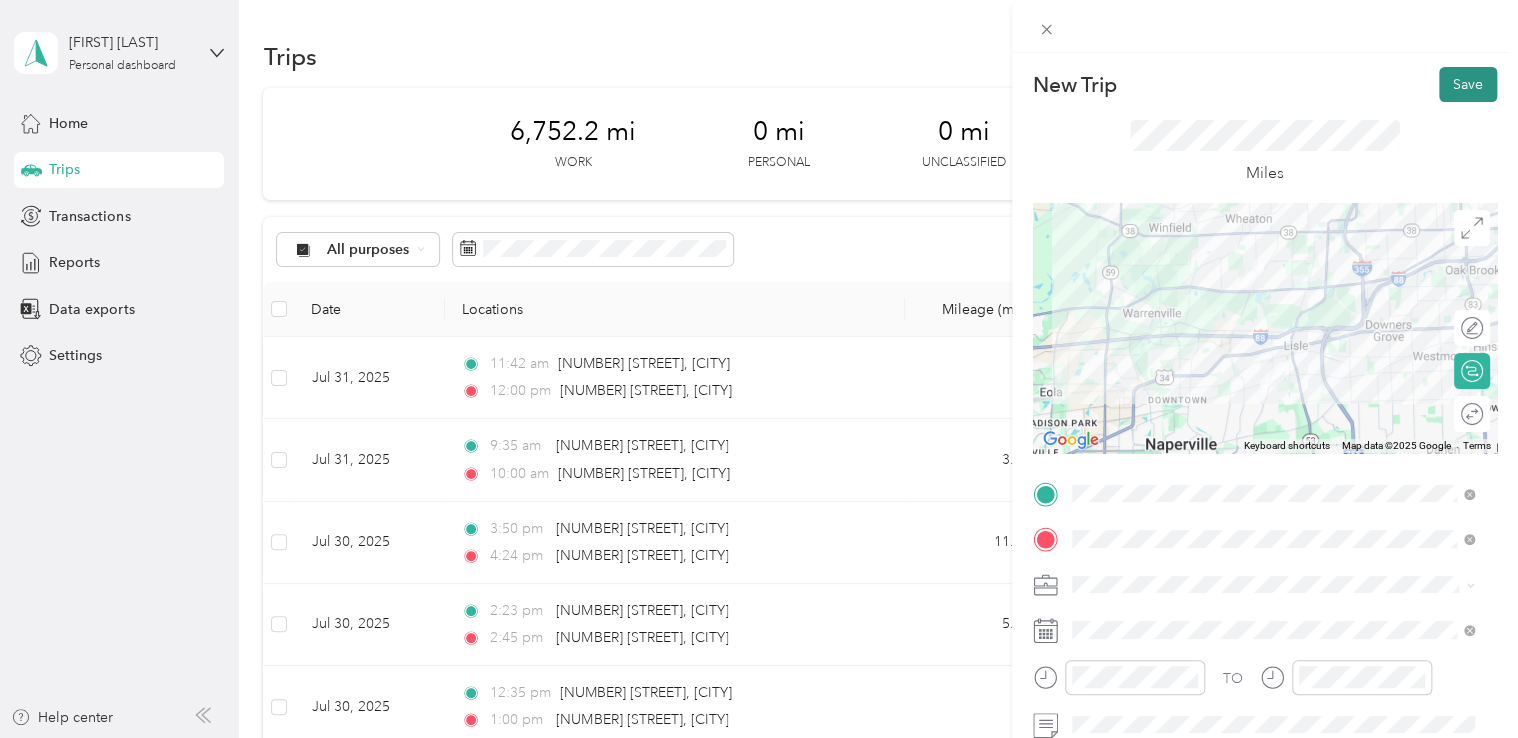 click on "Save" at bounding box center (1468, 84) 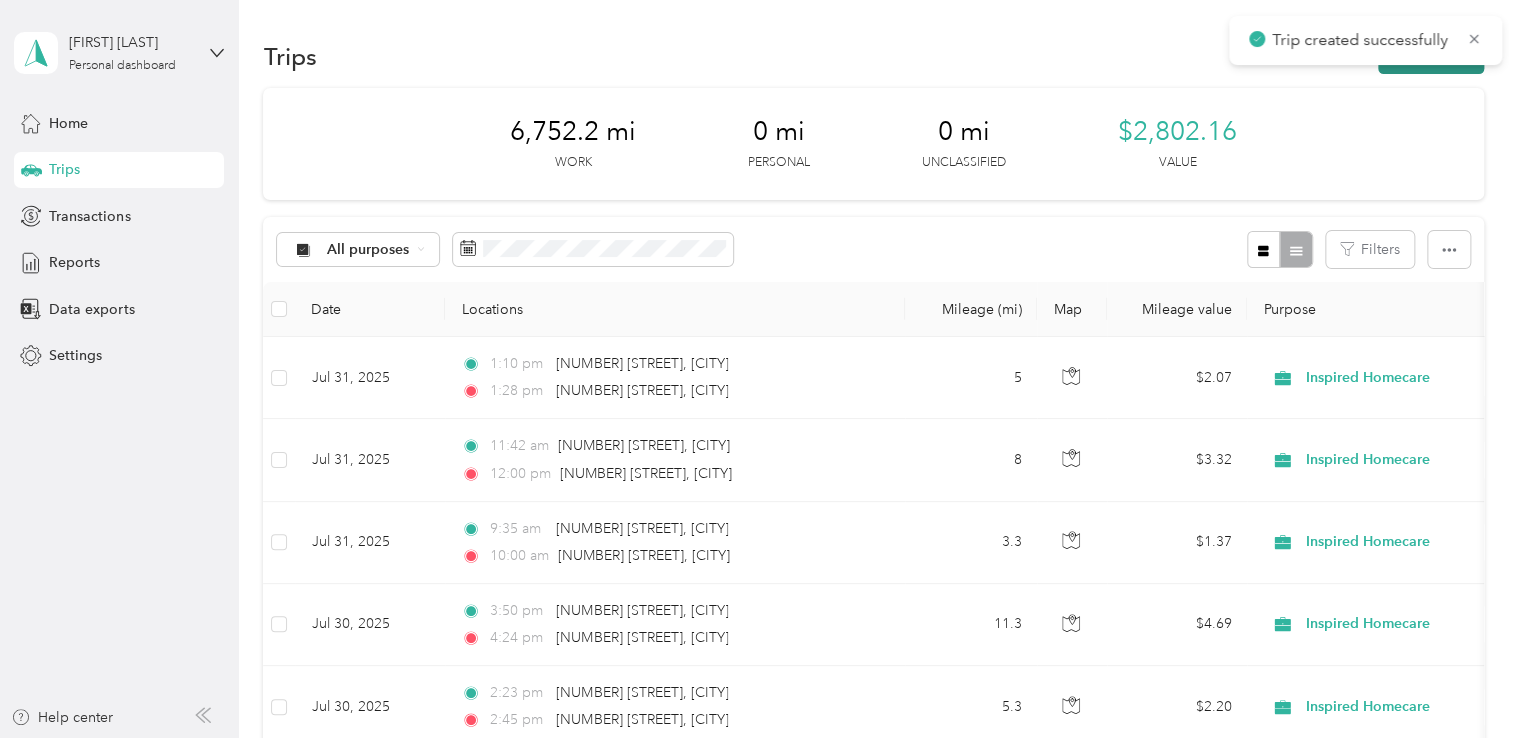 click on "New trip" at bounding box center [1431, 56] 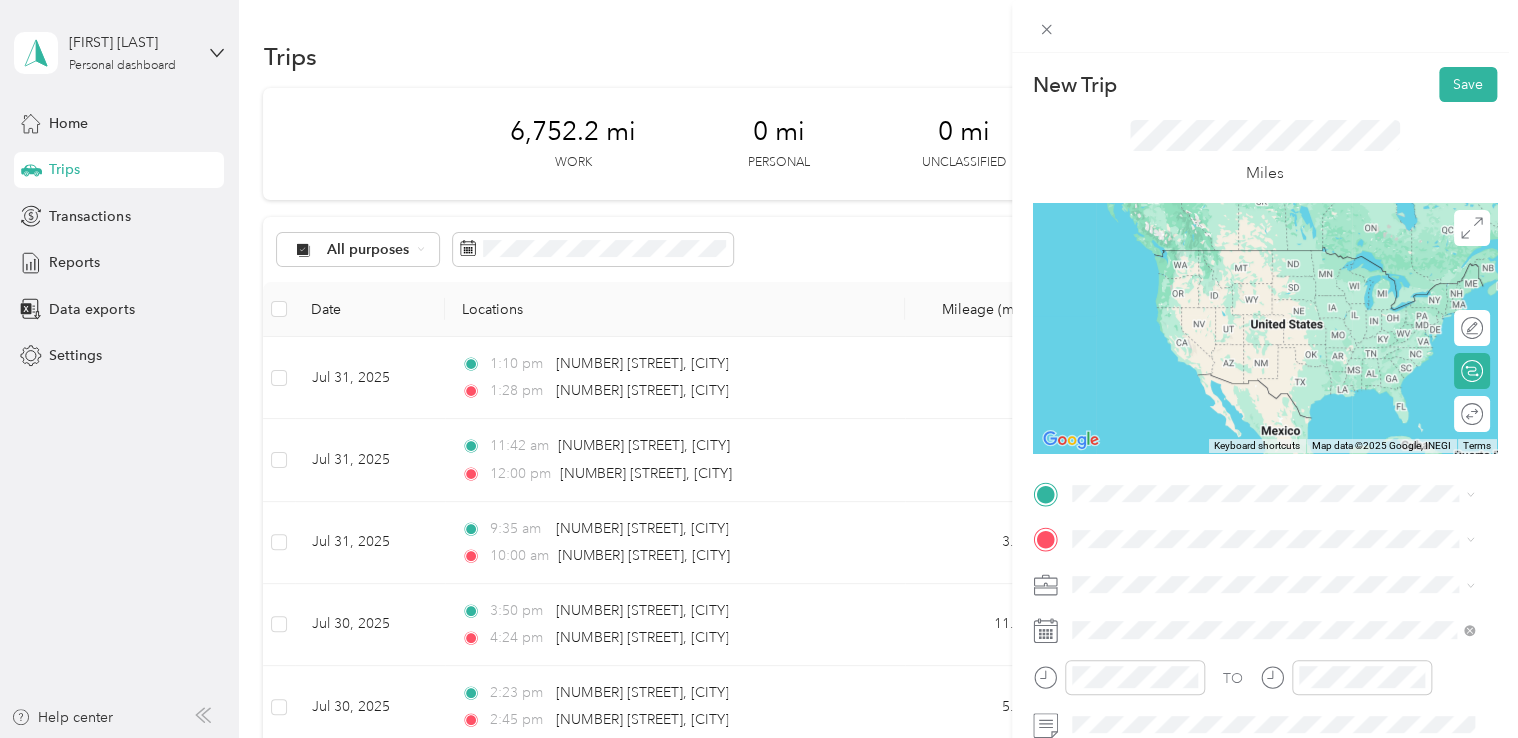 click on "[NUMBER] [STREET]
[CITY], [STATE] [POSTAL_CODE], [COUNTRY]" at bounding box center [1253, 253] 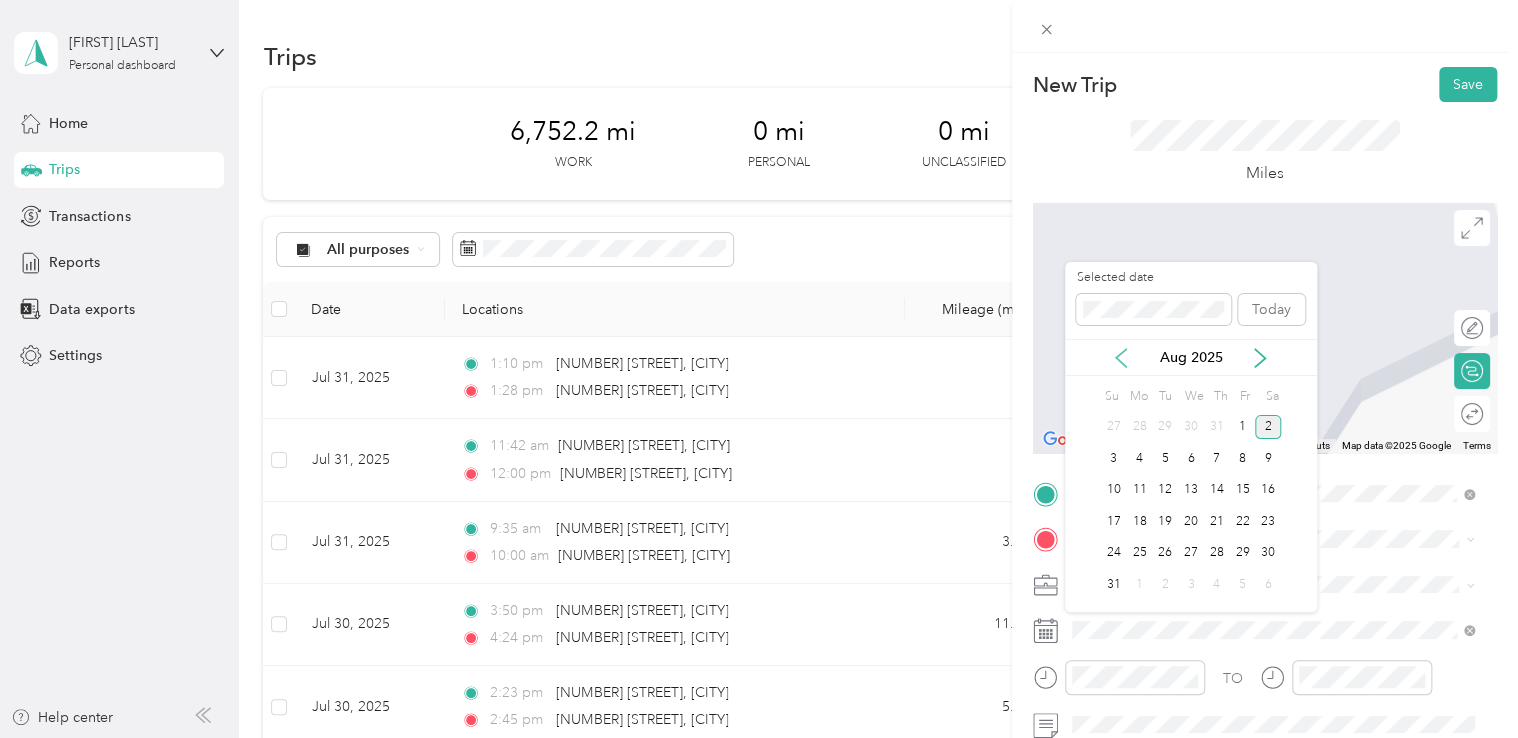 click 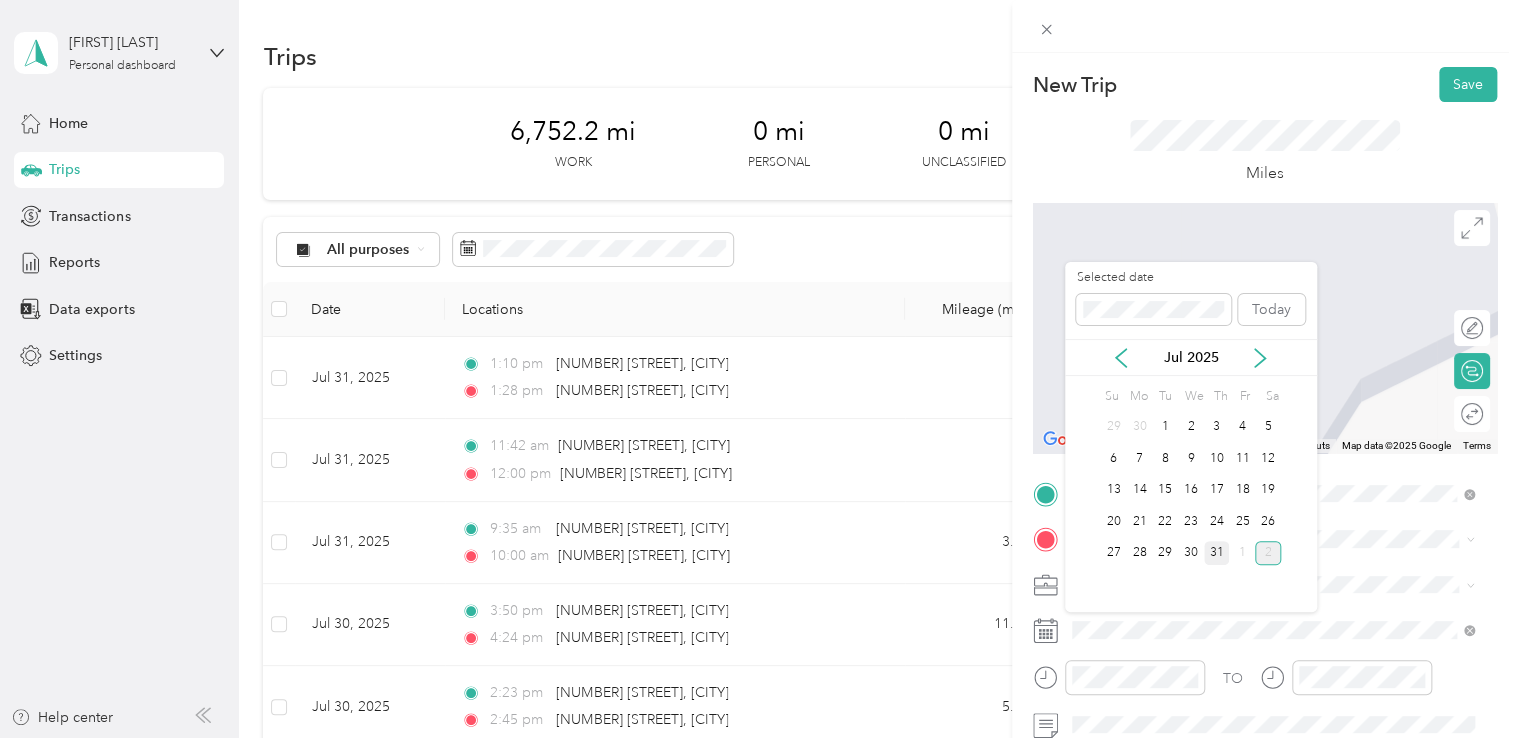 click on "31" at bounding box center [1217, 553] 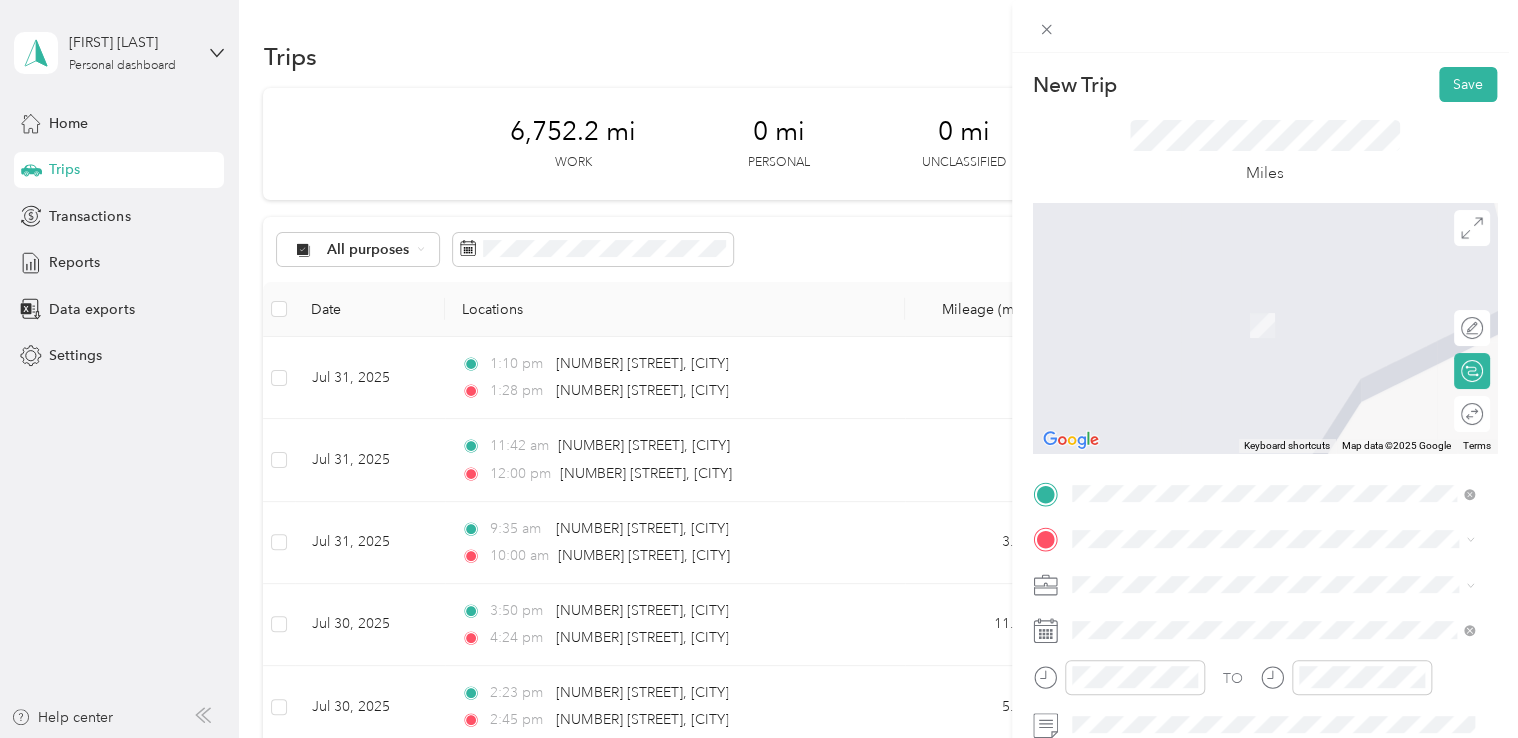 click on "[NUMBER] [STREET]
[CITY], [STATE] [POSTAL_CODE], [COUNTRY]" at bounding box center [1253, 303] 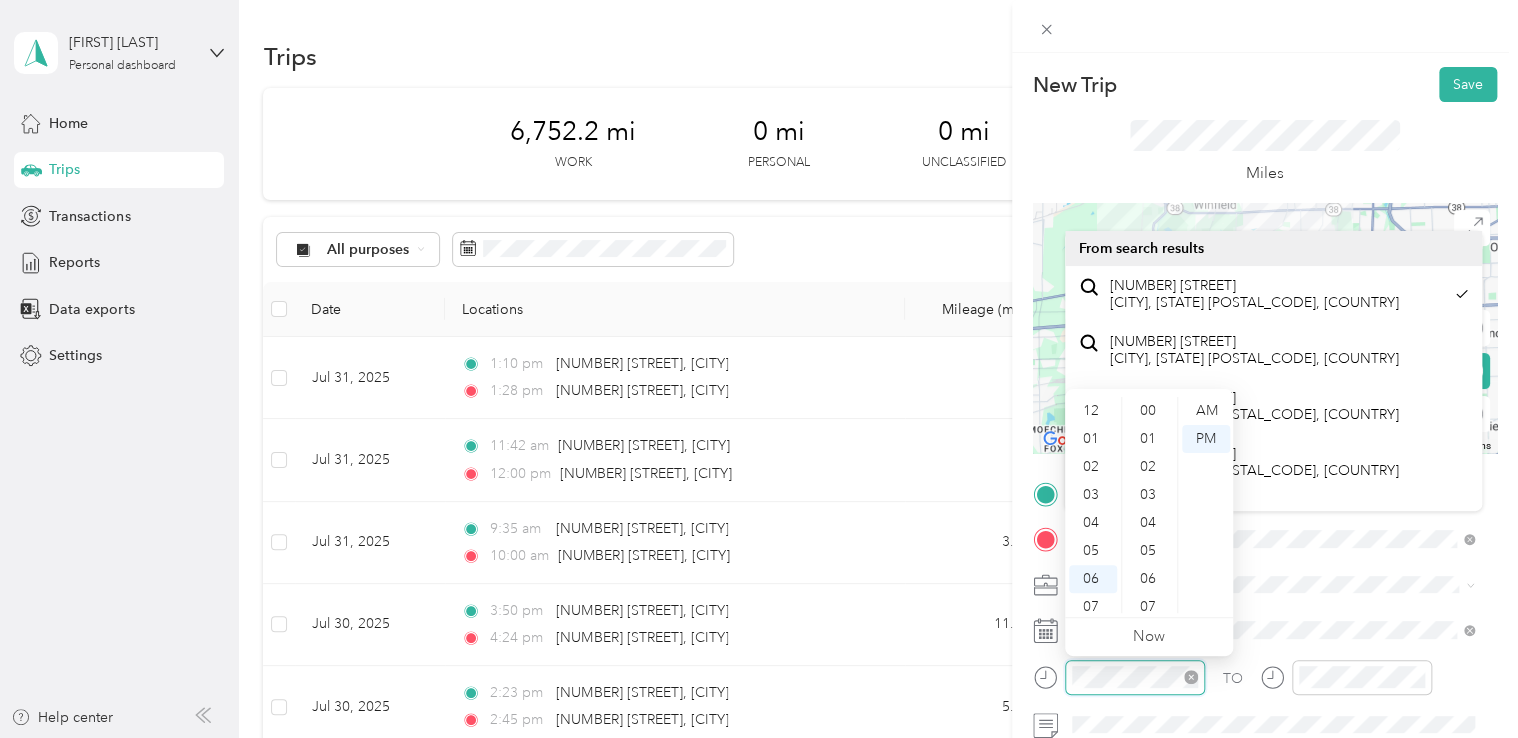 scroll, scrollTop: 280, scrollLeft: 0, axis: vertical 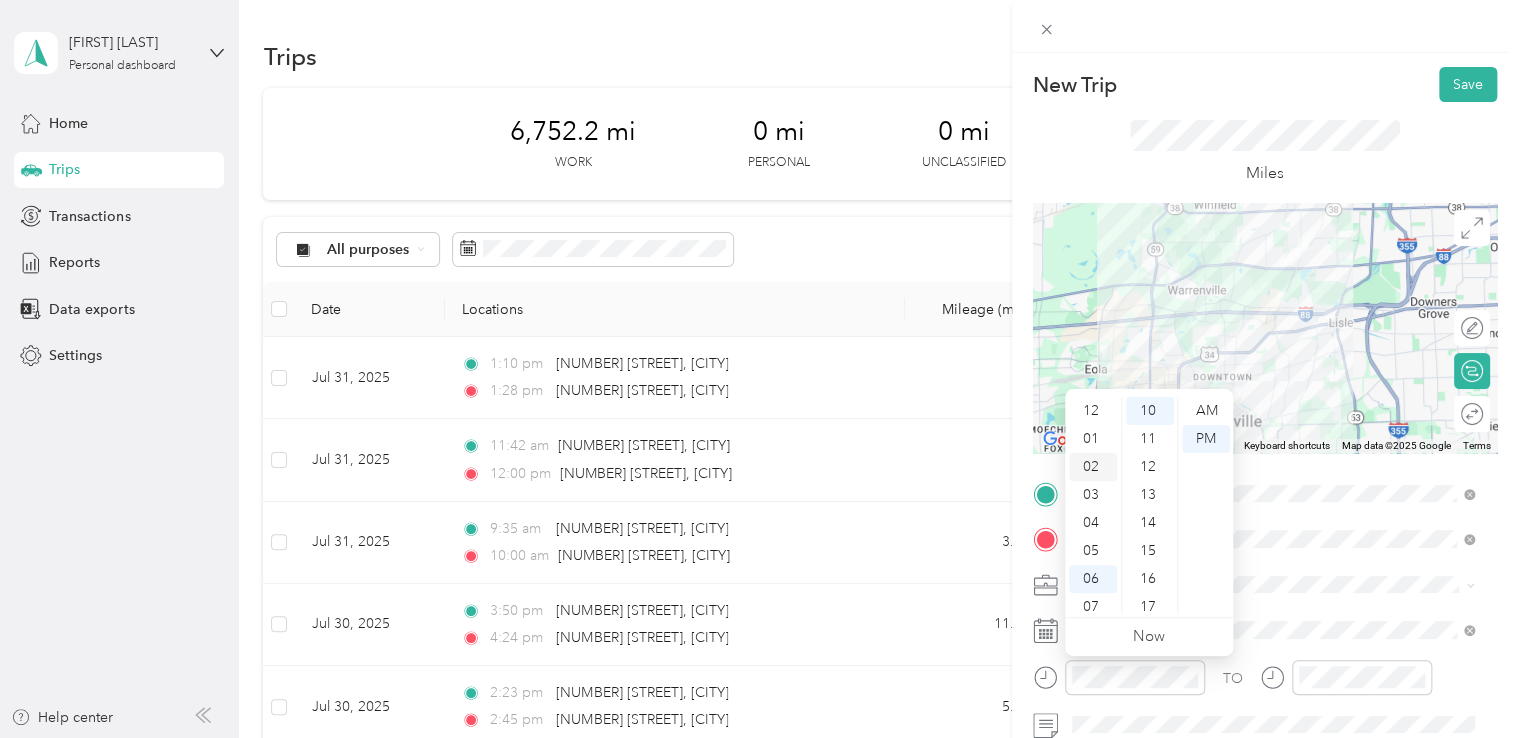 click on "02" at bounding box center (1093, 467) 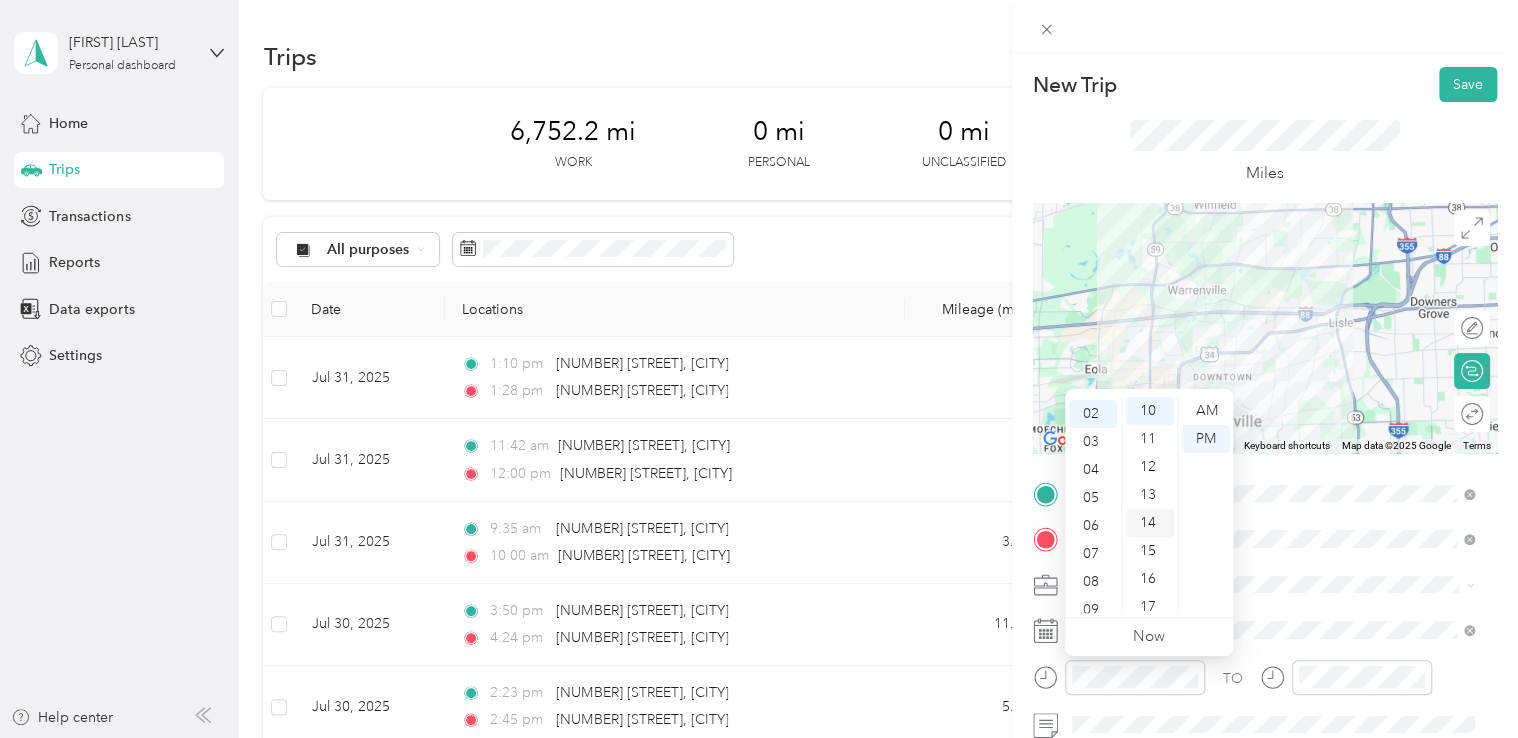 scroll, scrollTop: 56, scrollLeft: 0, axis: vertical 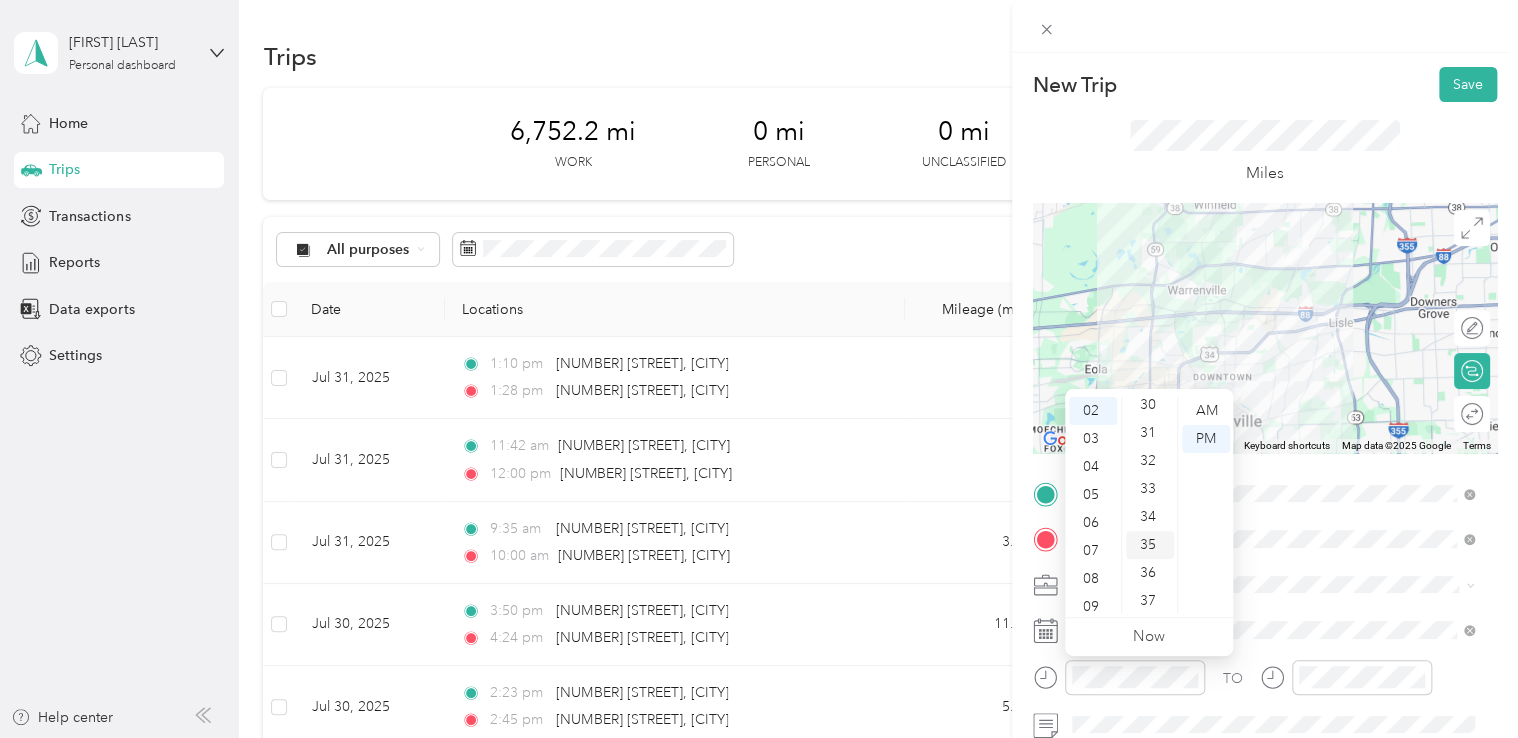 click on "35" at bounding box center (1150, 545) 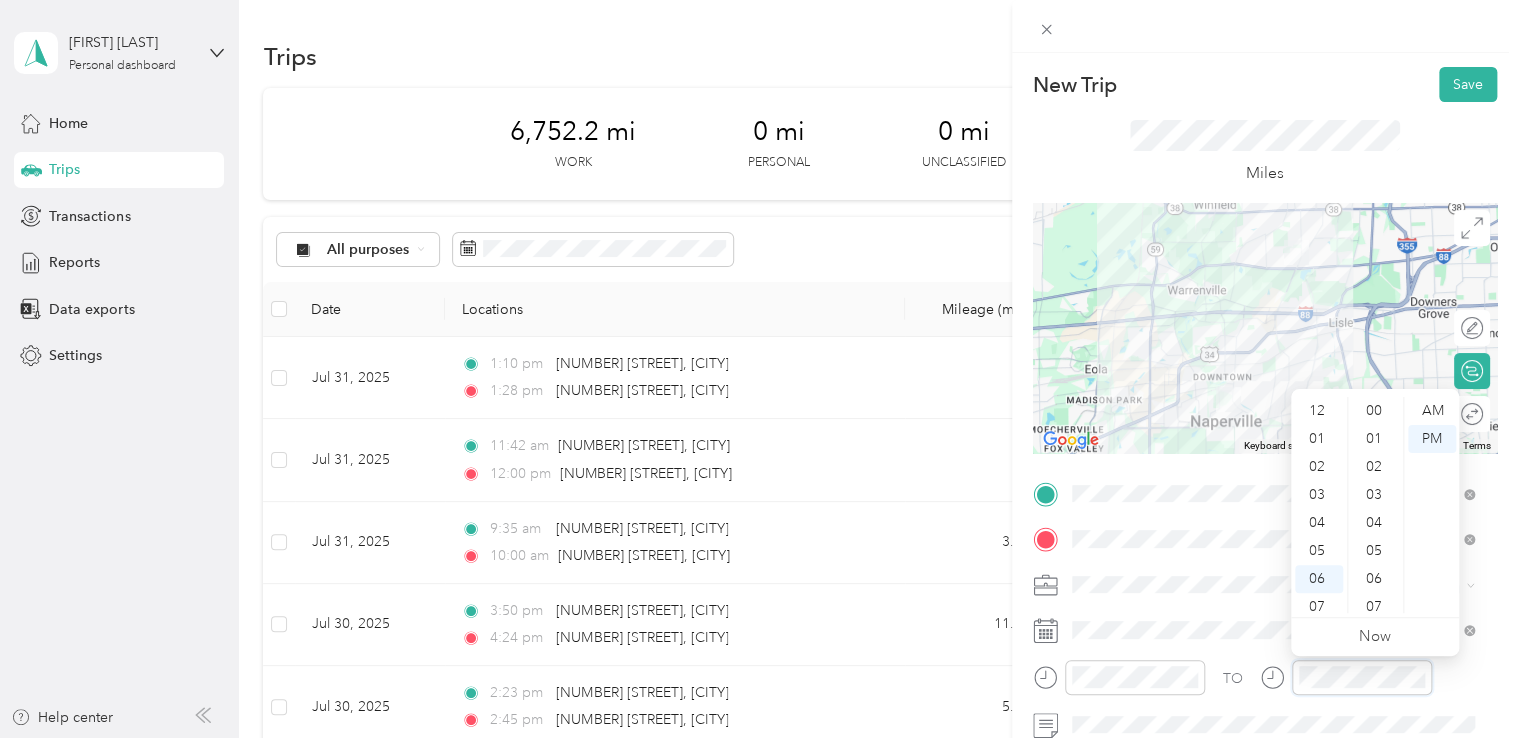 scroll, scrollTop: 280, scrollLeft: 0, axis: vertical 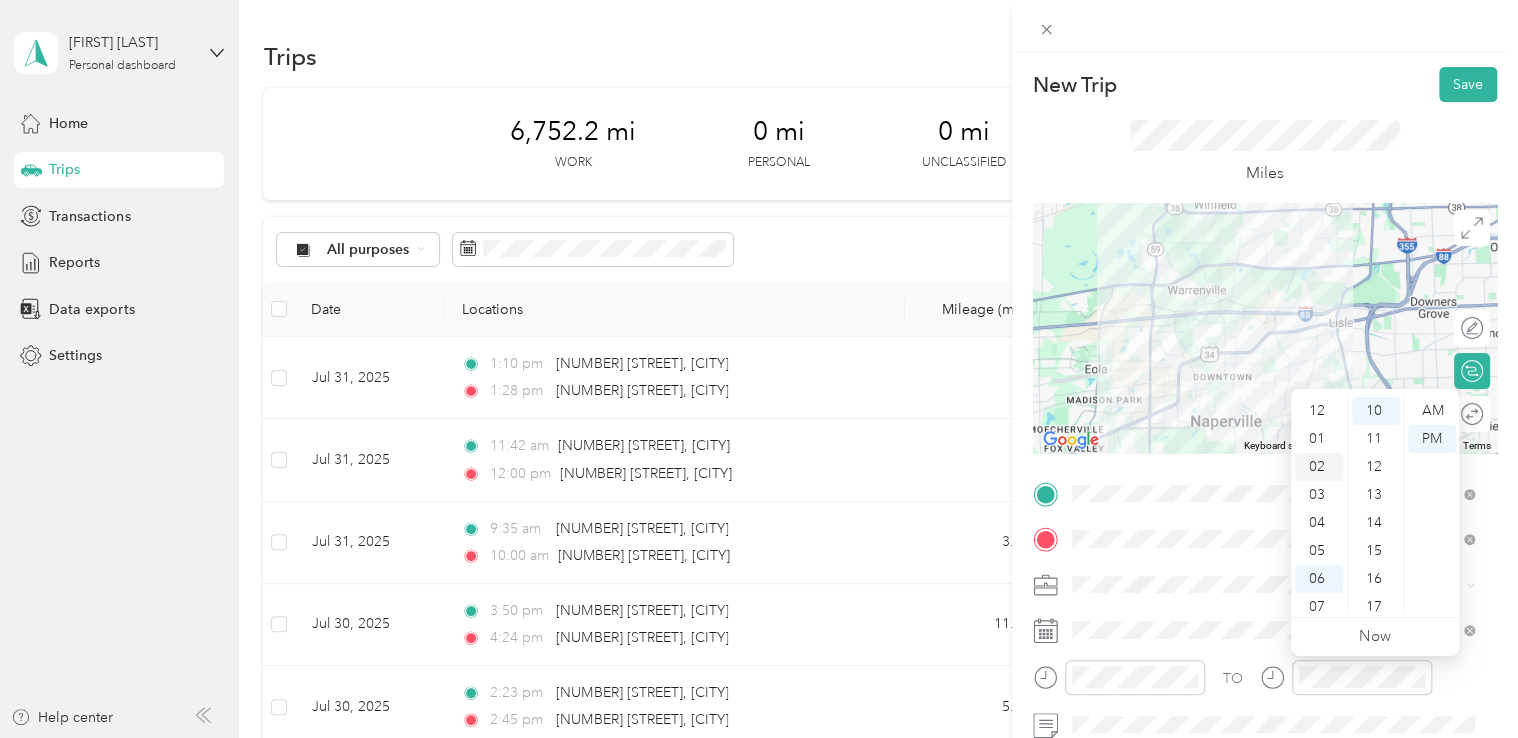 click on "02" at bounding box center (1319, 467) 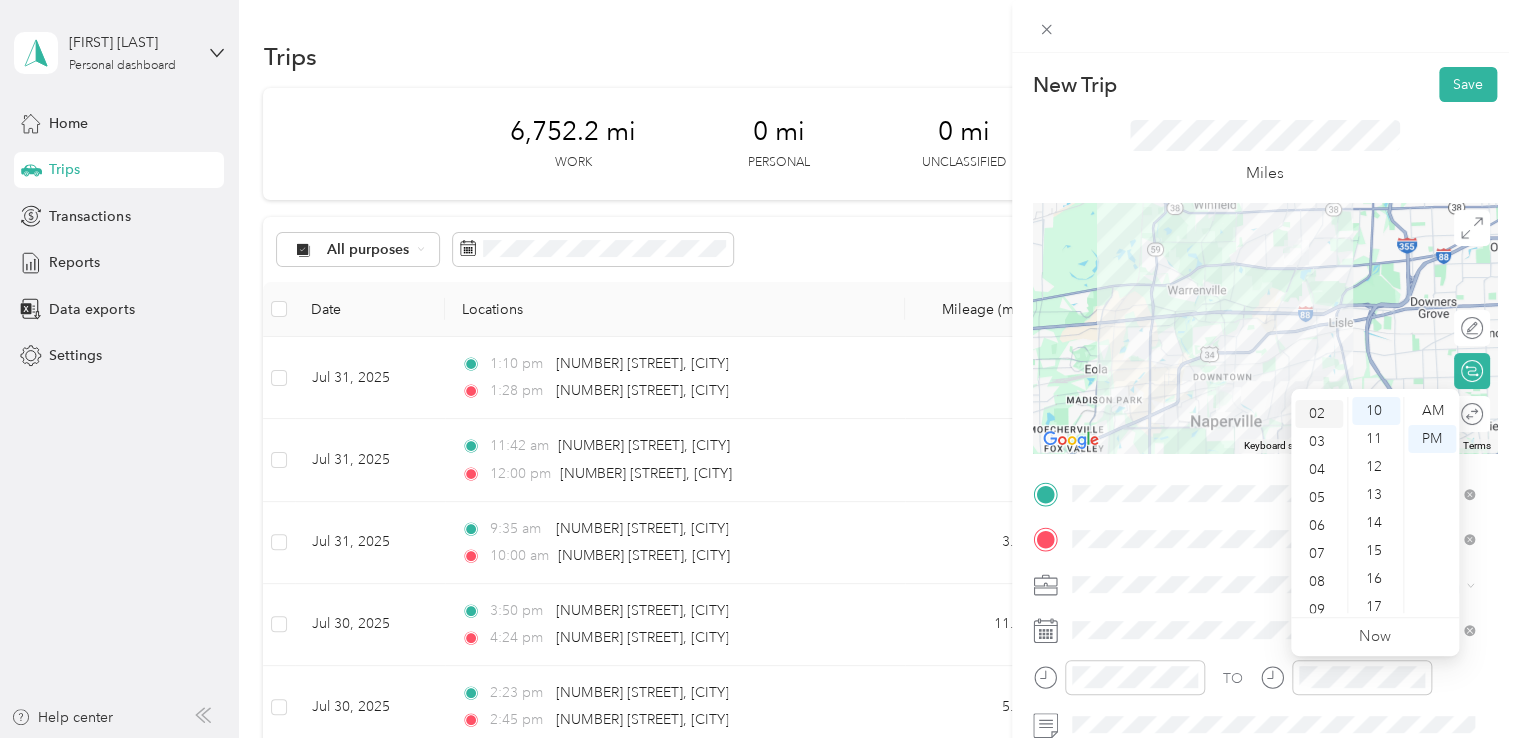 scroll, scrollTop: 56, scrollLeft: 0, axis: vertical 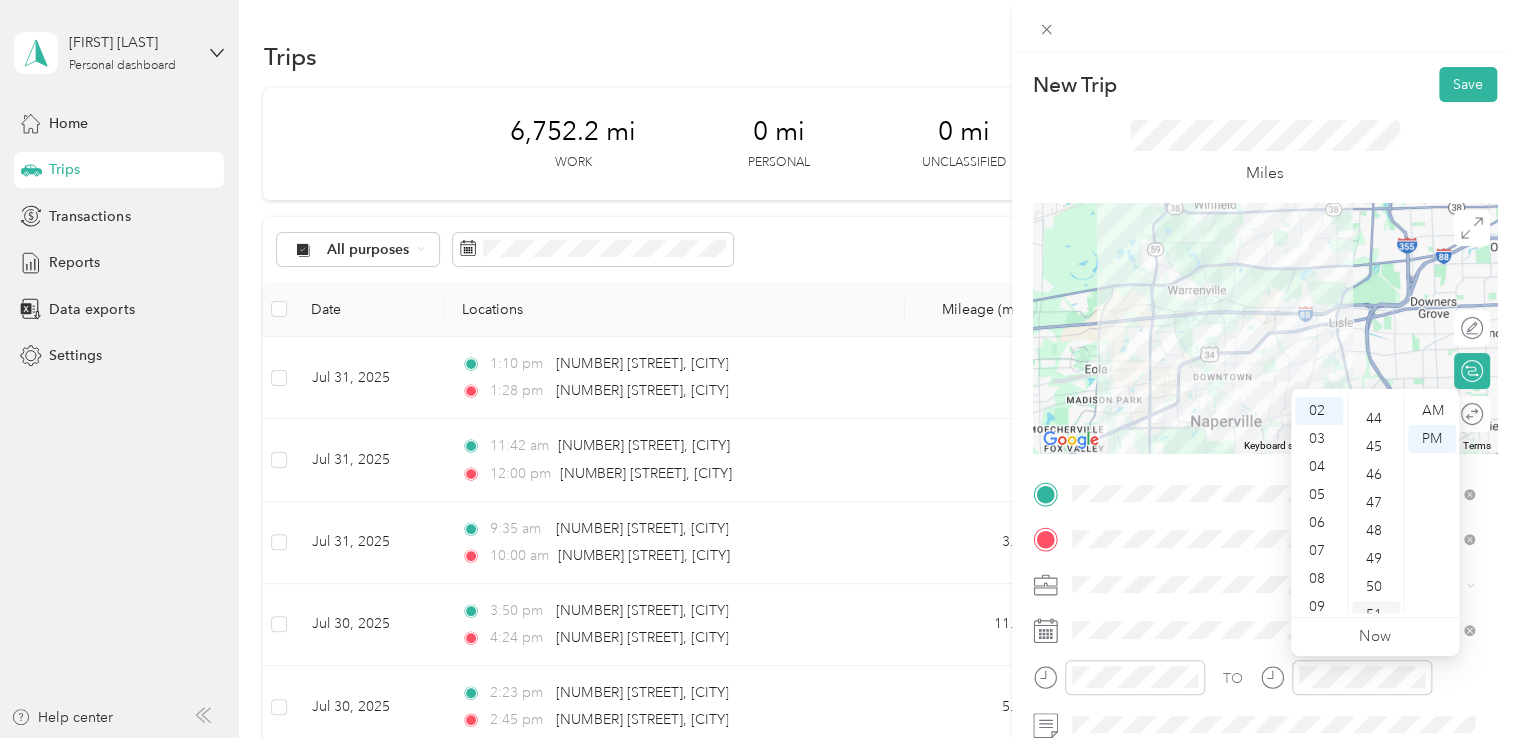 click on "51" at bounding box center [1376, 615] 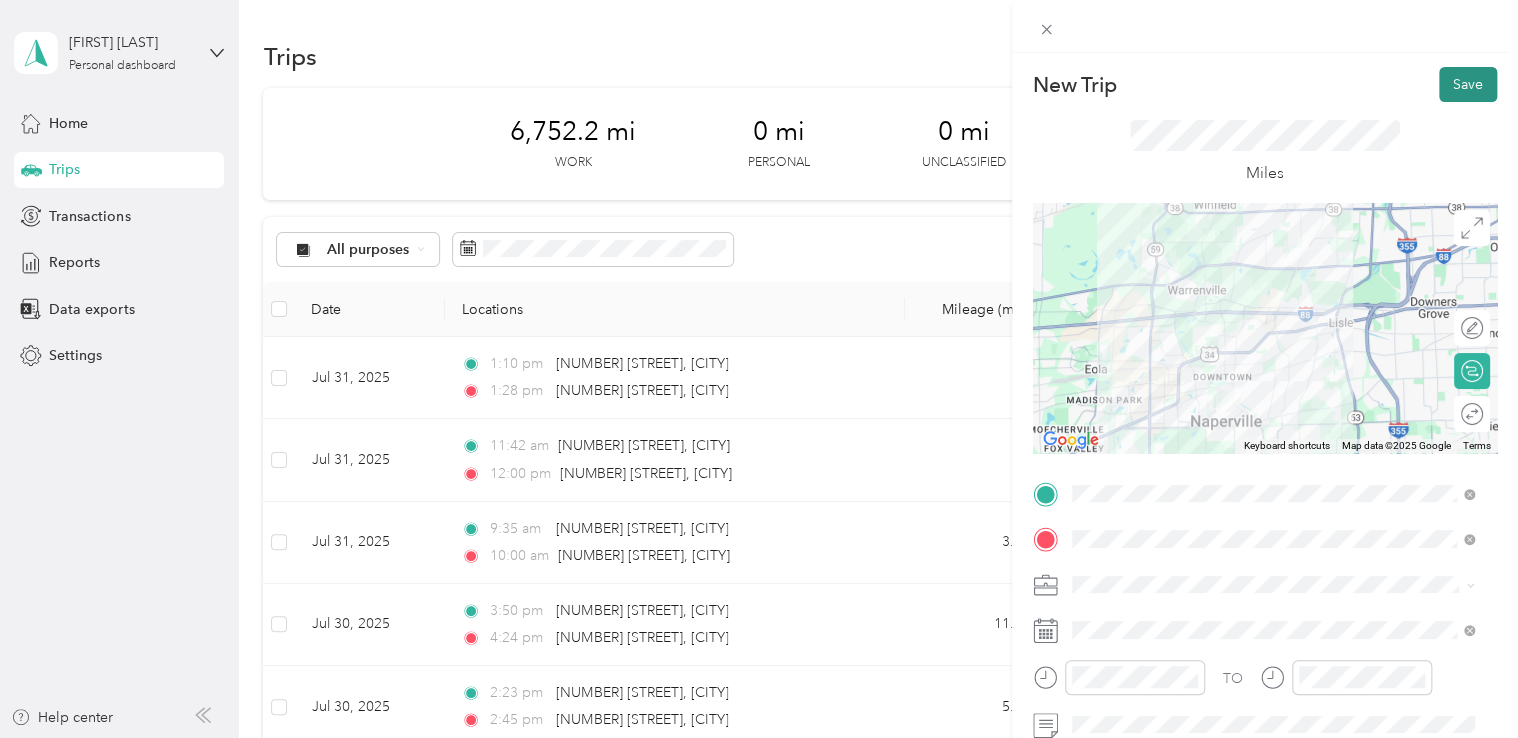 click on "Save" at bounding box center (1468, 84) 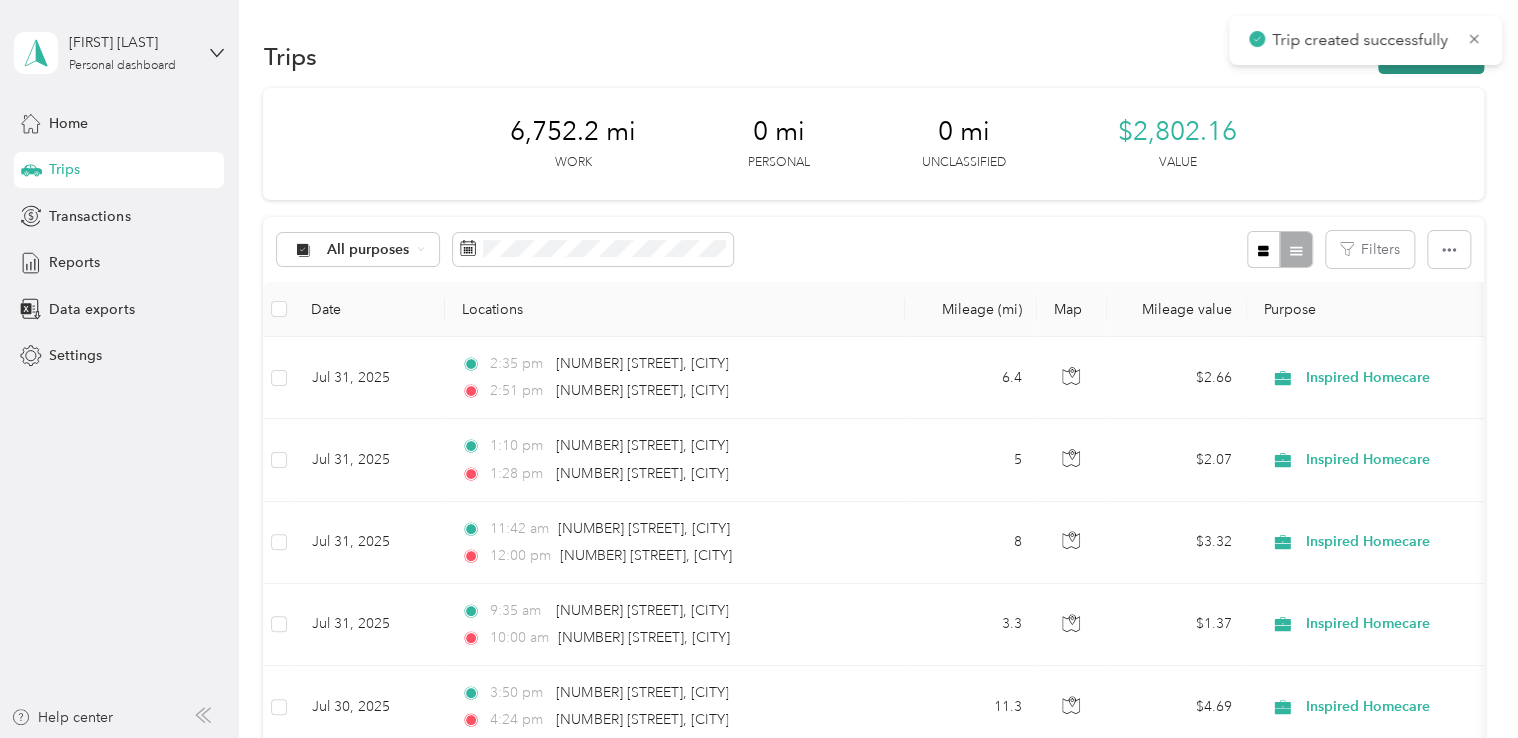click on "New trip" at bounding box center [1431, 56] 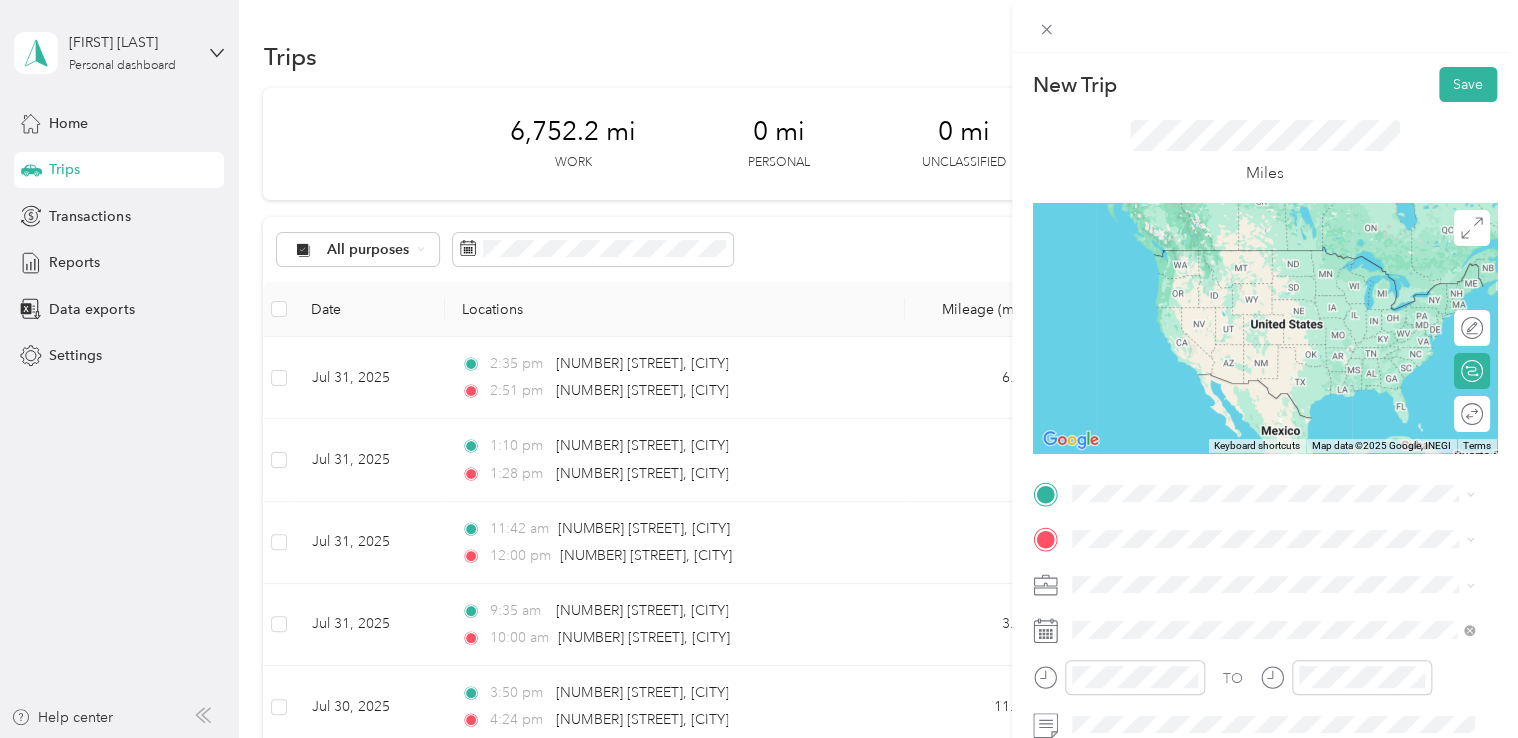 click on "[NUMBER] [STREET]
[CITY], [STATE] [POSTAL_CODE], [COUNTRY]" at bounding box center (1253, 247) 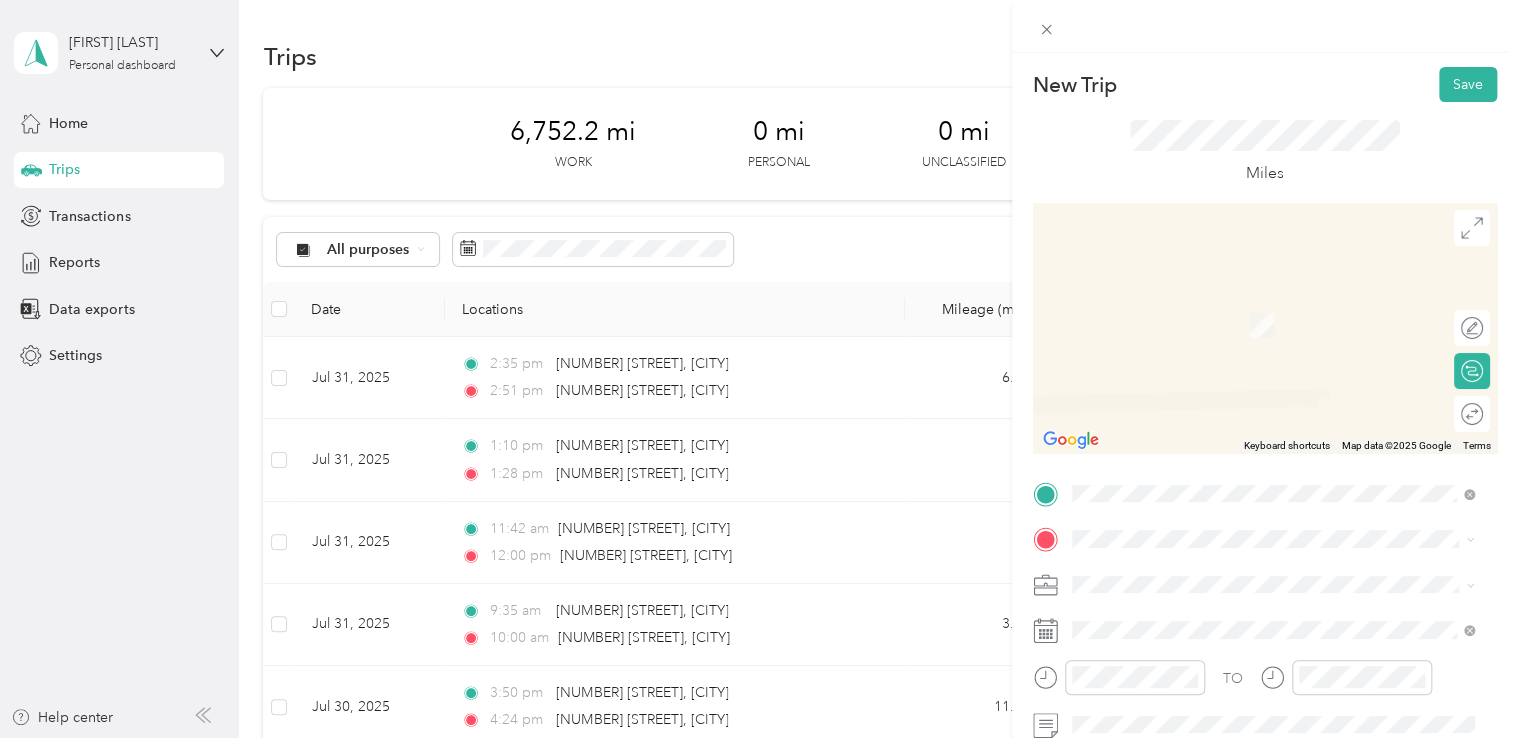 click on "[NUMBER] [STREET]
[CITY], [STATE] [POSTAL_CODE], [COUNTRY]" at bounding box center (1273, 302) 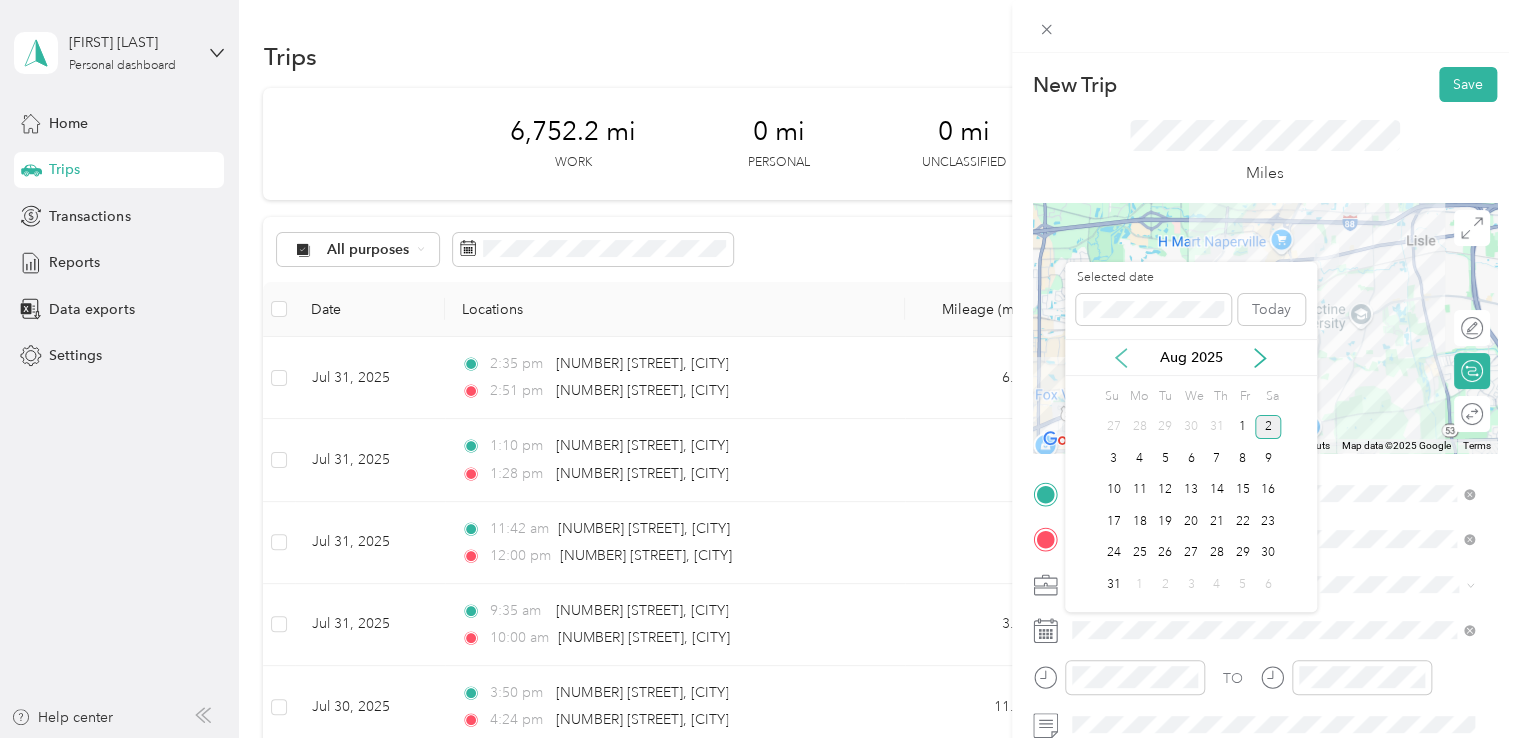 click 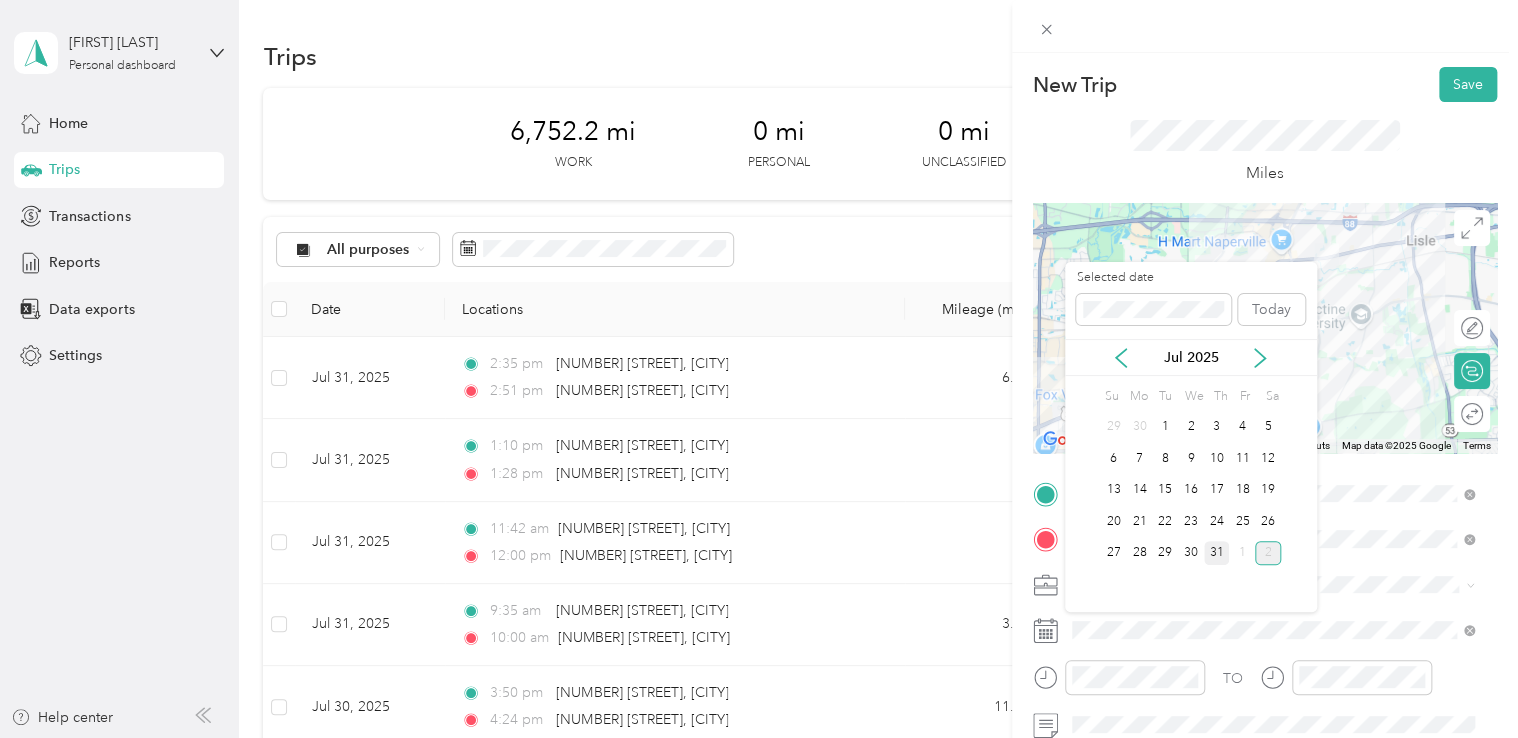 click on "31" at bounding box center (1217, 553) 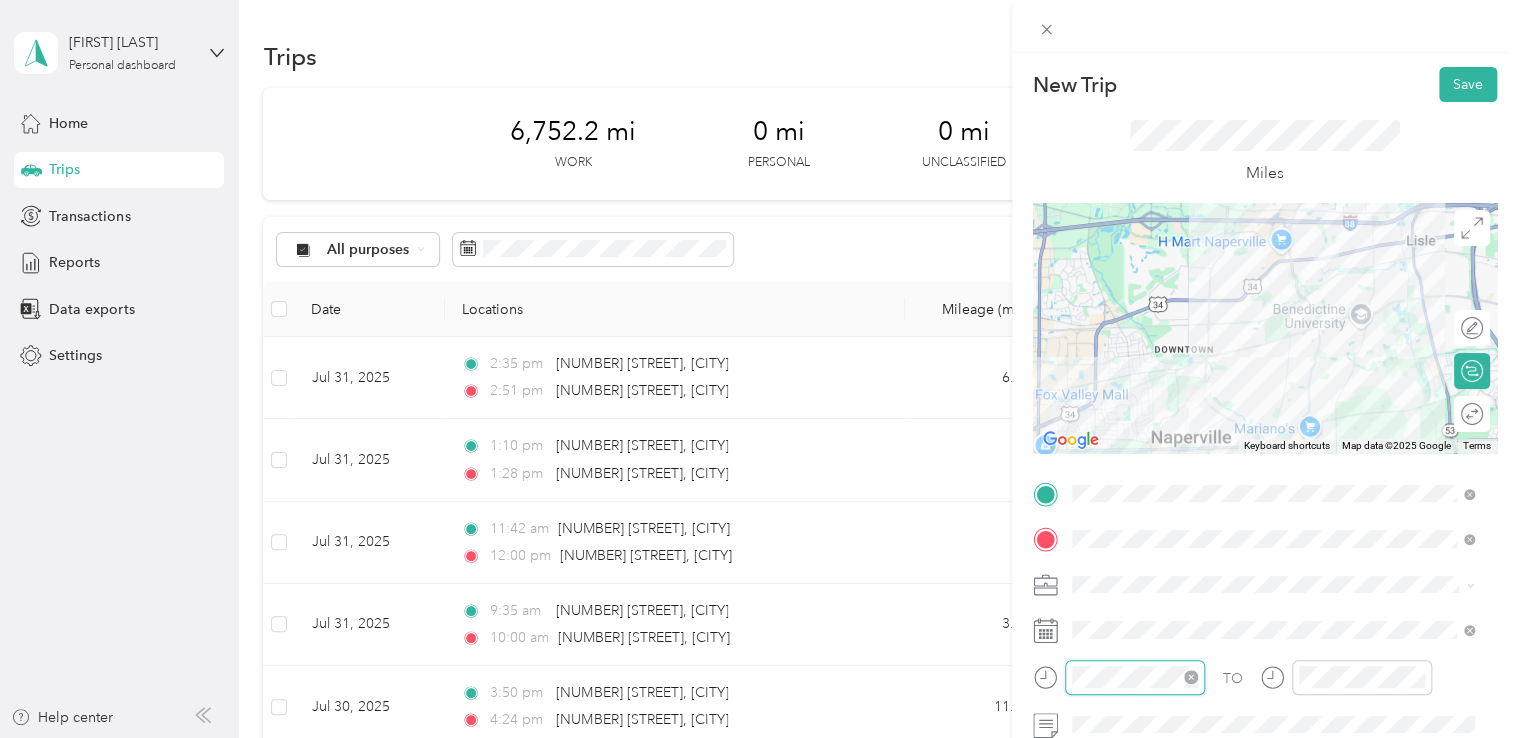 scroll, scrollTop: 120, scrollLeft: 0, axis: vertical 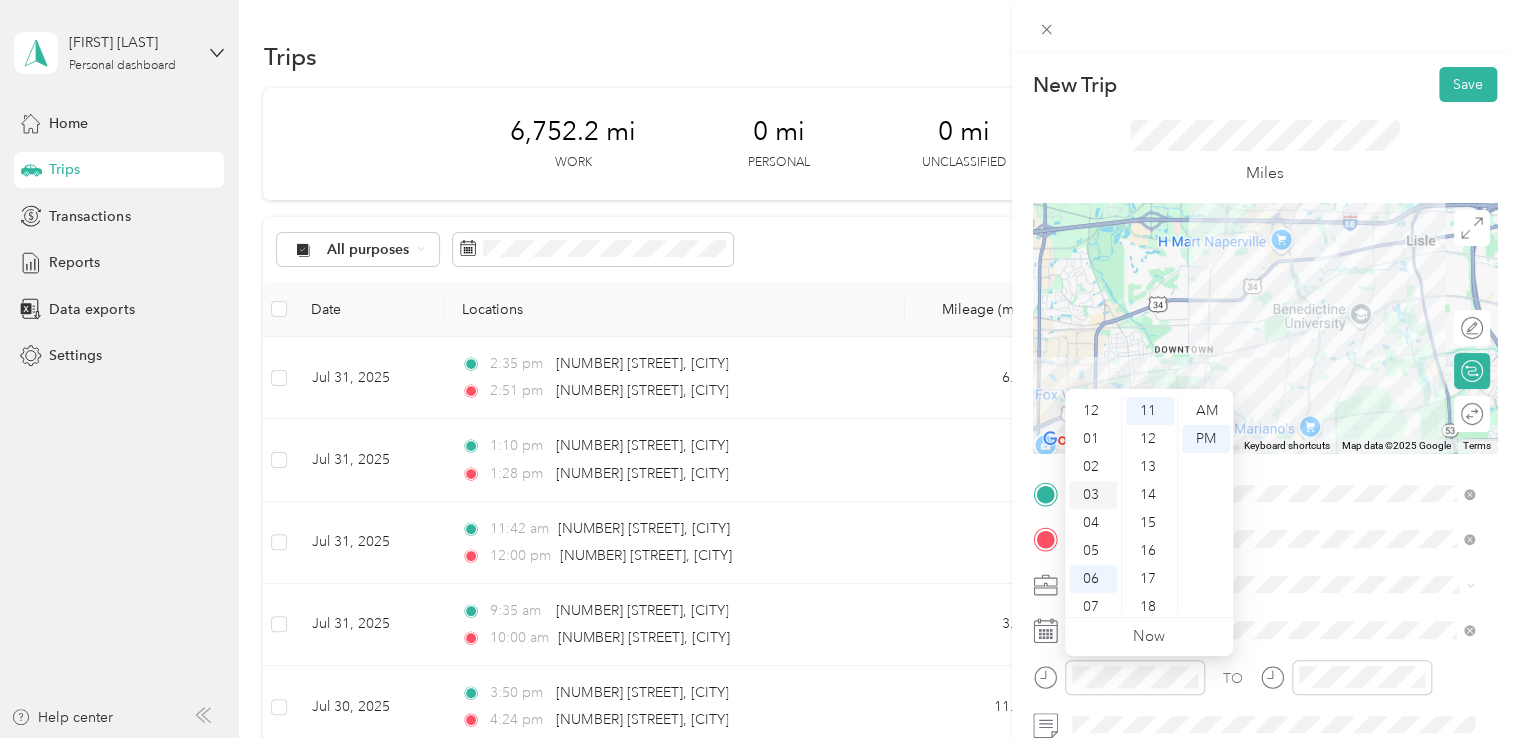 click on "03" at bounding box center [1093, 495] 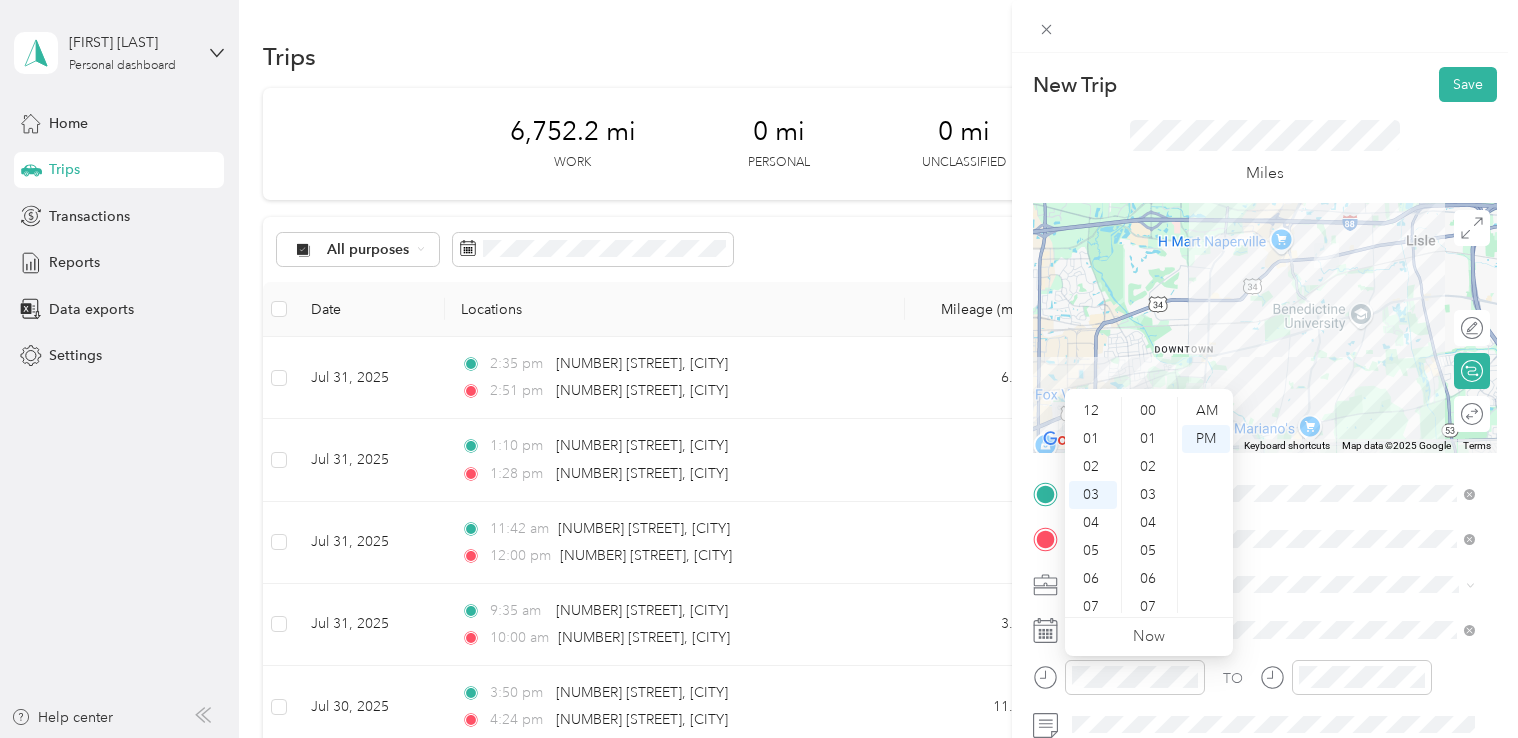 scroll, scrollTop: 0, scrollLeft: 0, axis: both 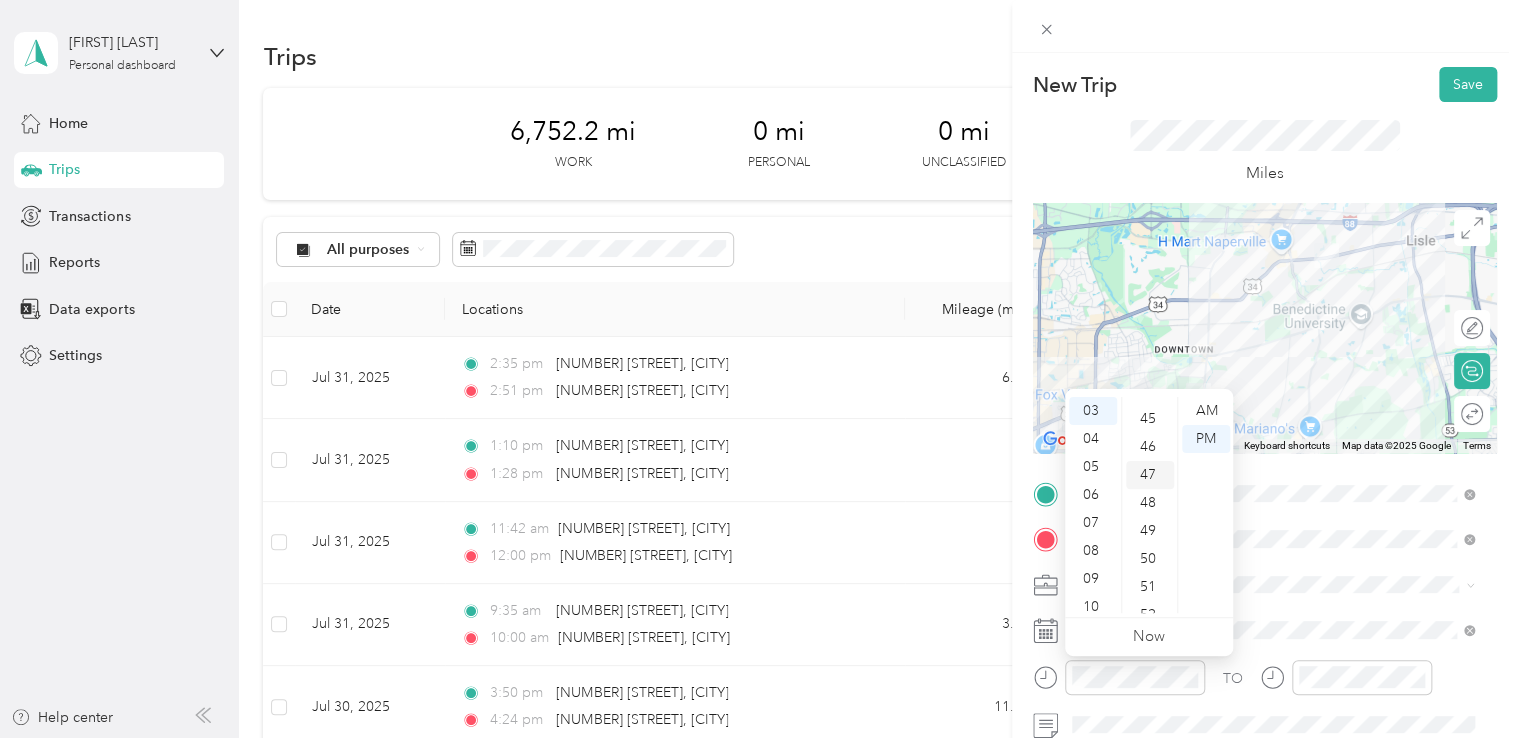 click on "47" at bounding box center (1150, 475) 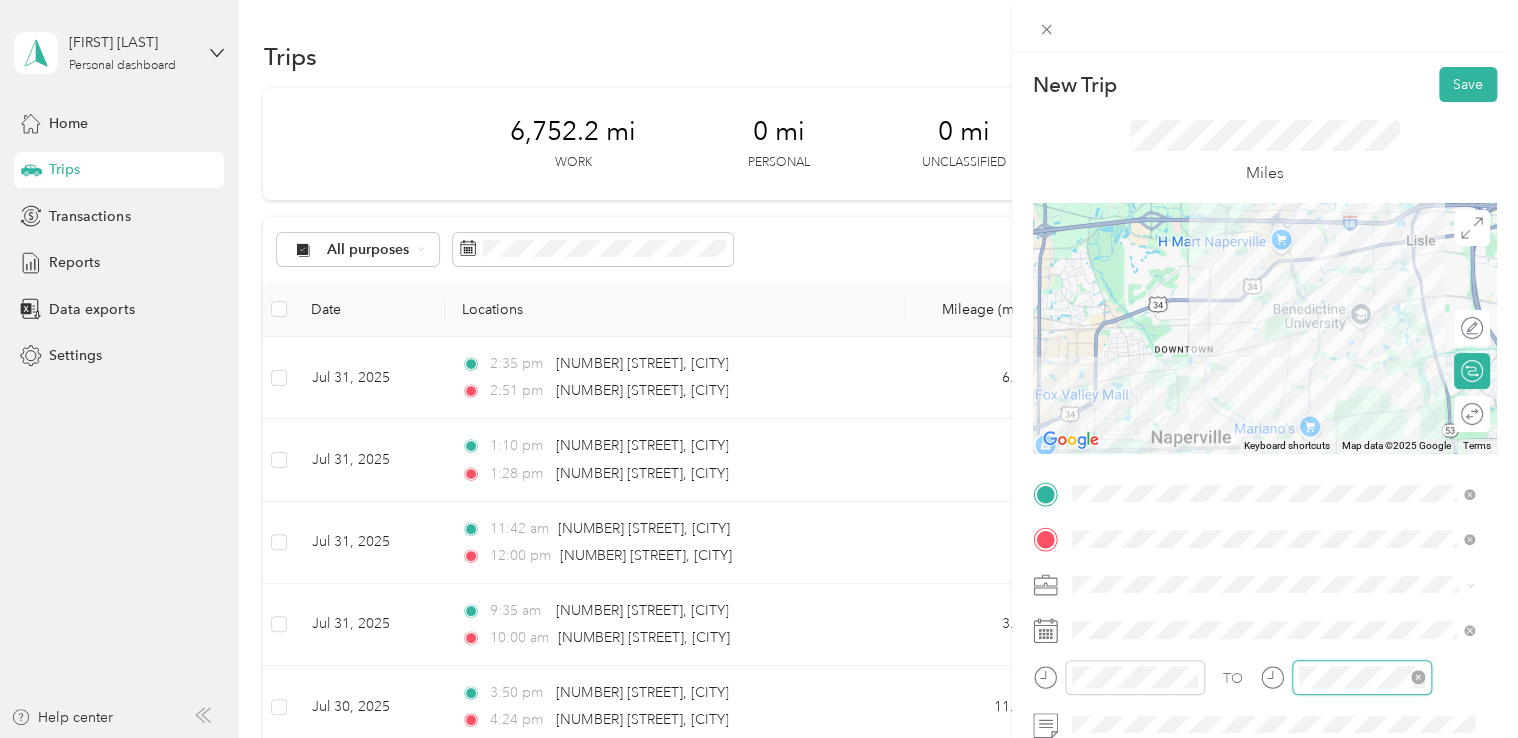 scroll, scrollTop: 120, scrollLeft: 0, axis: vertical 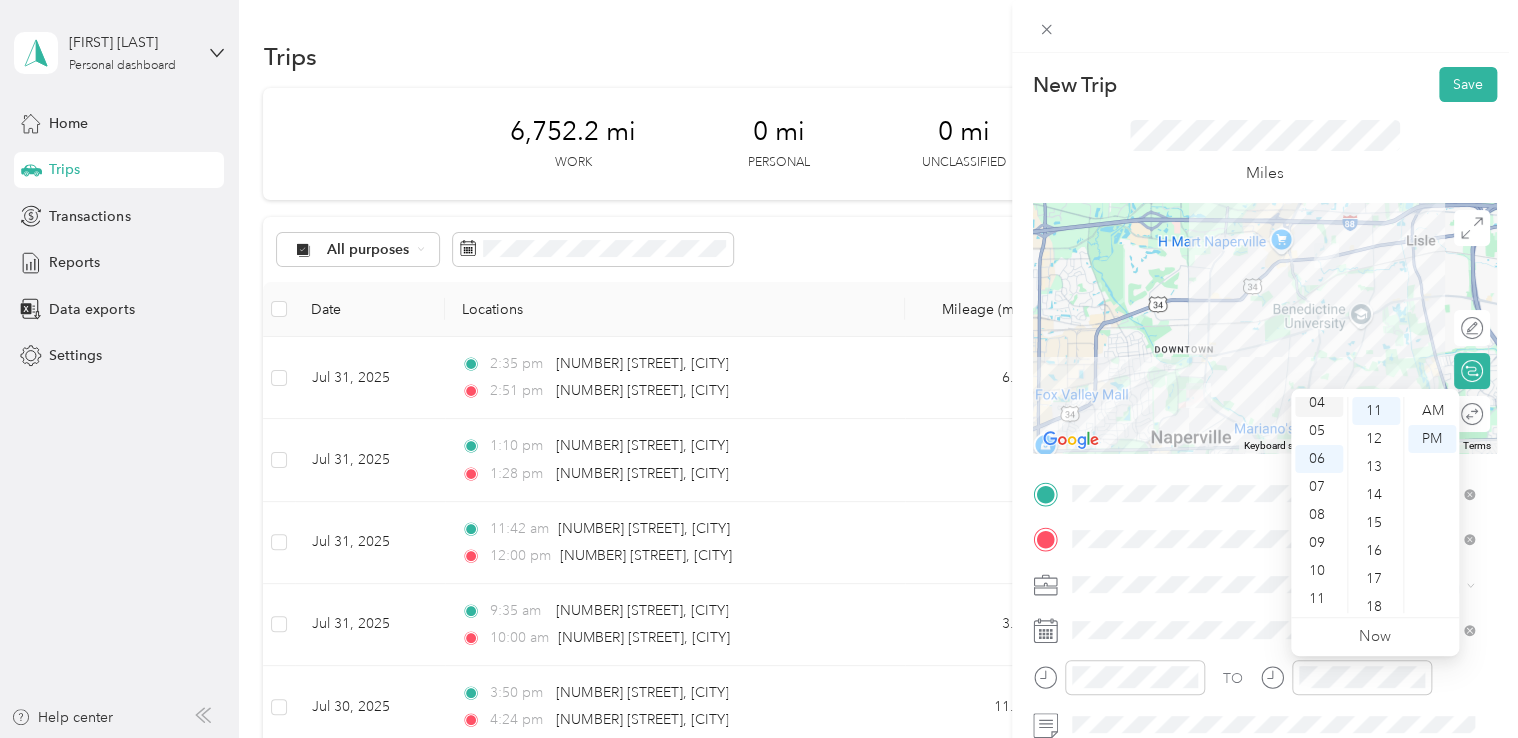 click on "04" at bounding box center [1319, 403] 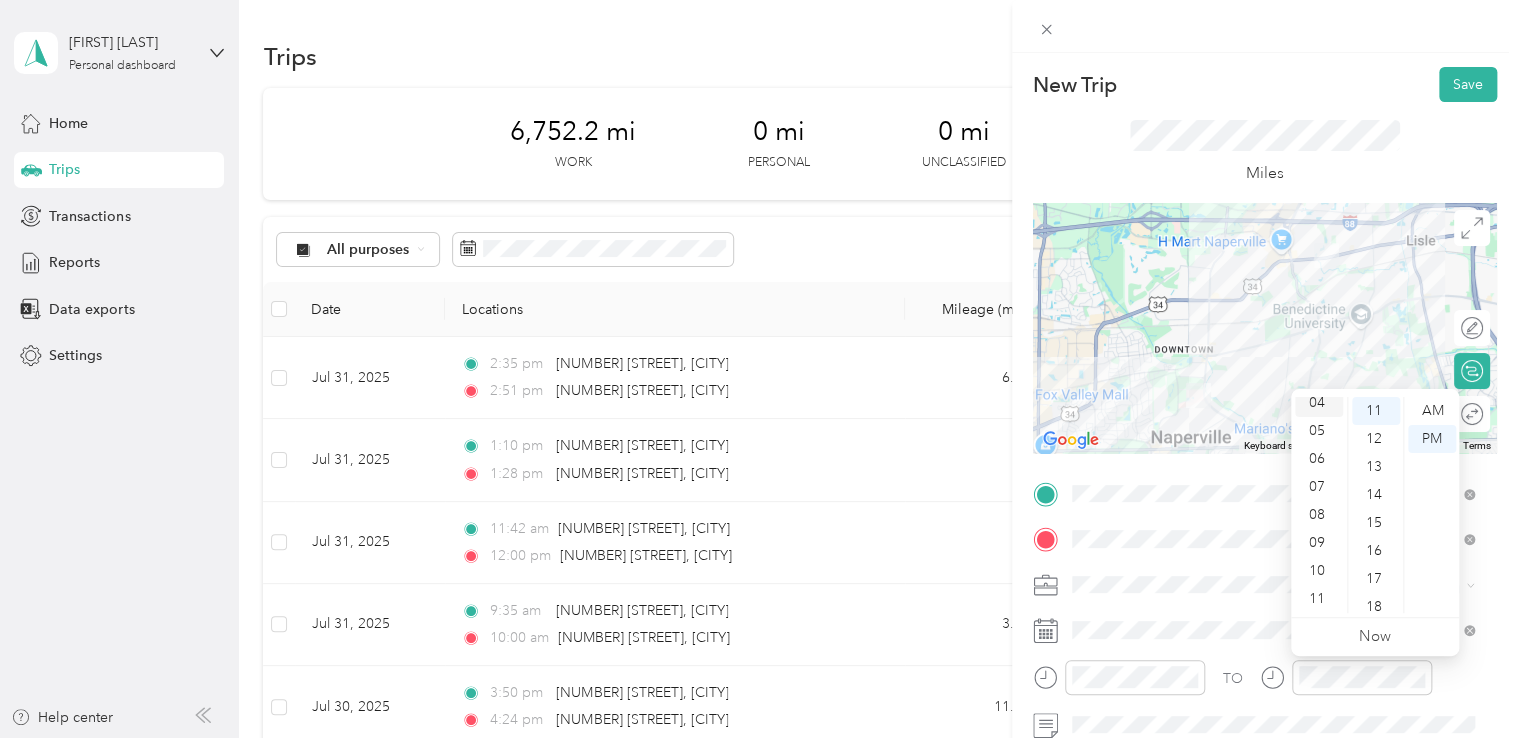 scroll, scrollTop: 112, scrollLeft: 0, axis: vertical 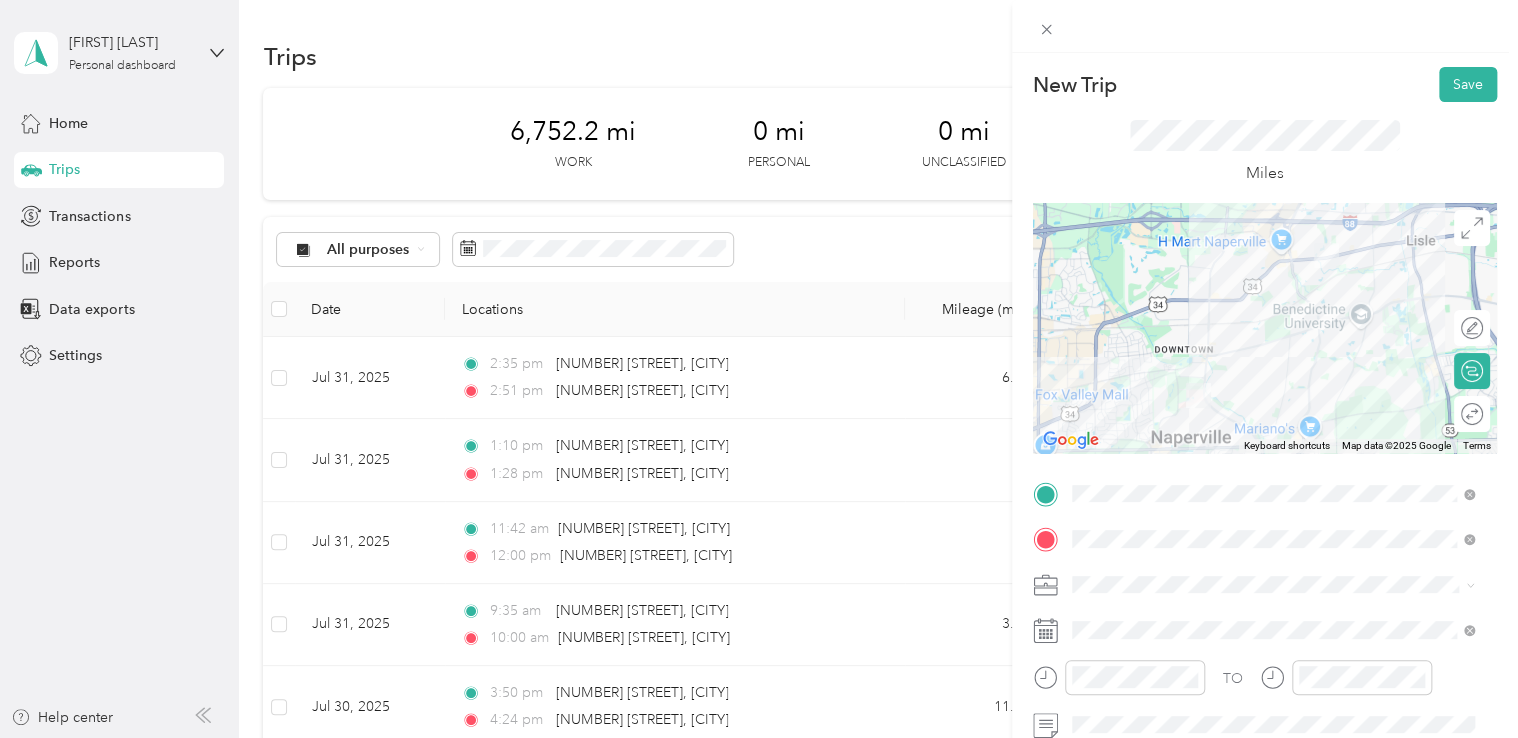 click 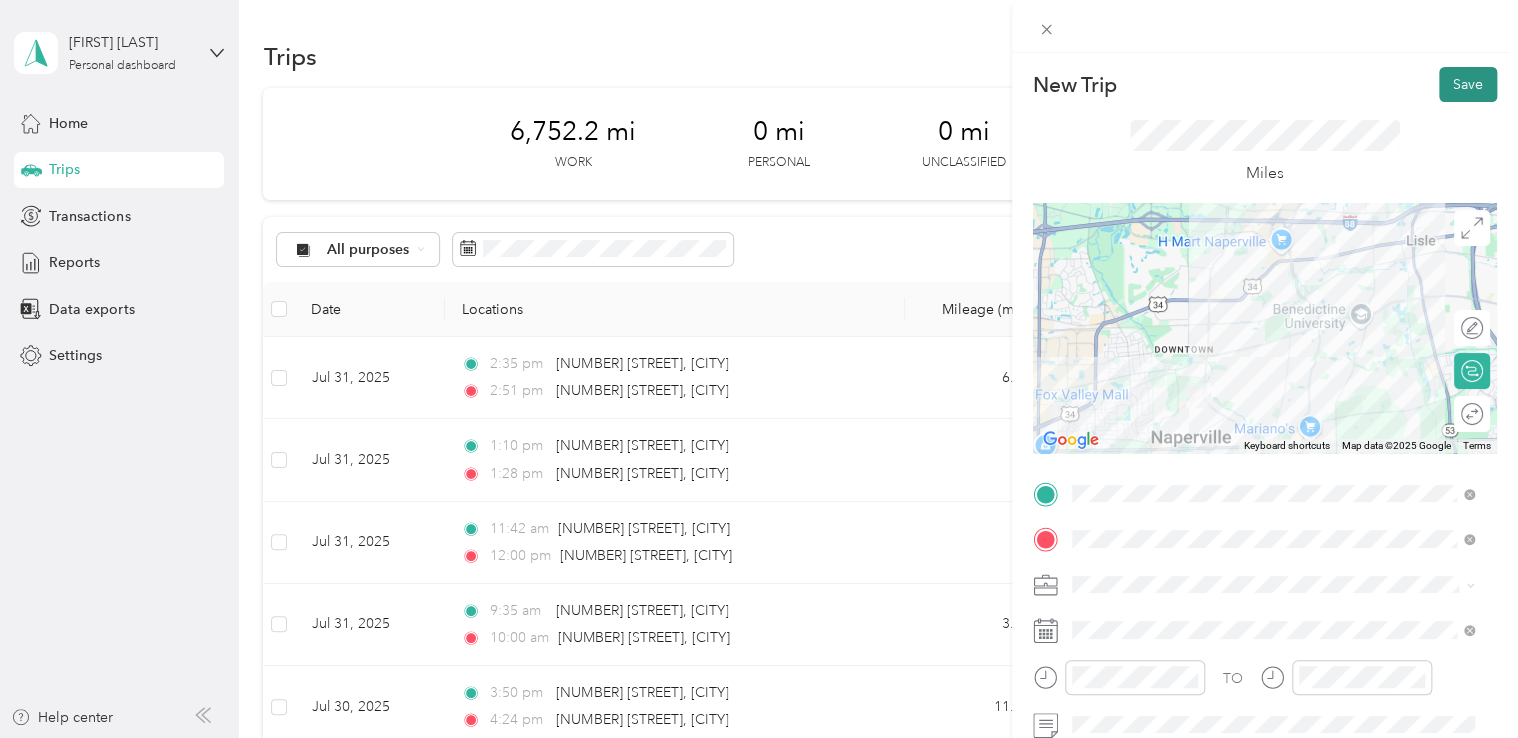 click on "Save" at bounding box center [1468, 84] 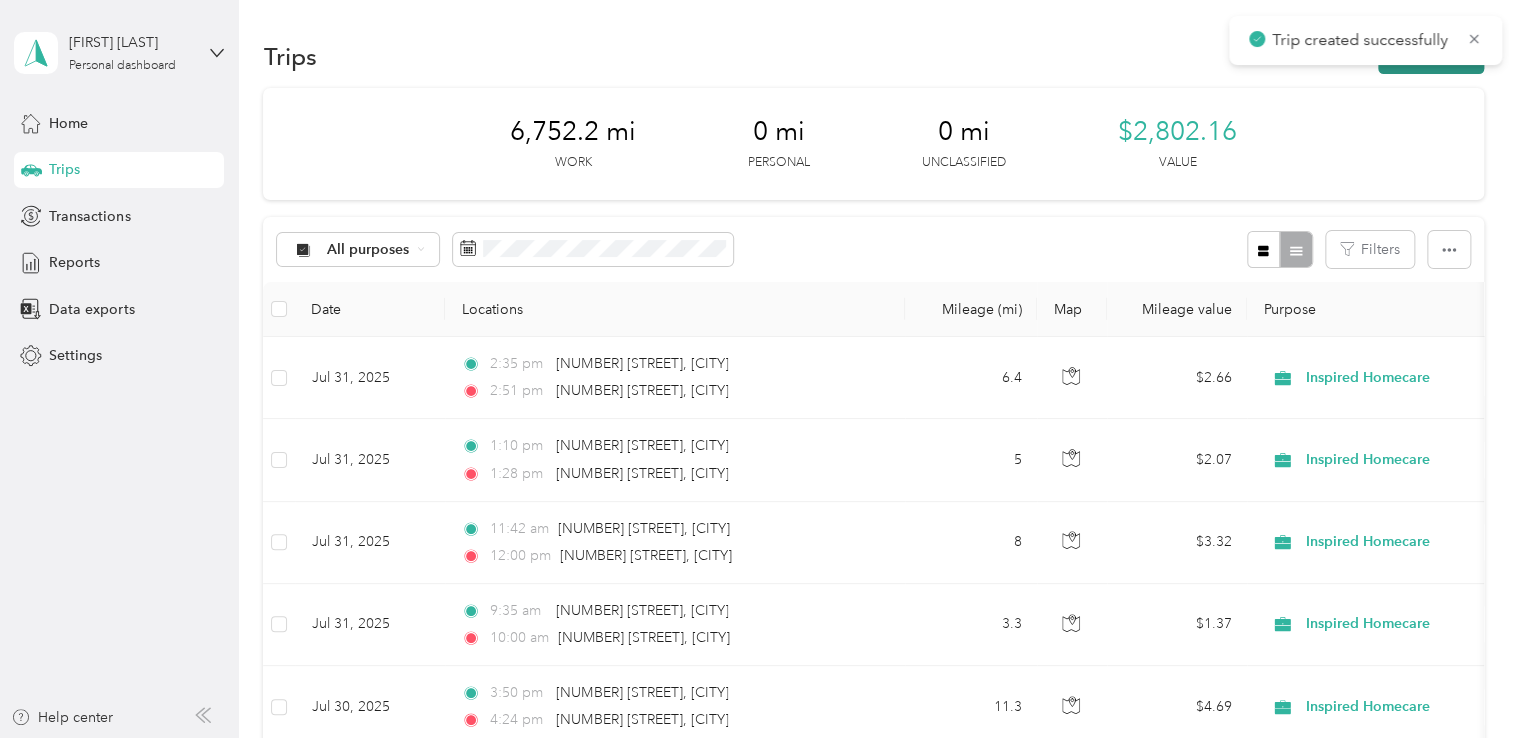 click on "New trip" at bounding box center (1431, 56) 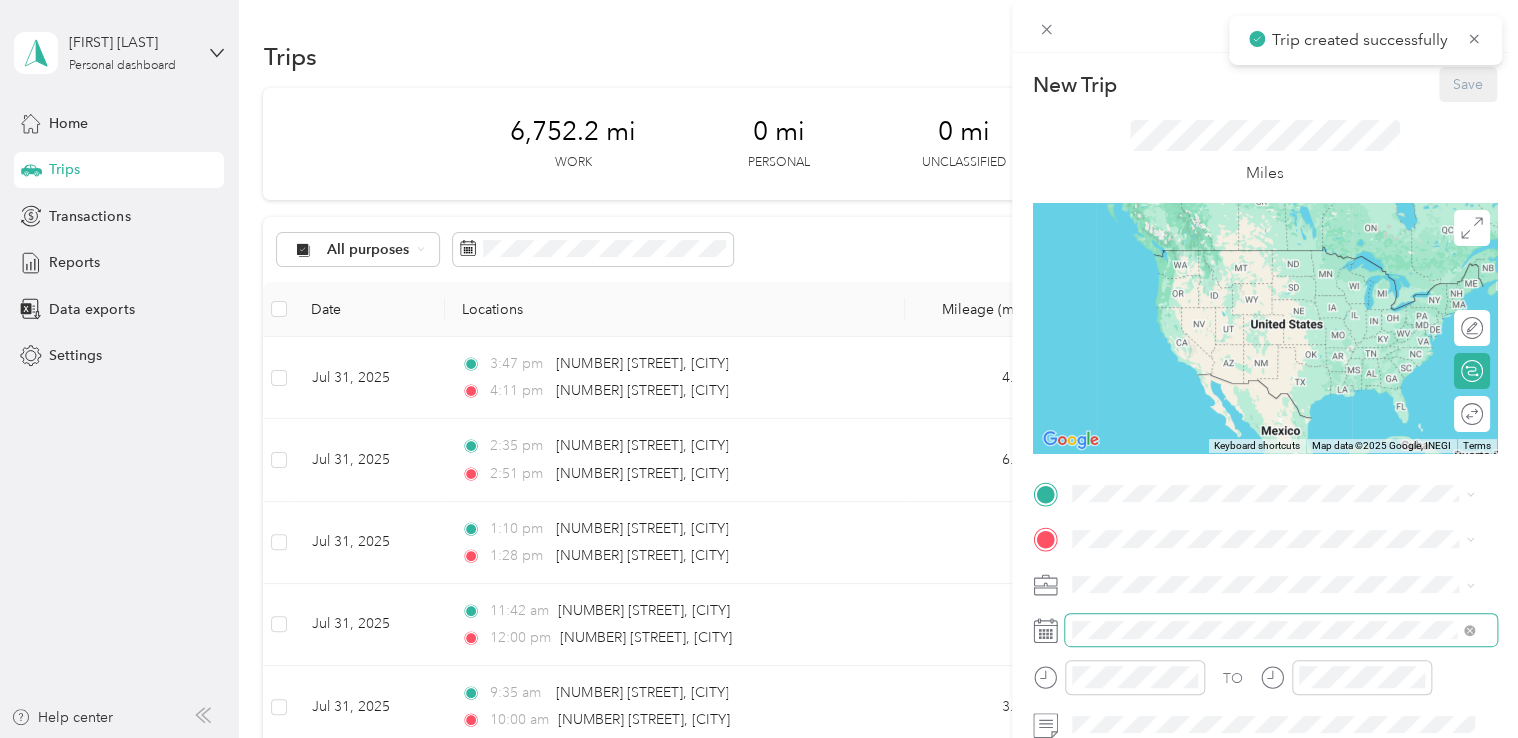 click at bounding box center [1281, 630] 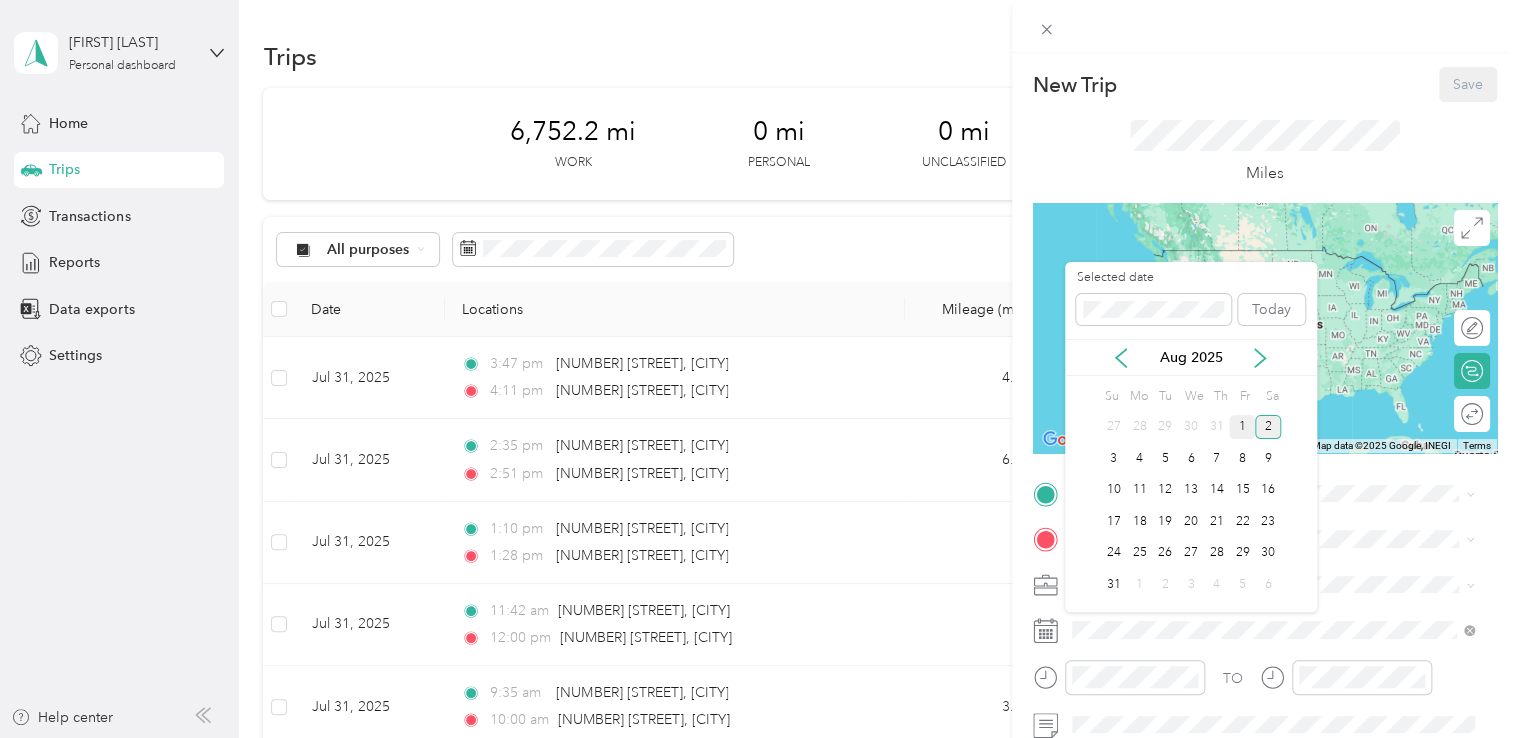 click on "1" at bounding box center [1242, 427] 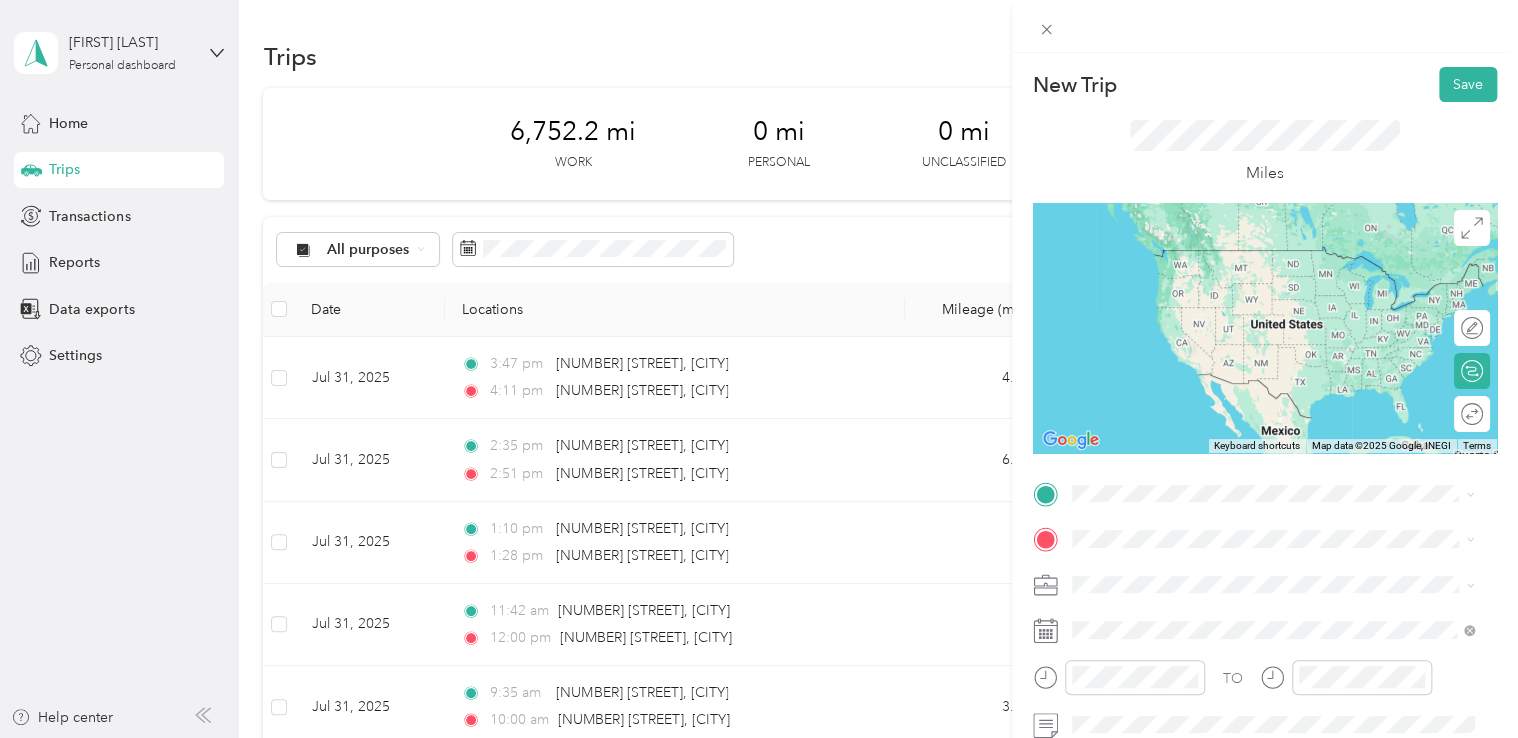 click on "901 Florsheim Drive
Libertyville, Illinois 60048, United States" at bounding box center [1273, 564] 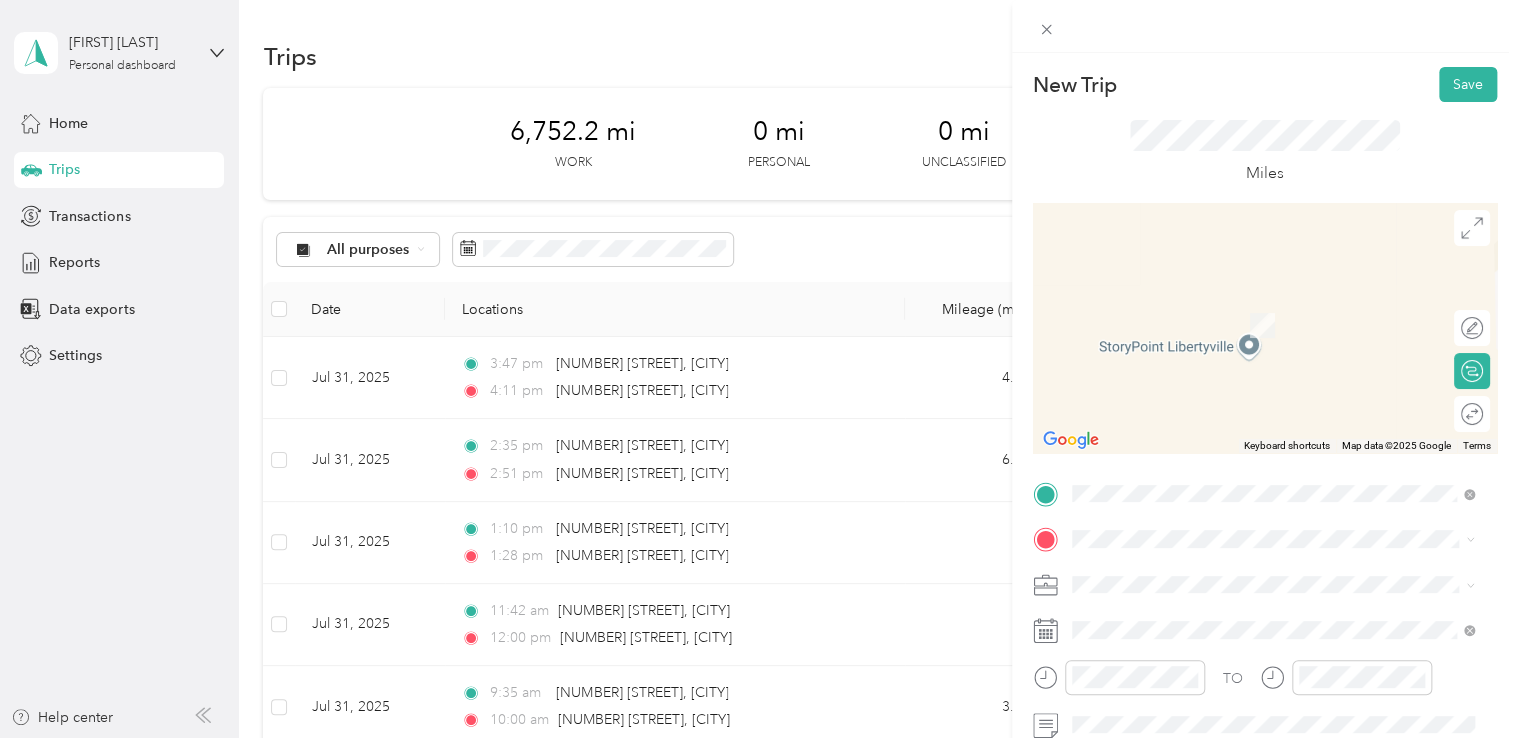 click on "610 Peterson Road
Libertyville, Illinois 60048, United States" at bounding box center [1273, 295] 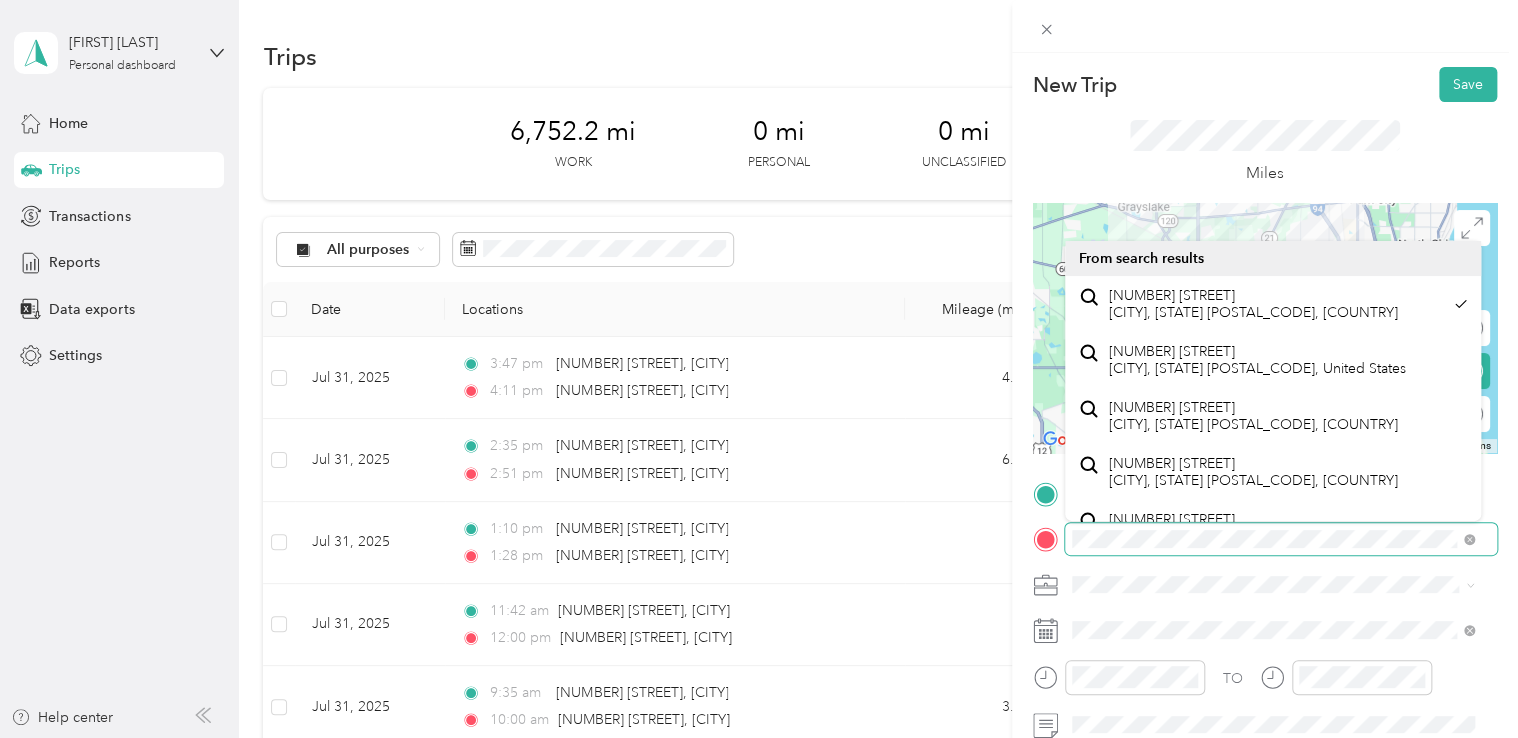 click at bounding box center [1281, 539] 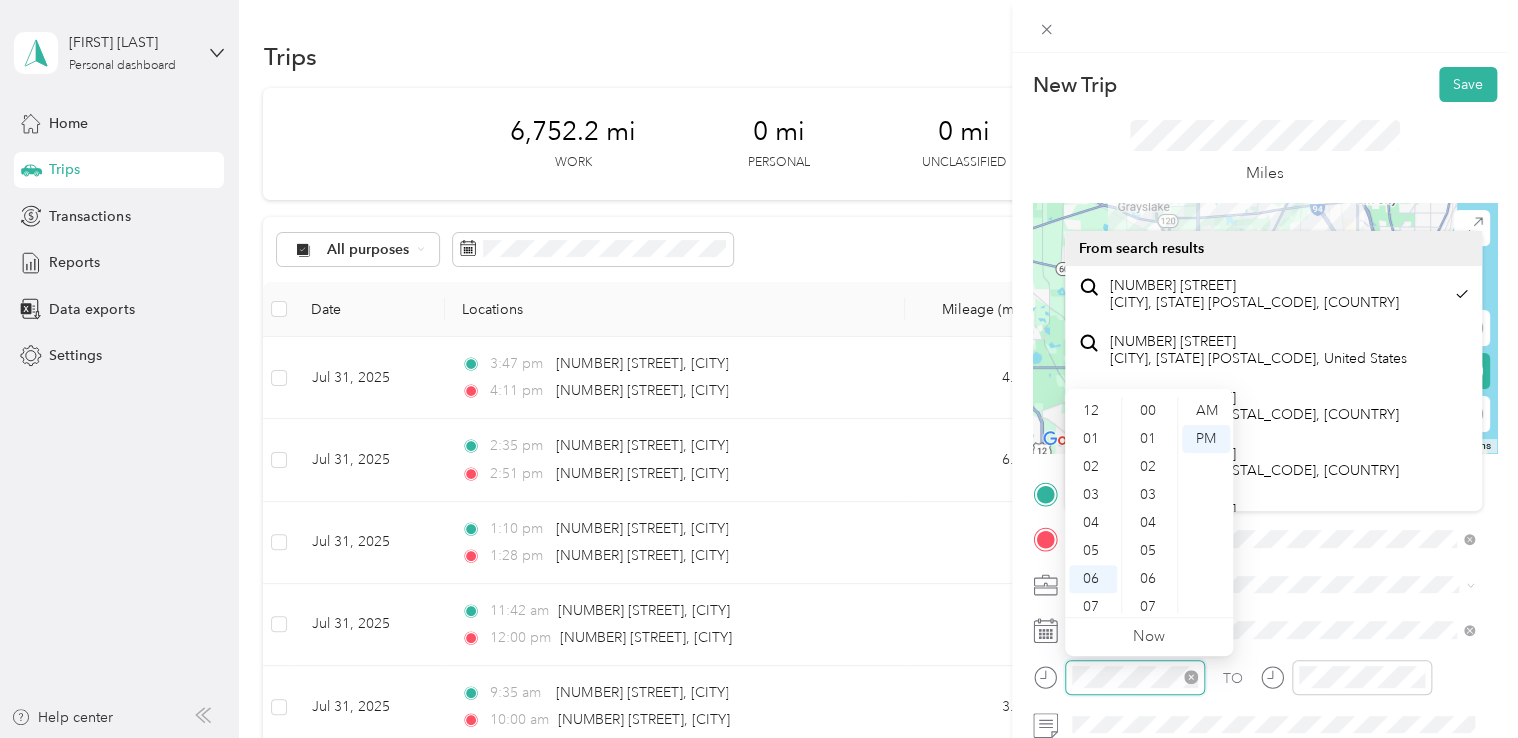 scroll, scrollTop: 120, scrollLeft: 0, axis: vertical 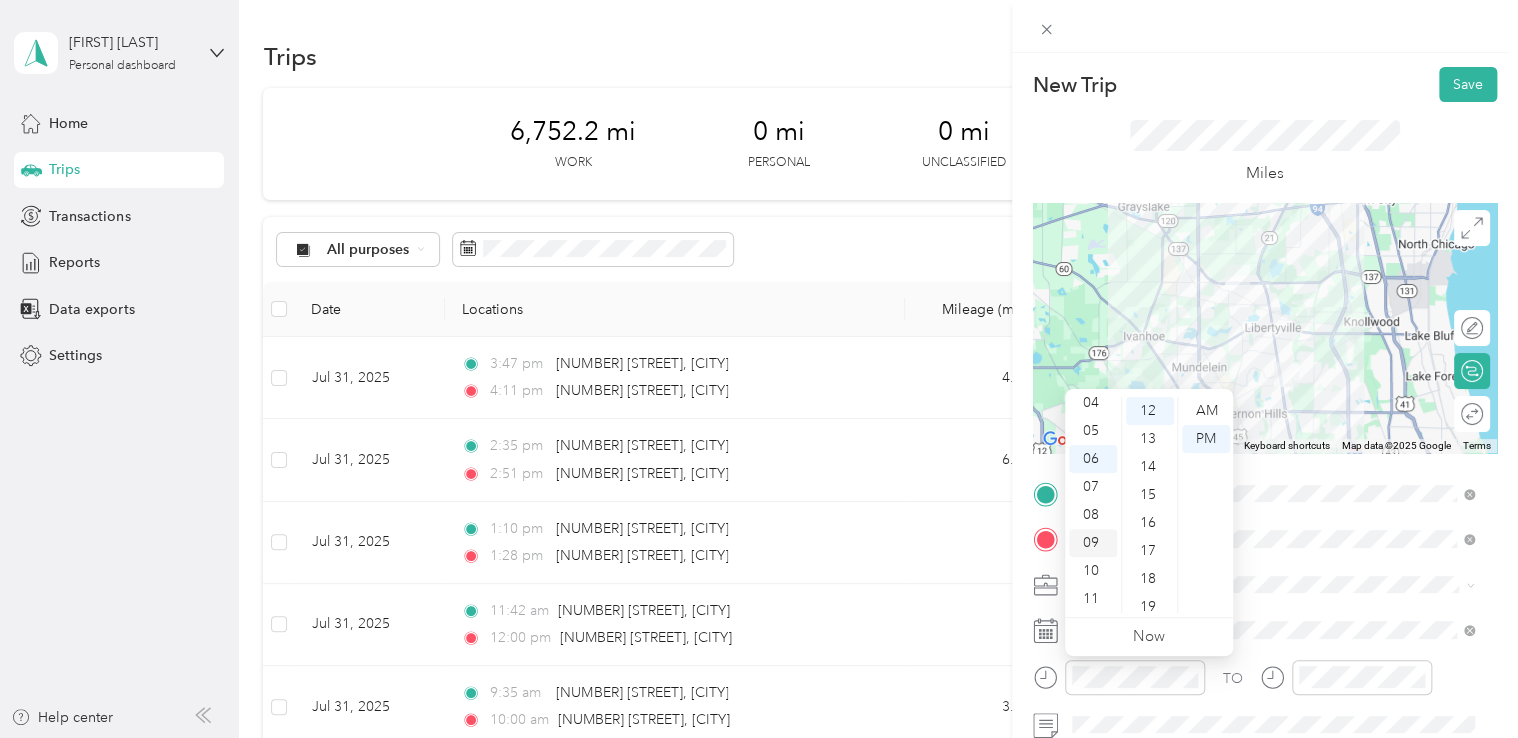 click on "09" at bounding box center (1093, 543) 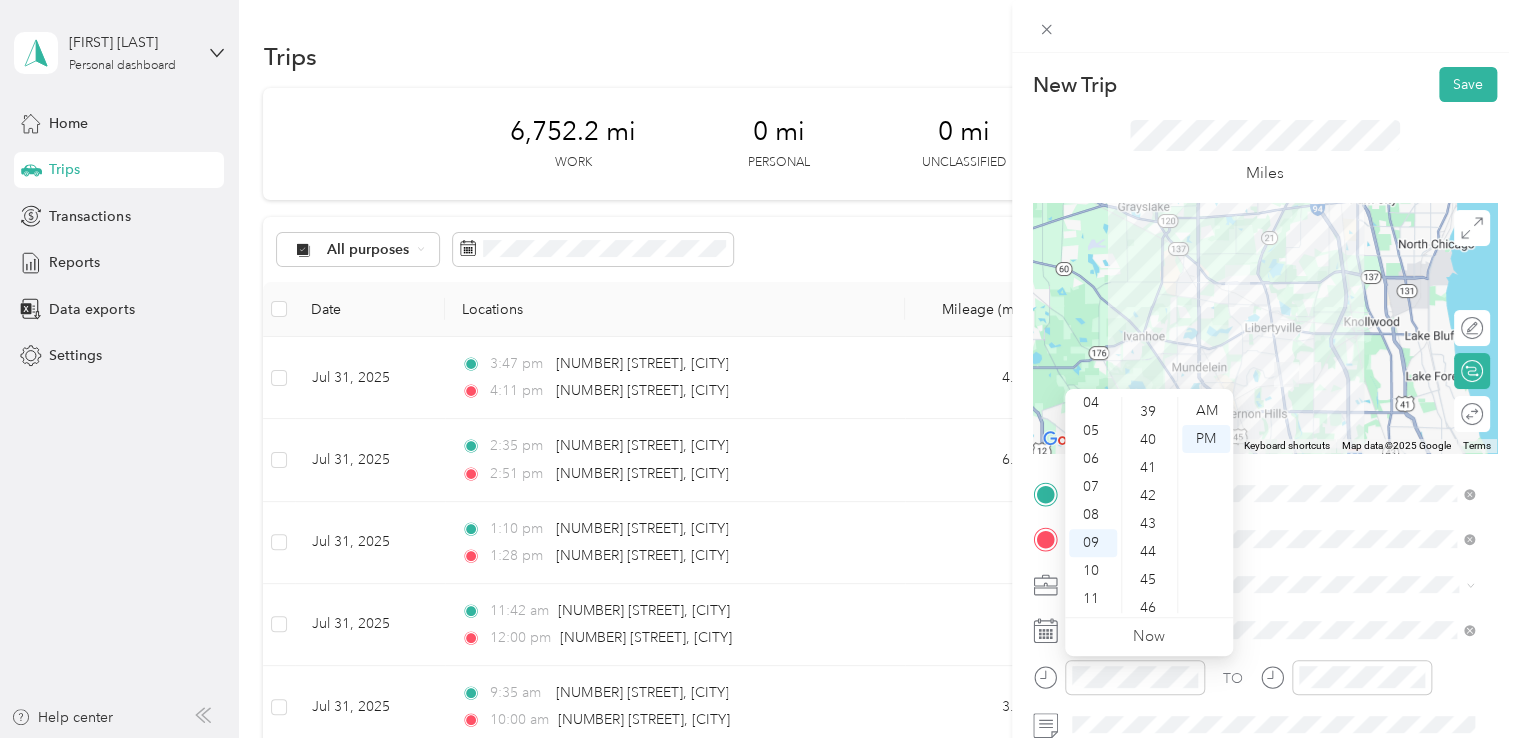 scroll, scrollTop: 1280, scrollLeft: 0, axis: vertical 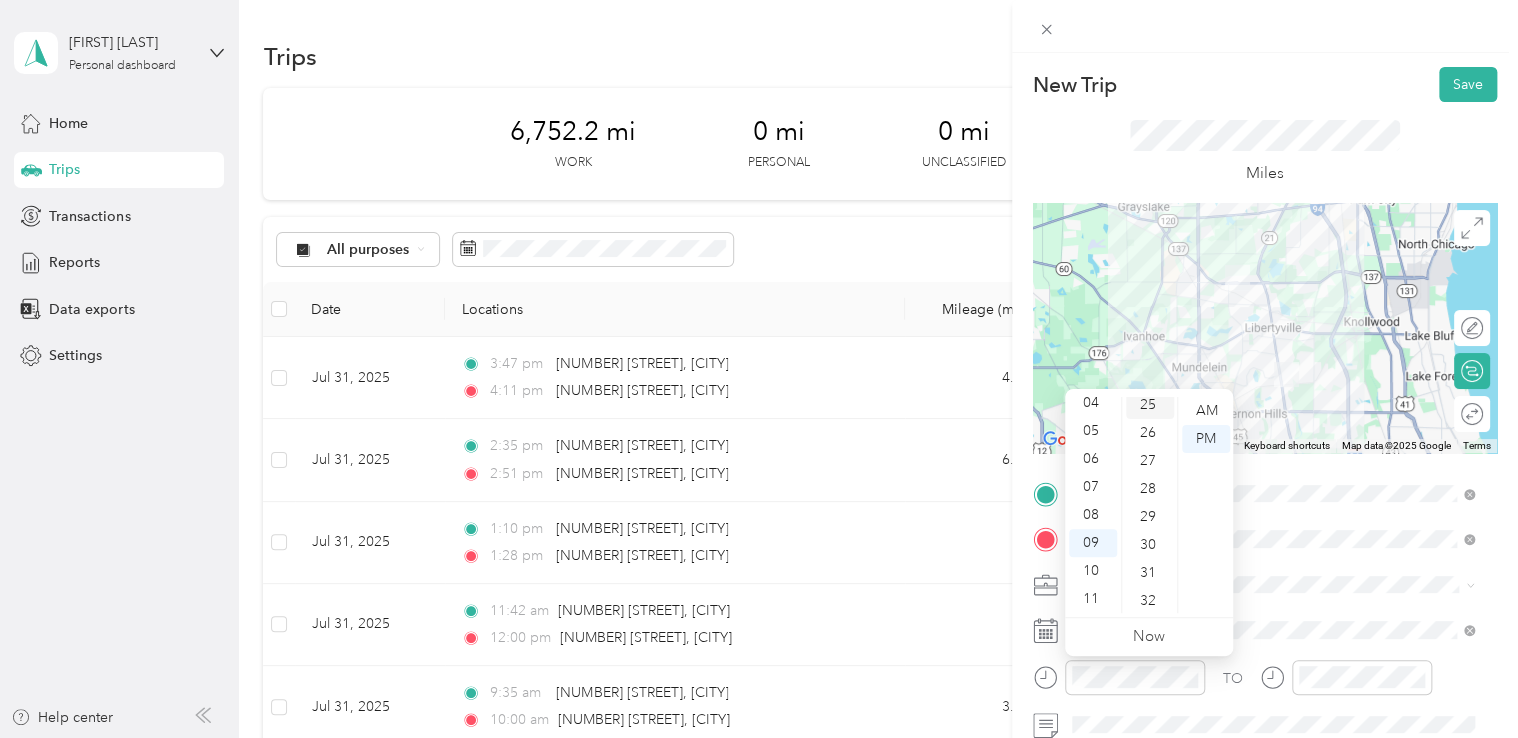 click on "25" at bounding box center [1150, 405] 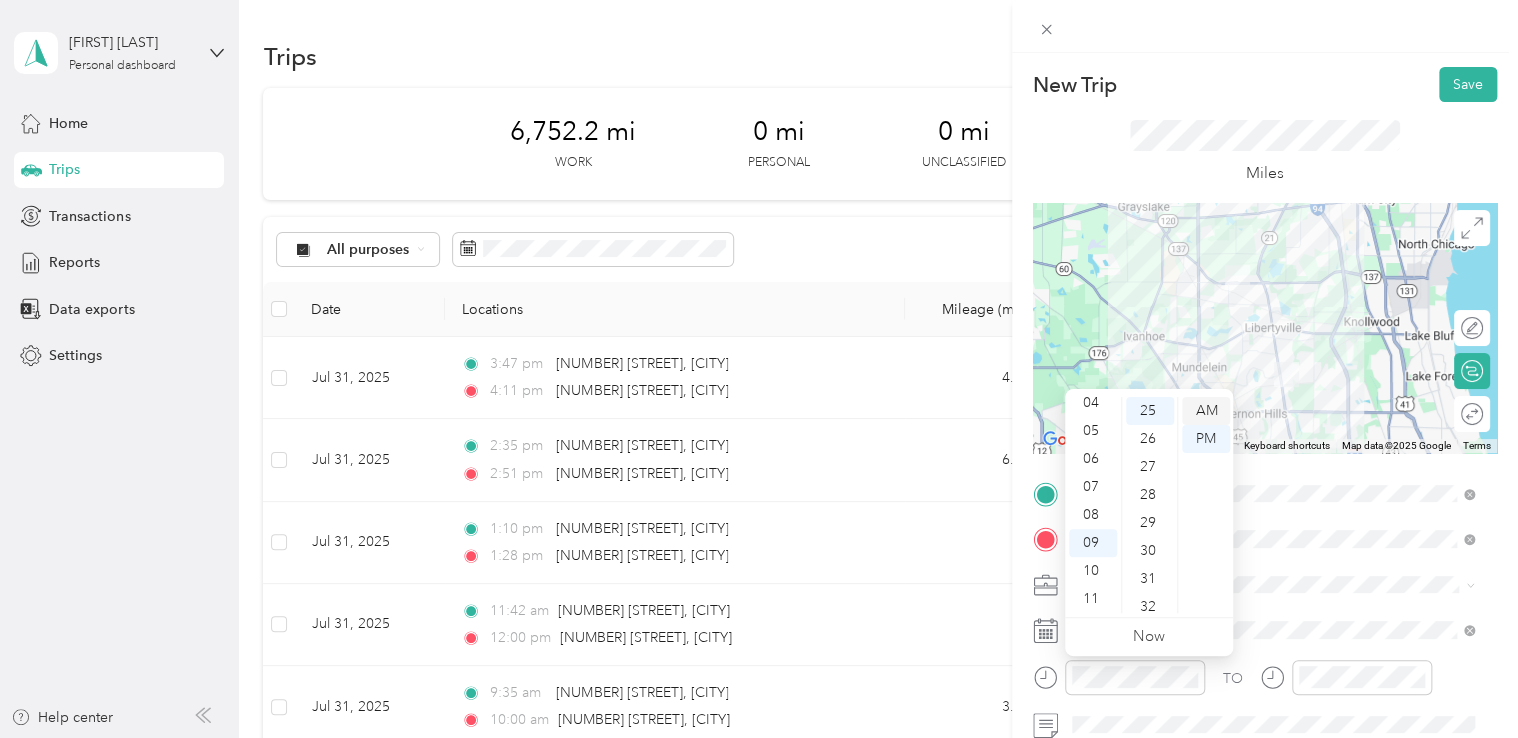 click on "AM" at bounding box center [1206, 411] 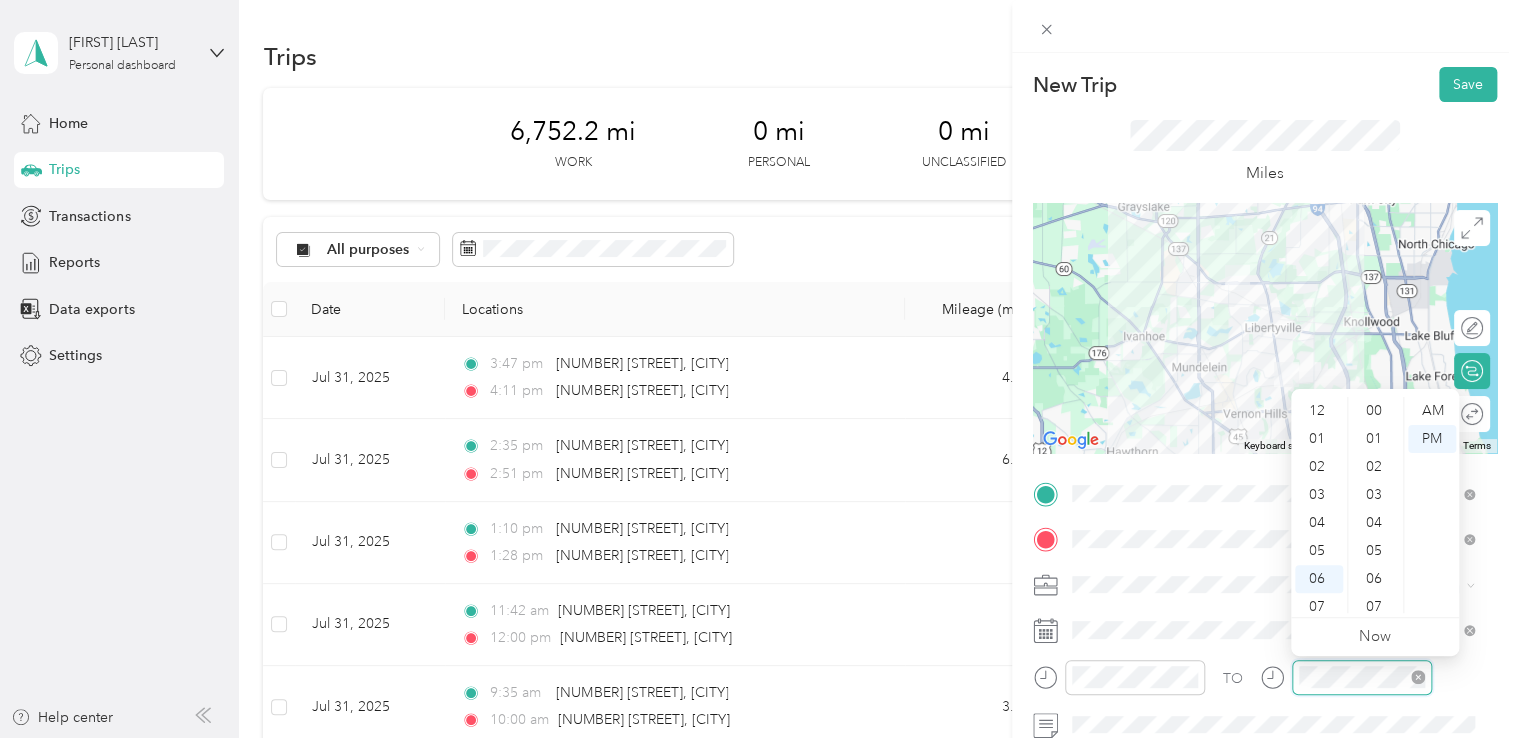 scroll, scrollTop: 120, scrollLeft: 0, axis: vertical 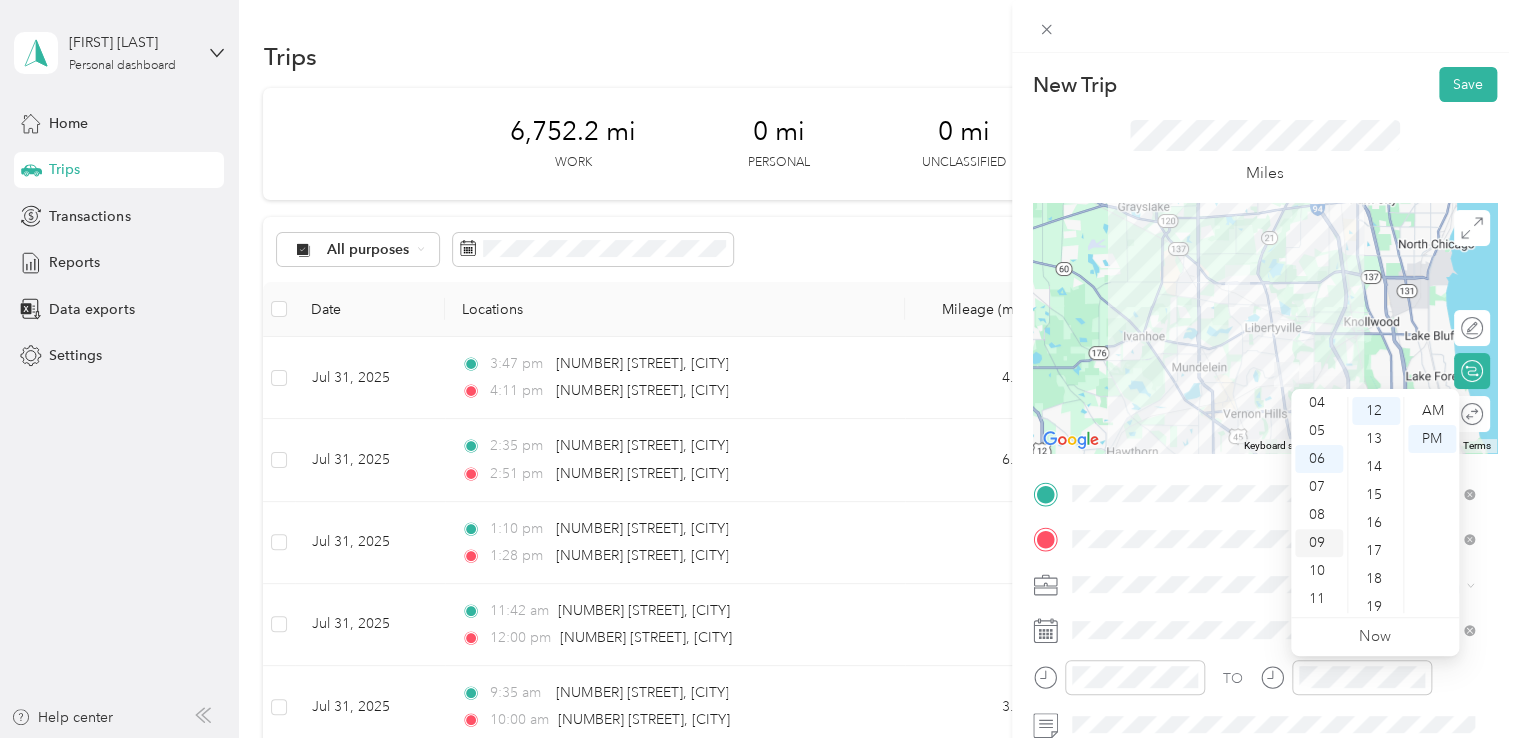 click on "09" at bounding box center (1319, 543) 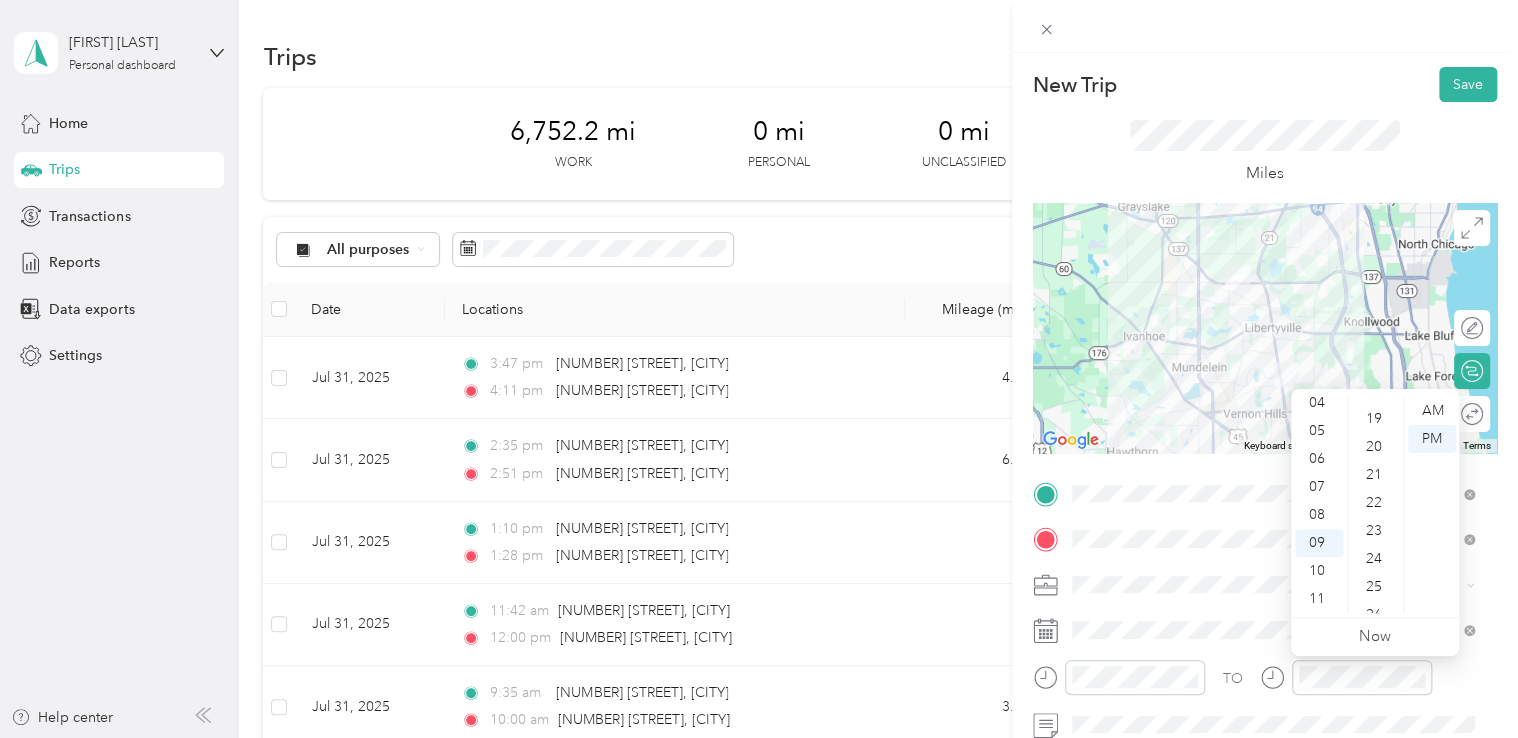 scroll, scrollTop: 1342, scrollLeft: 0, axis: vertical 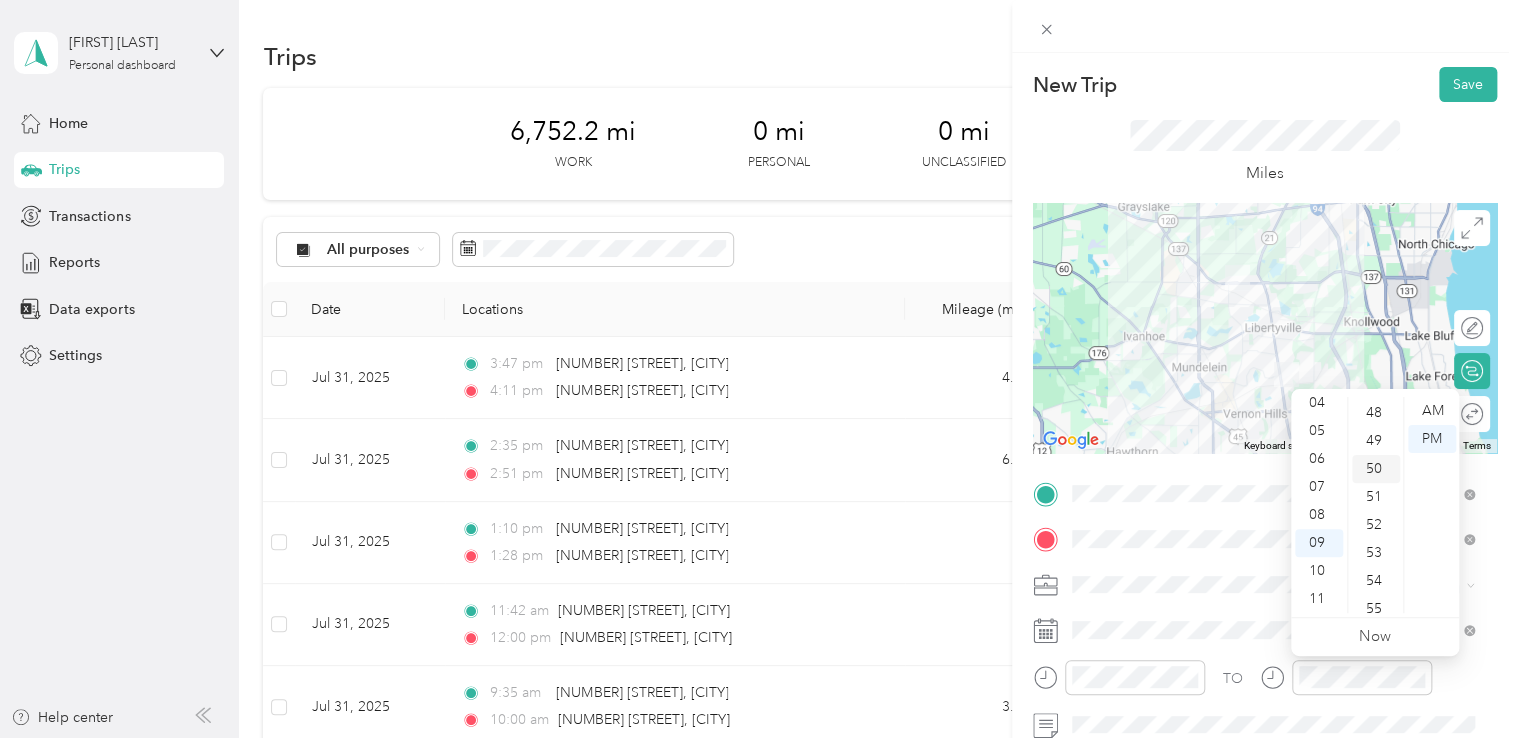 click on "50" at bounding box center [1376, 469] 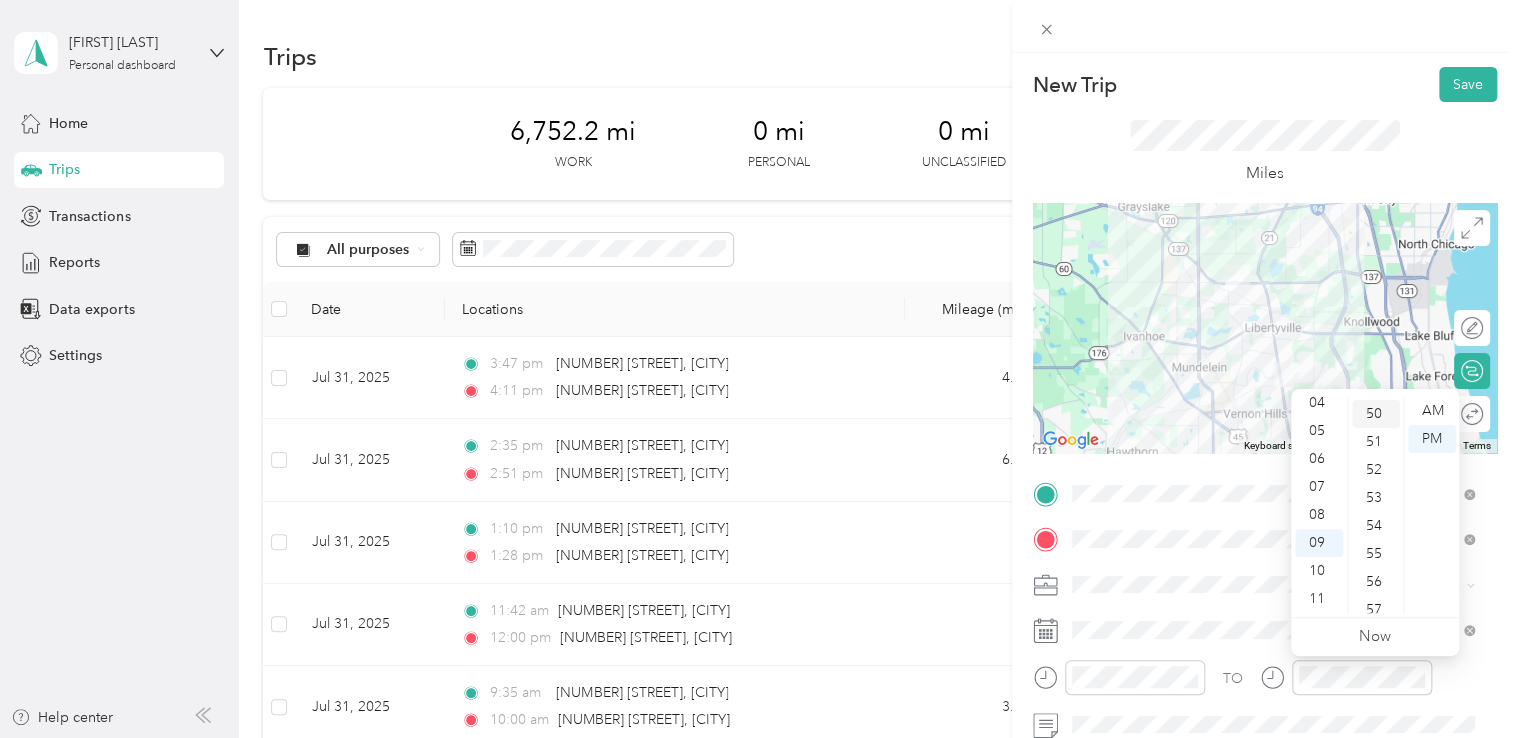 scroll, scrollTop: 1400, scrollLeft: 0, axis: vertical 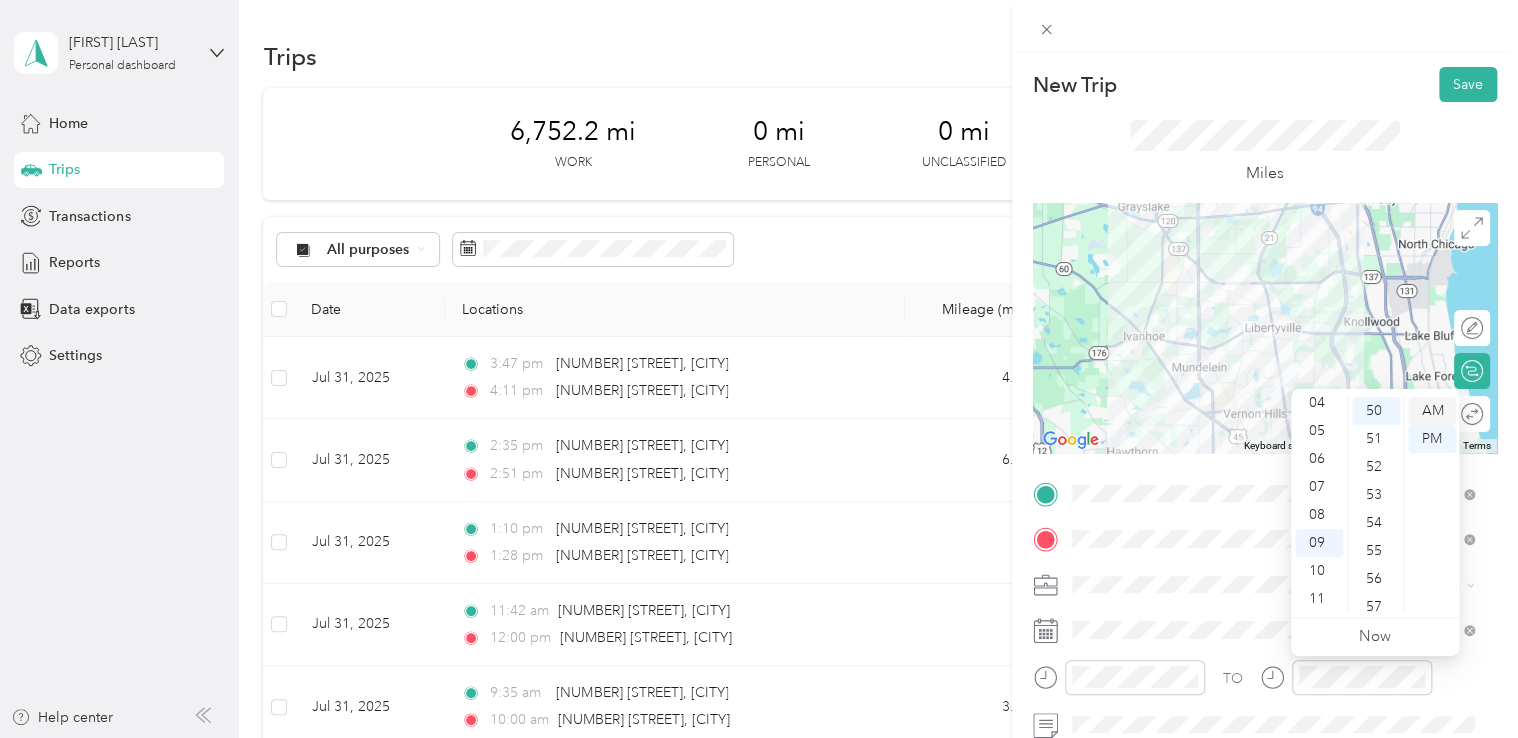 click on "AM" at bounding box center [1432, 411] 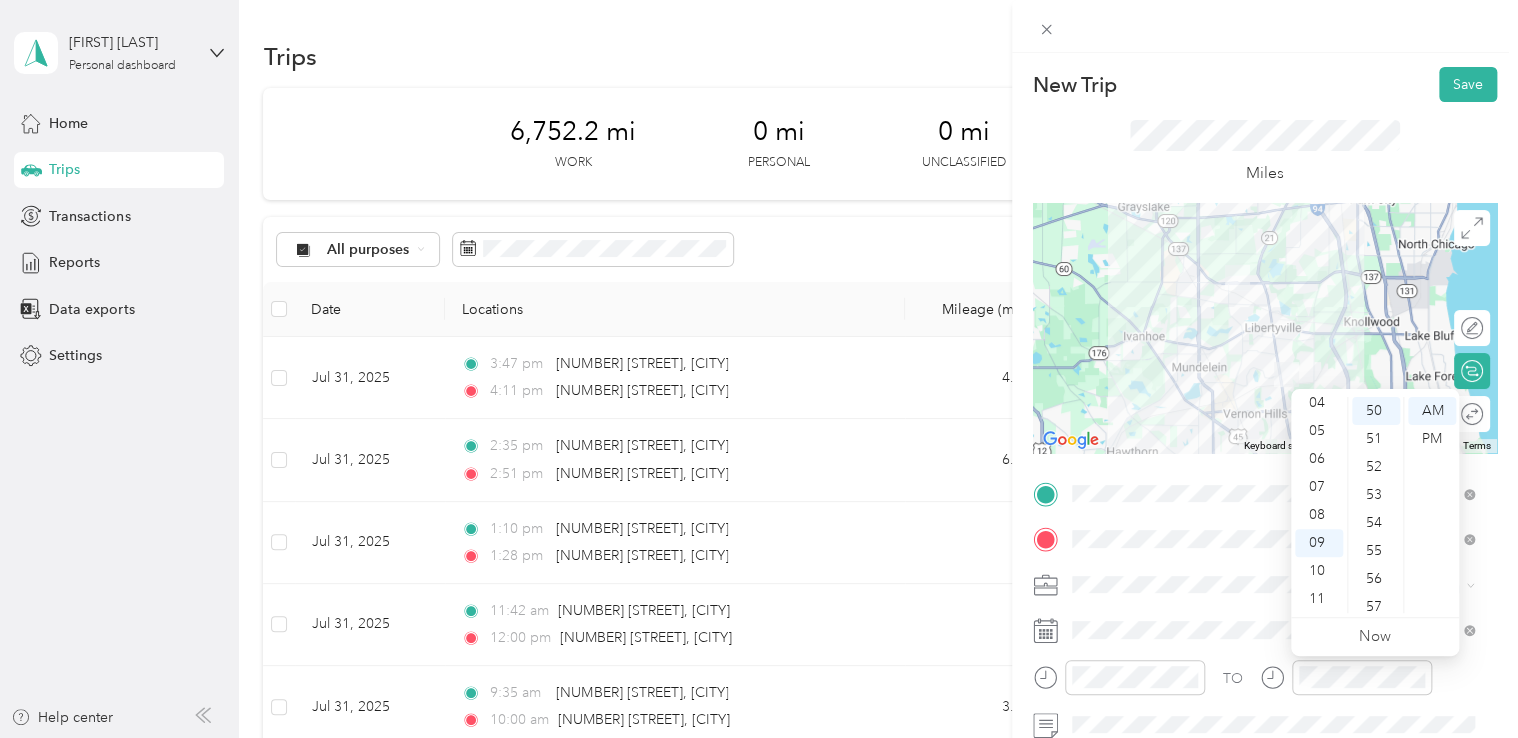 click 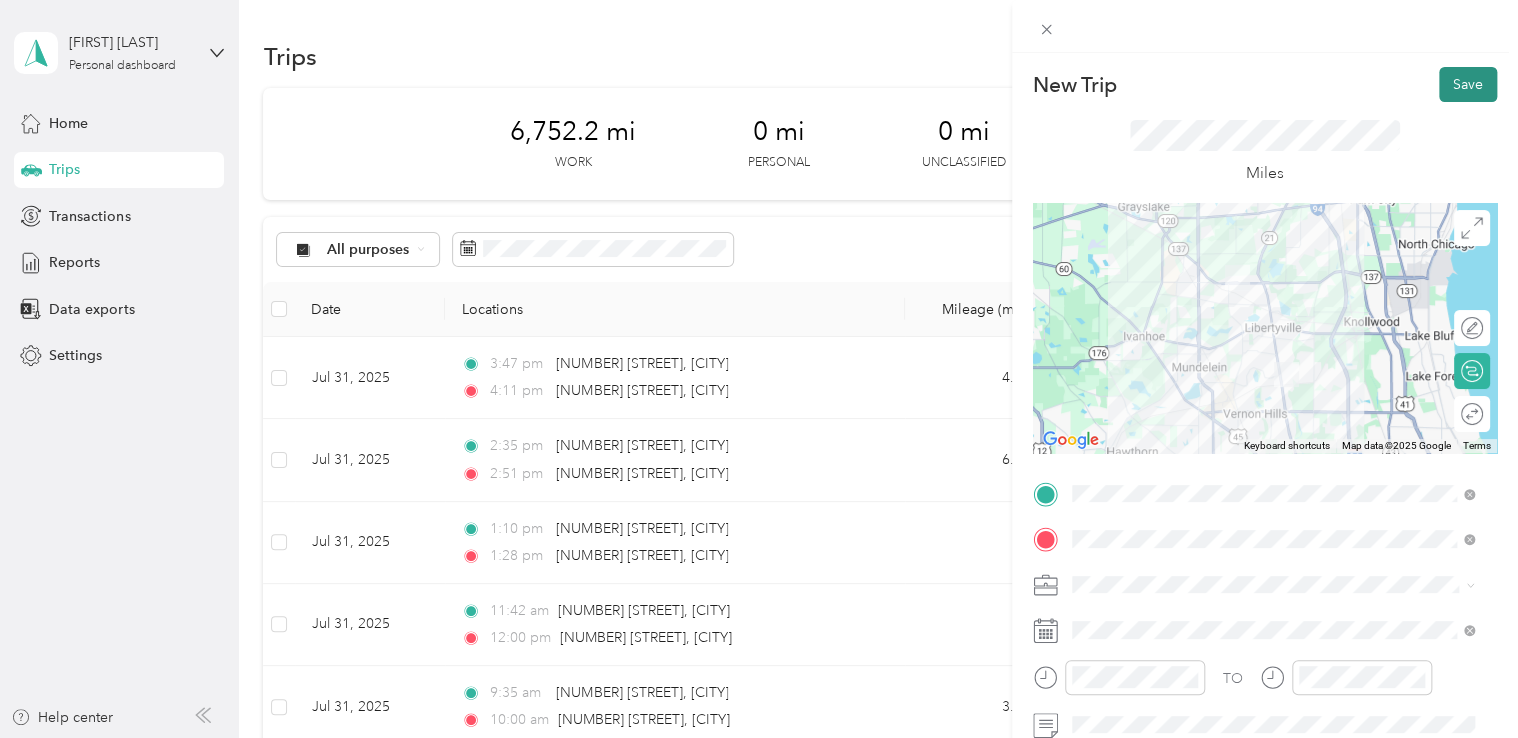 click on "Save" at bounding box center (1468, 84) 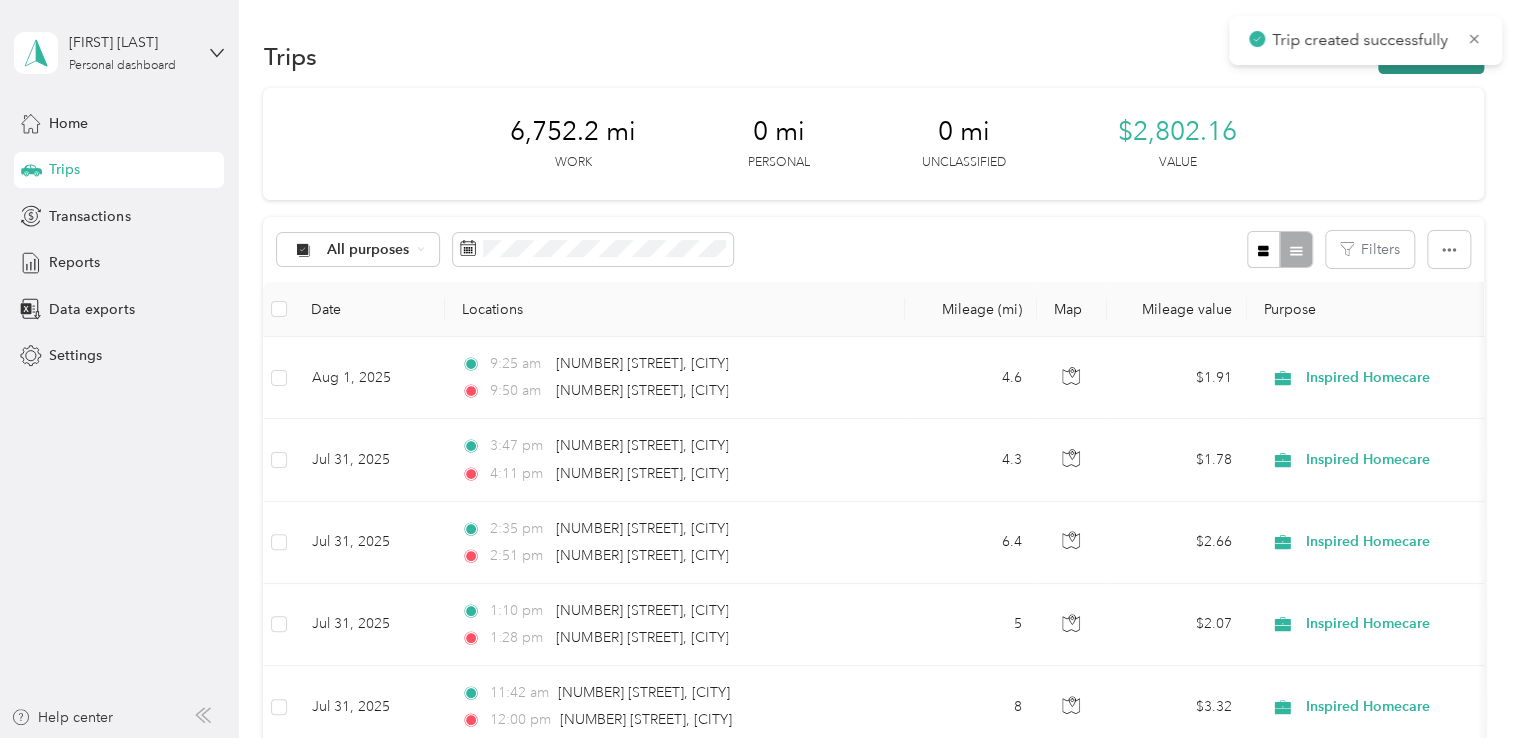 click on "New trip" at bounding box center (1431, 56) 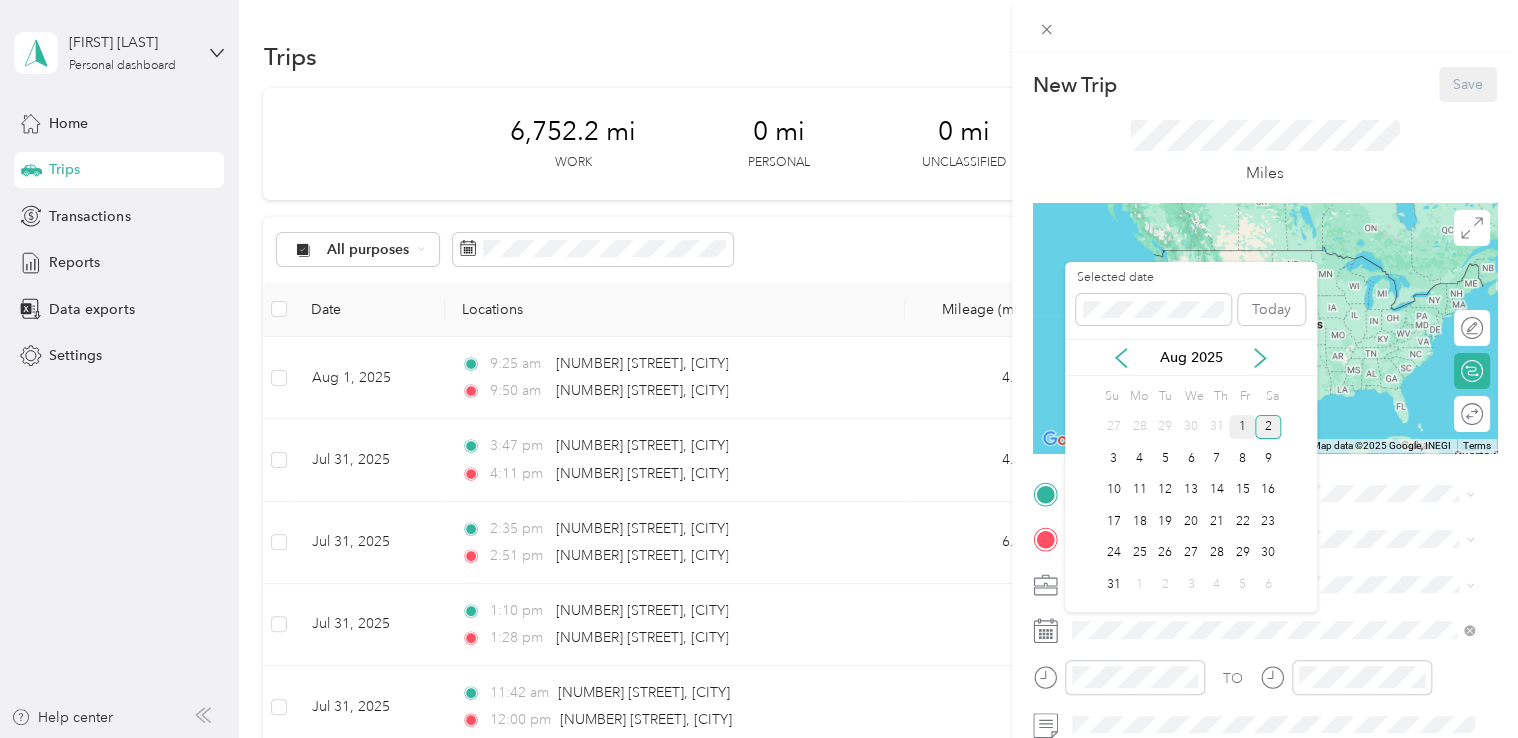 click on "1" at bounding box center [1242, 427] 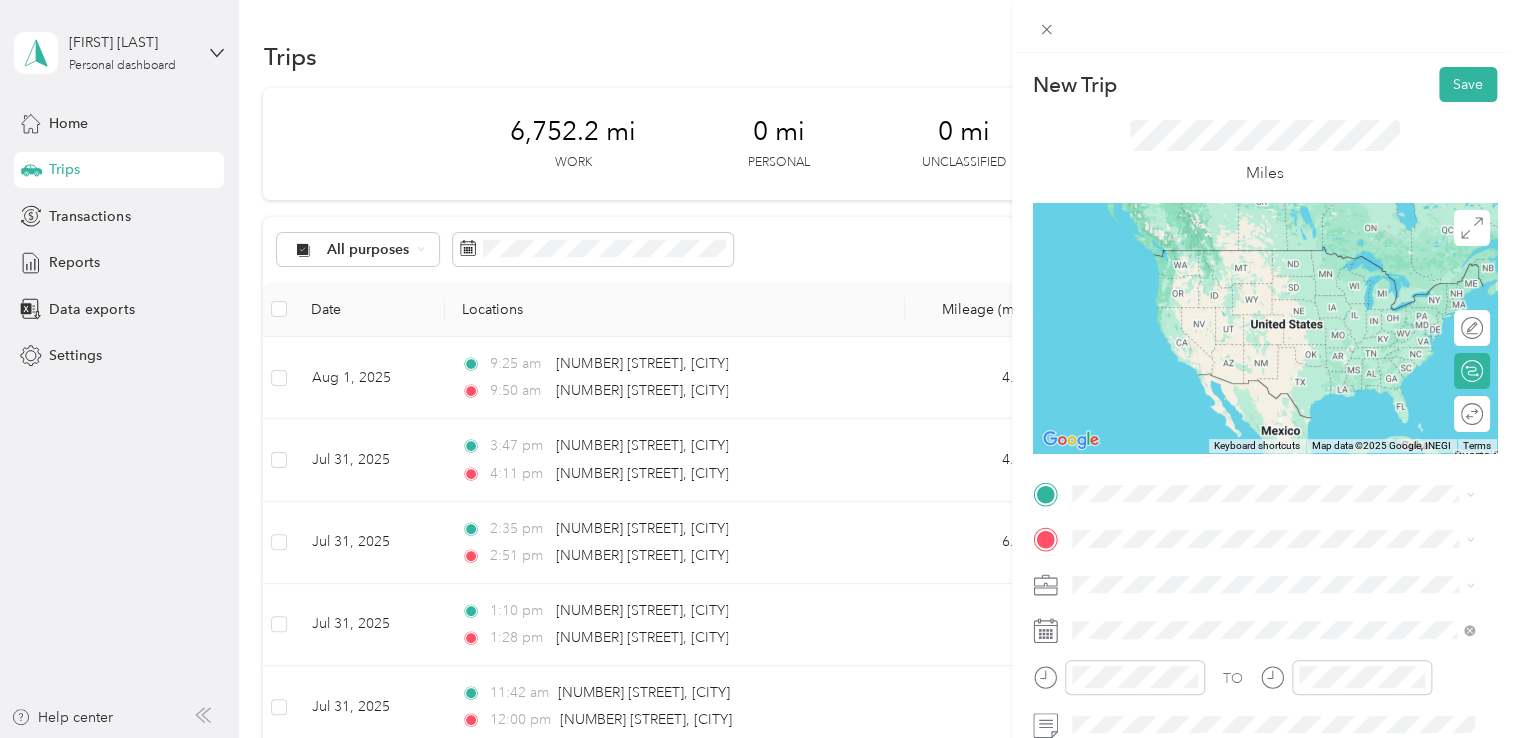 click on "610 Peterson Road
Libertyville, Illinois 60048, United States" at bounding box center [1253, 248] 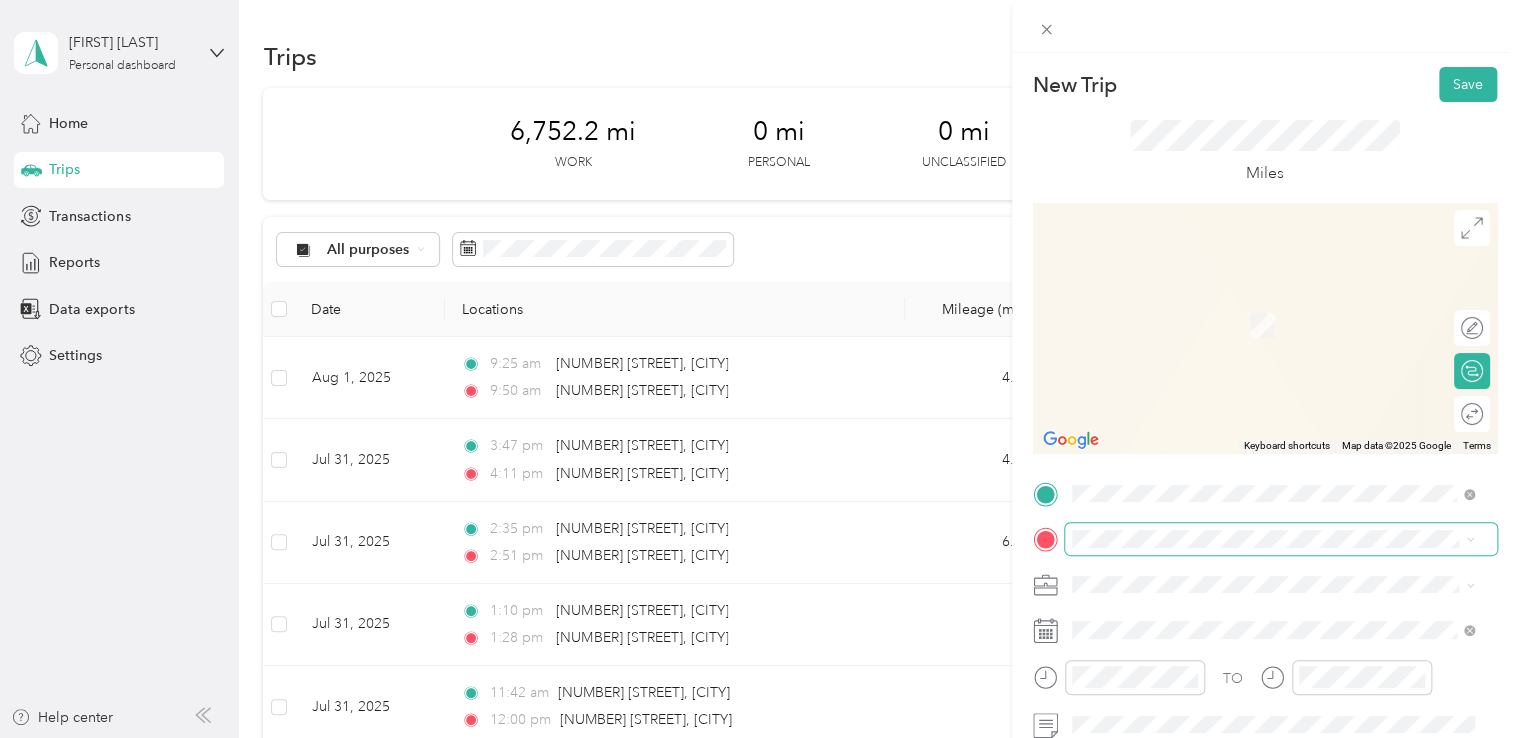 click at bounding box center [1281, 539] 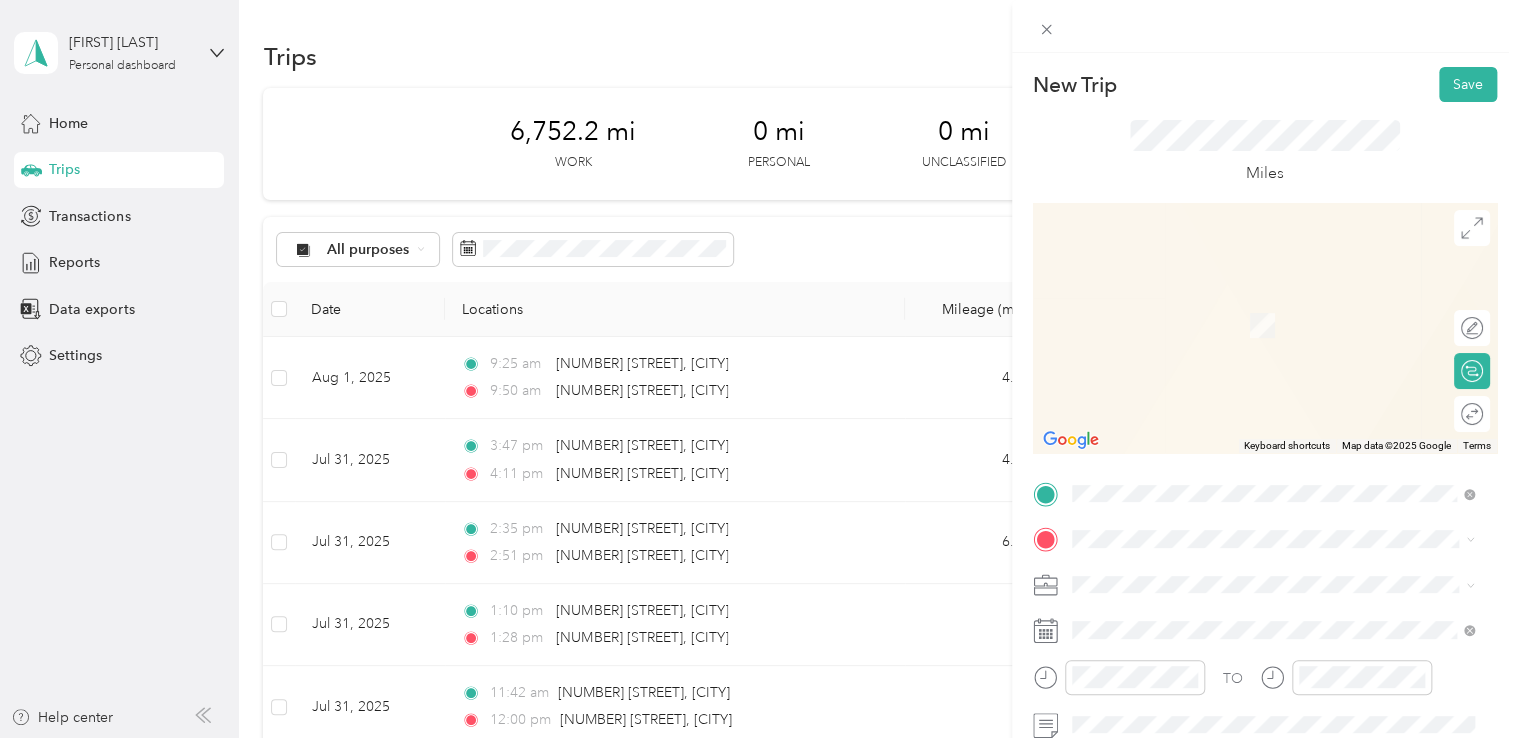 click on "[NUMBER] [STREET]
[CITY], [STATE] [POSTAL_CODE], [COUNTRY]" at bounding box center [1253, 294] 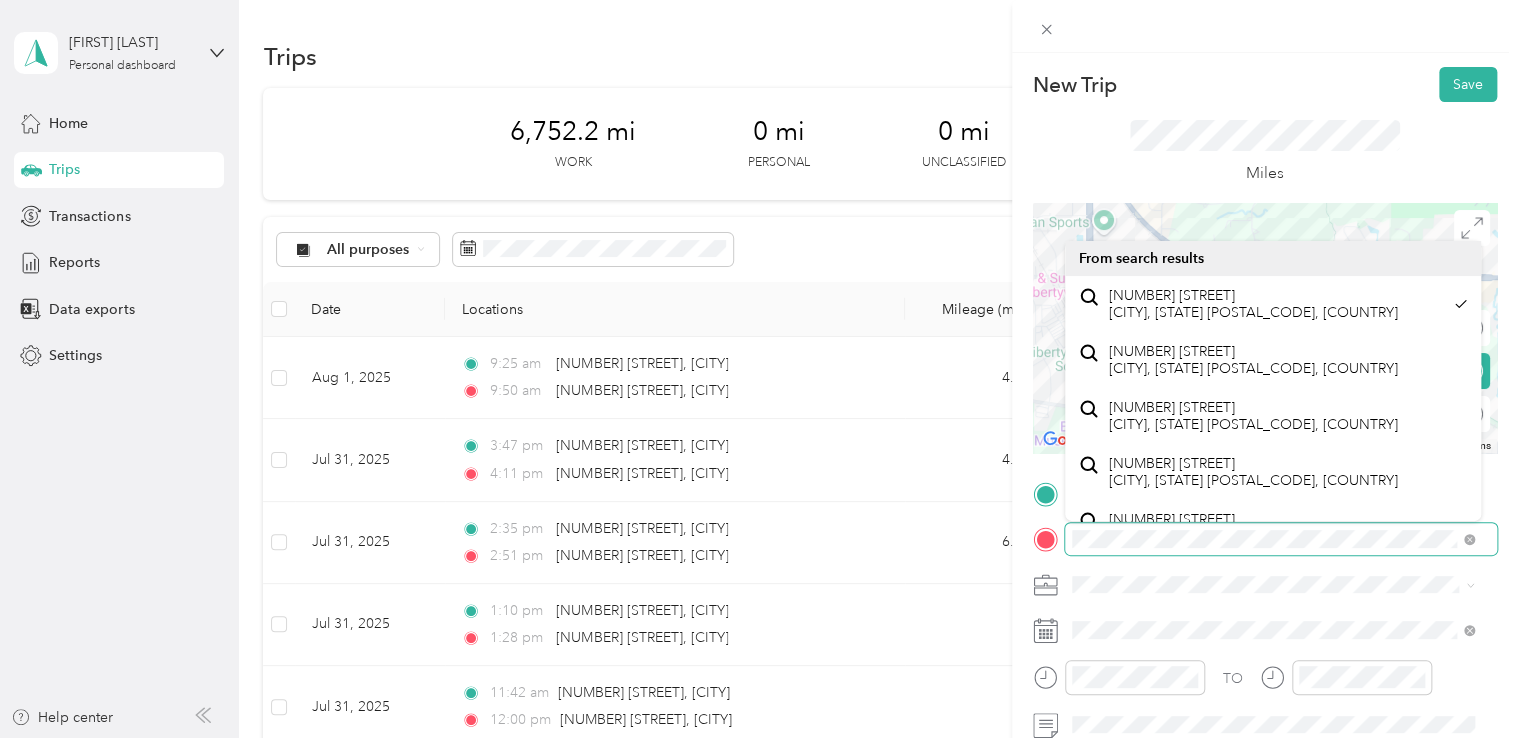 click at bounding box center (1281, 539) 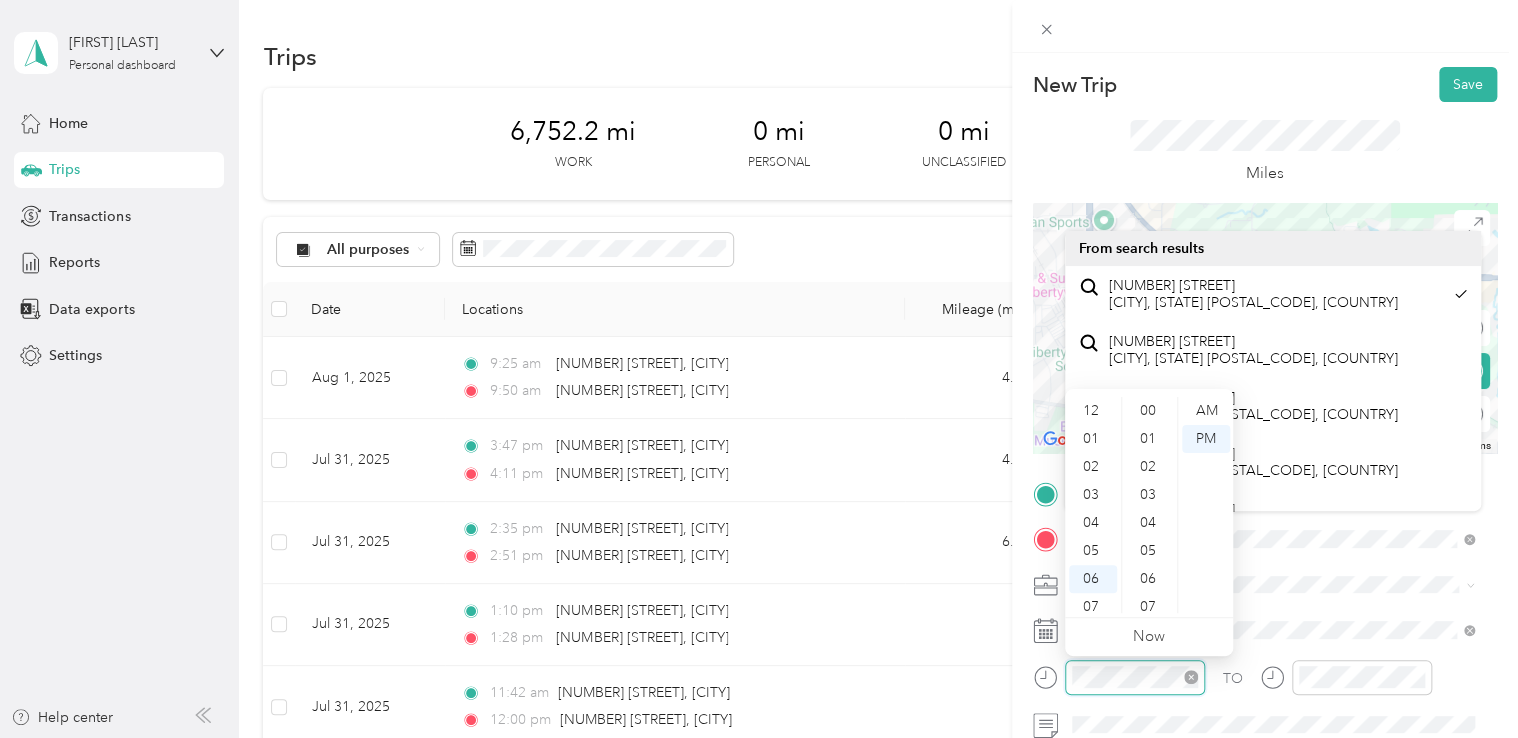 scroll, scrollTop: 392, scrollLeft: 0, axis: vertical 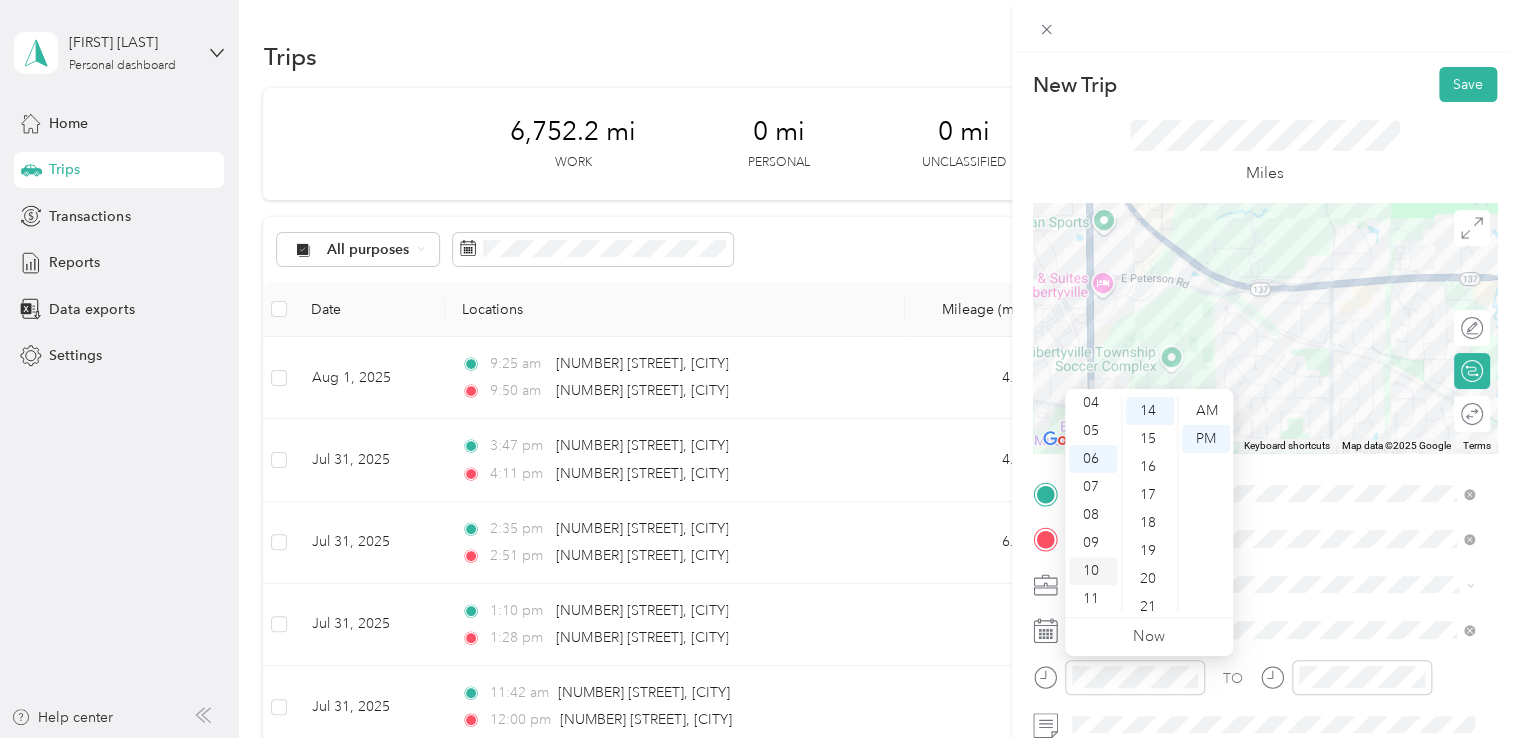 click on "10" at bounding box center (1093, 571) 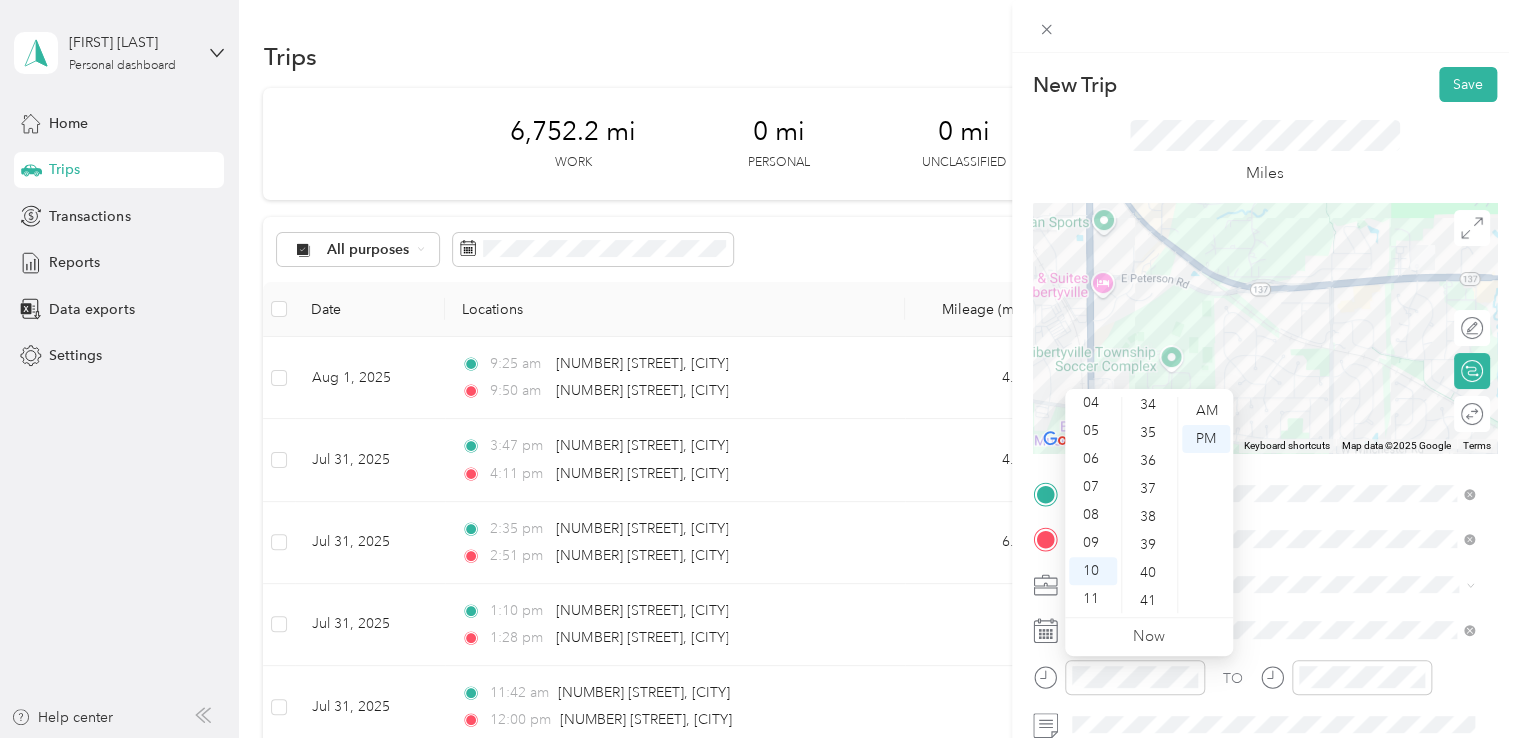 scroll, scrollTop: 1147, scrollLeft: 0, axis: vertical 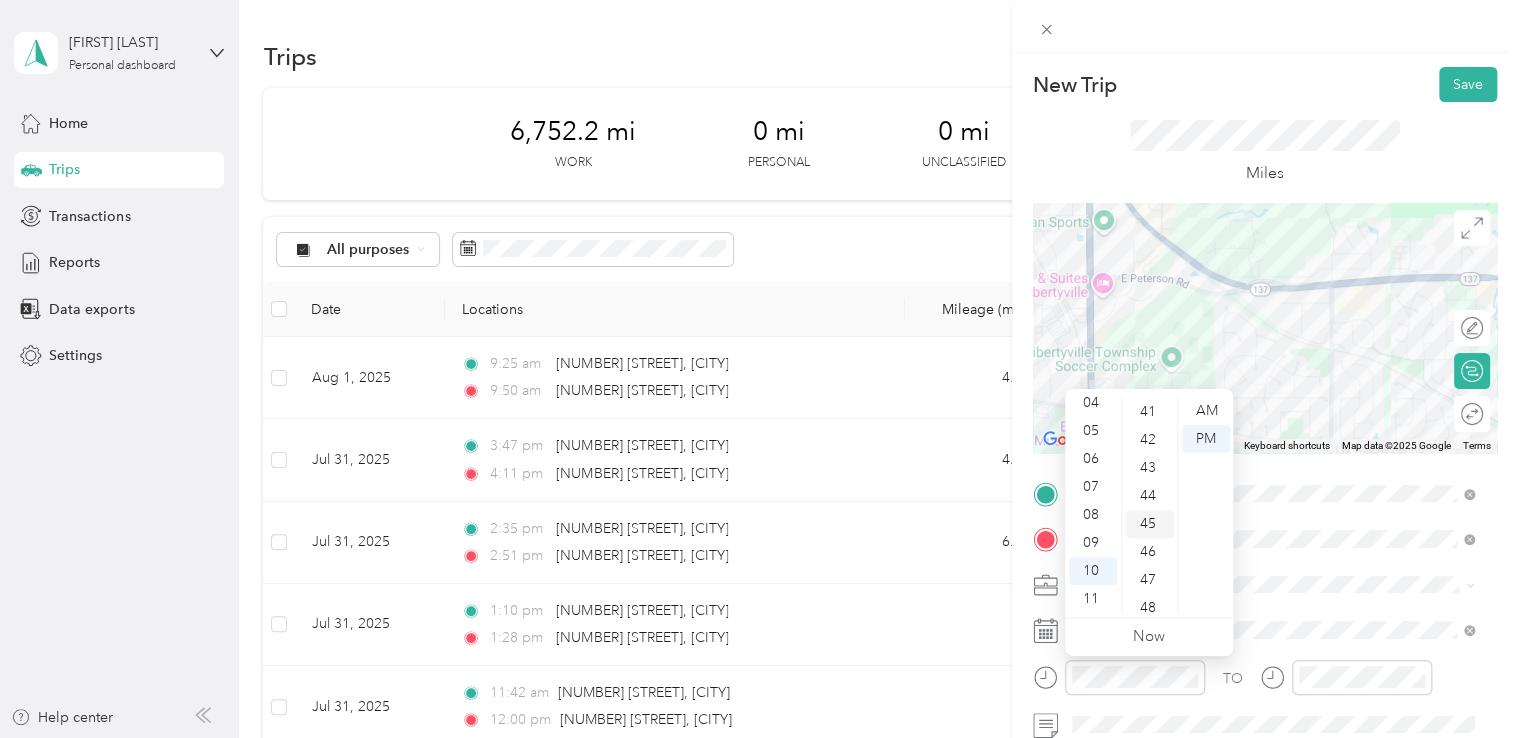 click on "45" at bounding box center [1150, 524] 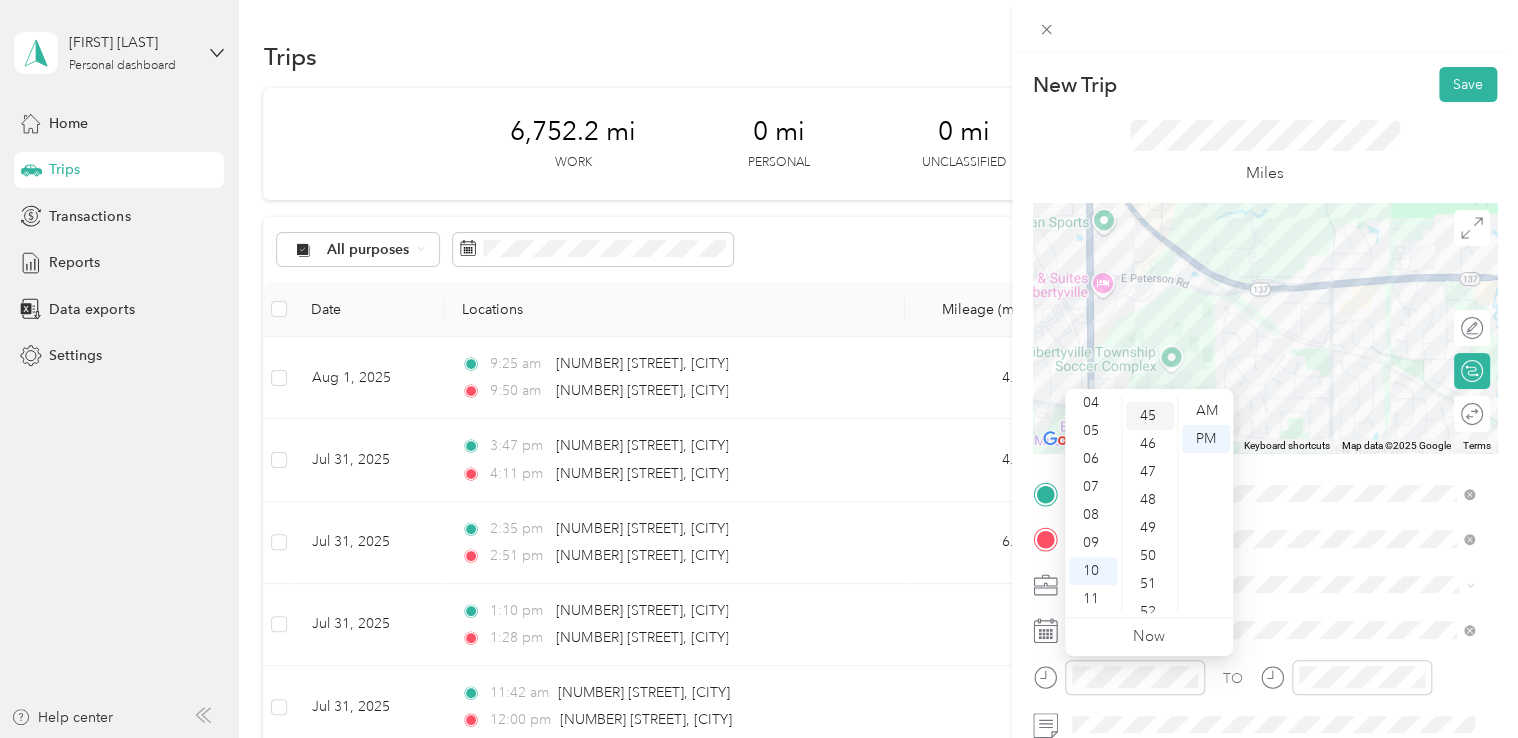 scroll, scrollTop: 1260, scrollLeft: 0, axis: vertical 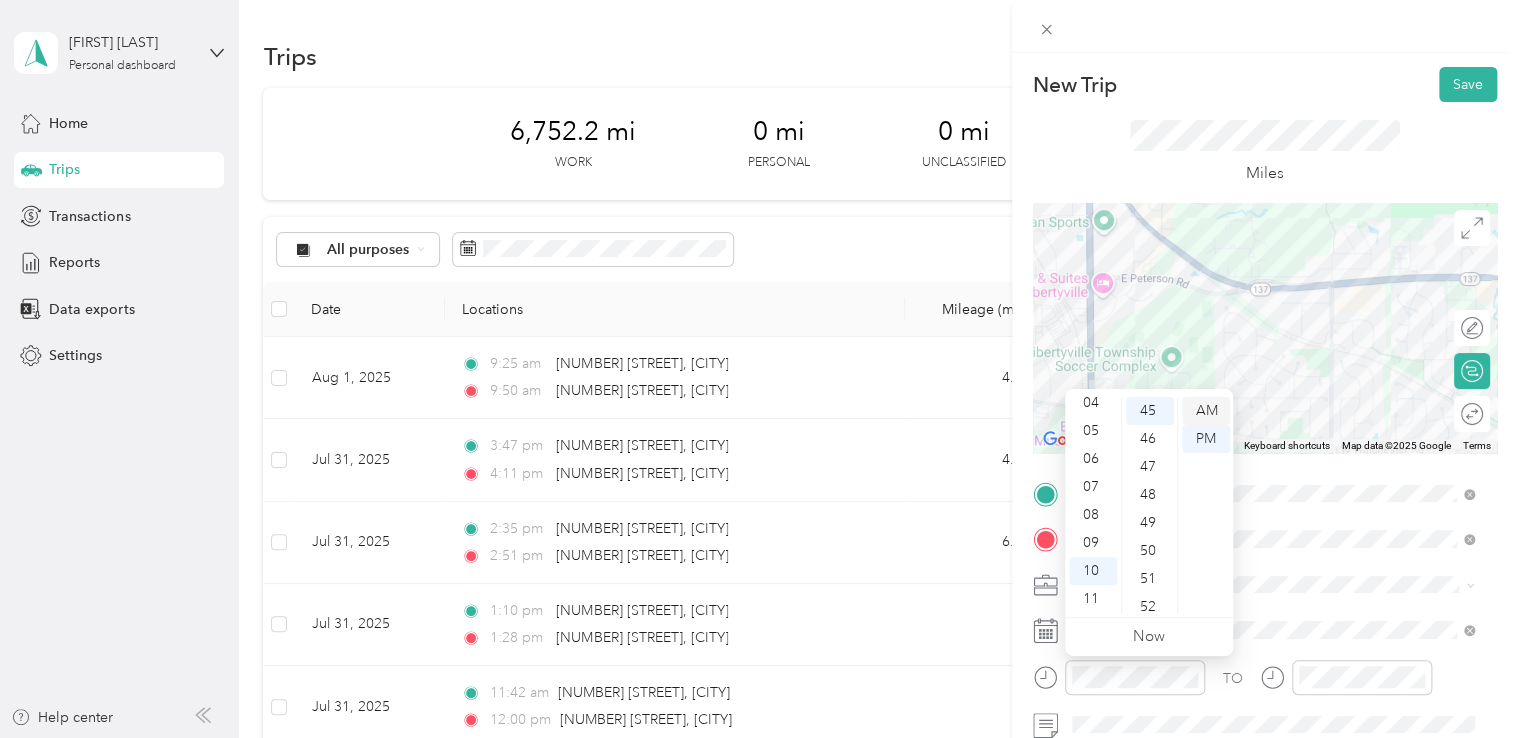 click on "AM" at bounding box center (1206, 411) 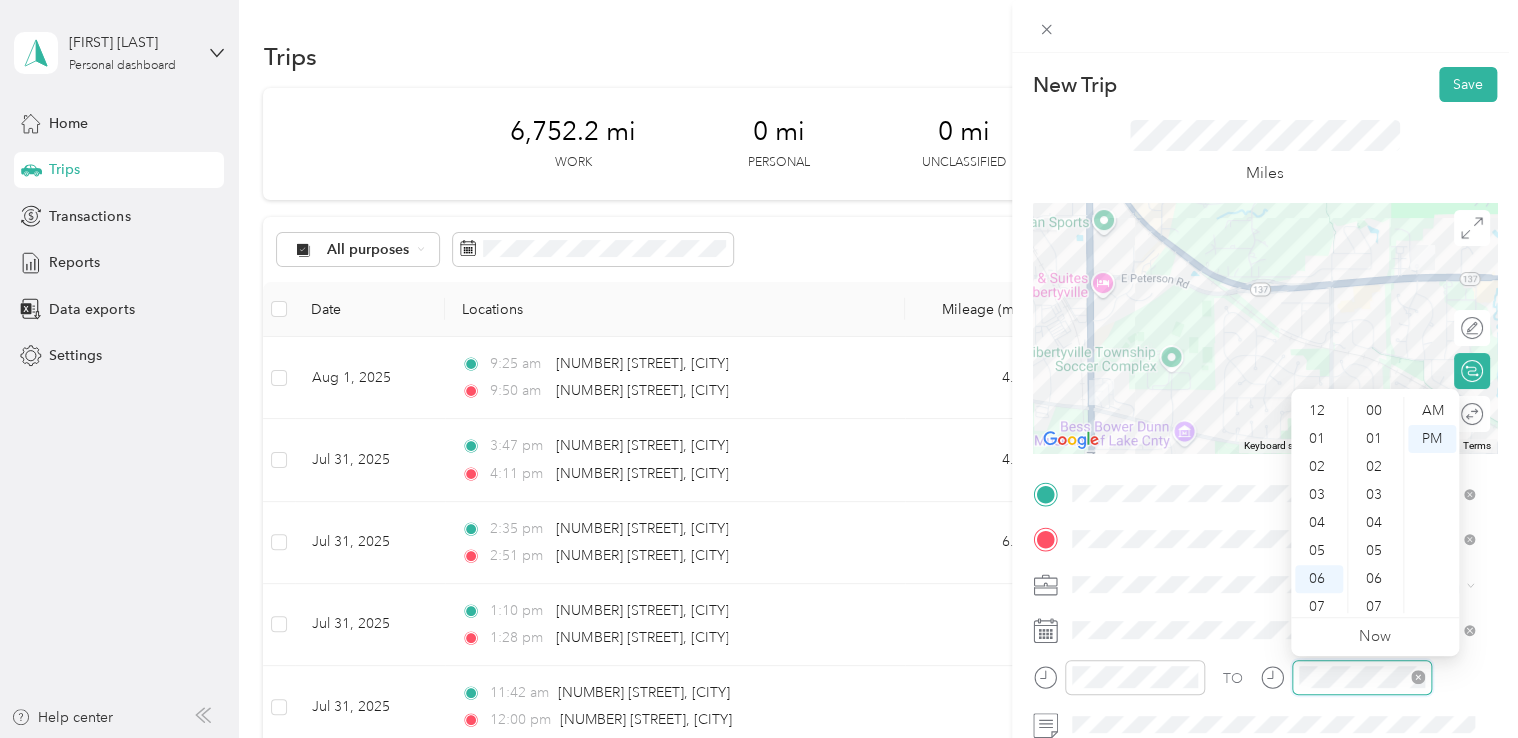 scroll, scrollTop: 392, scrollLeft: 0, axis: vertical 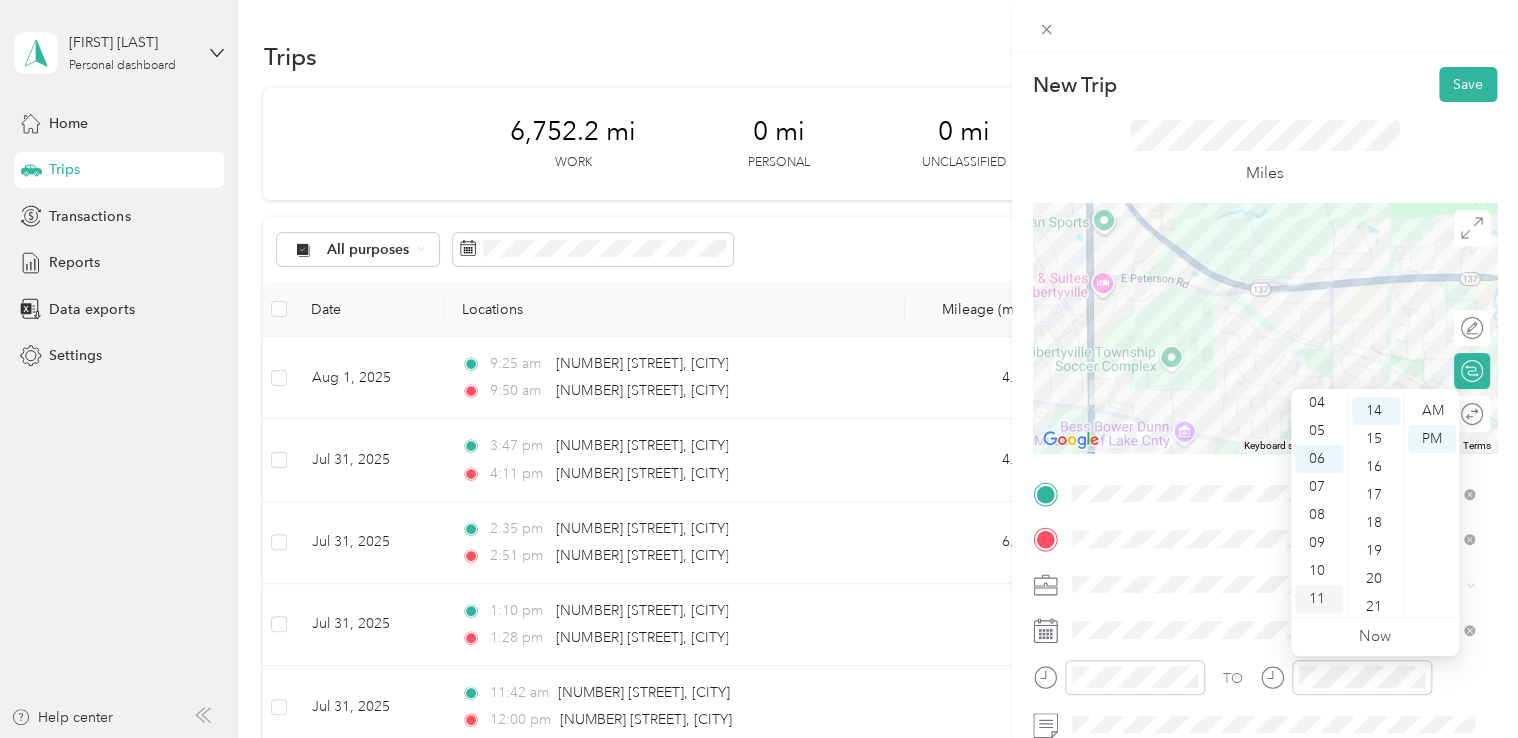 click on "11" at bounding box center (1319, 599) 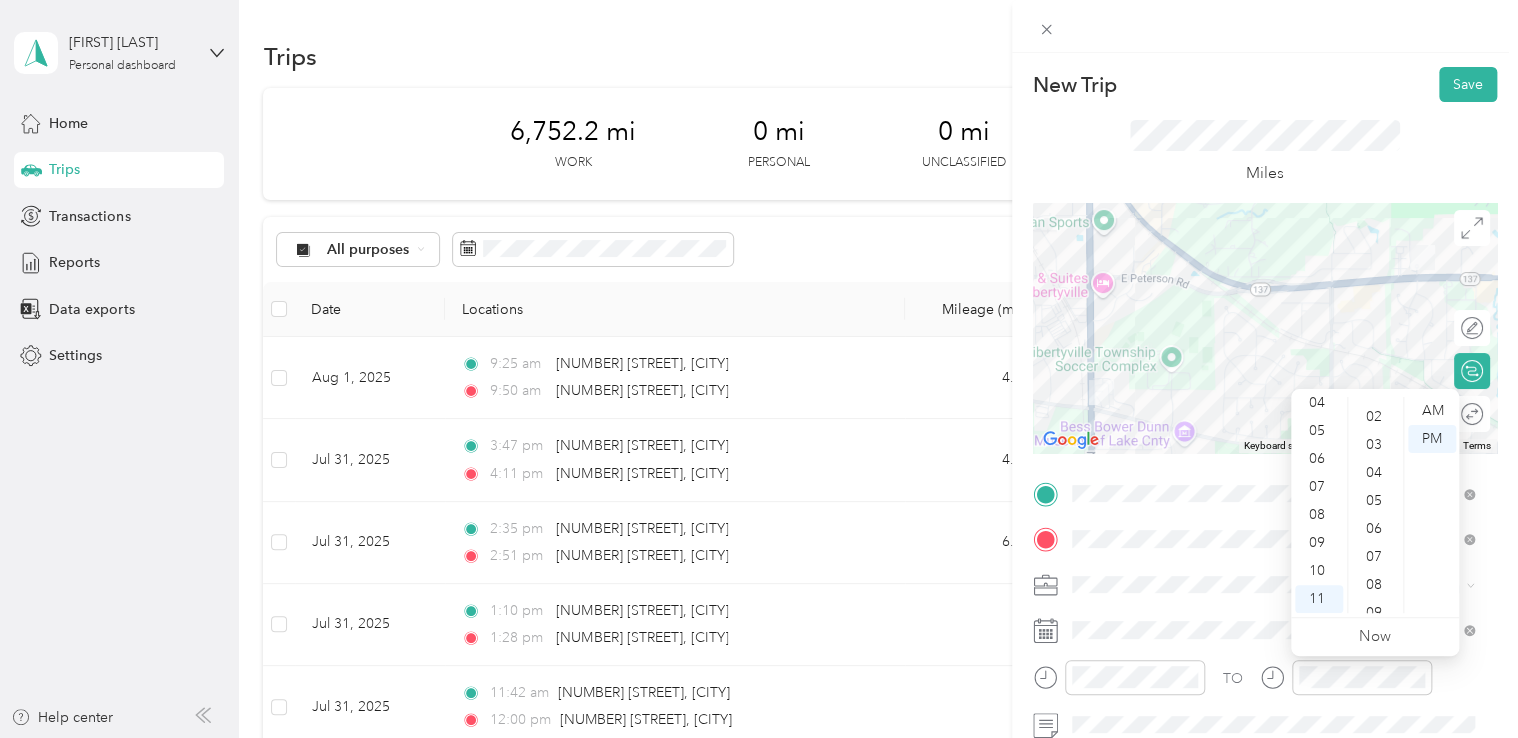 scroll, scrollTop: 14, scrollLeft: 0, axis: vertical 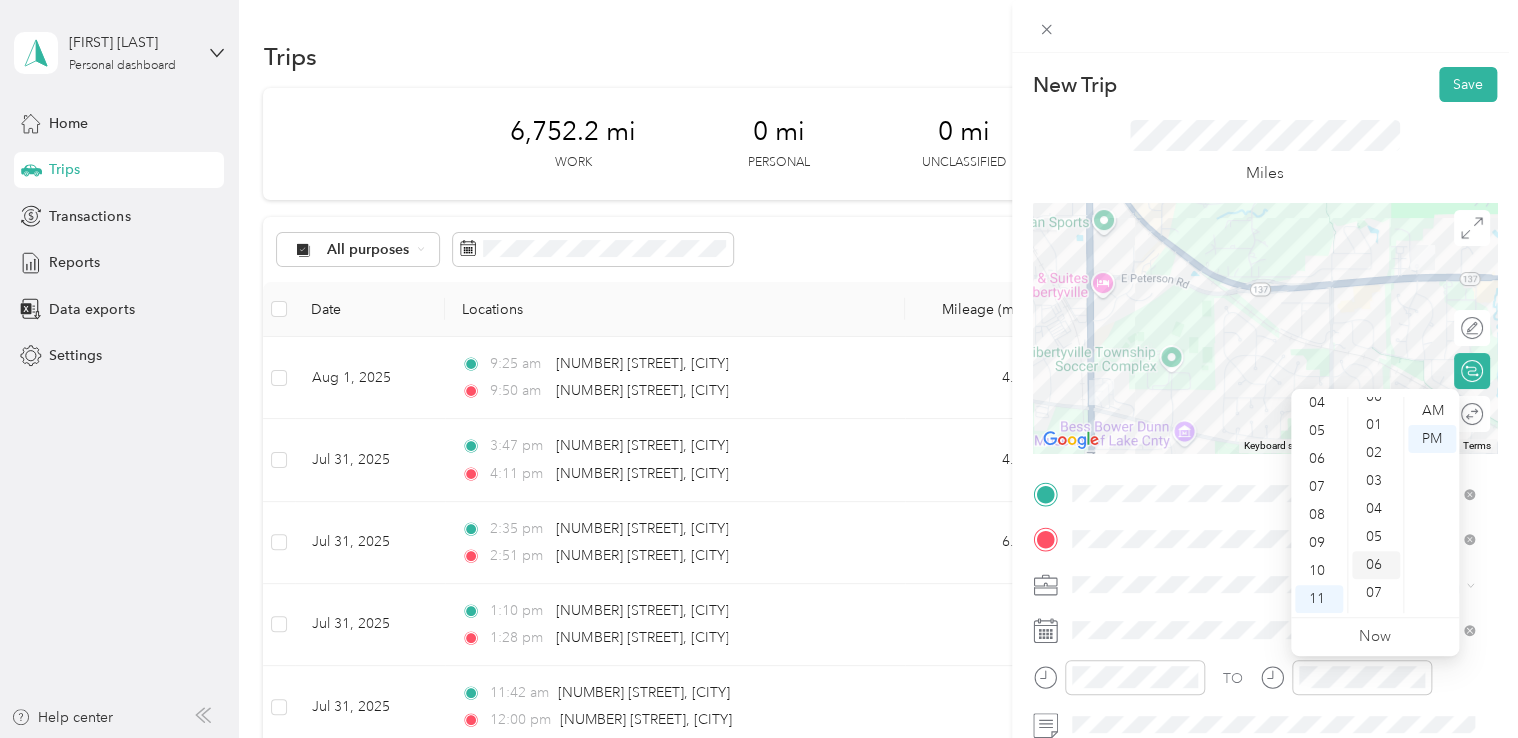 click on "06" at bounding box center (1376, 565) 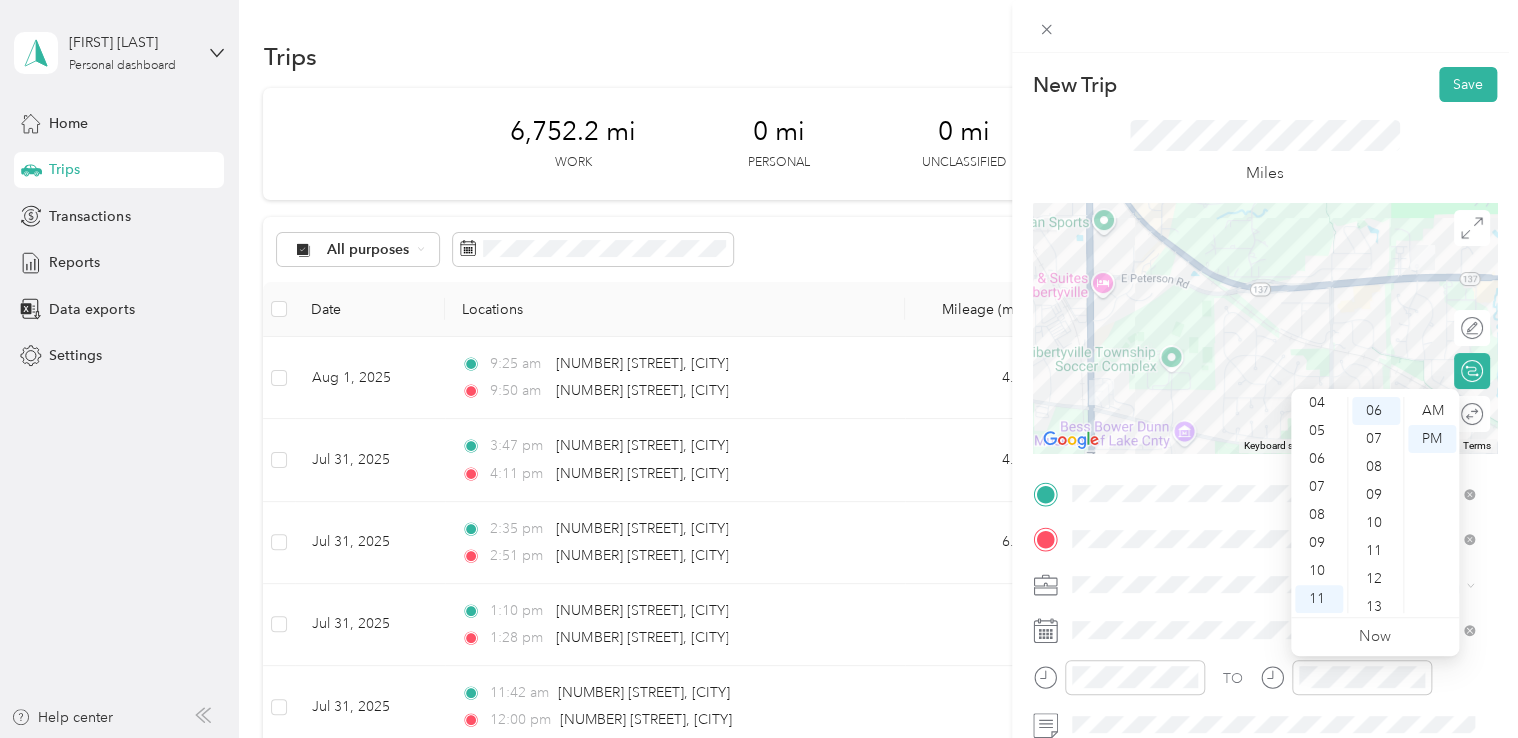 scroll, scrollTop: 356, scrollLeft: 0, axis: vertical 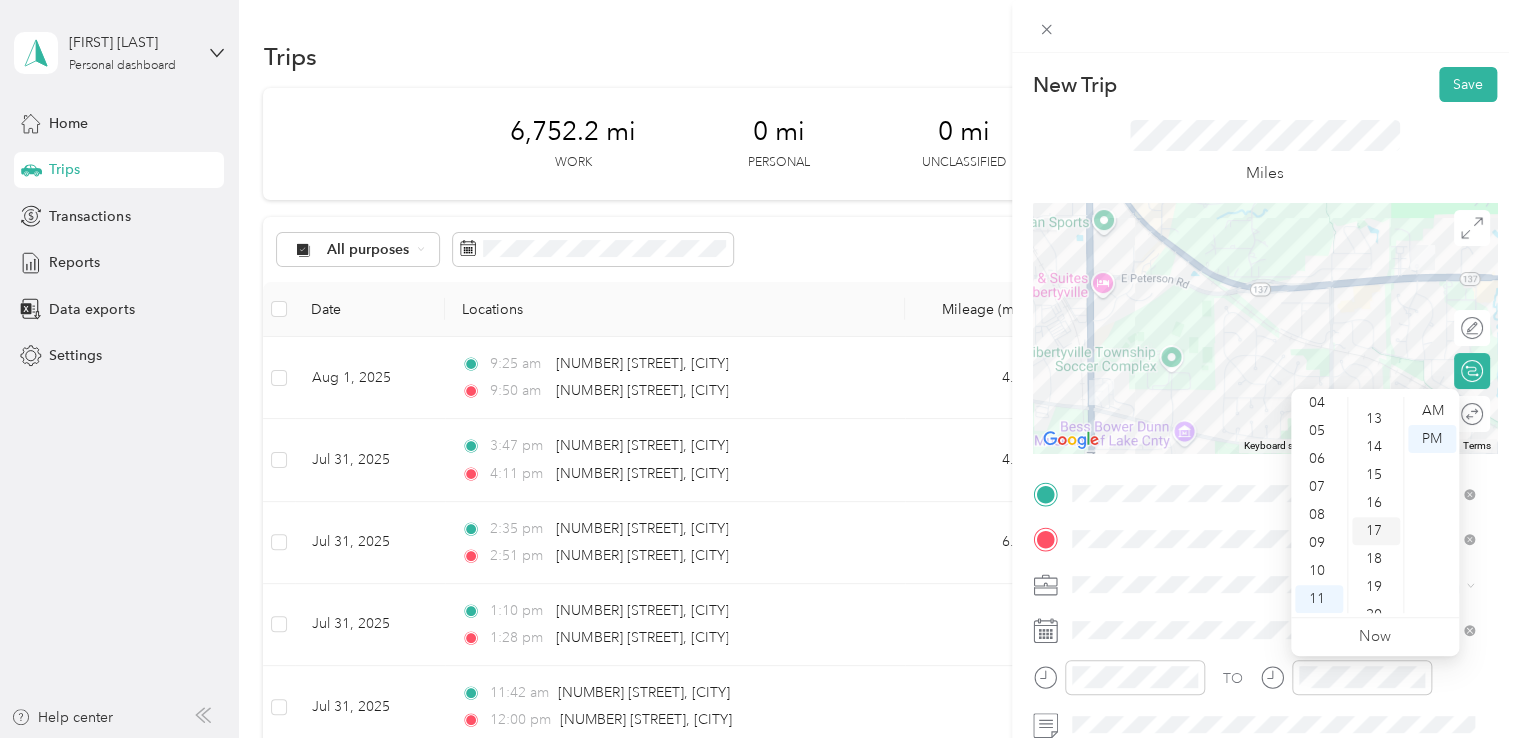click on "17" at bounding box center (1376, 531) 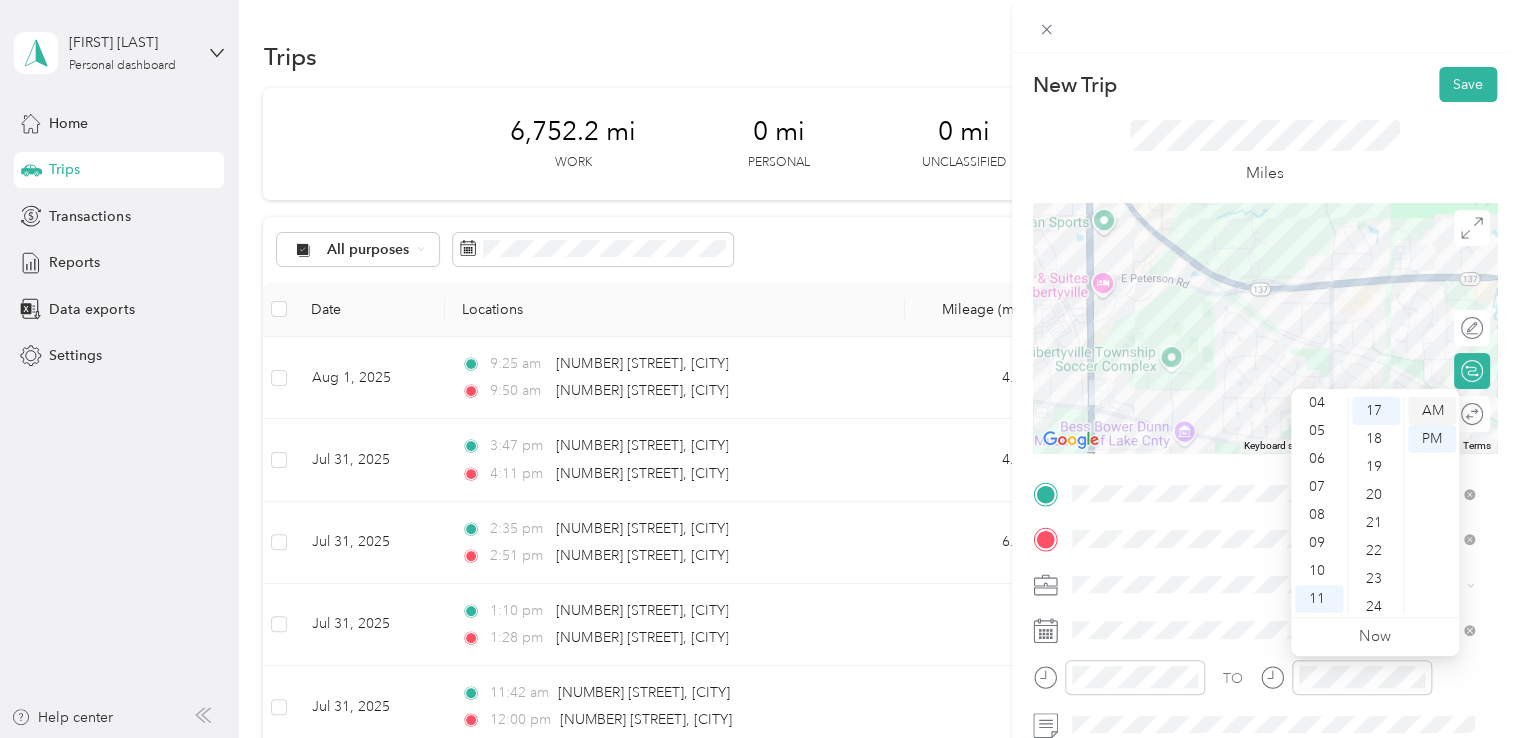 click on "AM" at bounding box center [1432, 411] 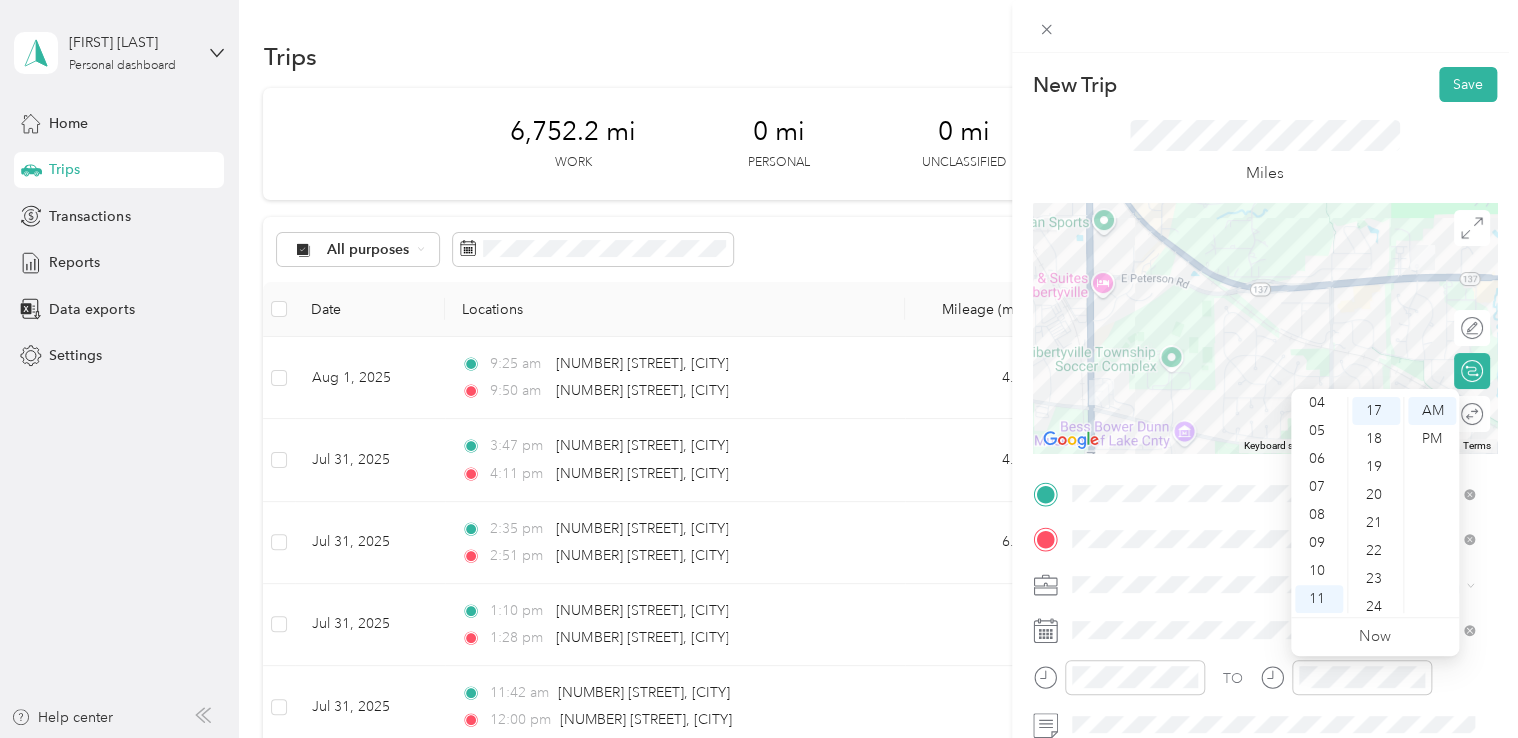 click 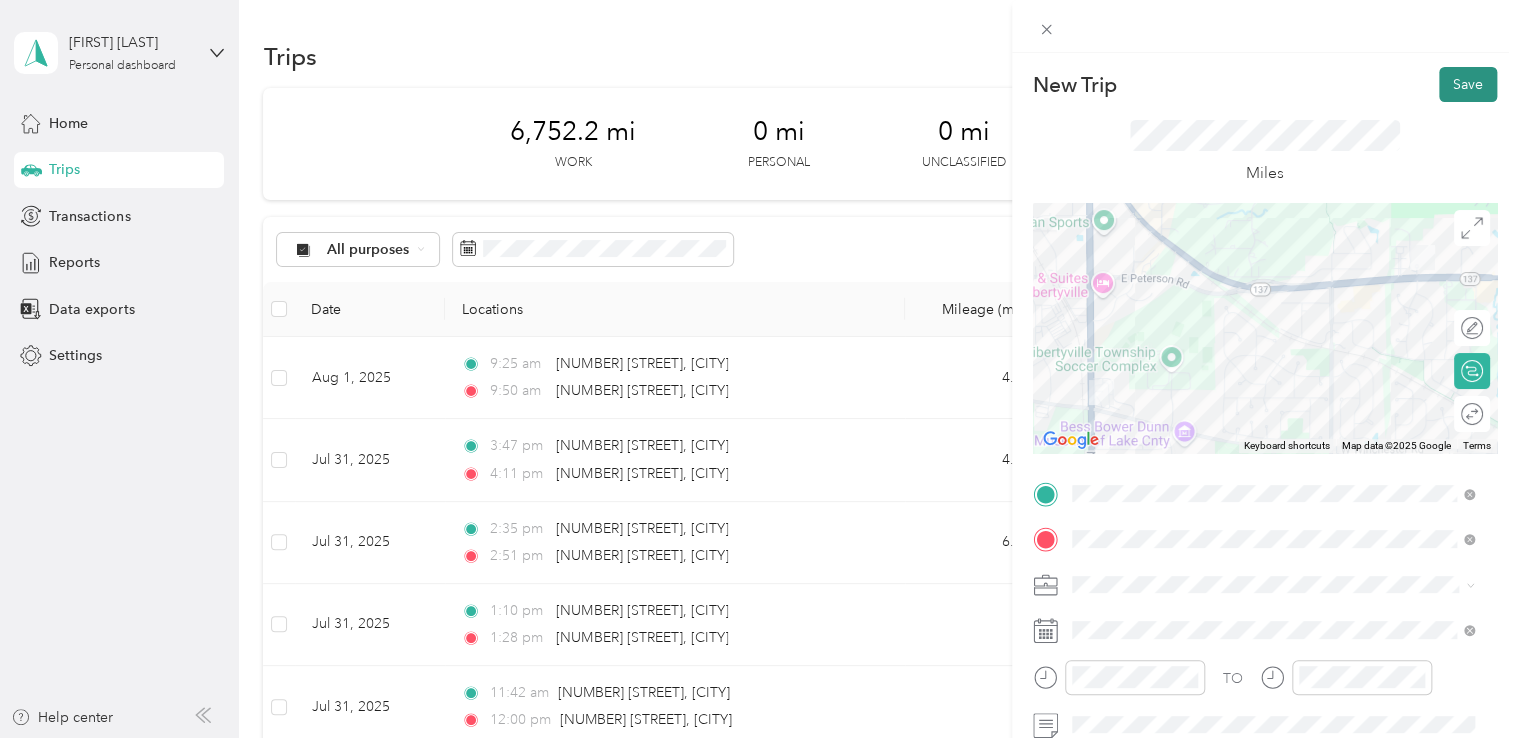 click on "Save" at bounding box center [1468, 84] 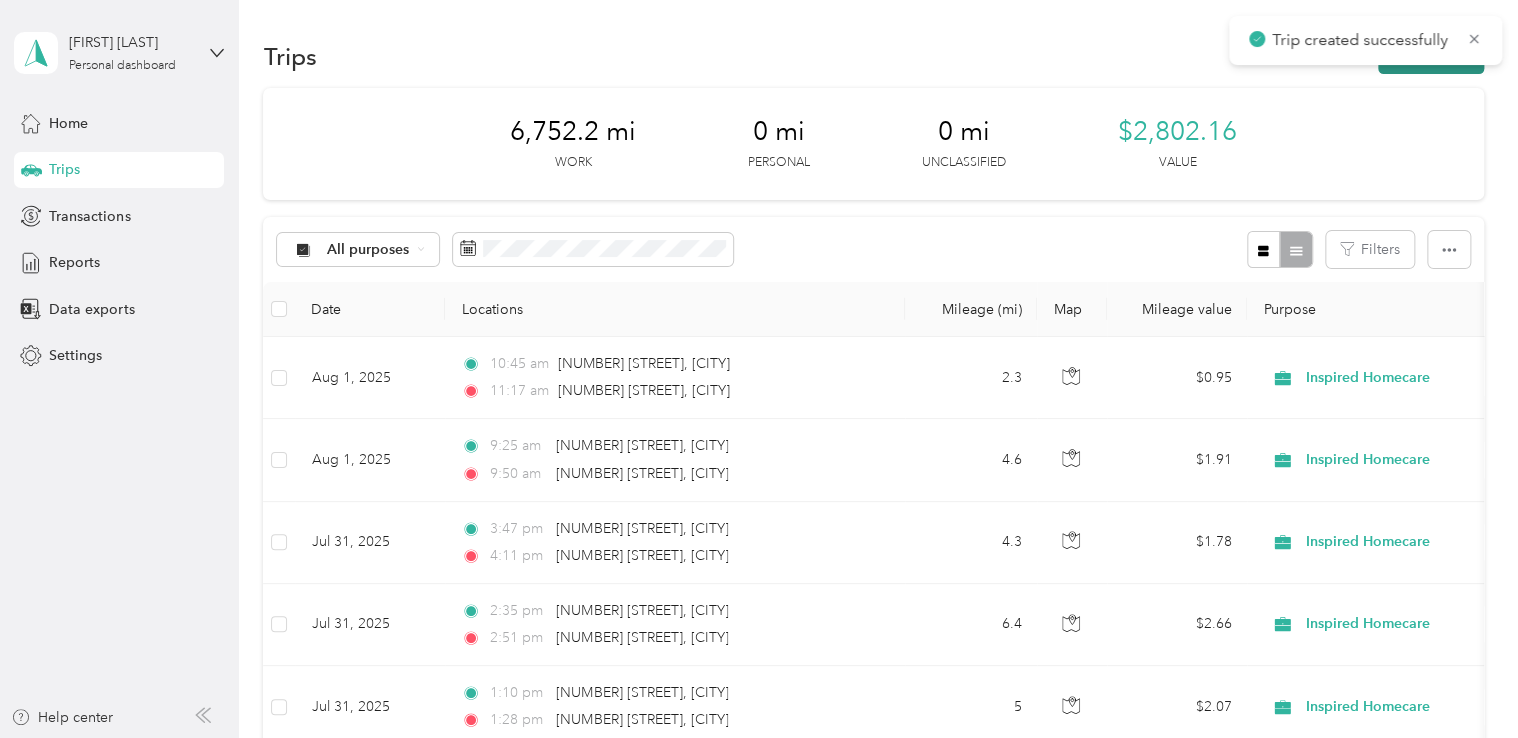 click on "New trip" at bounding box center [1431, 56] 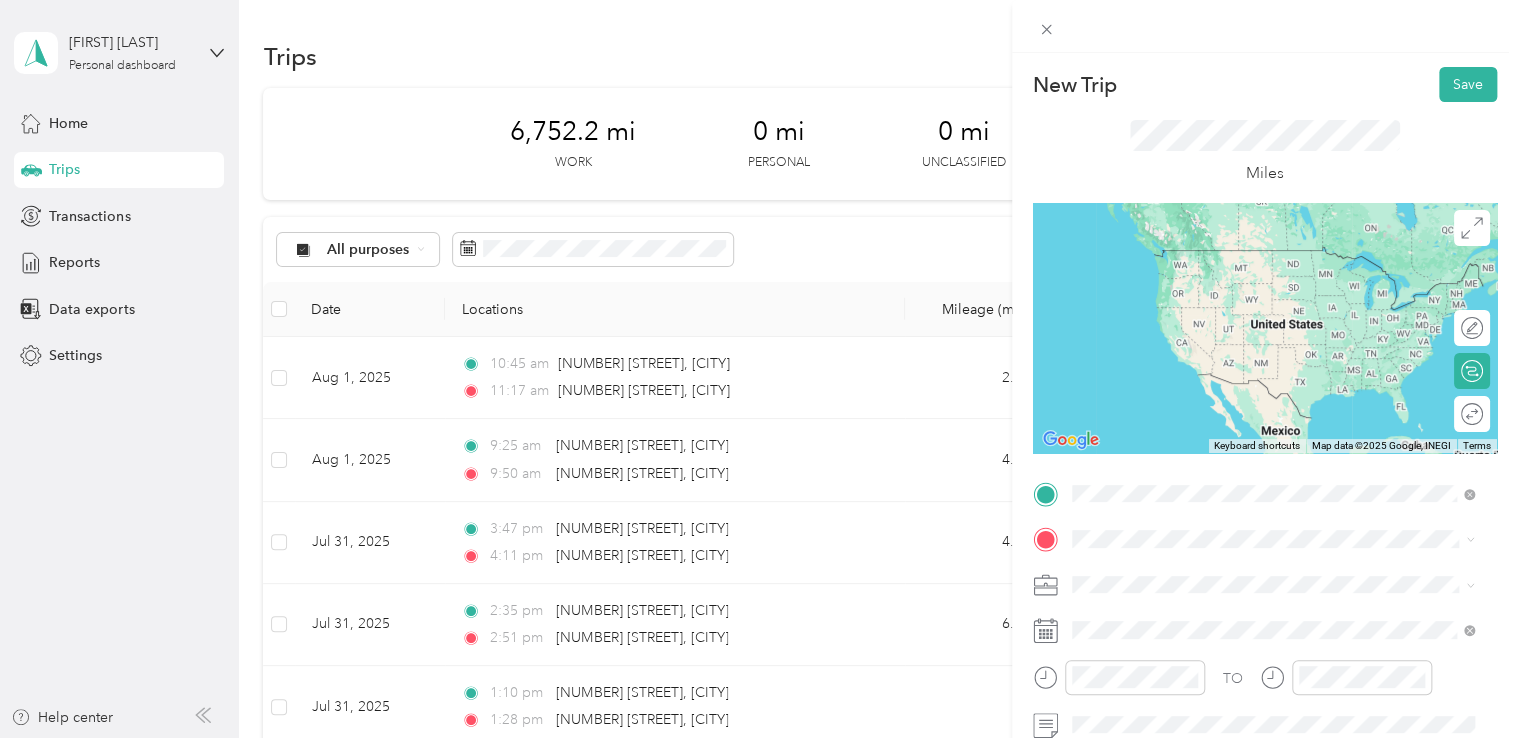 click on "[NUMBER] [STREET]
[CITY], [STATE] [POSTAL_CODE], [COUNTRY]" at bounding box center (1253, 258) 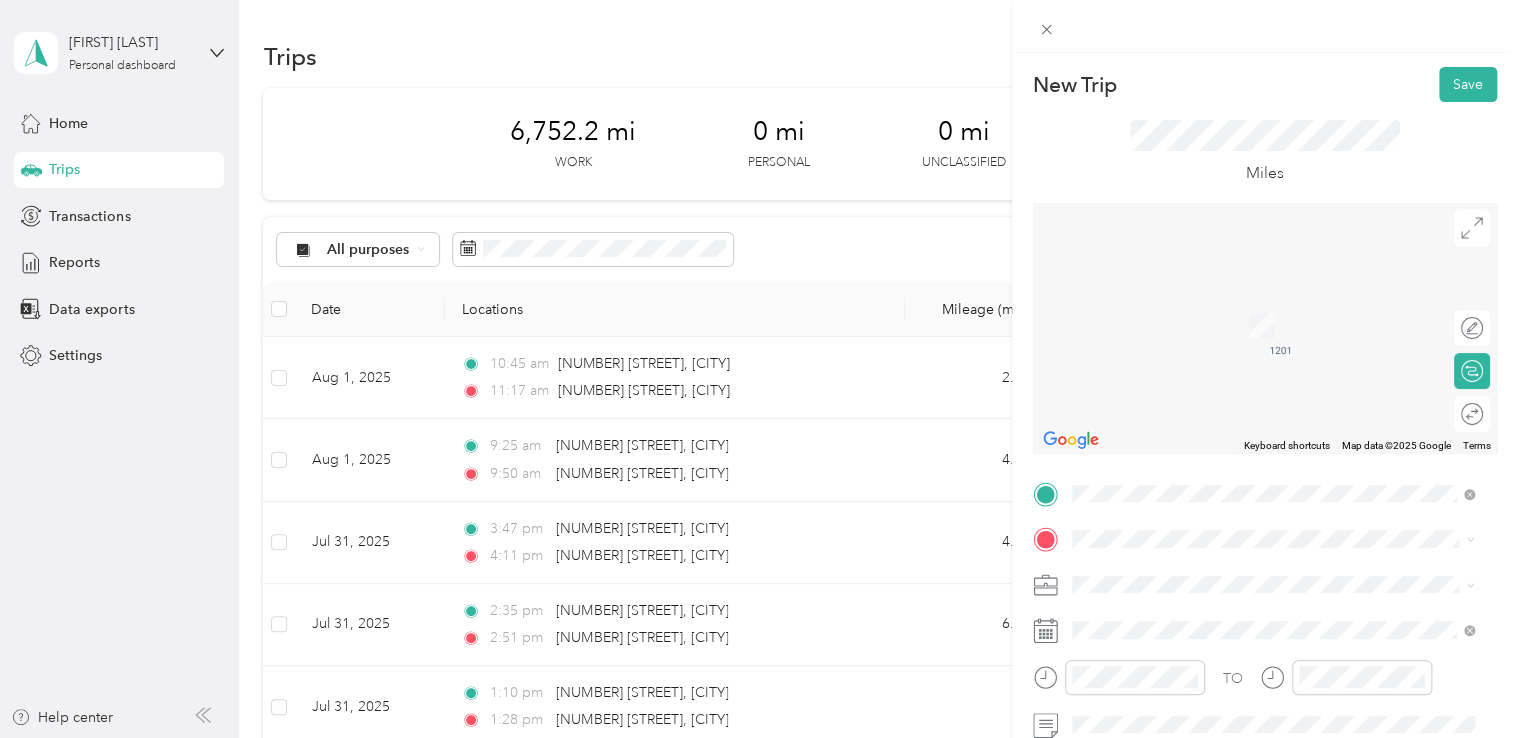 click on "1252 American Way
Libertyville, Illinois 60048, United States" at bounding box center [1253, 294] 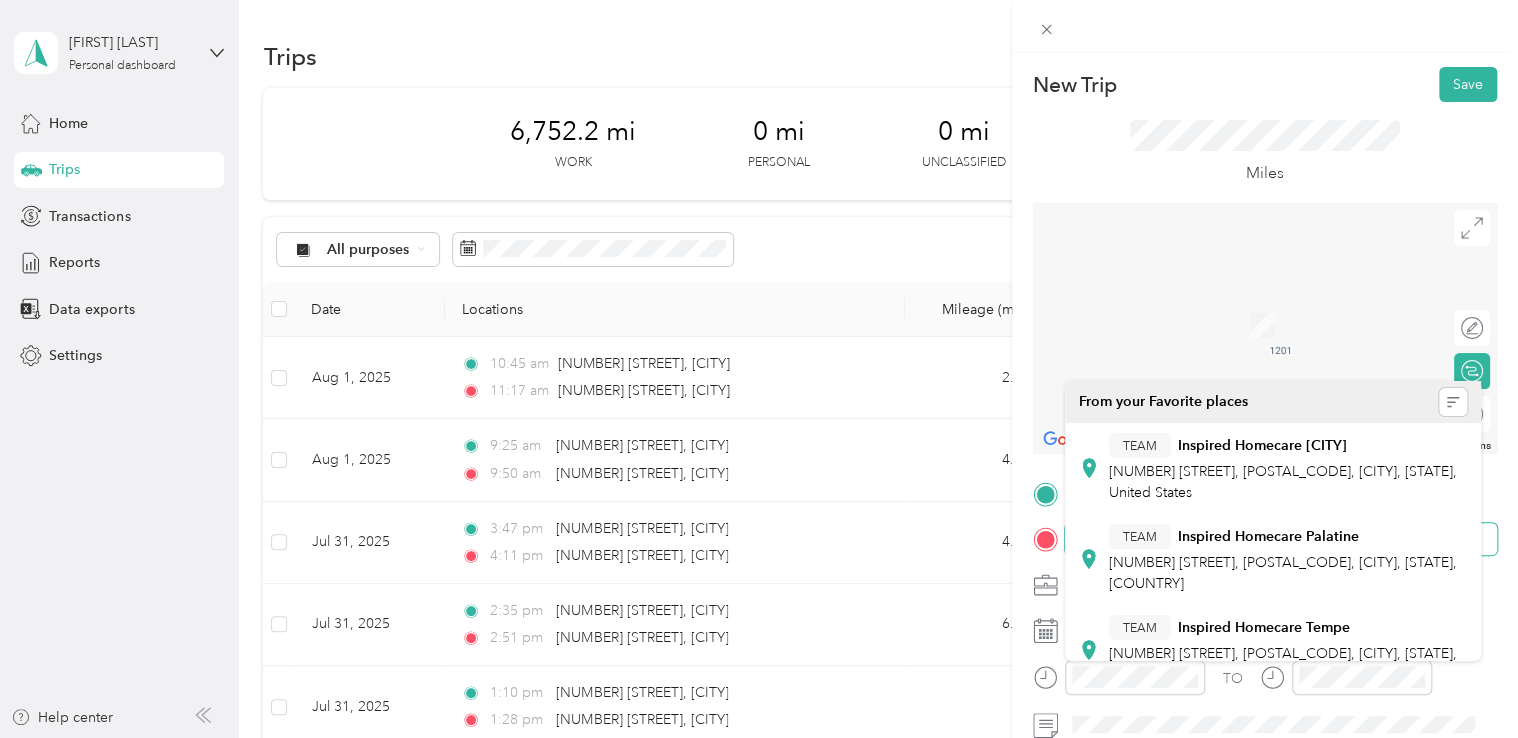 scroll, scrollTop: 310, scrollLeft: 0, axis: vertical 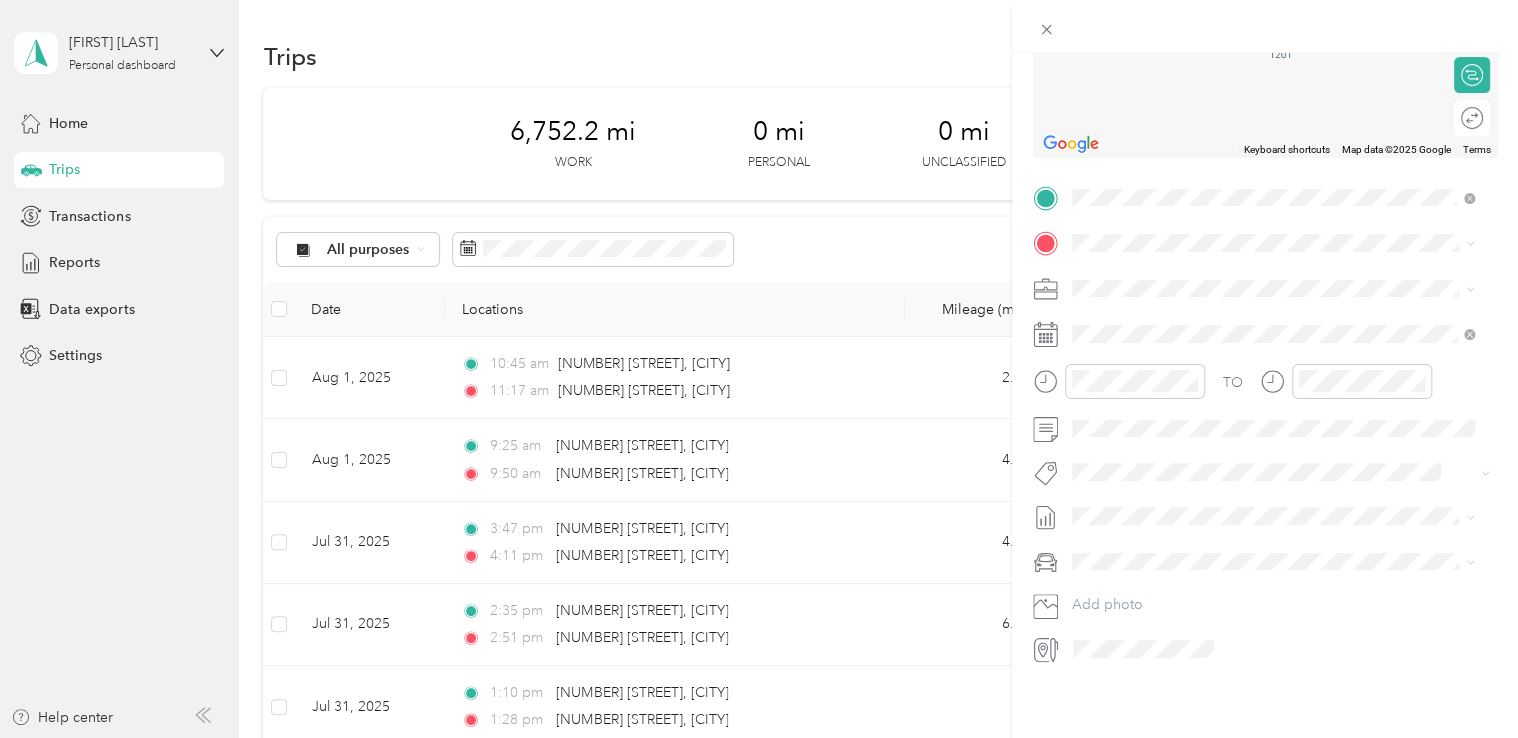 click on "[NUMBER] [STREET]
[CITY], [STATE] [POSTAL_CODE], [COUNTRY]" at bounding box center [1257, 305] 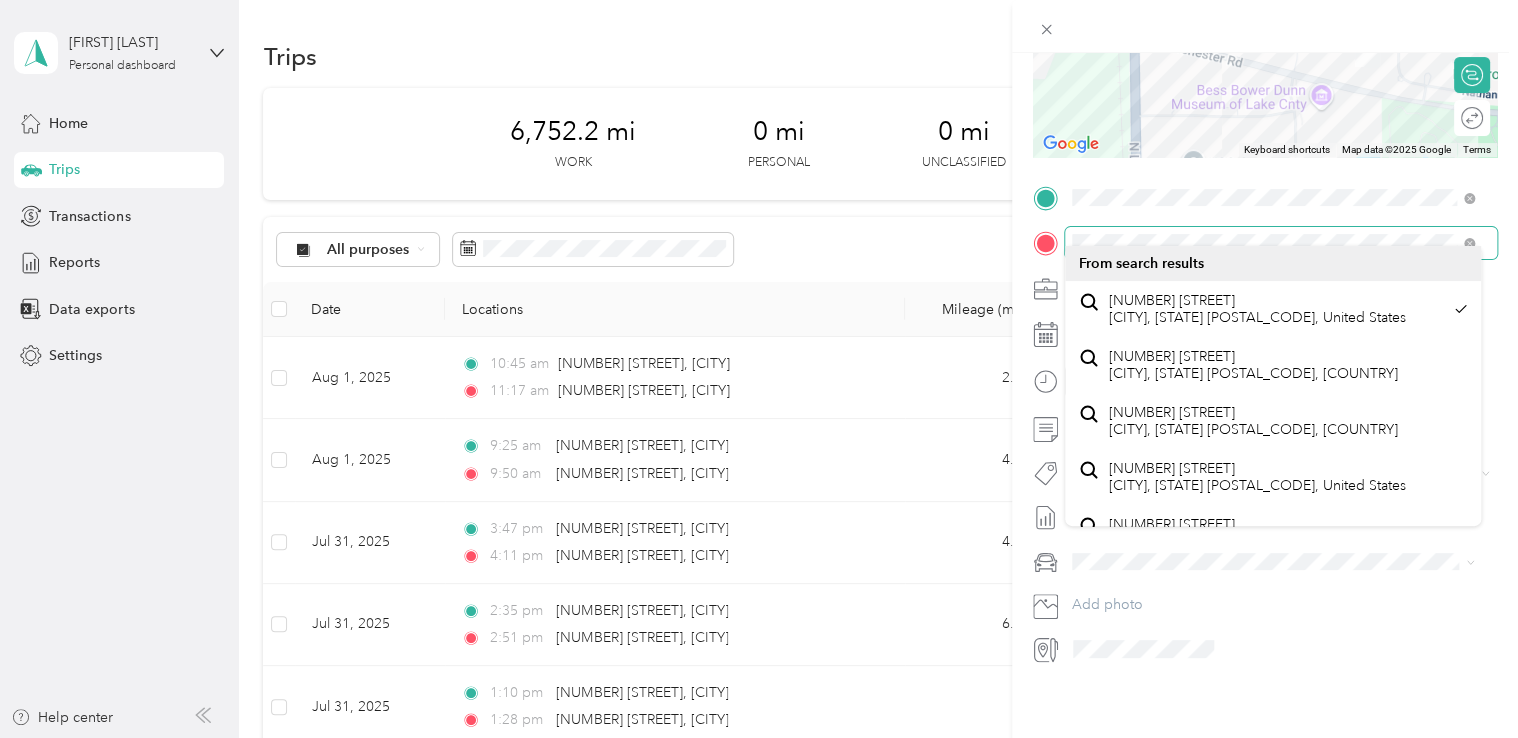 click at bounding box center (1281, 243) 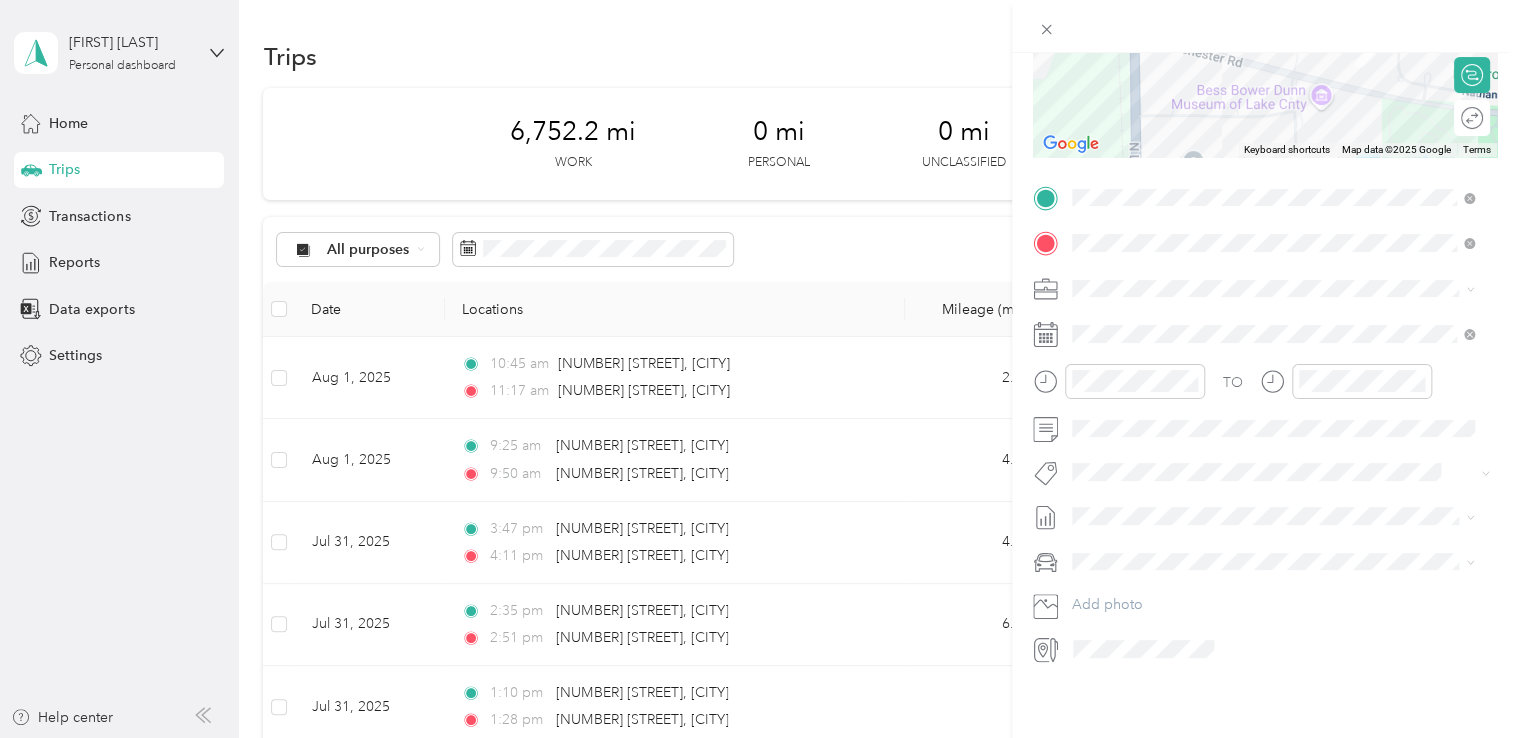 click 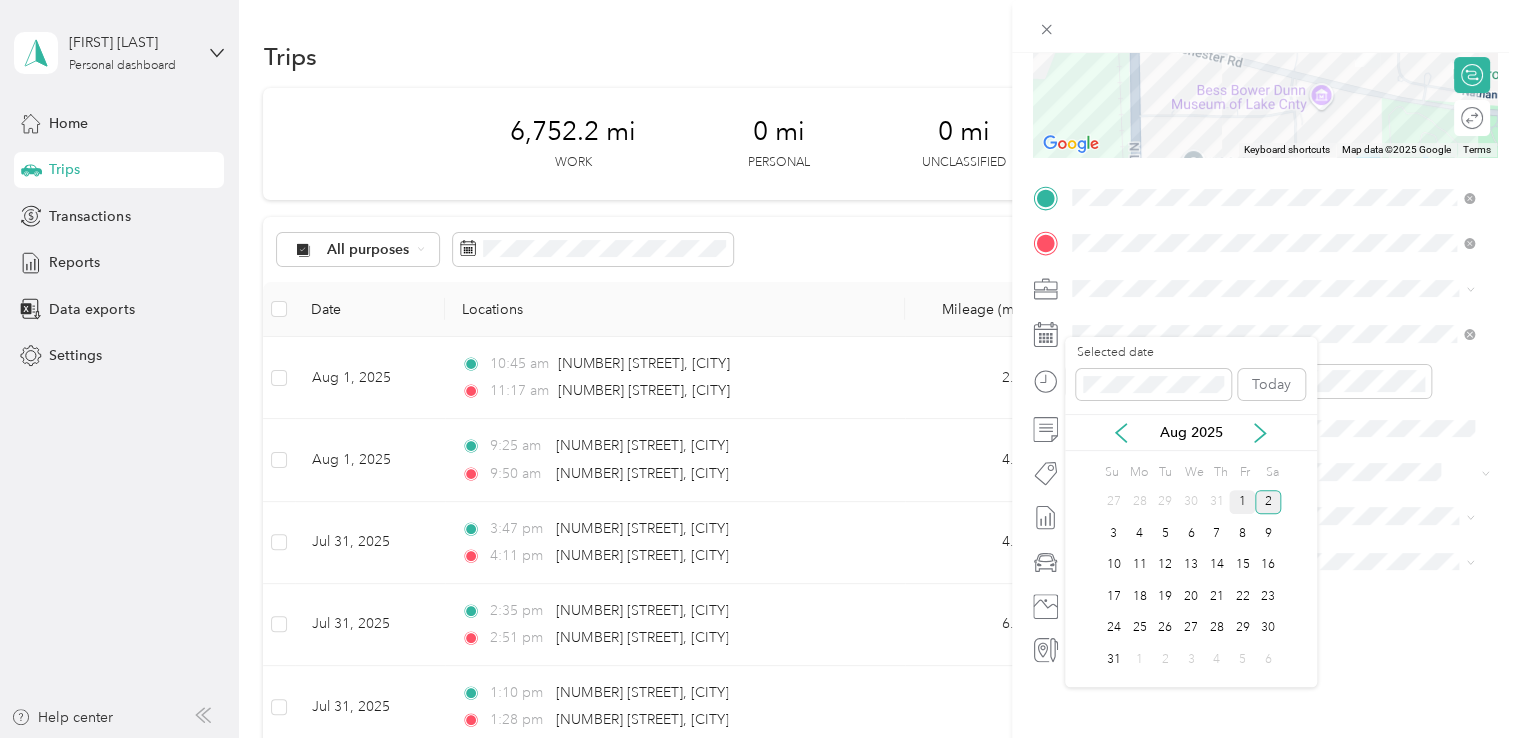 click on "1" at bounding box center (1242, 502) 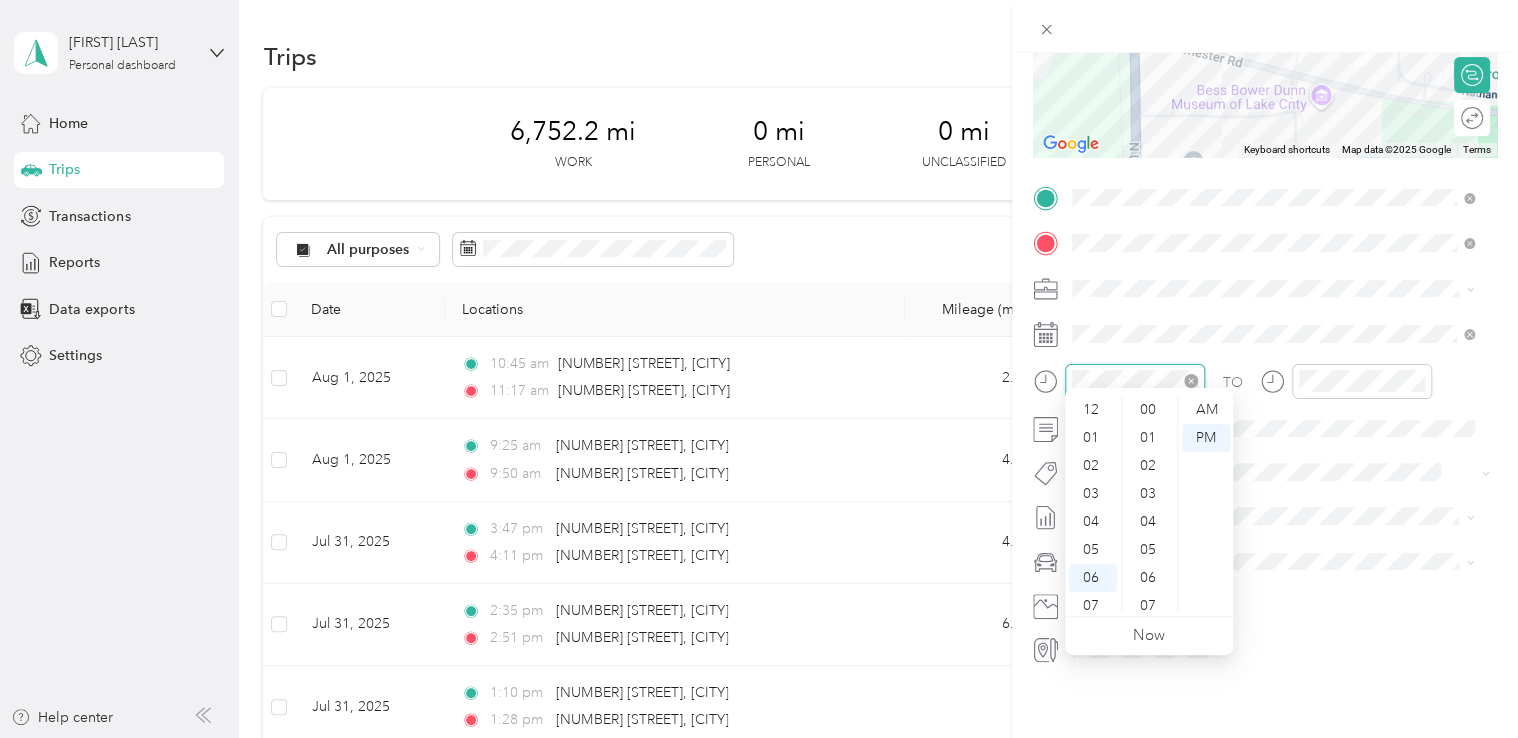 scroll, scrollTop: 420, scrollLeft: 0, axis: vertical 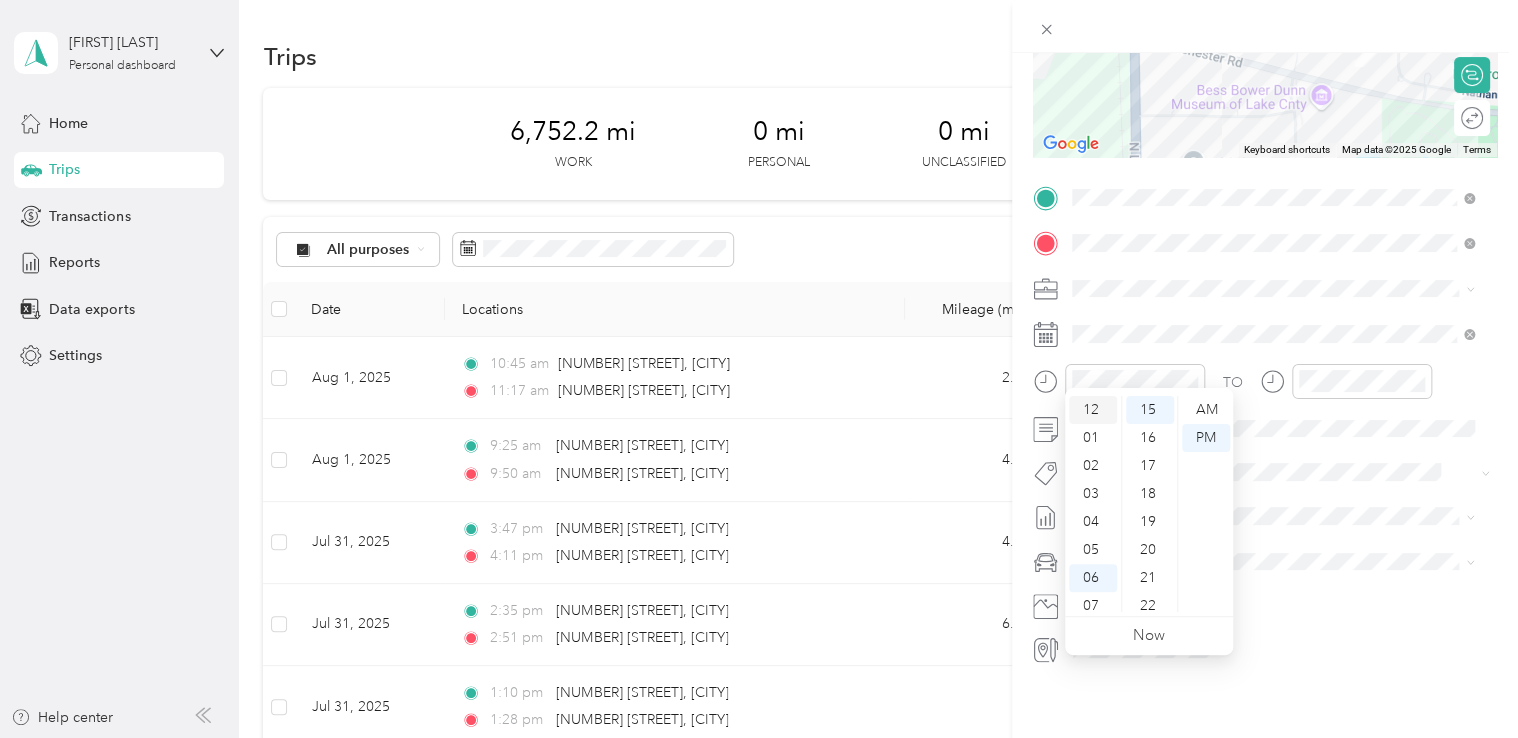 click on "12" at bounding box center [1093, 410] 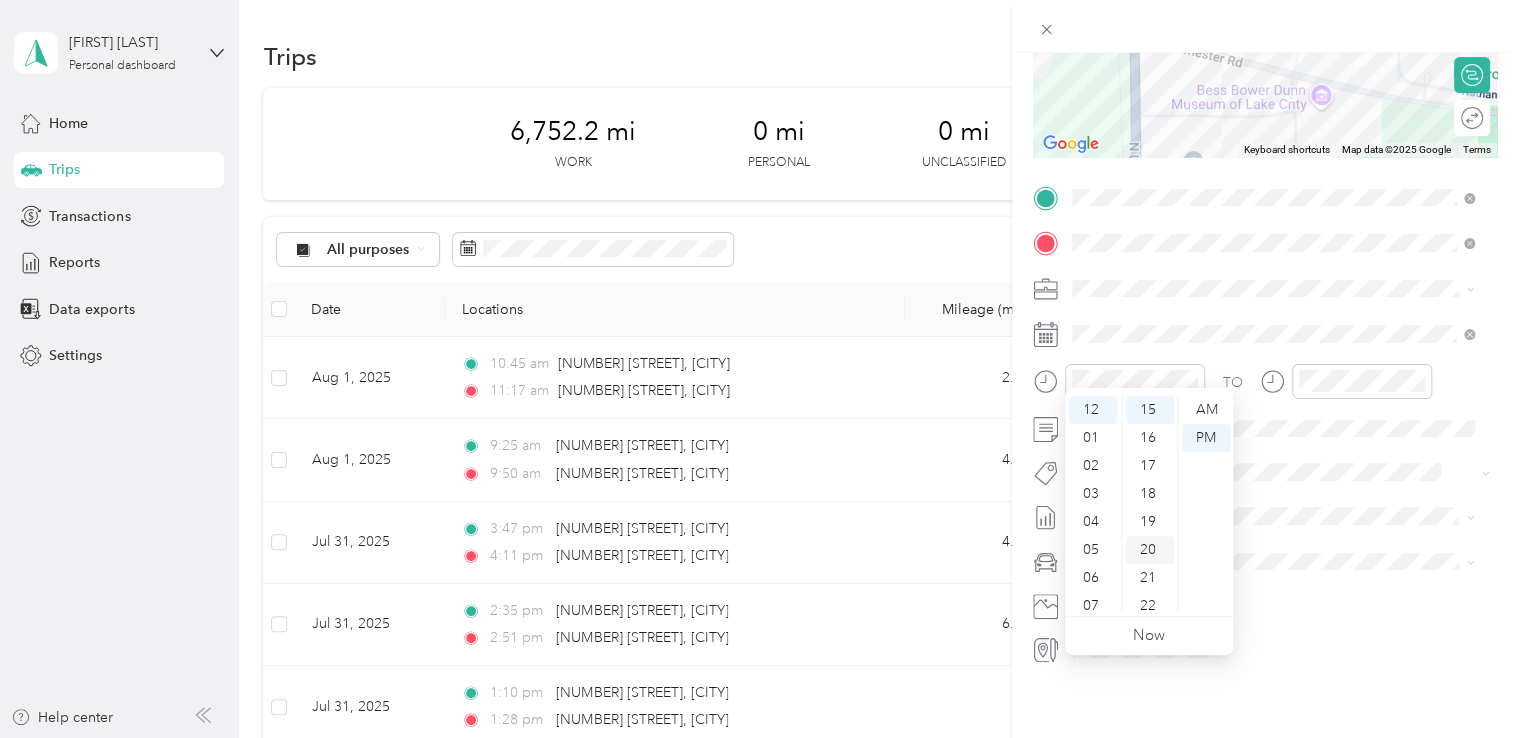 click on "20" at bounding box center [1150, 550] 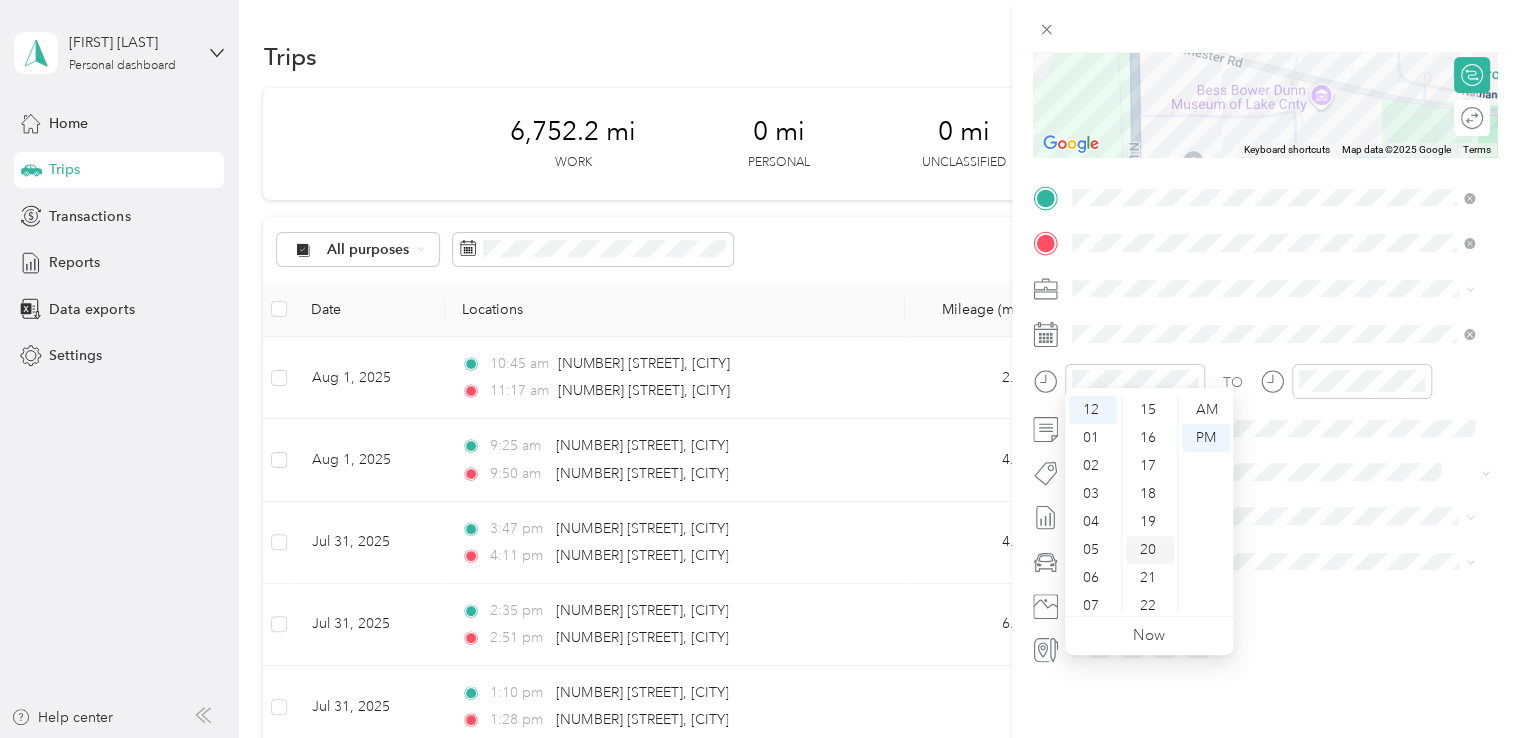 scroll, scrollTop: 560, scrollLeft: 0, axis: vertical 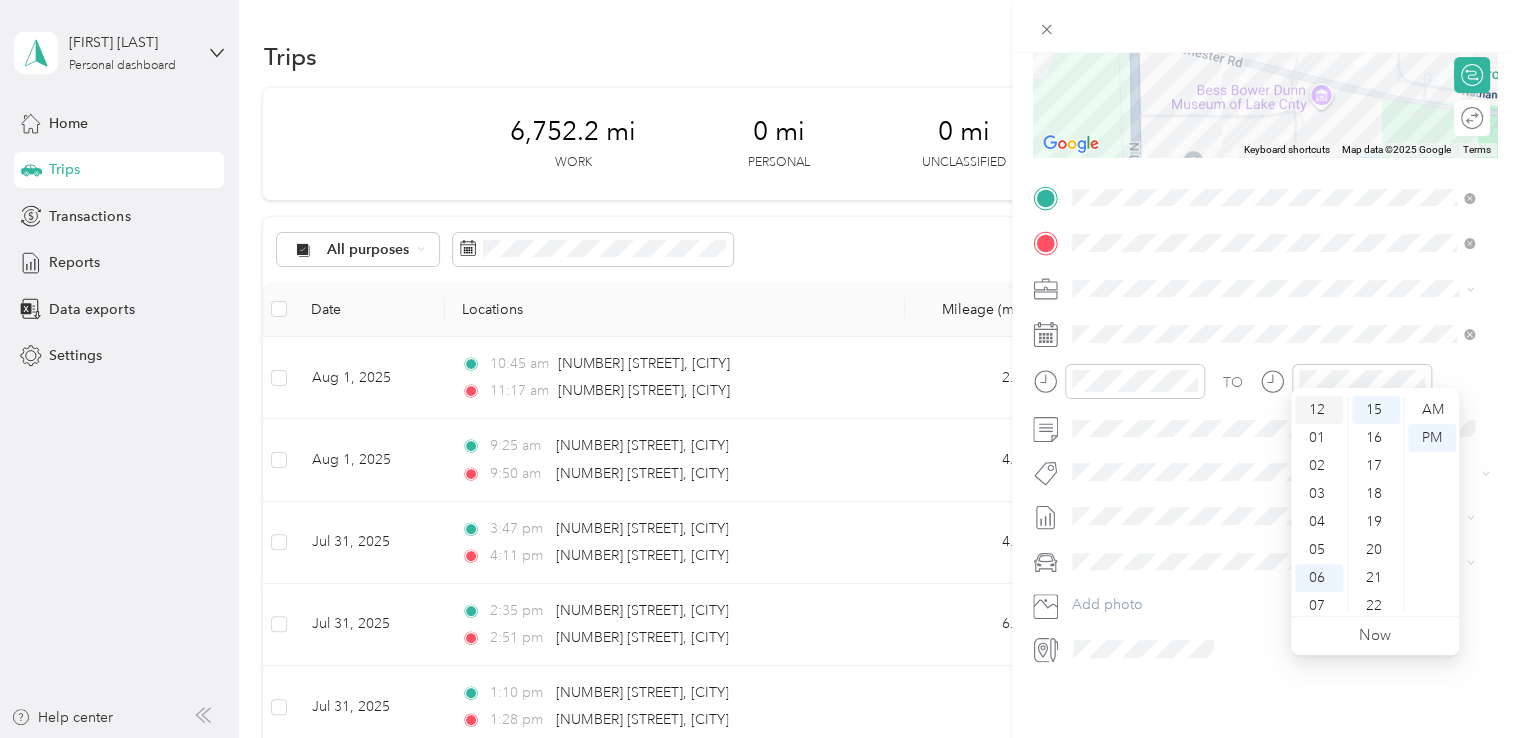 click on "12" at bounding box center [1319, 410] 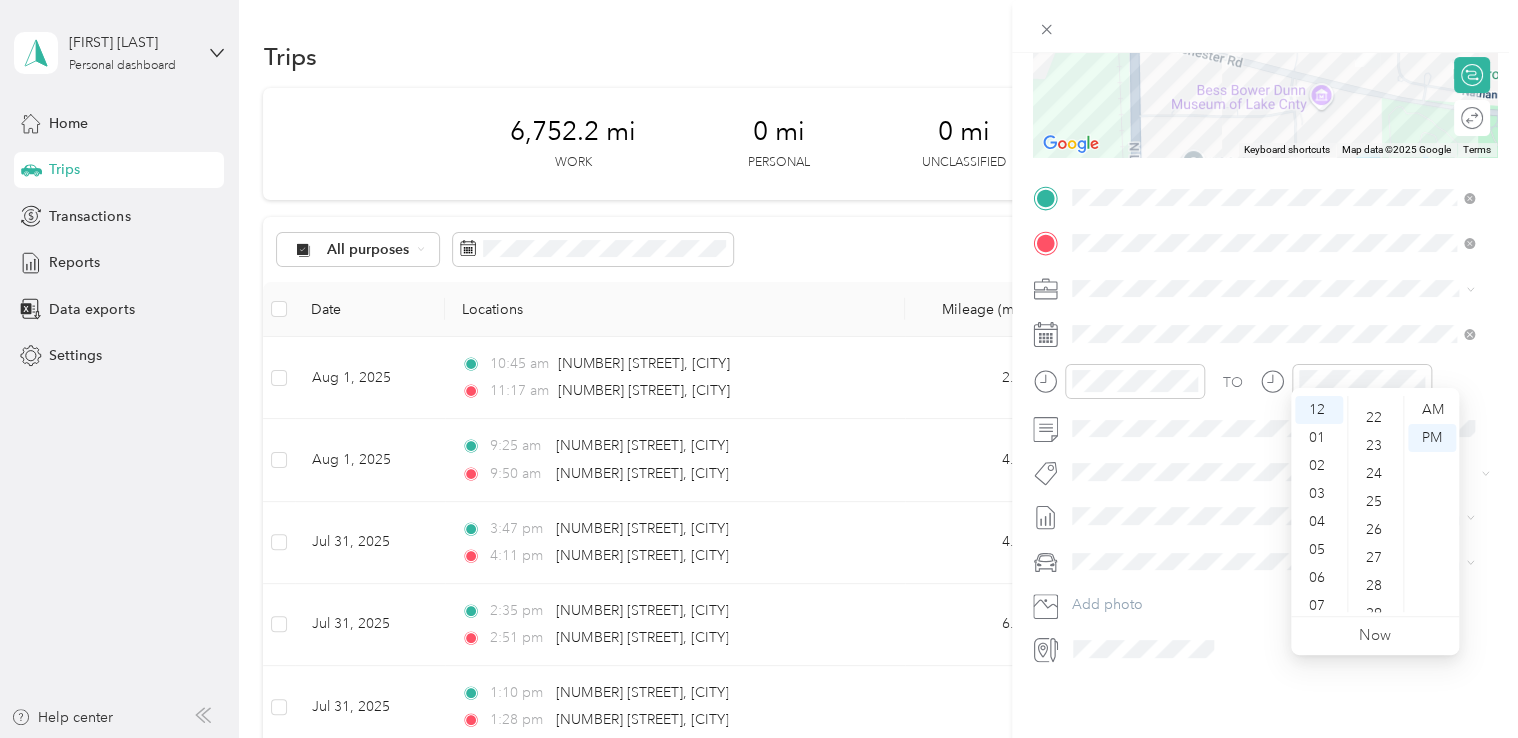 scroll, scrollTop: 797, scrollLeft: 0, axis: vertical 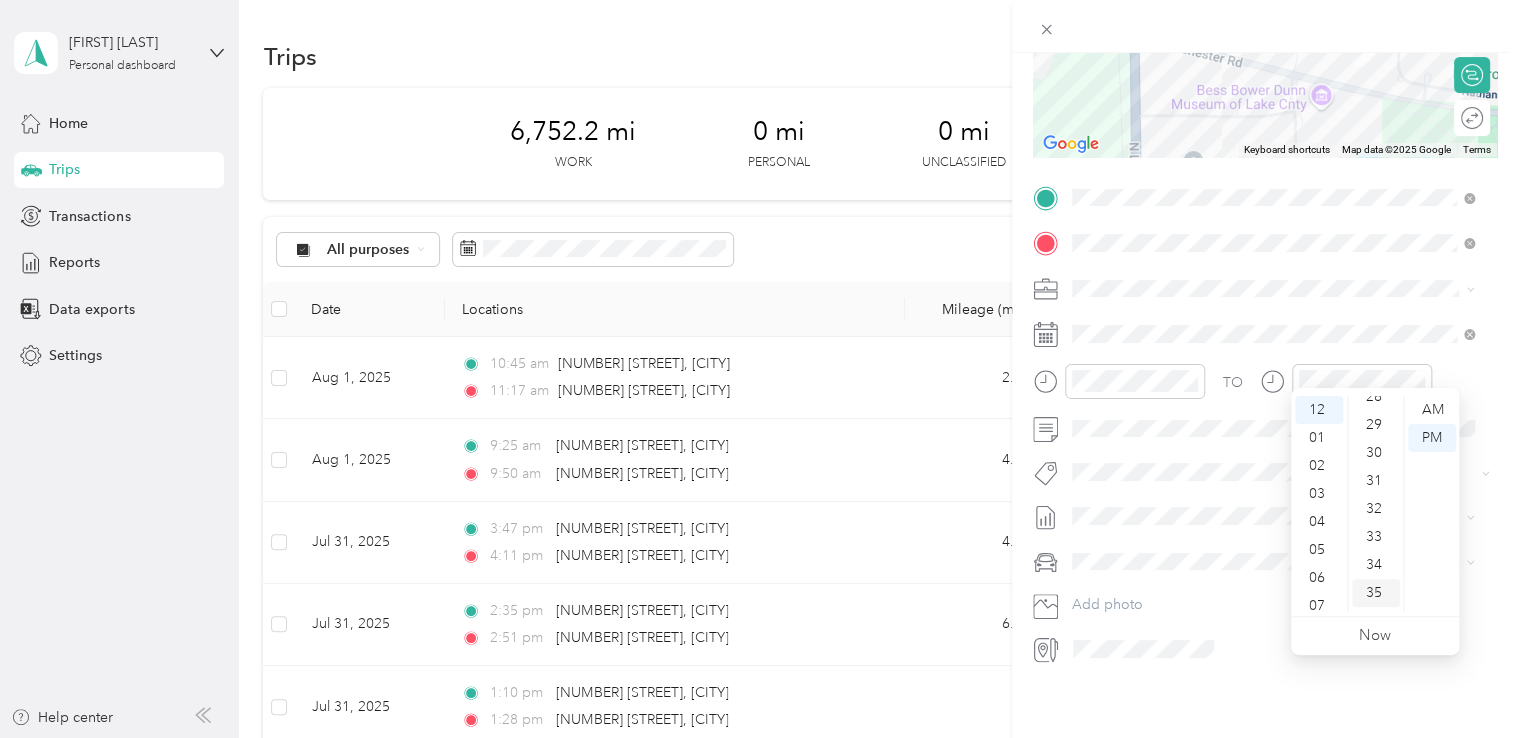 click on "35" at bounding box center [1376, 593] 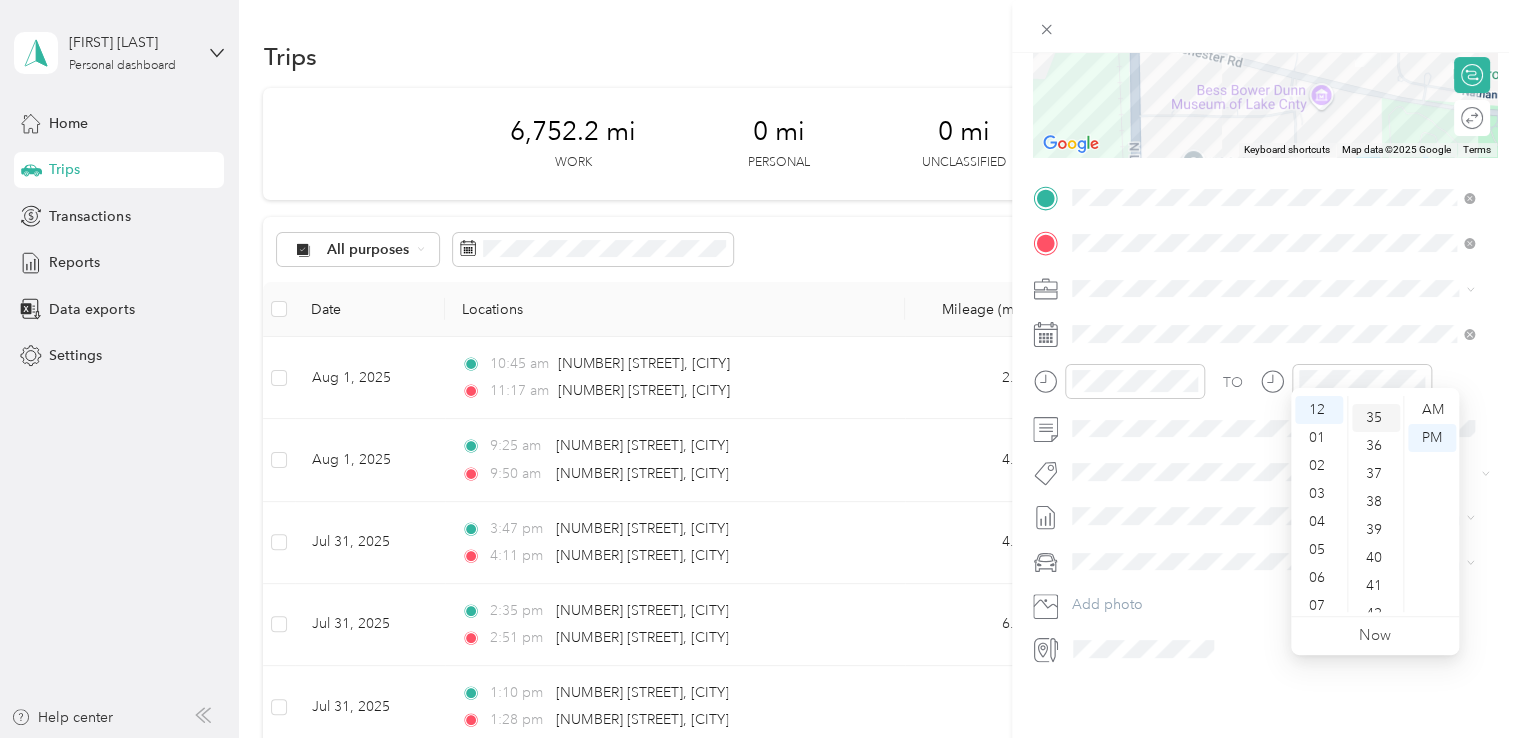 scroll, scrollTop: 980, scrollLeft: 0, axis: vertical 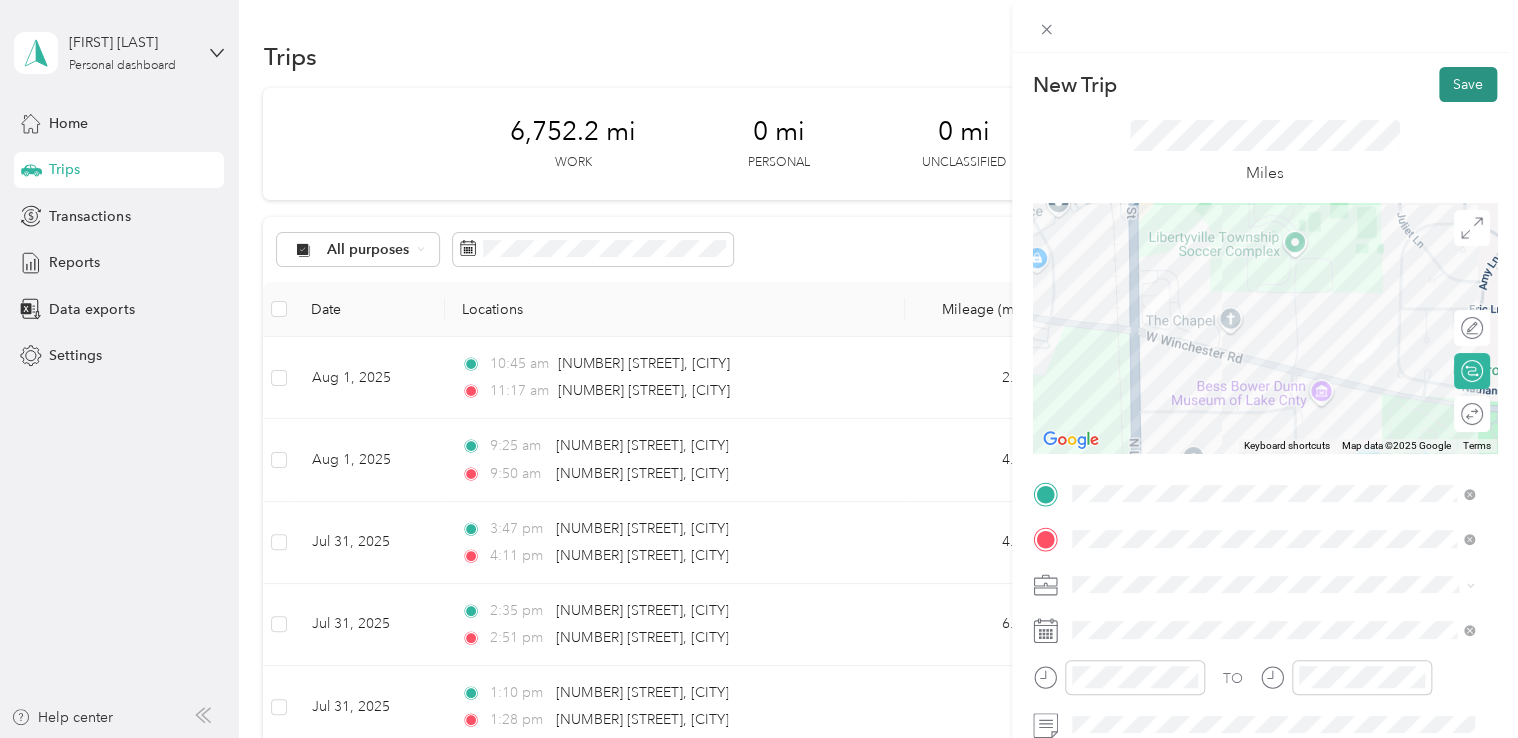 click on "Save" at bounding box center [1468, 84] 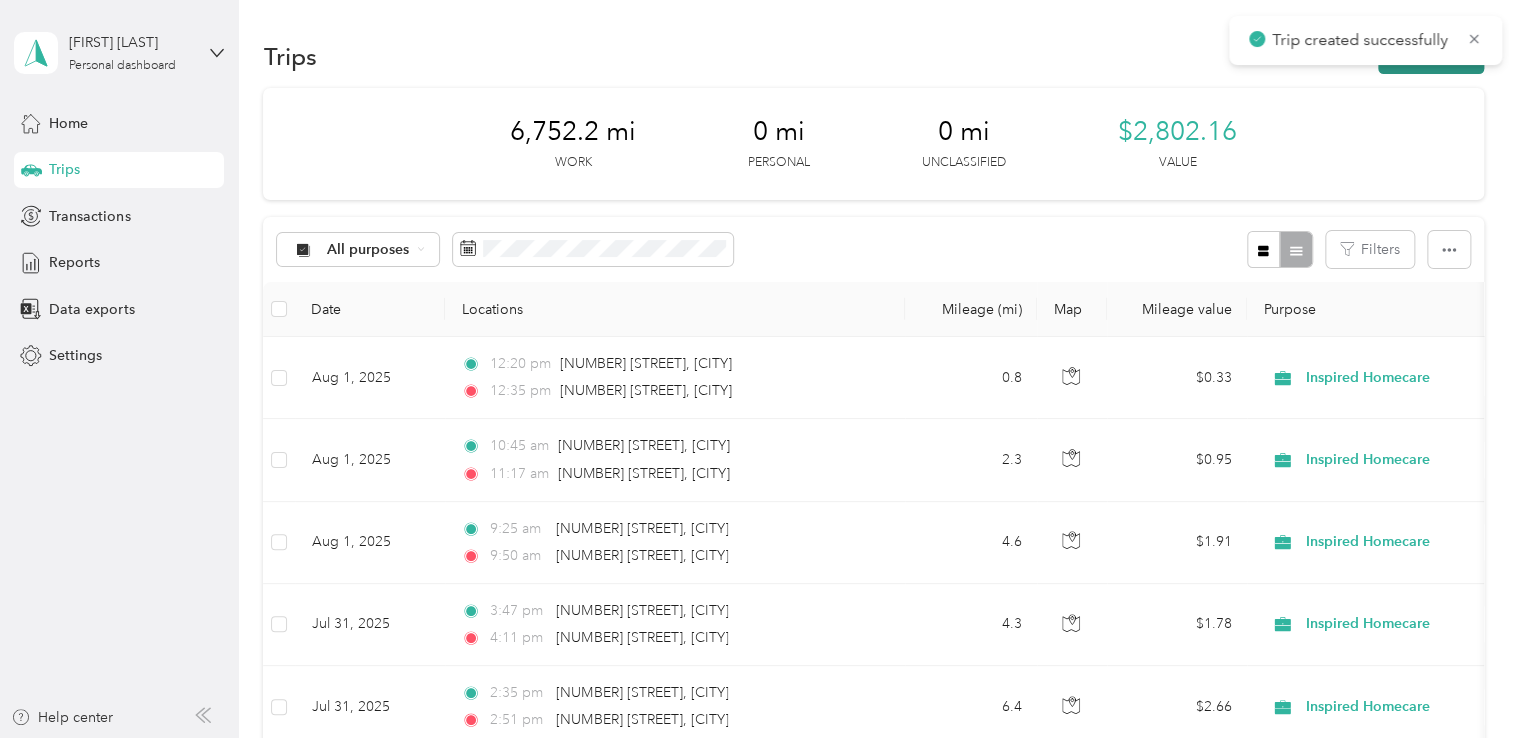 click on "New trip" at bounding box center [1431, 56] 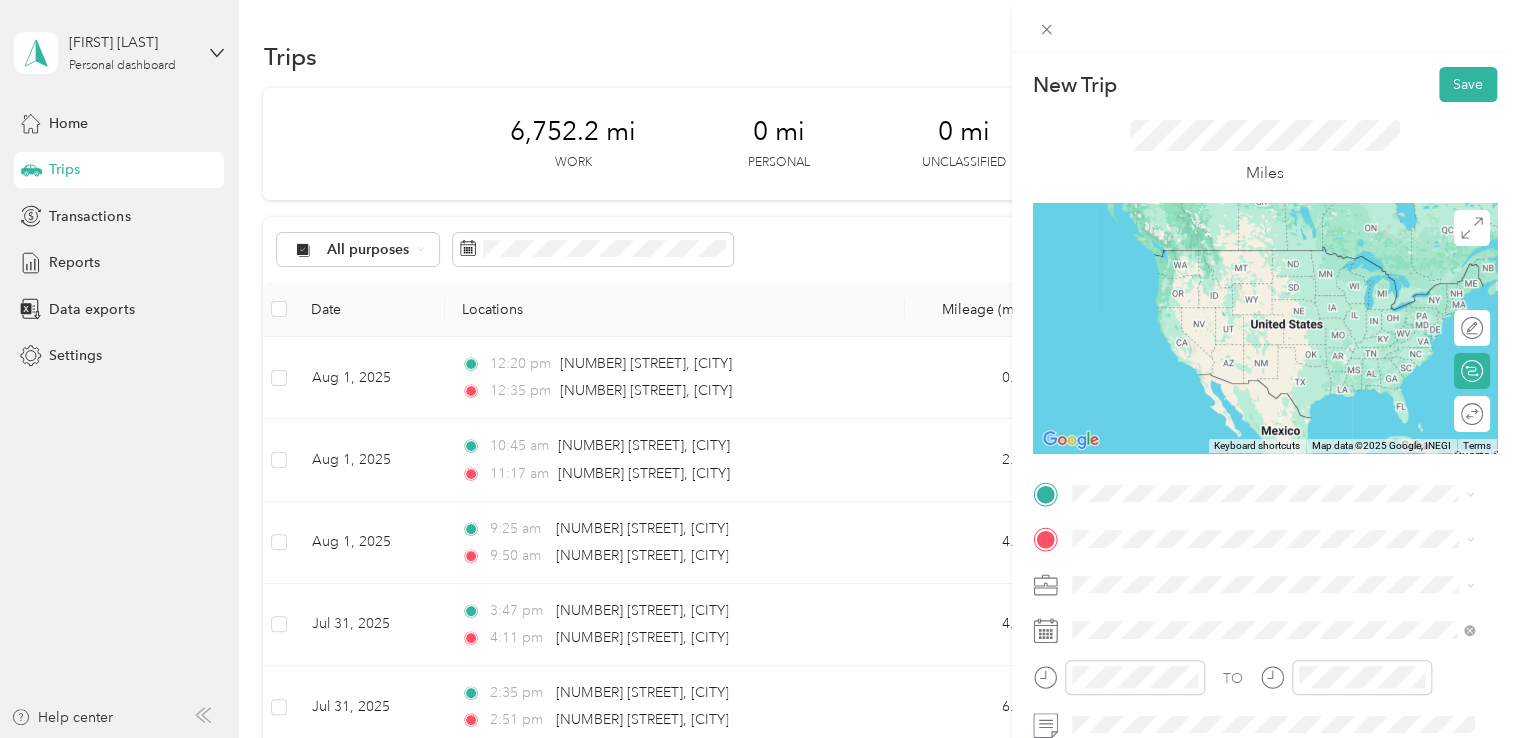 click on "[NUMBER] [STREET]
[CITY], [STATE] [POSTAL_CODE], [COUNTRY]" at bounding box center (1257, 258) 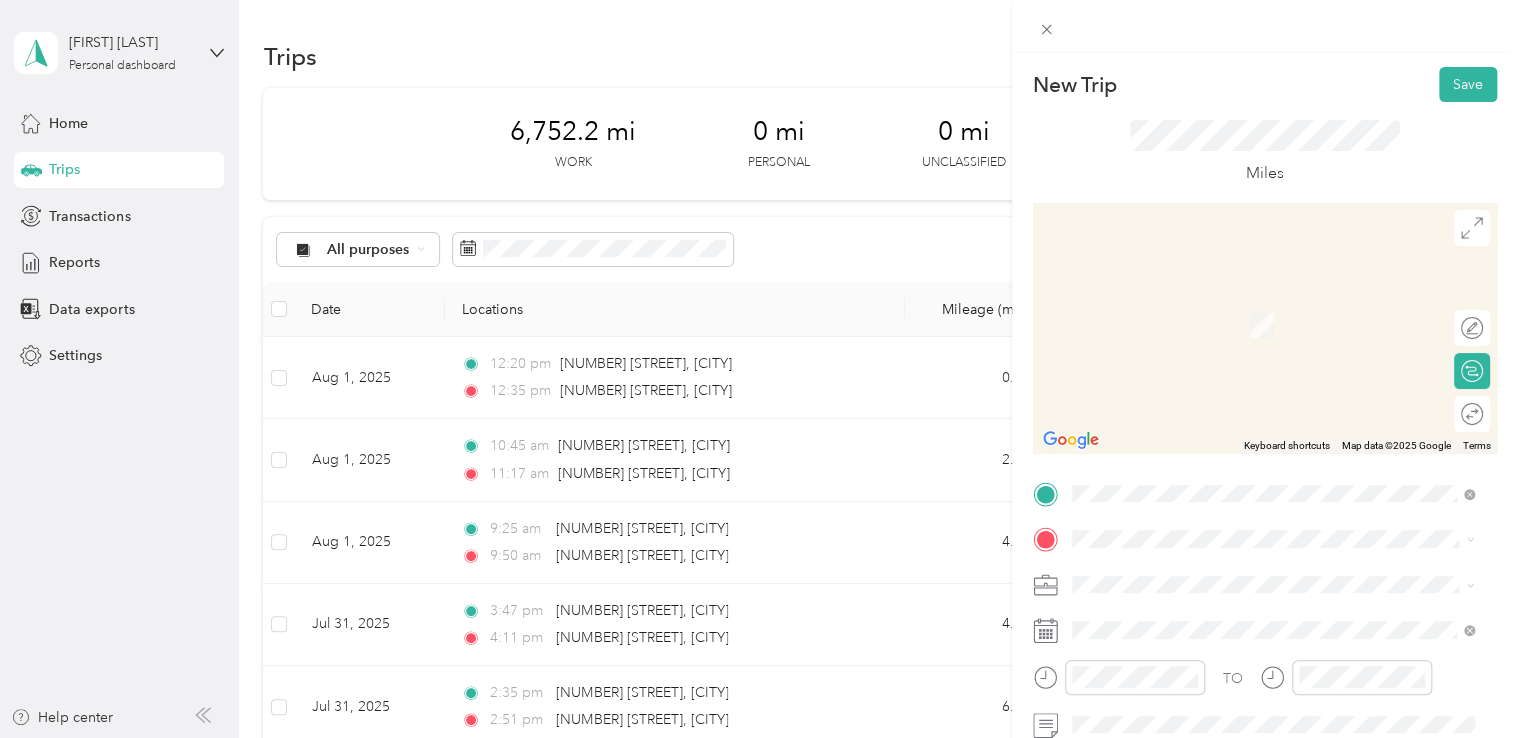 click on "1252 American Way
Libertyville, Illinois 60048, United States" at bounding box center (1253, 302) 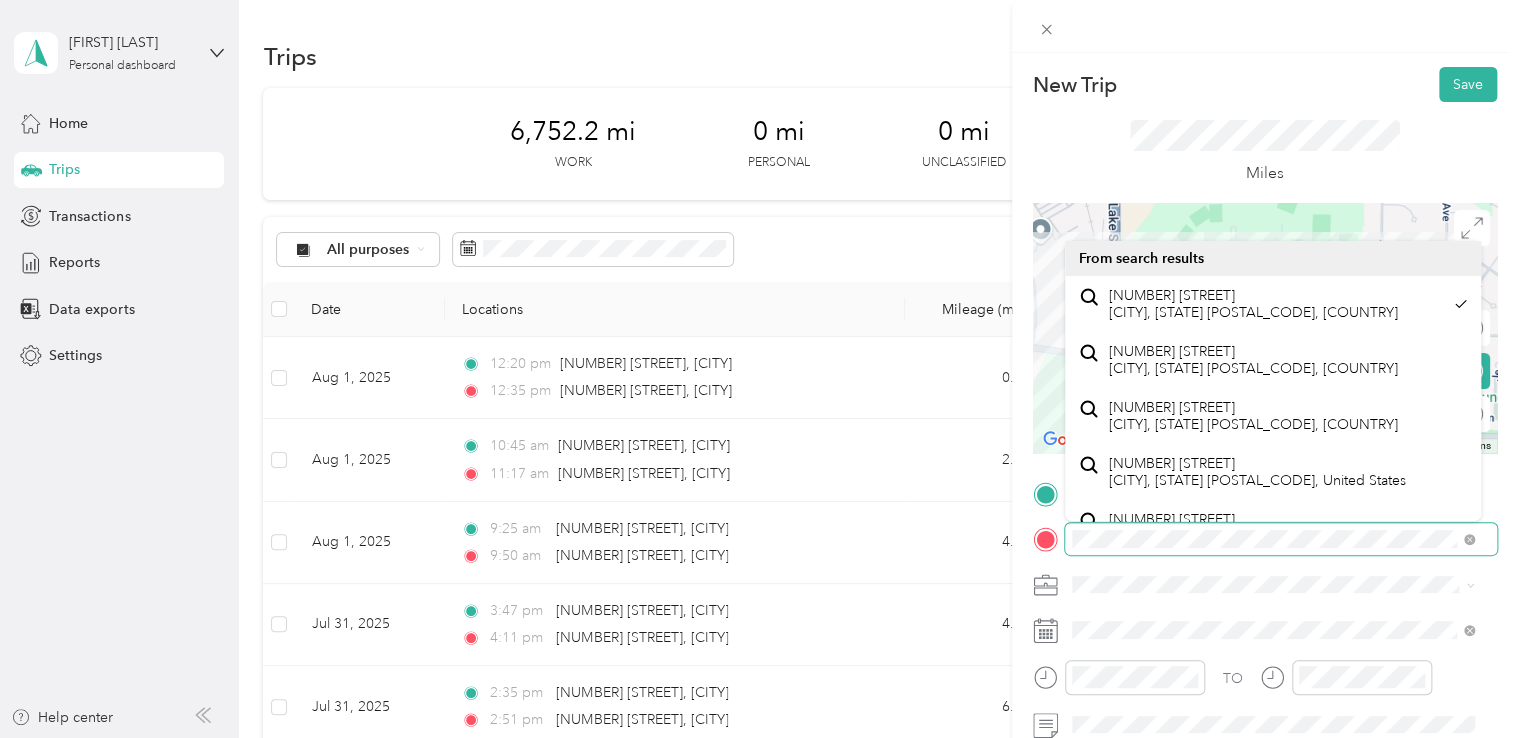 click at bounding box center (1281, 539) 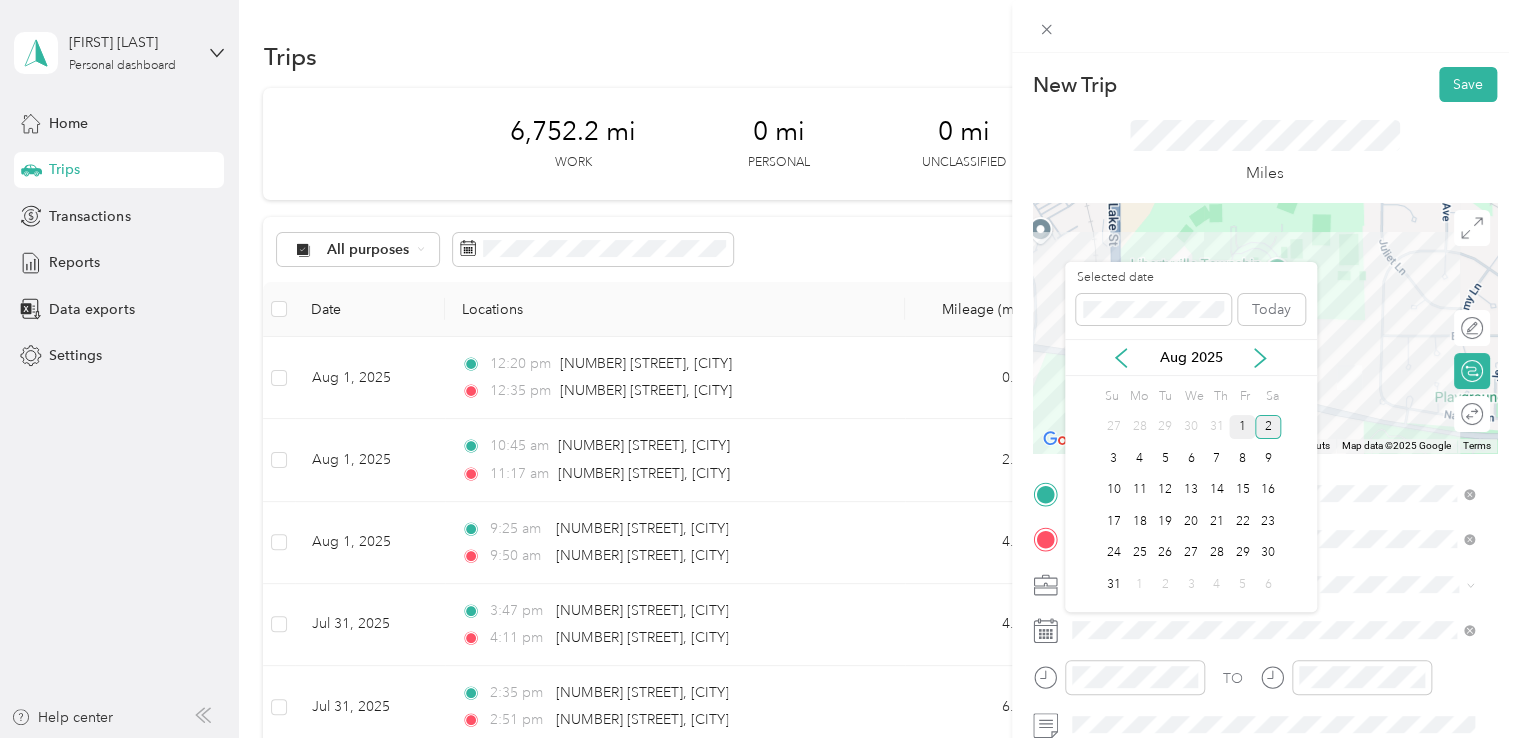 click on "1" at bounding box center (1242, 427) 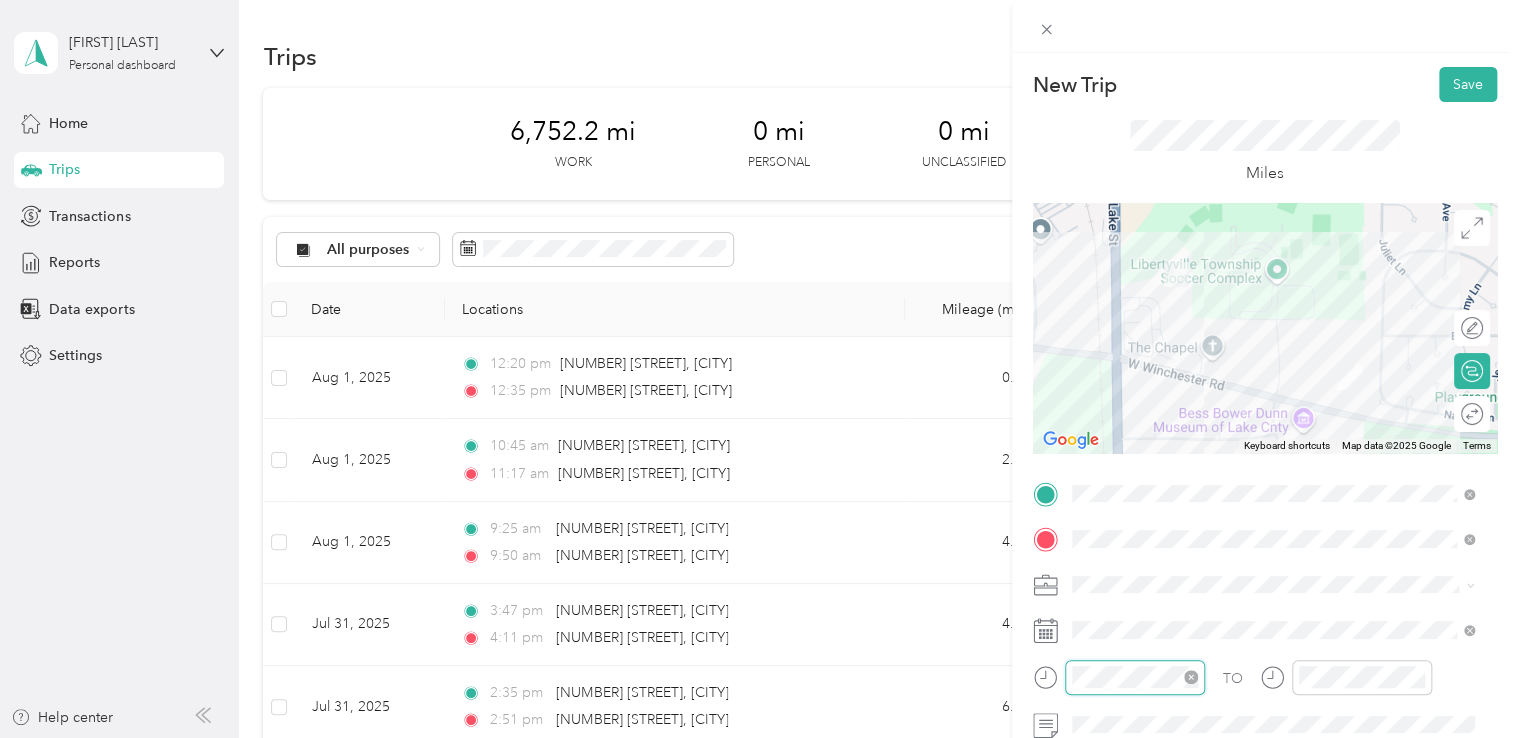 scroll, scrollTop: 120, scrollLeft: 0, axis: vertical 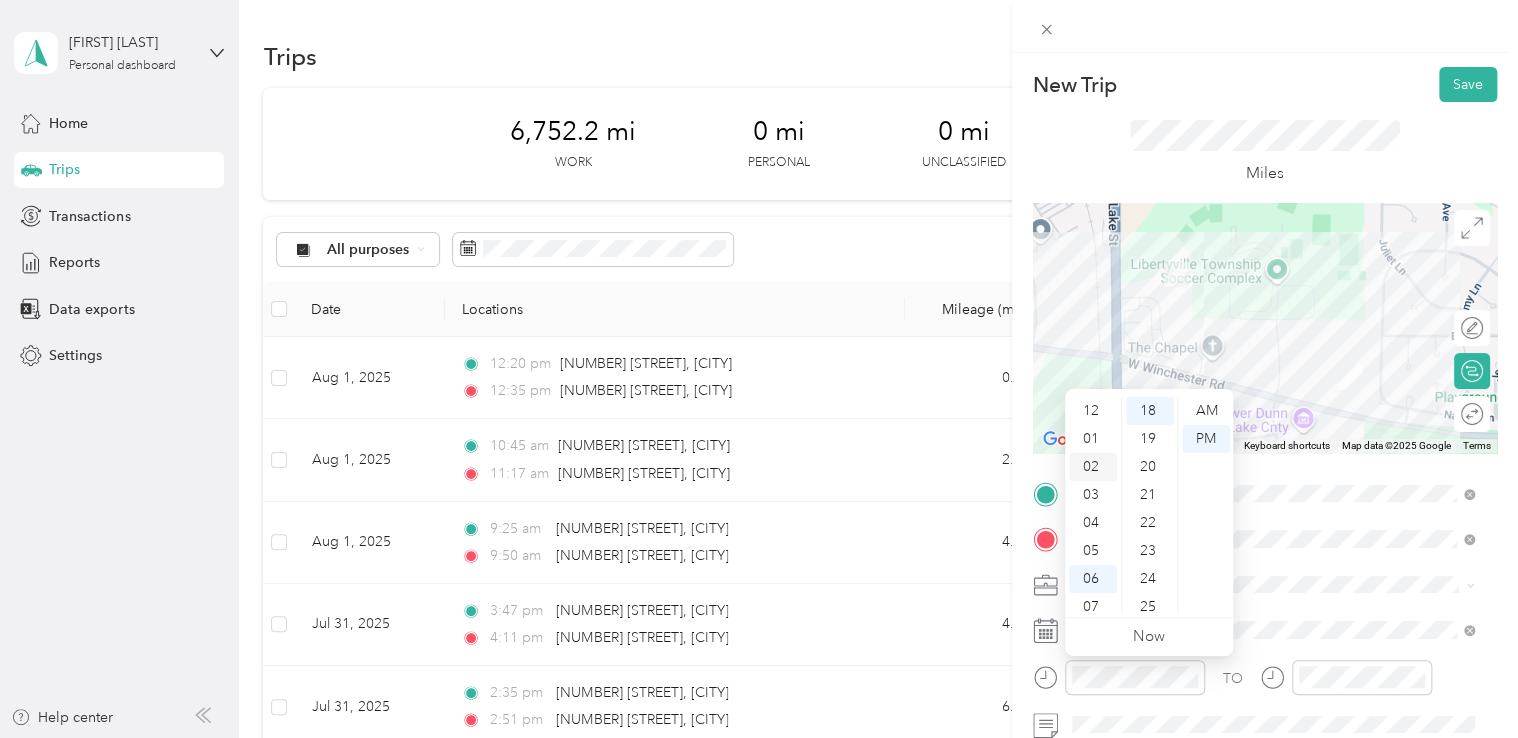 click on "02" at bounding box center [1093, 467] 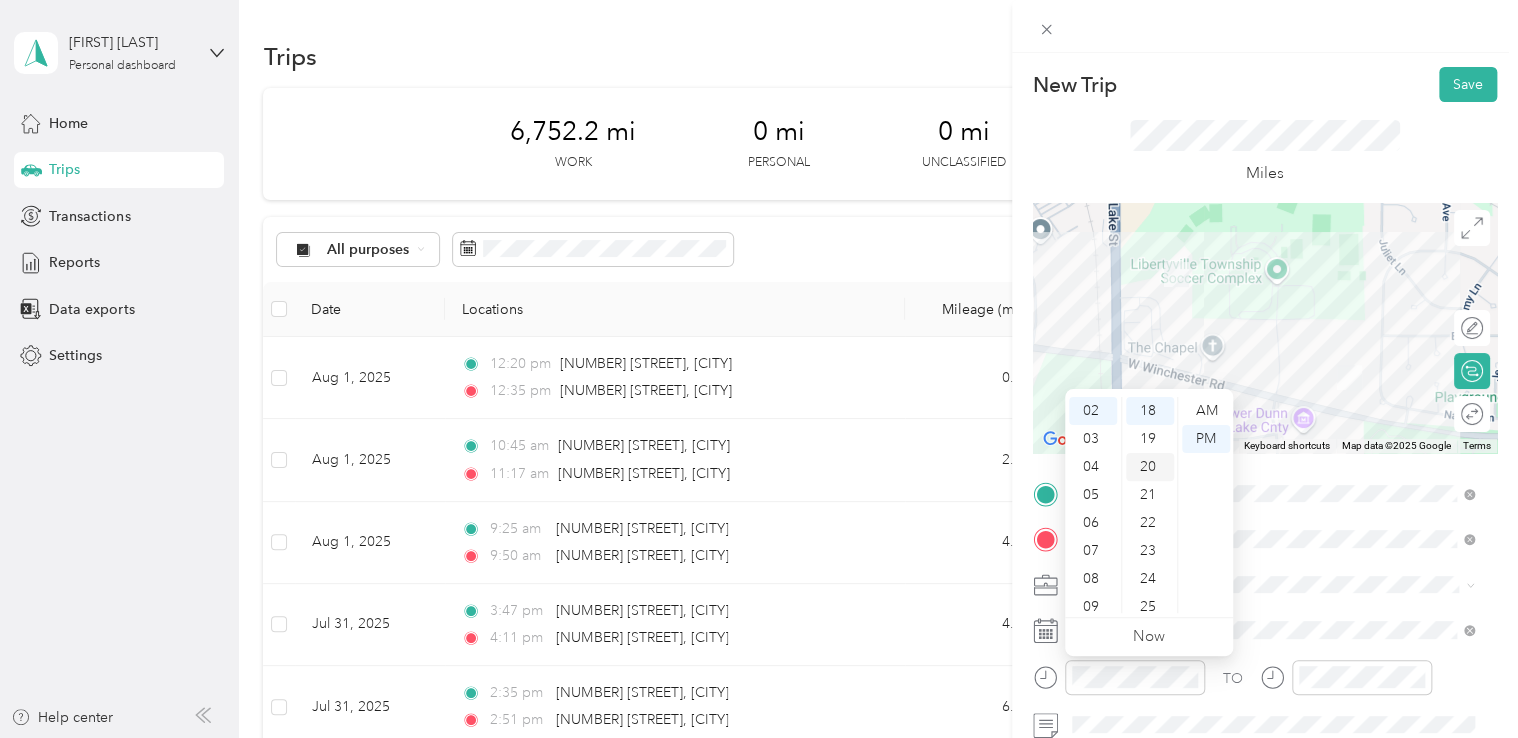 click on "20" at bounding box center [1150, 467] 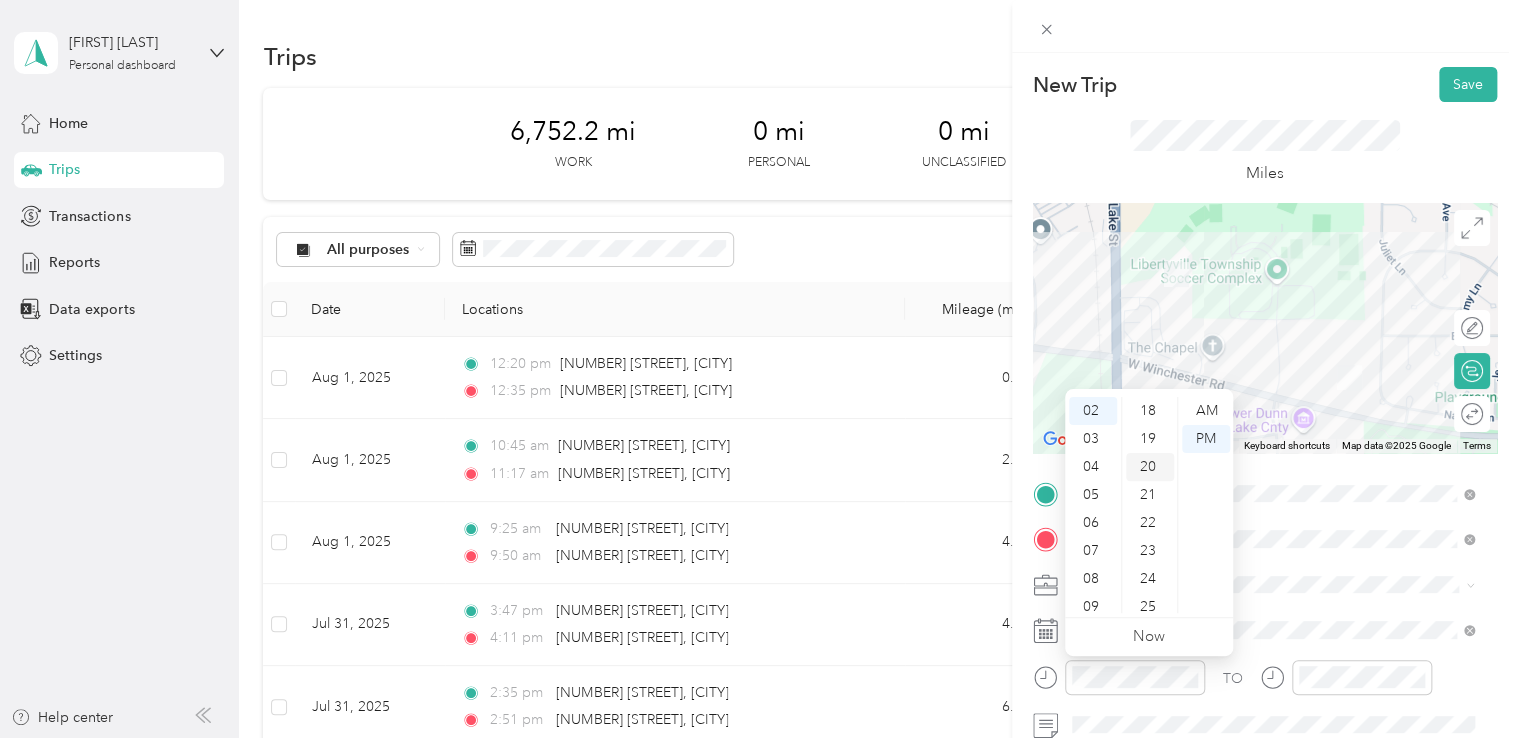 scroll, scrollTop: 560, scrollLeft: 0, axis: vertical 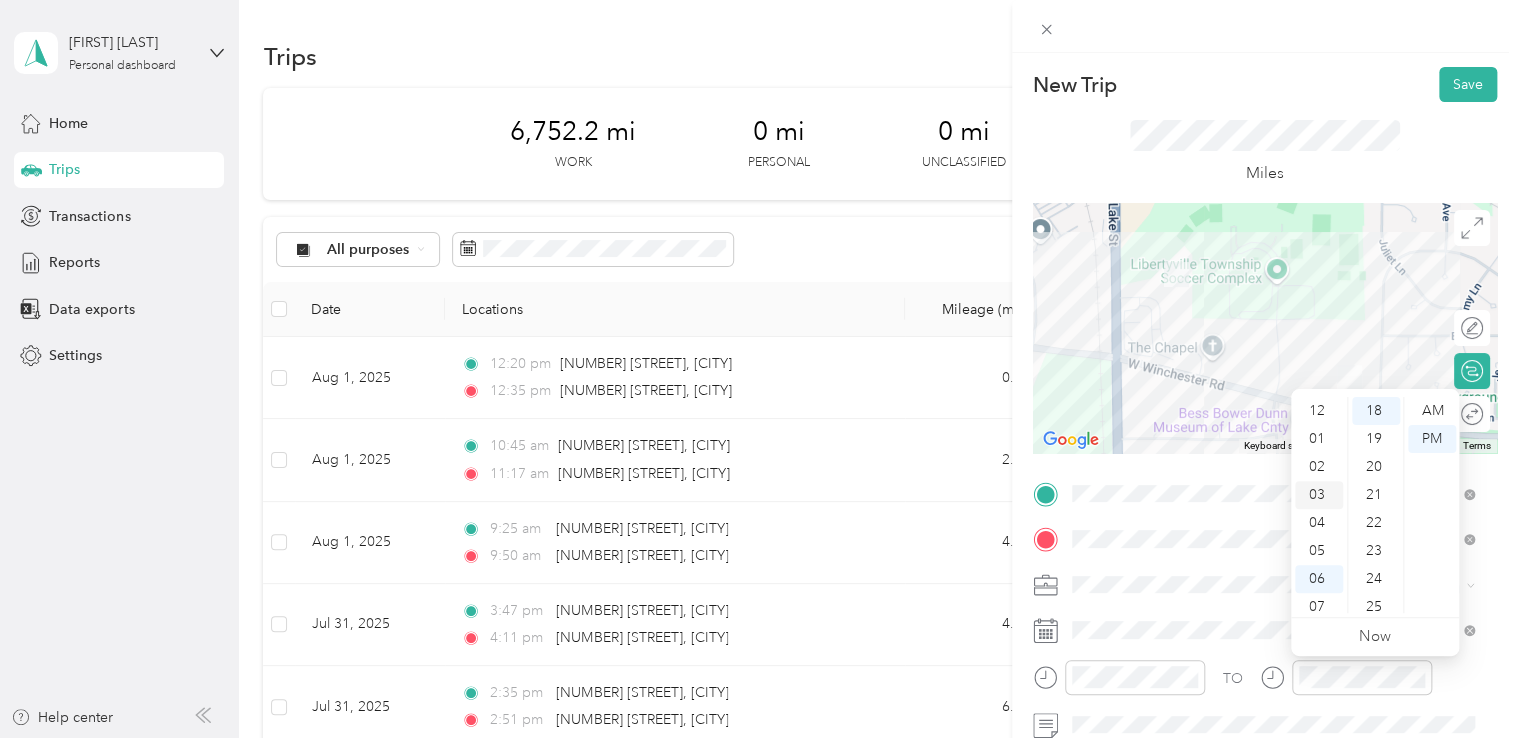click on "03" at bounding box center [1319, 495] 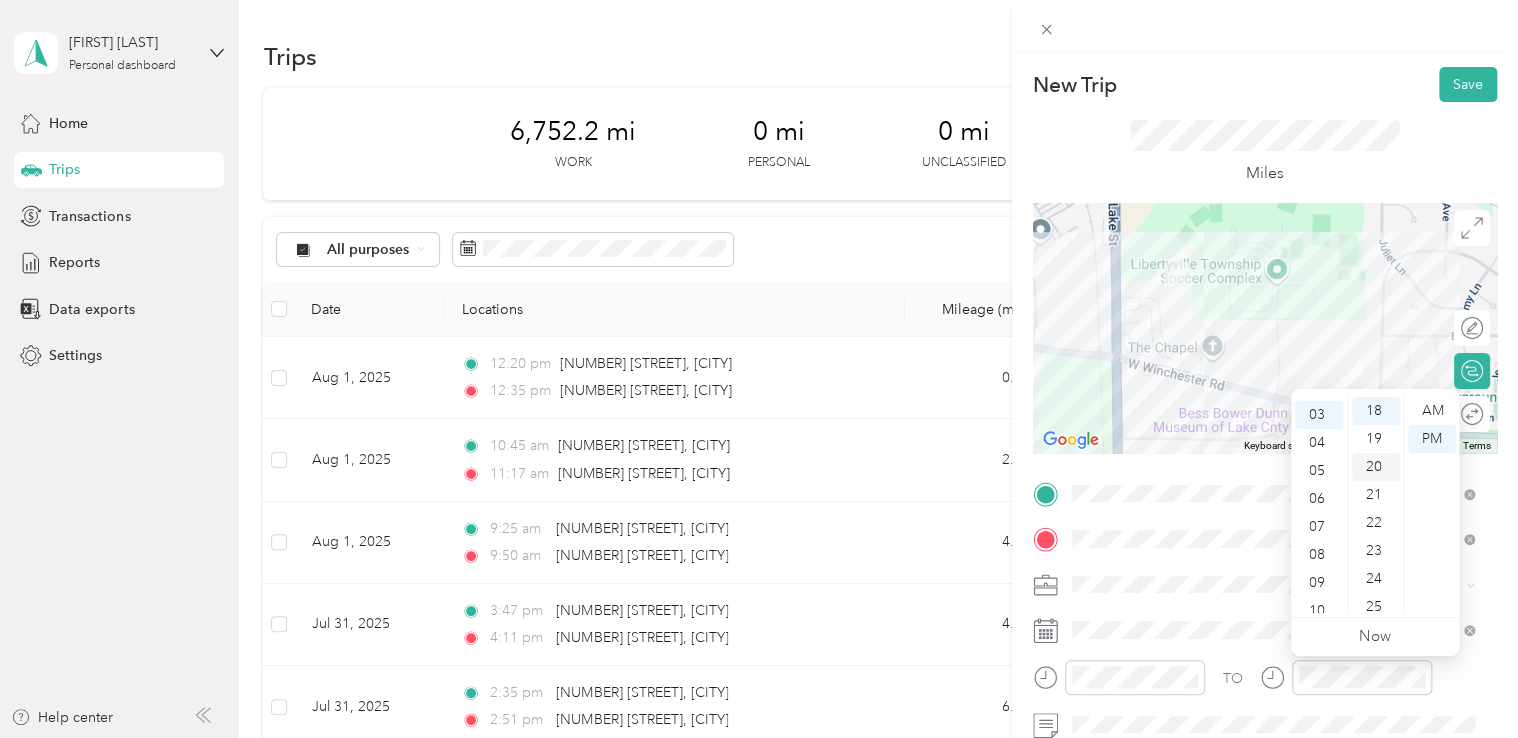 scroll, scrollTop: 84, scrollLeft: 0, axis: vertical 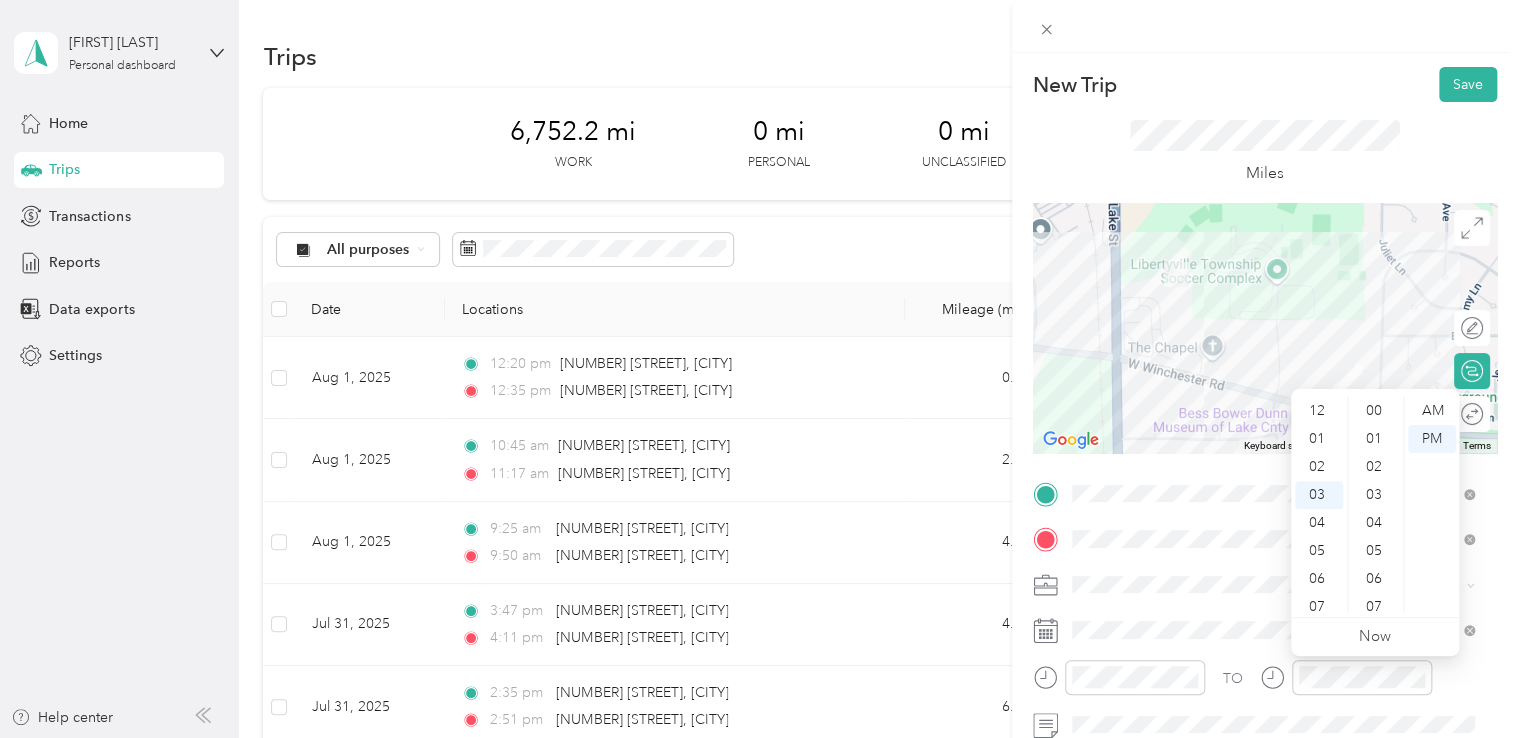 click on "00 01 02 03 04 05 06 07 08 09 10 11 12 13 14 15 16 17 18 19 20 21 22 23 24 25 26 27 28 29 30 31 32 33 34 35 36 37 38 39 40 41 42 43 44 45 46 47 48 49 50 51 52 53 54 55 56 57 58 59" at bounding box center (1375, 505) 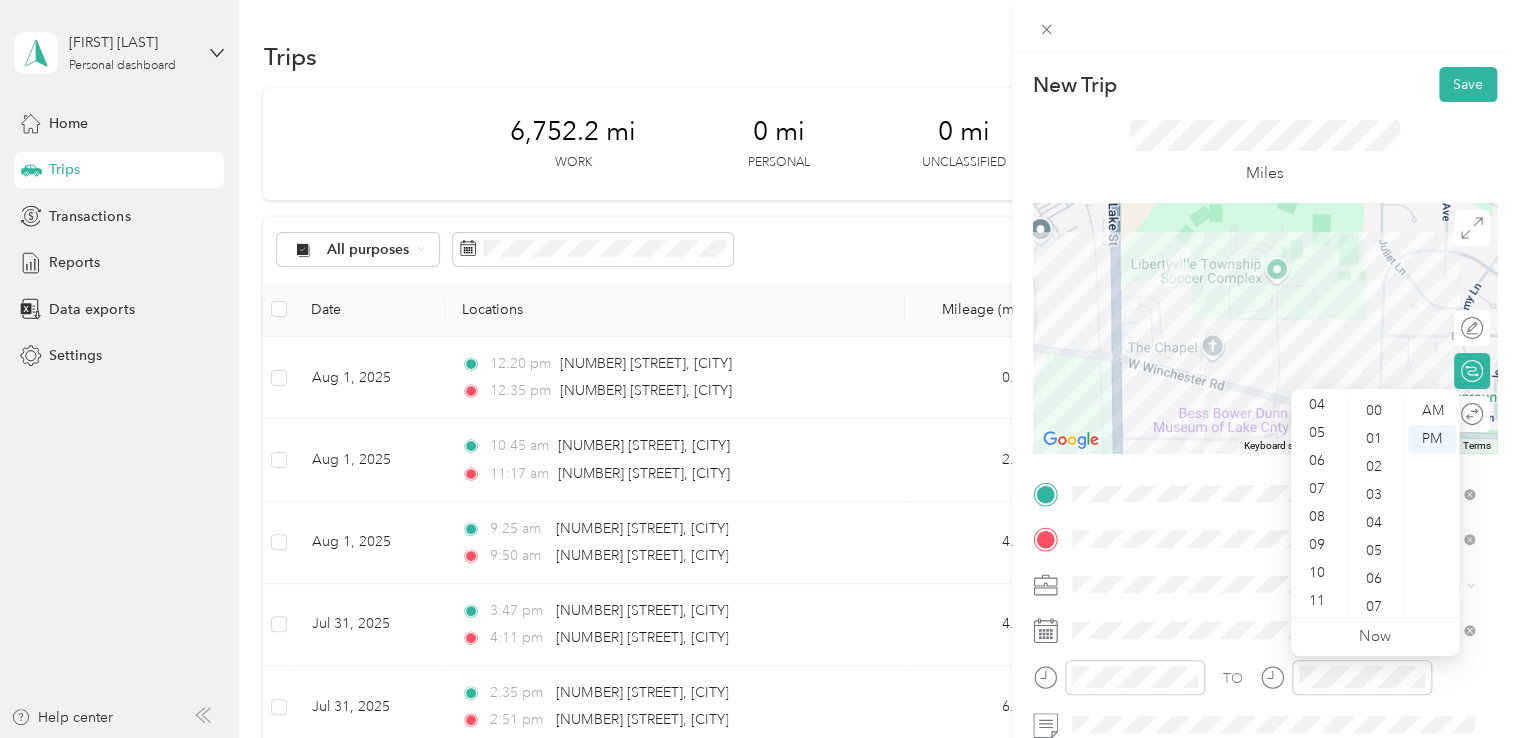 scroll, scrollTop: 0, scrollLeft: 0, axis: both 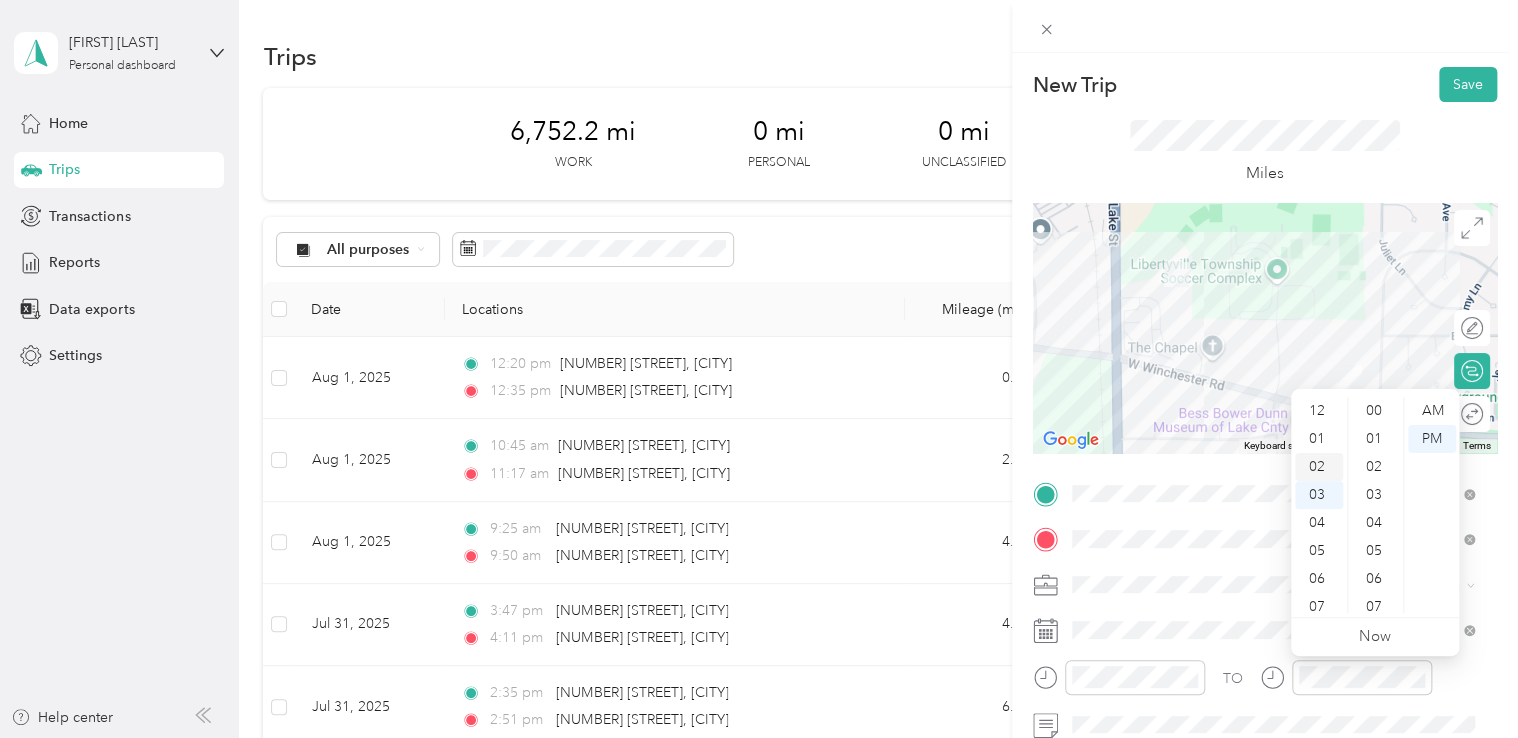 click on "02" at bounding box center [1319, 467] 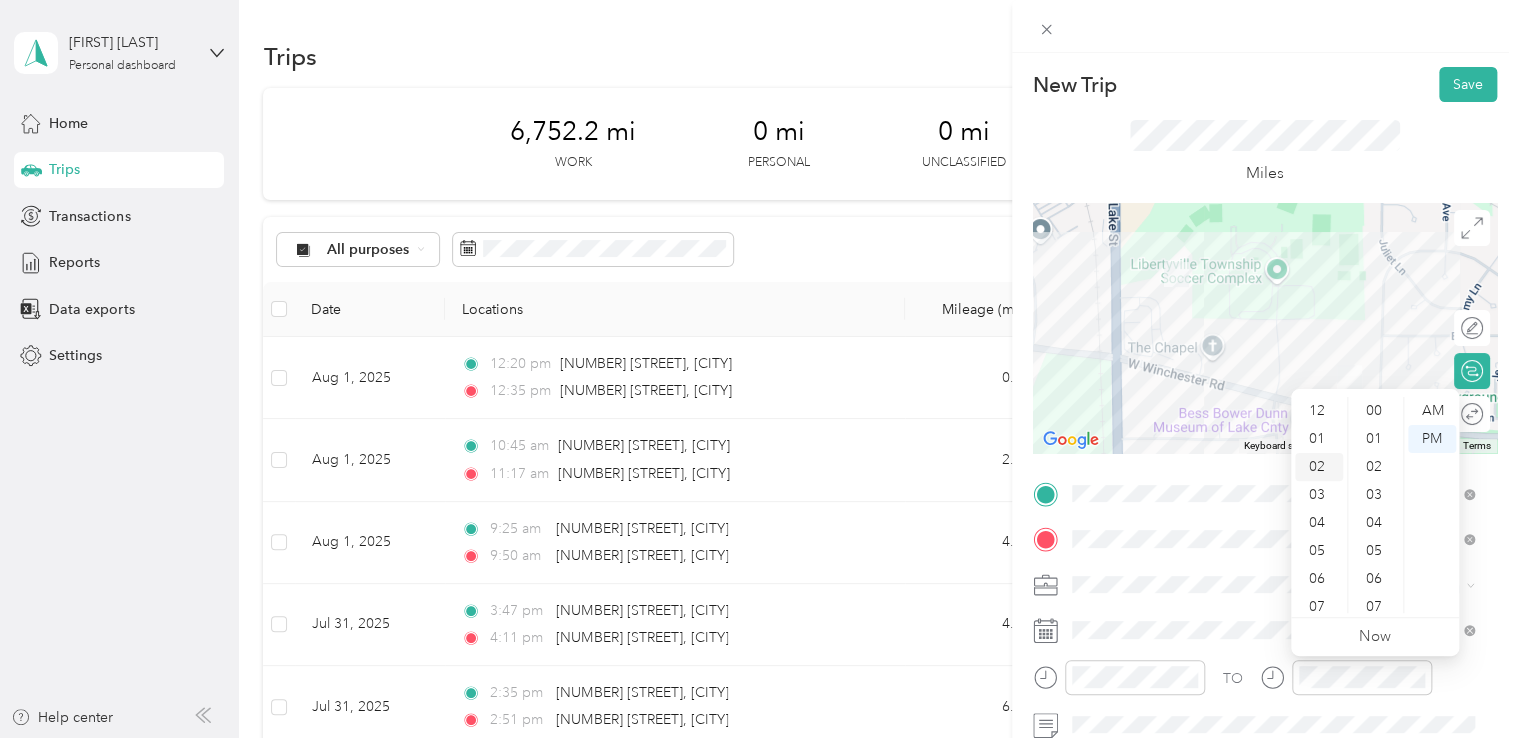 scroll, scrollTop: 56, scrollLeft: 0, axis: vertical 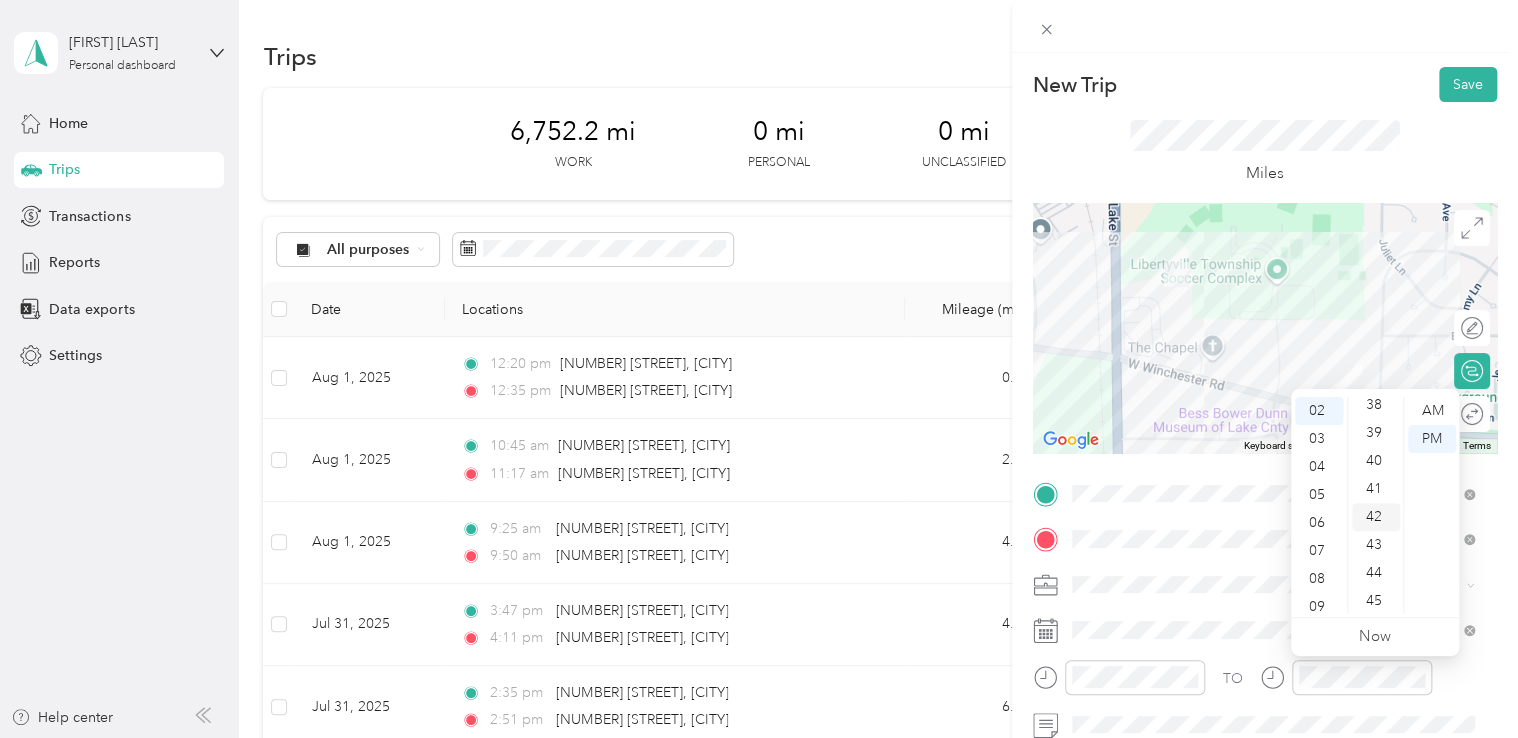 click on "42" at bounding box center (1376, 517) 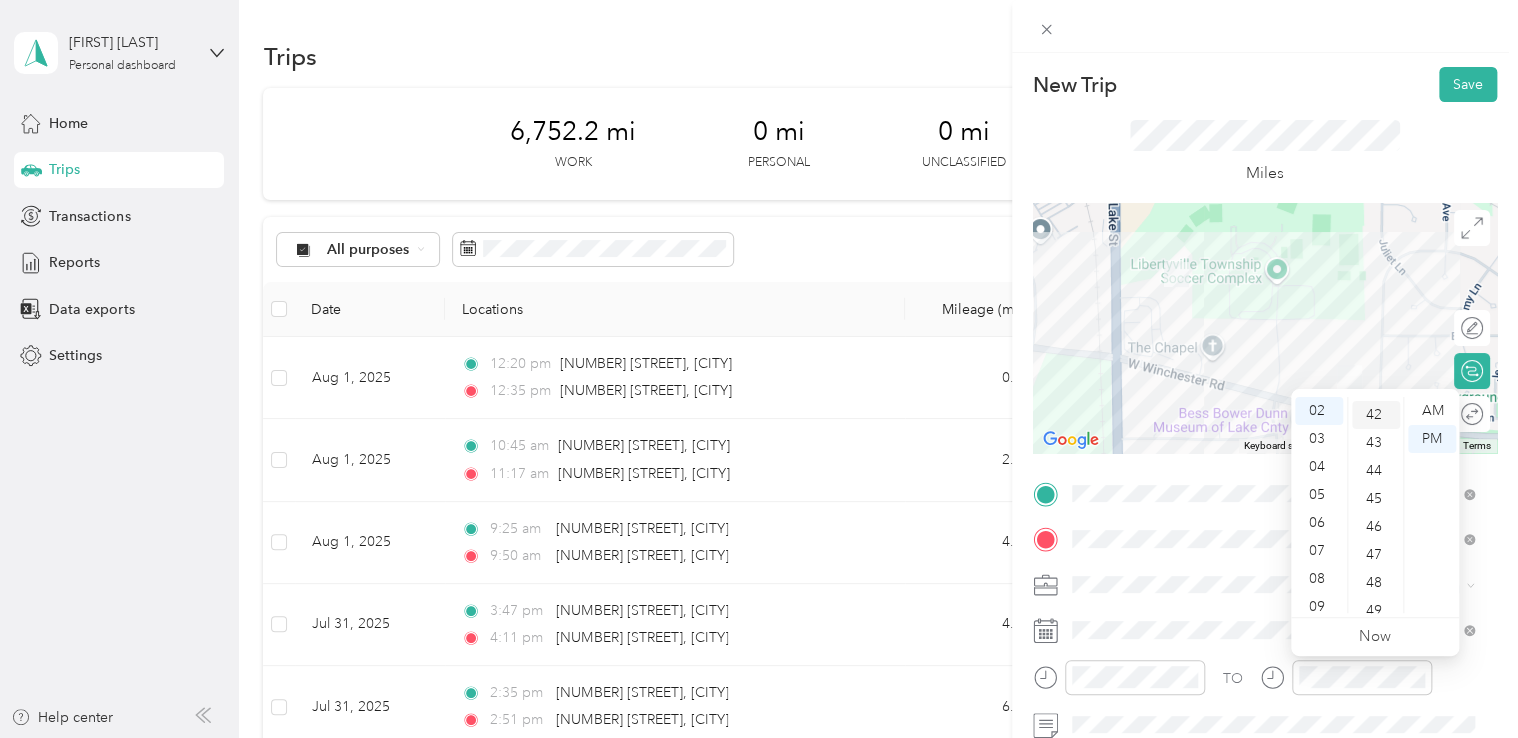 scroll, scrollTop: 1176, scrollLeft: 0, axis: vertical 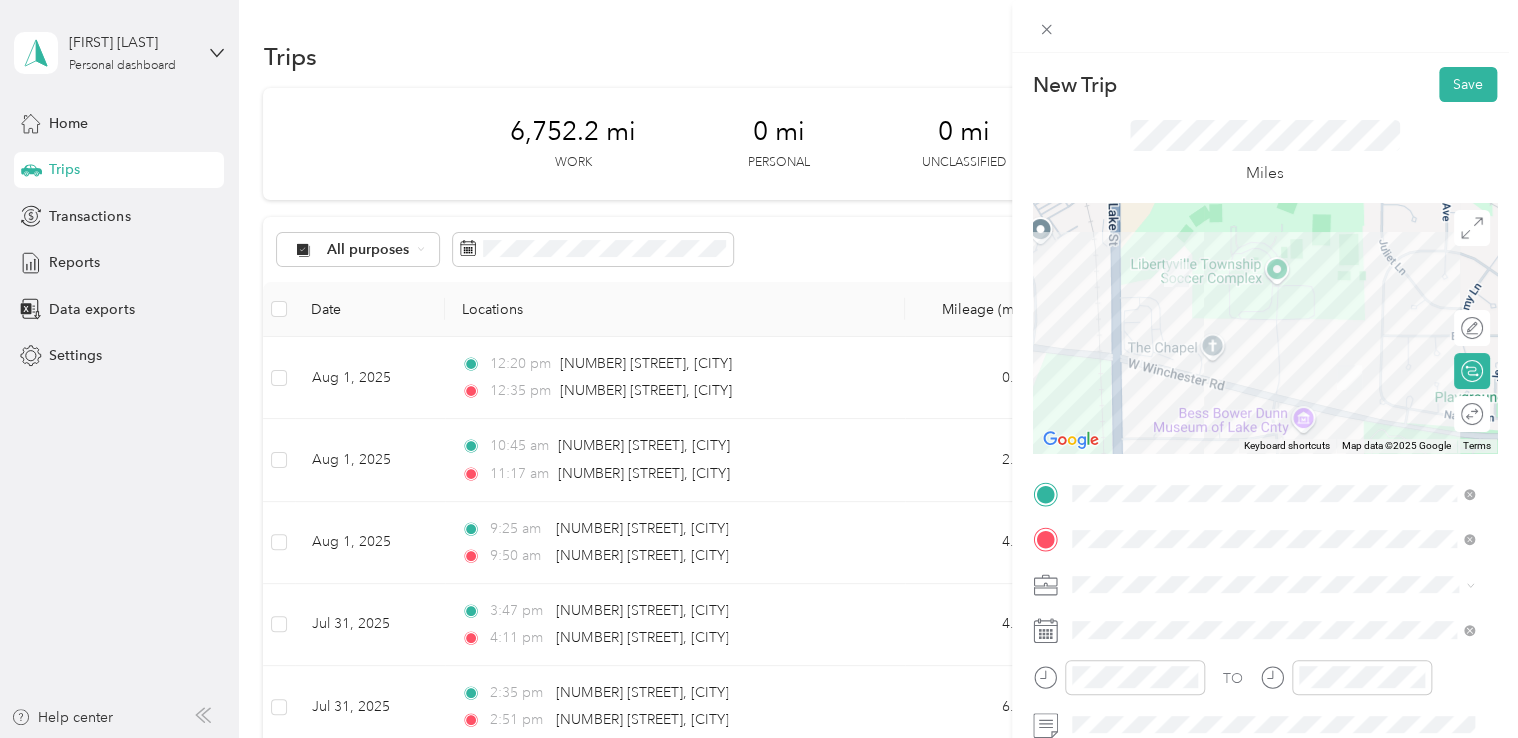click 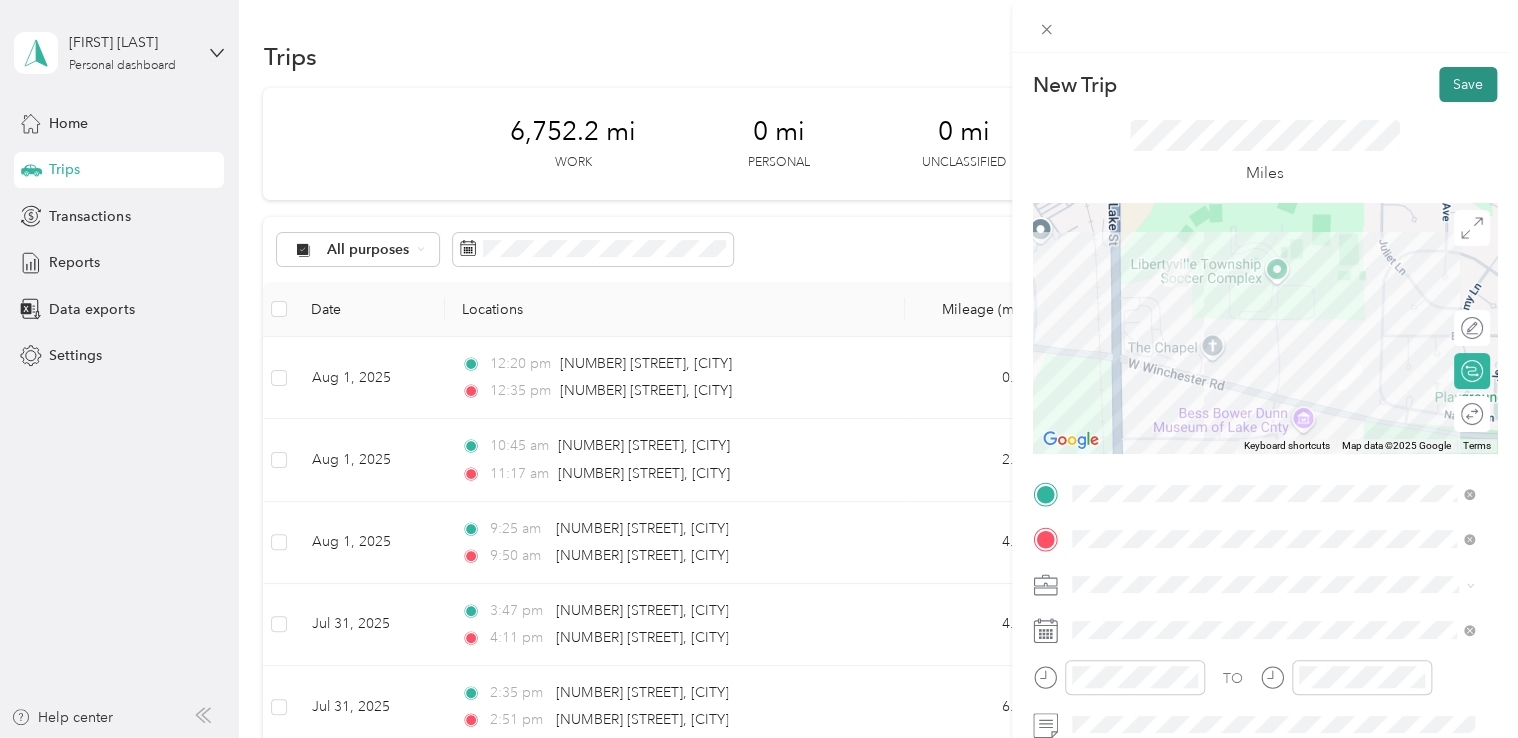 click on "Save" at bounding box center [1468, 84] 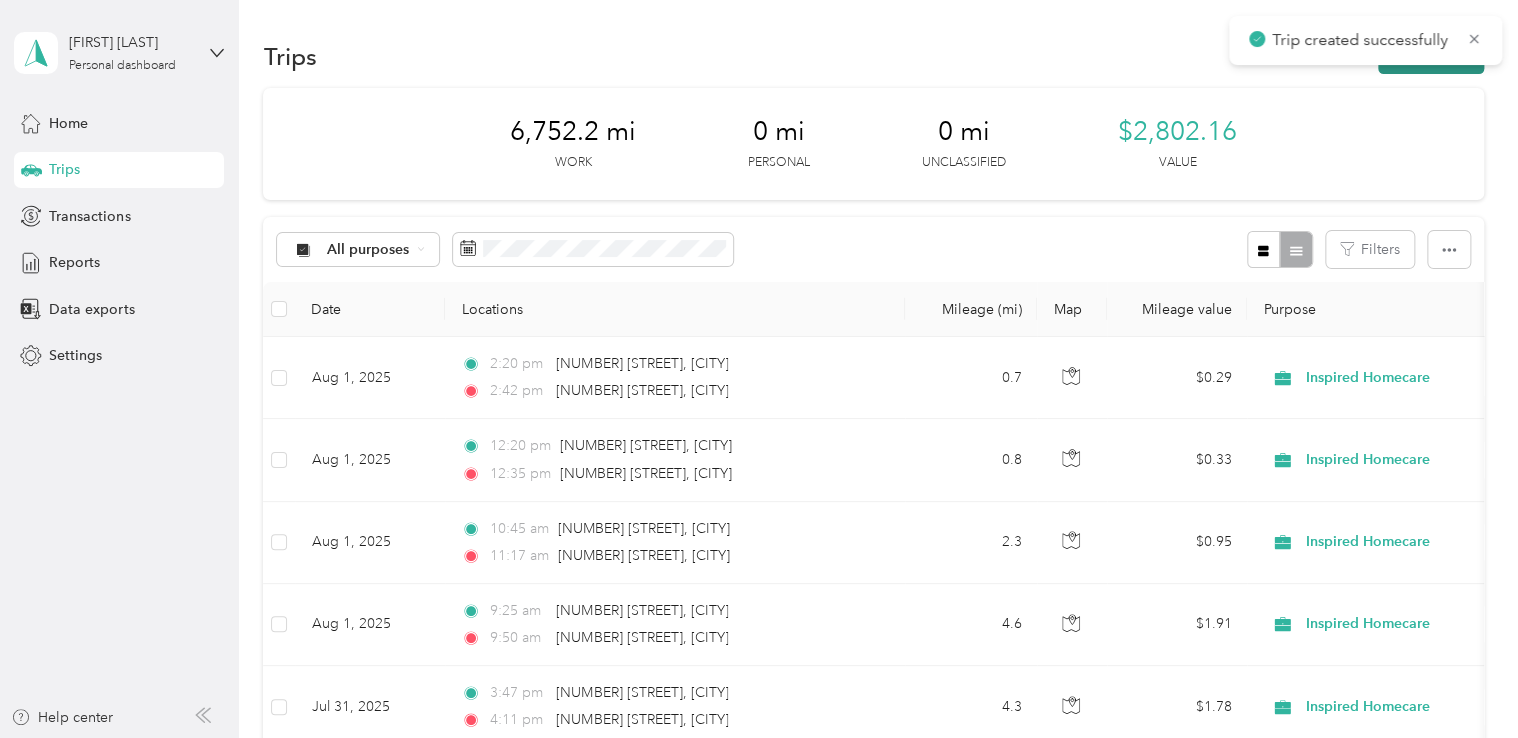click on "New trip" at bounding box center (1431, 56) 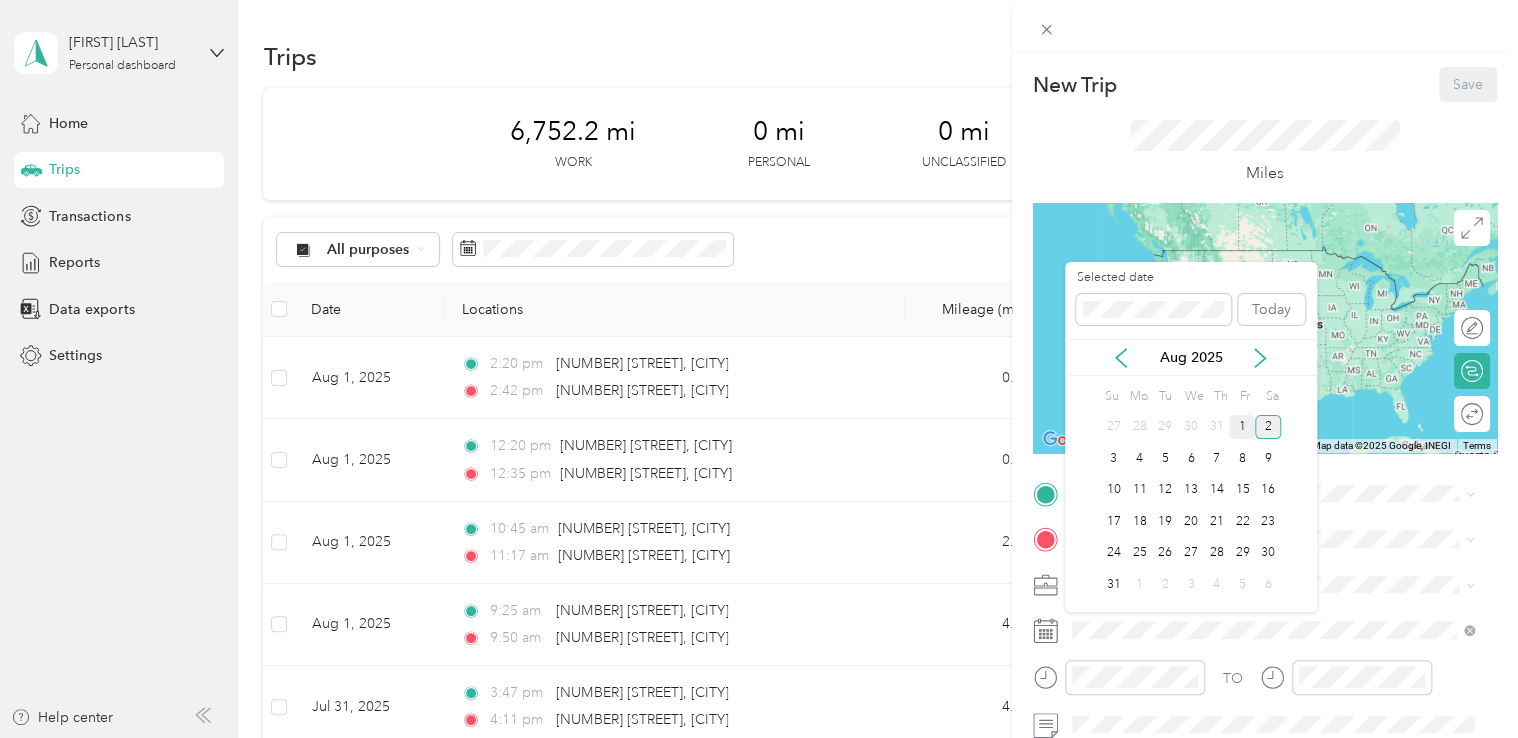 click on "1" at bounding box center [1242, 427] 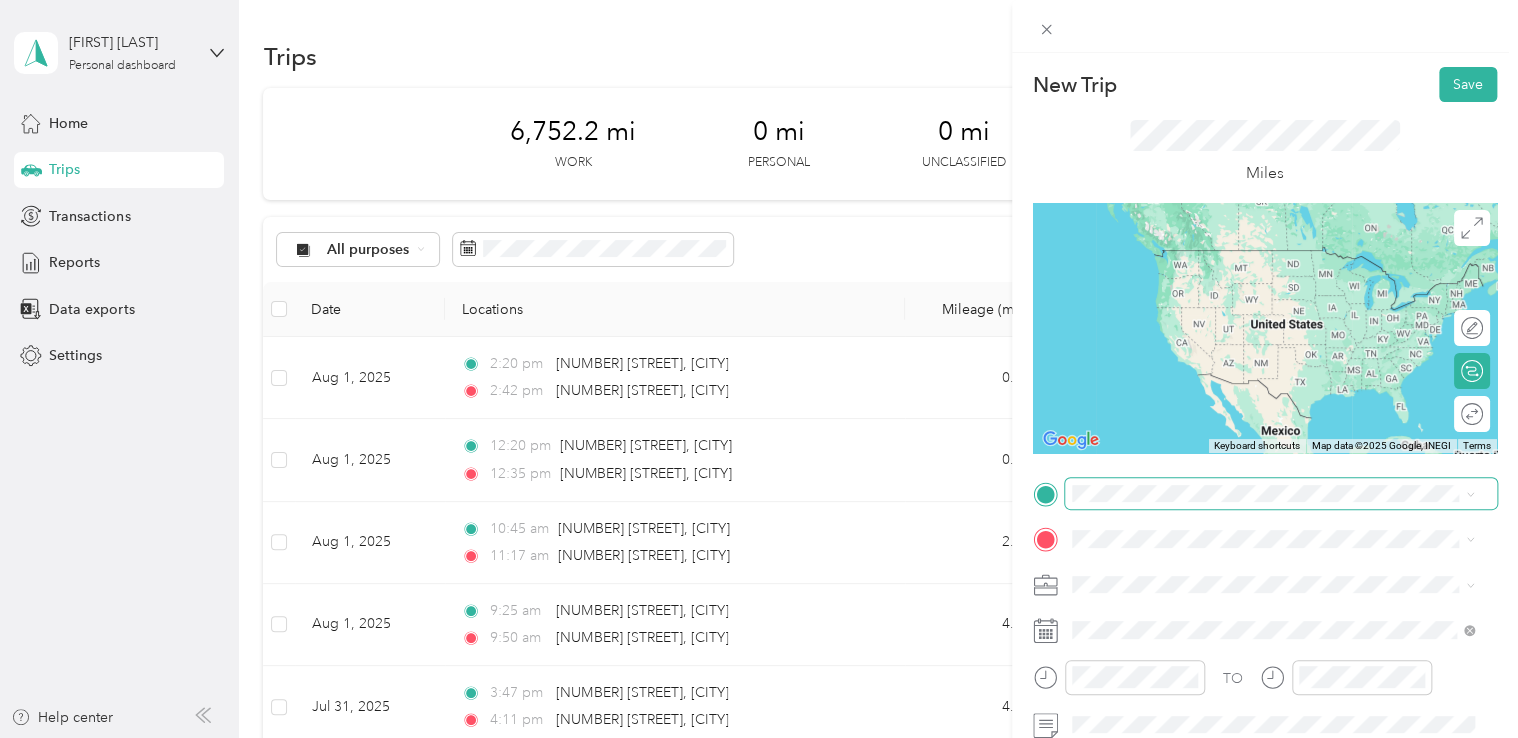 click at bounding box center [1281, 494] 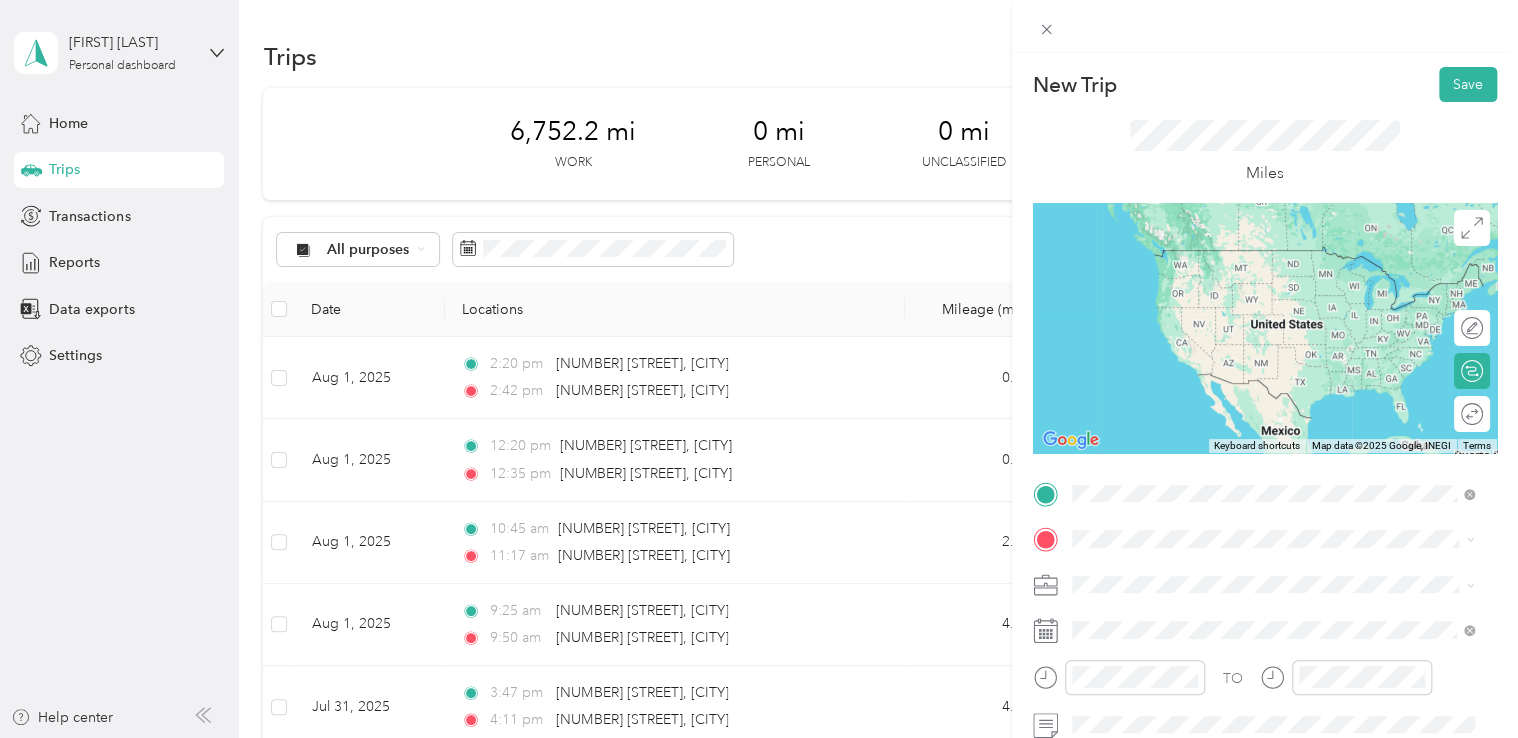 click on "1252 American Way
Libertyville, Illinois 60048, United States" at bounding box center [1273, 259] 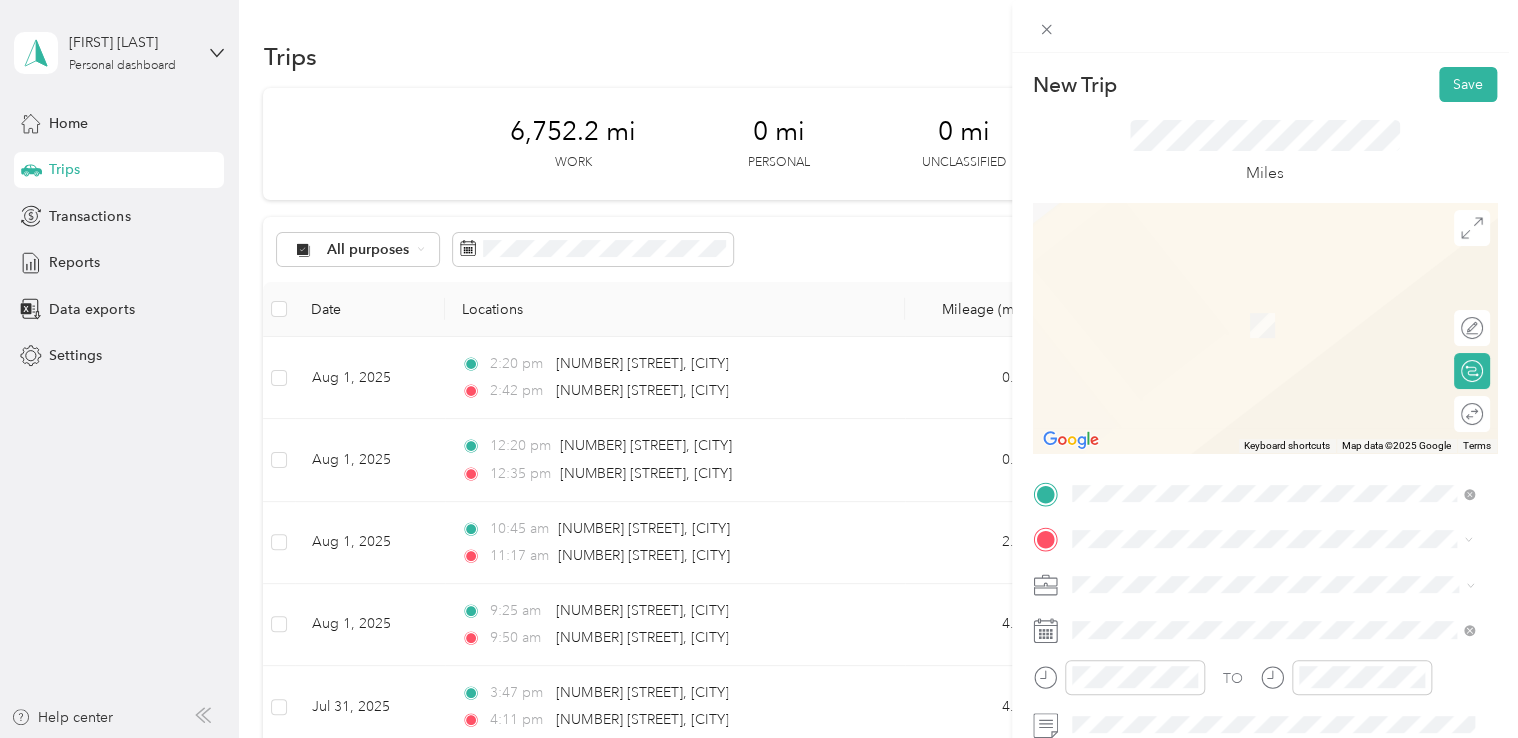 click on "716 South Milwaukee Avenue
Libertyville, Illinois 60048, United States" at bounding box center (1253, 303) 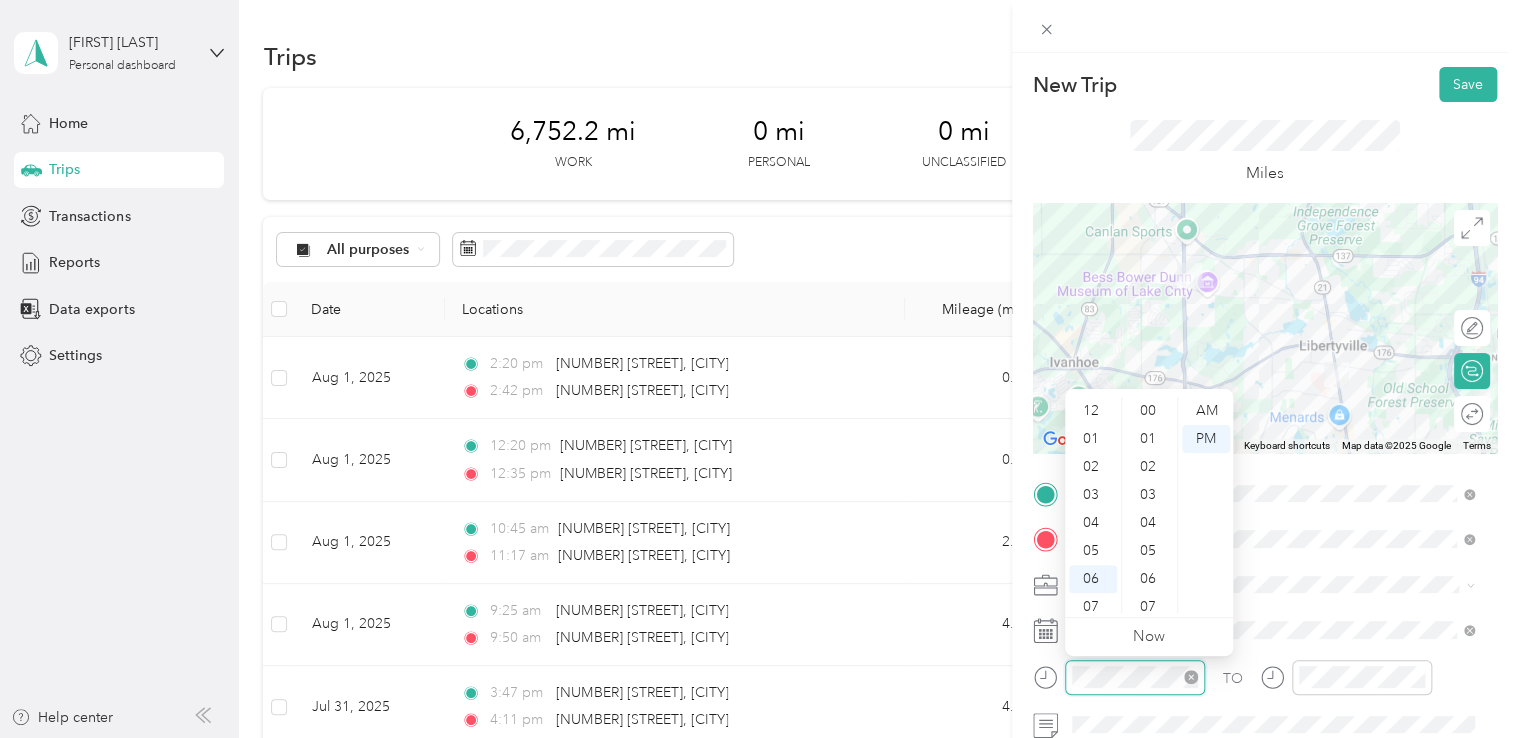scroll, scrollTop: 532, scrollLeft: 0, axis: vertical 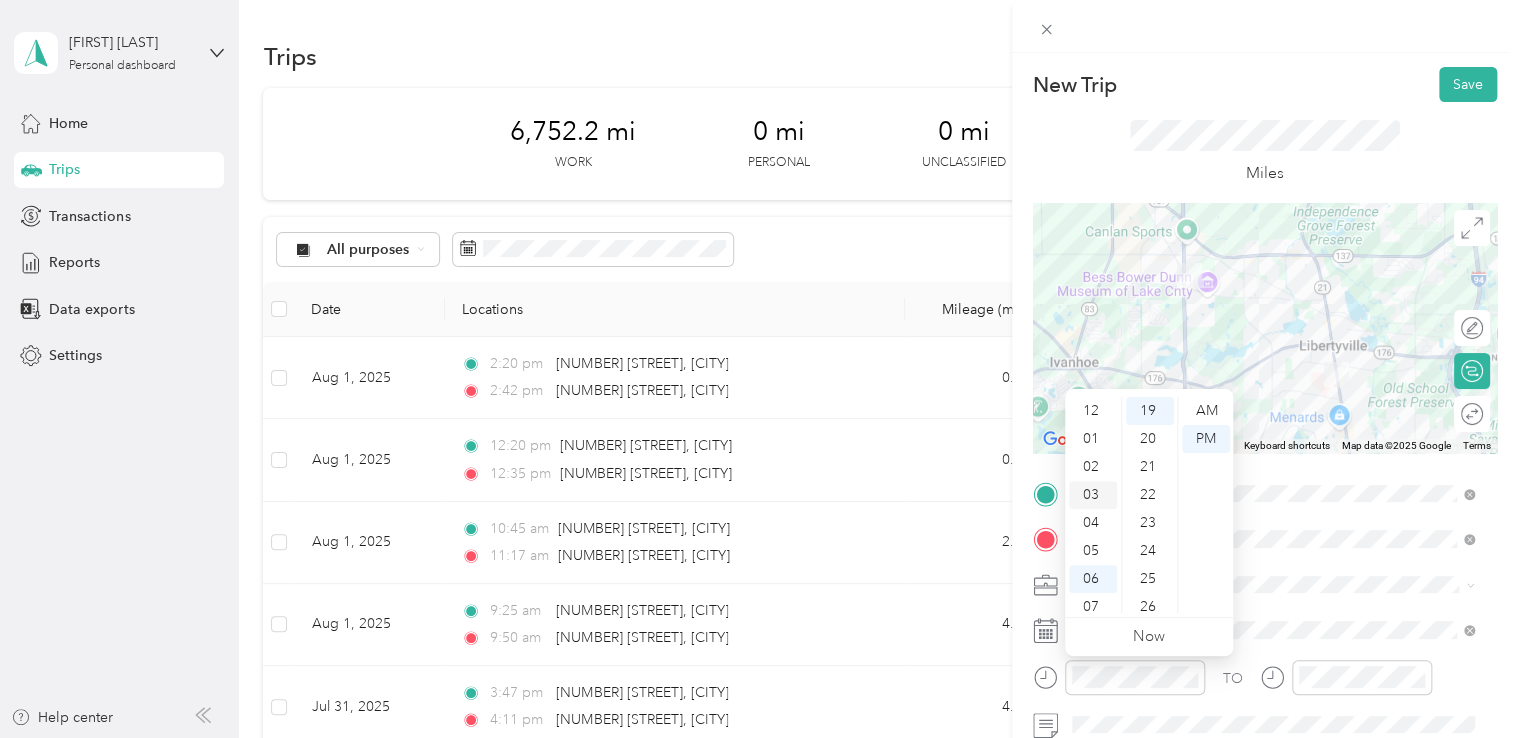 click on "03" at bounding box center (1093, 495) 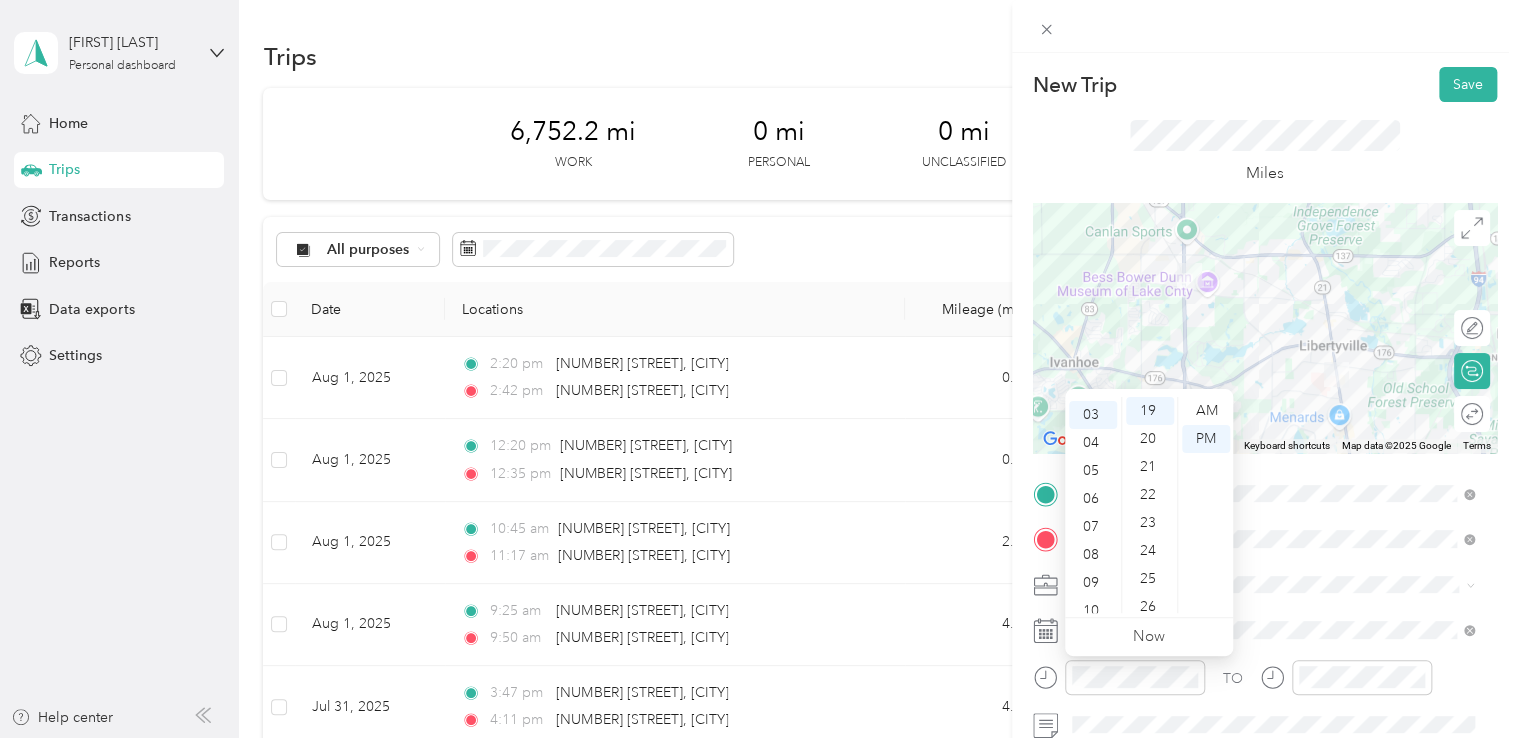 scroll, scrollTop: 84, scrollLeft: 0, axis: vertical 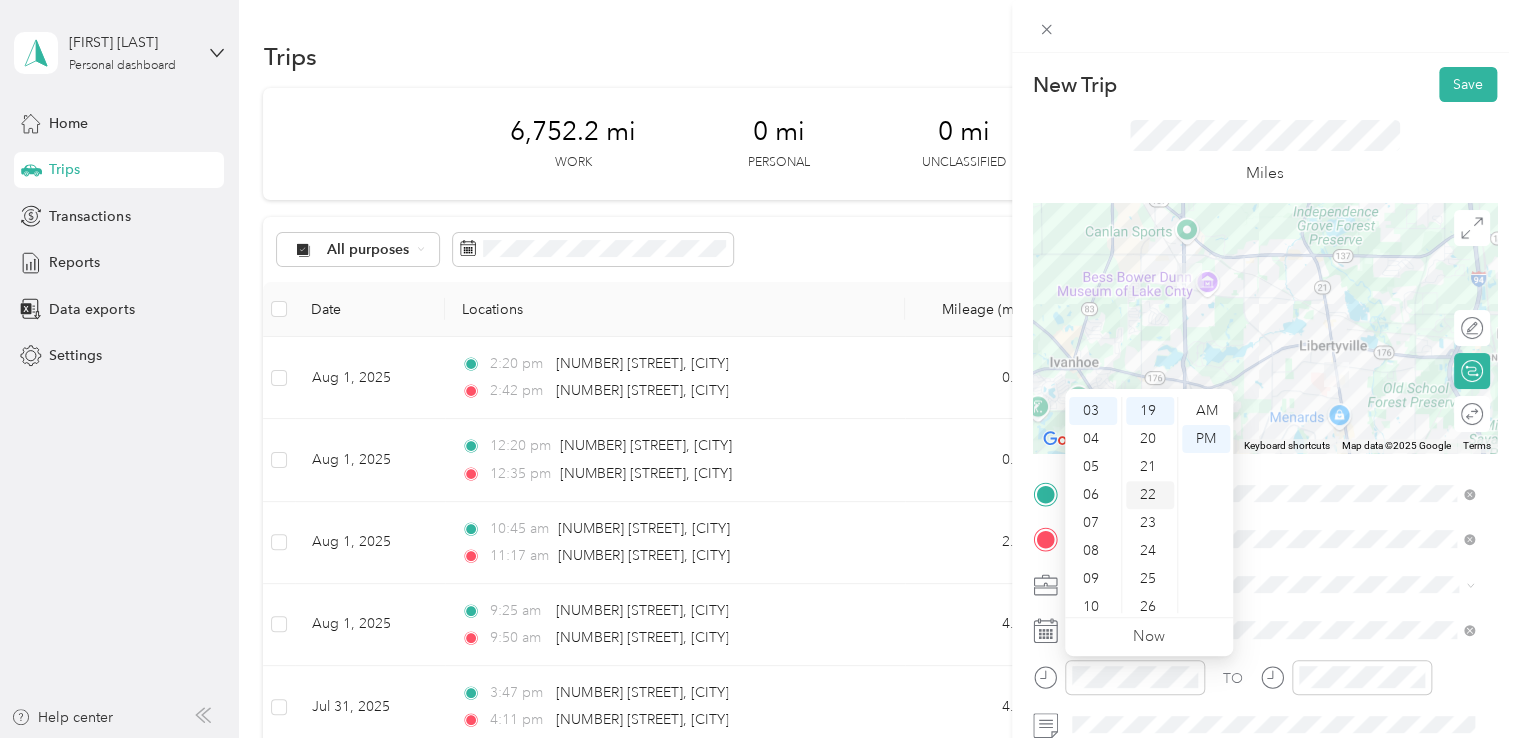click on "22" at bounding box center [1150, 495] 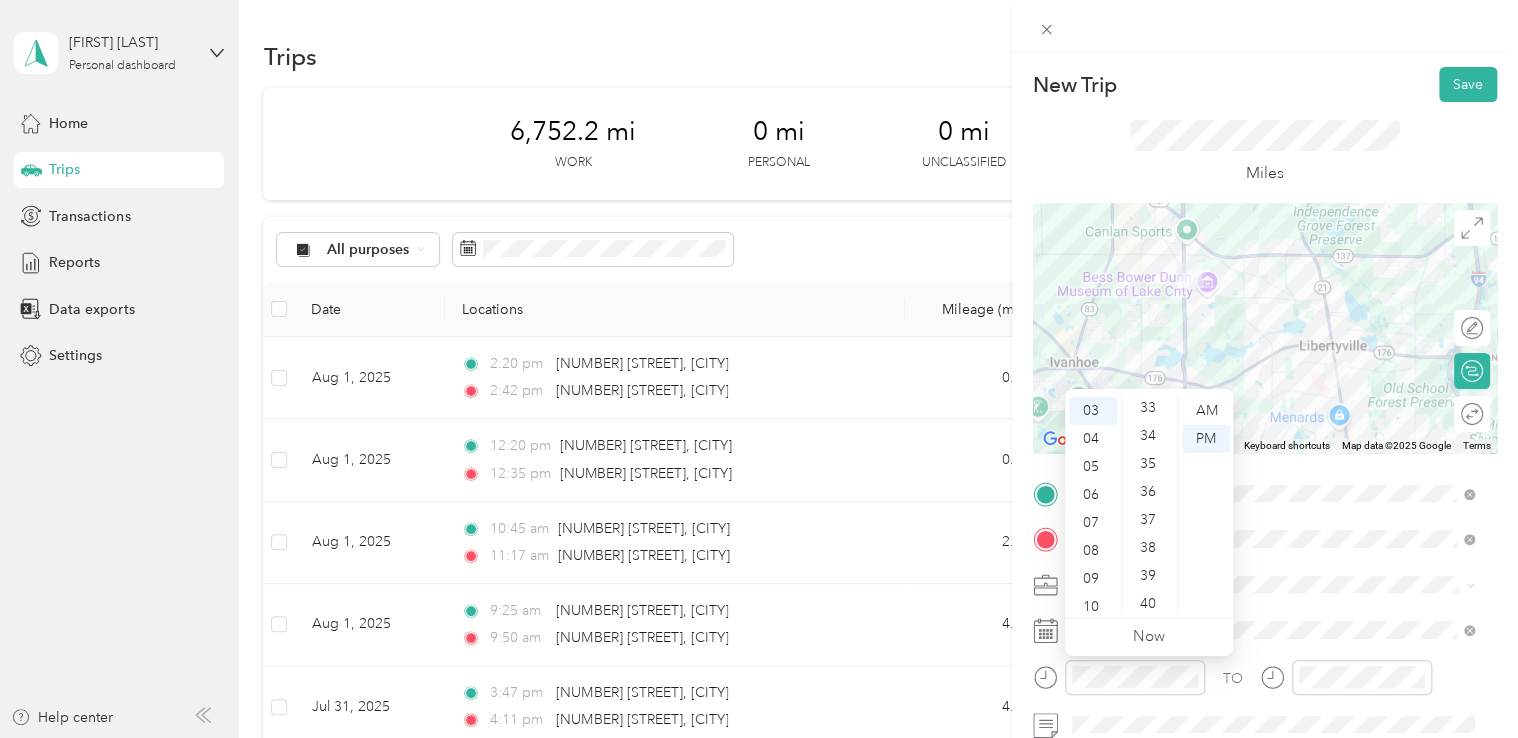 scroll, scrollTop: 913, scrollLeft: 0, axis: vertical 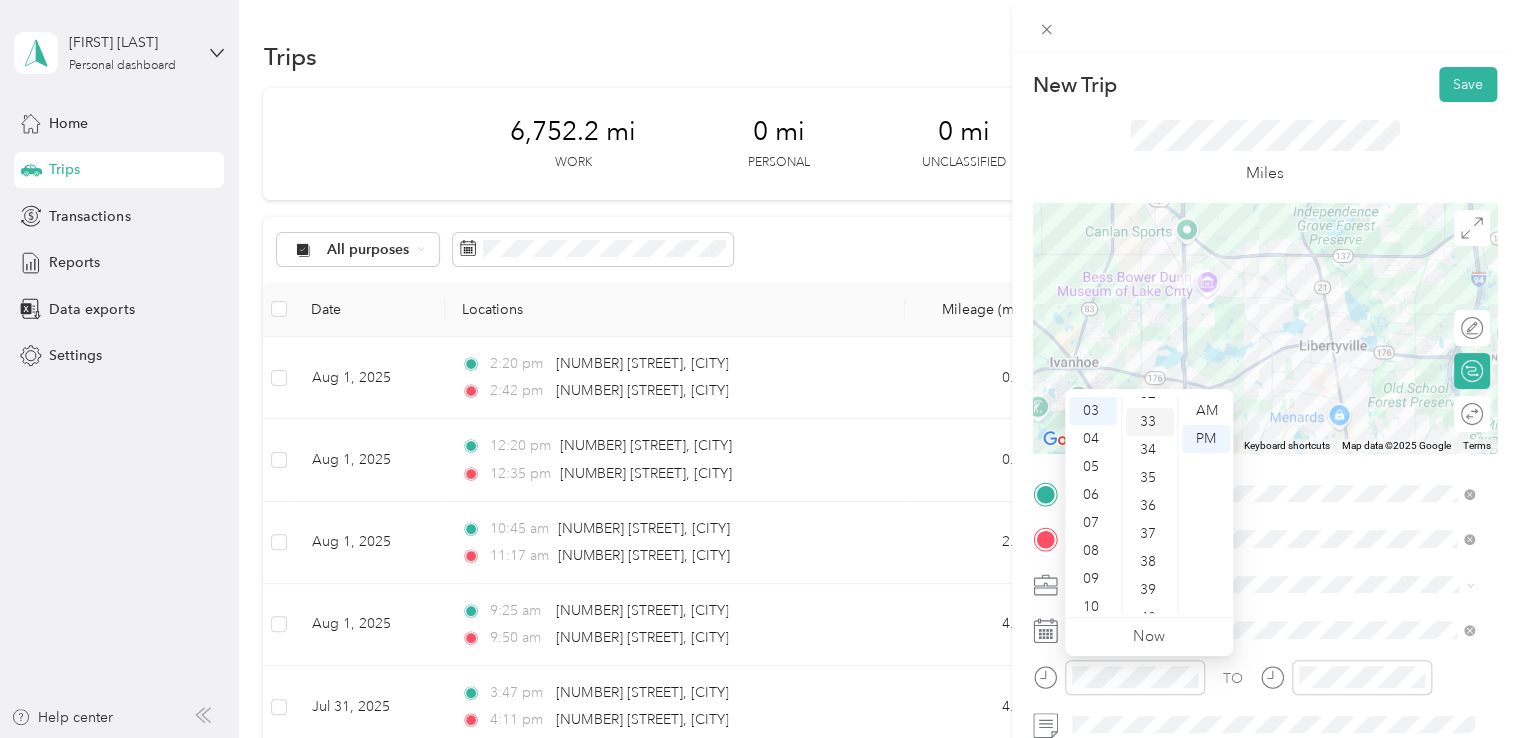 click on "33" at bounding box center [1150, 422] 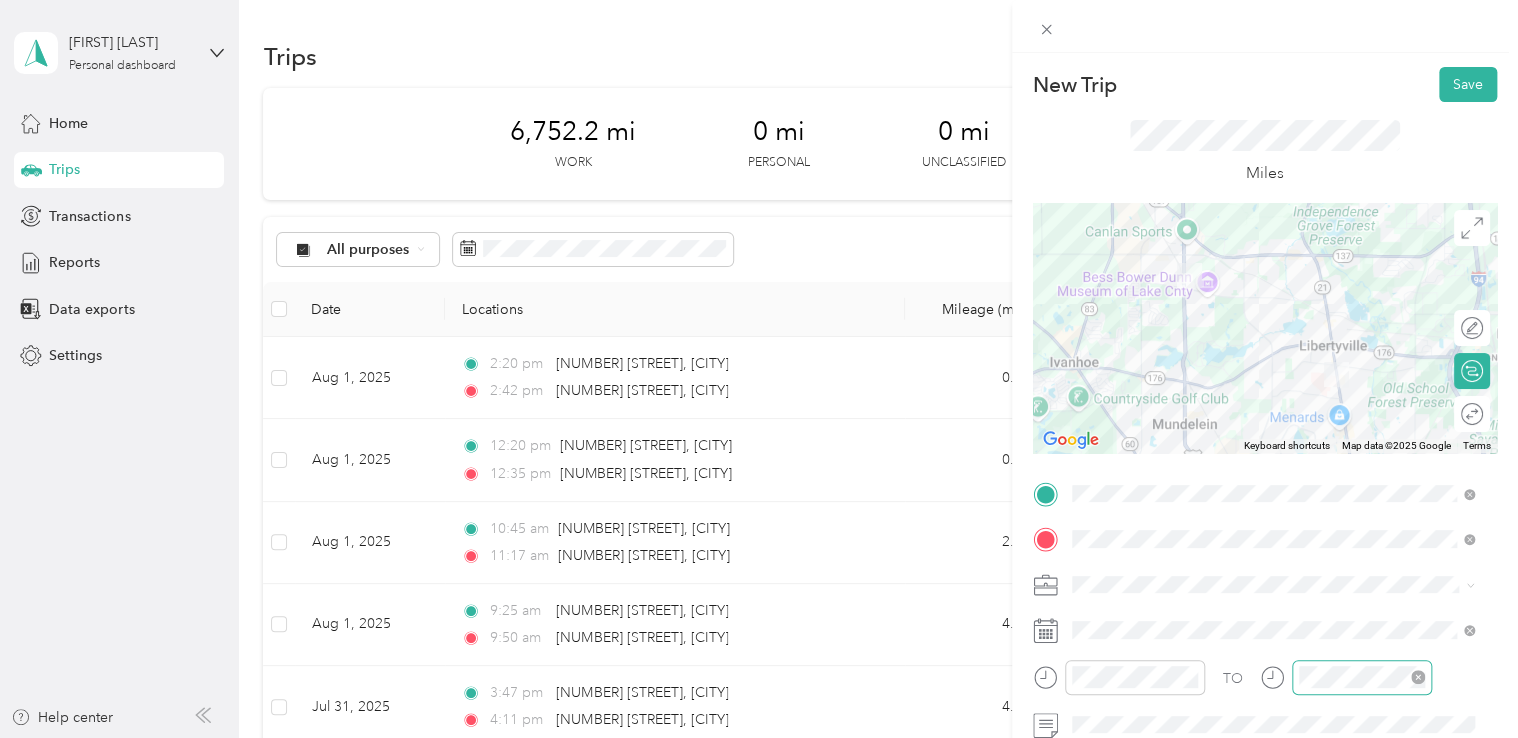 click at bounding box center [1362, 677] 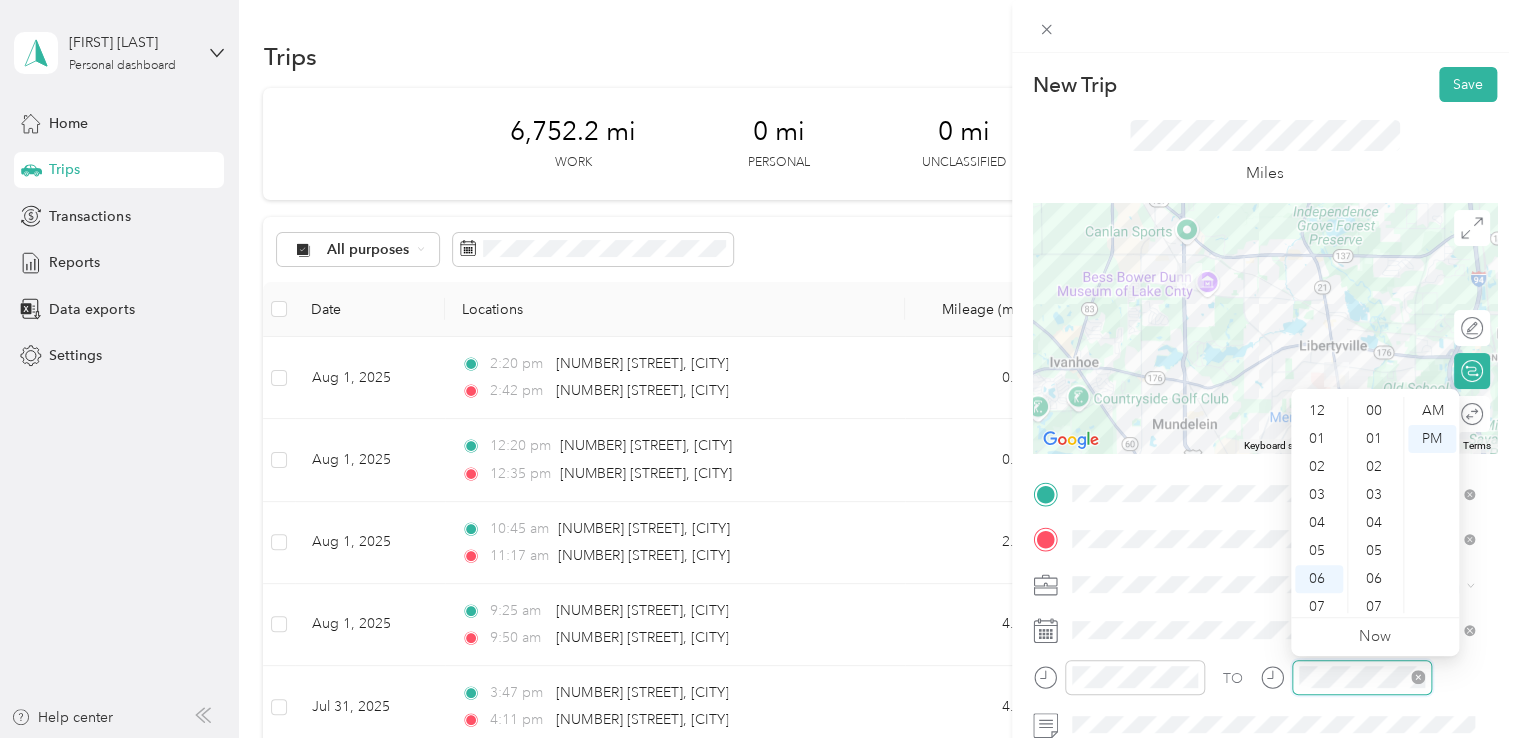scroll, scrollTop: 532, scrollLeft: 0, axis: vertical 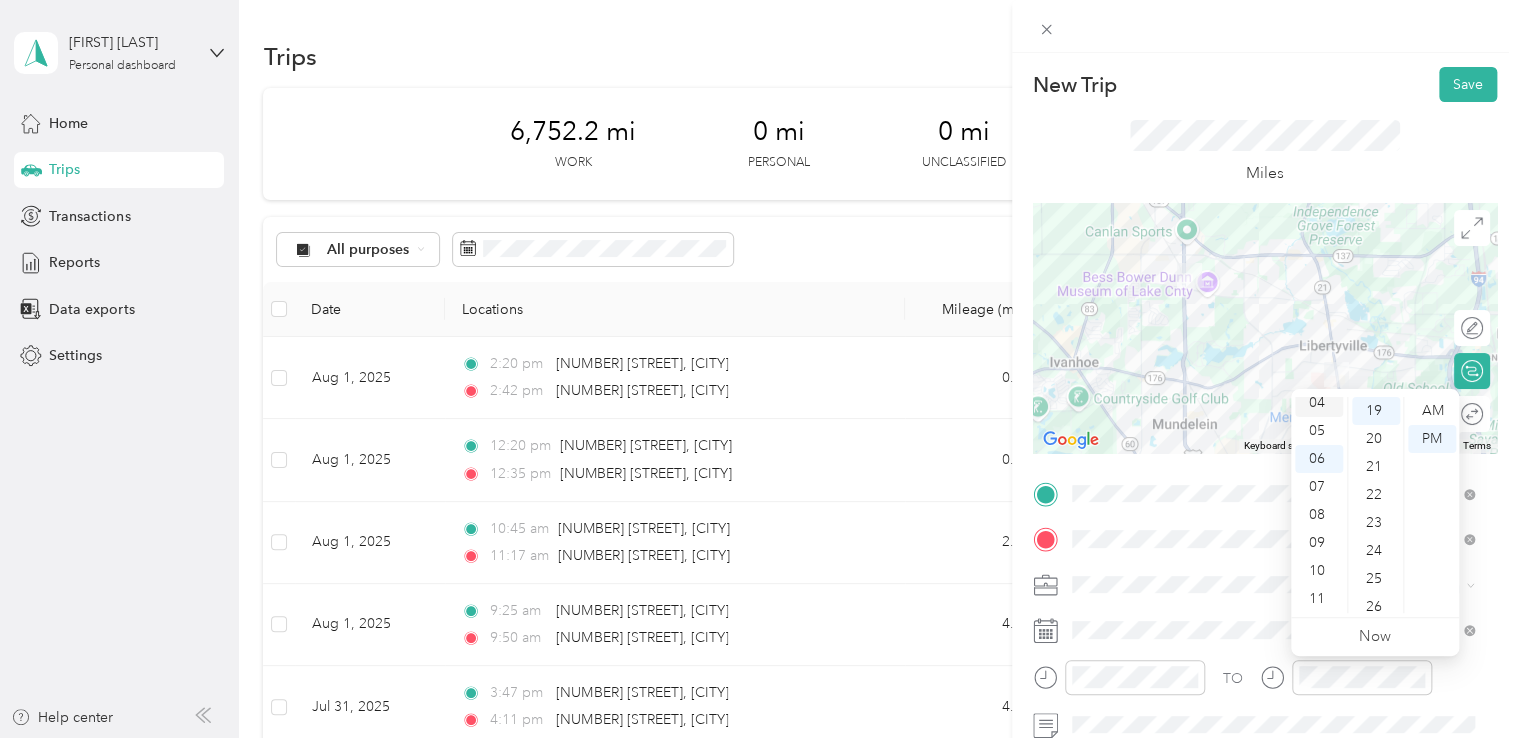 click on "04" at bounding box center (1319, 403) 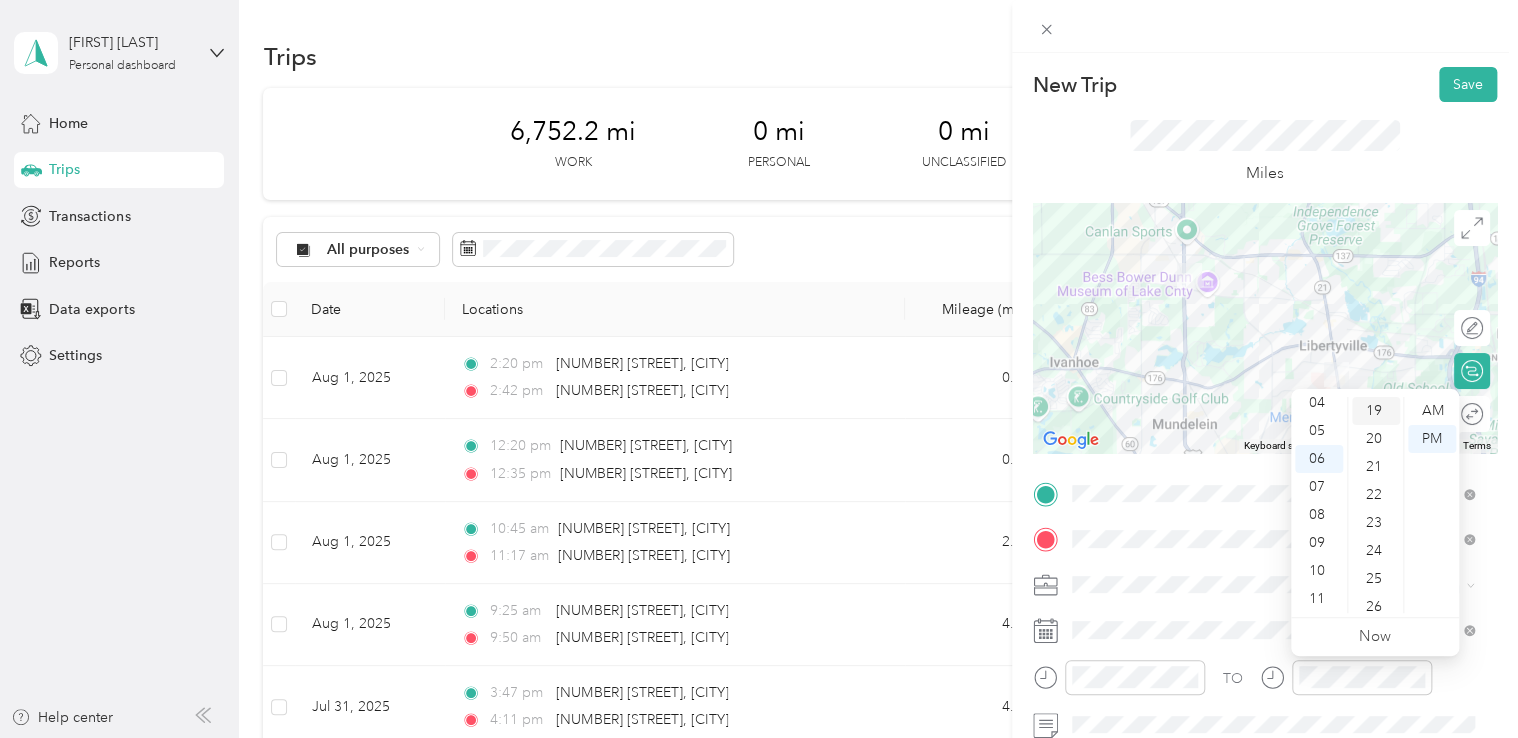 scroll, scrollTop: 112, scrollLeft: 0, axis: vertical 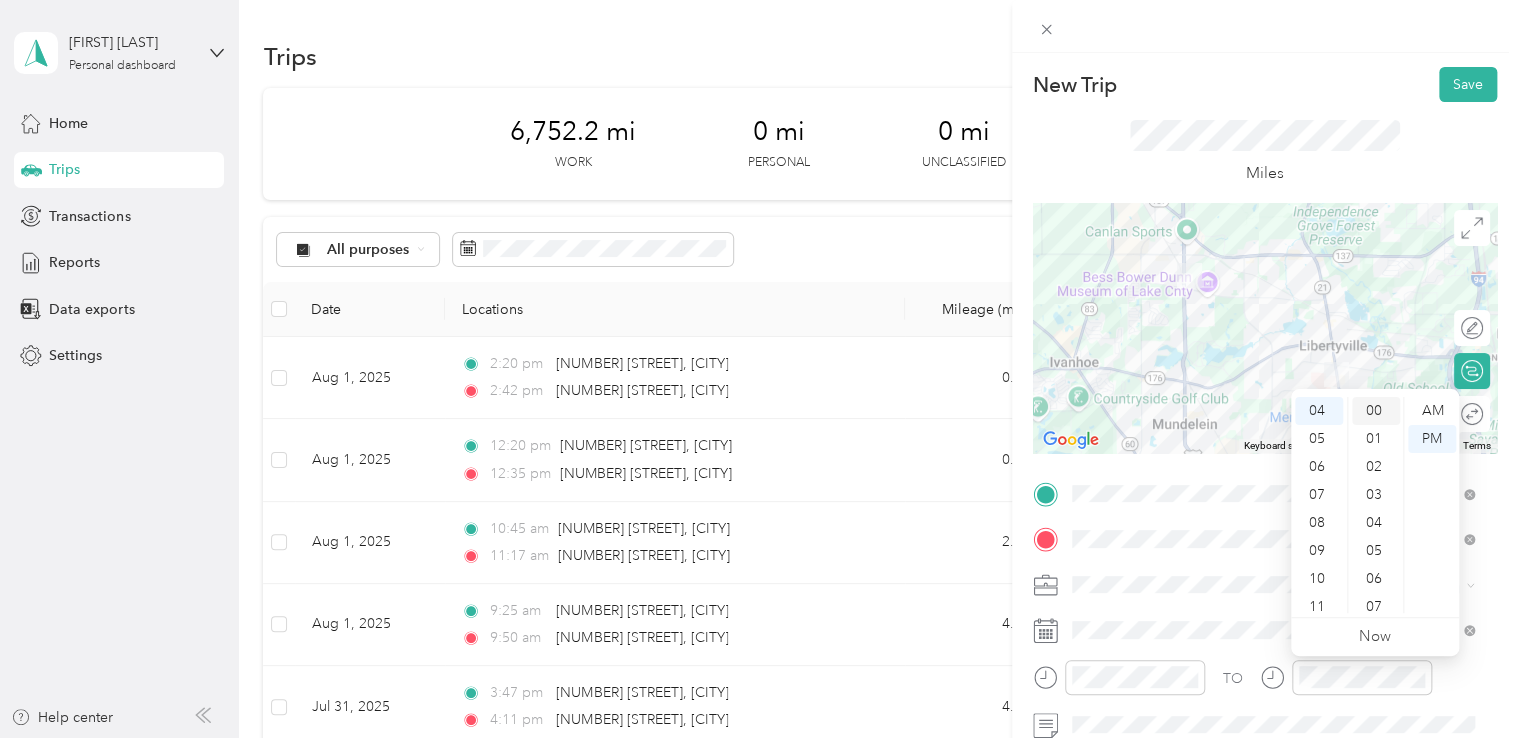 click on "00" at bounding box center (1376, 411) 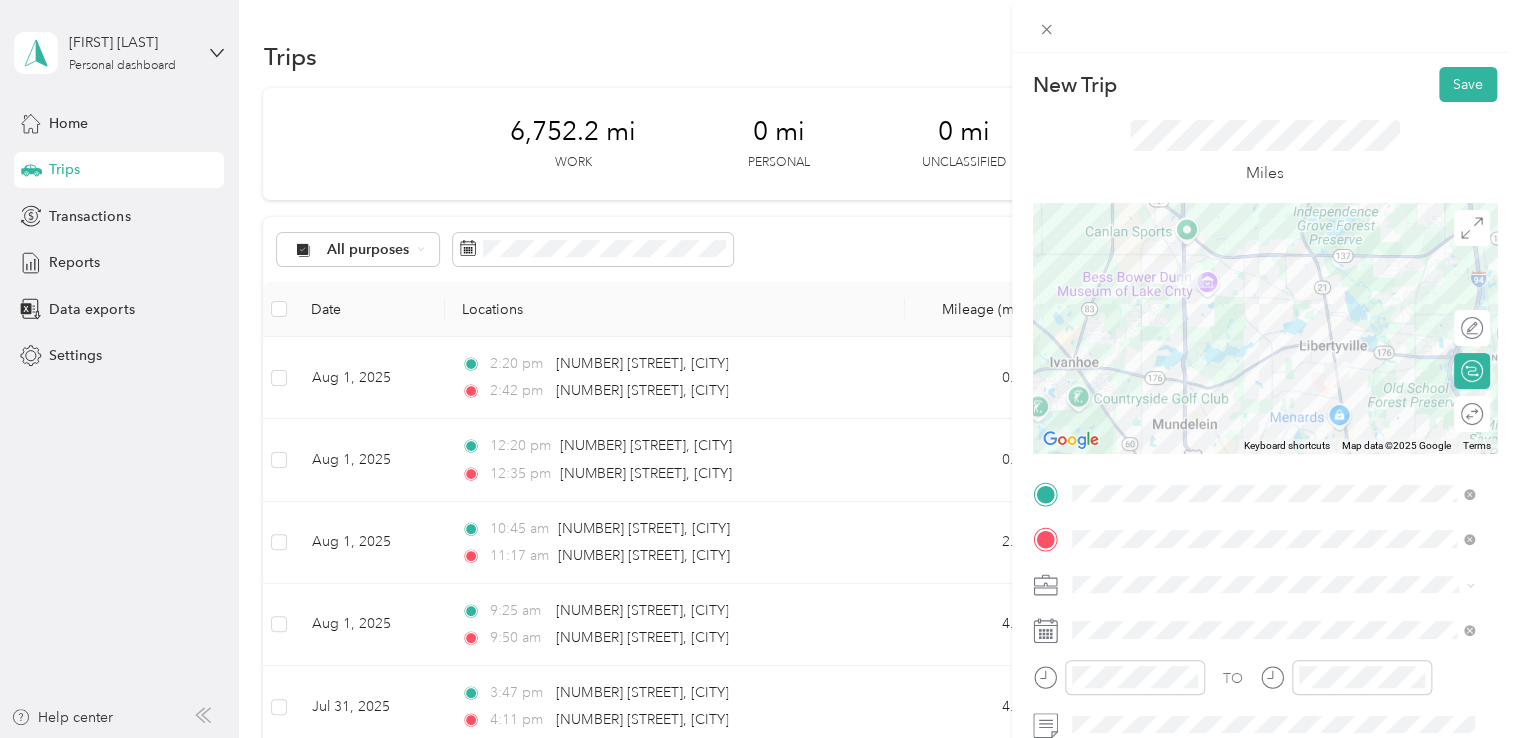 click 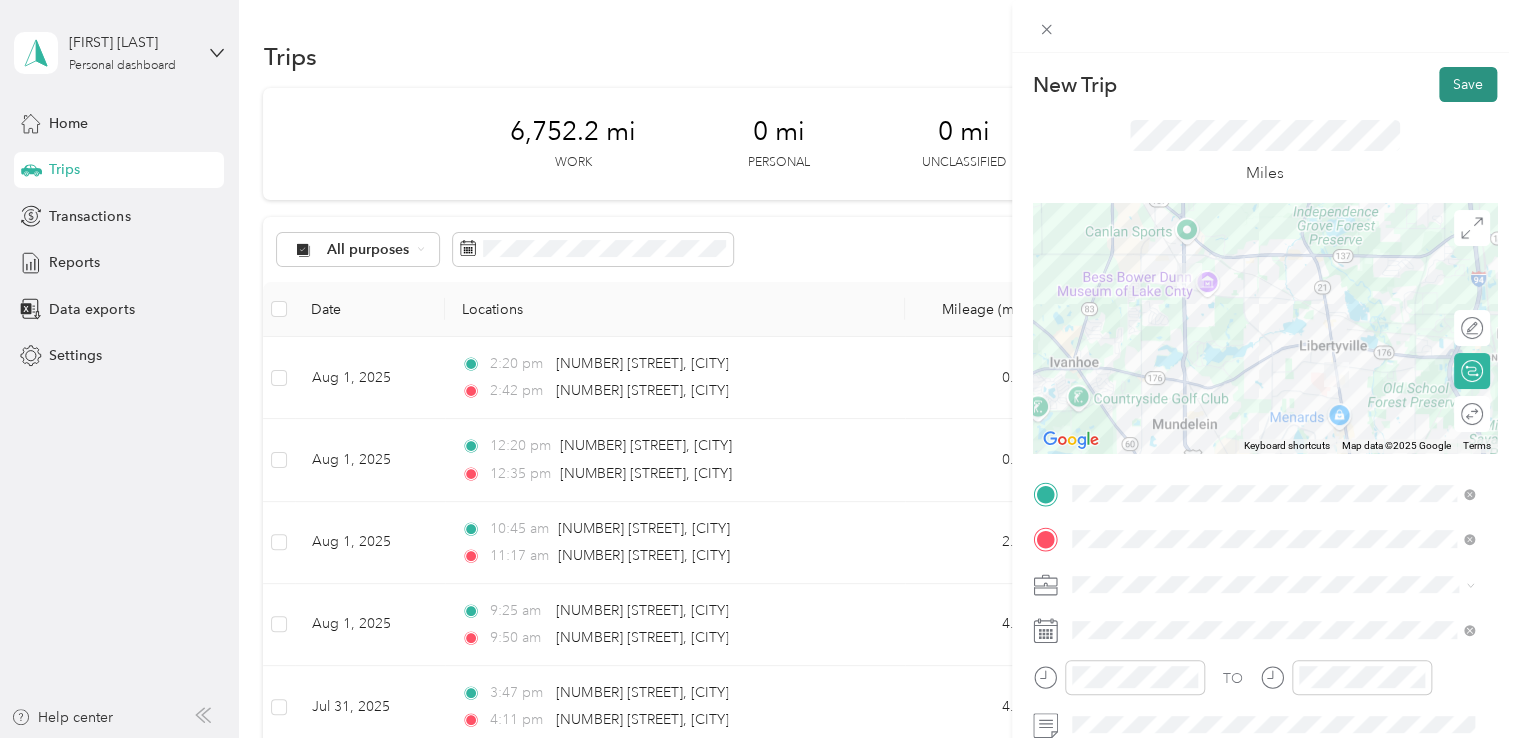 click on "Save" at bounding box center (1468, 84) 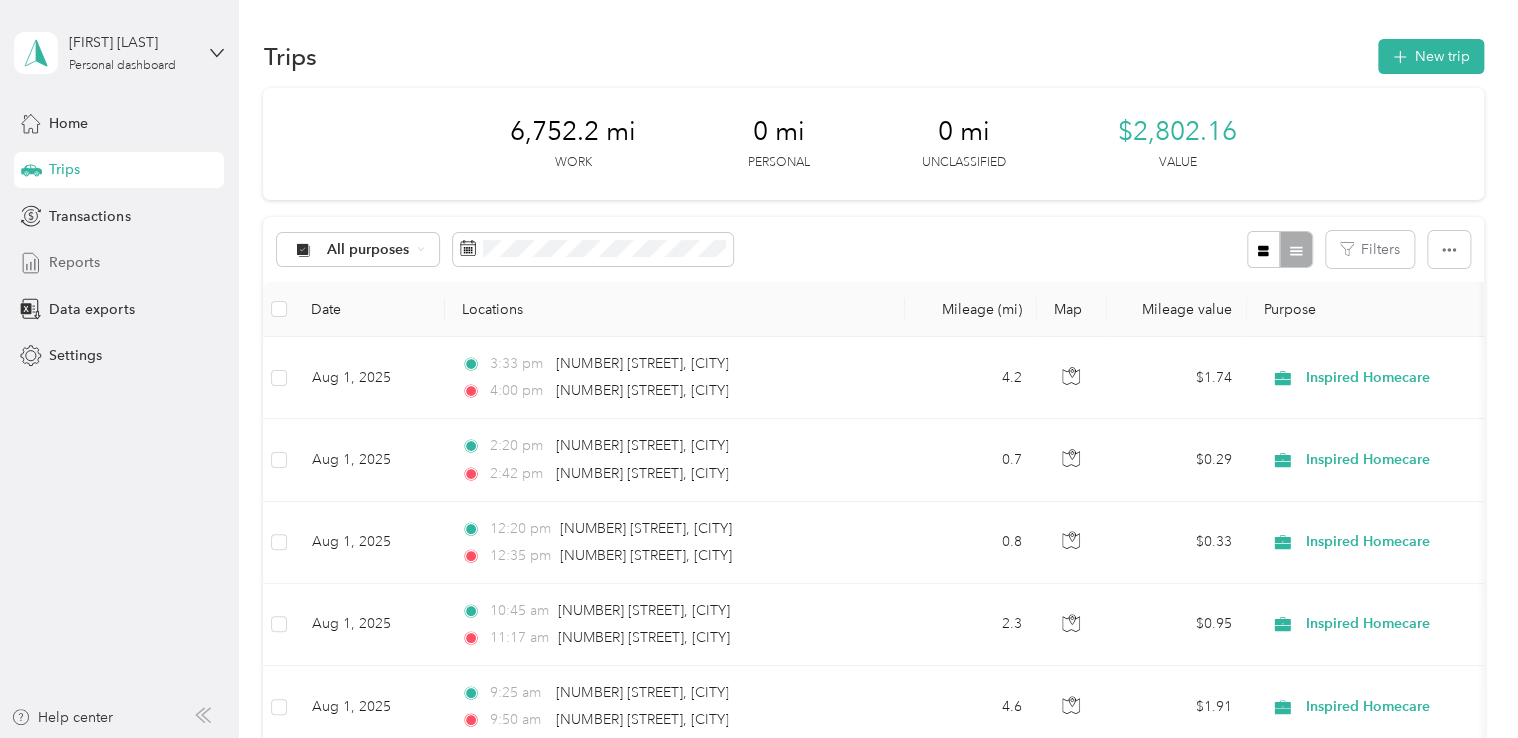 click on "Reports" at bounding box center [74, 262] 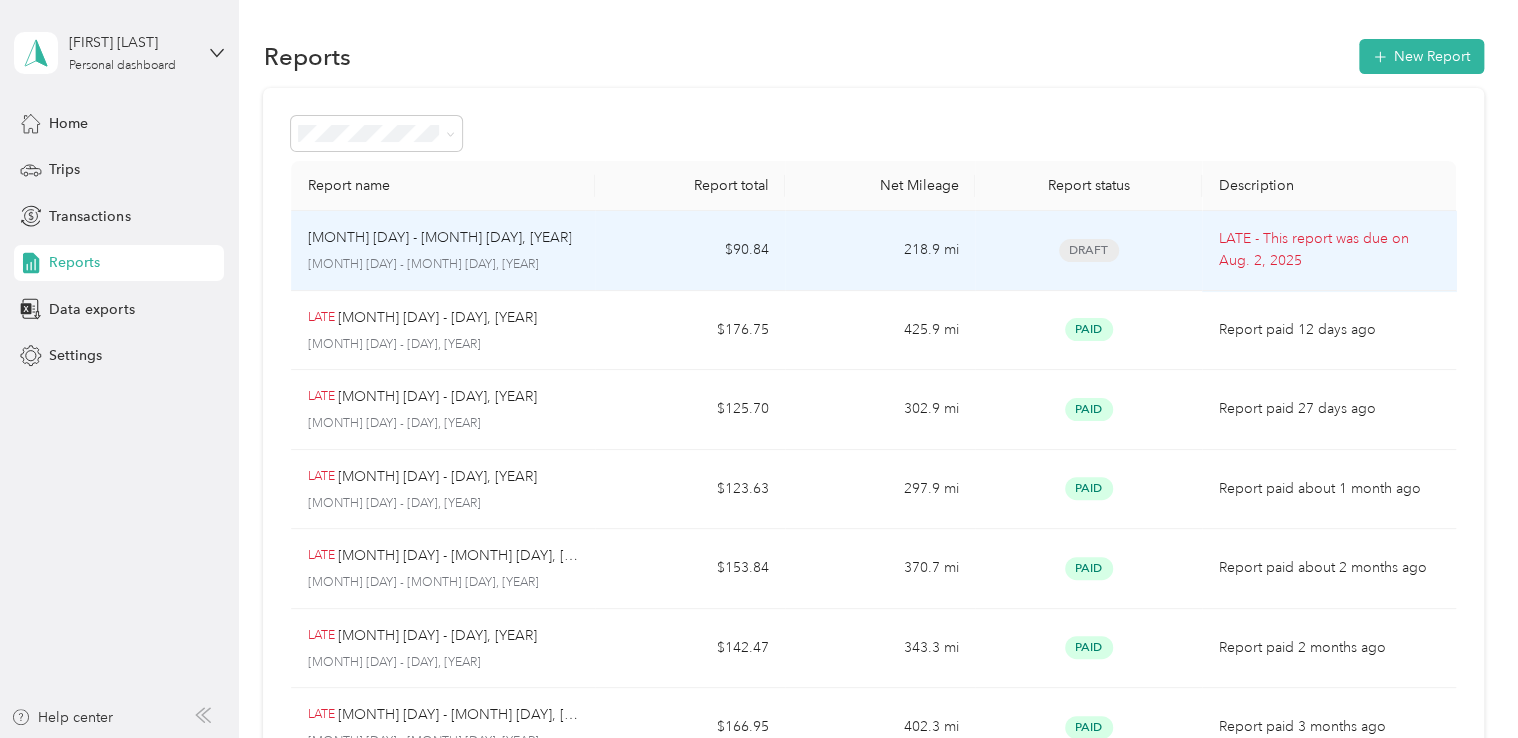 click on "LATE - This report was due on   Aug. 2, 2025" at bounding box center [1328, 250] 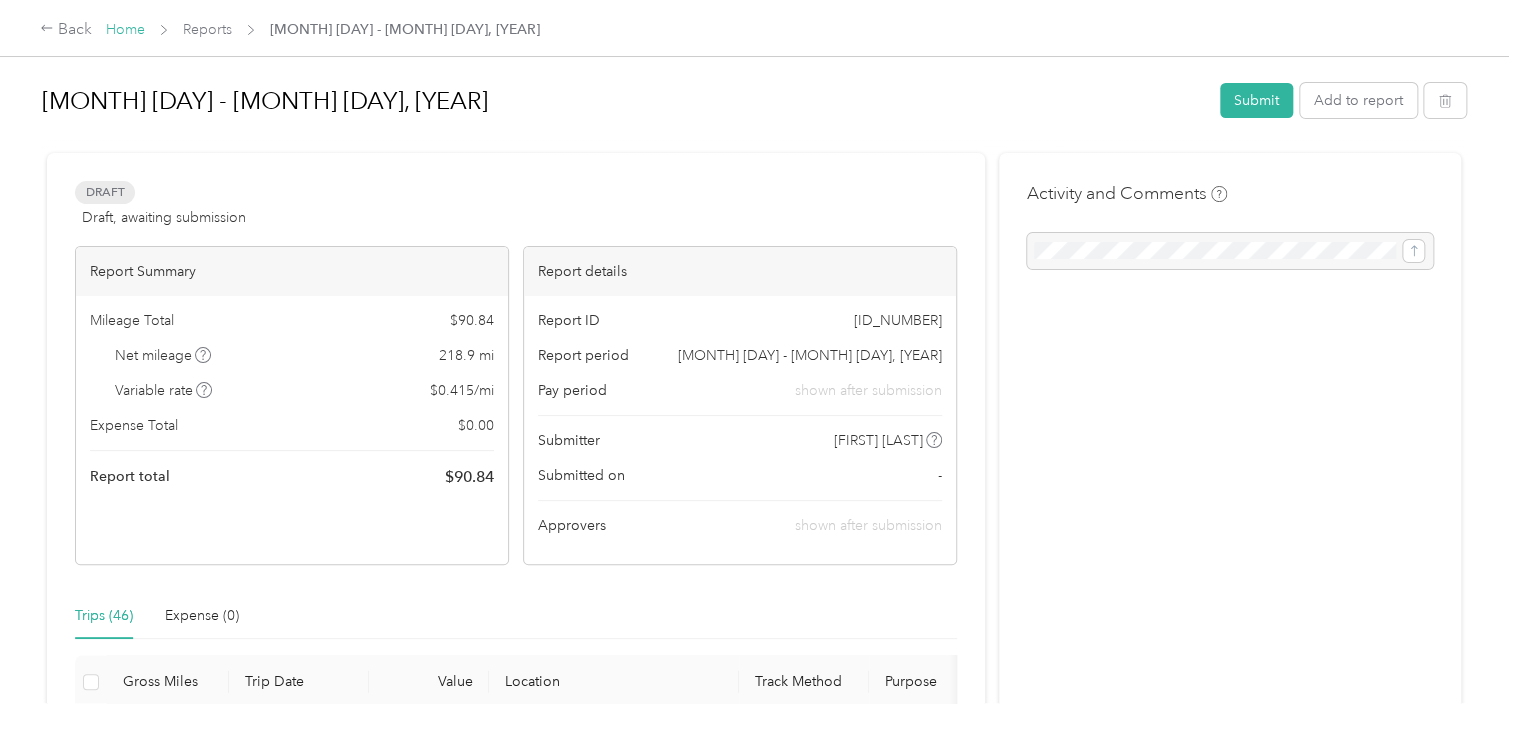 click on "Home" at bounding box center [125, 29] 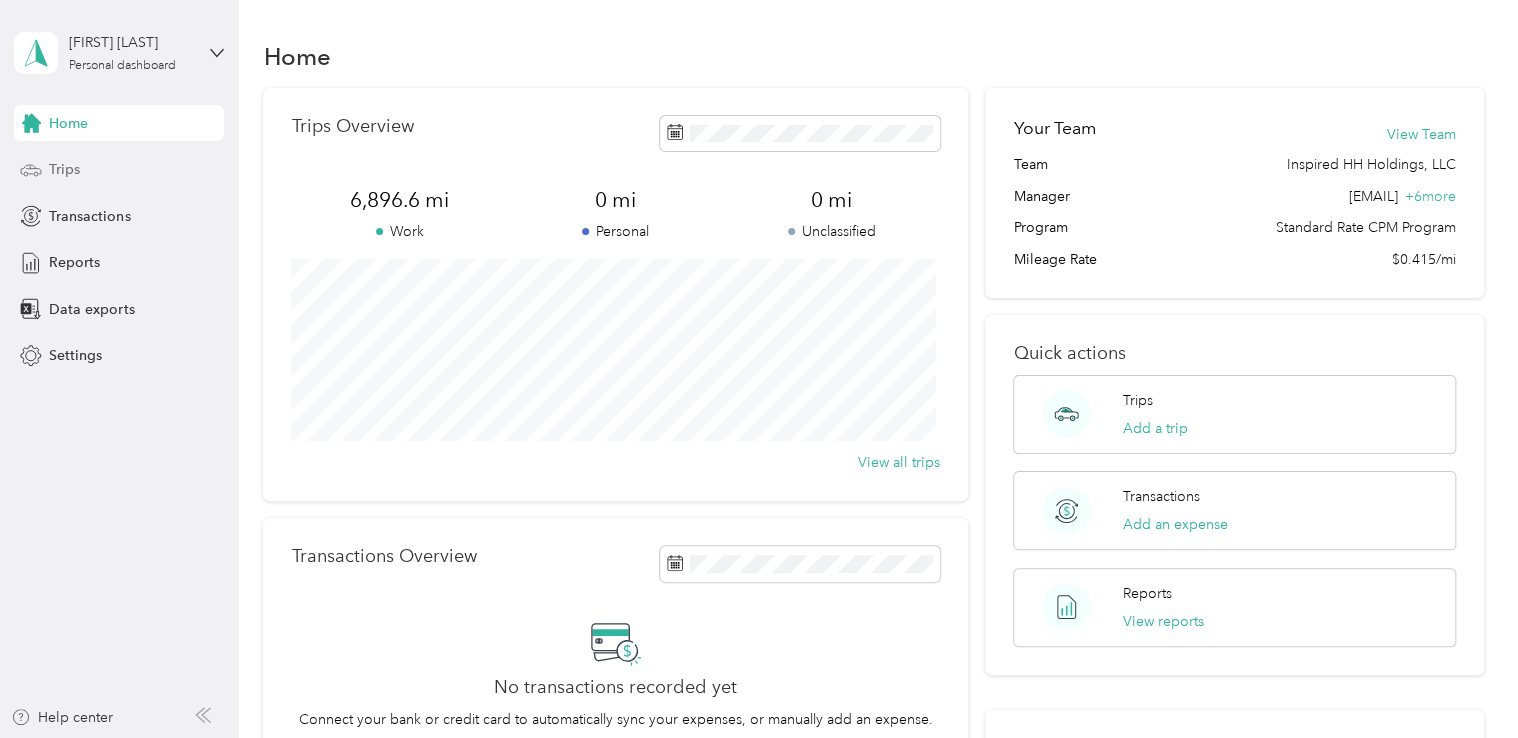 click on "Trips" at bounding box center [119, 170] 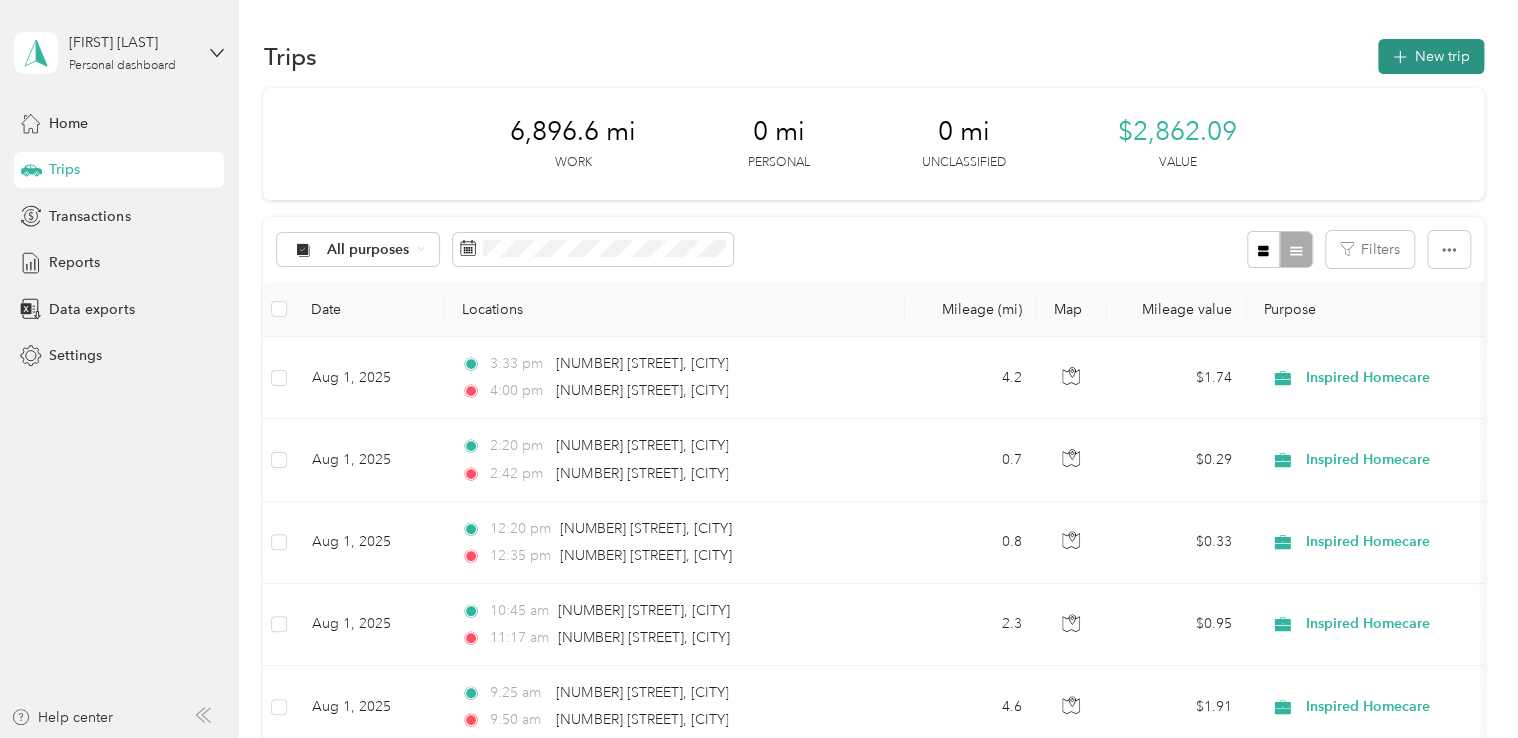 click on "New trip" at bounding box center (1431, 56) 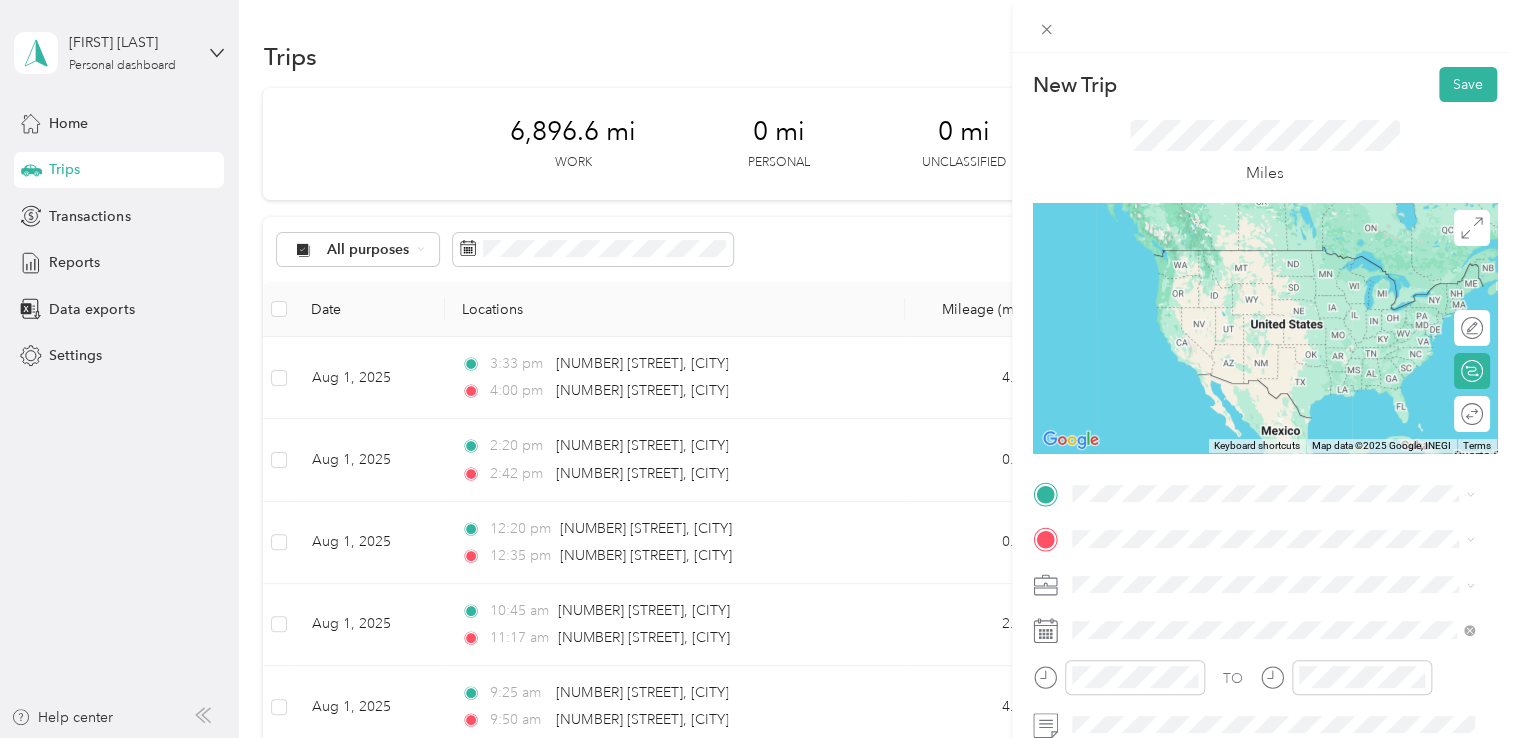click on "716 South Milwaukee Avenue
Libertyville, Illinois 60048, United States" at bounding box center (1253, 256) 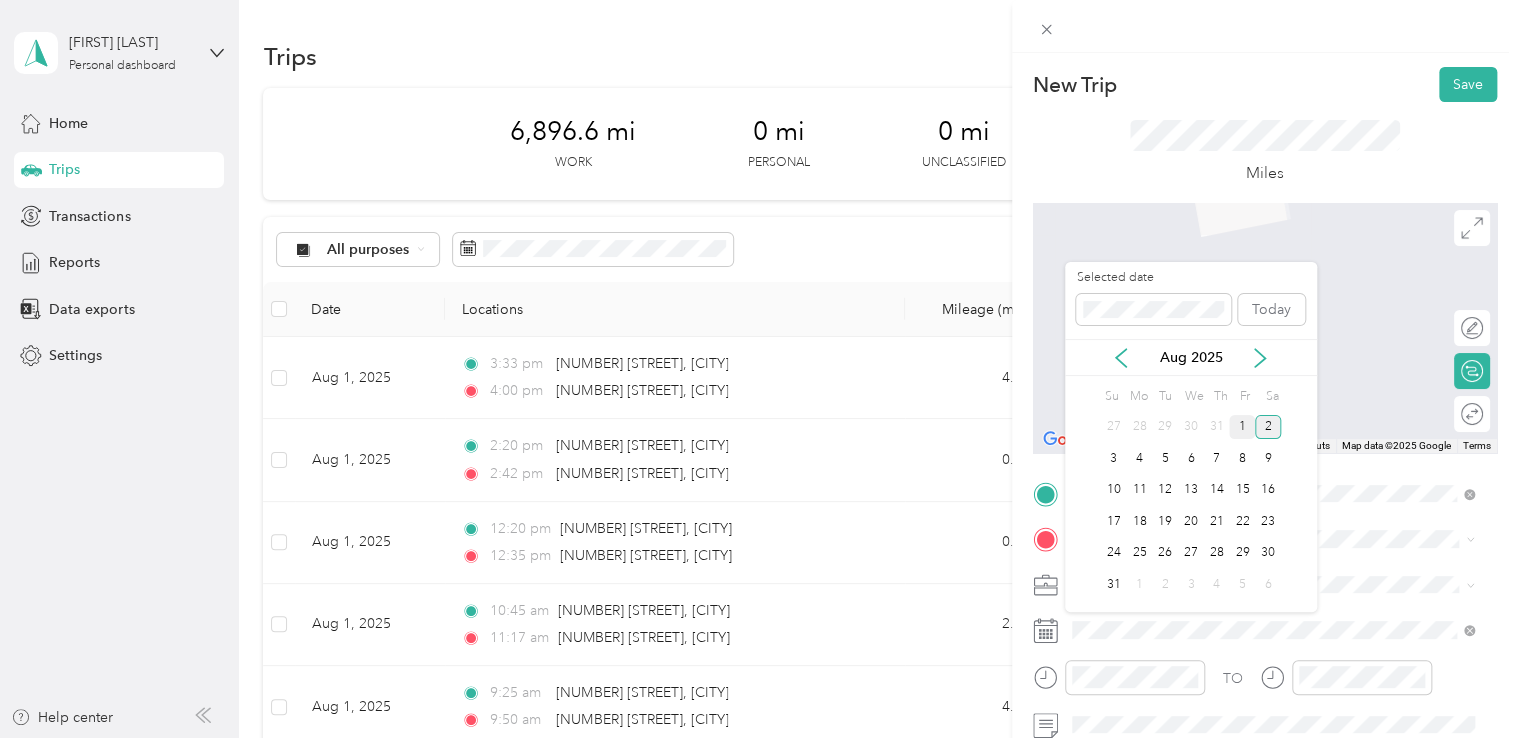 click on "1" at bounding box center (1242, 427) 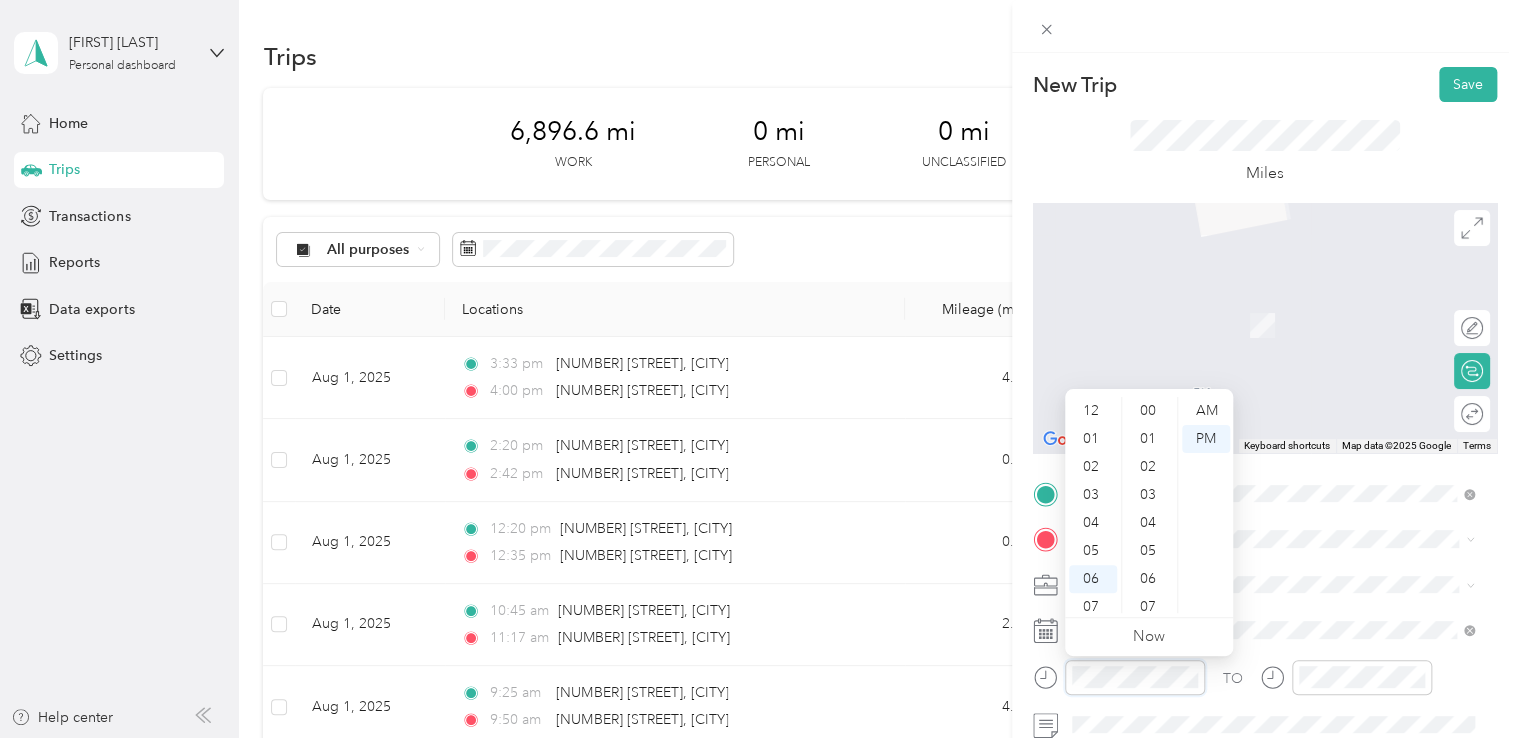 scroll, scrollTop: 588, scrollLeft: 0, axis: vertical 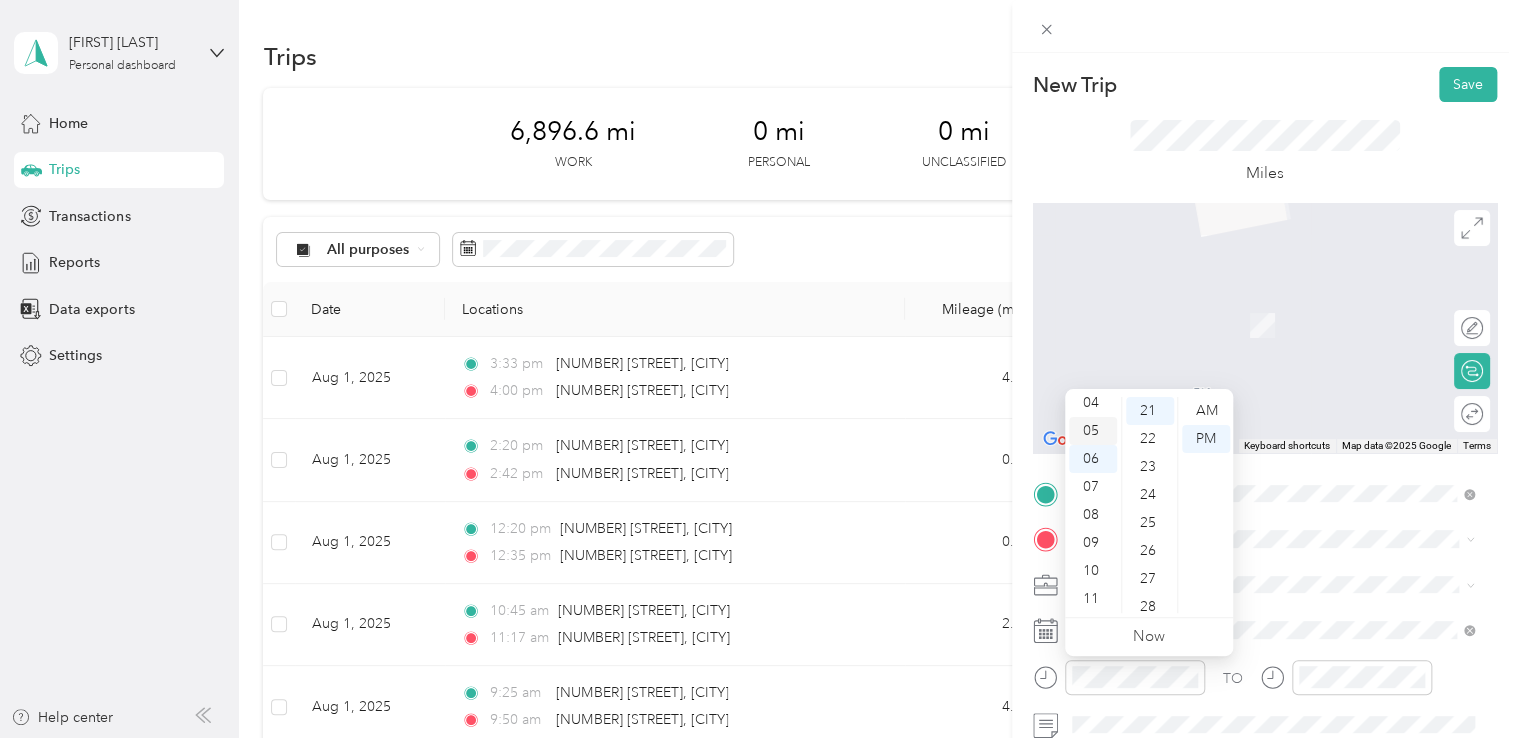 click on "05" at bounding box center [1093, 431] 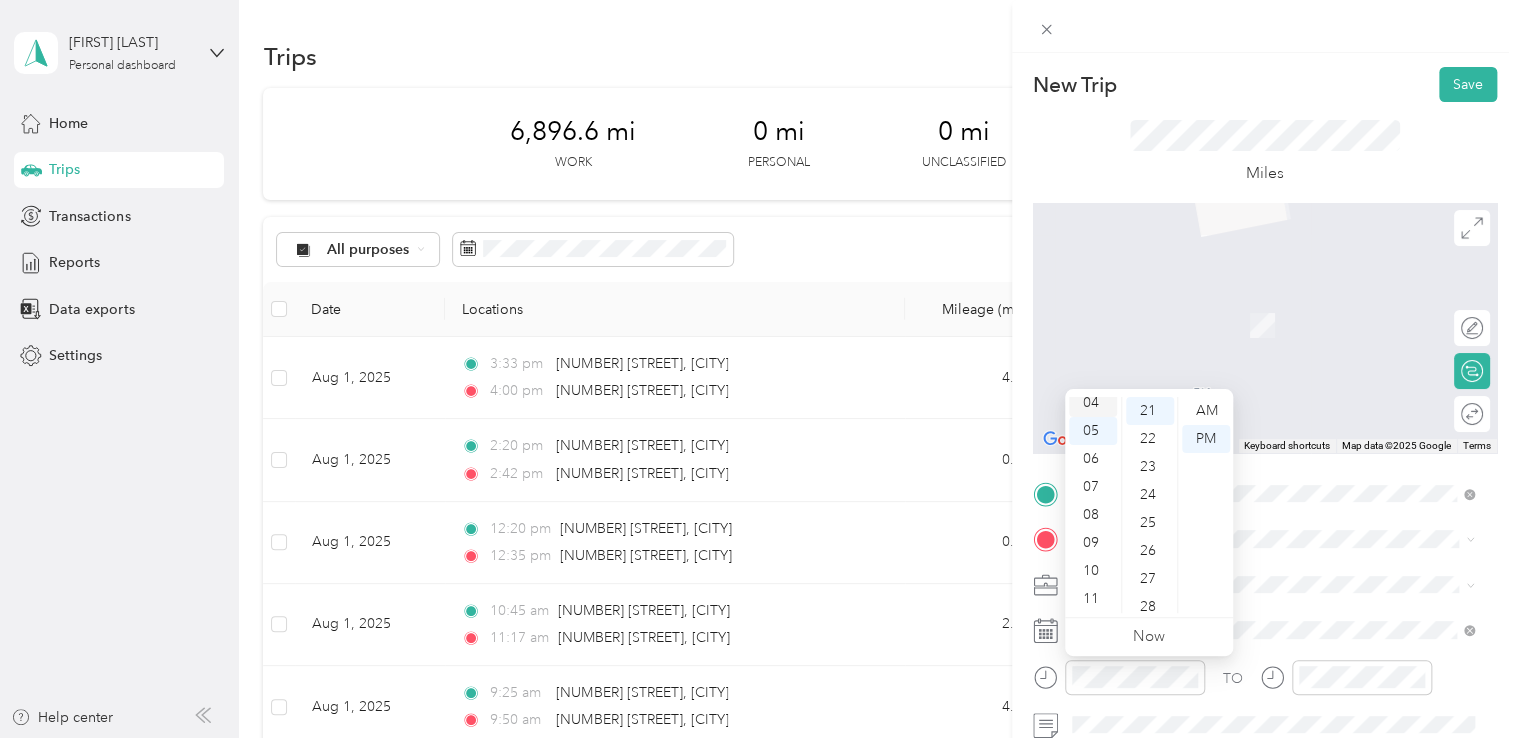 click on "04" at bounding box center (1093, 403) 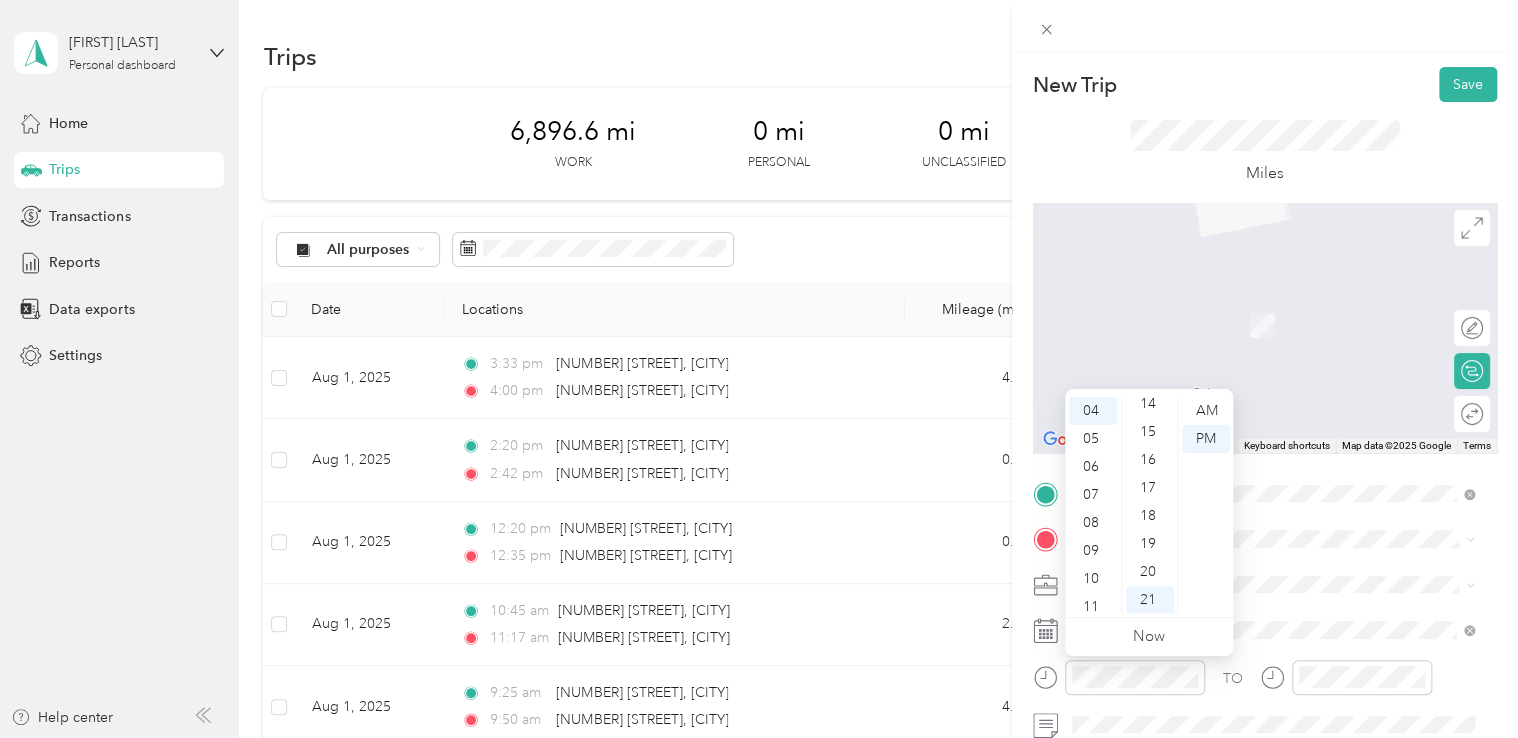 scroll, scrollTop: 0, scrollLeft: 0, axis: both 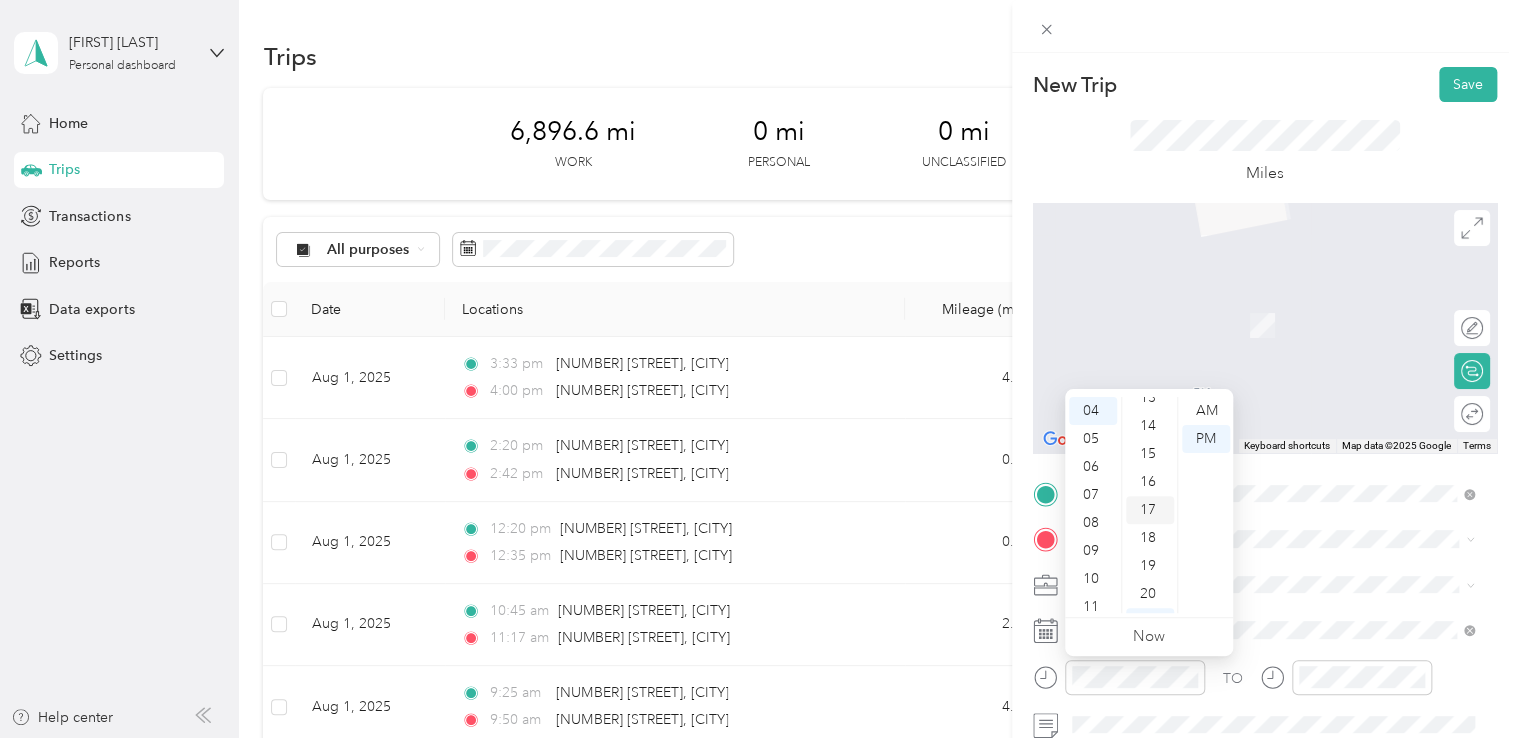 click on "17" at bounding box center (1150, 510) 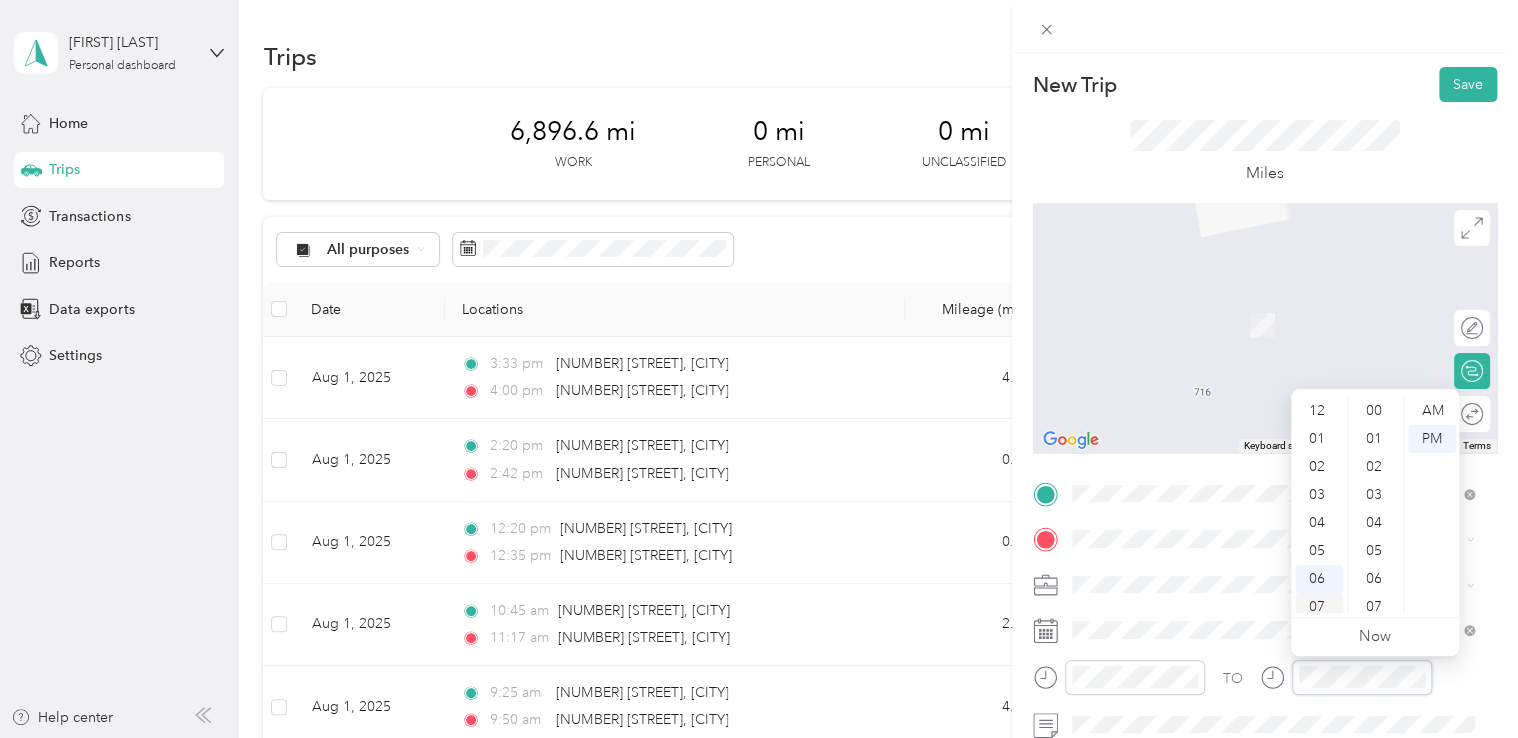 scroll, scrollTop: 588, scrollLeft: 0, axis: vertical 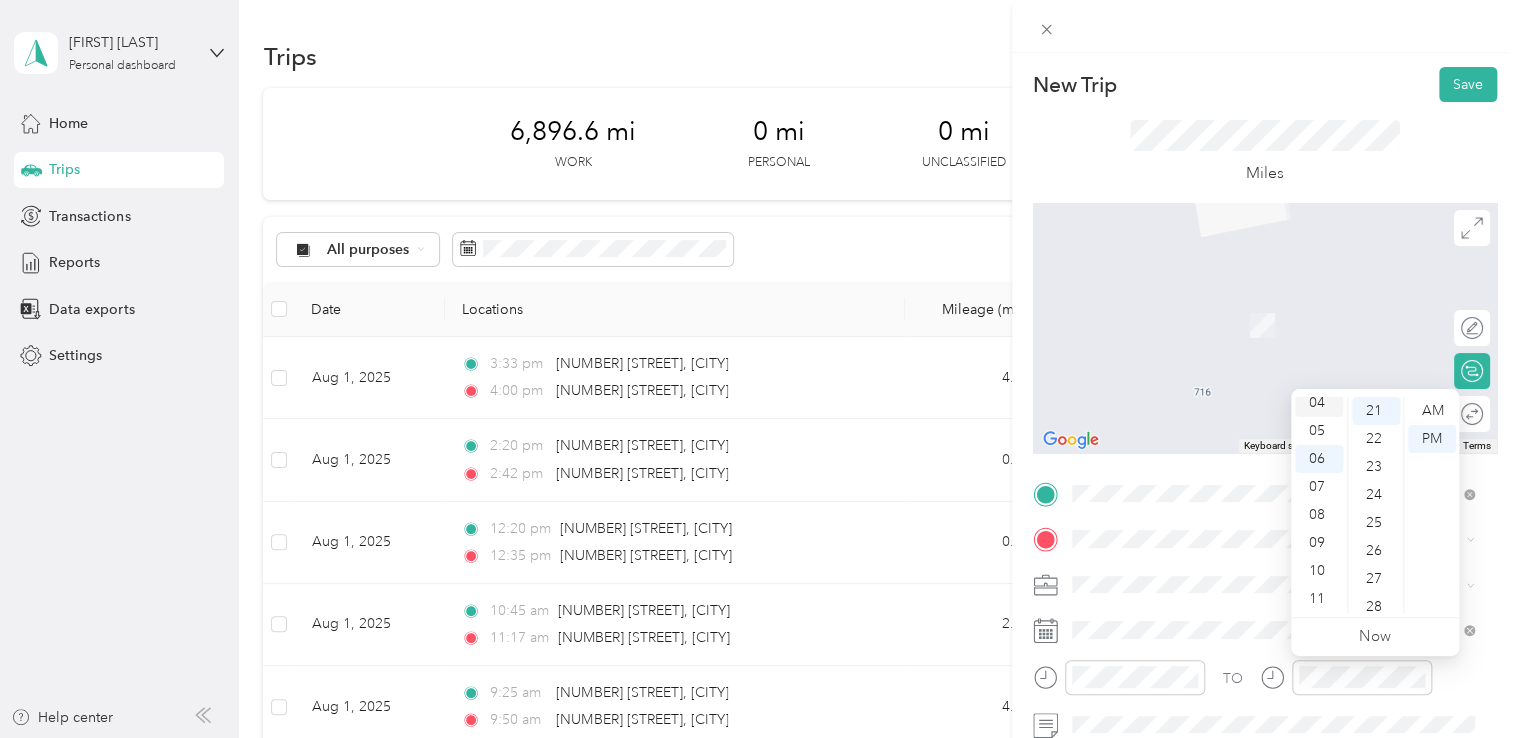 click on "04" at bounding box center (1319, 403) 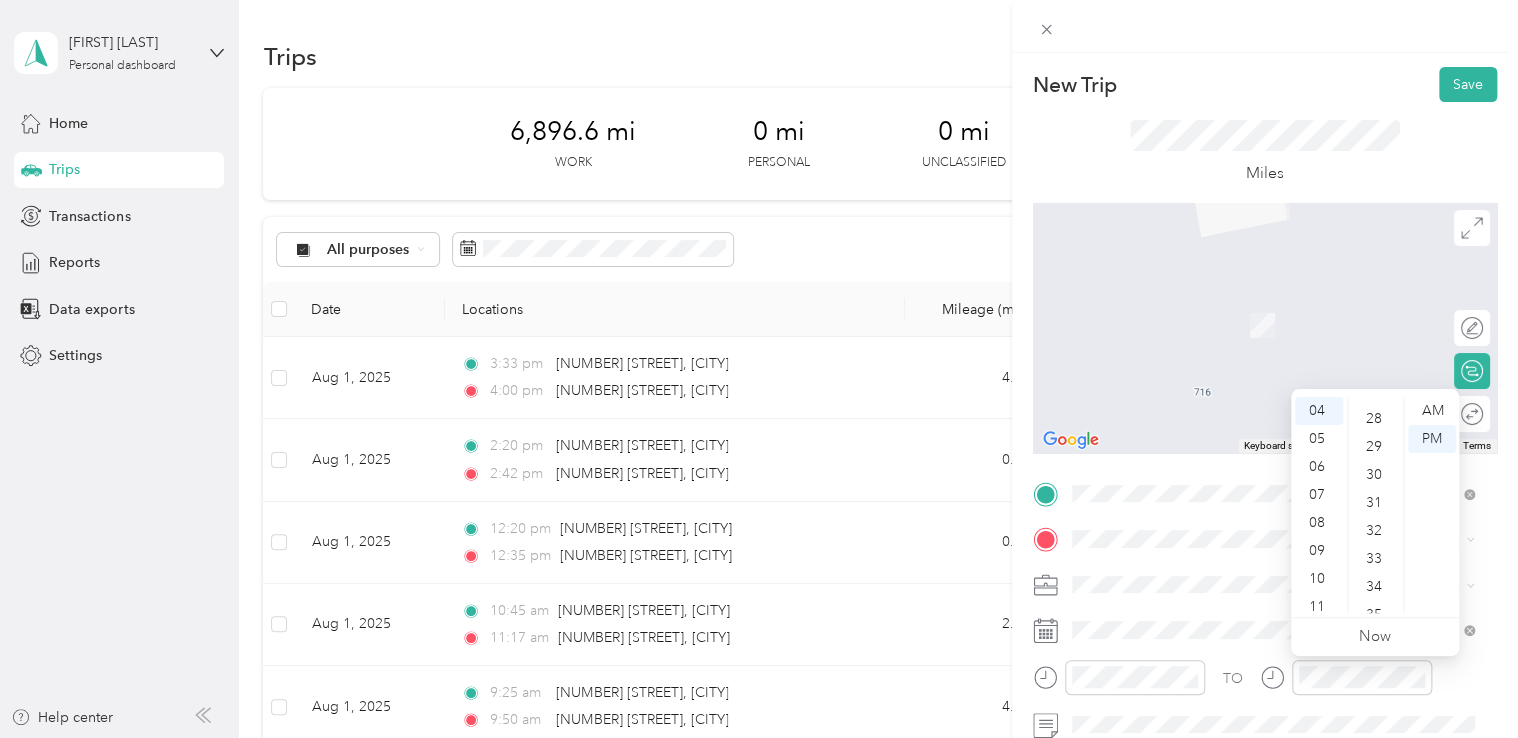 scroll, scrollTop: 965, scrollLeft: 0, axis: vertical 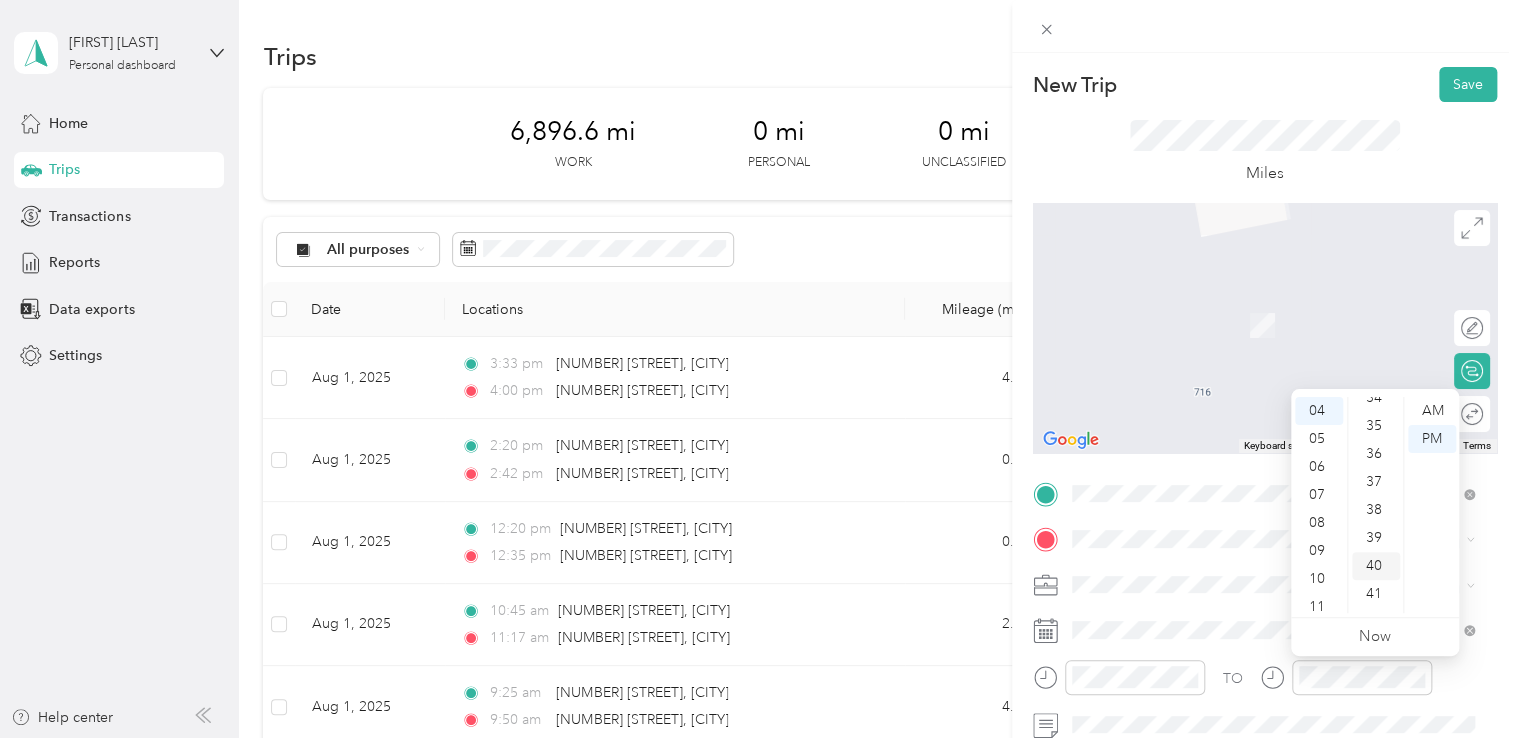 click on "40" at bounding box center (1376, 566) 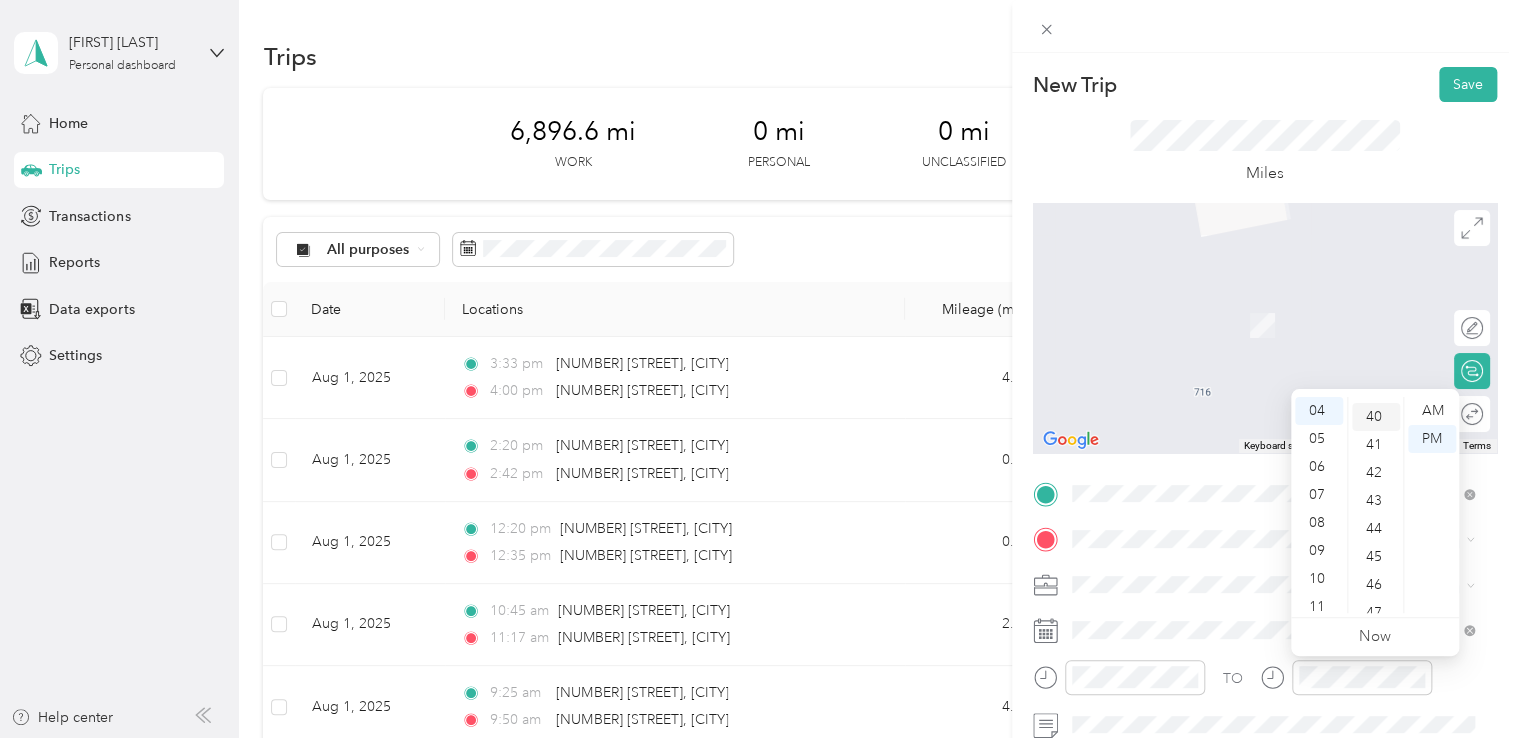 scroll, scrollTop: 1120, scrollLeft: 0, axis: vertical 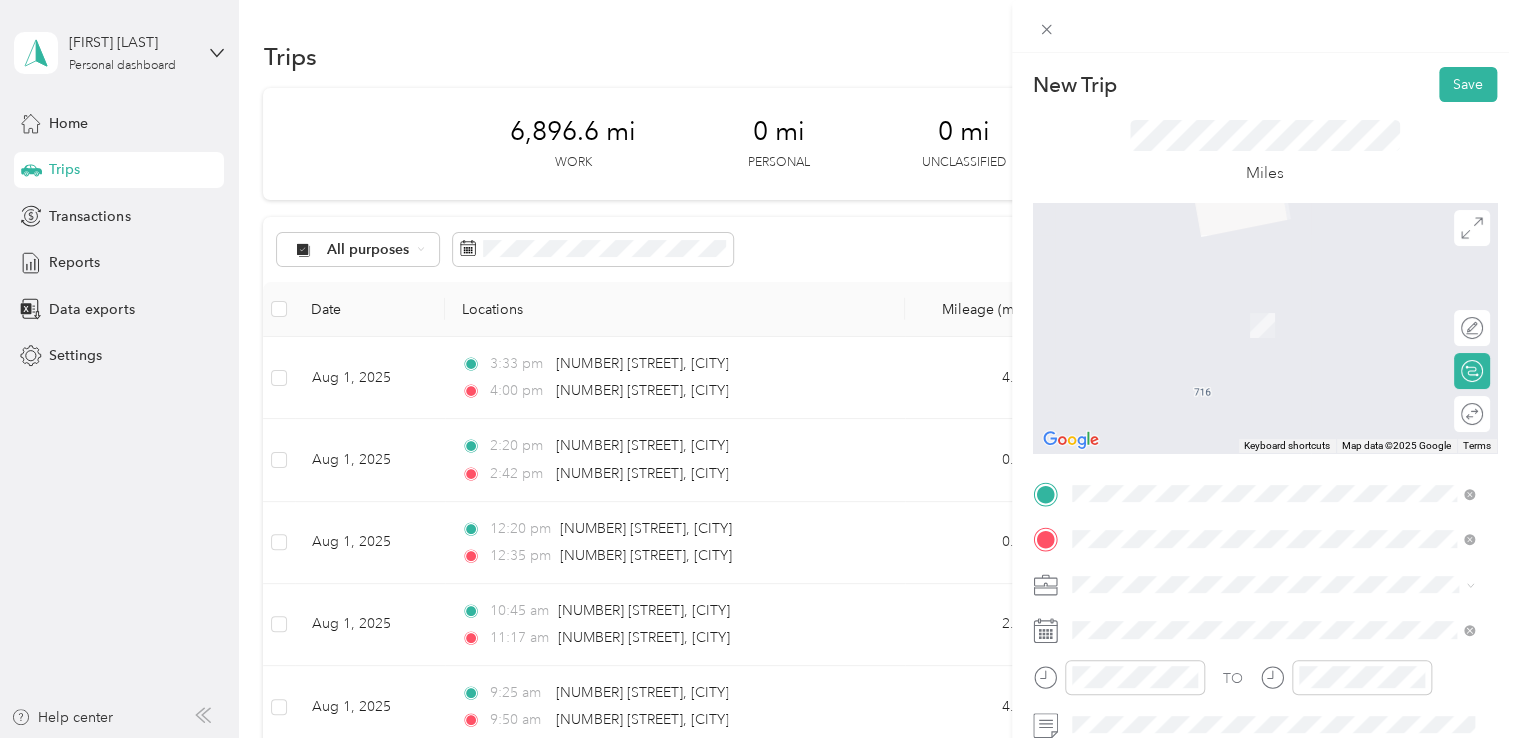 click on "[NUMBER] [STREET]
[CITY], [STATE] [POSTAL_CODE], [COUNTRY]" at bounding box center (1253, 325) 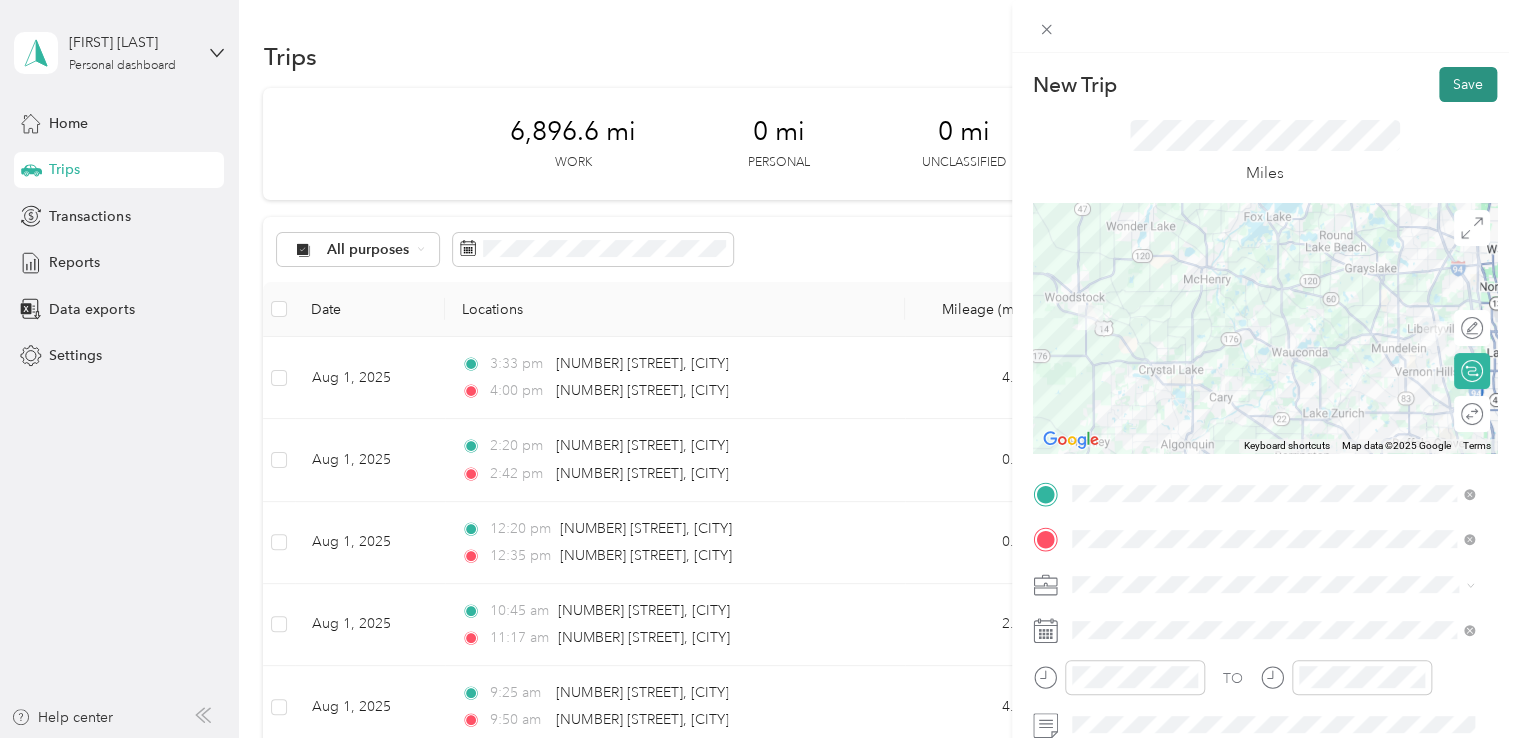 click on "Save" at bounding box center (1468, 84) 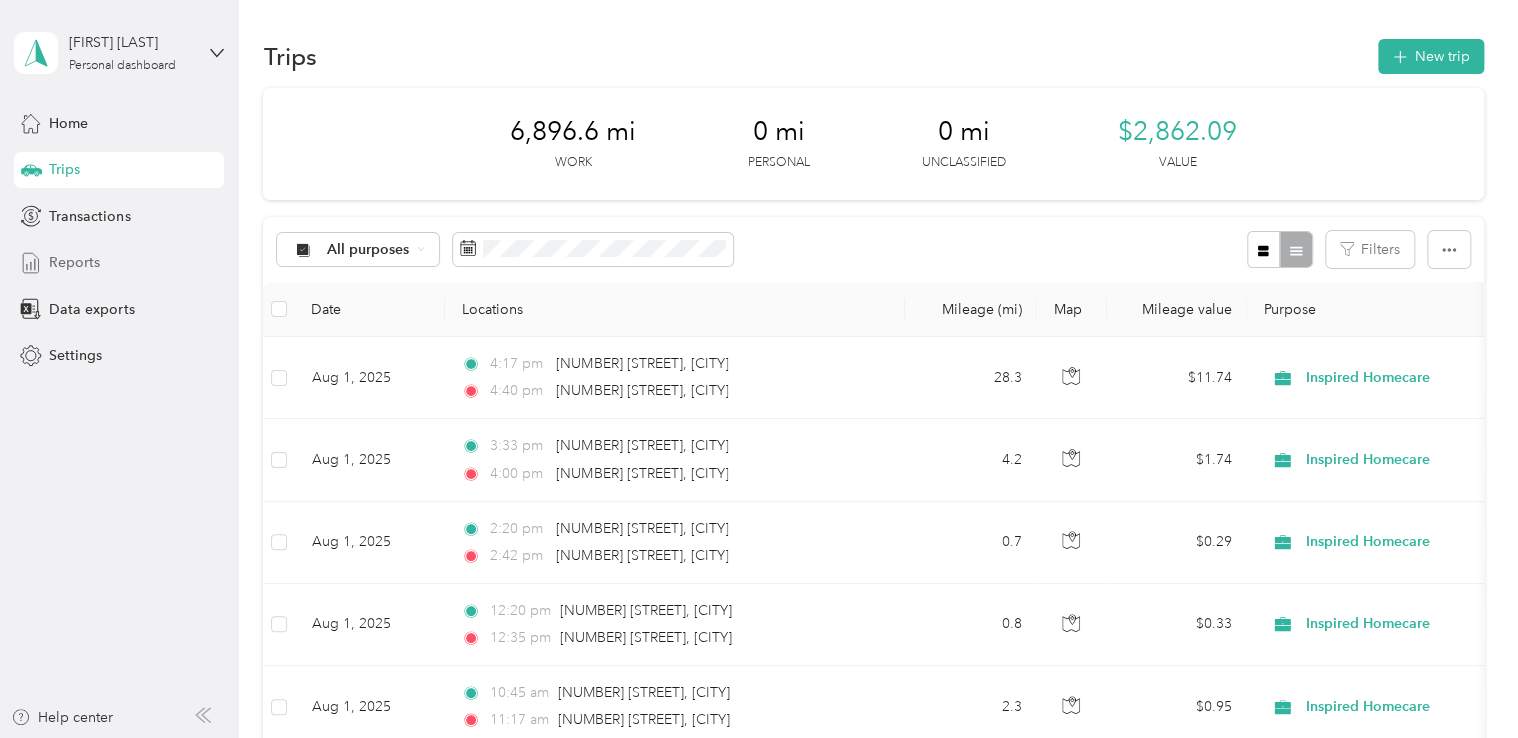 click on "Reports" at bounding box center [74, 262] 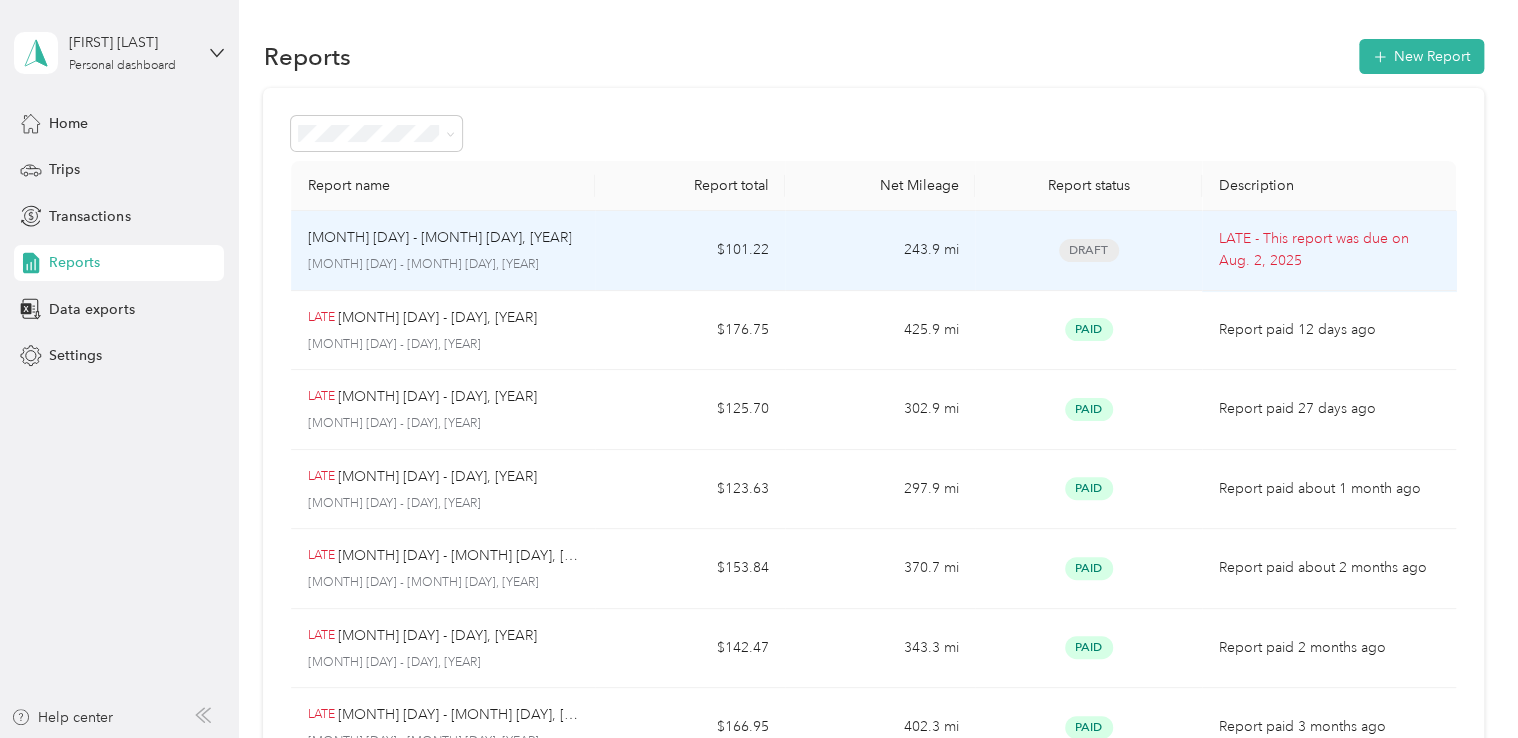 click on "Draft" at bounding box center (1089, 250) 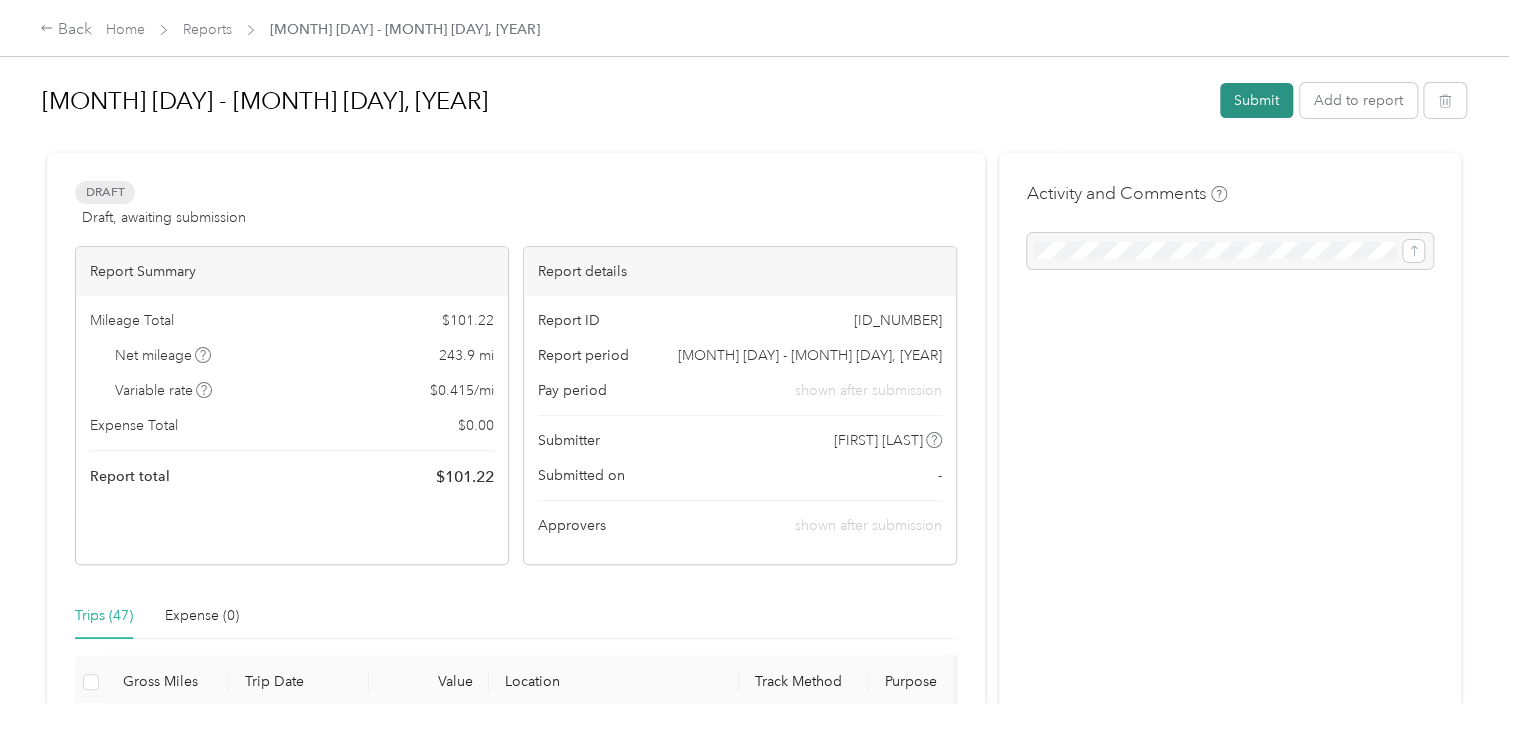 click on "Submit" at bounding box center (1256, 100) 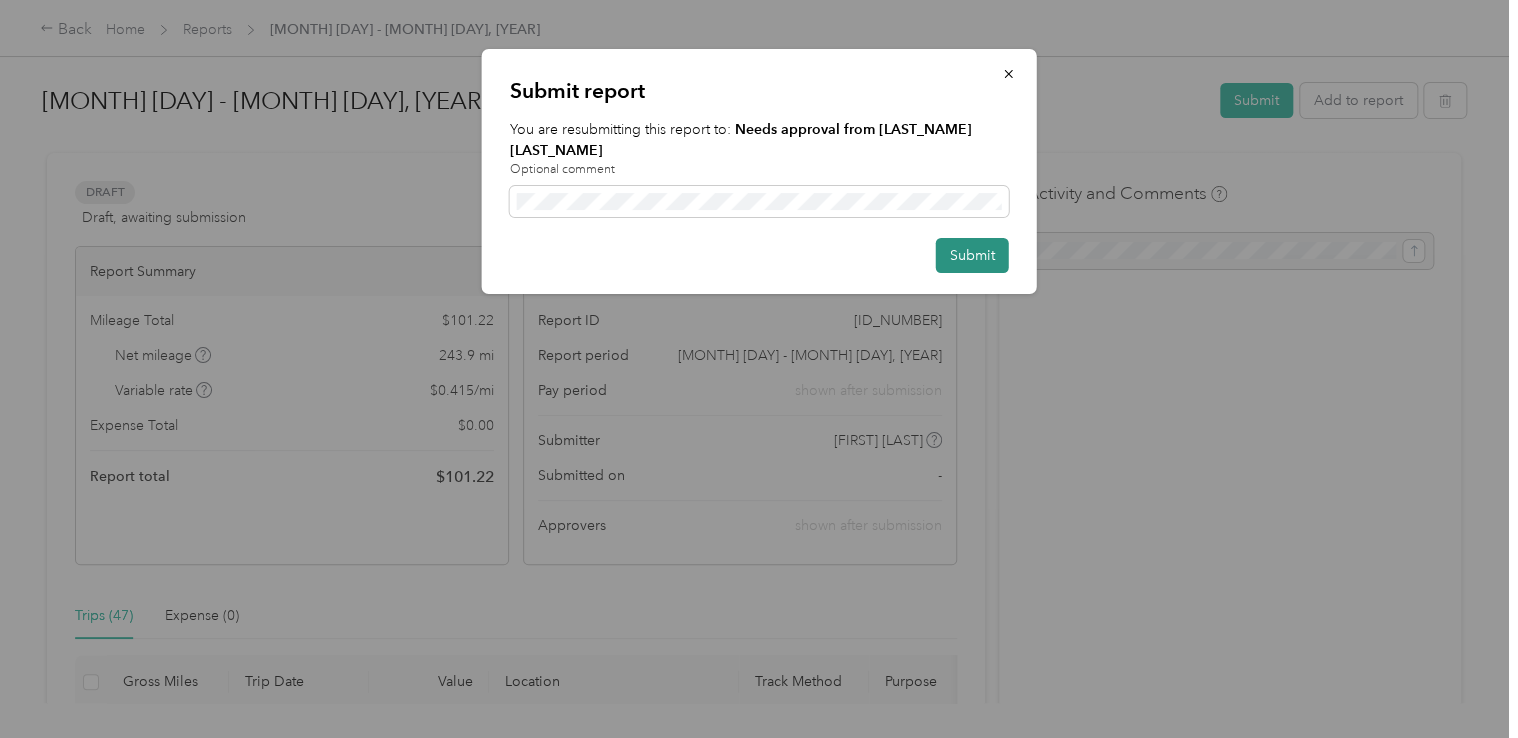 click on "Submit" at bounding box center (972, 255) 